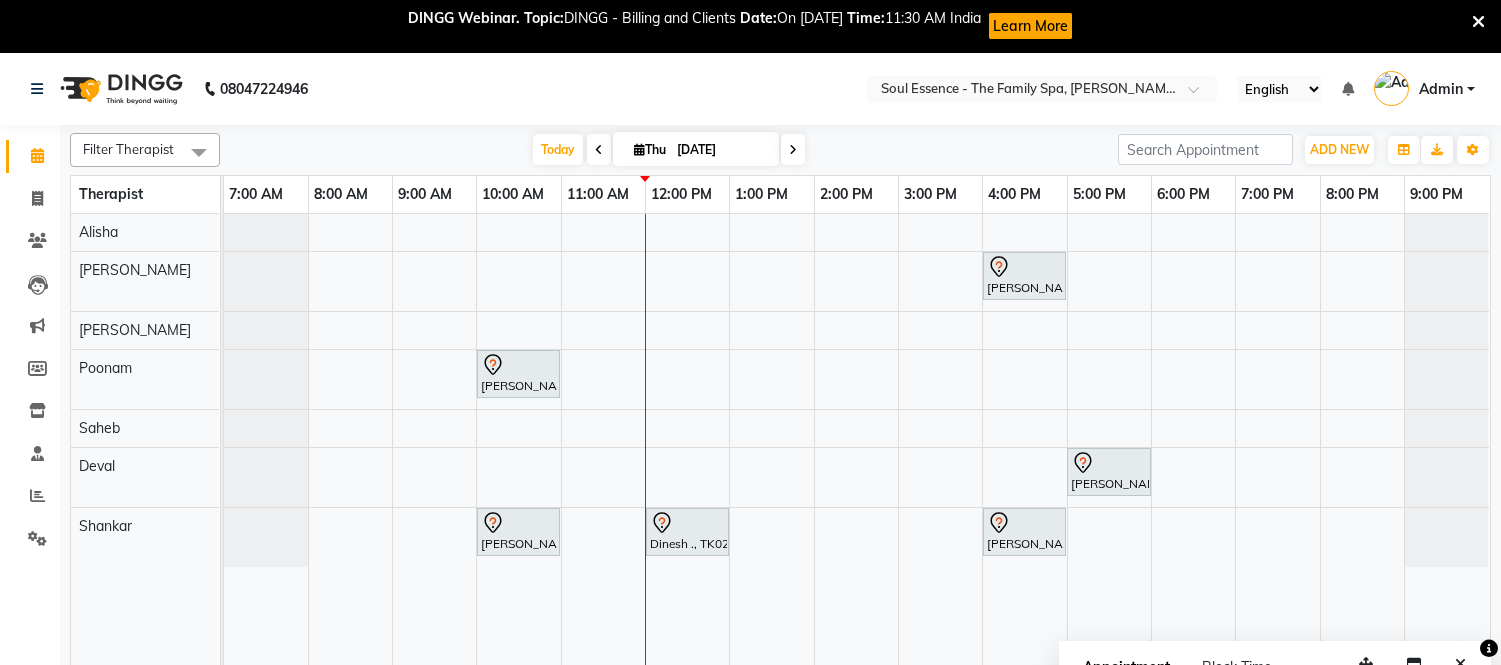 scroll, scrollTop: 0, scrollLeft: 0, axis: both 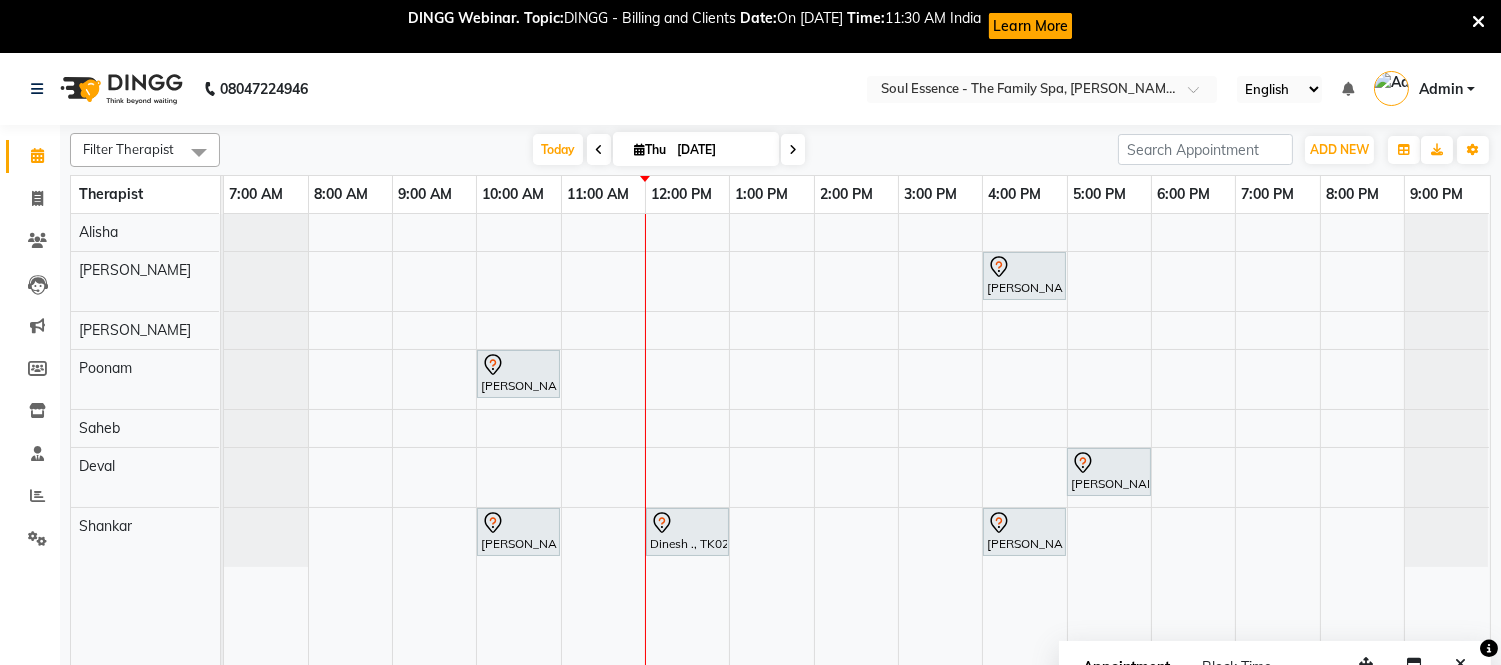 click at bounding box center (1478, 22) 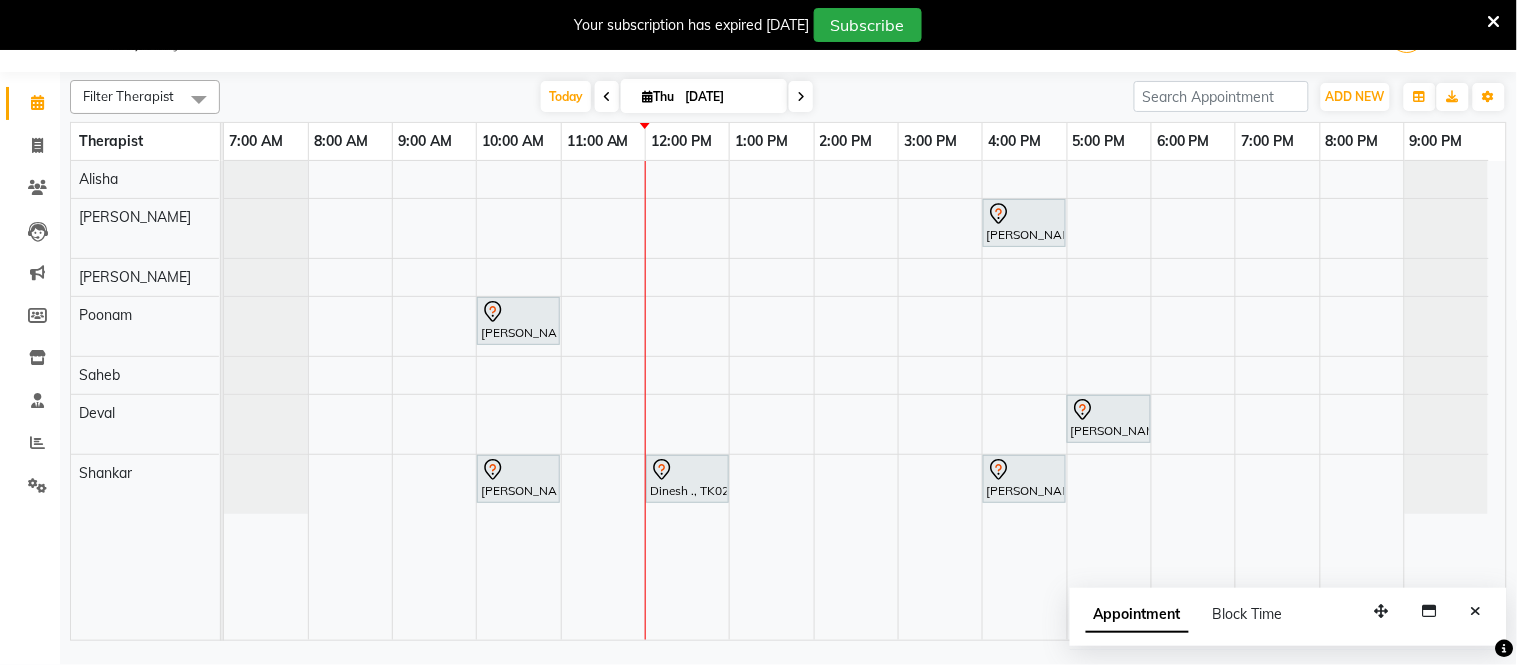 click at bounding box center (801, 96) 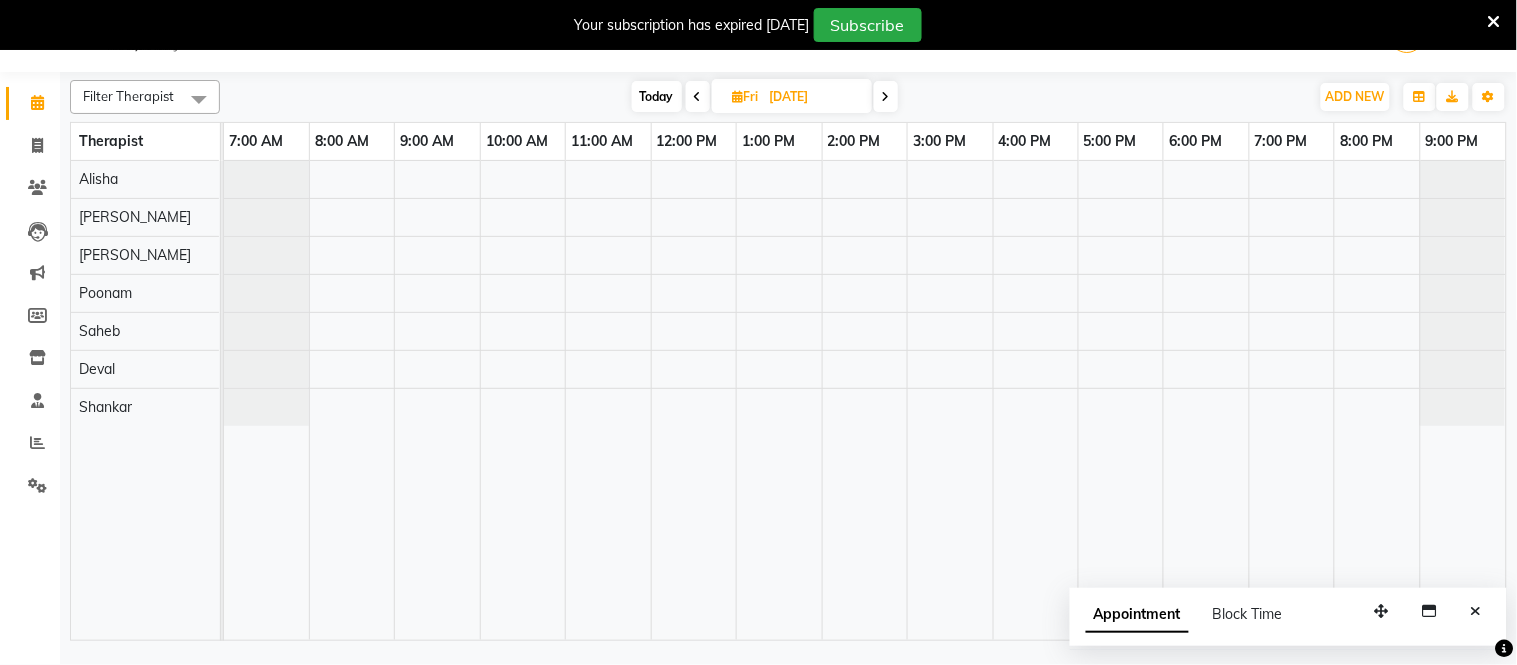 click at bounding box center [1494, 22] 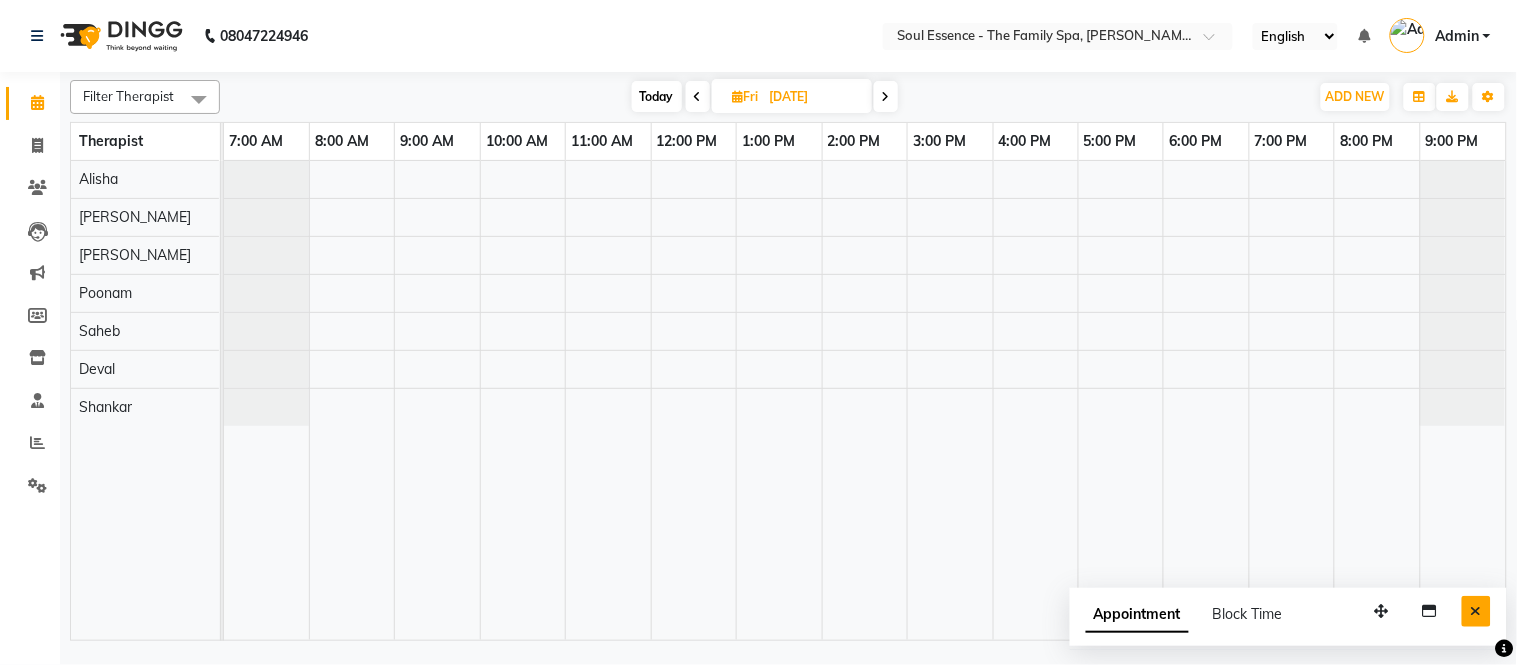 click at bounding box center (1476, 611) 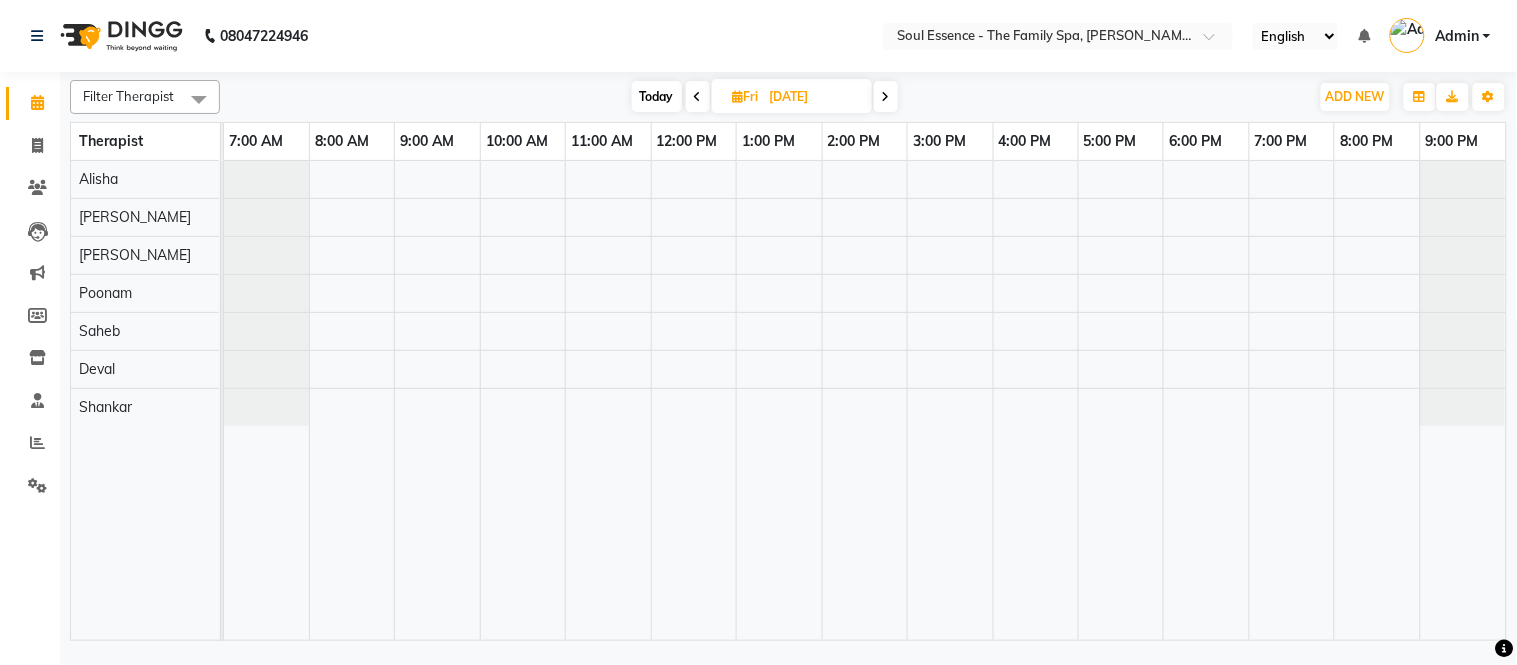 click at bounding box center [865, 400] 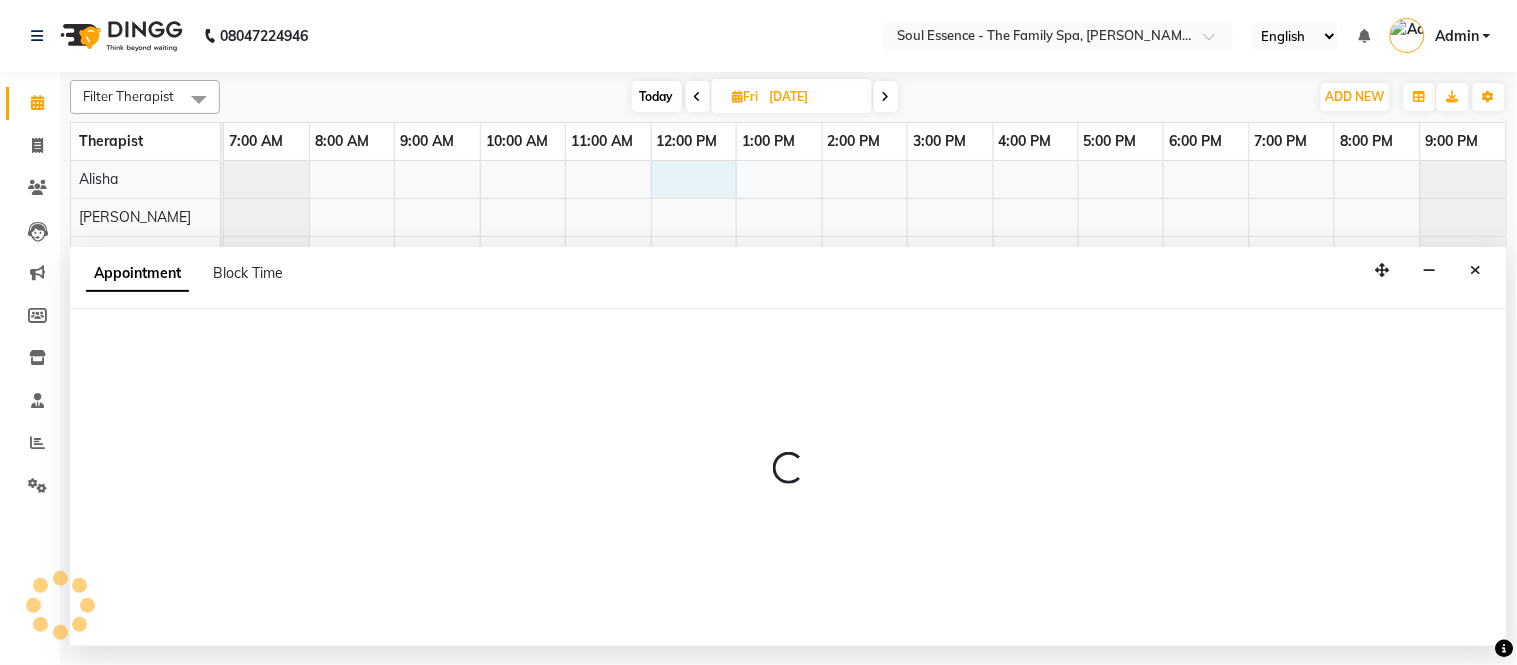 select on "45741" 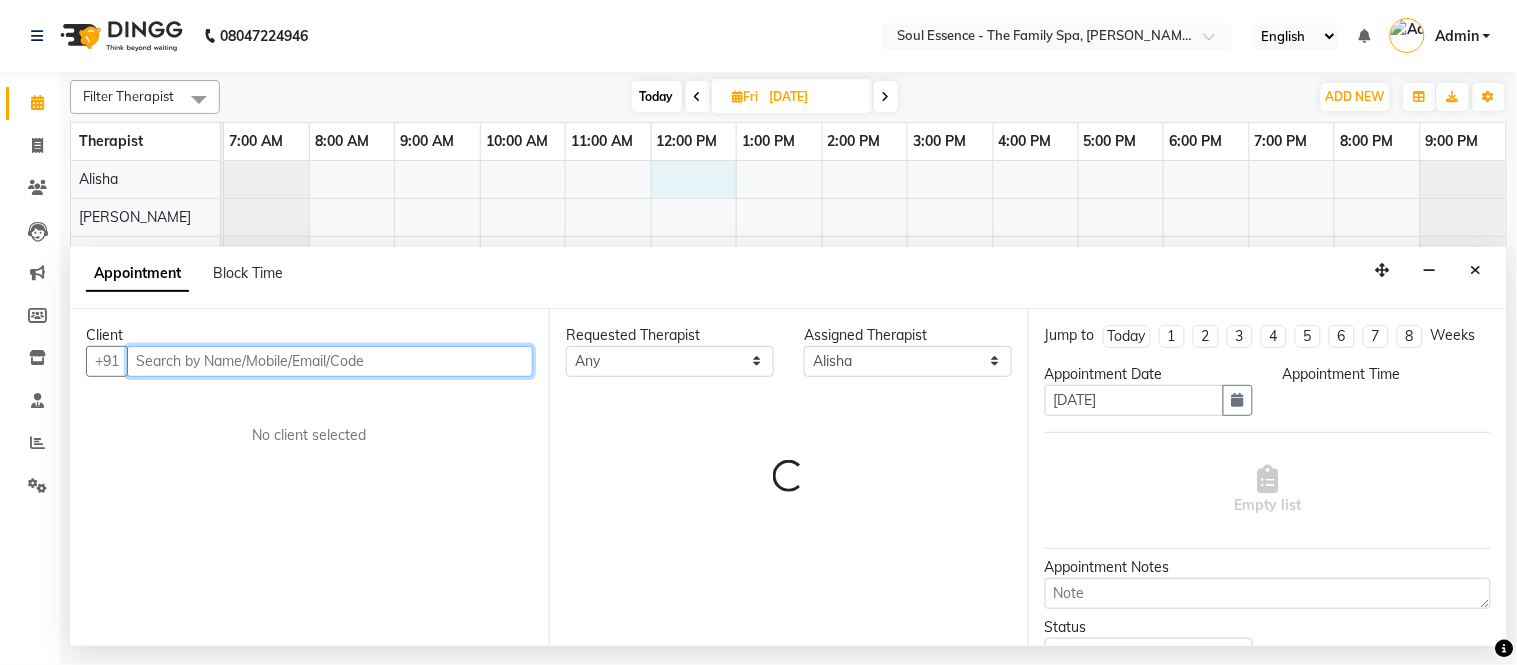 select on "720" 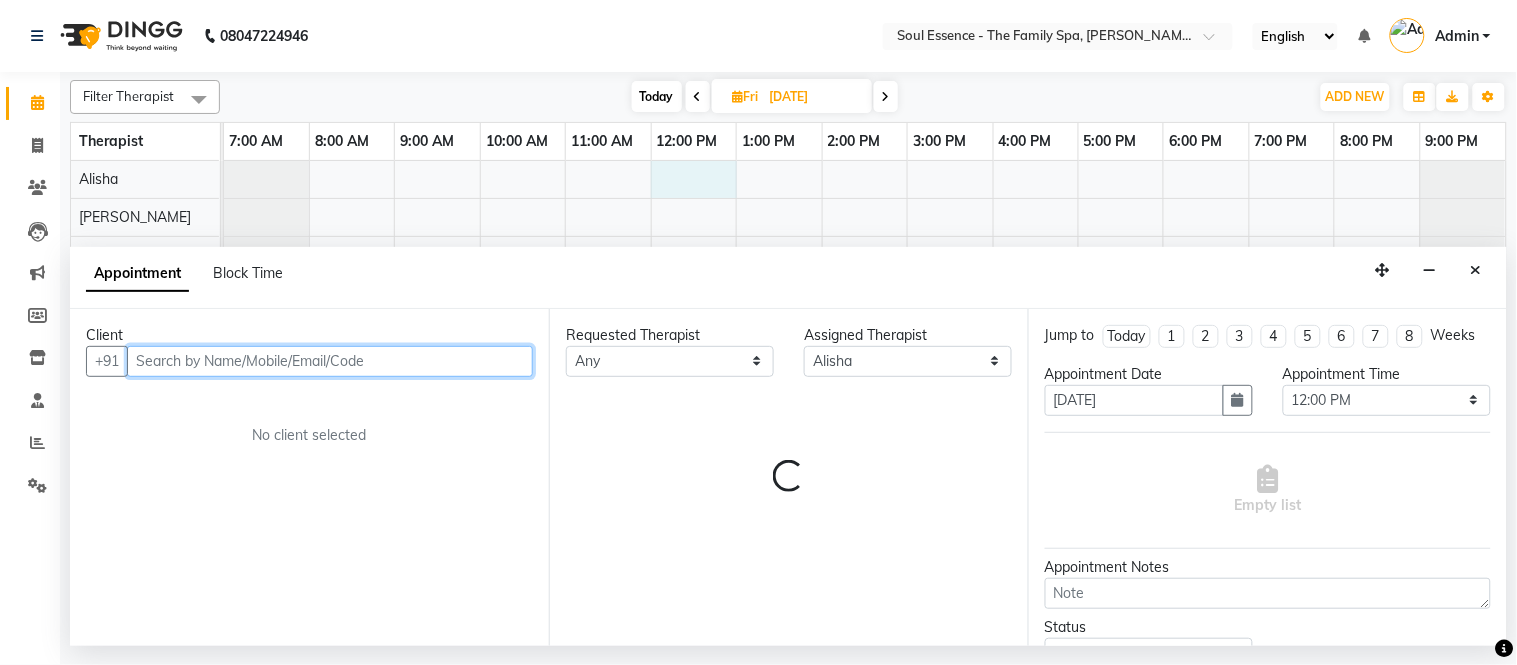 drag, startPoint x: 332, startPoint y: 355, endPoint x: 1253, endPoint y: 321, distance: 921.6274 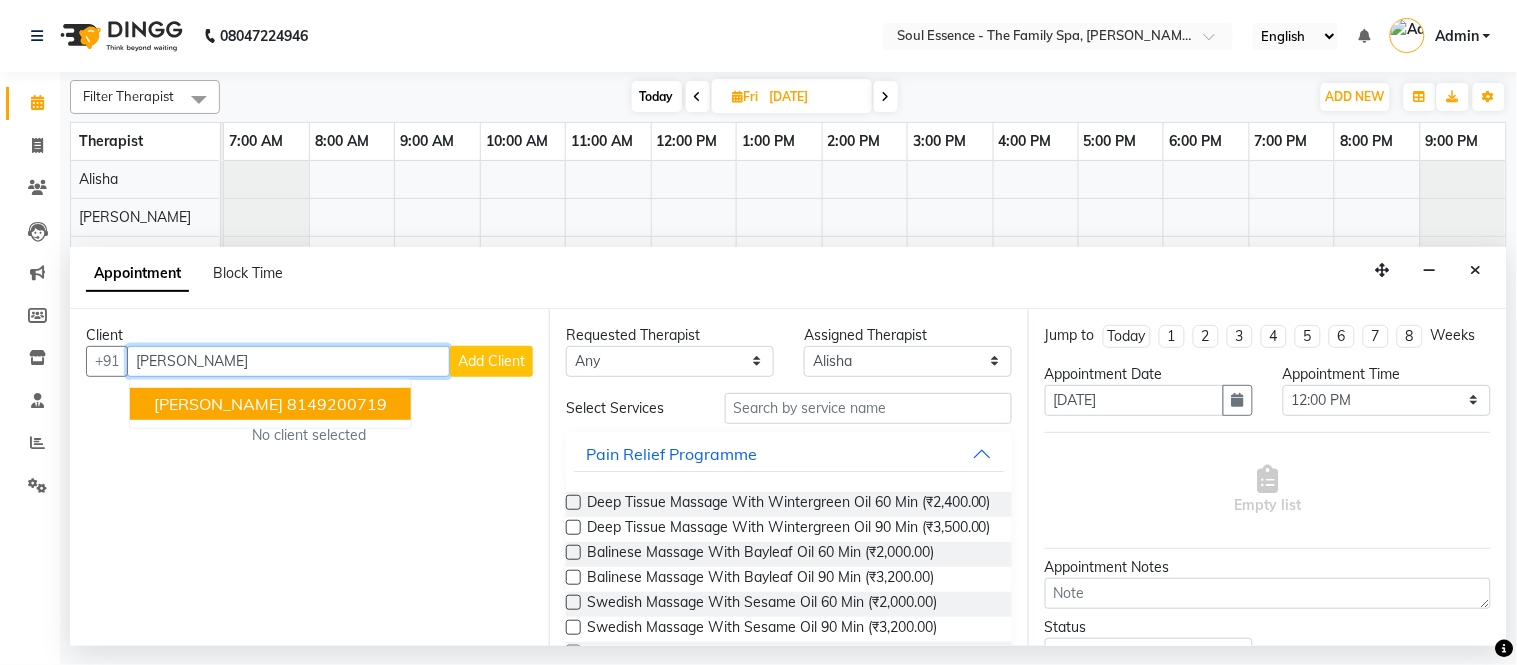 click on "[PERSON_NAME]" at bounding box center (218, 404) 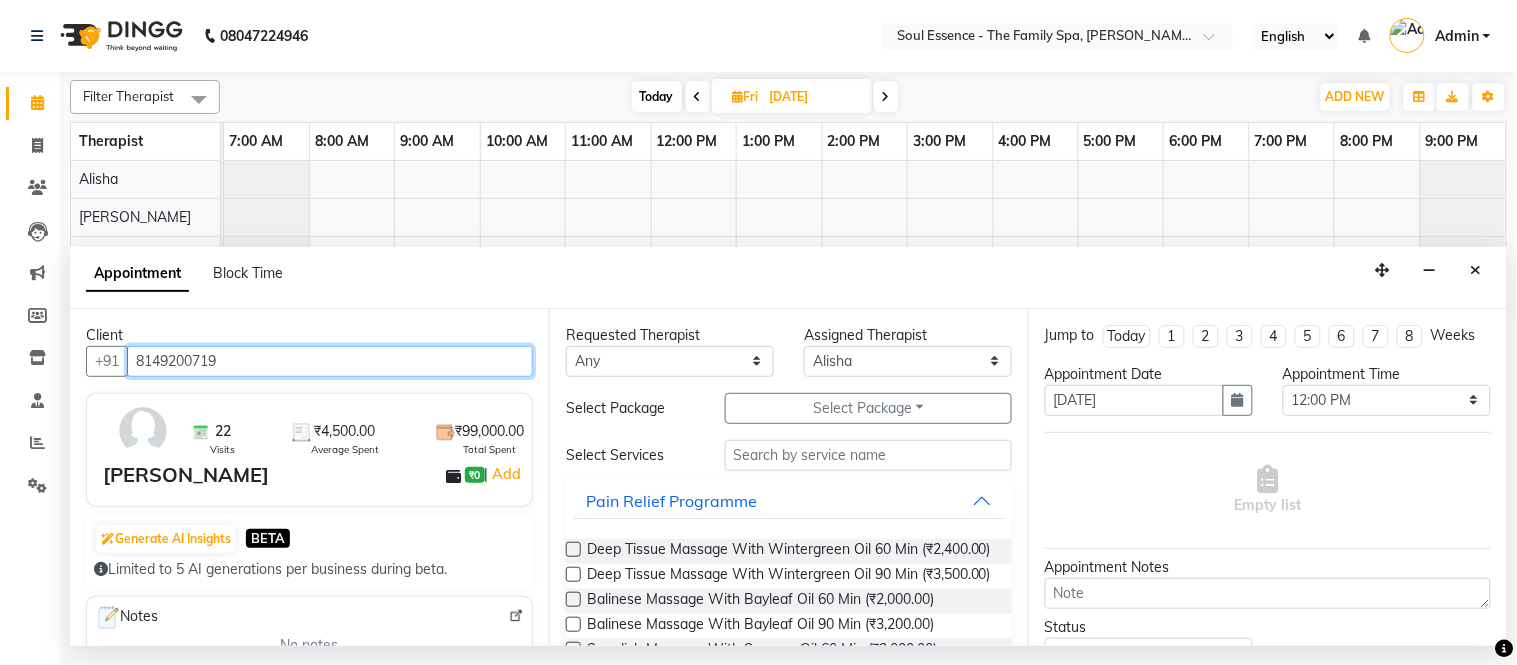 type on "8149200719" 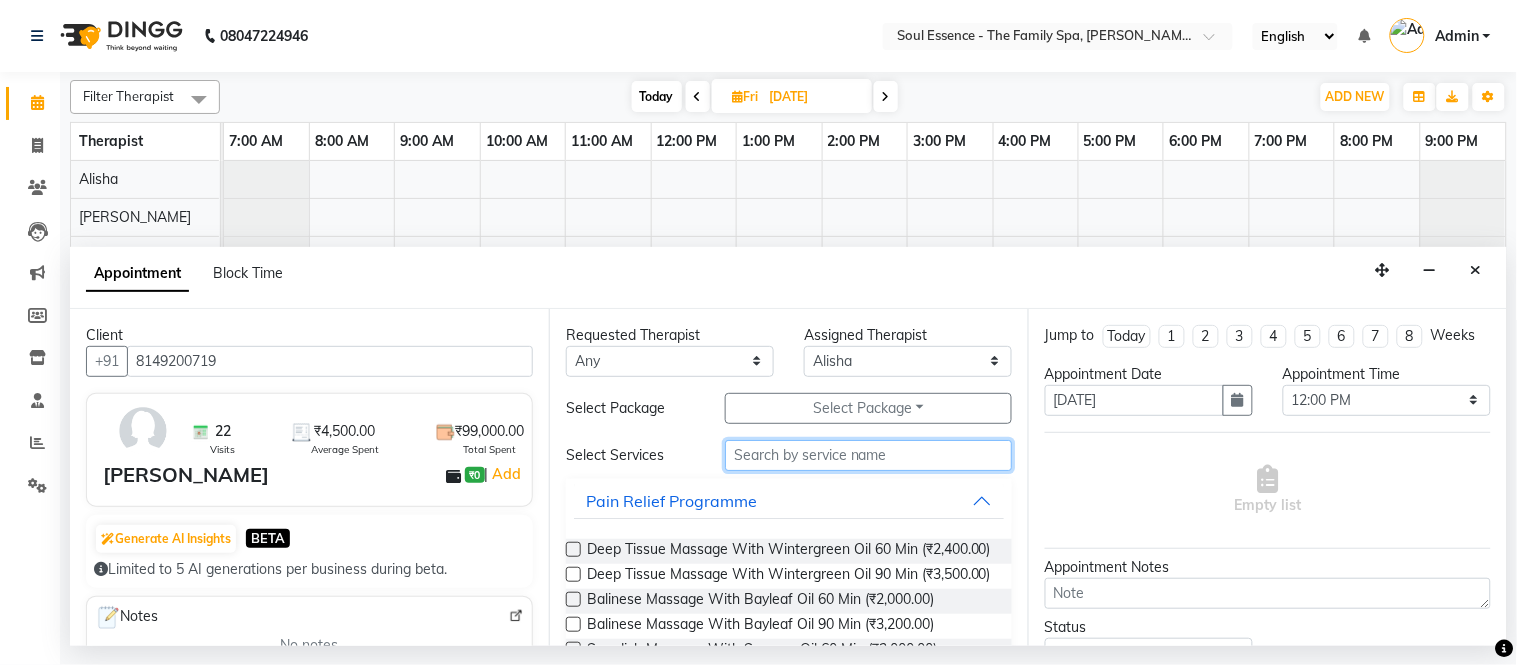 click at bounding box center (868, 455) 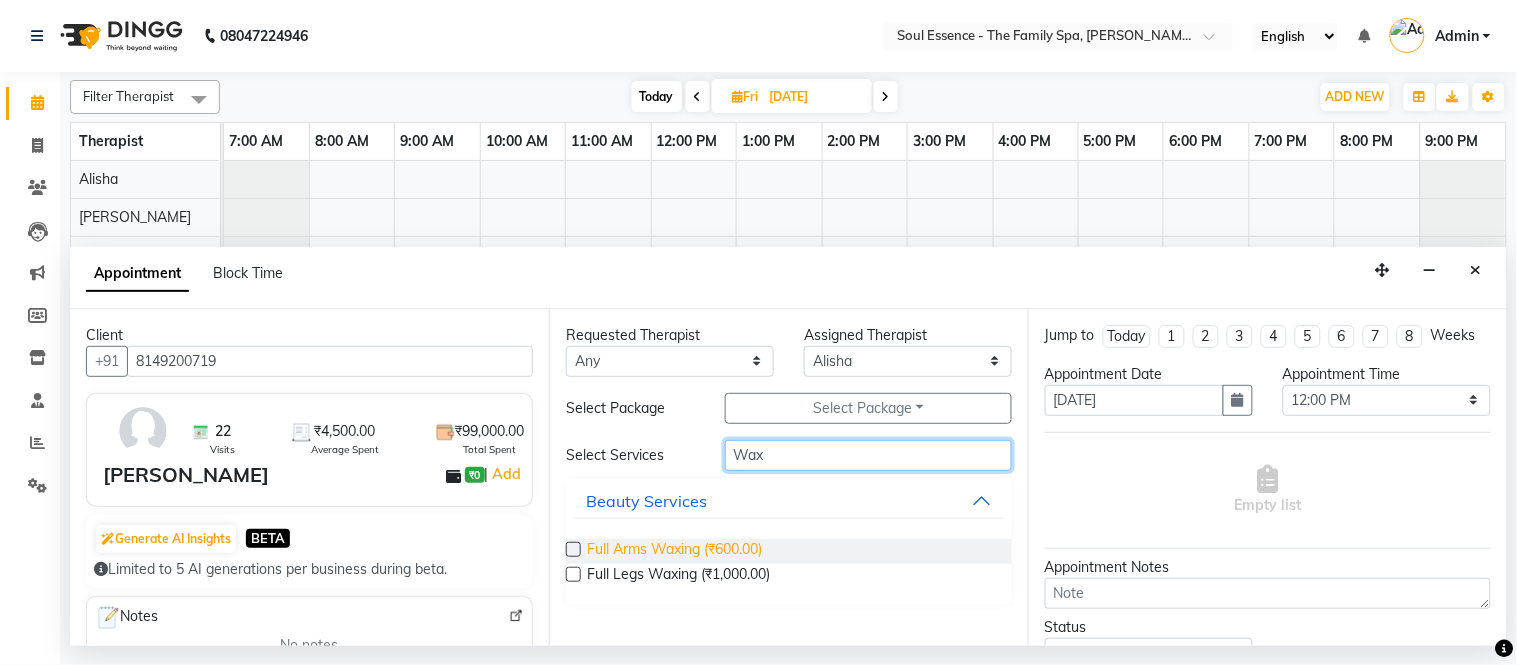 type on "Wax" 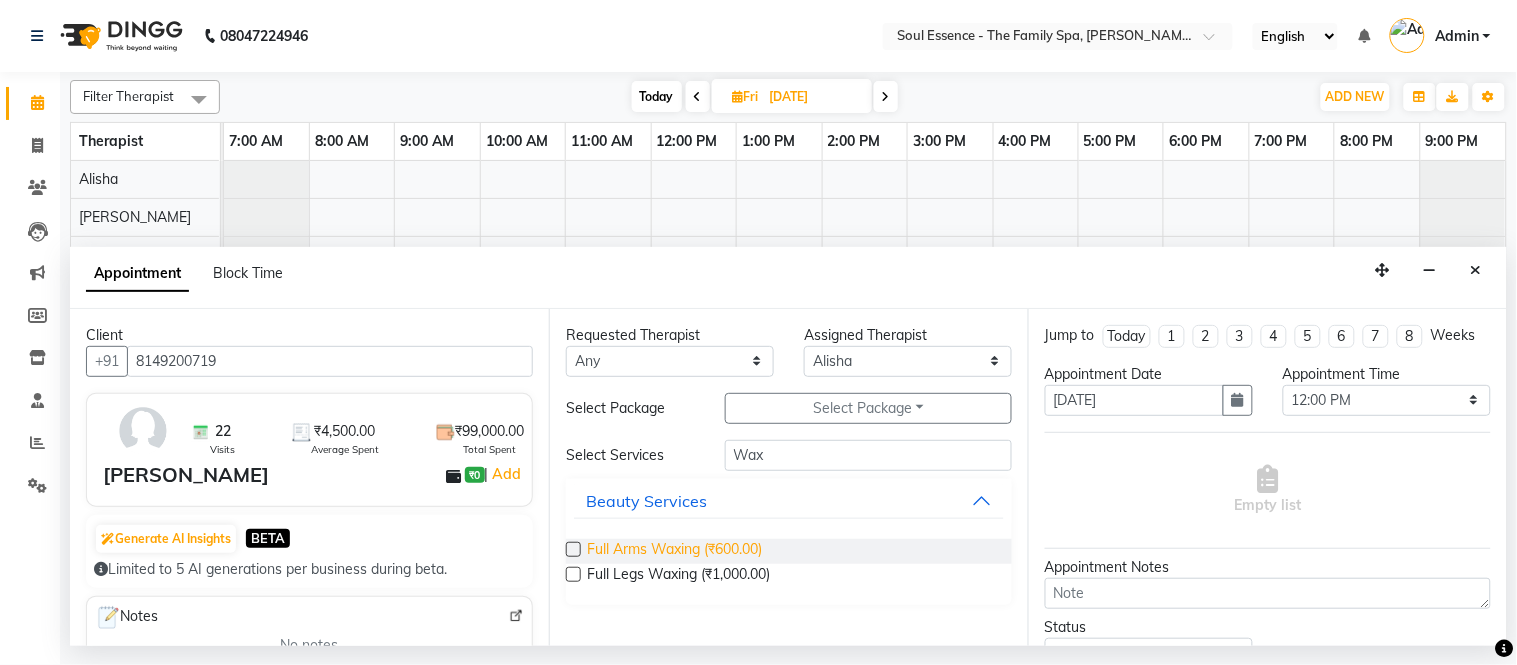 click on "Full Arms Waxing (₹600.00)" at bounding box center (674, 551) 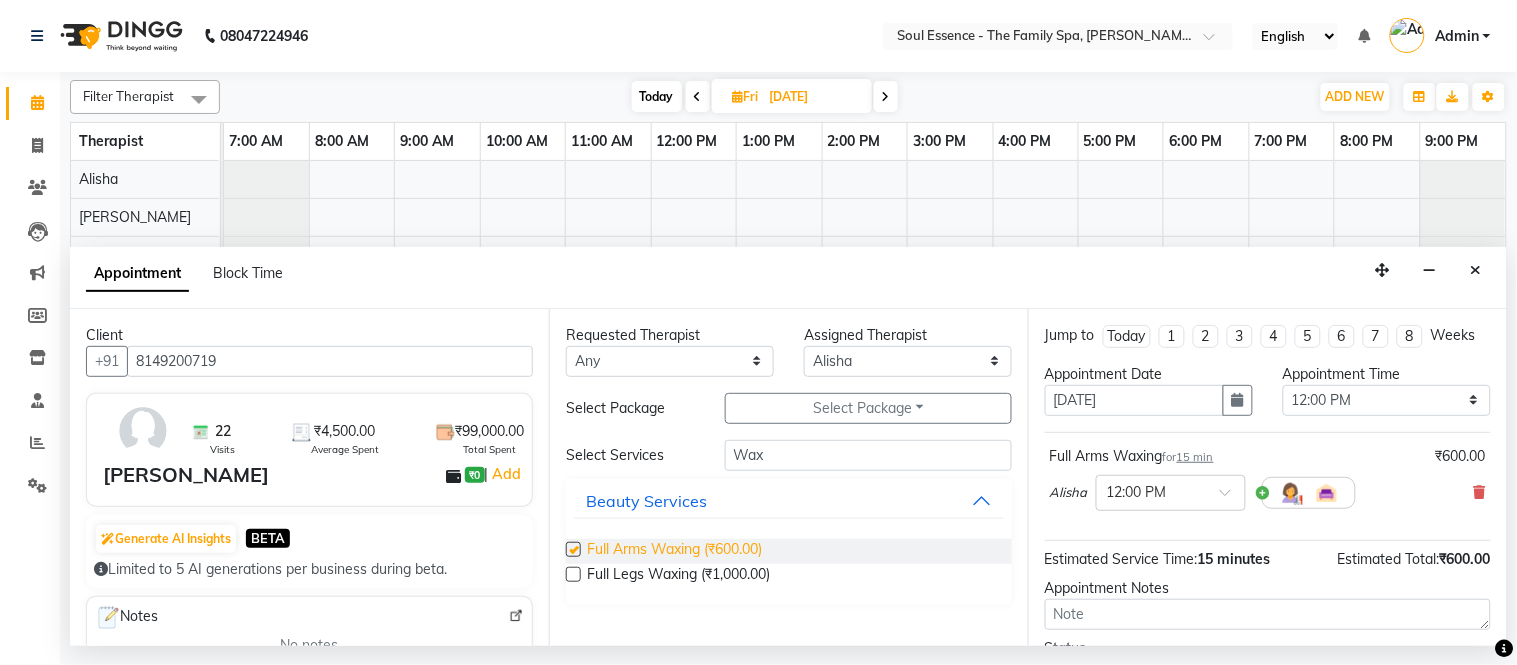 checkbox on "false" 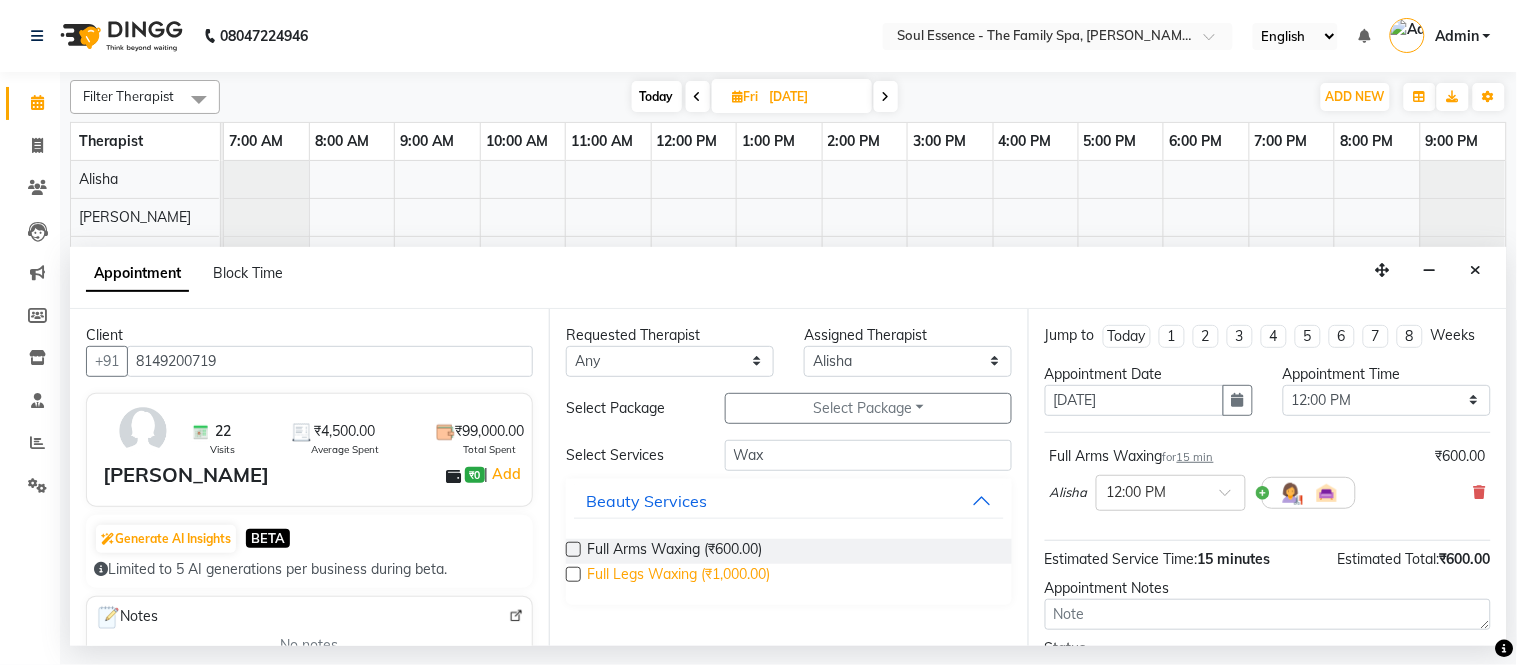 click on "Full Legs Waxing (₹1,000.00)" at bounding box center (678, 576) 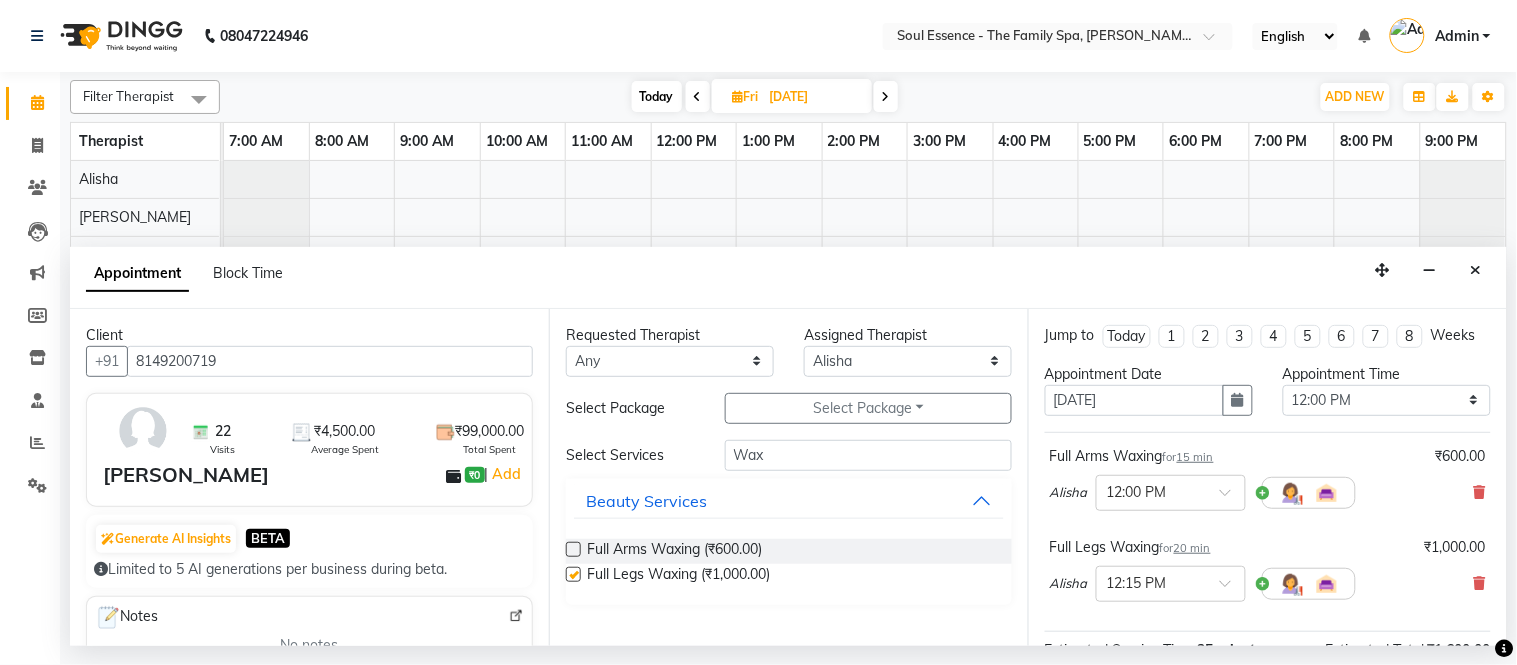 checkbox on "false" 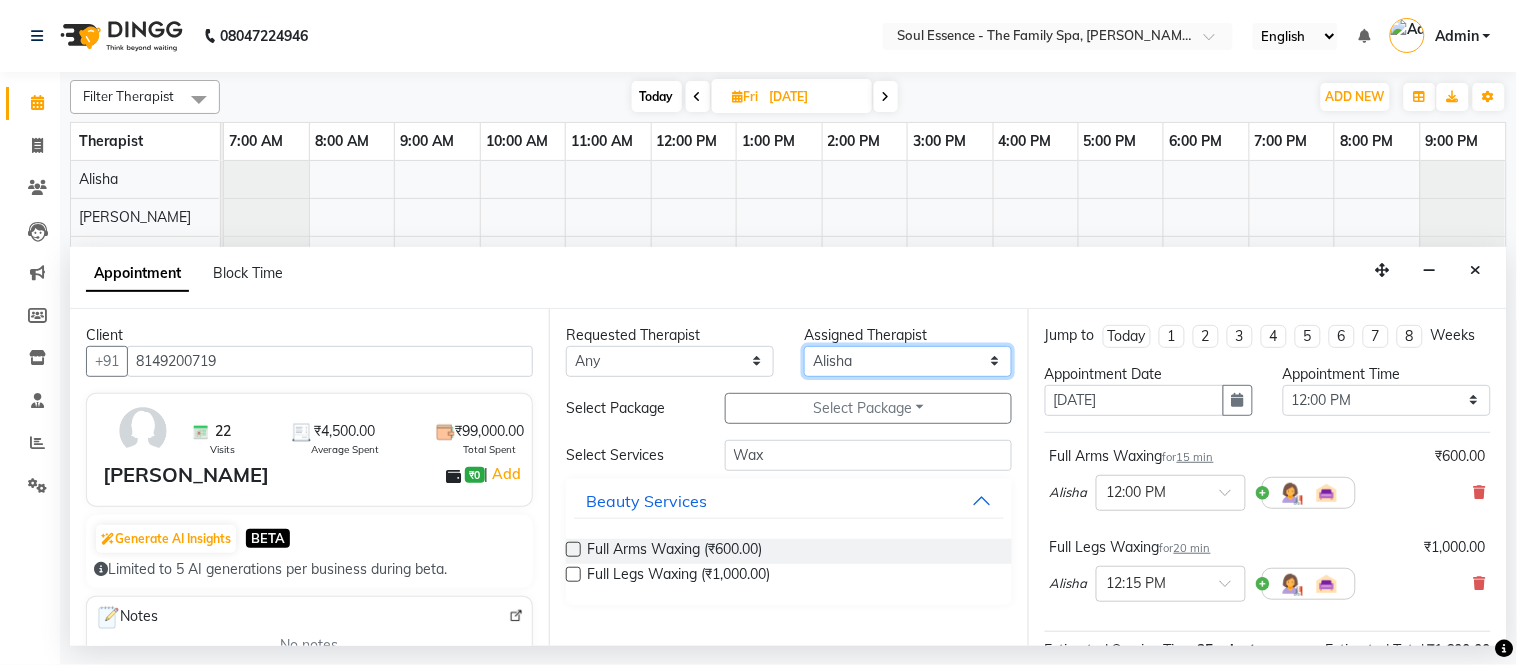 click on "Select [PERSON_NAME] [PERSON_NAME] Poonam Saheb [PERSON_NAME]" at bounding box center [908, 361] 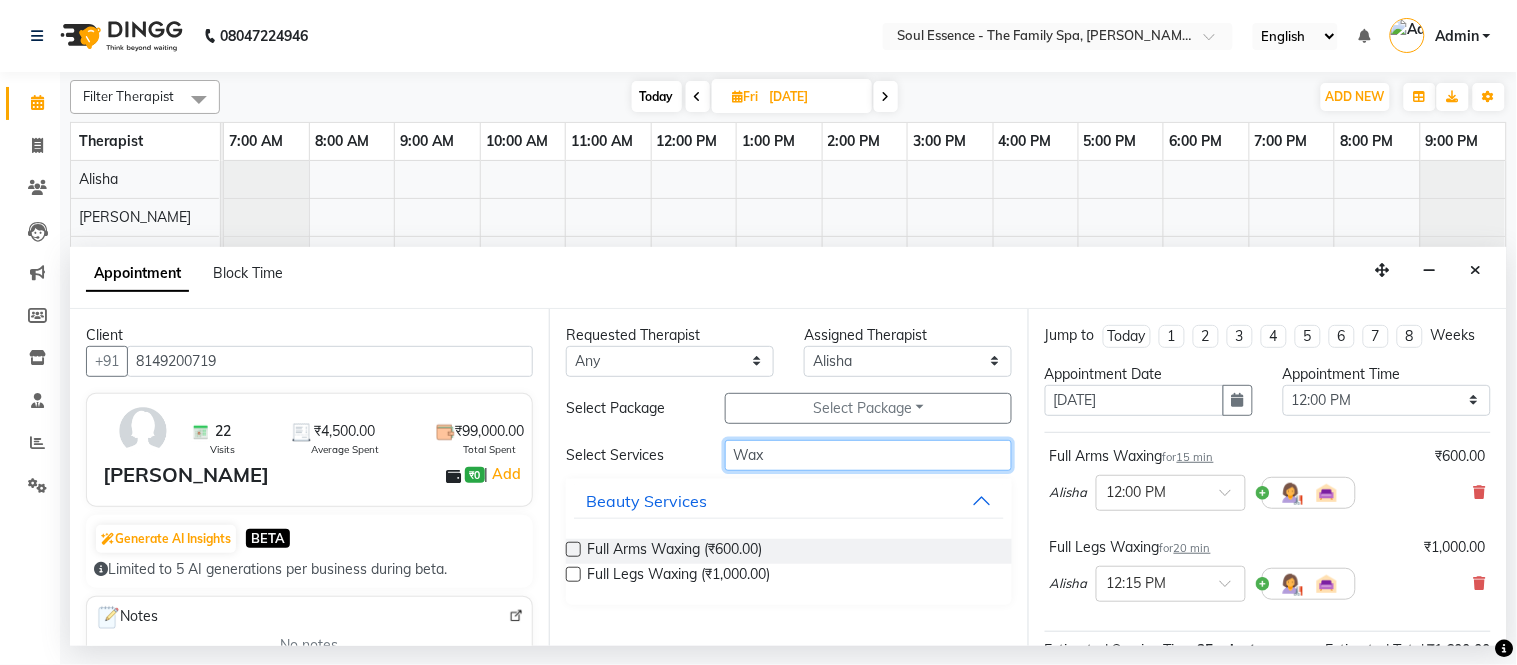 drag, startPoint x: 806, startPoint y: 455, endPoint x: 458, endPoint y: 417, distance: 350.06857 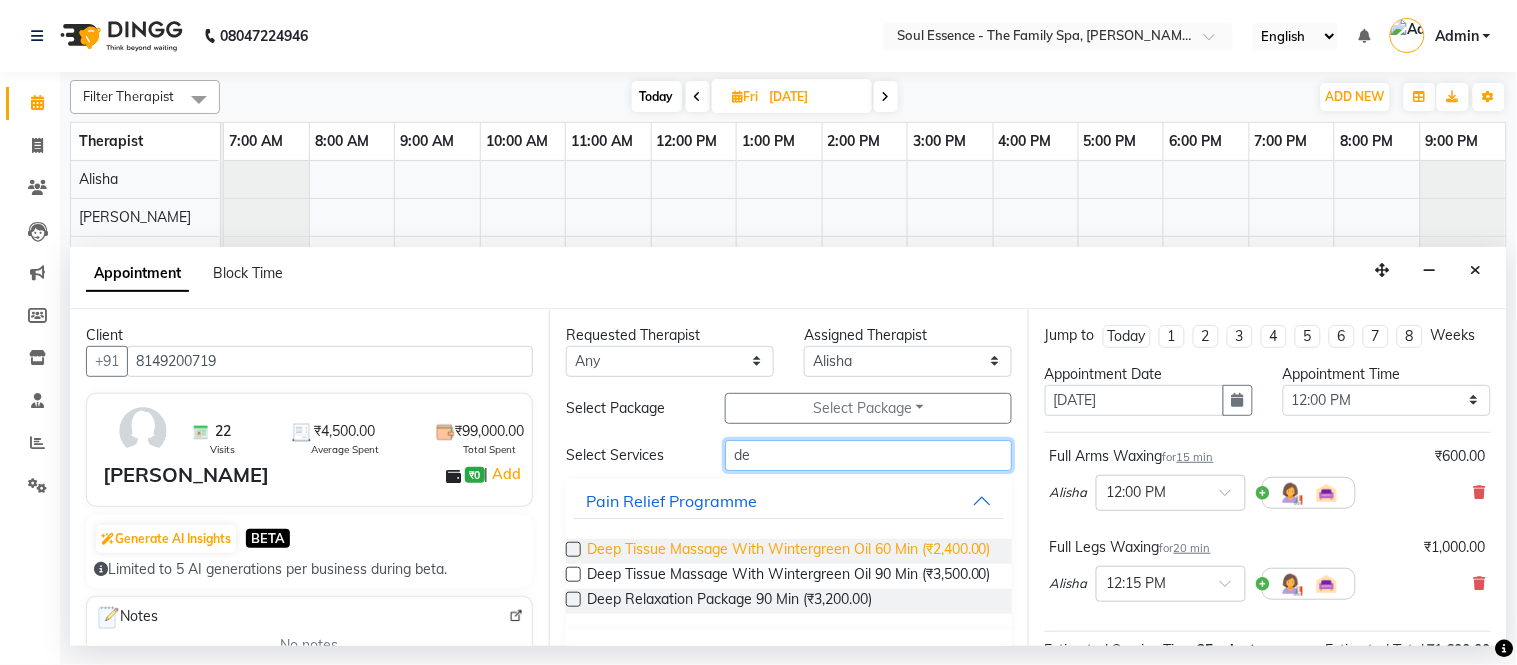 type on "de" 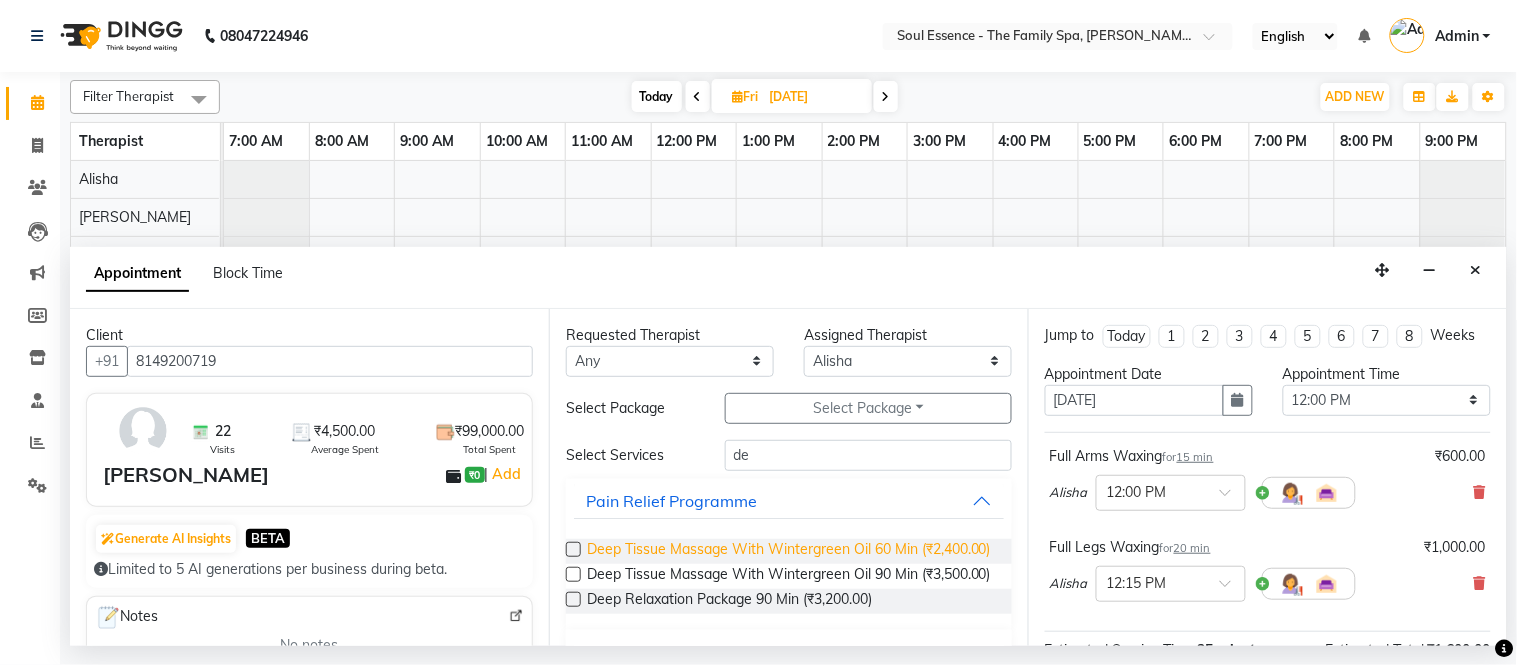 click on "Deep Tissue Massage With Wintergreen Oil 60 Min (₹2,400.00)" at bounding box center (789, 551) 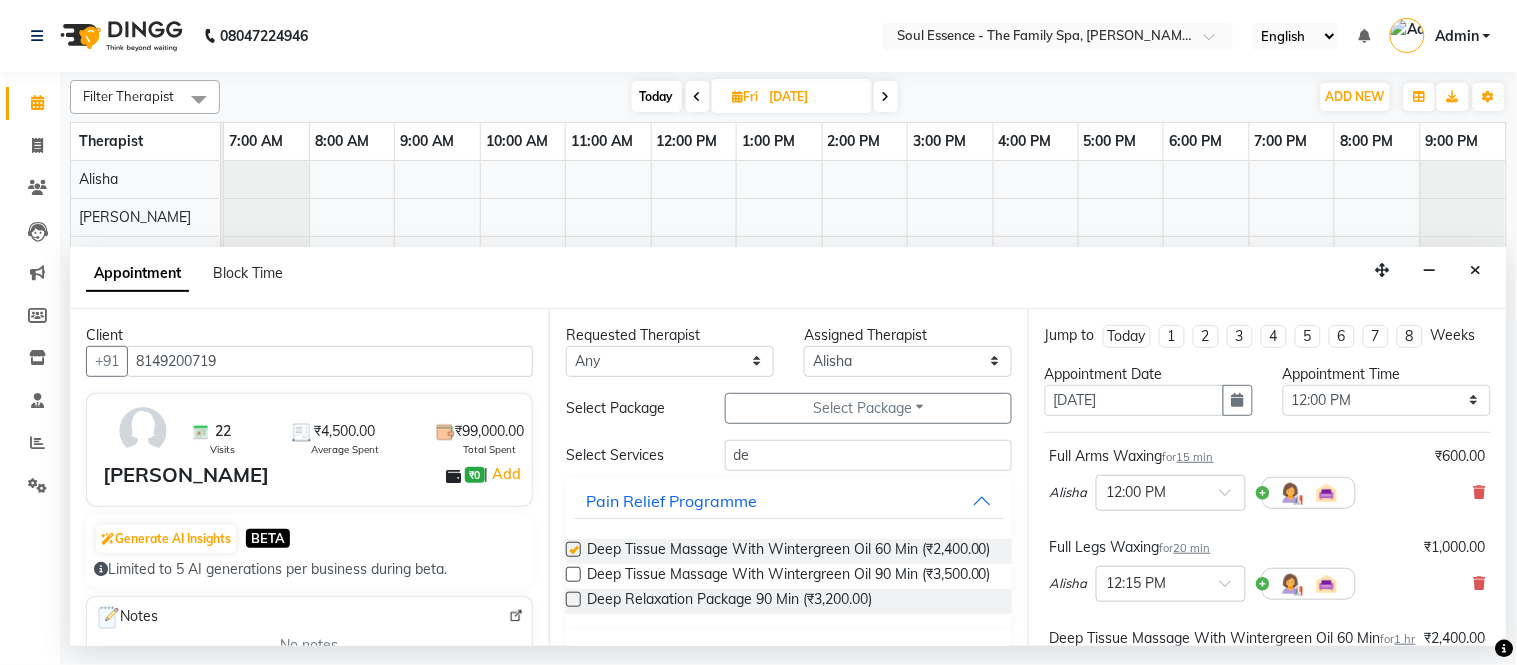 checkbox on "false" 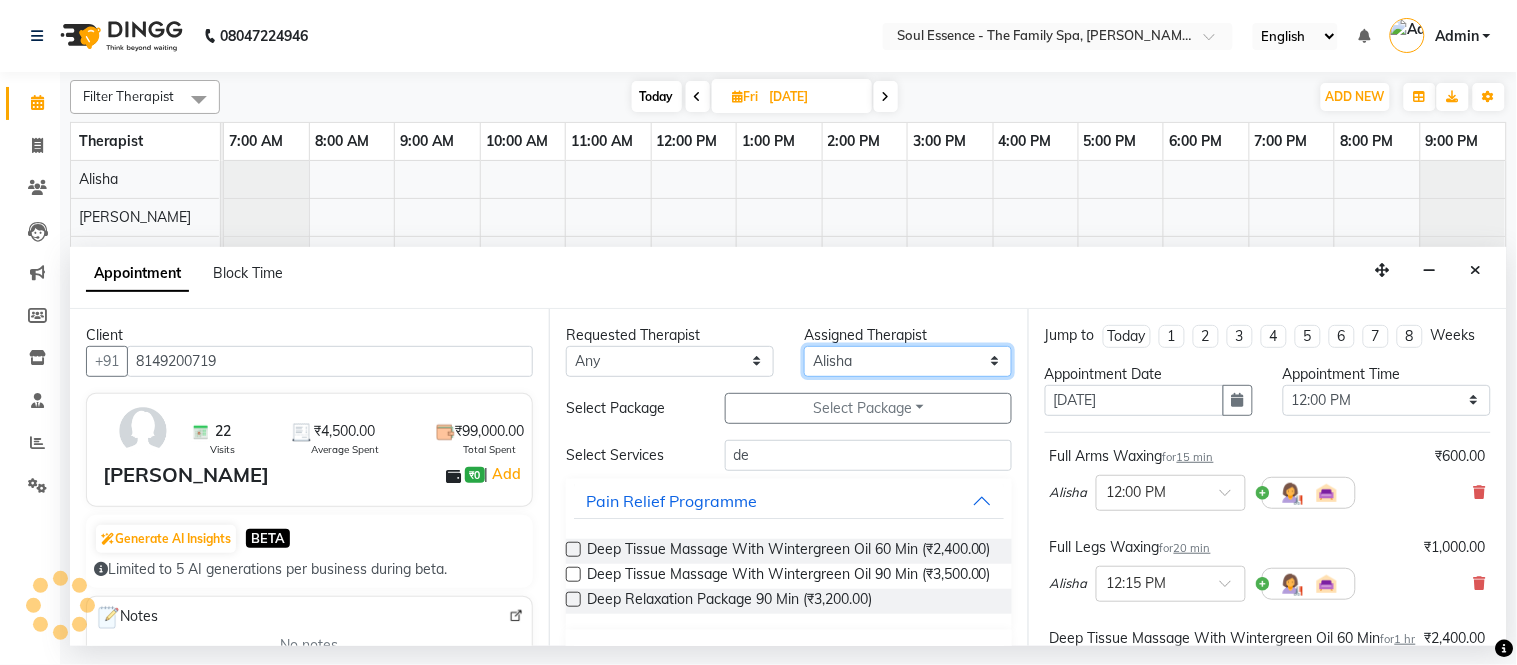 click on "Select [PERSON_NAME] [PERSON_NAME] Poonam Saheb [PERSON_NAME]" at bounding box center [908, 361] 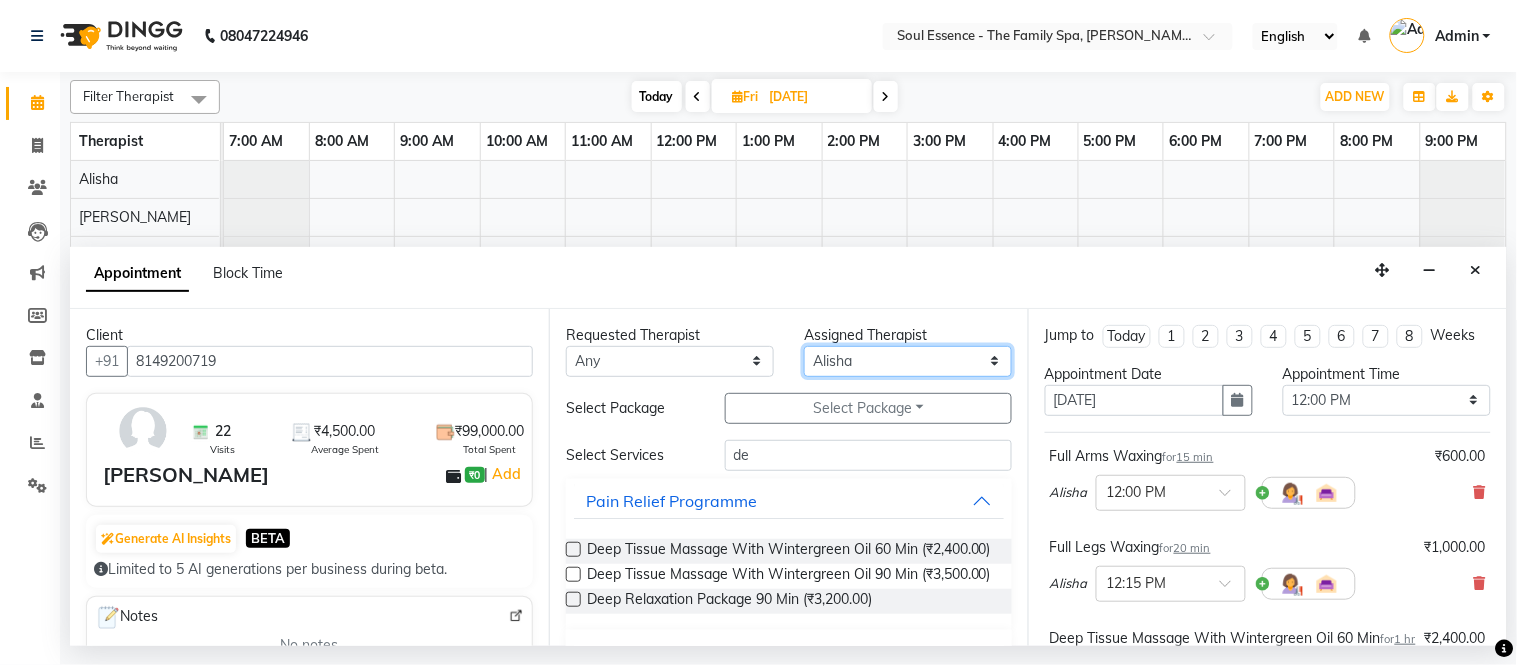 select on "45892" 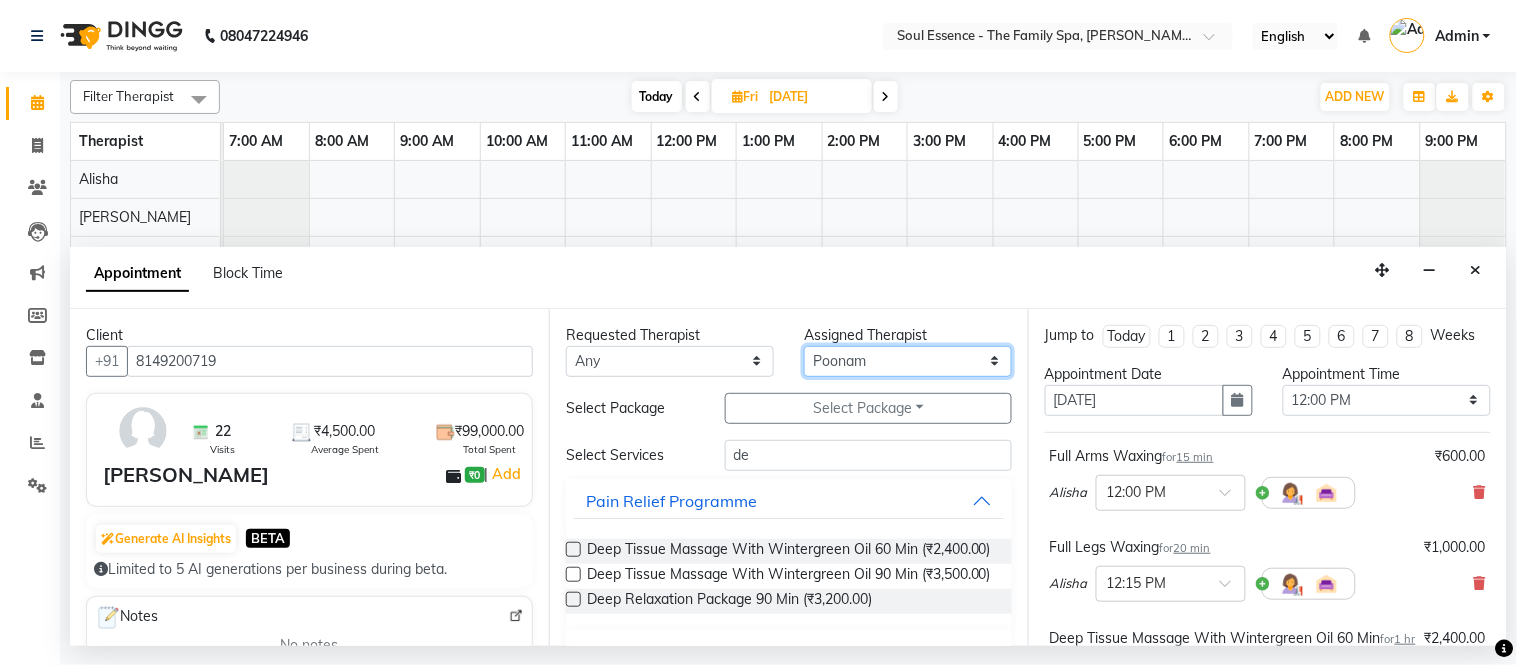 click on "Select [PERSON_NAME] [PERSON_NAME] Poonam Saheb [PERSON_NAME]" at bounding box center (908, 361) 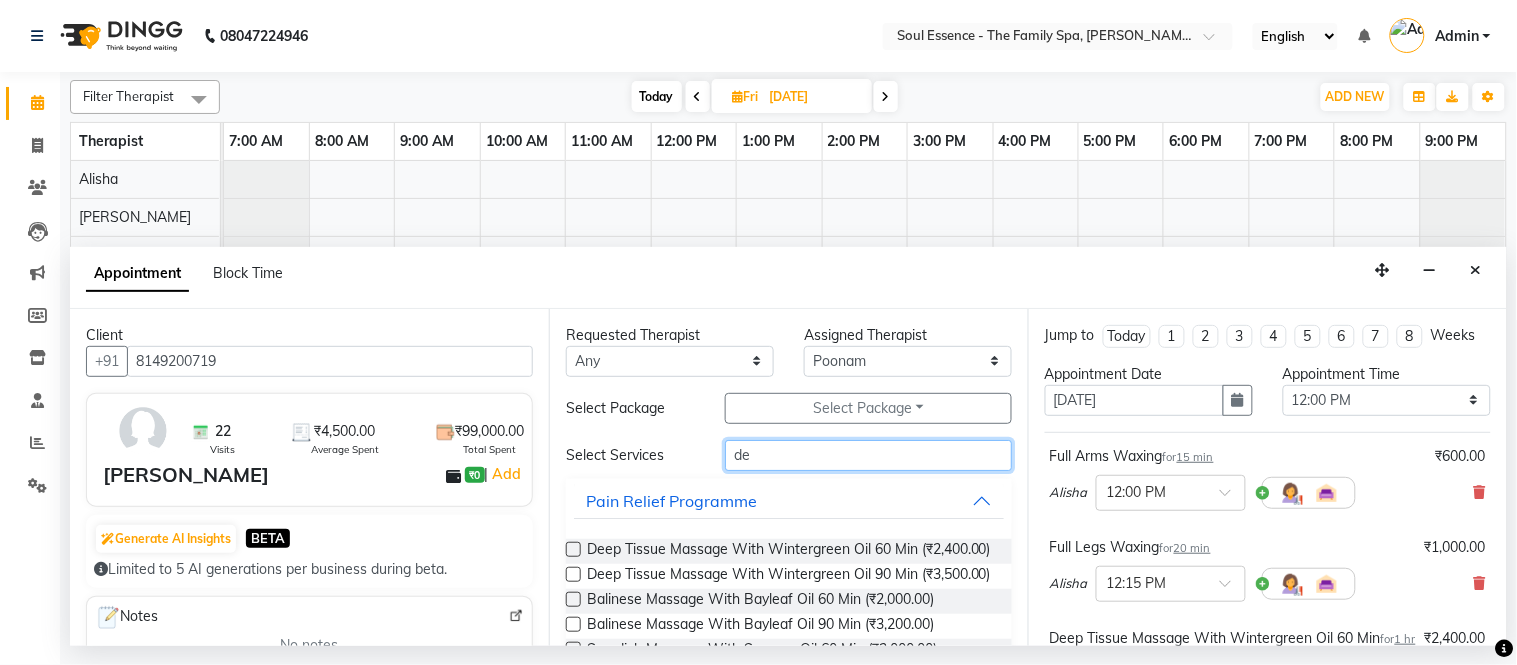 click on "de" at bounding box center [868, 455] 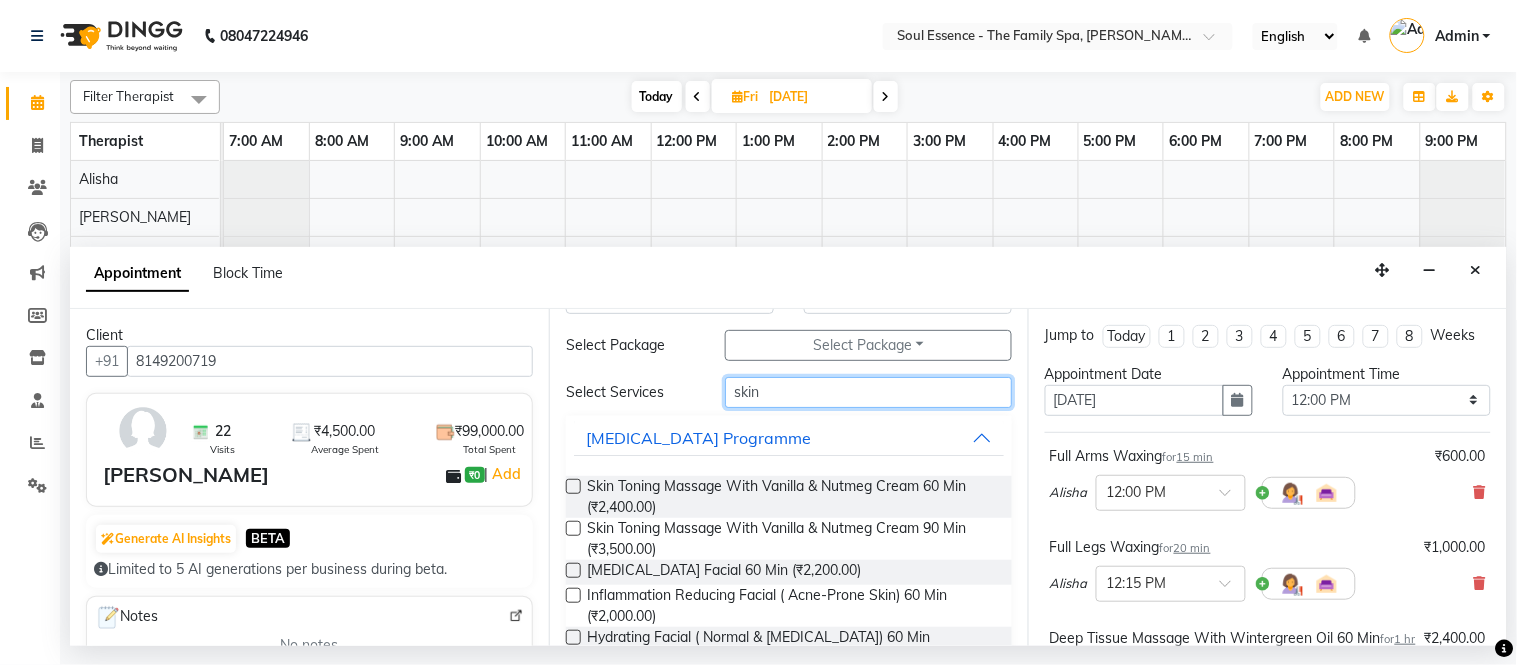 scroll, scrollTop: 111, scrollLeft: 0, axis: vertical 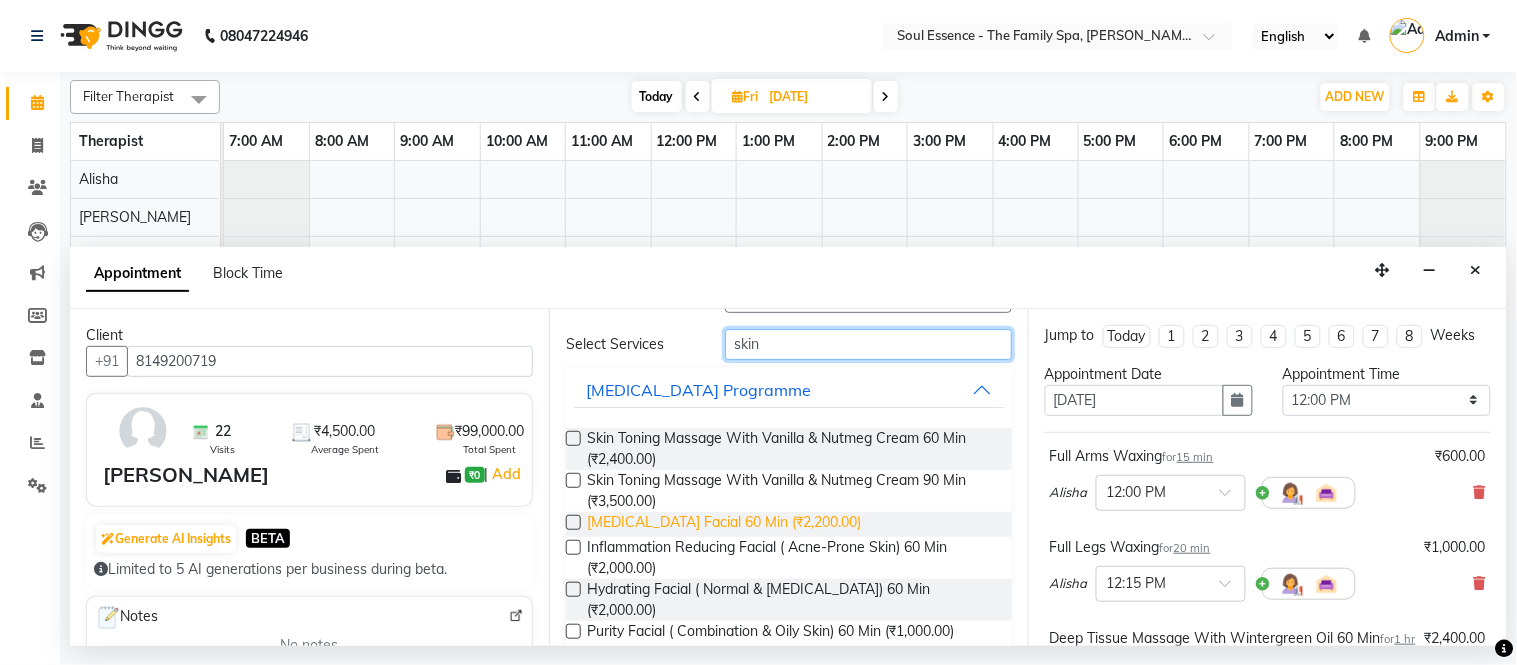 type on "skin" 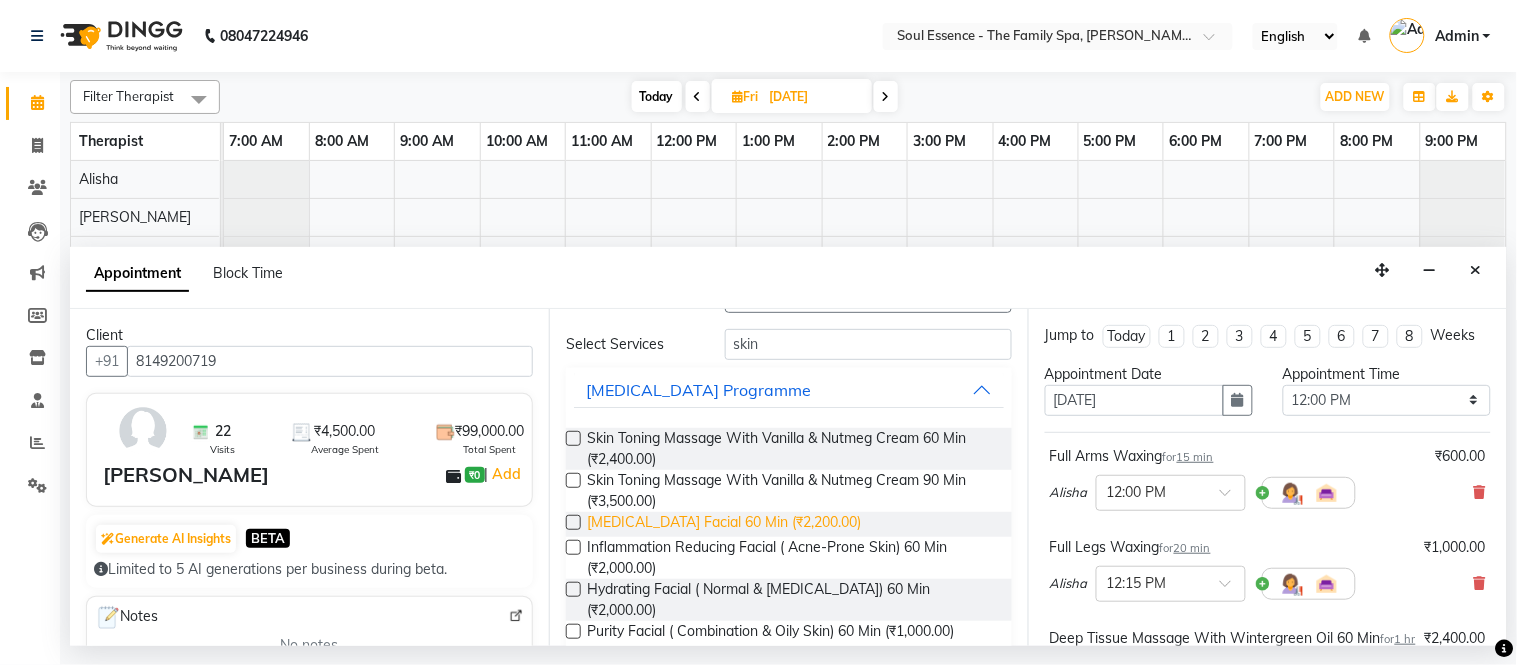 click on "[MEDICAL_DATA] Facial 60 Min (₹2,200.00)" at bounding box center (724, 524) 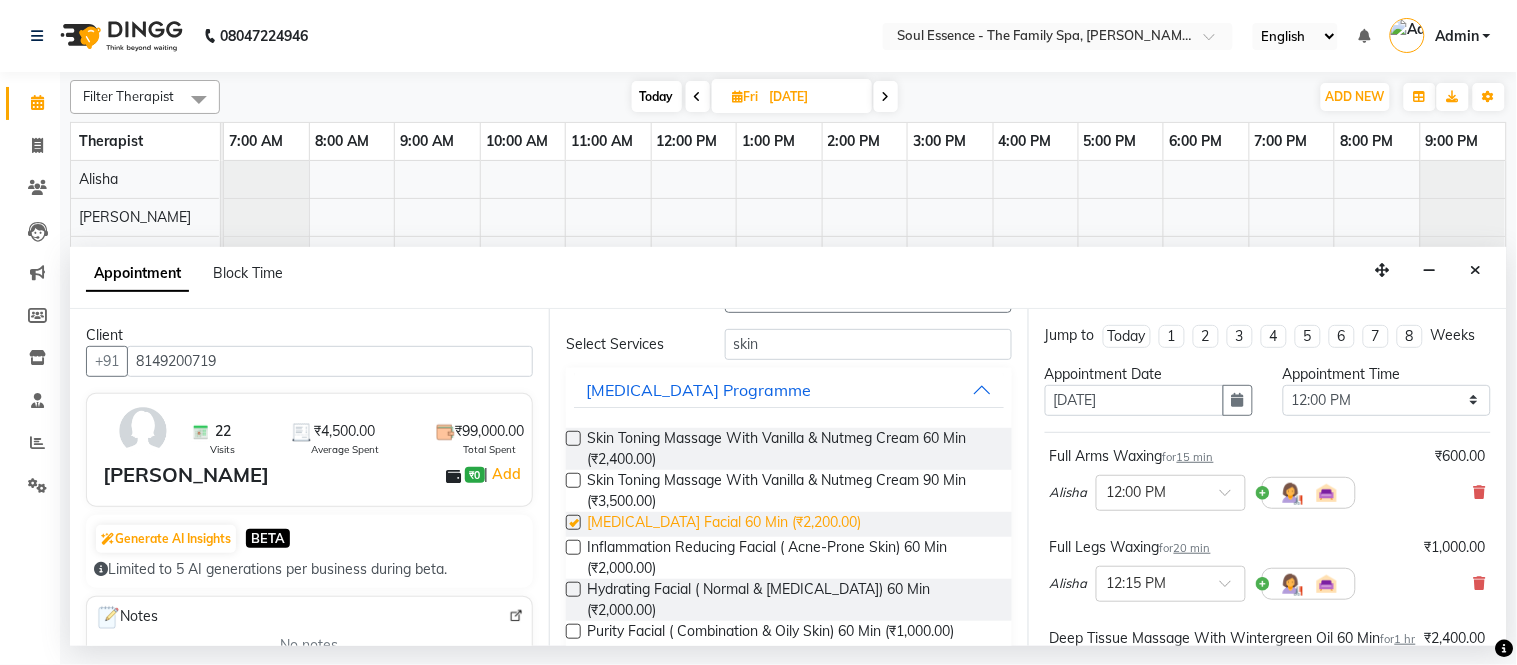 checkbox on "false" 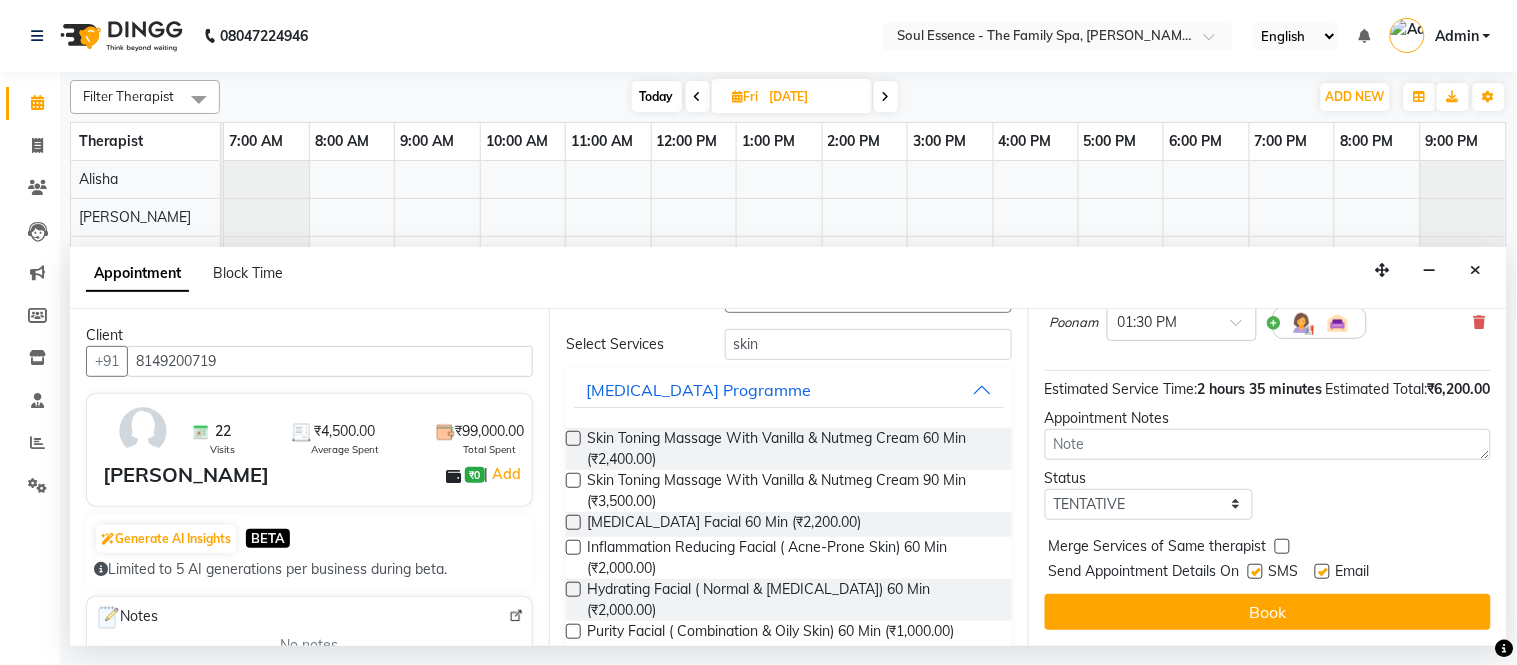 scroll, scrollTop: 333, scrollLeft: 0, axis: vertical 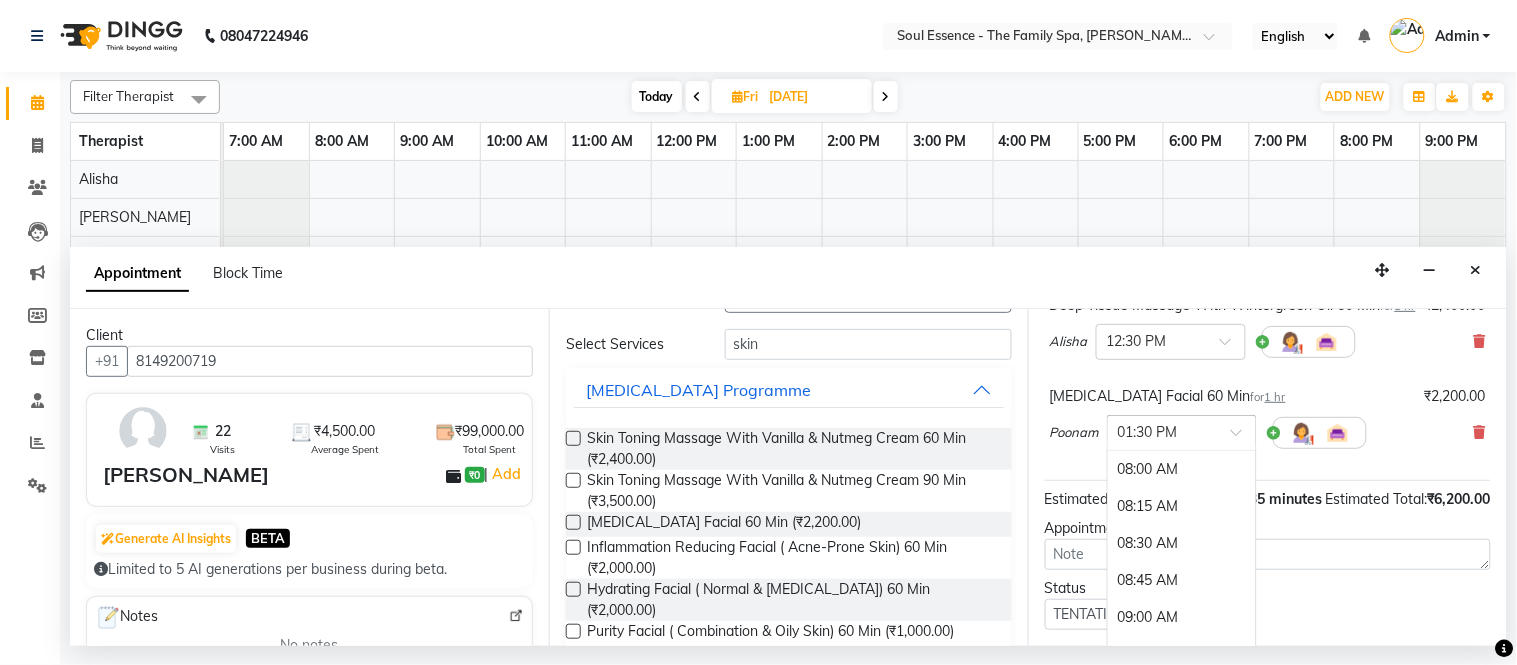 click at bounding box center [1162, 431] 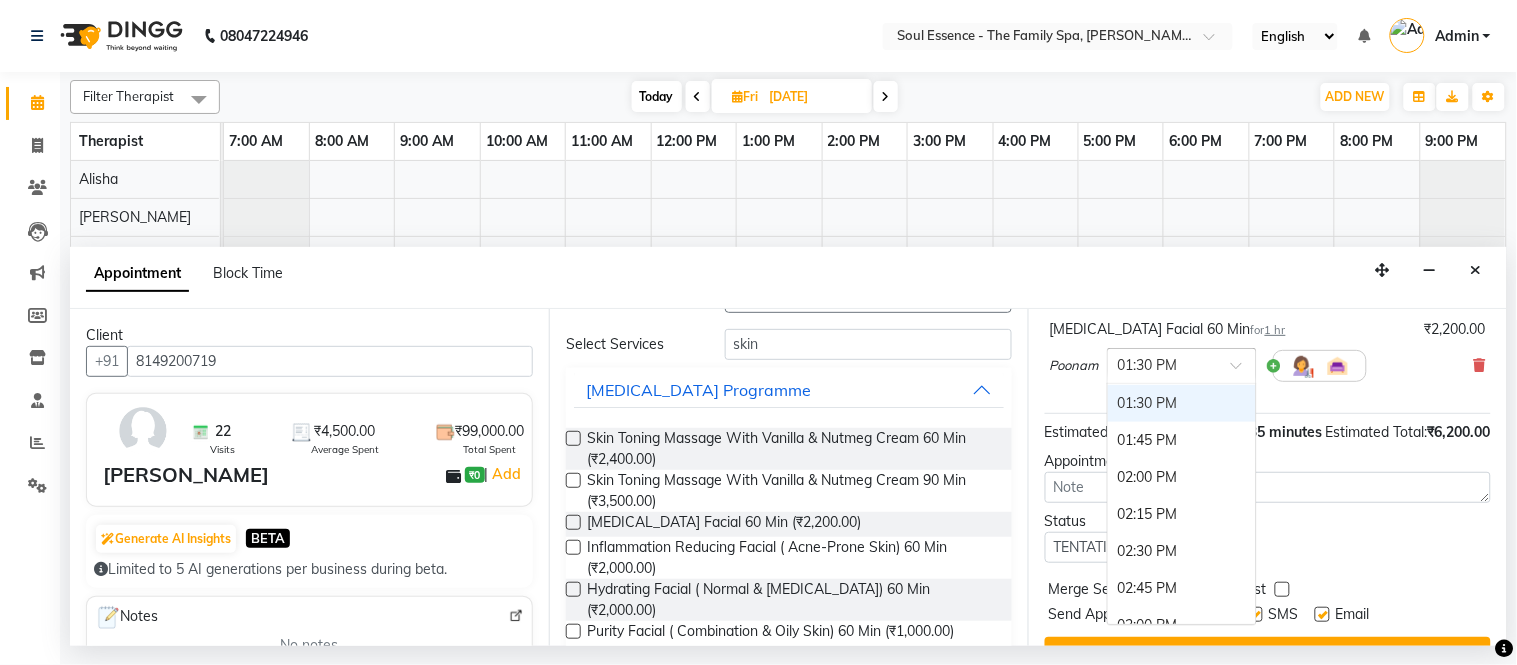 scroll, scrollTop: 444, scrollLeft: 0, axis: vertical 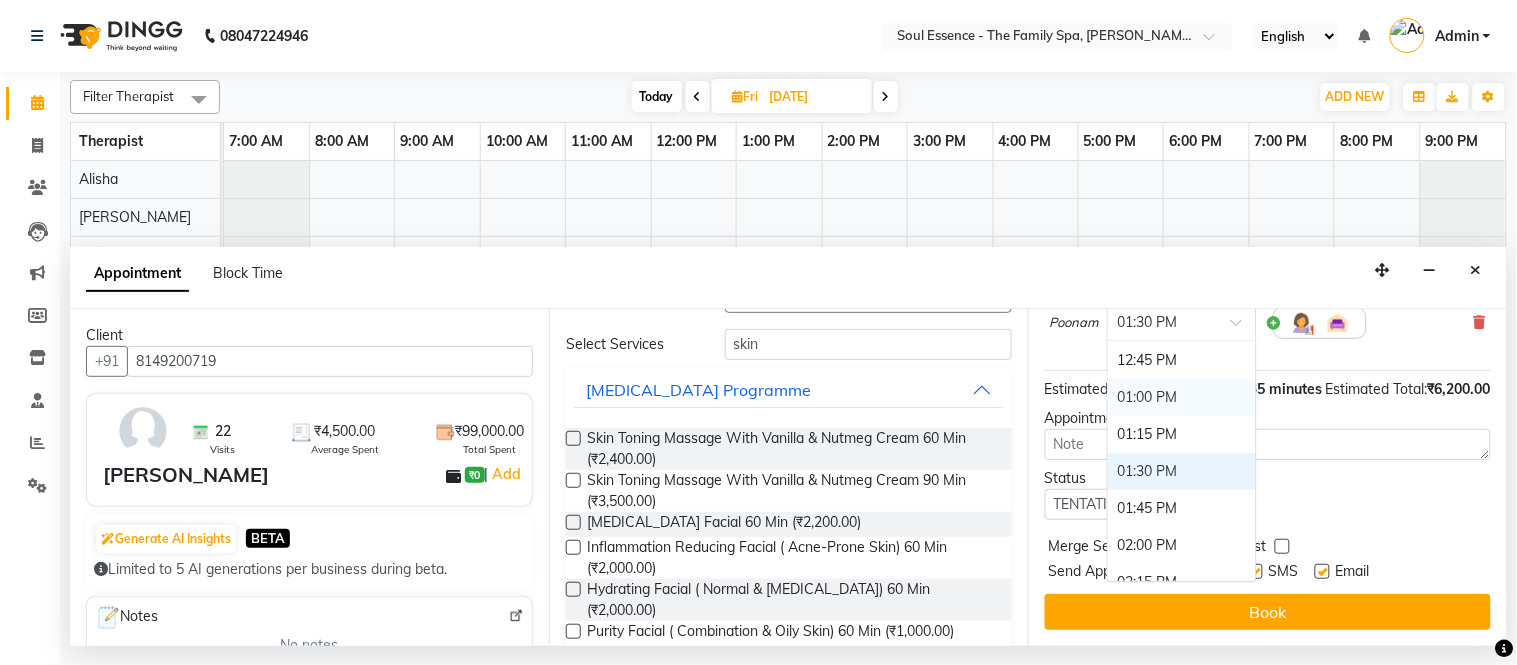 click on "01:00 PM" at bounding box center [1182, 397] 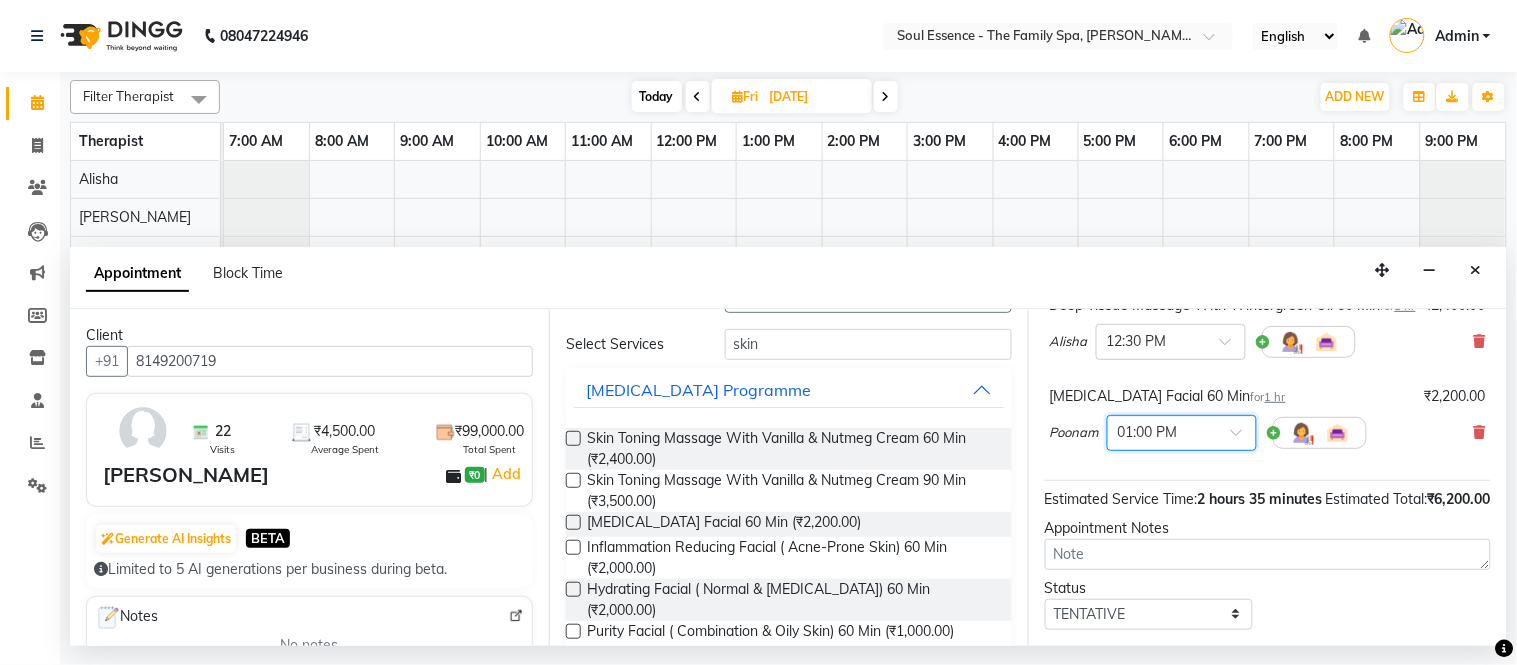scroll, scrollTop: 222, scrollLeft: 0, axis: vertical 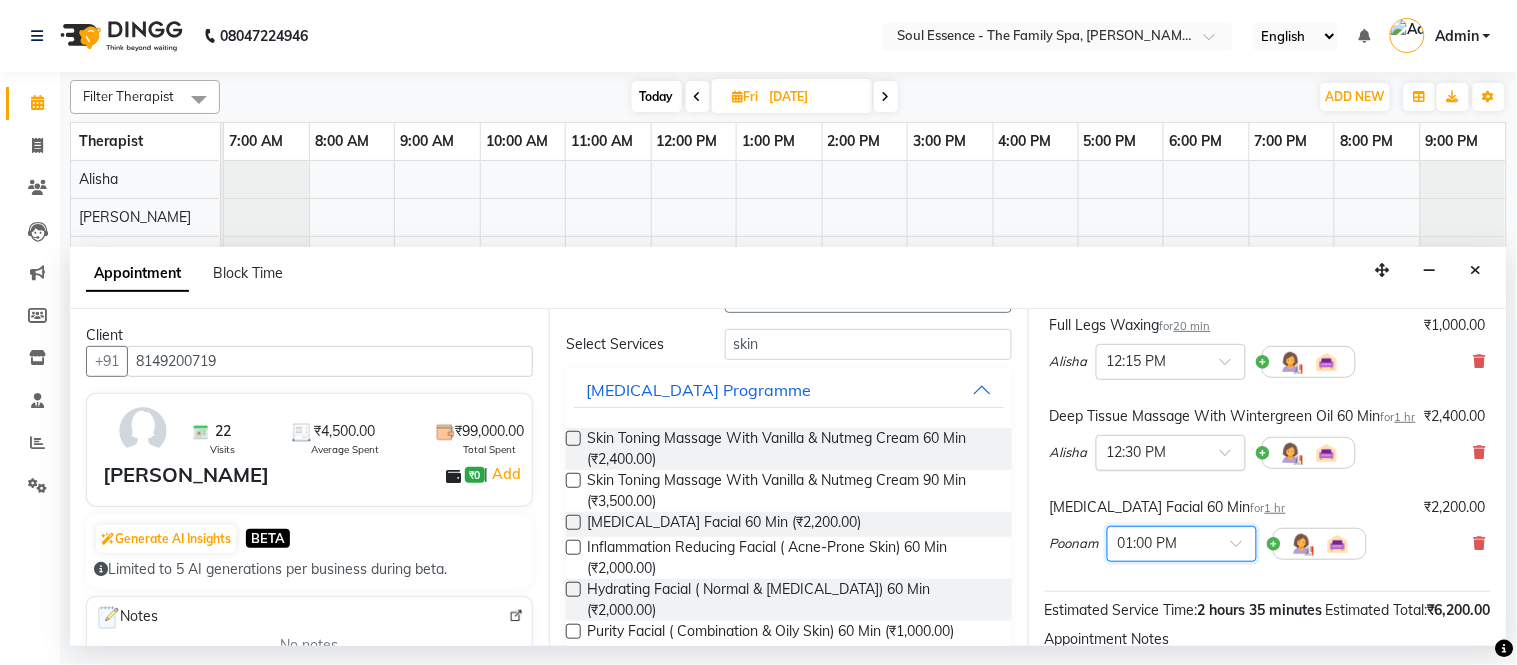 click on "× 12:30 PM" at bounding box center [1171, 453] 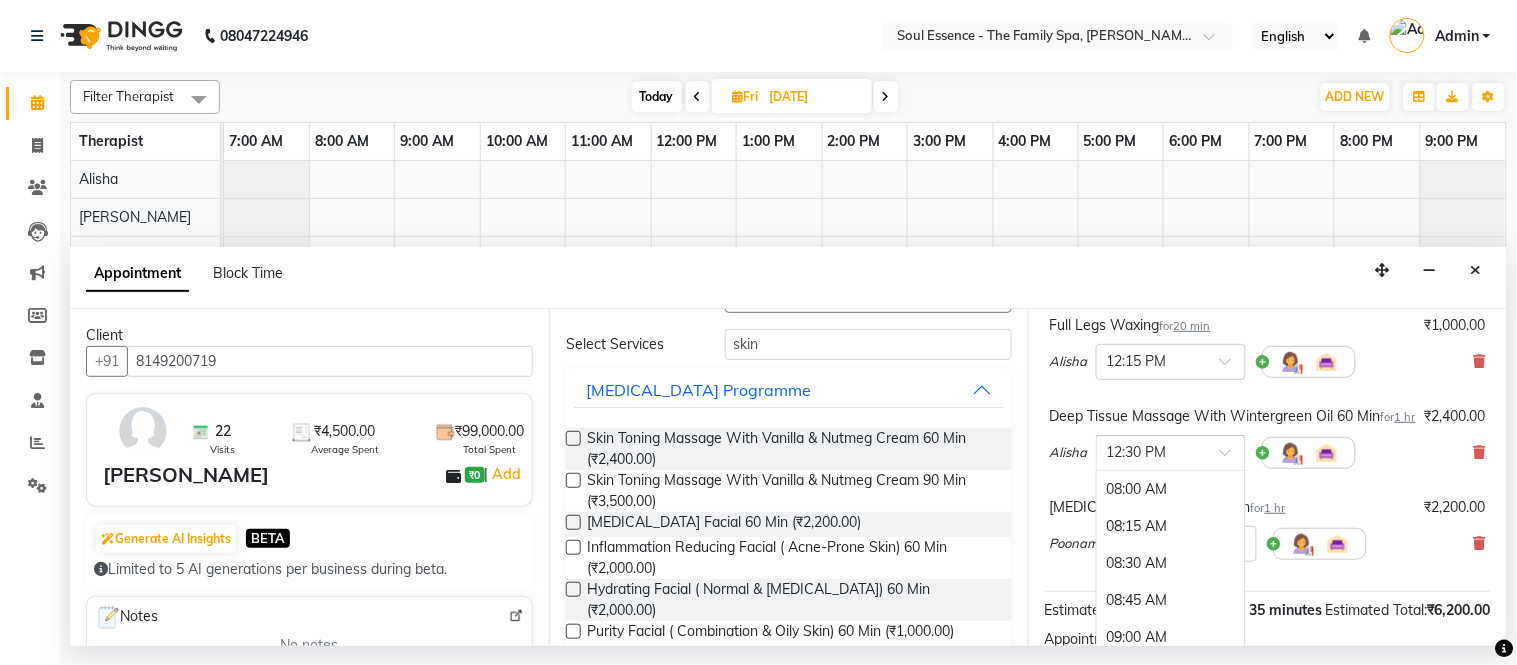 scroll, scrollTop: 665, scrollLeft: 0, axis: vertical 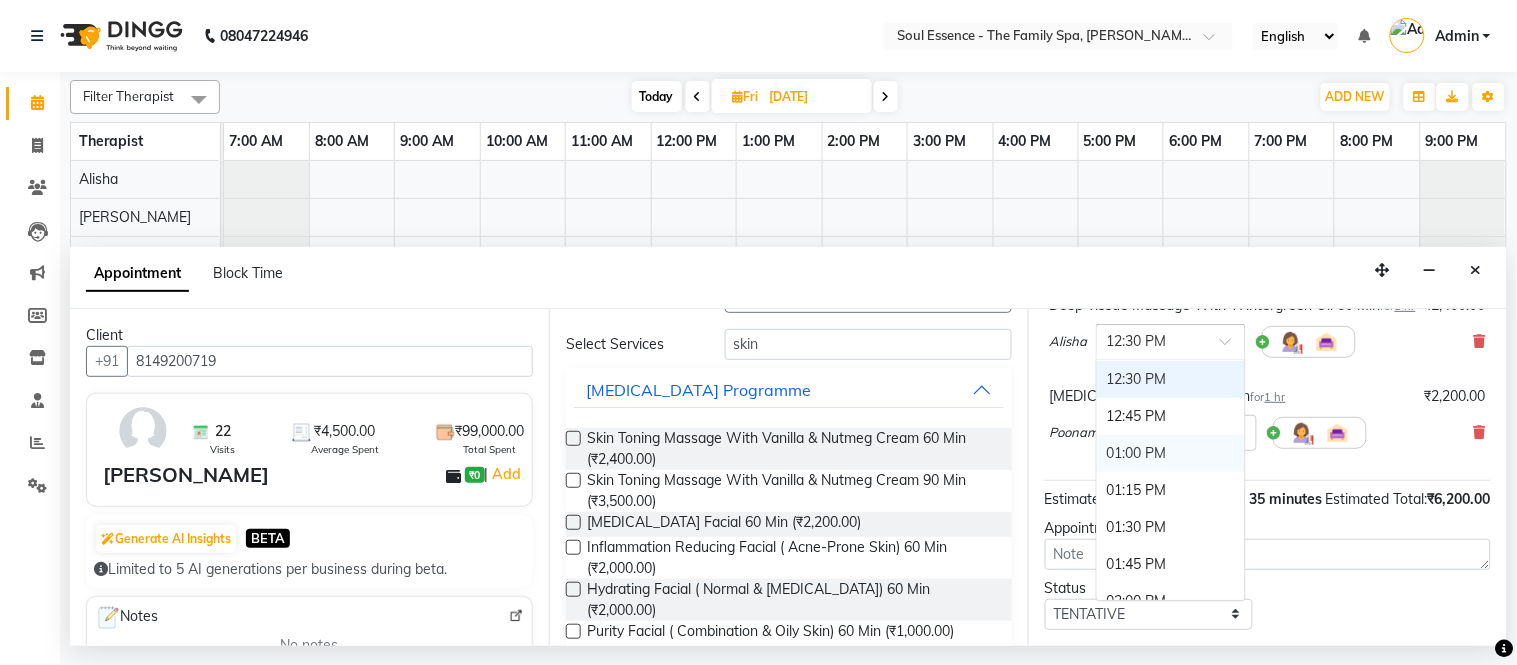 click on "01:00 PM" at bounding box center (1171, 453) 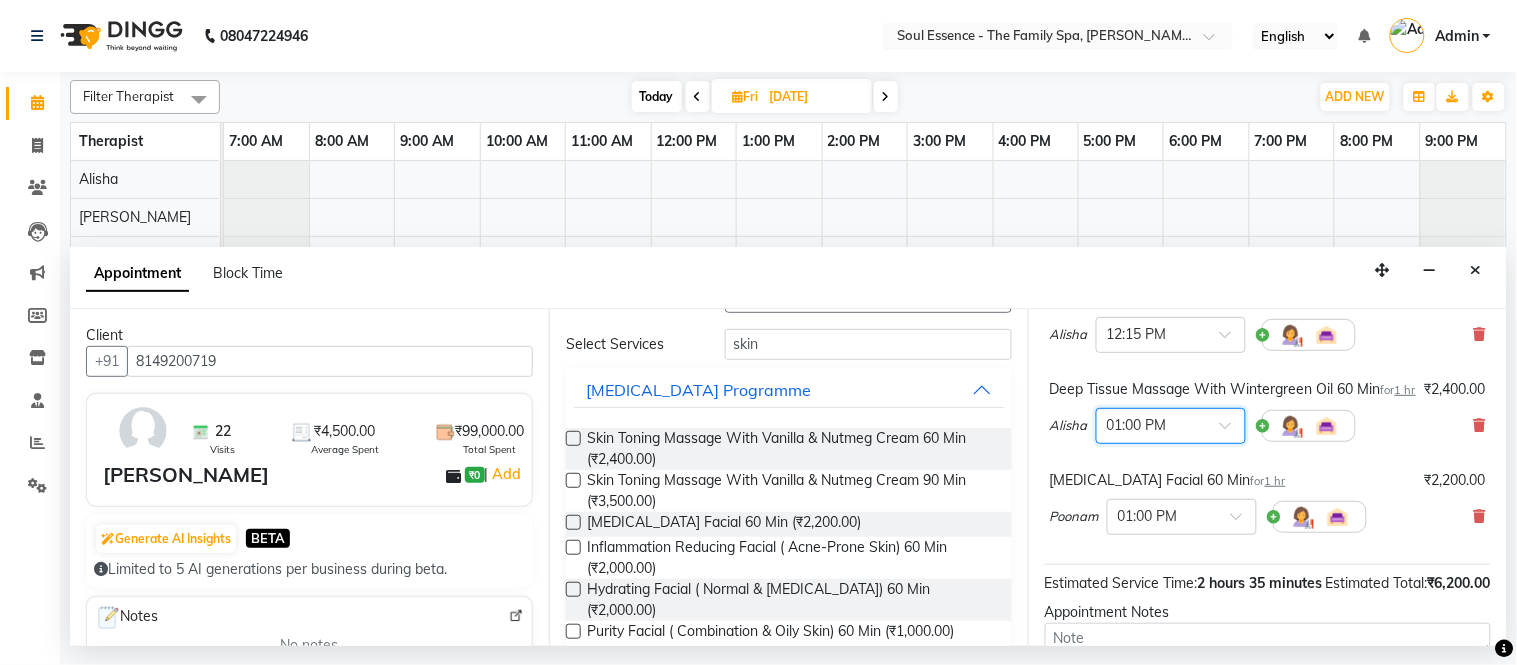 scroll, scrollTop: 132, scrollLeft: 0, axis: vertical 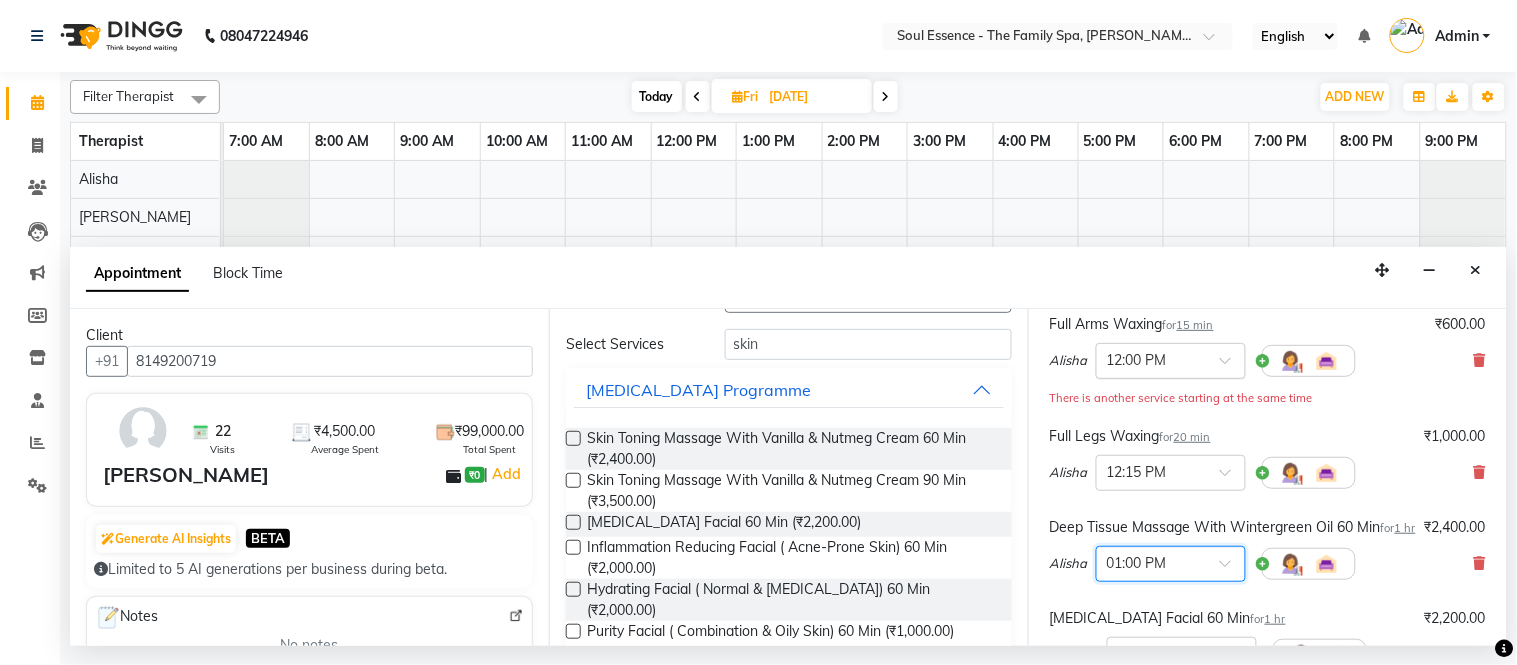 click at bounding box center (1151, 359) 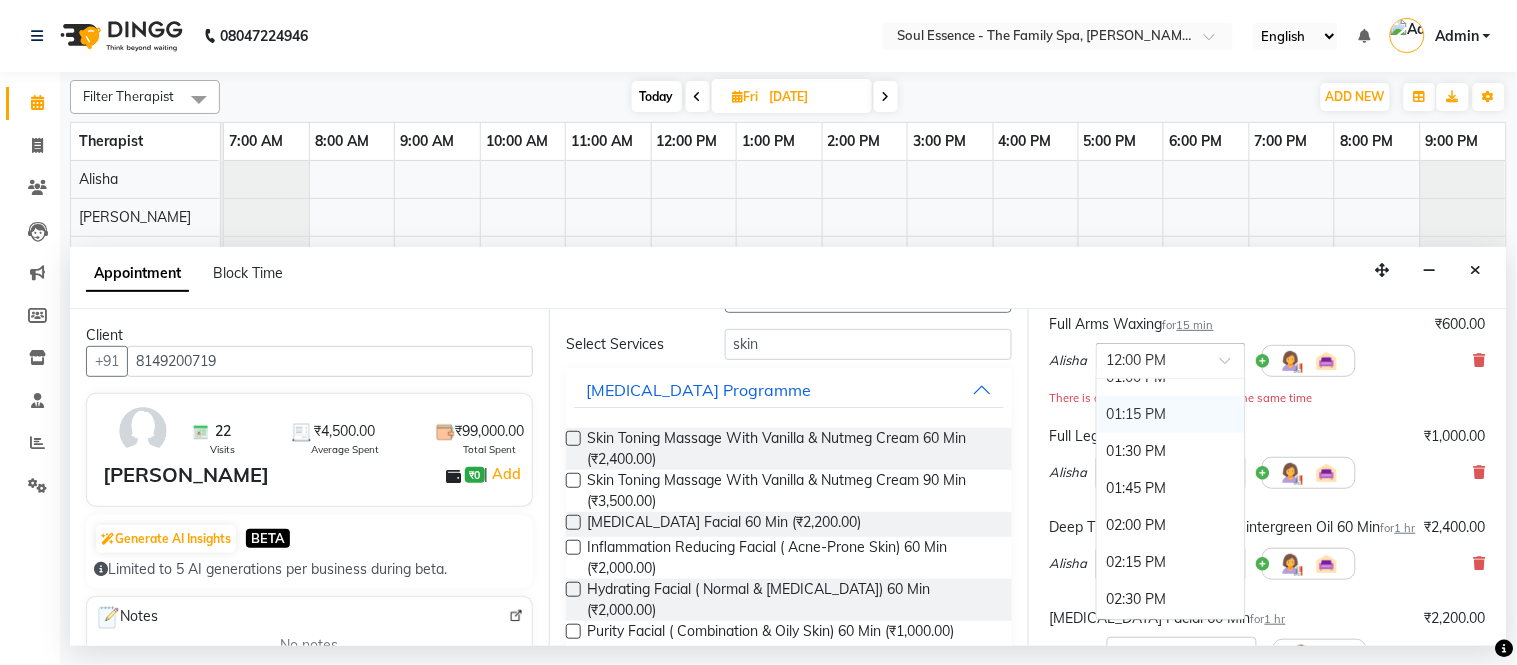 scroll, scrollTop: 813, scrollLeft: 0, axis: vertical 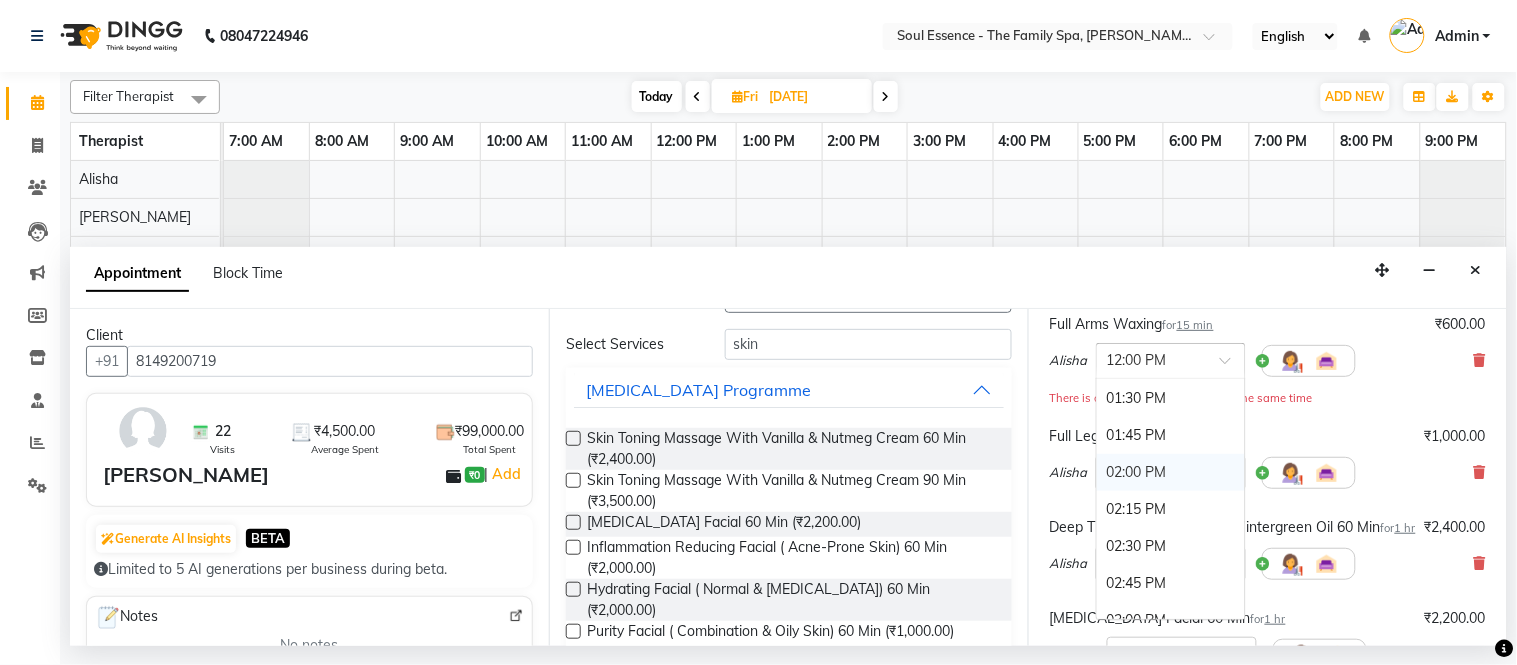 click on "02:00 PM" at bounding box center (1171, 472) 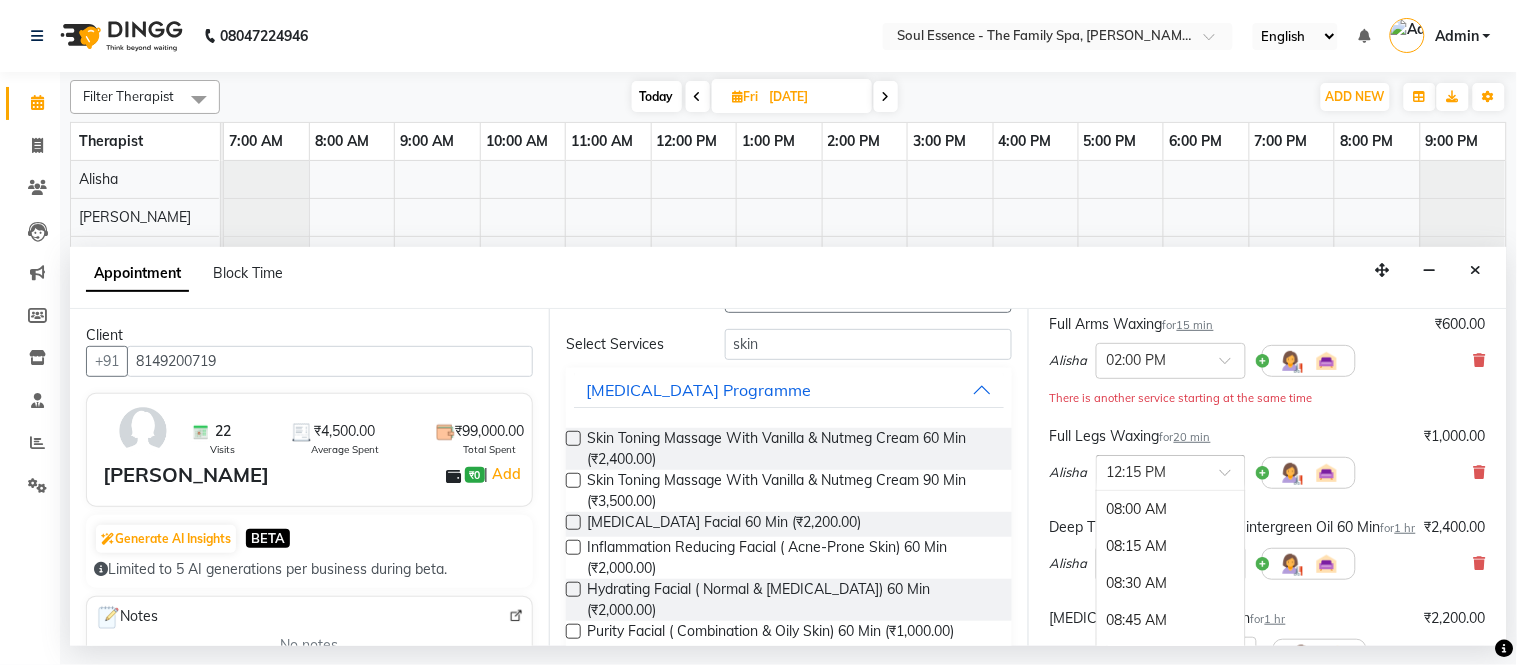 click at bounding box center [1151, 471] 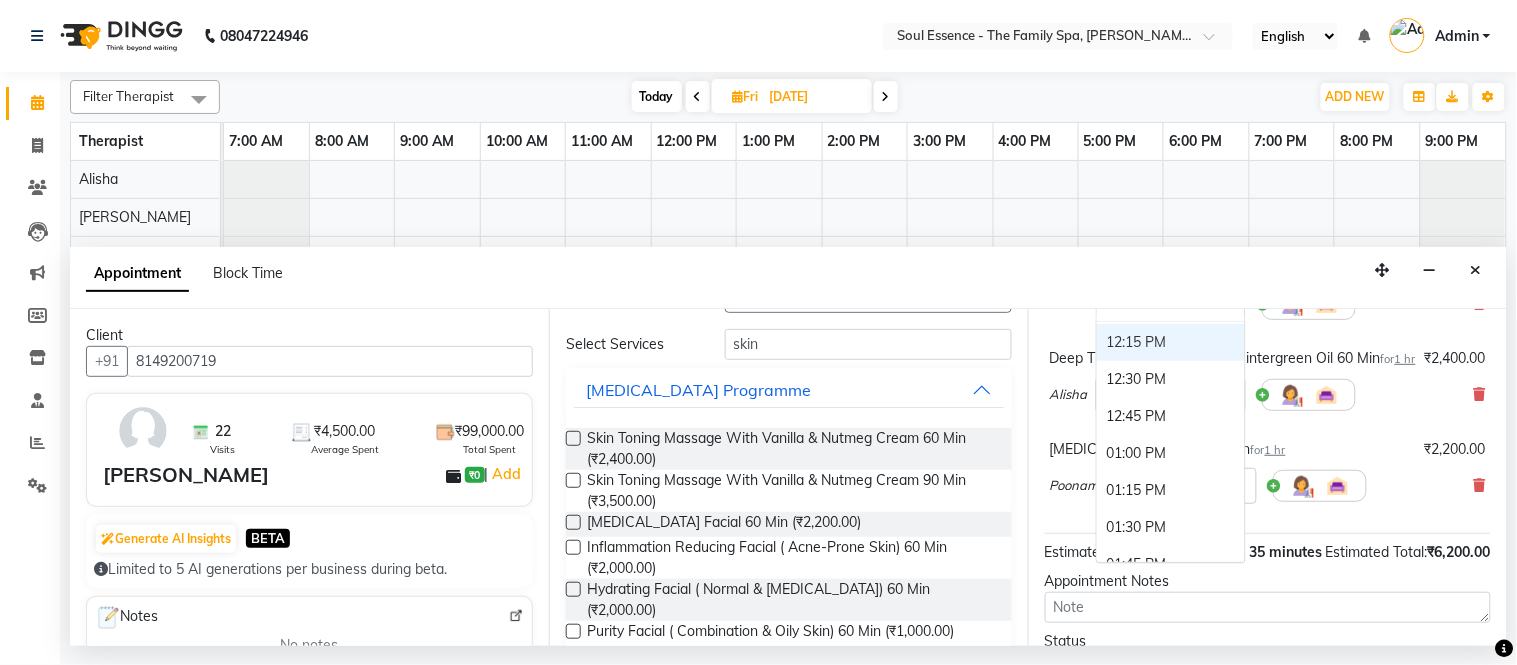 scroll, scrollTop: 354, scrollLeft: 0, axis: vertical 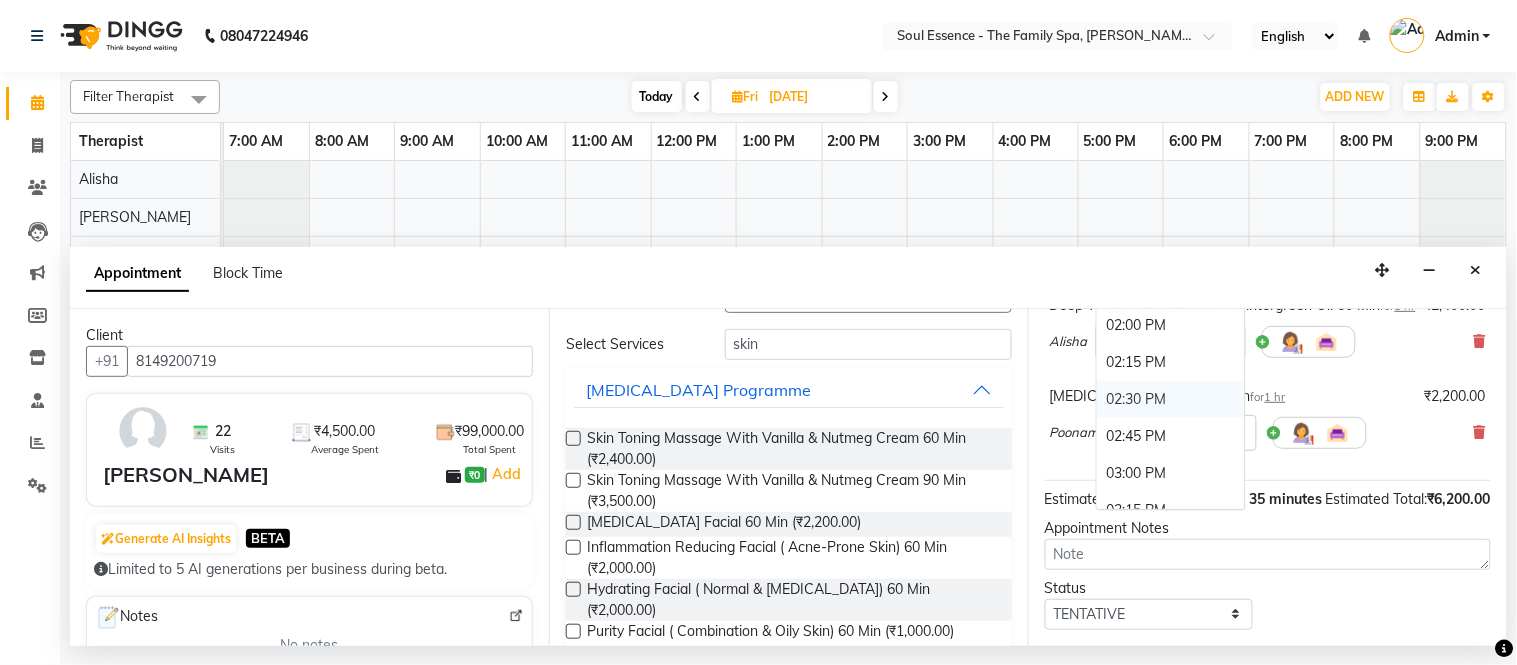 click on "02:30 PM" at bounding box center (1171, 399) 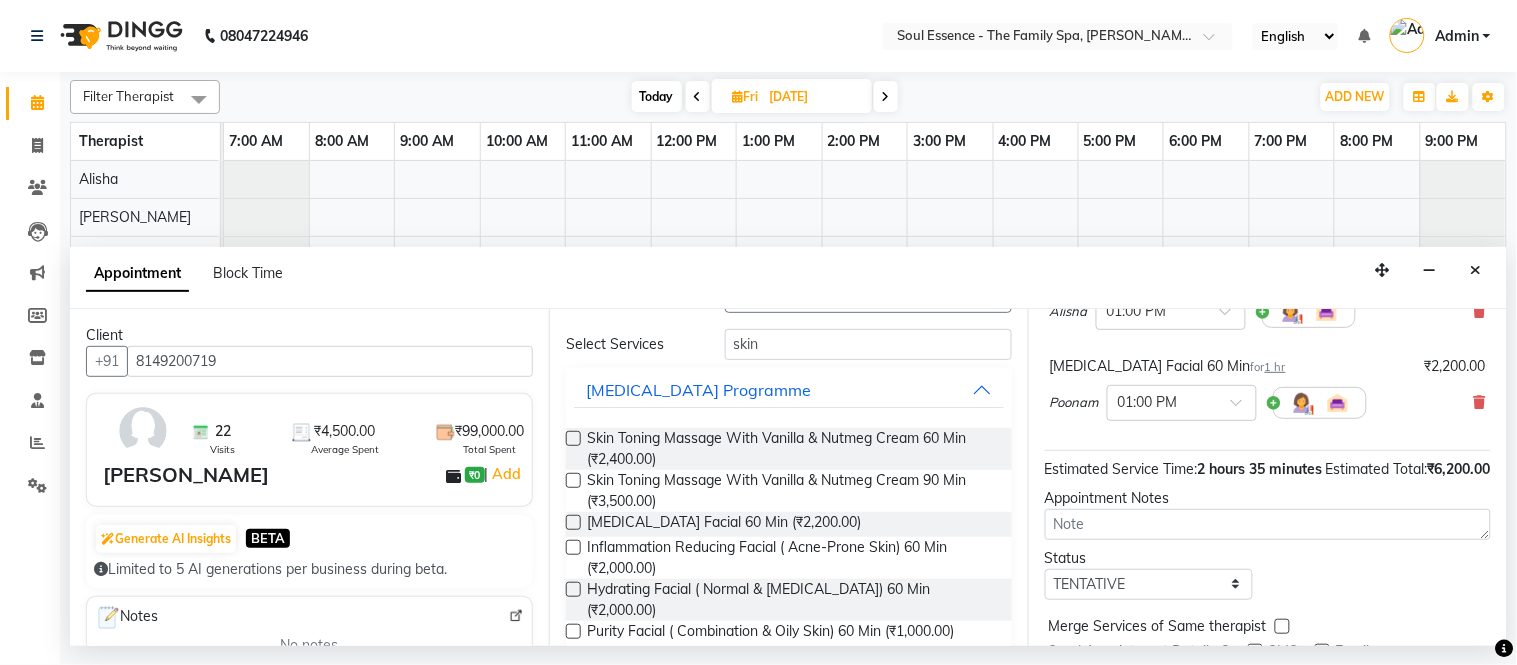scroll, scrollTop: 303, scrollLeft: 0, axis: vertical 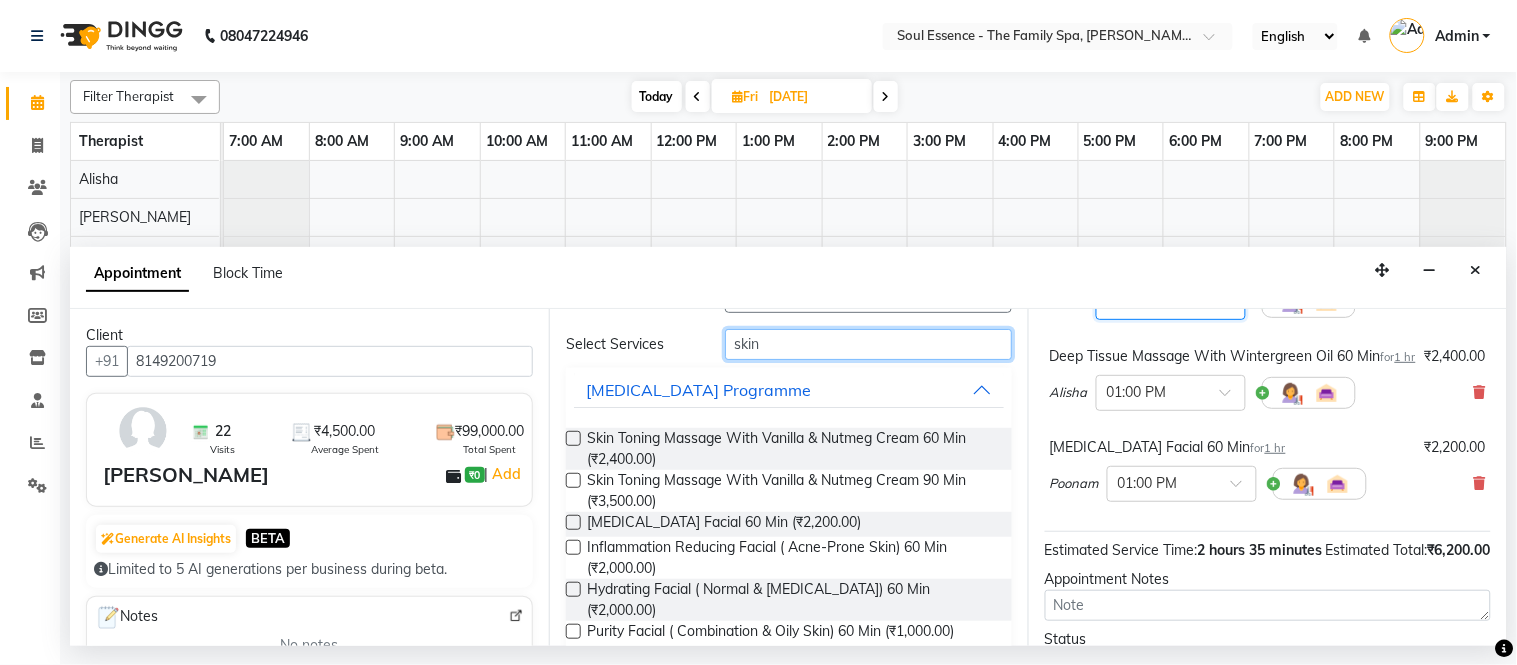 drag, startPoint x: 681, startPoint y: 354, endPoint x: 648, endPoint y: 352, distance: 33.06055 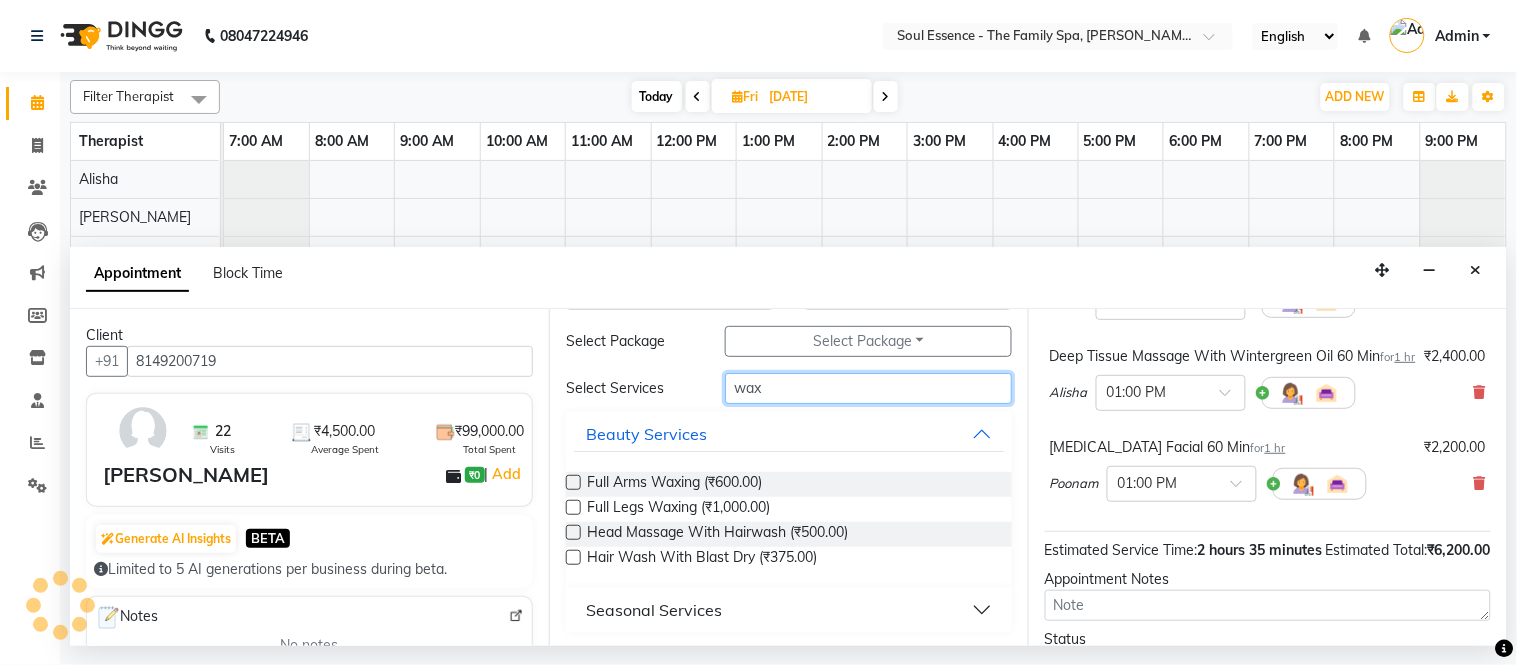 scroll, scrollTop: 0, scrollLeft: 0, axis: both 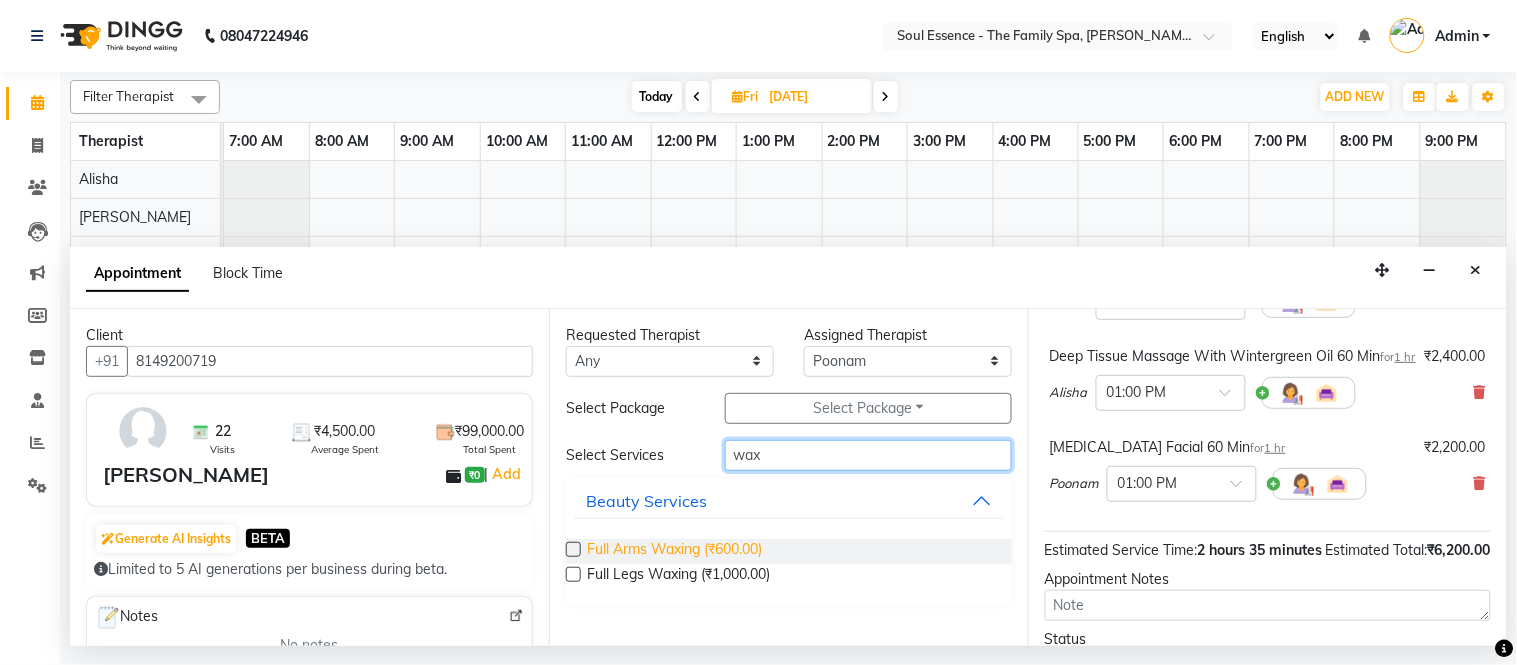 type on "wax" 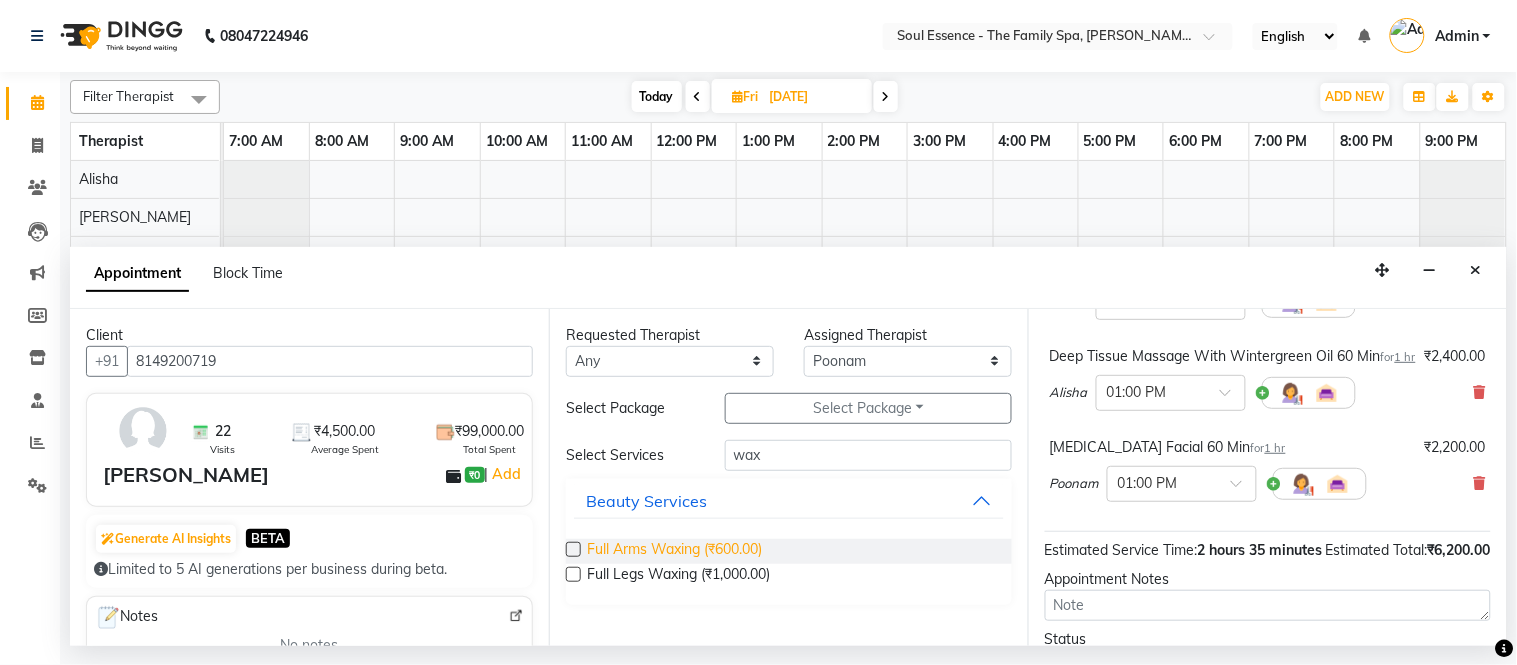 click on "Full Arms Waxing (₹600.00)" at bounding box center (674, 551) 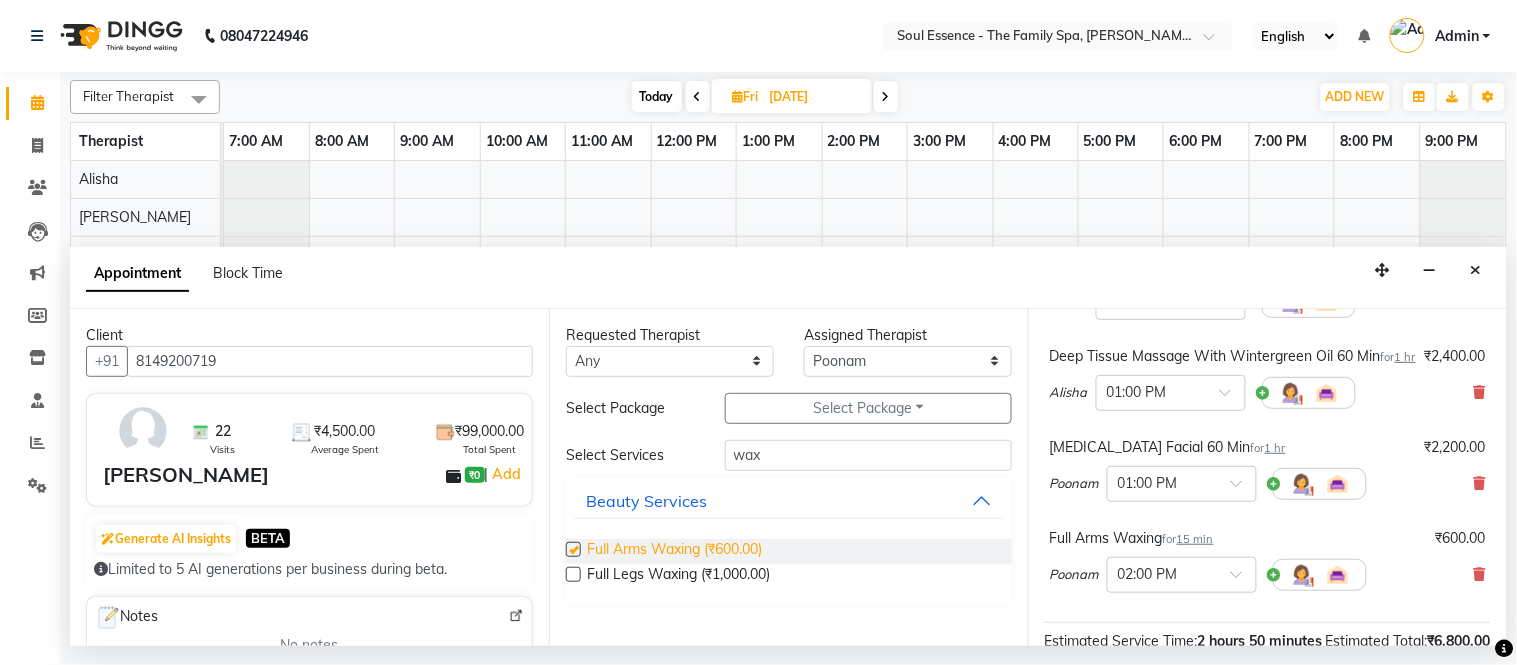 checkbox on "false" 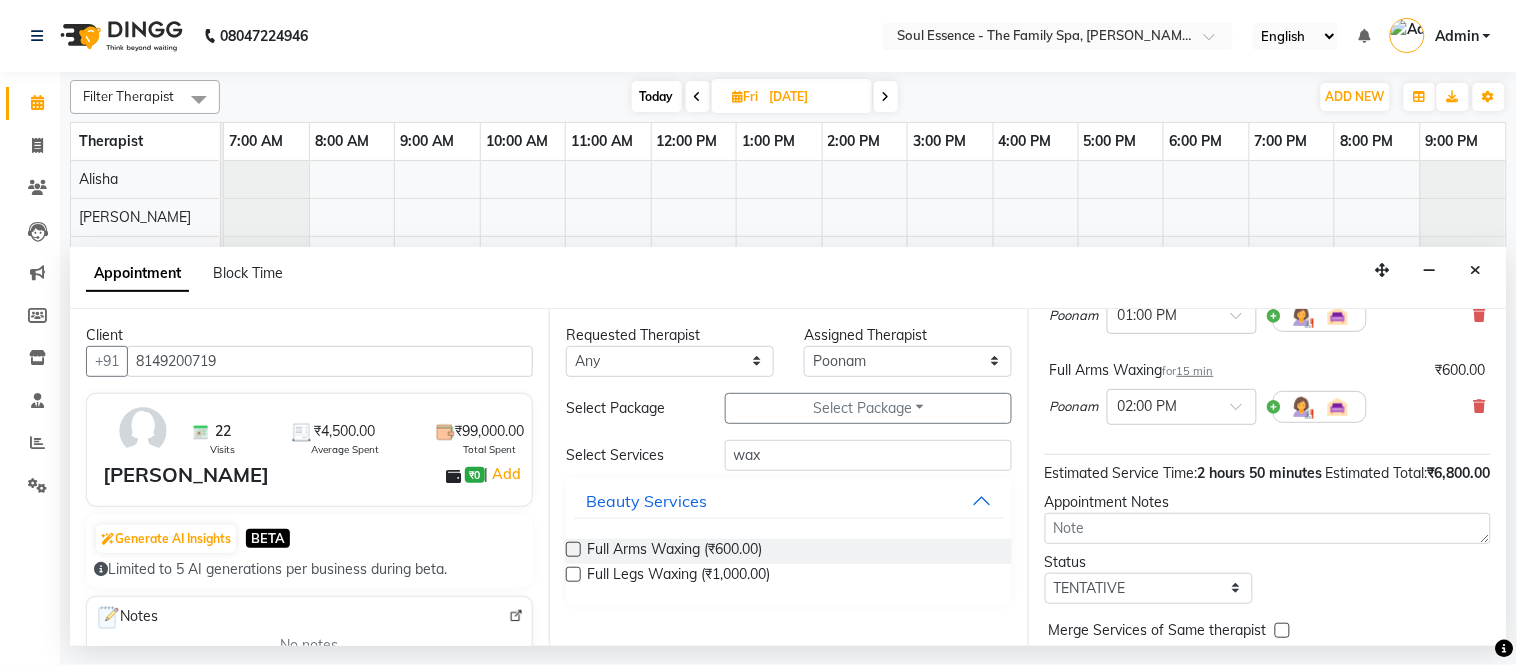 scroll, scrollTop: 615, scrollLeft: 0, axis: vertical 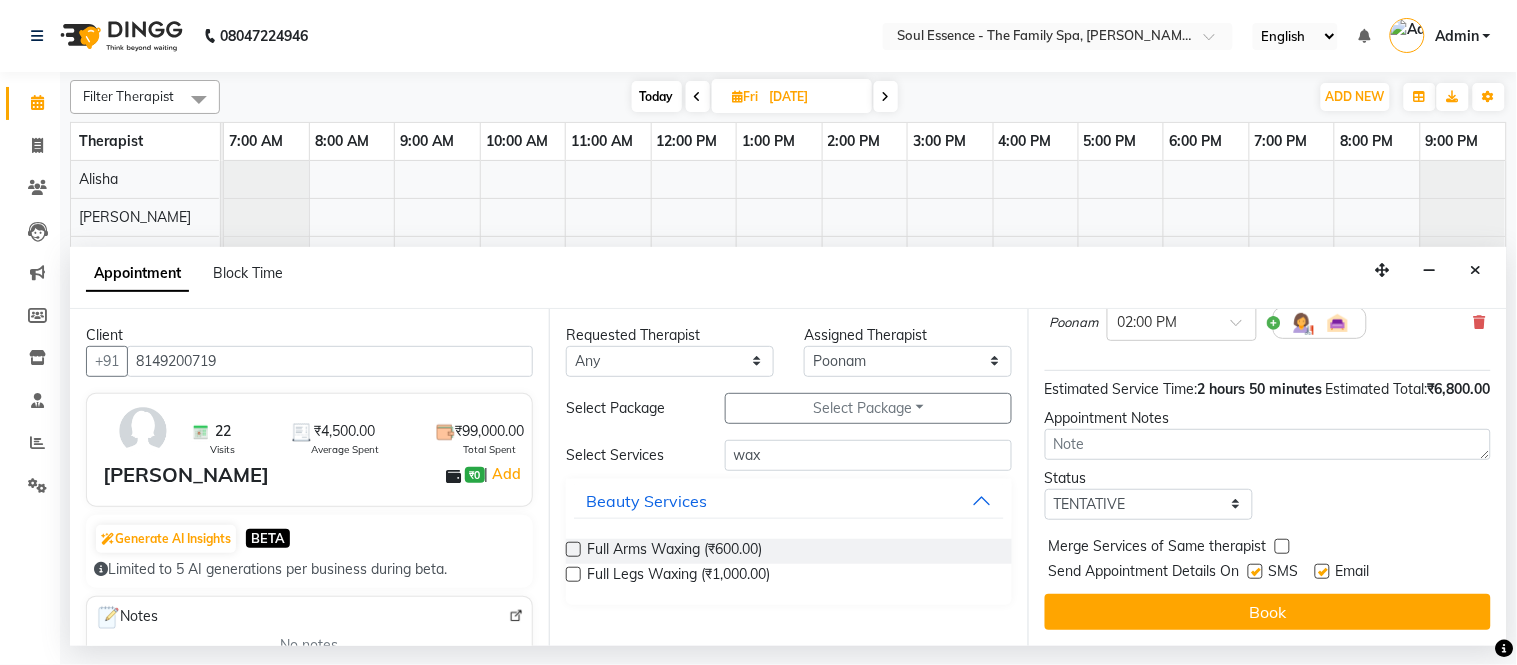 click at bounding box center [1255, 571] 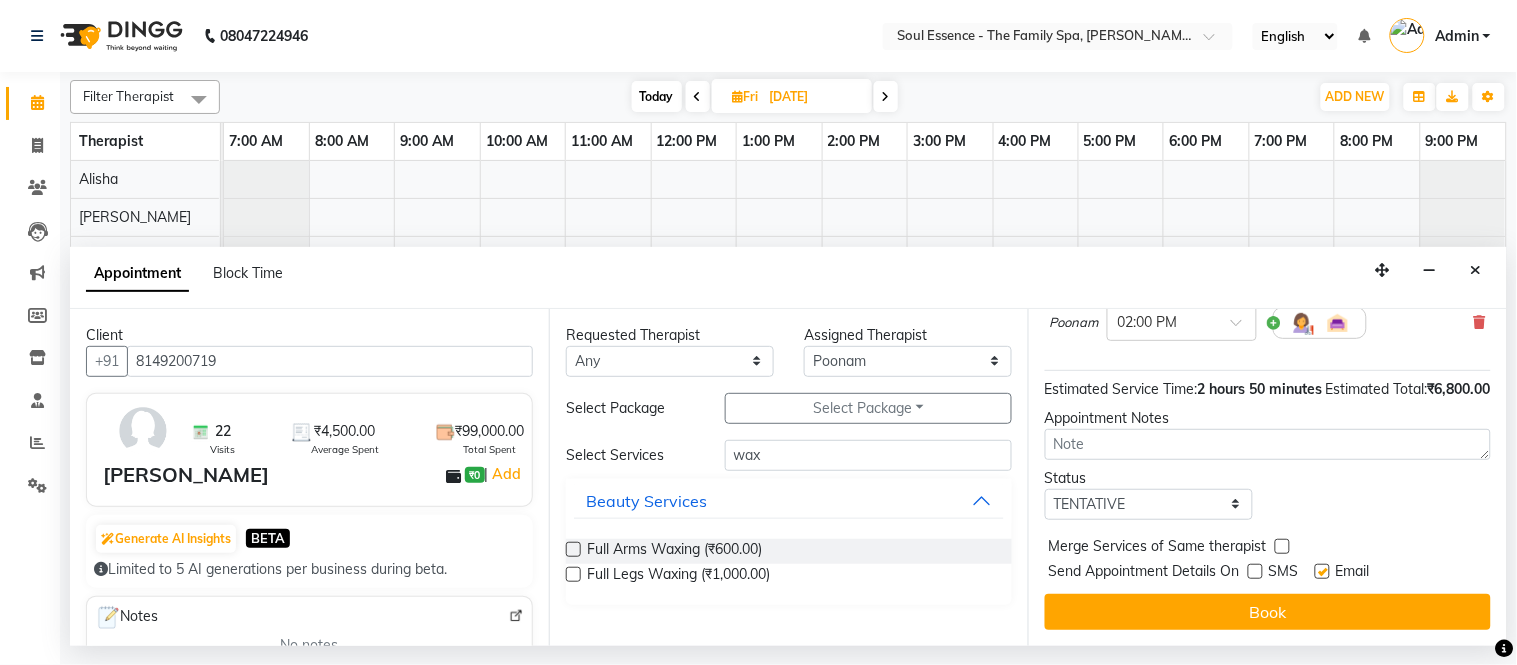 click at bounding box center [1322, 571] 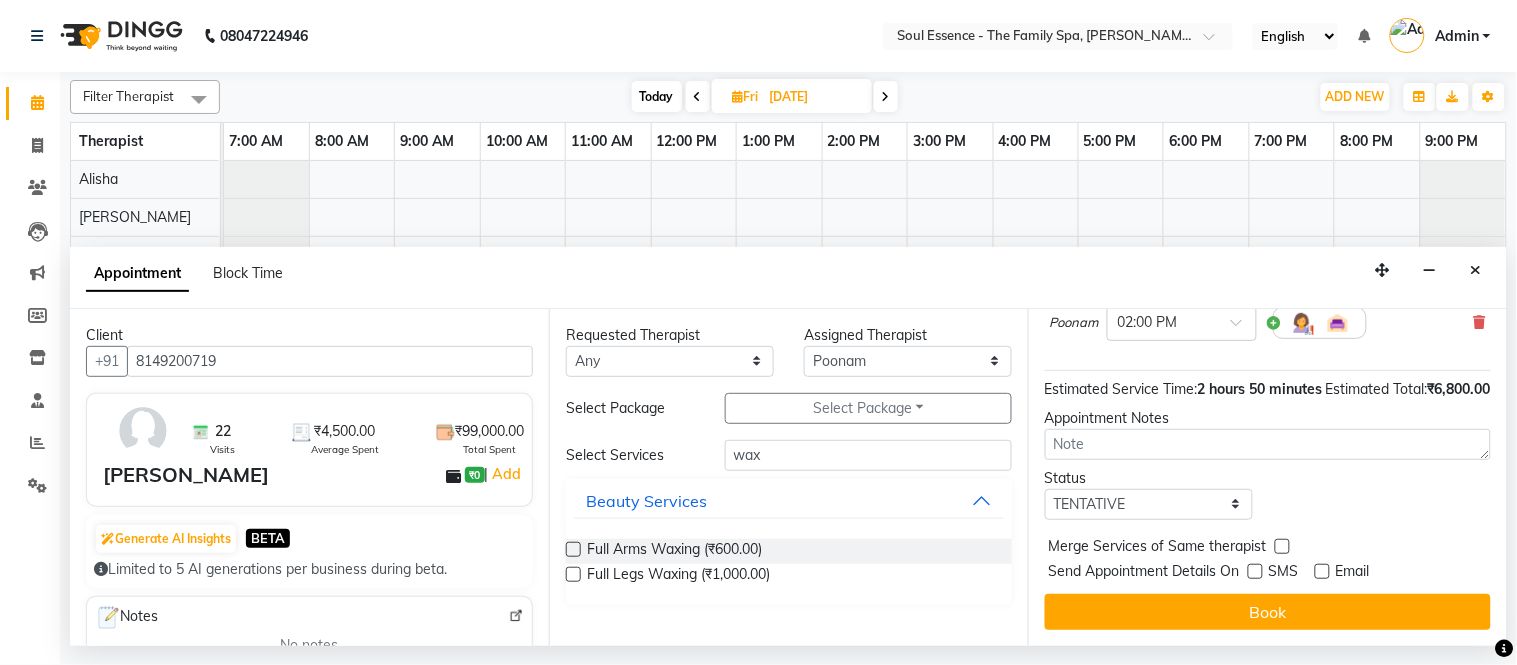 click on "Jump to [DATE] 1 2 3 4 5 6 7 8 Weeks Appointment Date [DATE] Appointment Time Select 08:00 AM 08:15 AM 08:30 AM 08:45 AM 09:00 AM 09:15 AM 09:30 AM 09:45 AM 10:00 AM 10:15 AM 10:30 AM 10:45 AM 11:00 AM 11:15 AM 11:30 AM 11:45 AM 12:00 PM 12:15 PM 12:30 PM 12:45 PM 01:00 PM 01:15 PM 01:30 PM 01:45 PM 02:00 PM 02:15 PM 02:30 PM 02:45 PM 03:00 PM 03:15 PM 03:30 PM 03:45 PM 04:00 PM 04:15 PM 04:30 PM 04:45 PM 05:00 PM 05:15 PM 05:30 PM 05:45 PM 06:00 PM 06:15 PM 06:30 PM 06:45 PM 07:00 PM 07:15 PM 07:30 PM 07:45 PM 08:00 PM 08:15 PM 08:30 PM 08:45 PM 09:00 PM Full Arms Waxing   for  15 min ₹600.00 [PERSON_NAME] × 02:00 PM There is another service starting at the same time Full Legs Waxing   for  20 min ₹1,000.00 [PERSON_NAME] × 02:30 PM Deep Tissue Massage With Wintergreen Oil 60 Min   for  1 hr ₹2,400.00 [PERSON_NAME] × 01:00 PM [MEDICAL_DATA] Facial 60 Min   for  1 hr ₹2,200.00 Poonam × 01:00 PM Full Arms Waxing   for  15 min ₹600.00 Poonam × 02:00 PM Estimated Service Time:  2 hours 50 minutes Estimated Total:" at bounding box center [1267, 477] 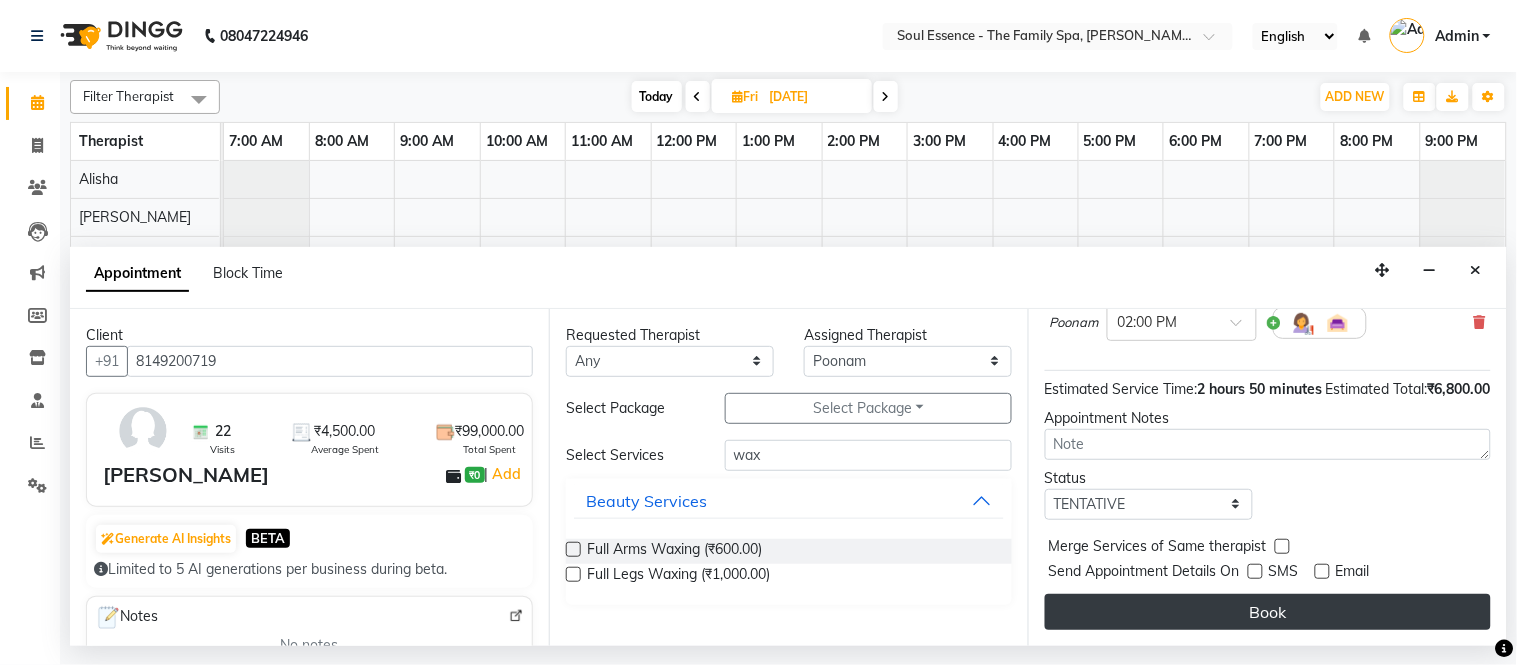 click on "Book" at bounding box center [1268, 612] 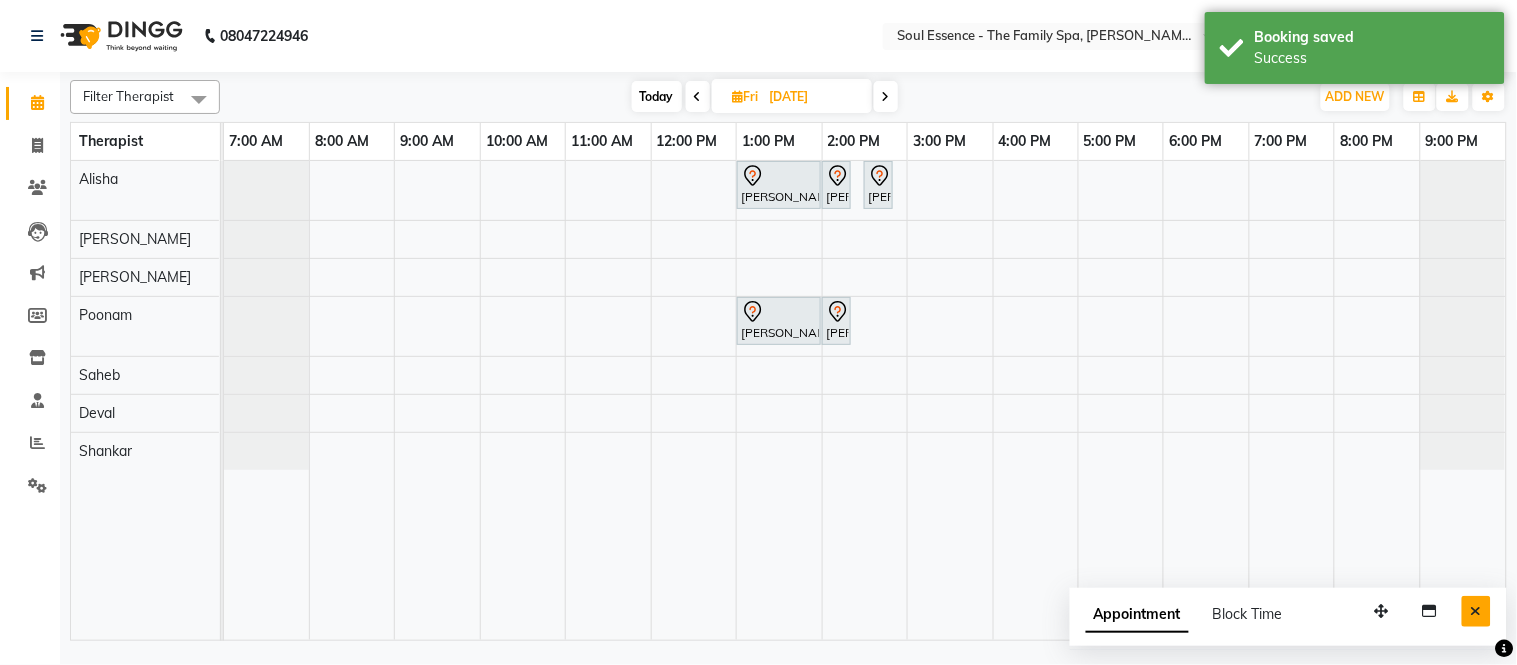 click at bounding box center (1476, 611) 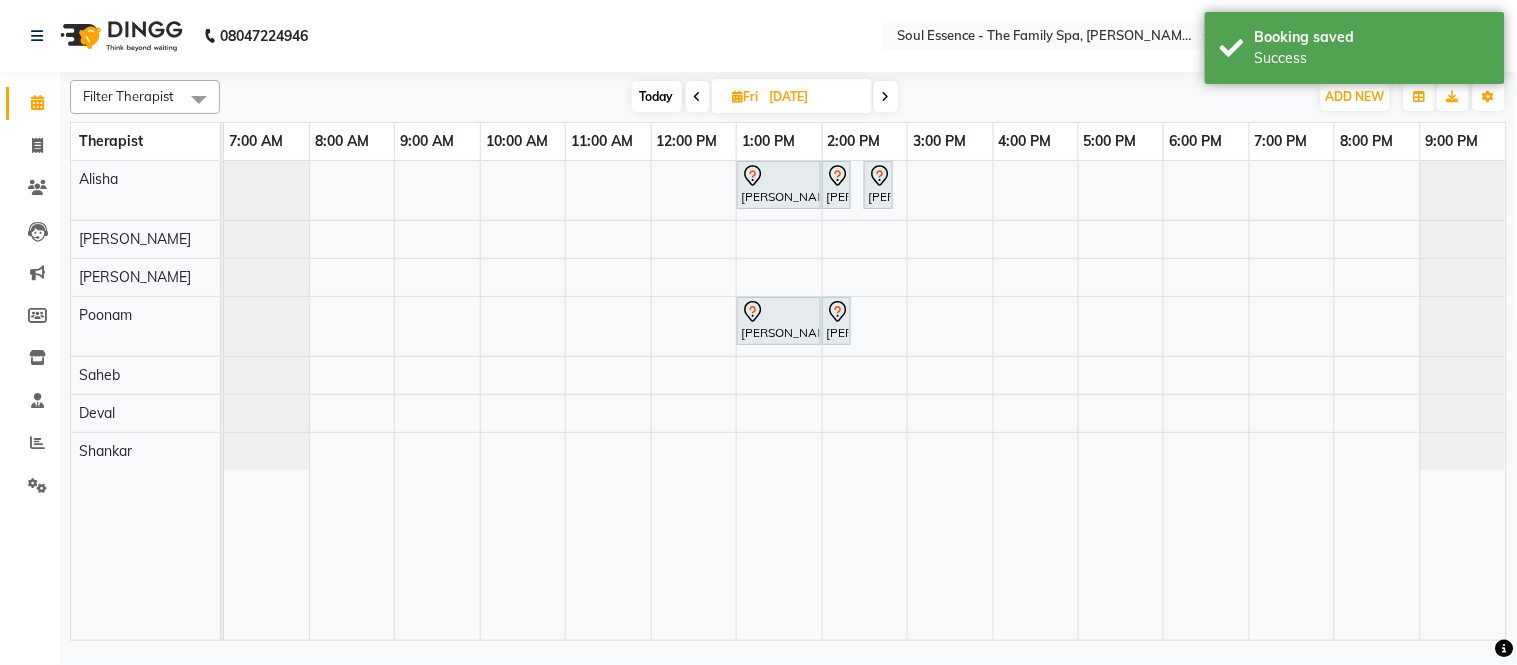 click on "Filter Therapist Select All [PERSON_NAME] [PERSON_NAME] Poonam Saheb [PERSON_NAME] [DATE]  [DATE] Toggle Dropdown Add Appointment Add Invoice Add Expense Add Attendance Add Client Add Transaction Toggle Dropdown Add Appointment Add Invoice Add Expense Add Attendance Add Client ADD NEW Toggle Dropdown Add Appointment Add Invoice Add Expense Add Attendance Add Client Add Transaction Filter Therapist Select All [PERSON_NAME] [PERSON_NAME] Saheb [PERSON_NAME] Group By  Staff View   Room View  View as Vertical  Vertical - Week View  Horizontal  Horizontal - Week View  List  Toggle Dropdown Calendar Settings Manage Tags   Arrange Therapists   Reset Therapists  Full Screen Appointment Form Zoom 25%" at bounding box center [788, 97] 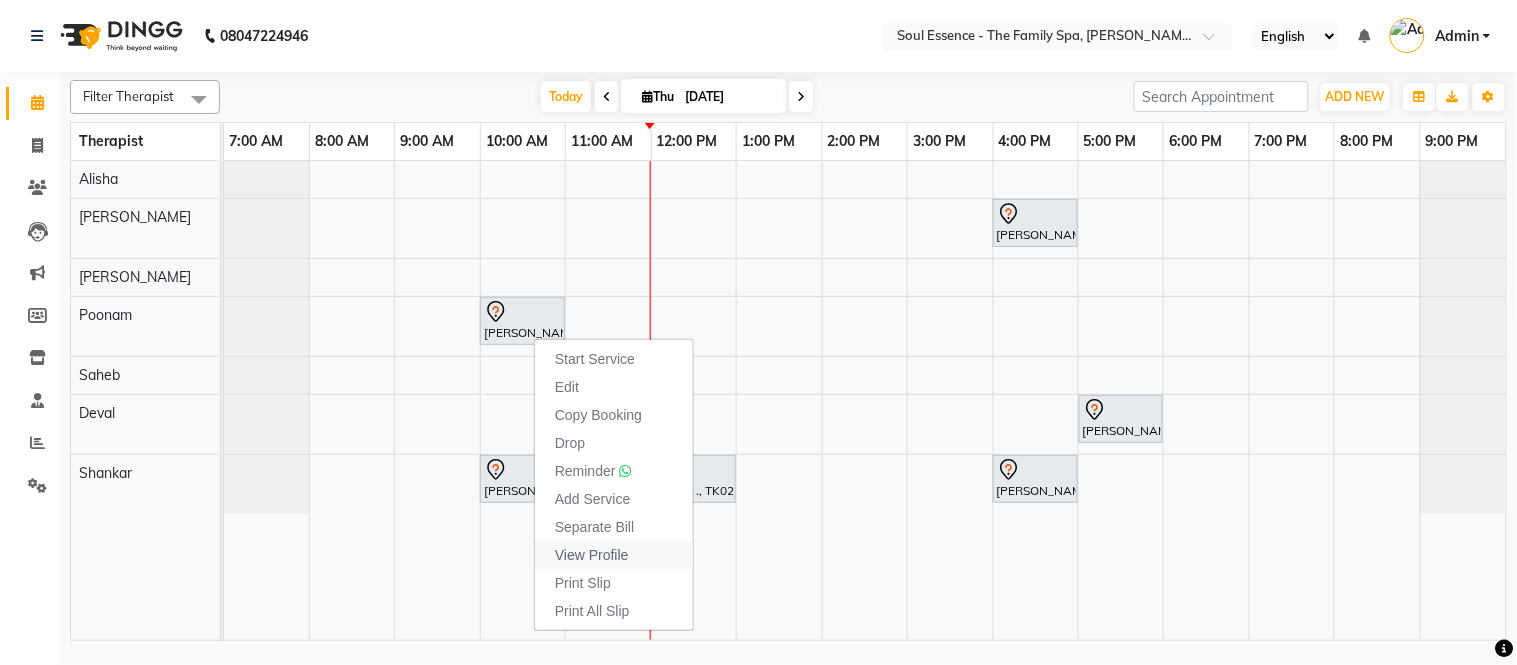 click on "View Profile" at bounding box center [592, 555] 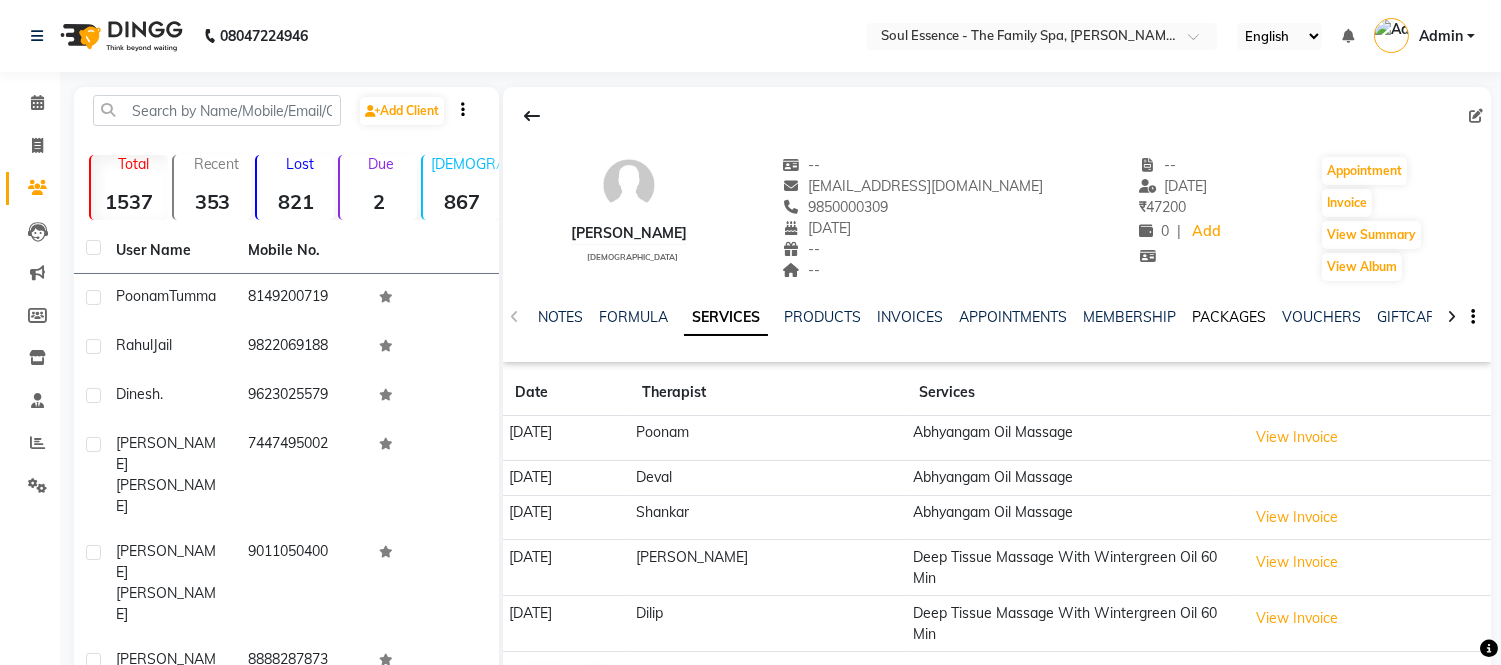 click on "PACKAGES" 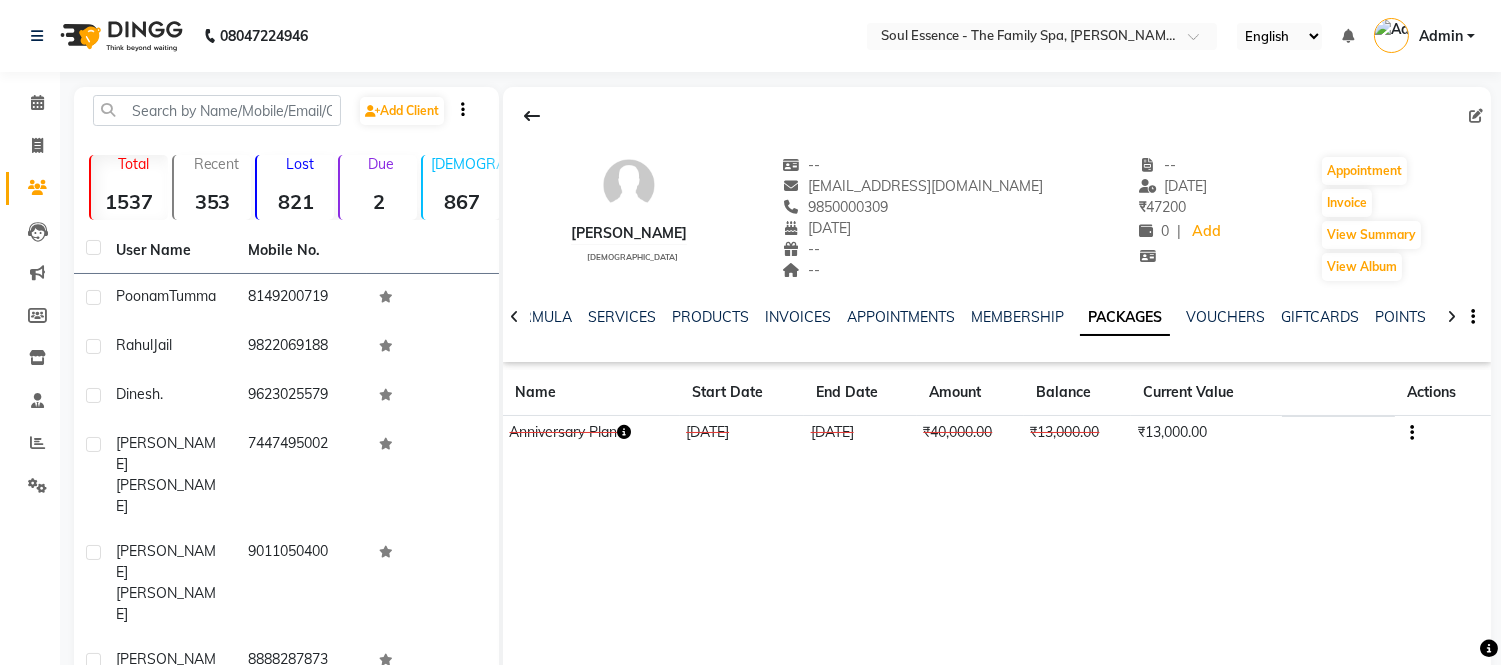click on "9850000309" 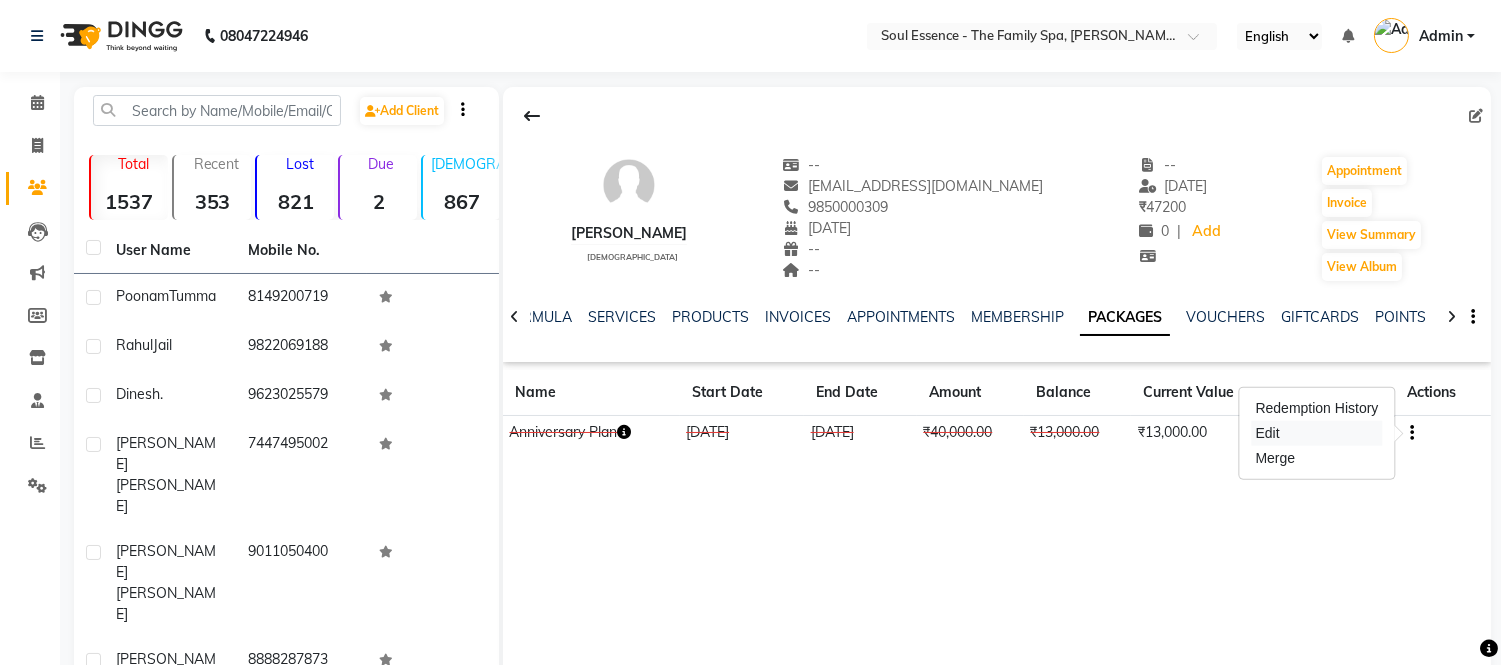click on "Edit" at bounding box center [1317, 433] 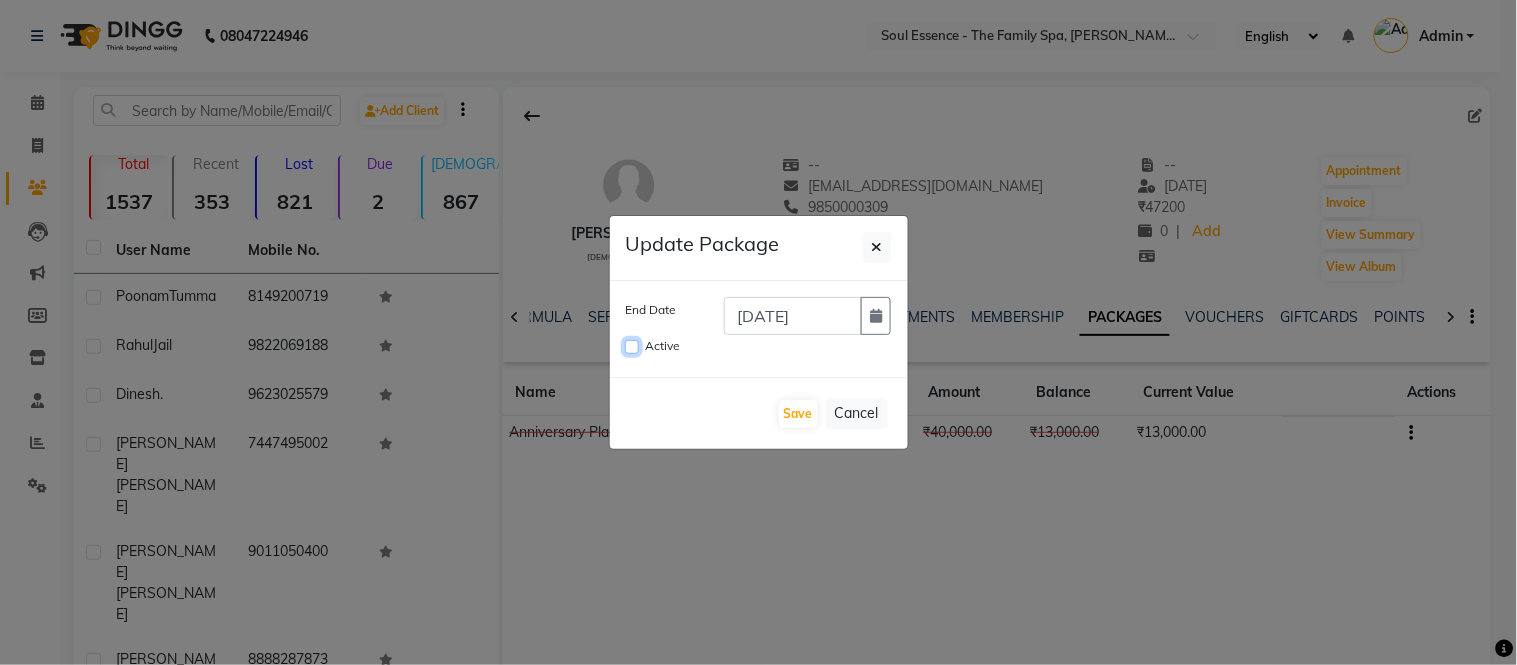 click on "Active" at bounding box center [632, 347] 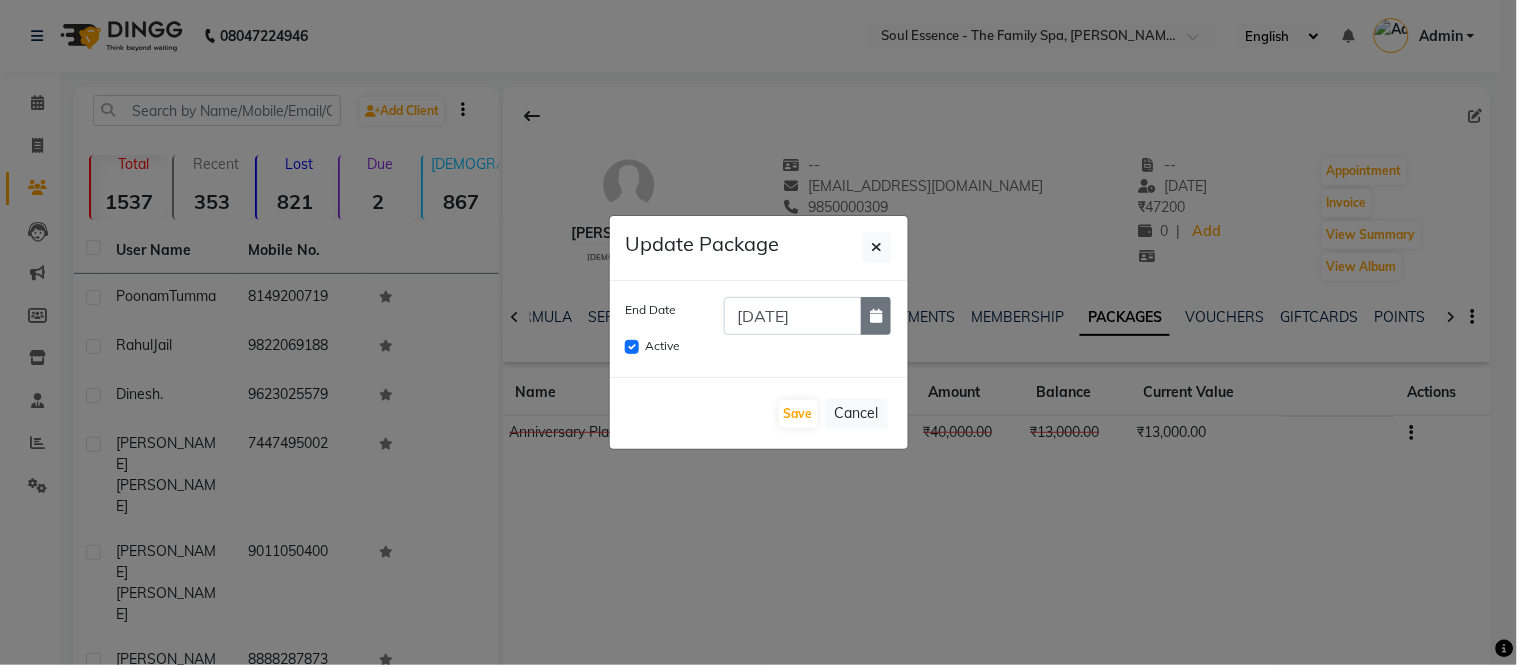 click 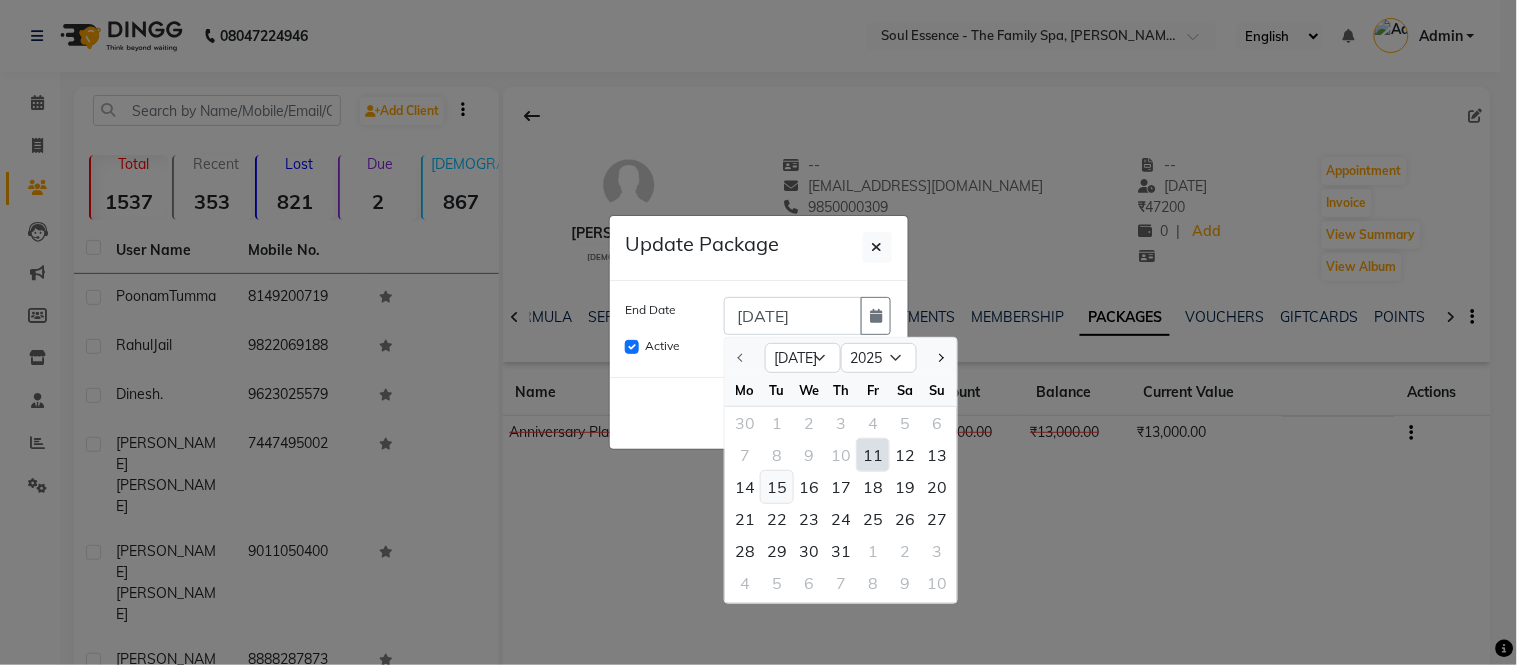 click on "15" 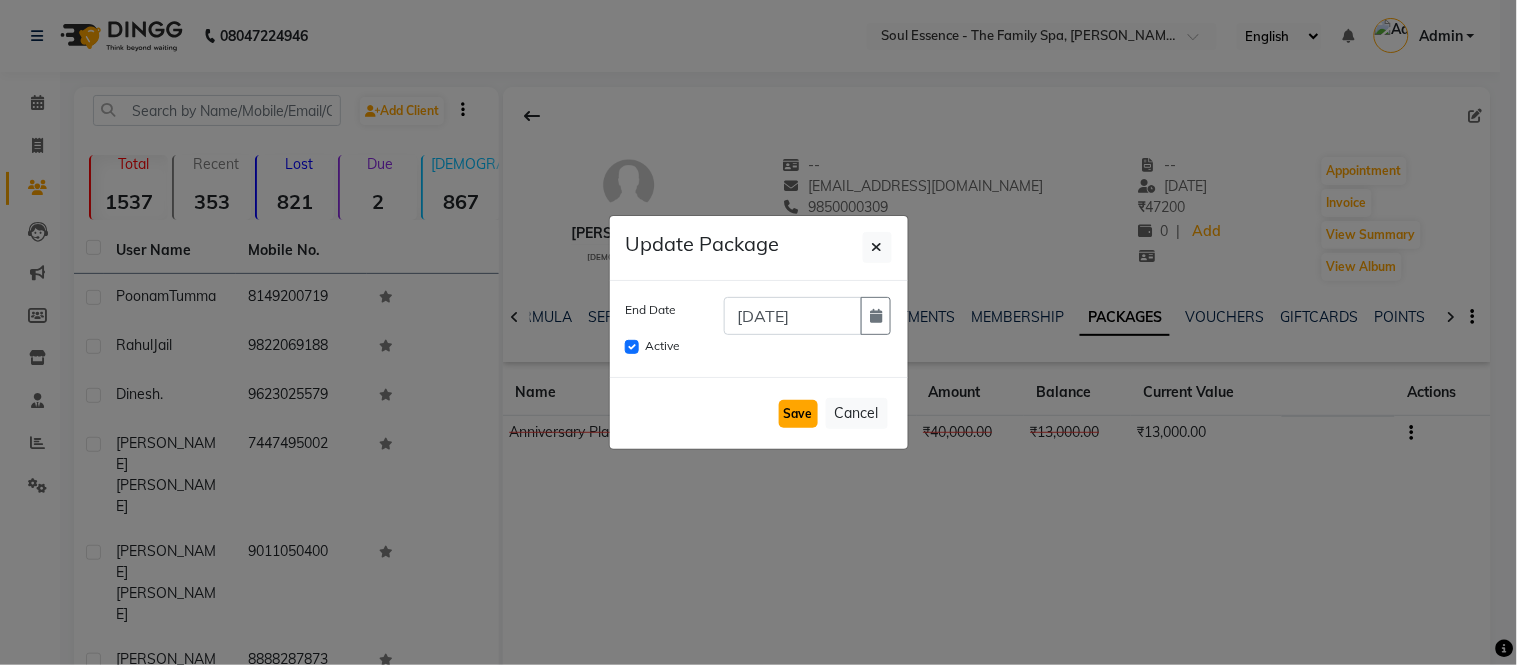 click on "Save" 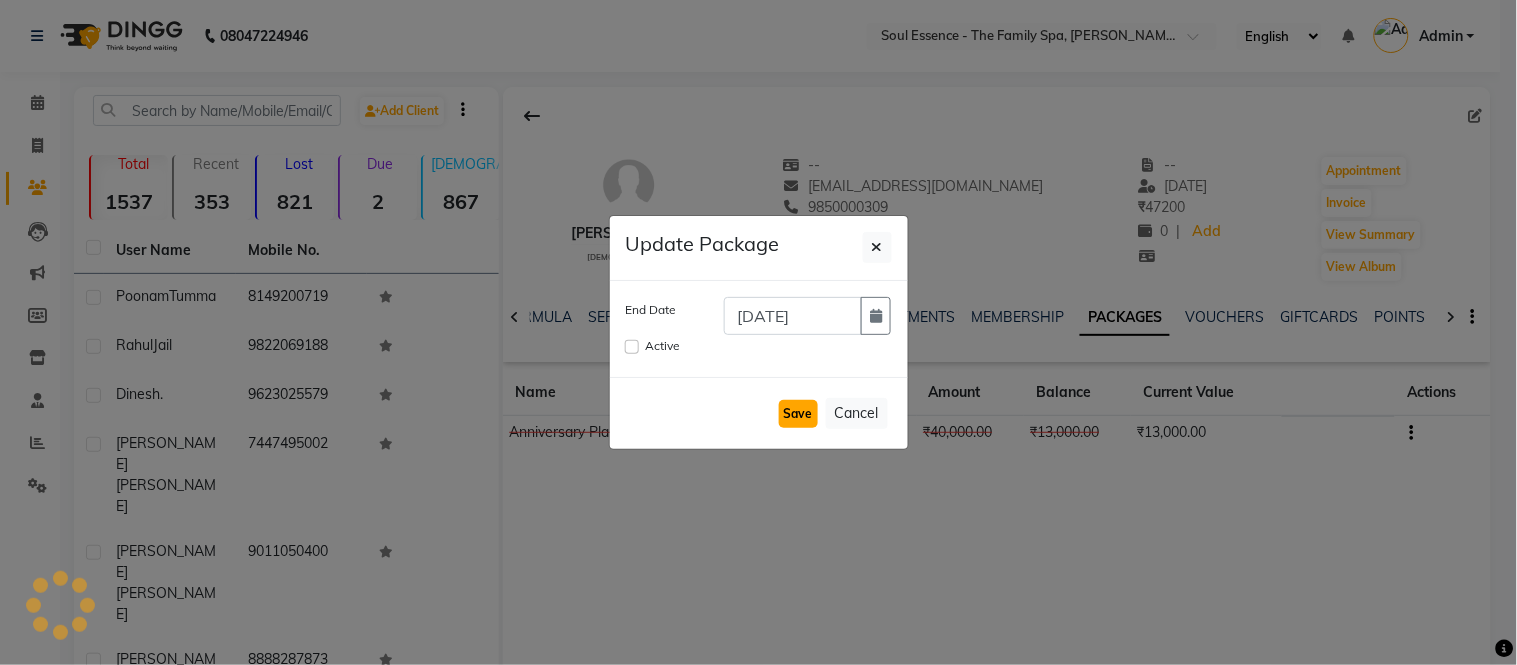 type 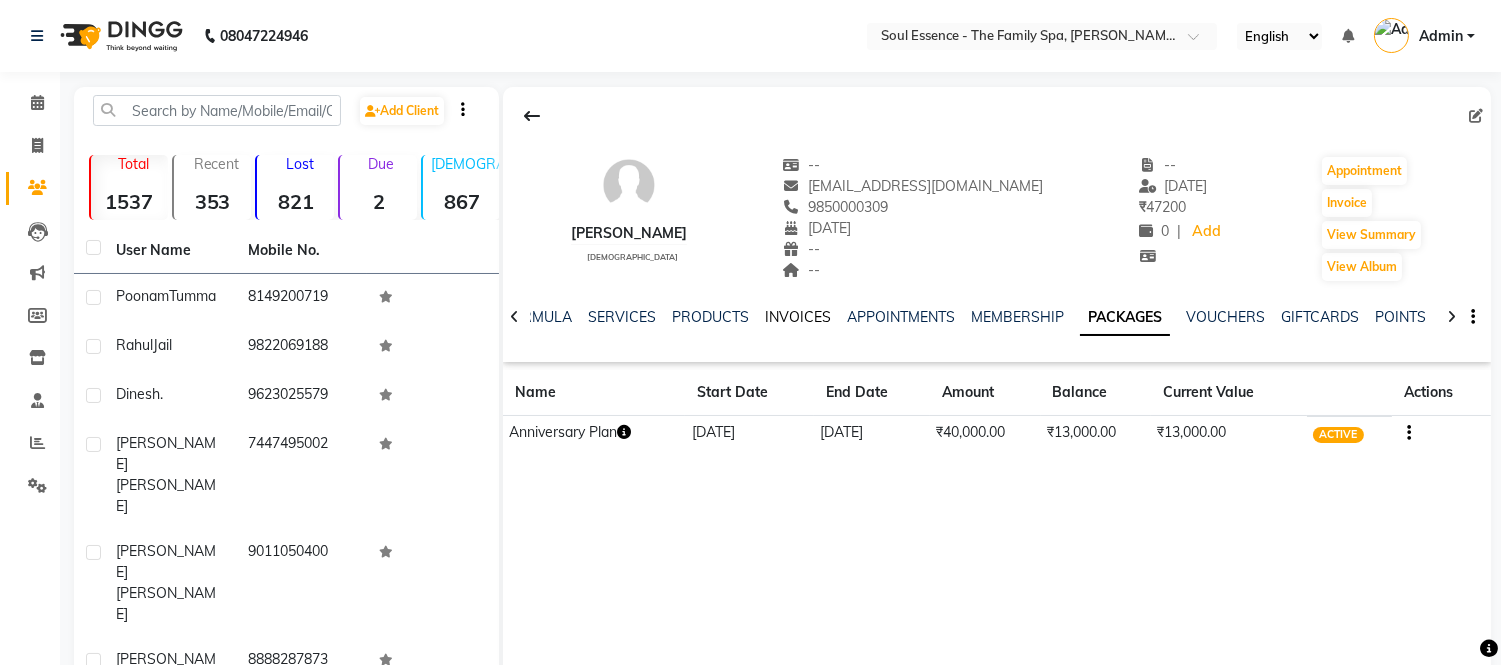 click on "INVOICES" 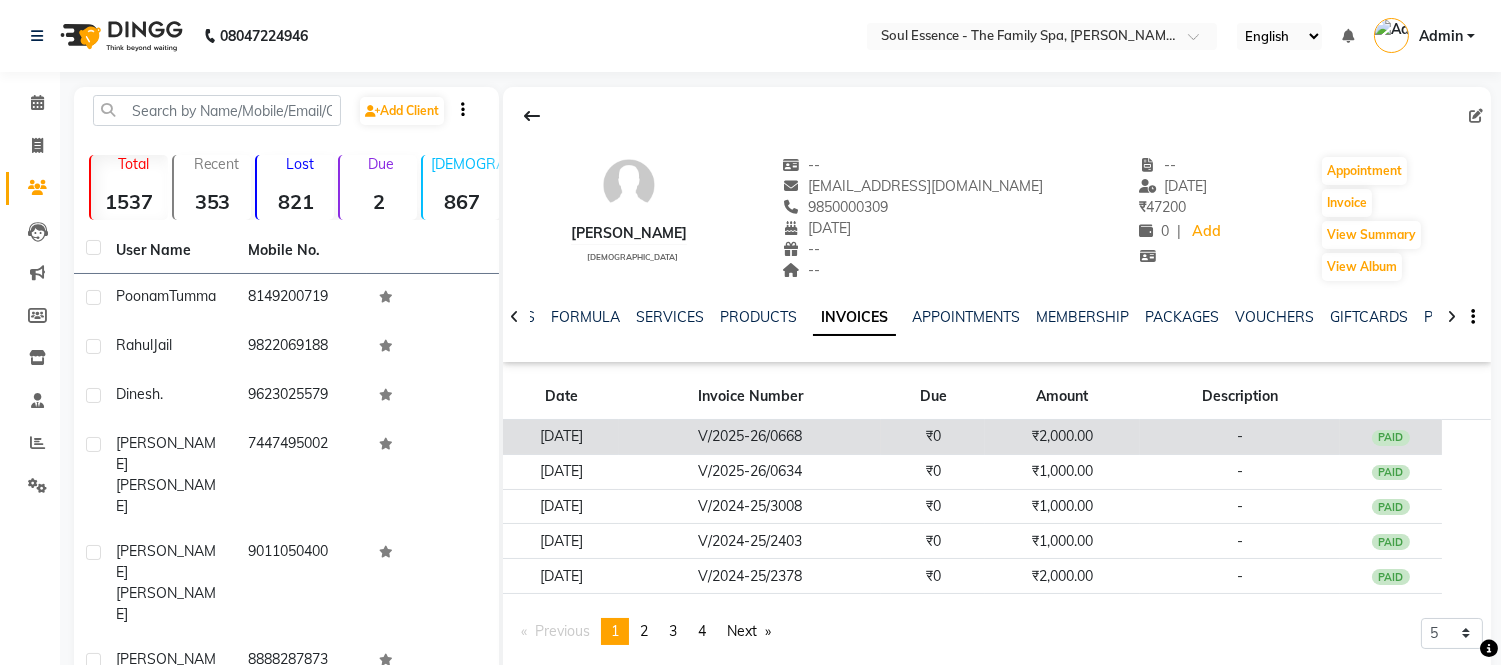 click on "₹0" 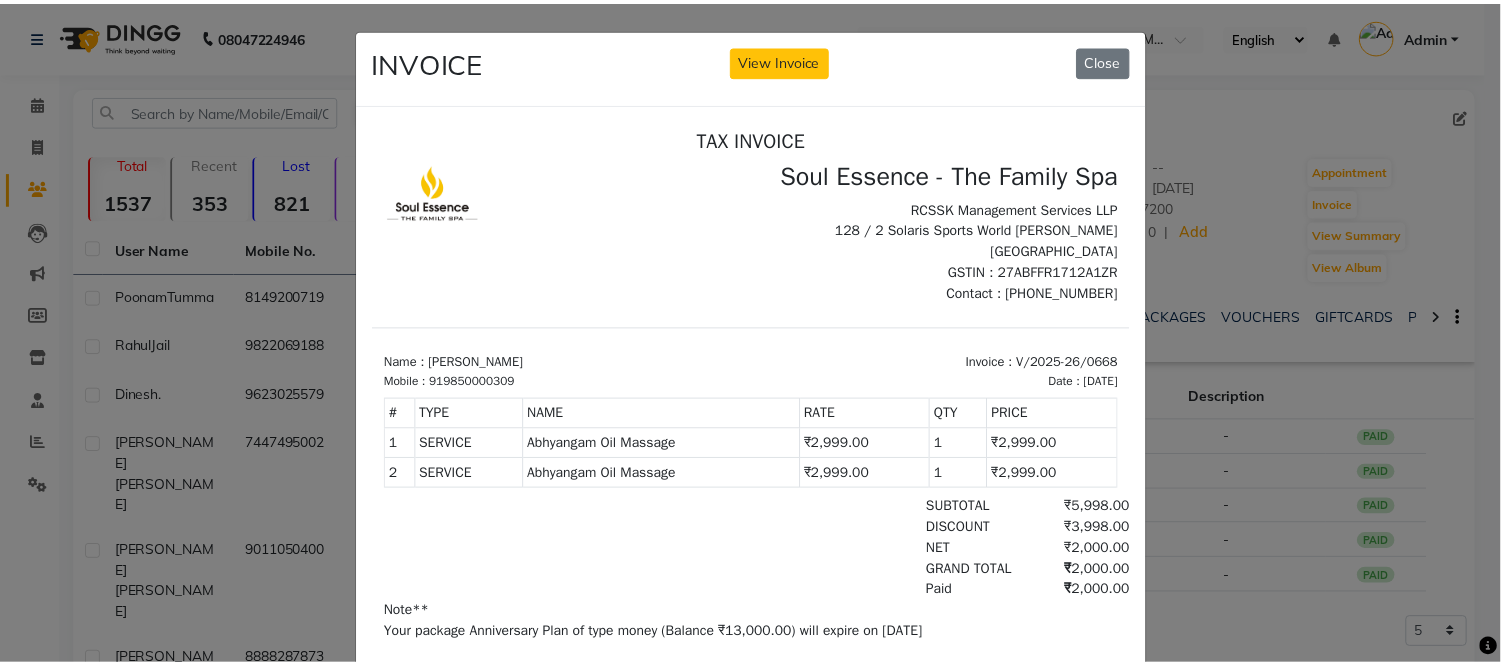 scroll, scrollTop: 0, scrollLeft: 0, axis: both 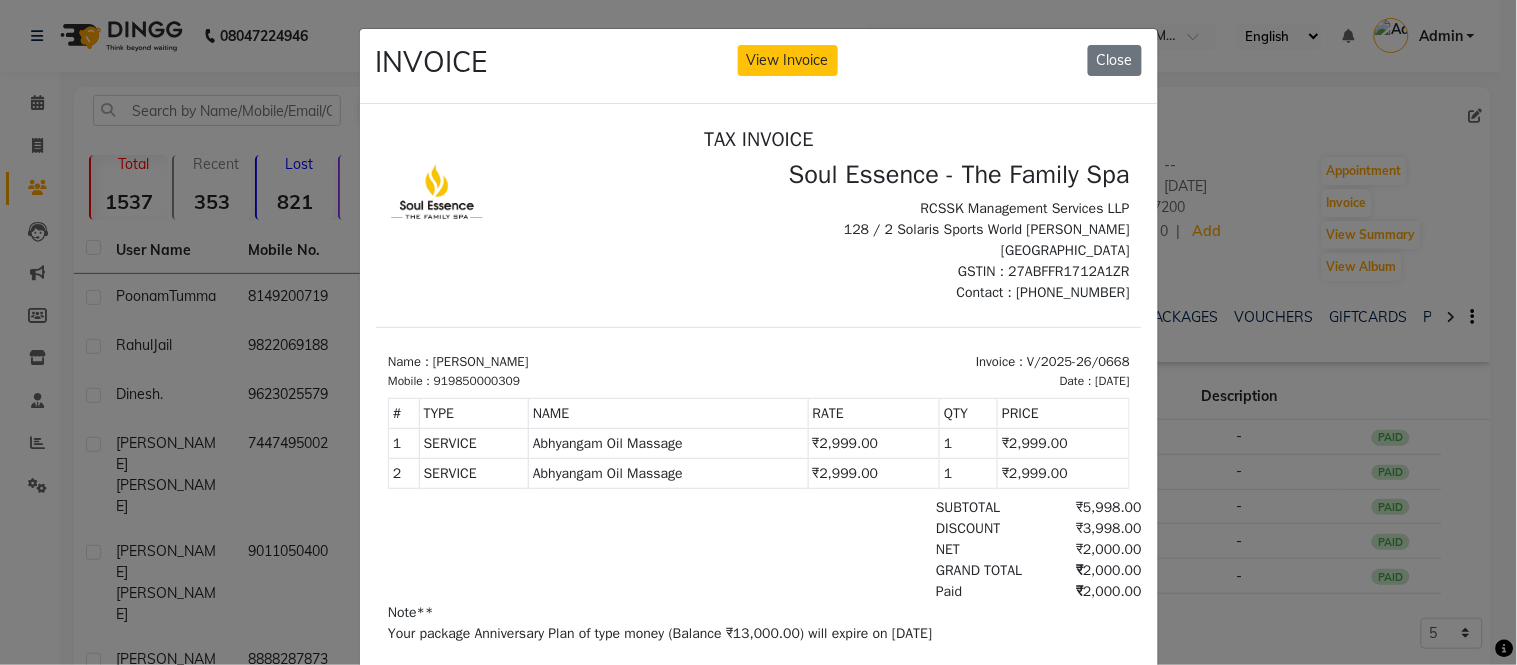 click on "INVOICE View Invoice Close" 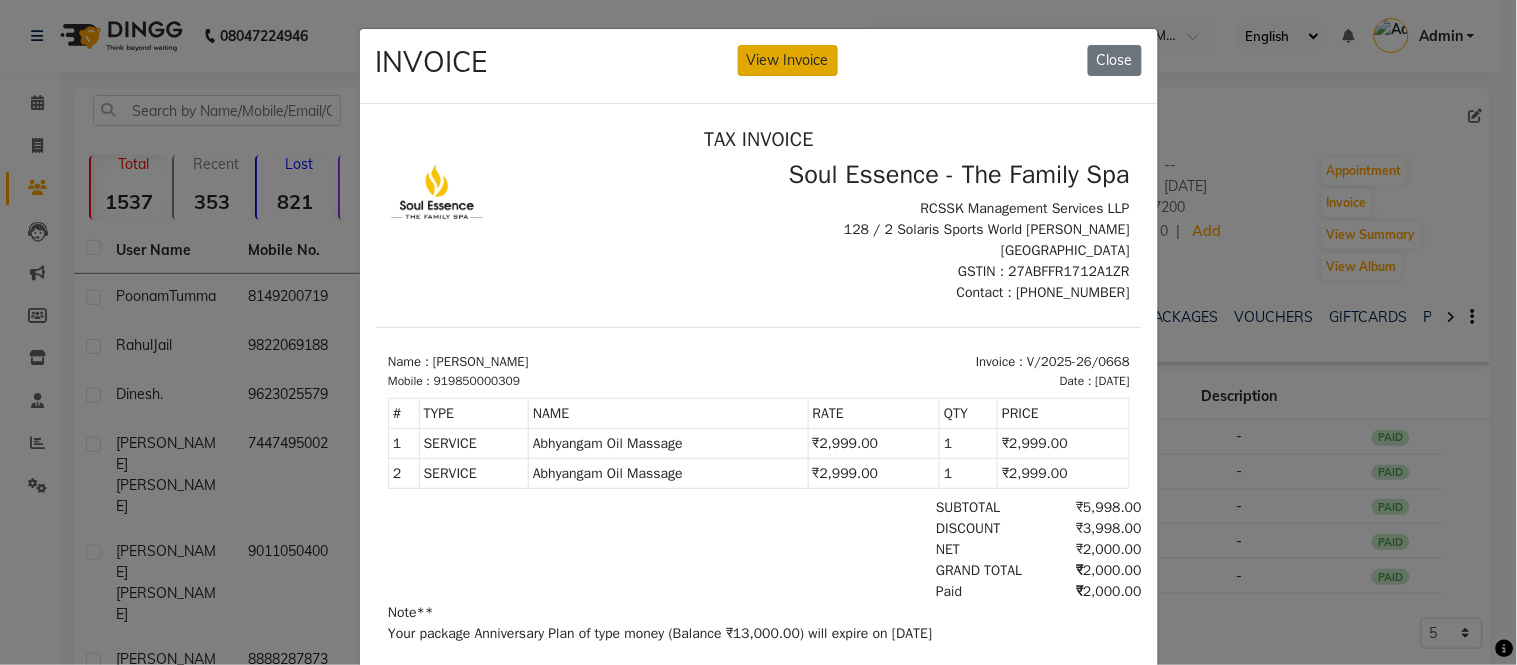 click on "View Invoice" 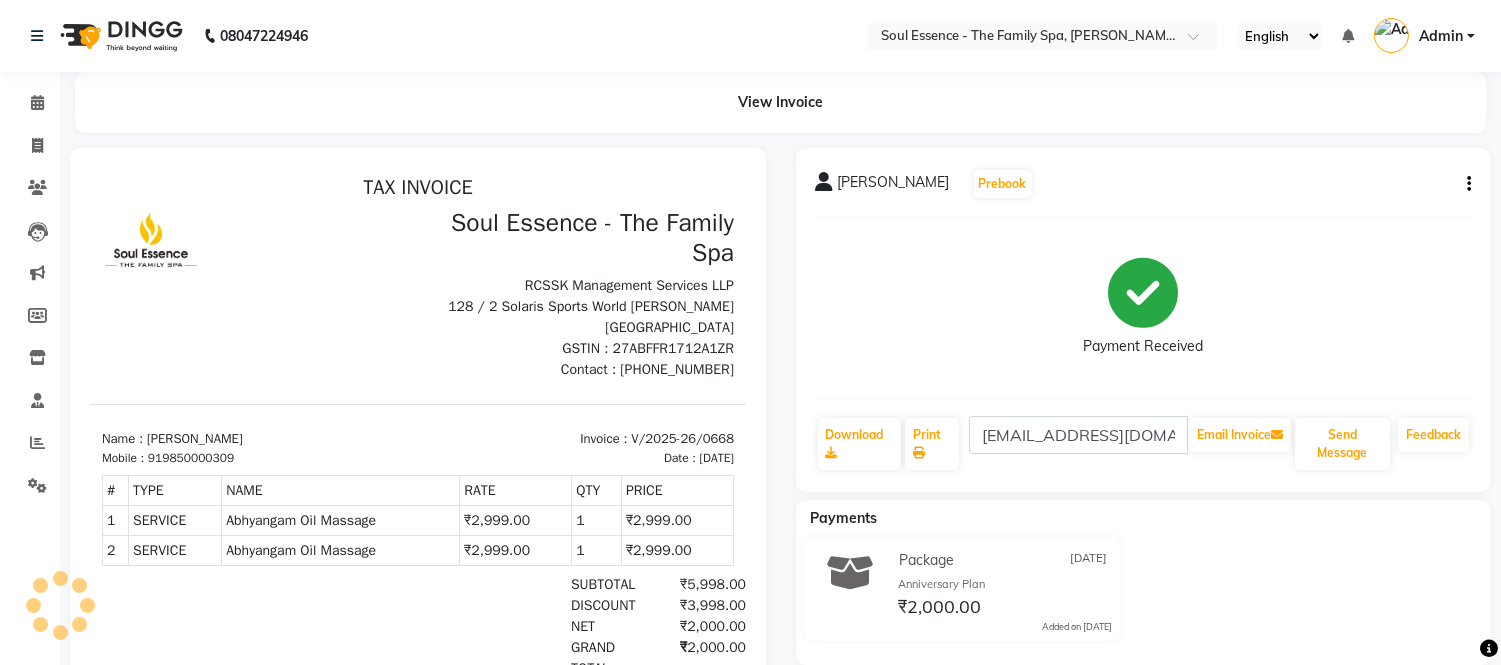 scroll, scrollTop: 0, scrollLeft: 0, axis: both 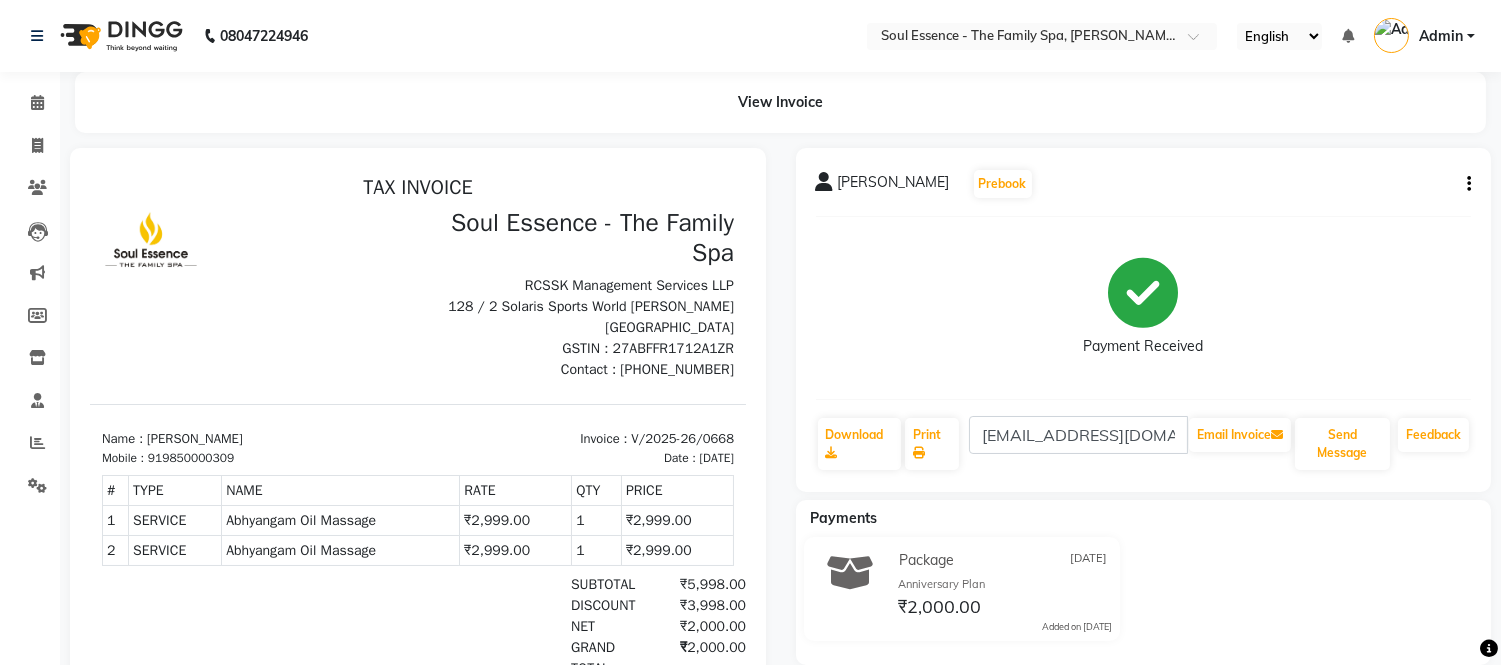 click on "[PERSON_NAME]  Prebook   Payment Received  Download  Print  [EMAIL_ADDRESS][DOMAIN_NAME]  Email Invoice   Send Message Feedback" 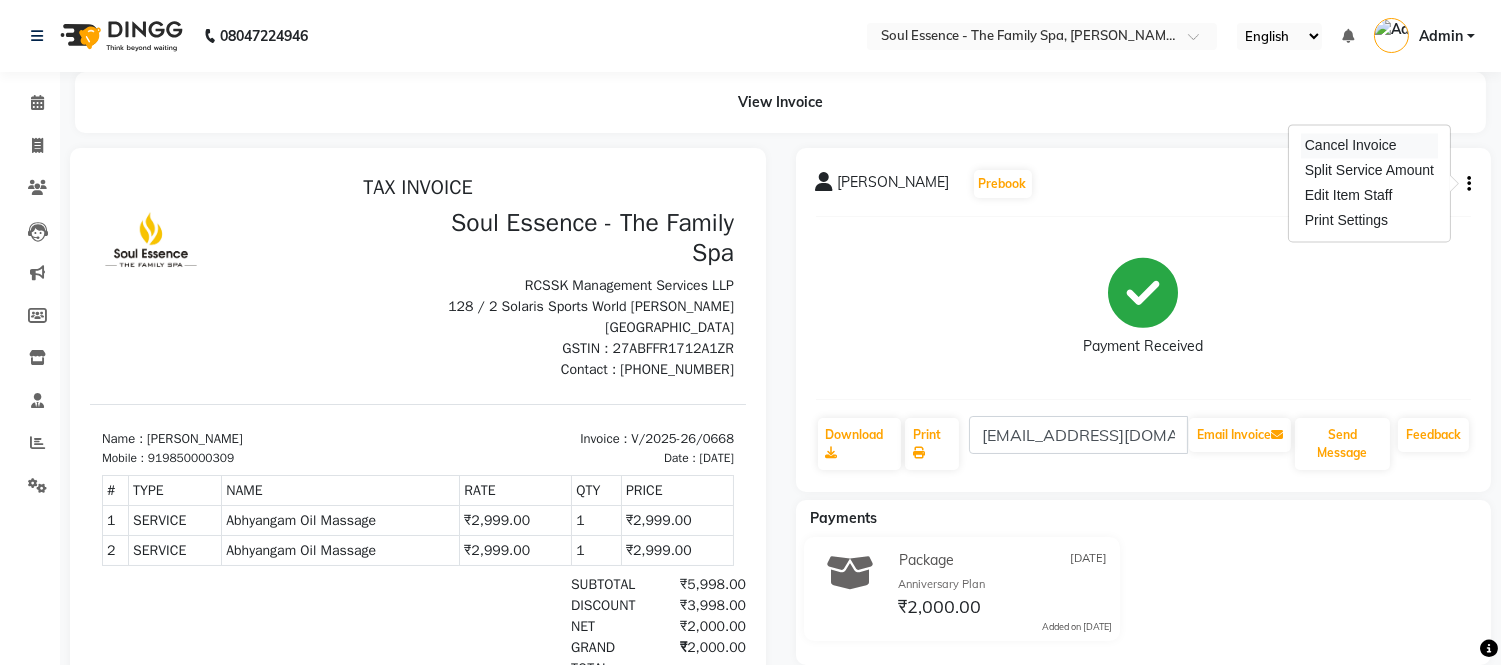 click on "Cancel Invoice" at bounding box center [1369, 145] 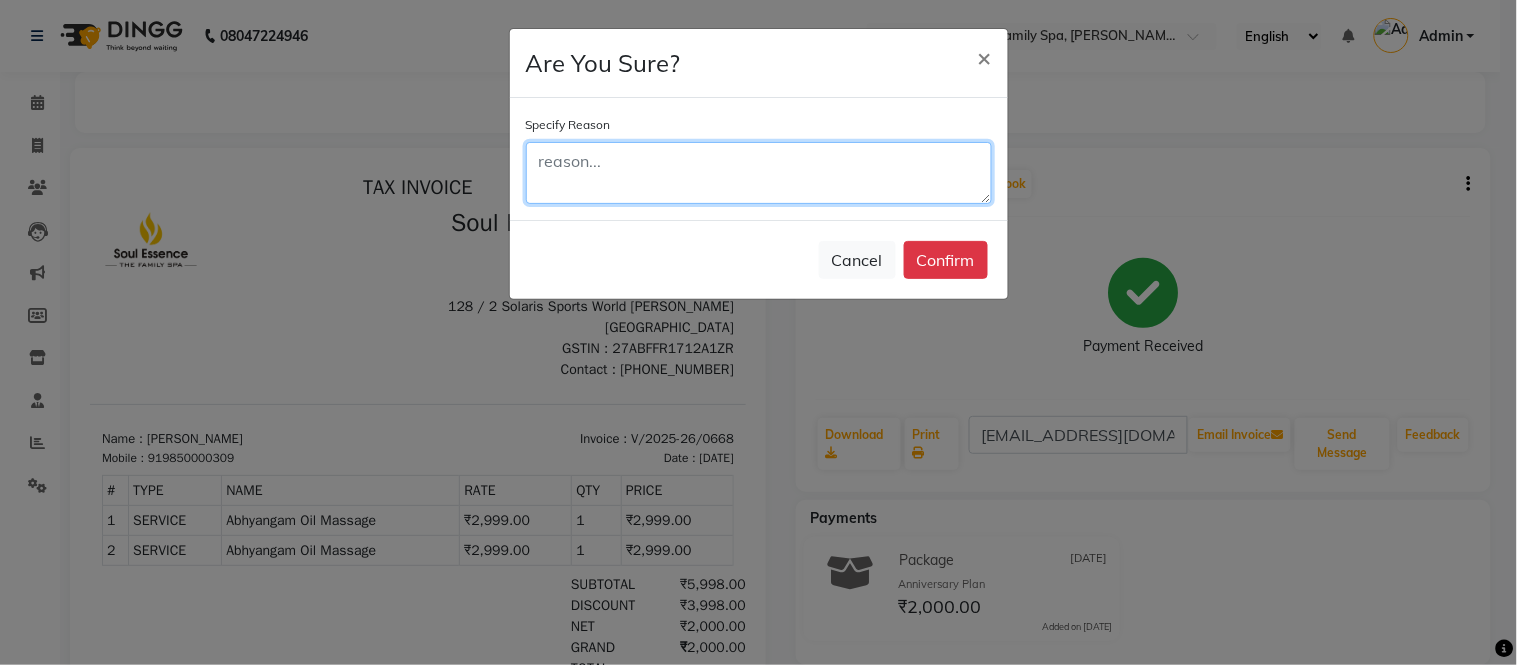 click 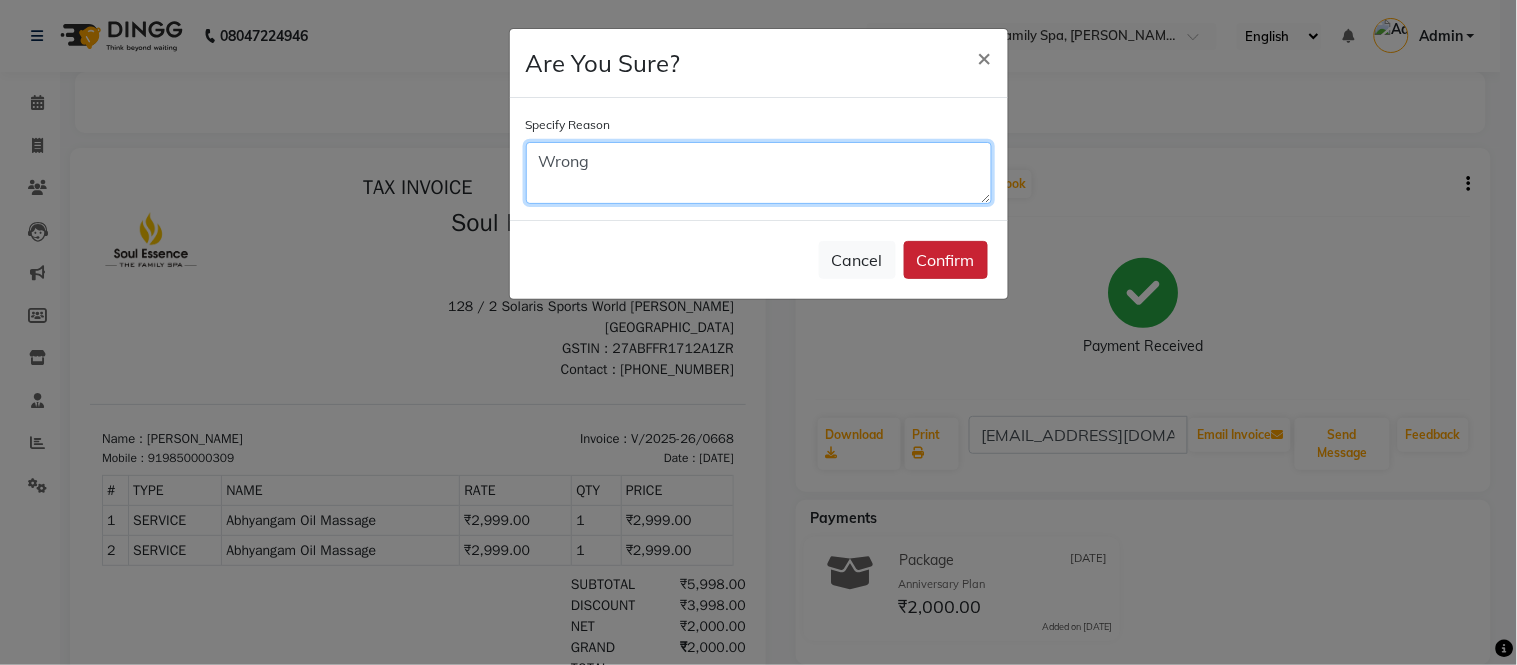 type on "Wrong" 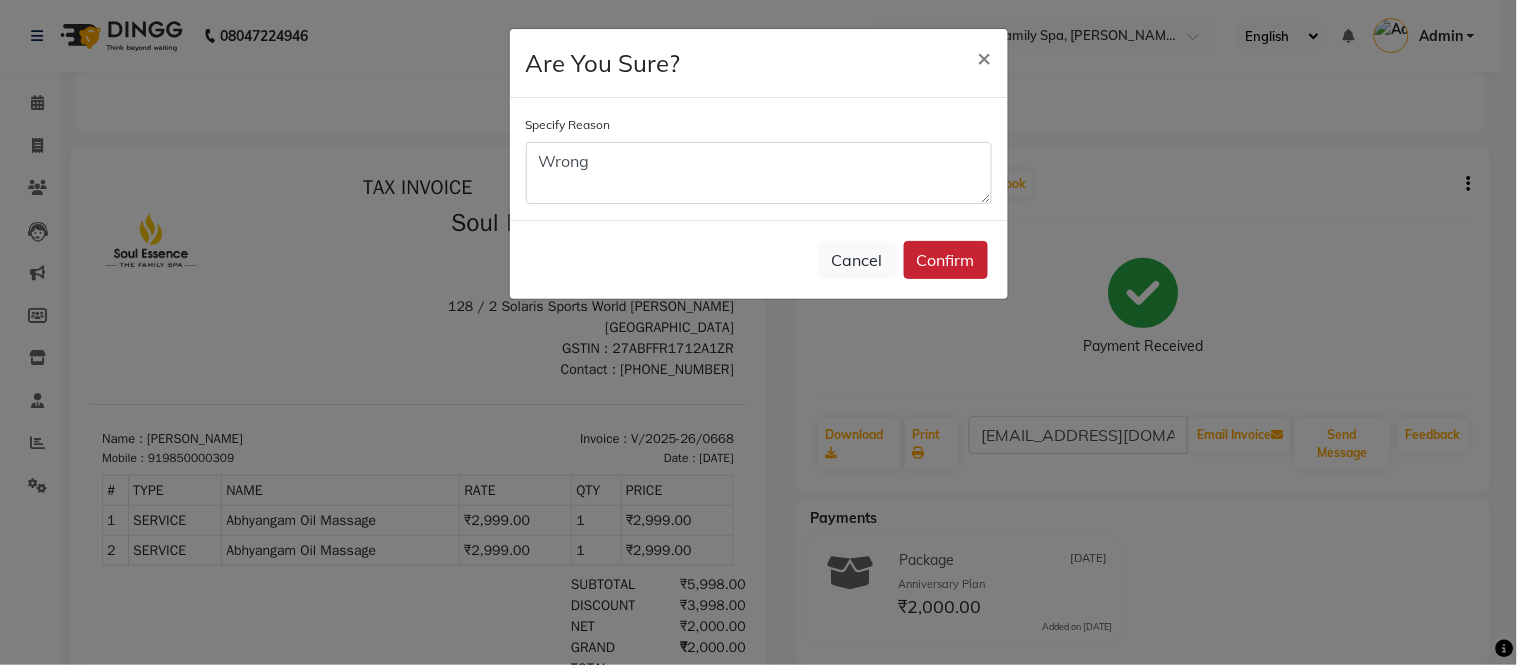 click on "Confirm" 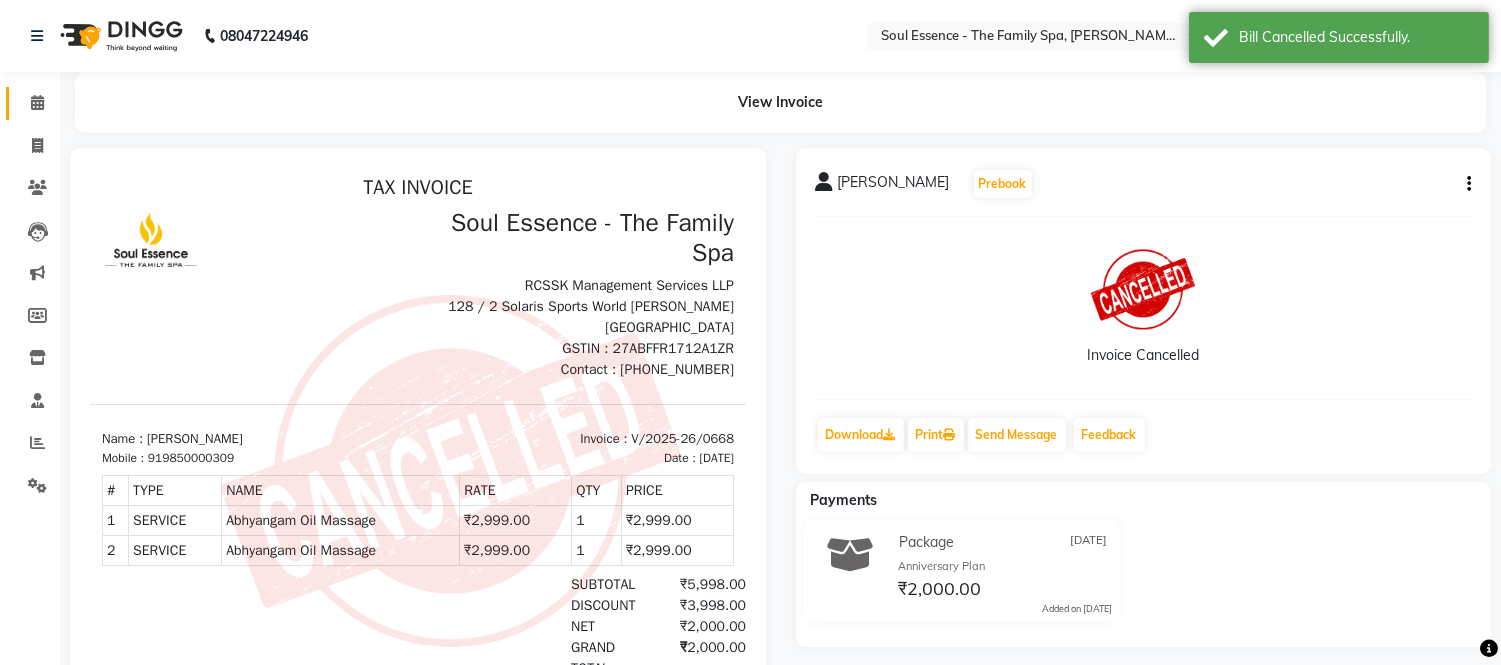 click 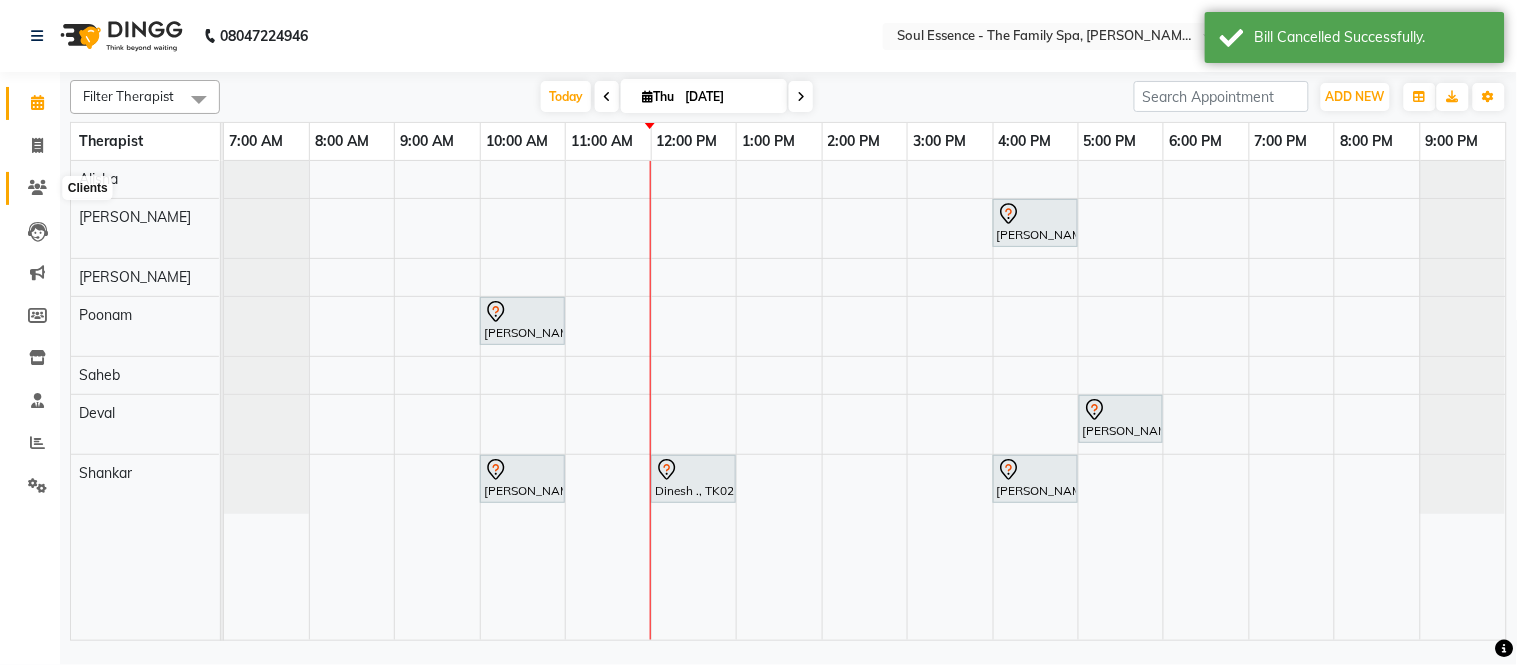 click 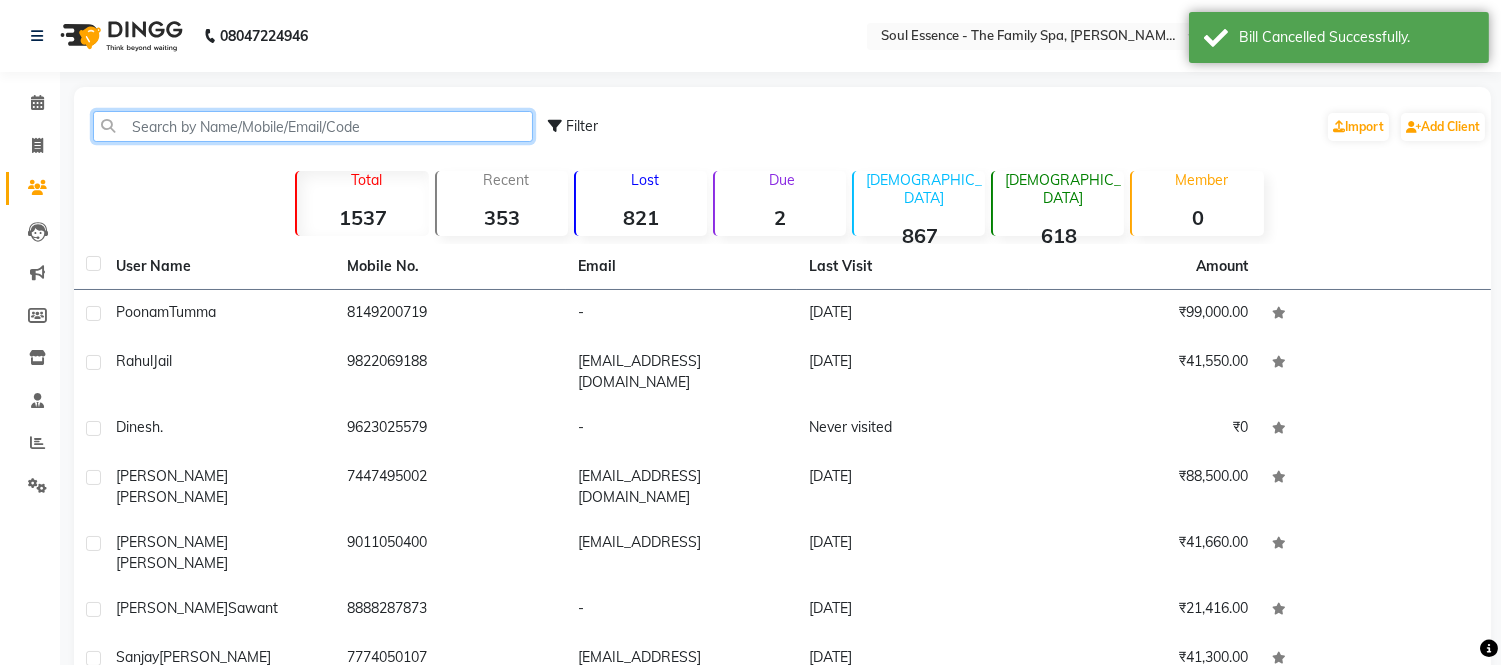 click 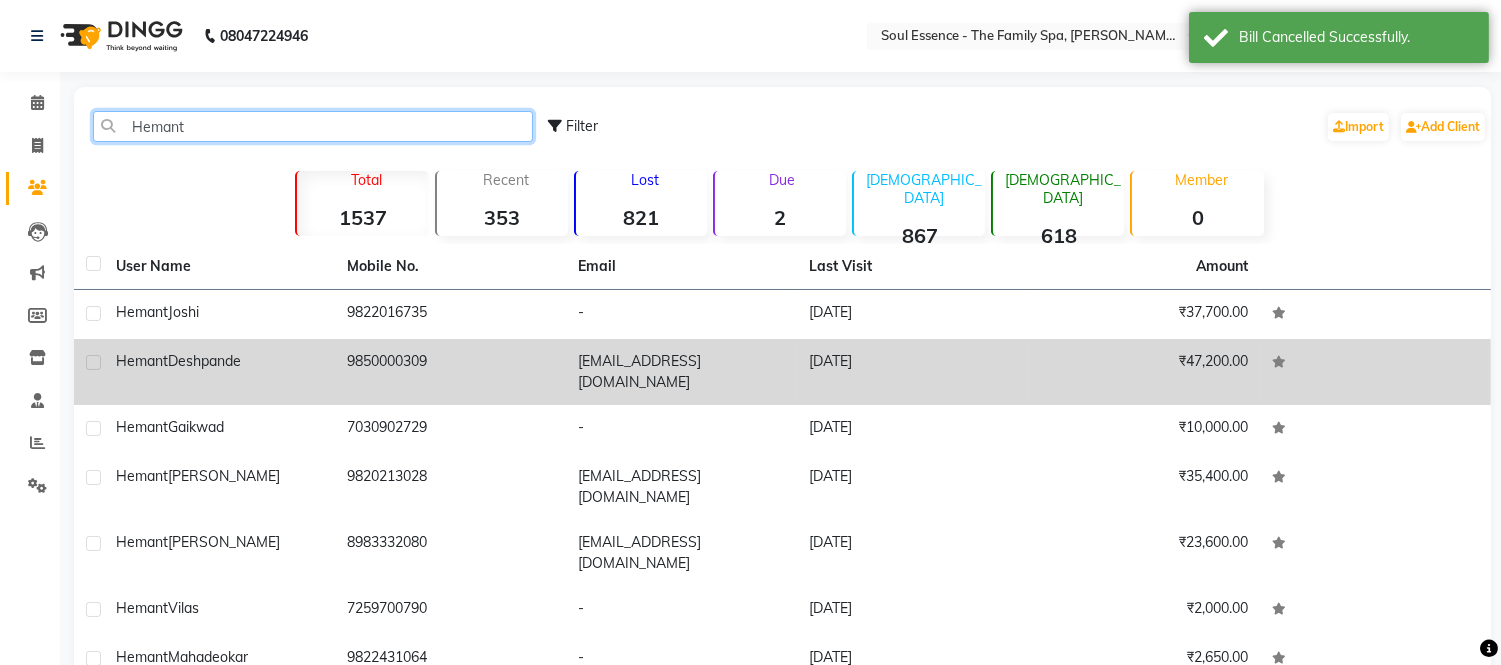 type on "Hemant" 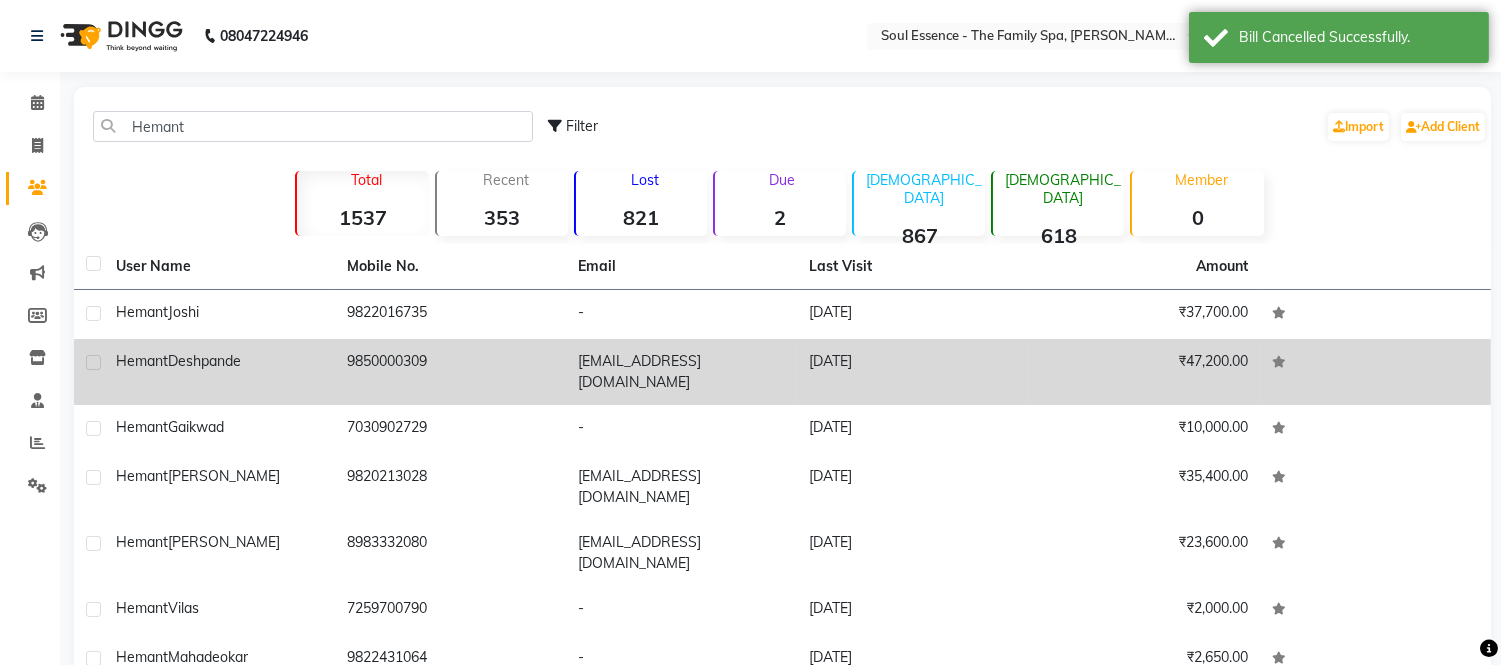 click on "9850000309" 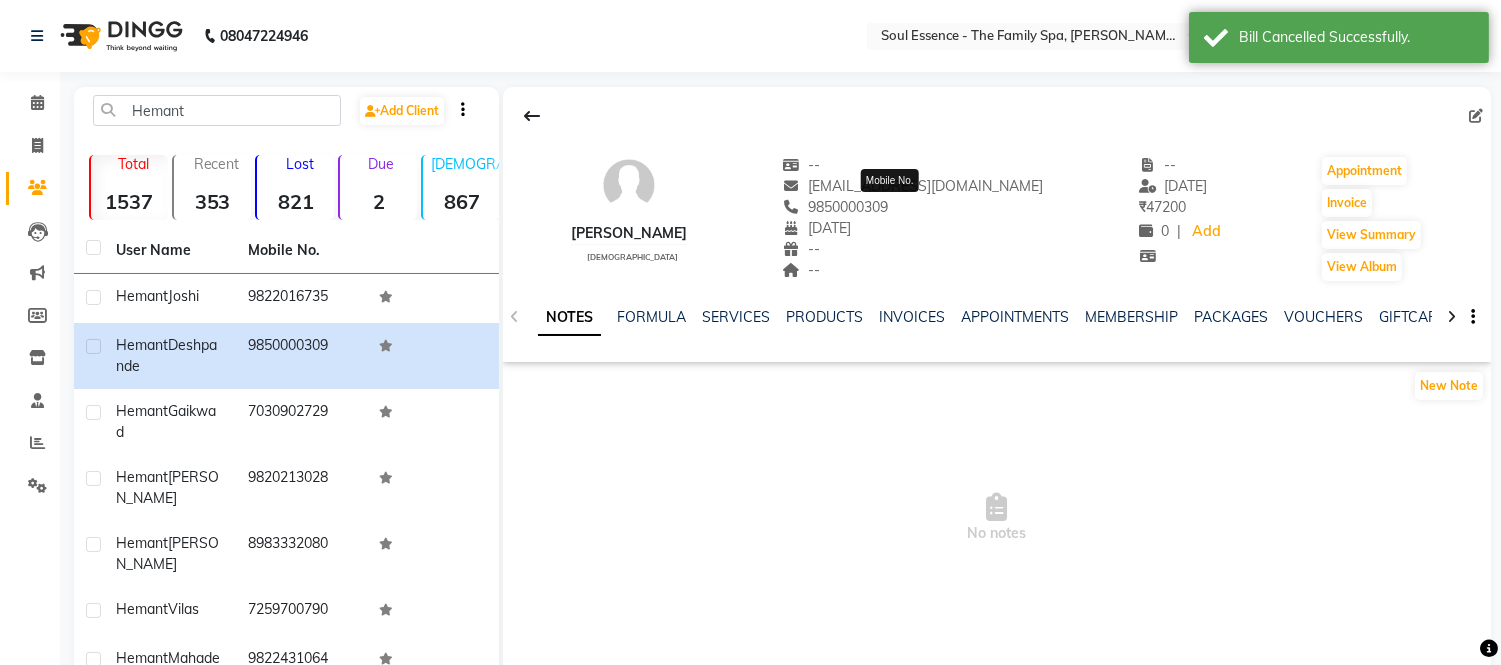 click on "9850000309" 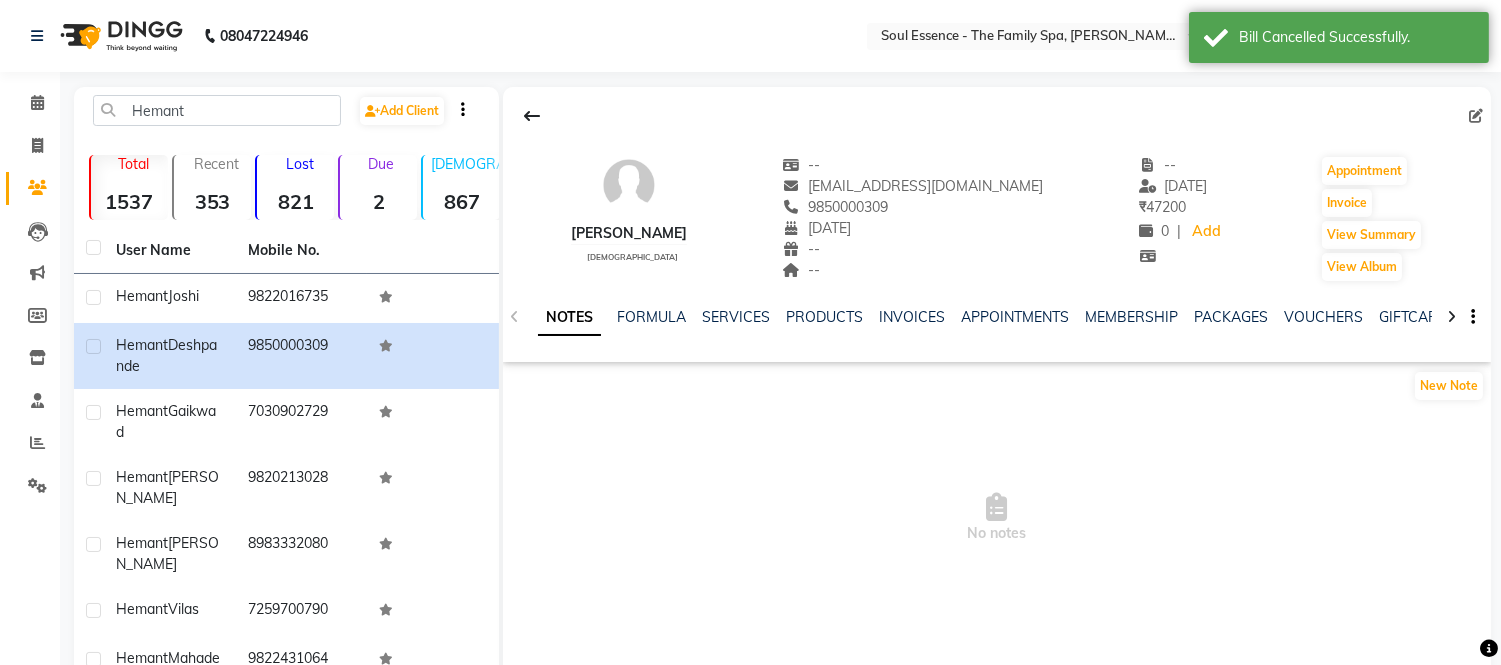 click on "9850000309" 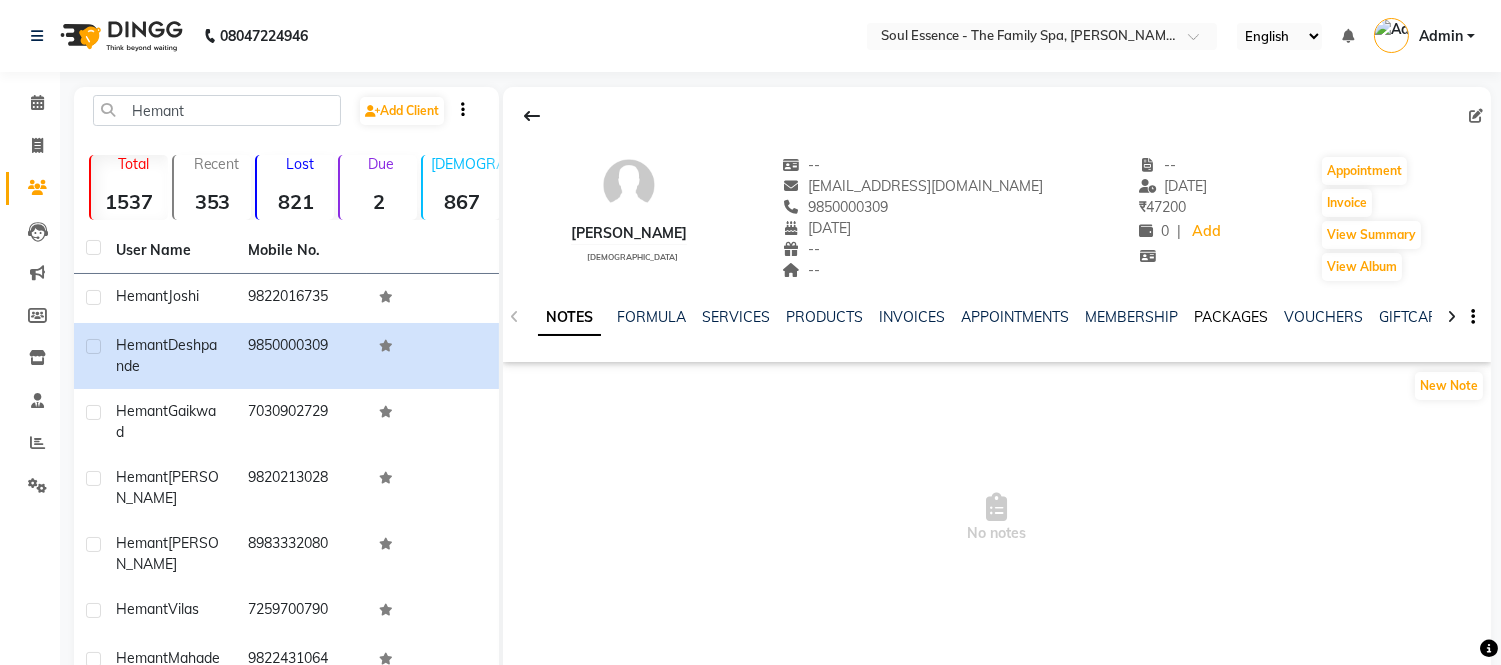 click on "PACKAGES" 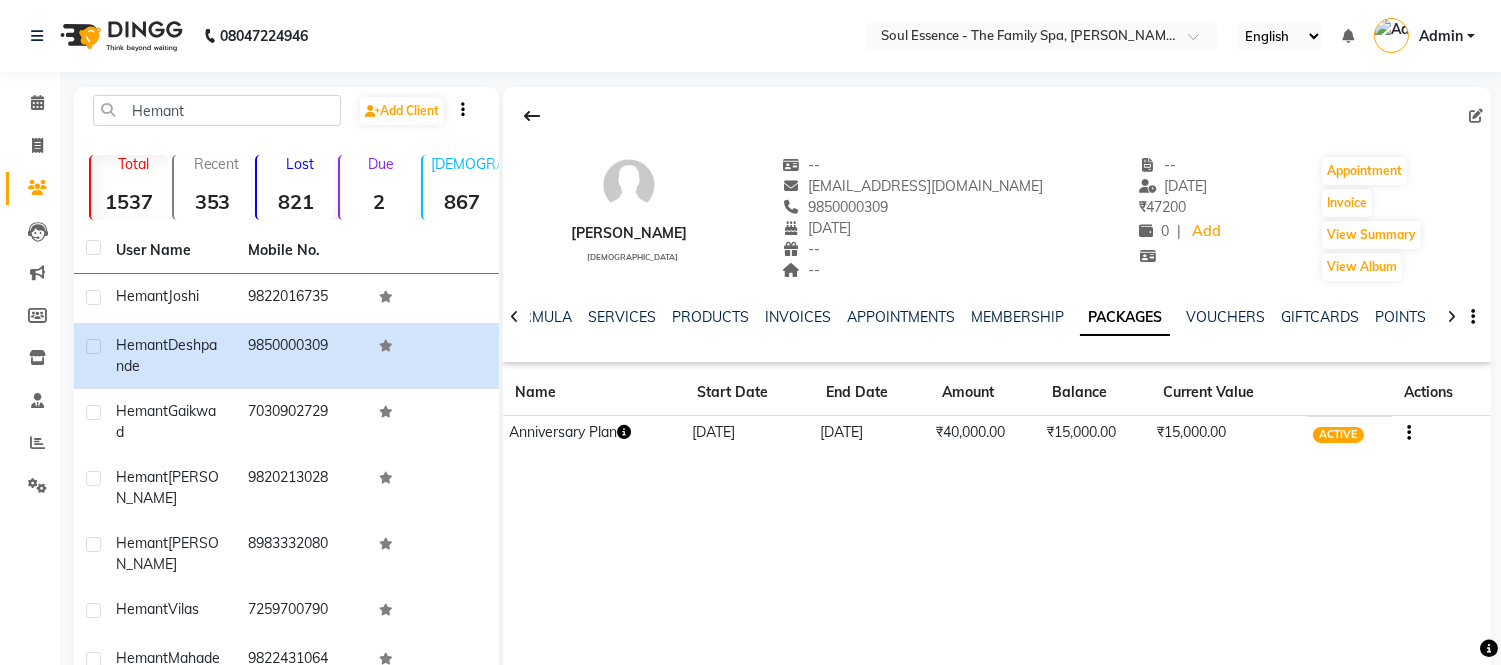 click 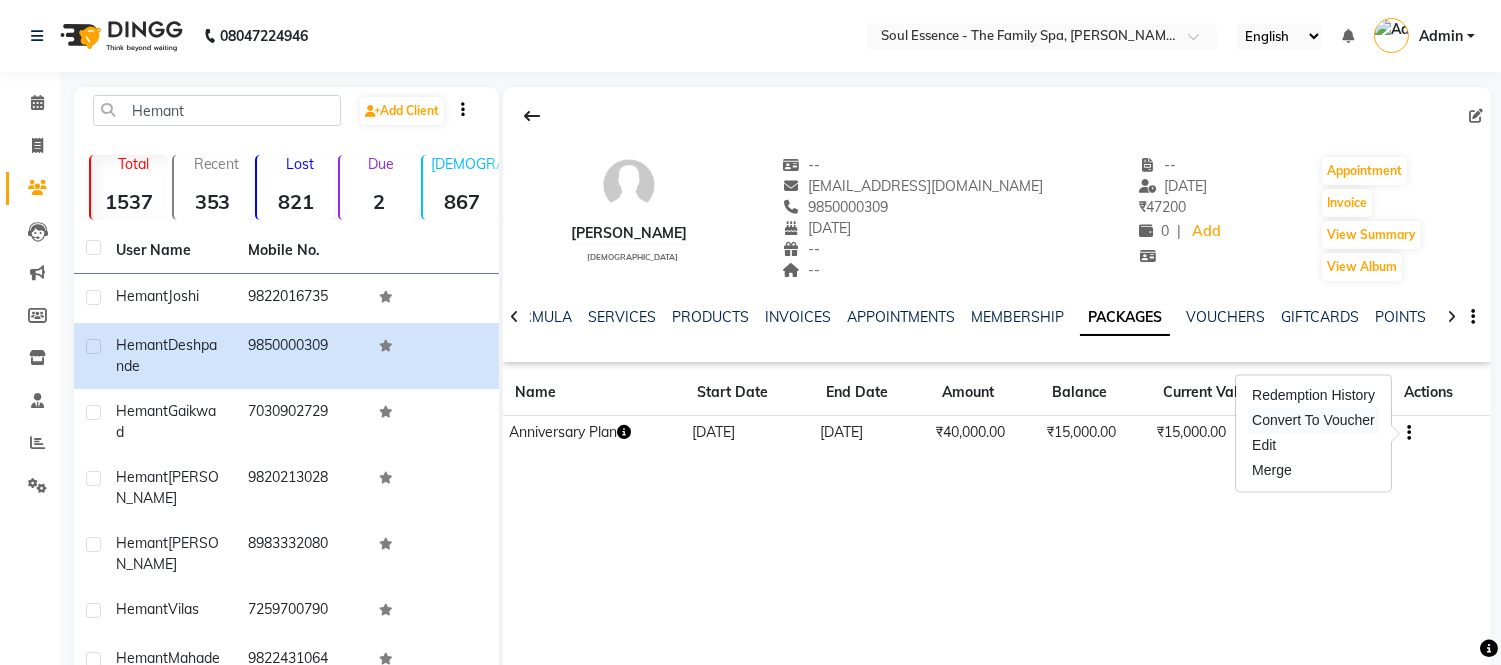 click on "Convert To Voucher" at bounding box center (1313, 420) 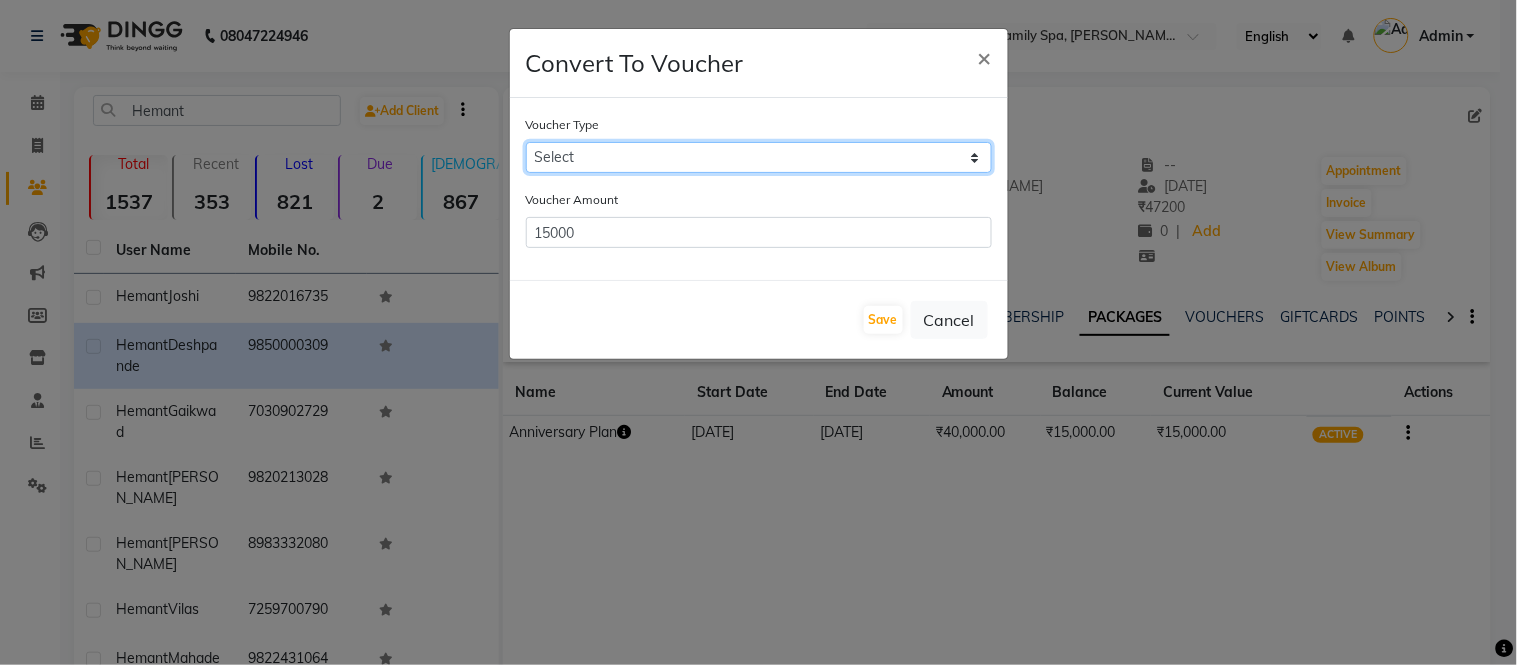click on "Select Dummy prepaid Dummy voucher Rs 4000 Rs 2000 Gift Card Gift Card" 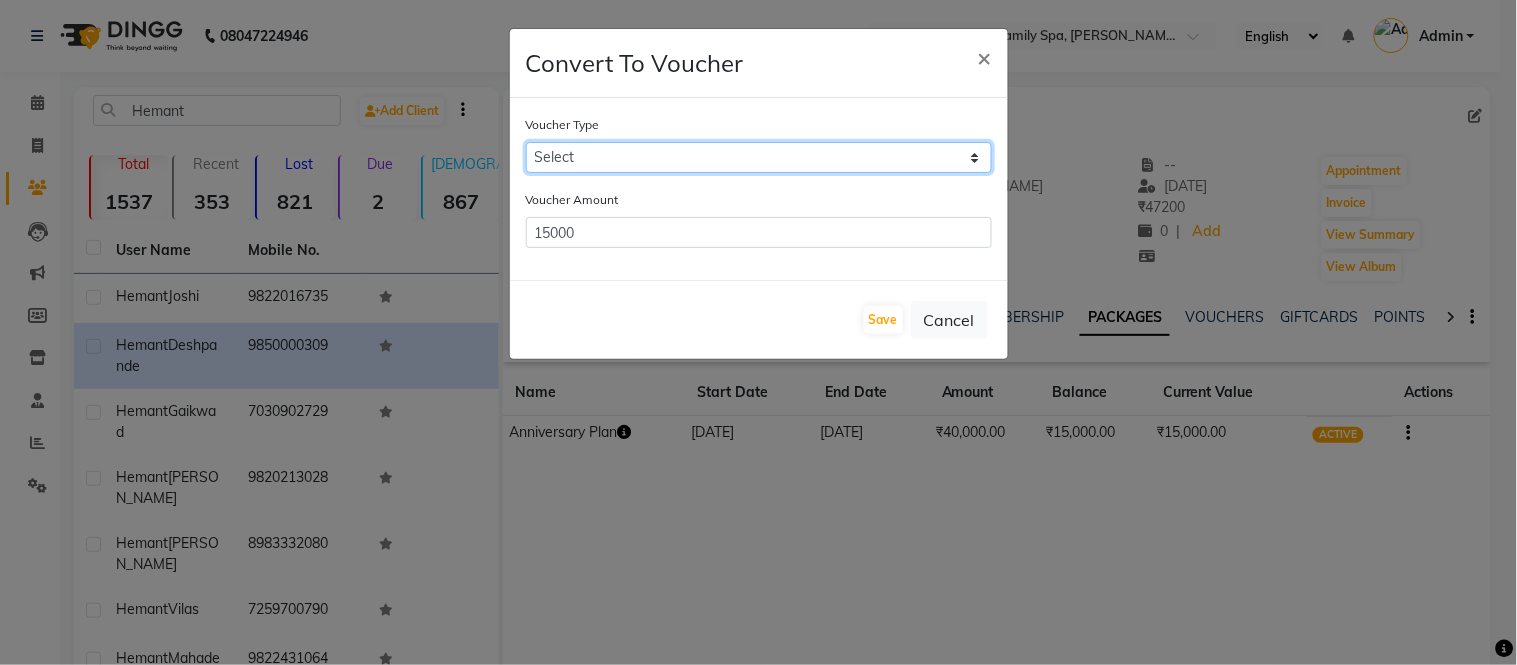 select on "3492" 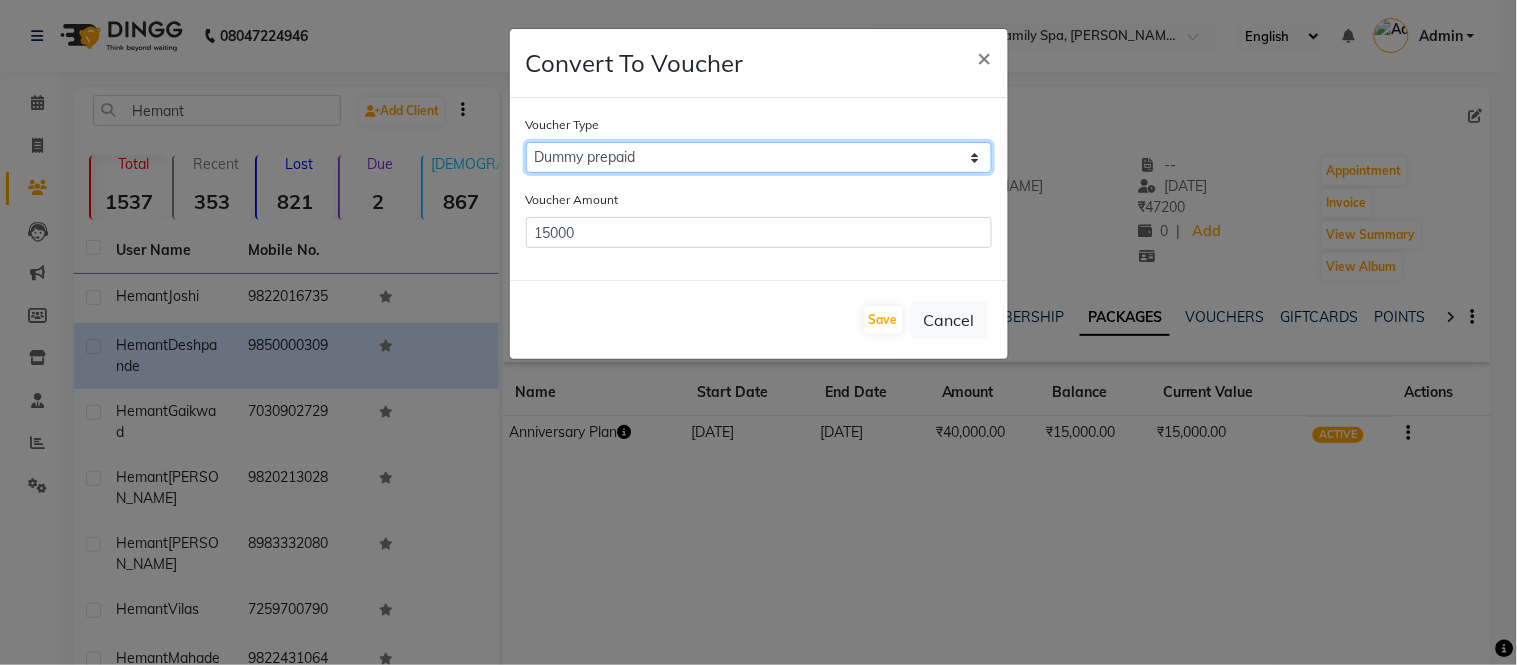 click on "Select Dummy prepaid Dummy voucher Rs 4000 Rs 2000 Gift Card Gift Card" 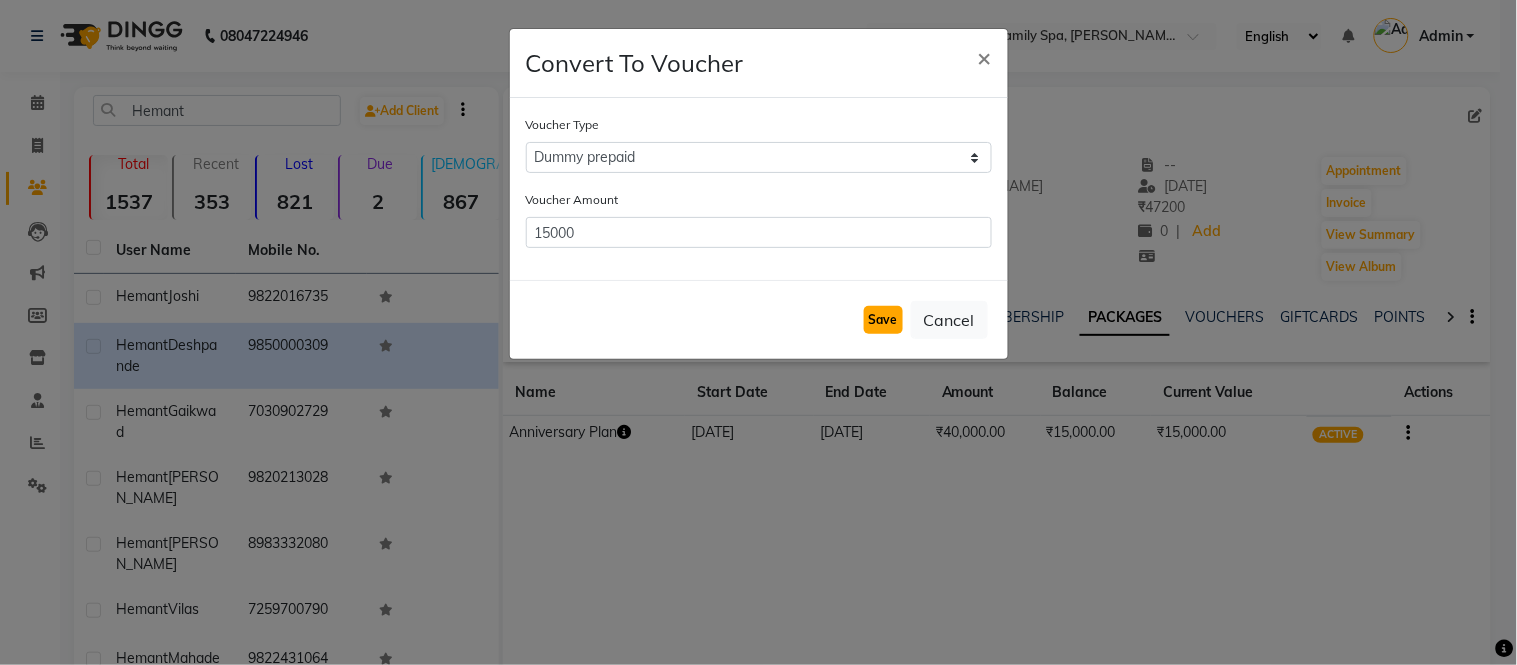 click on "Save" 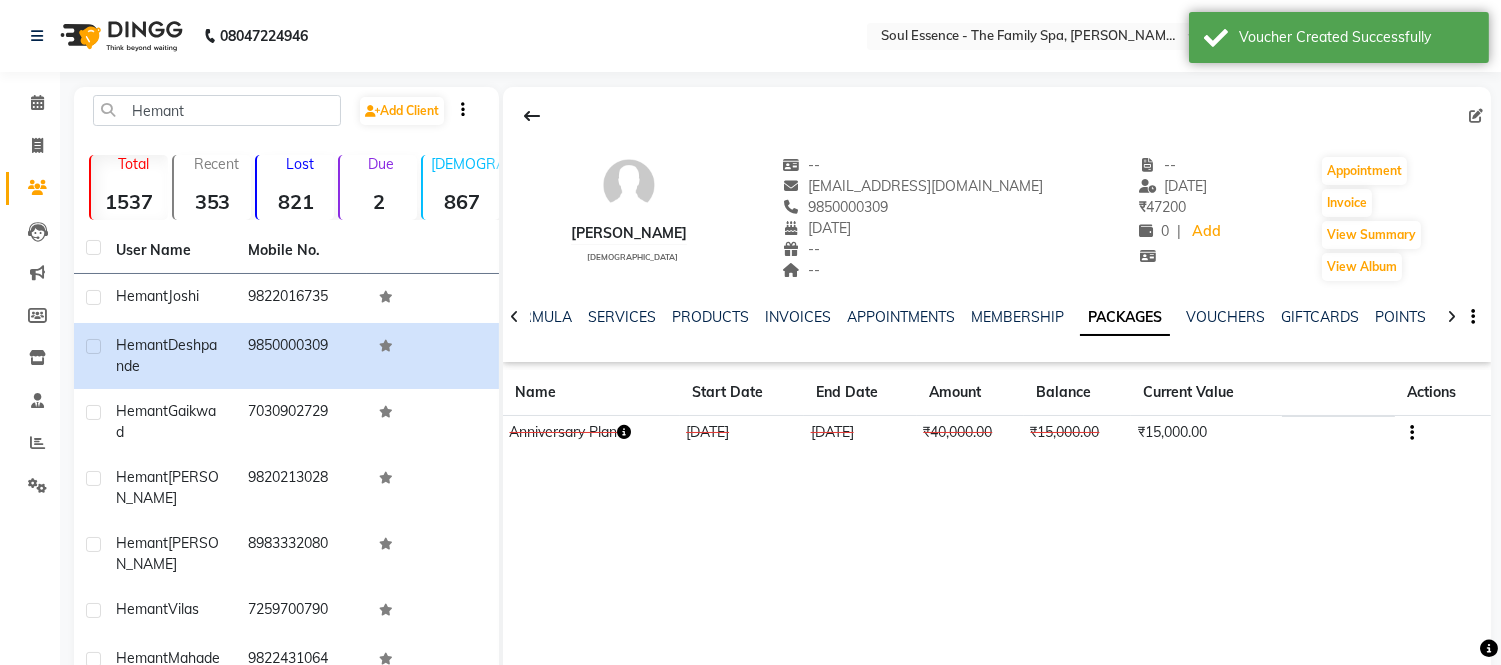 click on "[EMAIL_ADDRESS][DOMAIN_NAME]" 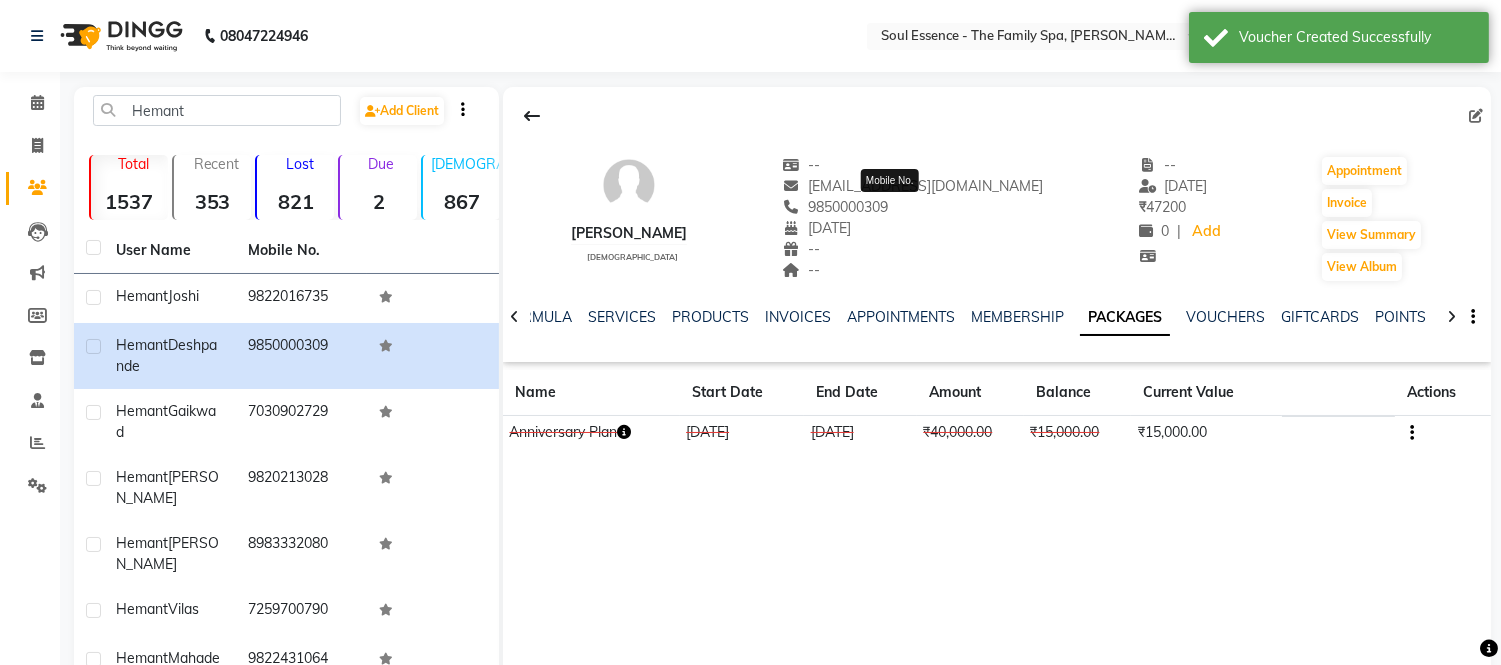 click on "9850000309" 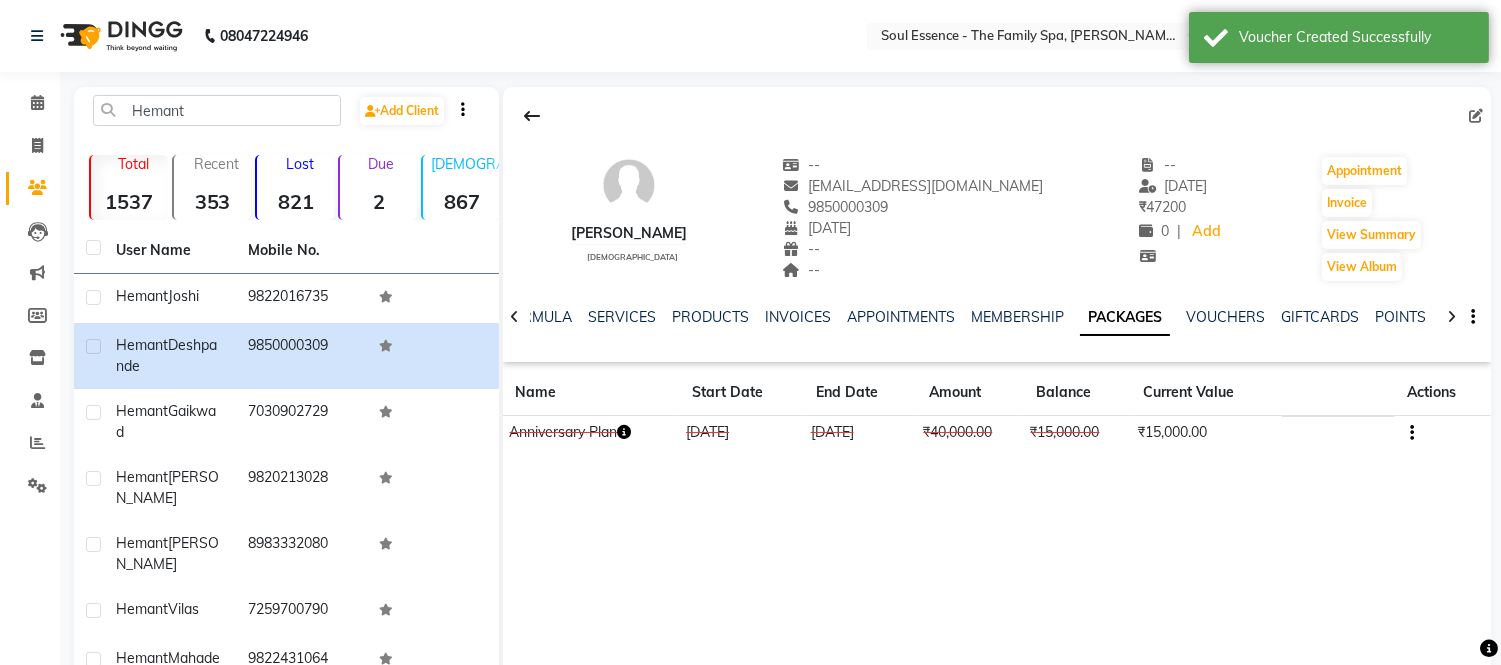 copy on "9850000309" 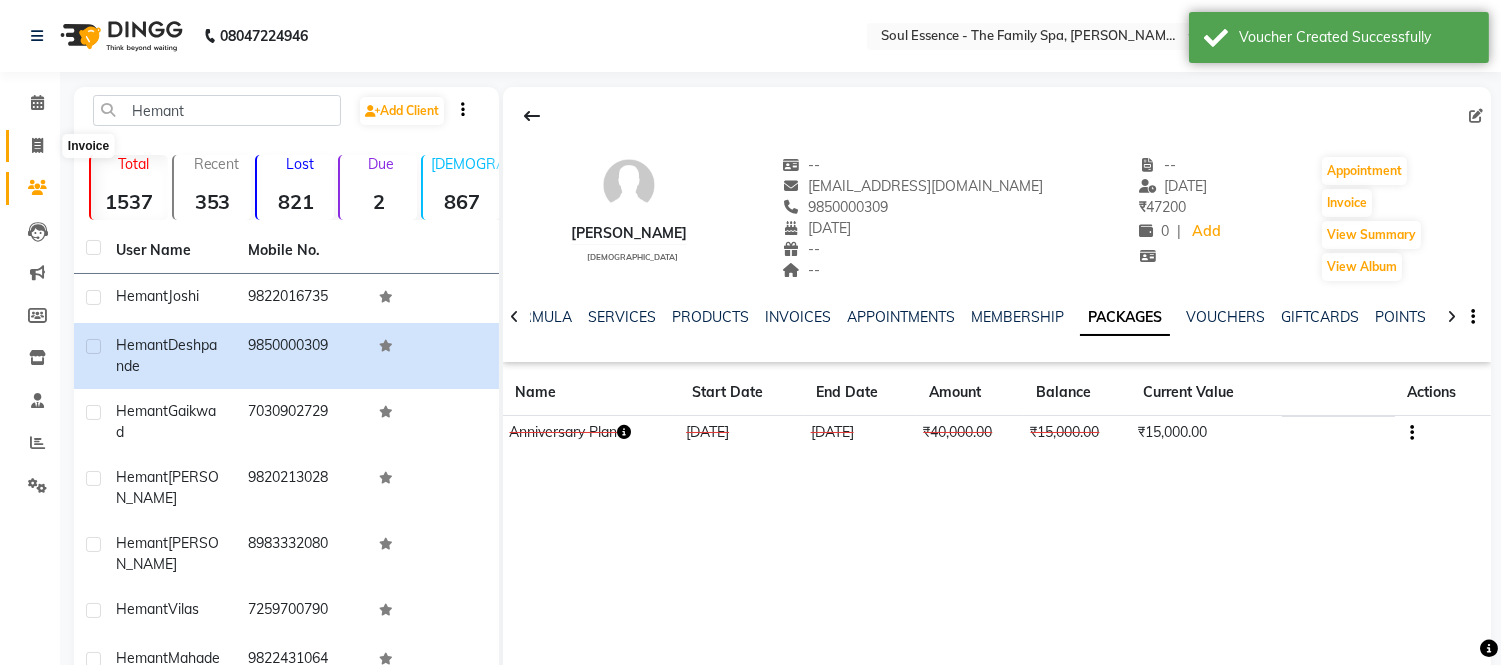 click 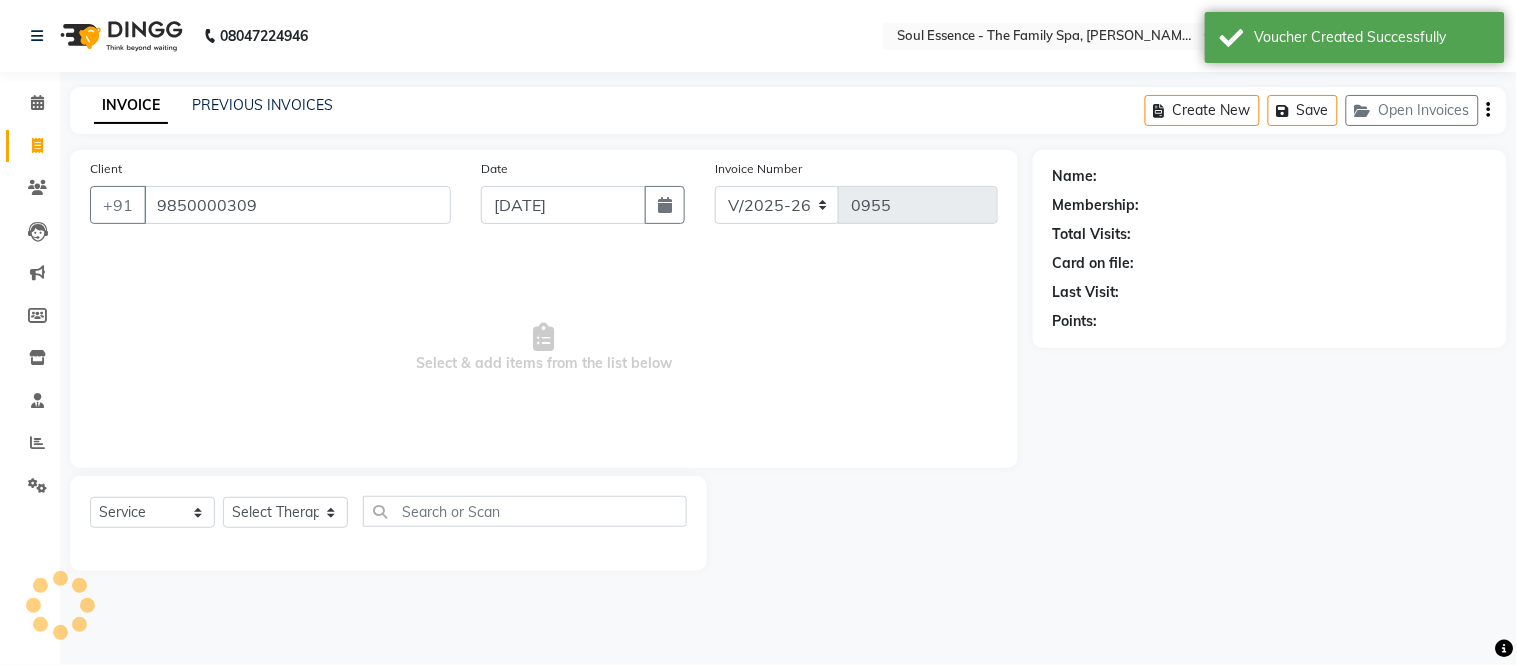 type on "9850000309" 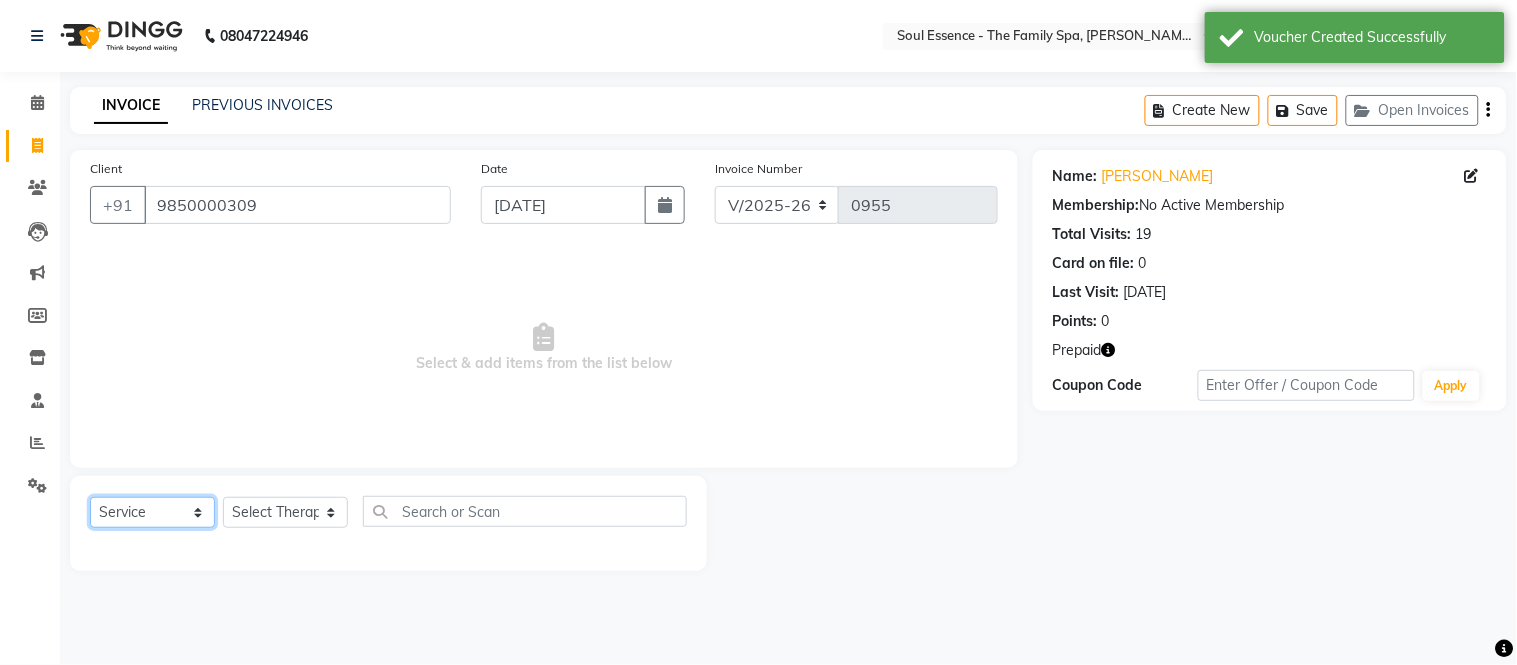 click on "Select  Service  Product  Membership  Package Voucher Prepaid Gift Card" 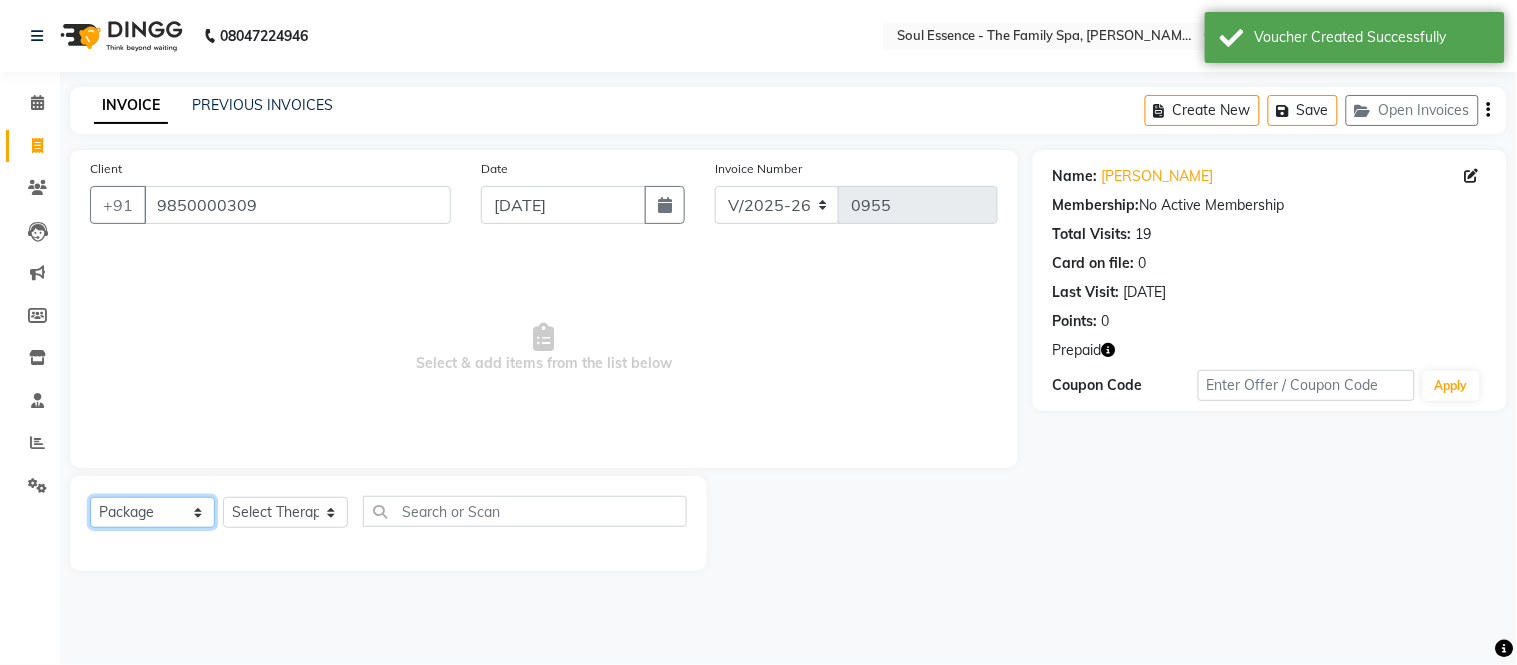 click on "Select  Service  Product  Membership  Package Voucher Prepaid Gift Card" 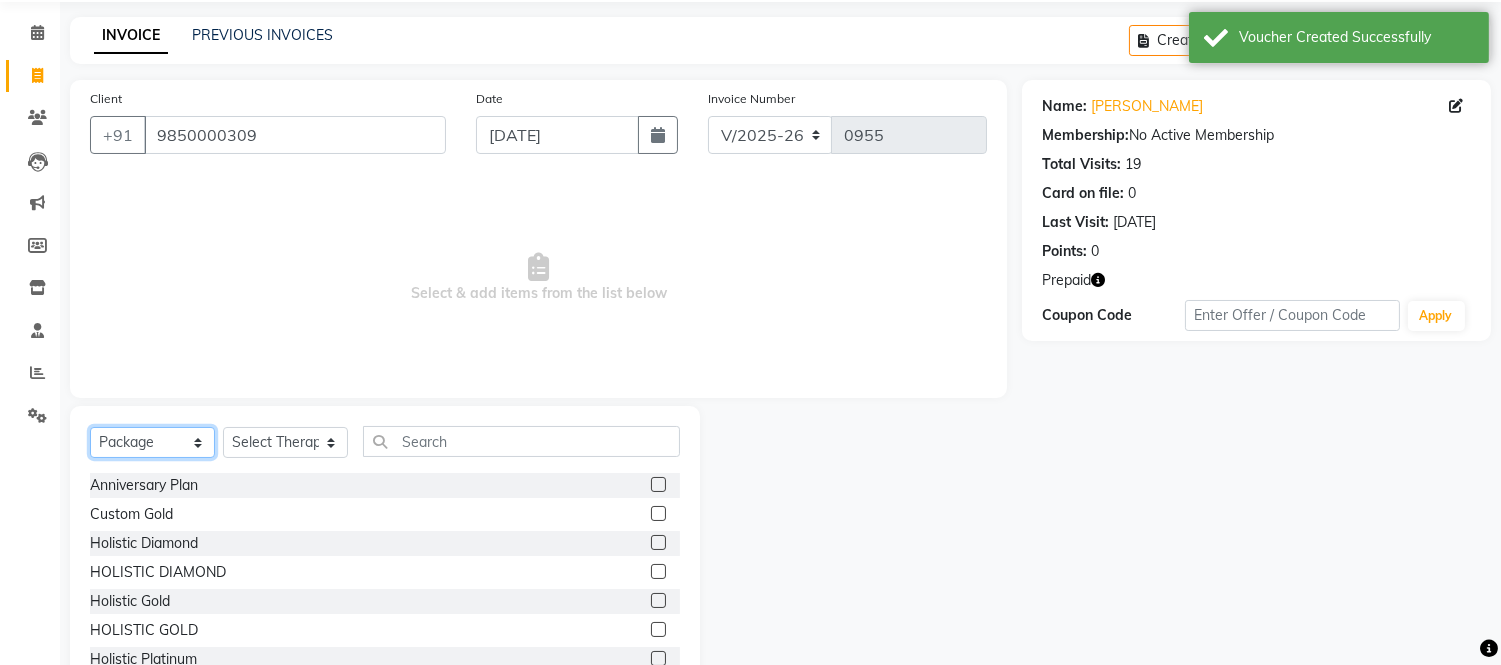 scroll, scrollTop: 135, scrollLeft: 0, axis: vertical 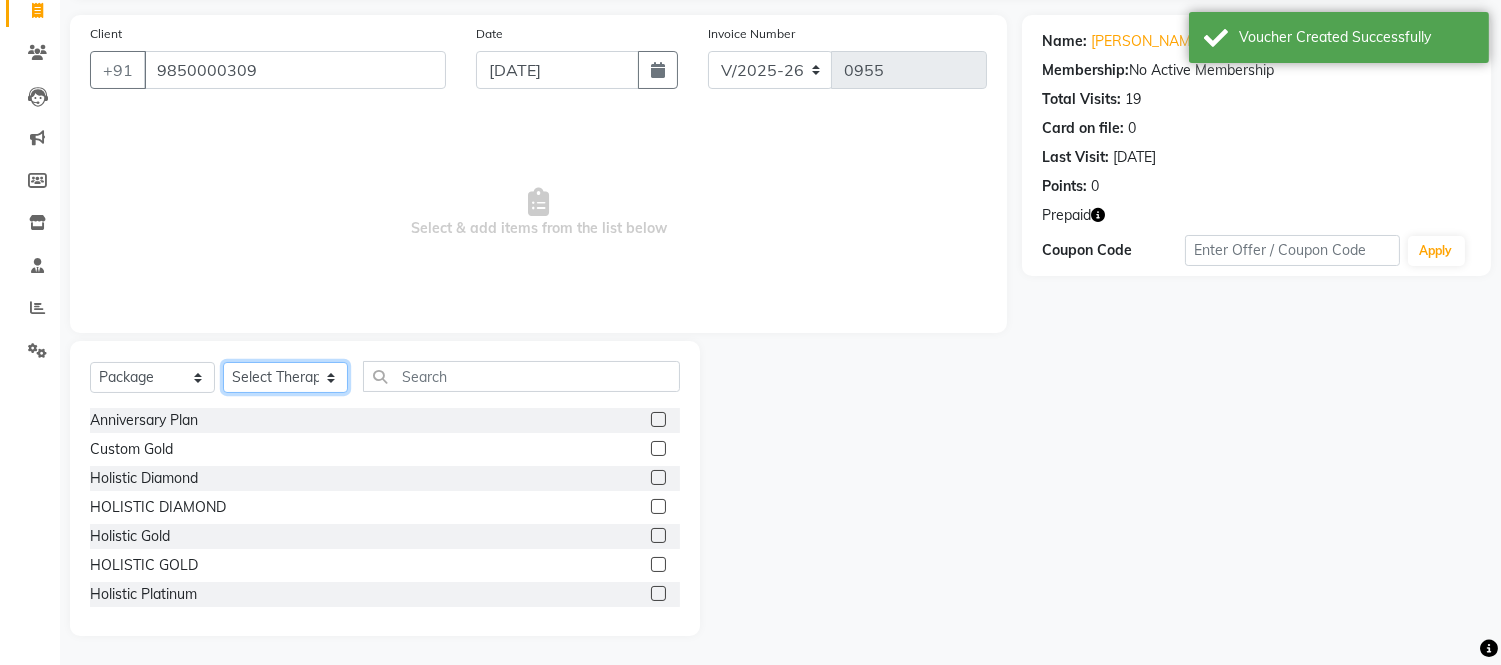 click on "Select Therapist [PERSON_NAME] [PERSON_NAME] Poonam Saheb [PERSON_NAME]" 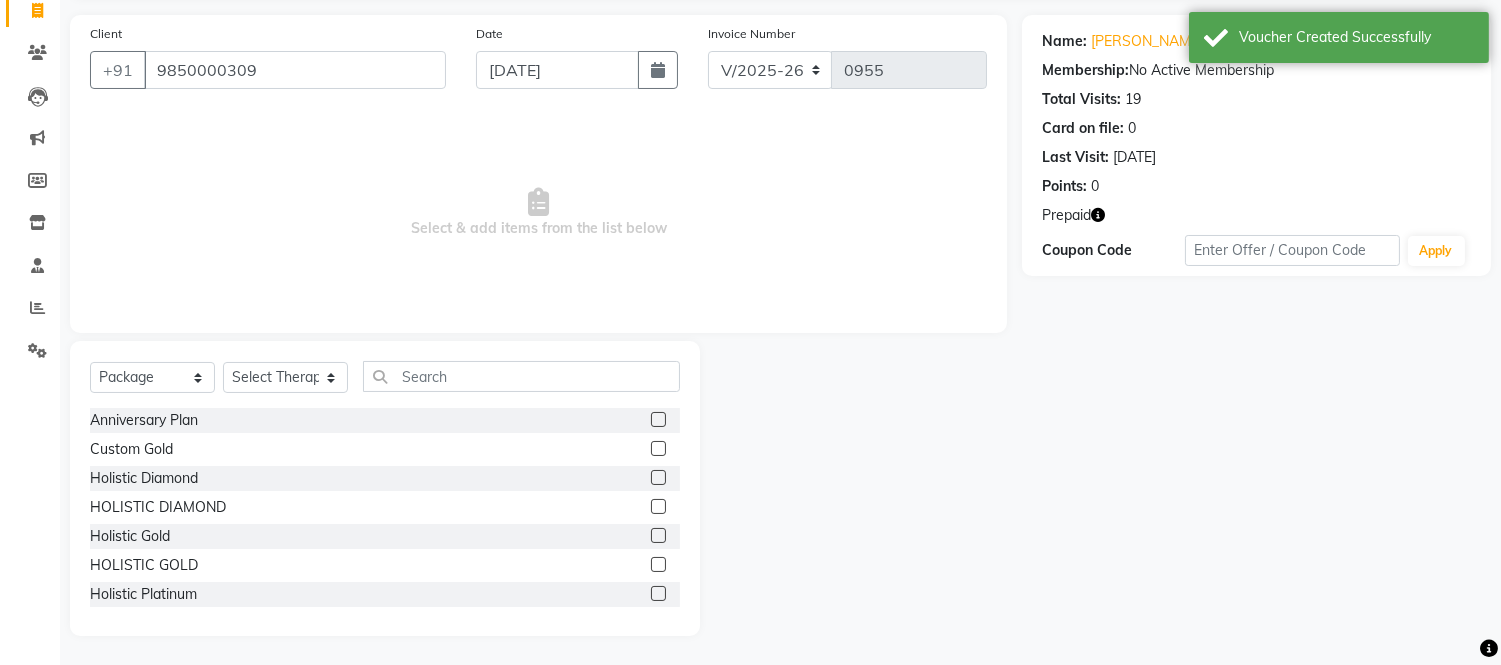 click on "Select  Service  Product  Membership  Package Voucher Prepaid Gift Card  Select Therapist [PERSON_NAME] [PERSON_NAME] Poonam Saheb [PERSON_NAME]" 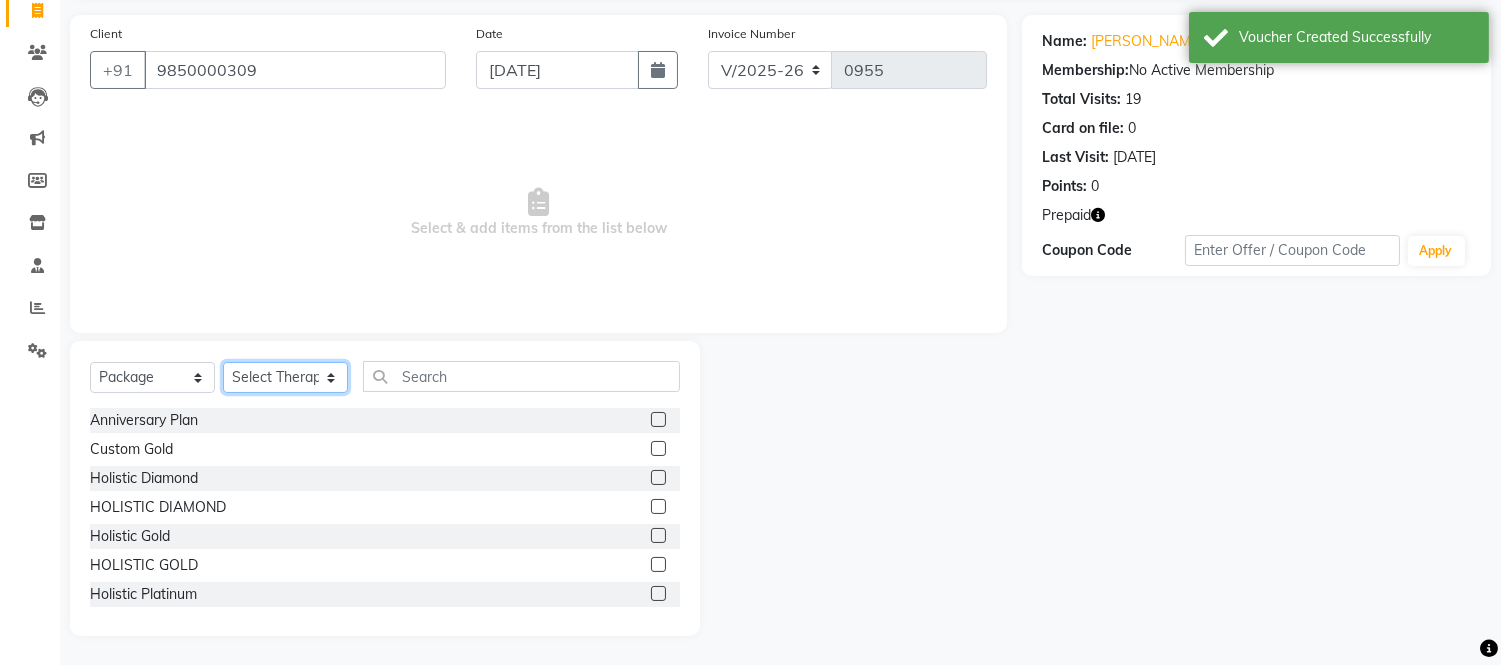 click on "Select Therapist [PERSON_NAME] [PERSON_NAME] Poonam Saheb [PERSON_NAME]" 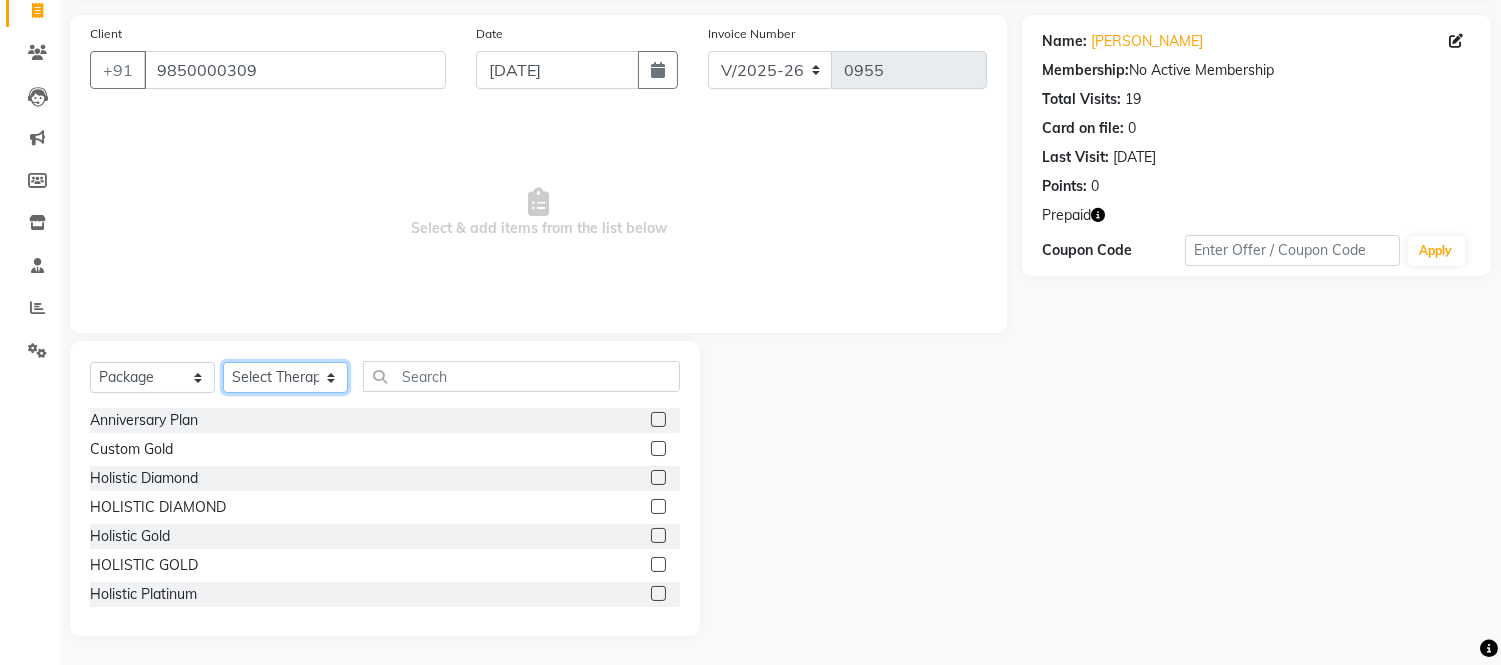 select on "66088" 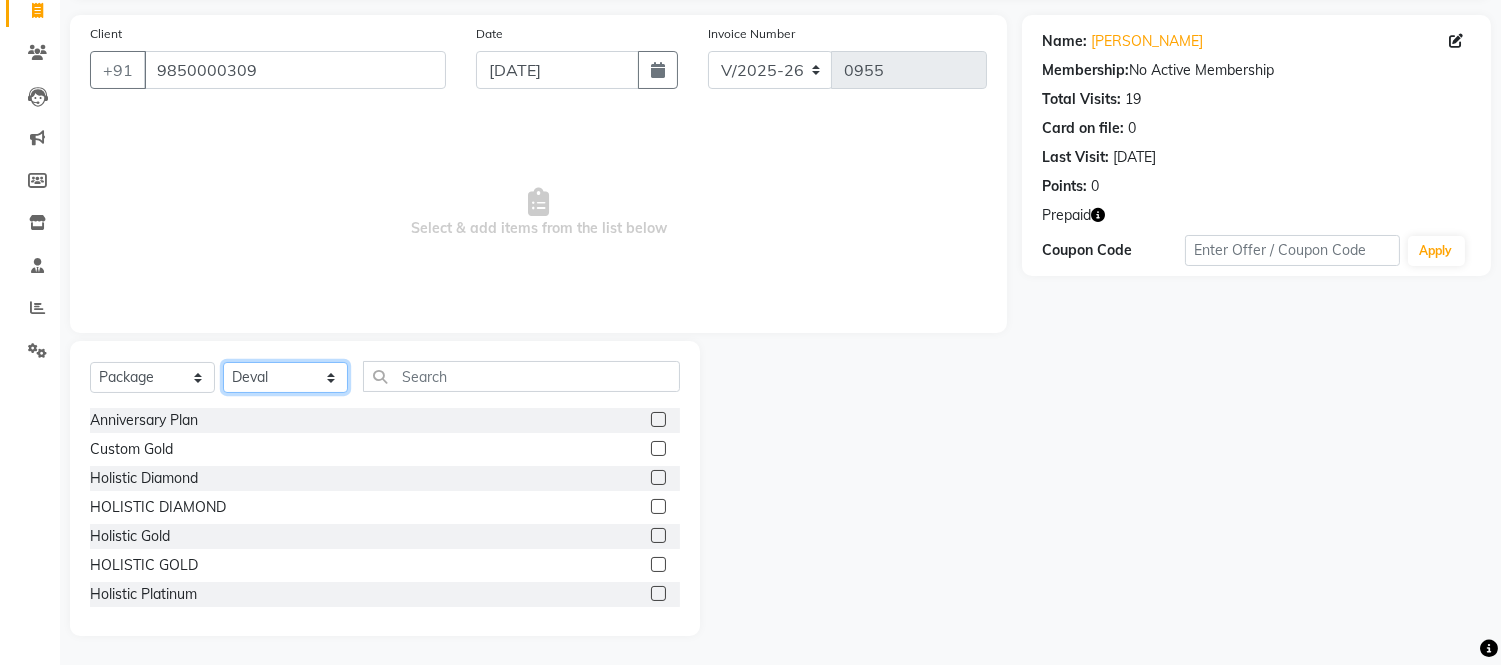 click on "Select Therapist [PERSON_NAME] [PERSON_NAME] Poonam Saheb [PERSON_NAME]" 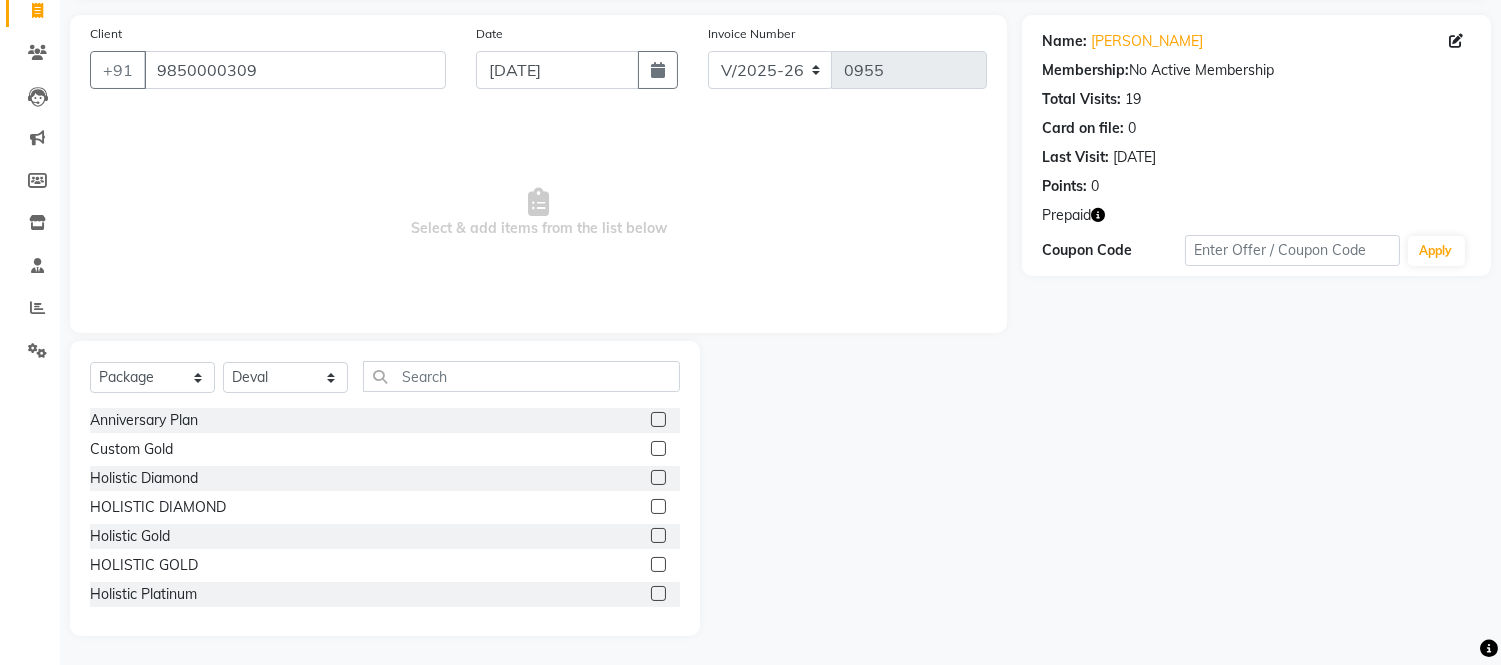 click 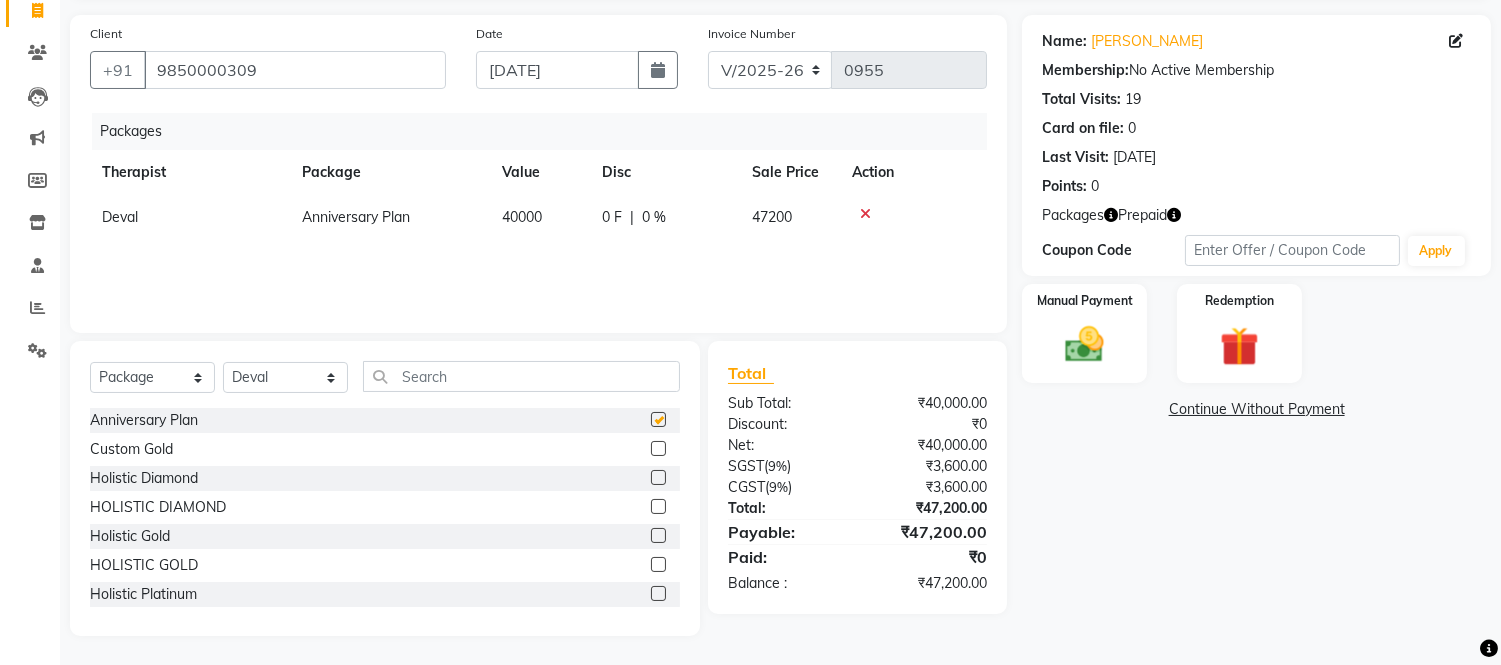 checkbox on "false" 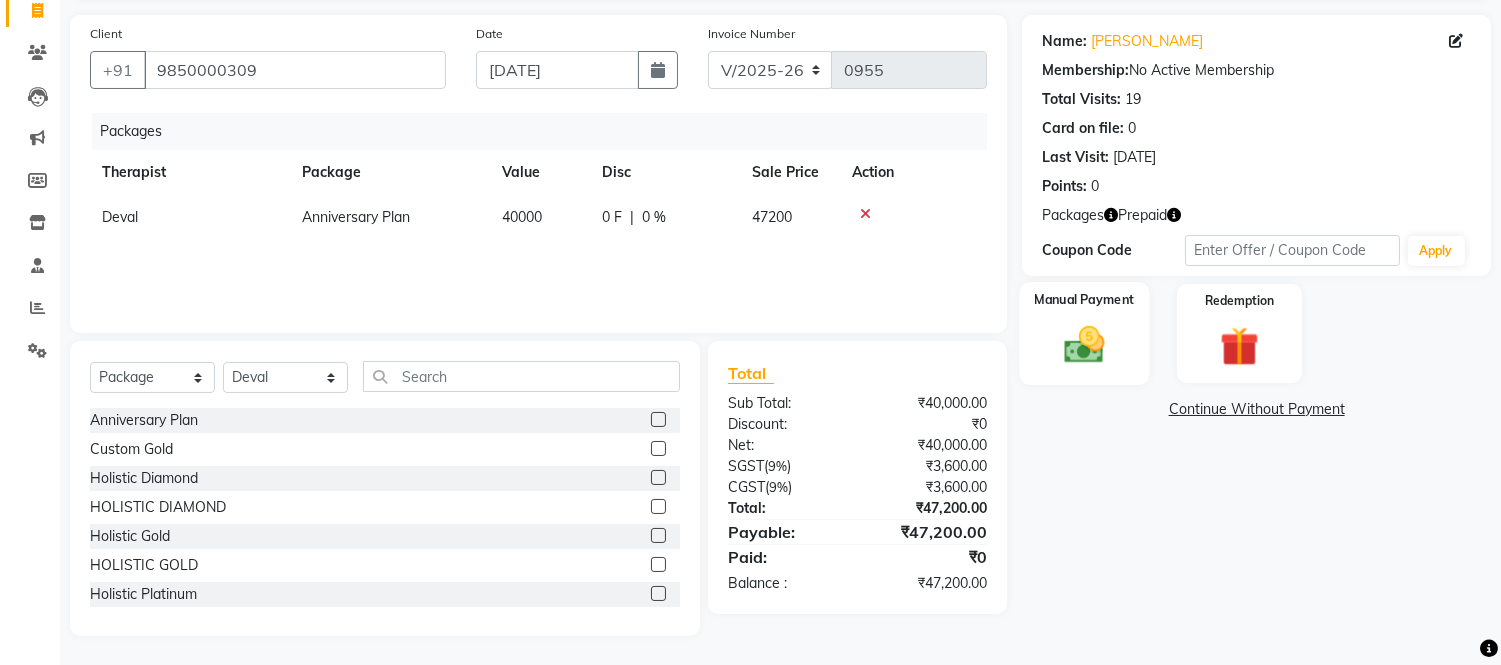 click on "Manual Payment" 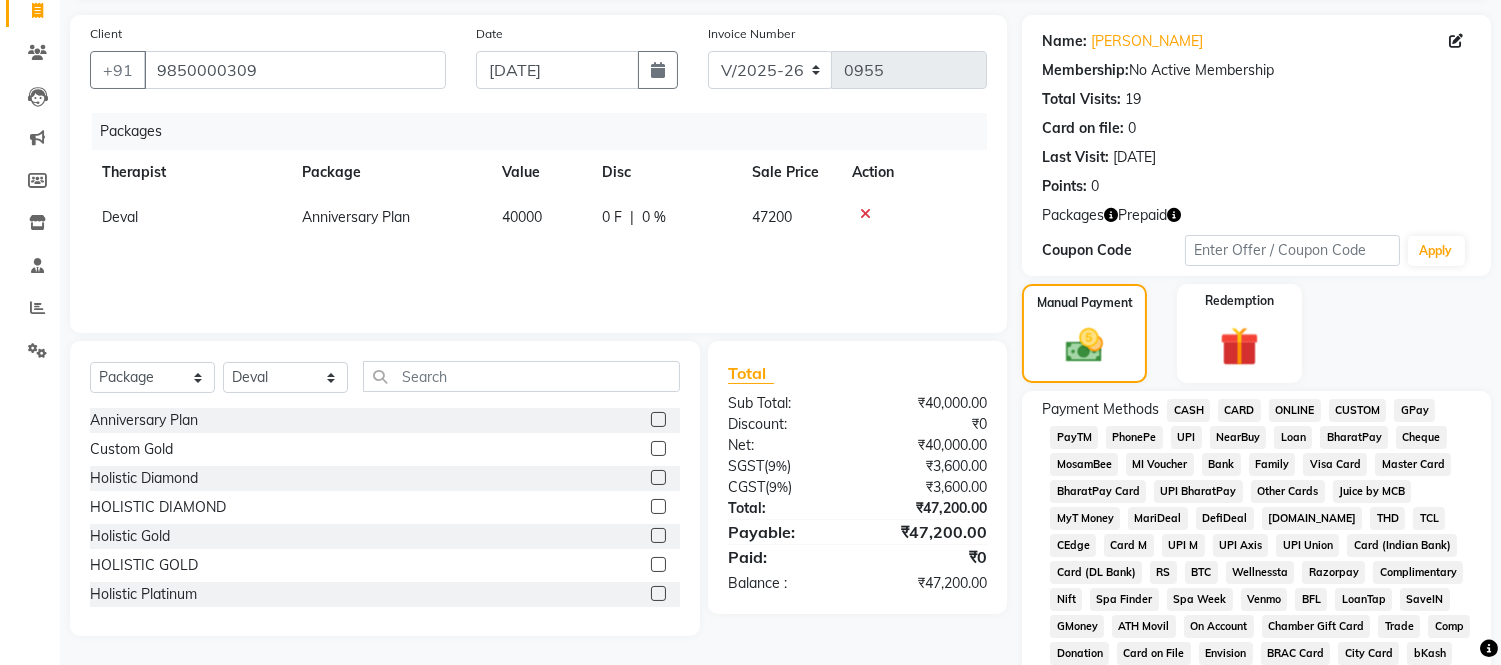 click on "CARD" 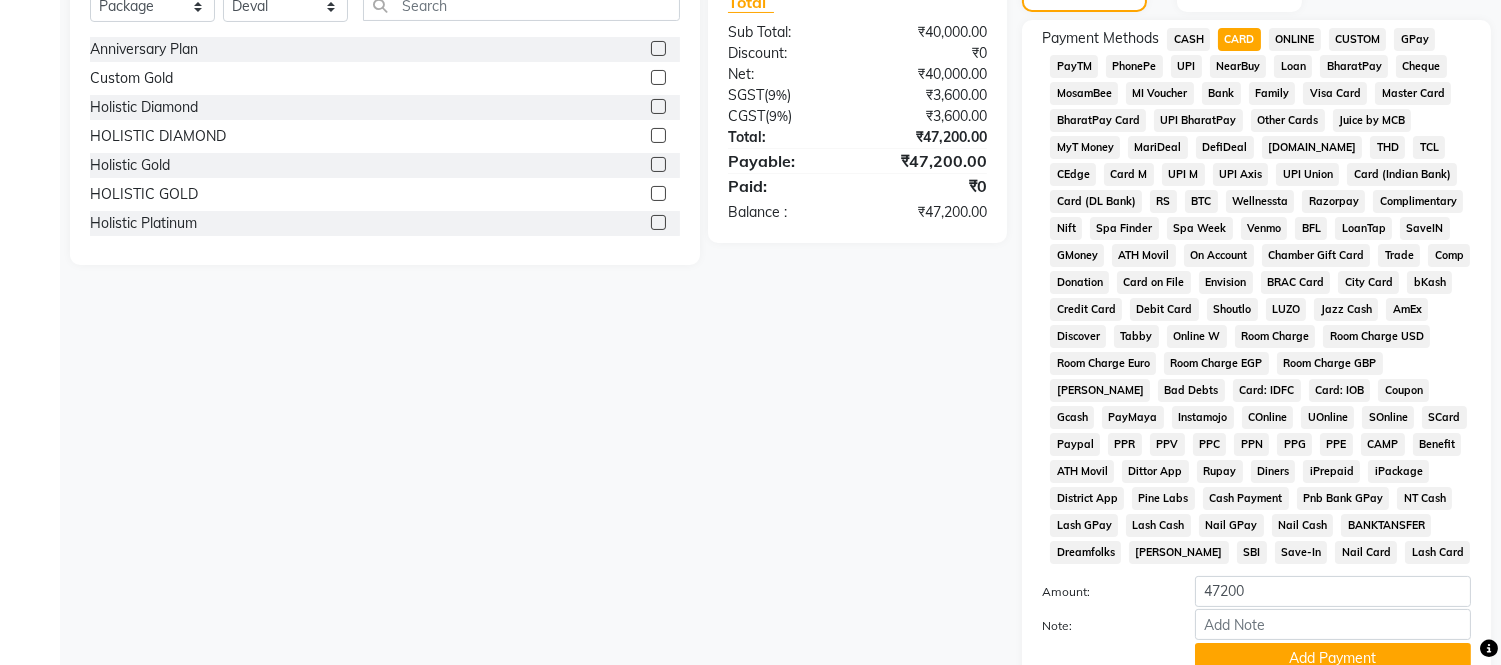 scroll, scrollTop: 674, scrollLeft: 0, axis: vertical 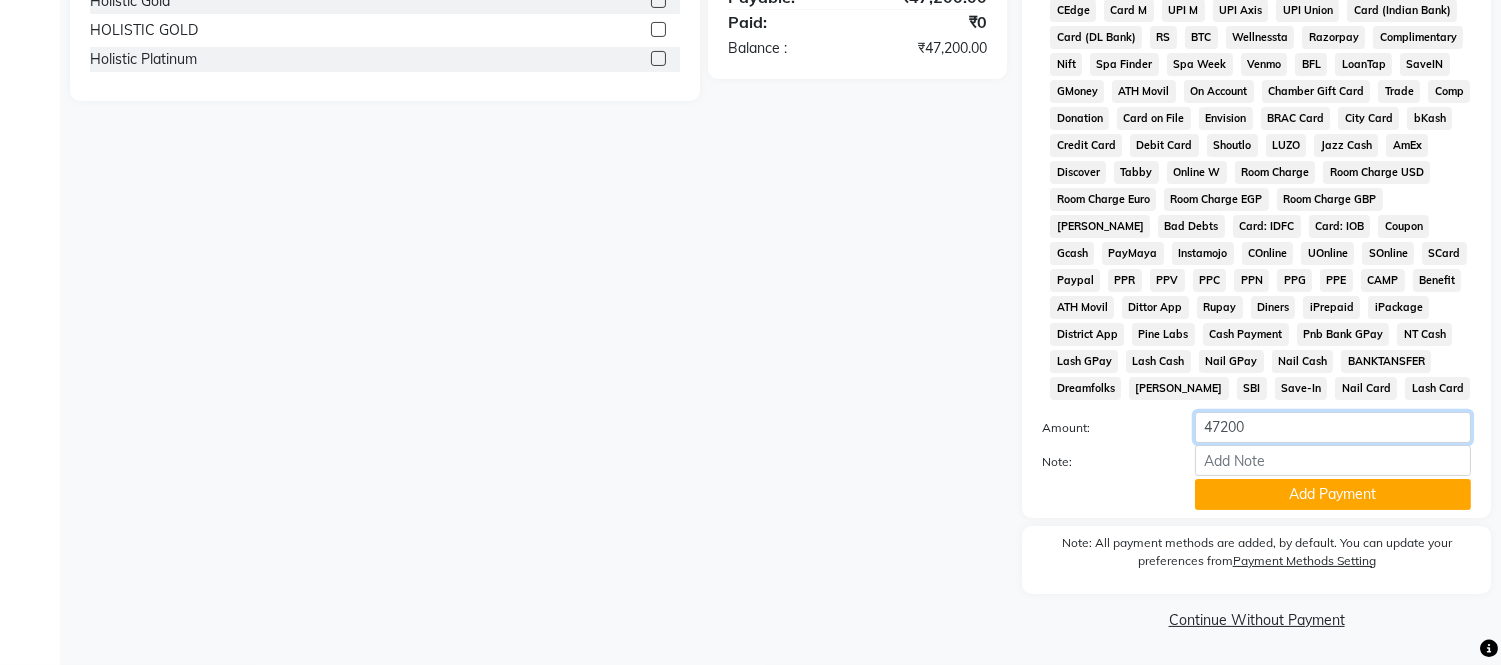 drag, startPoint x: 1128, startPoint y: 438, endPoint x: 1116, endPoint y: 435, distance: 12.369317 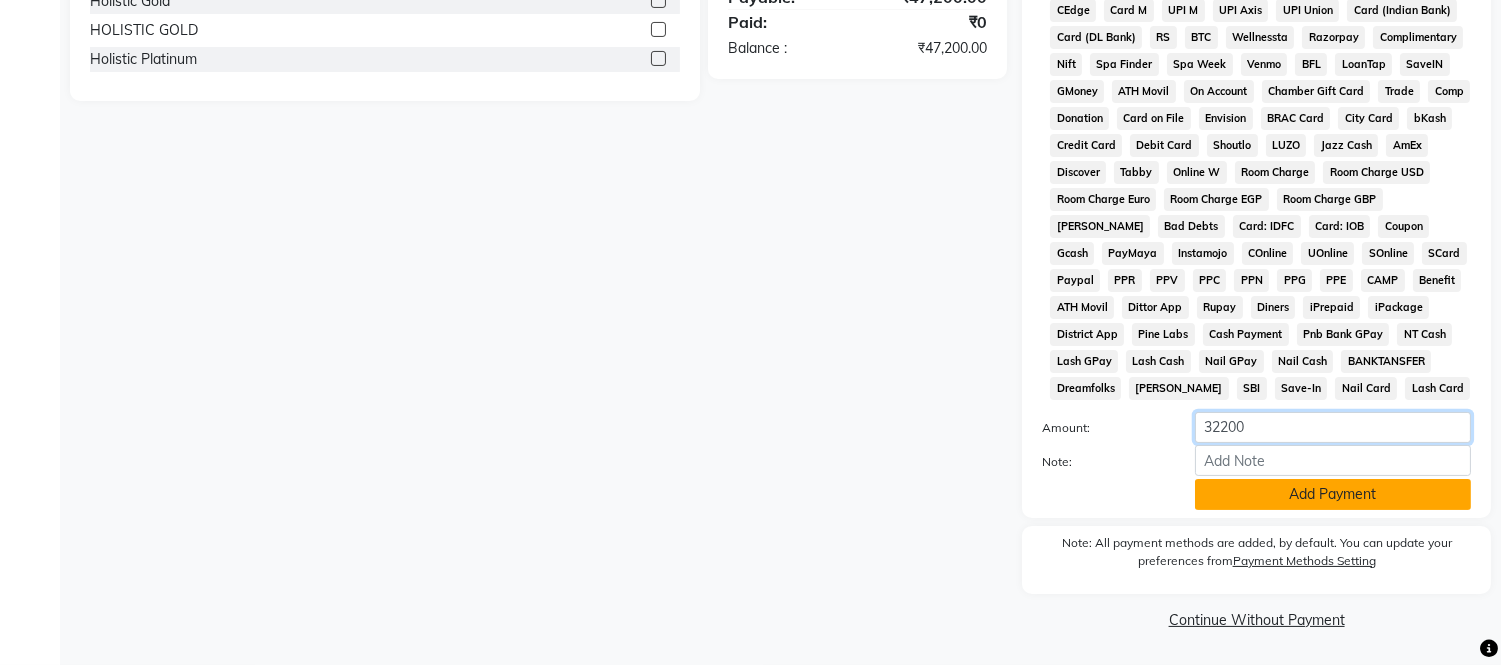 type on "32200" 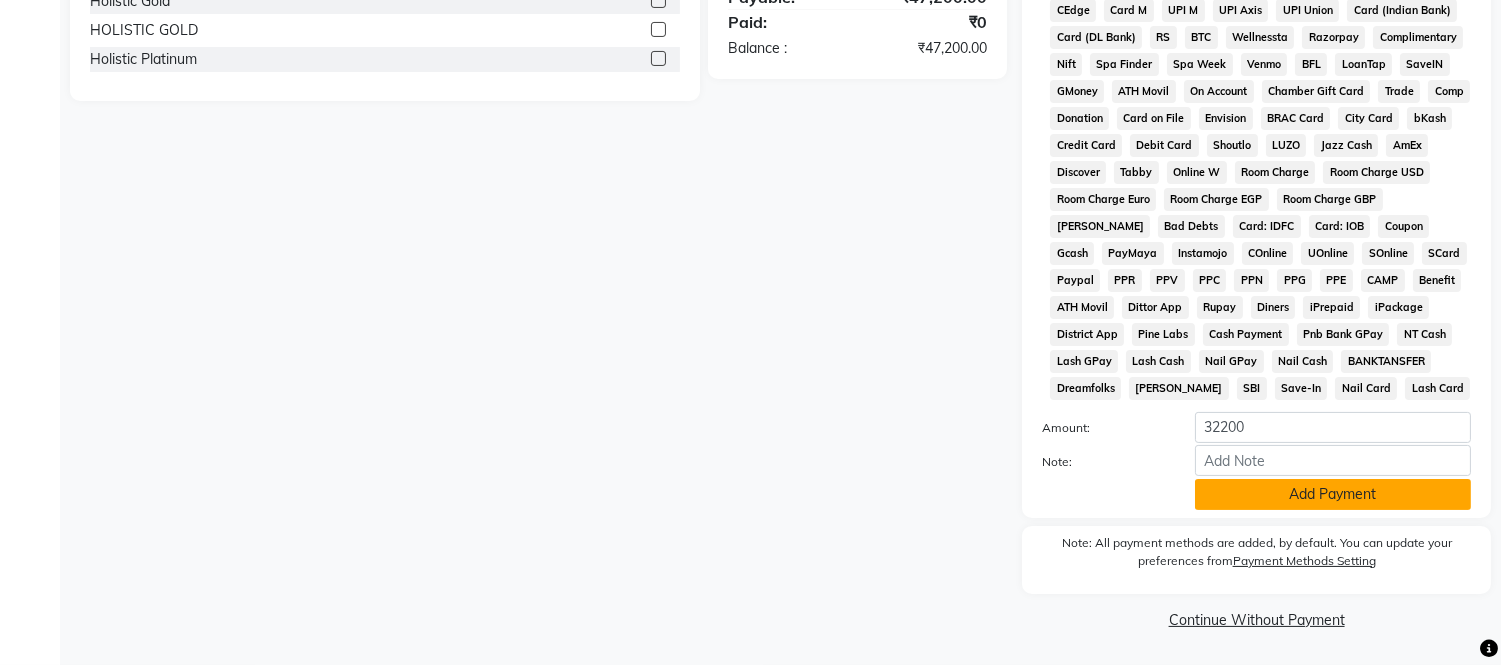 click on "Add Payment" 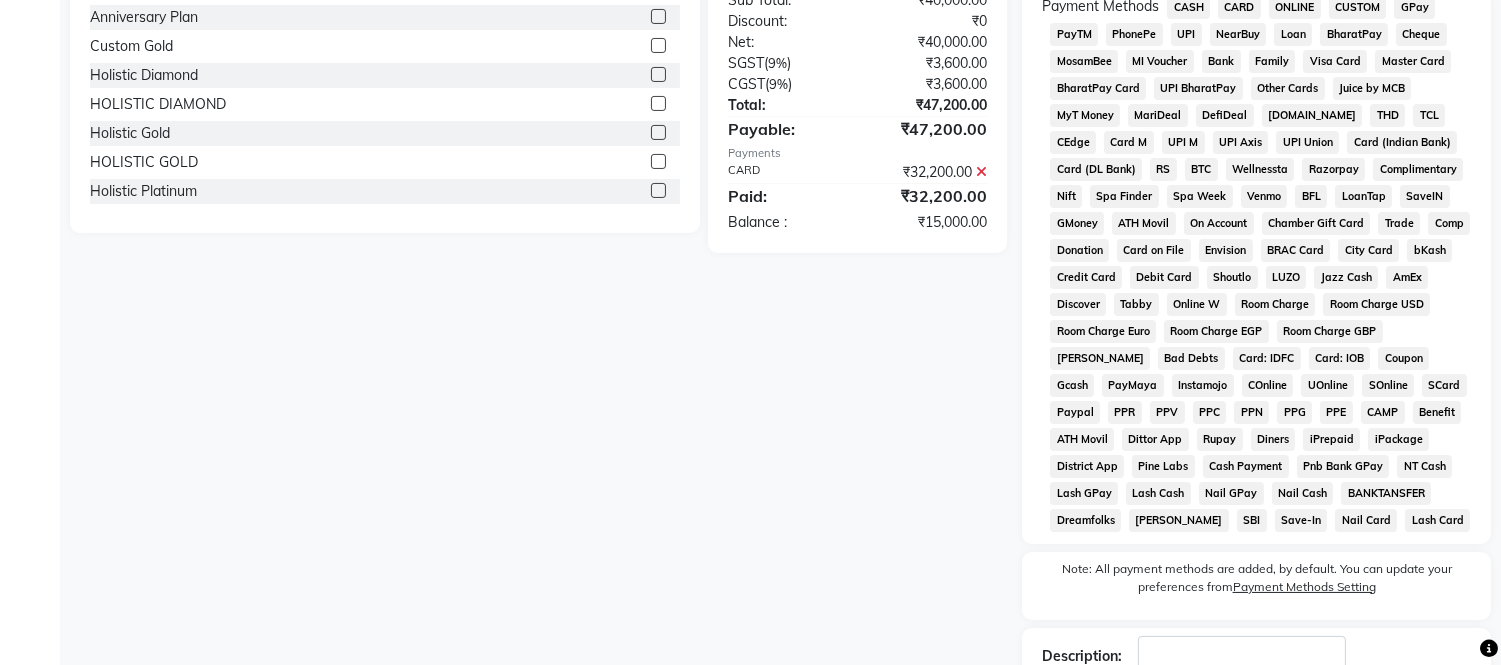 scroll, scrollTop: 236, scrollLeft: 0, axis: vertical 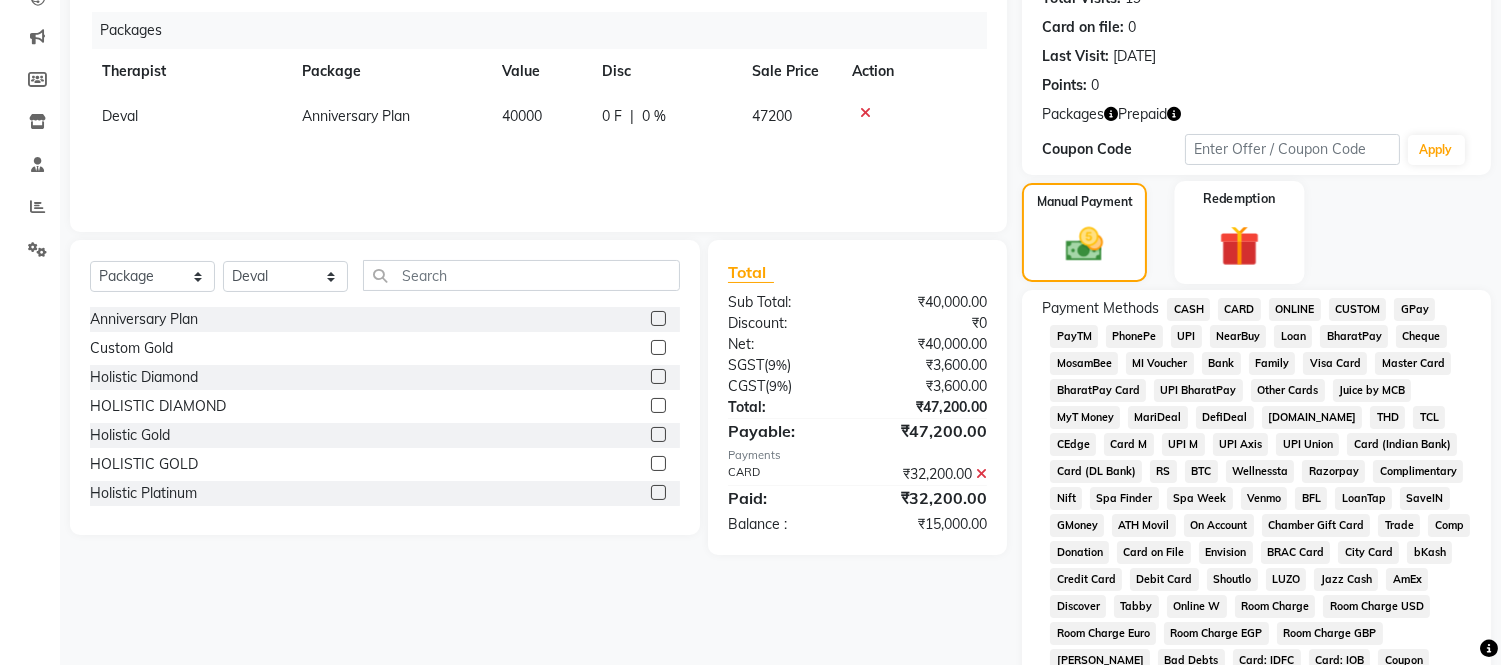 click on "Redemption" 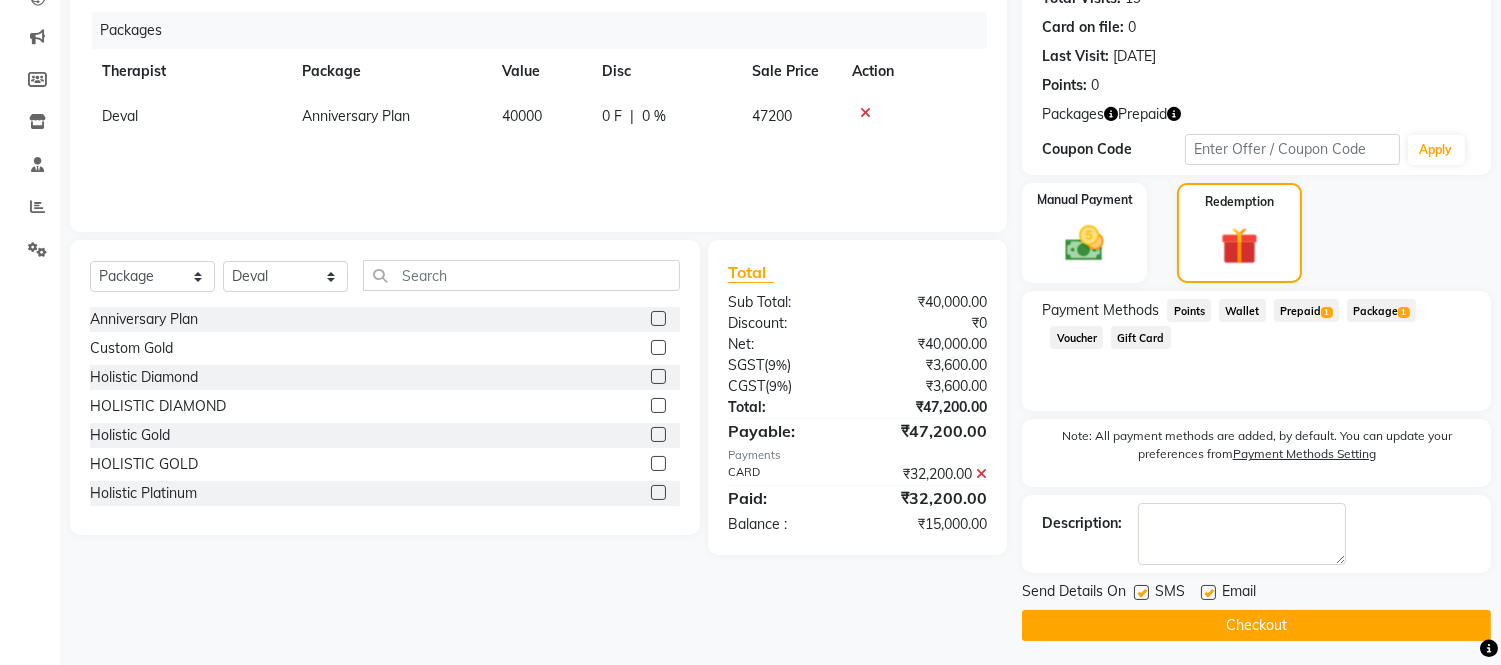 click on "Prepaid  1" 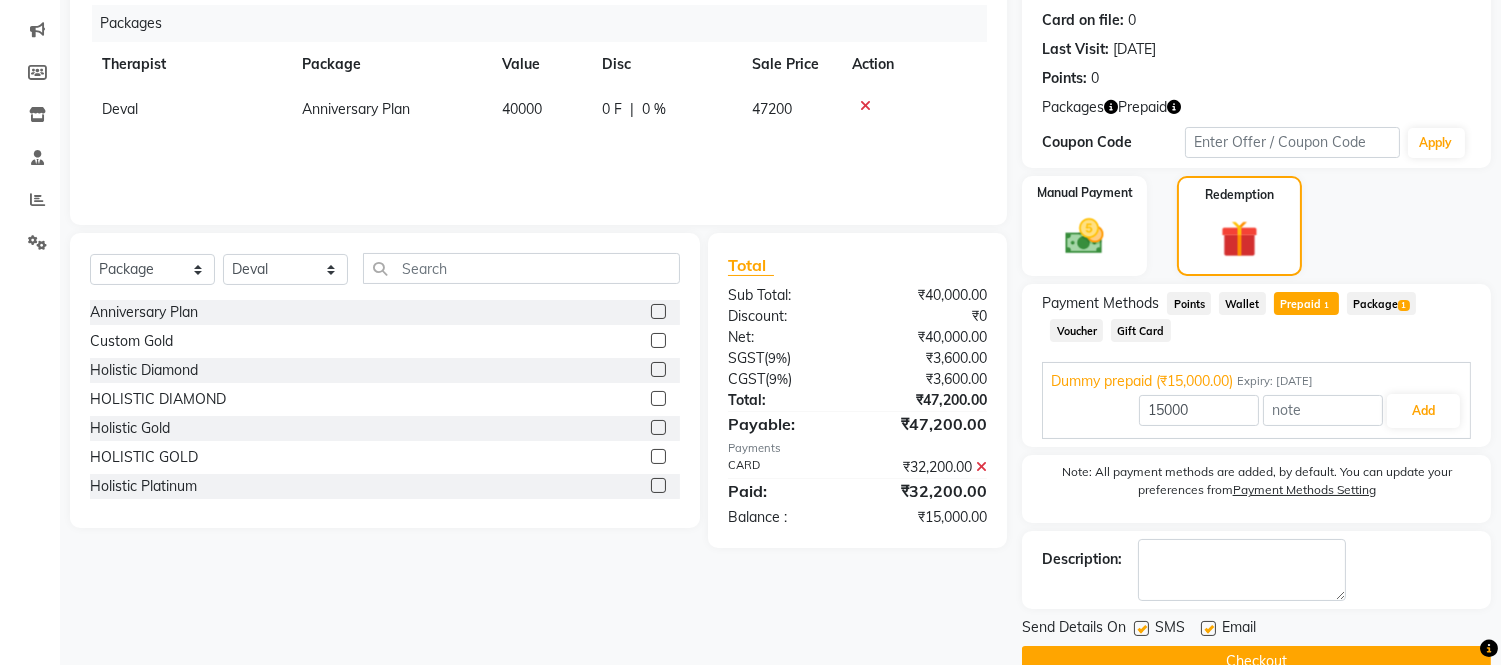 scroll, scrollTop: 284, scrollLeft: 0, axis: vertical 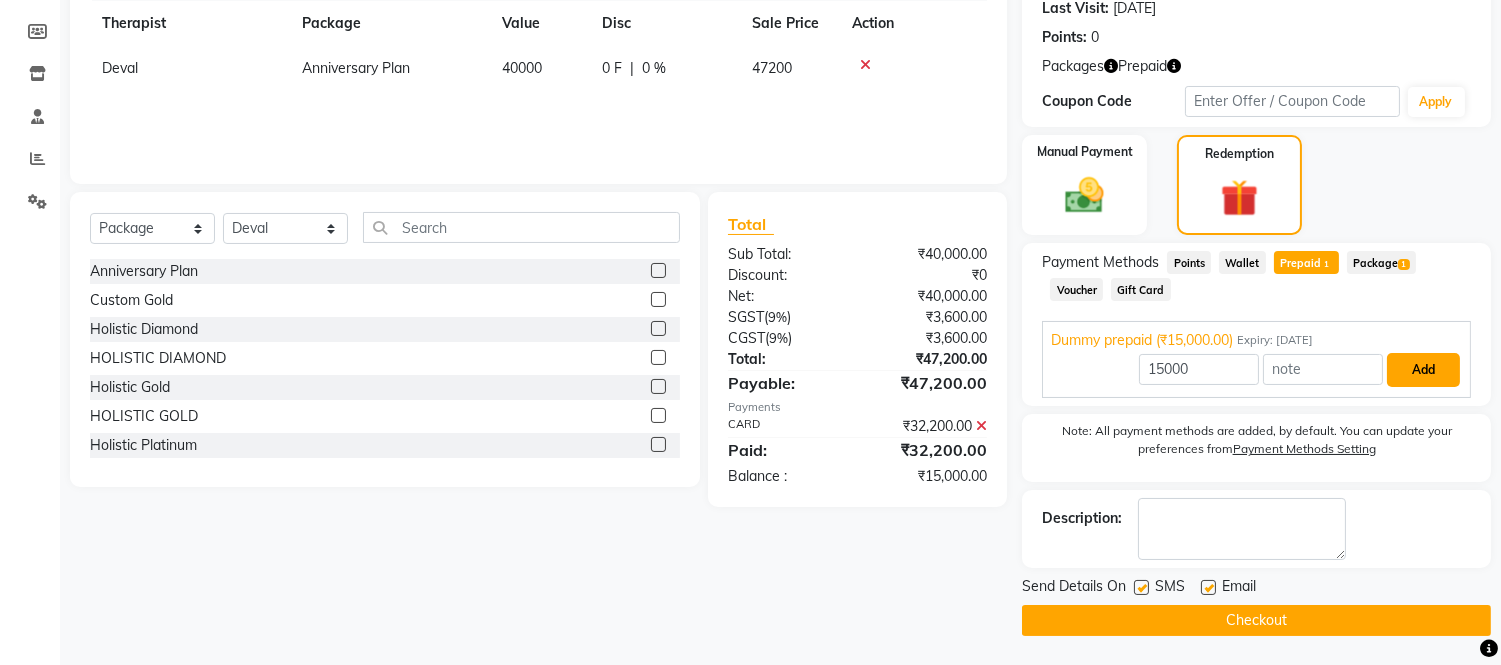 click on "Add" at bounding box center [1423, 370] 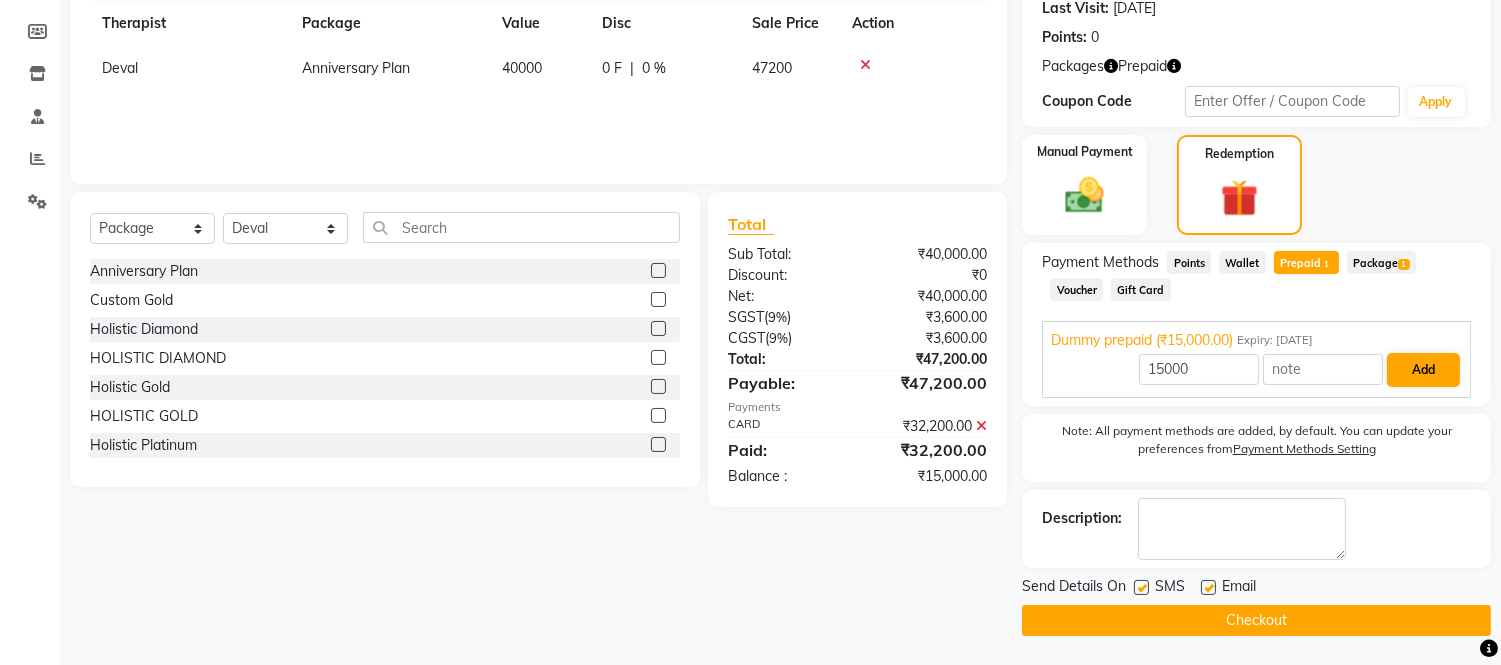 scroll, scrollTop: 241, scrollLeft: 0, axis: vertical 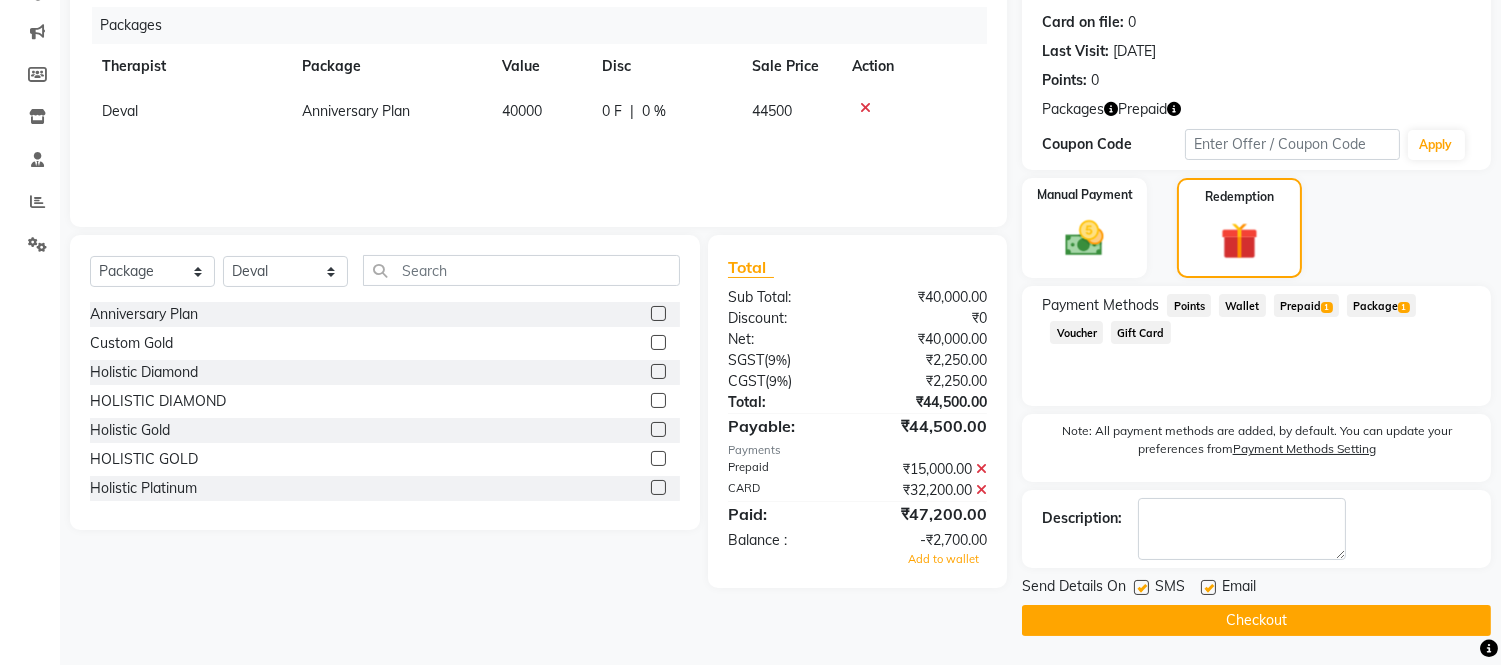 click 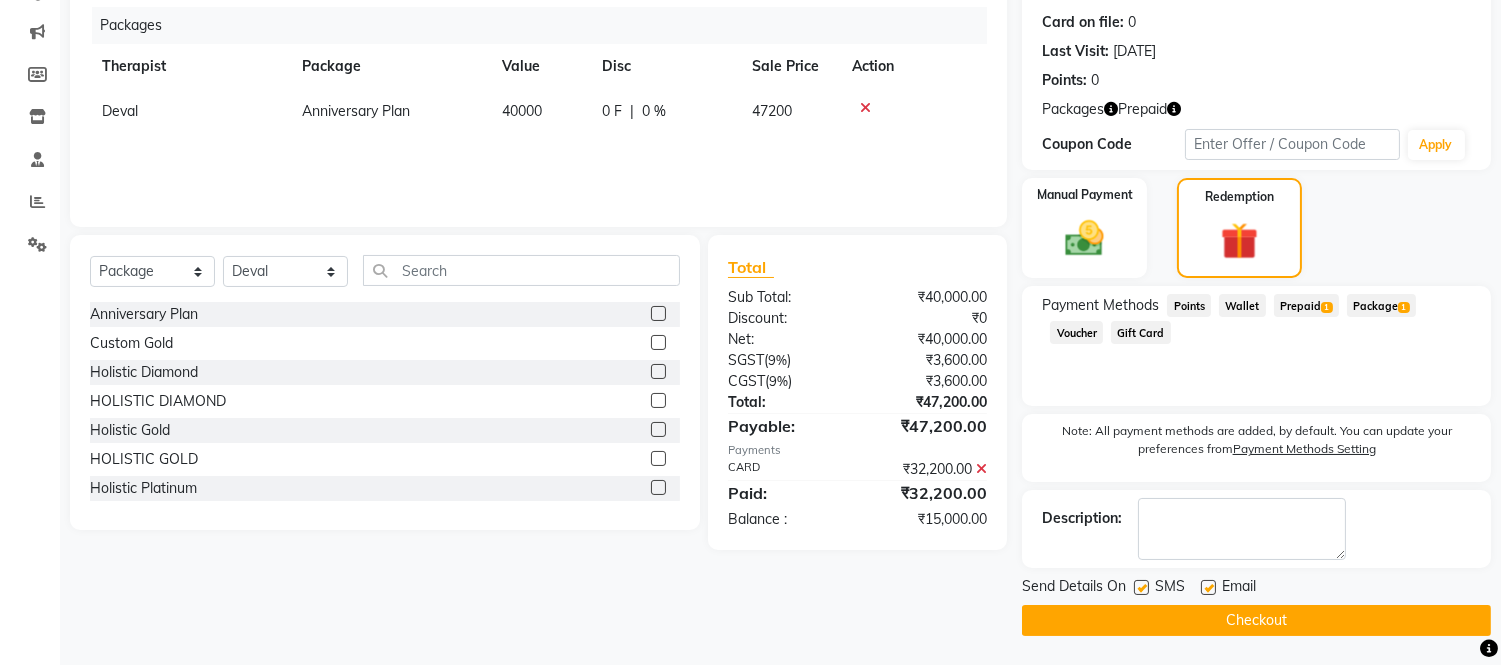 click on "Payment Methods  Points   Wallet   Prepaid  1  Package  1  Voucher   Gift Card" 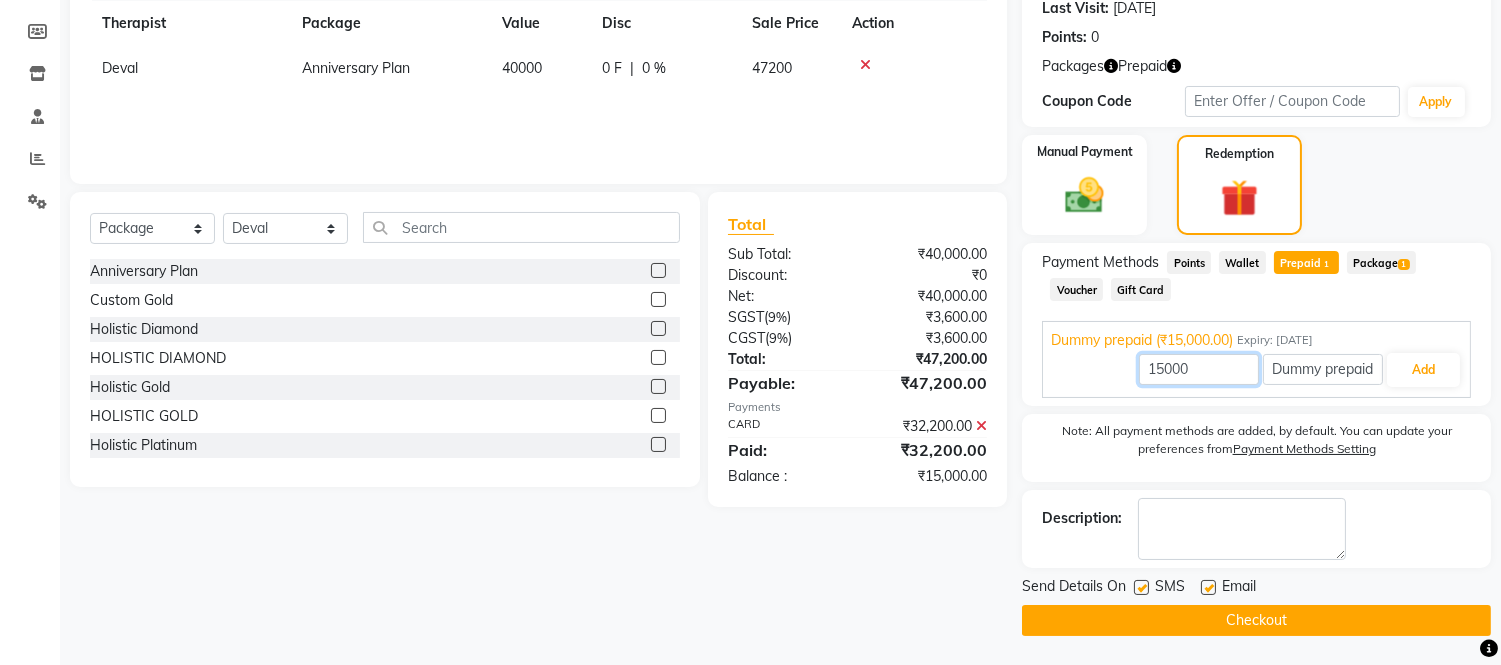 drag, startPoint x: 1193, startPoint y: 372, endPoint x: 1040, endPoint y: 345, distance: 155.36409 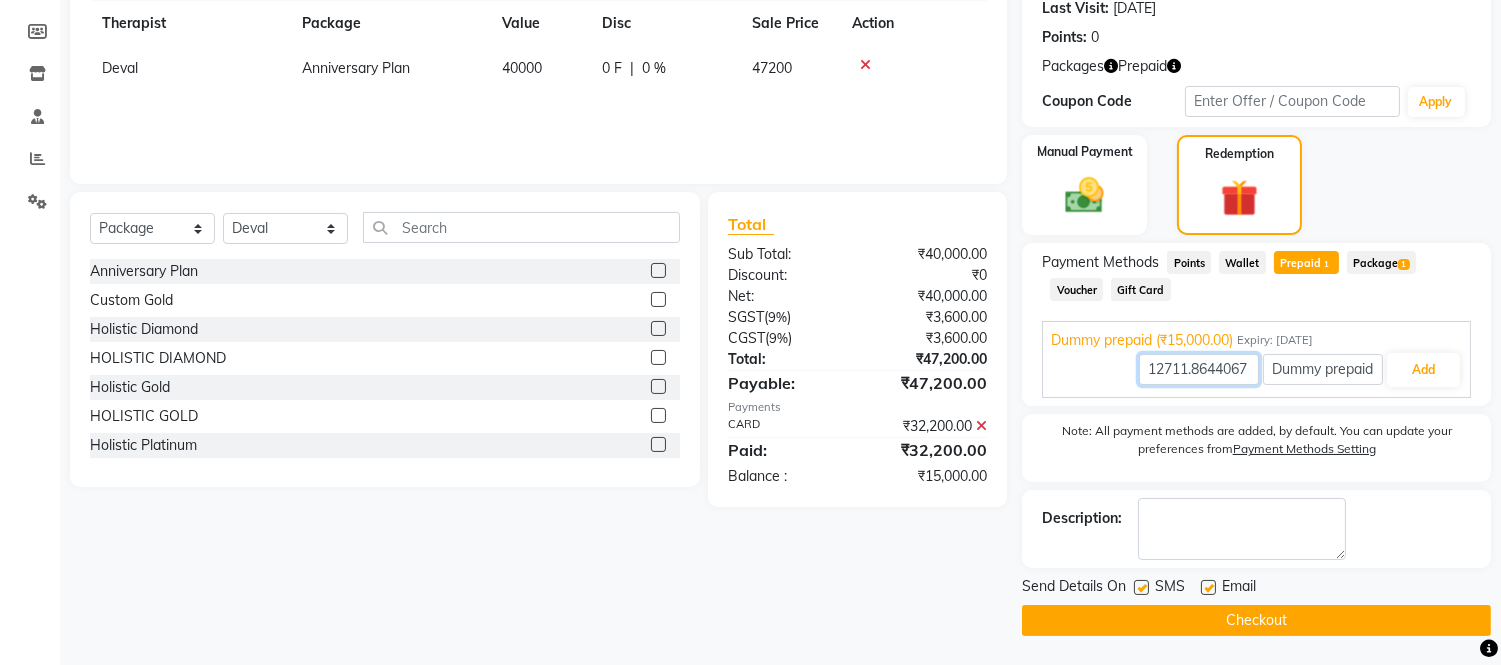 scroll, scrollTop: 0, scrollLeft: 2, axis: horizontal 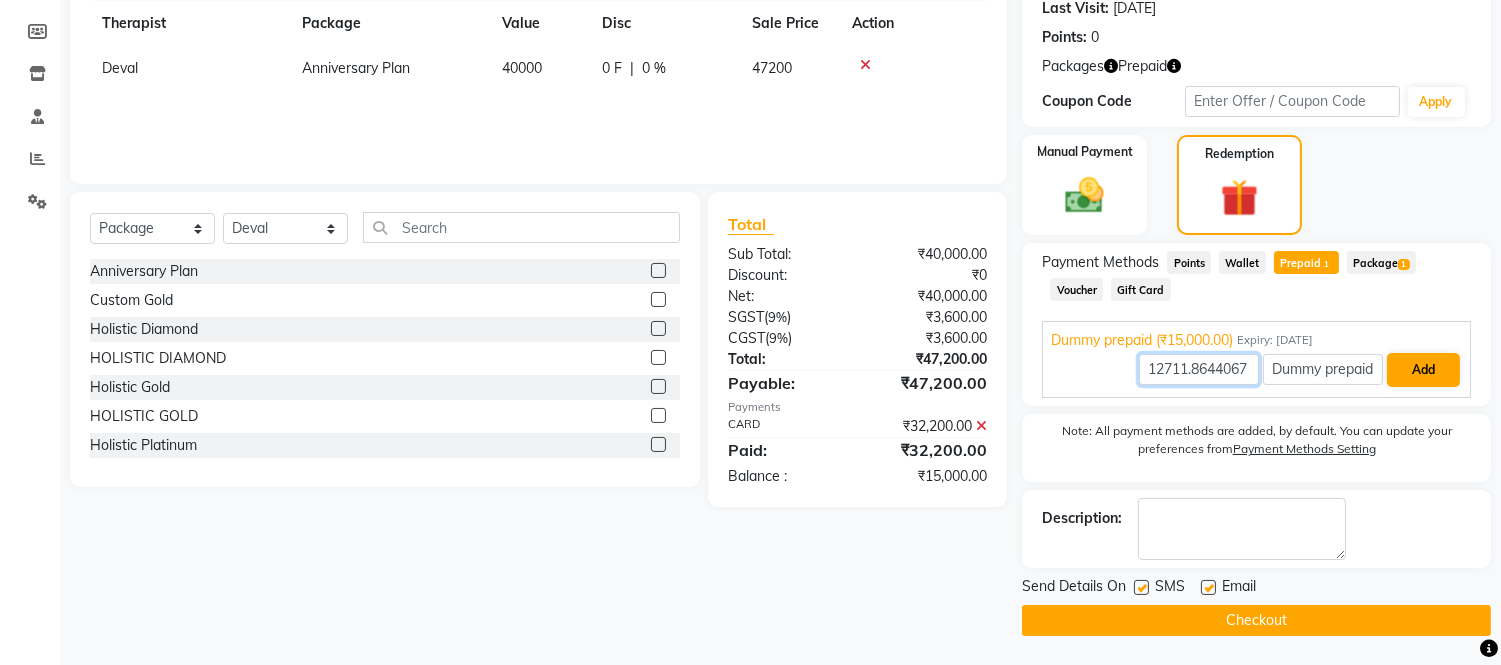 type on "12711.8644067" 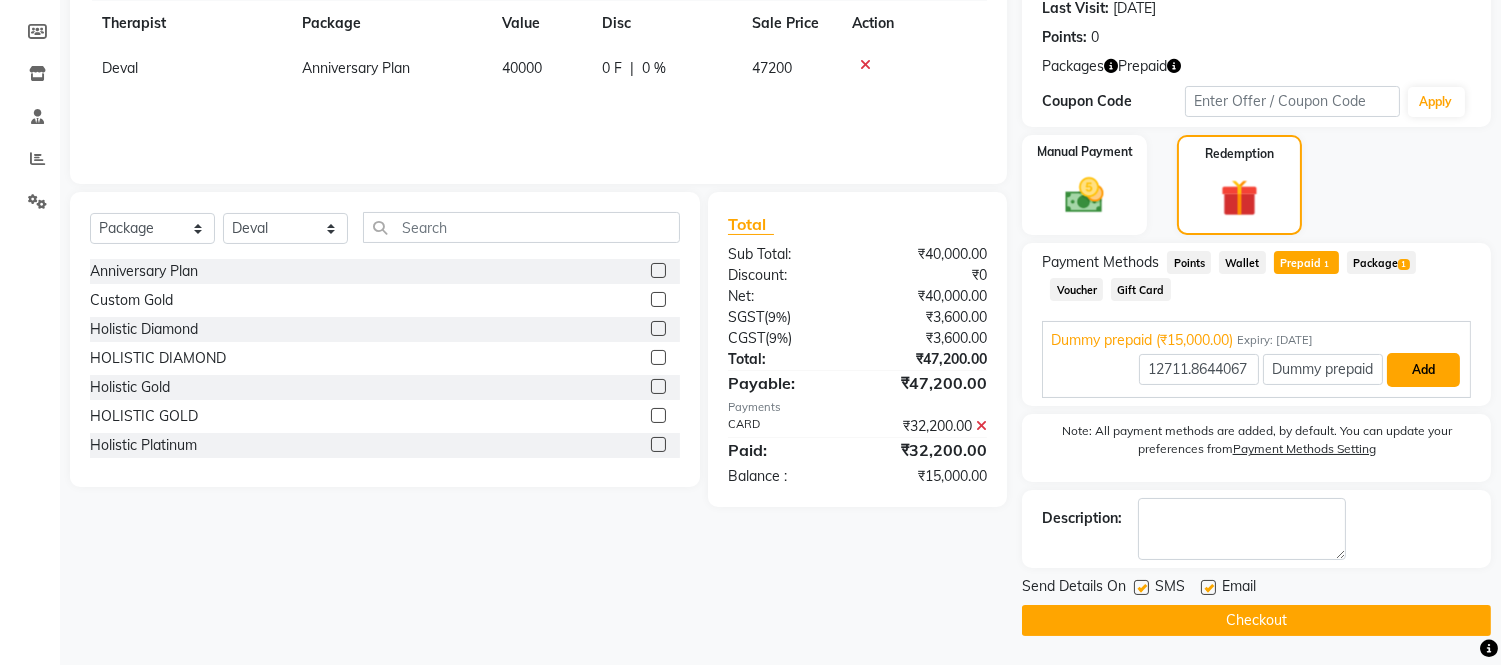 click on "Add" at bounding box center [1423, 370] 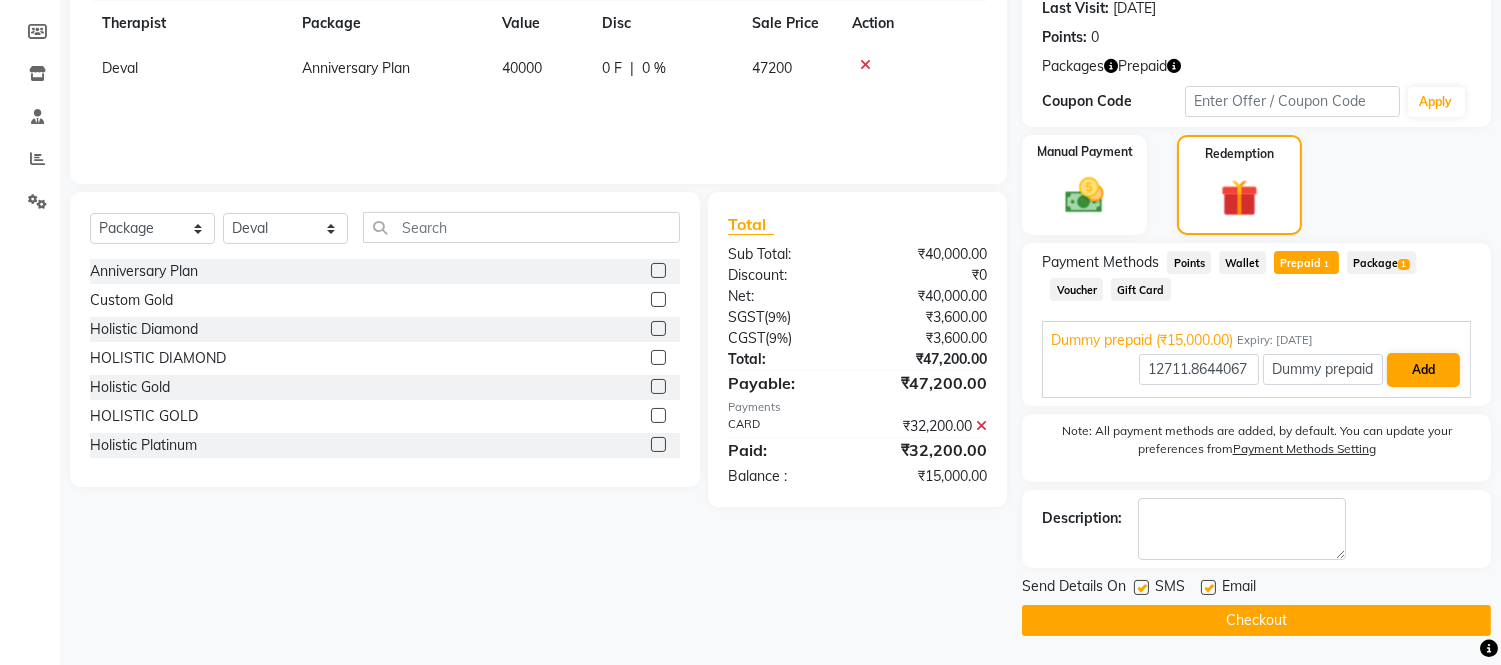 scroll, scrollTop: 0, scrollLeft: 0, axis: both 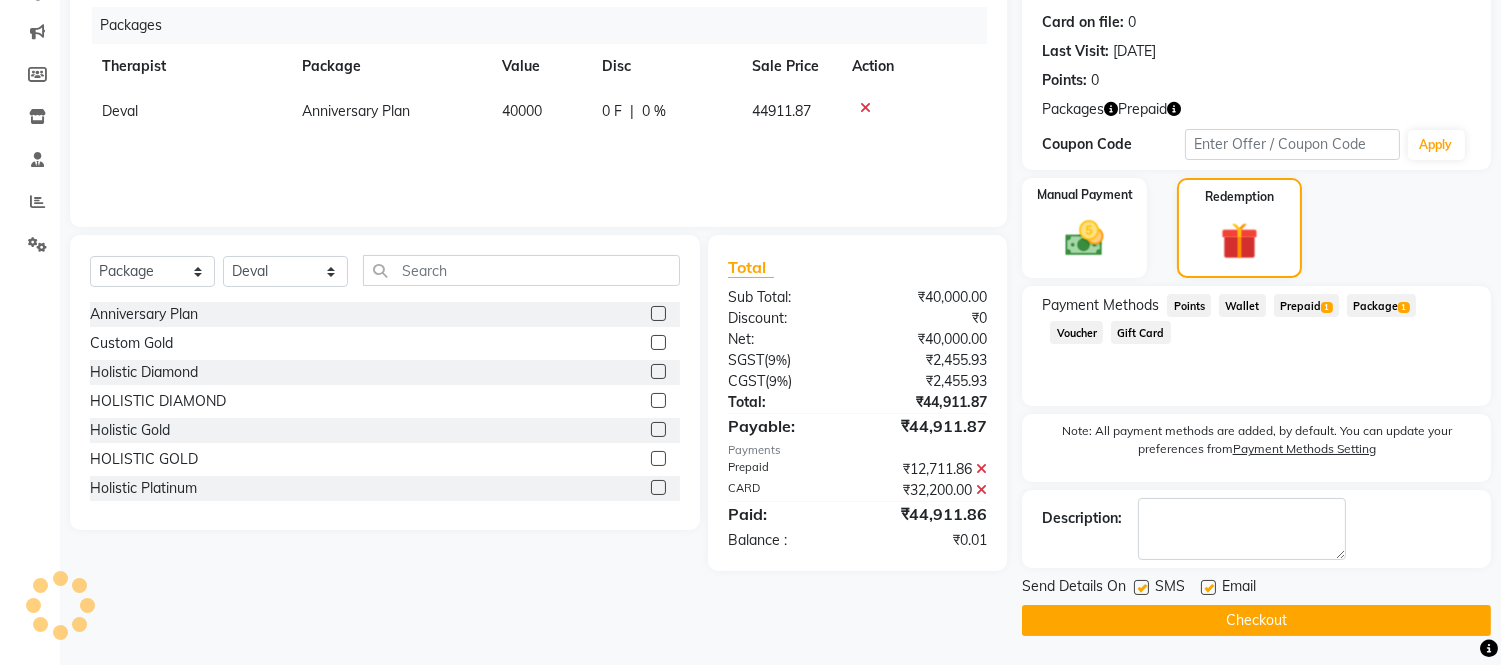 click 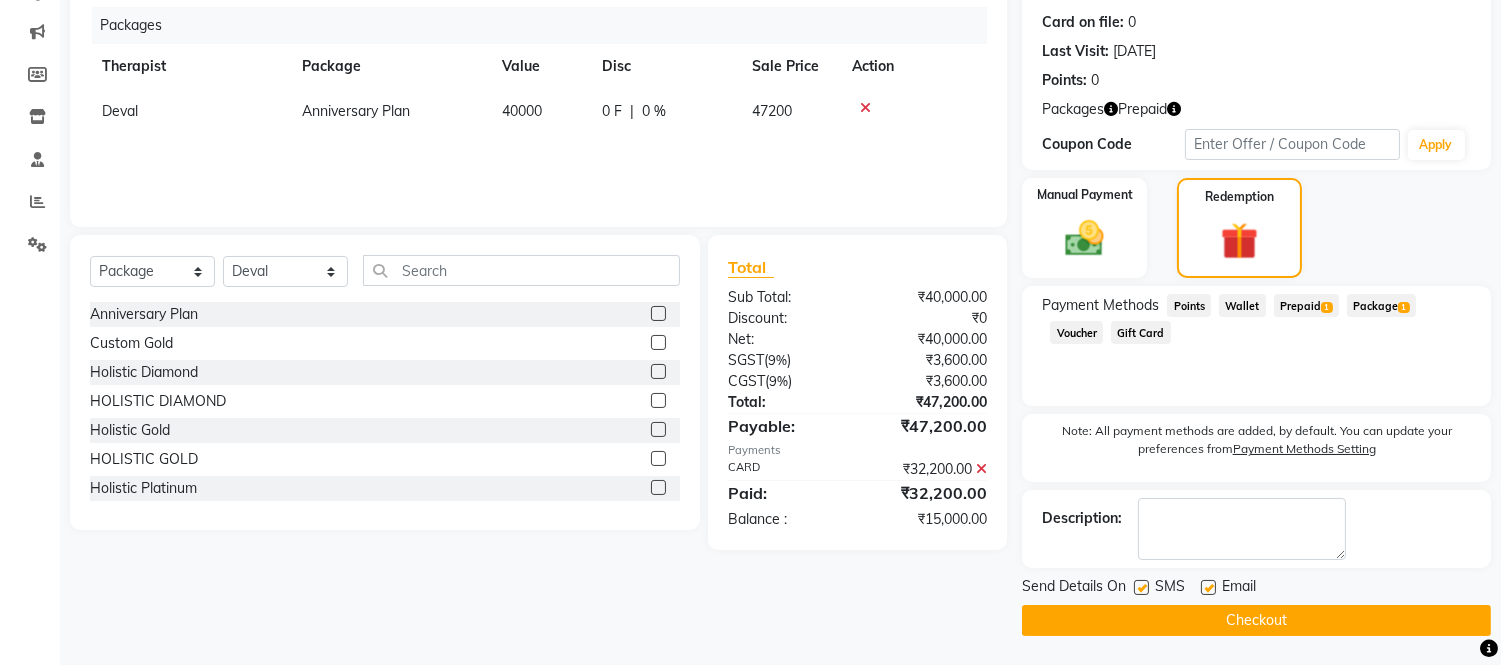 click on "Prepaid  1" 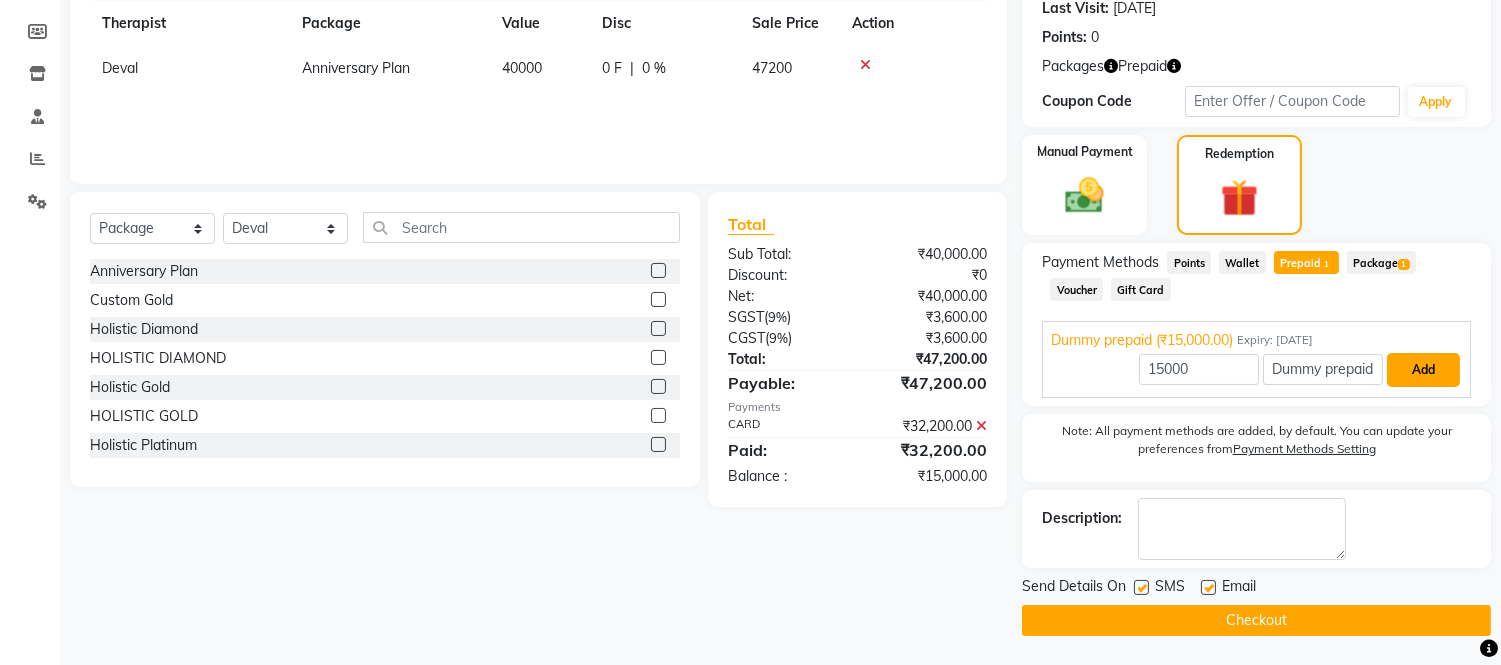 click on "Add" at bounding box center [1423, 370] 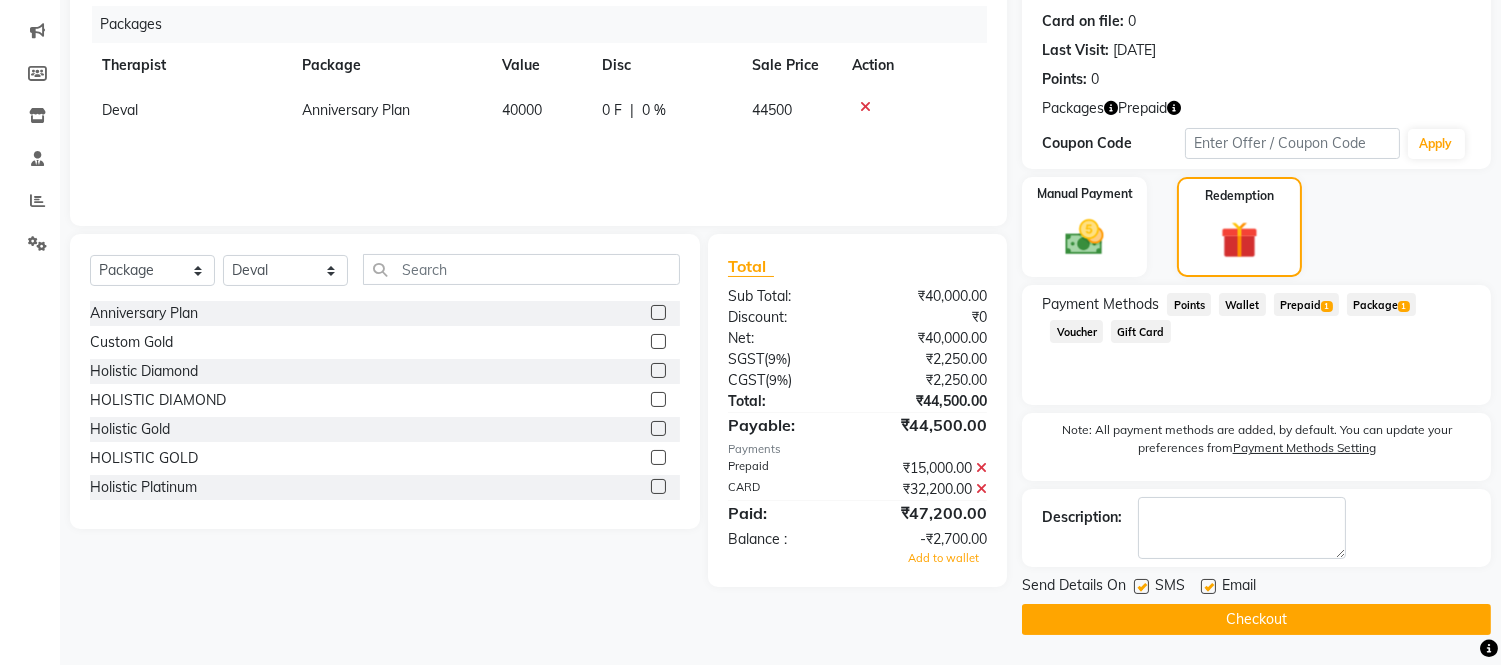 scroll, scrollTop: 241, scrollLeft: 0, axis: vertical 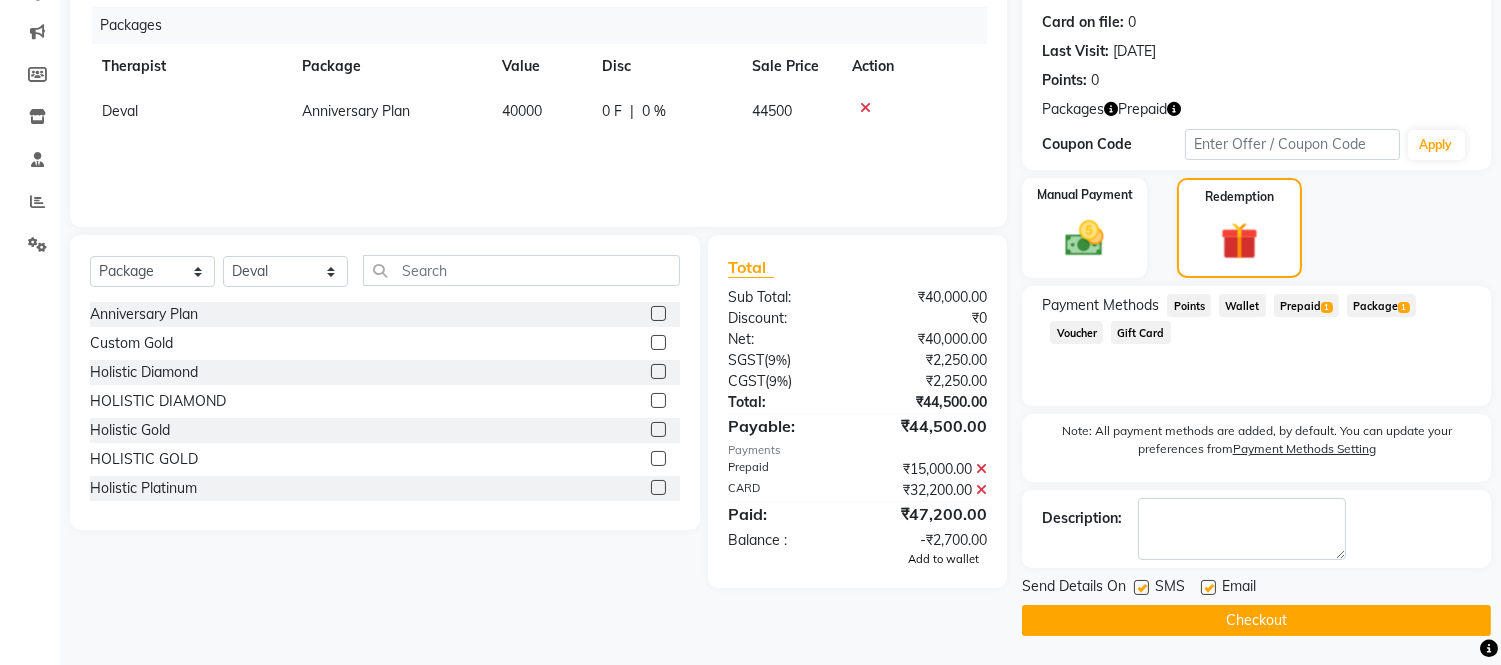 click on "Add to wallet" 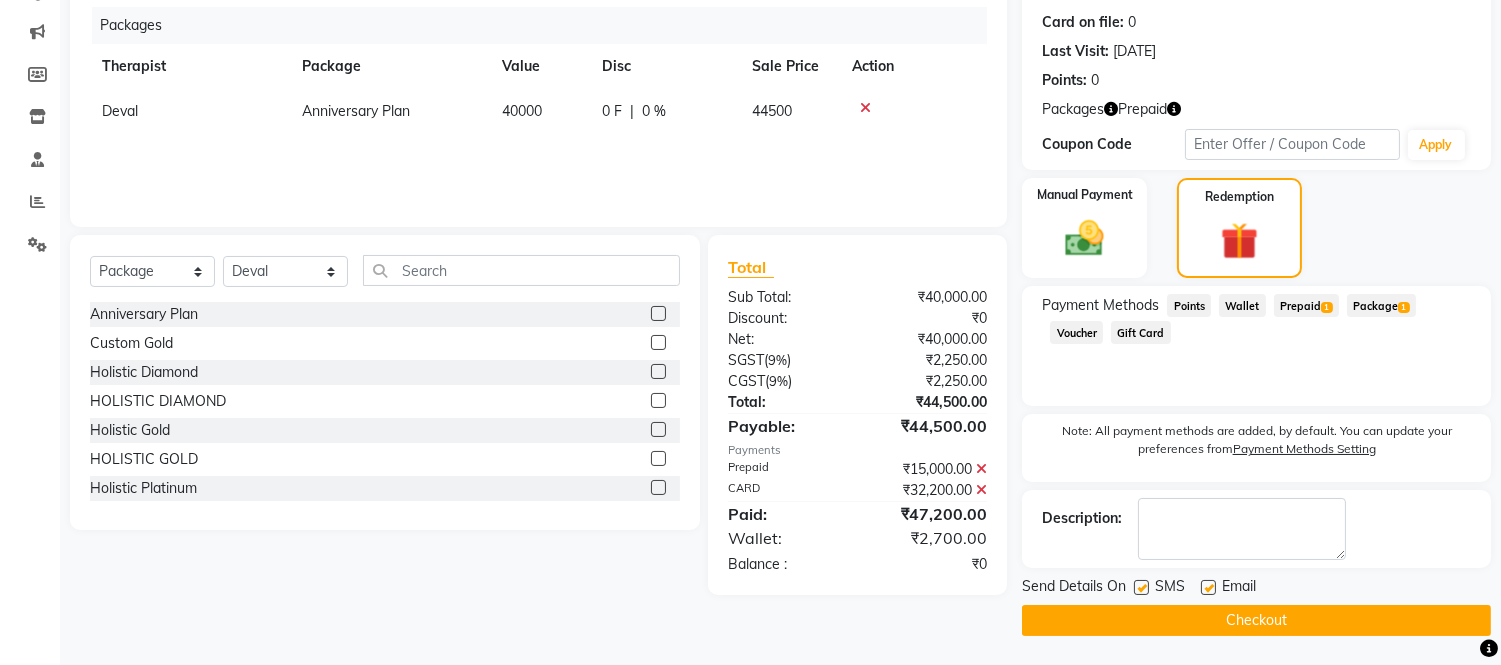click 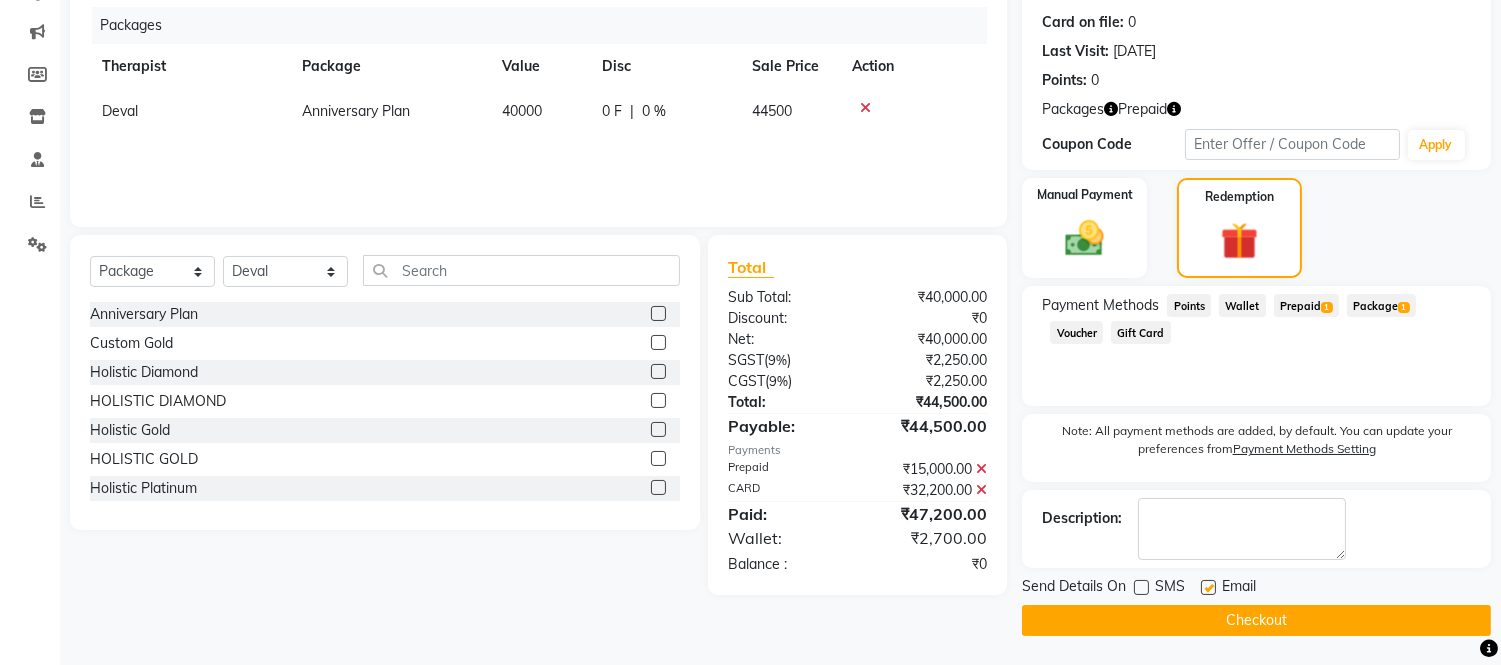 click 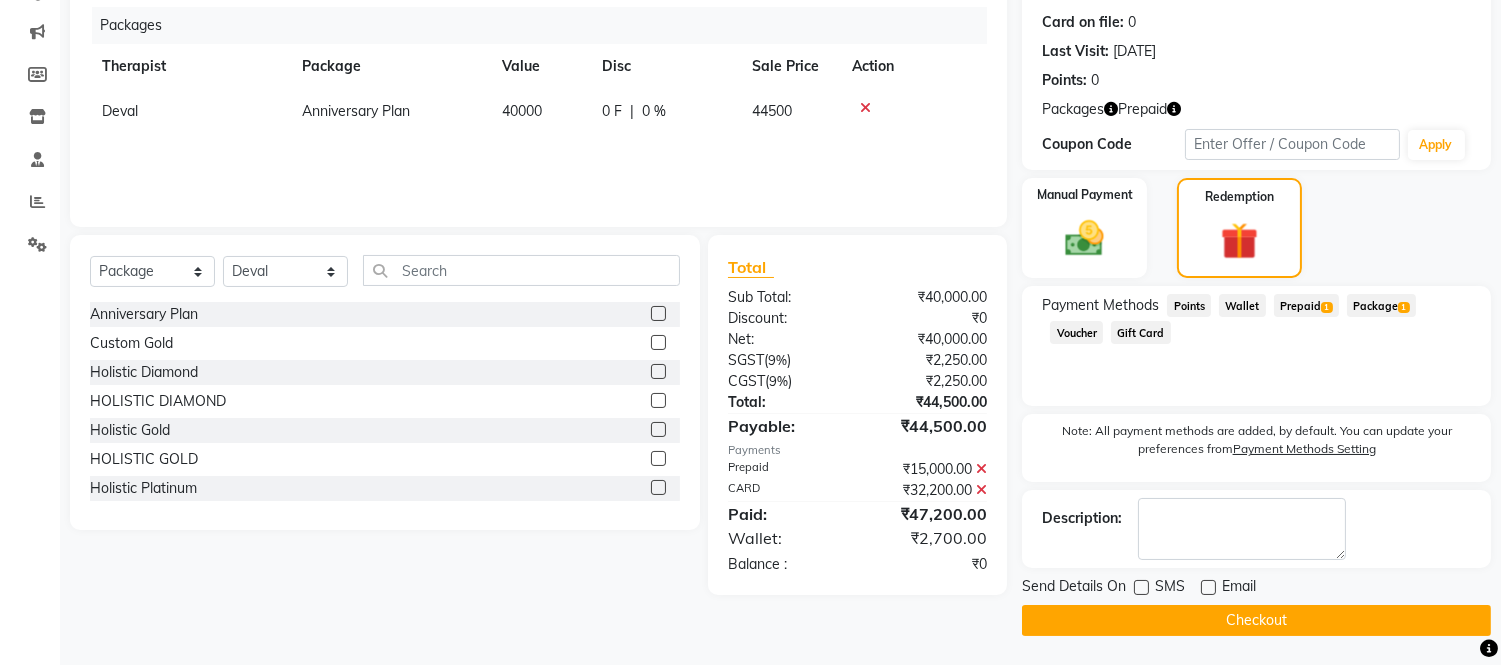 click 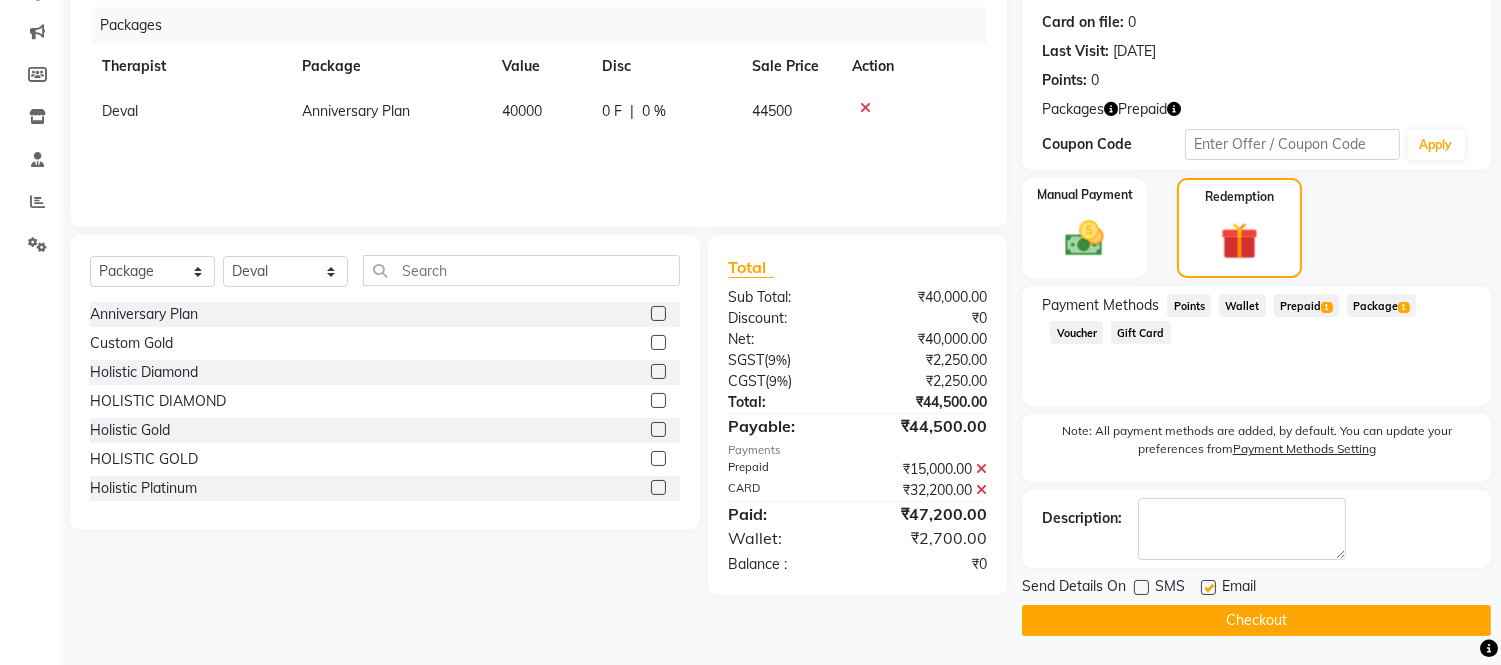 click 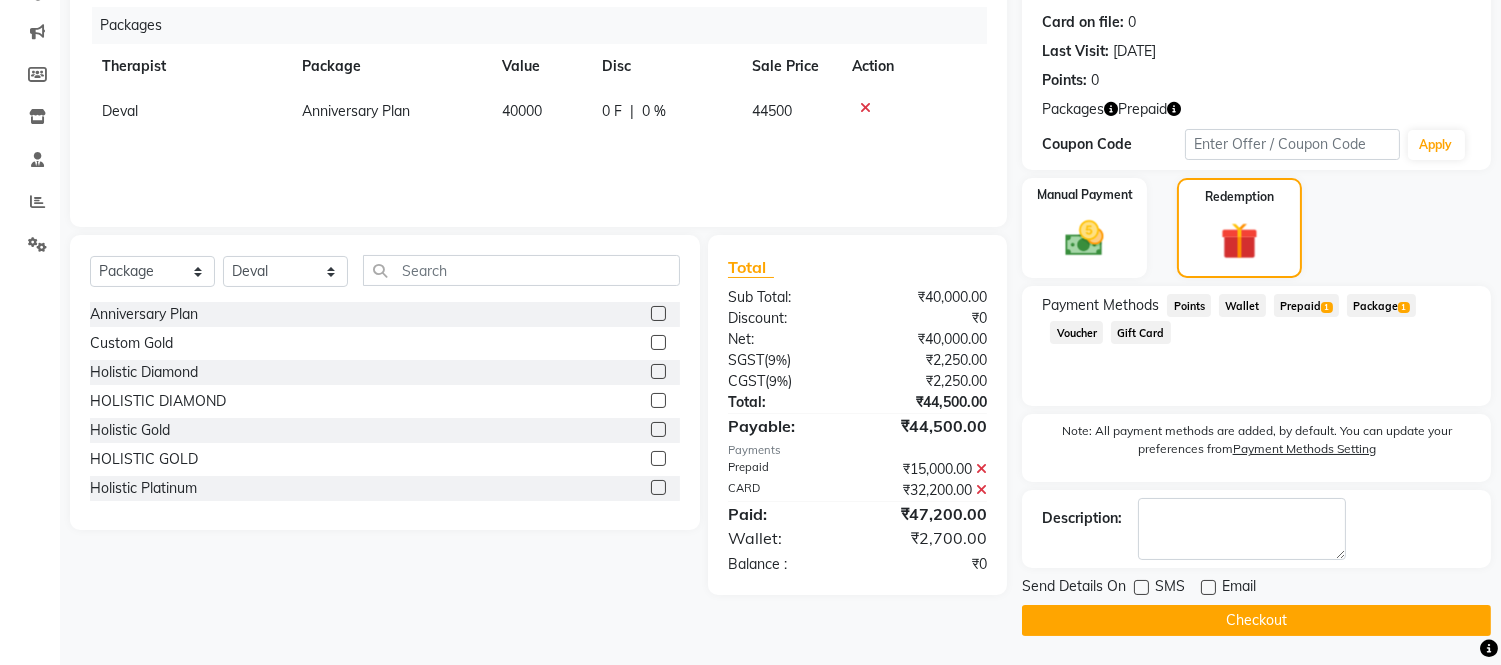 click on "Checkout" 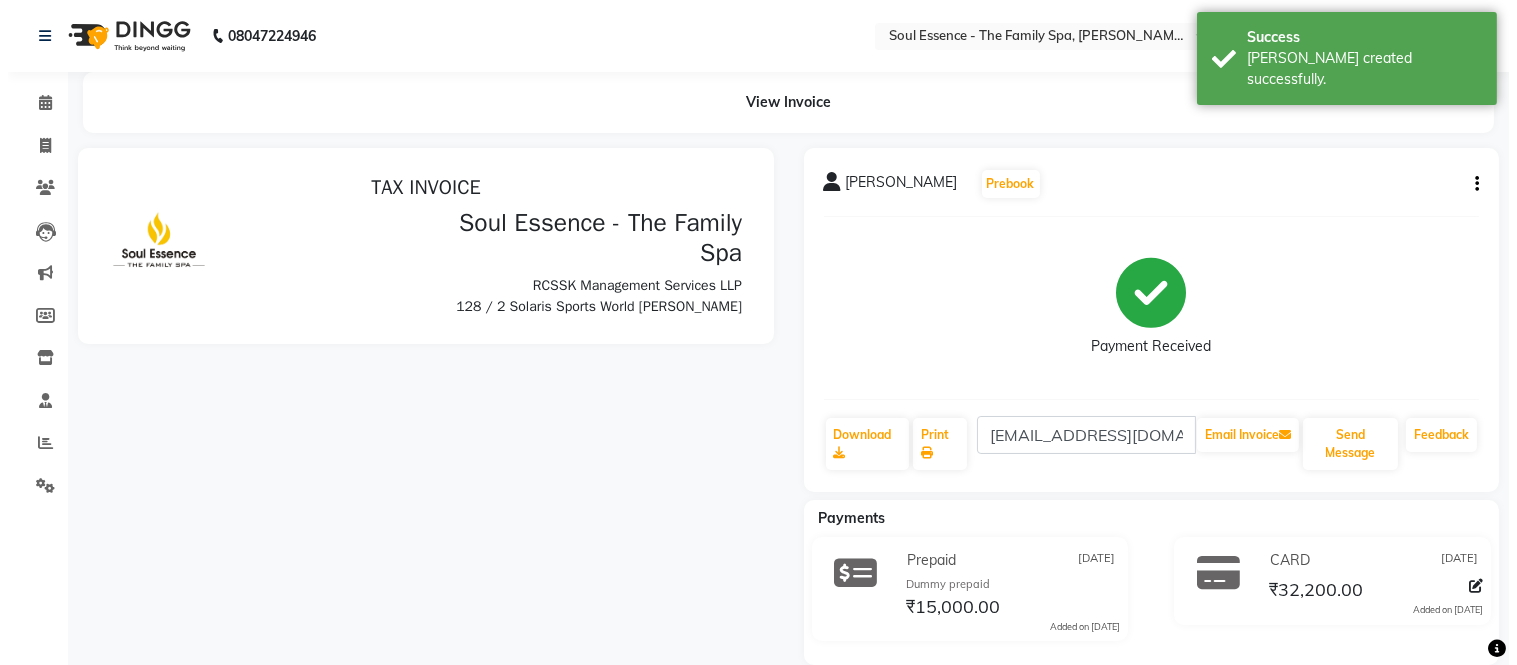 scroll, scrollTop: 0, scrollLeft: 0, axis: both 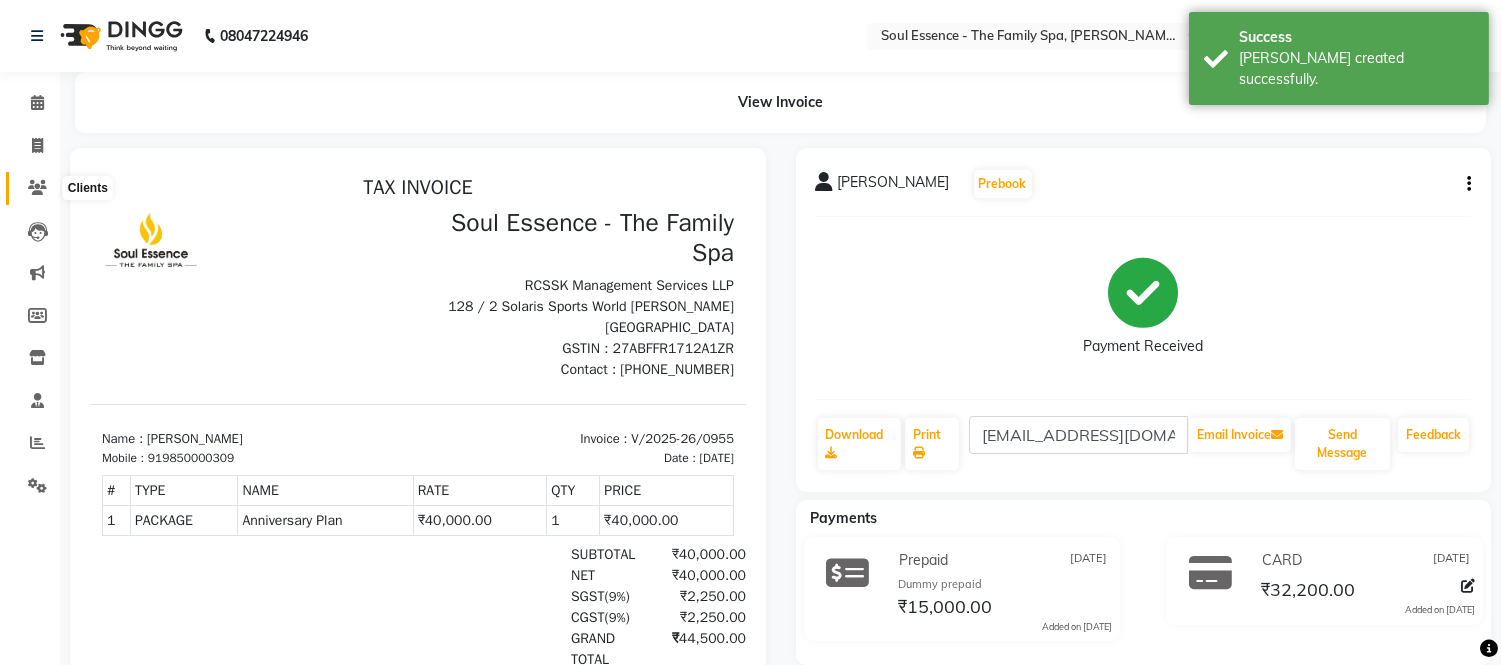 click 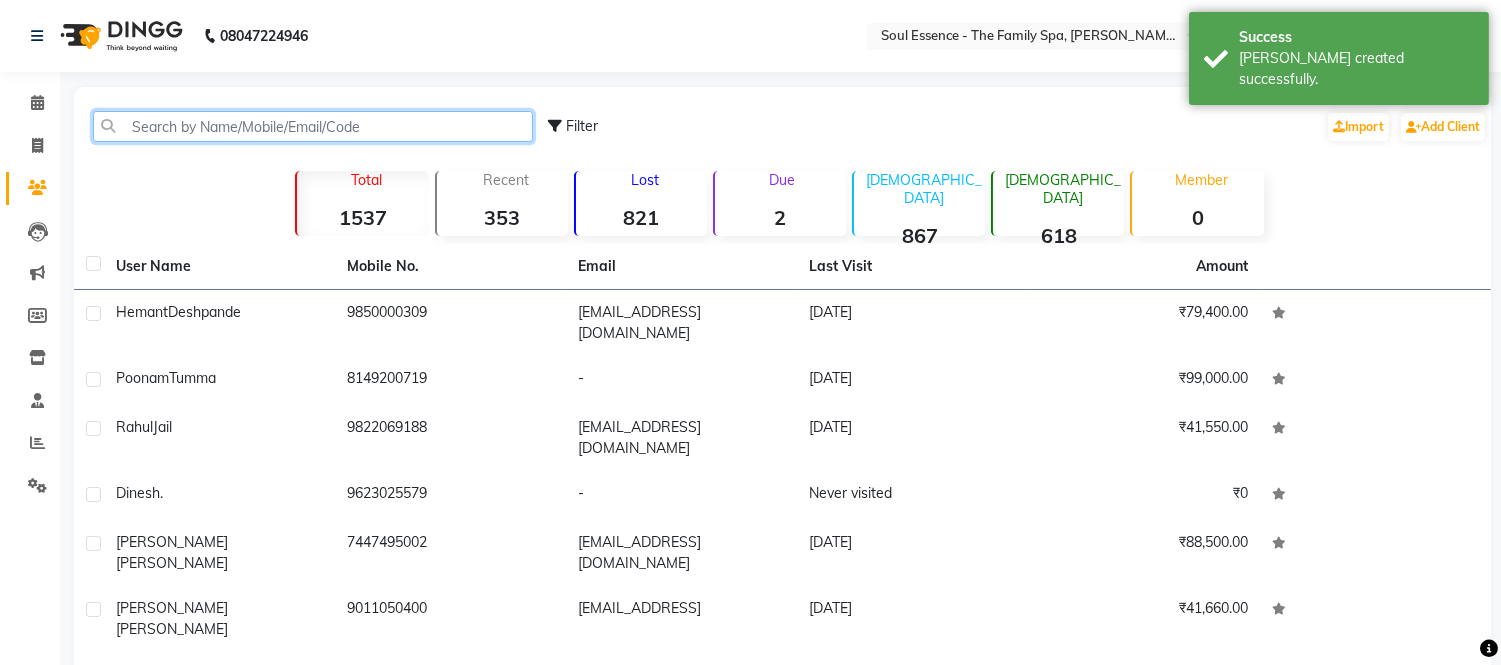 click 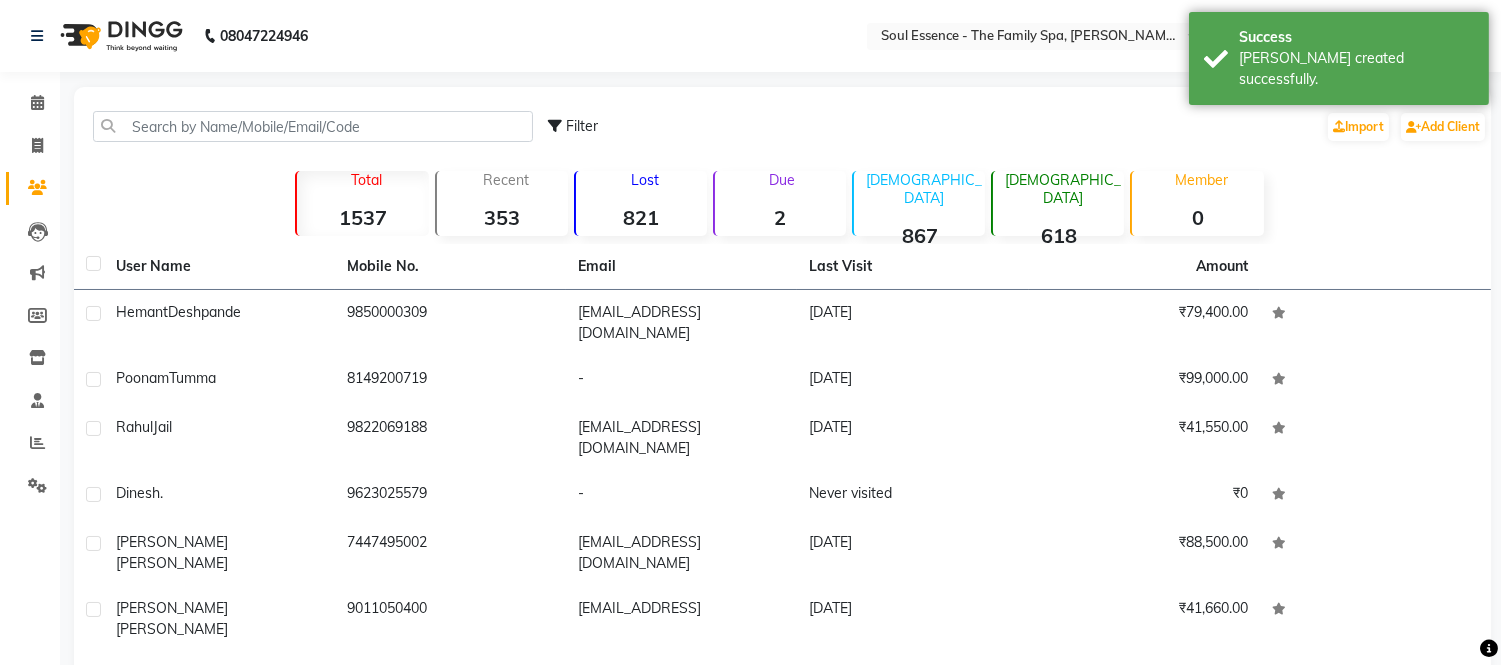 drag, startPoint x: 335, startPoint y: 322, endPoint x: 342, endPoint y: 131, distance: 191.12823 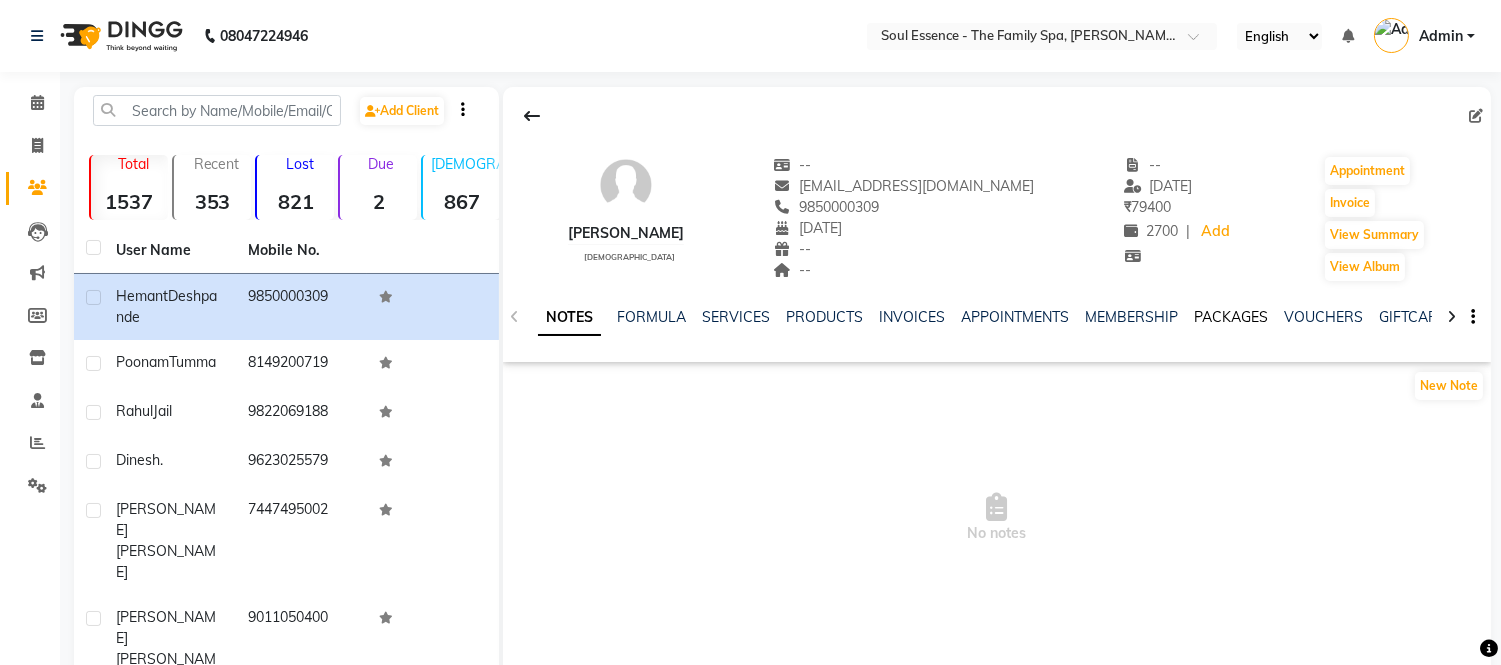 click on "PACKAGES" 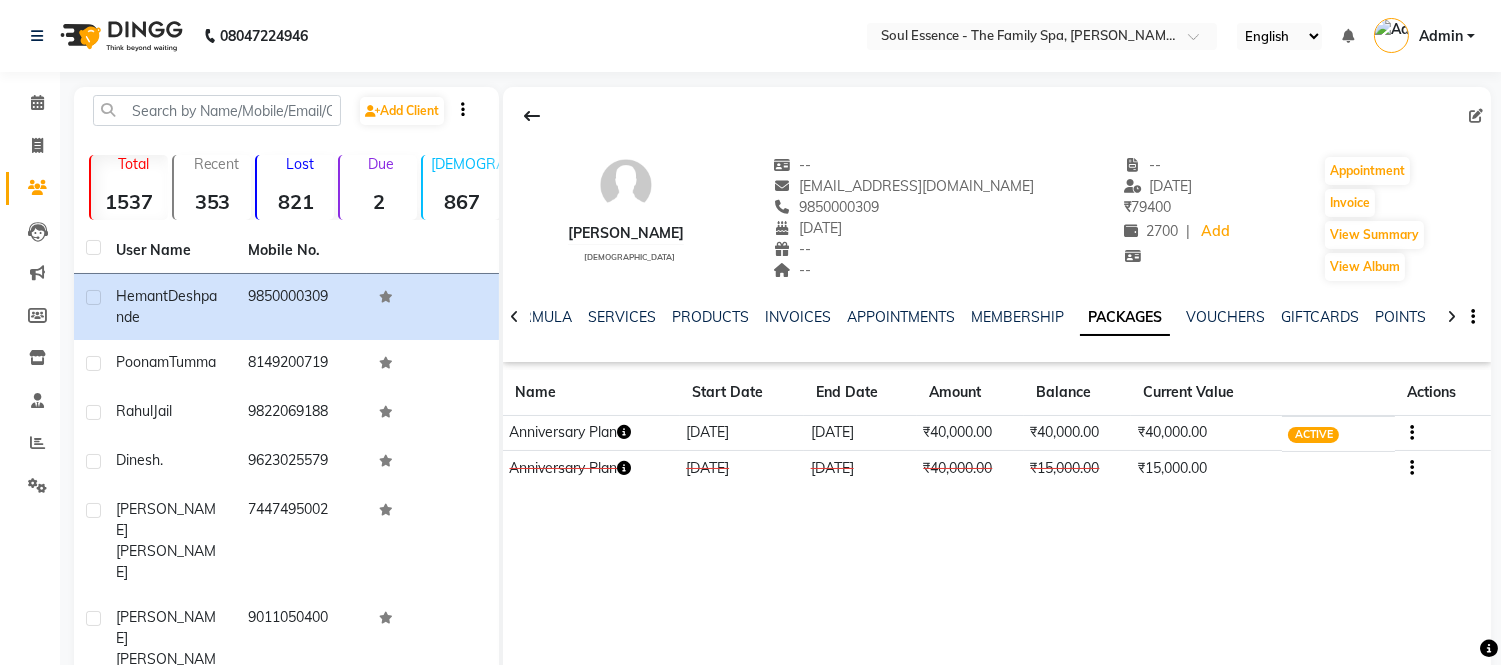 click 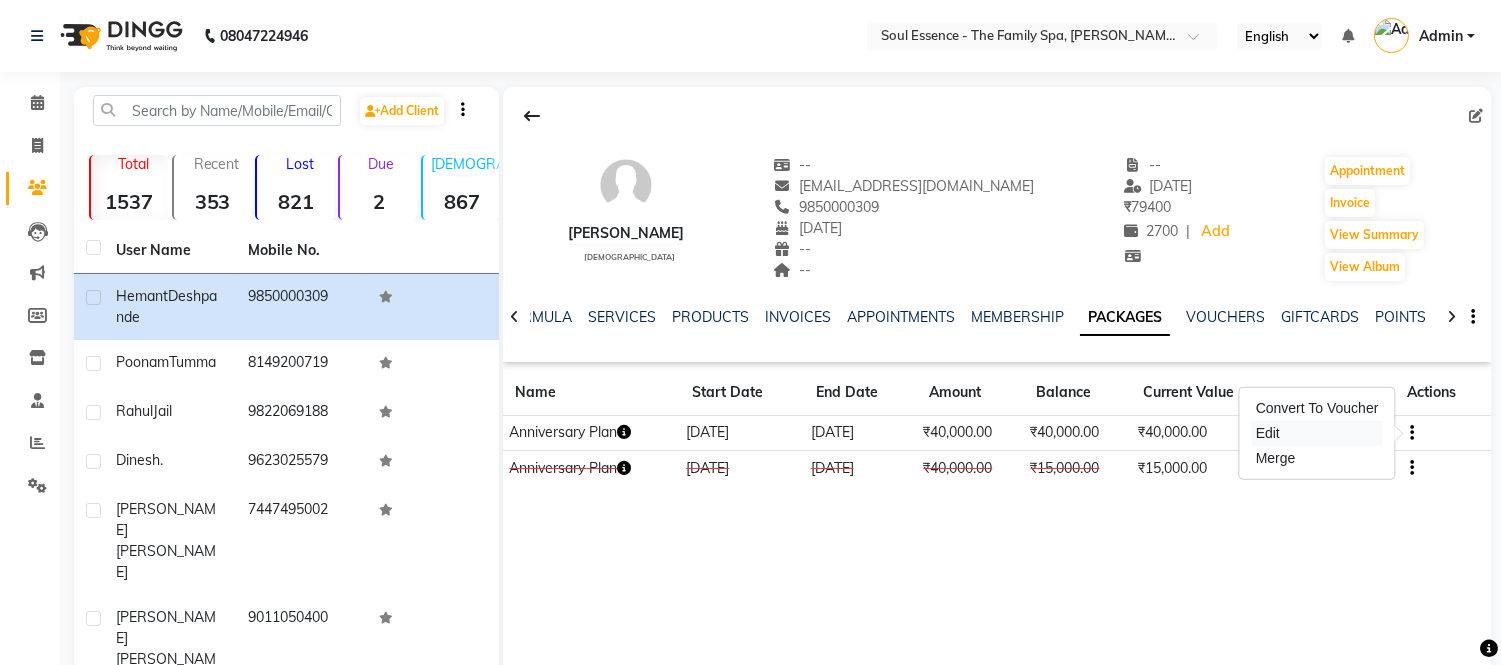 click on "Edit" at bounding box center [1317, 433] 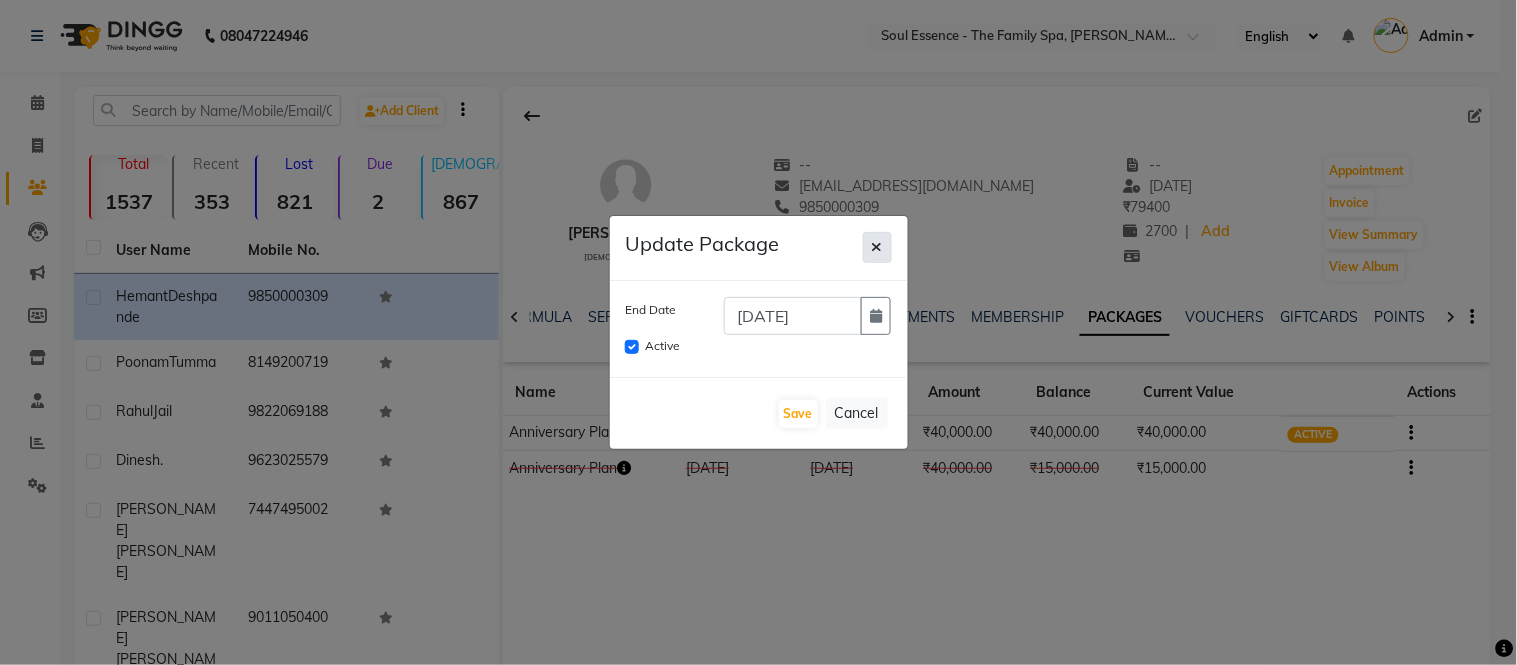 click 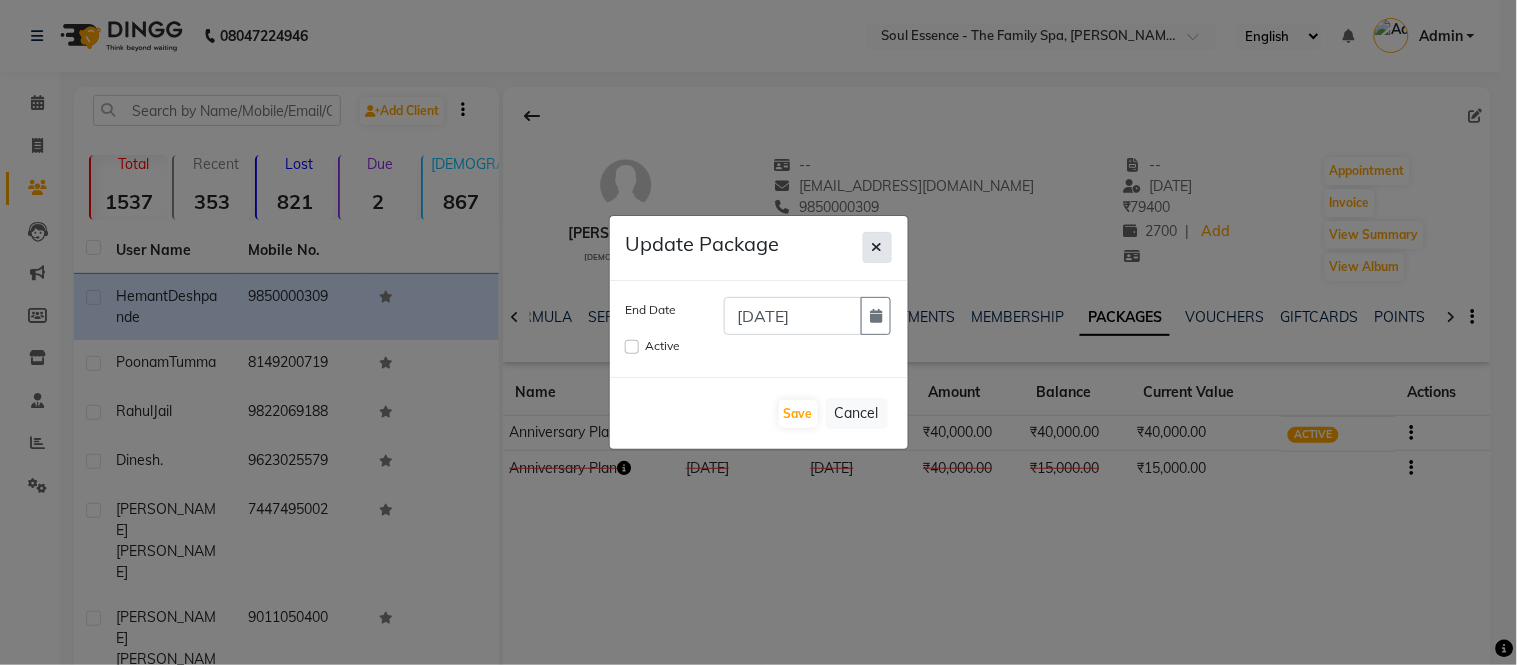 type 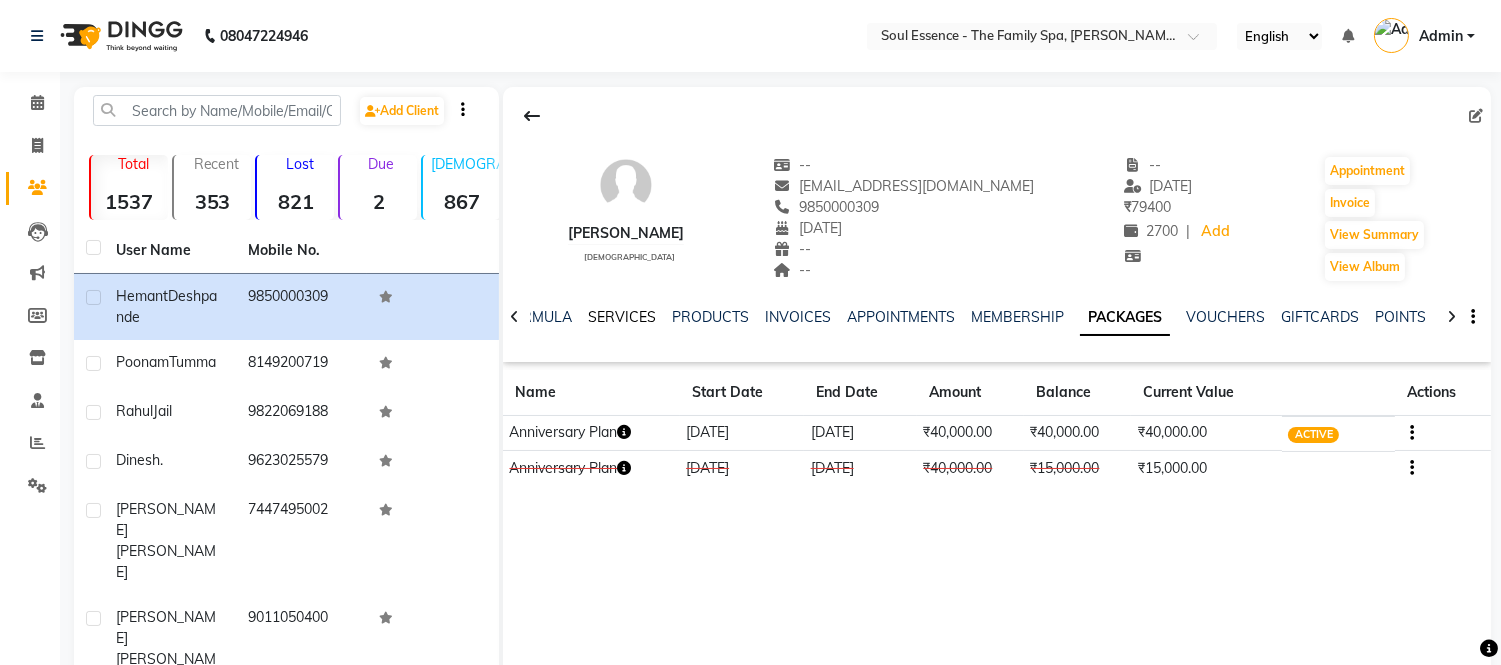 click on "SERVICES" 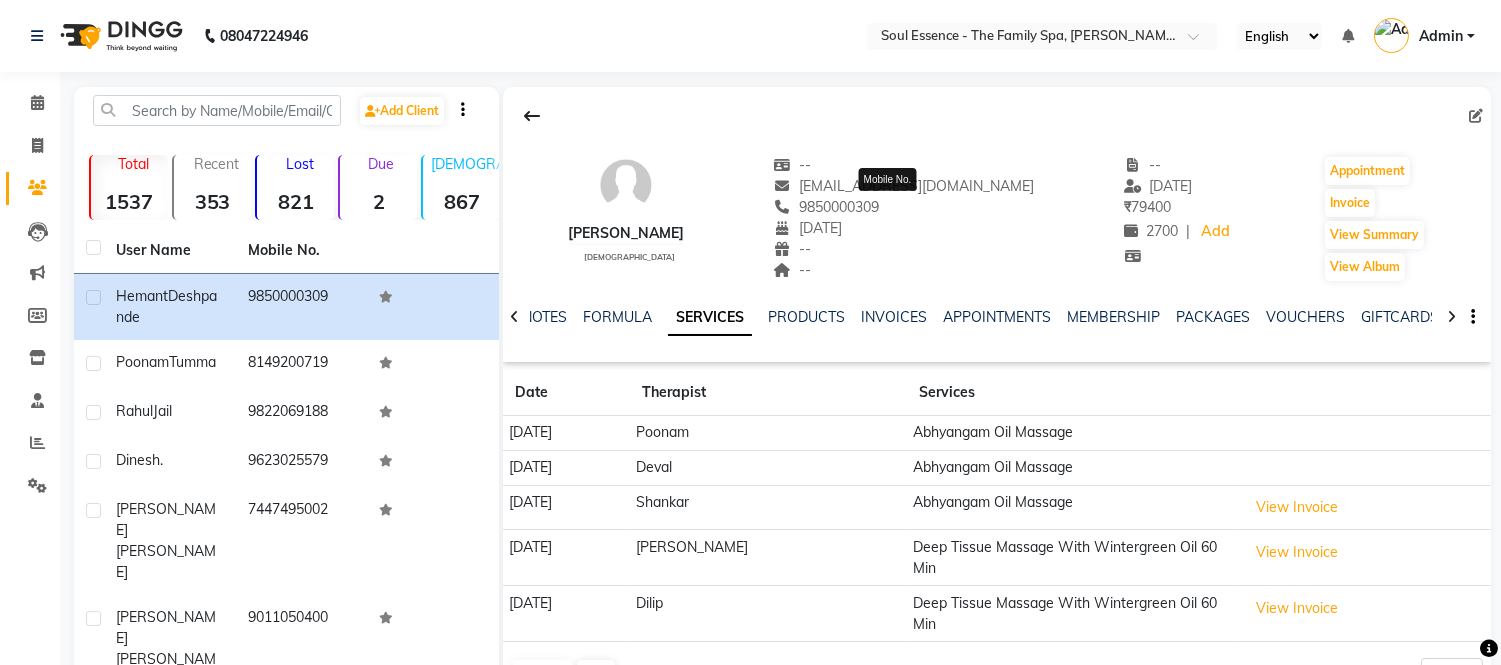 click on "9850000309" 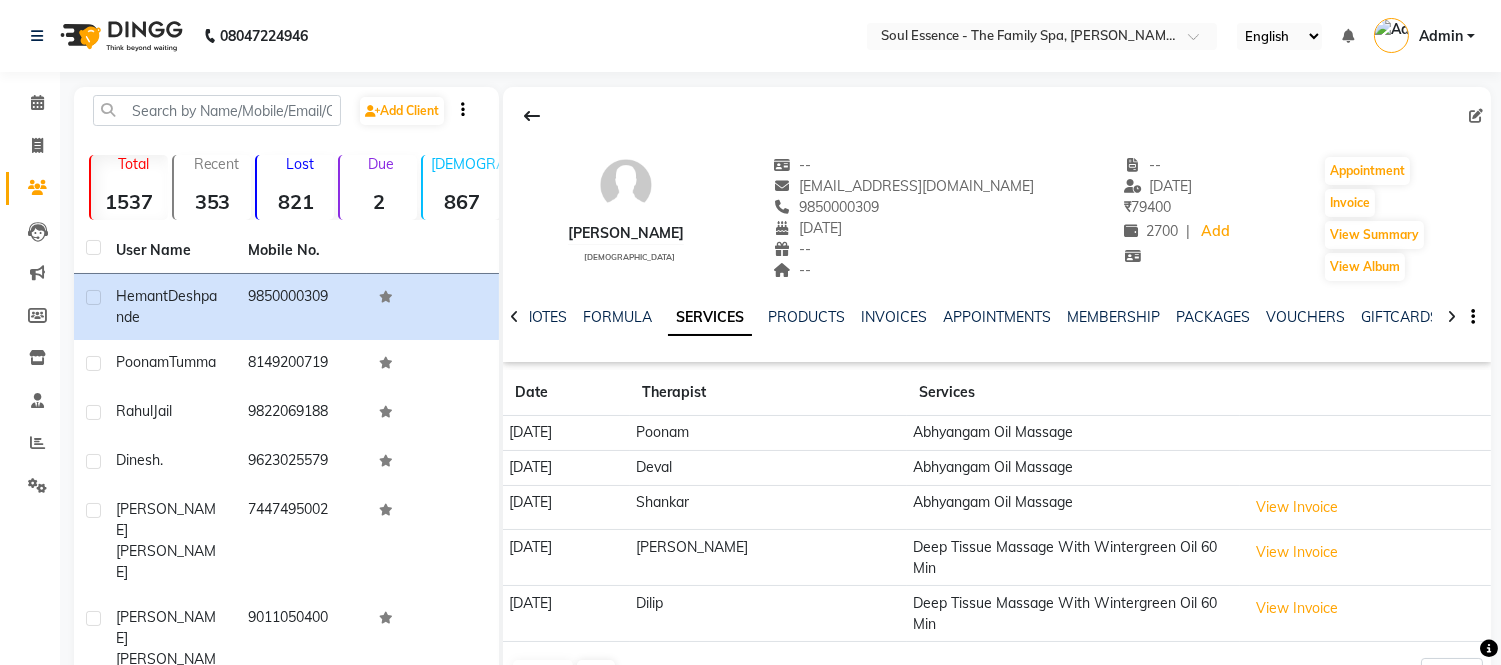click on "9850000309" 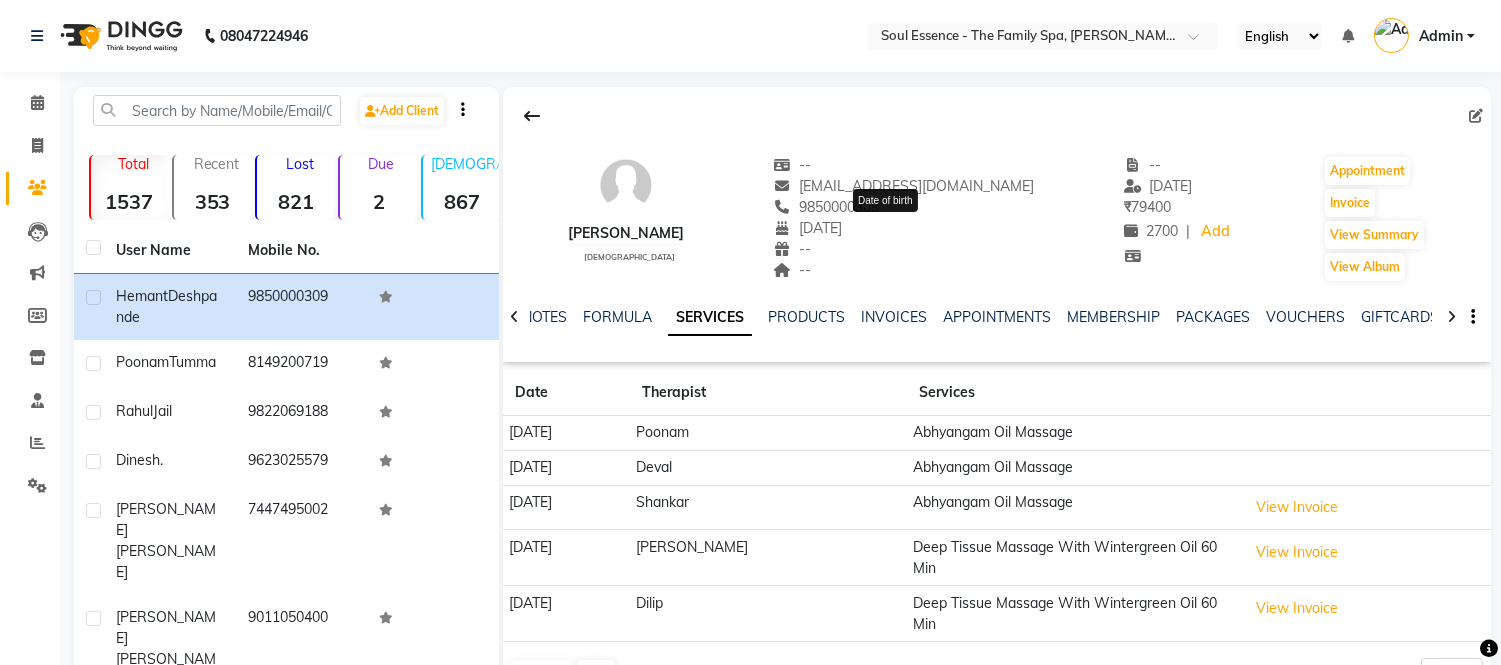 copy on "9850000309" 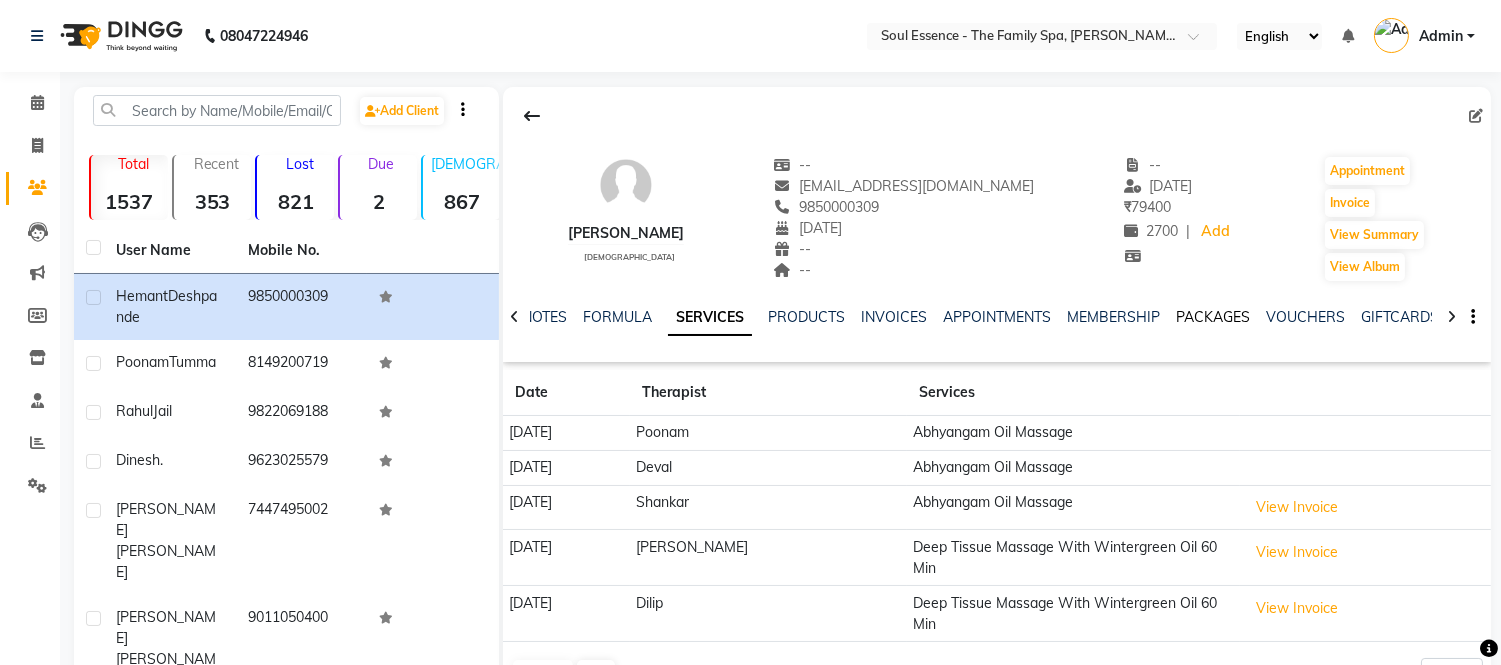 click on "PACKAGES" 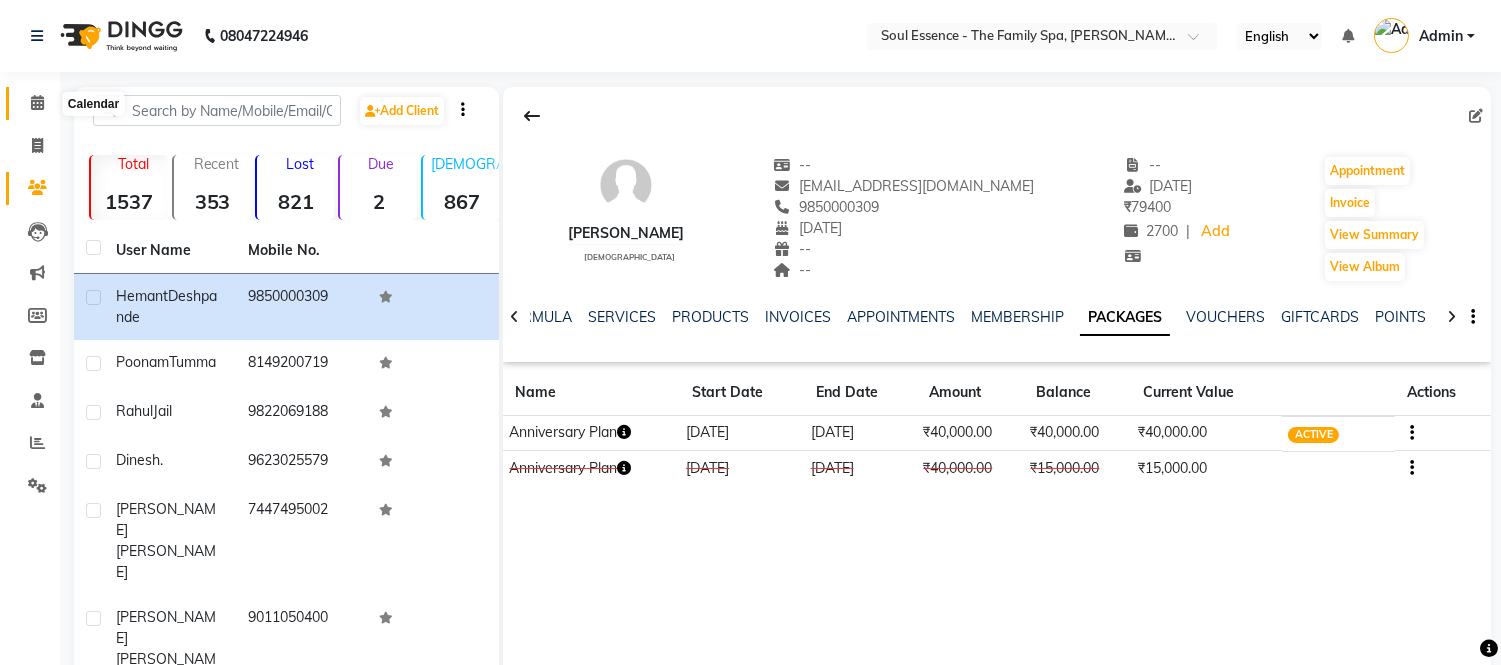 click 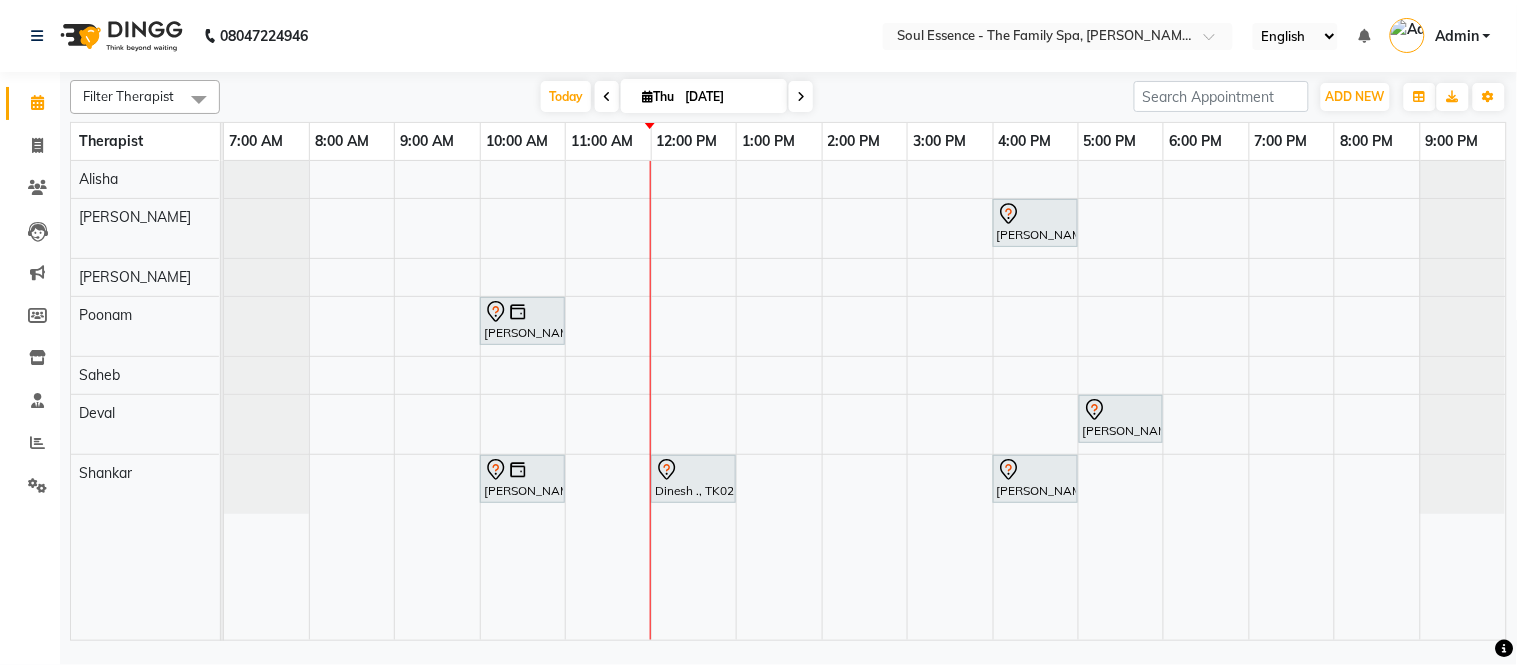 click on "Filter Therapist Select All [PERSON_NAME] [PERSON_NAME] Poonam Saheb [PERSON_NAME] [DATE]  [DATE] Toggle Dropdown Add Appointment Add Invoice Add Expense Add Attendance Add Client Add Transaction Toggle Dropdown Add Appointment Add Invoice Add Expense Add Attendance Add Client ADD NEW Toggle Dropdown Add Appointment Add Invoice Add Expense Add Attendance Add Client Add Transaction Filter Therapist Select All [PERSON_NAME] [PERSON_NAME] Poonam Saheb [PERSON_NAME] Group By  Staff View   Room View  View as Vertical  Vertical - Week View  Horizontal  Horizontal - Week View  List  Toggle Dropdown Calendar Settings Manage Tags   Arrange Therapists   Reset Therapists  Full Screen Appointment Form Zoom 25% Therapist 7:00 AM 8:00 AM 9:00 AM 10:00 AM 11:00 AM 12:00 PM 1:00 PM 2:00 PM 3:00 PM 4:00 PM 5:00 PM 6:00 PM 7:00 PM 8:00 PM 9:00 PM [PERSON_NAME] [PERSON_NAME] Saheb [PERSON_NAME], TK04, 04:00 PM-05:00 PM, Deep Tissue Massage With Wintergreen Oil 60 Min" 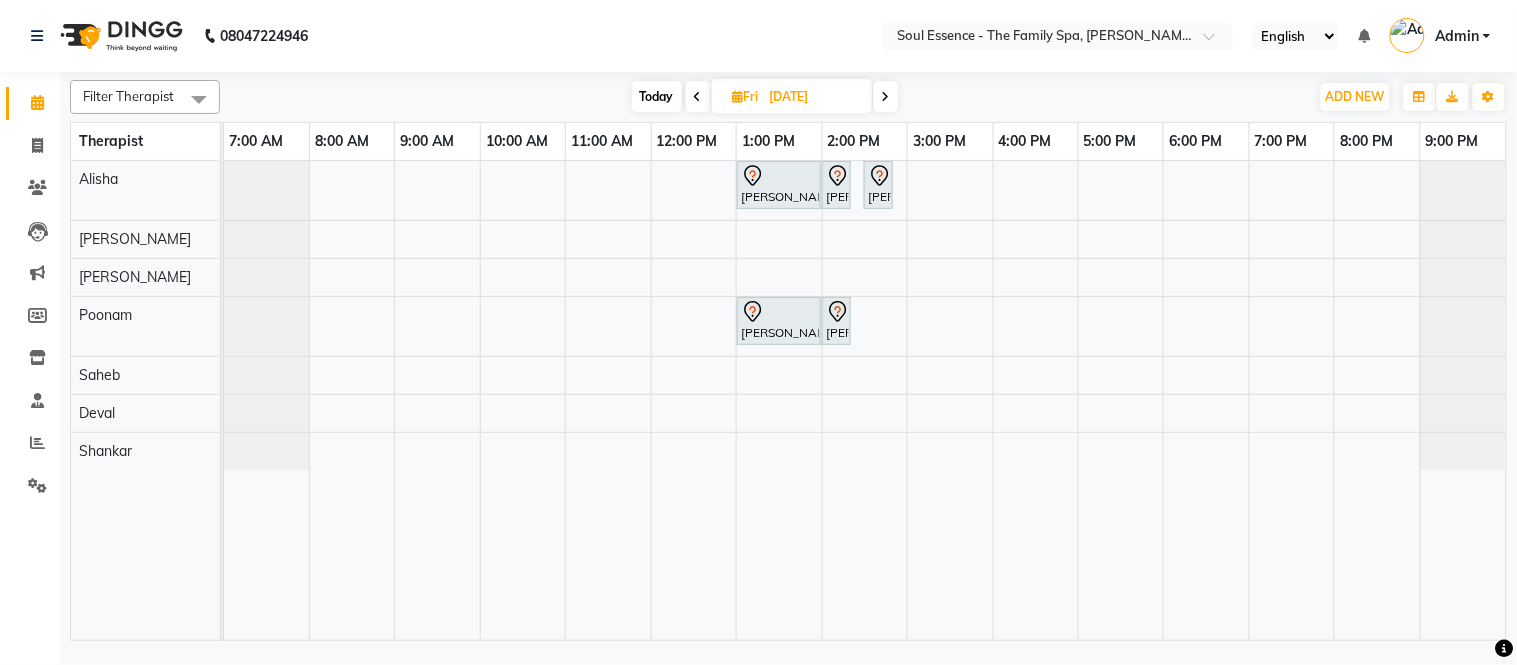click on "Filter Therapist Select All [PERSON_NAME] [PERSON_NAME] Poonam Saheb [PERSON_NAME] [DATE]  [DATE] Toggle Dropdown Add Appointment Add Invoice Add Expense Add Attendance Add Client Add Transaction Toggle Dropdown Add Appointment Add Invoice Add Expense Add Attendance Add Client ADD NEW Toggle Dropdown Add Appointment Add Invoice Add Expense Add Attendance Add Client Add Transaction Filter Therapist Select All [PERSON_NAME] [PERSON_NAME] Poonam Saheb [PERSON_NAME] Group By  Staff View   Room View  View as Vertical  Vertical - Week View  Horizontal  Horizontal - Week View  List  Toggle Dropdown Calendar Settings Manage Tags   Arrange Therapists   Reset Therapists  Full Screen Appointment Form Zoom 25% Therapist 7:00 AM 8:00 AM 9:00 AM 10:00 AM 11:00 AM 12:00 PM 1:00 PM 2:00 PM 3:00 PM 4:00 PM 5:00 PM 6:00 PM 7:00 PM 8:00 PM 9:00 PM [PERSON_NAME] [PERSON_NAME] Saheb [PERSON_NAME]              [PERSON_NAME], 01:00 PM-02:00 PM, Deep Tissue Massage With Wintergreen Oil 60 Min" 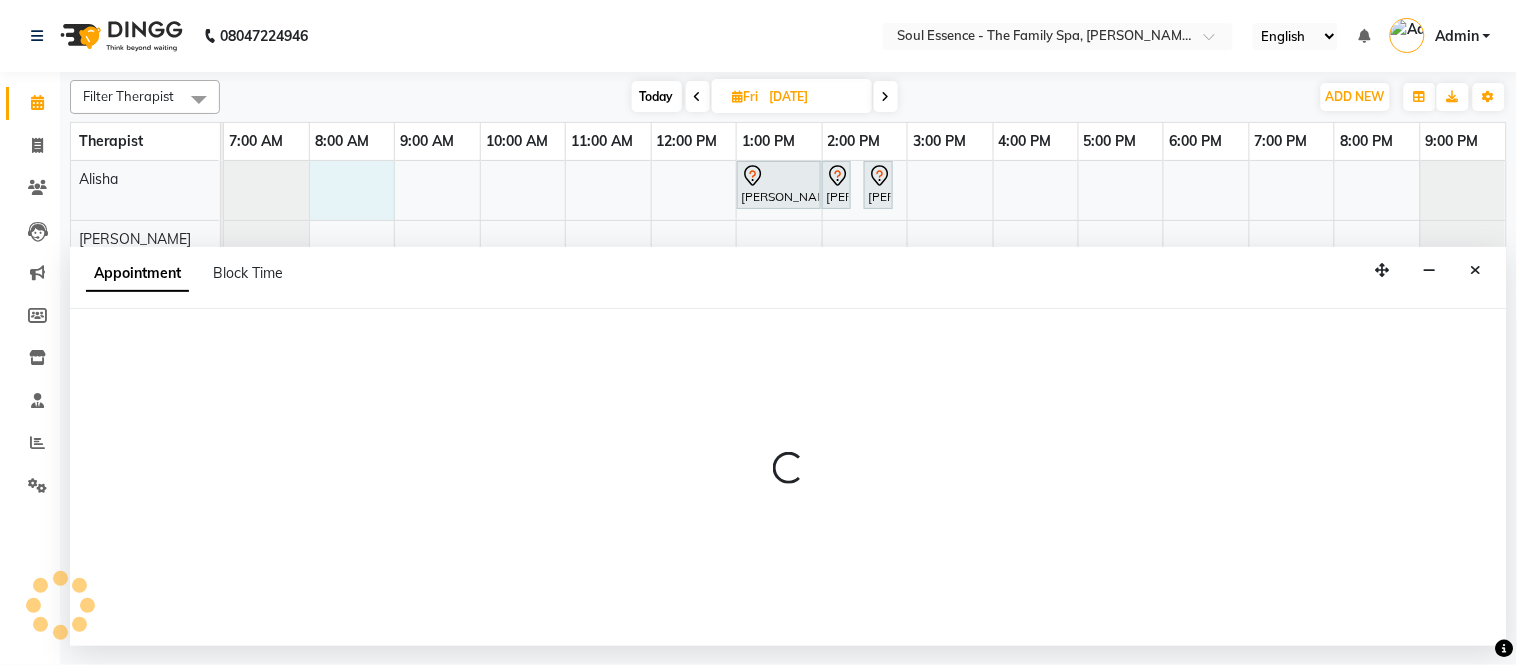 select on "45741" 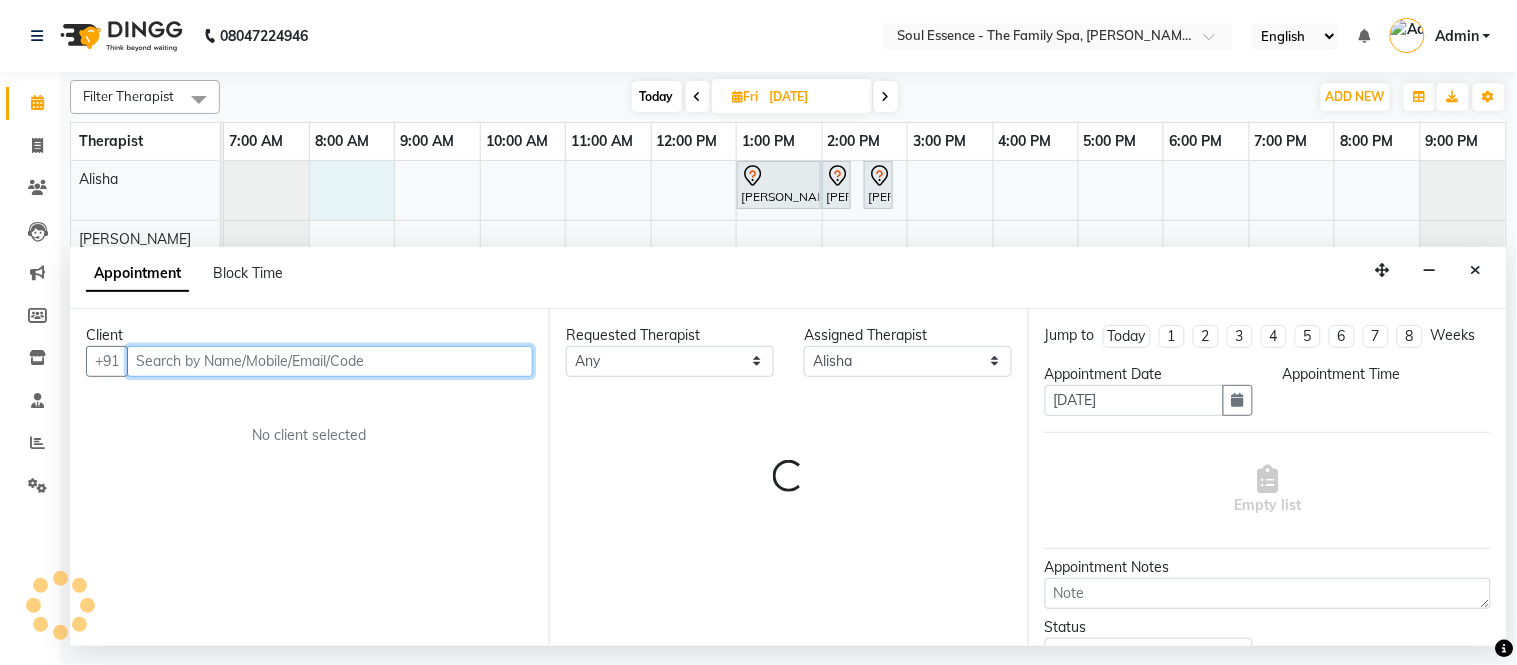 select on "480" 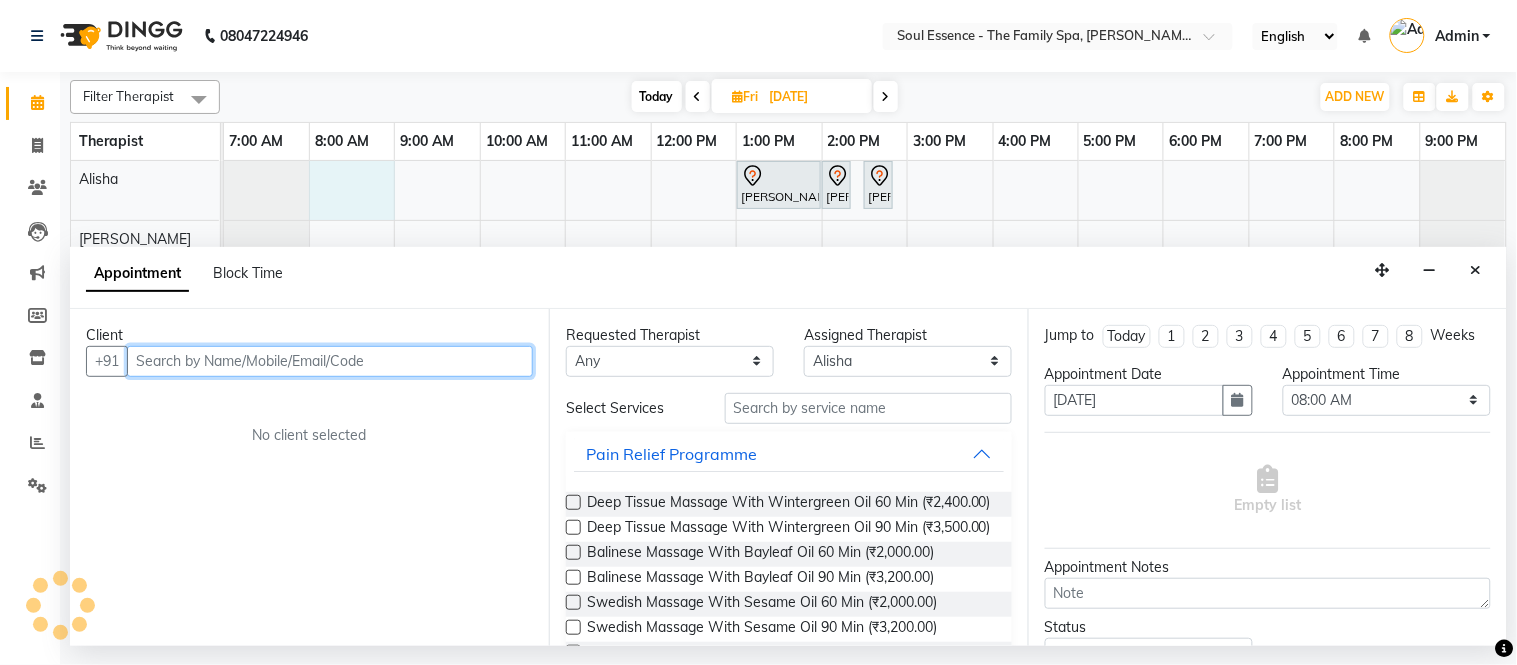 click at bounding box center [330, 361] 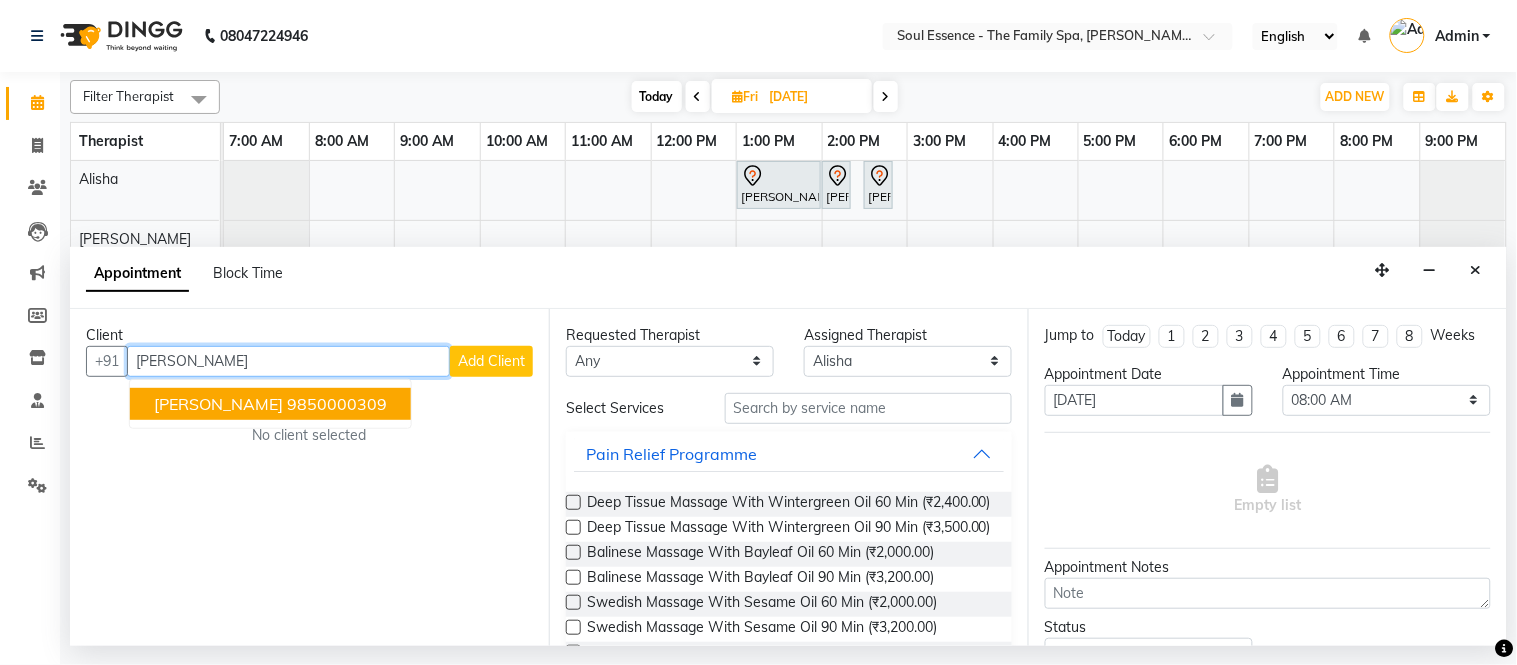 click on "9850000309" at bounding box center [337, 404] 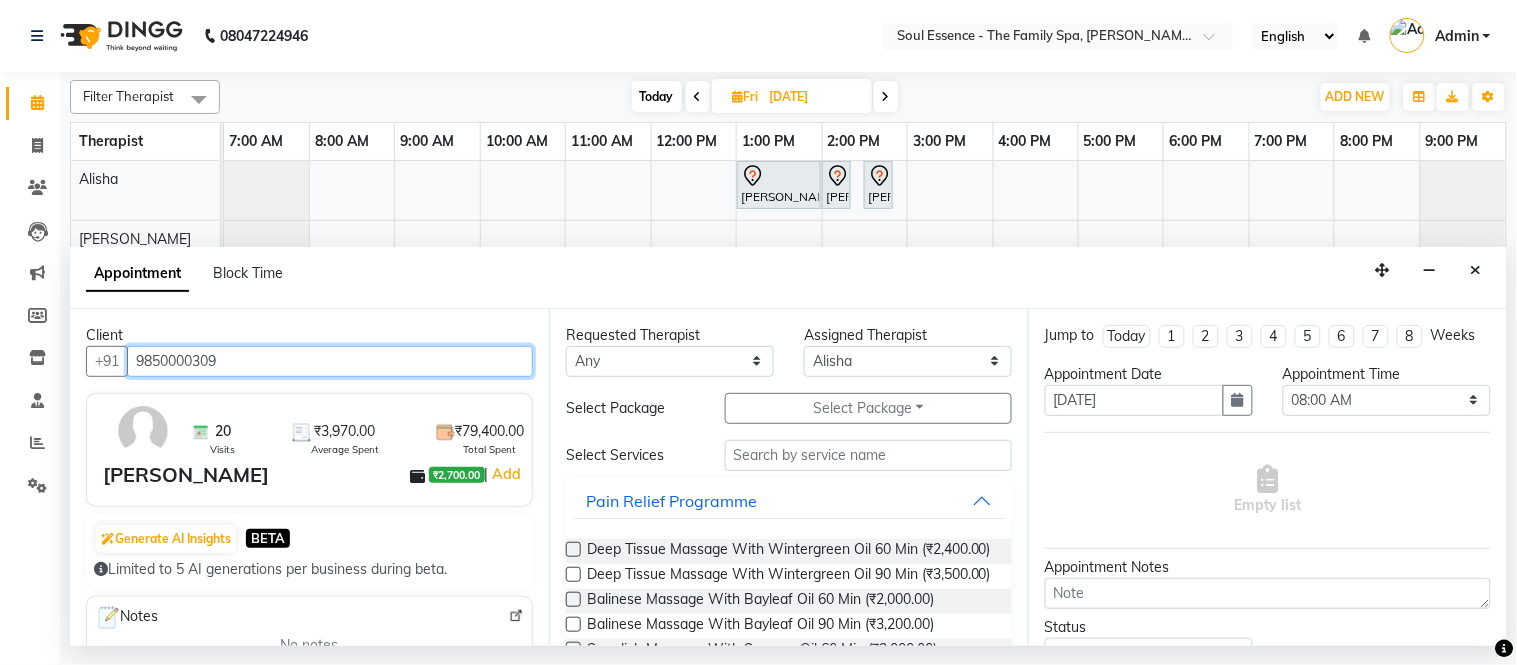 type on "9850000309" 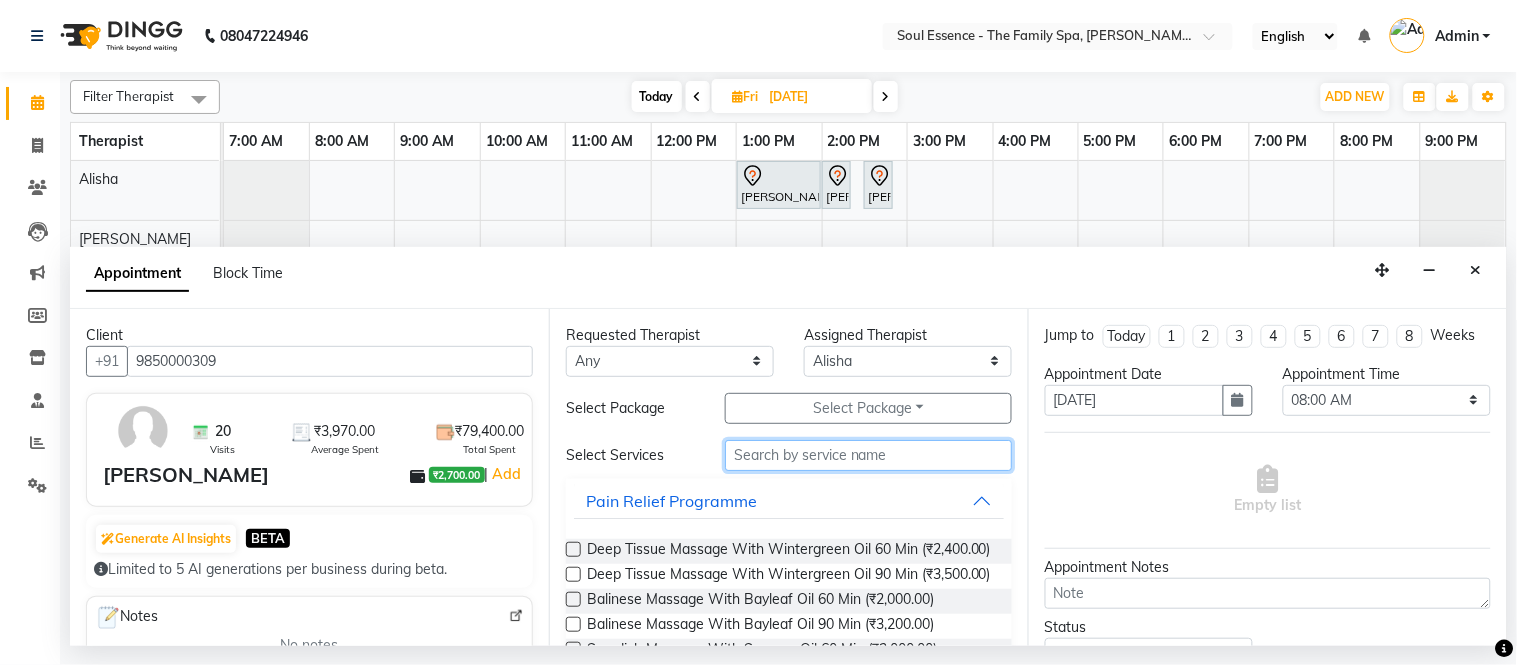 click at bounding box center (868, 455) 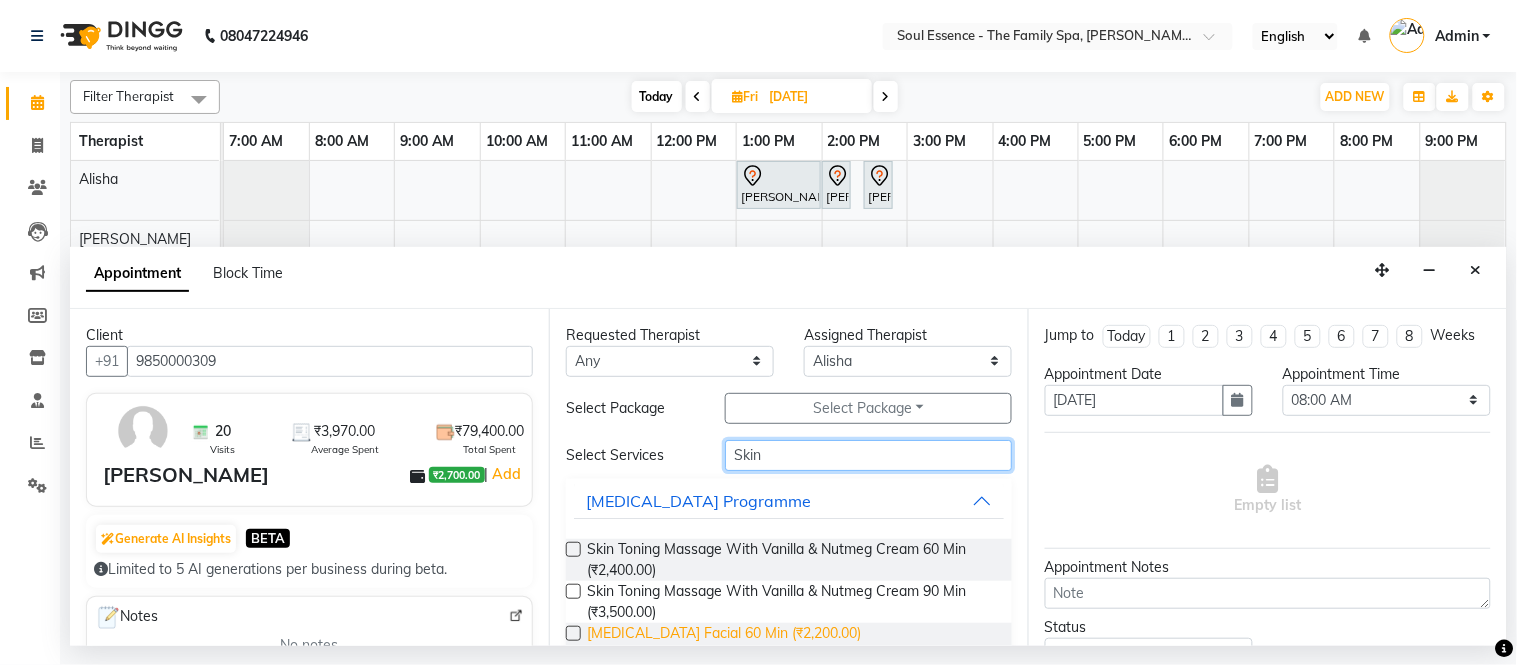 type on "Skin" 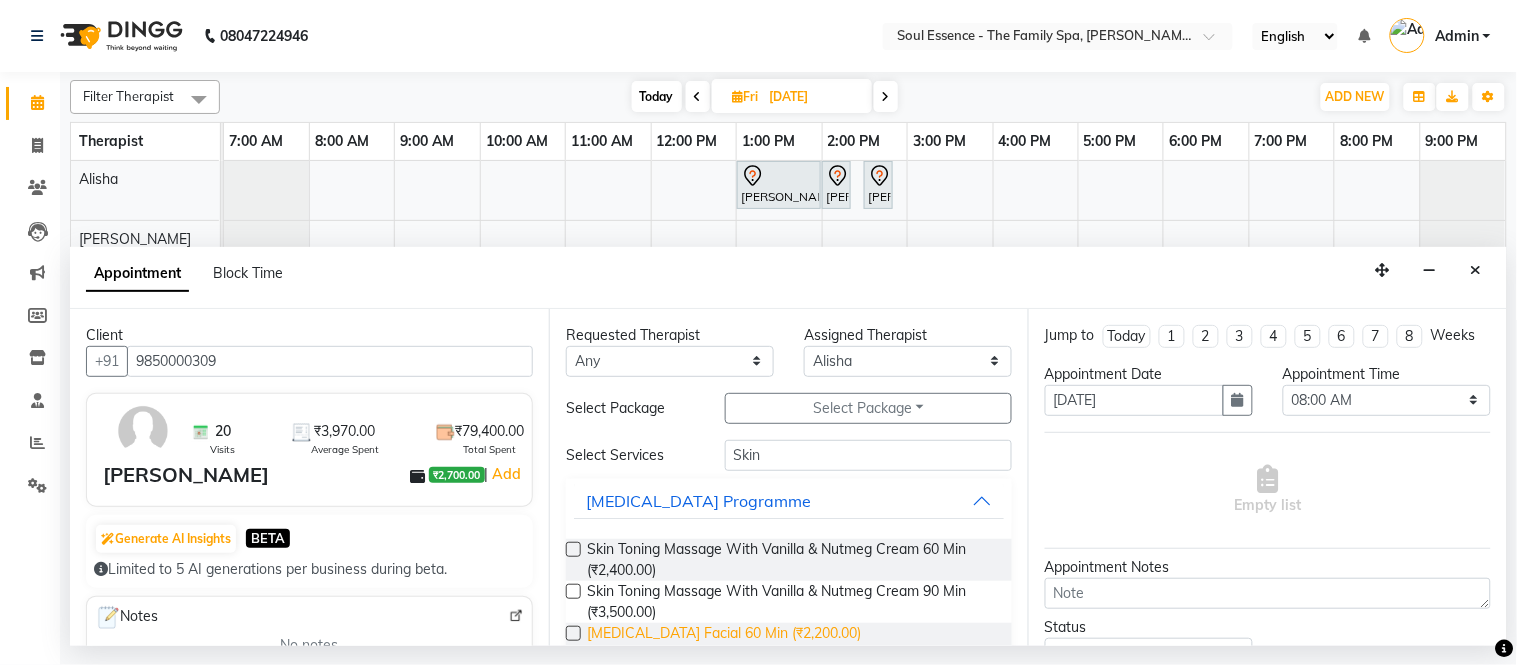 click on "[MEDICAL_DATA] Facial 60 Min (₹2,200.00)" at bounding box center (724, 635) 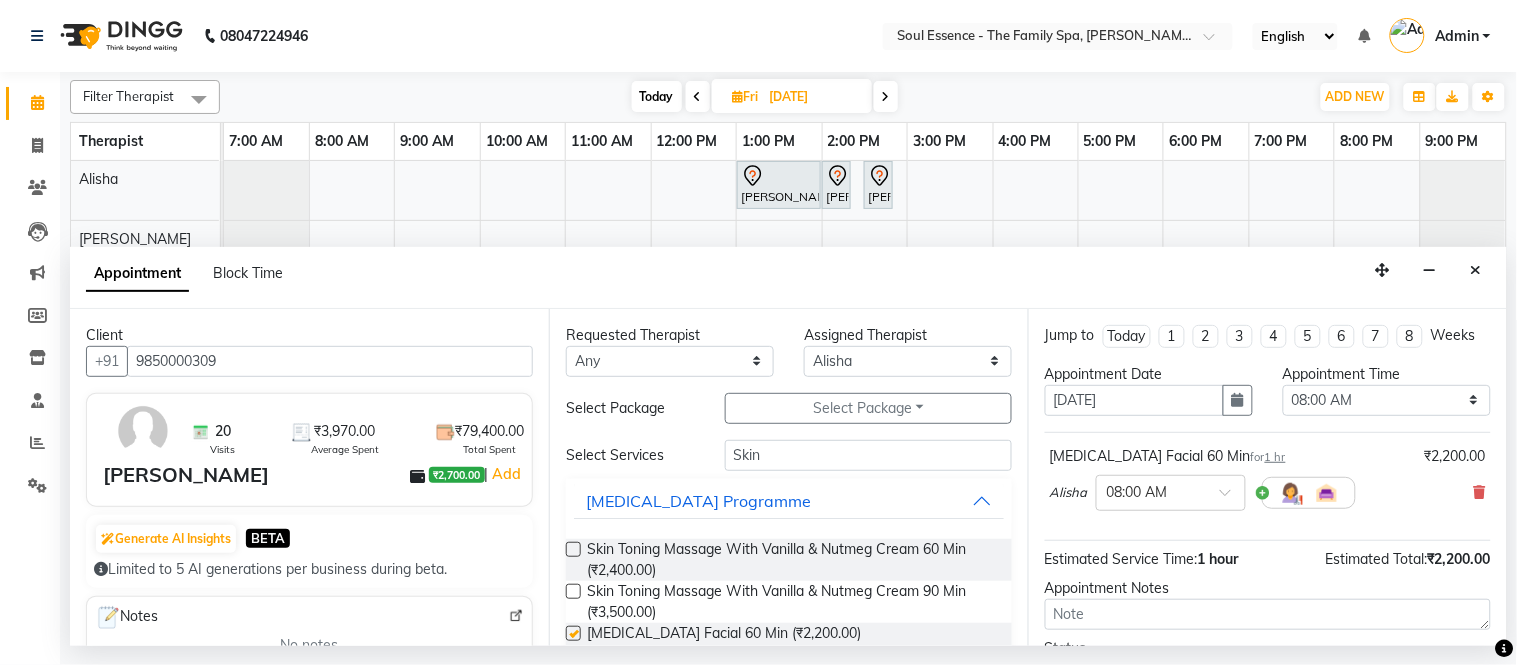 checkbox on "false" 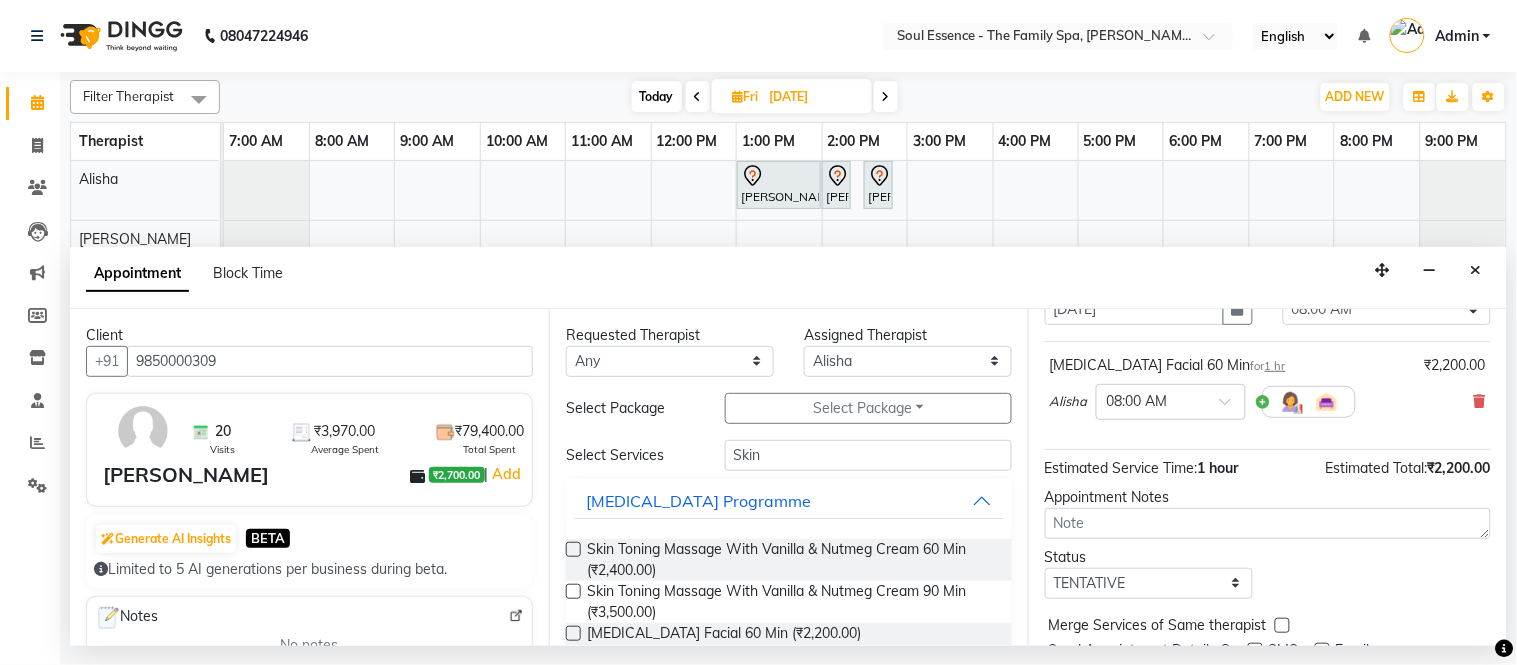 scroll, scrollTop: 111, scrollLeft: 0, axis: vertical 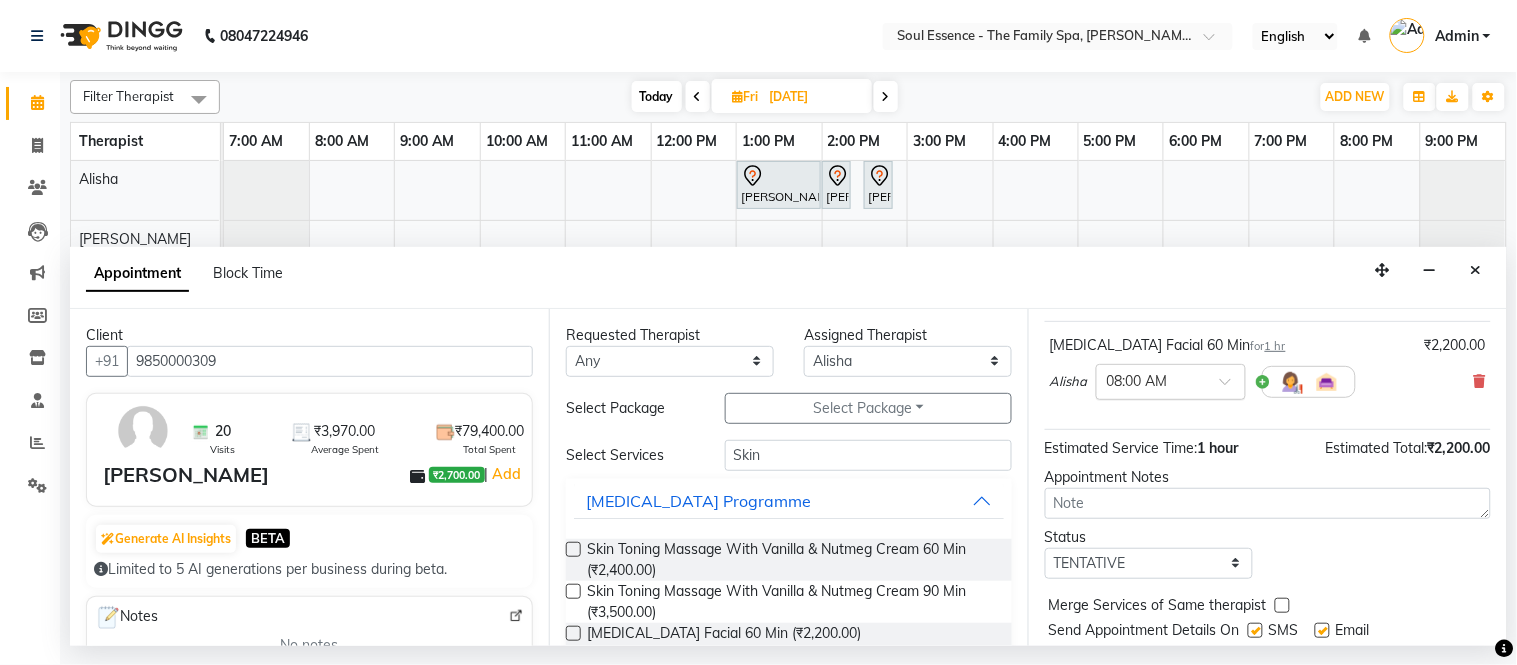 click at bounding box center [1171, 380] 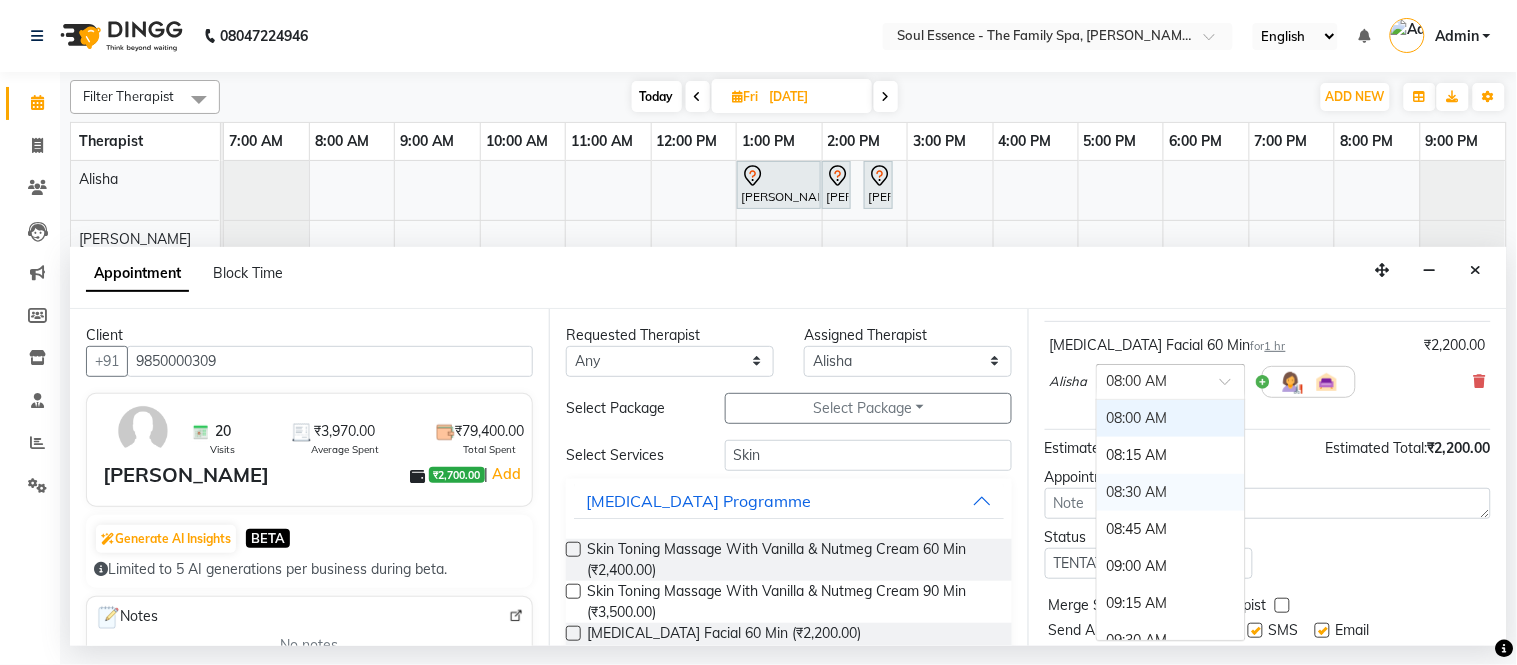 click on "08:30 AM" at bounding box center (1171, 492) 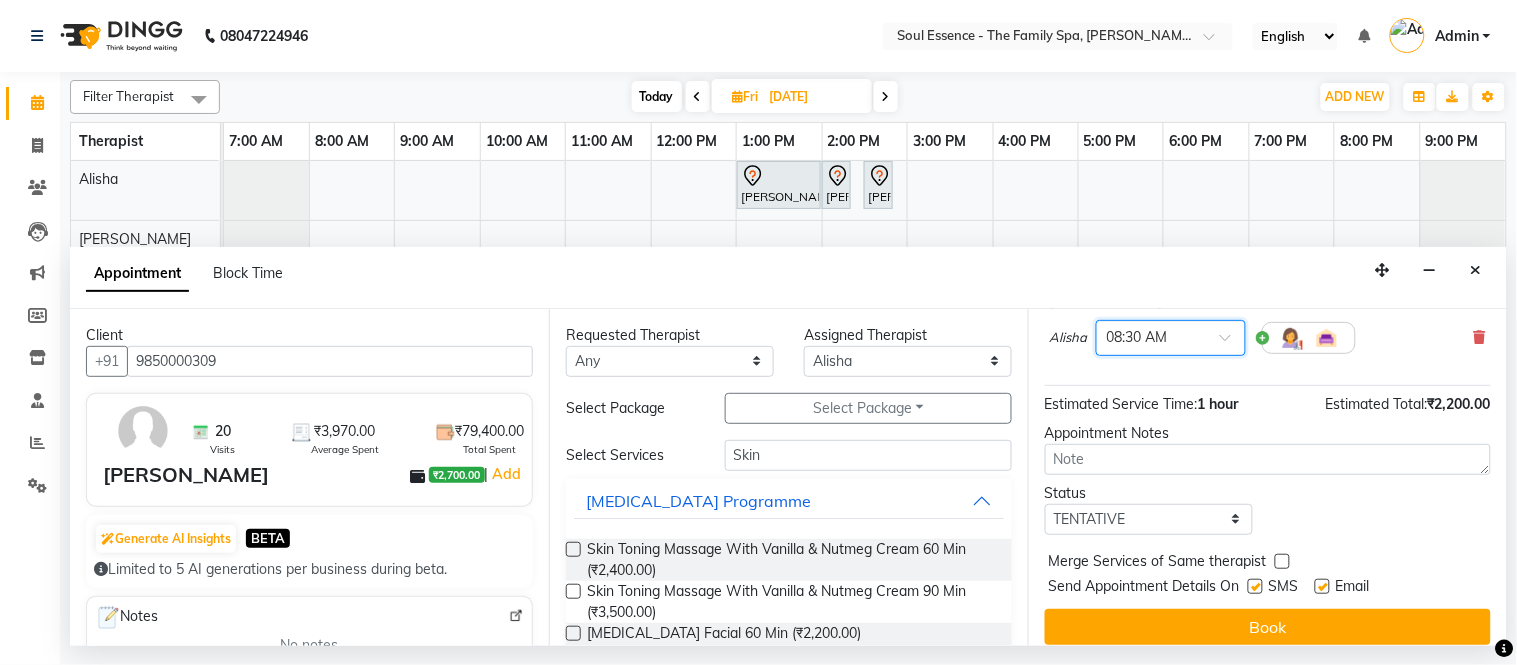 scroll, scrollTop: 188, scrollLeft: 0, axis: vertical 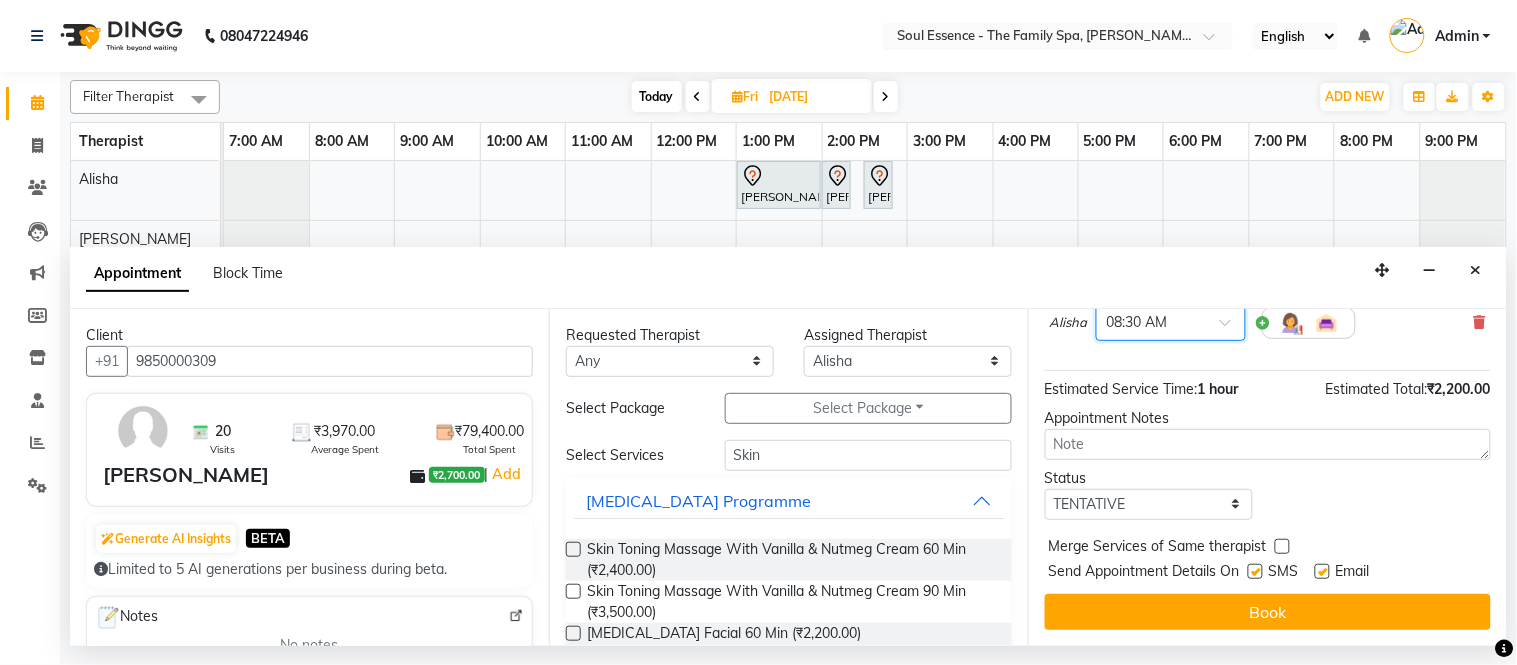 click at bounding box center [1255, 571] 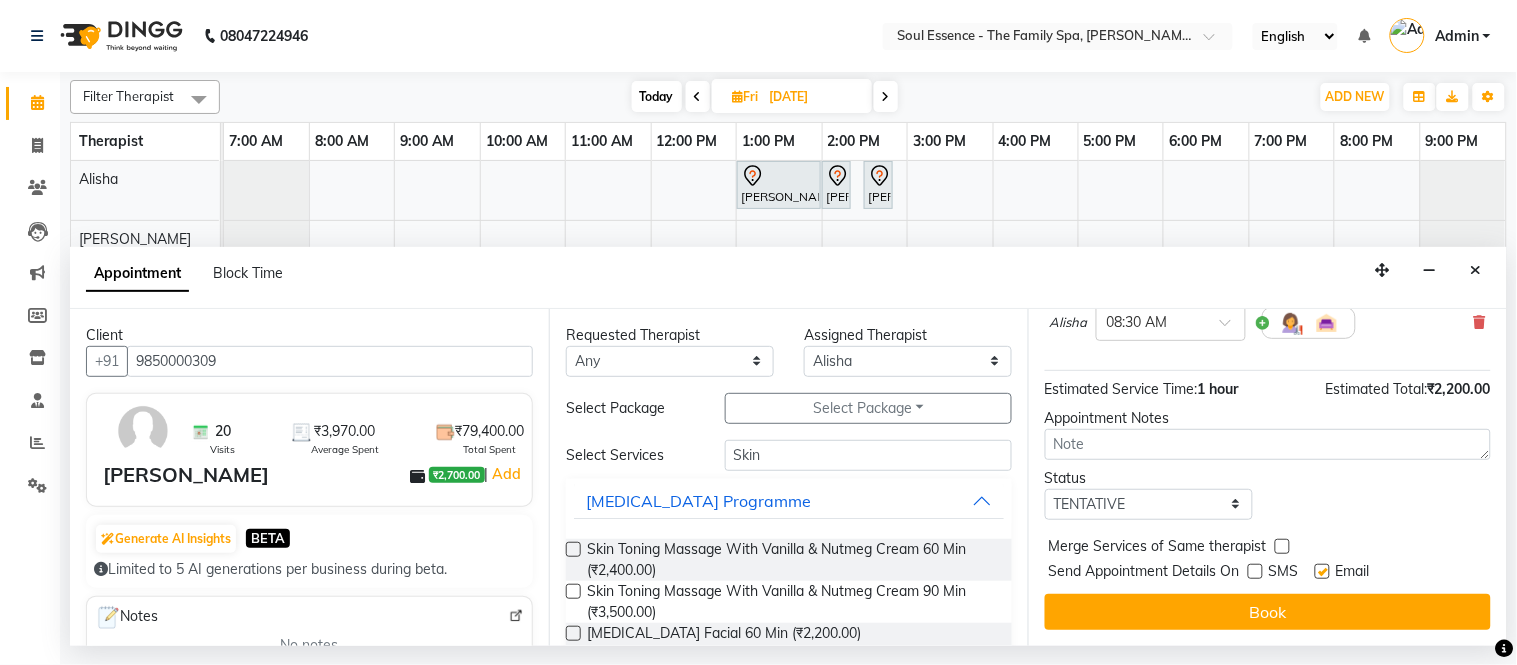 click at bounding box center (1322, 571) 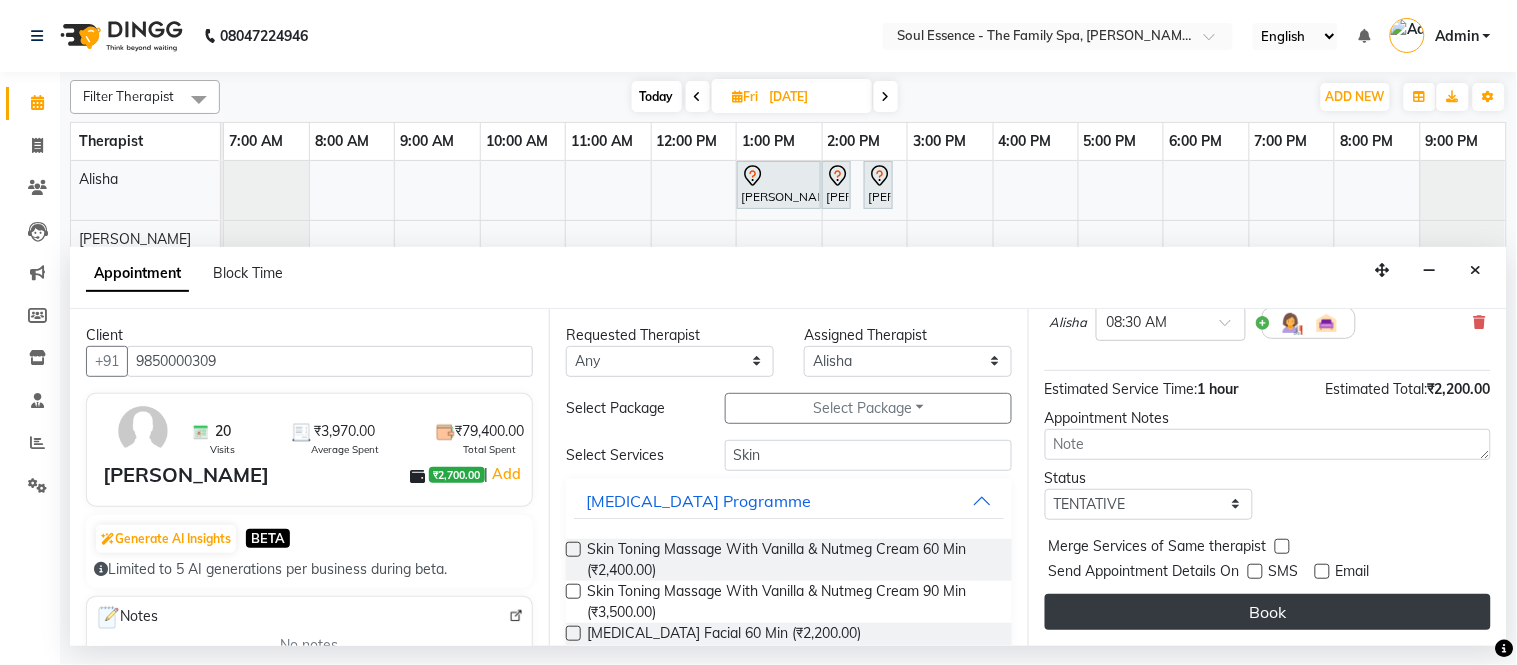 click on "Book" at bounding box center (1268, 612) 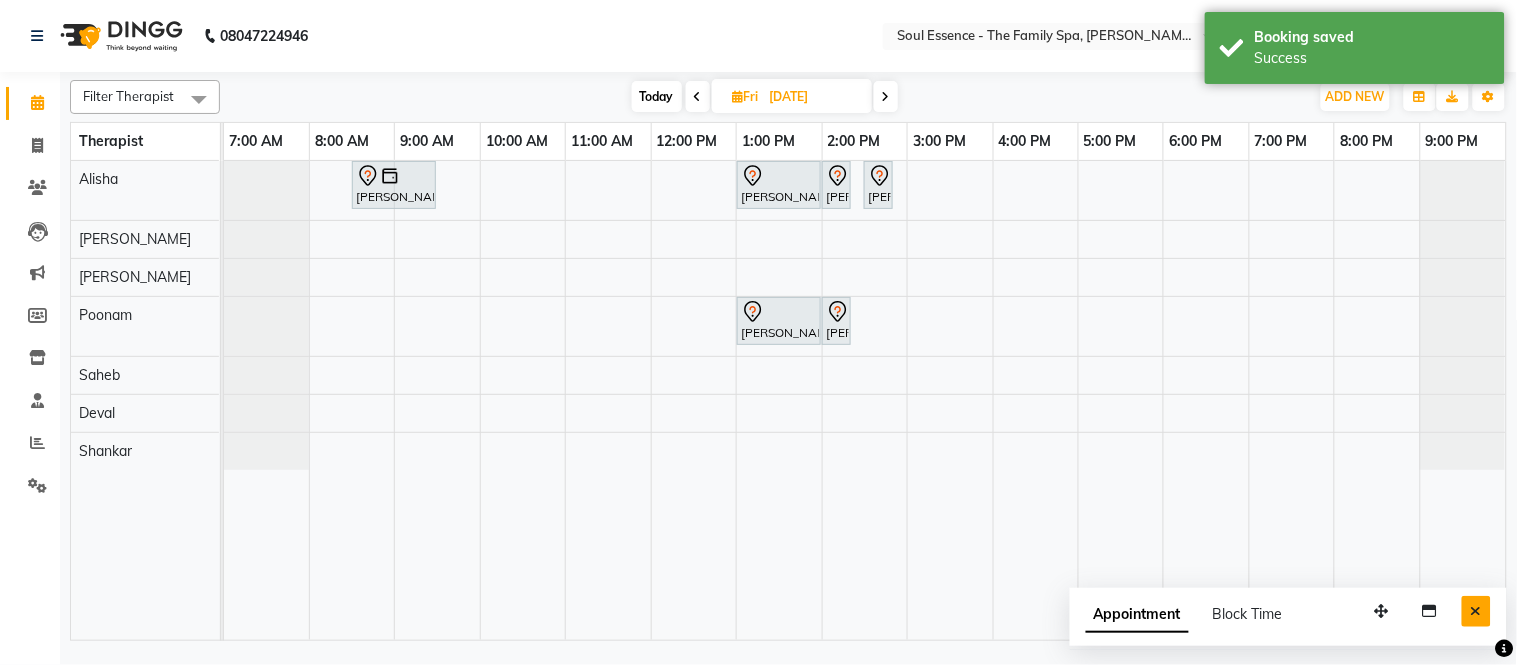 click at bounding box center (1476, 611) 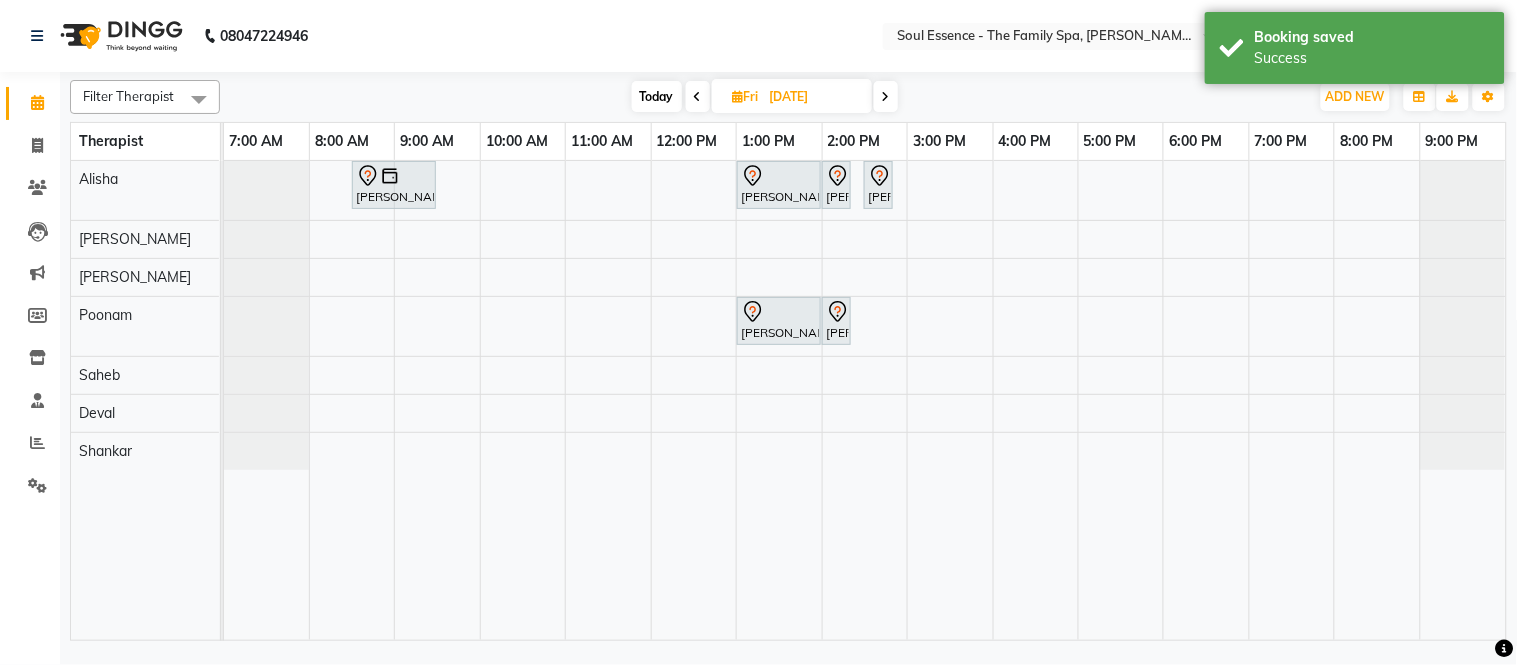 click on "Filter Therapist Select All [PERSON_NAME] [PERSON_NAME] Poonam Saheb [PERSON_NAME] [DATE]  [DATE] Toggle Dropdown Add Appointment Add Invoice Add Expense Add Attendance Add Client Add Transaction Toggle Dropdown Add Appointment Add Invoice Add Expense Add Attendance Add Client ADD NEW Toggle Dropdown Add Appointment Add Invoice Add Expense Add Attendance Add Client Add Transaction Filter Therapist Select All [PERSON_NAME] [PERSON_NAME] Saheb [PERSON_NAME] Group By  Staff View   Room View  View as Vertical  Vertical - Week View  Horizontal  Horizontal - Week View  List  Toggle Dropdown Calendar Settings Manage Tags   Arrange Therapists   Reset Therapists  Full Screen Appointment Form Zoom 25%" at bounding box center (788, 97) 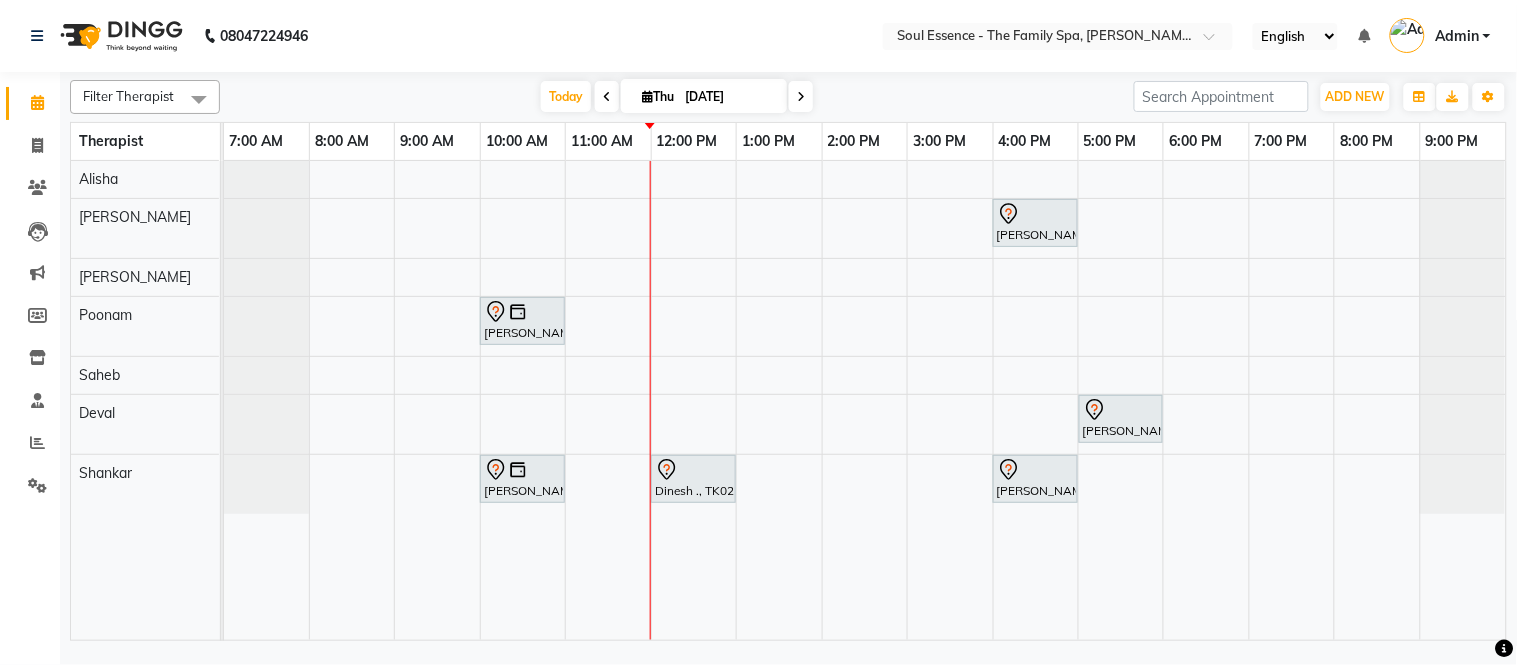 click on "Filter Therapist Select All [PERSON_NAME] [PERSON_NAME] Poonam Saheb [PERSON_NAME] [DATE]  [DATE] Toggle Dropdown Add Appointment Add Invoice Add Expense Add Attendance Add Client Add Transaction Toggle Dropdown Add Appointment Add Invoice Add Expense Add Attendance Add Client ADD NEW Toggle Dropdown Add Appointment Add Invoice Add Expense Add Attendance Add Client Add Transaction Filter Therapist Select All [PERSON_NAME] [PERSON_NAME] Poonam Saheb [PERSON_NAME] Group By  Staff View   Room View  View as Vertical  Vertical - Week View  Horizontal  Horizontal - Week View  List  Toggle Dropdown Calendar Settings Manage Tags   Arrange Therapists   Reset Therapists  Full Screen Appointment Form Zoom 25% Therapist 7:00 AM 8:00 AM 9:00 AM 10:00 AM 11:00 AM 12:00 PM 1:00 PM 2:00 PM 3:00 PM 4:00 PM 5:00 PM 6:00 PM 7:00 PM 8:00 PM 9:00 PM [PERSON_NAME] [PERSON_NAME] Saheb [PERSON_NAME], TK04, 04:00 PM-05:00 PM, Deep Tissue Massage With Wintergreen Oil 60 Min" 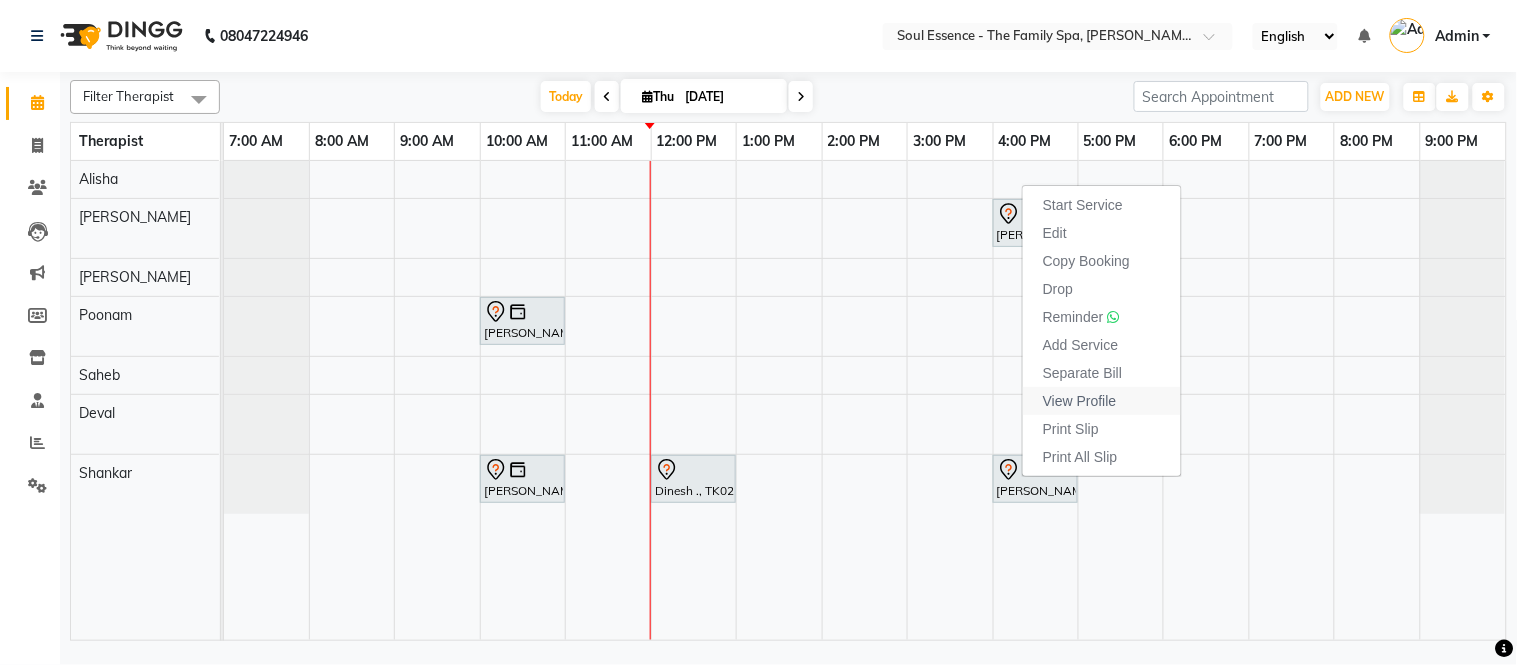 click on "View Profile" at bounding box center (1080, 401) 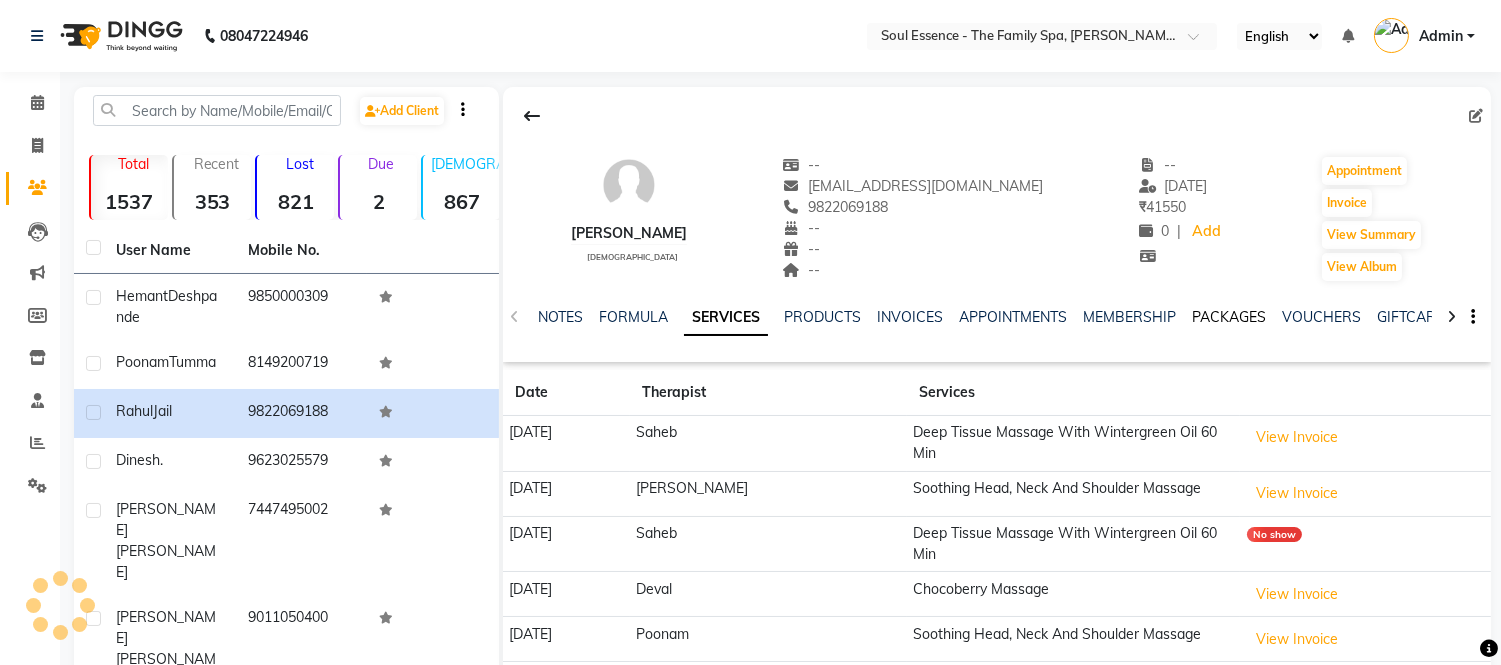 click on "PACKAGES" 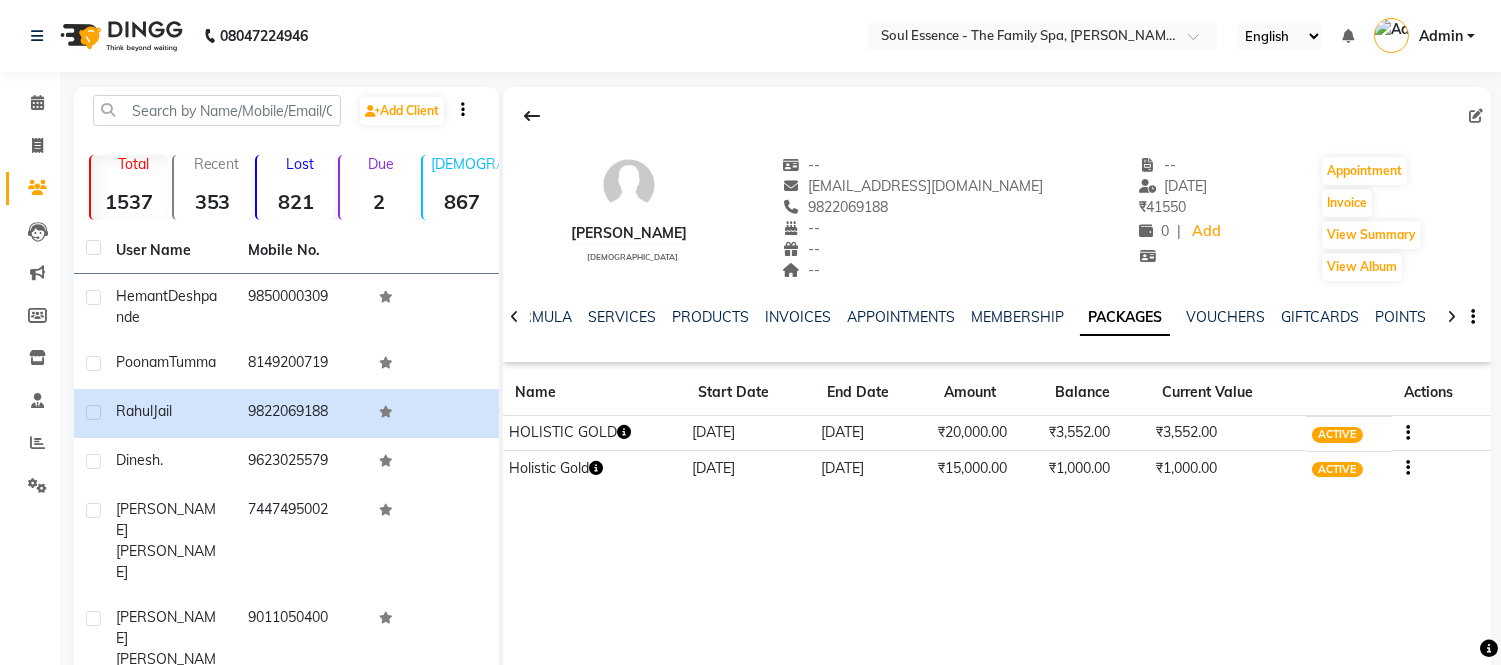 drag, startPoint x: 816, startPoint y: 431, endPoint x: 873, endPoint y: 427, distance: 57.14018 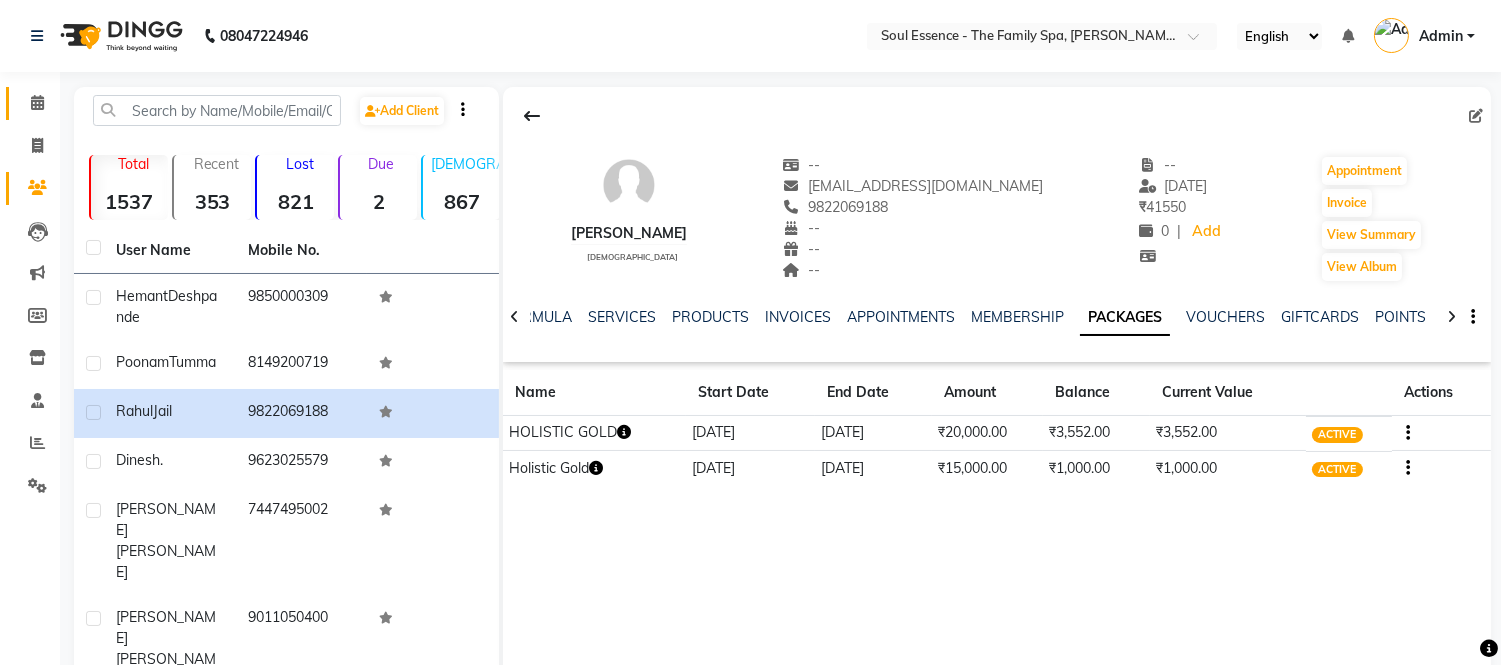 click on "Calendar" 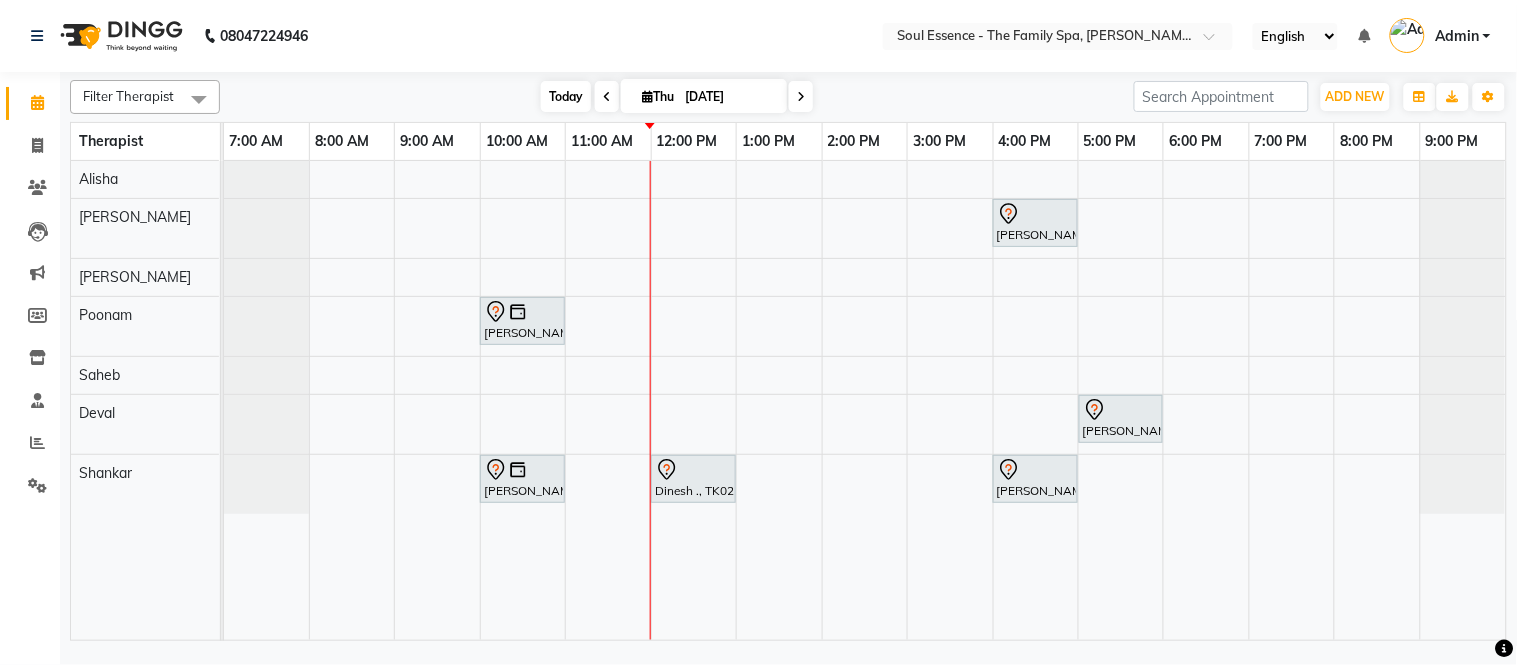 click on "Today" at bounding box center (566, 96) 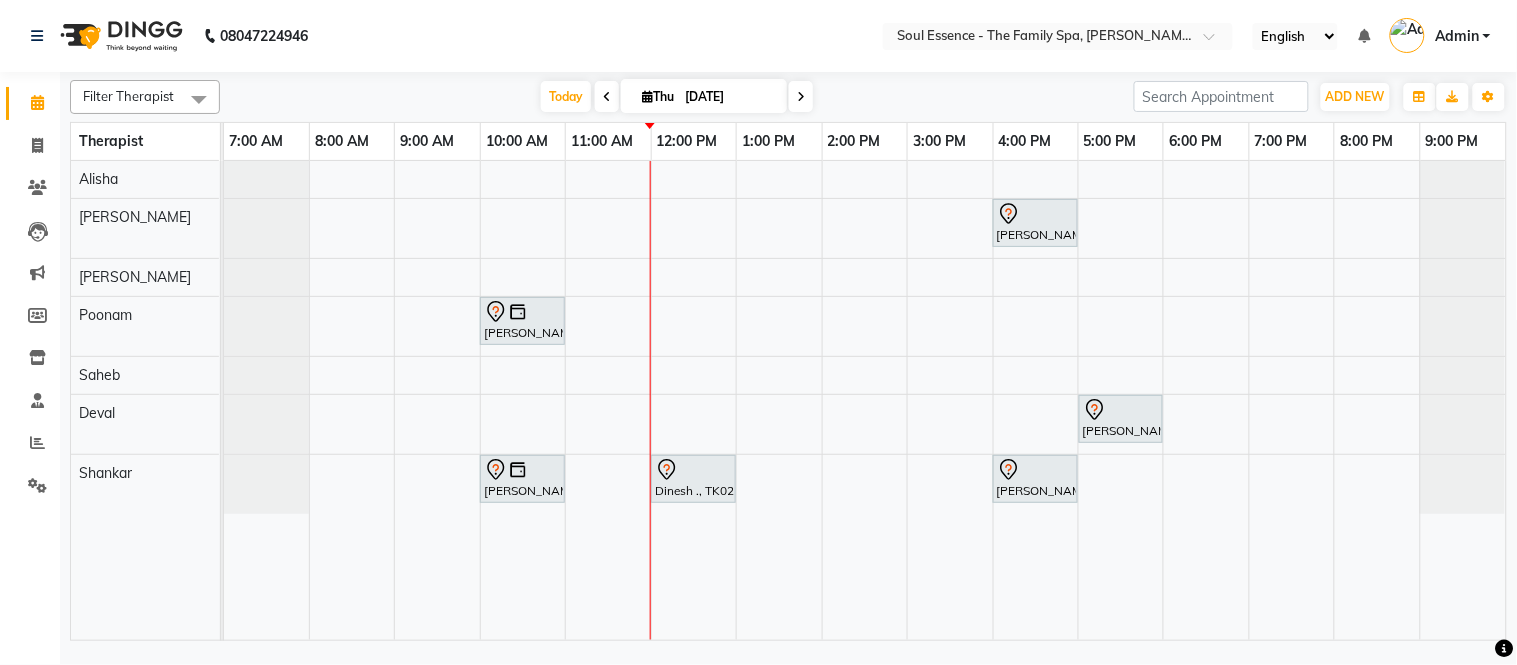 click on "08047224946 Select Location × Soul Essence - The Family Spa, [PERSON_NAME] Colony English ENGLISH Español العربية मराठी हिंदी ગુજરાતી தமிழ் 中文 Notifications nothing to show Admin Manage Profile Change Password Sign out  Version:3.15.3" 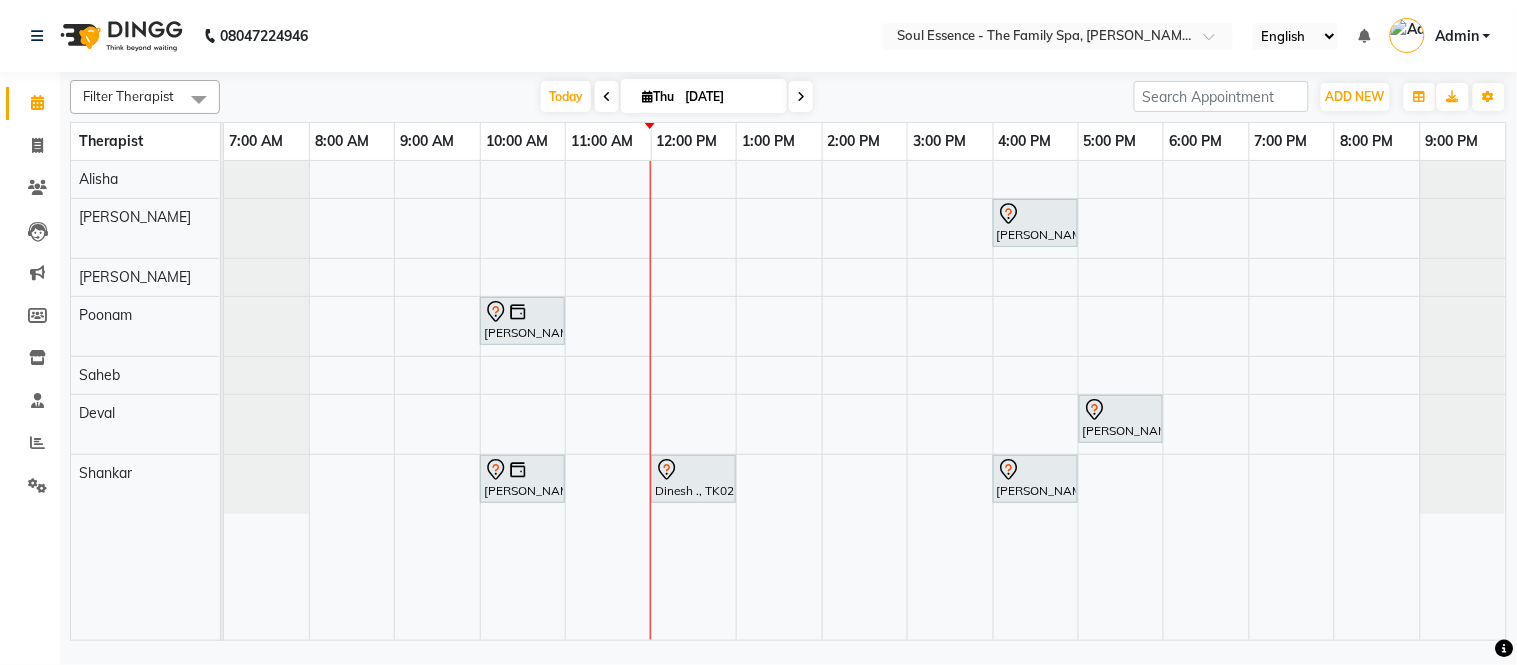 click on "Filter Therapist Select All [PERSON_NAME] [PERSON_NAME] Poonam Saheb [PERSON_NAME] [DATE]  [DATE] Toggle Dropdown Add Appointment Add Invoice Add Expense Add Attendance Add Client Add Transaction Toggle Dropdown Add Appointment Add Invoice Add Expense Add Attendance Add Client ADD NEW Toggle Dropdown Add Appointment Add Invoice Add Expense Add Attendance Add Client Add Transaction Filter Therapist Select All [PERSON_NAME] [PERSON_NAME] Poonam Saheb [PERSON_NAME] Group By  Staff View   Room View  View as Vertical  Vertical - Week View  Horizontal  Horizontal - Week View  List  Toggle Dropdown Calendar Settings Manage Tags   Arrange Therapists   Reset Therapists  Full Screen Appointment Form Zoom 25% Therapist 7:00 AM 8:00 AM 9:00 AM 10:00 AM 11:00 AM 12:00 PM 1:00 PM 2:00 PM 3:00 PM 4:00 PM 5:00 PM 6:00 PM 7:00 PM 8:00 PM 9:00 PM [PERSON_NAME] [PERSON_NAME] Saheb [PERSON_NAME], TK04, 04:00 PM-05:00 PM, Deep Tissue Massage With Wintergreen Oil 60 Min" 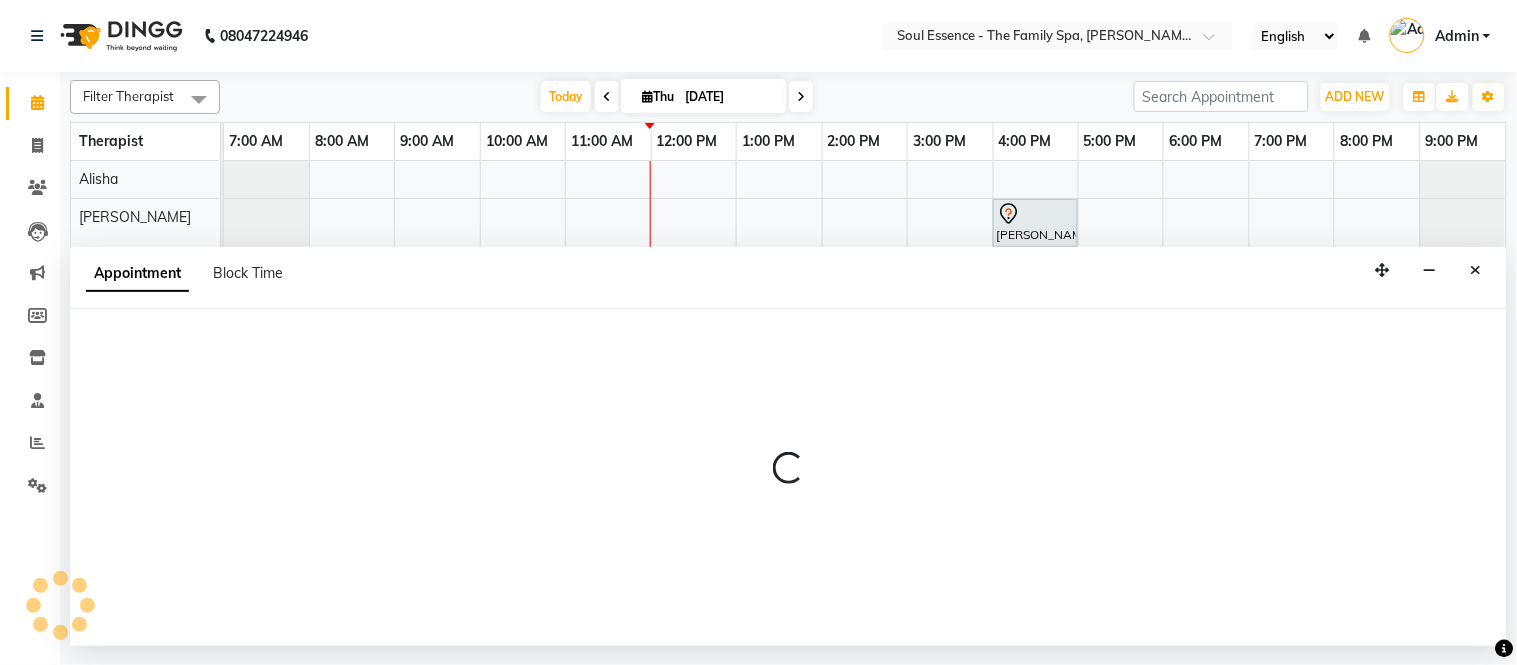 select on "37932" 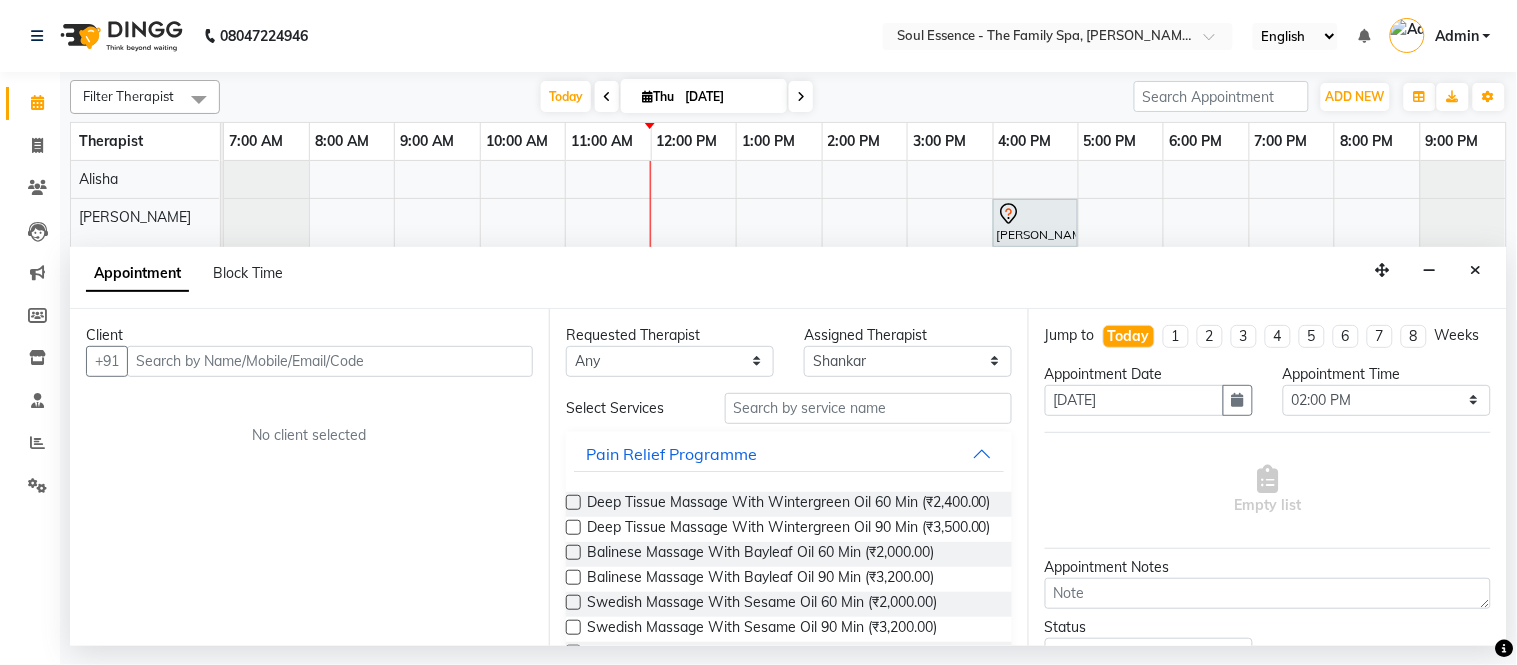 click at bounding box center [330, 361] 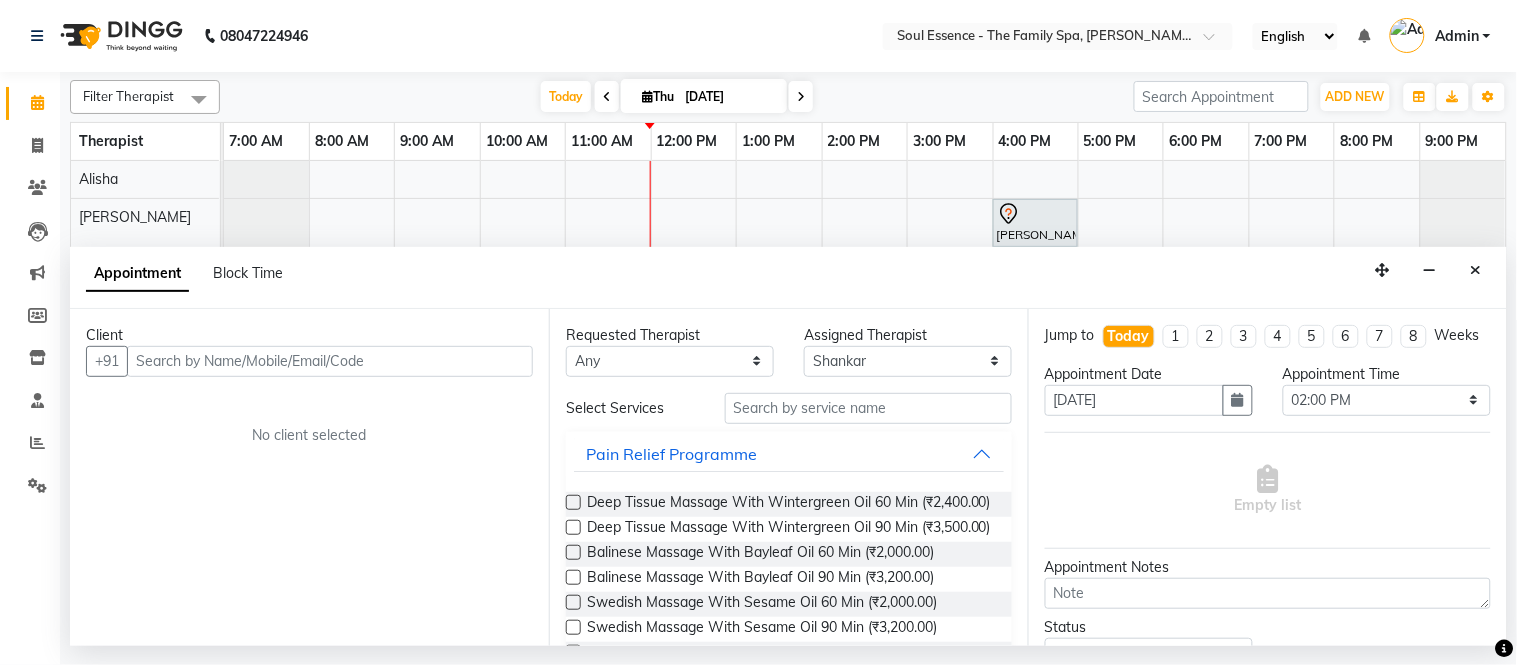 type on "H" 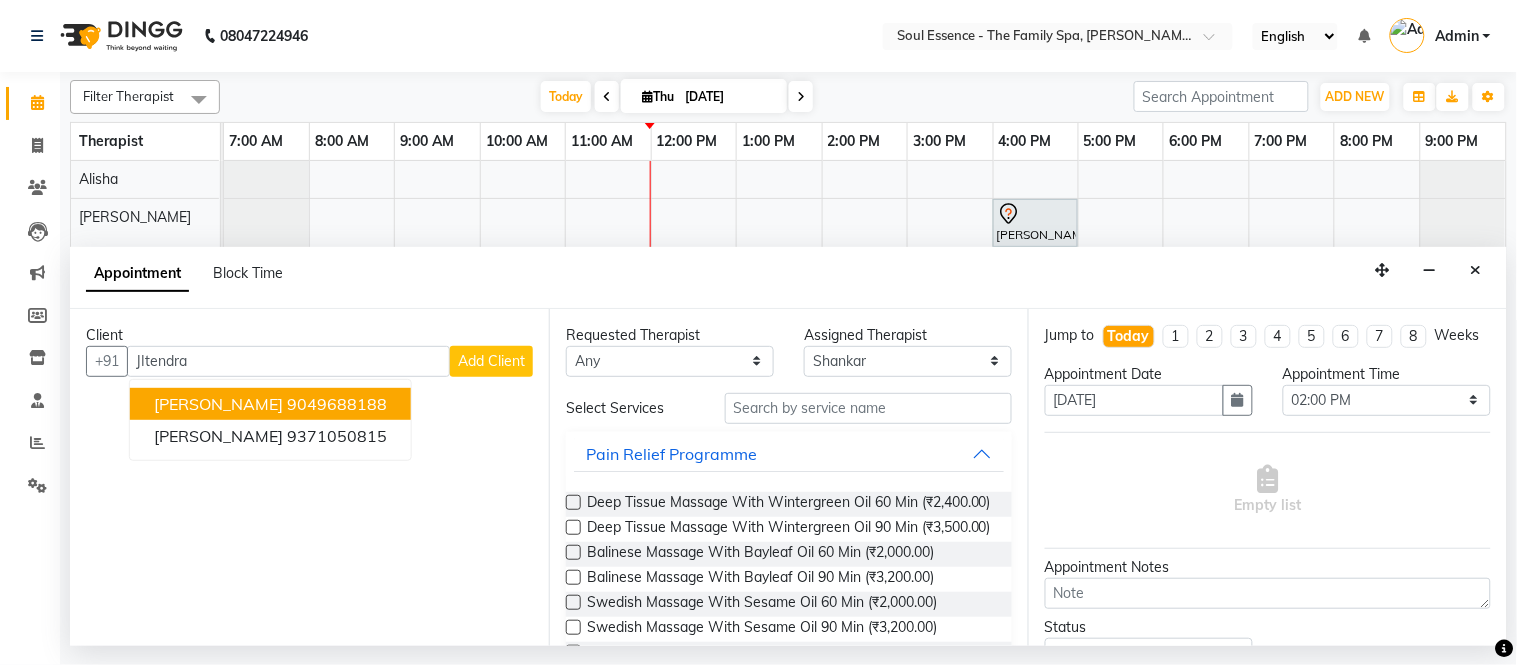 click on "[PERSON_NAME]  9049688188" at bounding box center (270, 404) 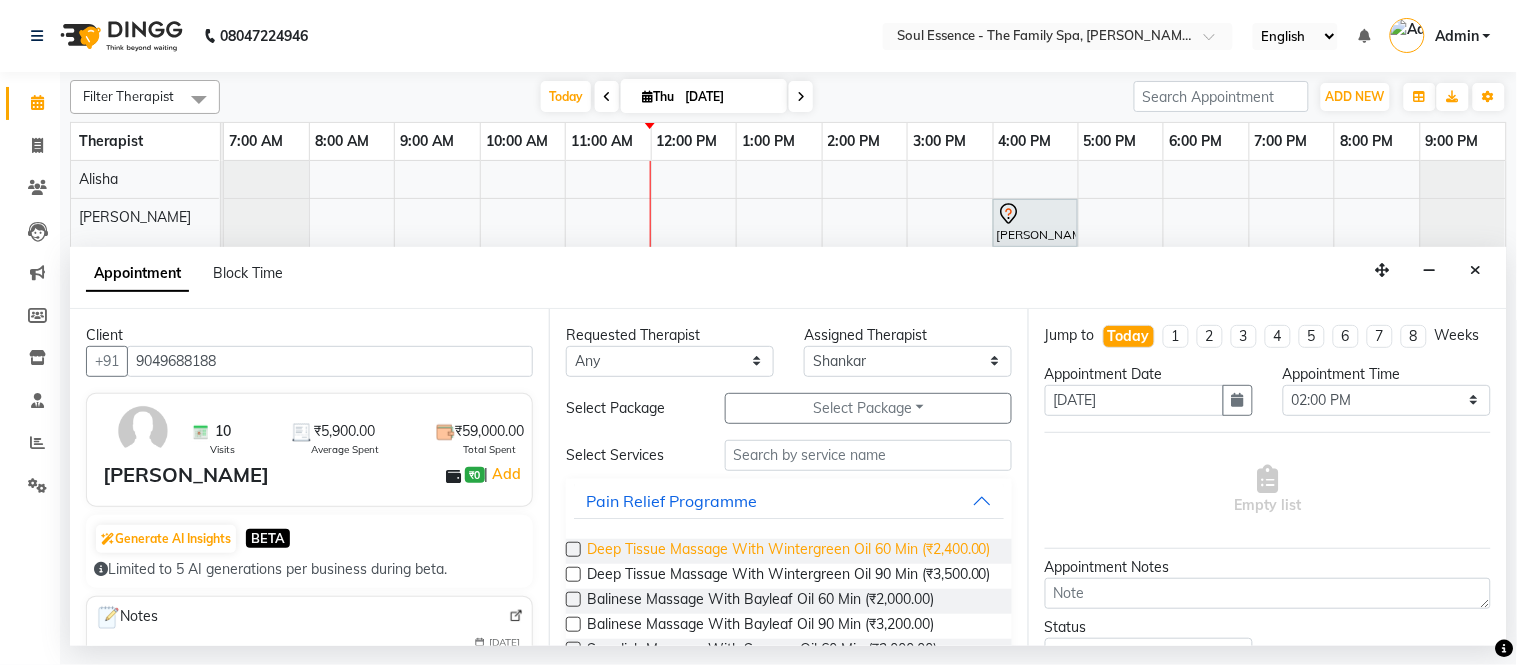 type on "9049688188" 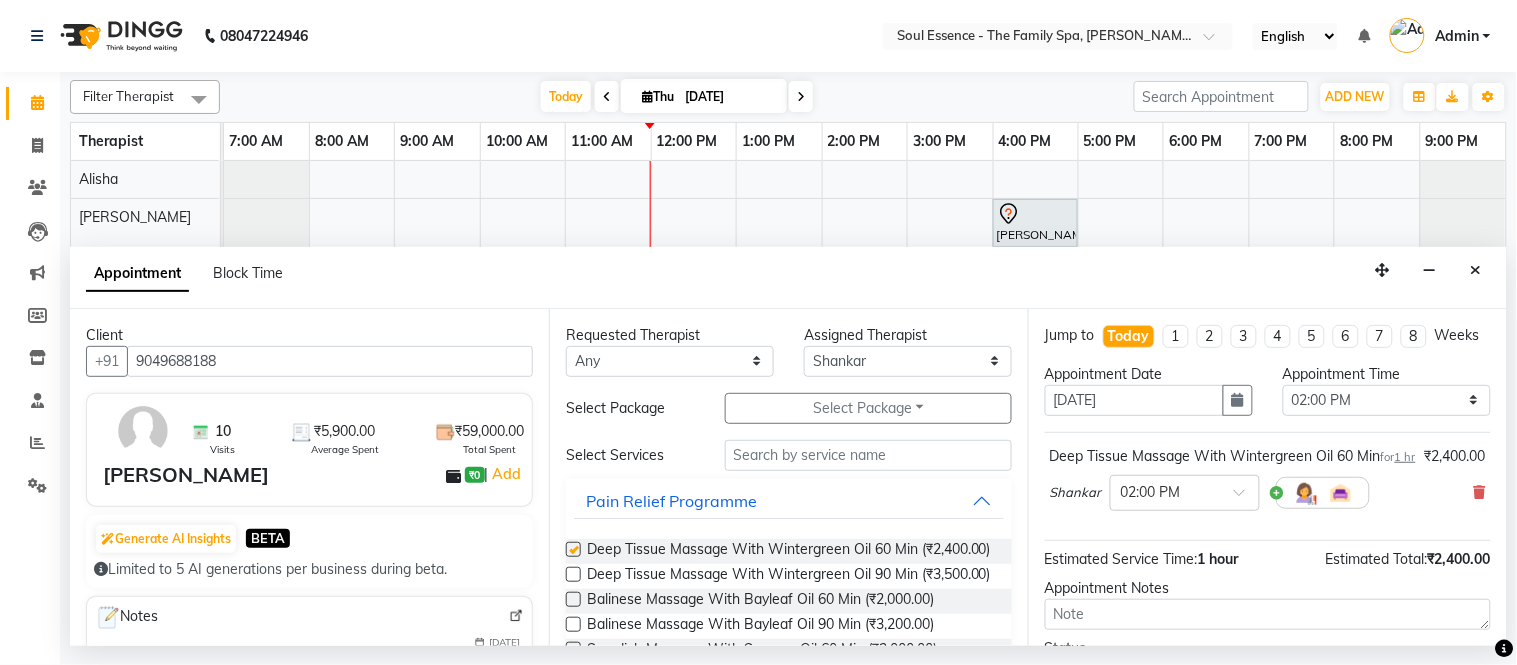 checkbox on "false" 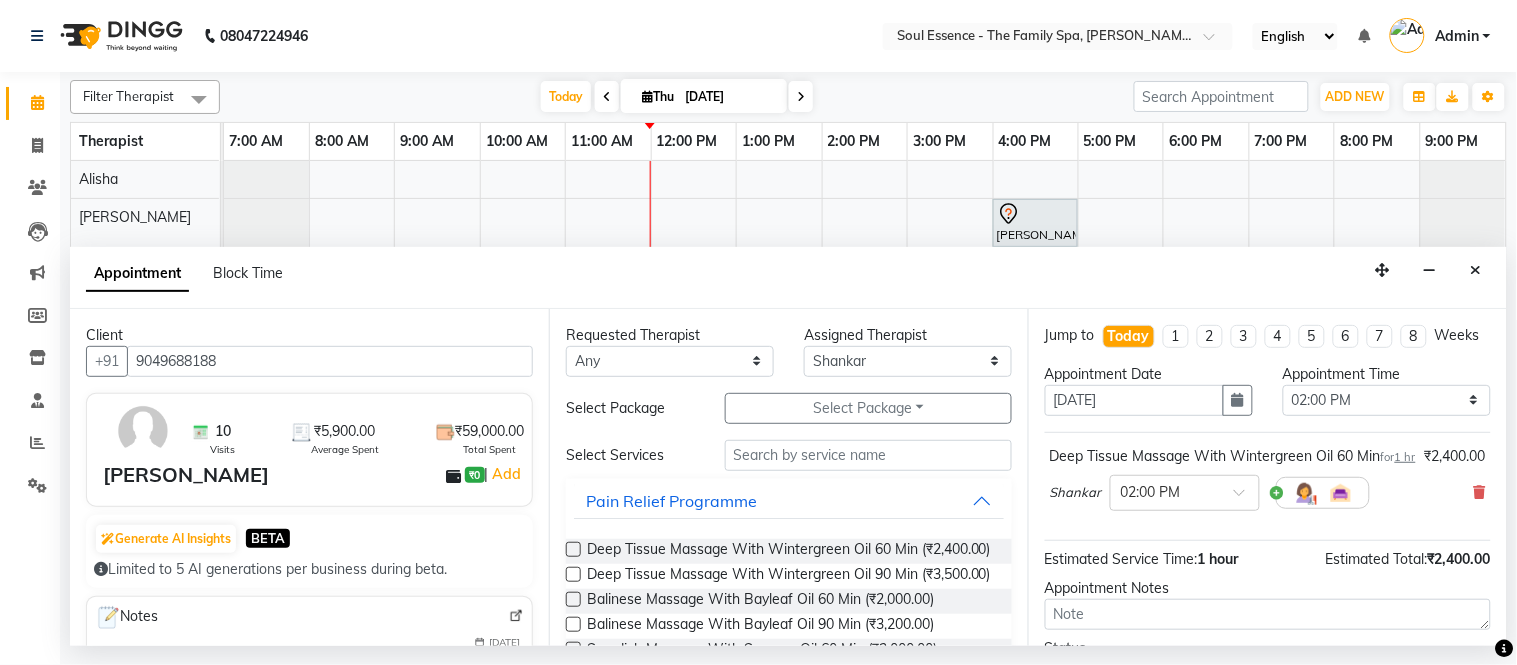scroll, scrollTop: 210, scrollLeft: 0, axis: vertical 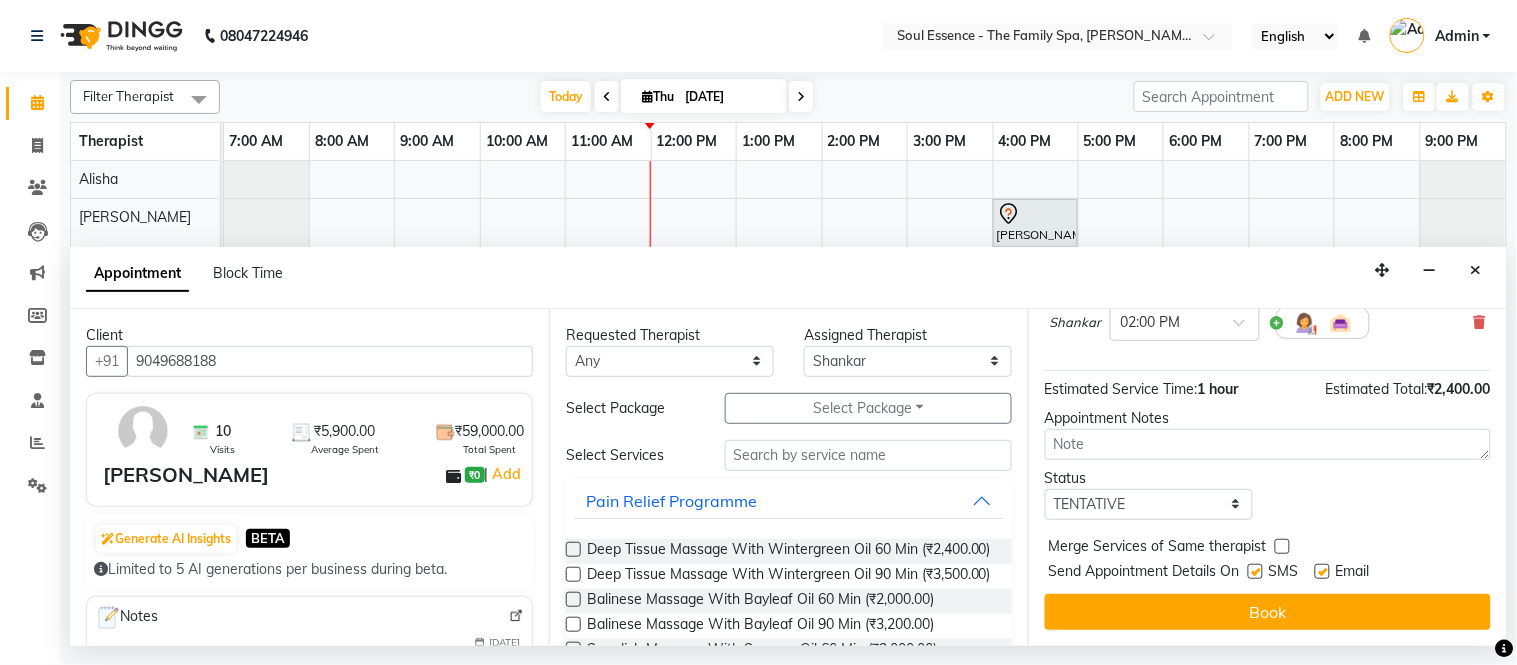 click at bounding box center (1255, 571) 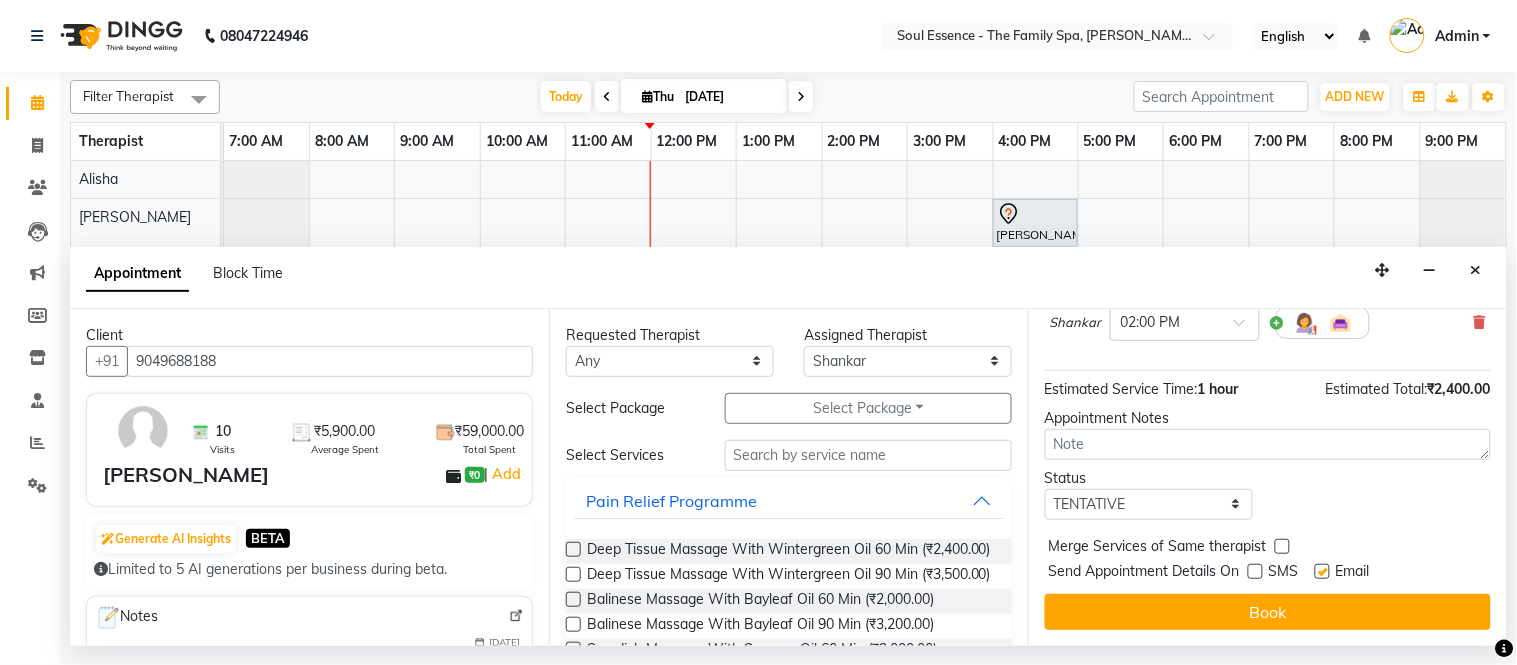 click at bounding box center [1322, 571] 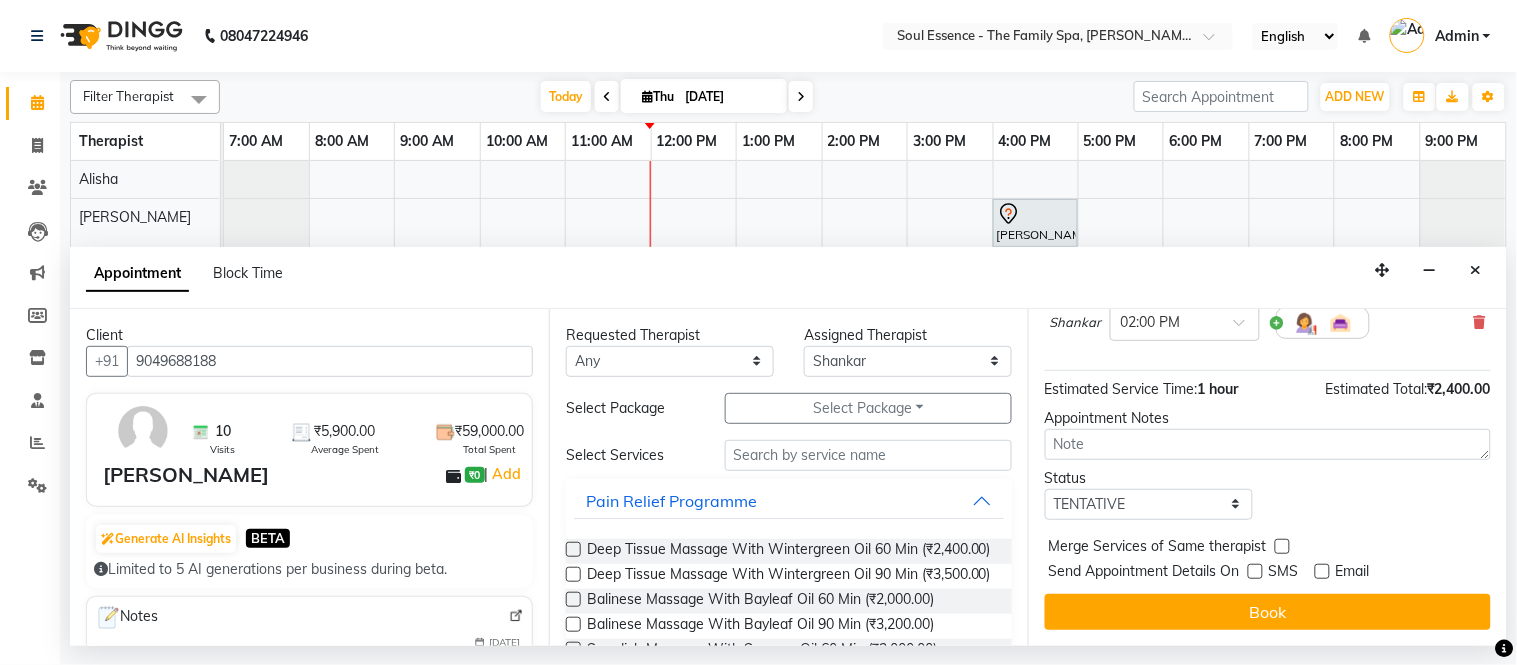 click on "Book" at bounding box center (1268, 612) 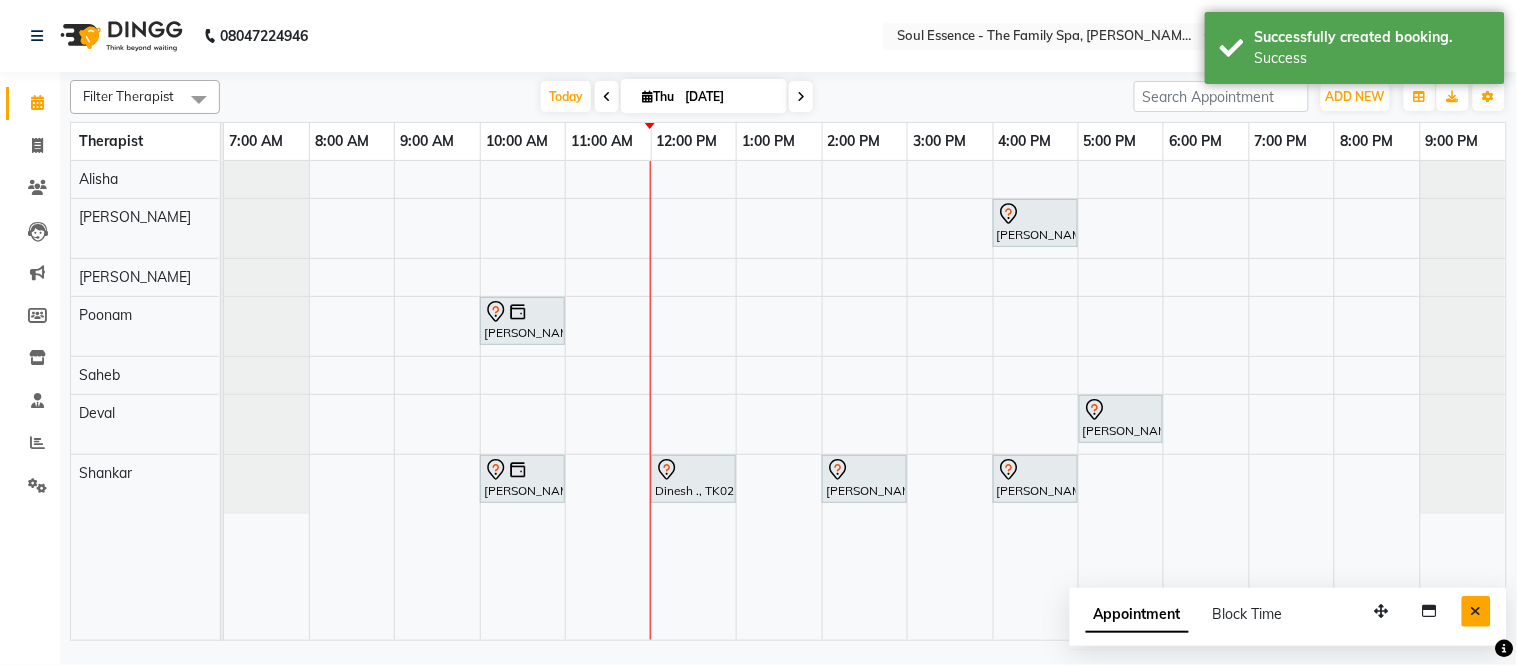 click at bounding box center [1476, 611] 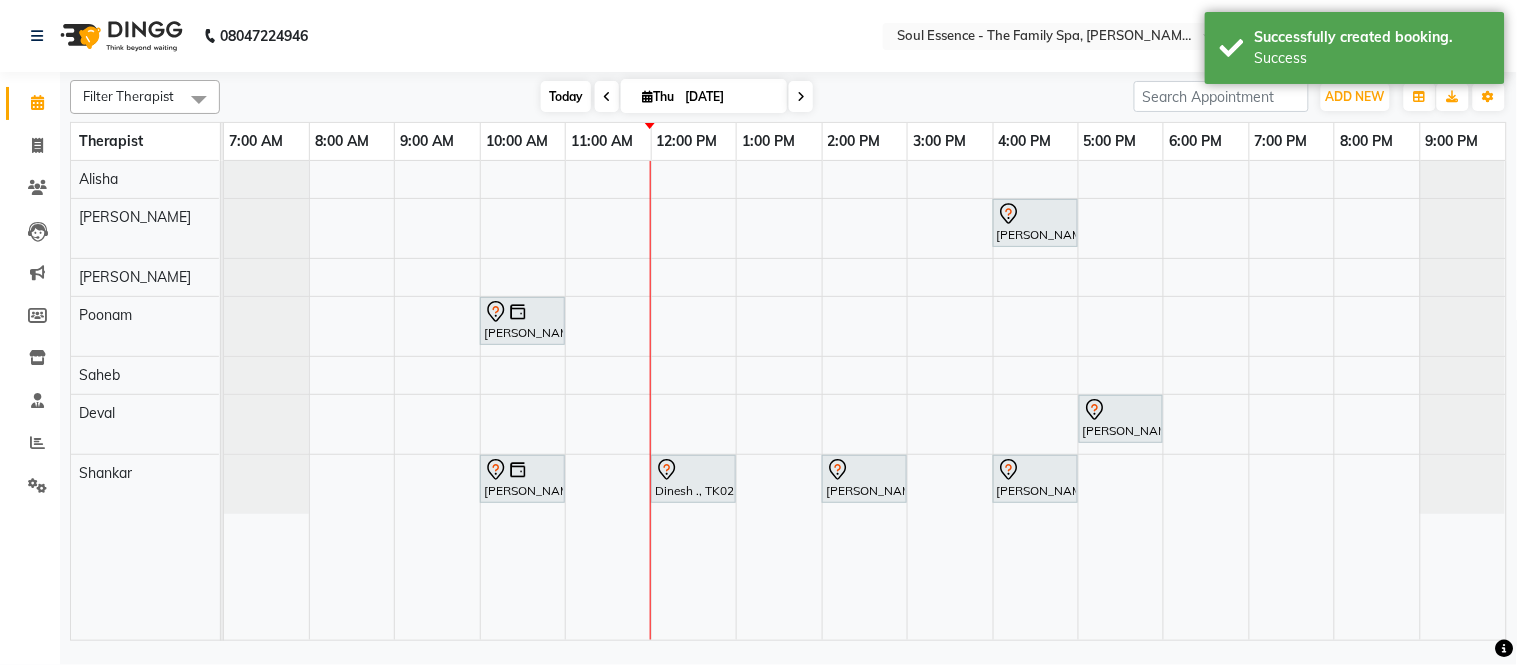 click on "Today" at bounding box center (566, 96) 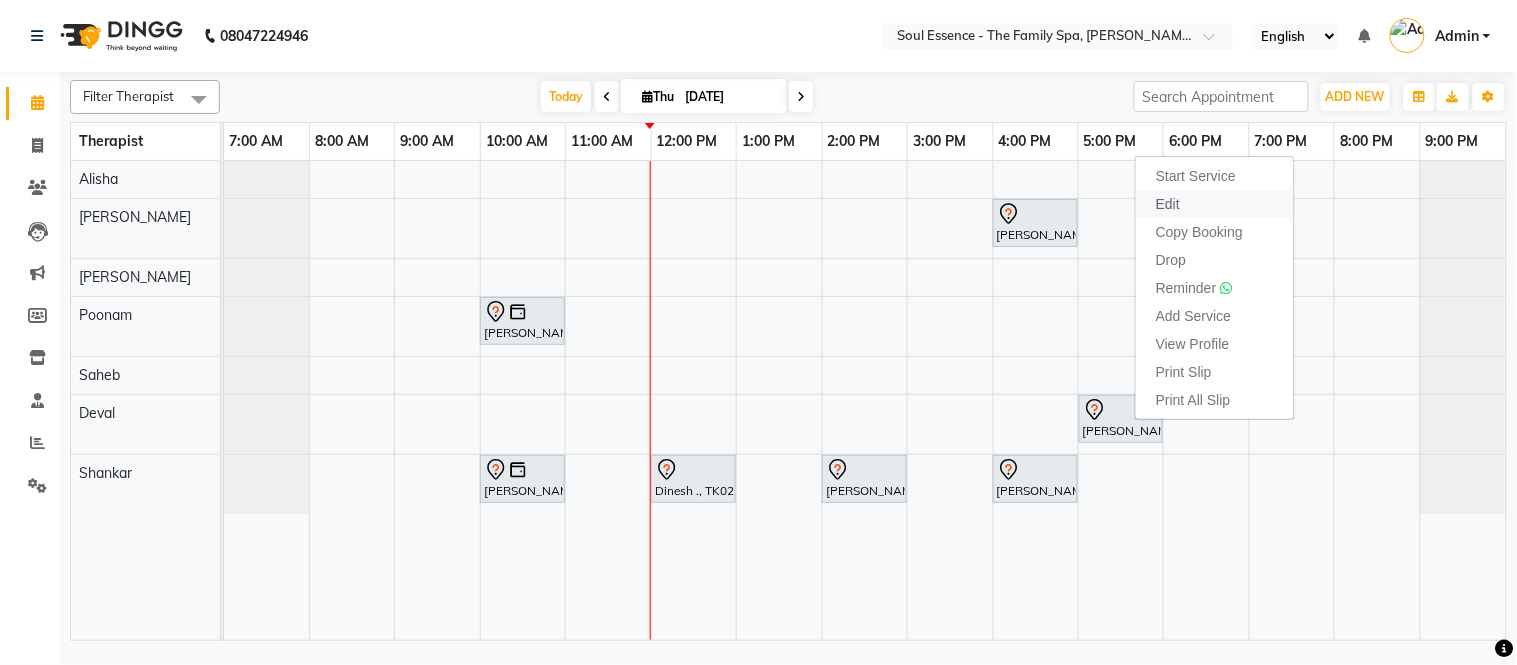 click on "Edit" at bounding box center [1215, 204] 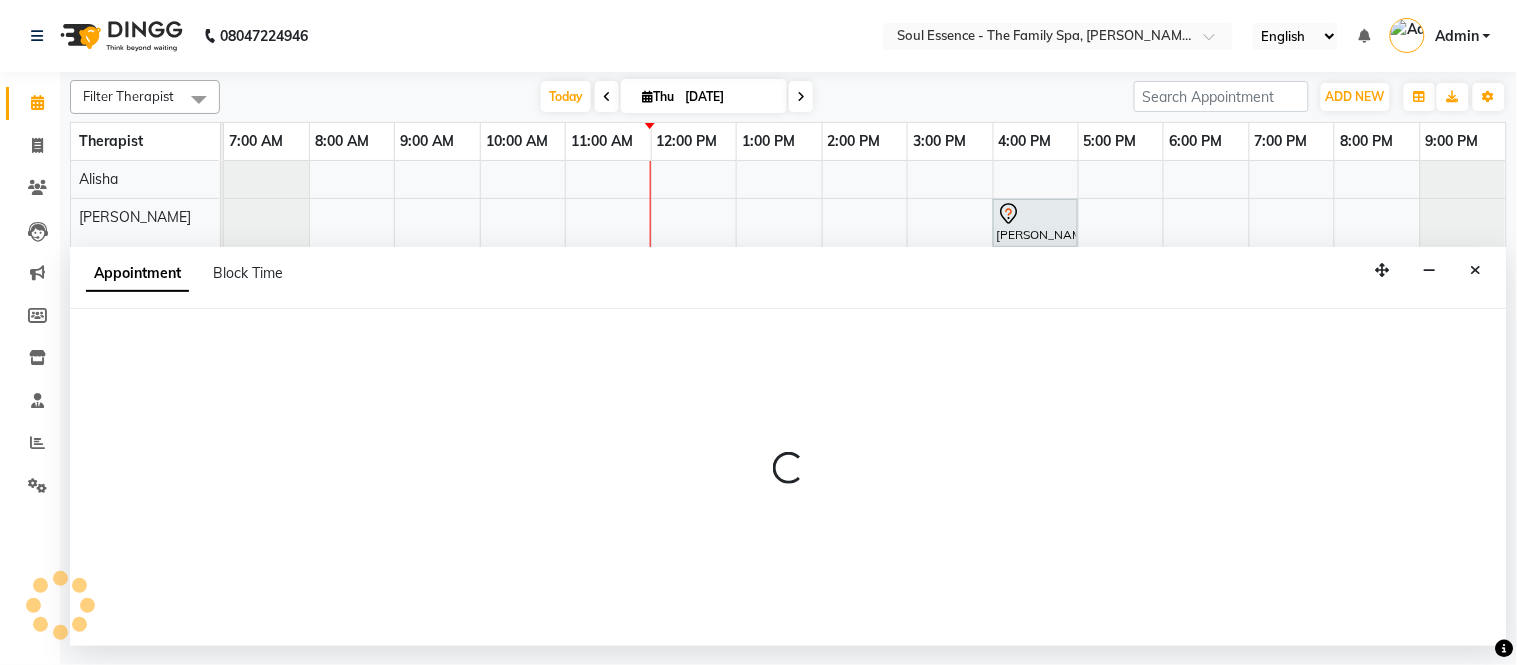 select on "tentative" 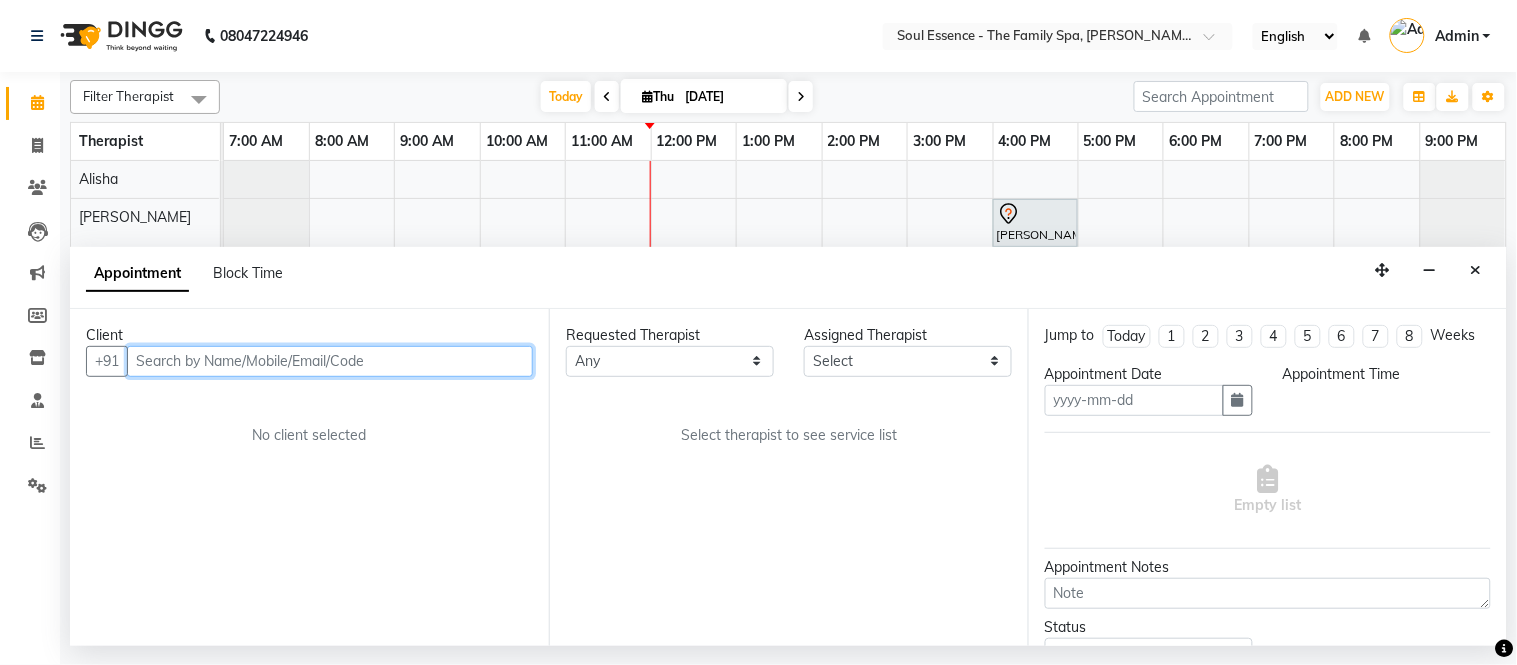 type on "[DATE]" 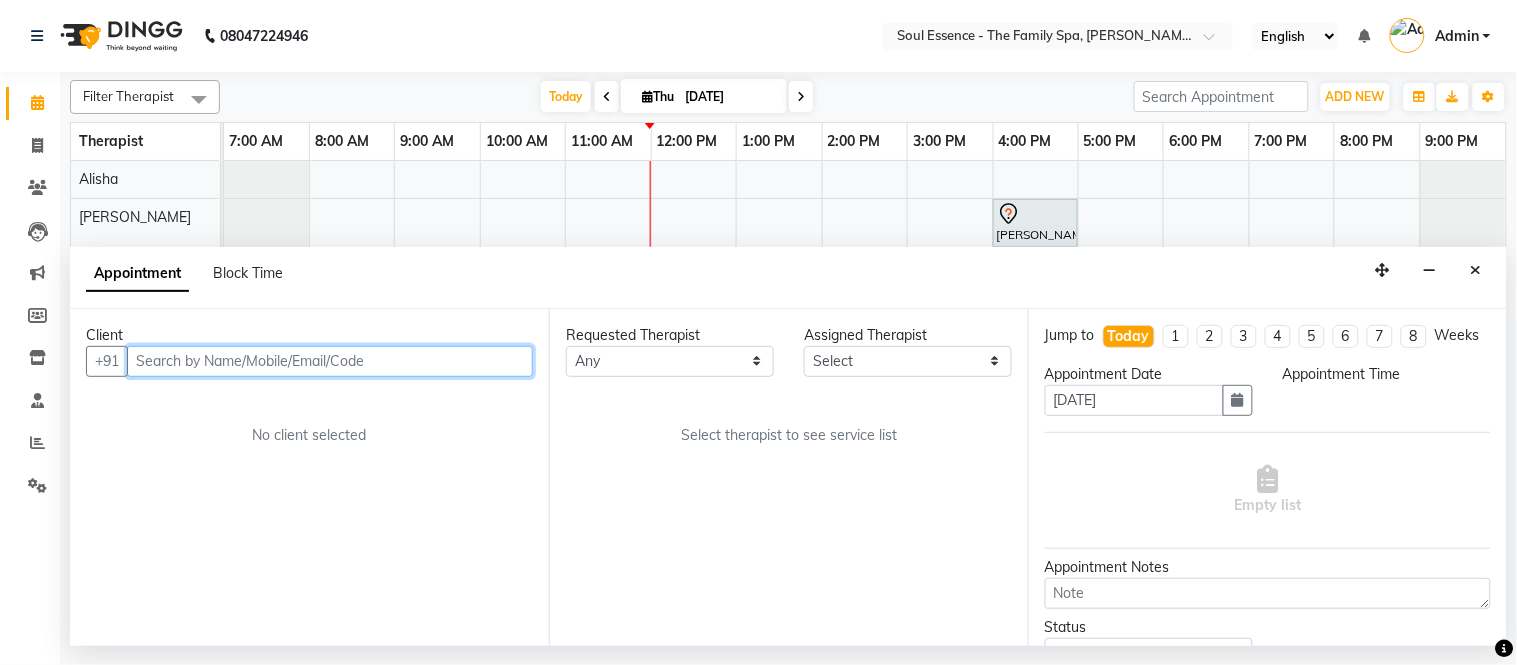 select on "1020" 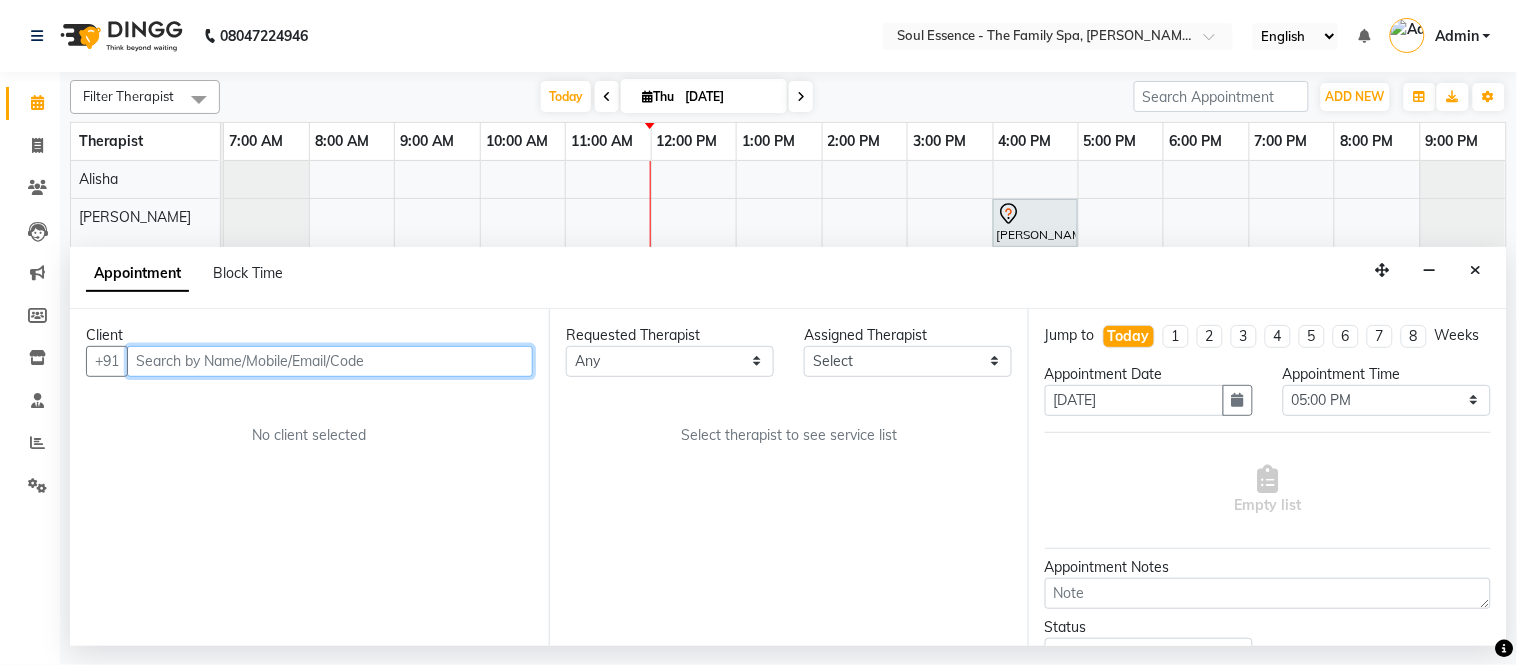 select on "66088" 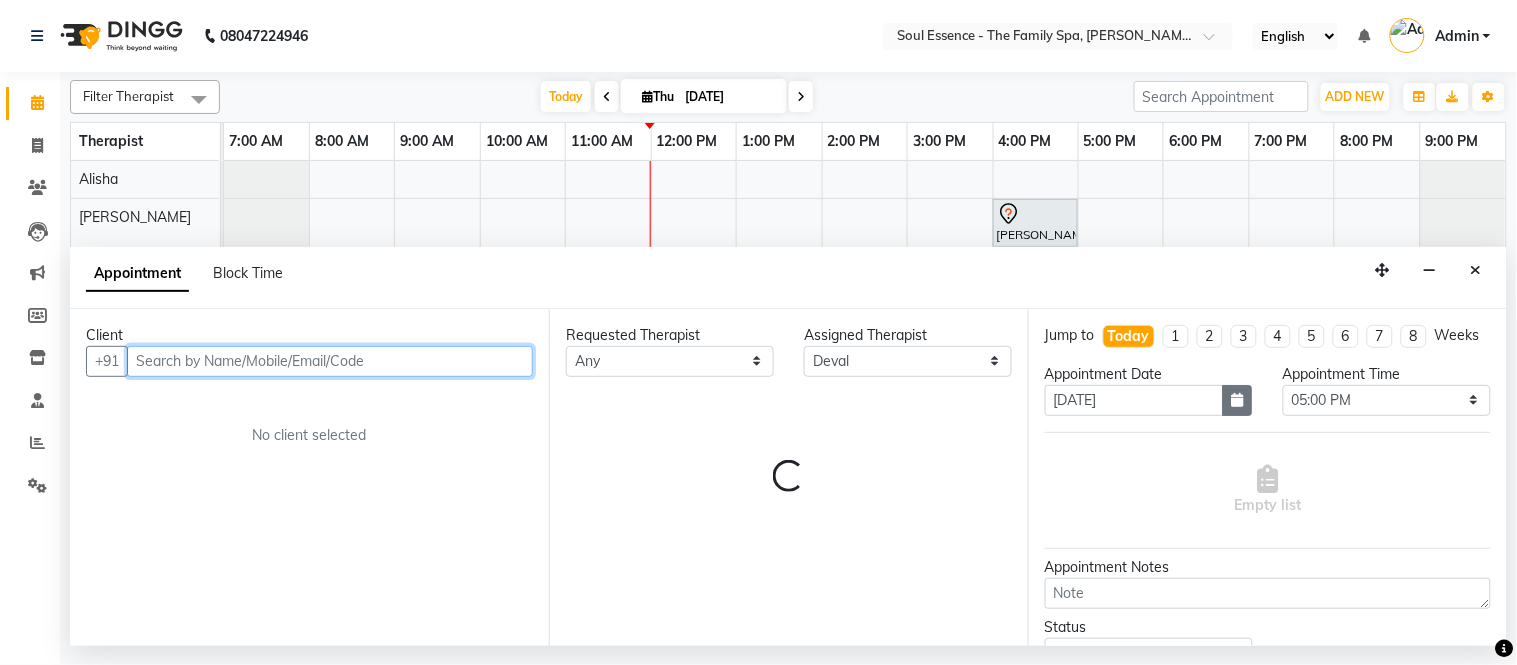 select on "1188" 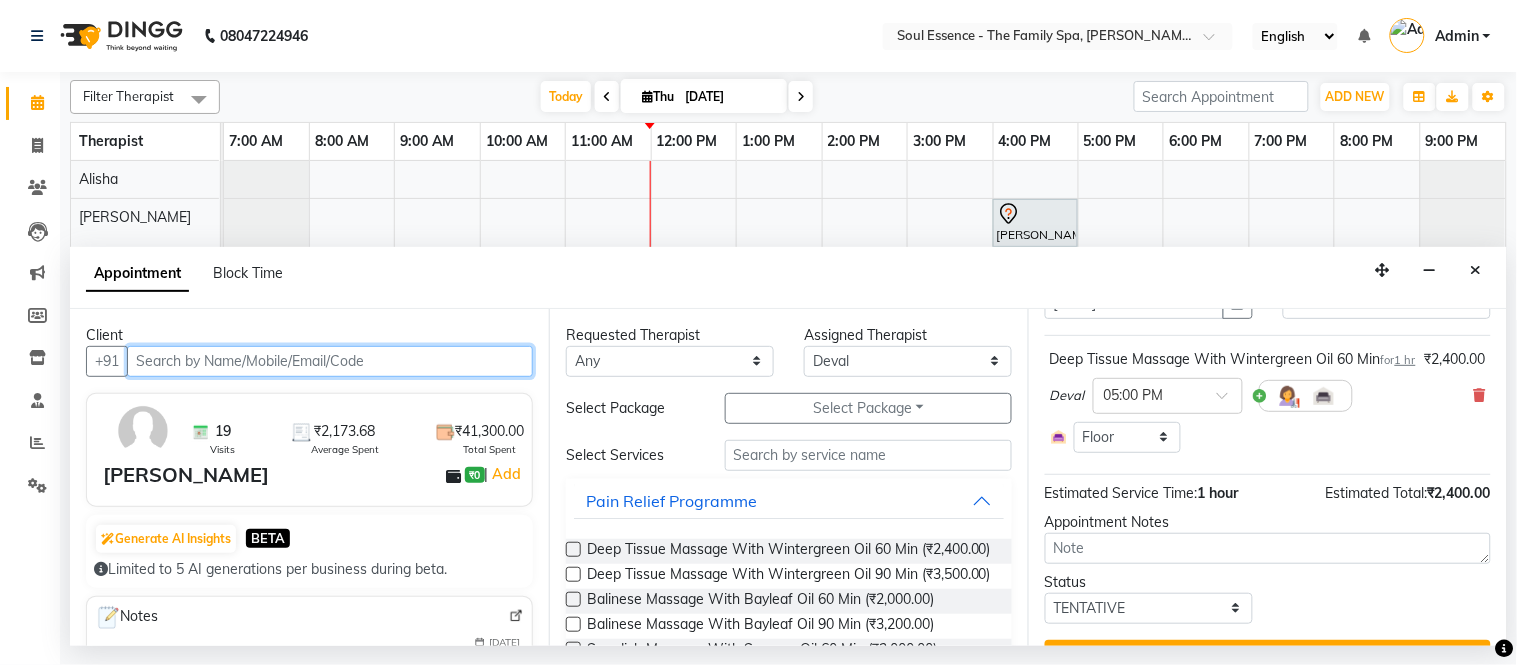 scroll, scrollTop: 182, scrollLeft: 0, axis: vertical 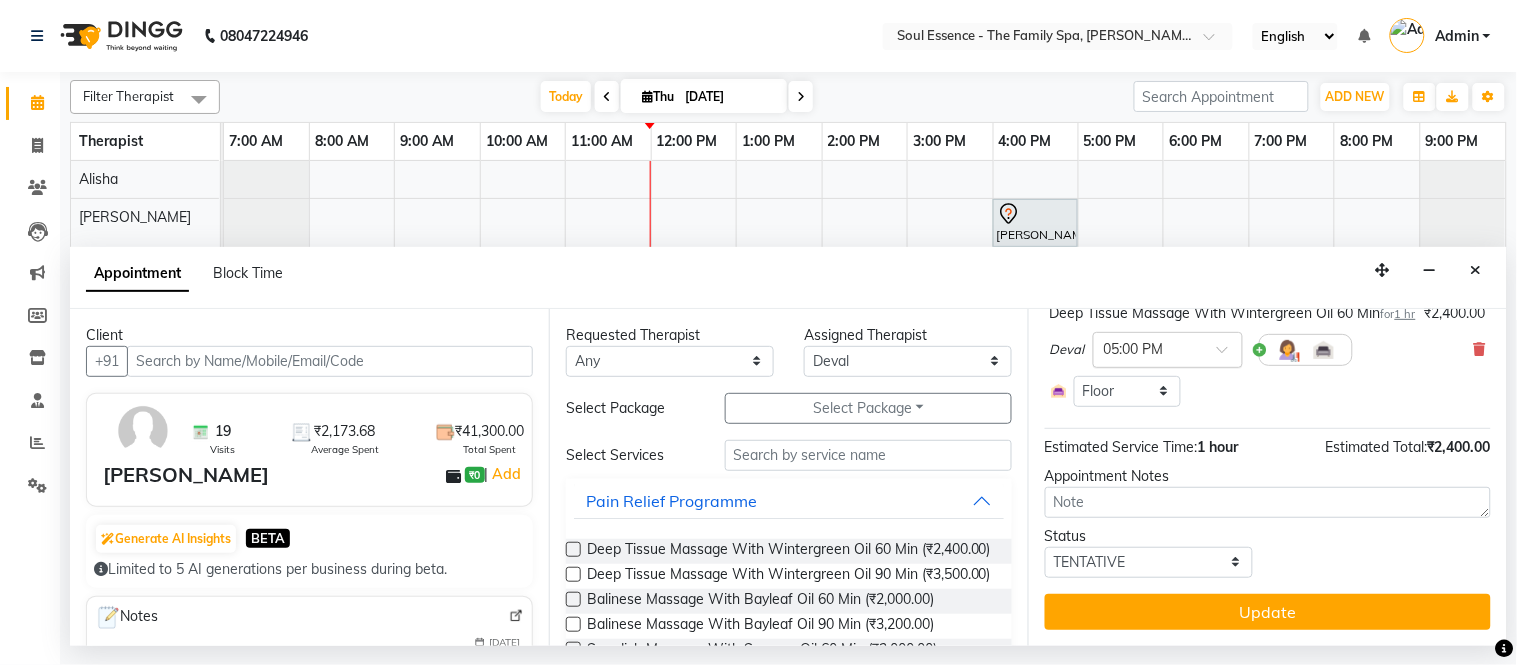 click on "× 05:00 PM" at bounding box center (1152, 349) 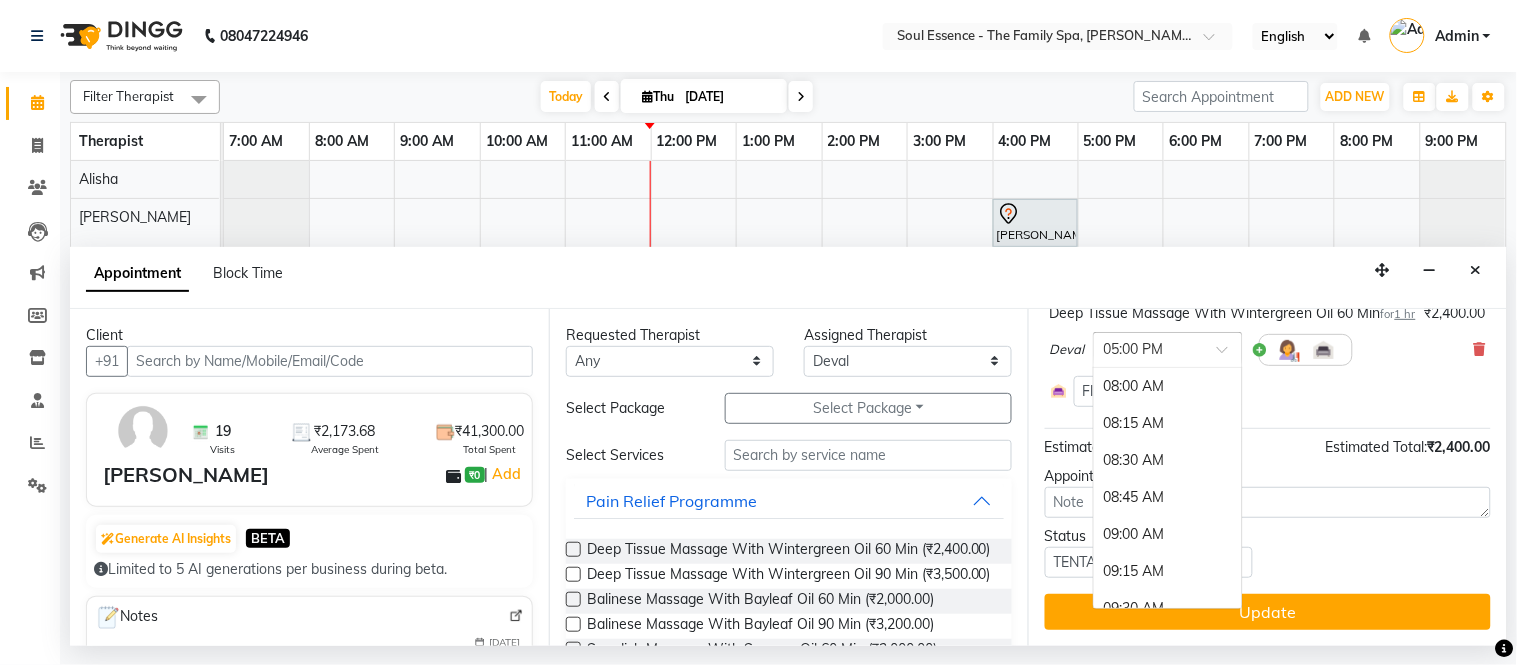 scroll, scrollTop: 1331, scrollLeft: 0, axis: vertical 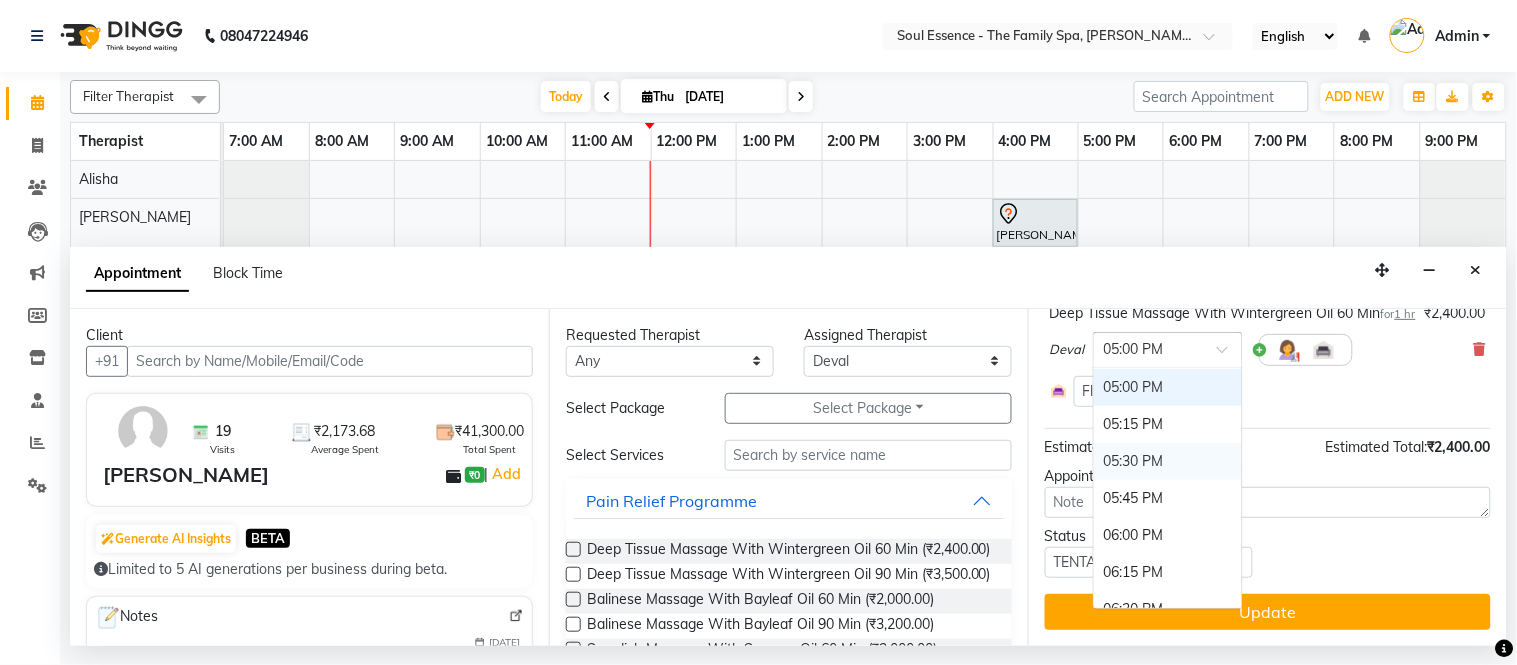 click on "05:30 PM" at bounding box center (1168, 461) 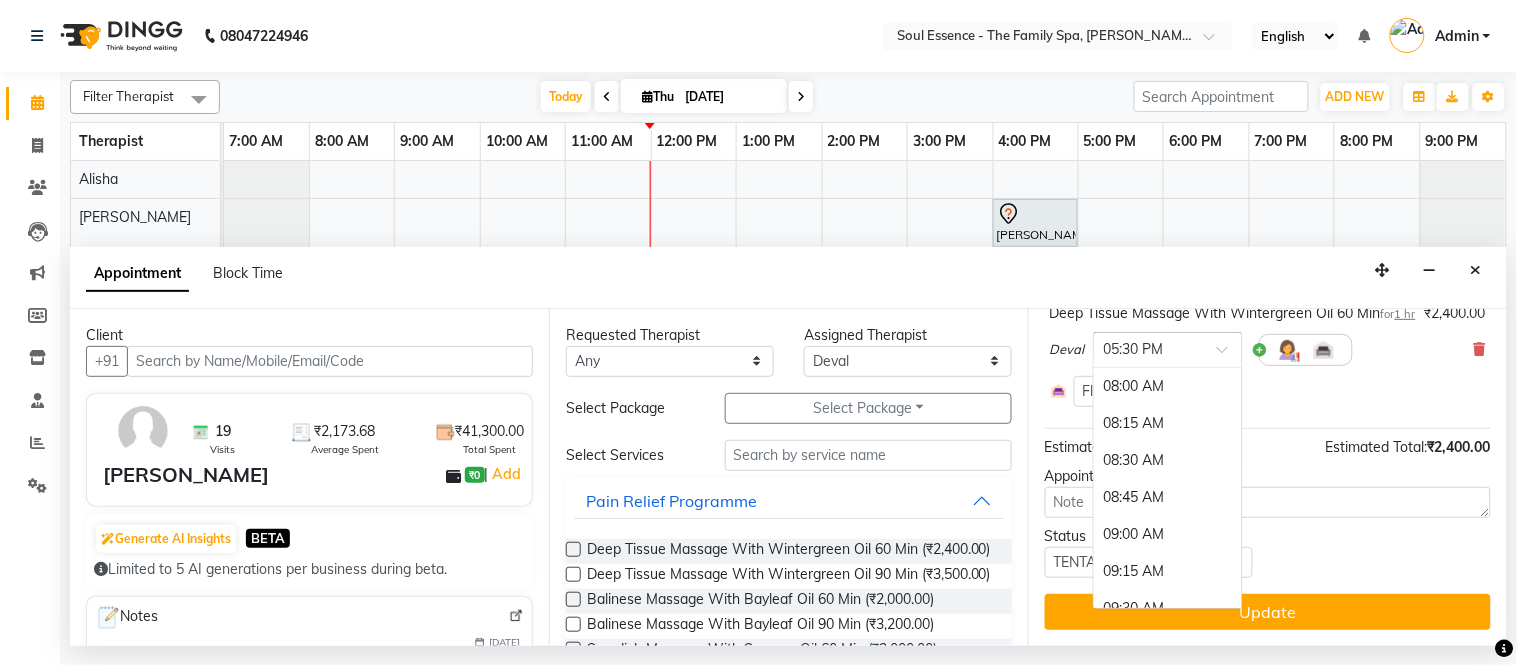 click at bounding box center (1148, 348) 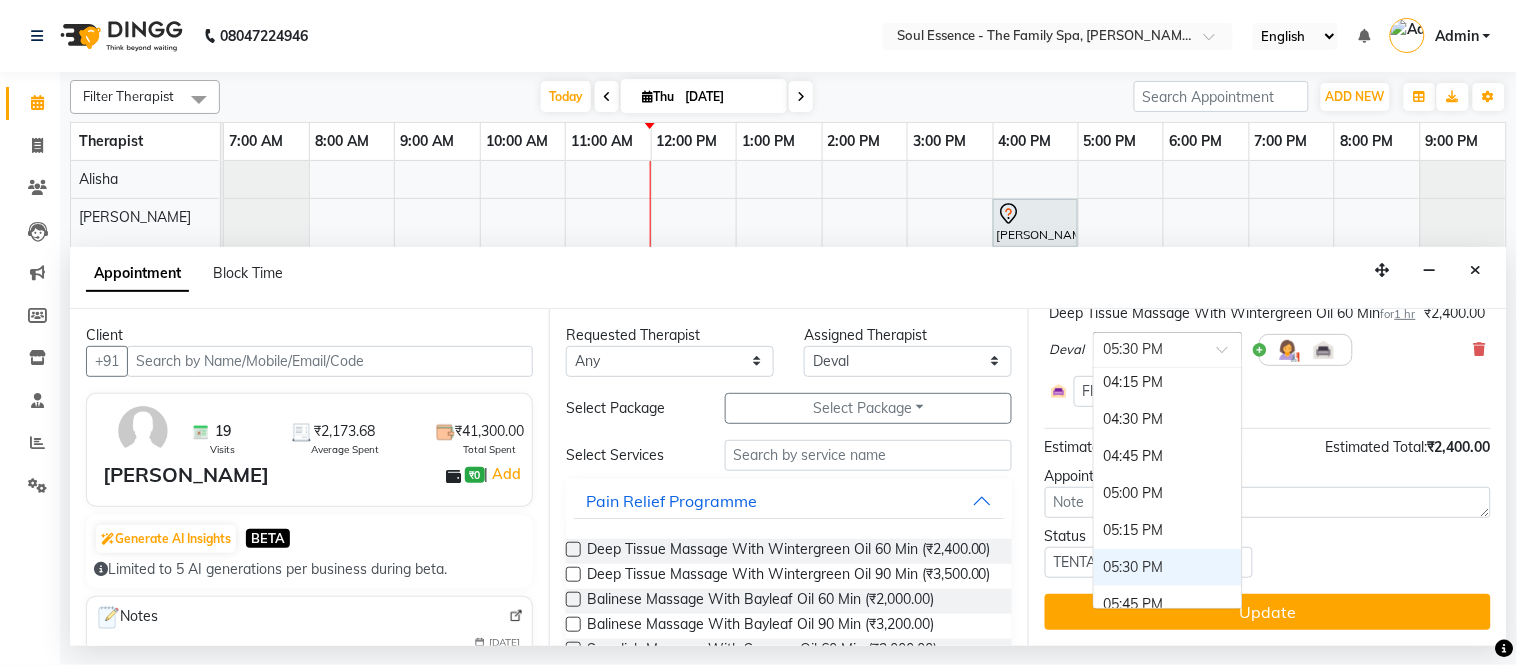 scroll, scrollTop: 1183, scrollLeft: 0, axis: vertical 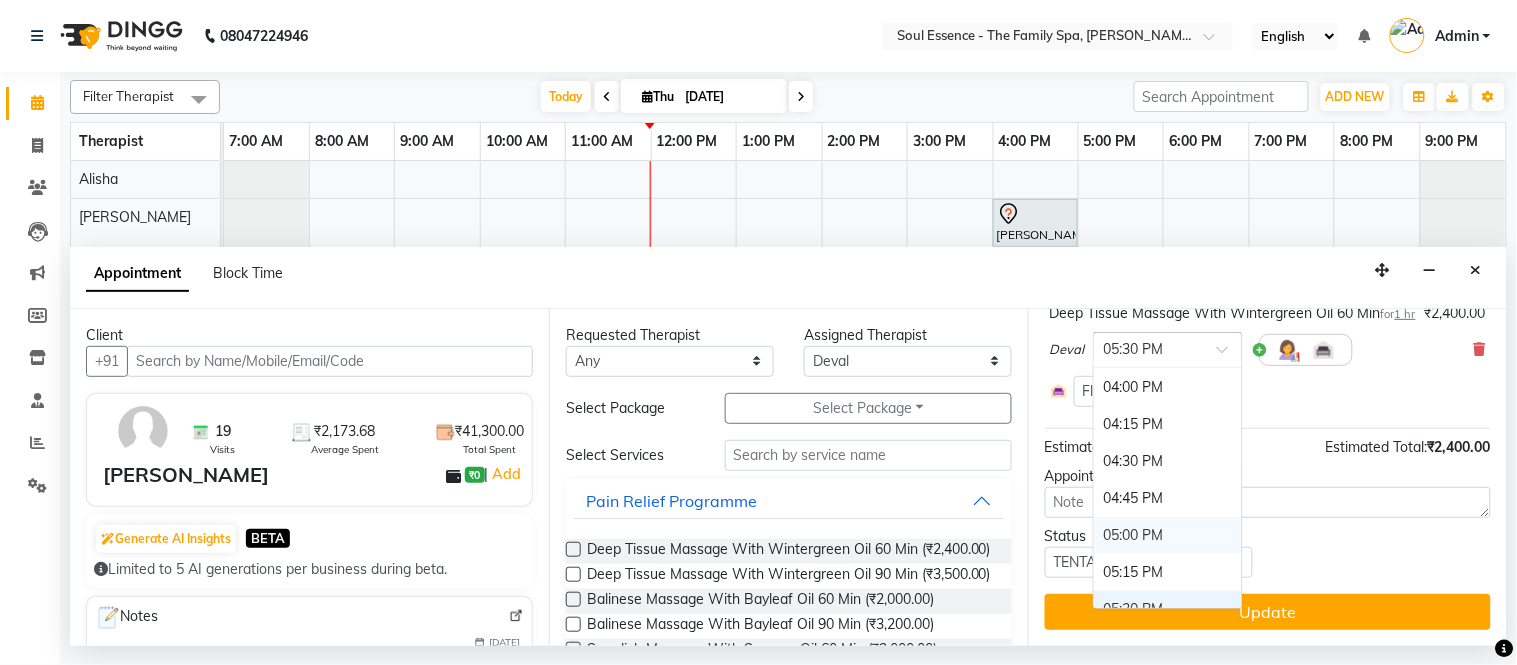 click on "05:00 PM" at bounding box center (1168, 535) 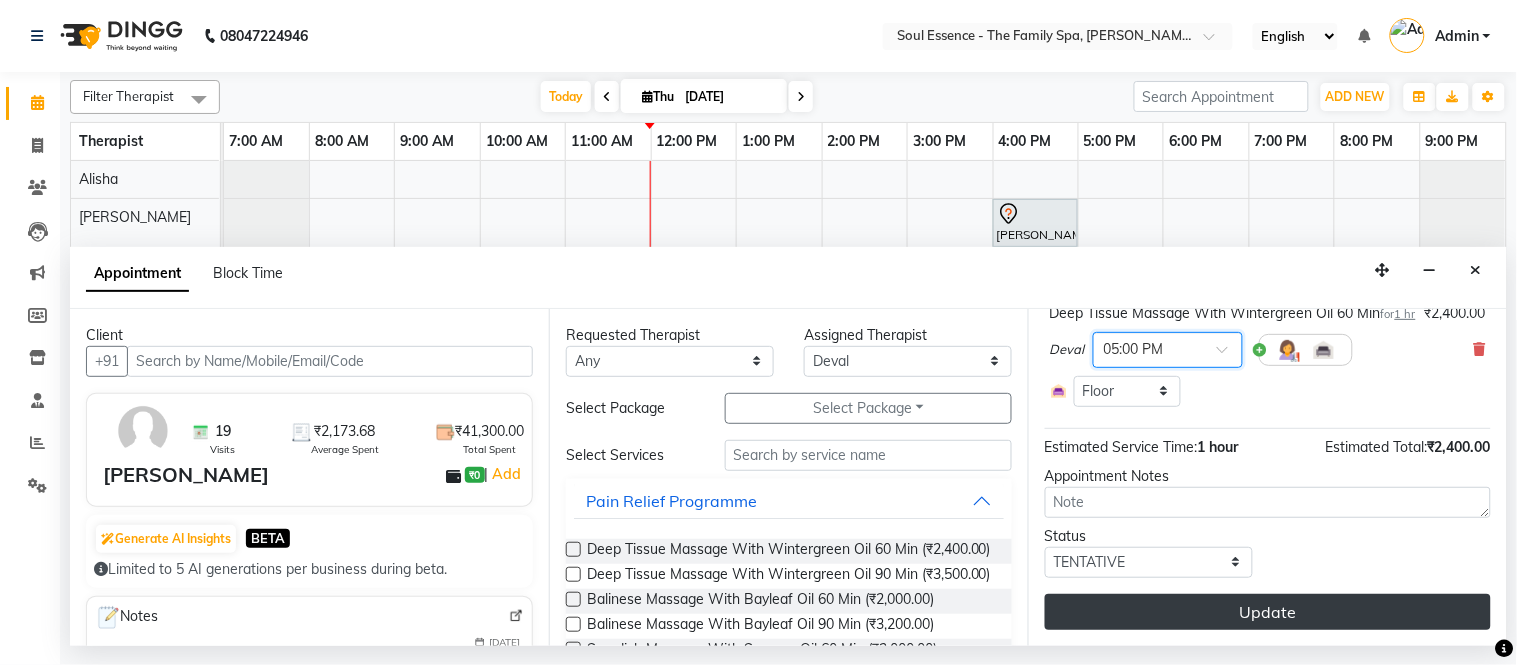 click on "Update" at bounding box center (1268, 612) 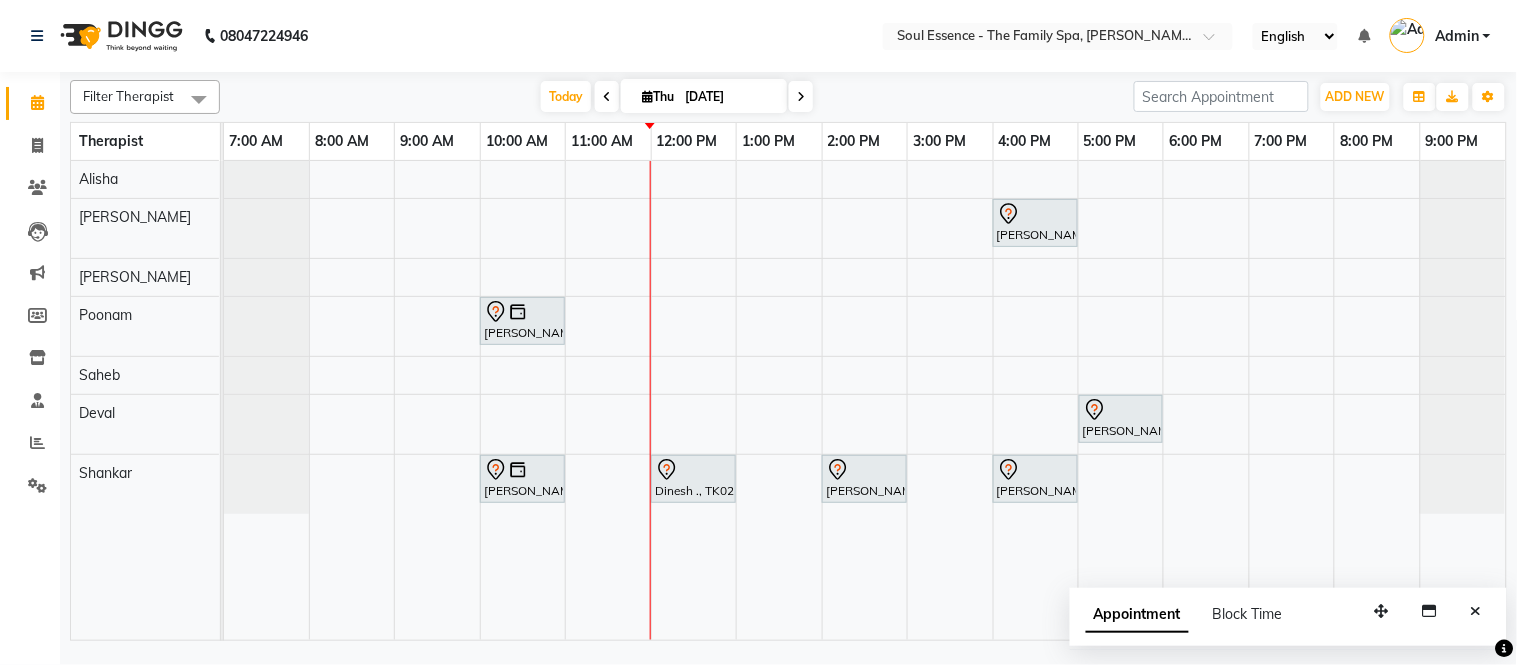 click at bounding box center (801, 96) 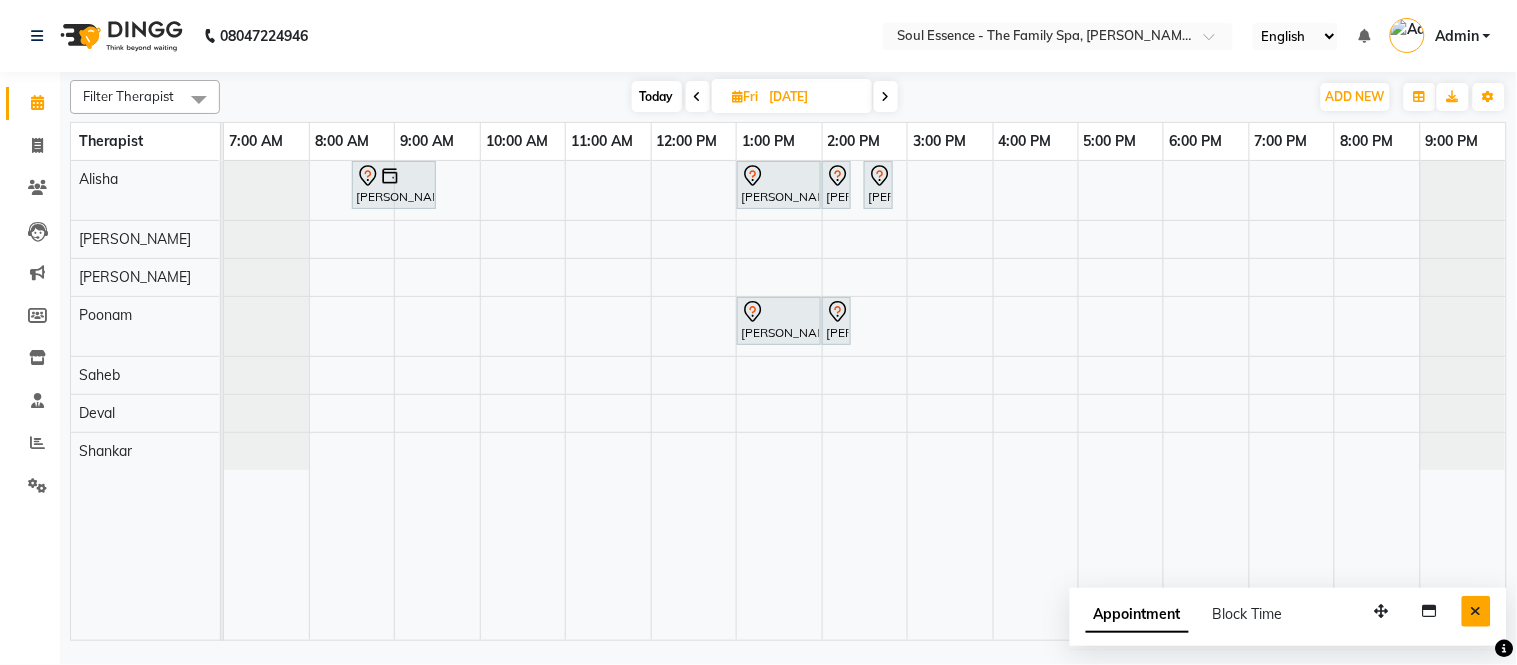 click at bounding box center [1476, 611] 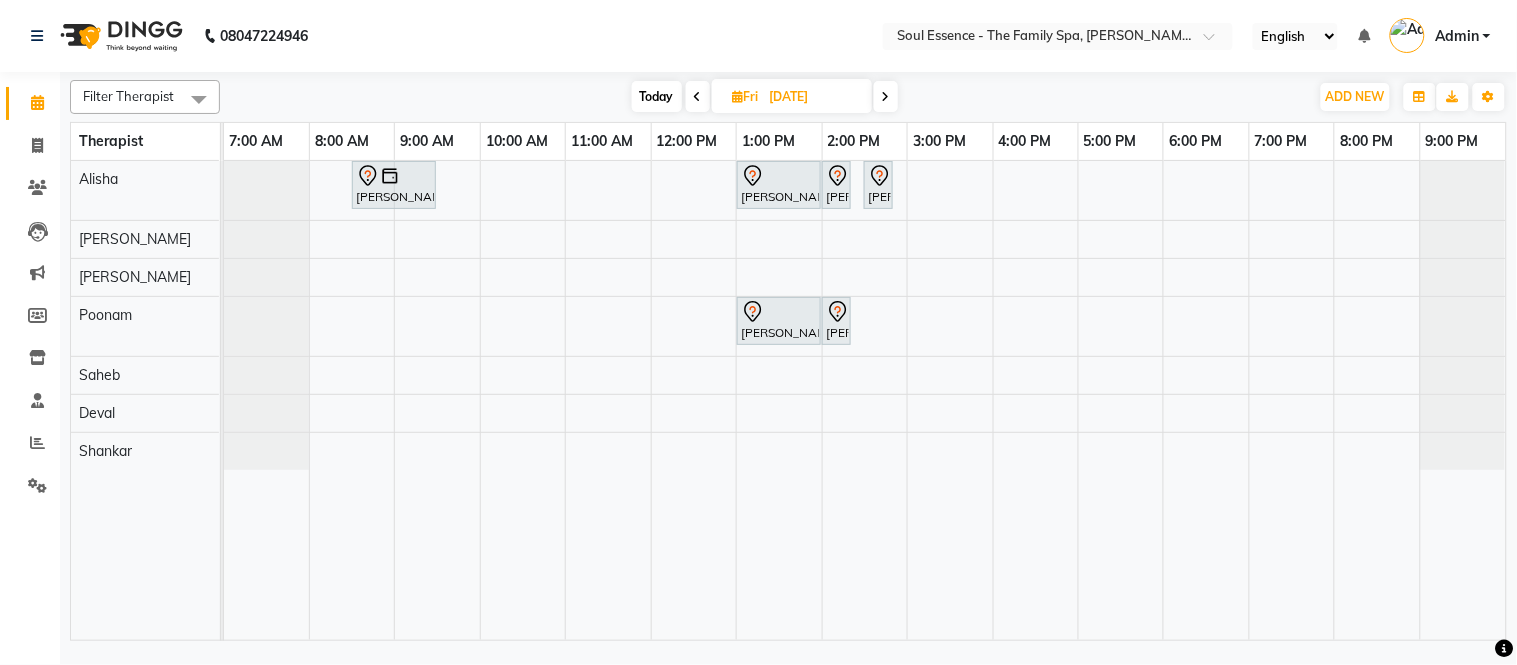 click on "Today" at bounding box center [657, 96] 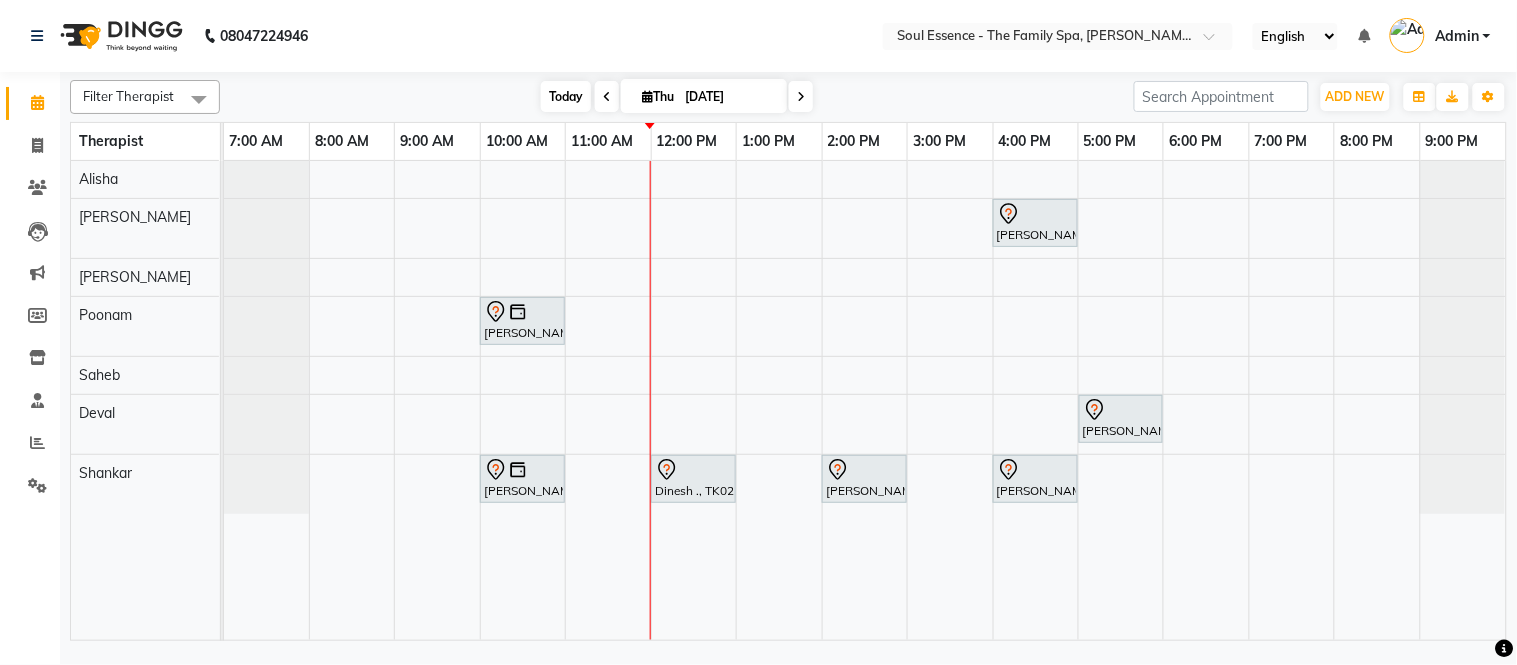 click on "Today" at bounding box center (566, 96) 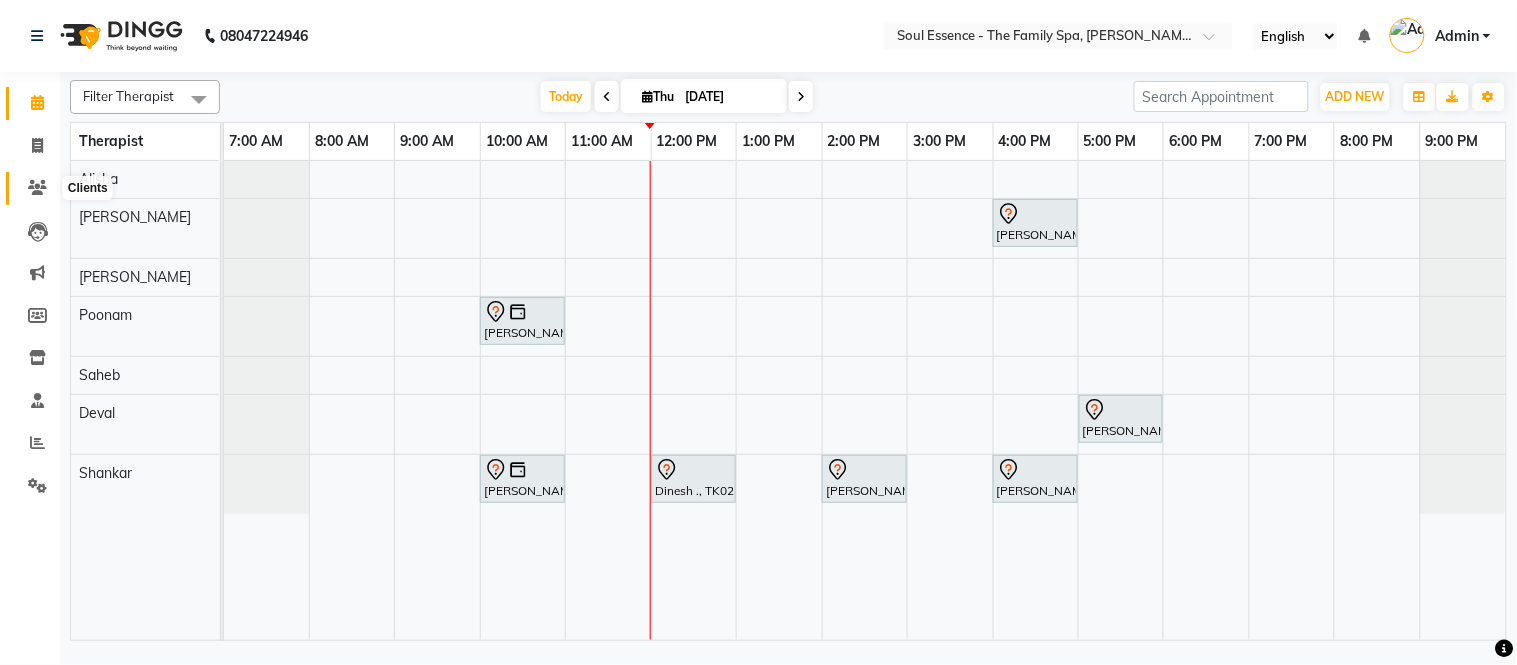 click 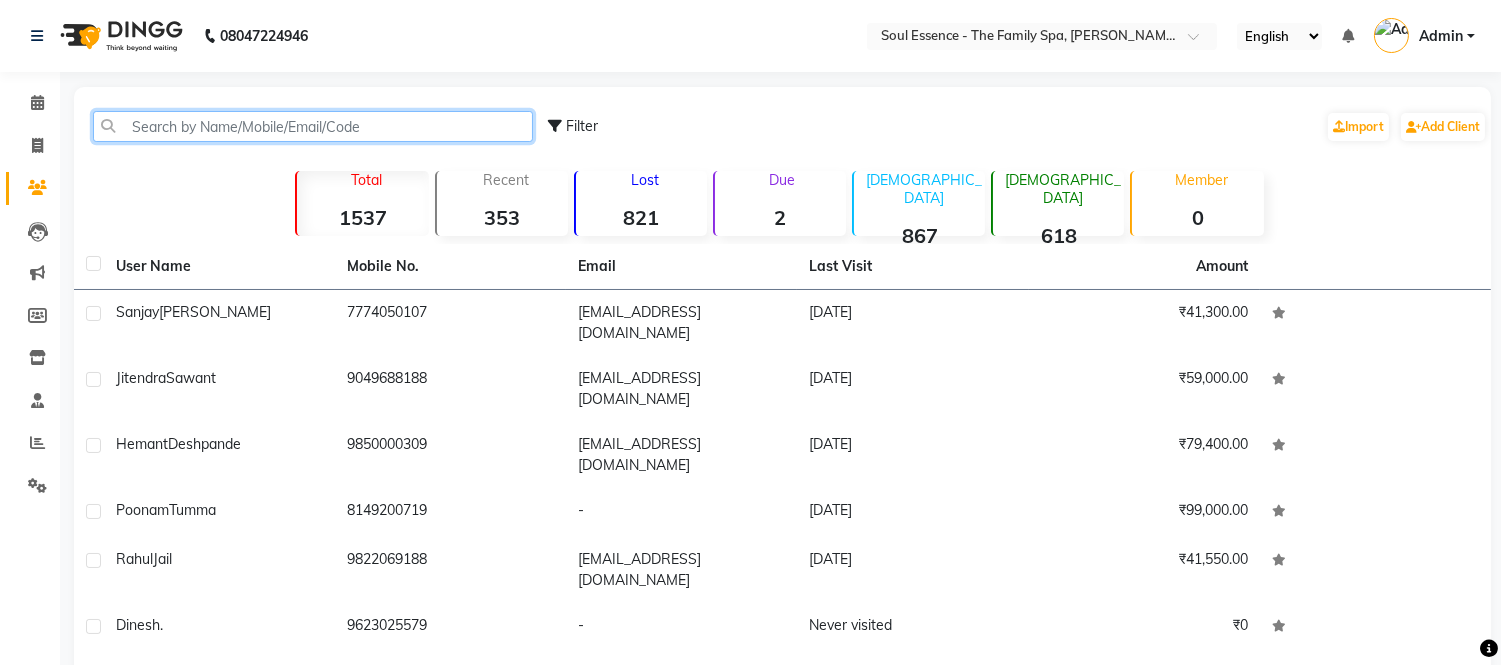 click 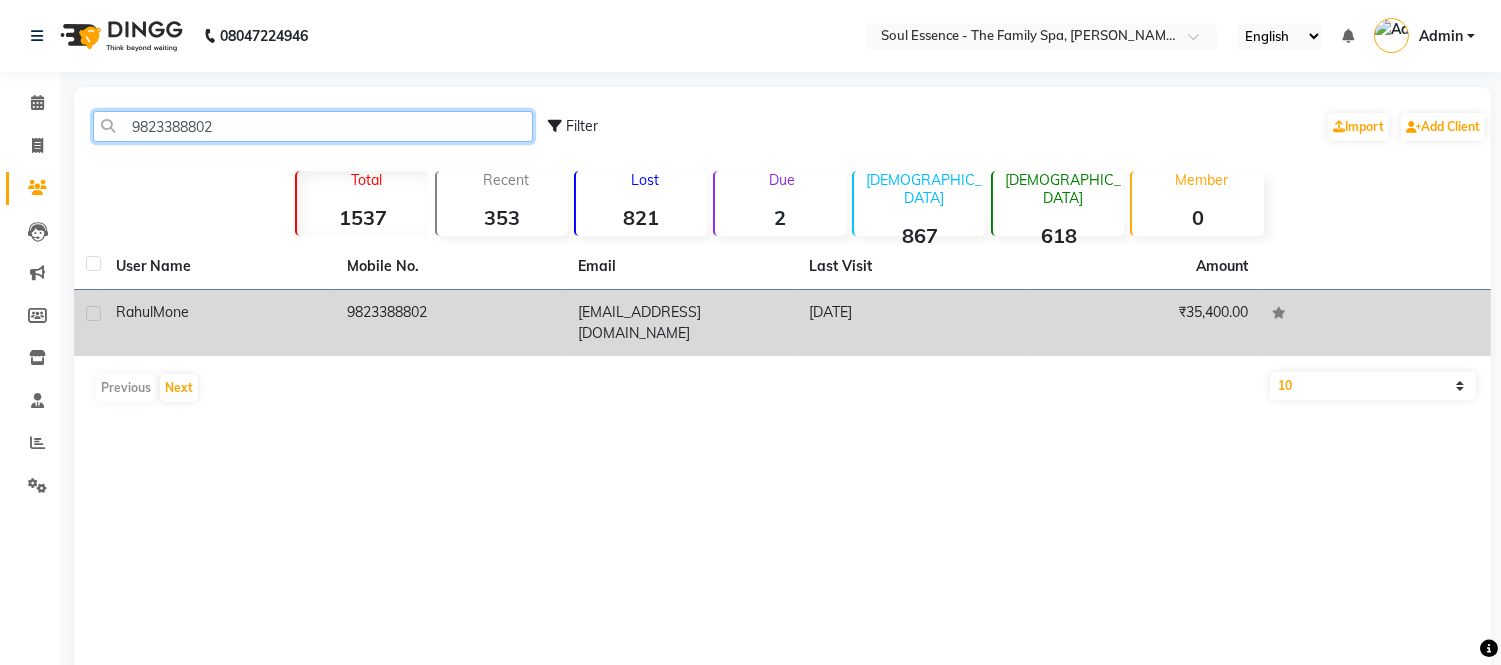 type on "9823388802" 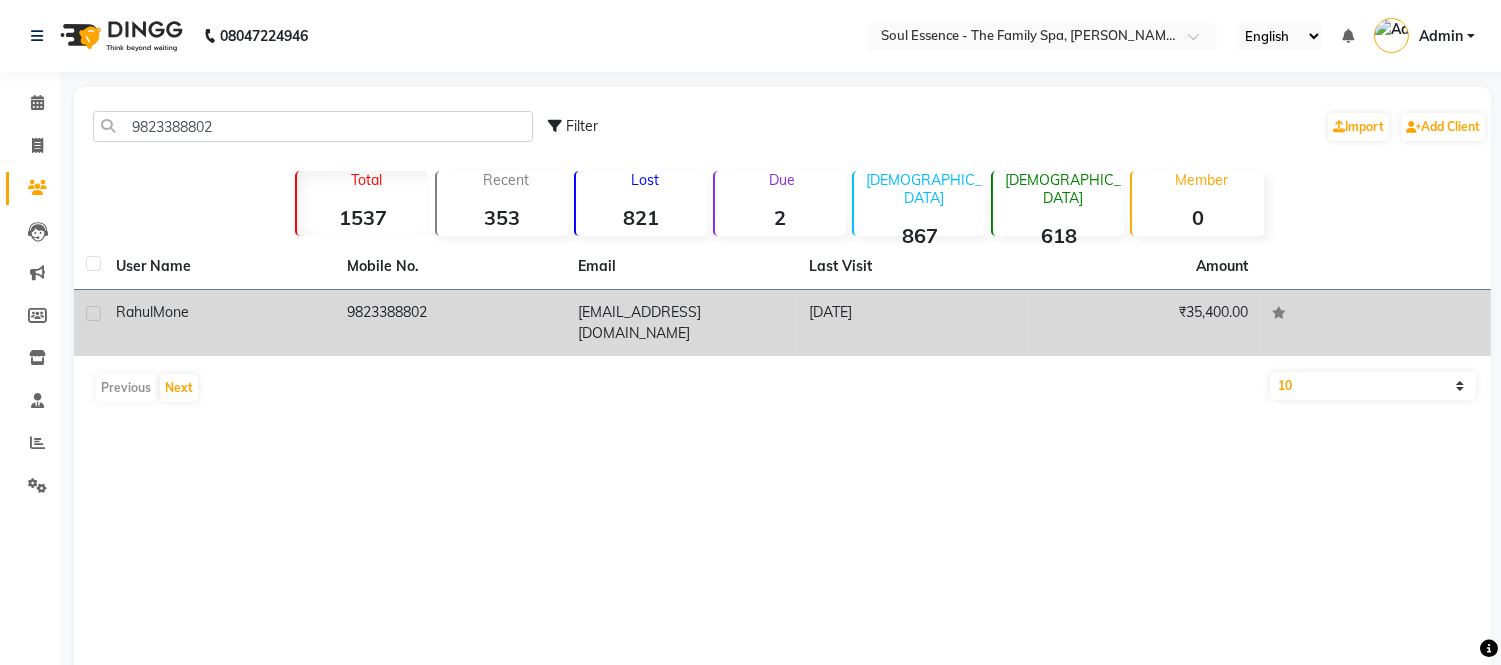 click on "[DATE]" 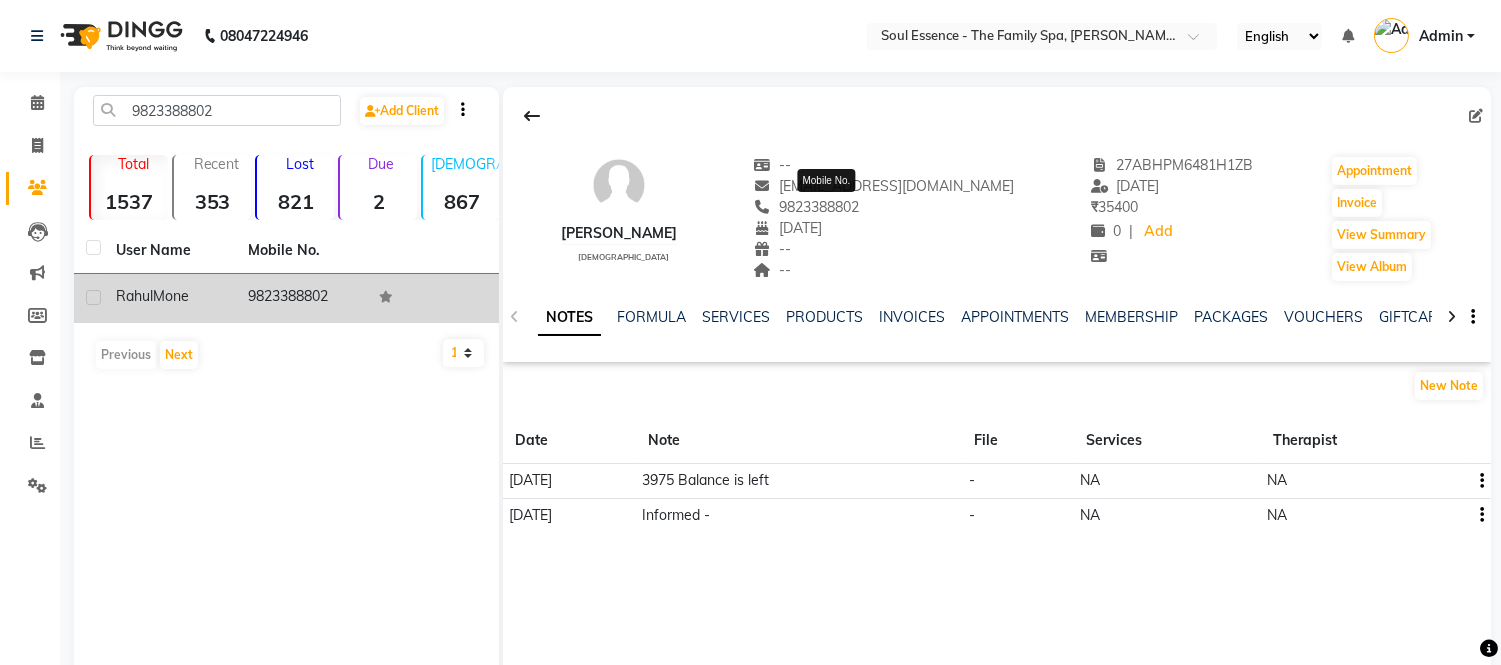 click on "9823388802" 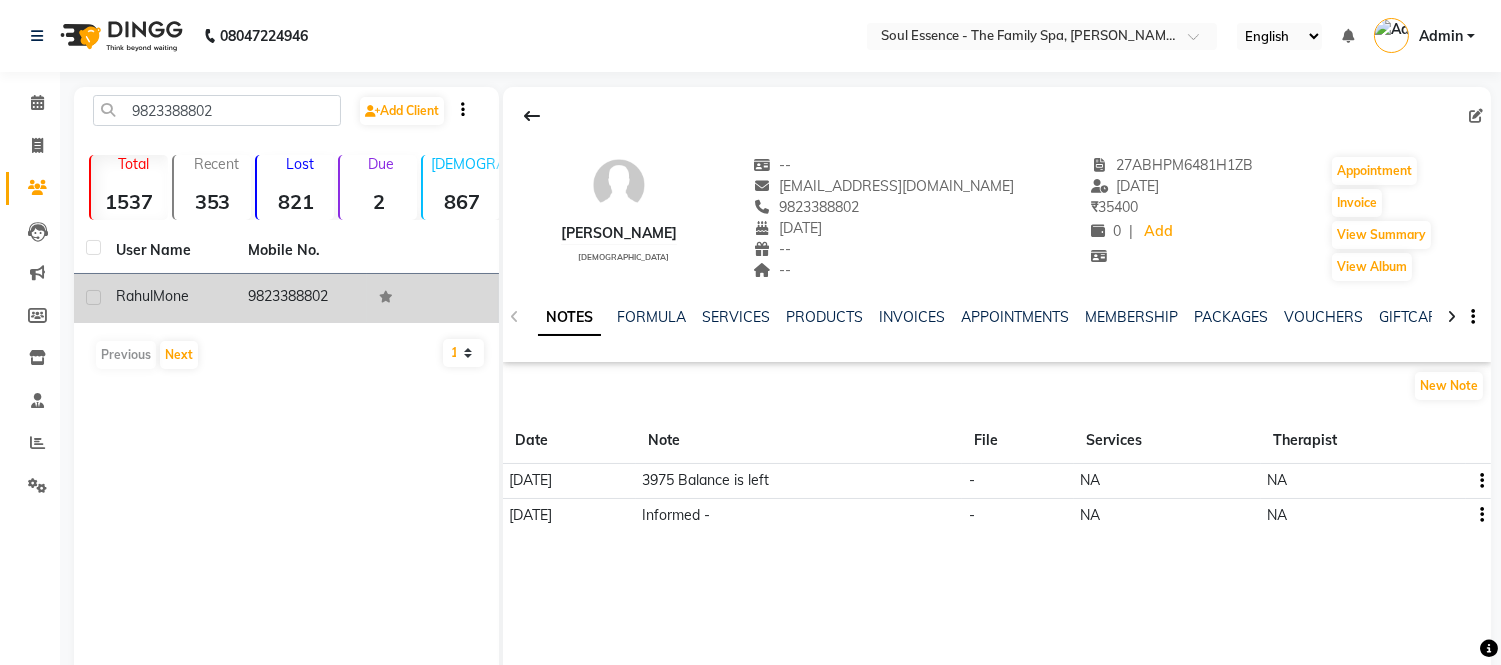 click on "9823388802" 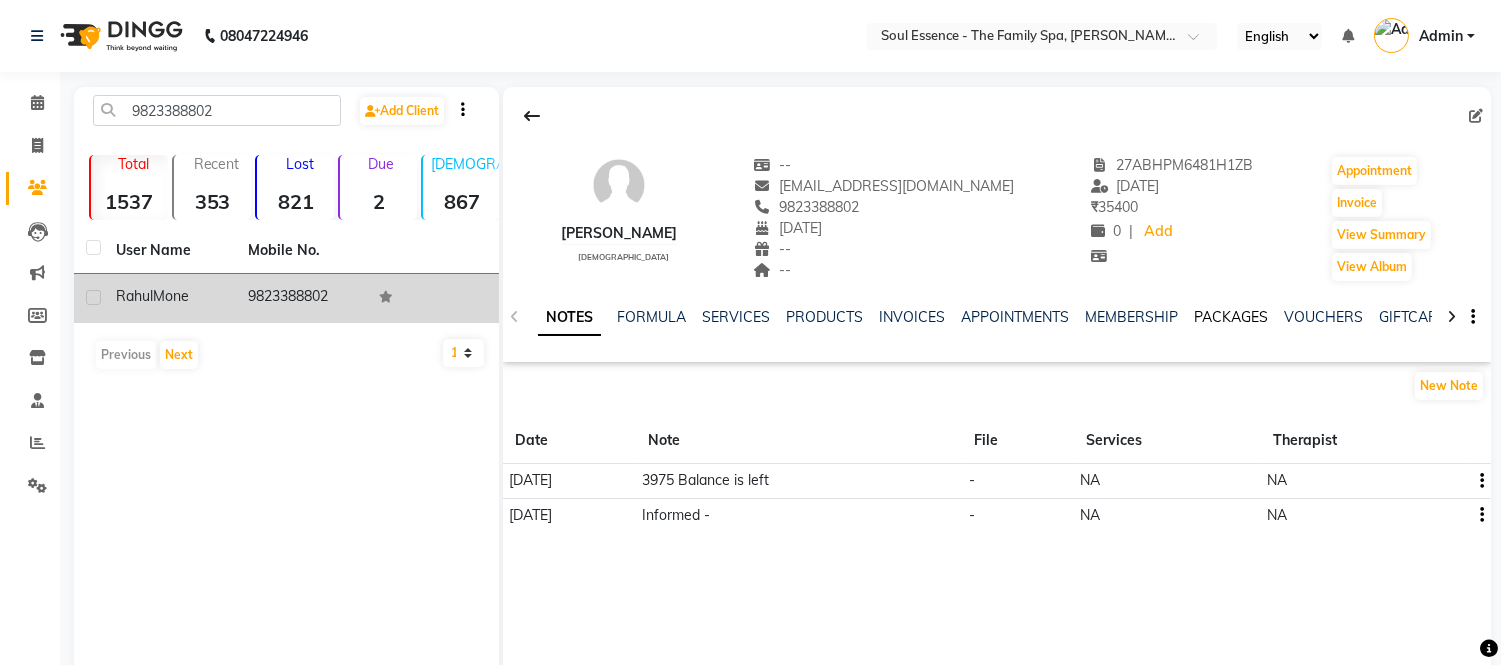 click on "PACKAGES" 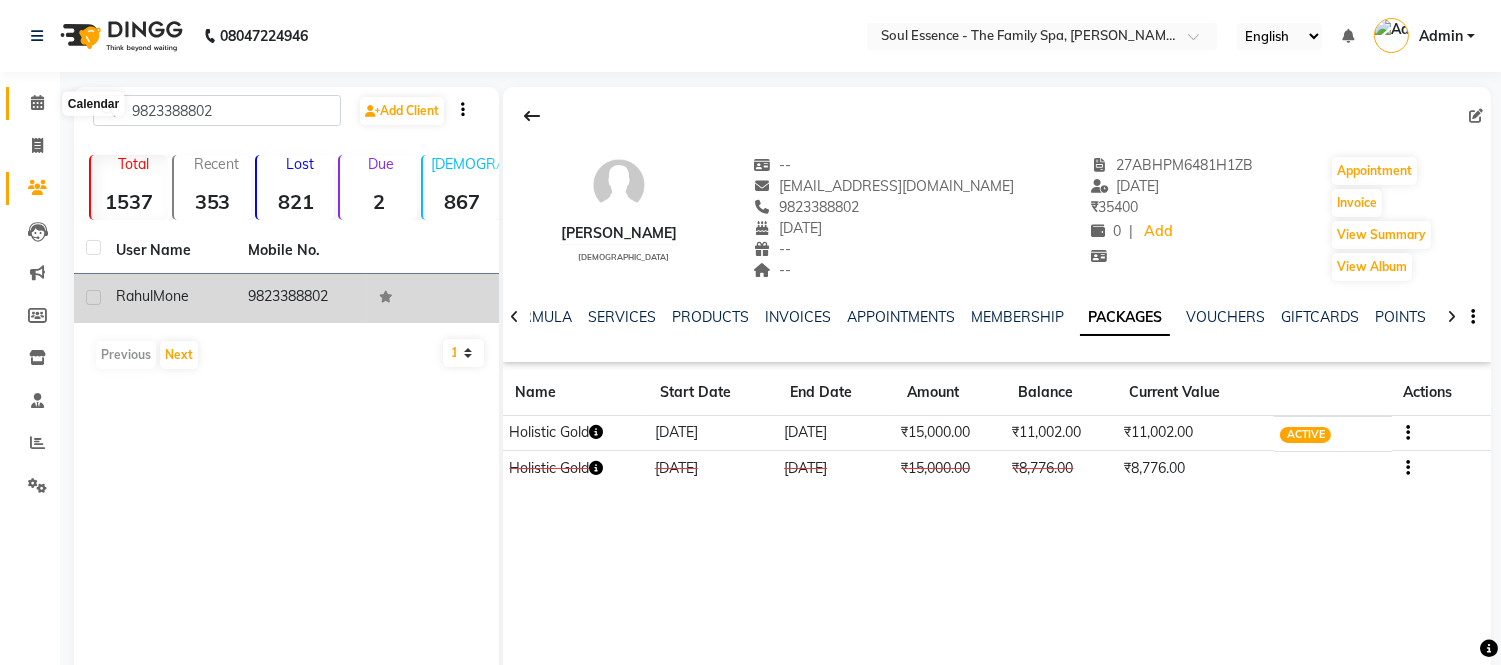 click 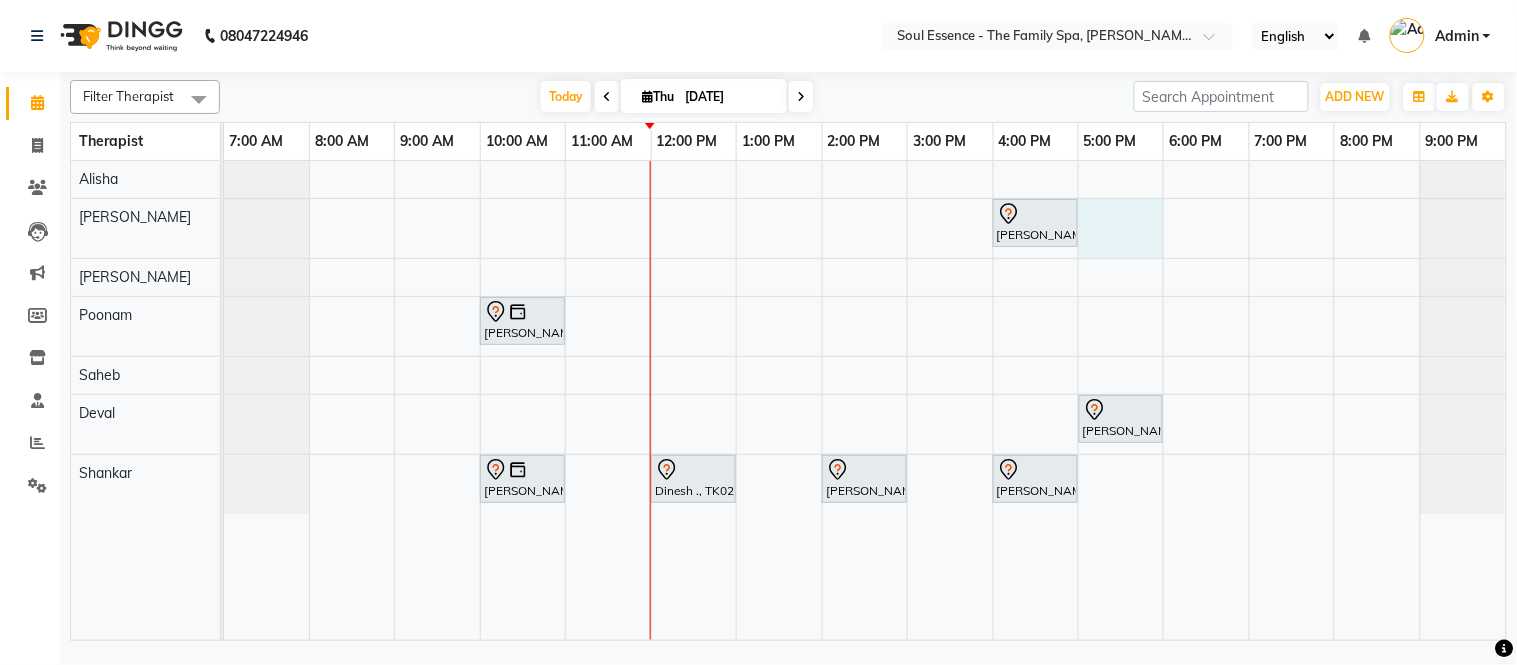 click on "Rahul Jail, TK04, 04:00 PM-05:00 PM, Deep Tissue Massage With Wintergreen Oil 60 Min             [PERSON_NAME], TK01, 10:00 AM-11:00 AM, Deep Tissue Massage With Wintergreen Oil 60 Min             [PERSON_NAME], TK03, 05:00 PM-06:00 PM, Deep Tissue Massage With Wintergreen Oil 60 Min             [PERSON_NAME], TK01, 10:00 AM-11:00 AM, Deep Tissue Massage With Wintergreen Oil 60 Min             Dinesh ., TK02, 12:00 PM-01:00 PM, Deep Tissue Massage With Wintergreen Oil 60 Min             [PERSON_NAME], TK05, 02:00 PM-03:00 PM, Deep Tissue Massage With Wintergreen Oil 60 Min             Rahul Jail, TK04, 04:00 PM-05:00 PM, Deep Tissue Massage With Wintergreen Oil 60 Min" at bounding box center [865, 400] 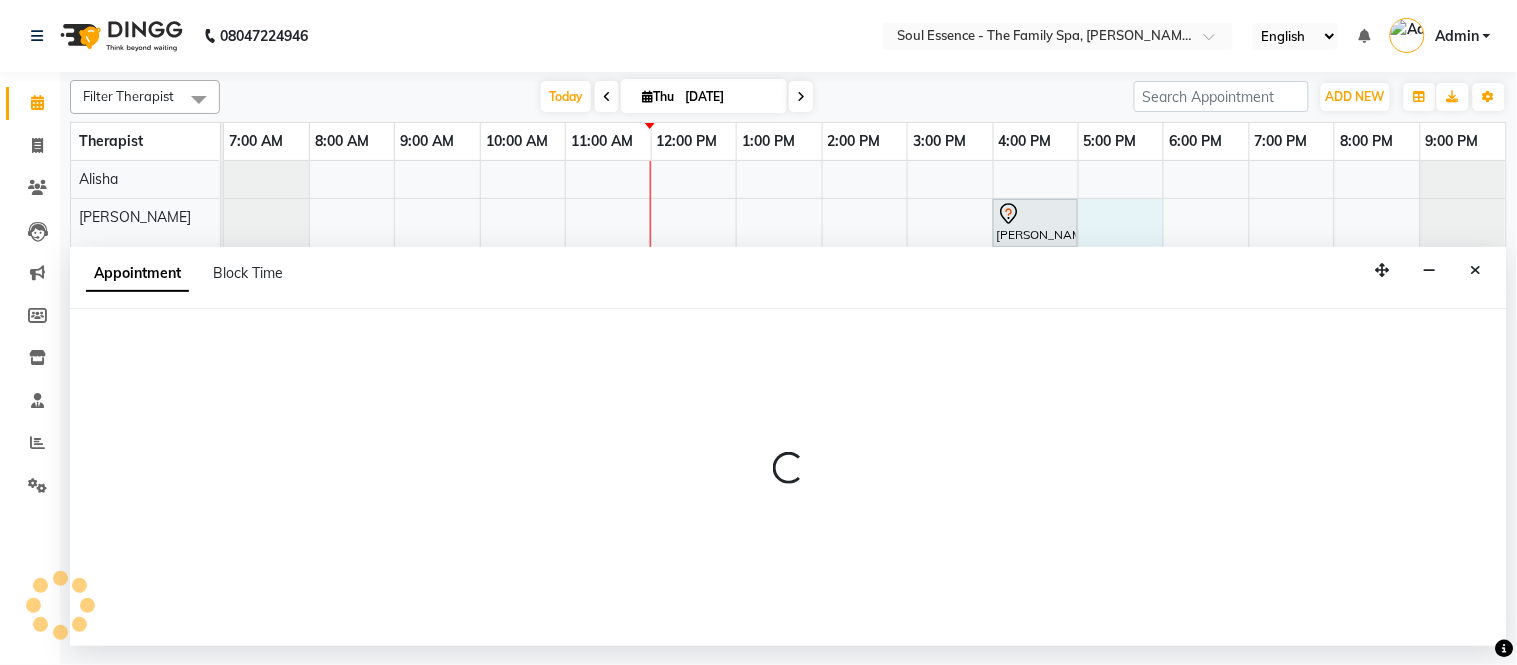 select on "64215" 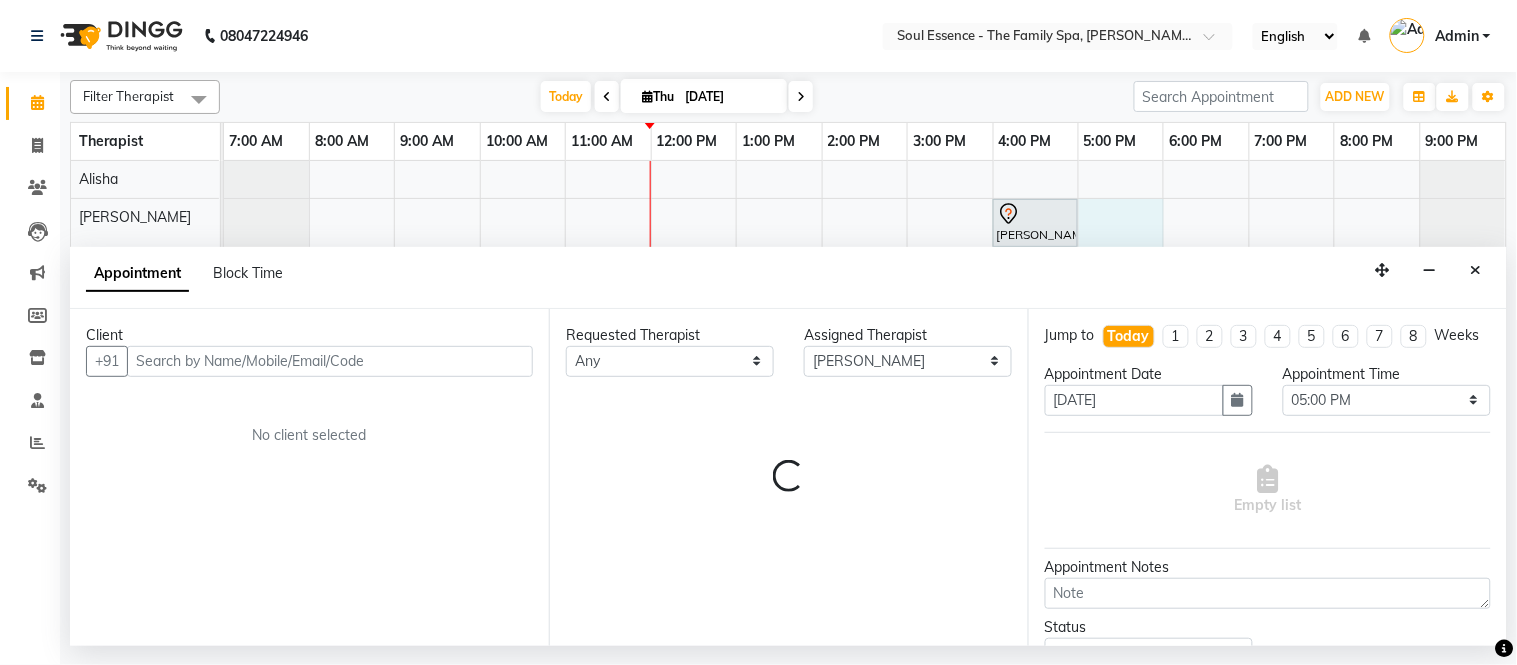 click at bounding box center [330, 361] 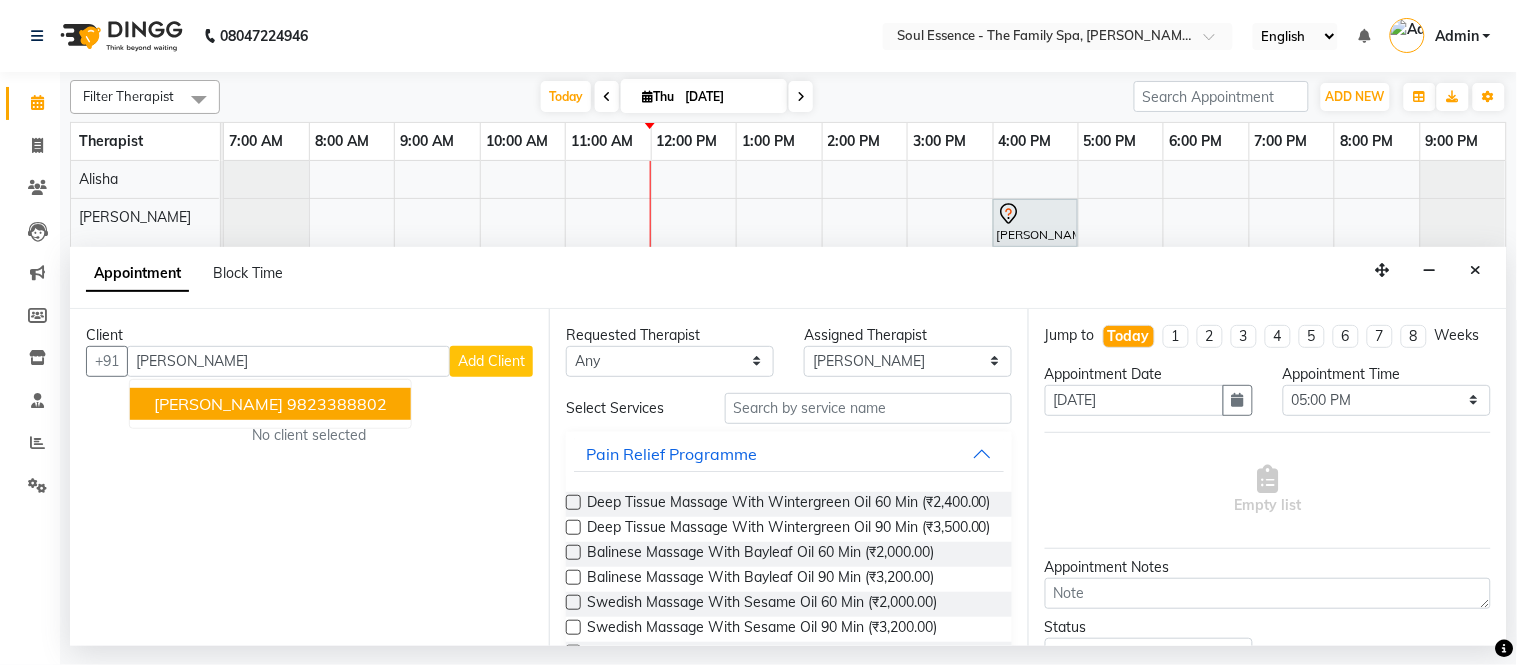 click on "[PERSON_NAME]  9823388802" at bounding box center [270, 404] 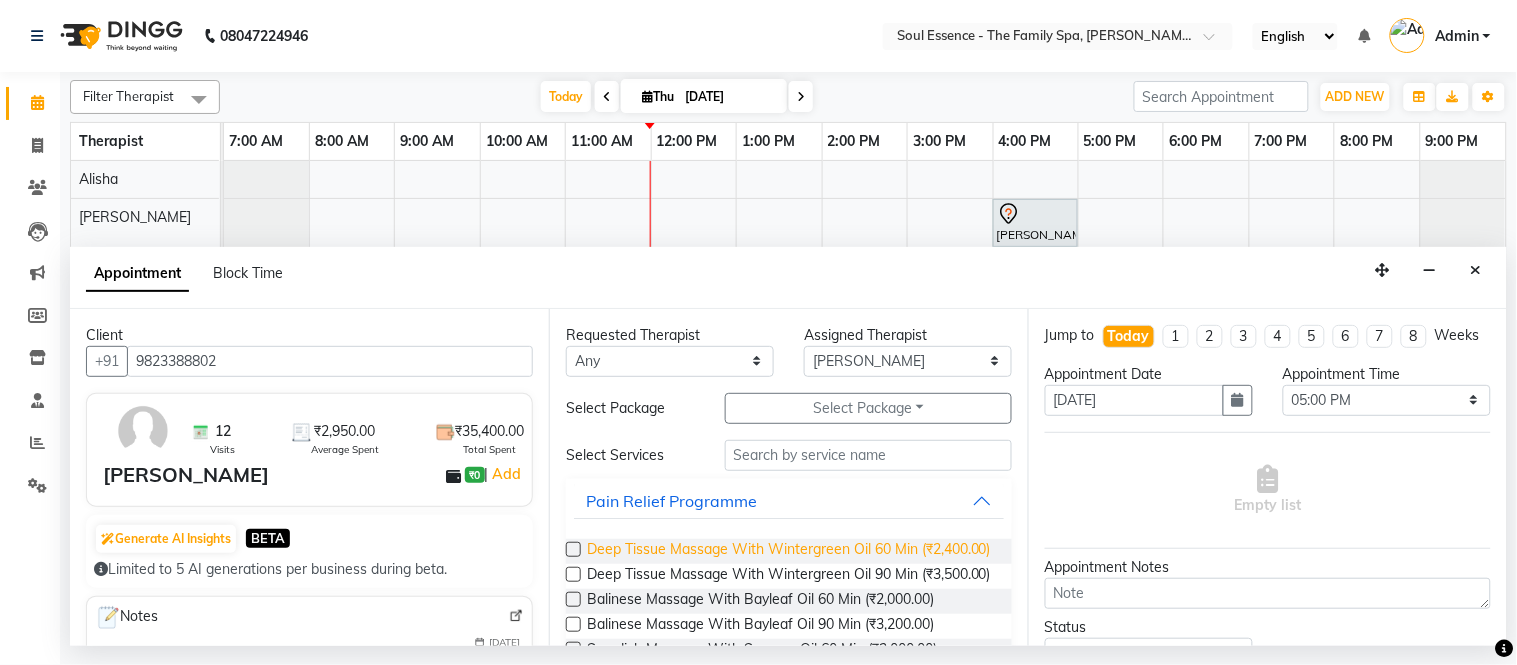 type on "9823388802" 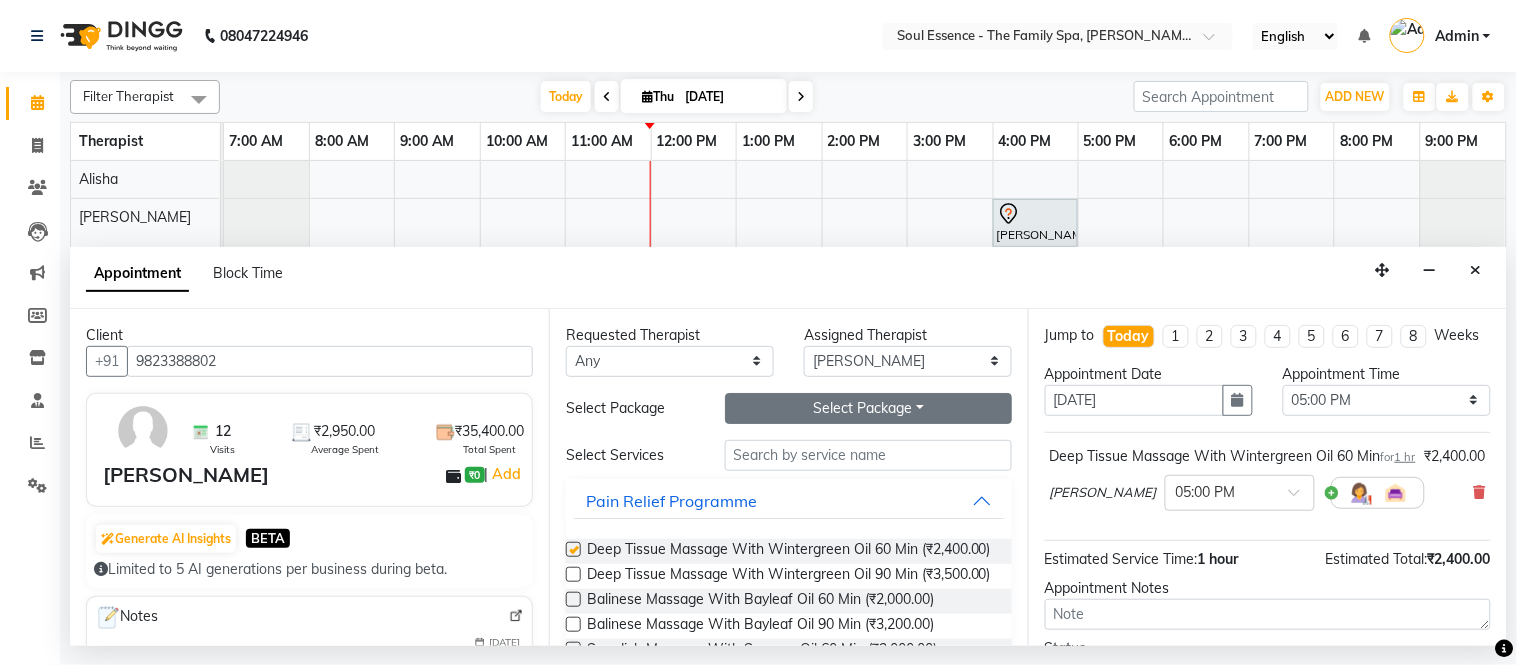 checkbox on "false" 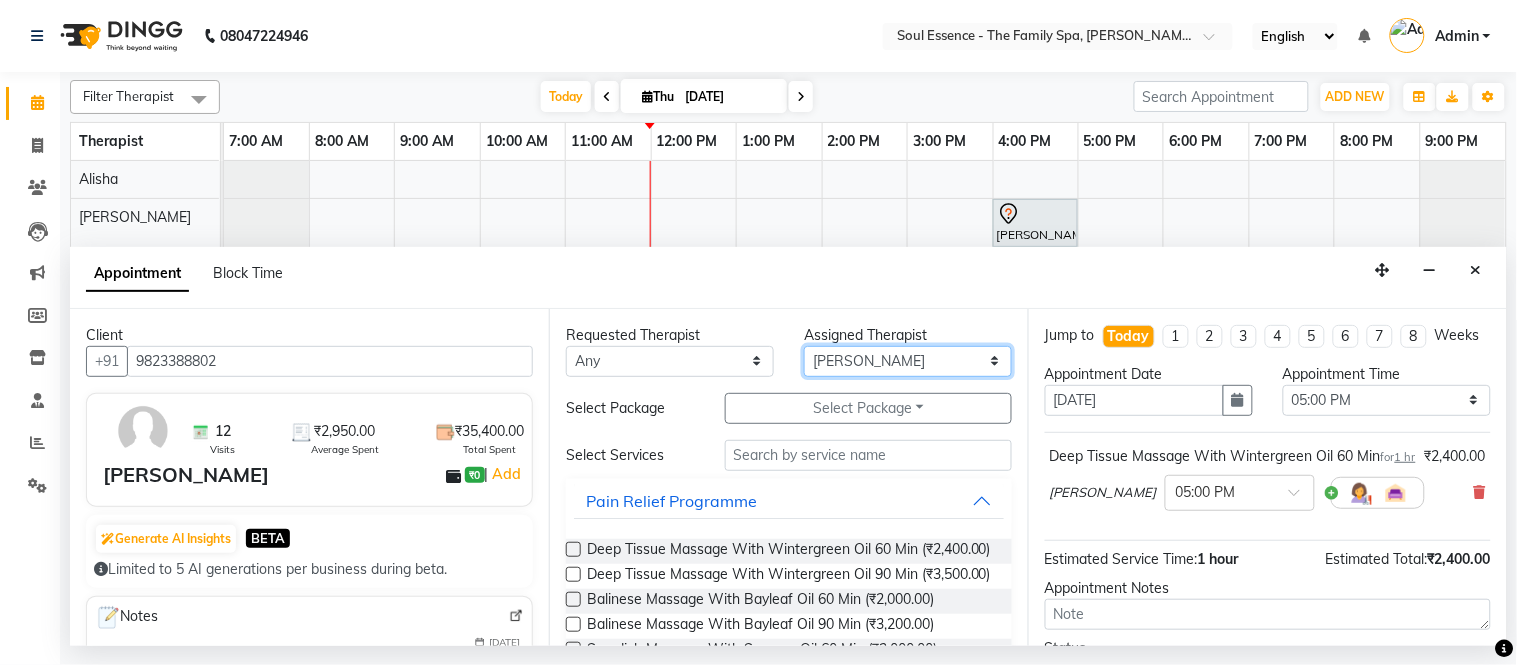 click on "Select [PERSON_NAME] [PERSON_NAME] Poonam Saheb [PERSON_NAME]" at bounding box center [908, 361] 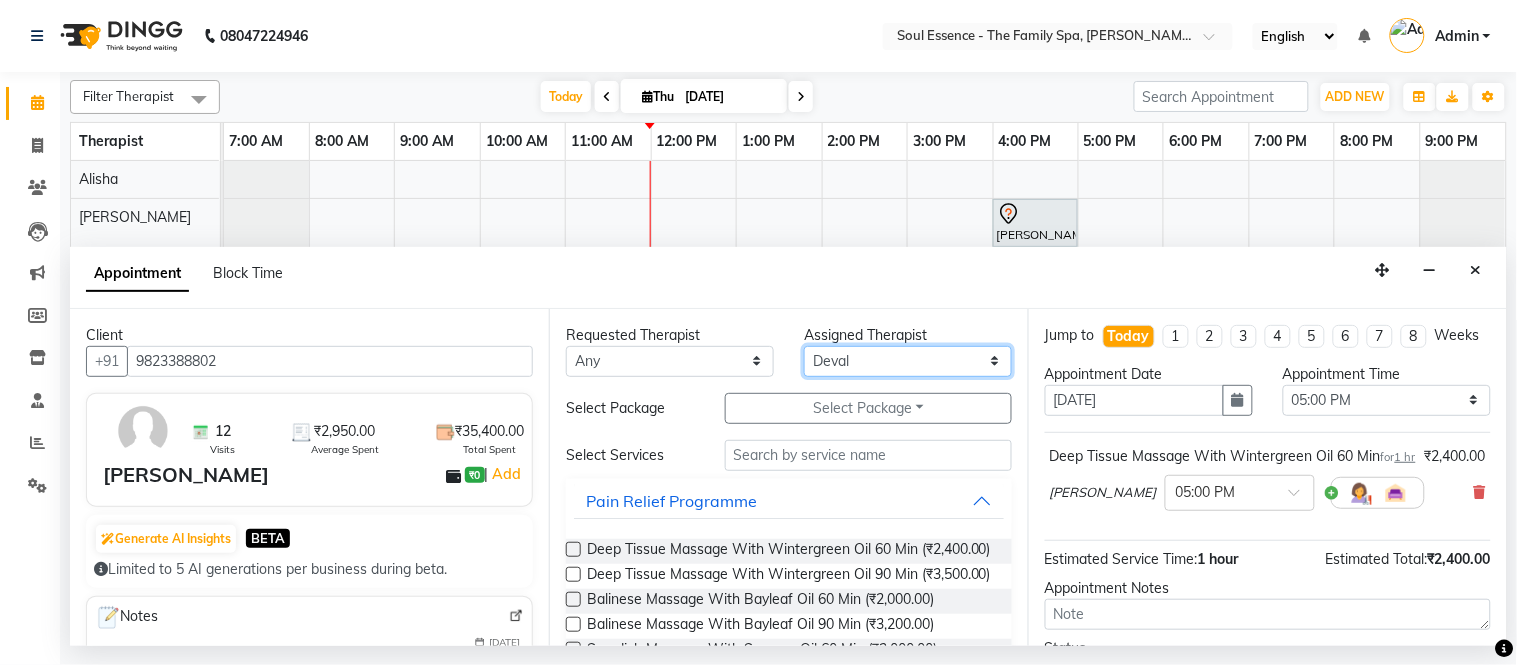 click on "Select [PERSON_NAME] [PERSON_NAME] Poonam Saheb [PERSON_NAME]" at bounding box center [908, 361] 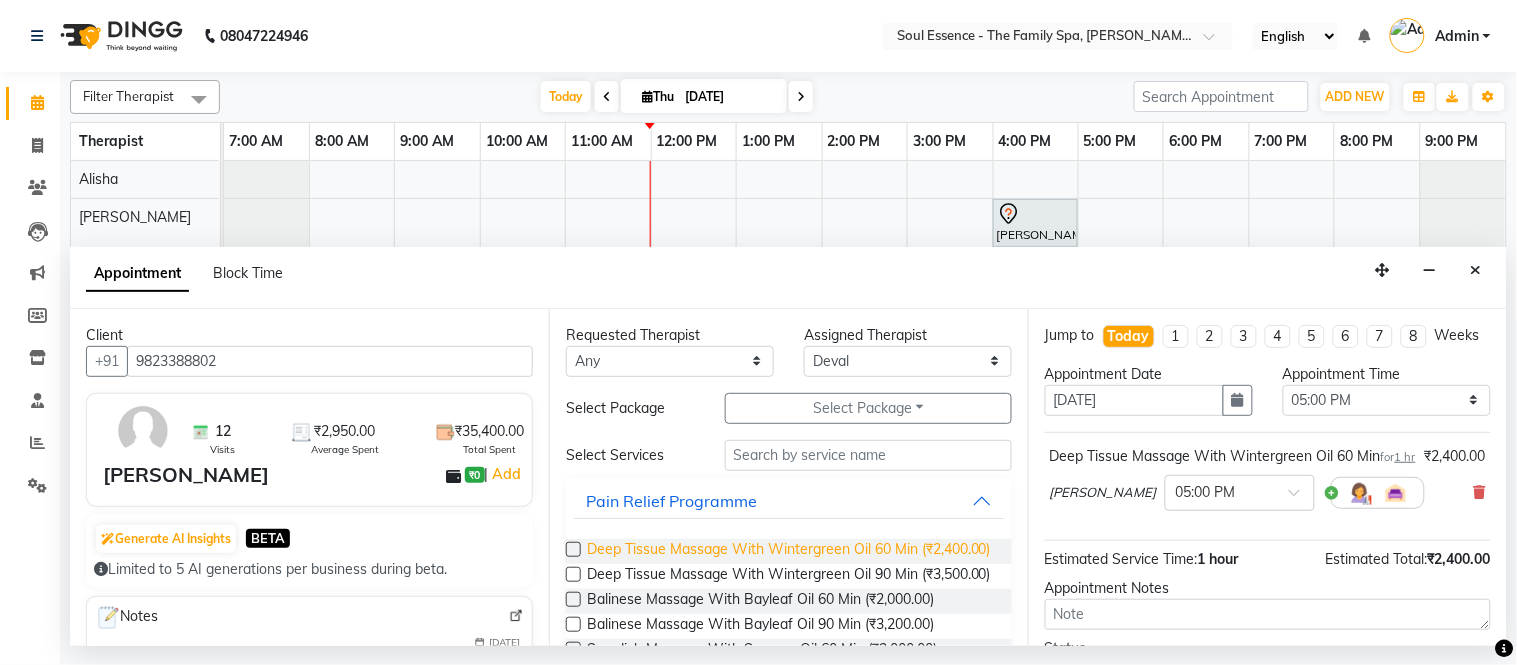 click on "Deep Tissue Massage With Wintergreen Oil 60 Min (₹2,400.00)" at bounding box center [789, 551] 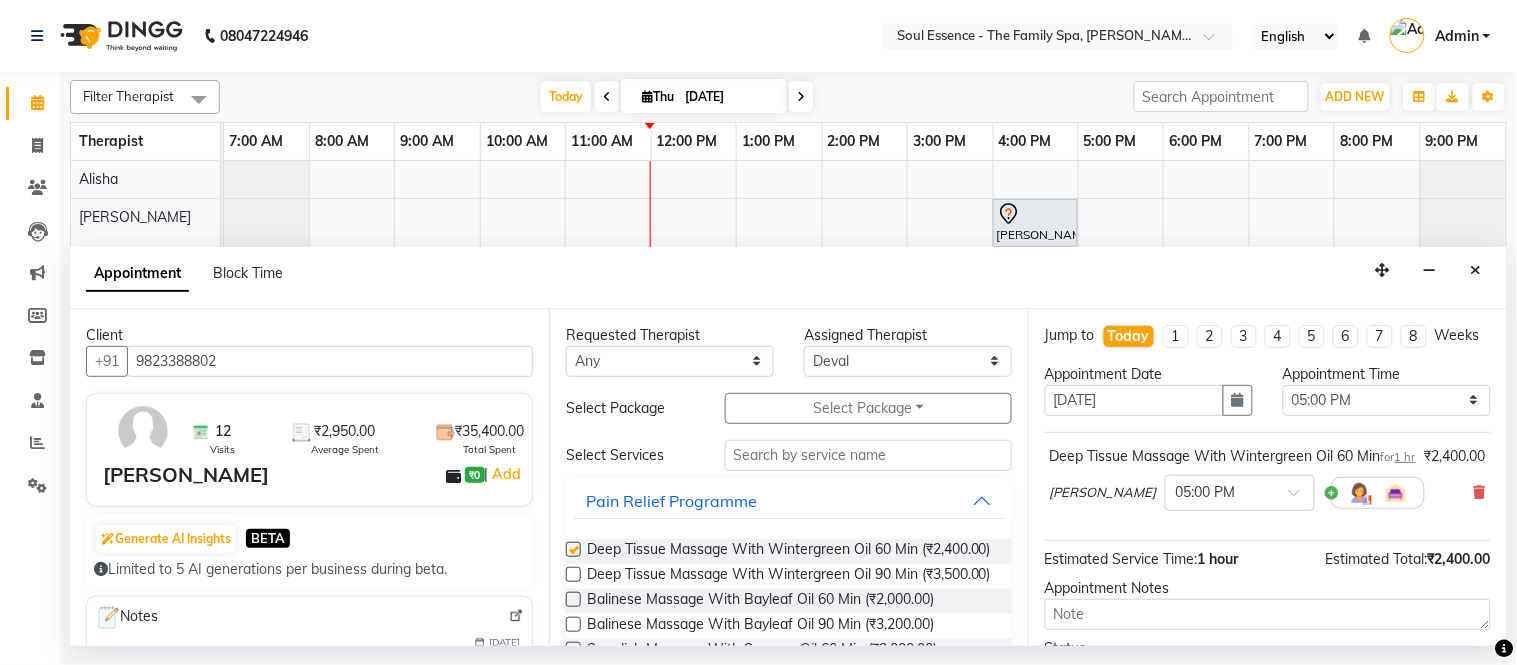 checkbox on "false" 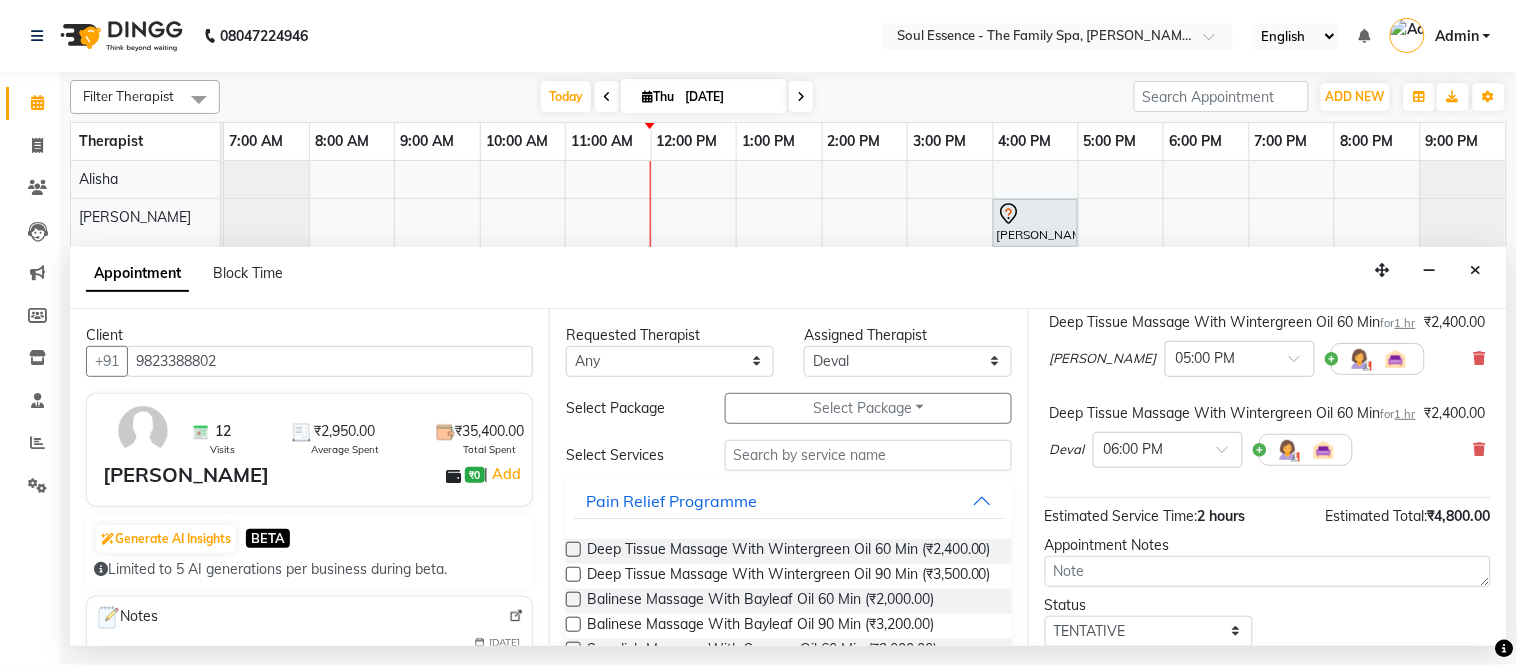 scroll, scrollTop: 222, scrollLeft: 0, axis: vertical 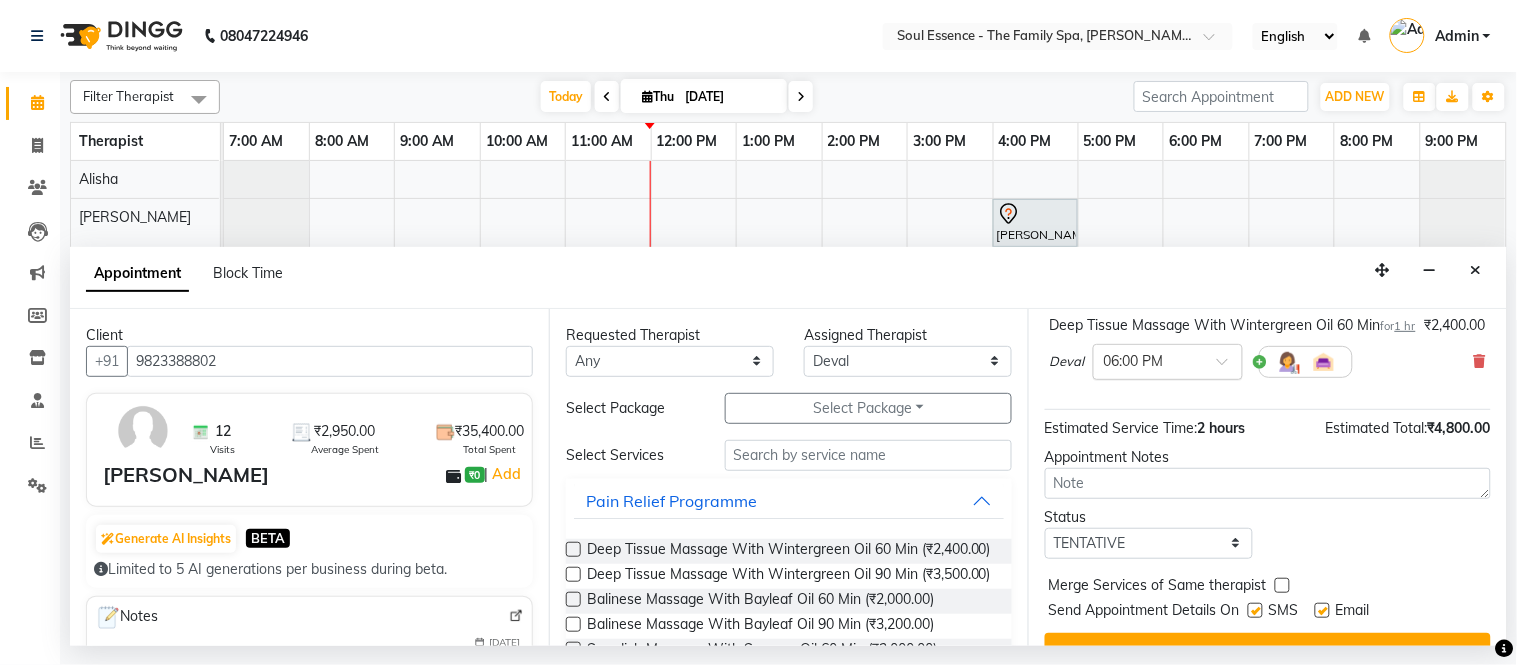 click at bounding box center [1148, 360] 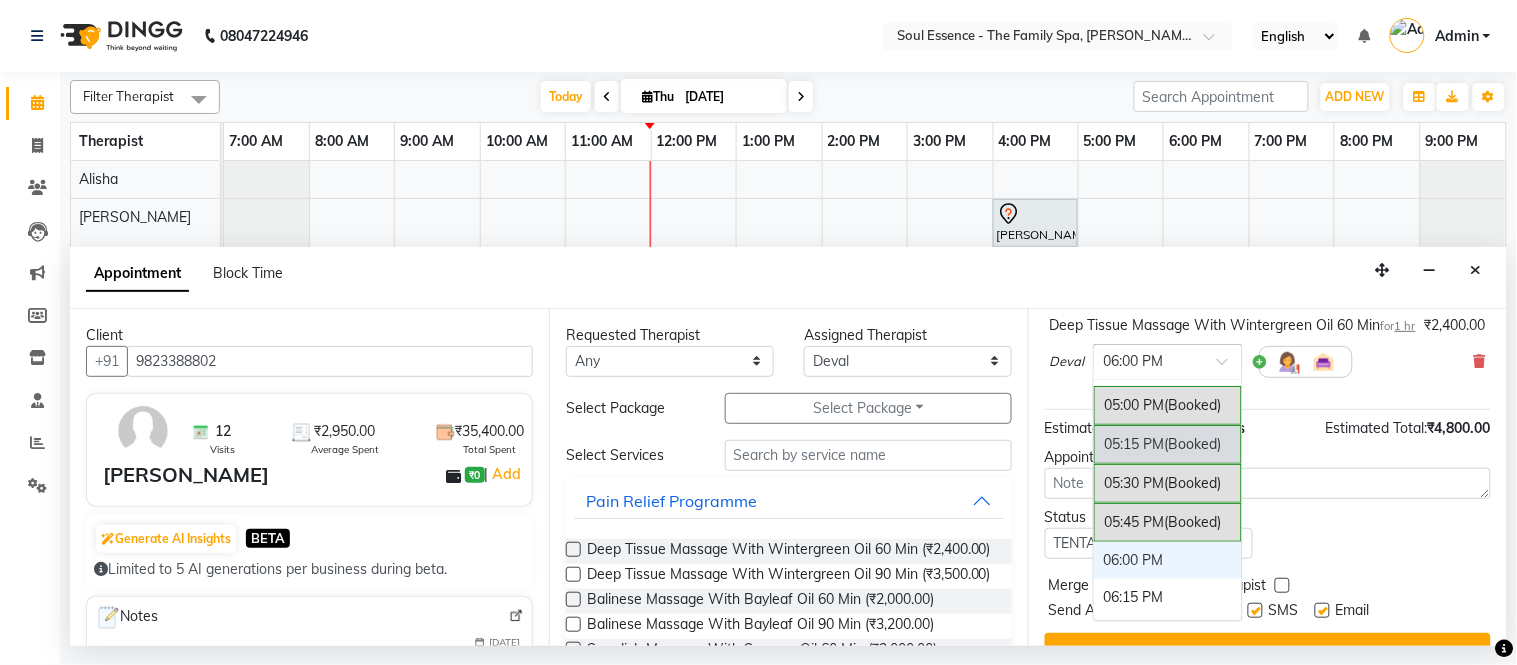 scroll, scrollTop: 1375, scrollLeft: 0, axis: vertical 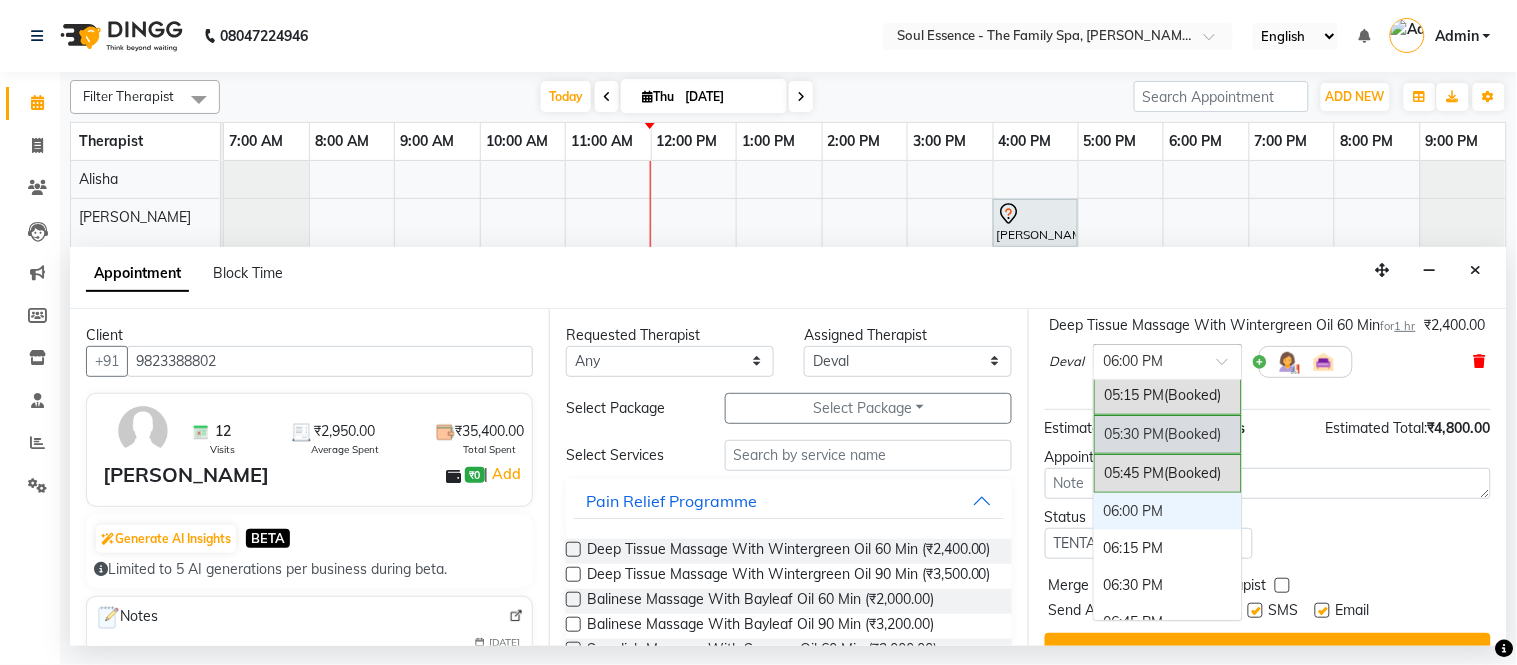click at bounding box center [1480, 361] 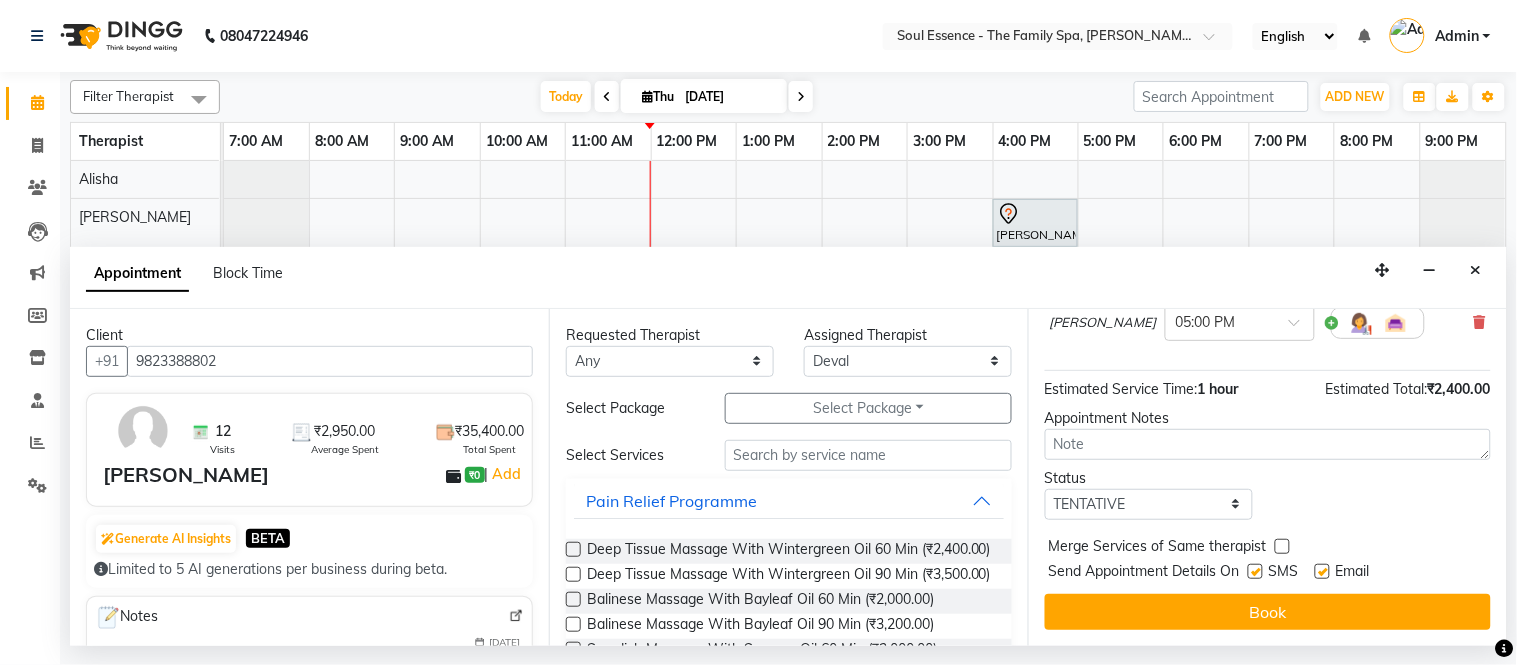 scroll, scrollTop: 210, scrollLeft: 0, axis: vertical 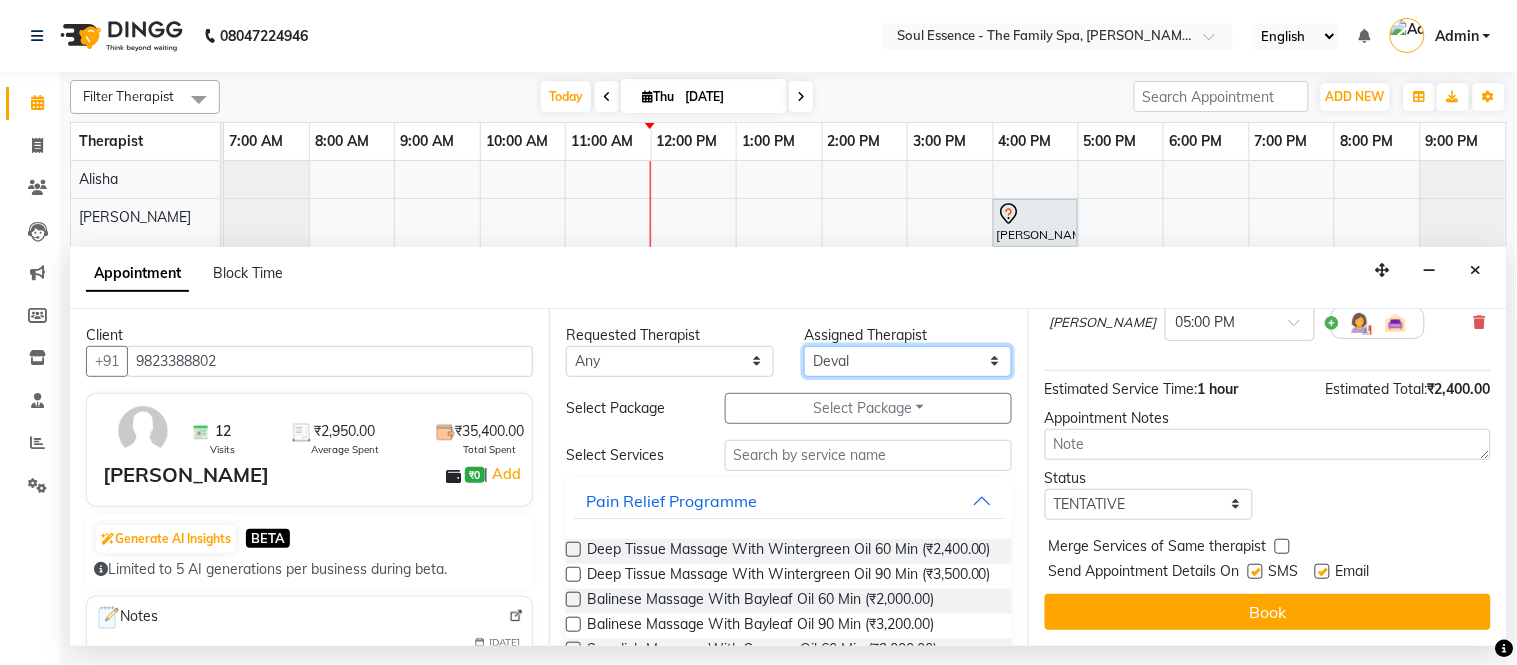 click on "Select [PERSON_NAME] [PERSON_NAME] Poonam Saheb [PERSON_NAME]" at bounding box center (908, 361) 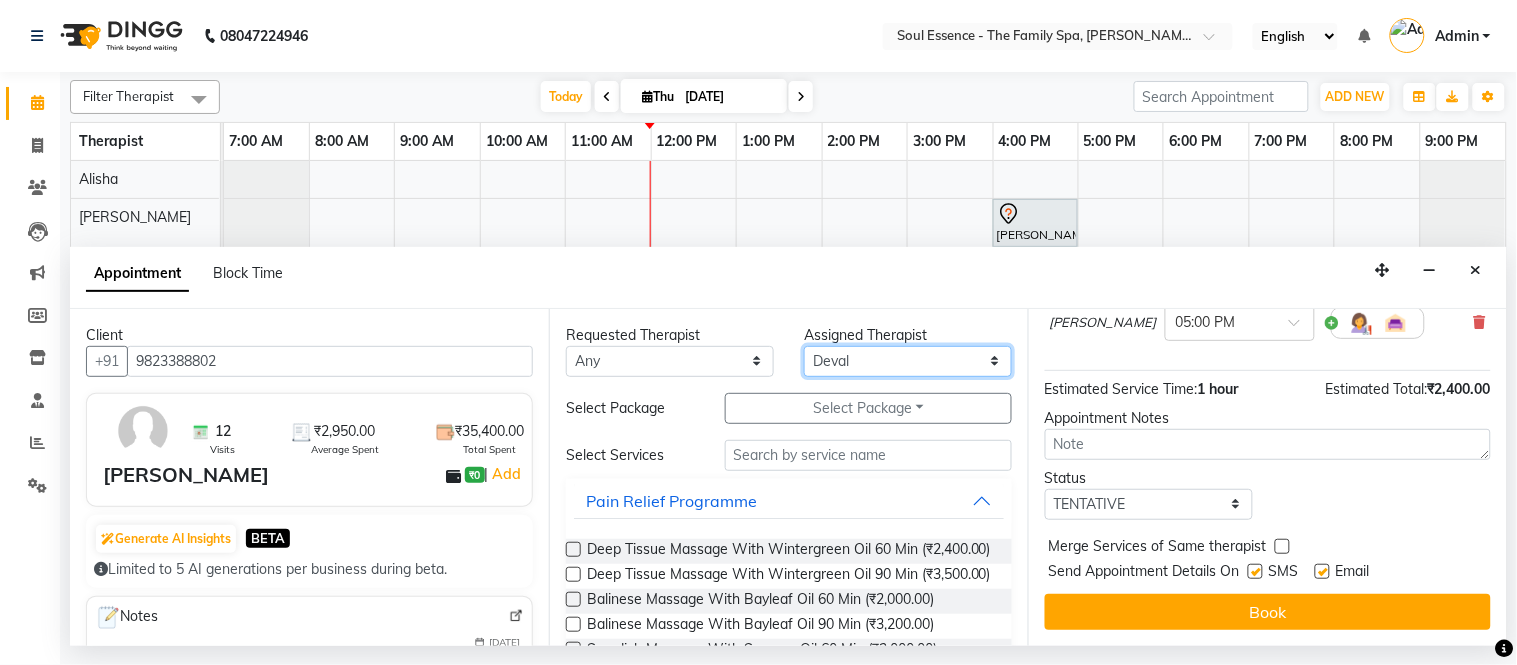 select on "37932" 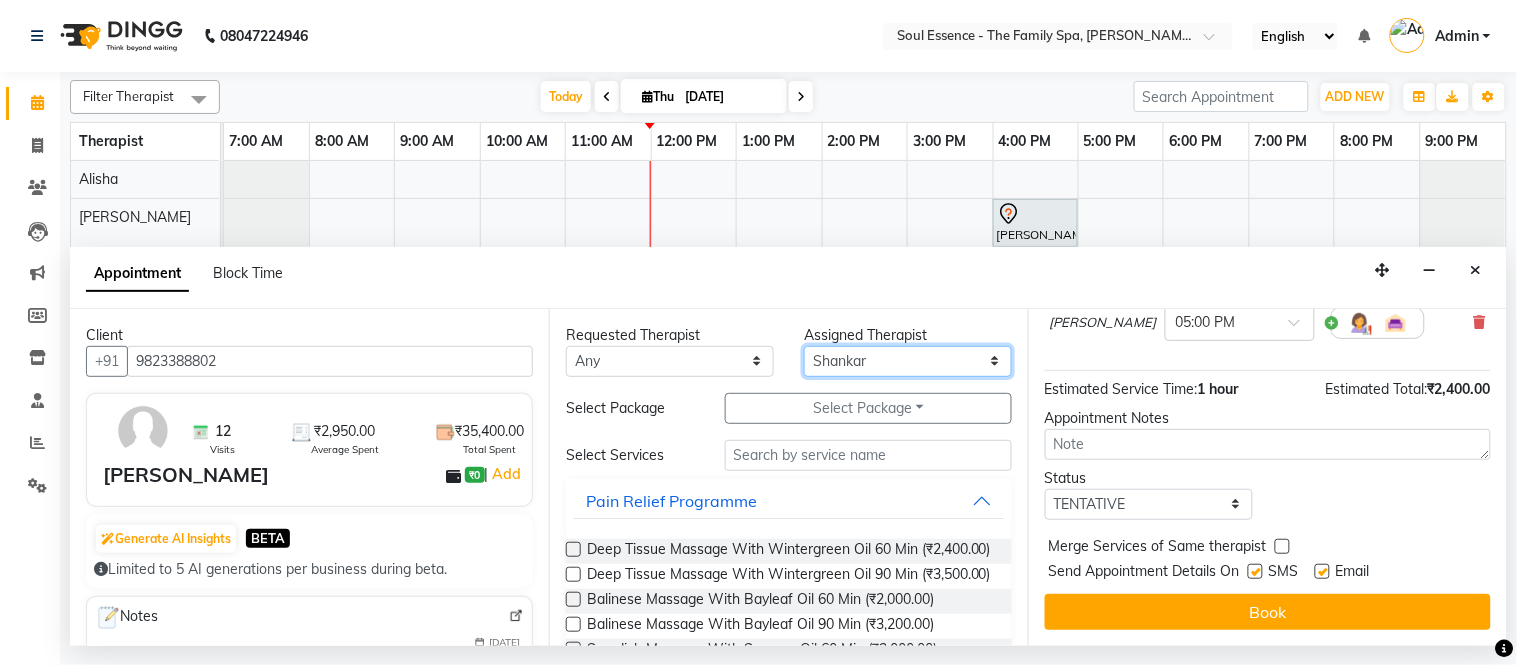 click on "Select [PERSON_NAME] [PERSON_NAME] Poonam Saheb [PERSON_NAME]" at bounding box center [908, 361] 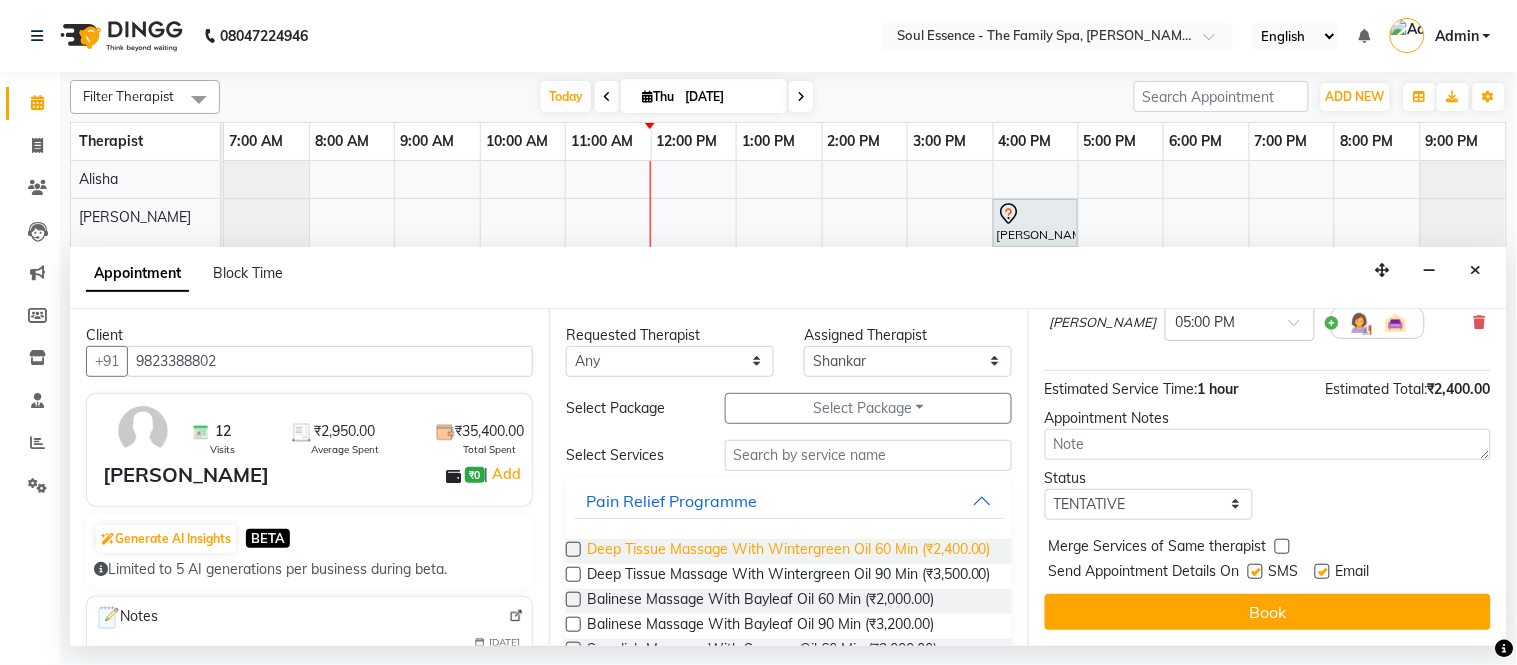 click on "Deep Tissue Massage With Wintergreen Oil 60 Min (₹2,400.00)" at bounding box center [789, 551] 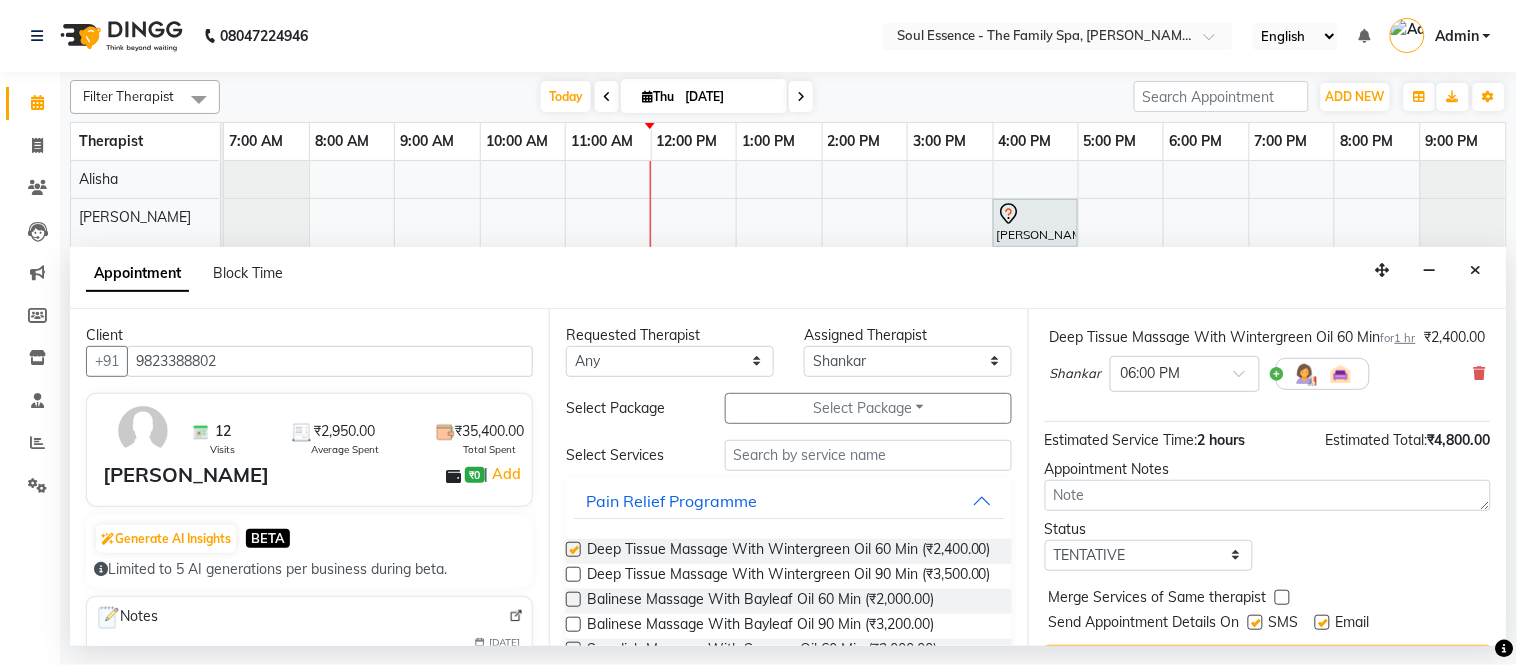 scroll, scrollTop: 222, scrollLeft: 0, axis: vertical 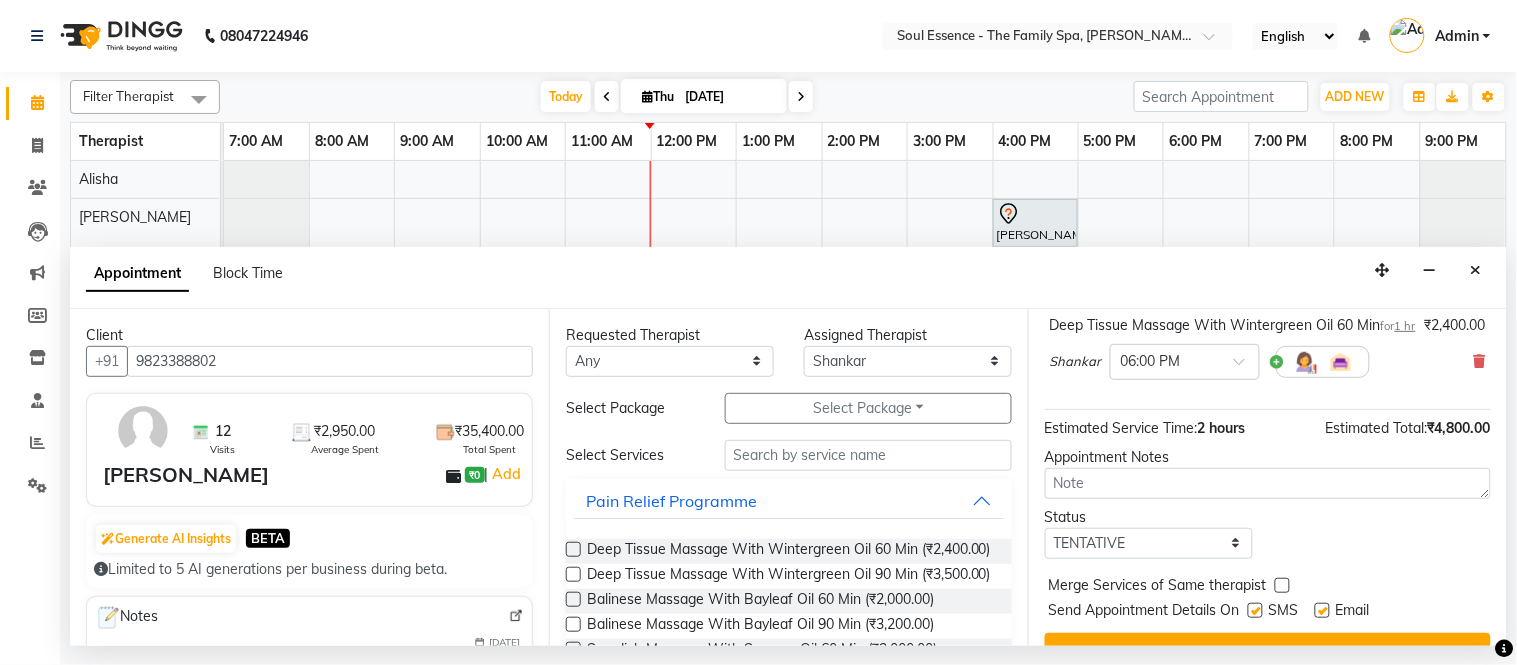 checkbox on "false" 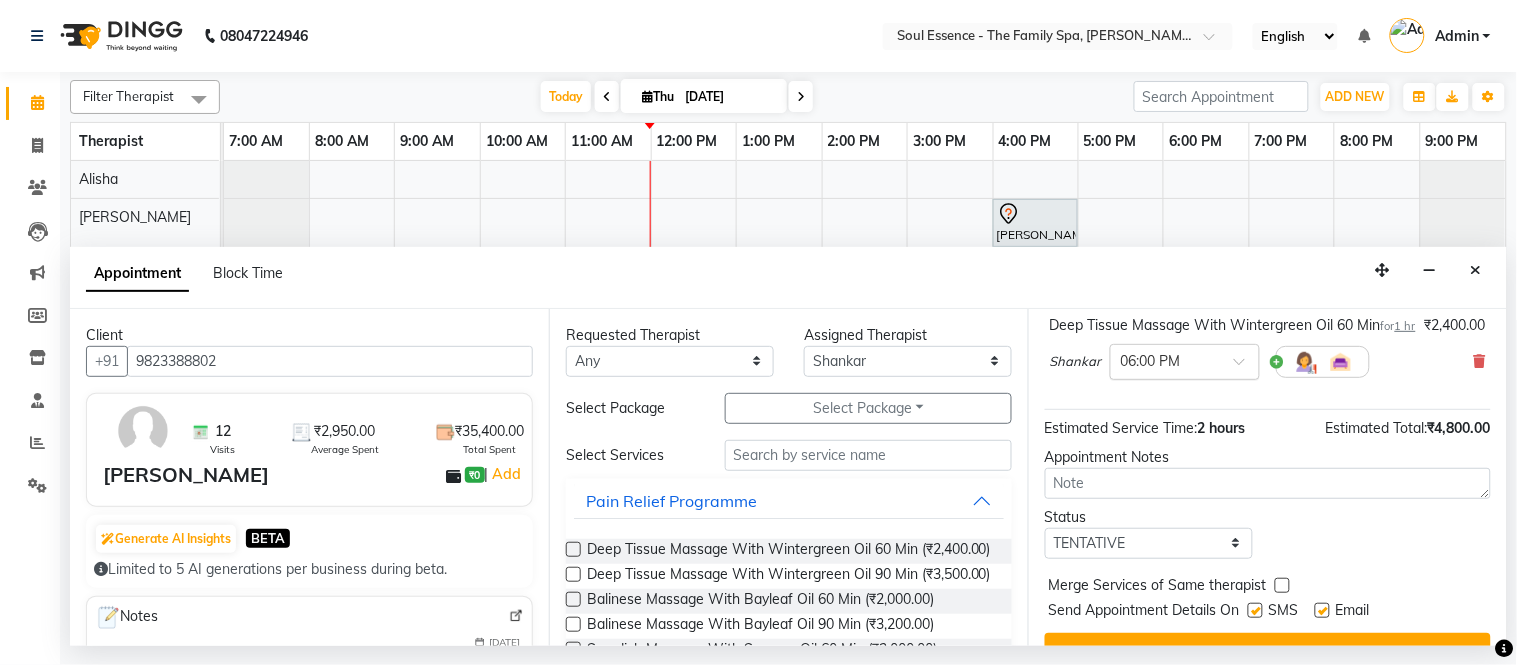 click at bounding box center (1165, 360) 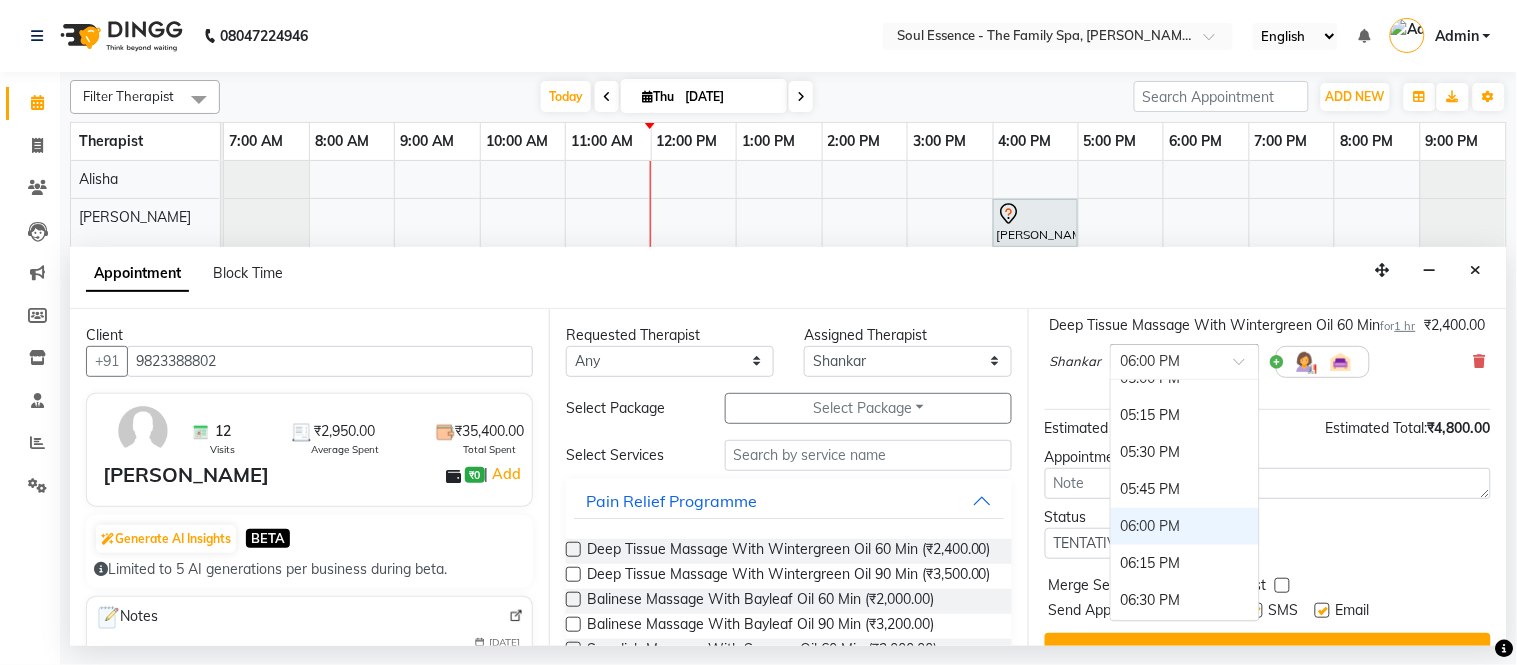 scroll, scrollTop: 1292, scrollLeft: 0, axis: vertical 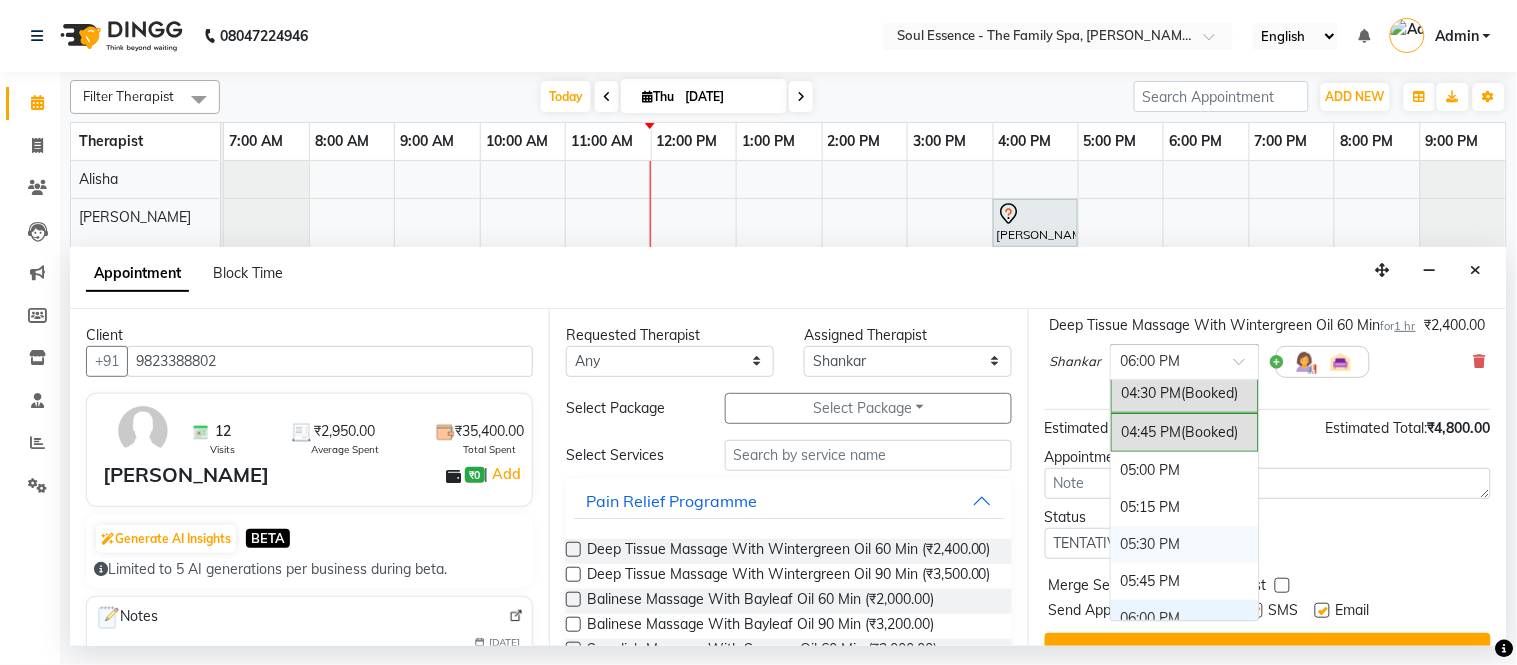 click on "05:30 PM" at bounding box center (1185, 544) 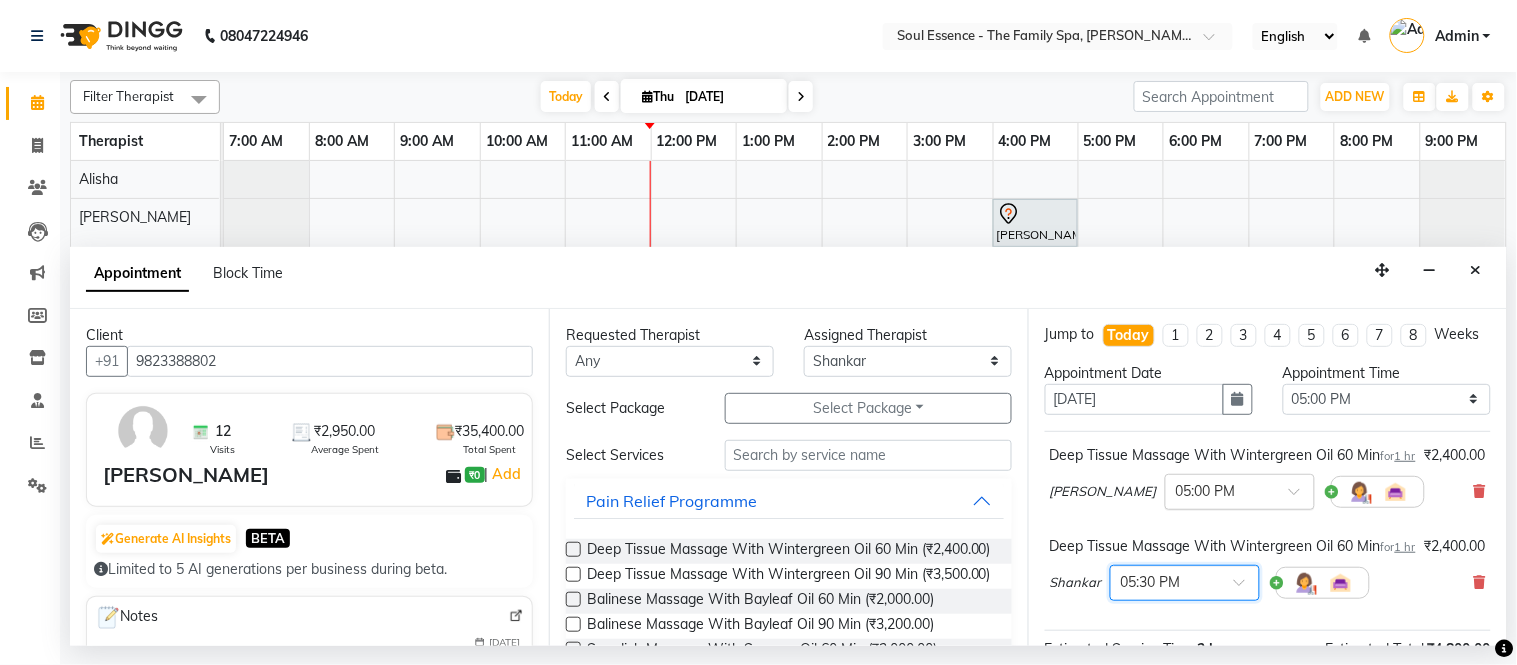 scroll, scrollTop: 0, scrollLeft: 0, axis: both 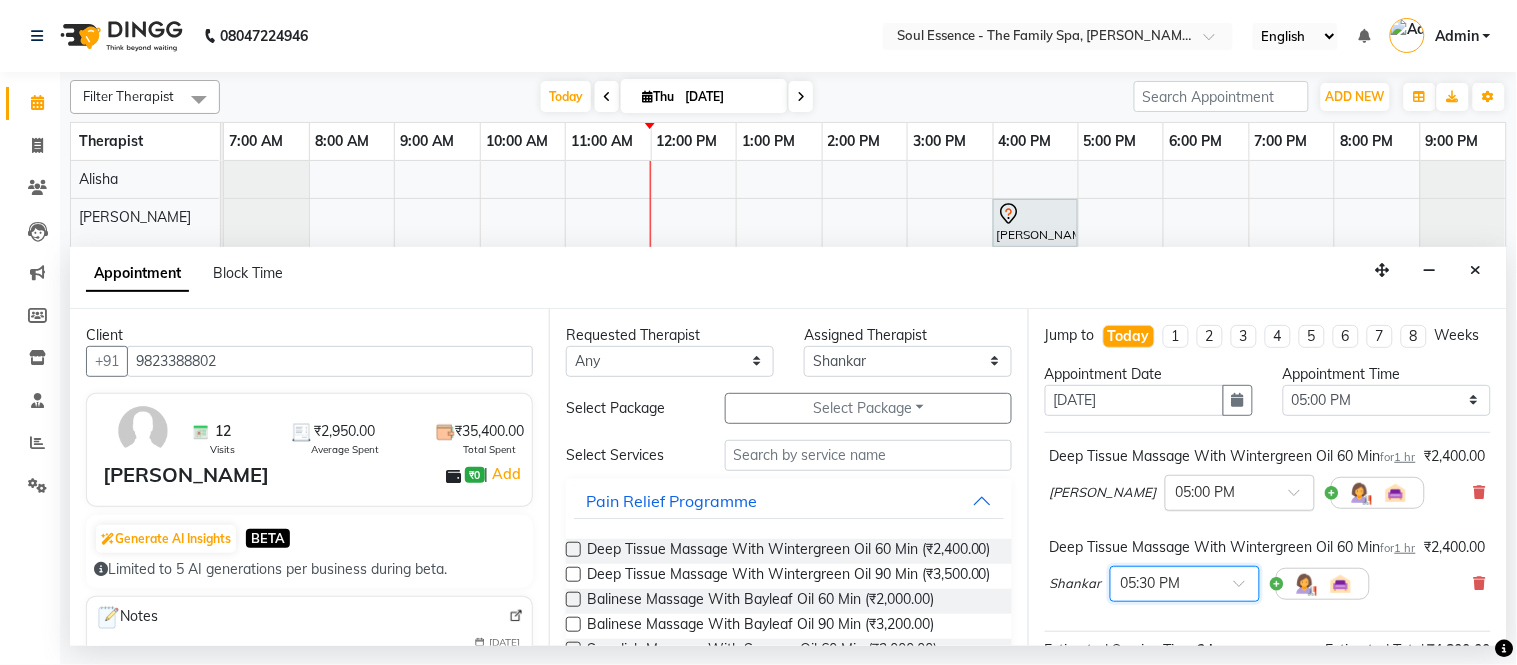 click at bounding box center (1220, 491) 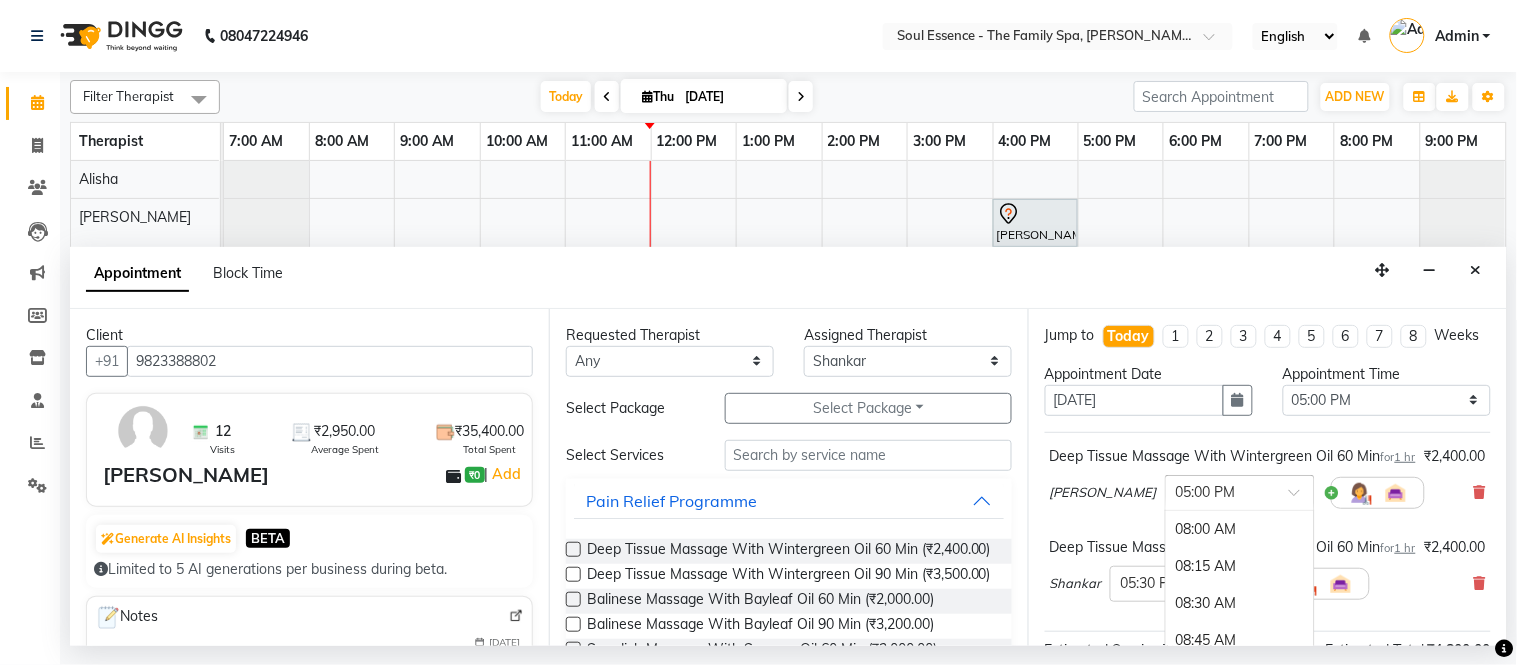 scroll, scrollTop: 1340, scrollLeft: 0, axis: vertical 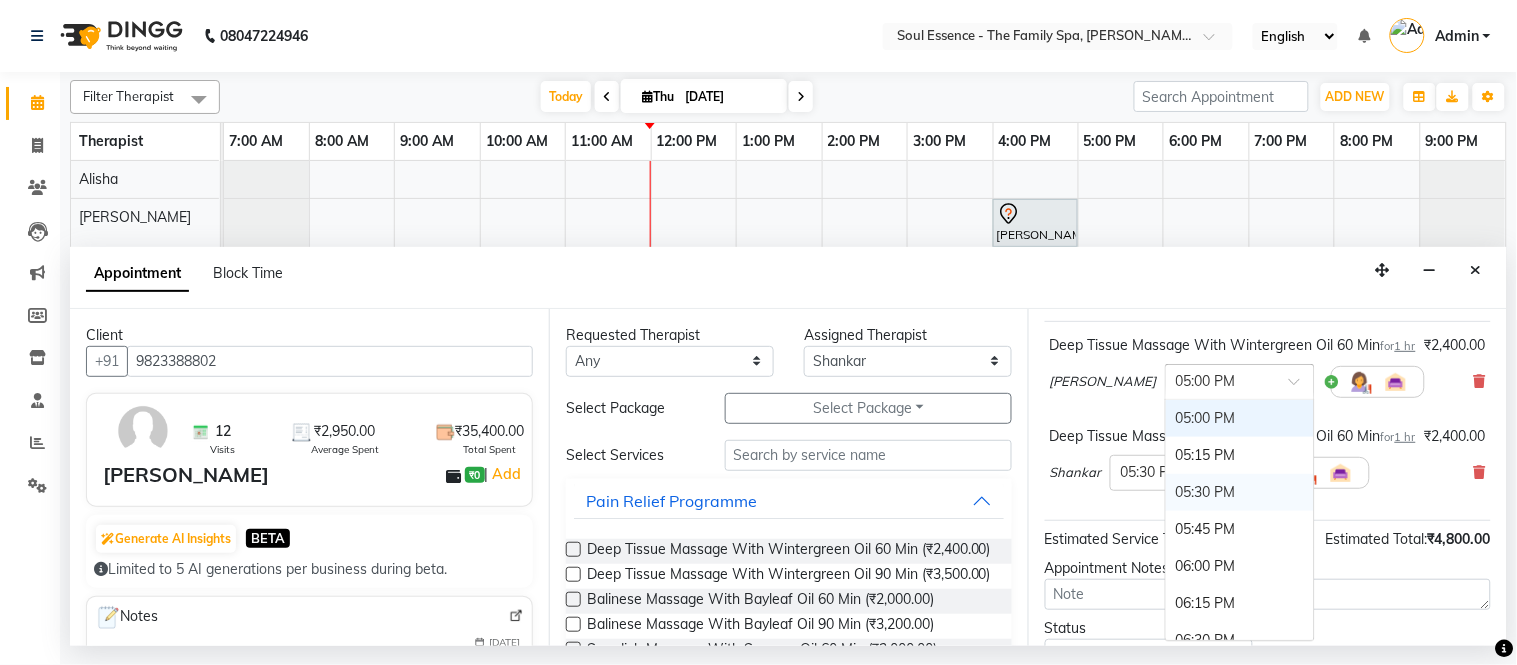 click on "05:30 PM" at bounding box center [1240, 492] 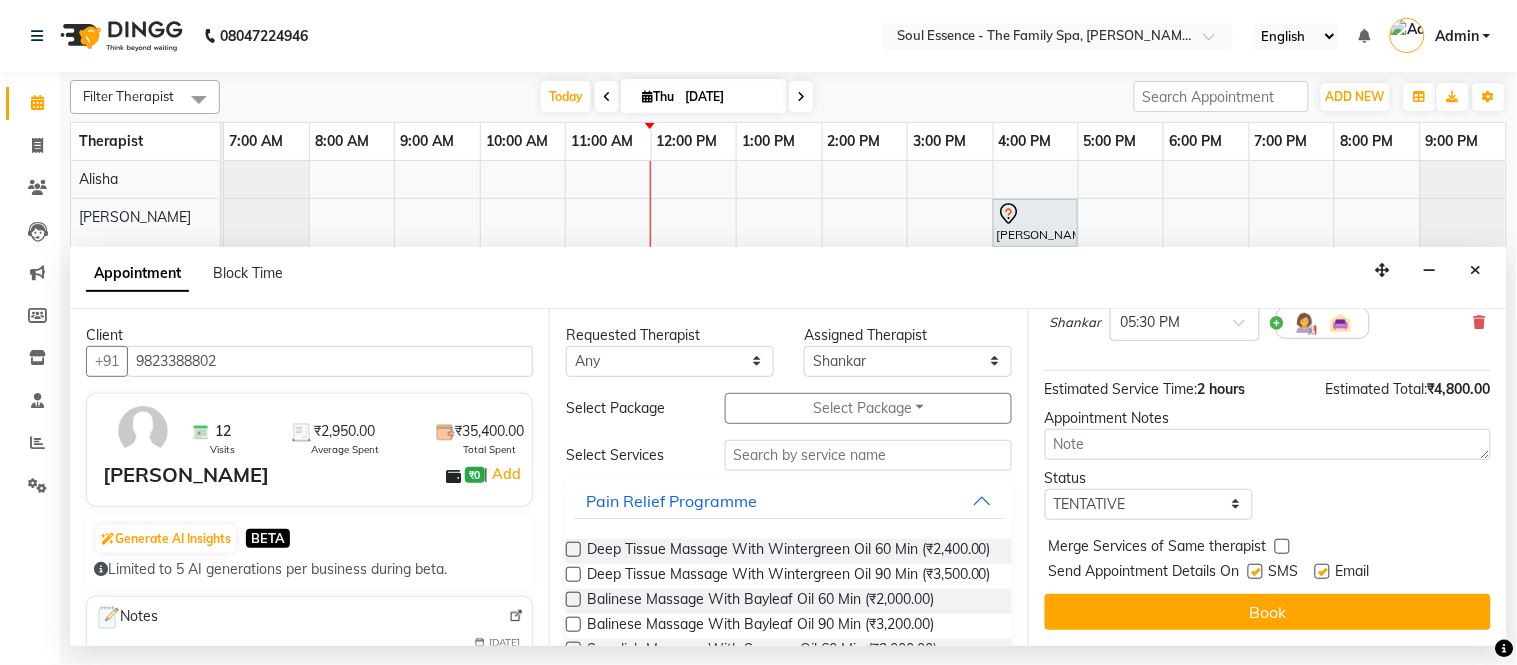 scroll, scrollTop: 342, scrollLeft: 0, axis: vertical 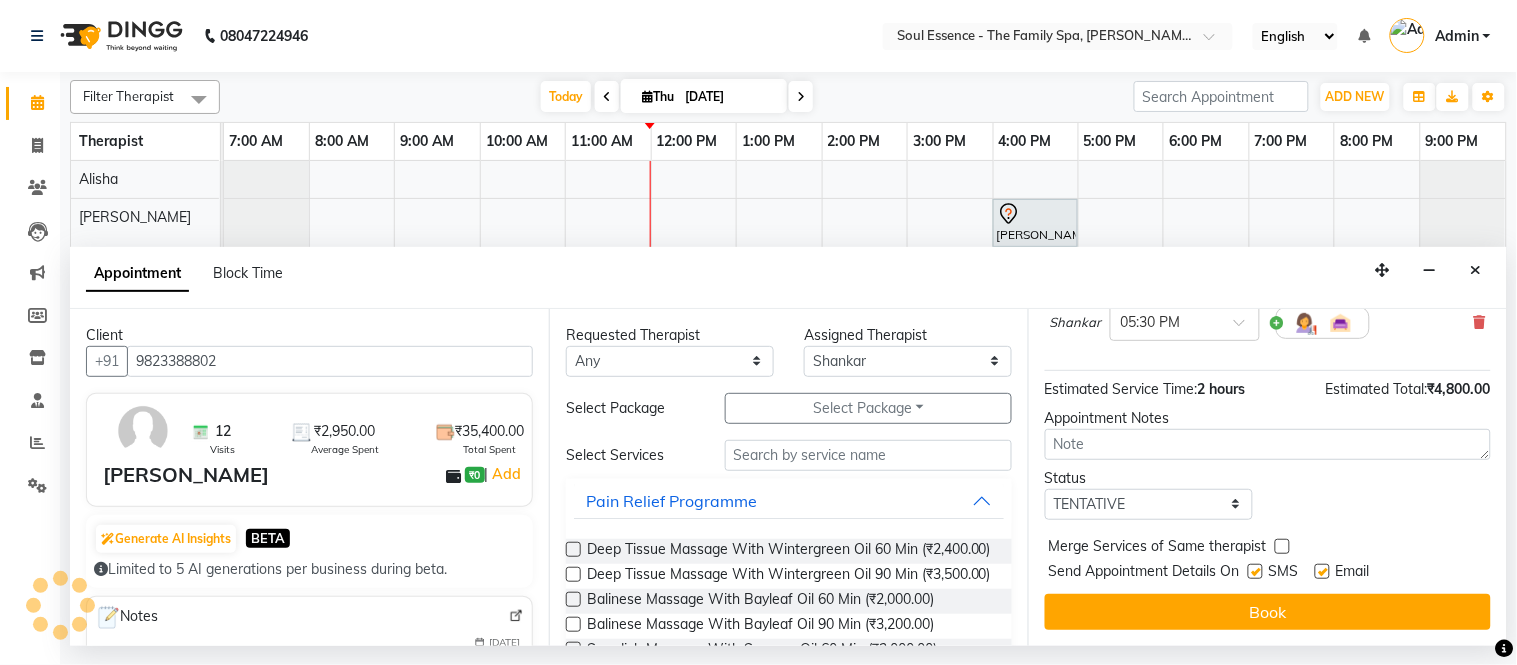 click at bounding box center [1255, 571] 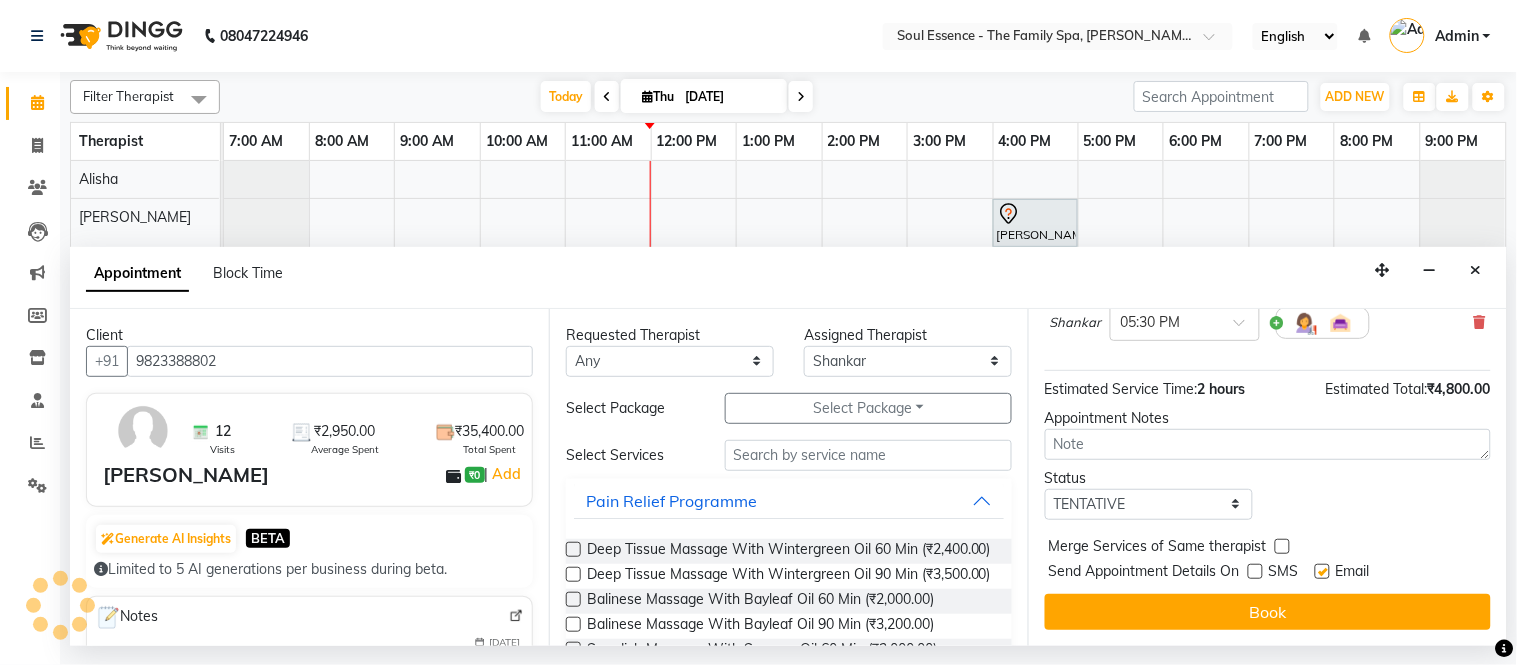 click at bounding box center (1322, 571) 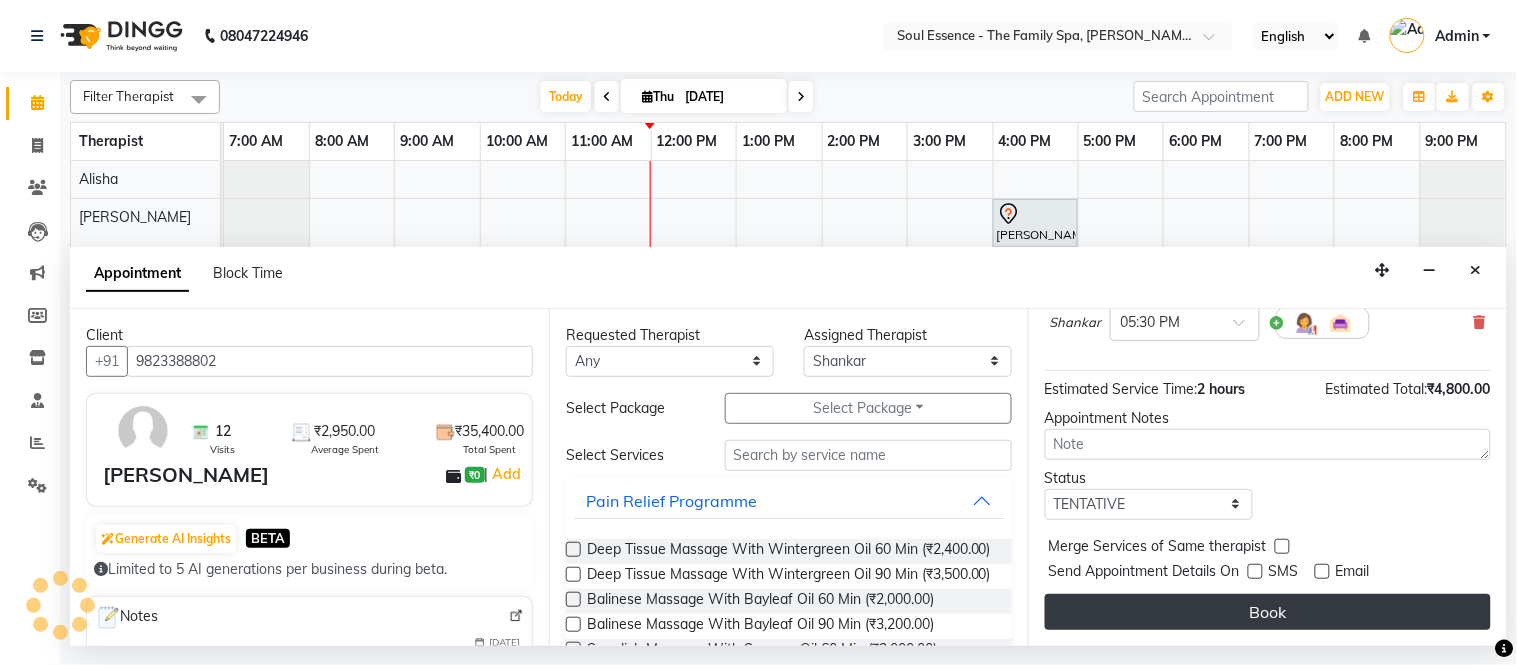 click on "Book" at bounding box center (1268, 612) 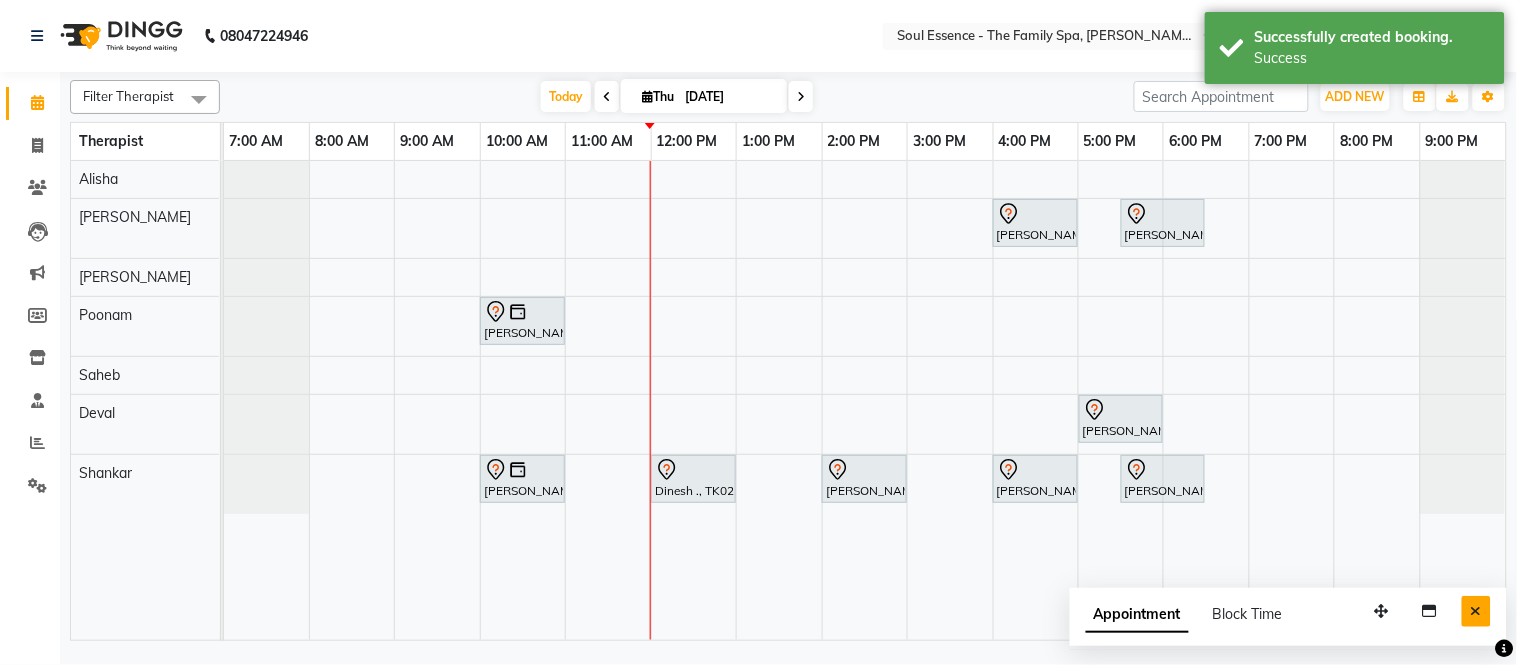 click at bounding box center (1476, 611) 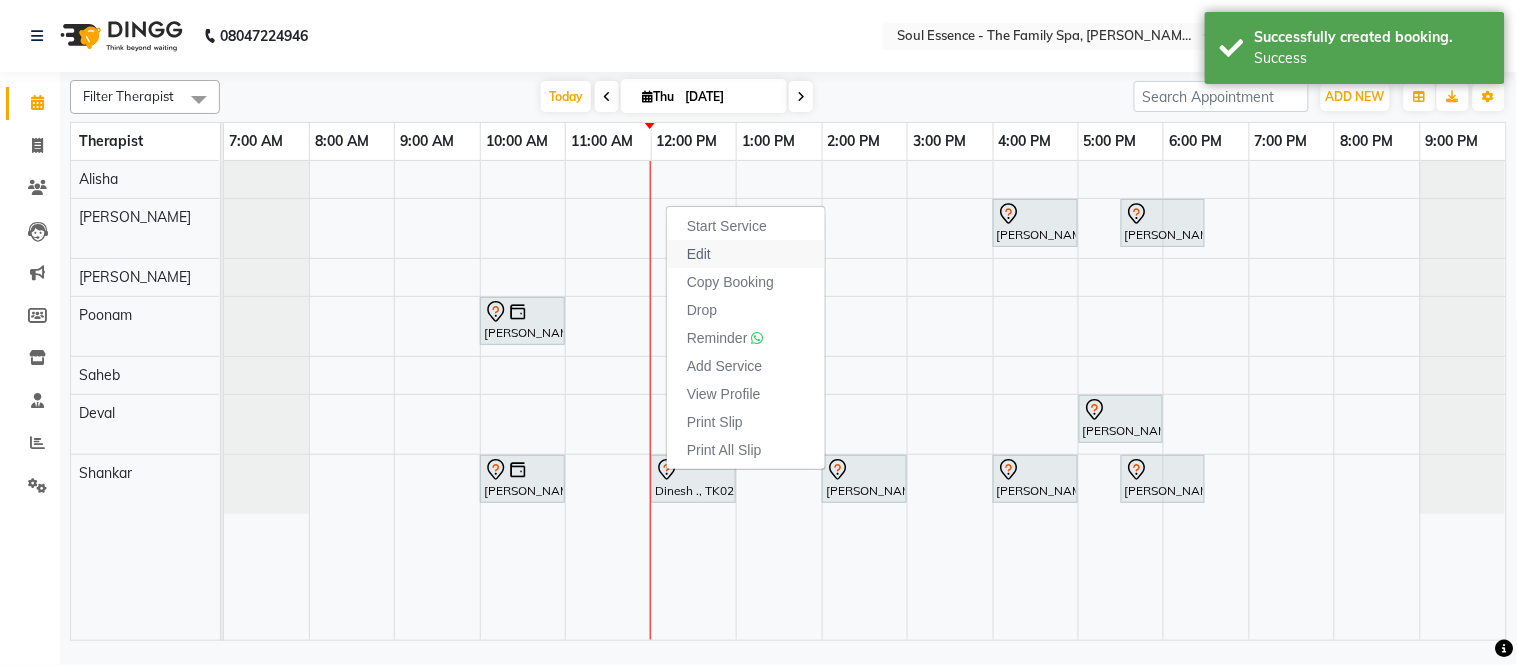 click on "Edit" at bounding box center [746, 254] 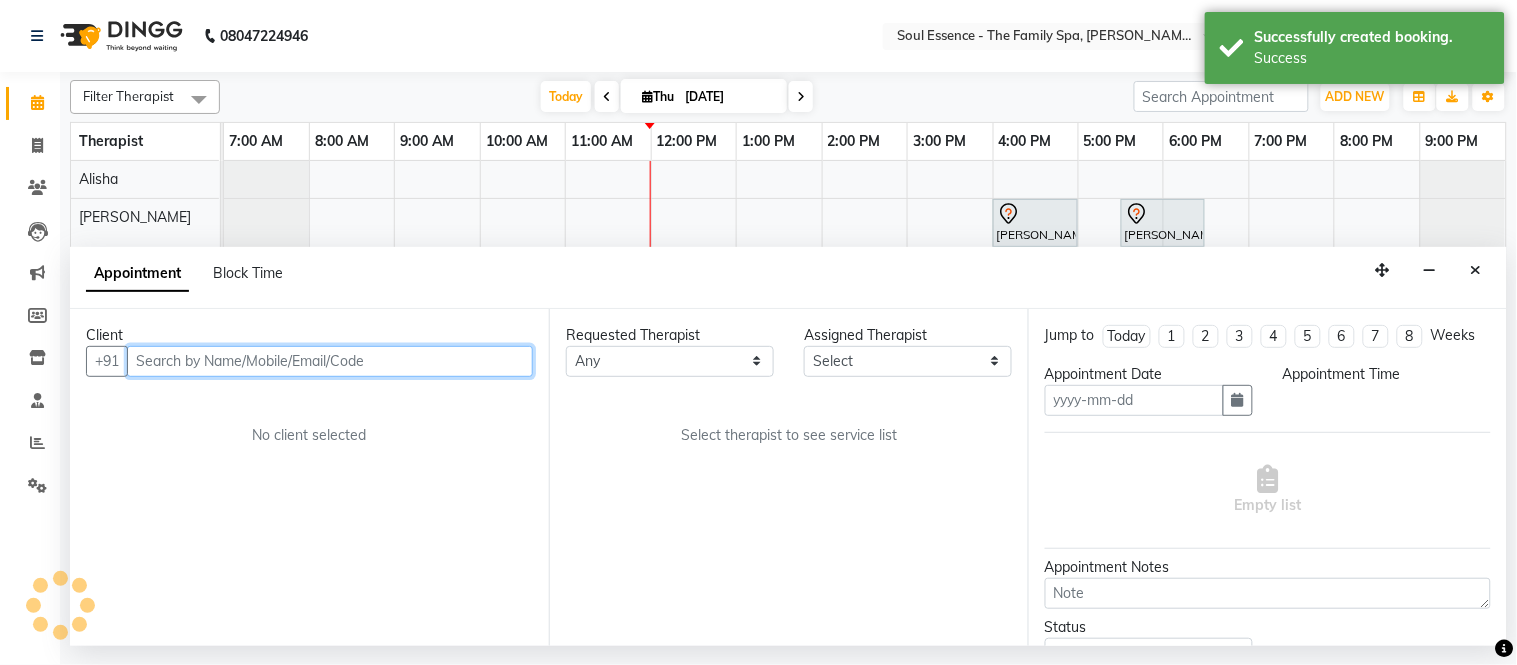 type on "[DATE]" 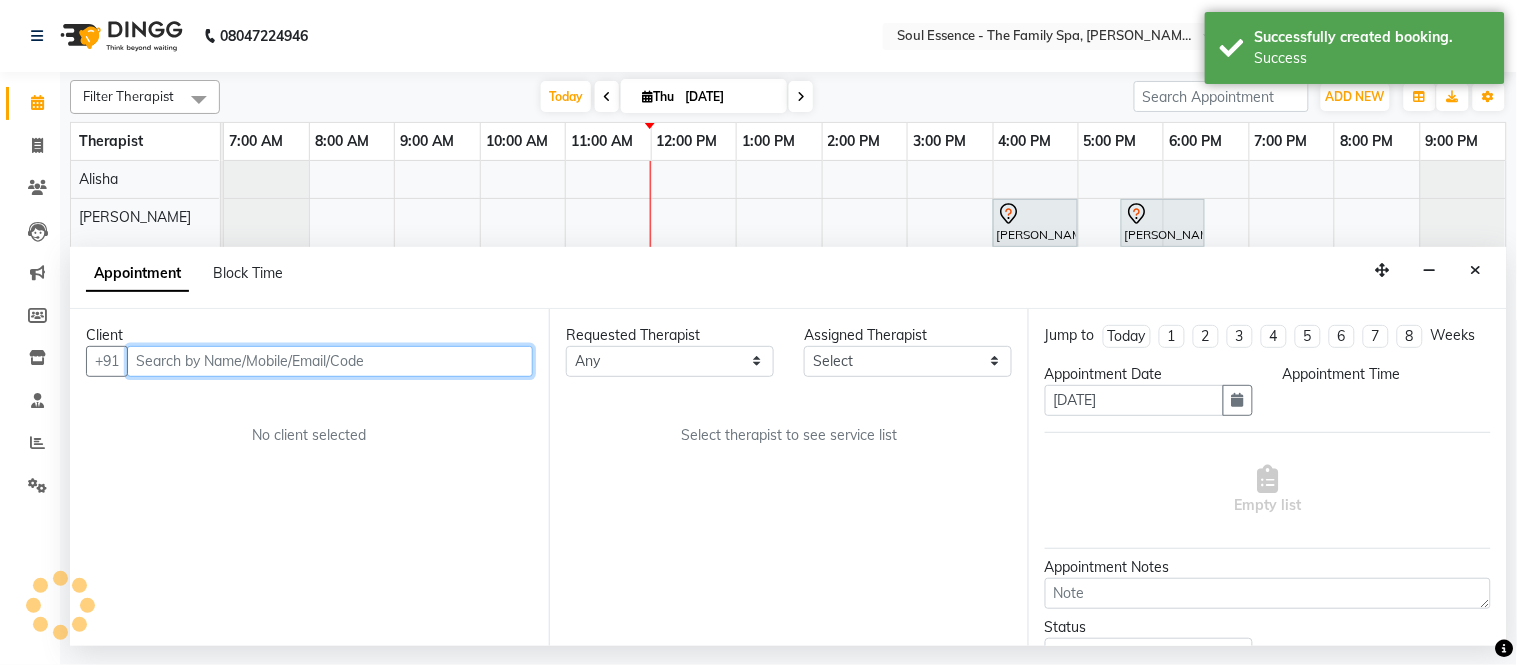 select on "720" 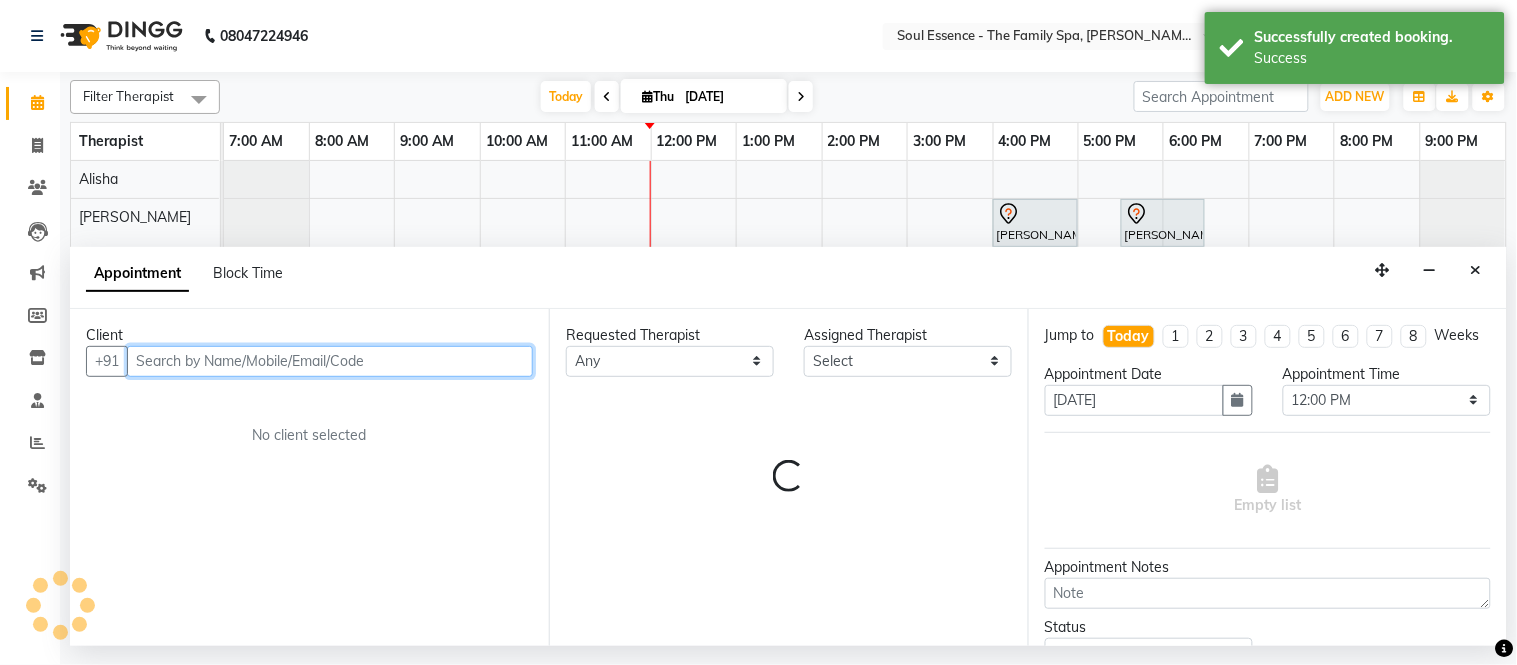 select on "37932" 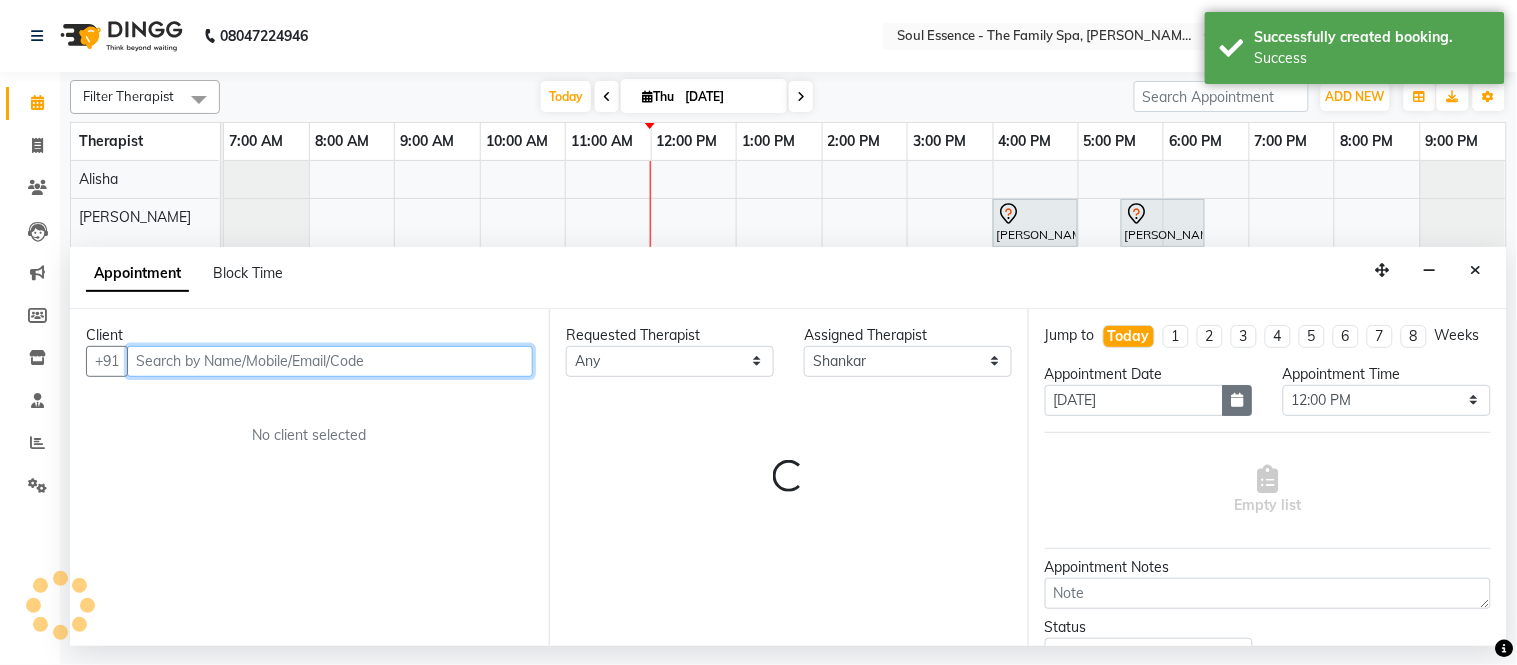 select on "1188" 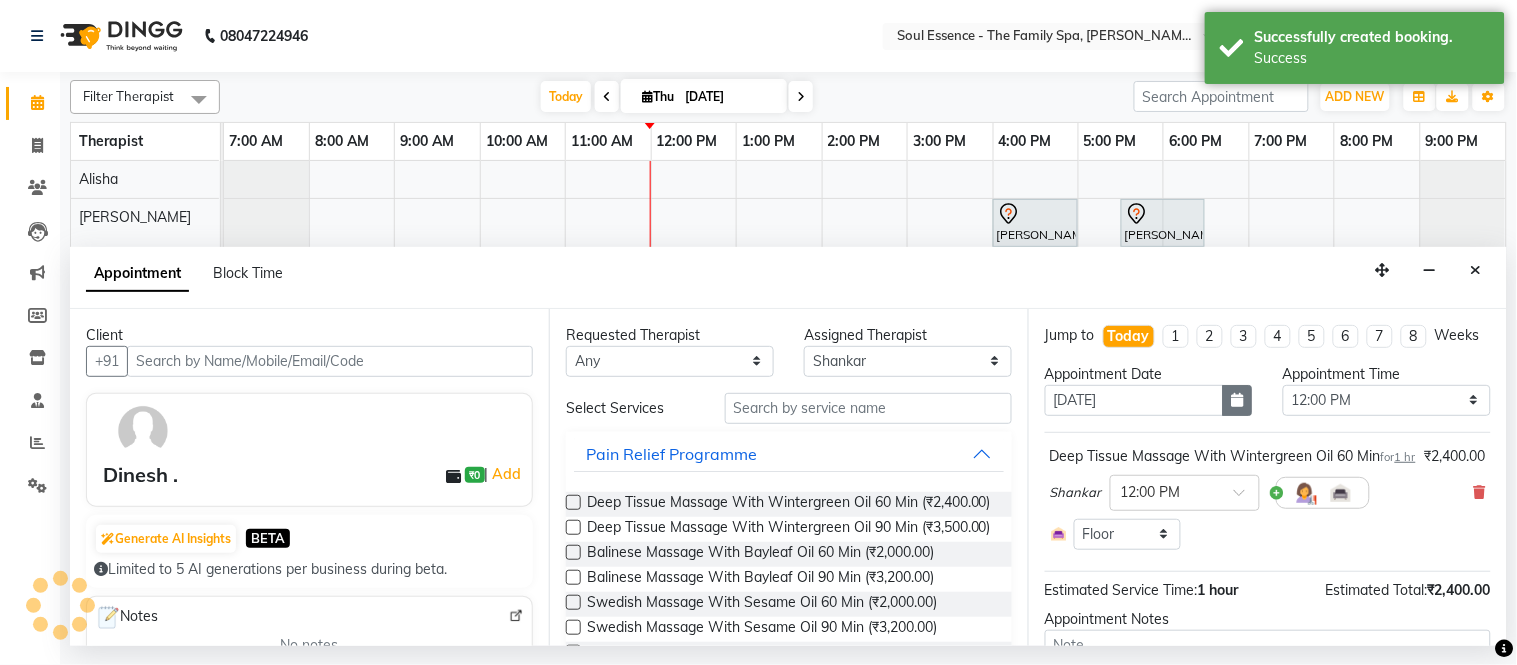 click at bounding box center (1238, 400) 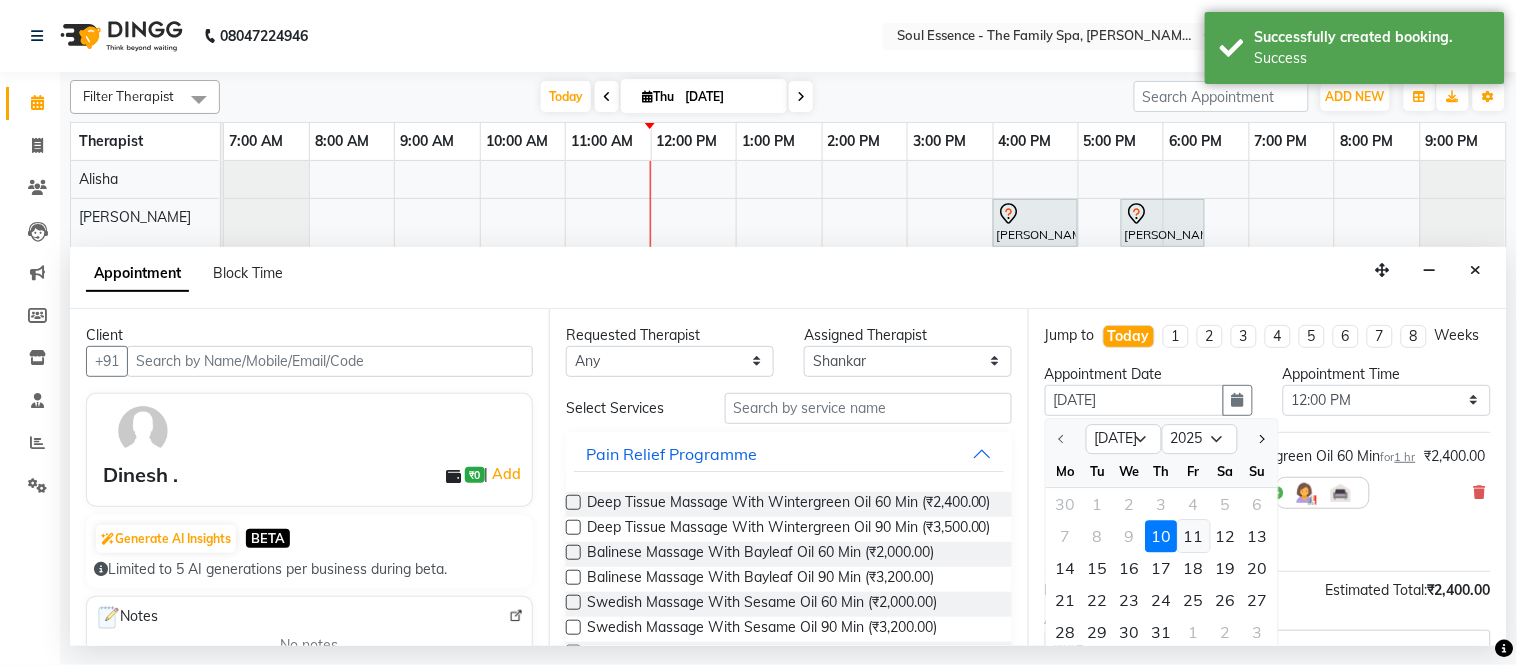 click on "11" at bounding box center [1194, 536] 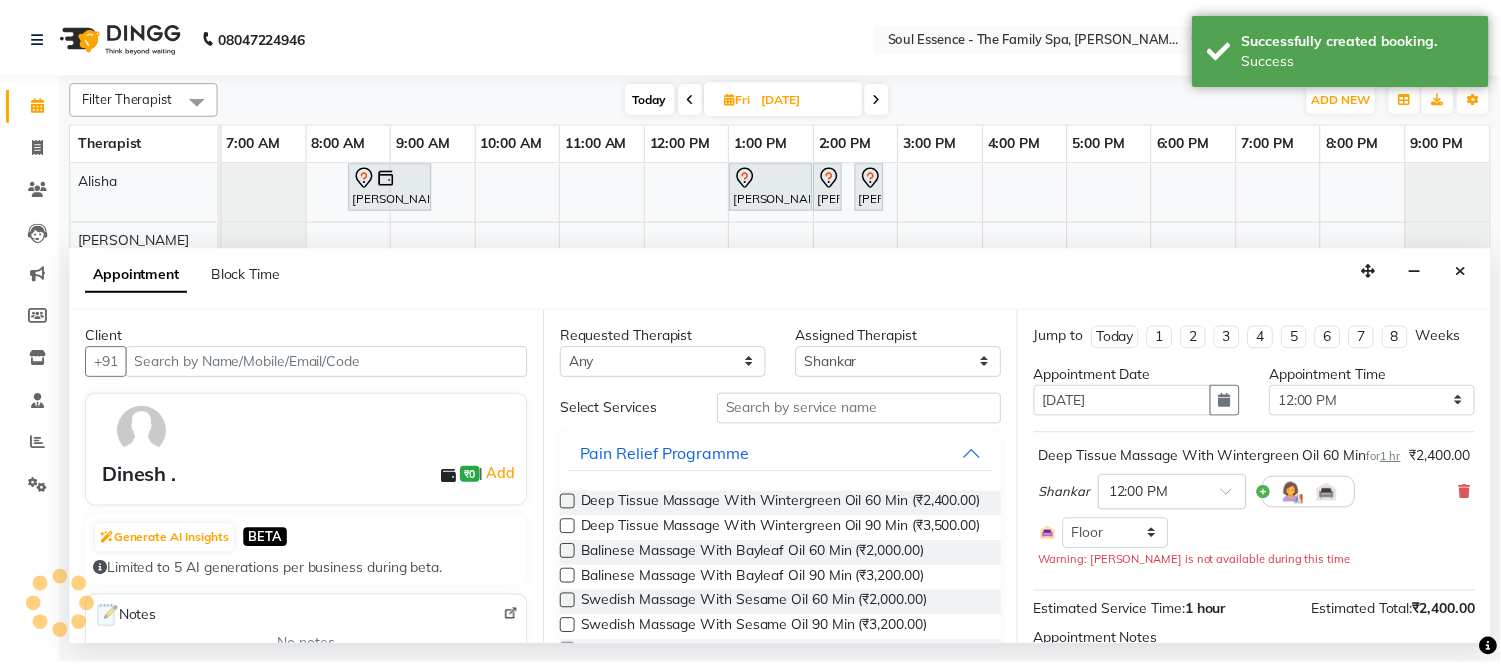 scroll, scrollTop: 172, scrollLeft: 0, axis: vertical 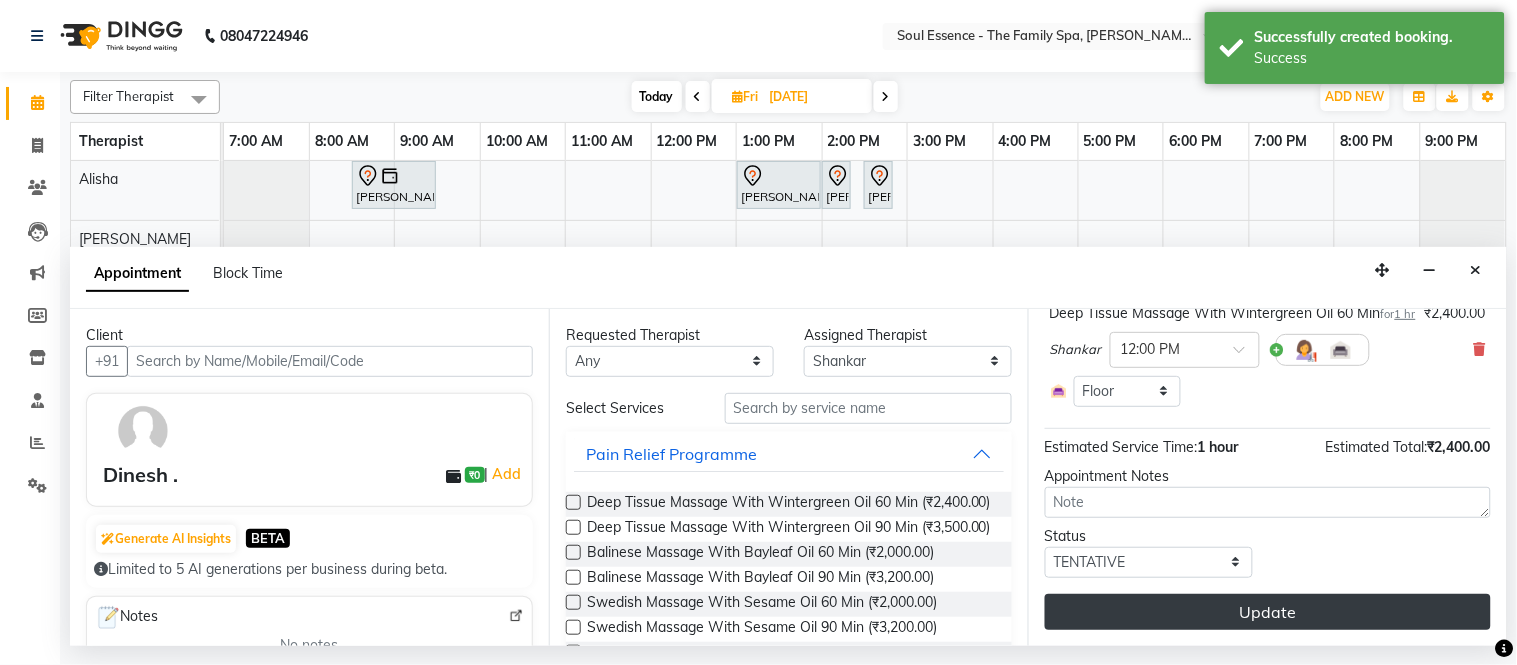 click on "Update" at bounding box center (1268, 612) 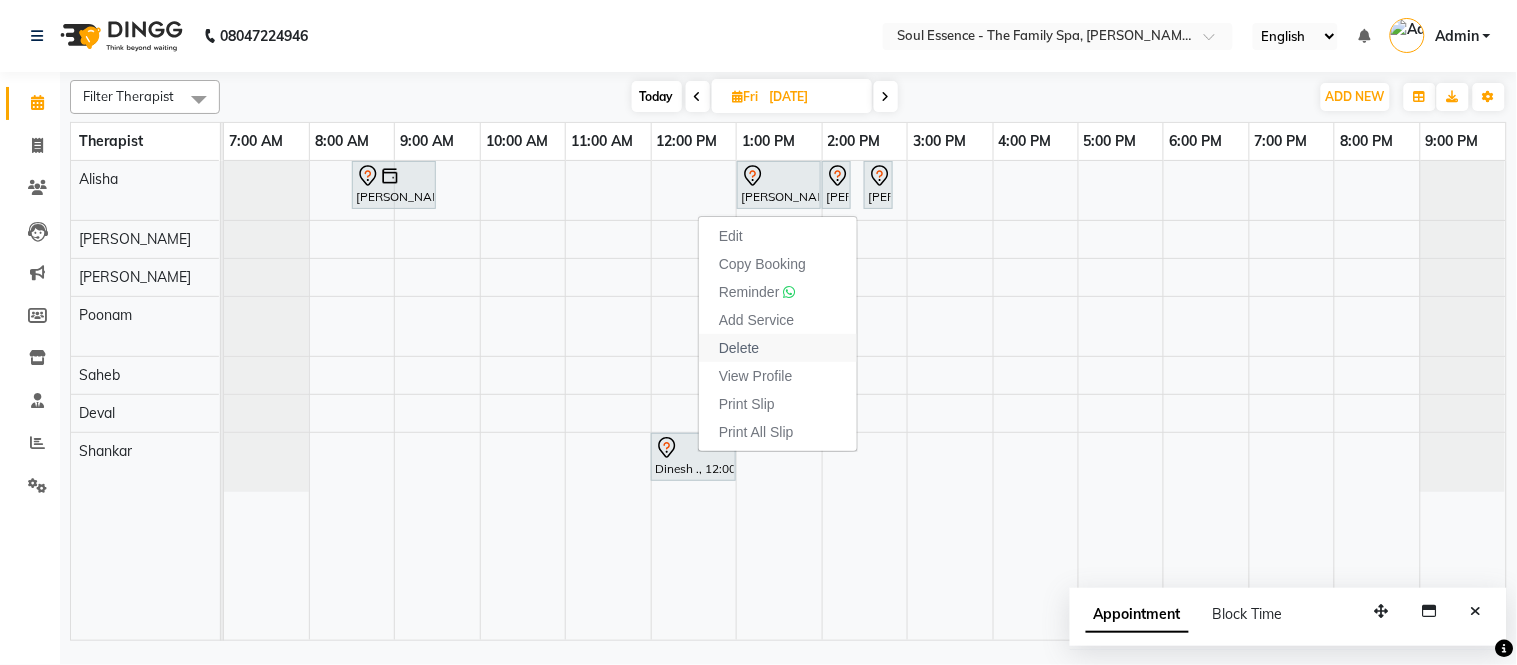 click on "Delete" at bounding box center (739, 348) 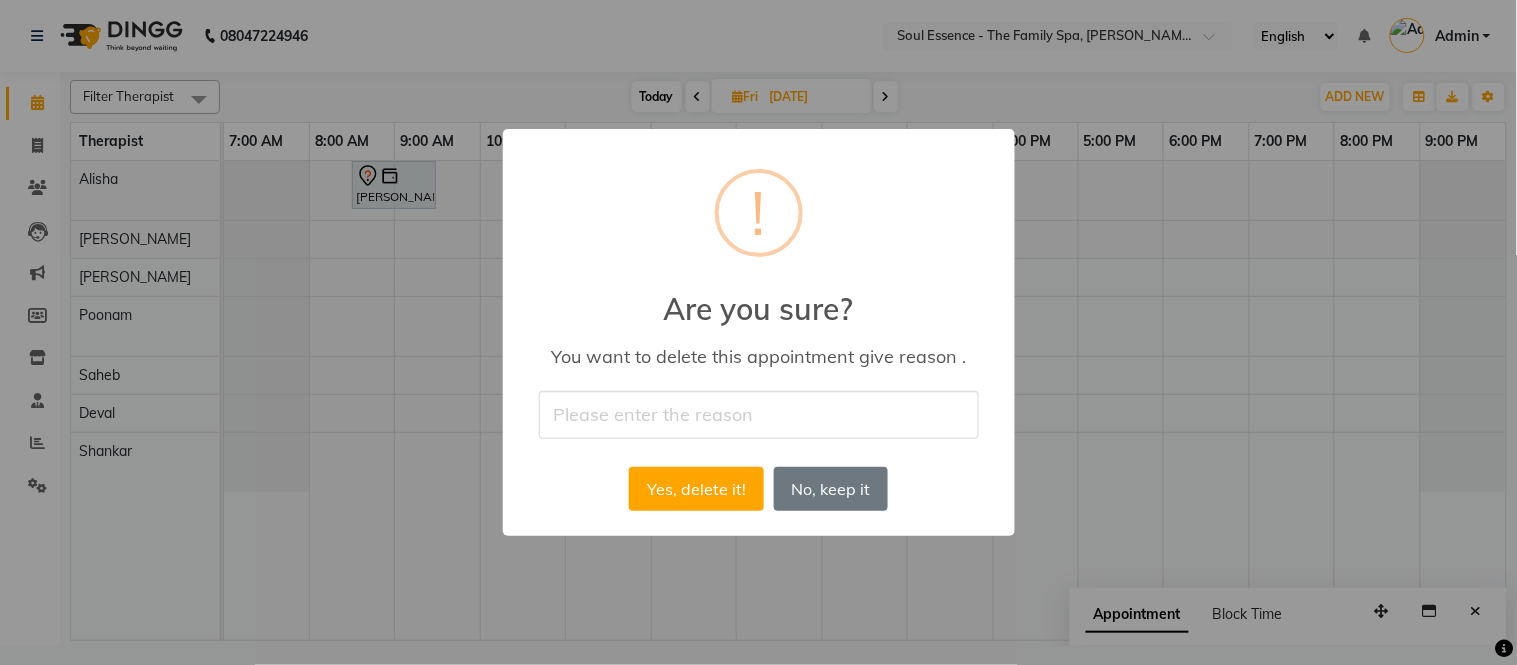click at bounding box center [759, 414] 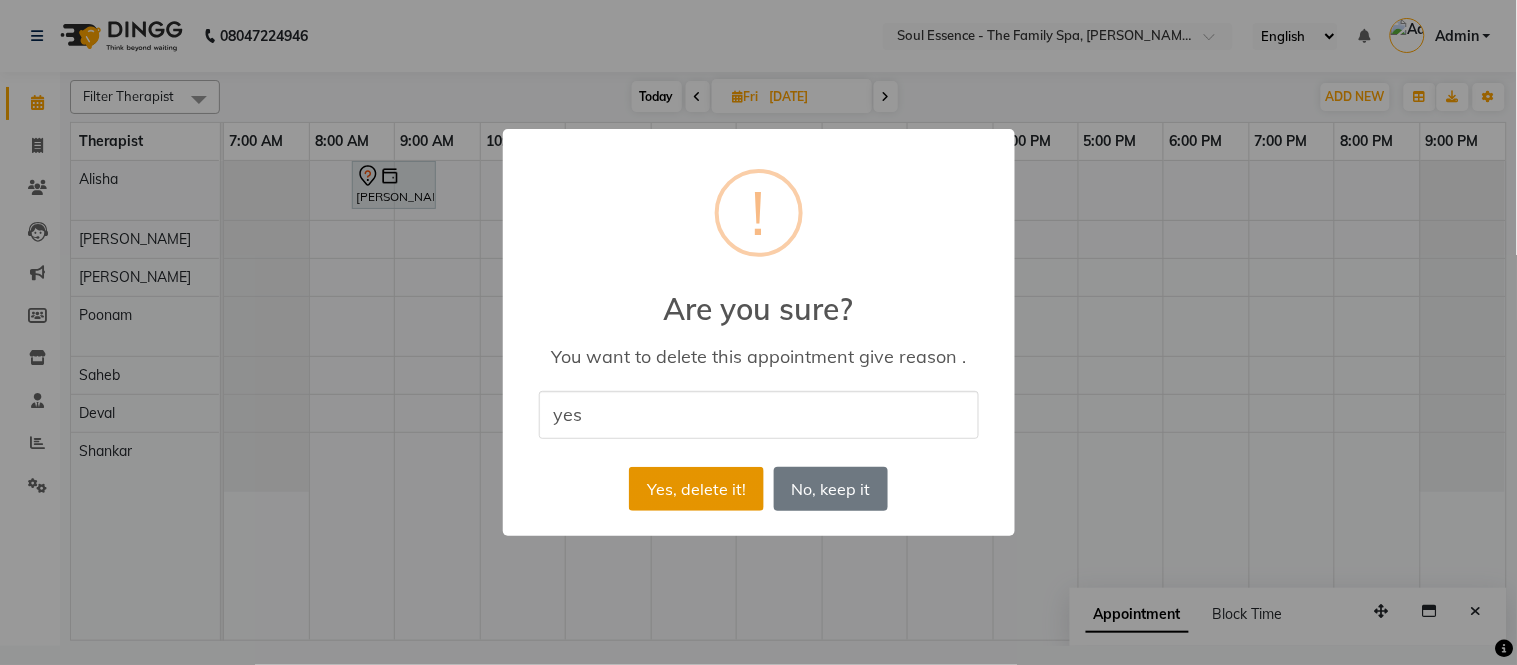 click on "Yes, delete it!" at bounding box center [696, 489] 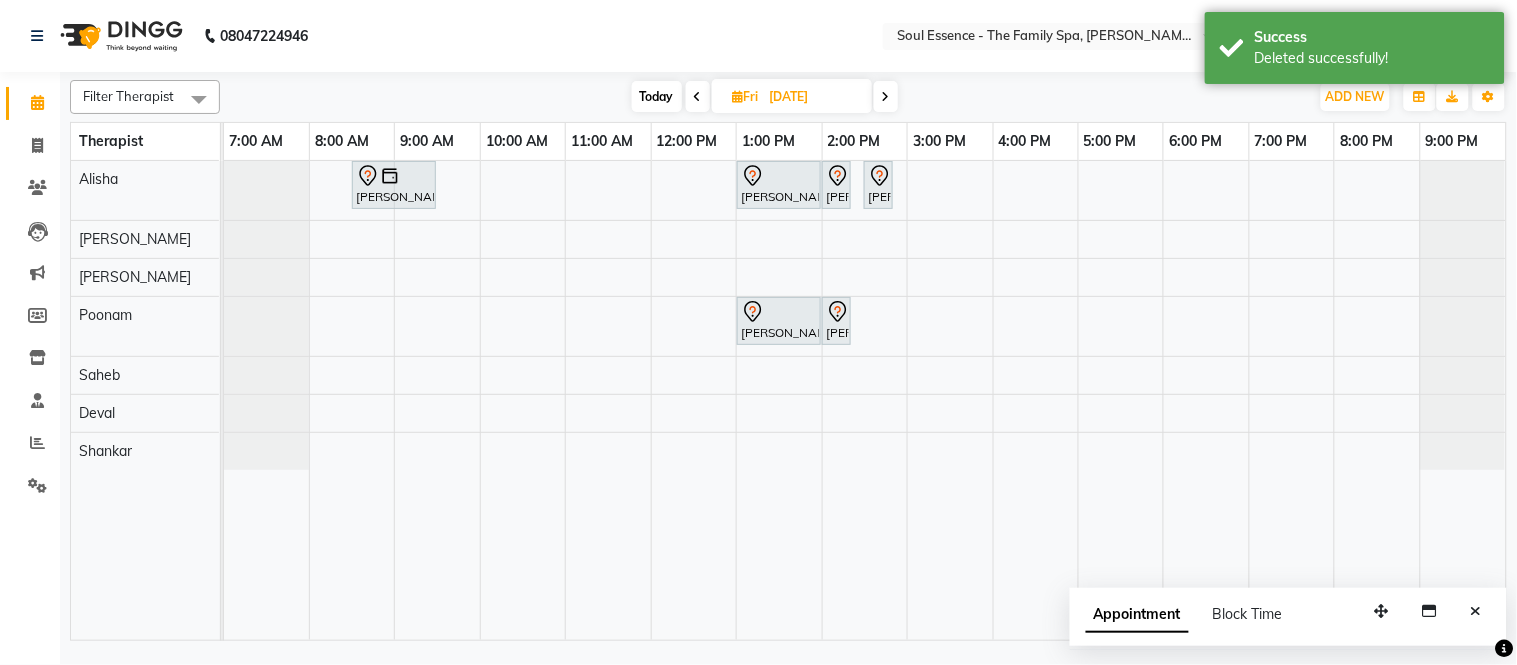 click on "Today" at bounding box center [657, 96] 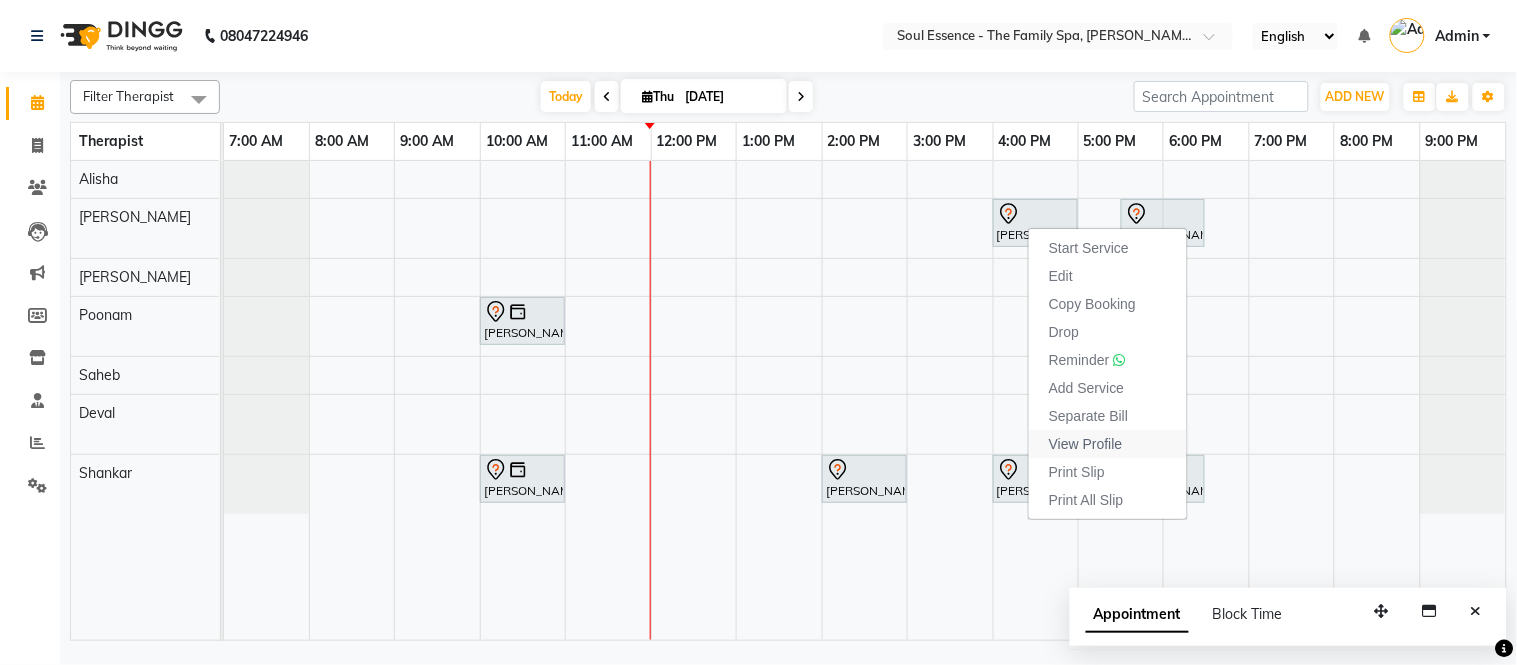 click on "View Profile" at bounding box center (1086, 444) 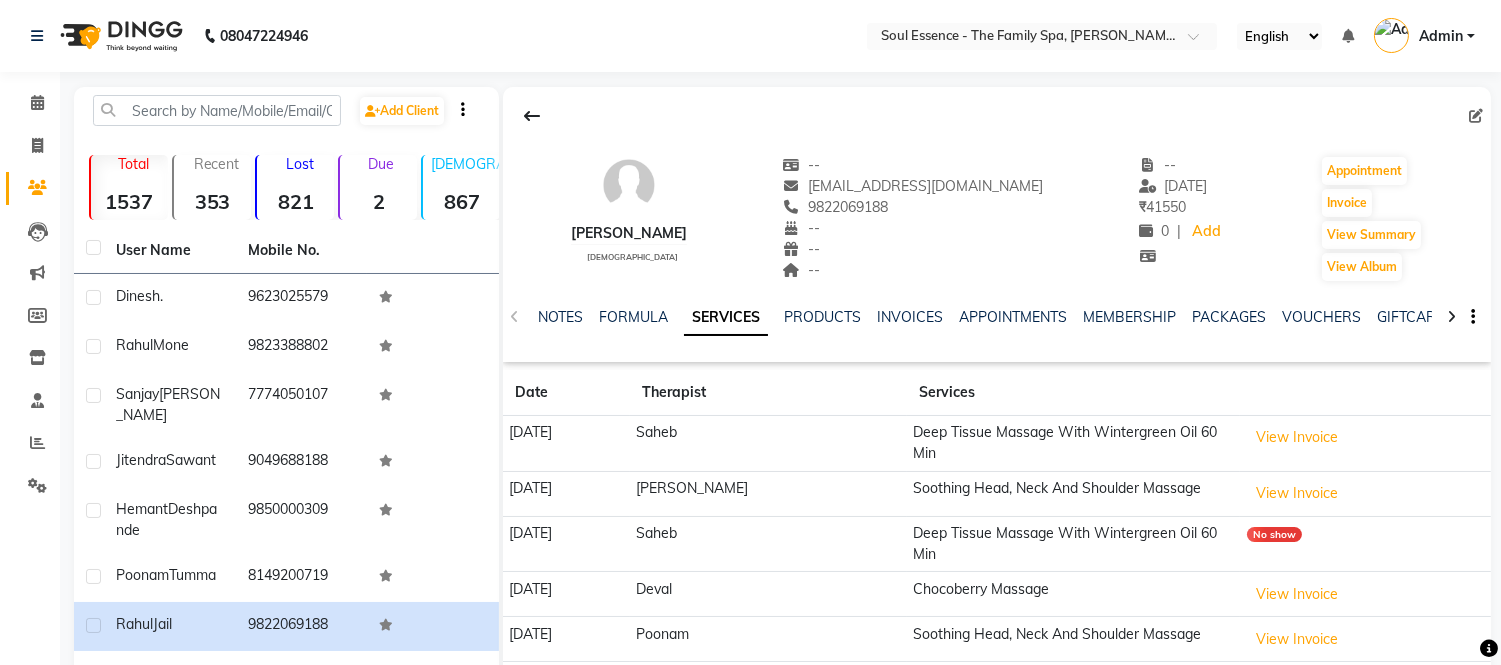 click on "PACKAGES" 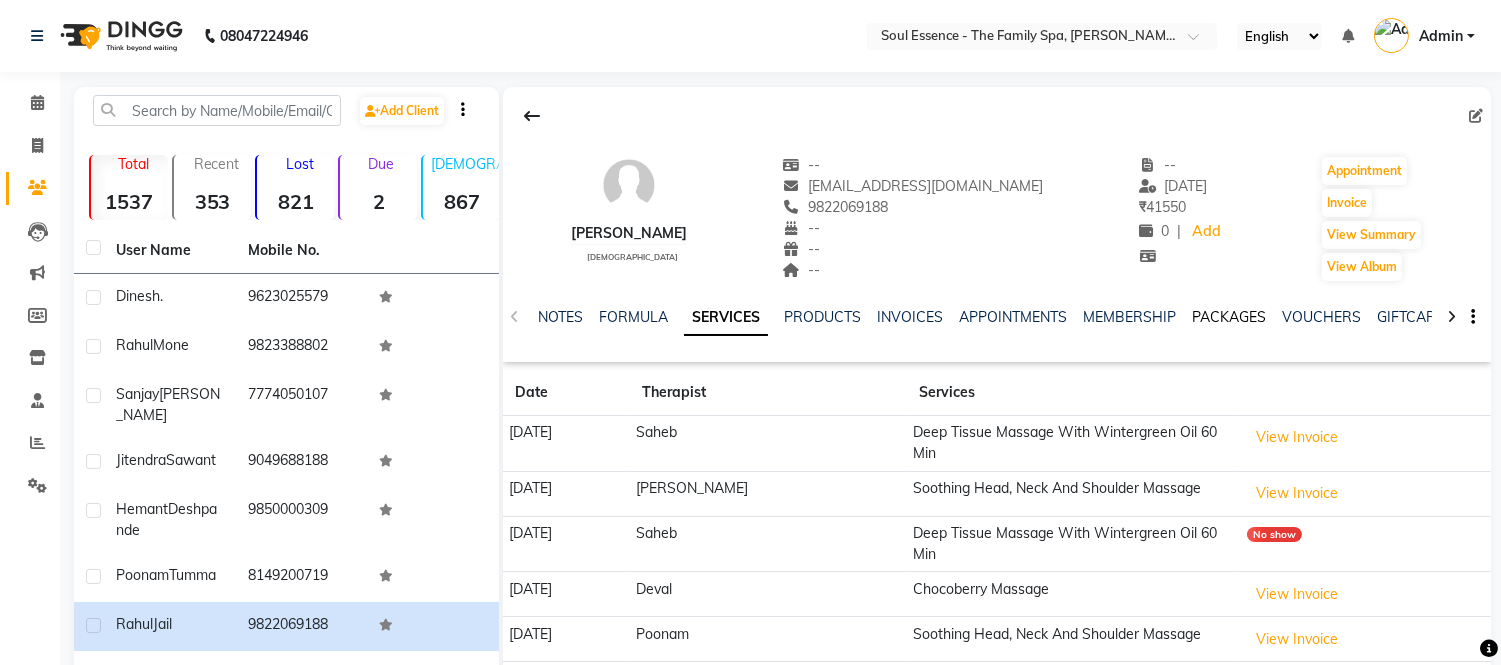 click on "PACKAGES" 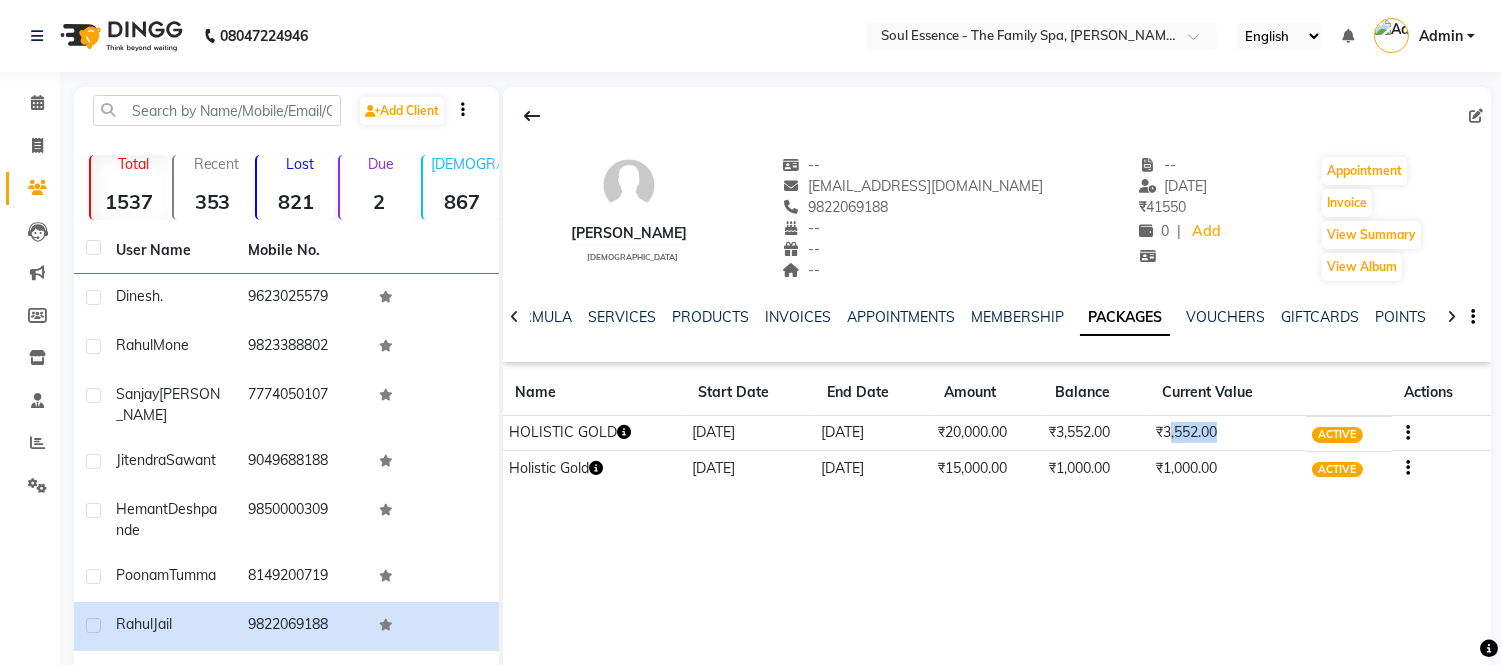 drag, startPoint x: 1176, startPoint y: 433, endPoint x: 1227, endPoint y: 432, distance: 51.009804 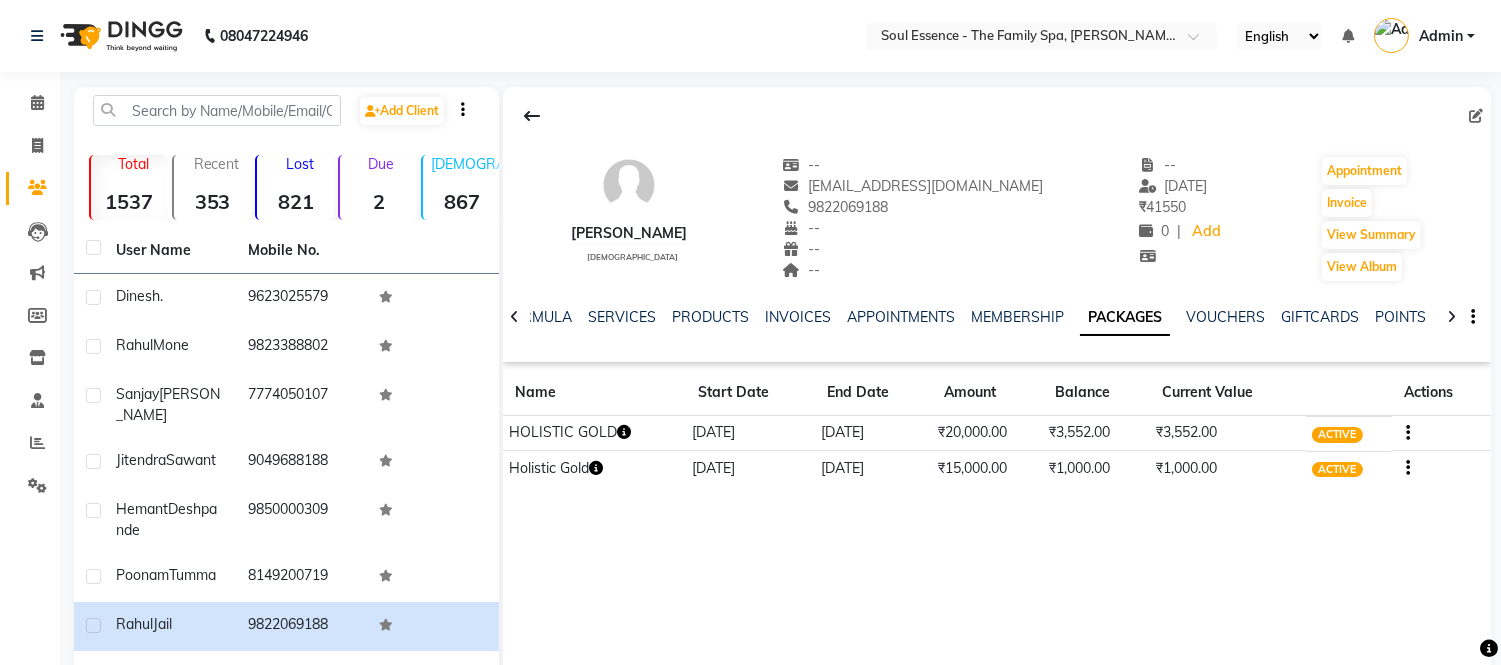 click on "[PERSON_NAME]   [DEMOGRAPHIC_DATA]  --   [EMAIL_ADDRESS][DOMAIN_NAME]   9822069188  --  --  --  -- [DATE] ₹    41550 0 |  Add   Appointment   Invoice  View Summary  View Album  NOTES FORMULA SERVICES PRODUCTS INVOICES APPOINTMENTS MEMBERSHIP PACKAGES VOUCHERS GIFTCARDS POINTS FORMS FAMILY CARDS WALLET Name Start Date End Date Amount Balance Current Value Actions  HOLISTIC GOLD  [DATE] [DATE]  ₹20,000.00   ₹3,552.00  ₹3,552.00 ACTIVE  Holistic Gold  [DATE] [DATE]  ₹15,000.00   ₹1,000.00  ₹1,000.00 ACTIVE" 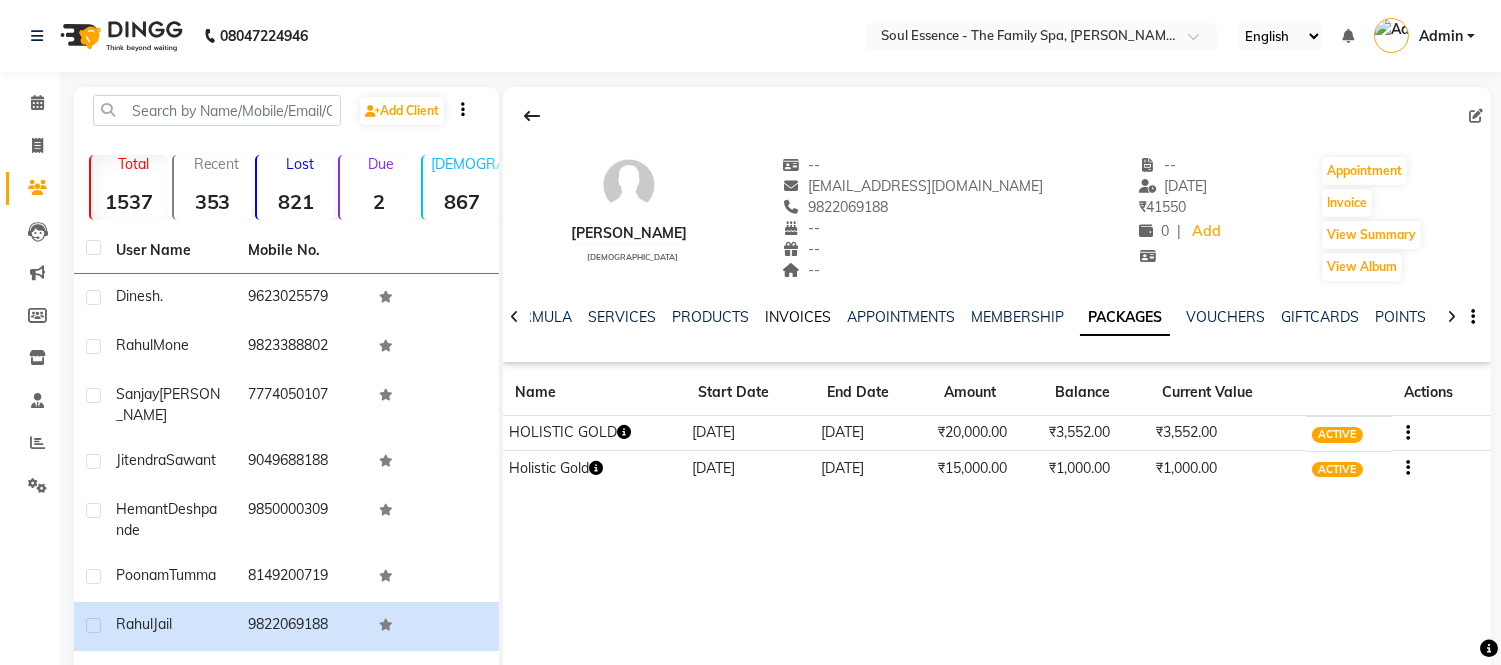 click on "INVOICES" 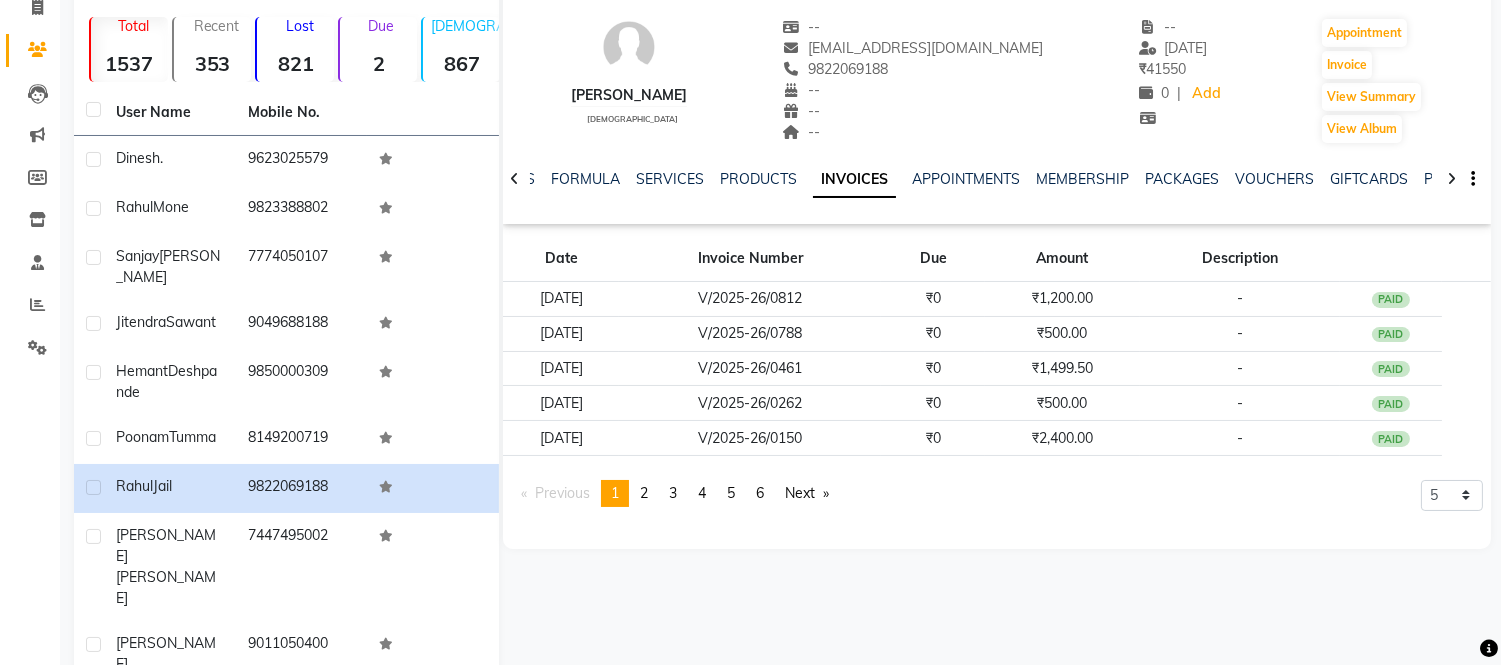scroll, scrollTop: 252, scrollLeft: 0, axis: vertical 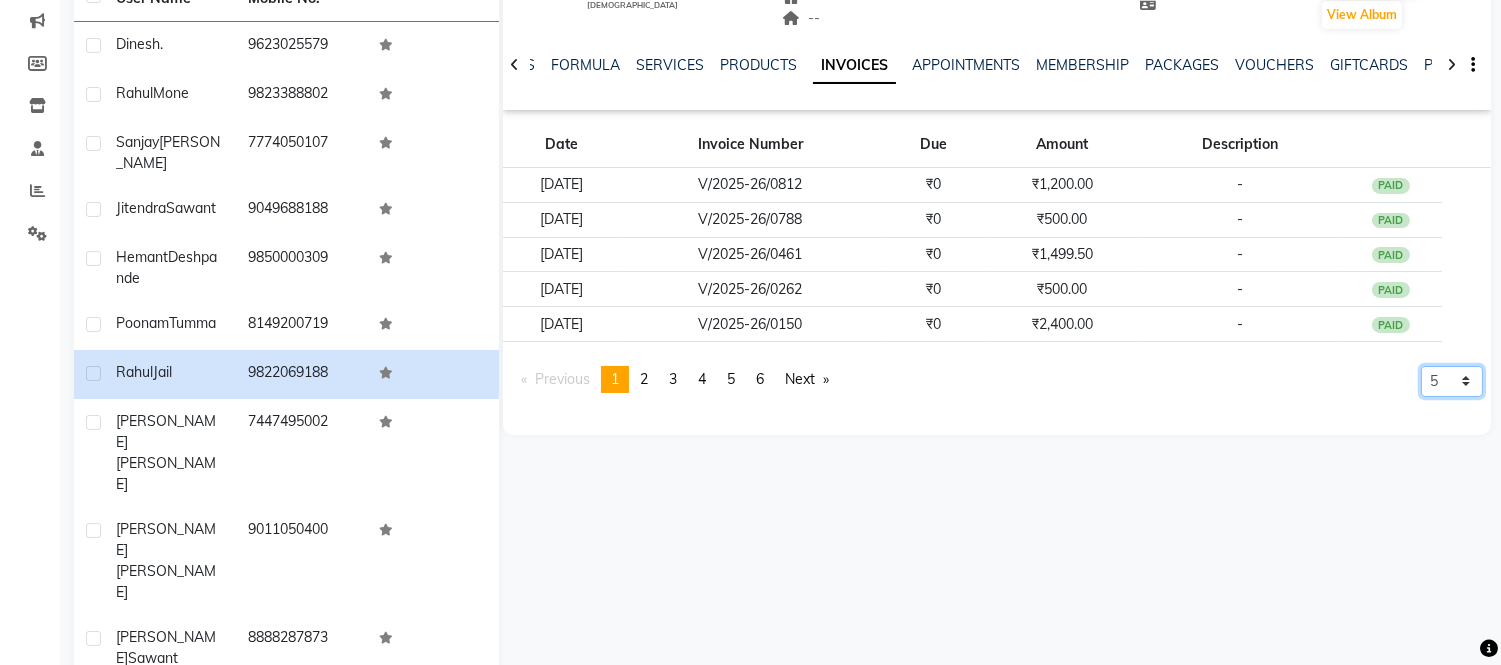 click on "5 10 50 100 500" 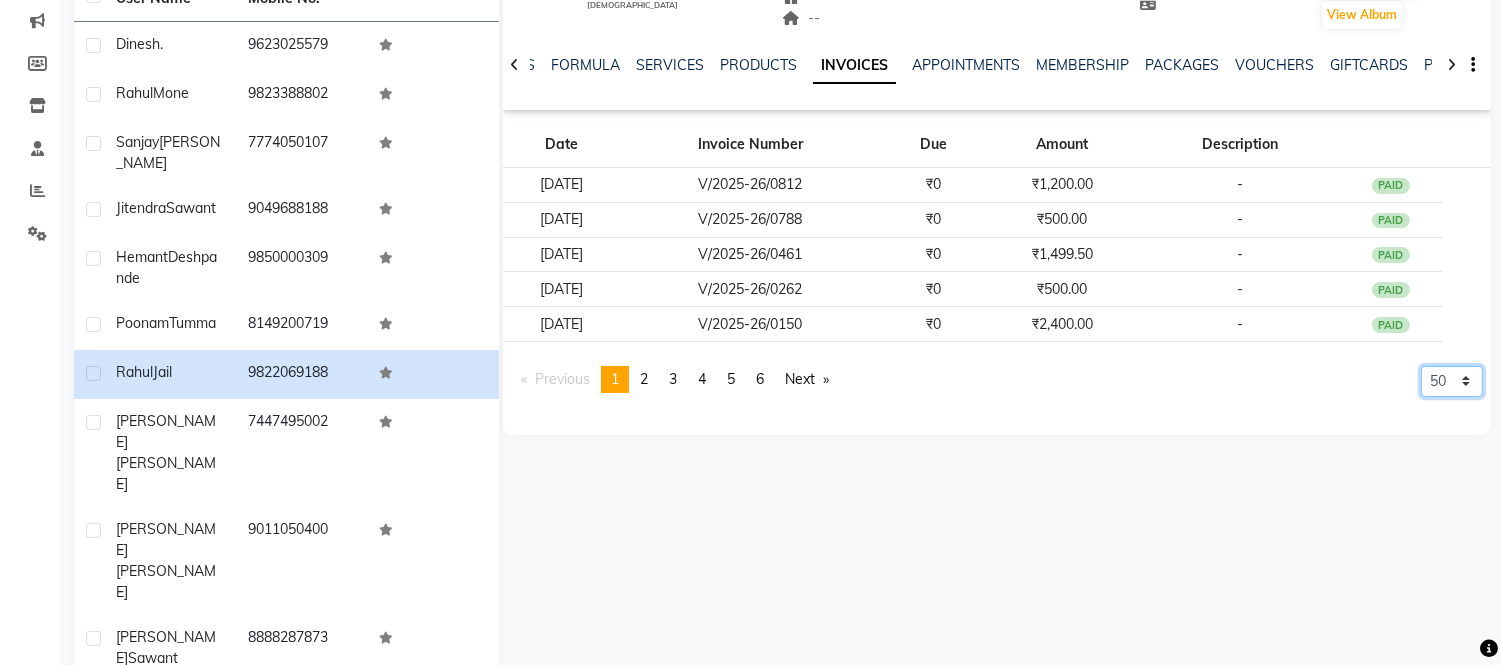 click on "5 10 50 100 500" 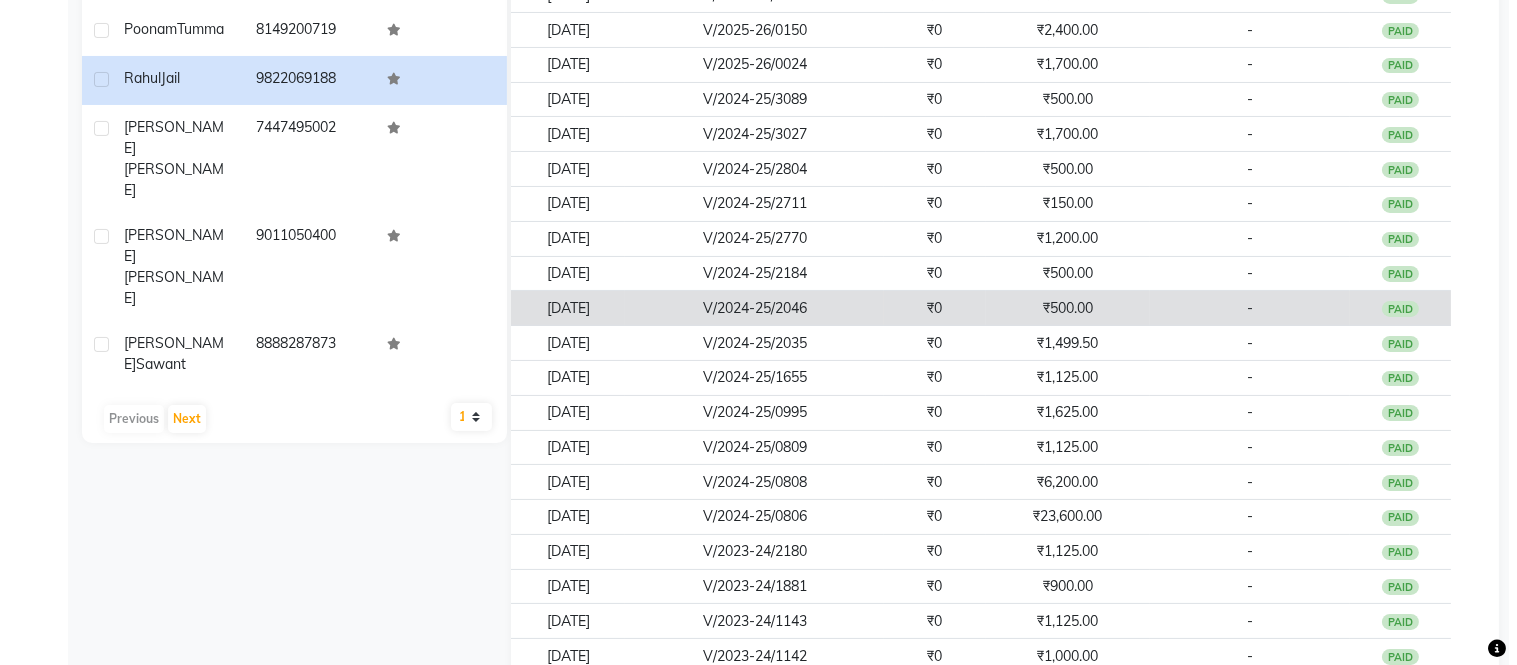 scroll, scrollTop: 585, scrollLeft: 0, axis: vertical 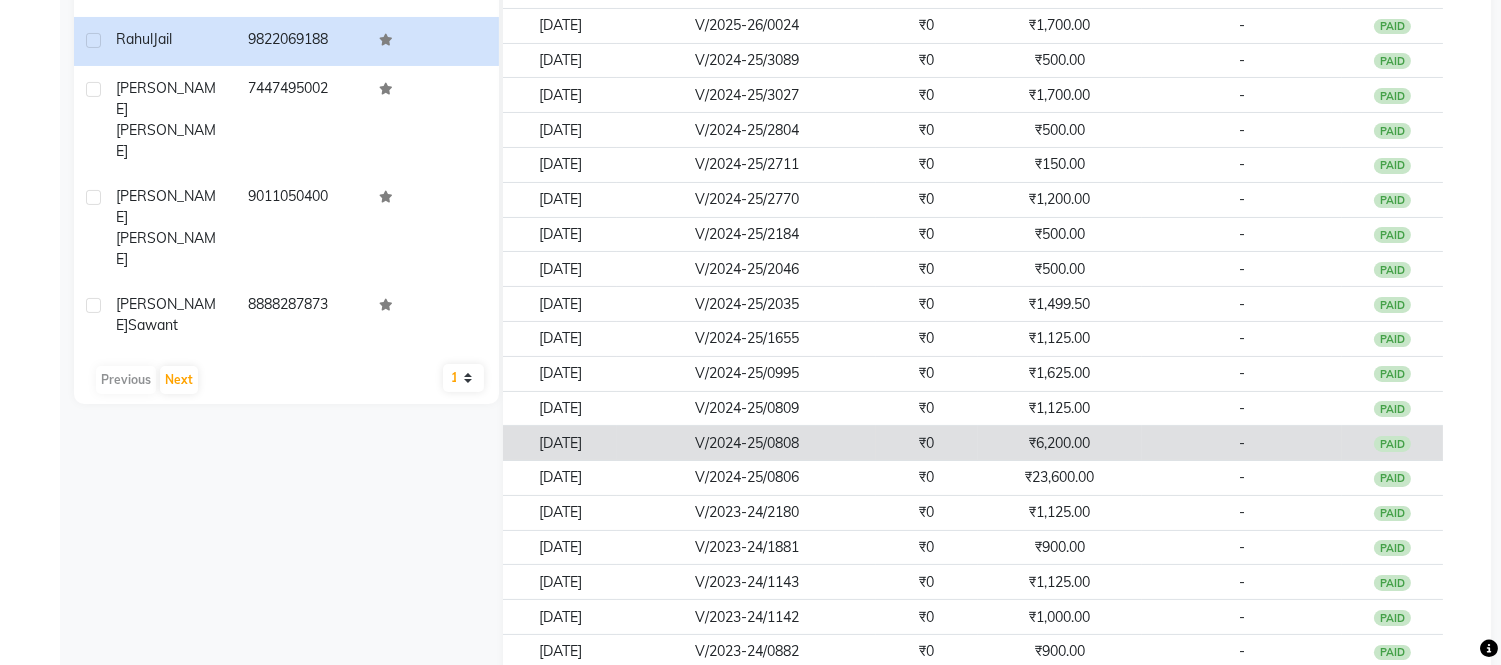 click on "₹6,200.00" 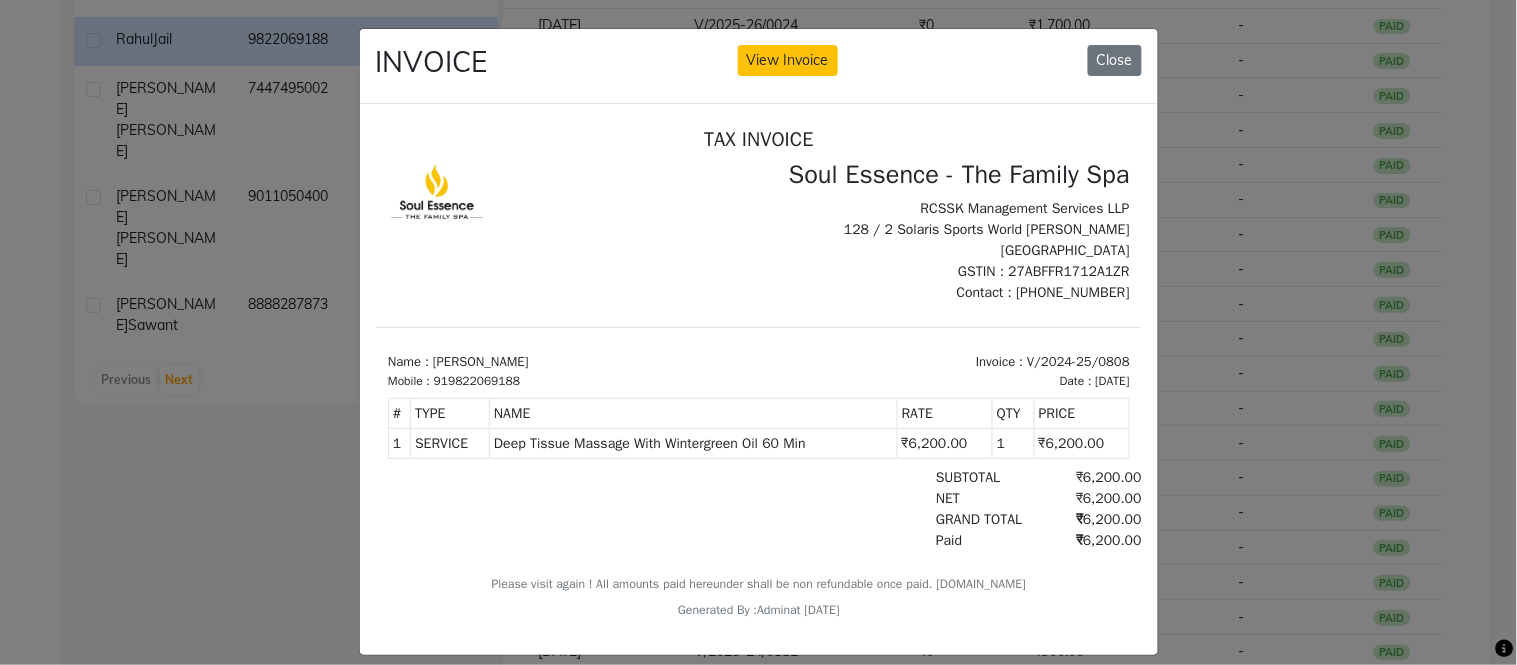 scroll, scrollTop: 15, scrollLeft: 0, axis: vertical 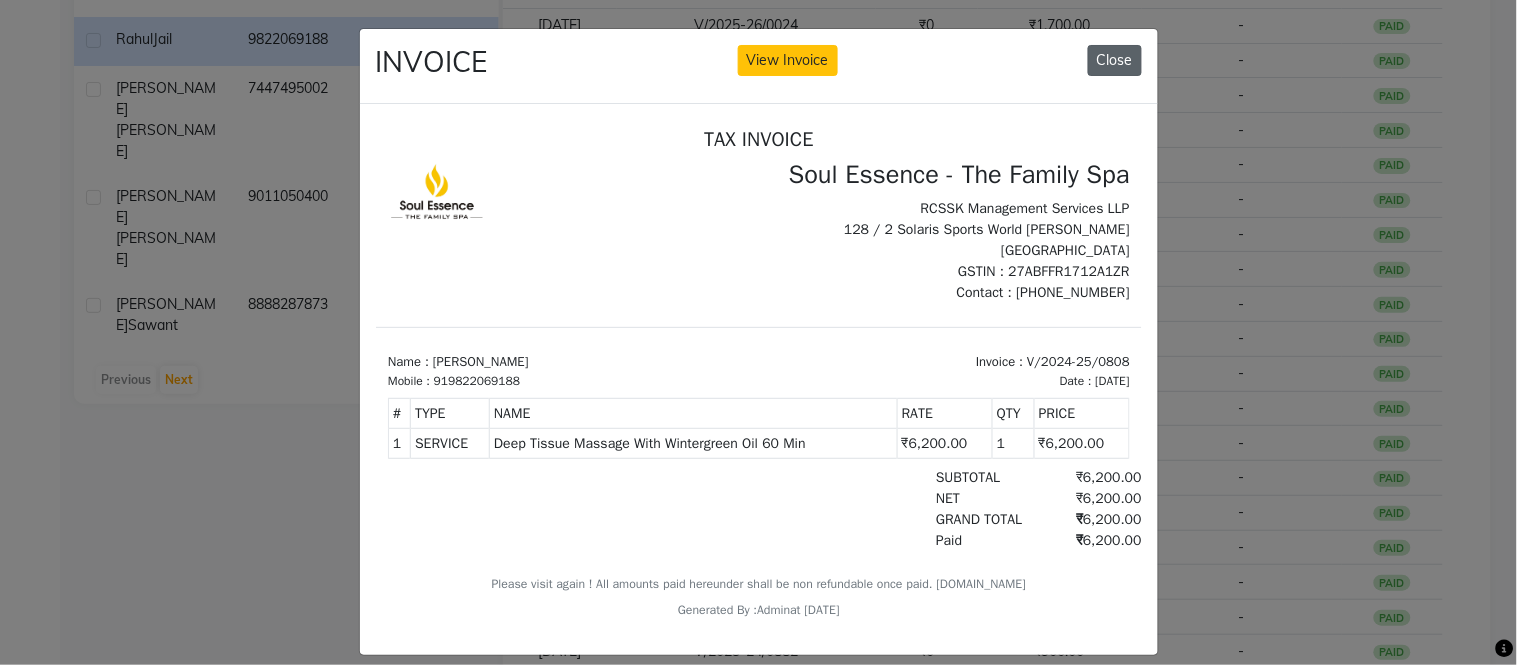 click on "Close" 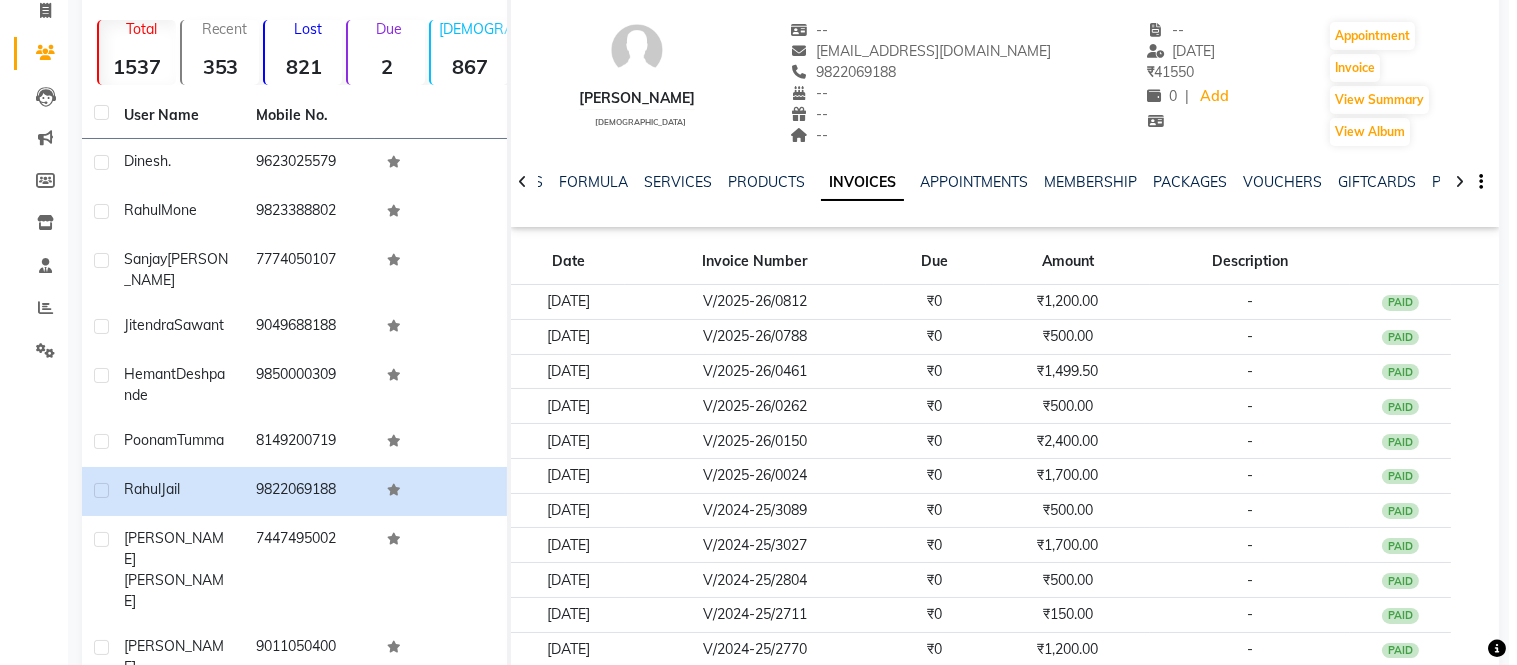 scroll, scrollTop: 0, scrollLeft: 0, axis: both 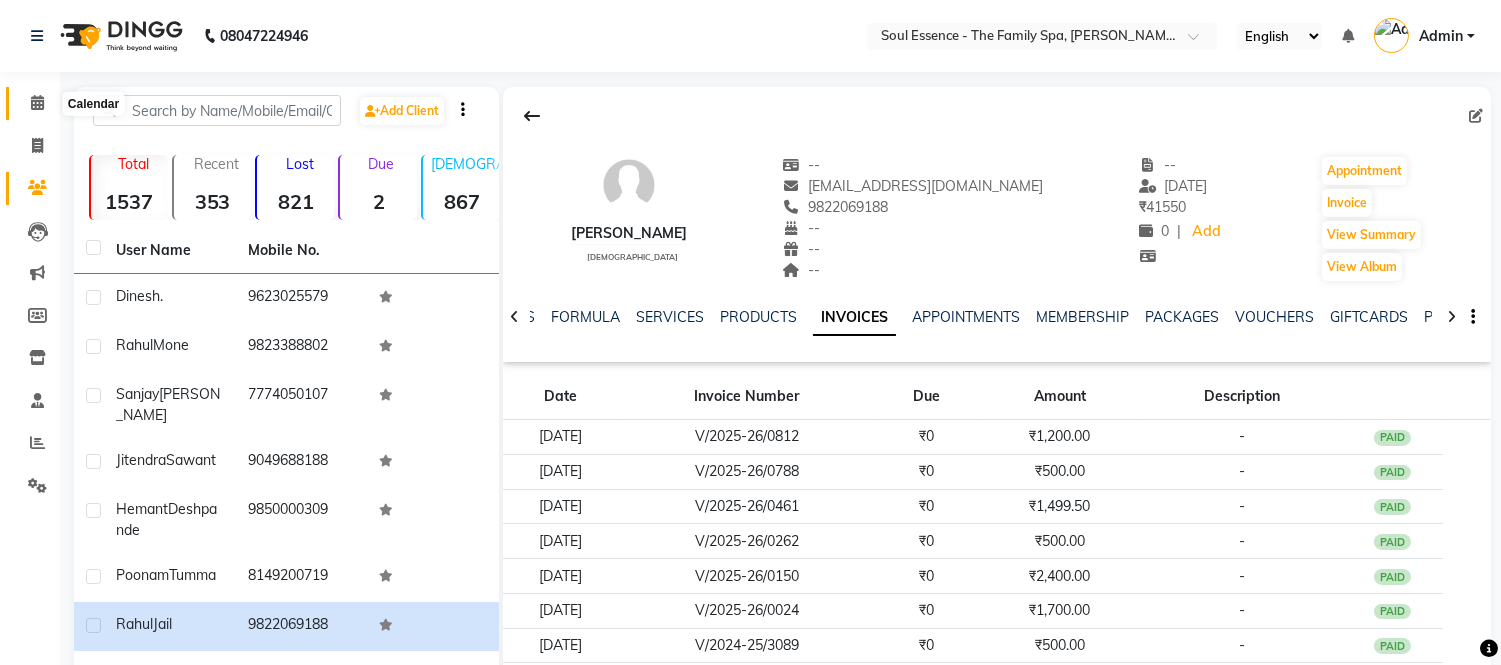 click 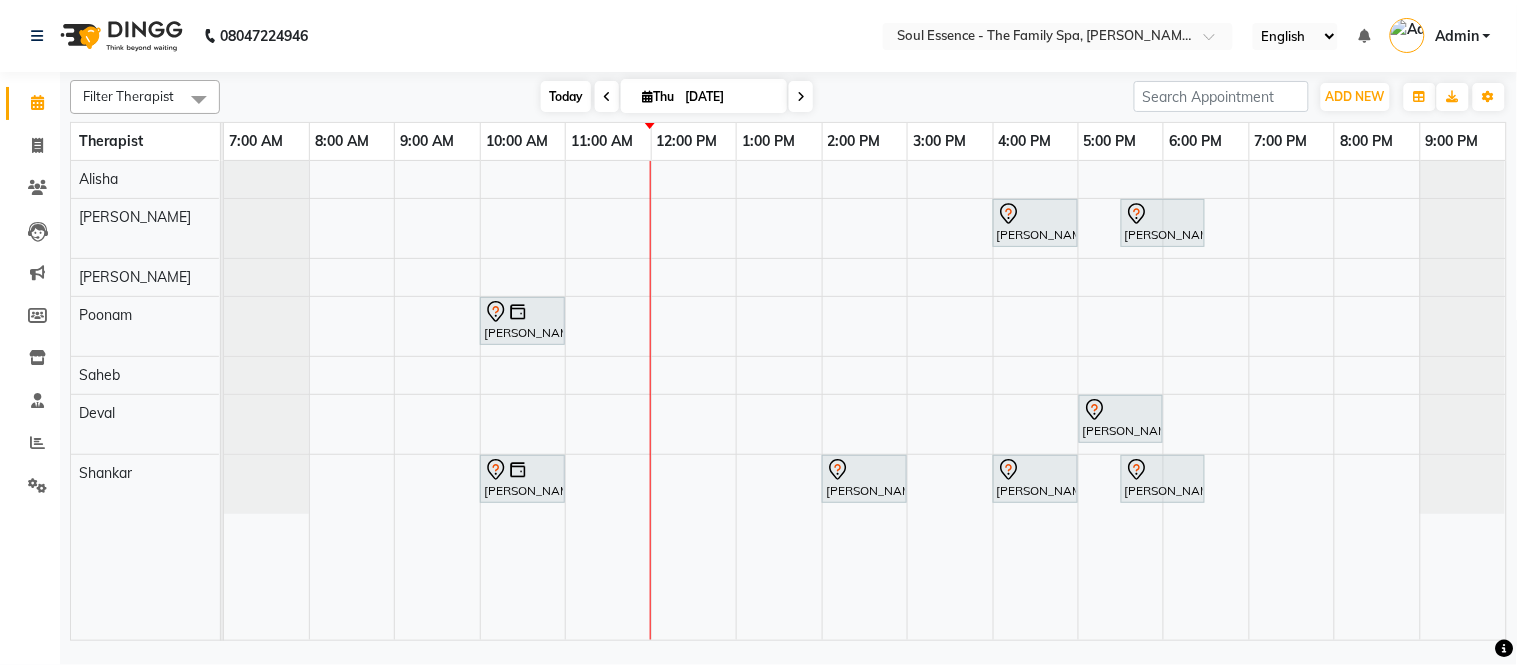 click on "Today" at bounding box center [566, 96] 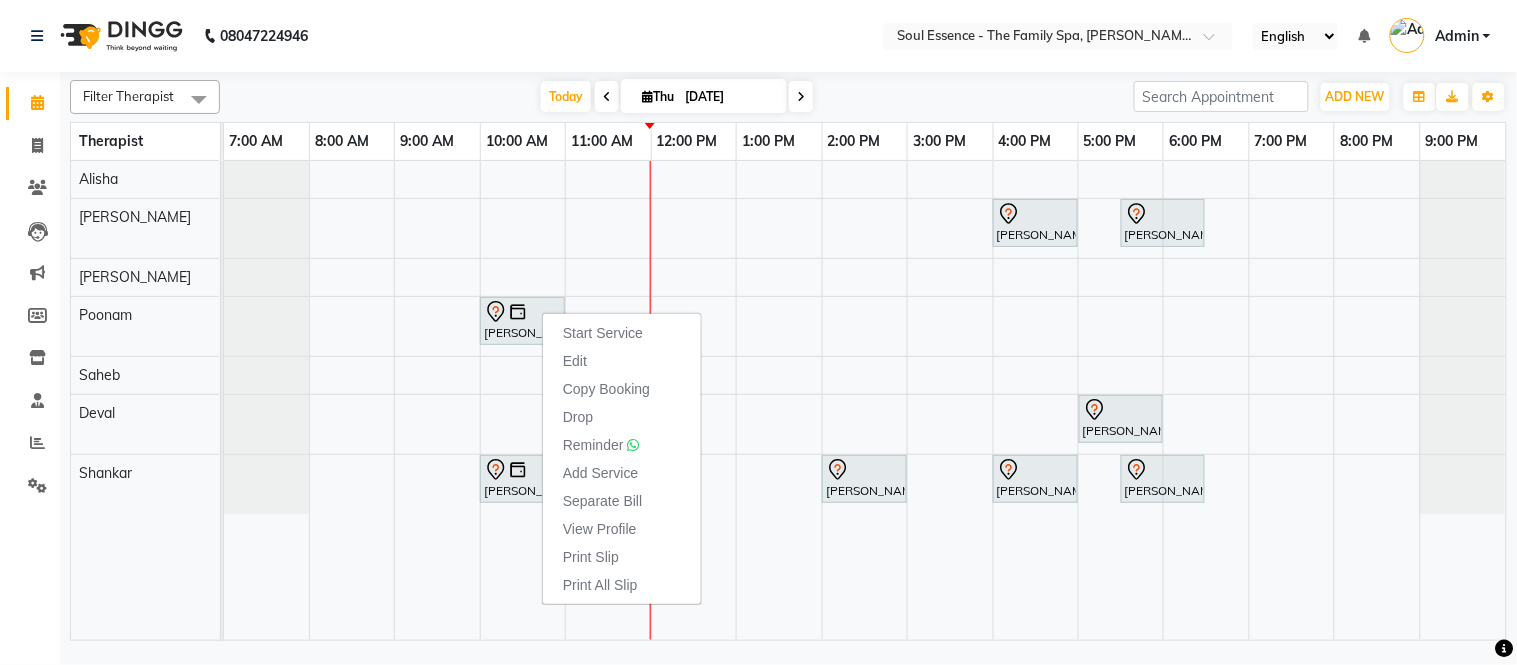 click on "08047224946 Select Location × Soul Essence - The Family Spa, [PERSON_NAME] Colony English ENGLISH Español العربية मराठी हिंदी ગુજરાતી தமிழ் 中文 Notifications nothing to show Admin Manage Profile Change Password Sign out  Version:3.15.3" 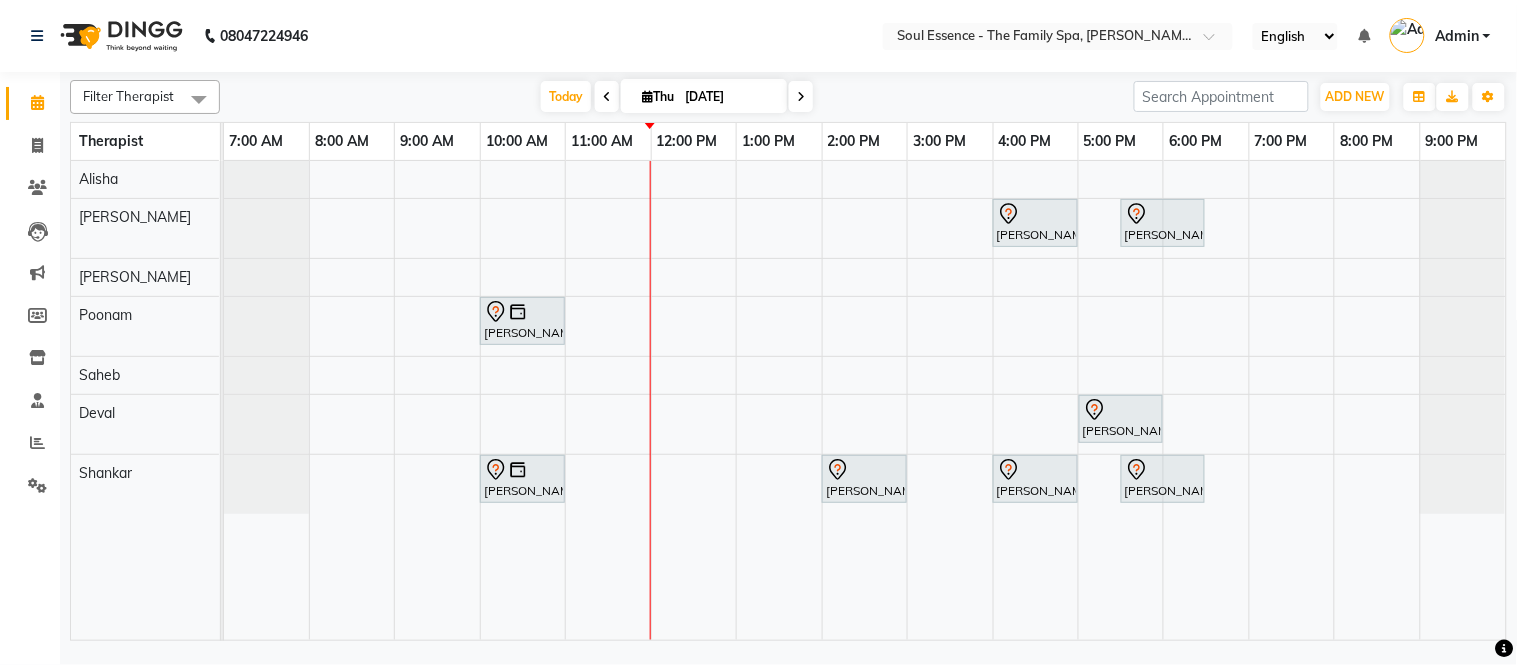 click on "10:00 AM" at bounding box center (523, 141) 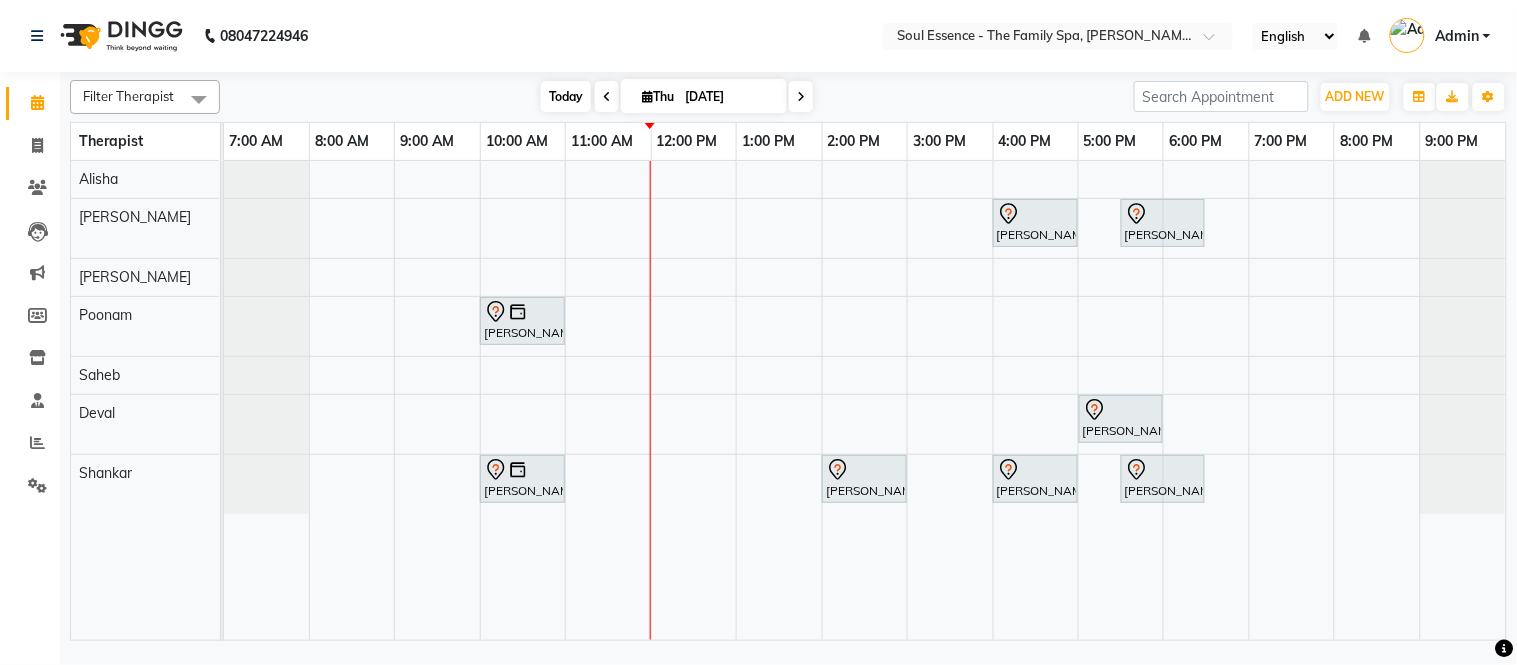 click on "Today" at bounding box center (566, 96) 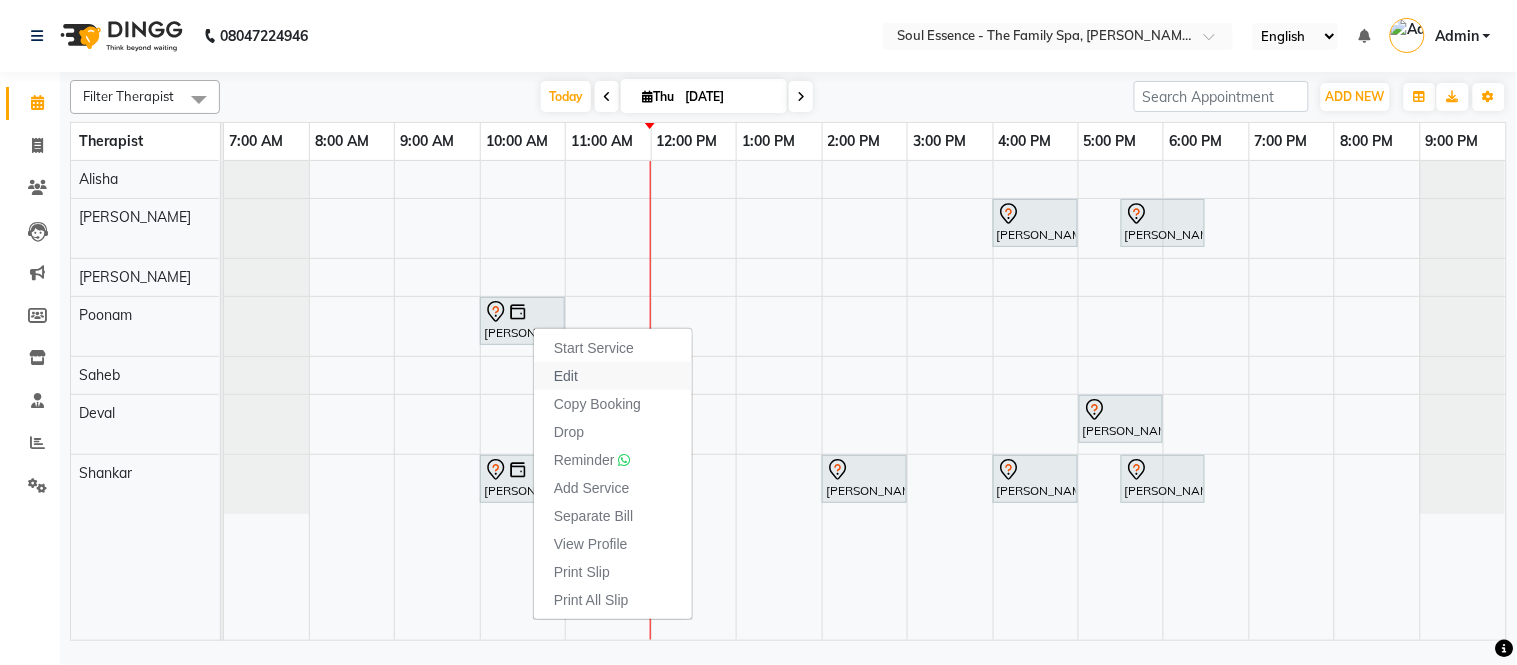 click on "Edit" at bounding box center [613, 376] 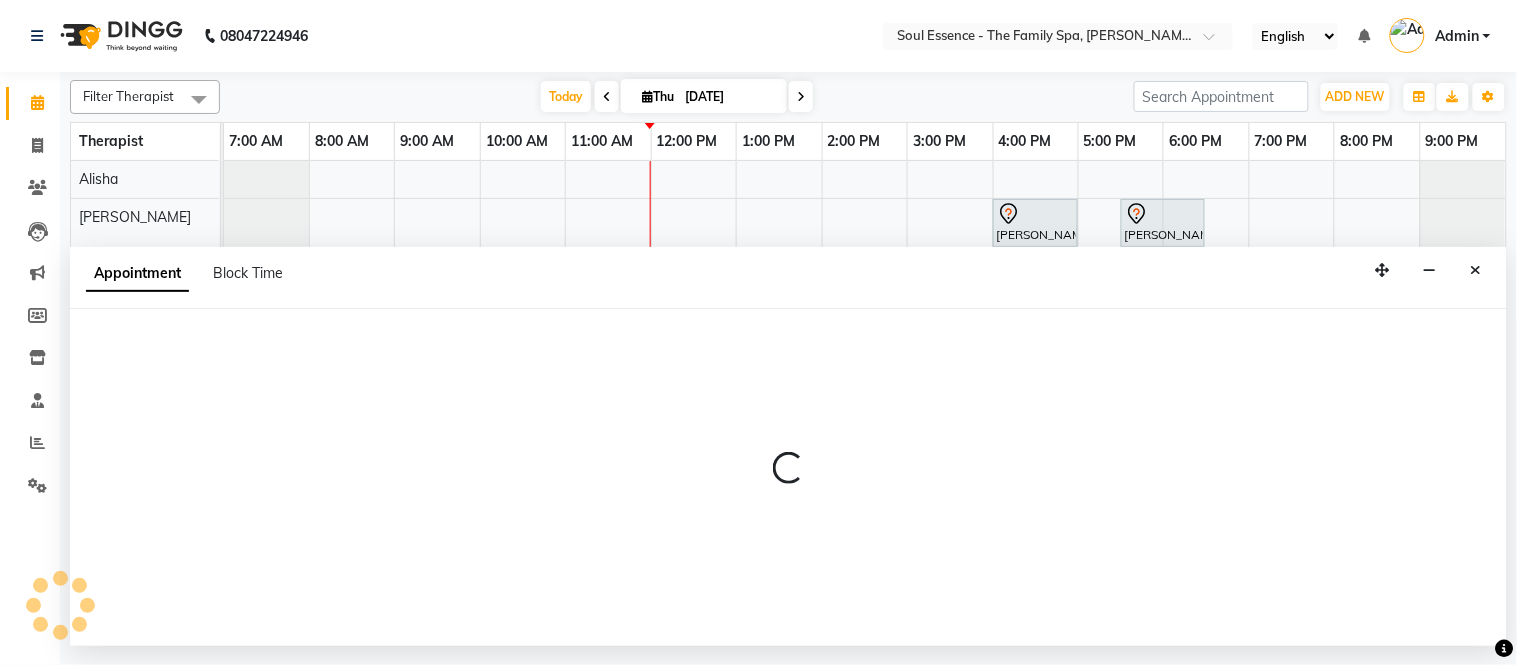 select on "tentative" 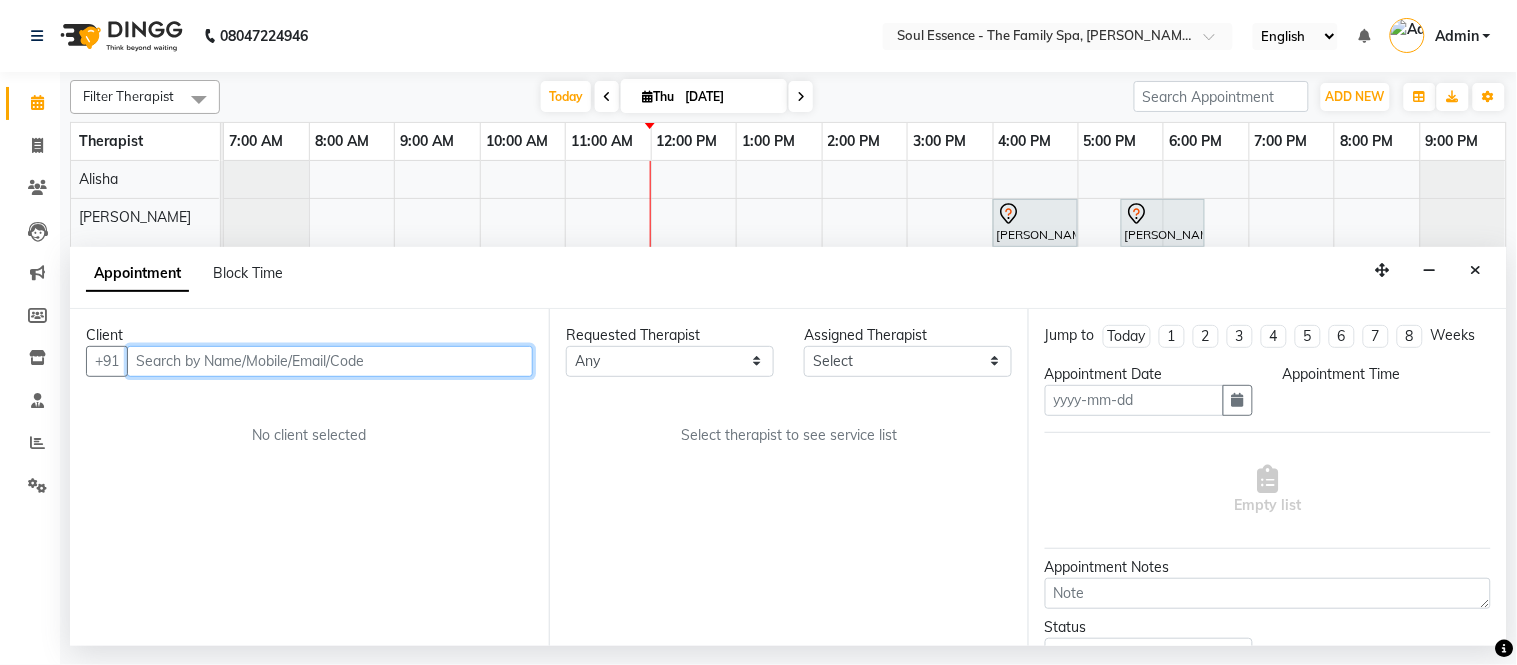type on "[DATE]" 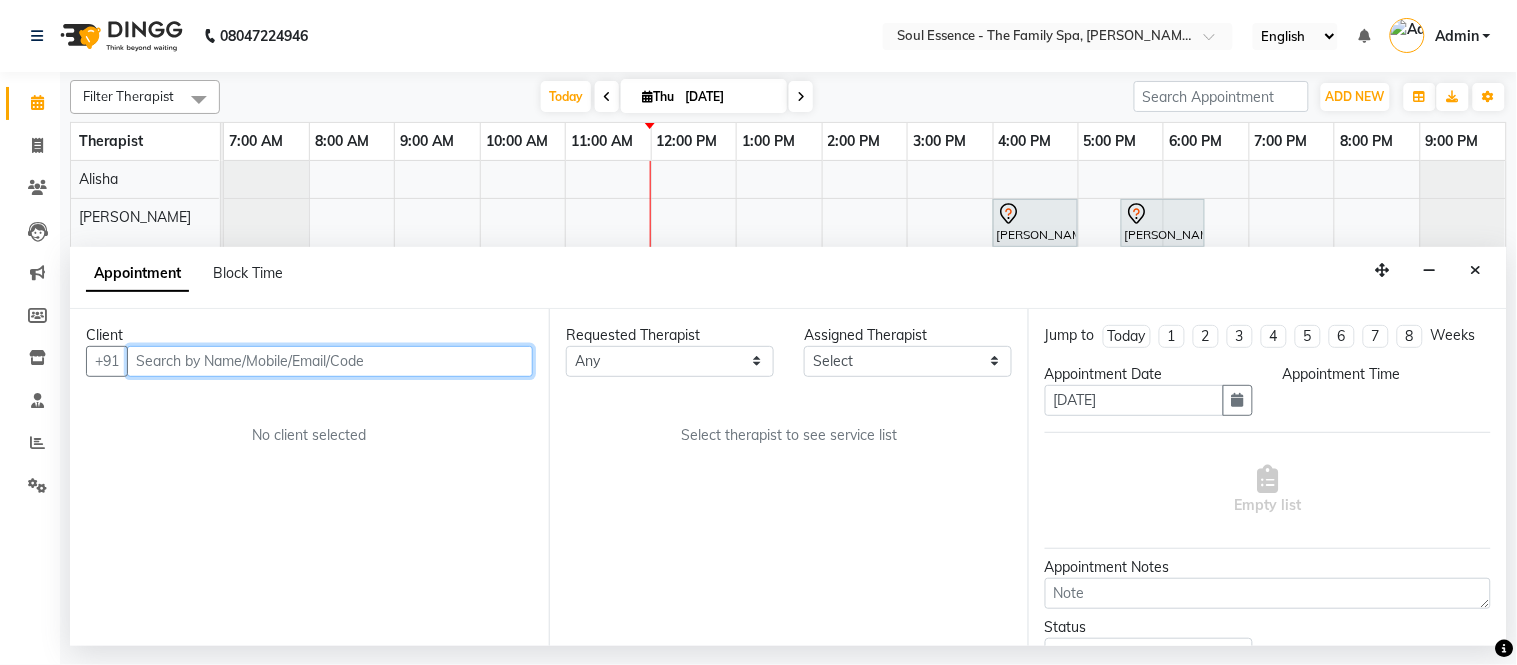 select on "600" 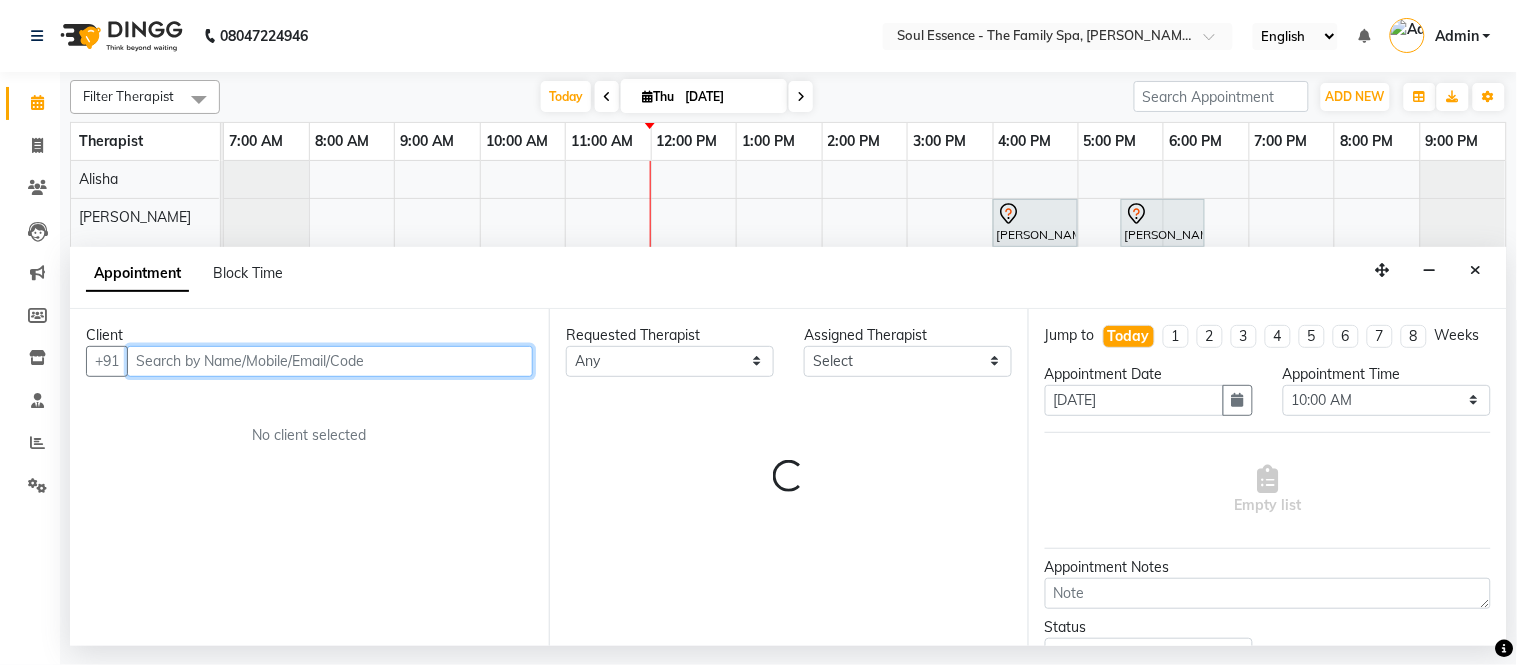 select on "37932" 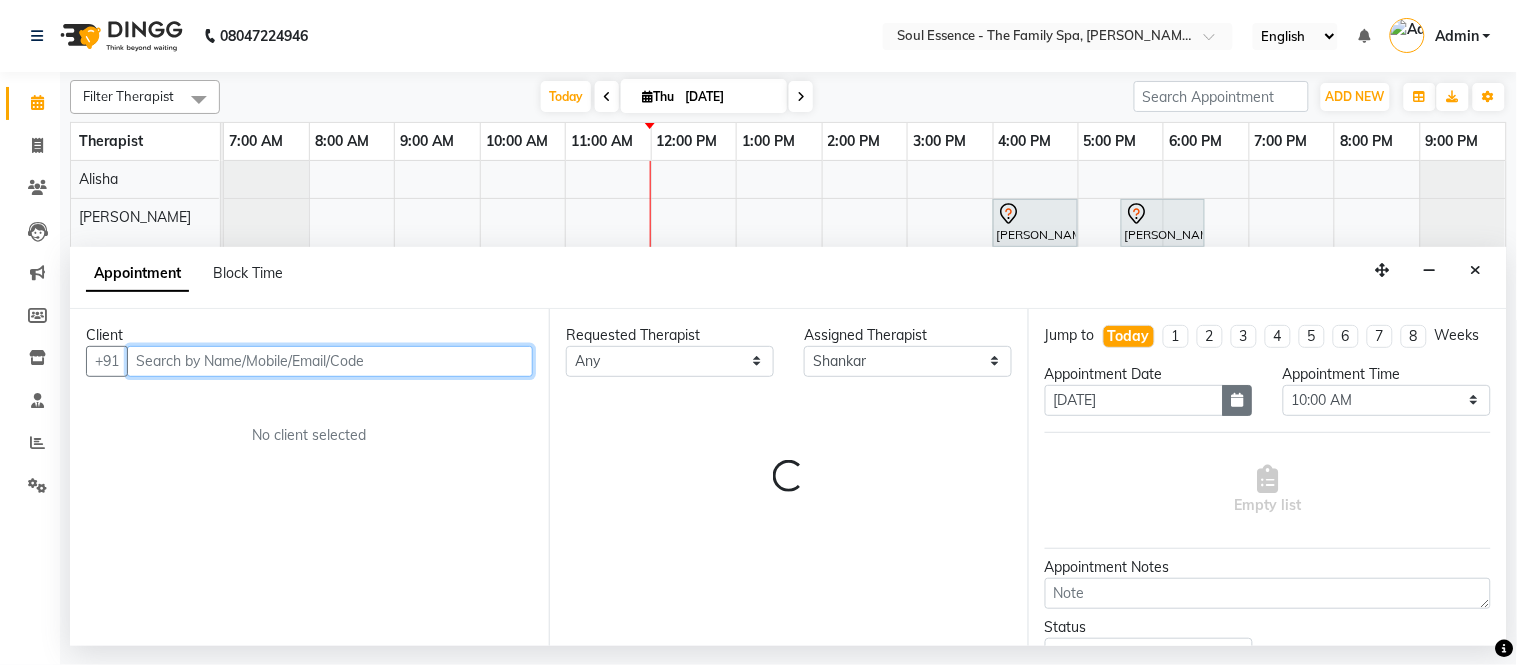 select on "1188" 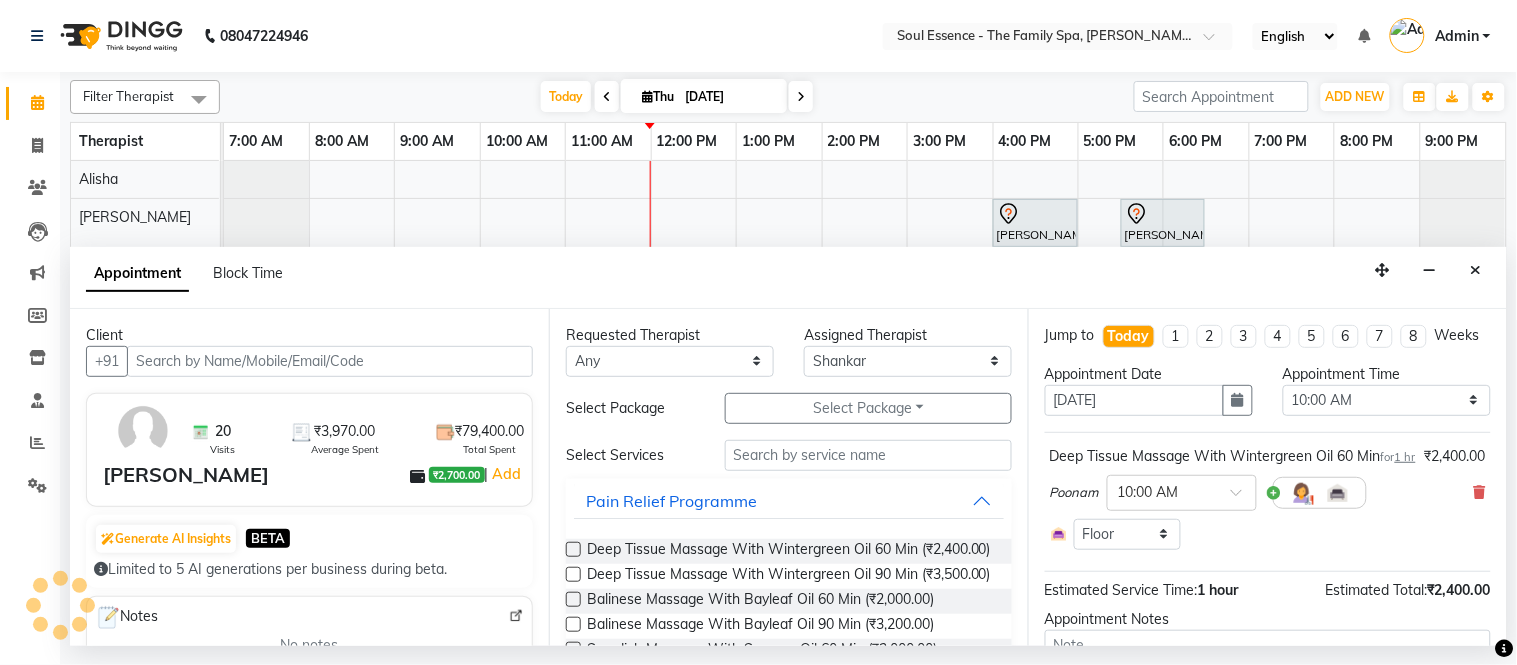 click on "Assigned Therapist" at bounding box center [908, 335] 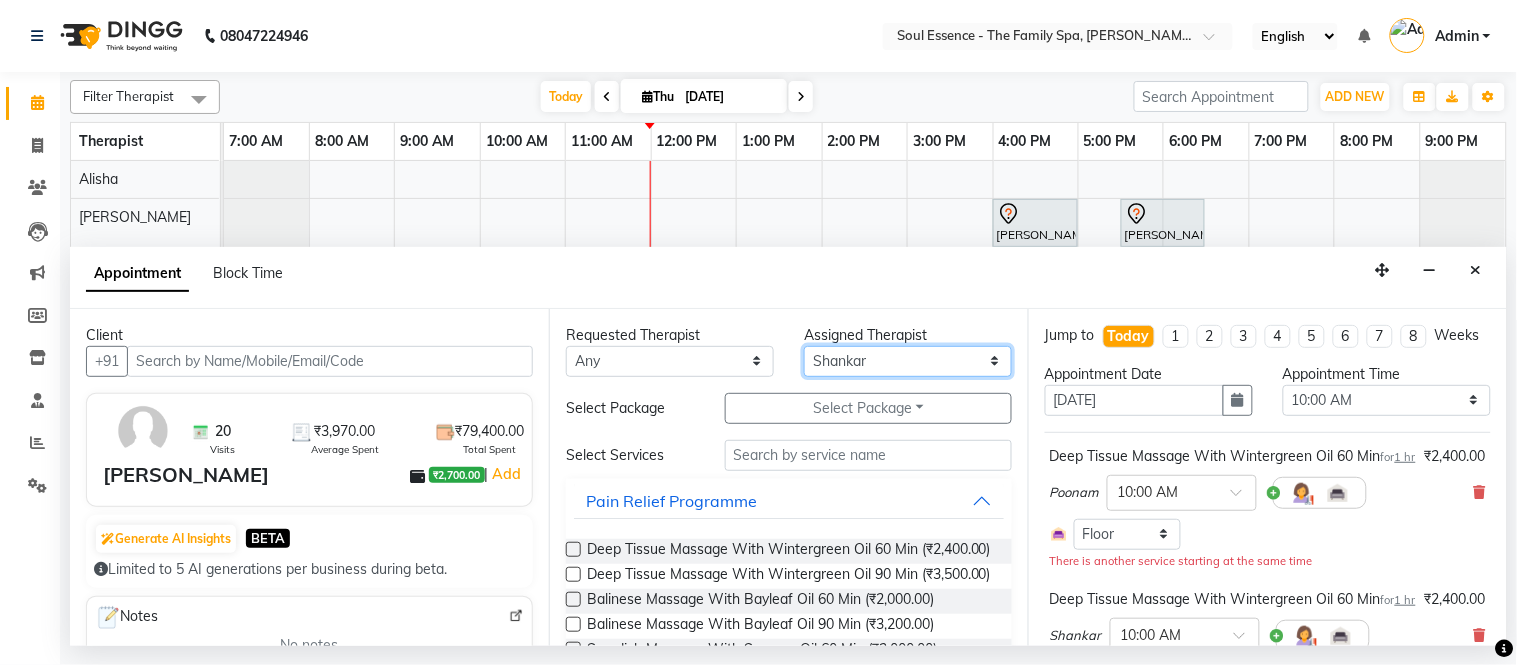click on "Select [PERSON_NAME] [PERSON_NAME] Poonam Saheb [PERSON_NAME]" at bounding box center [908, 361] 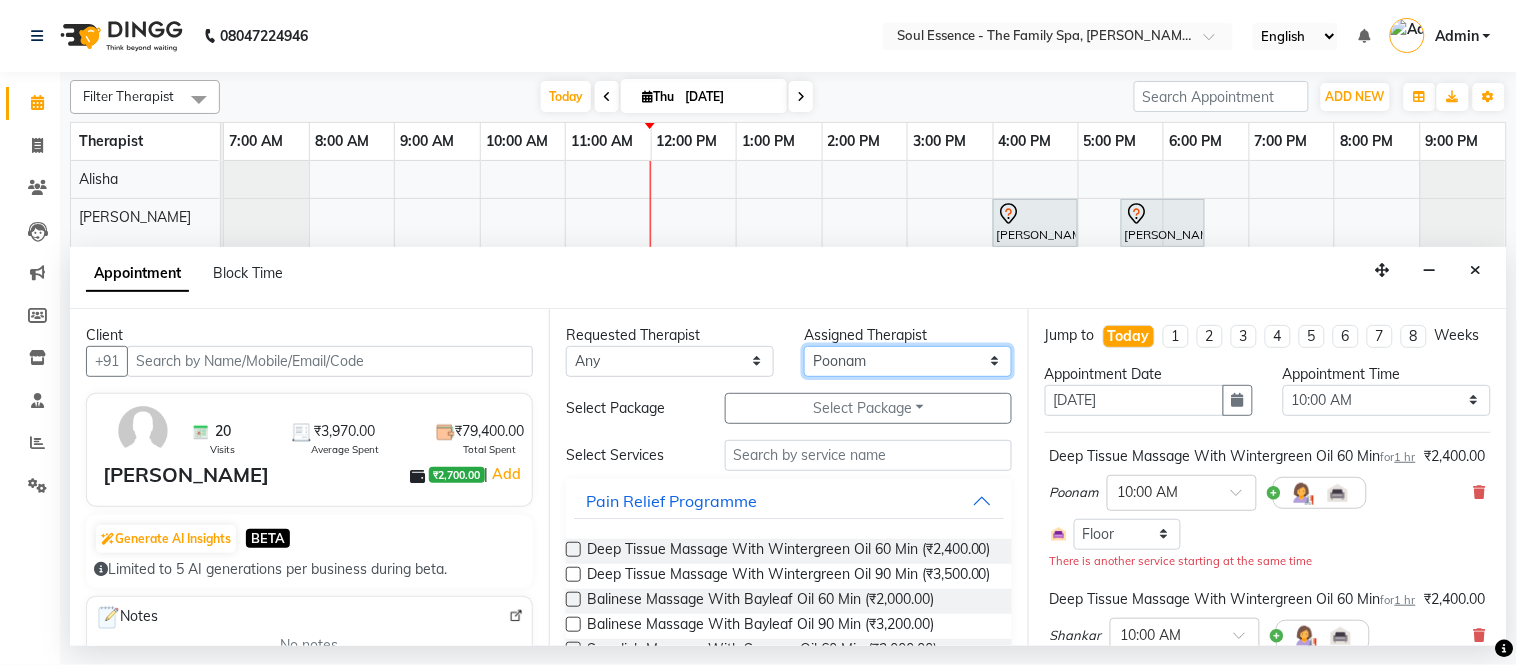 click on "Select [PERSON_NAME] [PERSON_NAME] Poonam Saheb [PERSON_NAME]" at bounding box center (908, 361) 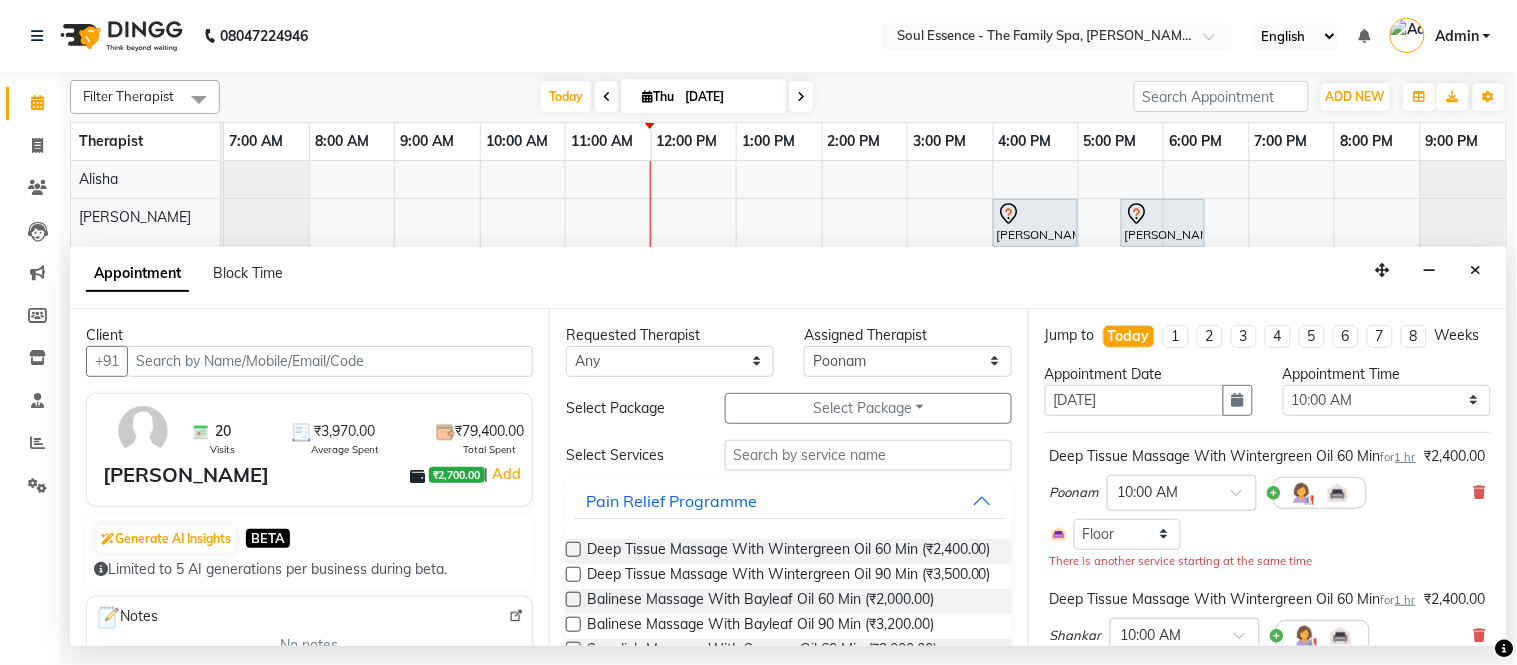 click on "Requested Therapist Any [PERSON_NAME] [PERSON_NAME] Poonam Saheb [PERSON_NAME] Assigned Therapist Select [PERSON_NAME] [PERSON_NAME] Poonam Saheb [PERSON_NAME] Select Package Select Package  Toggle Dropdown Anniversary Plan Select Services    Pain Relief Programme Deep Tissue Massage With Wintergreen Oil 60 Min (₹2,400.00) Deep Tissue Massage With Wintergreen Oil 90 Min (₹3,500.00) Balinese Massage With Bayleaf Oil 60 Min (₹2,000.00) Balinese Massage With Bayleaf Oil 90 Min (₹3,200.00) Swedish Massage With Sesame Oil 60 Min (₹2,000.00) Swedish Massage With Sesame Oil 90 Min (₹3,200.00) Swedish Massage With [MEDICAL_DATA] 60 Min (₹2,400.00) Swedish Massage With [MEDICAL_DATA] 90 Min (₹3,500.00) Sports Special Package 90 Min (₹3,200.00) Deep Relaxation Package 90 Min (₹3,200.00)    Better Sleep Programme    Anxiety Relief Programme    Anti-Fatigue Programme    Immunity Booster Programme    Detox Programme    [MEDICAL_DATA] Programme    Age Reversal Programme    Holistic Packages" at bounding box center (788, 477) 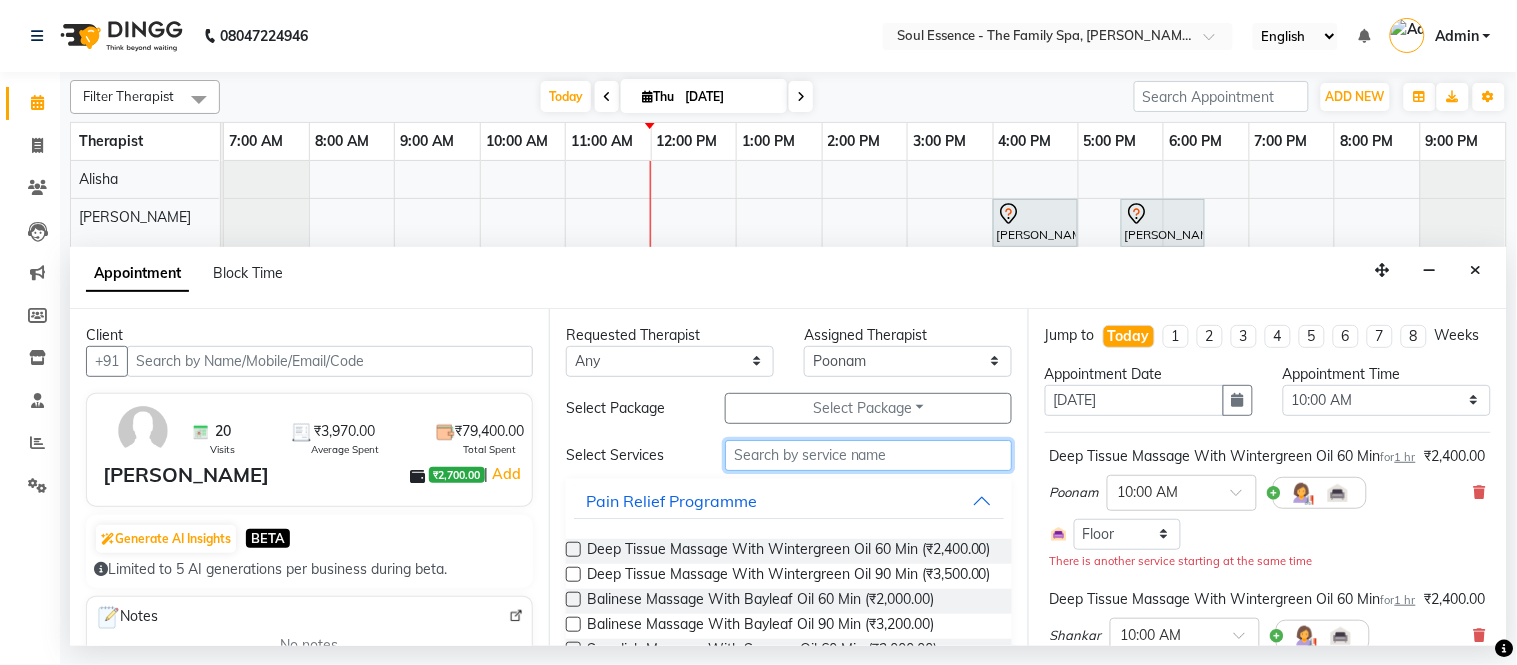 click at bounding box center [868, 455] 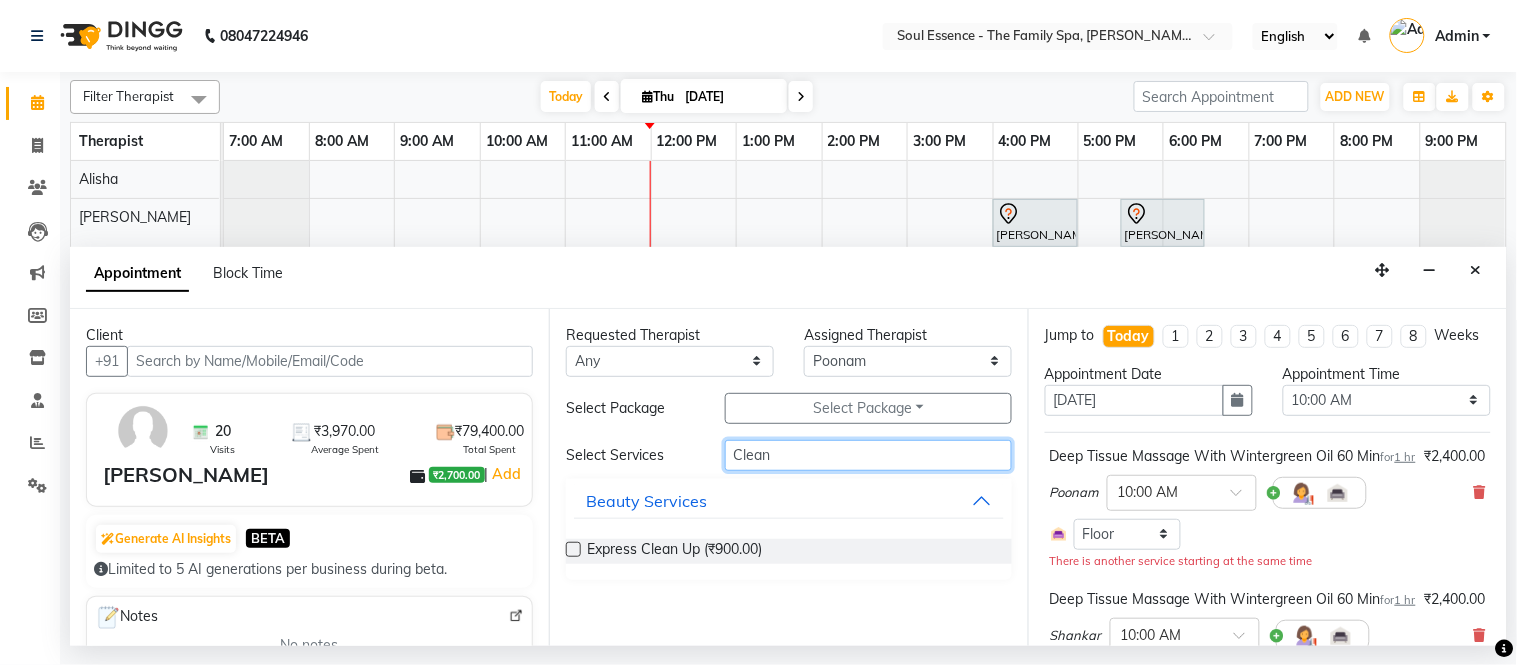 type on "Clean" 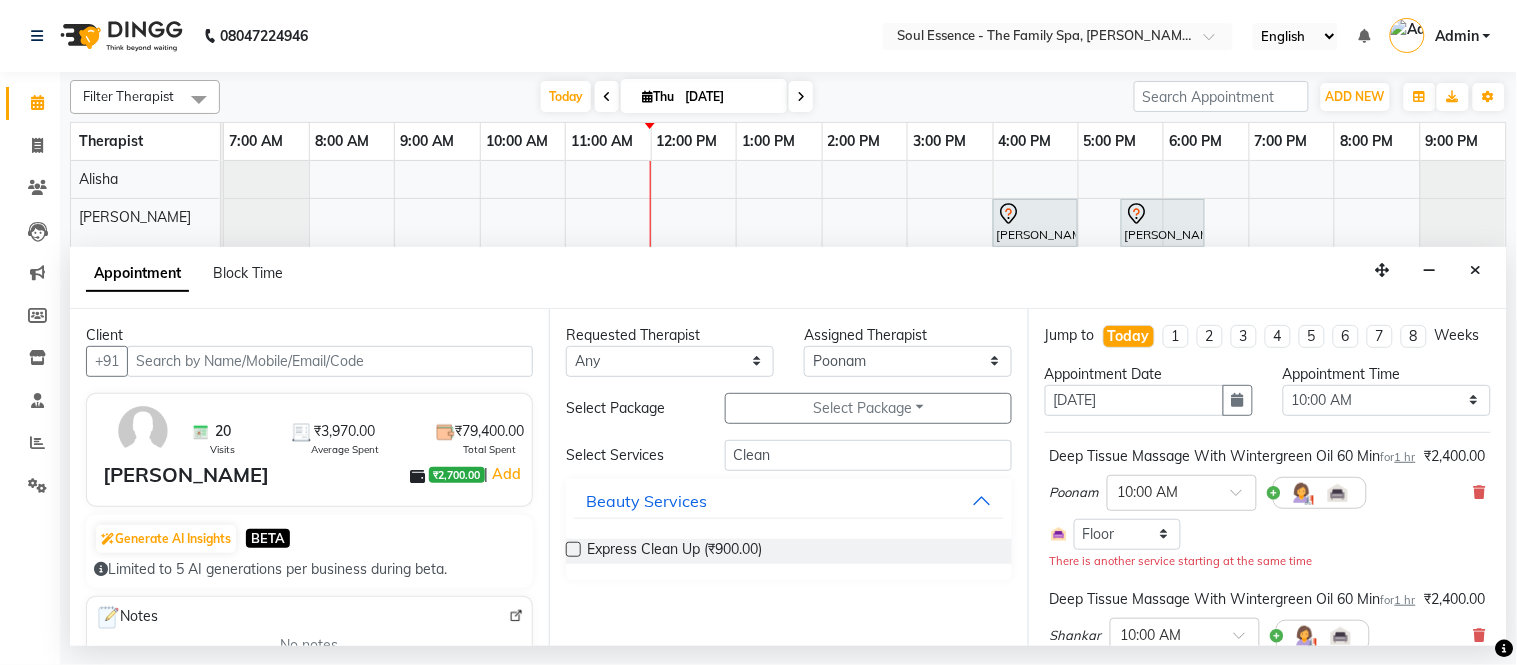 click on "Express Clean Up (₹900.00)" at bounding box center [789, 551] 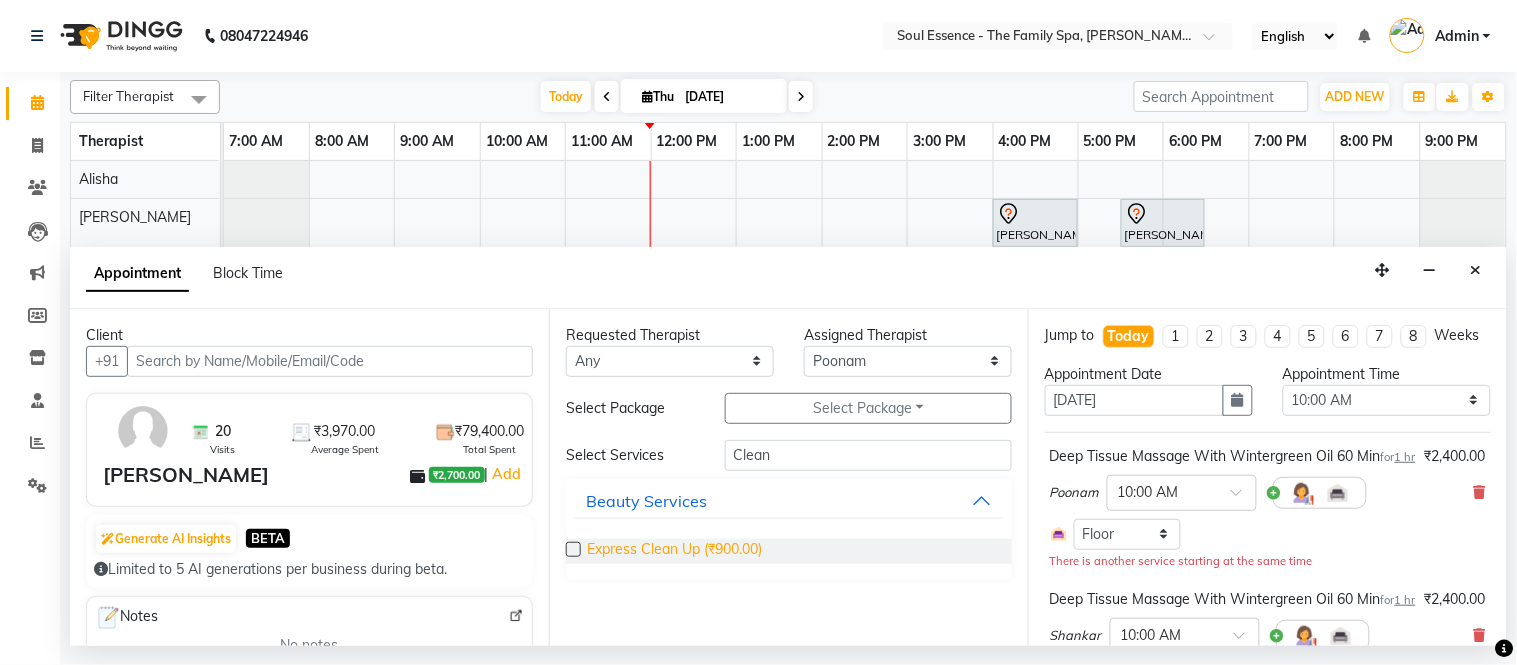 click on "Express Clean Up (₹900.00)" at bounding box center (674, 551) 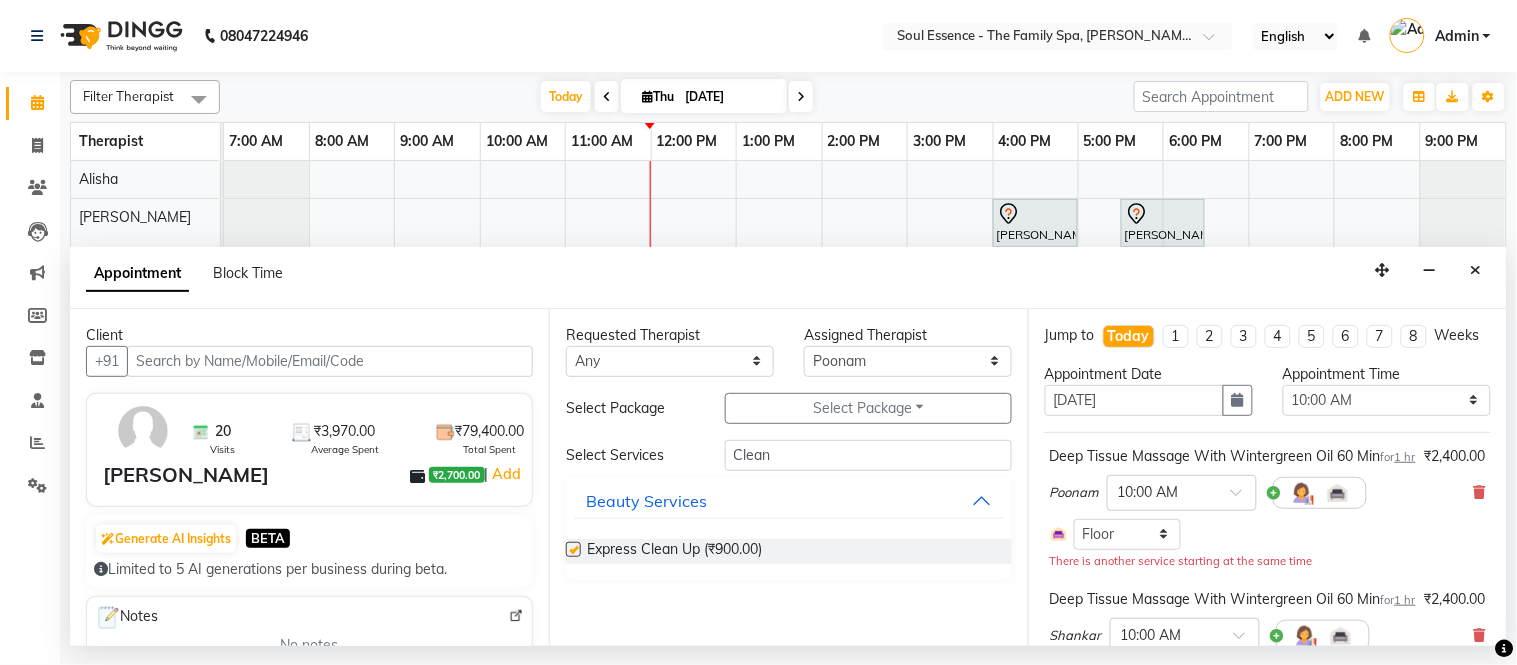 checkbox on "false" 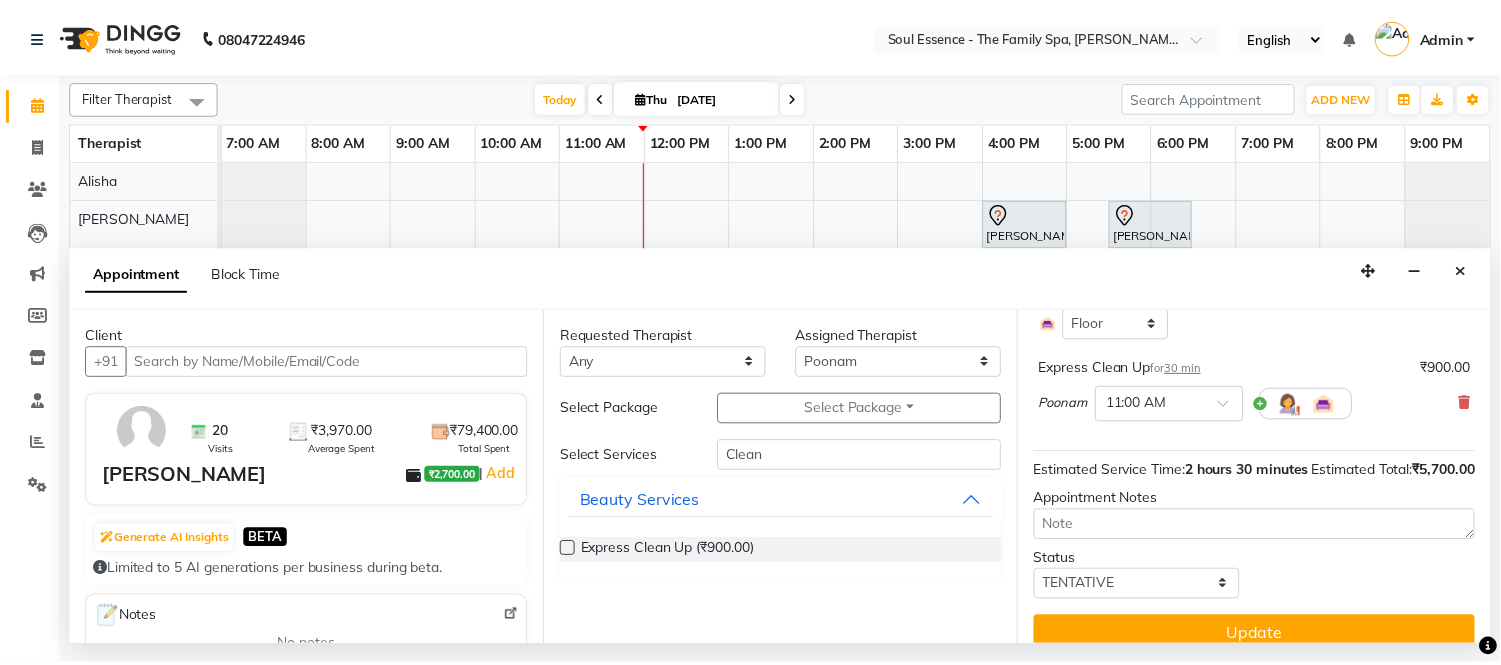 scroll, scrollTop: 437, scrollLeft: 0, axis: vertical 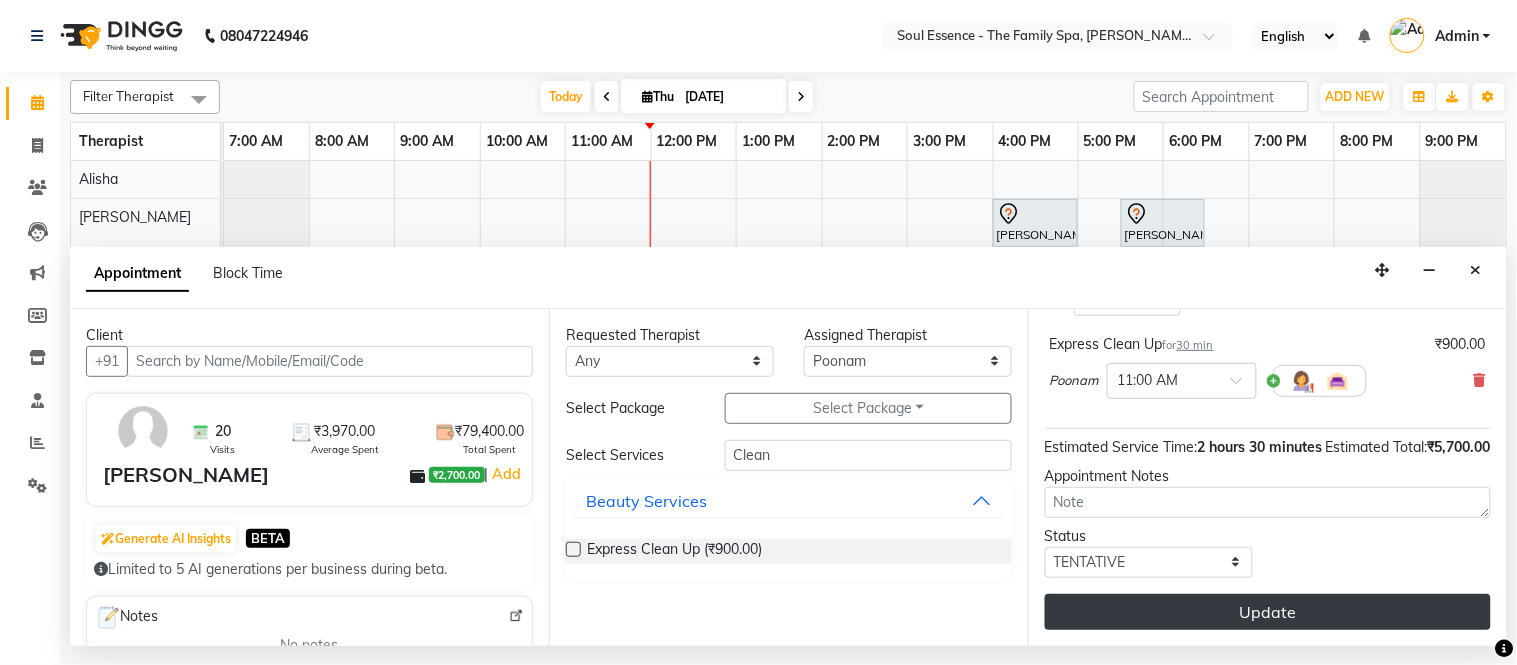 click on "Update" at bounding box center [1268, 612] 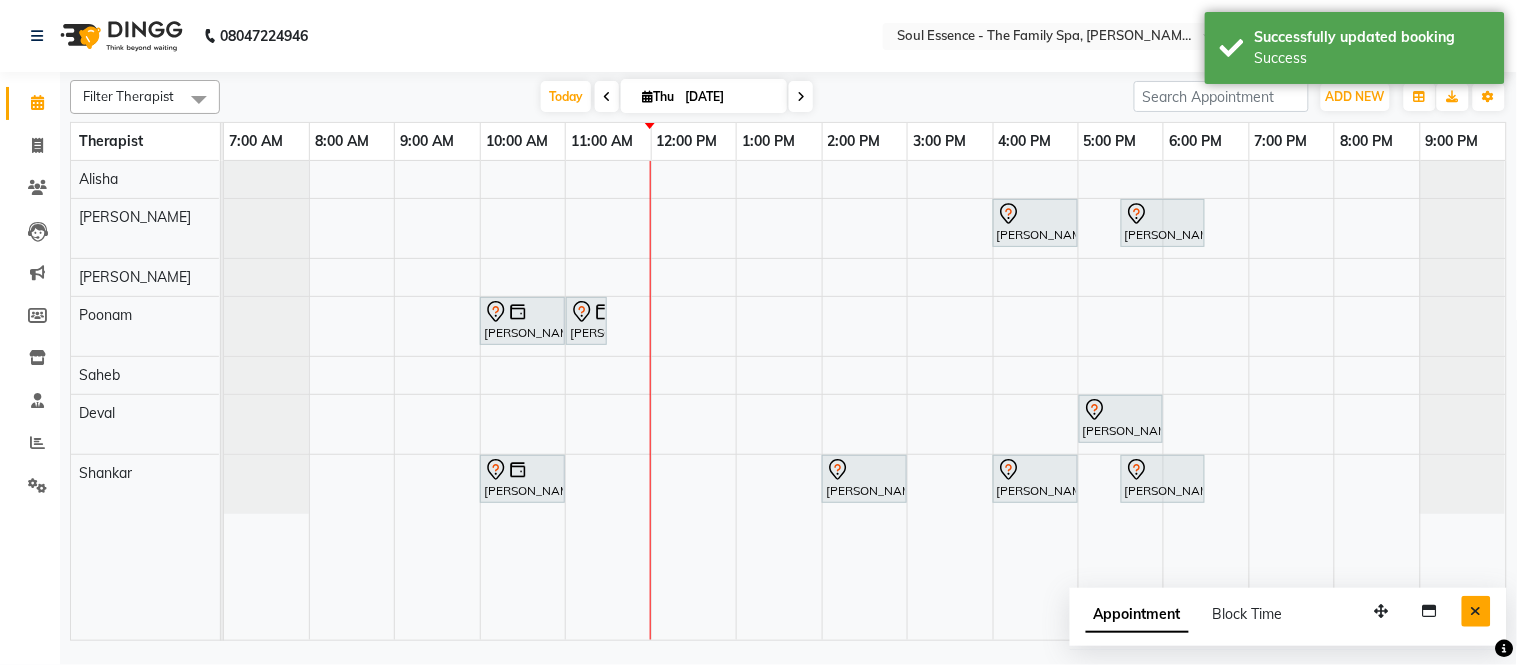 click at bounding box center (1476, 611) 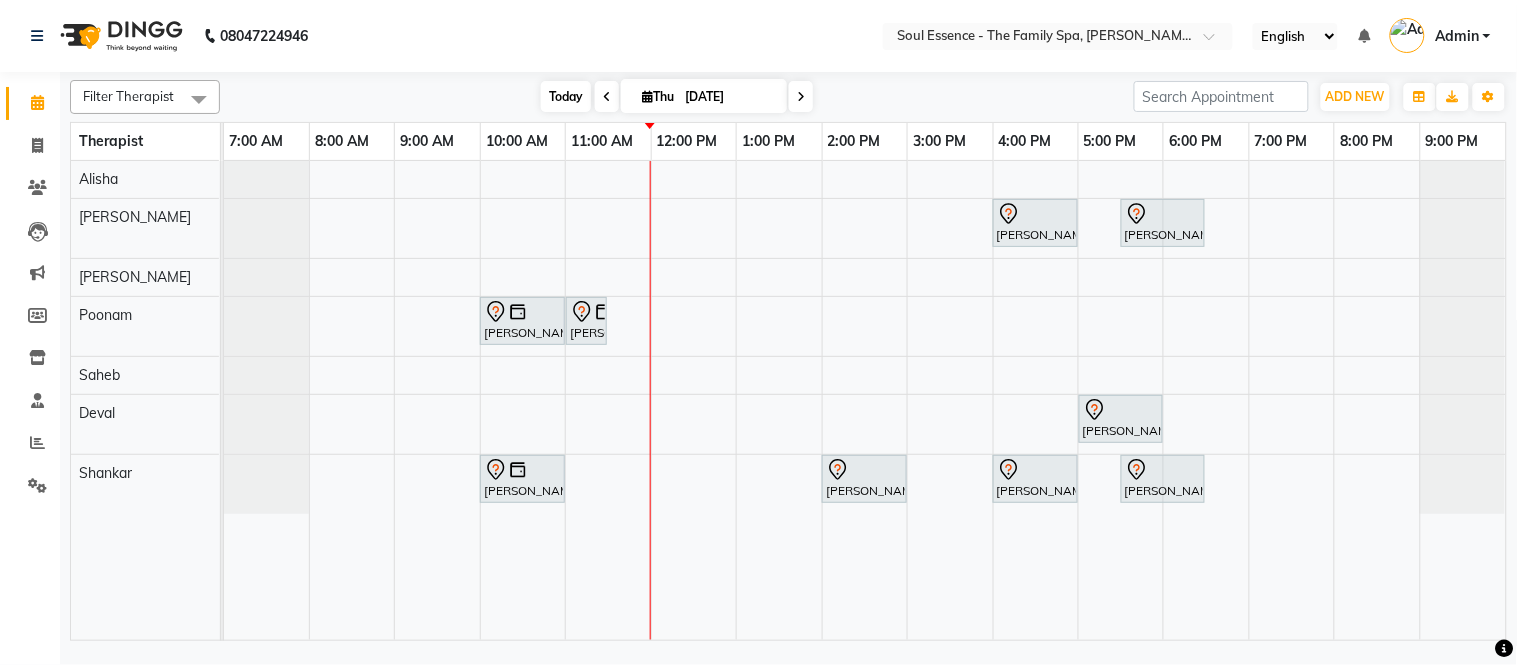 click on "Today" at bounding box center (566, 96) 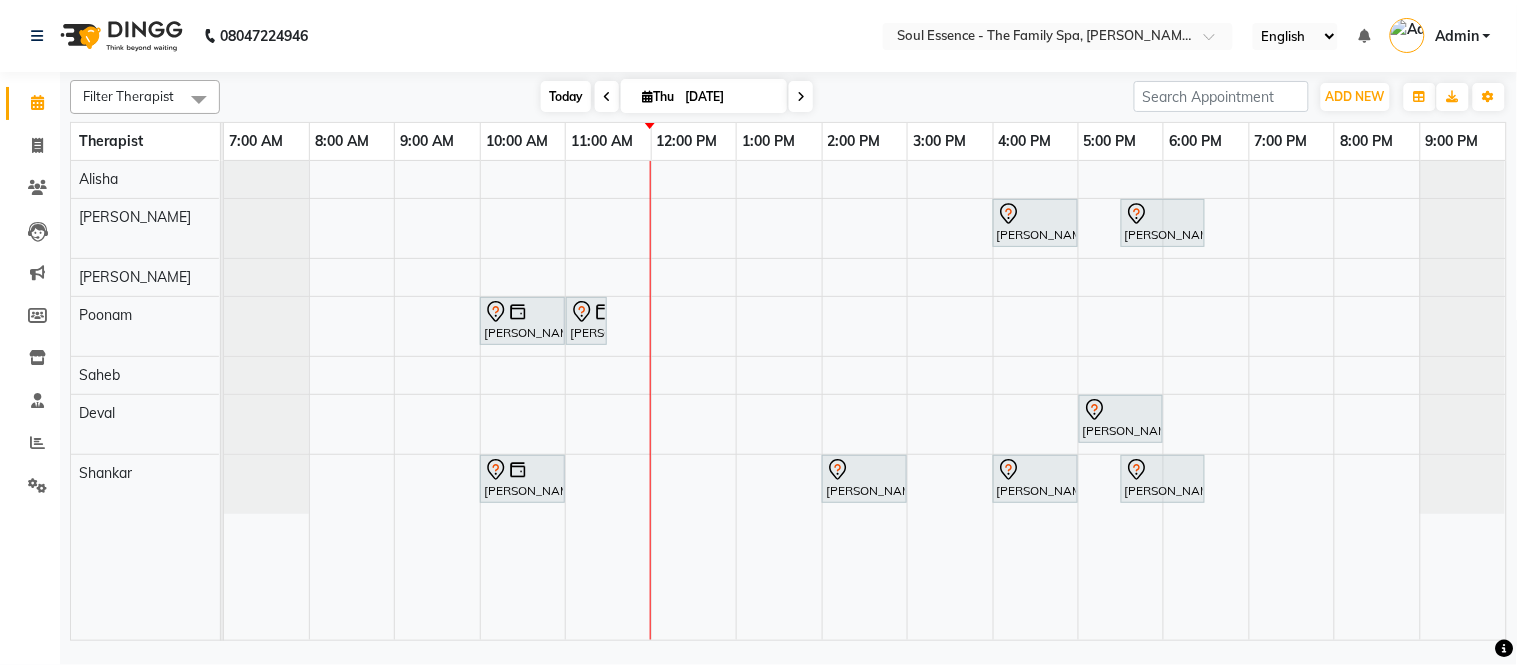 click on "Today" at bounding box center [566, 96] 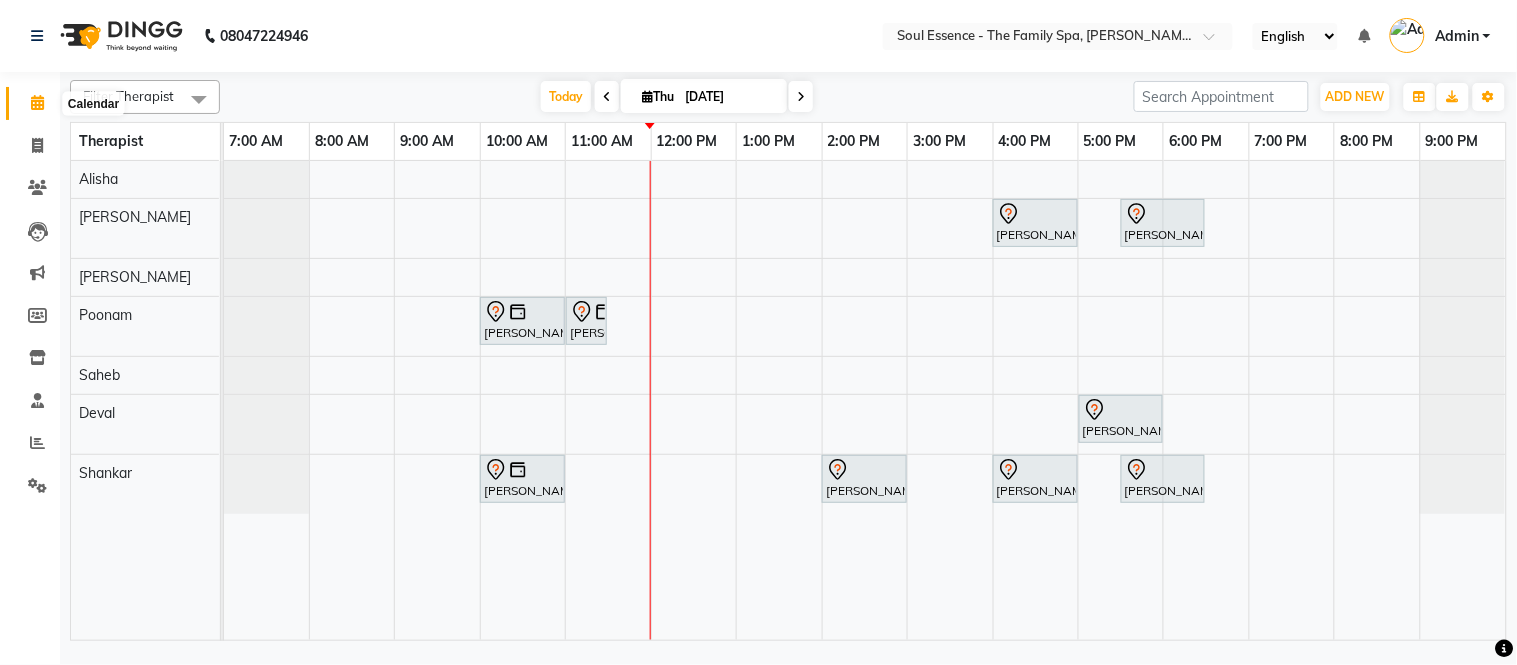click 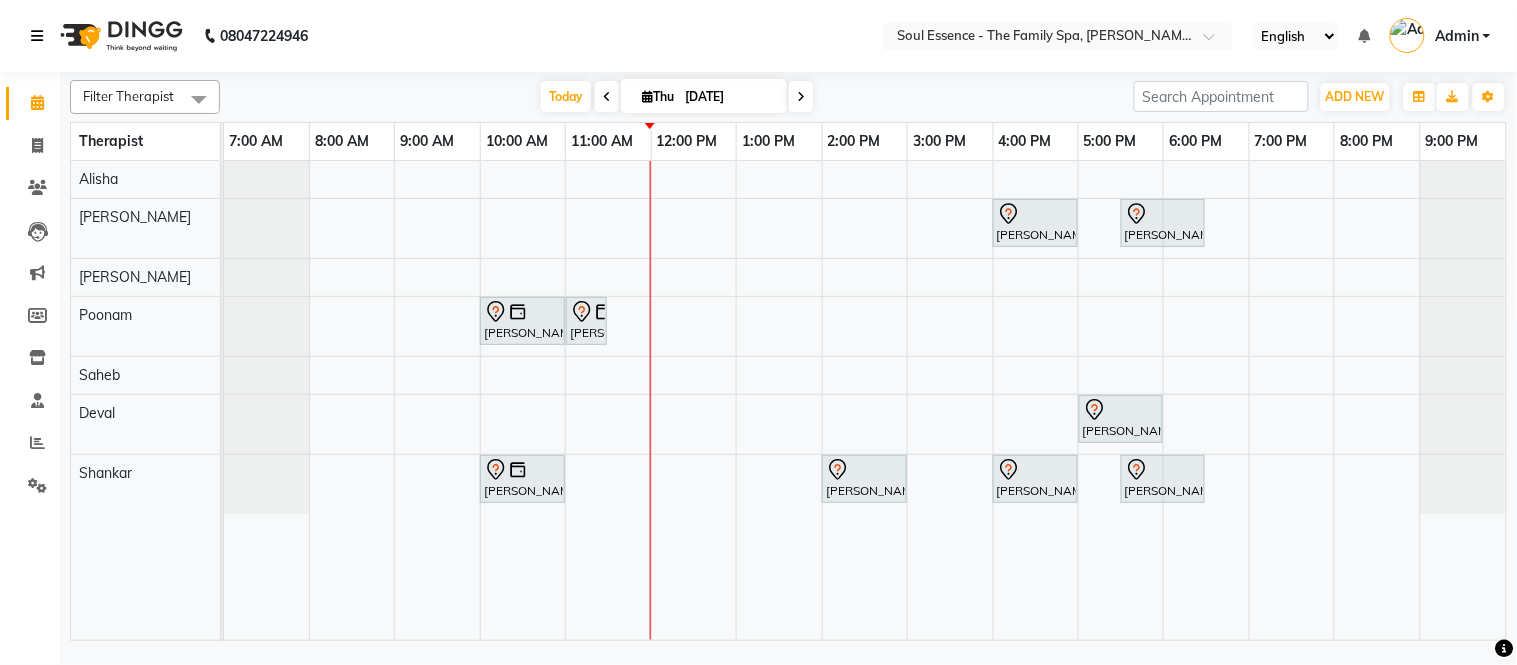 click at bounding box center [37, 36] 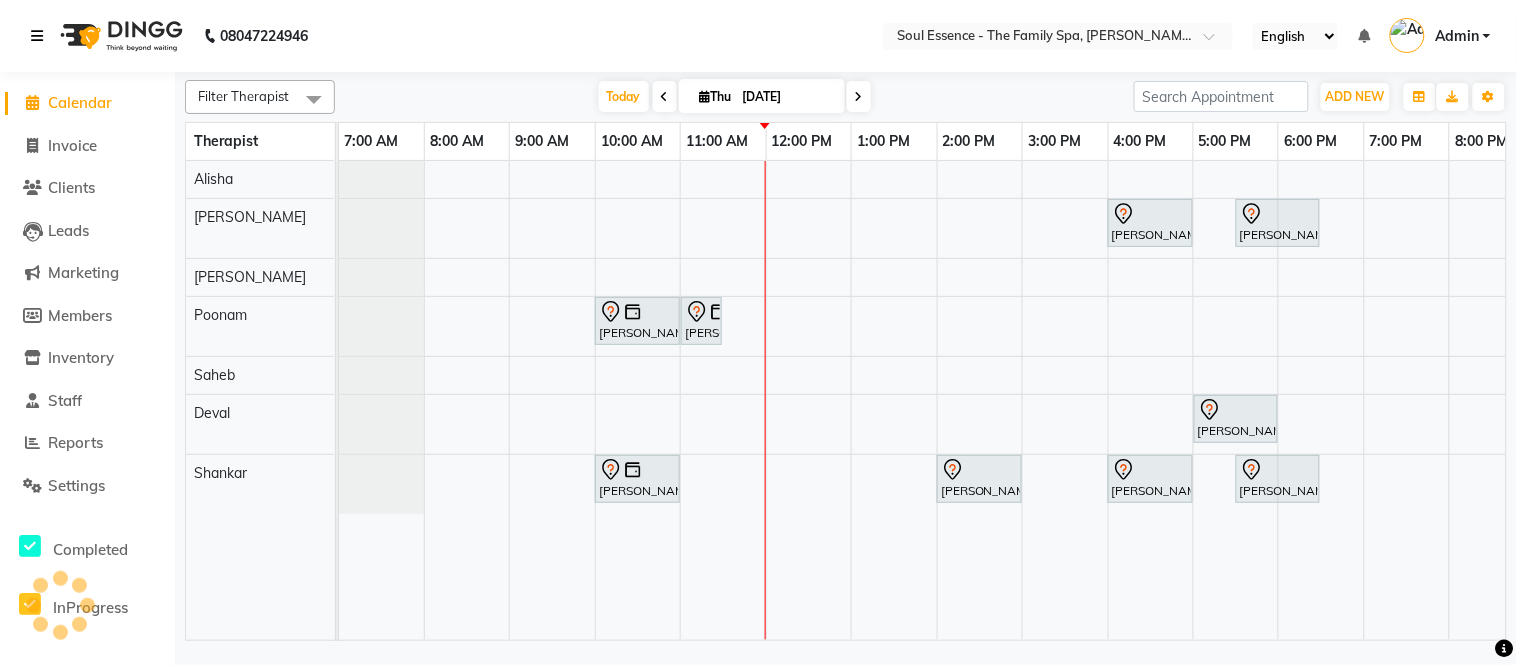 click at bounding box center [37, 36] 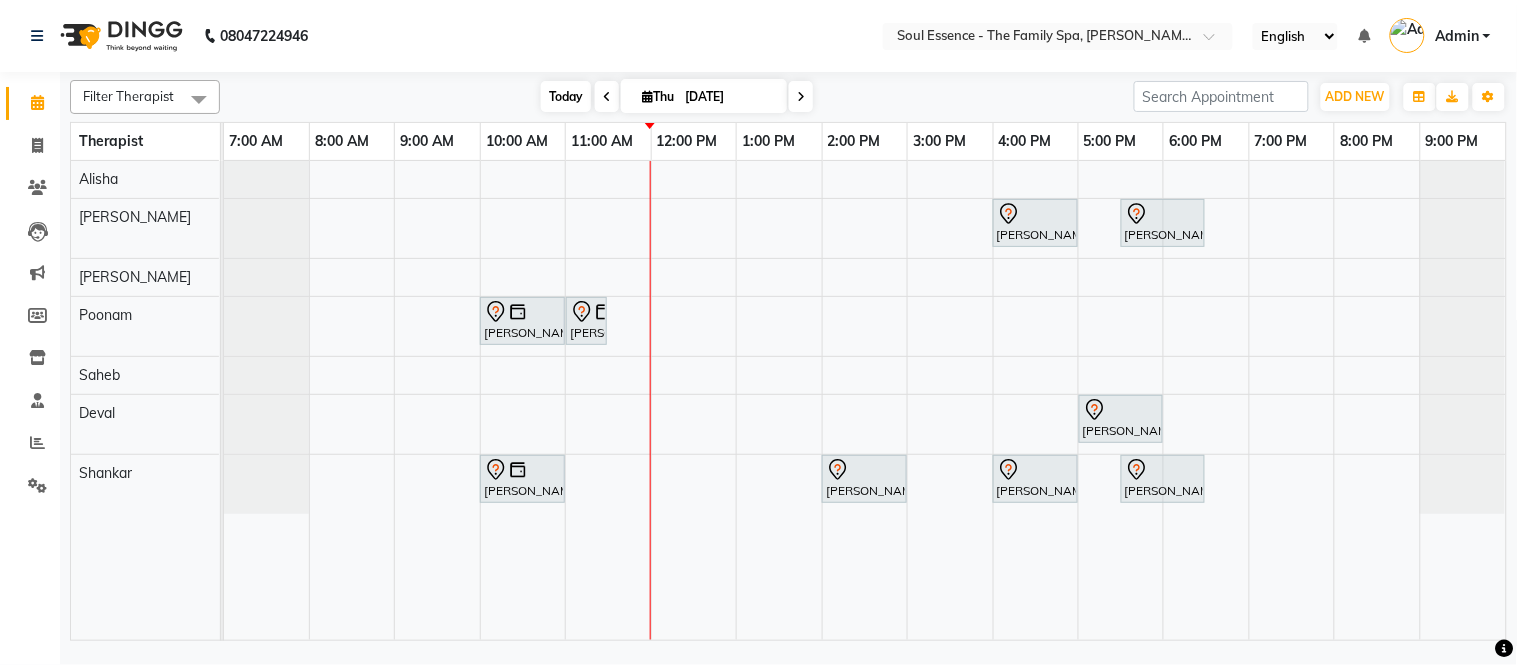 click on "Today" at bounding box center [566, 96] 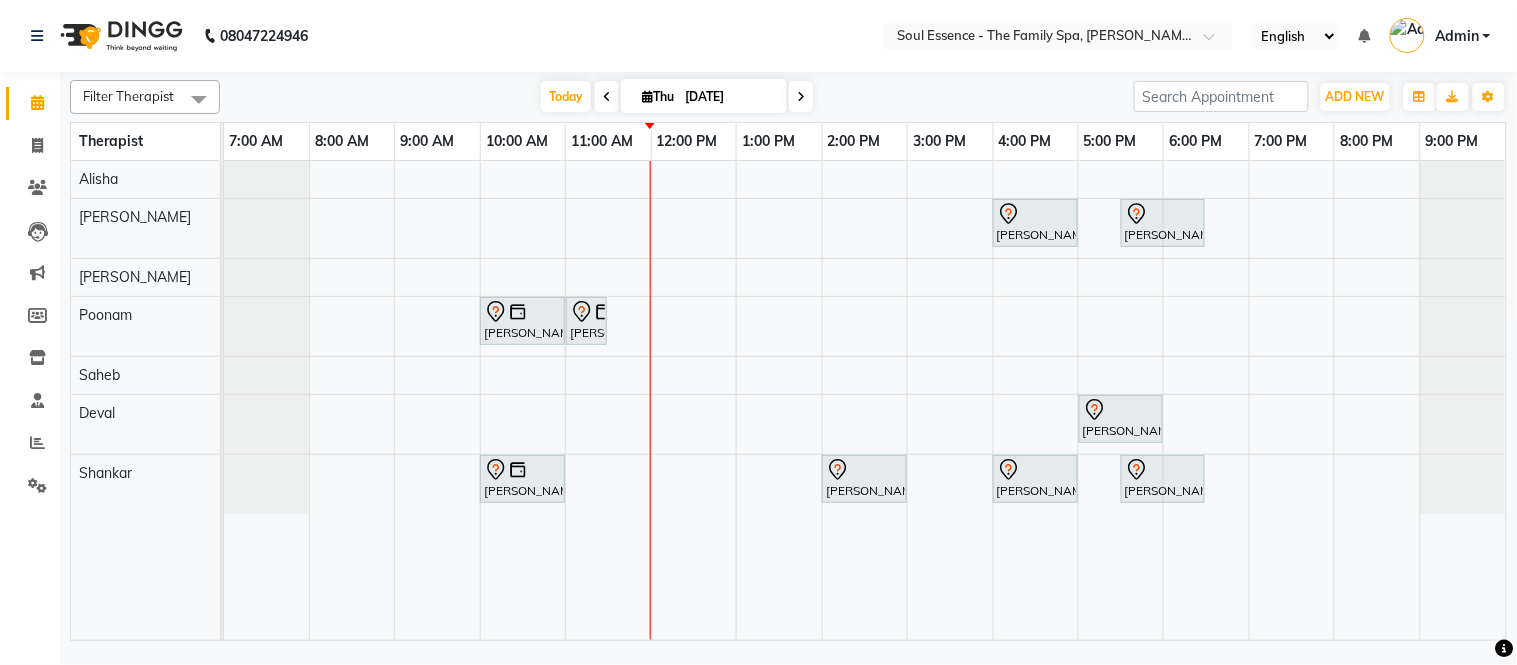 click on "Filter Therapist Select All [PERSON_NAME] [PERSON_NAME] Poonam Saheb [PERSON_NAME] [DATE]  [DATE] Toggle Dropdown Add Appointment Add Invoice Add Expense Add Attendance Add Client Add Transaction Toggle Dropdown Add Appointment Add Invoice Add Expense Add Attendance Add Client ADD NEW Toggle Dropdown Add Appointment Add Invoice Add Expense Add Attendance Add Client Add Transaction Filter Therapist Select All [PERSON_NAME] [PERSON_NAME] Poonam Saheb [PERSON_NAME] Group By  Staff View   Room View  View as Vertical  Vertical - Week View  Horizontal  Horizontal - Week View  List  Toggle Dropdown Calendar Settings Manage Tags   Arrange Therapists   Reset Therapists  Full Screen Appointment Form Zoom 25% Therapist 7:00 AM 8:00 AM 9:00 AM 10:00 AM 11:00 AM 12:00 PM 1:00 PM 2:00 PM 3:00 PM 4:00 PM 5:00 PM 6:00 PM 7:00 PM 8:00 PM 9:00 PM [PERSON_NAME] [PERSON_NAME] Saheb [PERSON_NAME], TK04, 04:00 PM-05:00 PM, Deep Tissue Massage With Wintergreen Oil 60 Min" 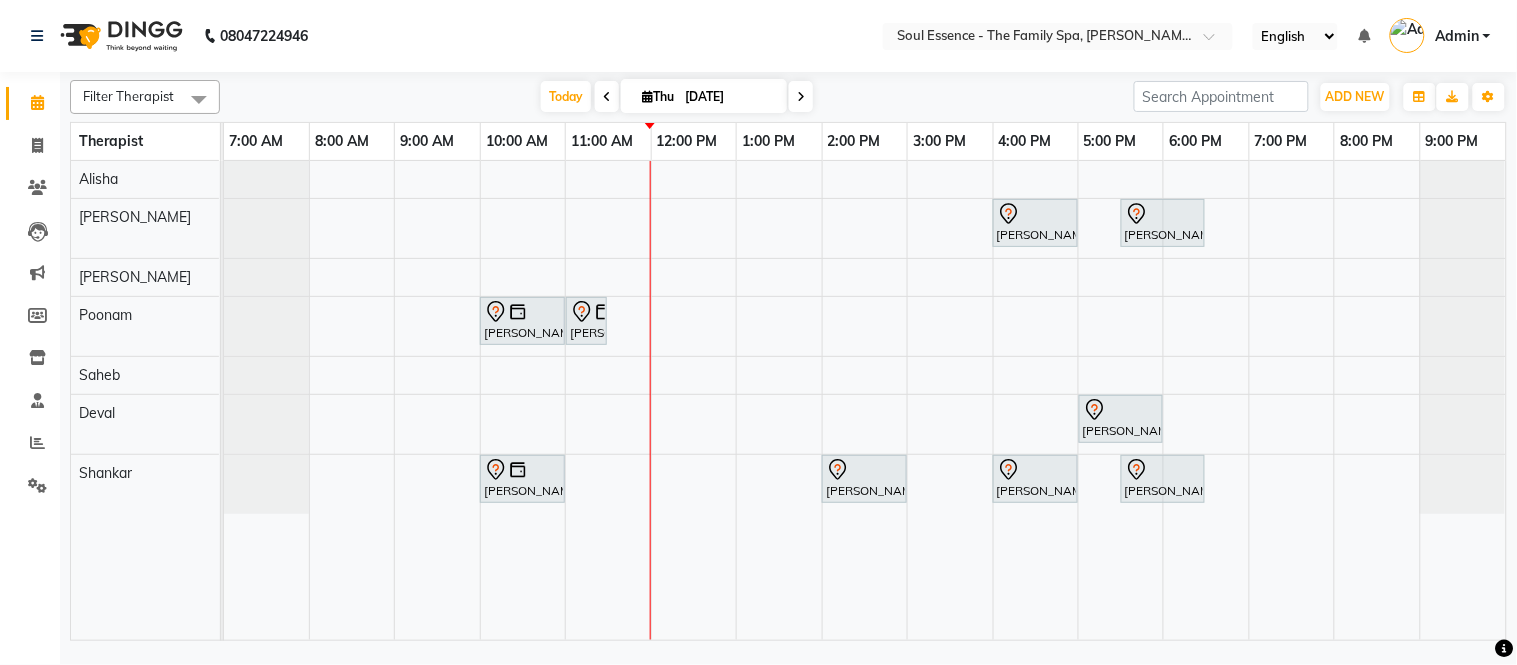 drag, startPoint x: 1516, startPoint y: 462, endPoint x: 1516, endPoint y: 435, distance: 27 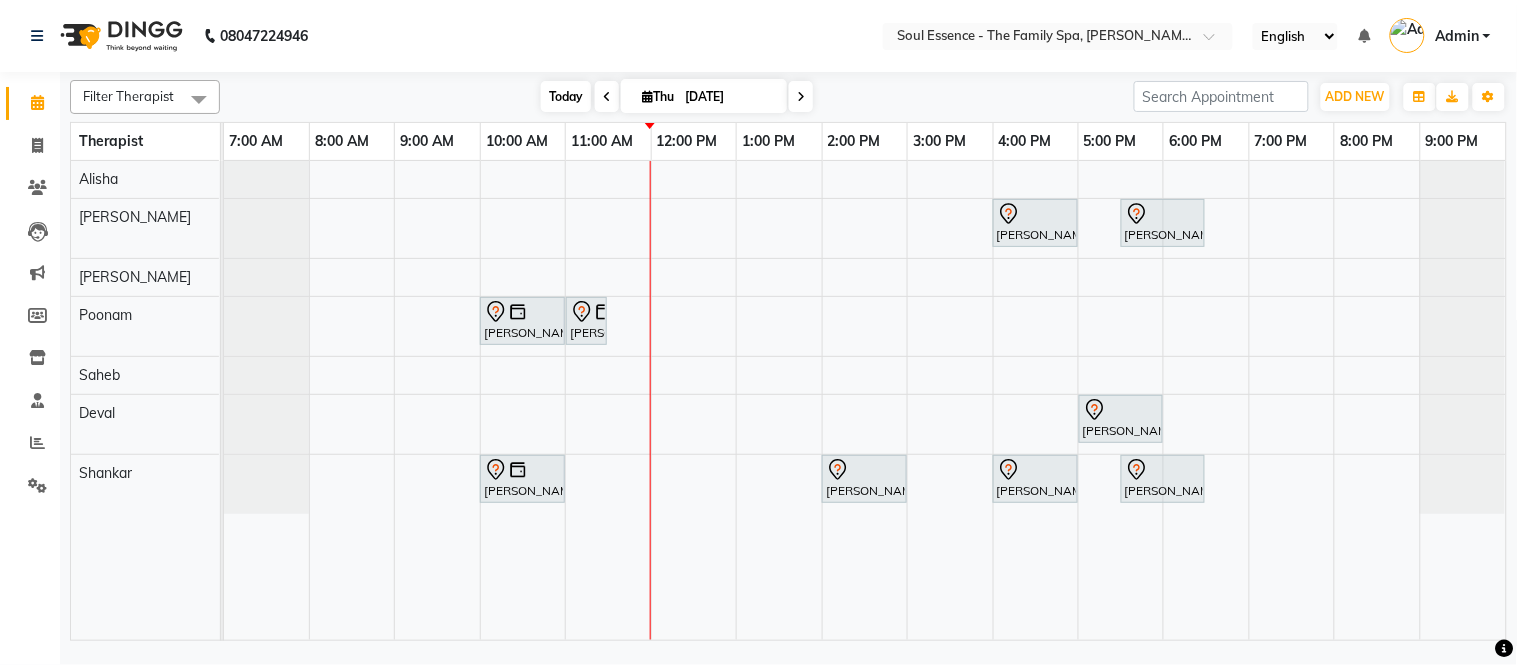 click on "Today" at bounding box center (566, 96) 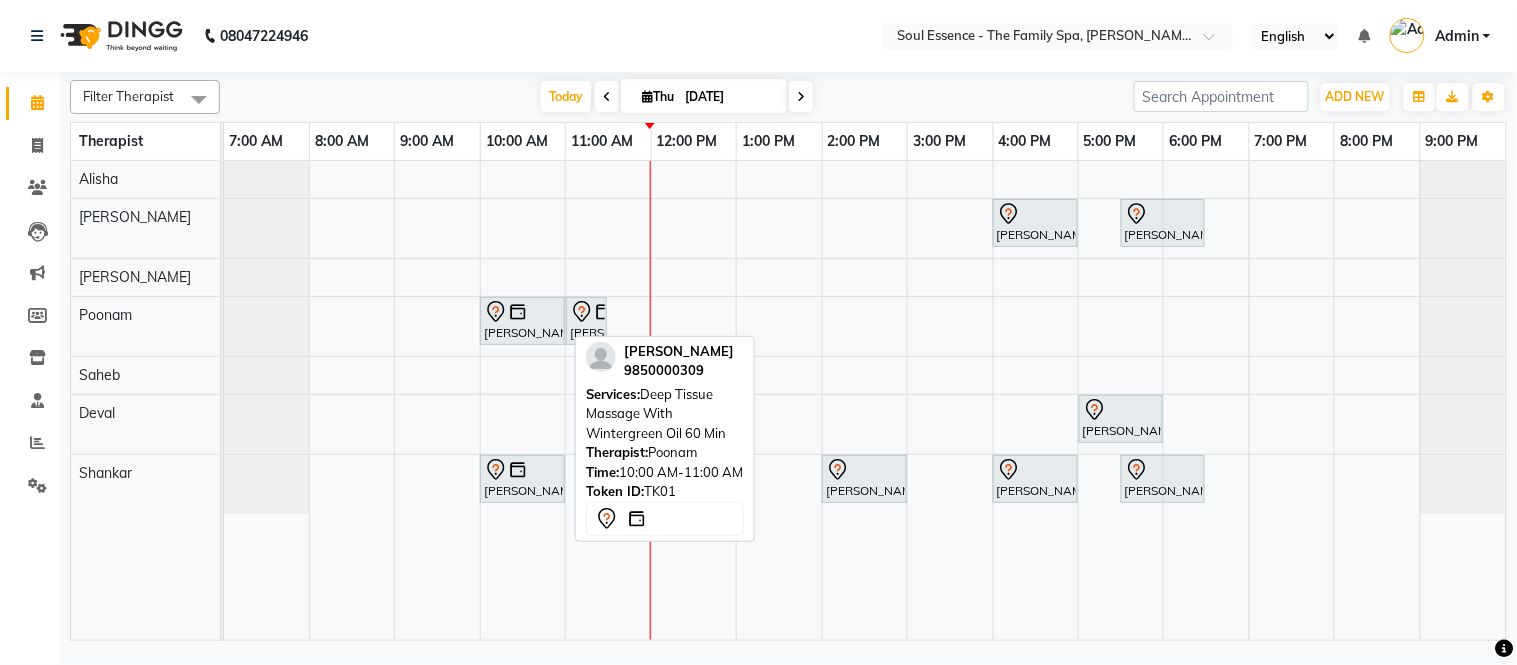 click on "[PERSON_NAME], TK01, 10:00 AM-11:00 AM, Deep Tissue Massage With Wintergreen Oil 60 Min" at bounding box center (522, 321) 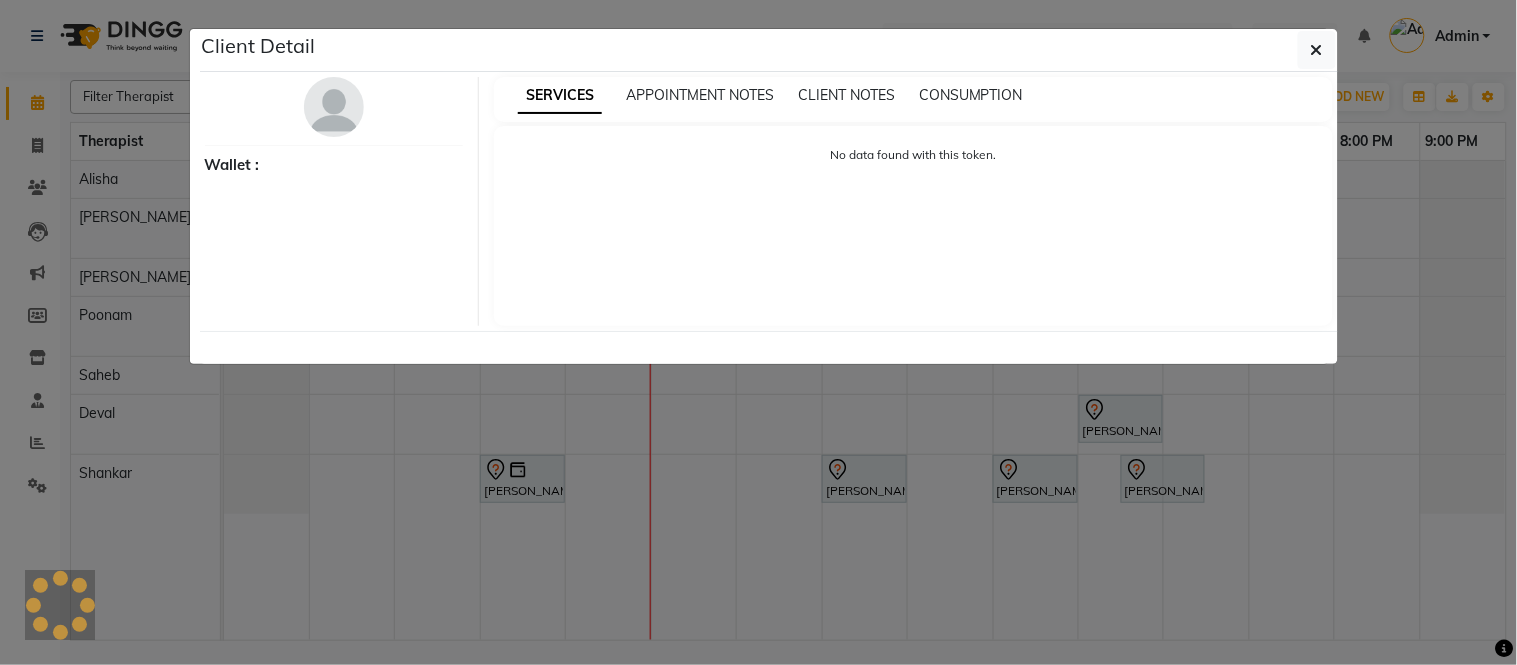 select on "7" 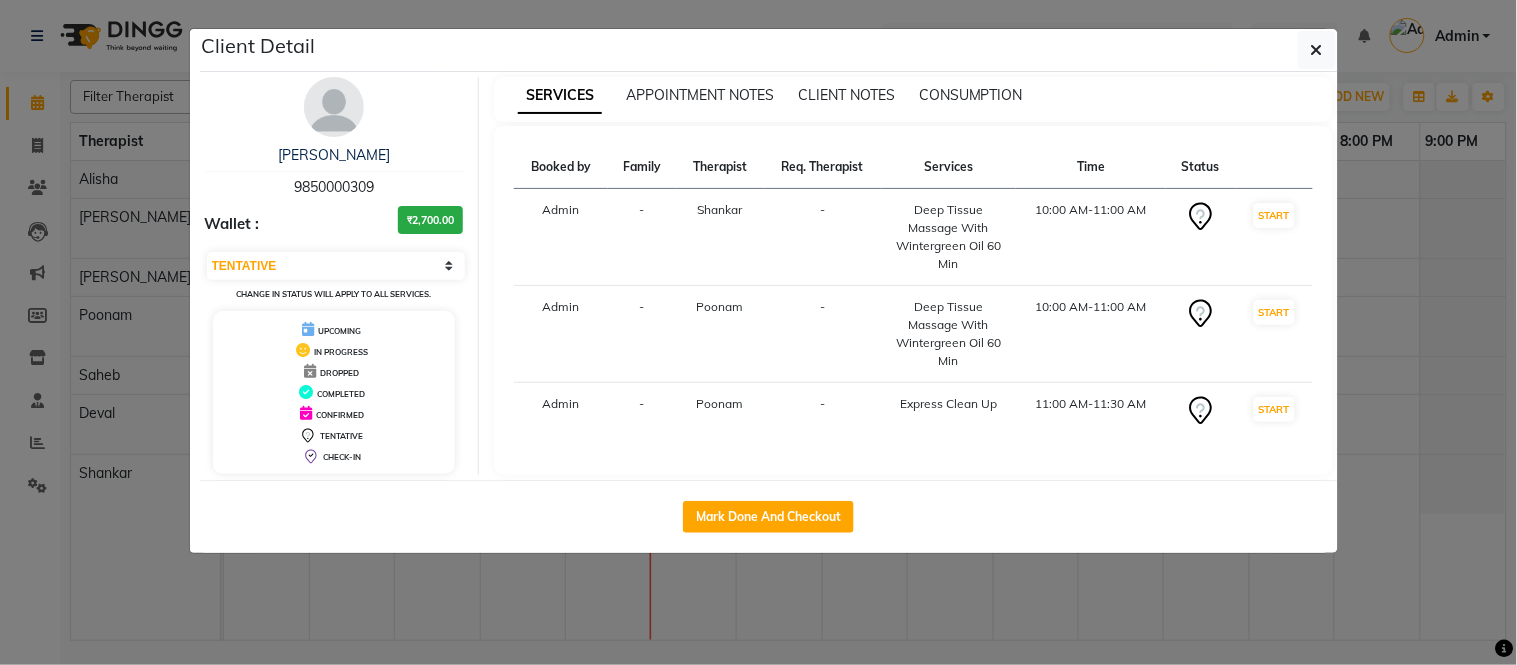 click on "Mark Done And Checkout" 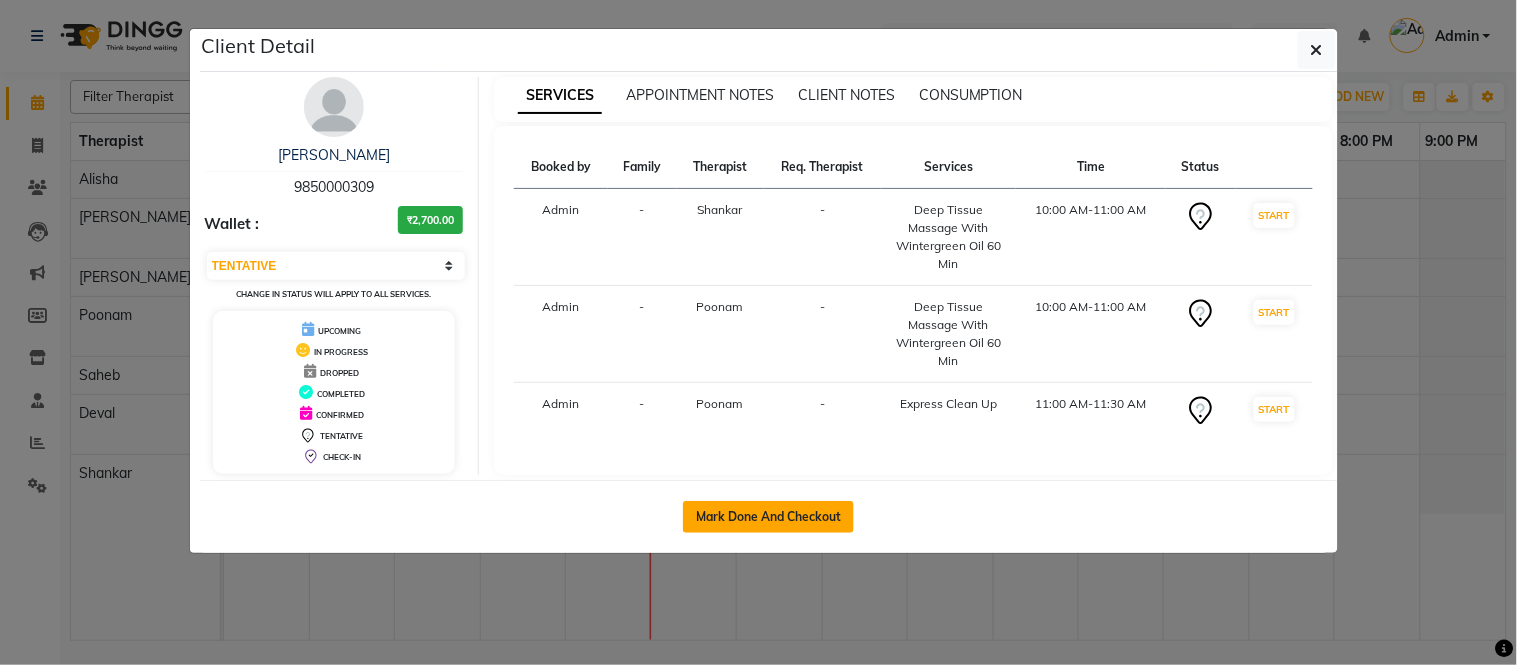 click on "Mark Done And Checkout" 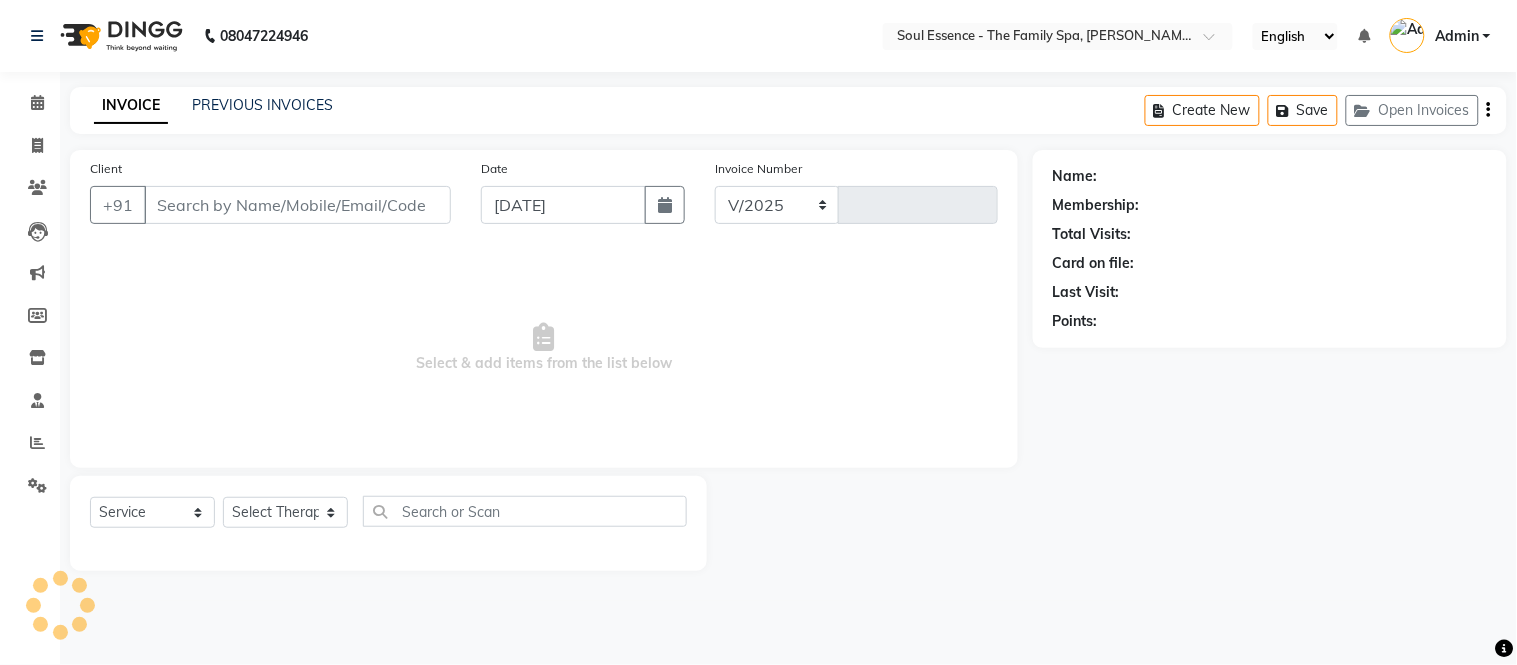 select on "774" 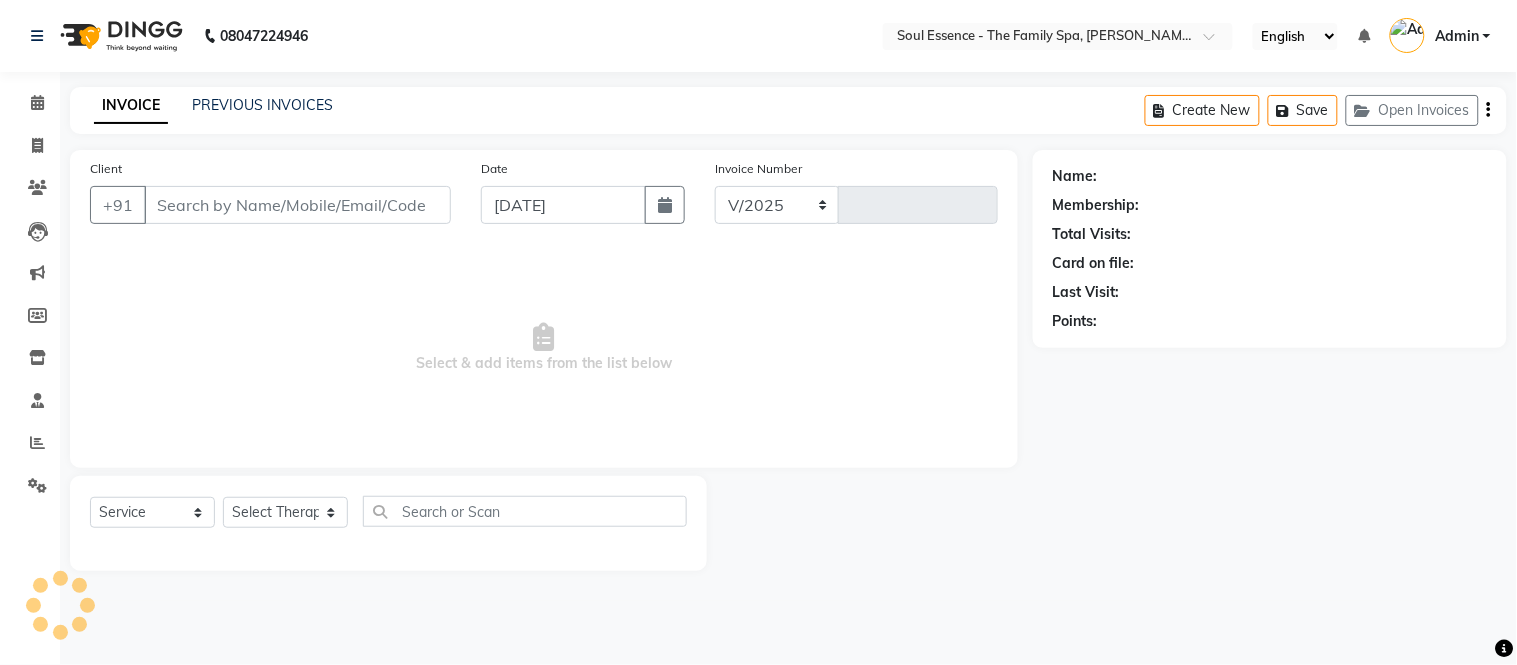 type on "0956" 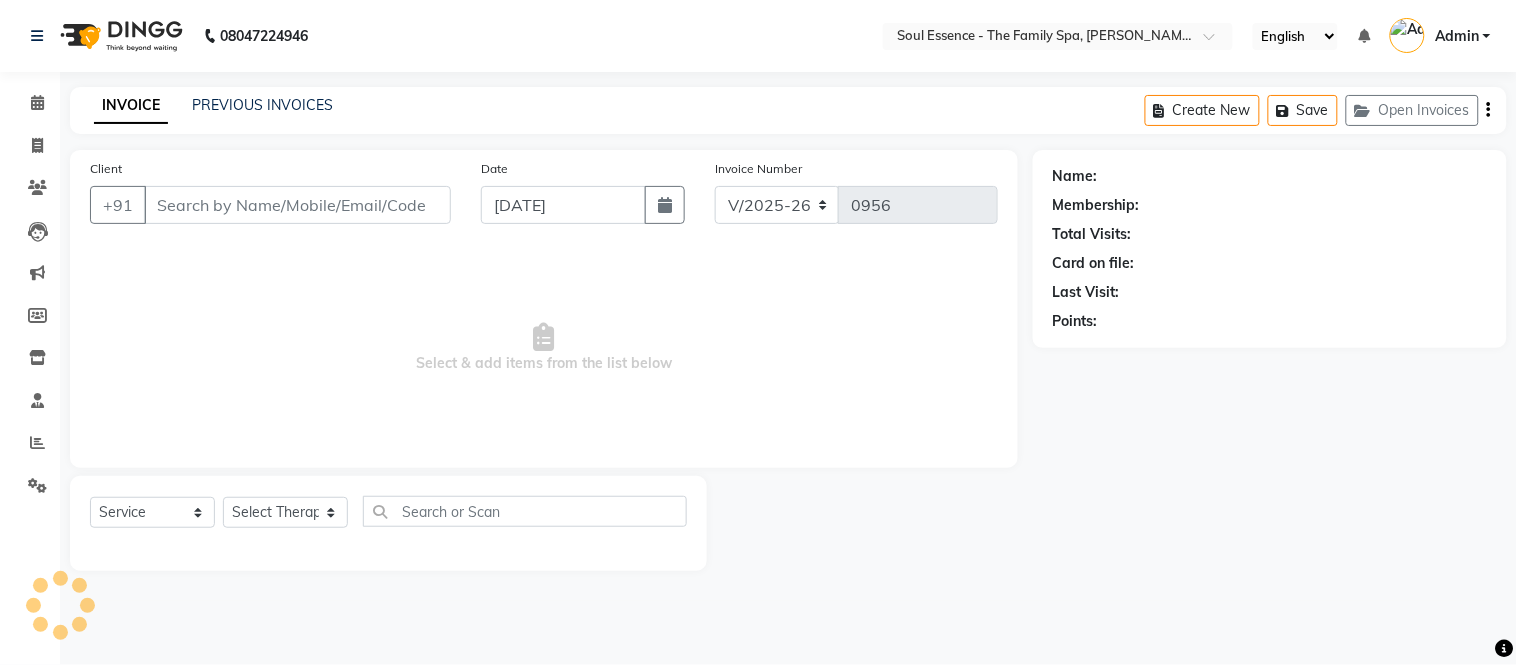 type on "9850000309" 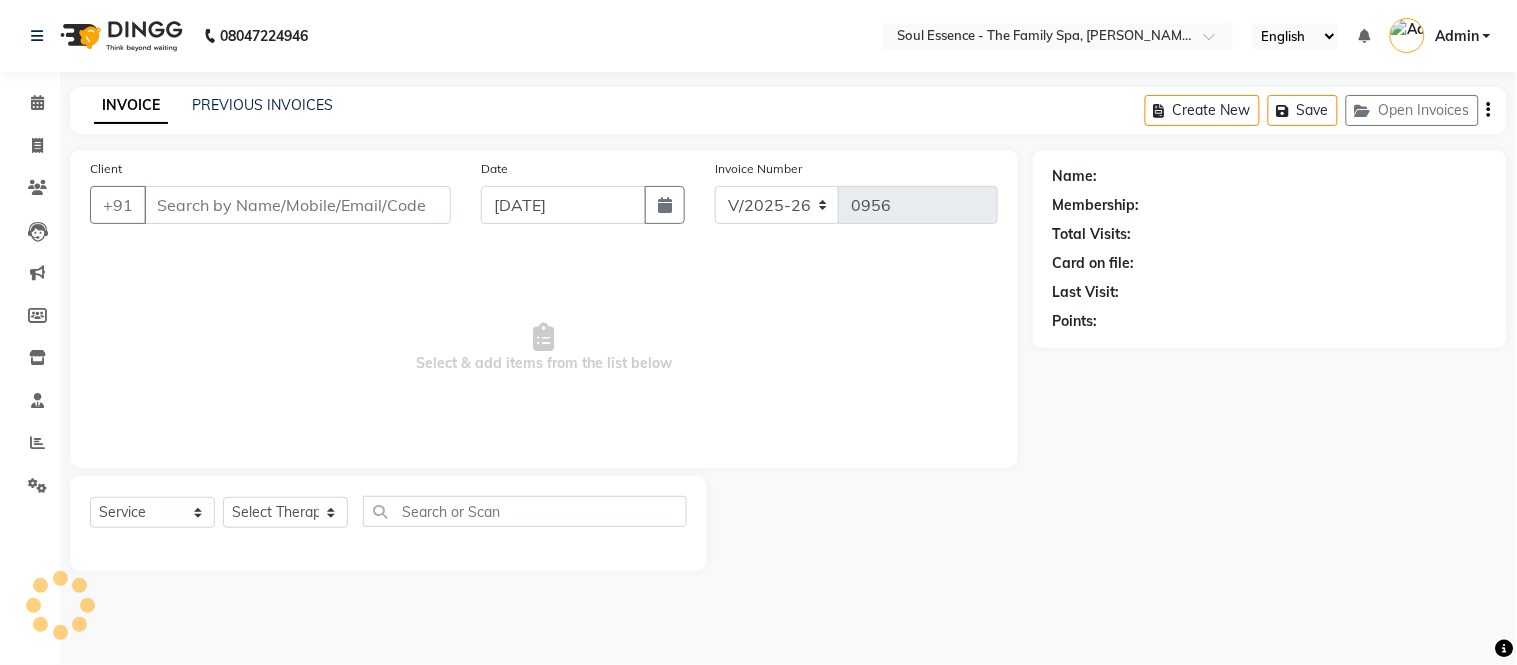 select on "45892" 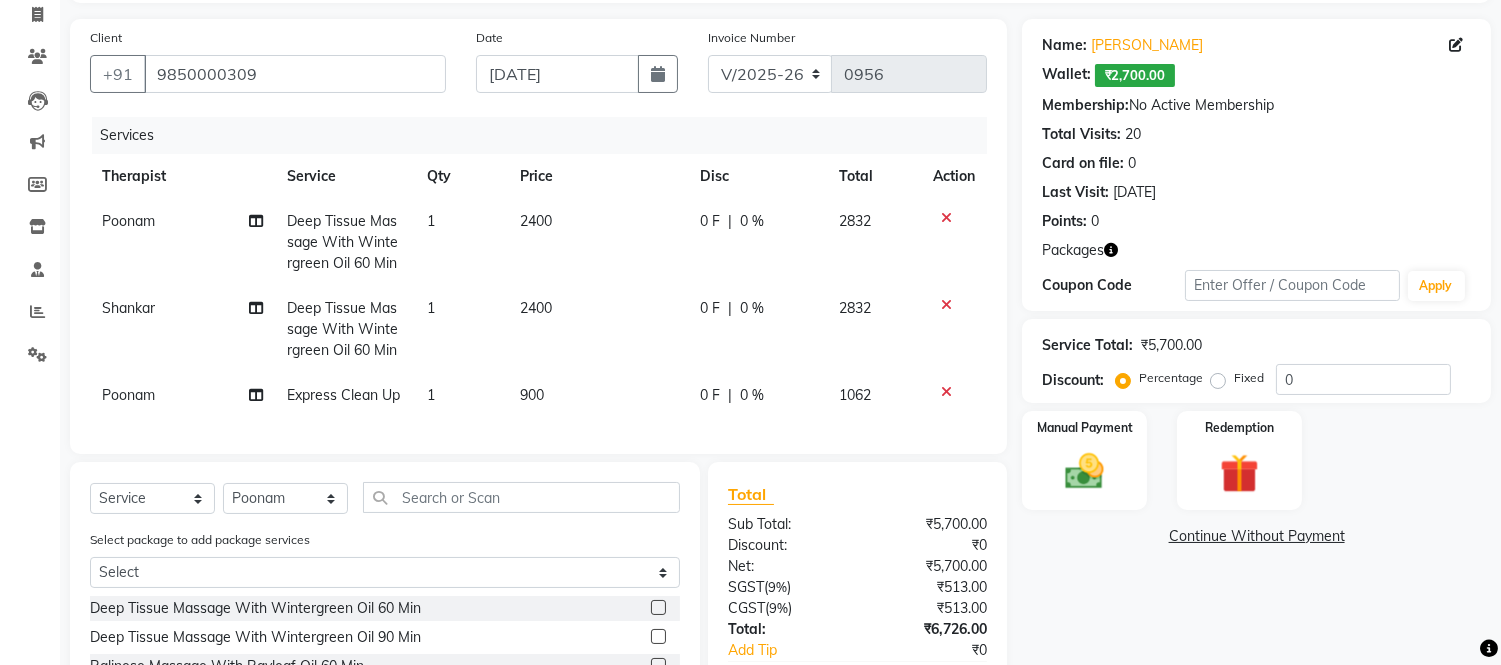 scroll, scrollTop: 333, scrollLeft: 0, axis: vertical 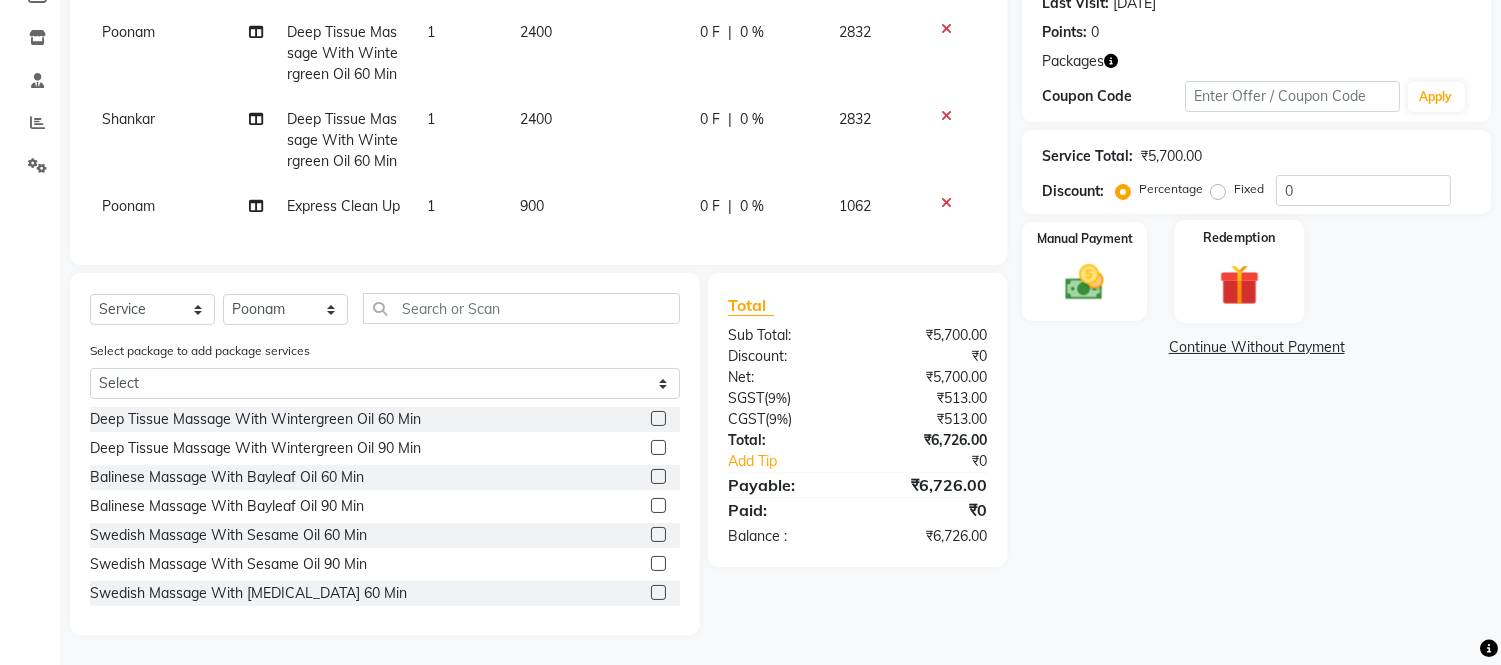 click on "Redemption" 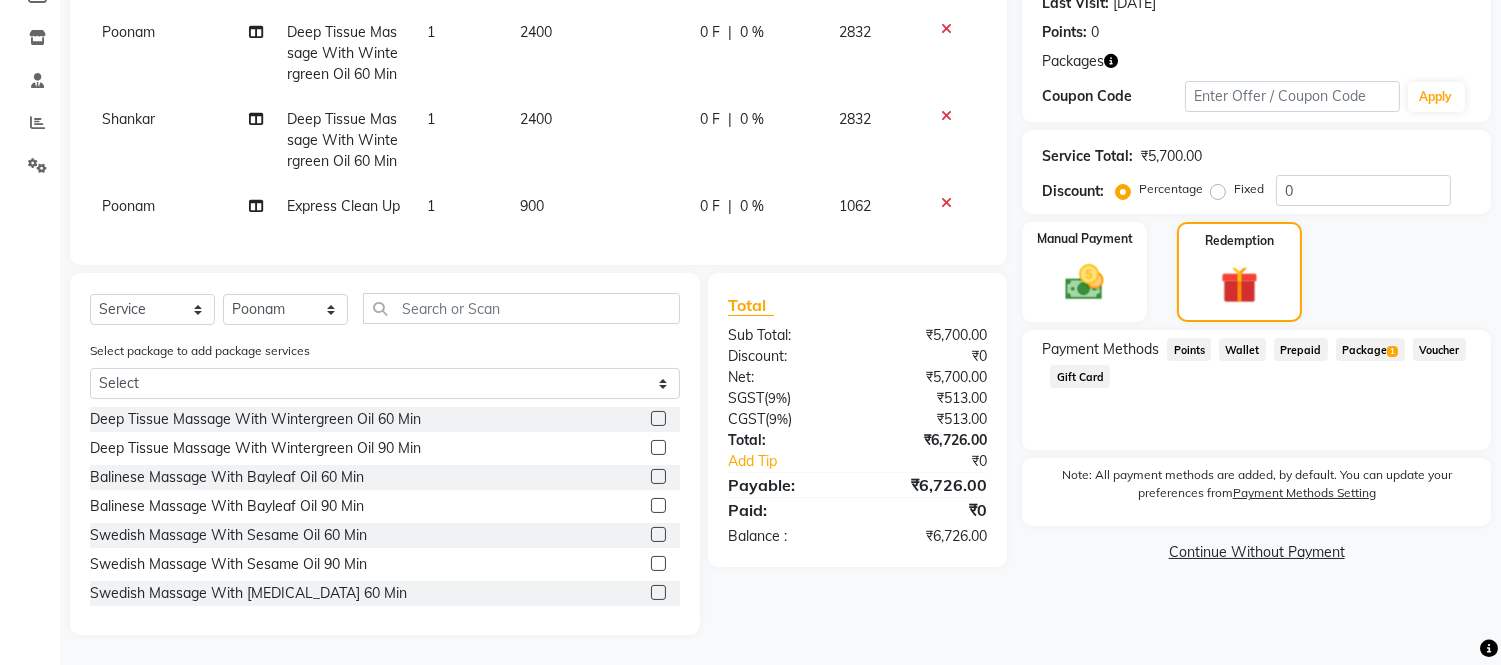 click on "Package  1" 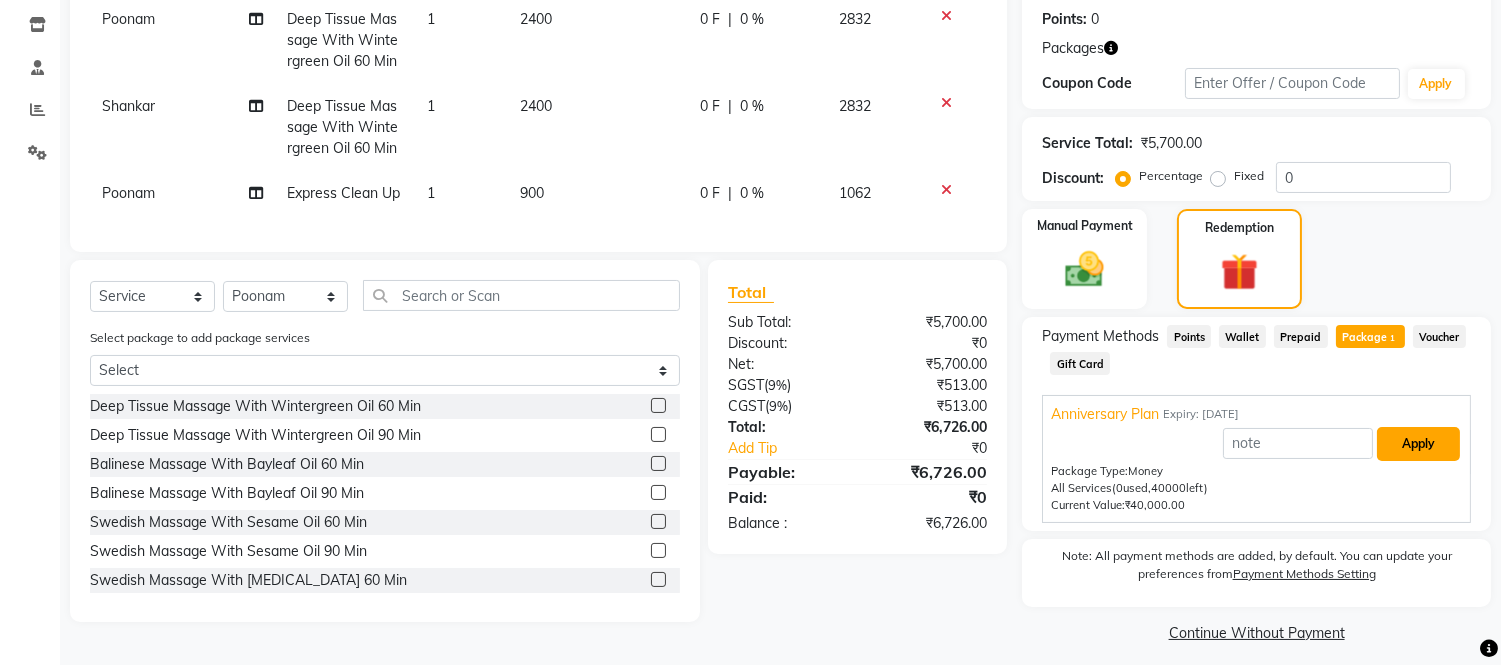 click on "Apply" at bounding box center [1418, 444] 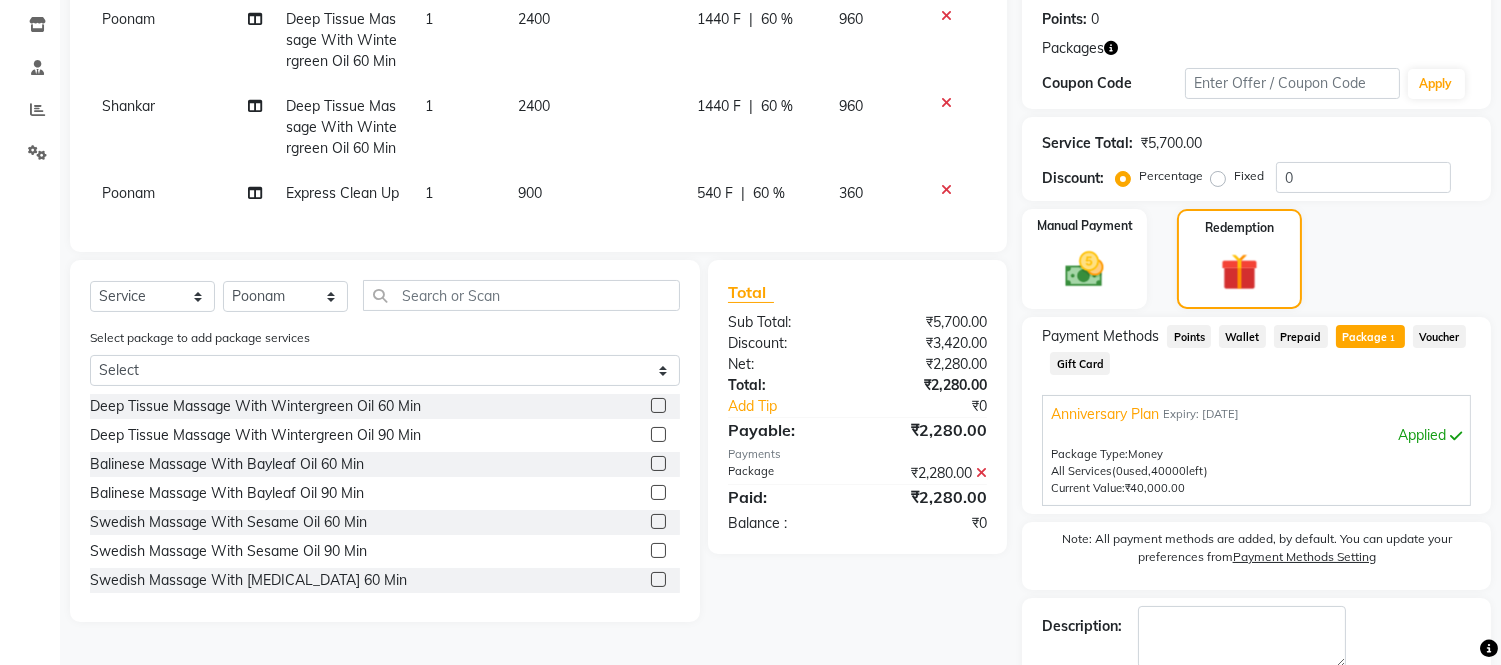 scroll, scrollTop: 0, scrollLeft: 0, axis: both 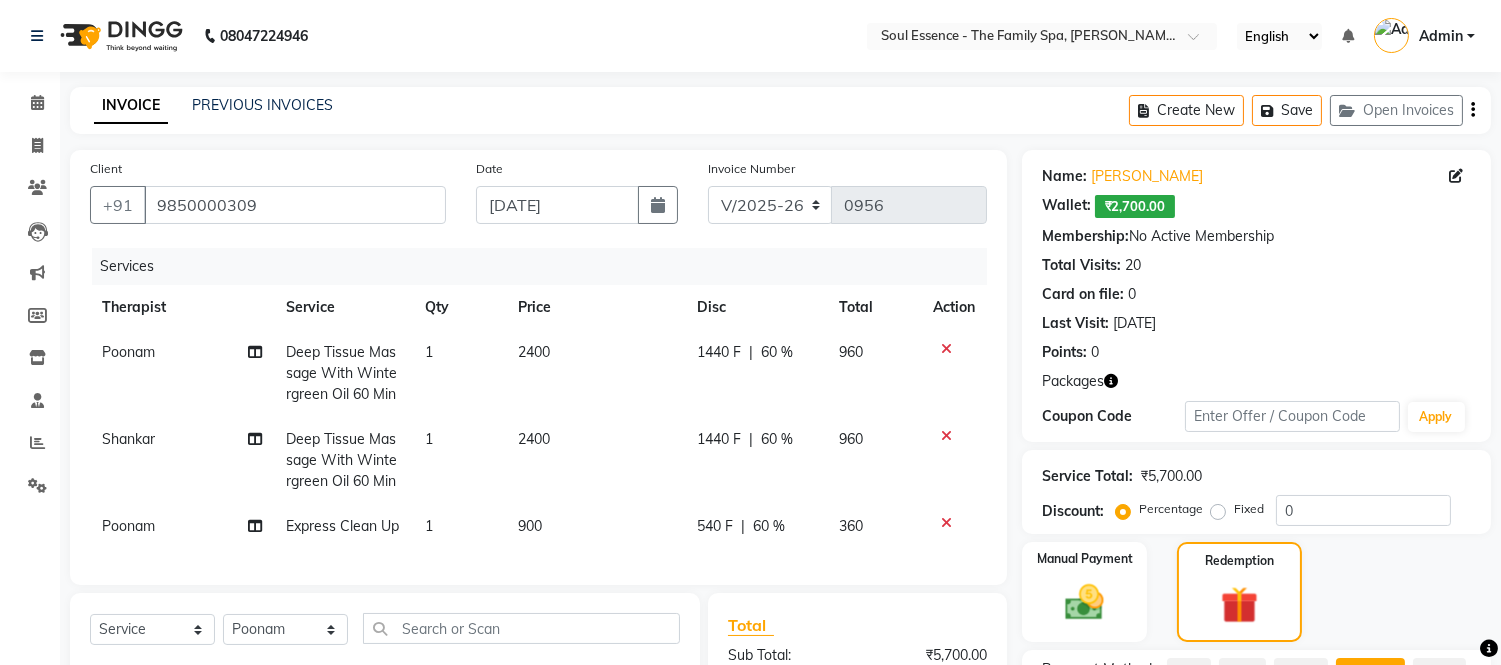 click on "1440 F" 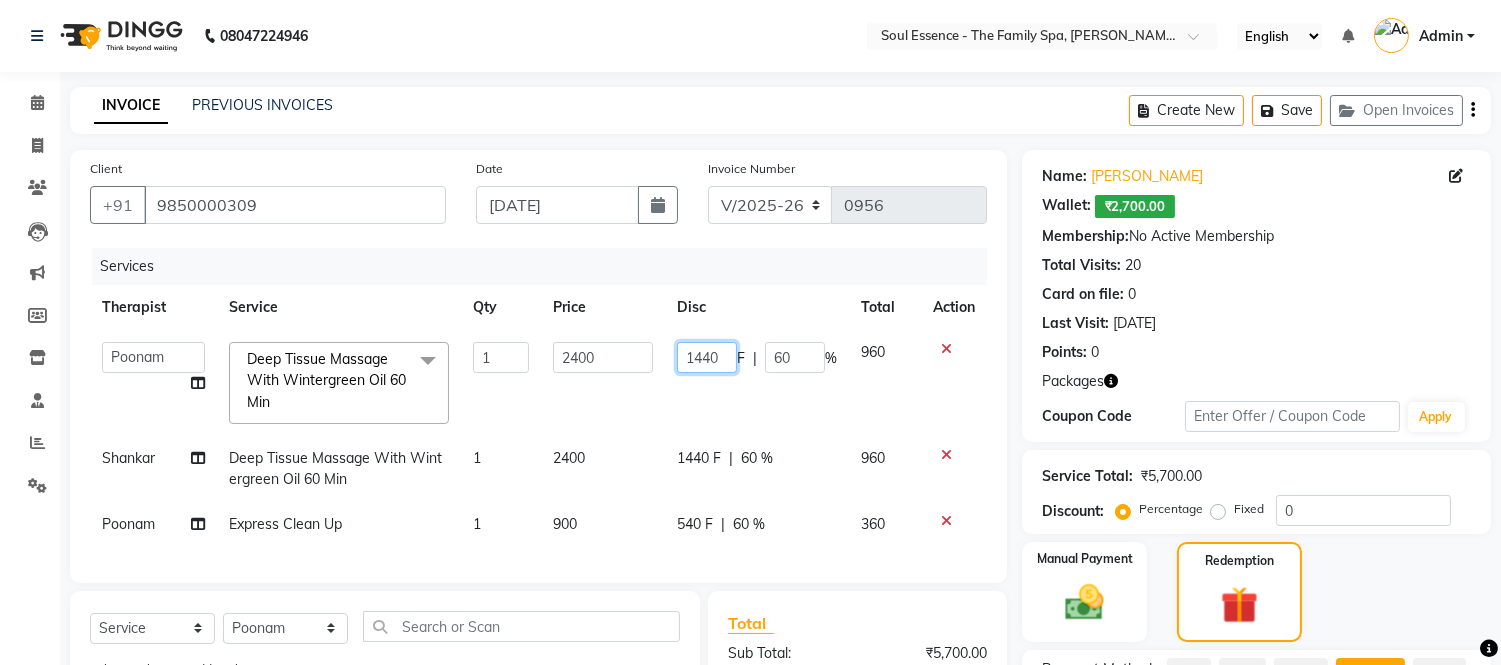click on "1440" 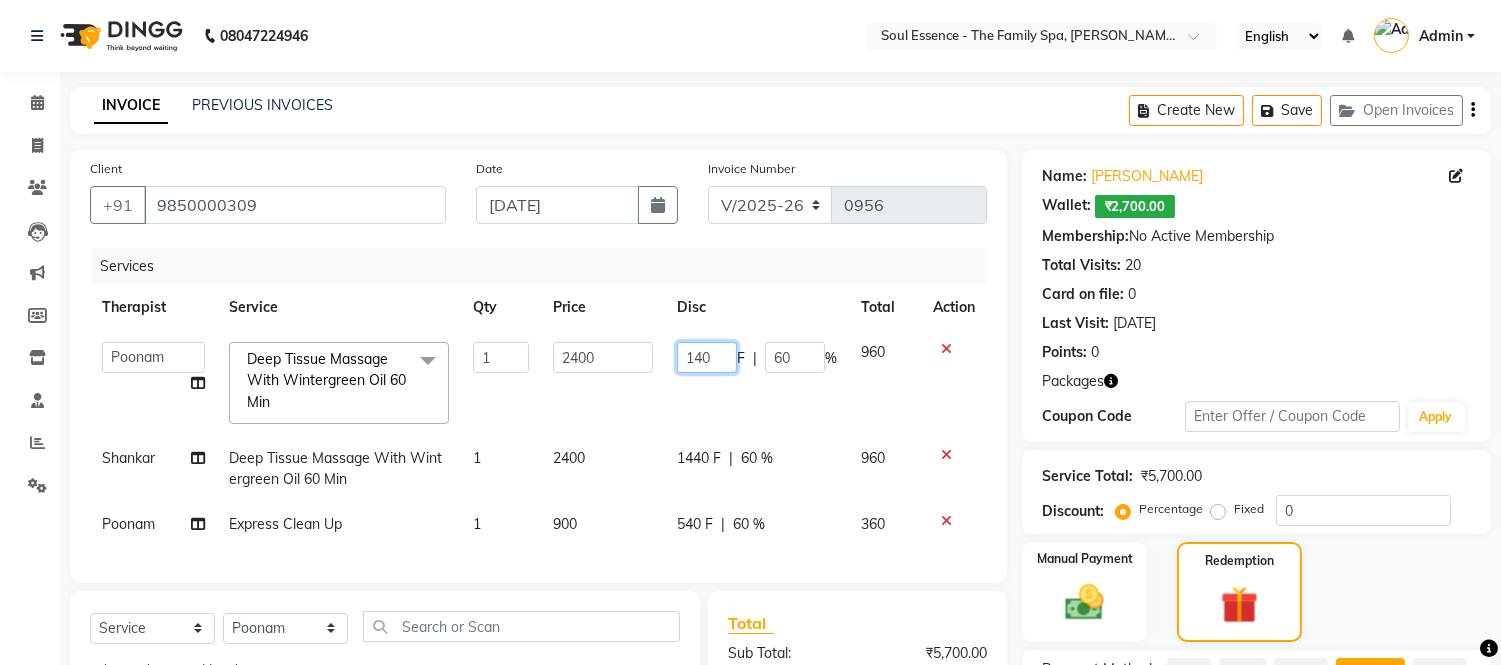 type on "1400" 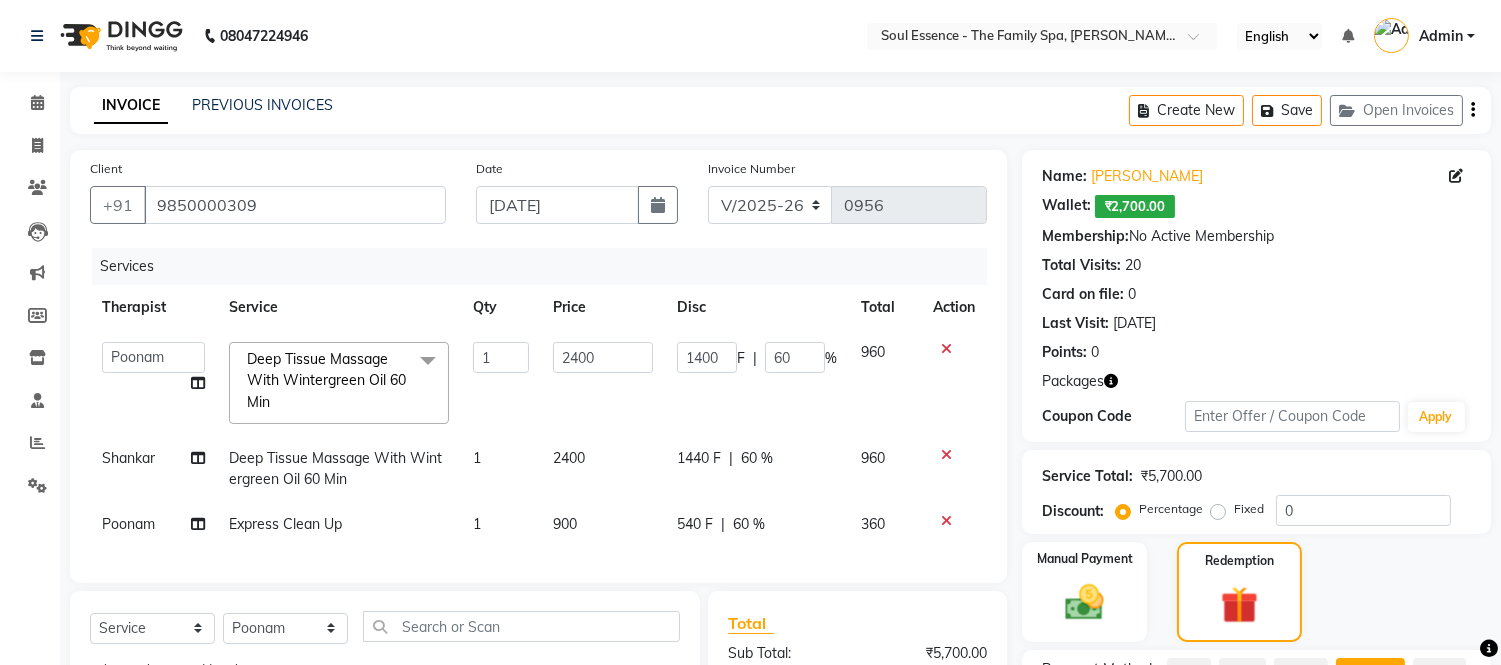 click on "Shankar  Deep Tissue Massage With Wintergreen Oil 60 Min 1 2400 1440 F | 60 % 960" 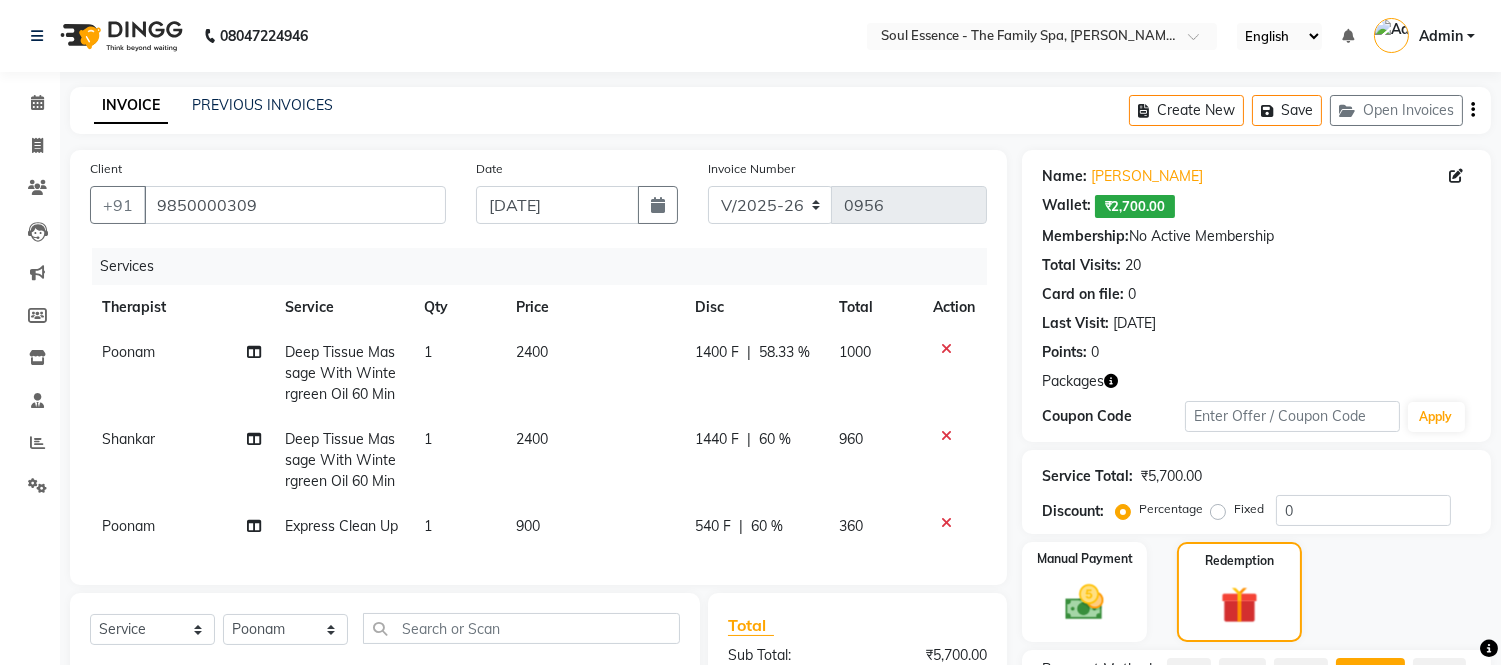 click on "1440 F" 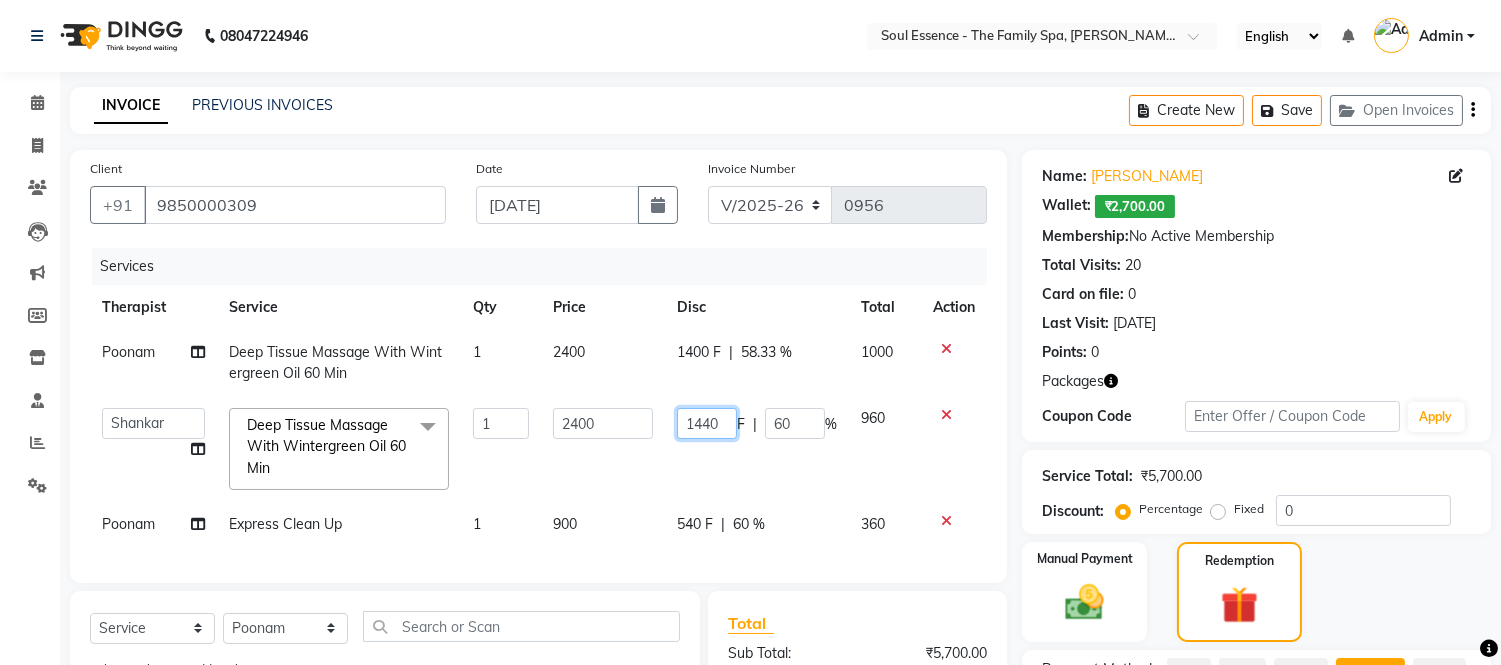 click on "1440" 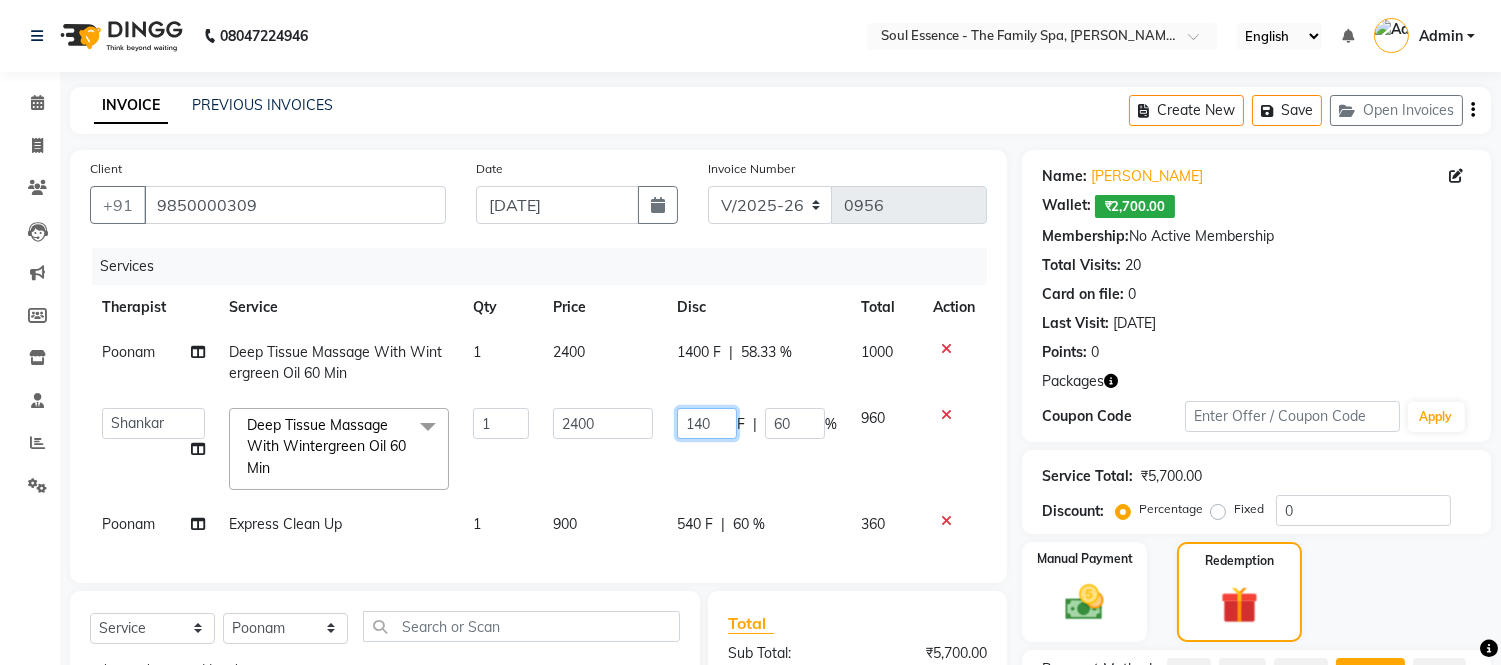type on "1400" 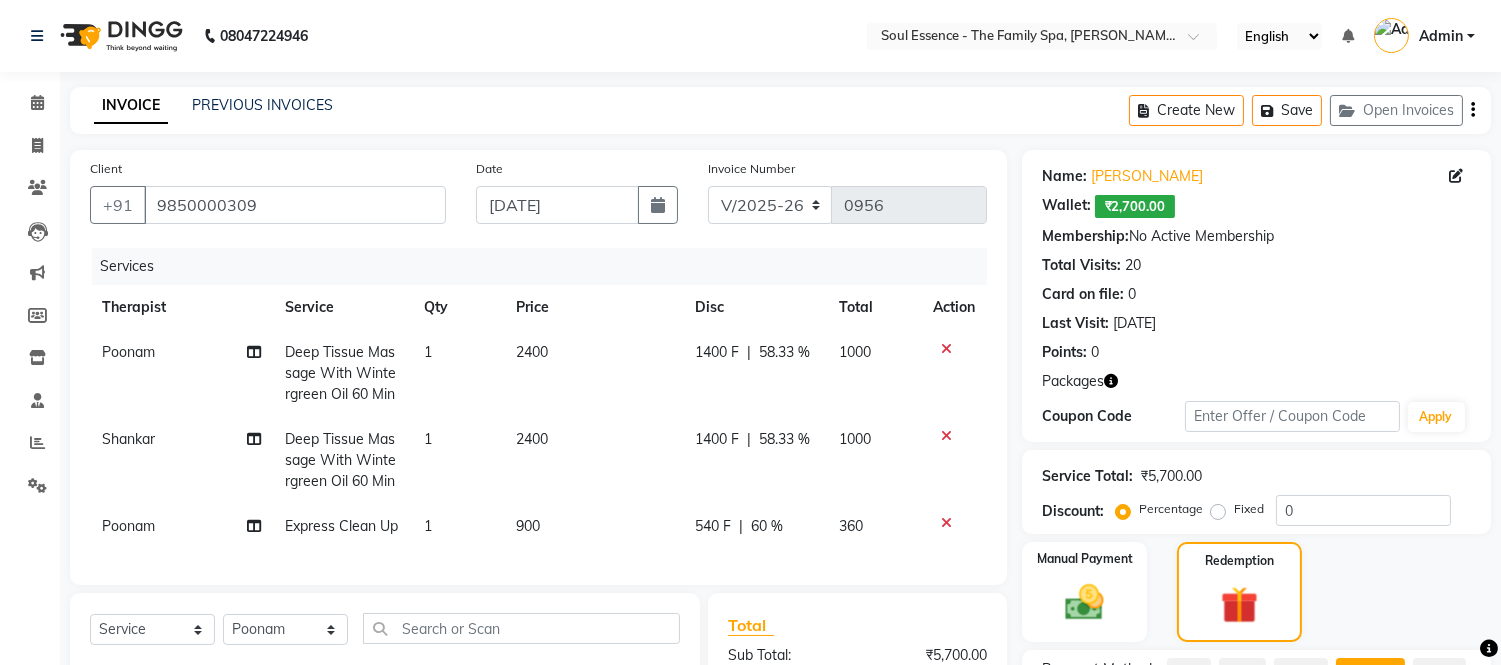click on "60 %" 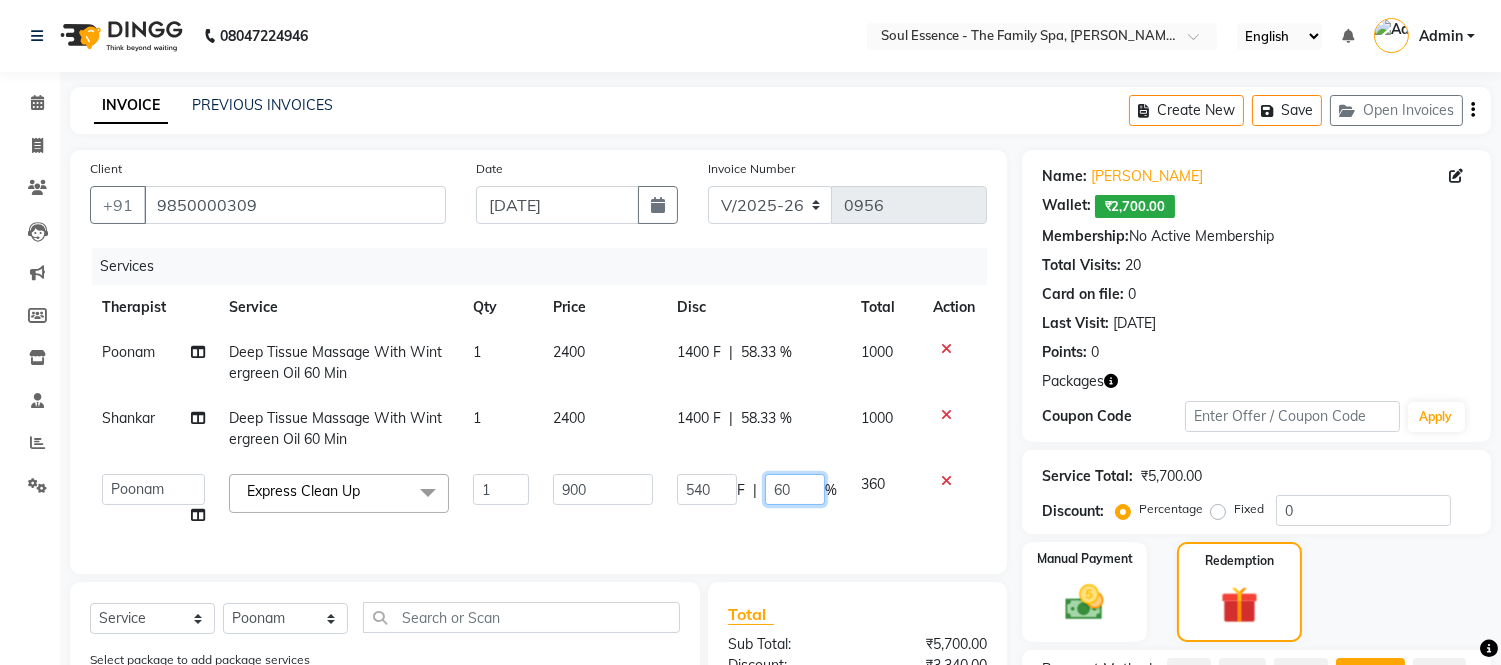 drag, startPoint x: 777, startPoint y: 488, endPoint x: 734, endPoint y: 494, distance: 43.416588 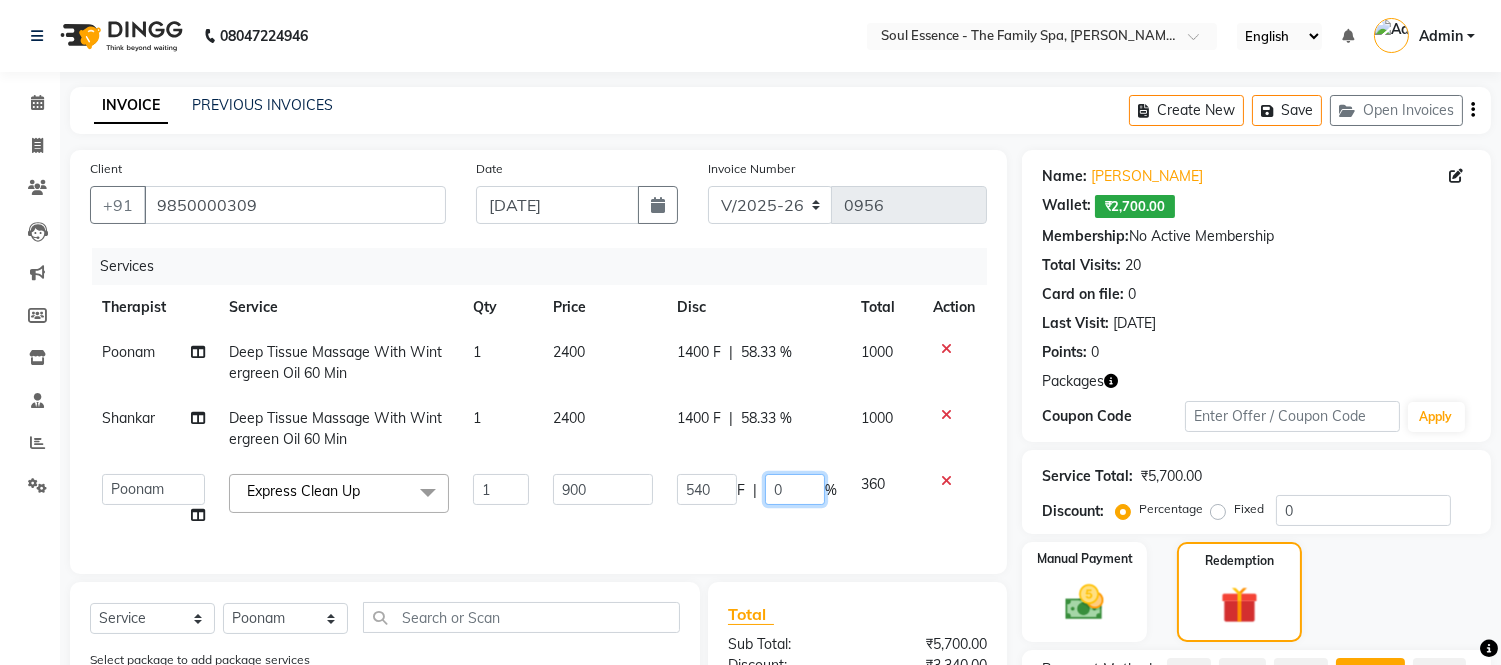 type on "30" 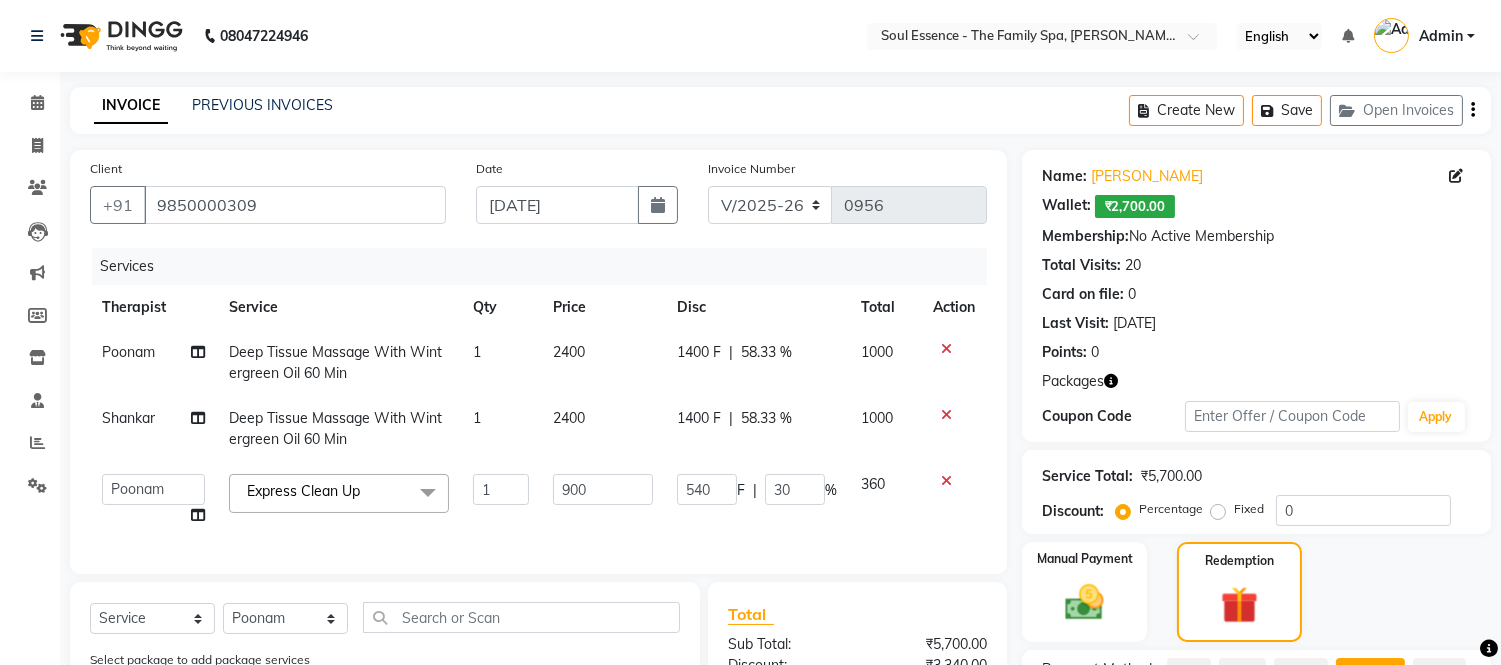 click on "Services" 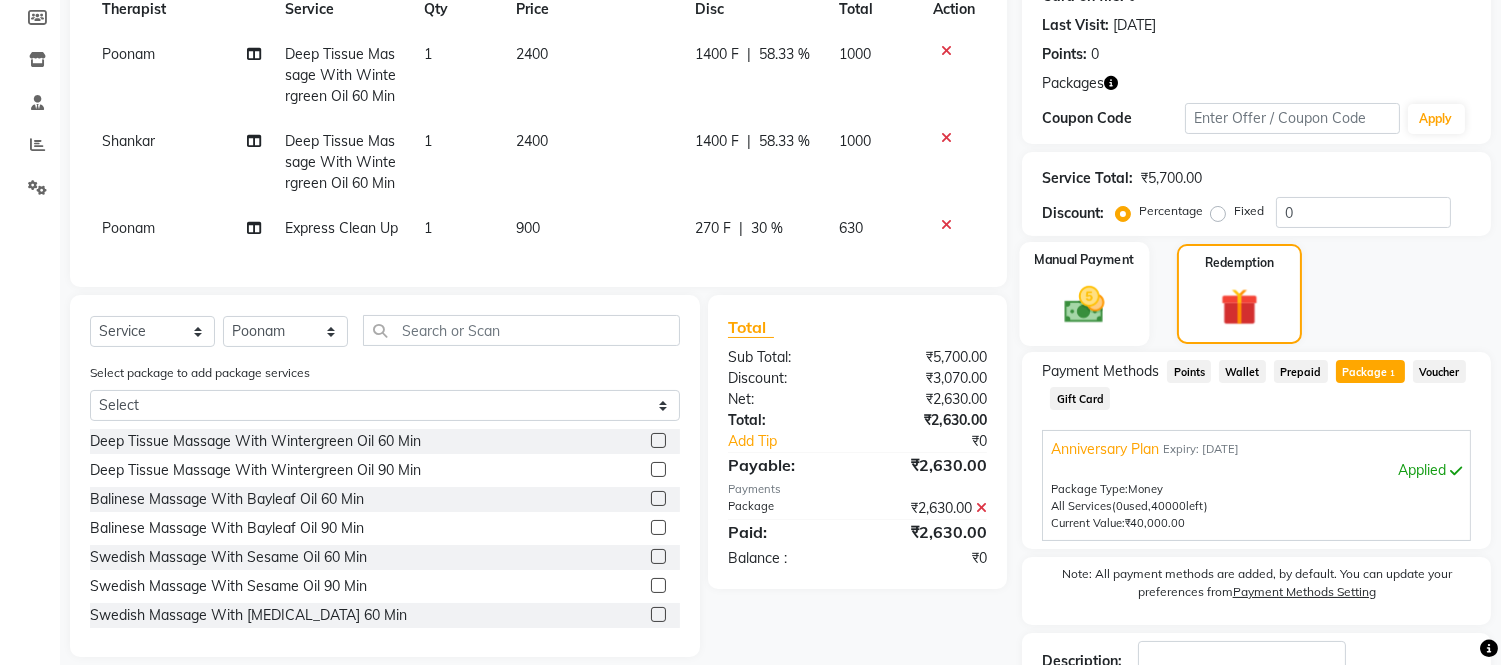 scroll, scrollTop: 107, scrollLeft: 0, axis: vertical 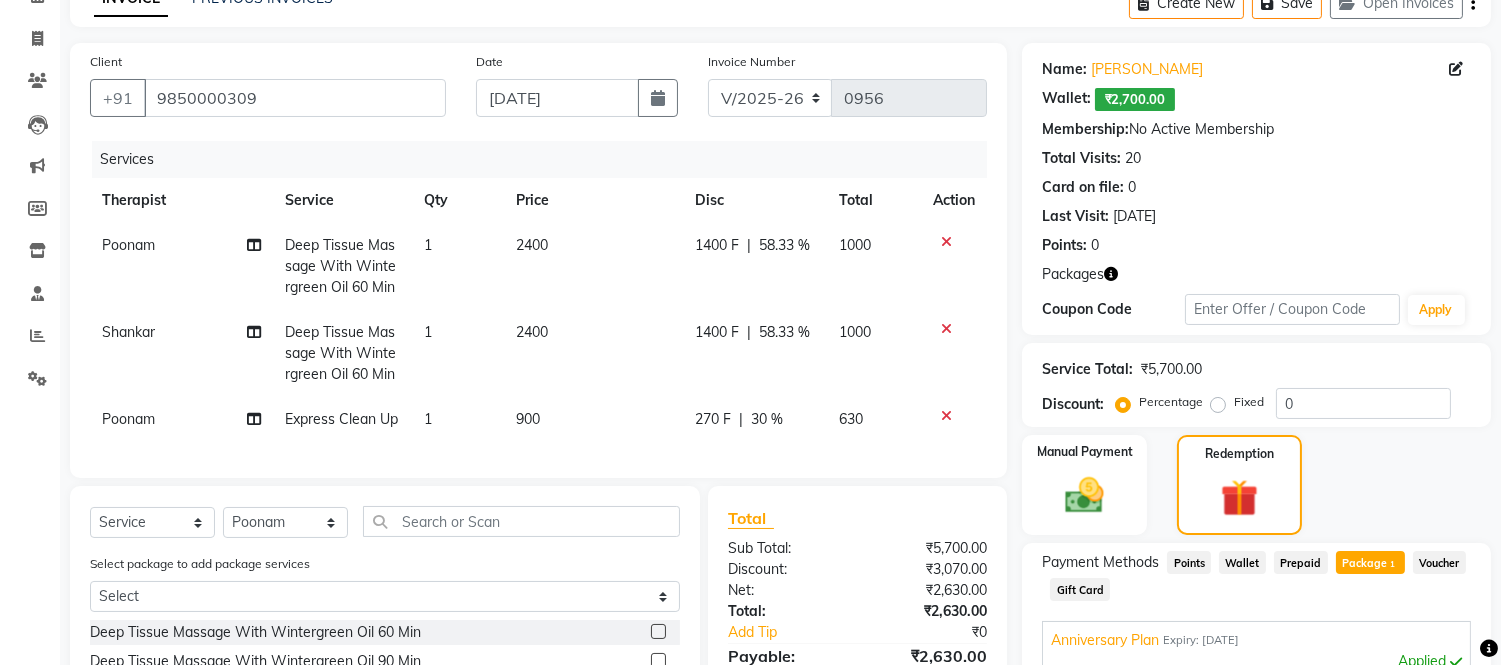 click on "900" 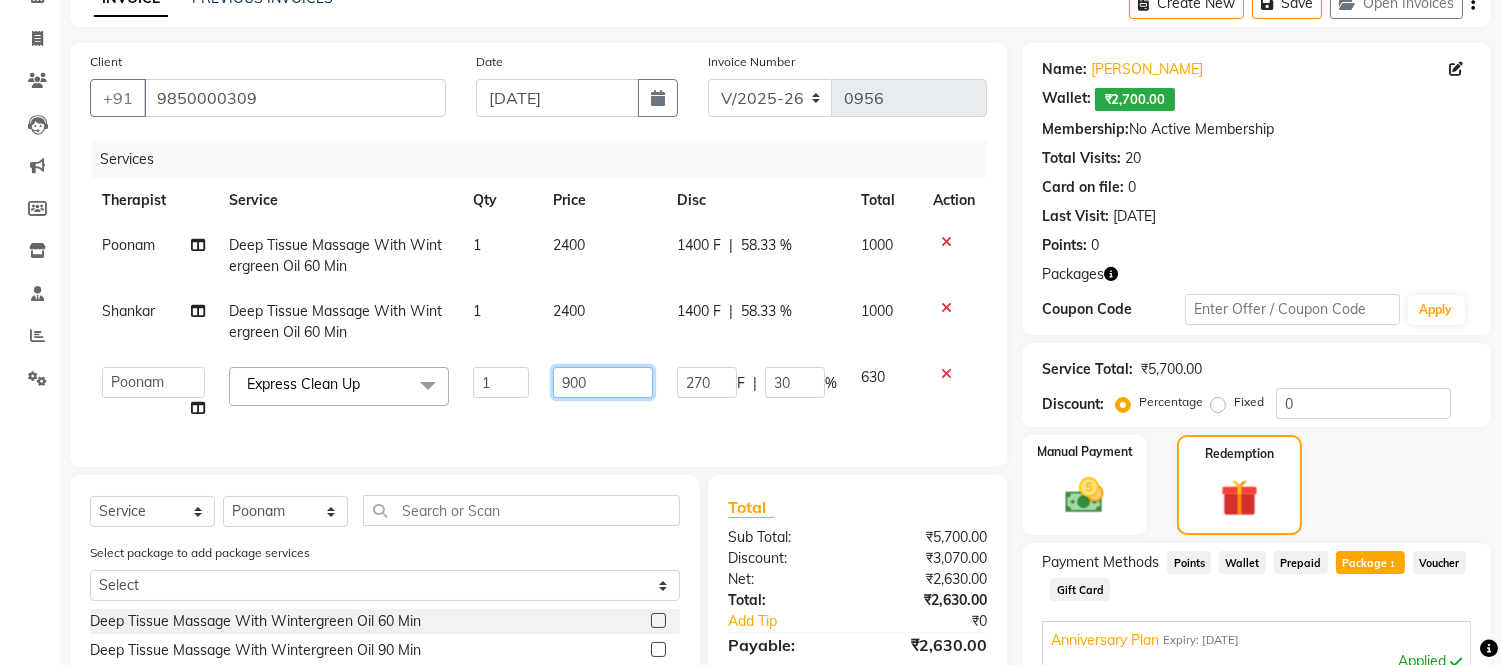 drag, startPoint x: 570, startPoint y: 388, endPoint x: 542, endPoint y: 388, distance: 28 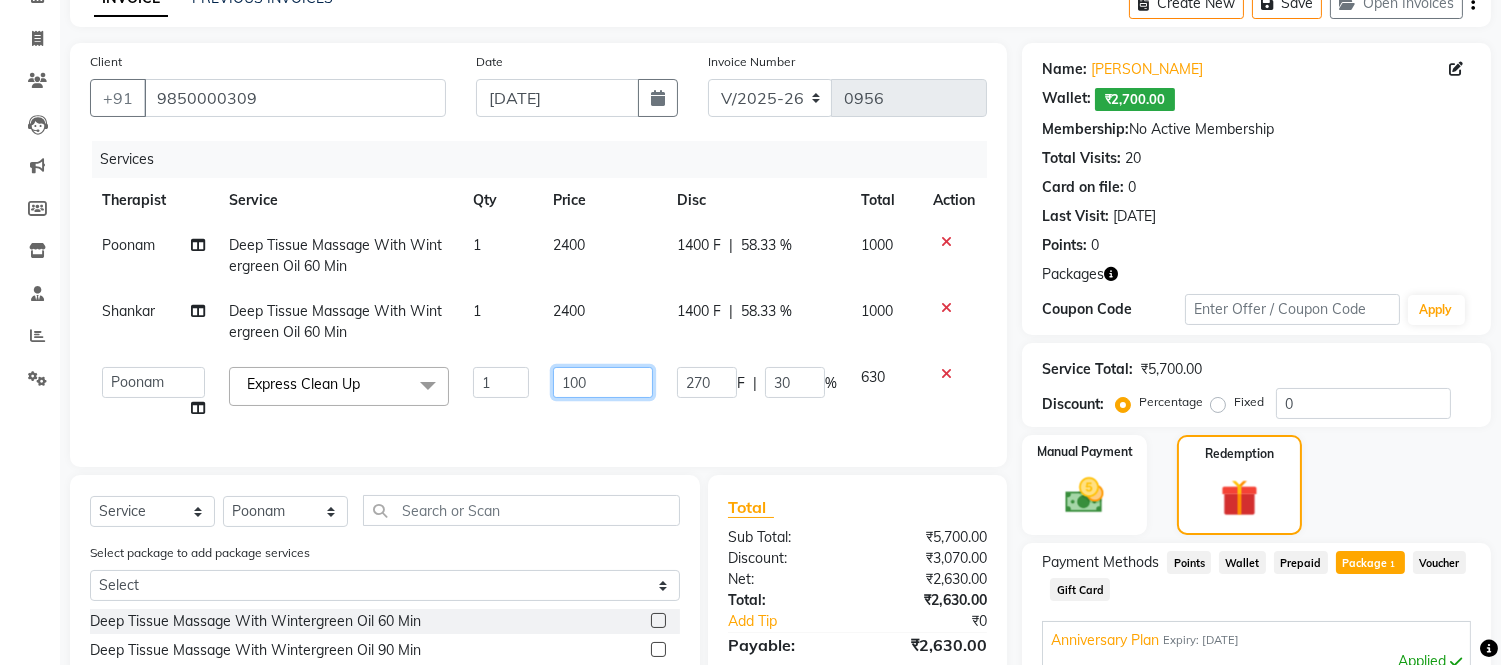 type on "1000" 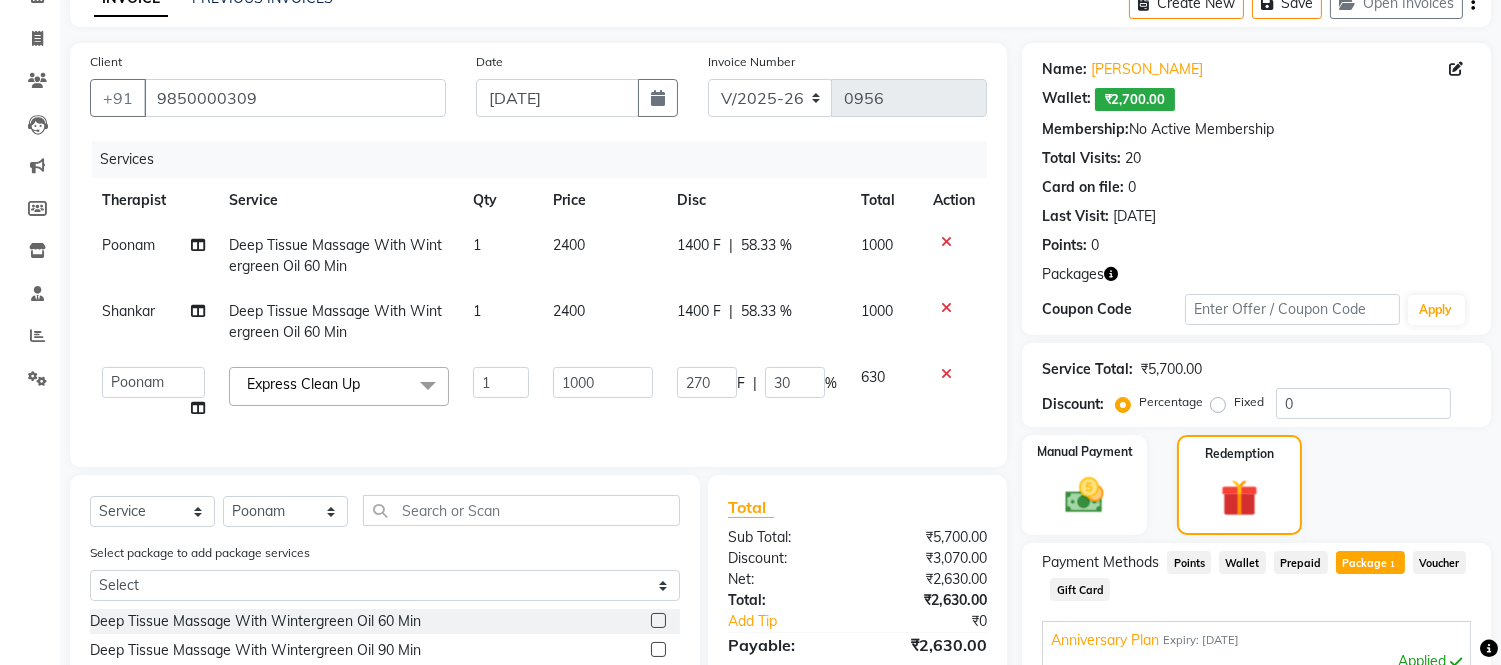 click on "Services" 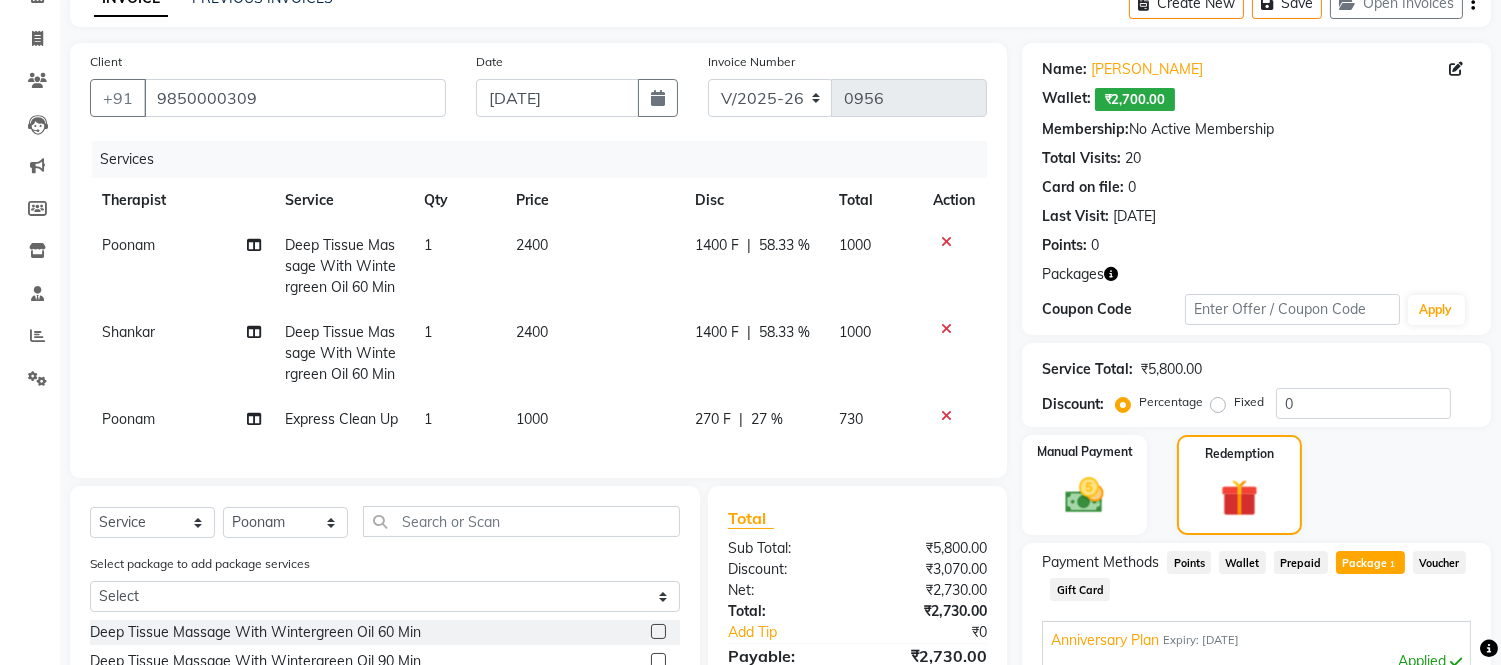 click on "270 F | 27 %" 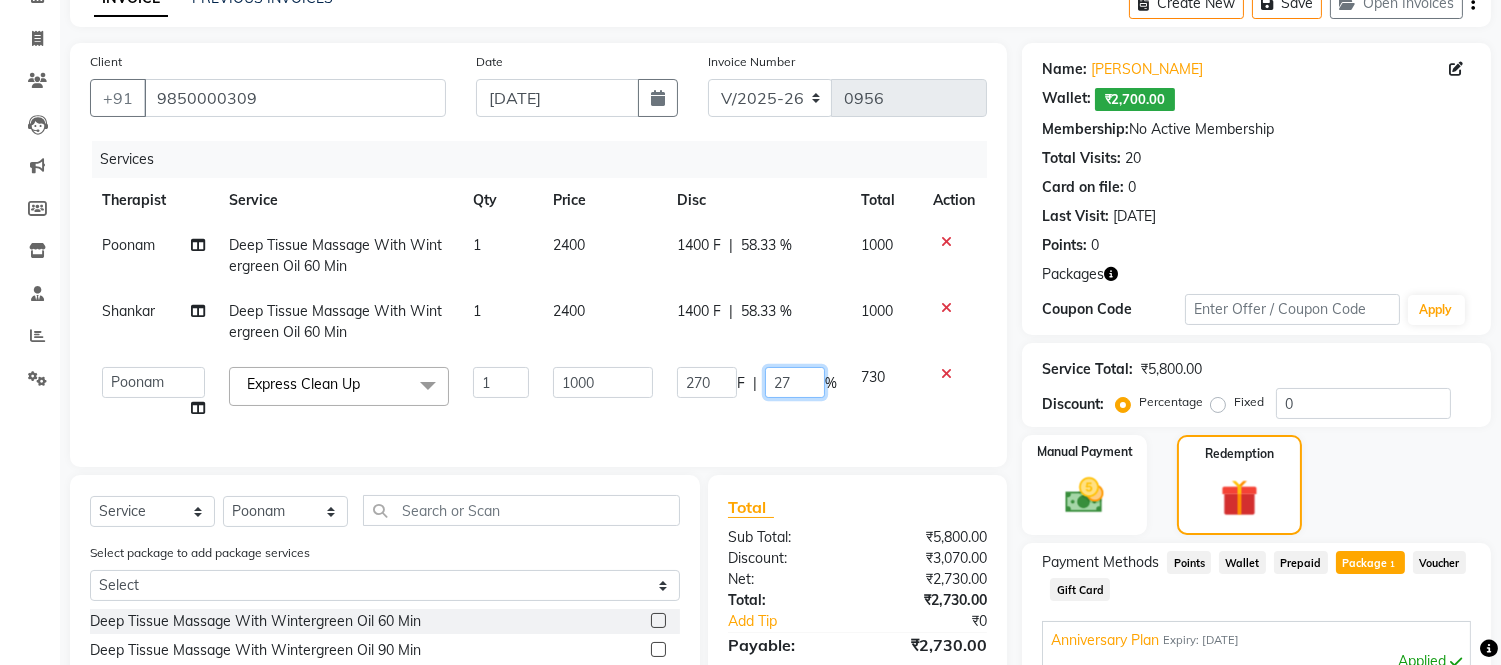 drag, startPoint x: 790, startPoint y: 372, endPoint x: 613, endPoint y: 376, distance: 177.0452 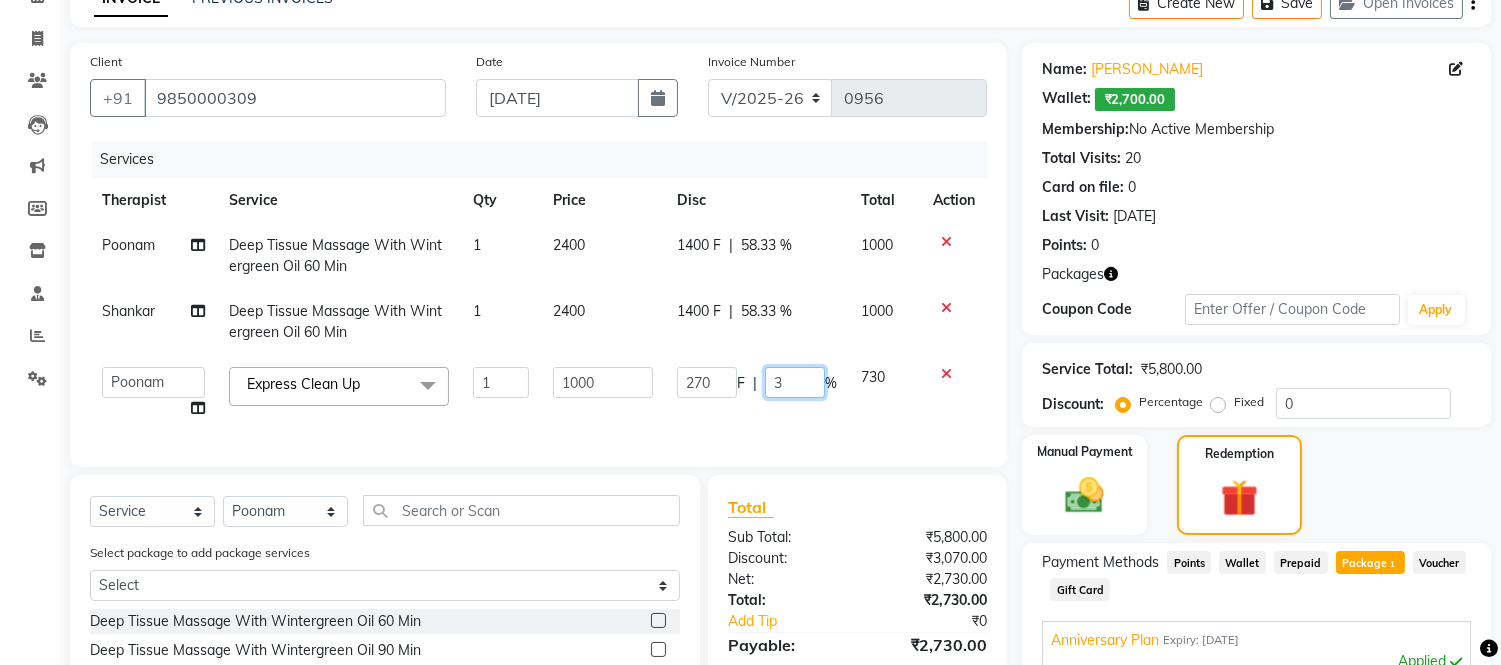 type on "30" 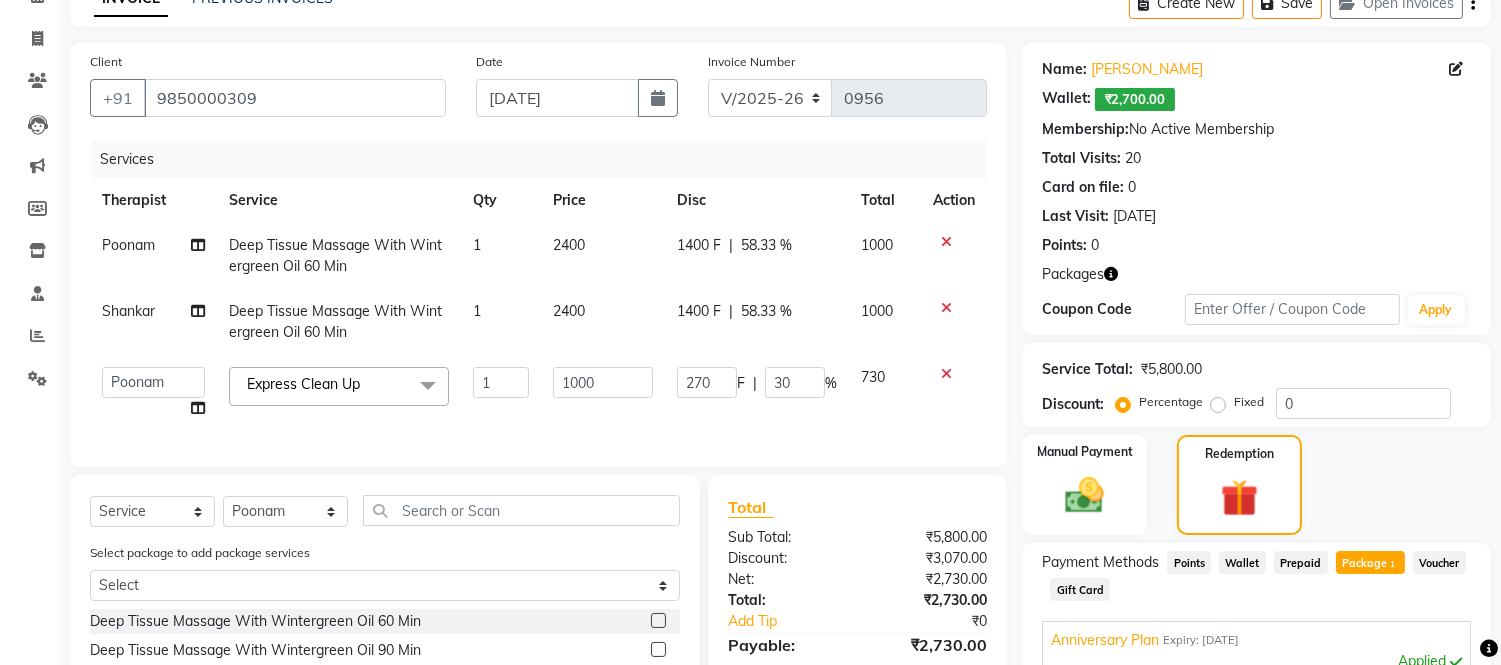 click on "Name: [PERSON_NAME]  Wallet:   ₹2,700.00  Membership:  No Active Membership  Total Visits:  20 Card on file:  0 Last Visit:   [DATE] Points:   0  Packages Coupon Code Apply" 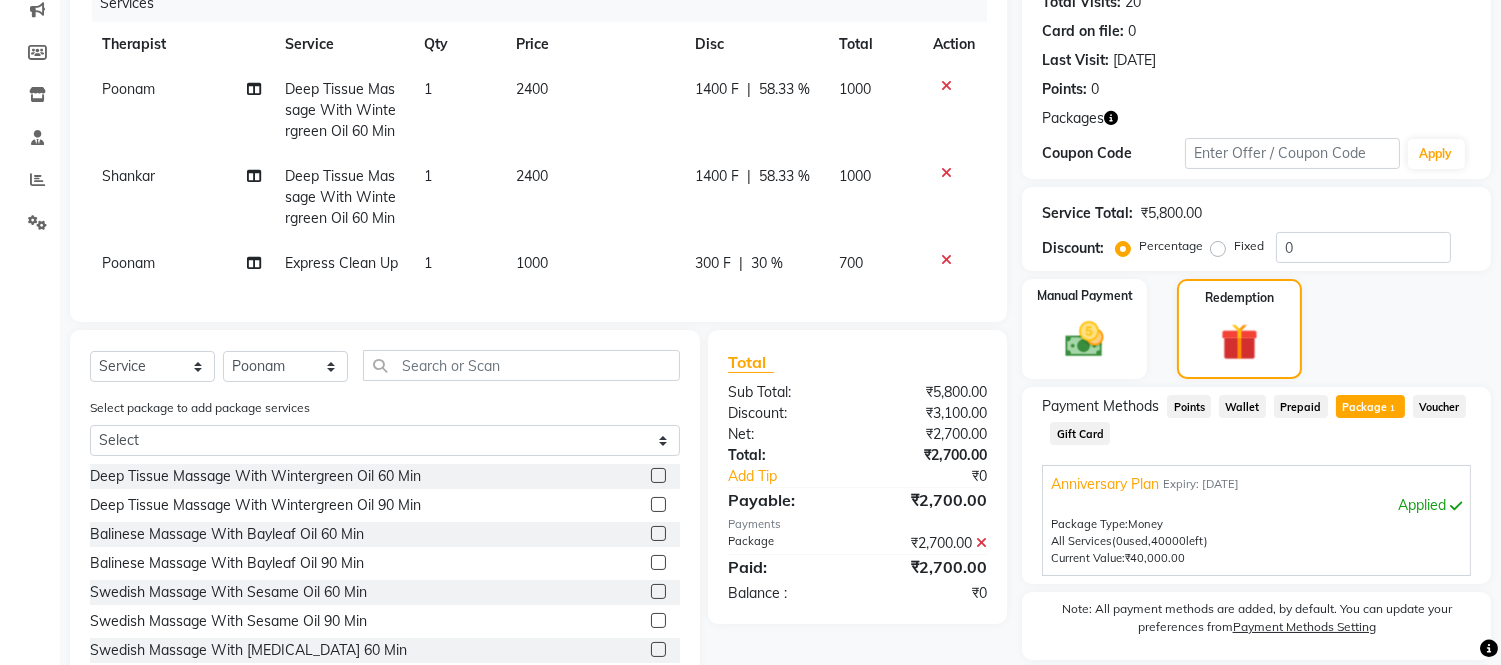 scroll, scrollTop: 441, scrollLeft: 0, axis: vertical 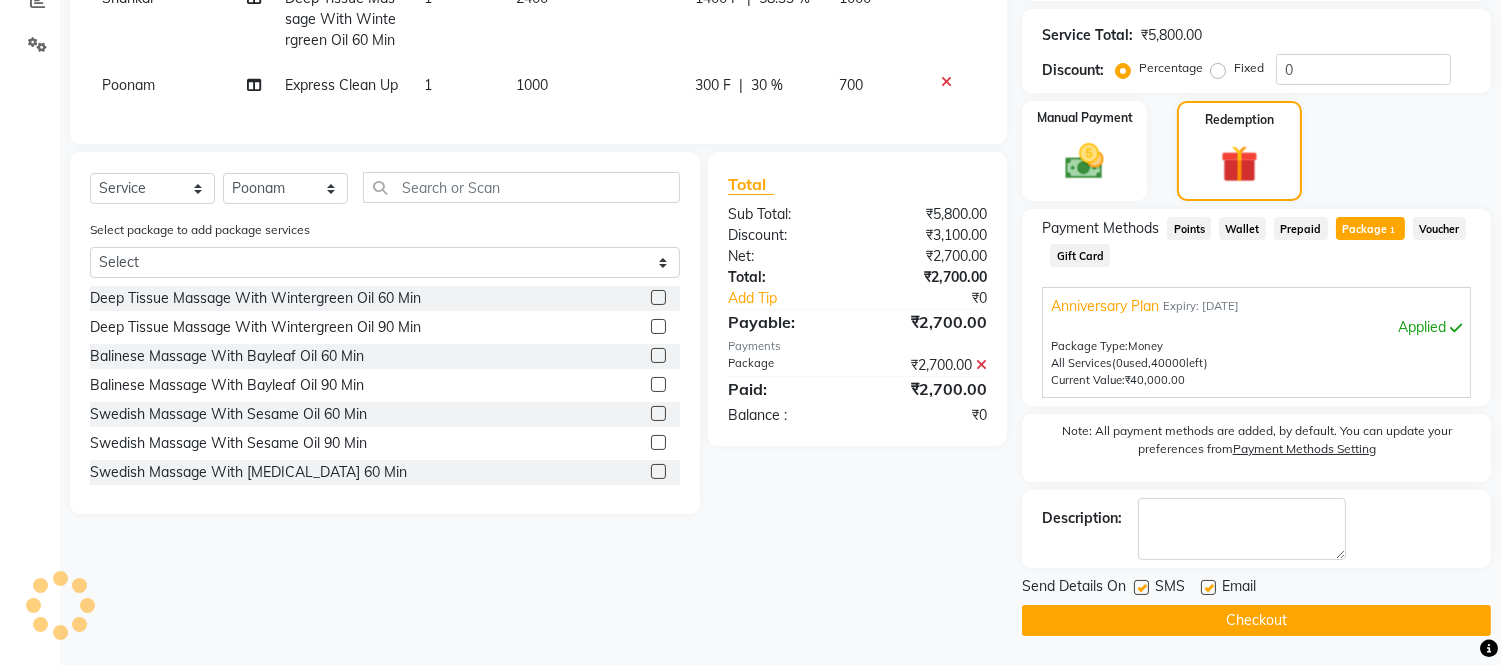 click 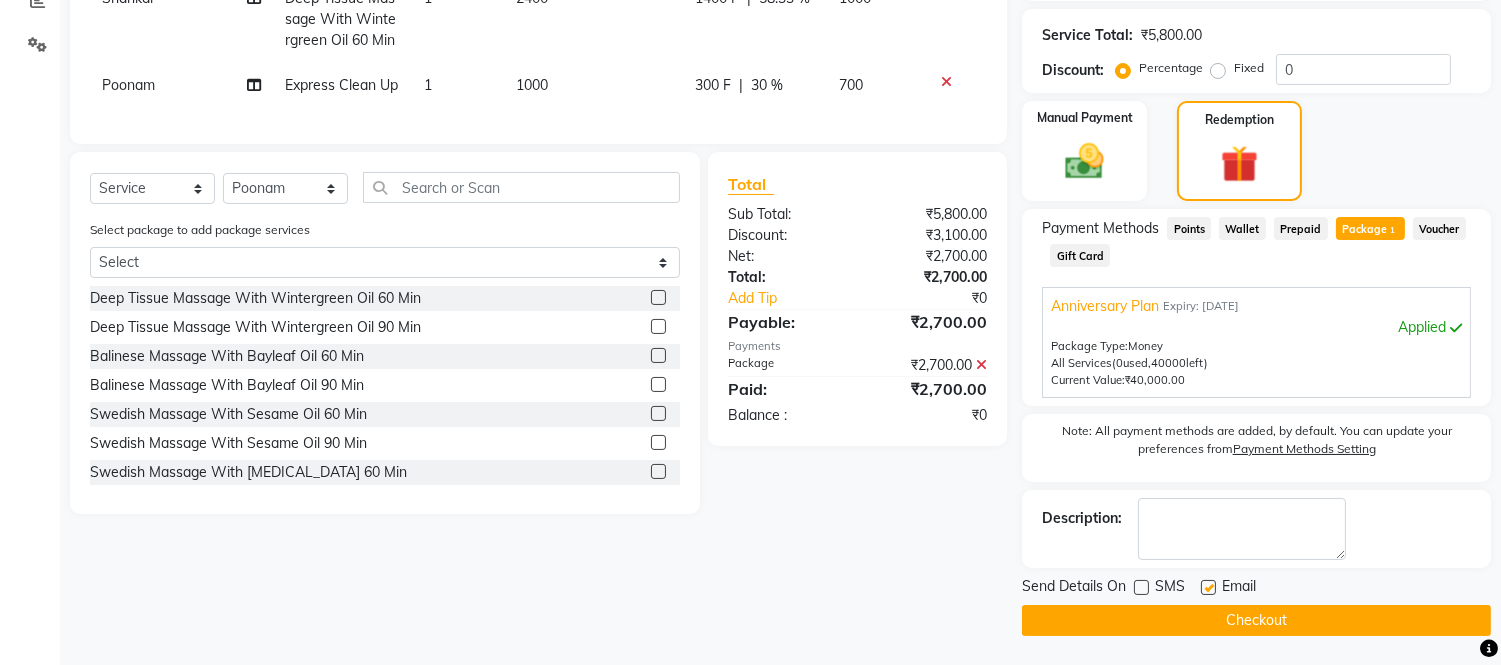 click 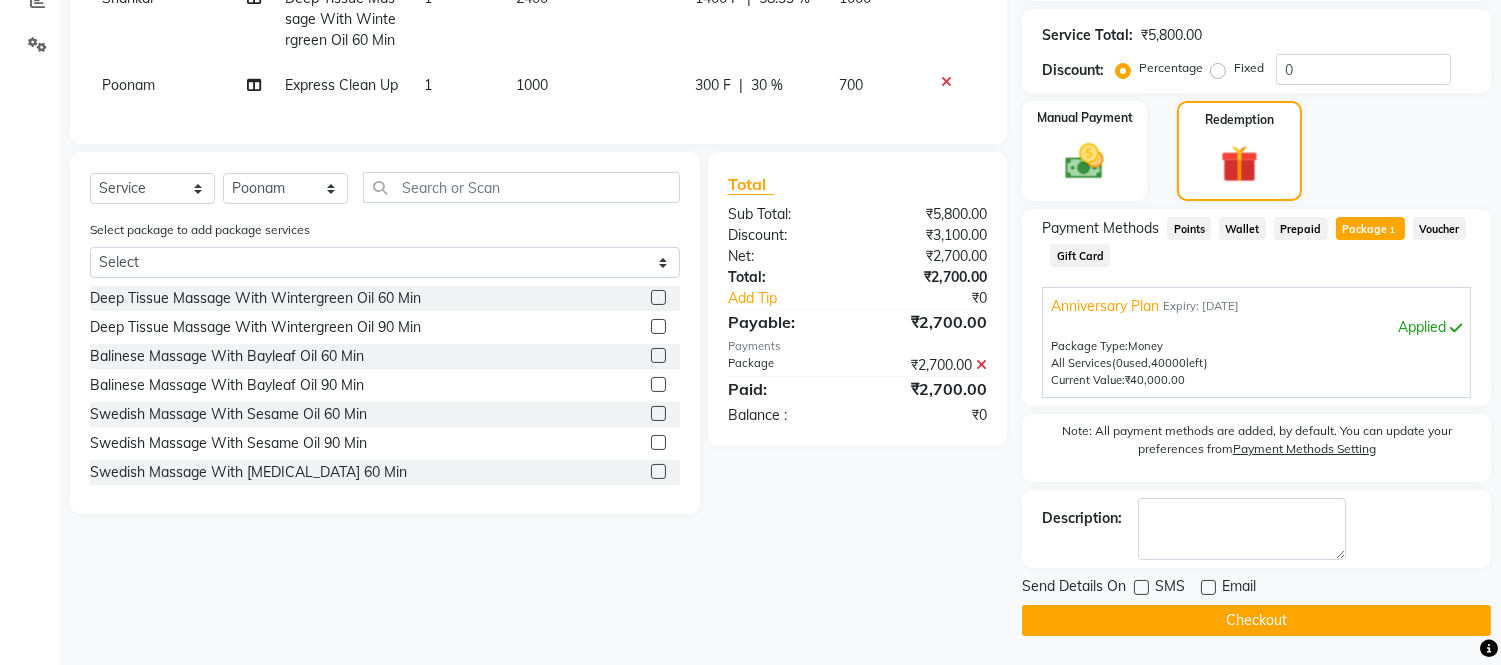 click on "Checkout" 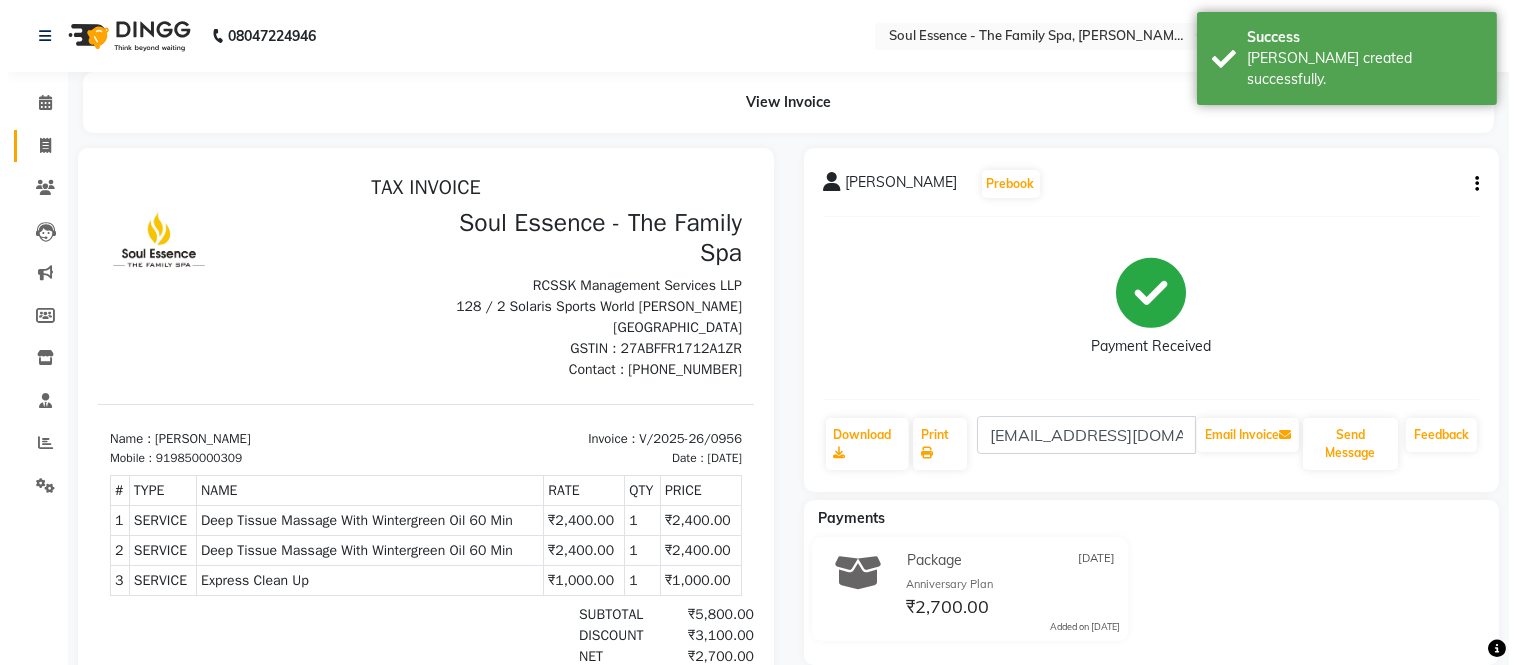 scroll, scrollTop: 0, scrollLeft: 0, axis: both 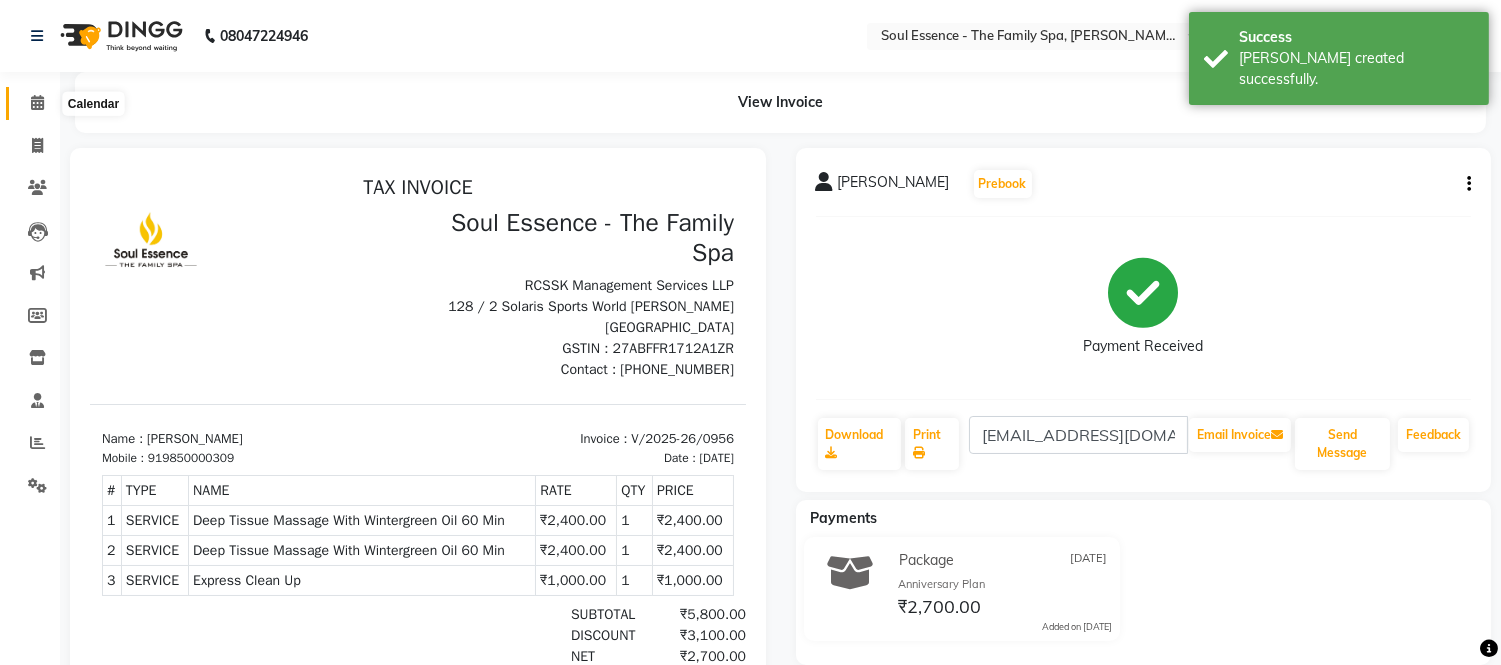click 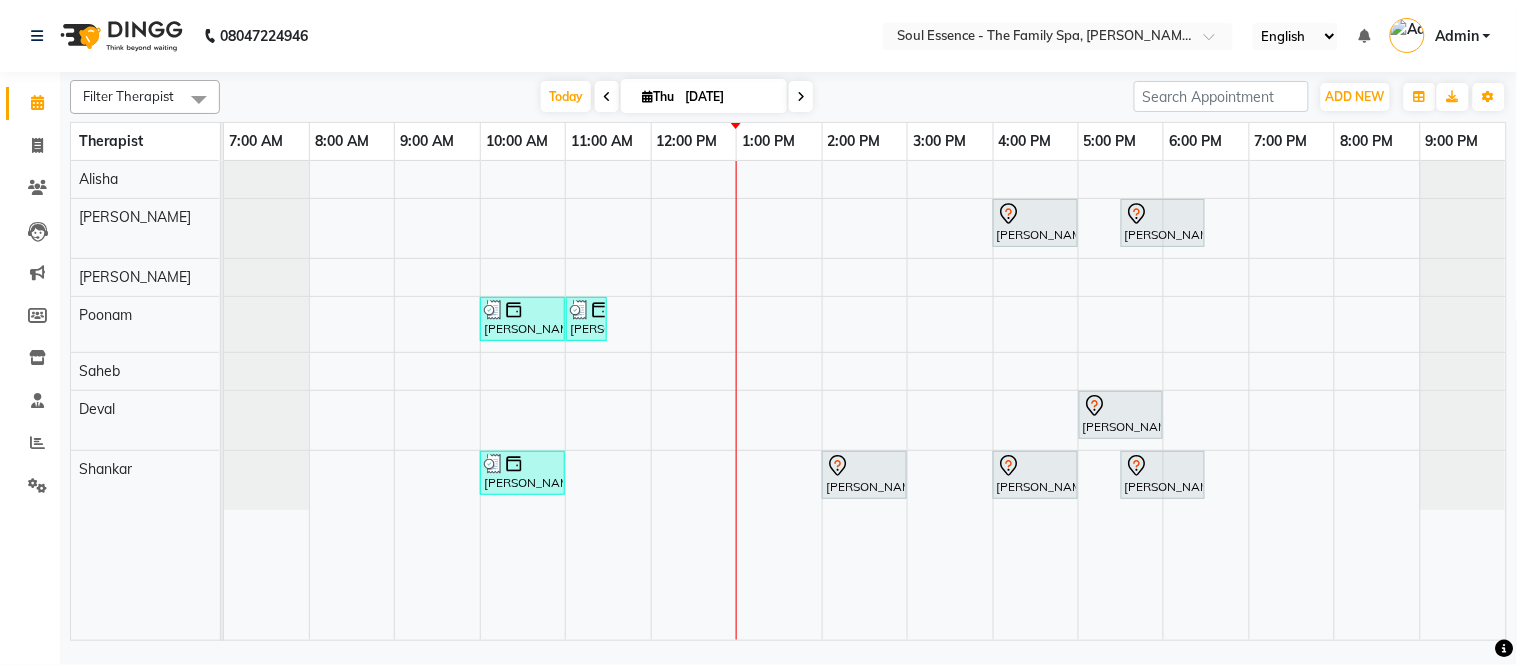 click on "[PERSON_NAME], TK04, 04:00 PM-05:00 PM, Deep Tissue Massage With Wintergreen Oil 60 Min             [PERSON_NAME], TK06, 05:30 PM-06:30 PM, Deep Tissue Massage With Wintergreen Oil 60 Min     [PERSON_NAME], TK01, 10:00 AM-11:00 AM, Deep Tissue Massage With Wintergreen Oil 60 Min     [PERSON_NAME], TK01, 11:00 AM-11:30 AM, Express Clean Up             [PERSON_NAME], TK03, 05:00 PM-06:00 PM, Deep Tissue Massage With Wintergreen Oil 60 Min     [PERSON_NAME], TK01, 10:00 AM-11:00 AM, Deep Tissue Massage With Wintergreen Oil 60 Min             [PERSON_NAME], TK05, 02:00 PM-03:00 PM, Deep Tissue Massage With Wintergreen Oil 60 Min             Rahul Jail, TK04, 04:00 PM-05:00 PM, Deep Tissue Massage With Wintergreen Oil 60 Min             [PERSON_NAME], TK06, 05:30 PM-06:30 PM, Deep Tissue Massage With Wintergreen Oil 60 Min" at bounding box center [865, 400] 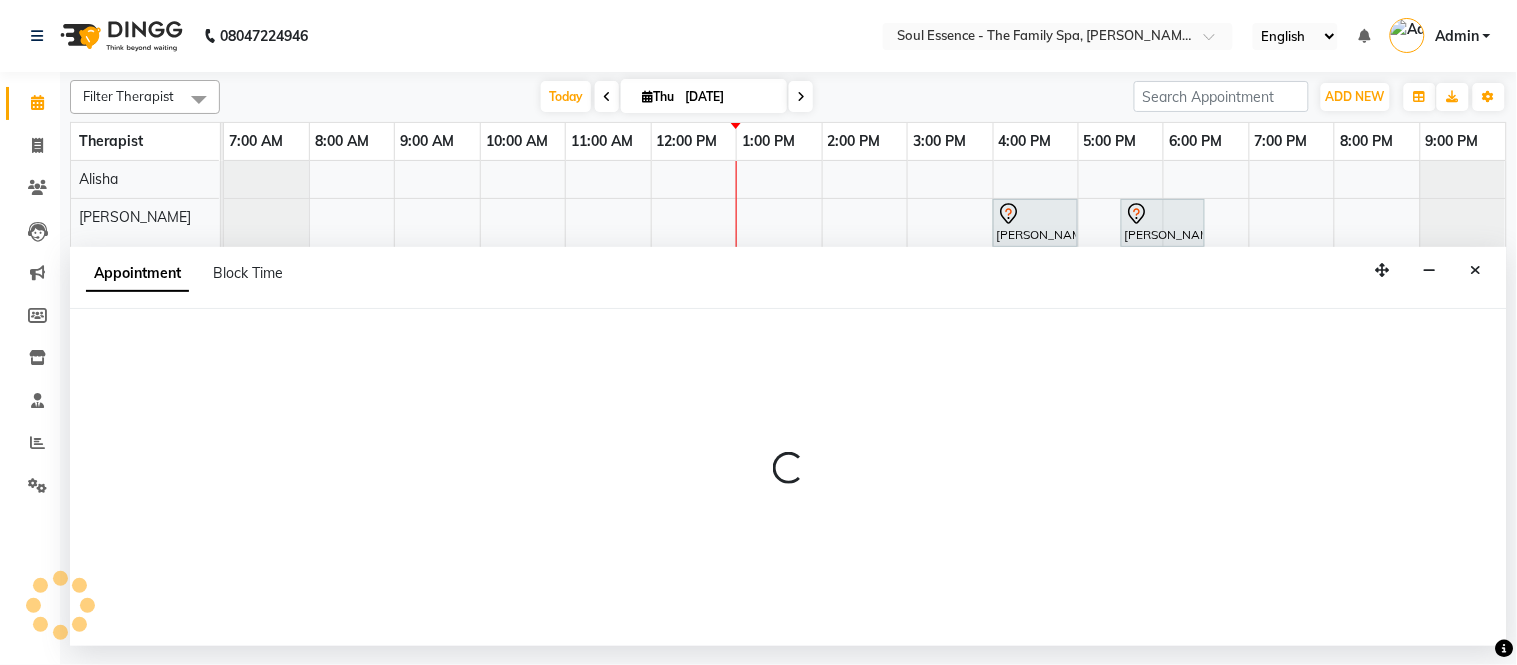 select on "45892" 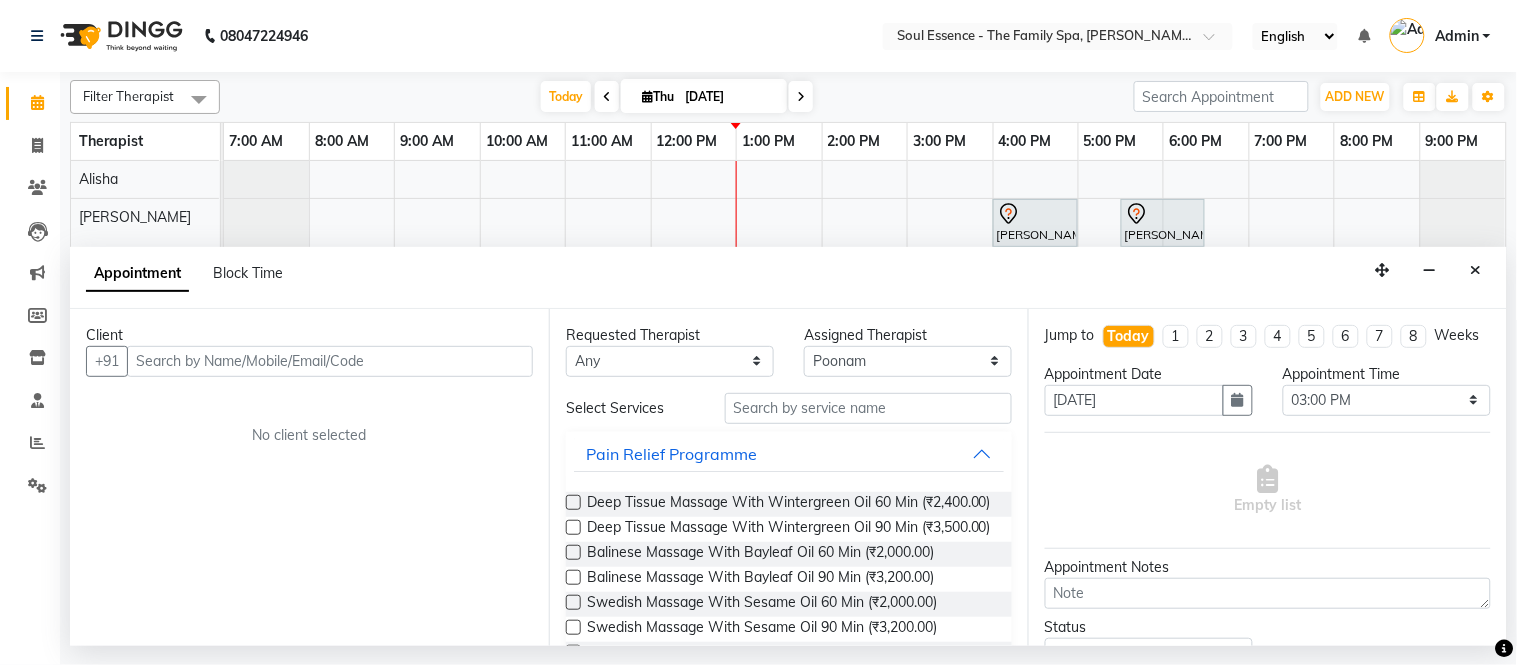 click at bounding box center [330, 361] 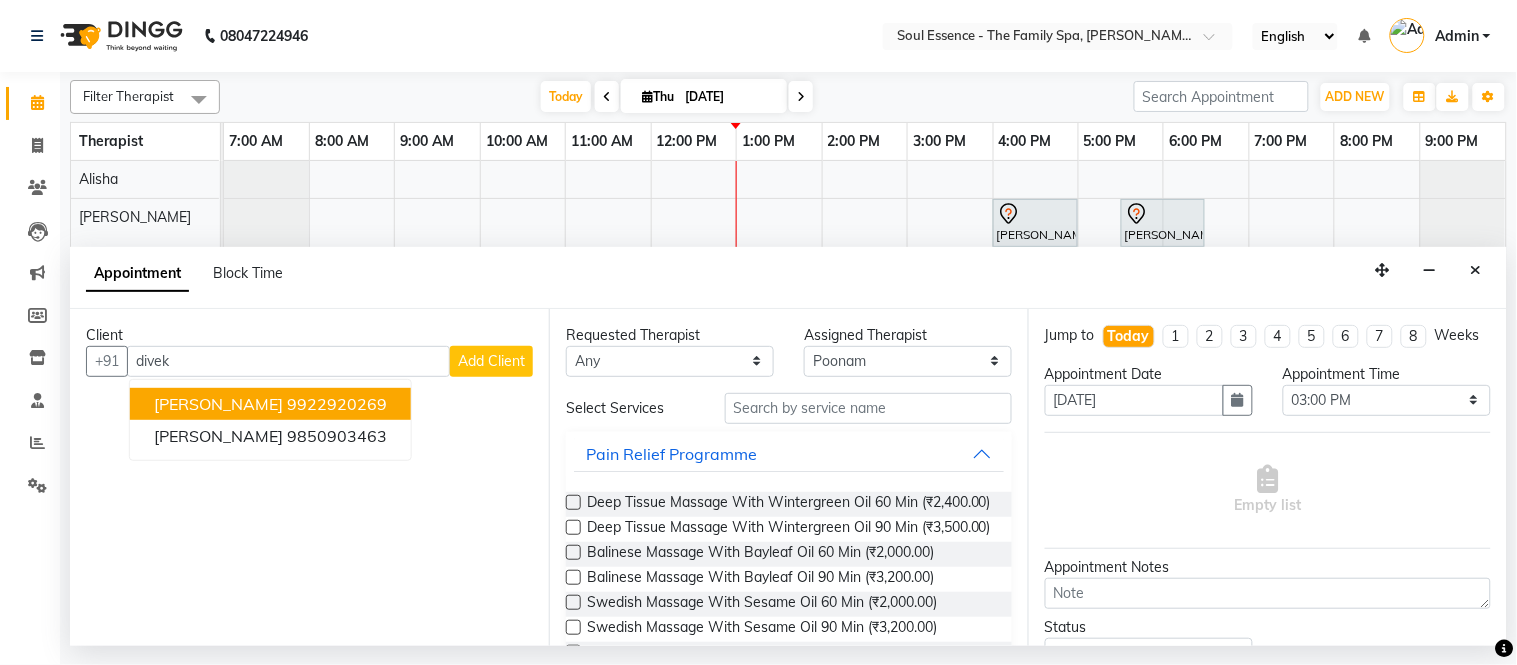 click on "[PERSON_NAME]" at bounding box center (218, 404) 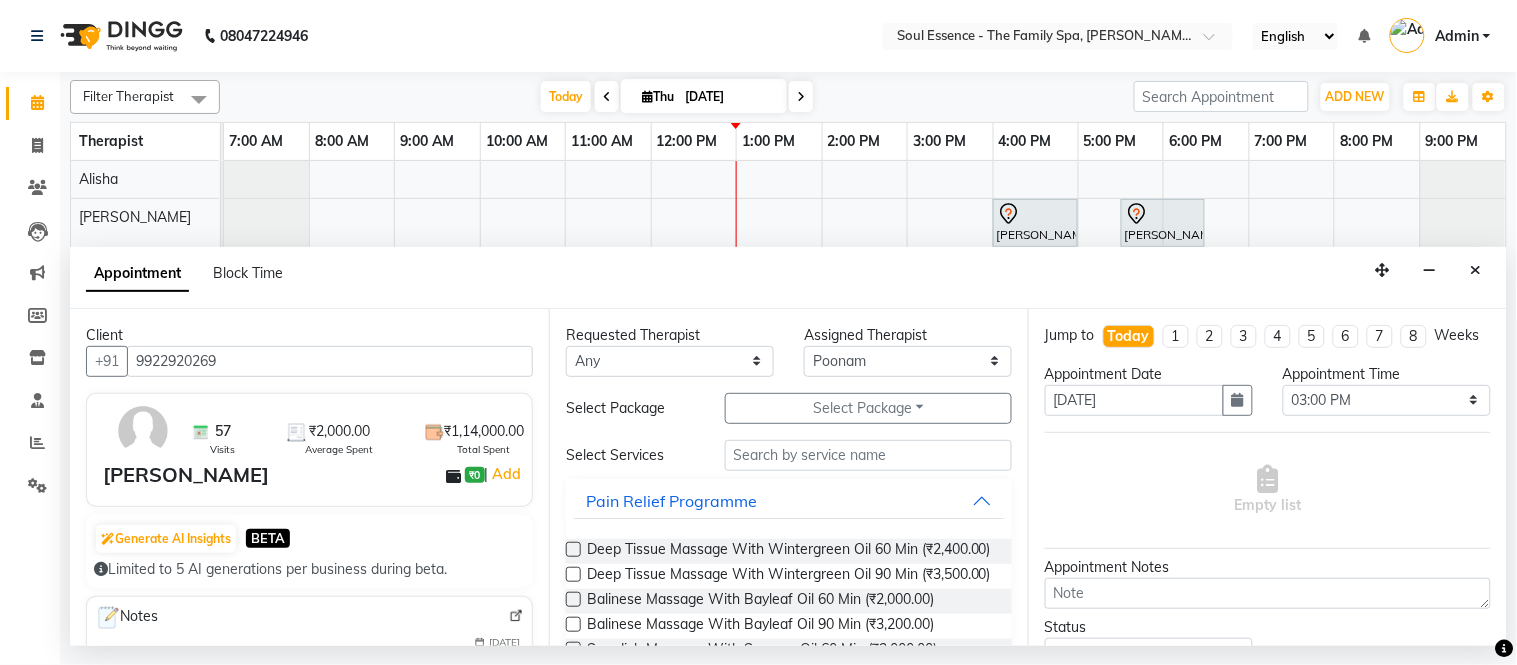 type on "9922920269" 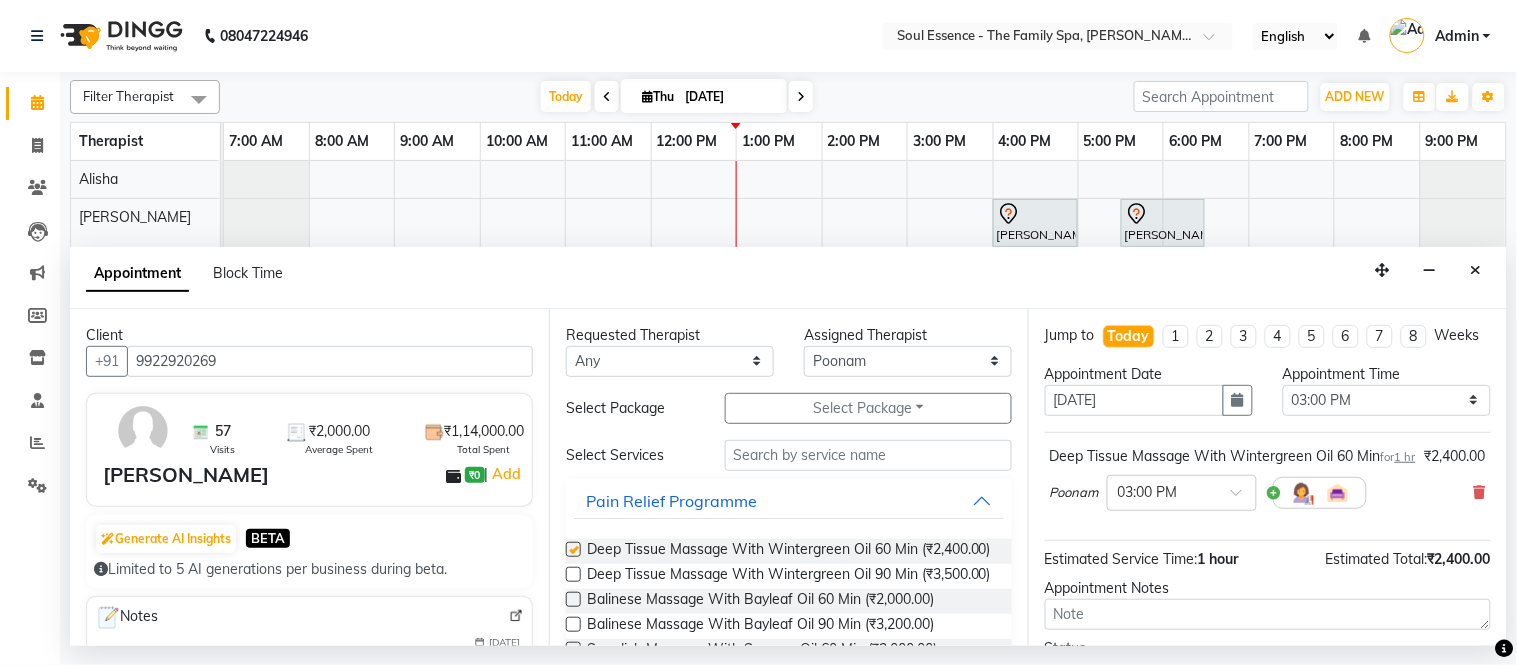 checkbox on "false" 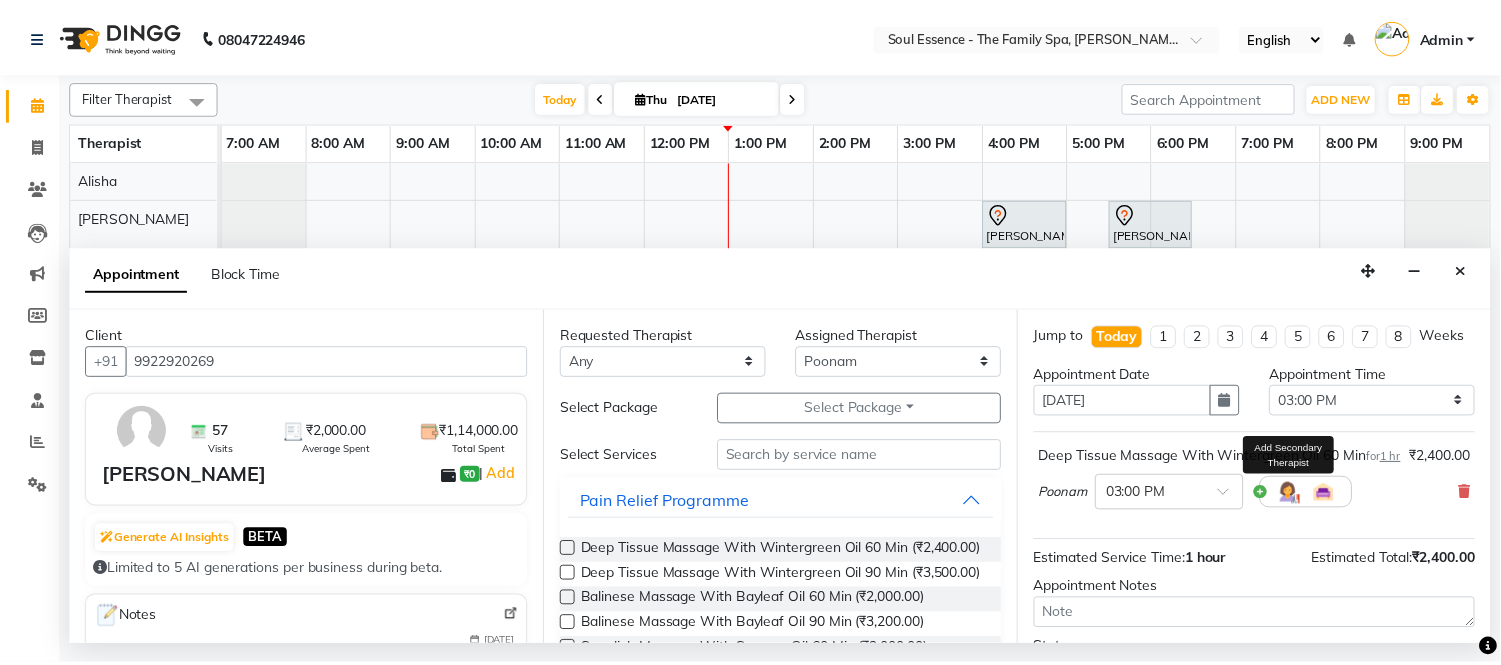 scroll, scrollTop: 210, scrollLeft: 0, axis: vertical 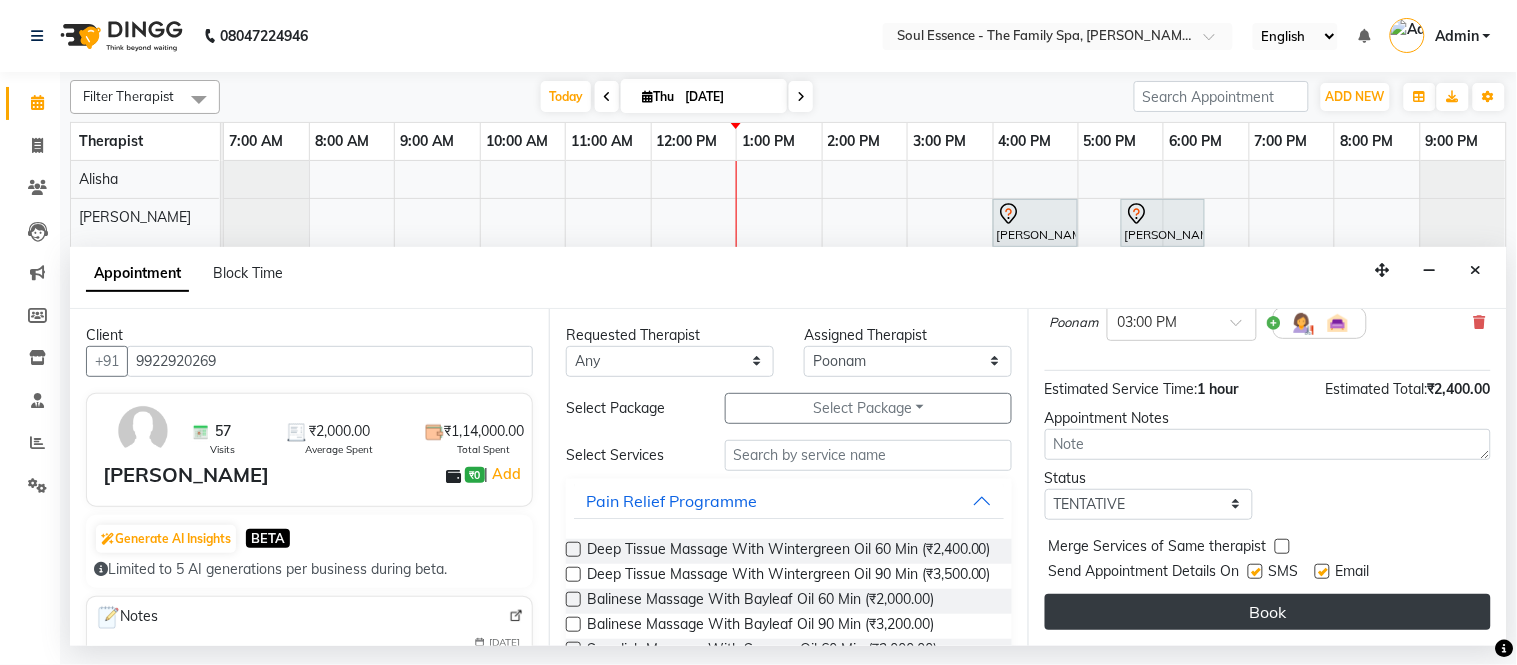 click on "Book" at bounding box center [1268, 612] 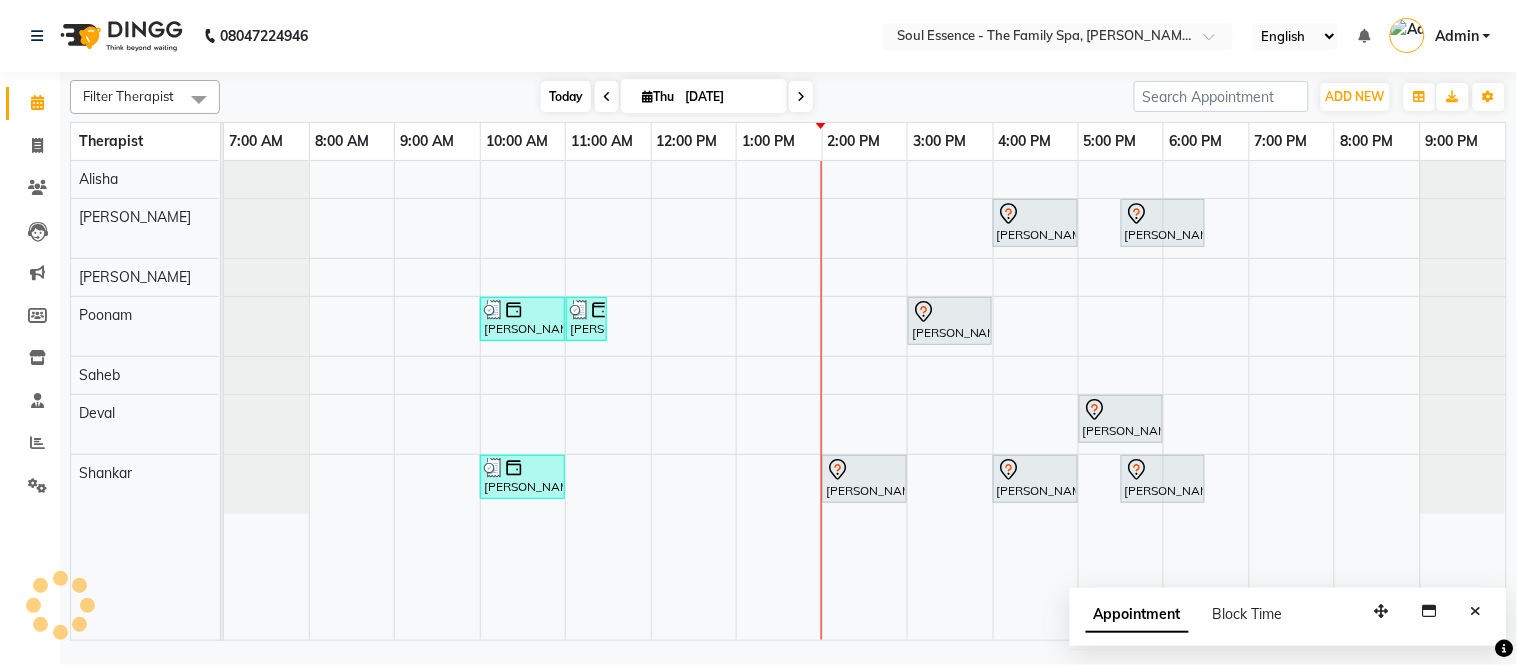 click on "Today" at bounding box center (566, 96) 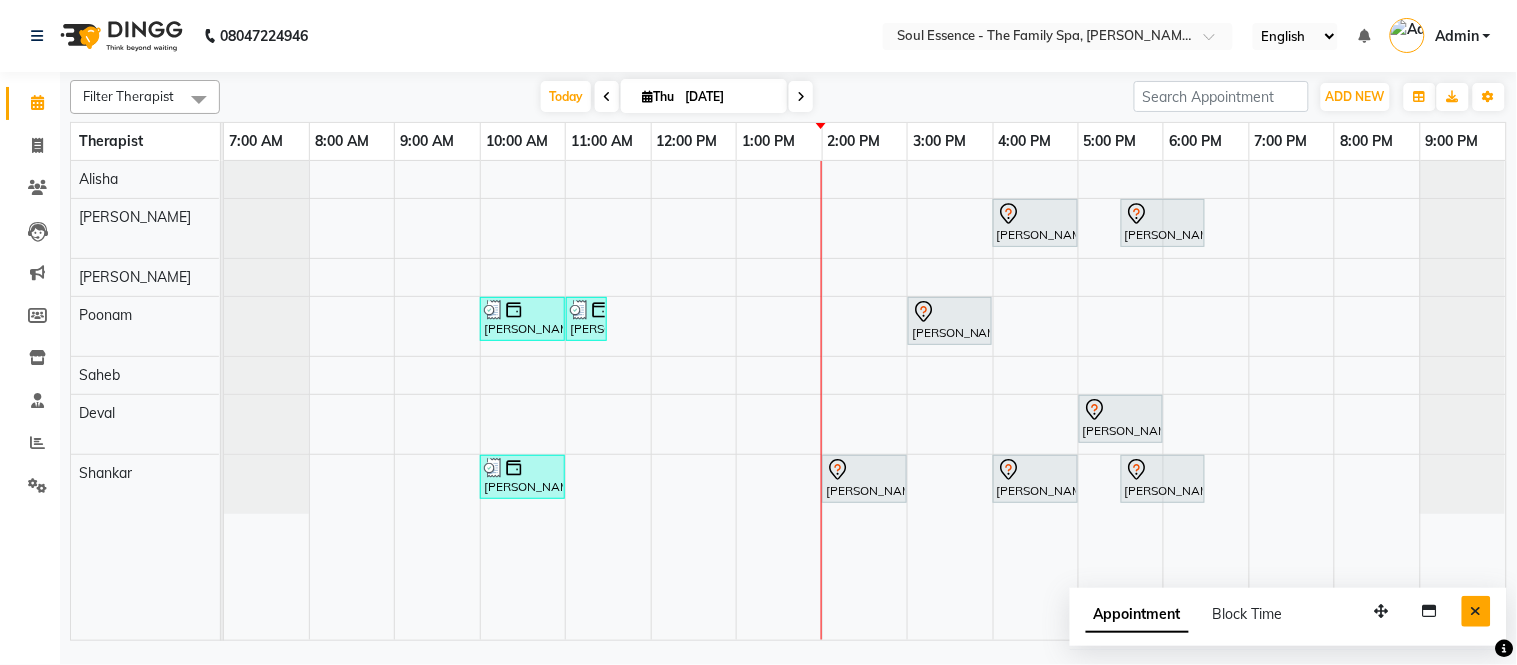 click at bounding box center [1476, 611] 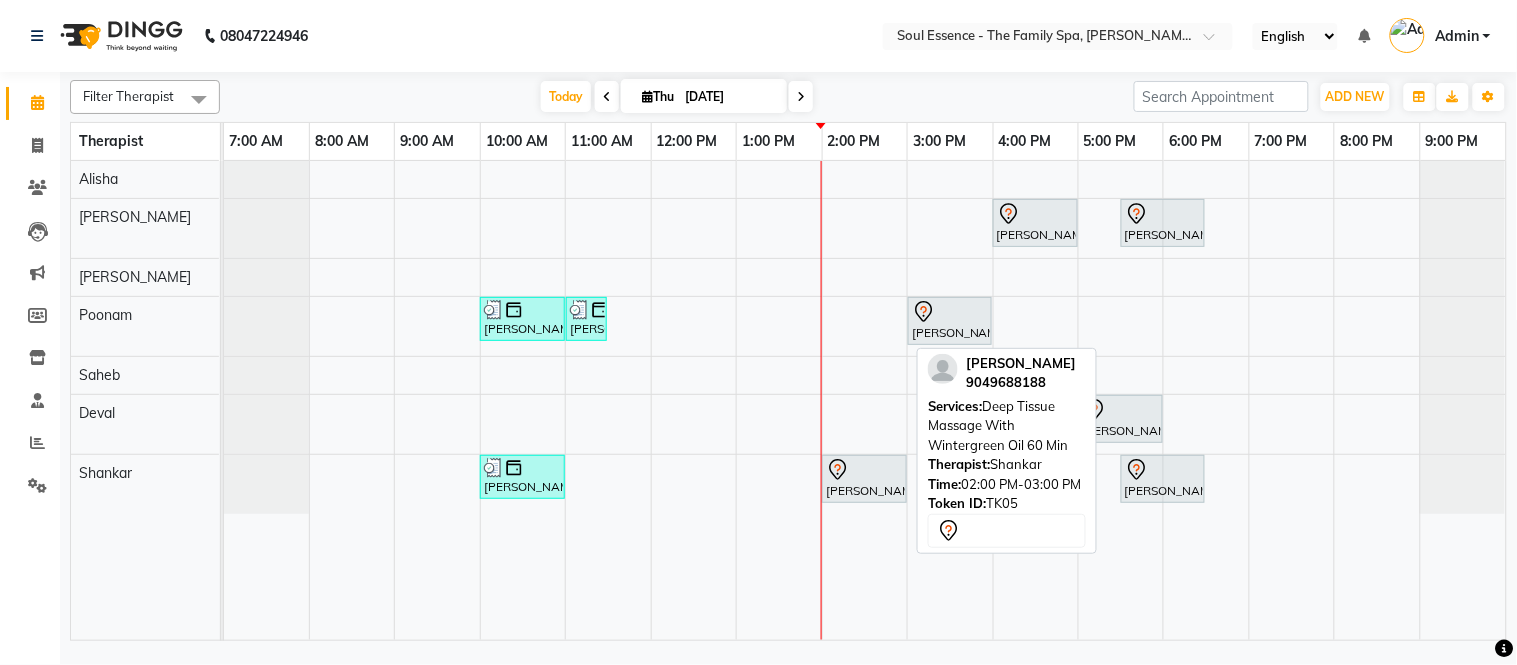 click at bounding box center (864, 470) 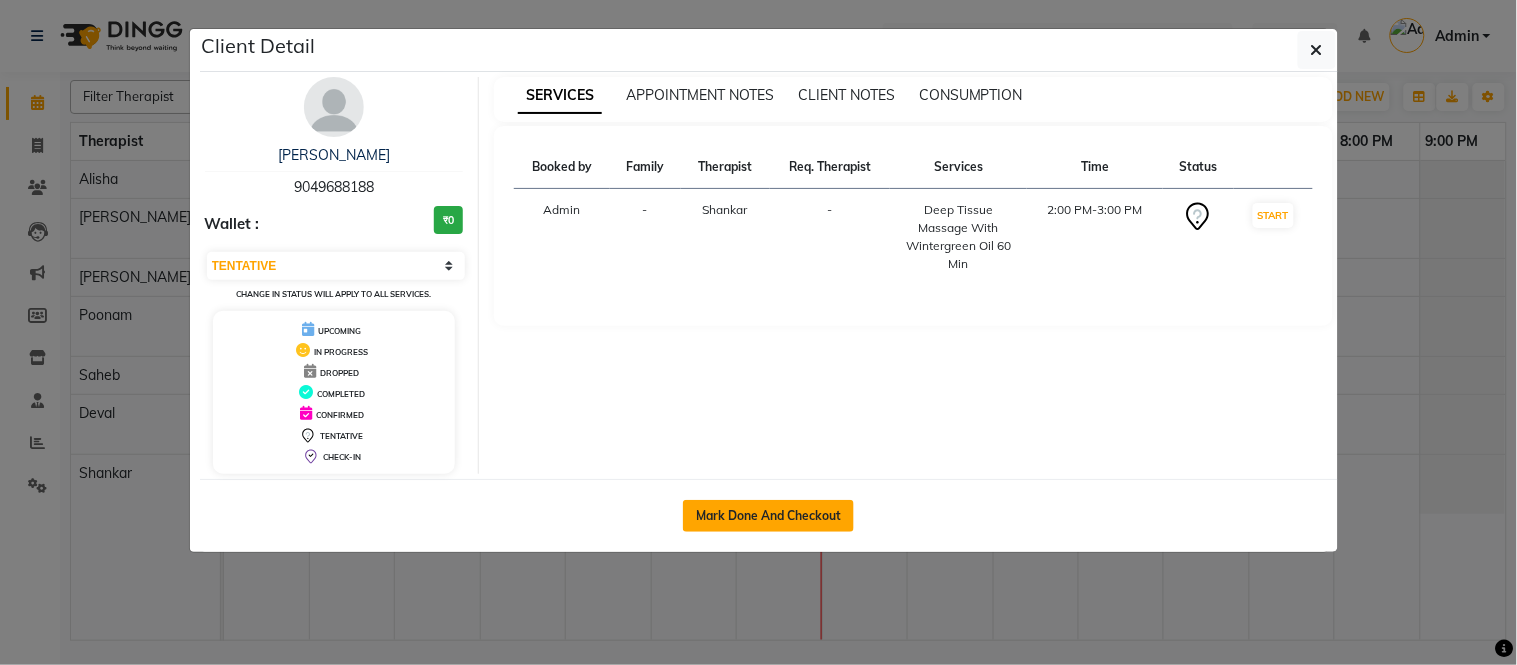click on "Mark Done And Checkout" 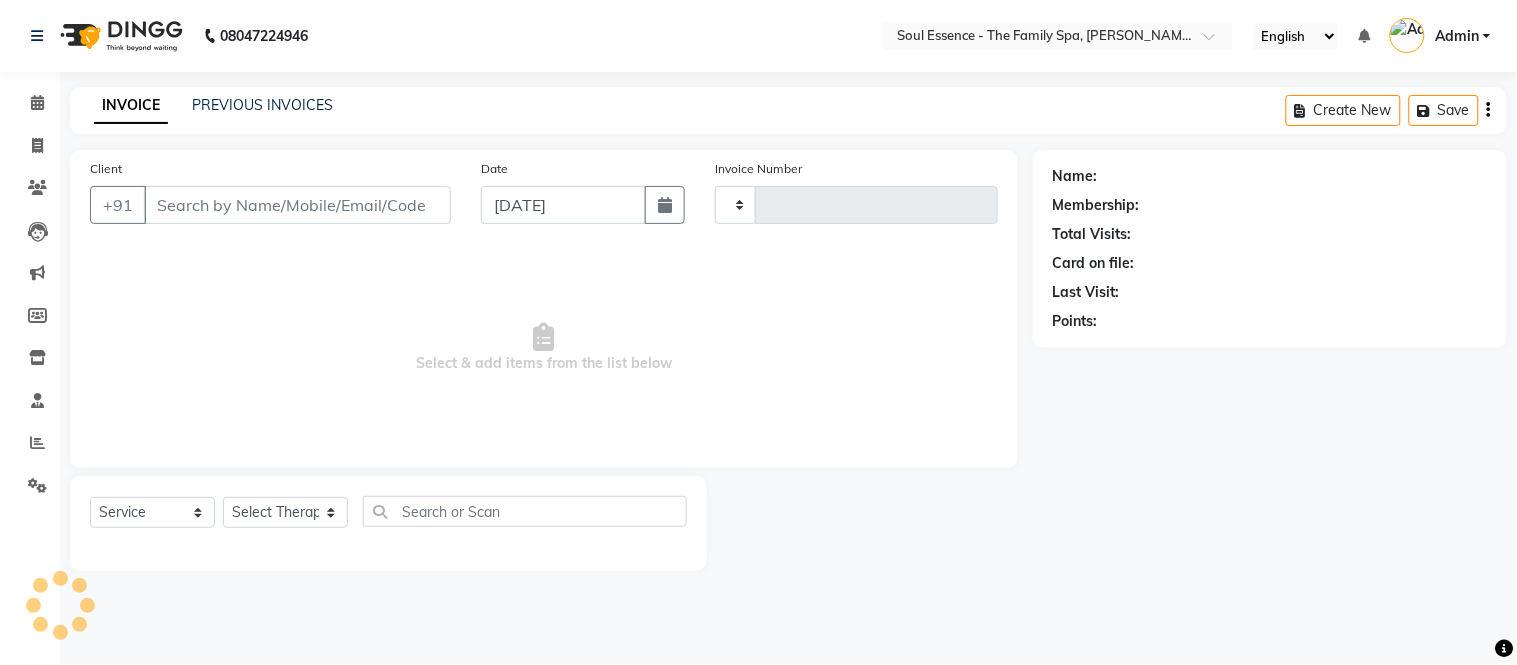 type on "0957" 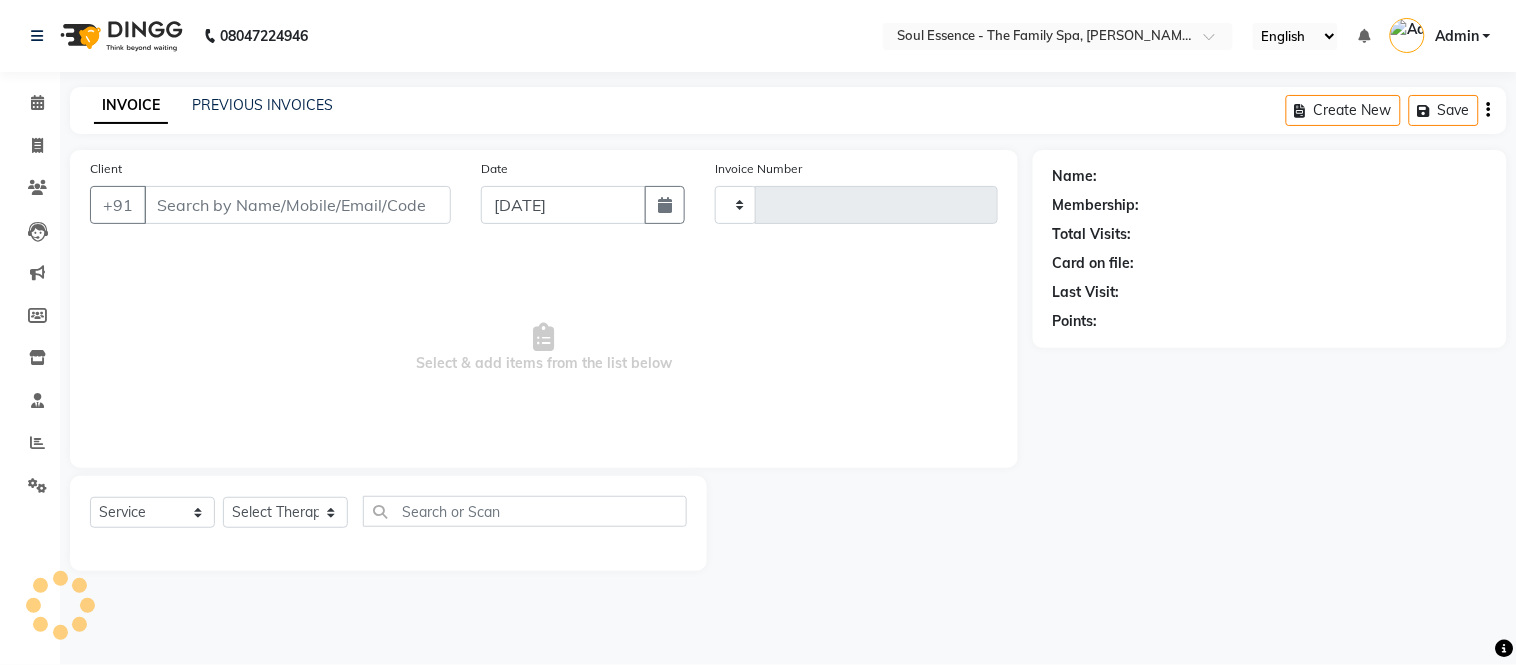 select on "774" 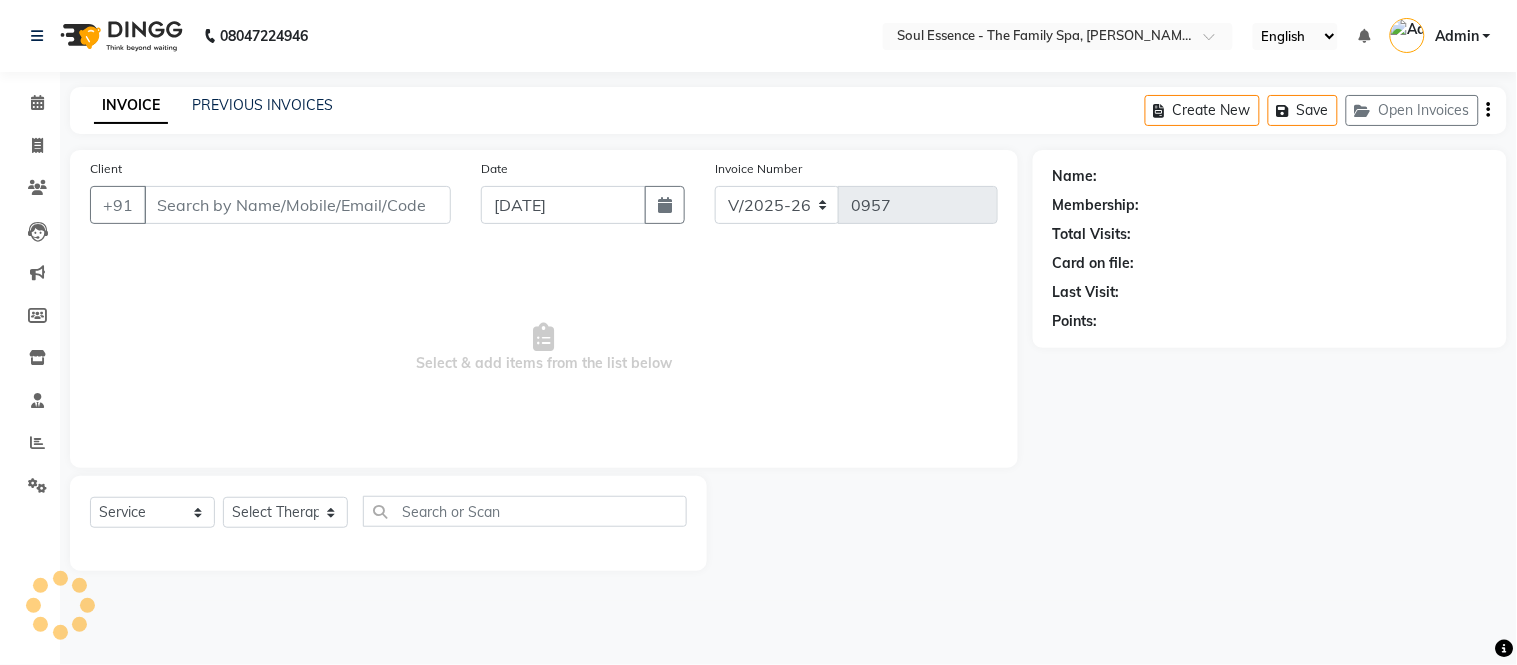 type on "9049688188" 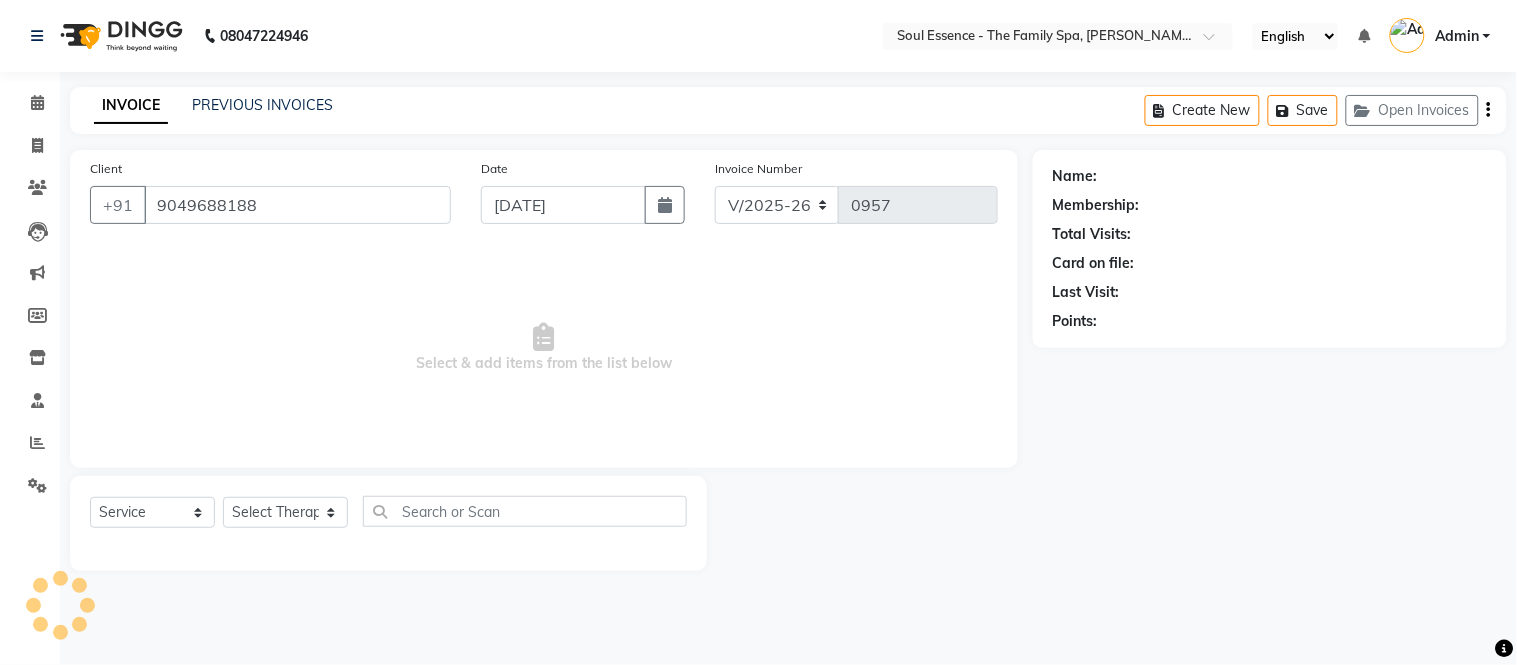 select on "37932" 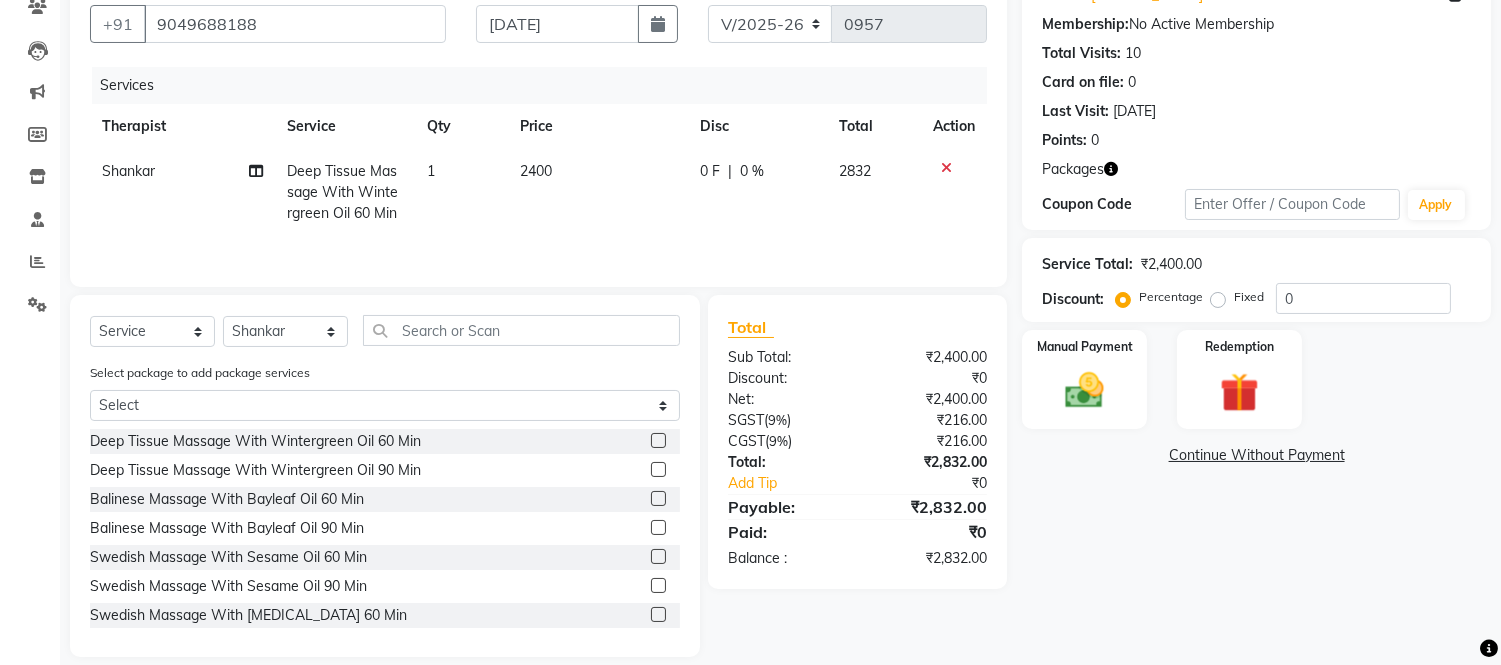scroll, scrollTop: 204, scrollLeft: 0, axis: vertical 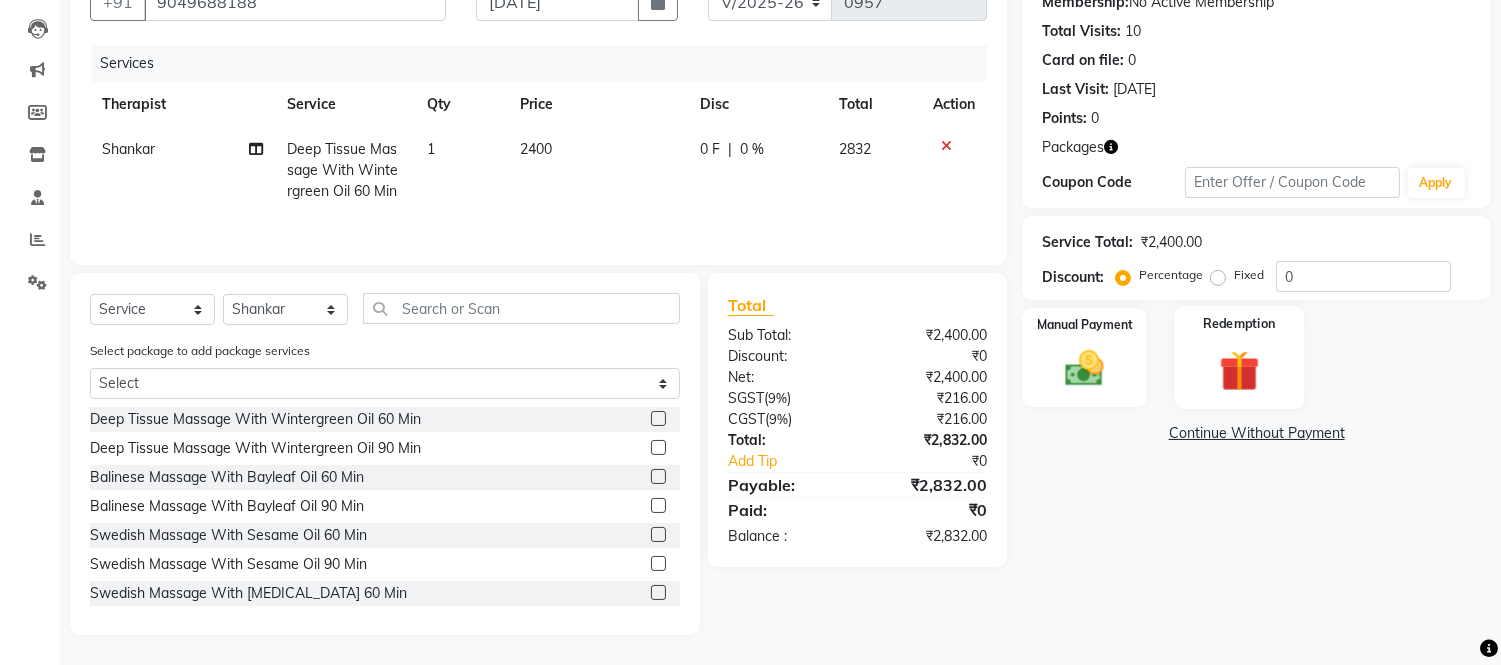 click on "Redemption" 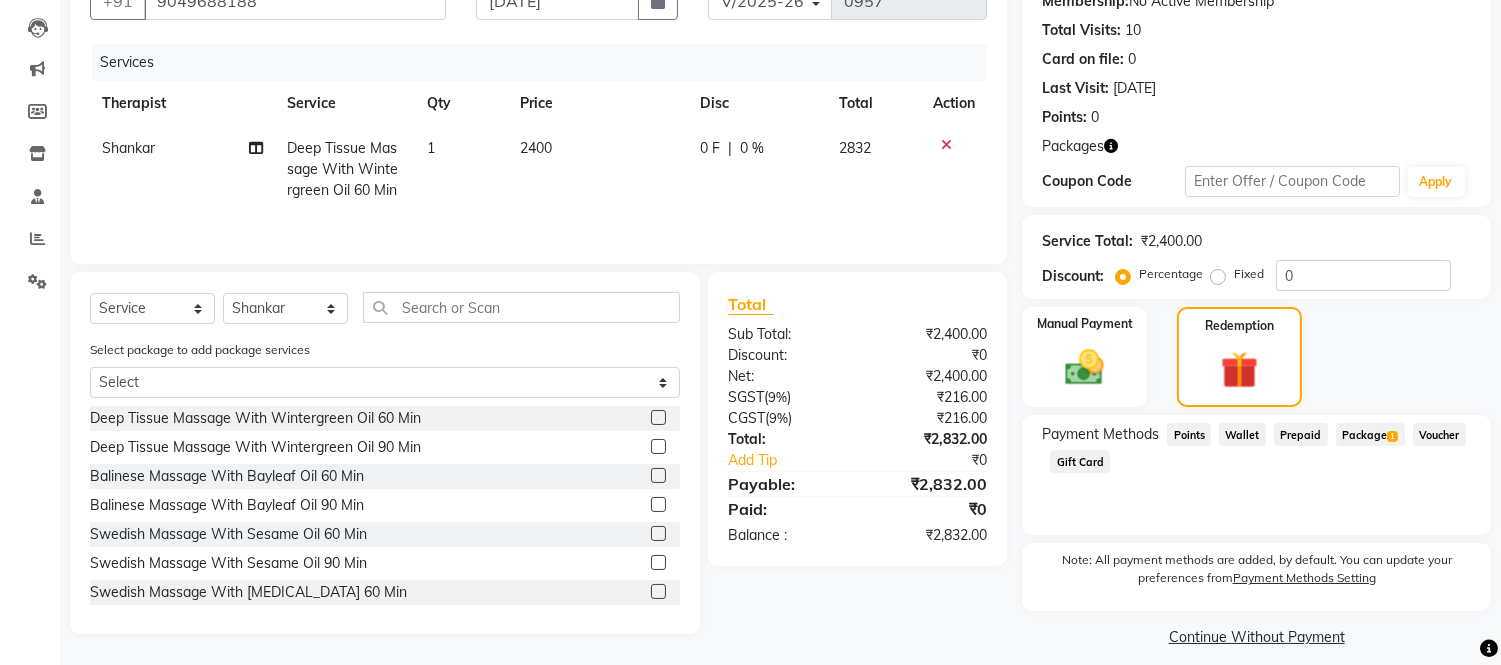 click on "Package  1" 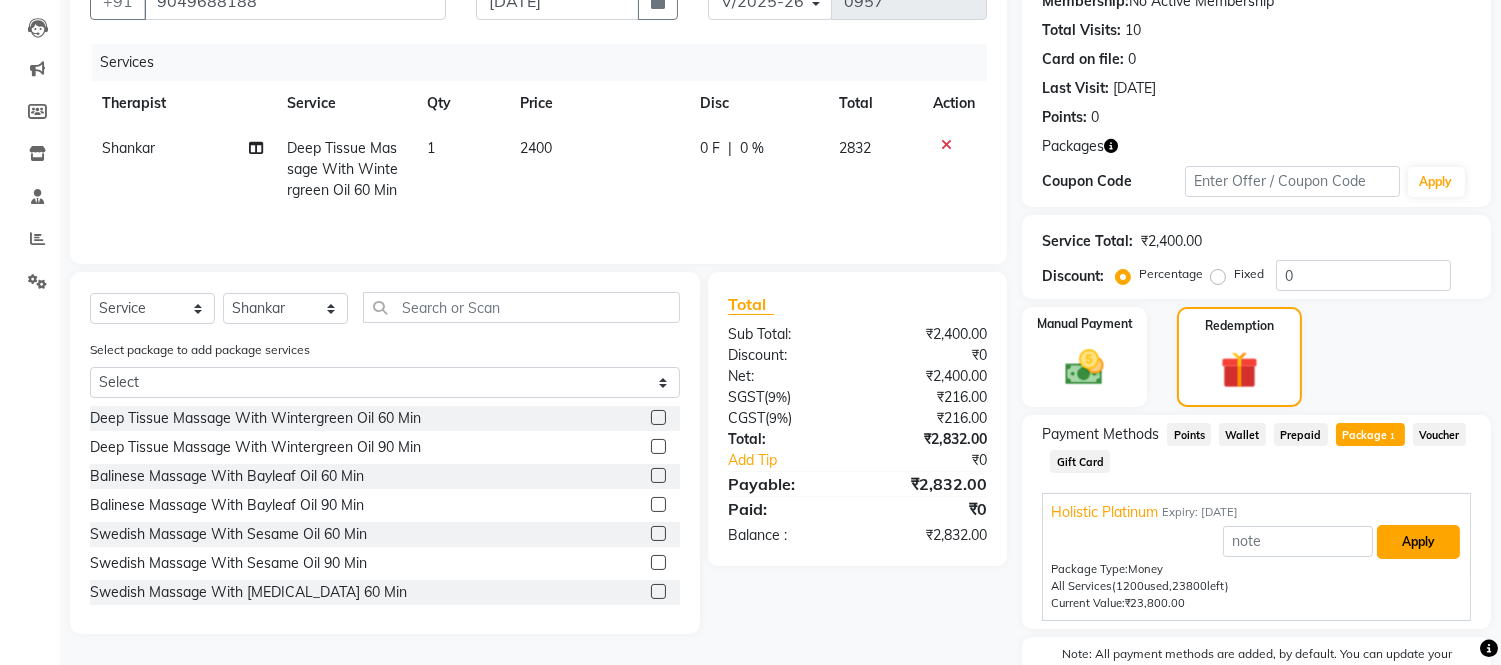 click on "Apply" at bounding box center [1418, 542] 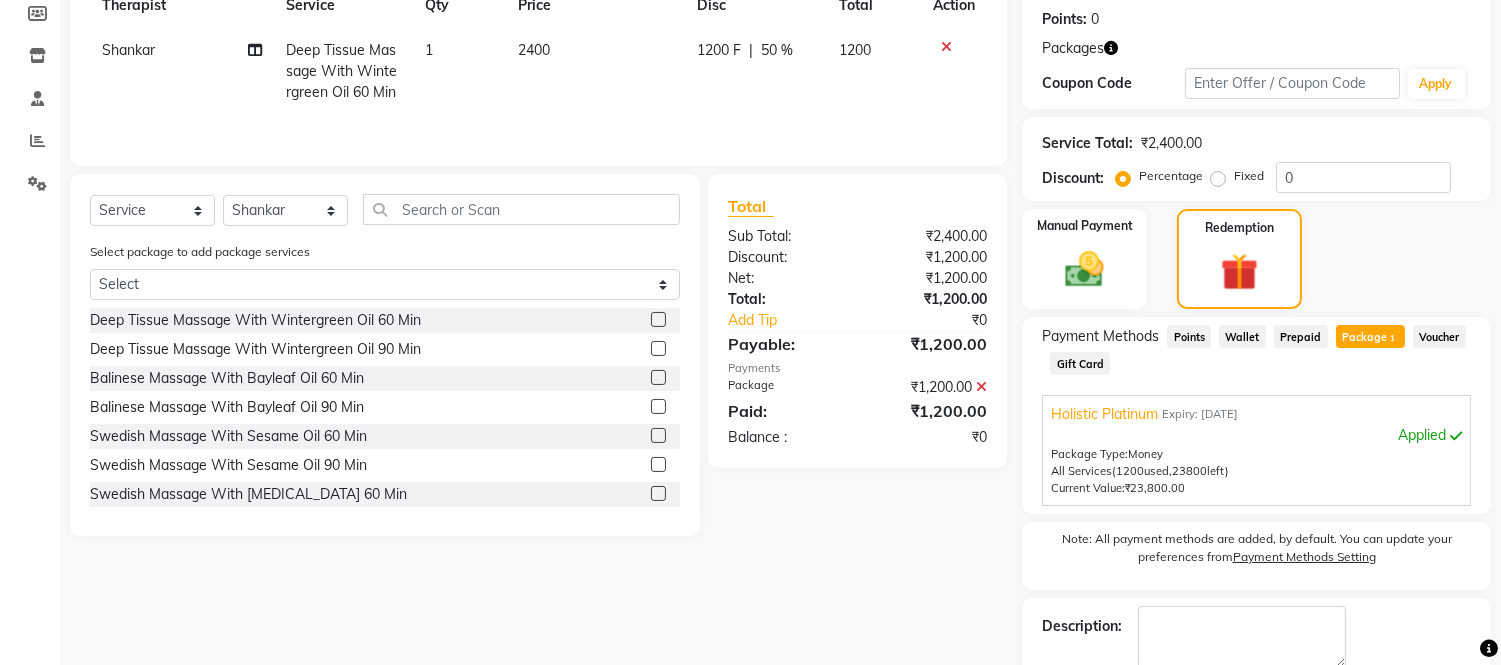 scroll, scrollTop: 410, scrollLeft: 0, axis: vertical 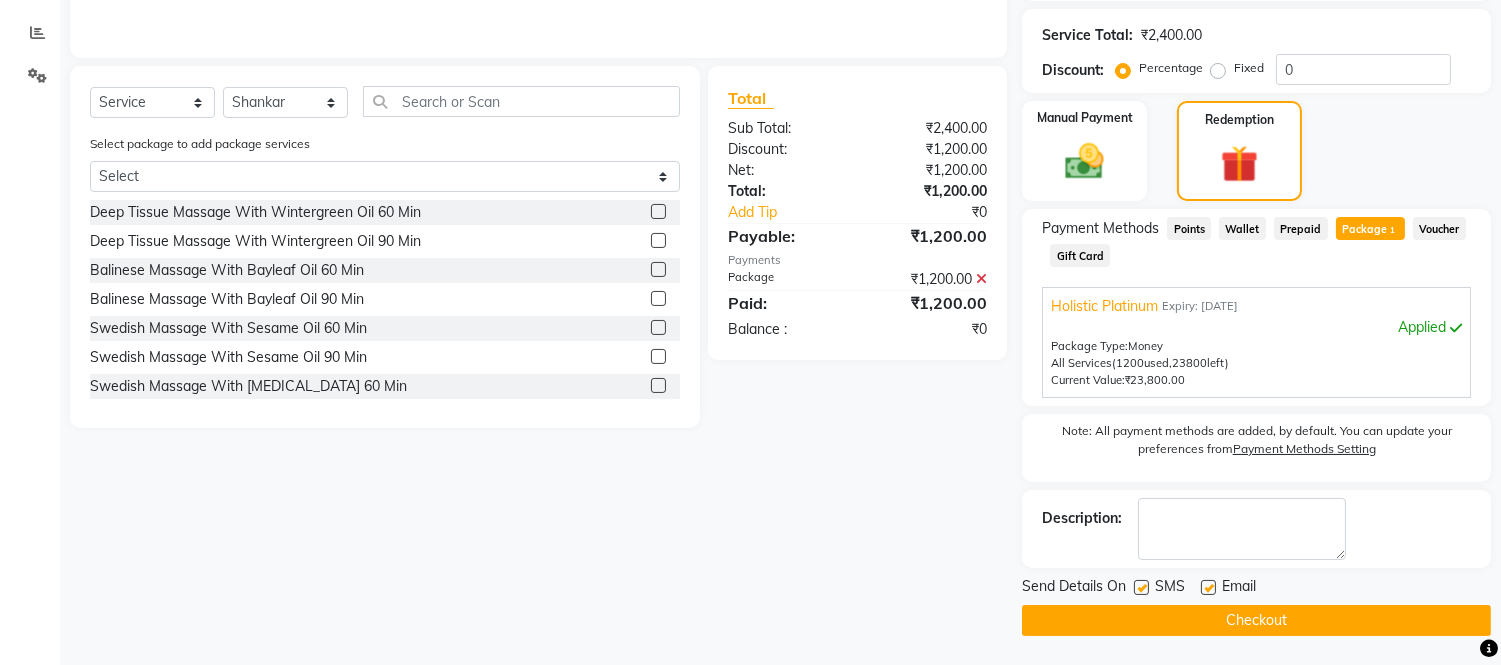 click on "SMS" 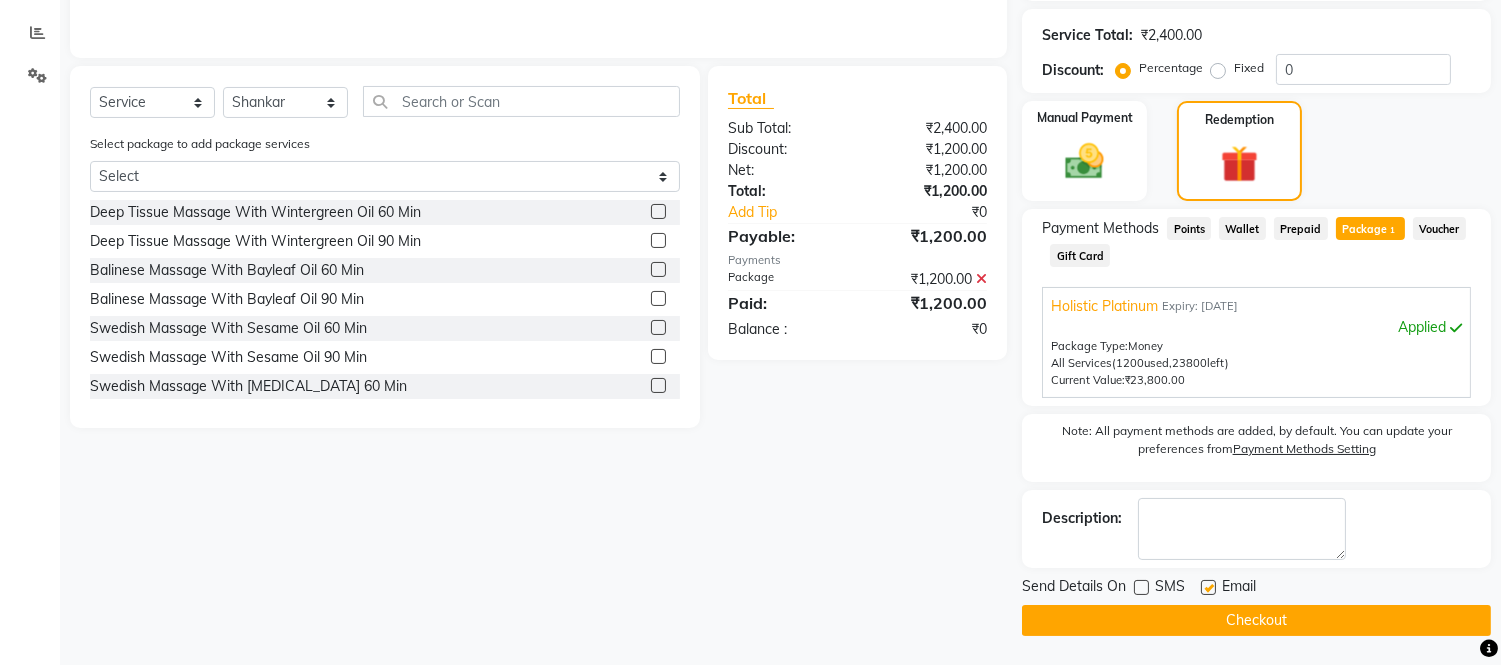 click on "SMS" 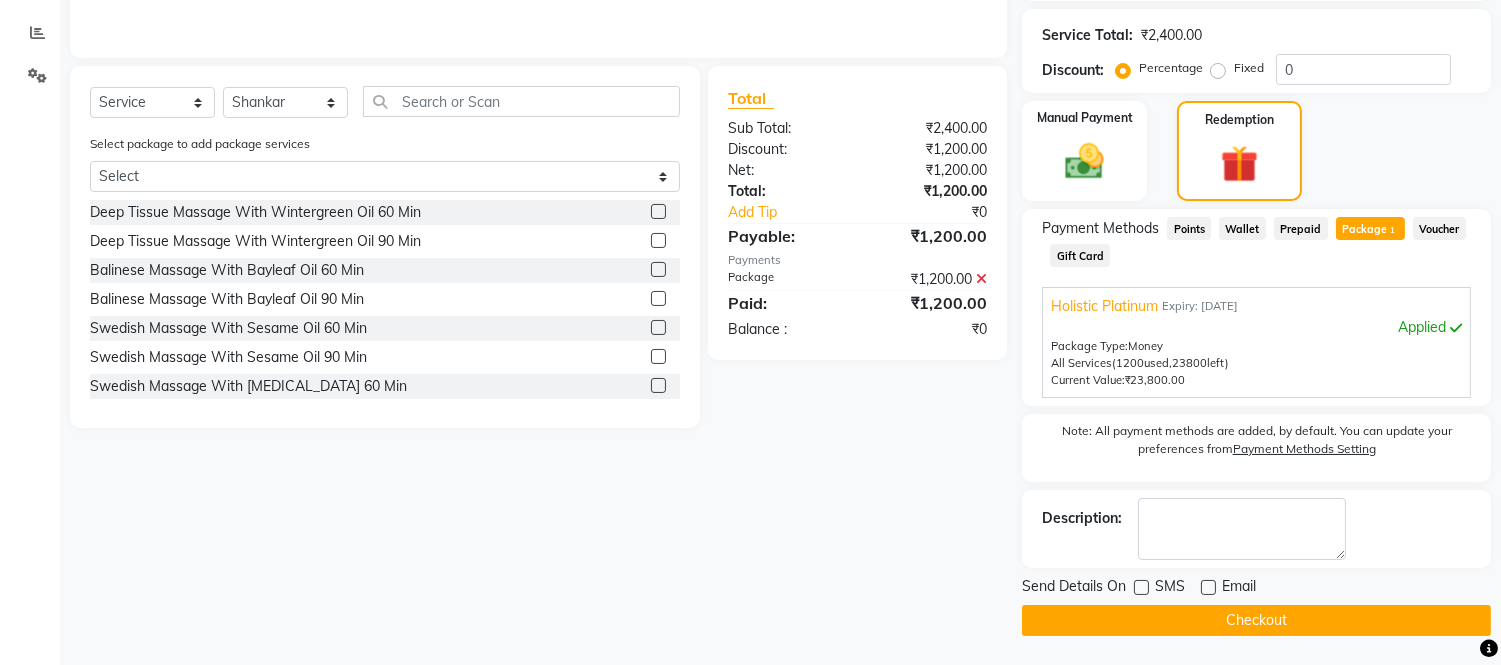 click on "Checkout" 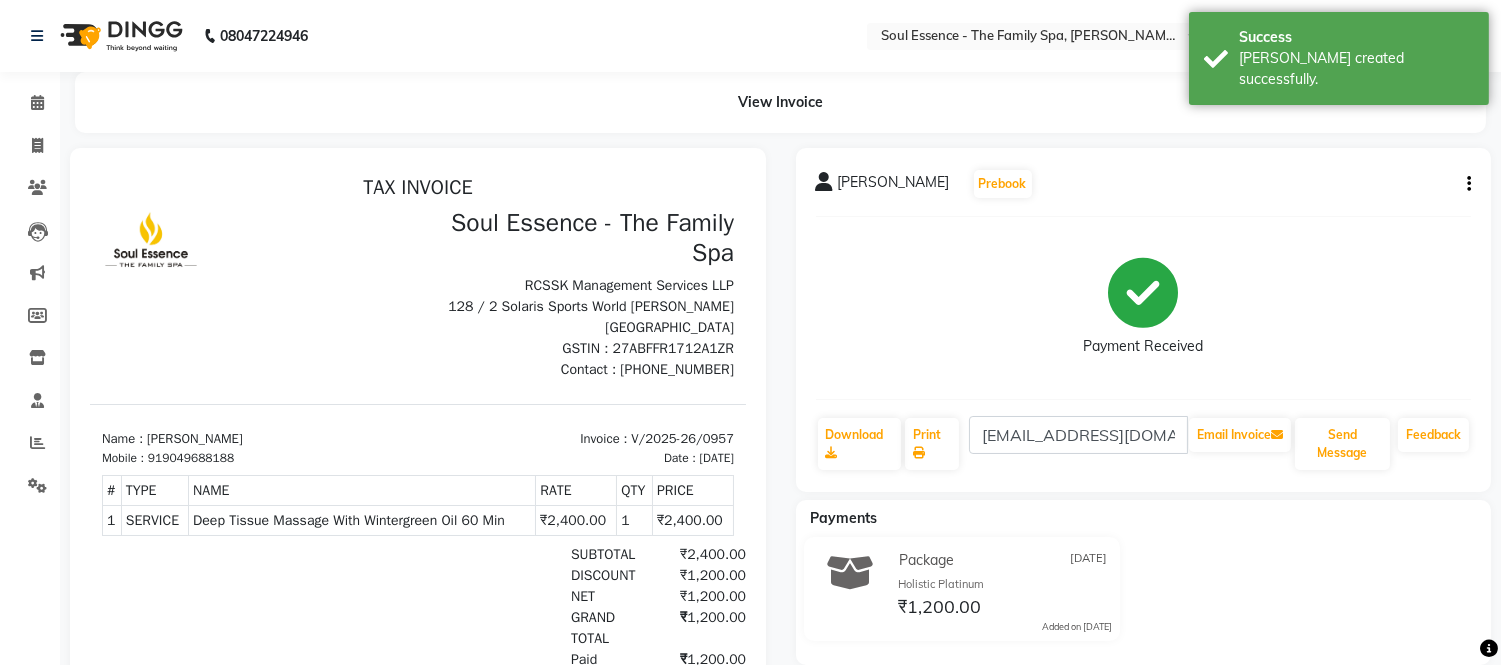 scroll, scrollTop: 0, scrollLeft: 0, axis: both 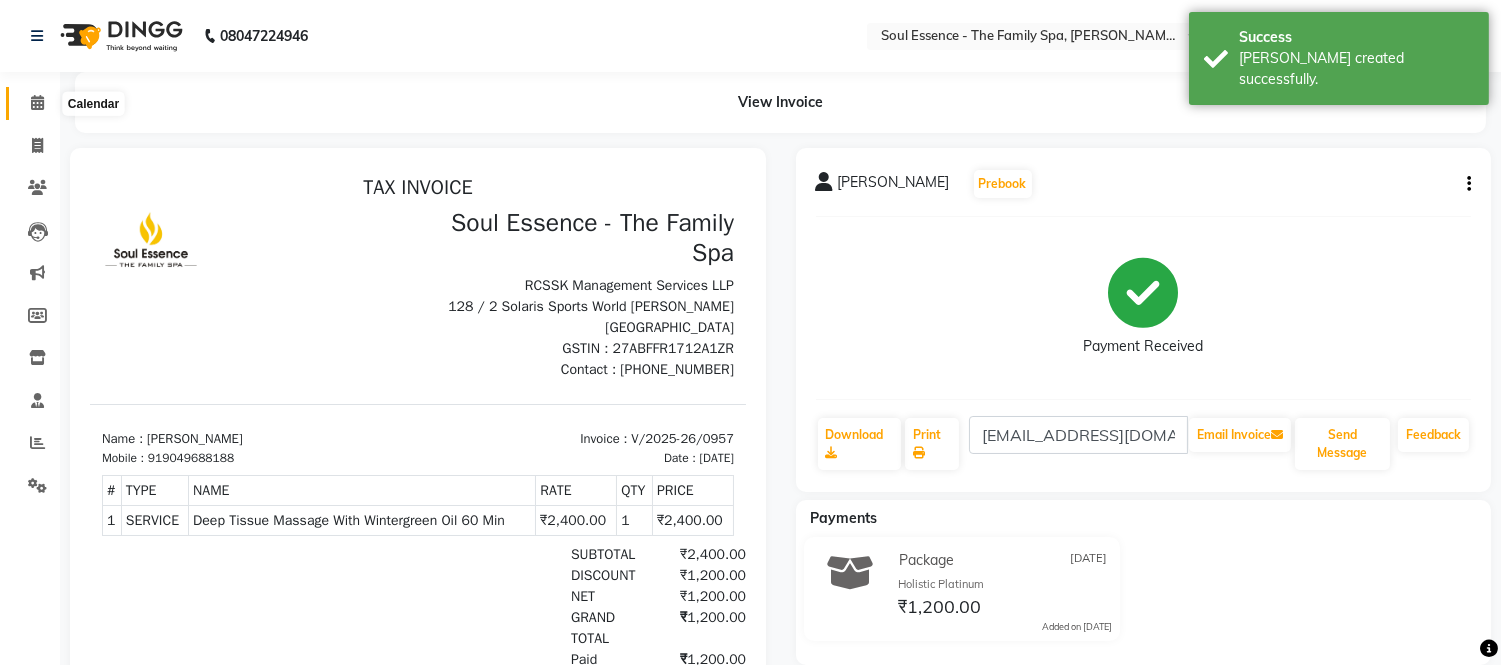 click 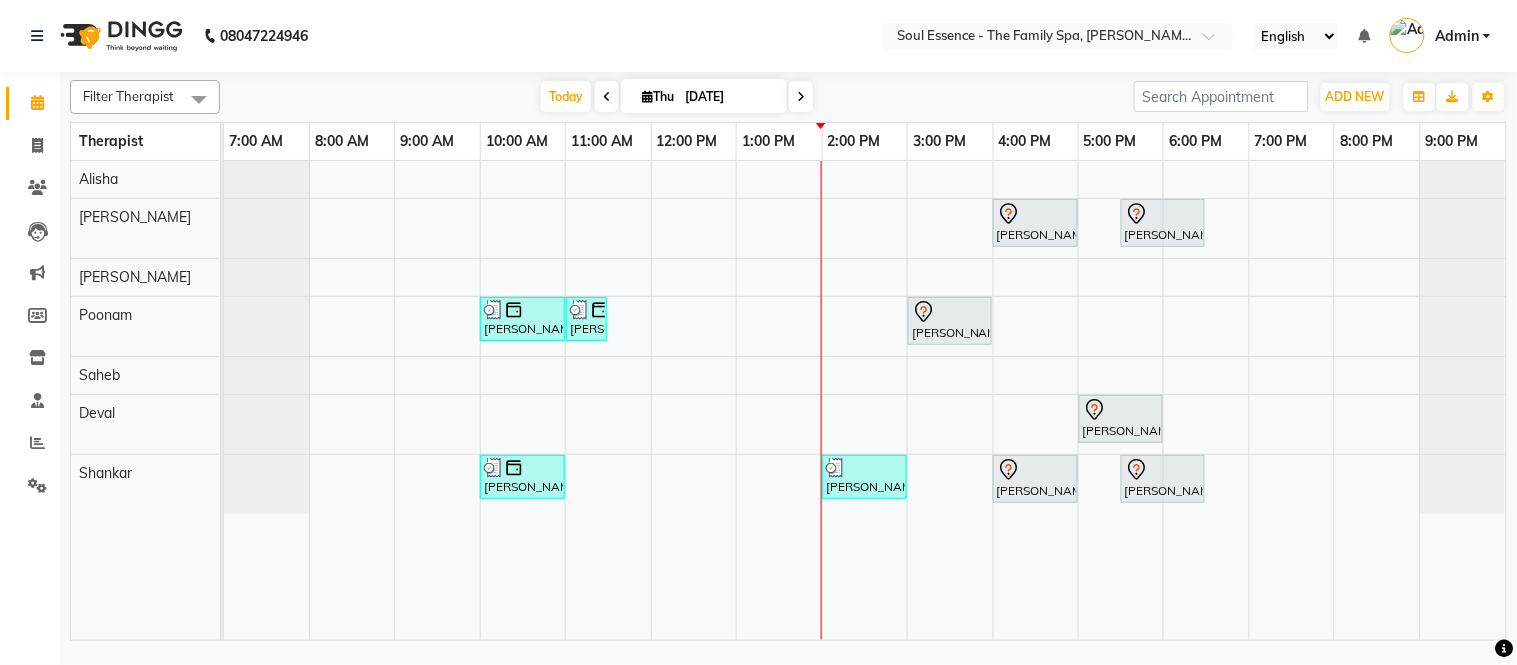 click on "08047224946 Select Location × Soul Essence - The Family Spa, [PERSON_NAME] Colony English ENGLISH Español العربية मराठी हिंदी ગુજરાતી தமிழ் 中文 Notifications nothing to show Admin Manage Profile Change Password Sign out  Version:3.15.3" 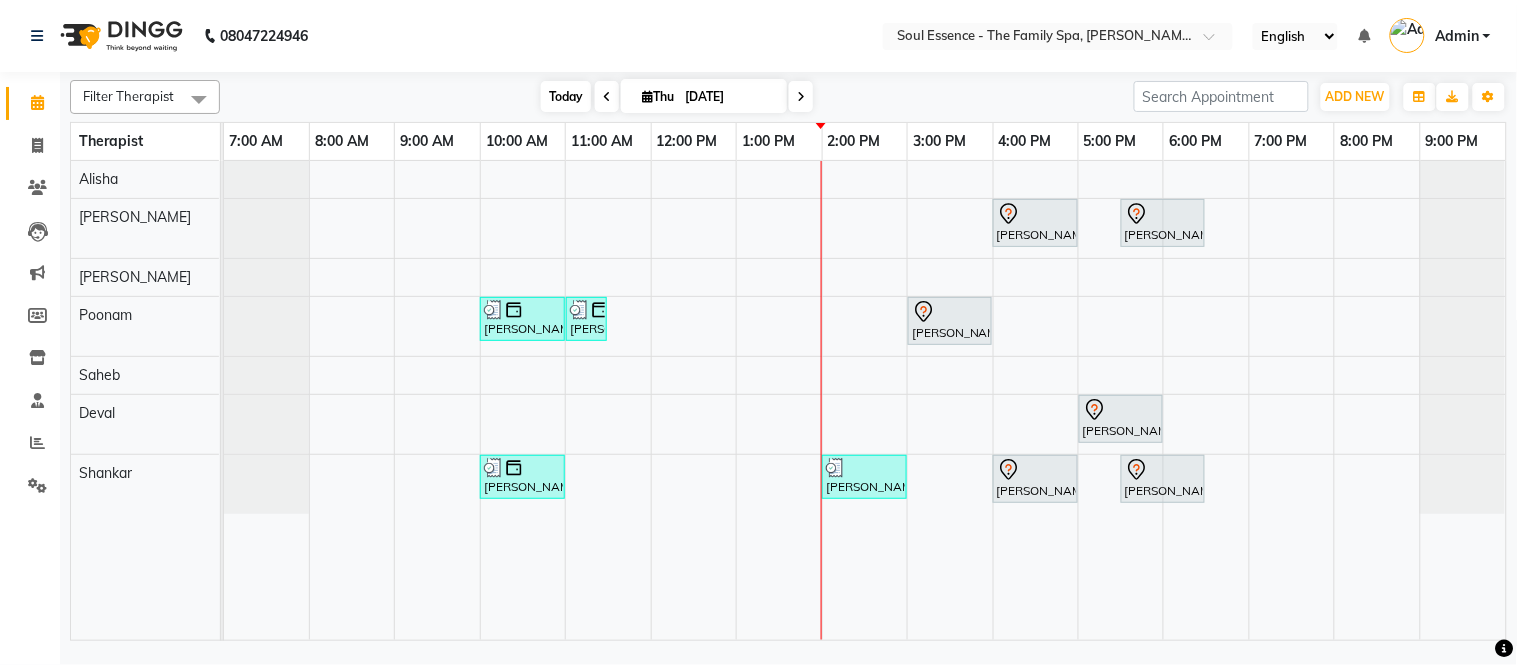 click on "Today" at bounding box center (566, 96) 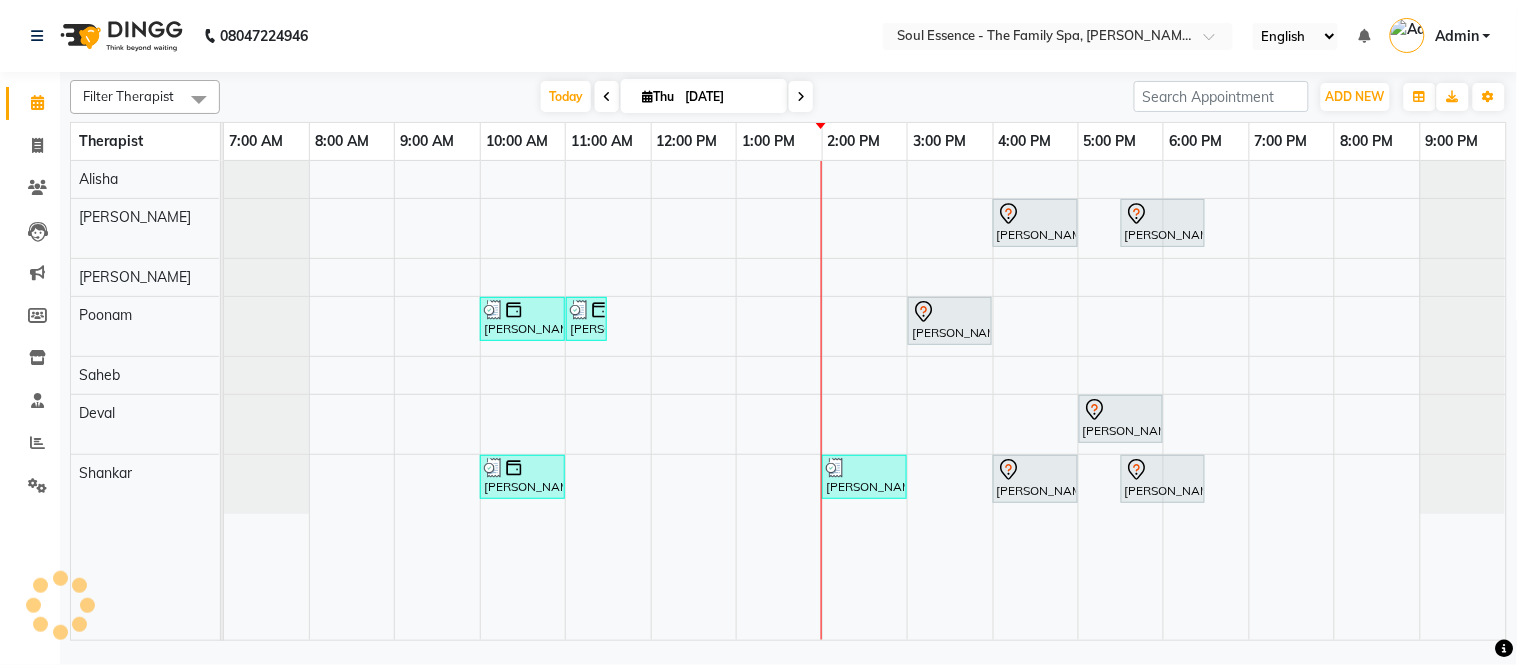 click on "08047224946 Select Location × Soul Essence - The Family Spa, [PERSON_NAME] Colony English ENGLISH Español العربية मराठी हिंदी ગુજરાતી தமிழ் 中文 Notifications nothing to show Admin Manage Profile Change Password Sign out  Version:3.15.3" 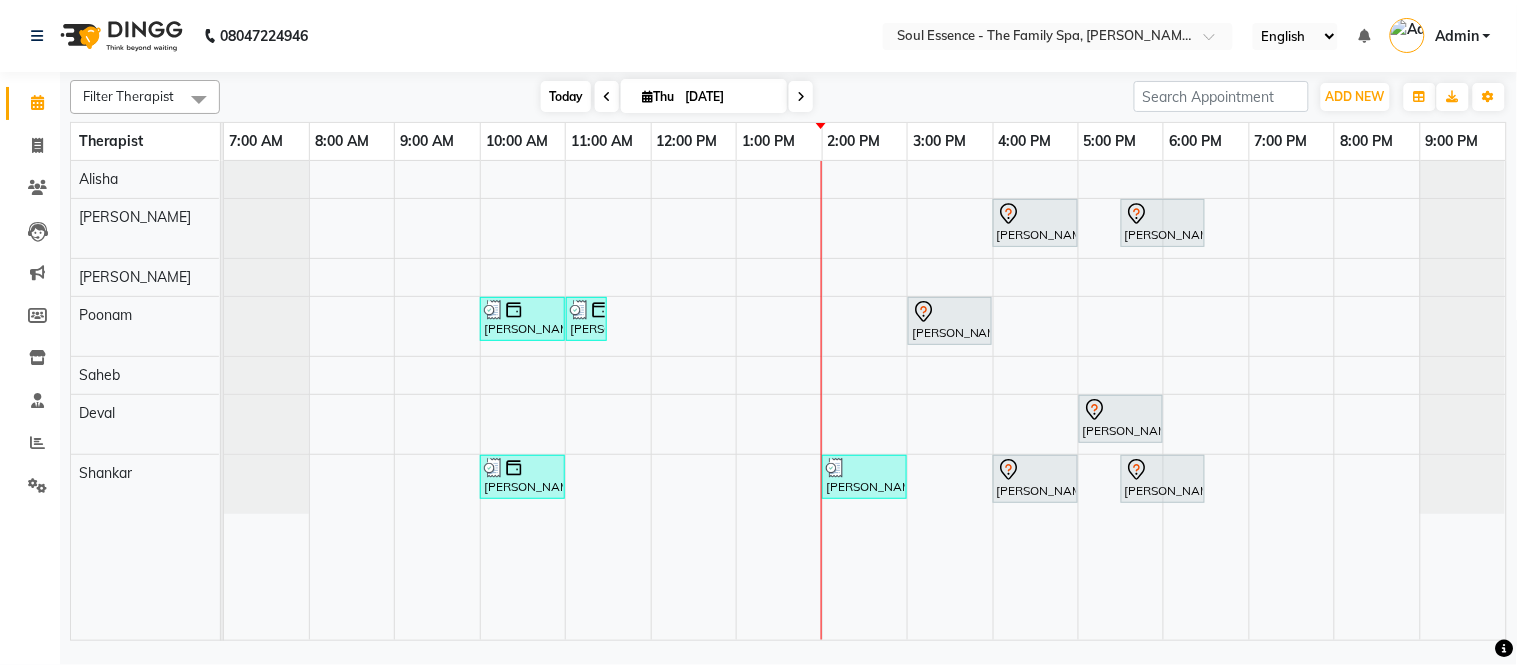 click on "Today" at bounding box center [566, 96] 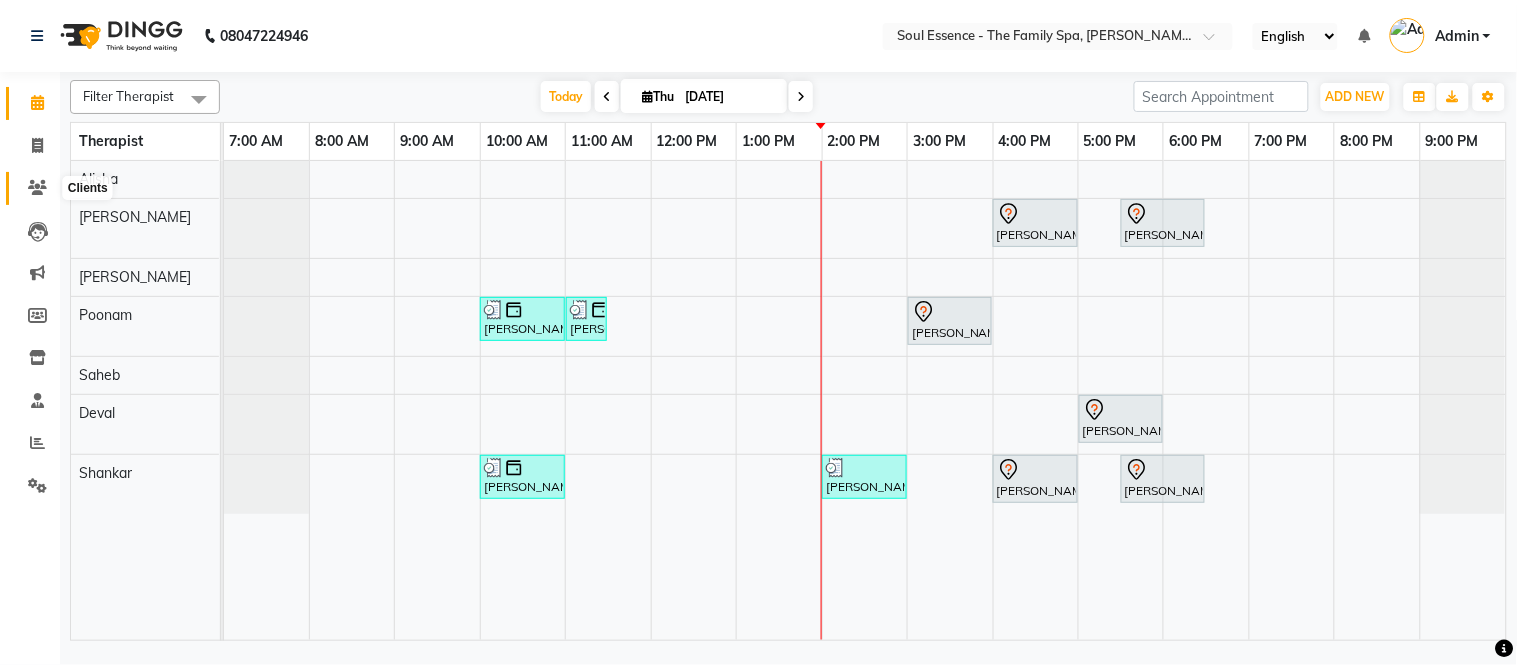 click 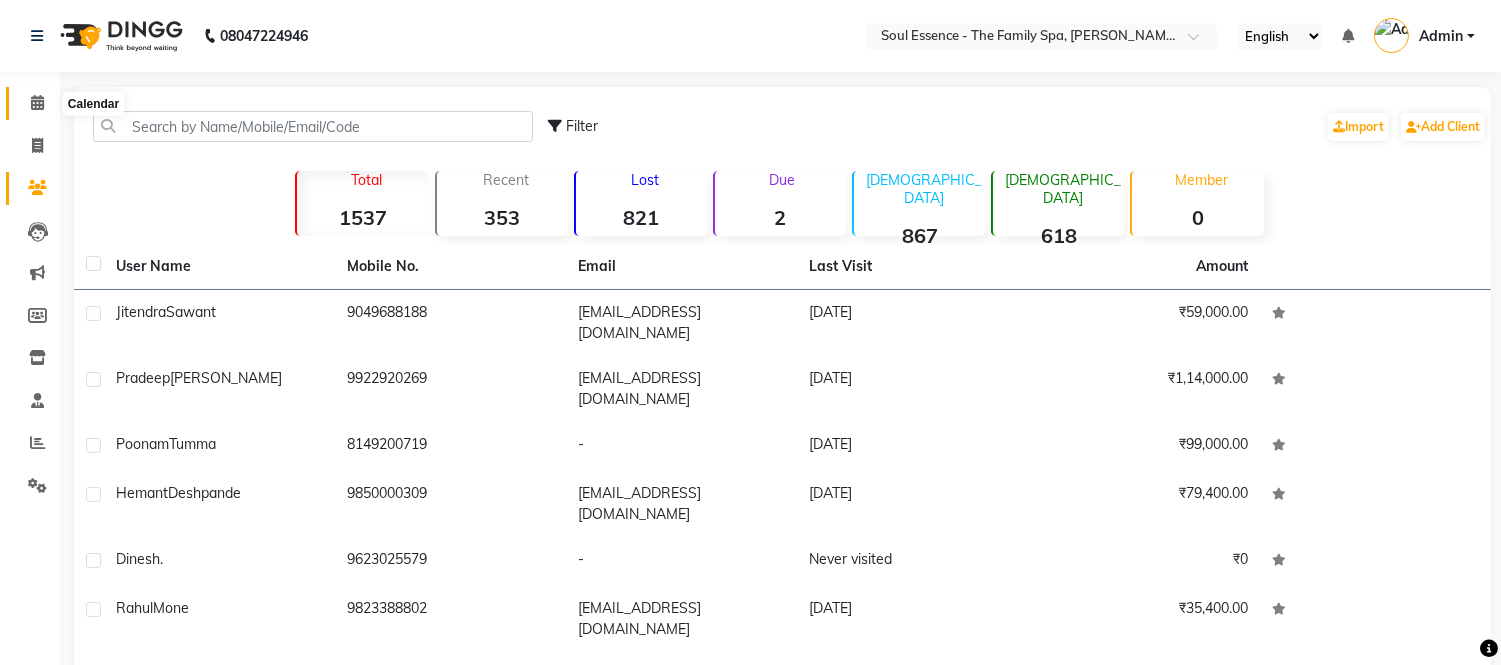 click 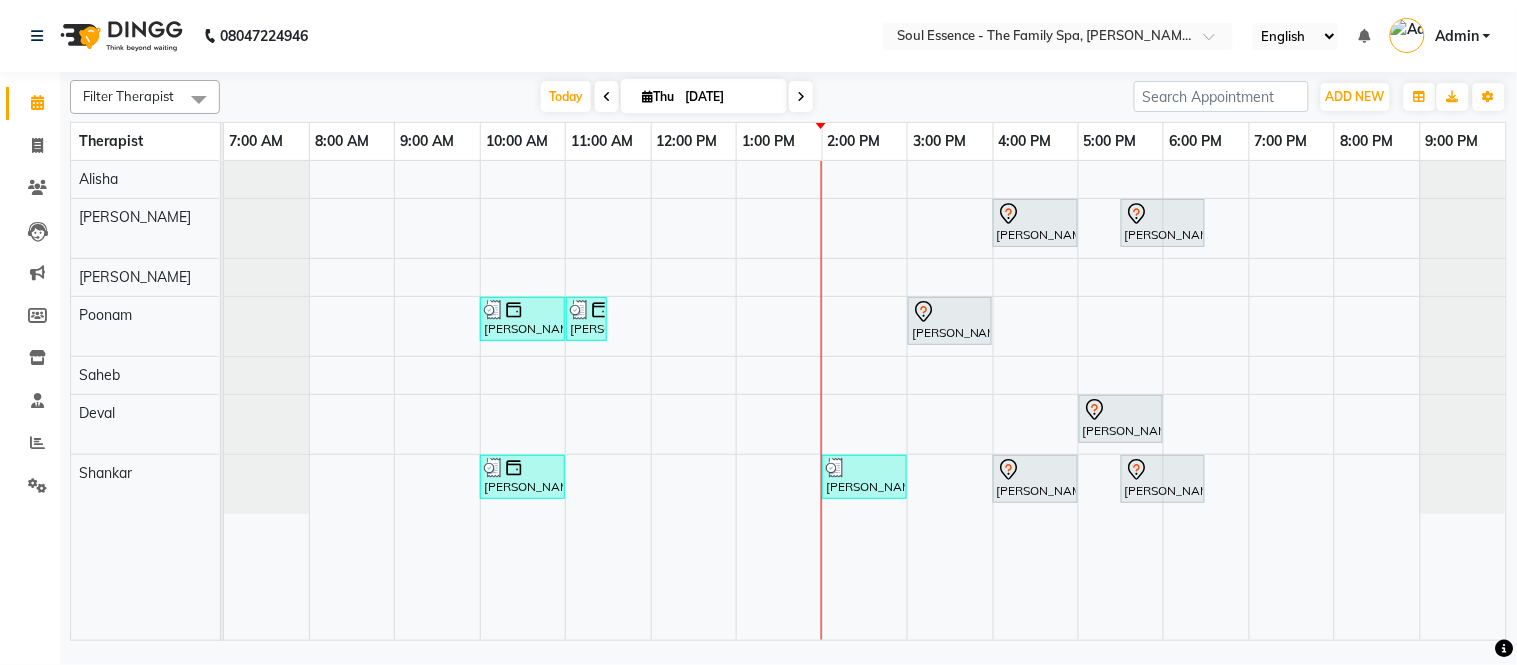 click on "Filter Therapist" at bounding box center [128, 96] 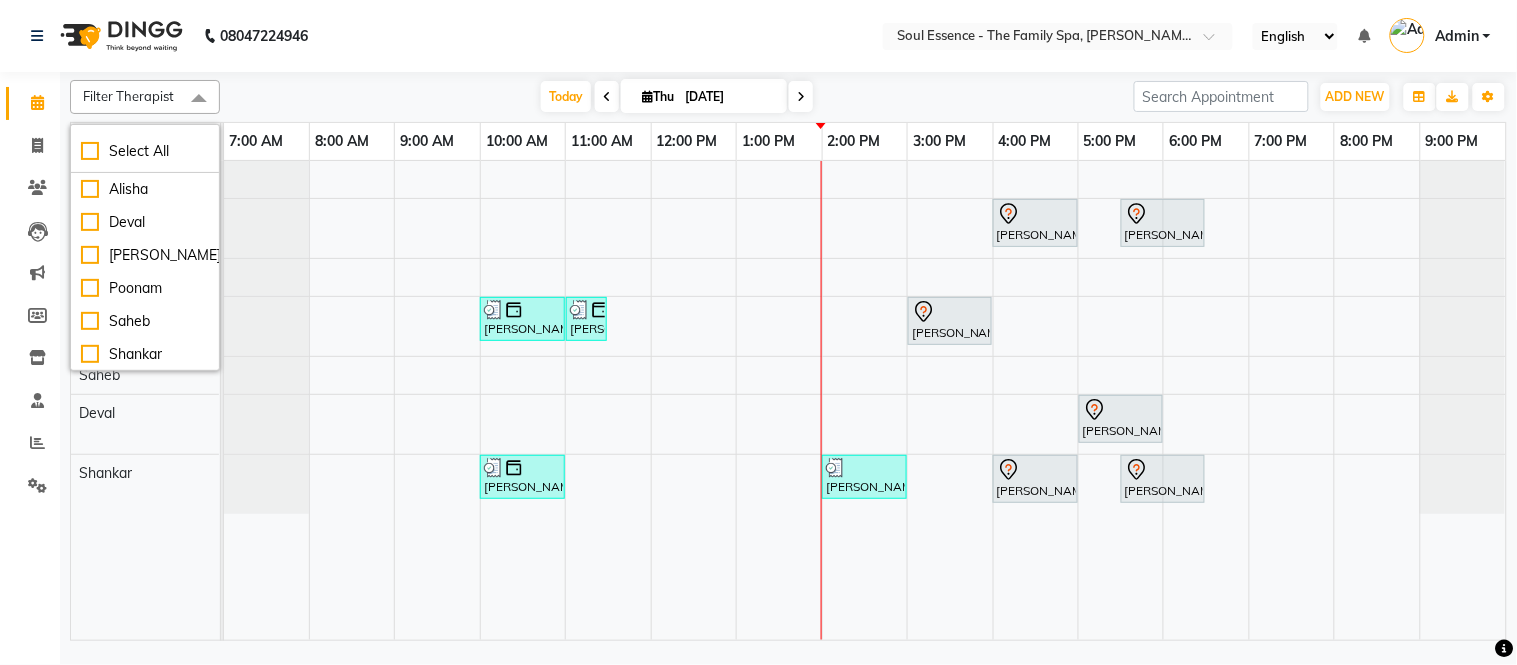 click on "Filter Therapist" at bounding box center (128, 96) 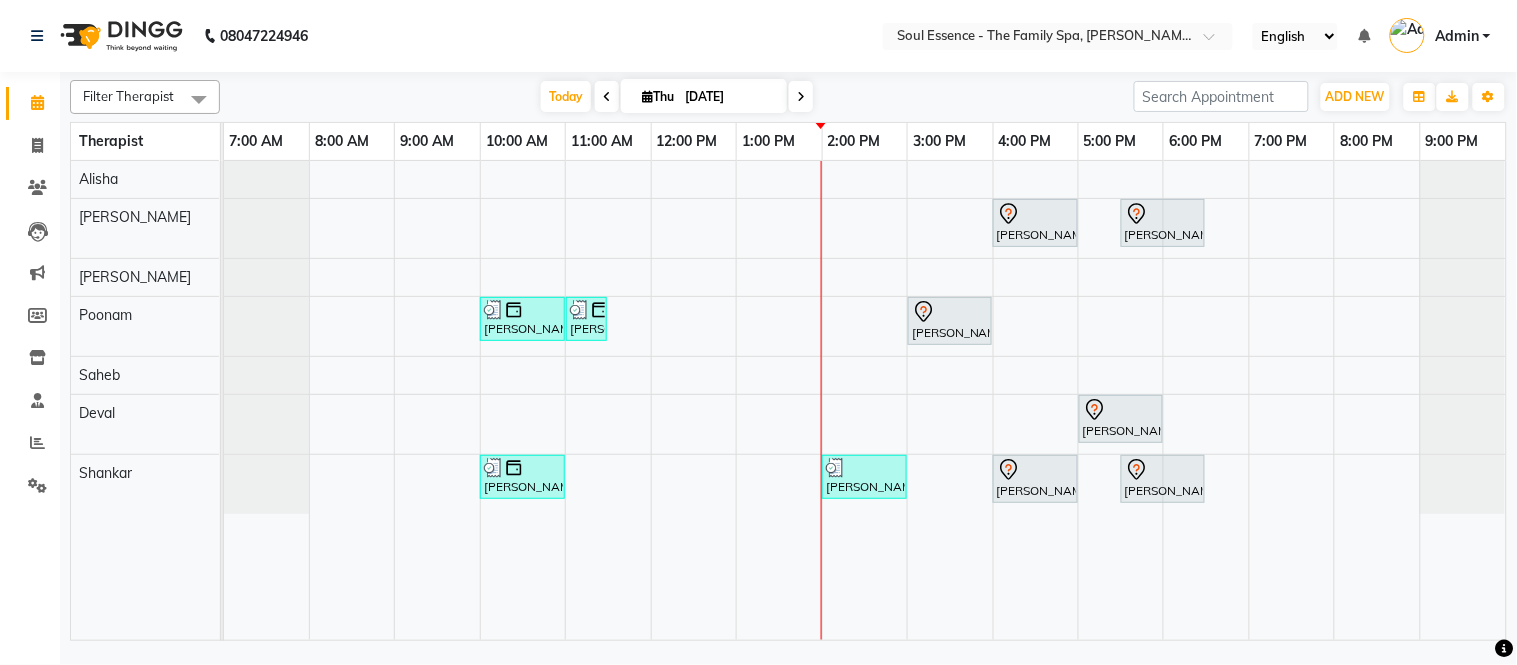 click on "Filter Therapist Select All [PERSON_NAME] [PERSON_NAME] Poonam Saheb [PERSON_NAME] [DATE]  [DATE] Toggle Dropdown Add Appointment Add Invoice Add Expense Add Attendance Add Client Add Transaction Toggle Dropdown Add Appointment Add Invoice Add Expense Add Attendance Add Client ADD NEW Toggle Dropdown Add Appointment Add Invoice Add Expense Add Attendance Add Client Add Transaction Filter Therapist Select All [PERSON_NAME] [PERSON_NAME] Saheb [PERSON_NAME] Group By  Staff View   Room View  View as Vertical  Vertical - Week View  Horizontal  Horizontal - Week View  List  Toggle Dropdown Calendar Settings Manage Tags   Arrange Therapists   Reset Therapists  Full Screen Appointment Form Zoom 25%" at bounding box center [788, 97] 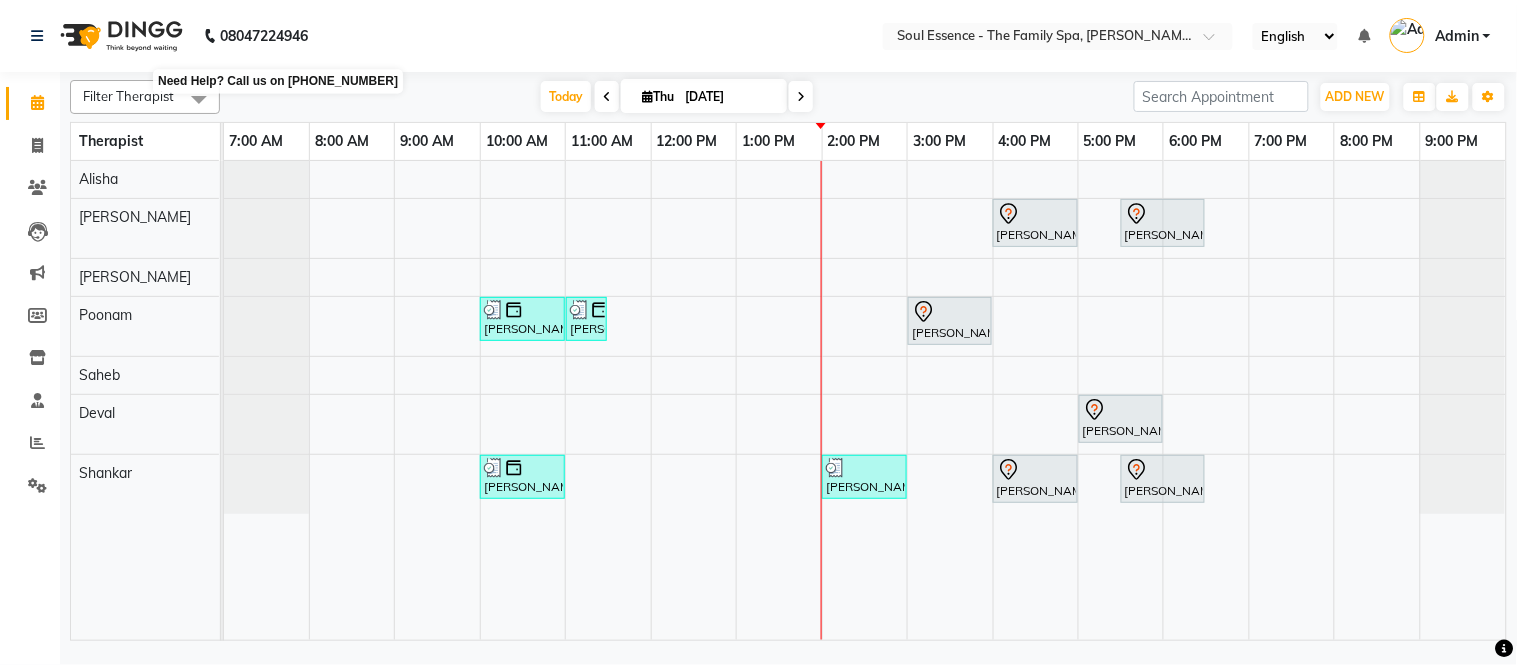 click on "08047224946" 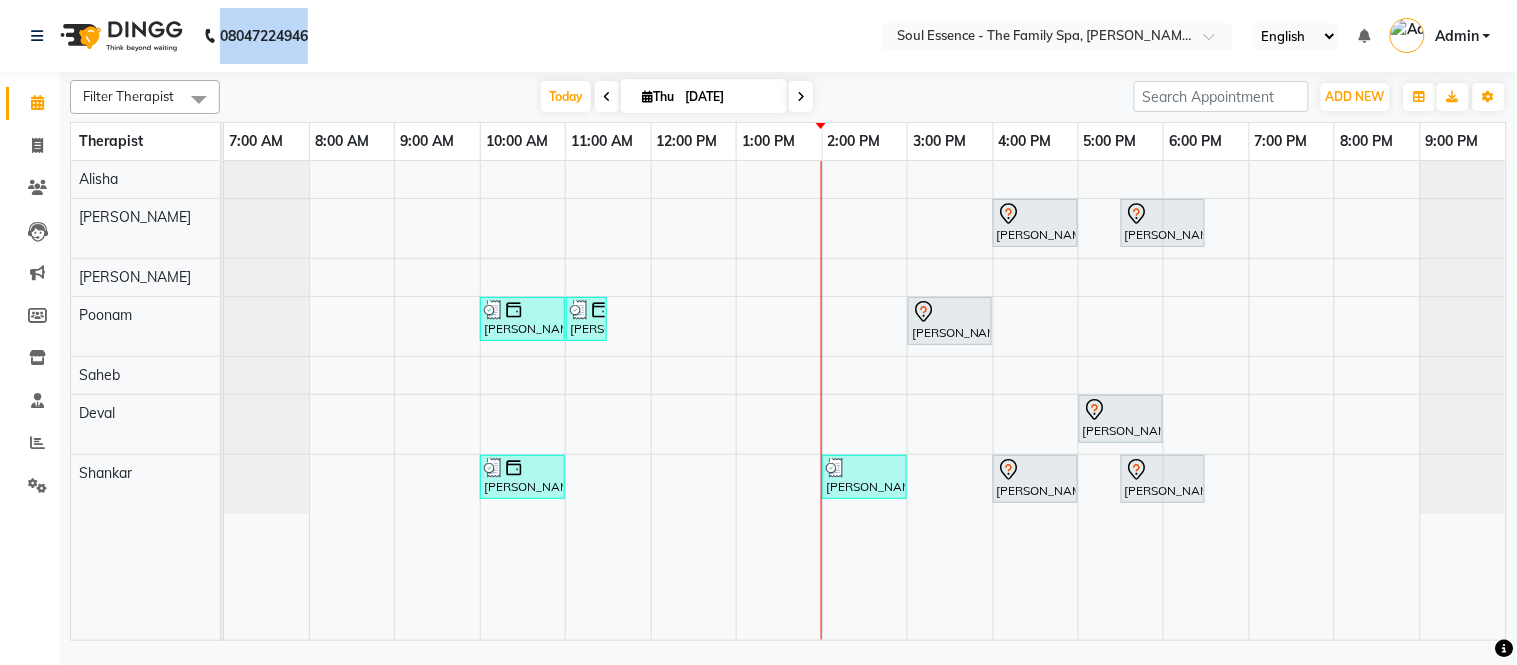 click on "08047224946" 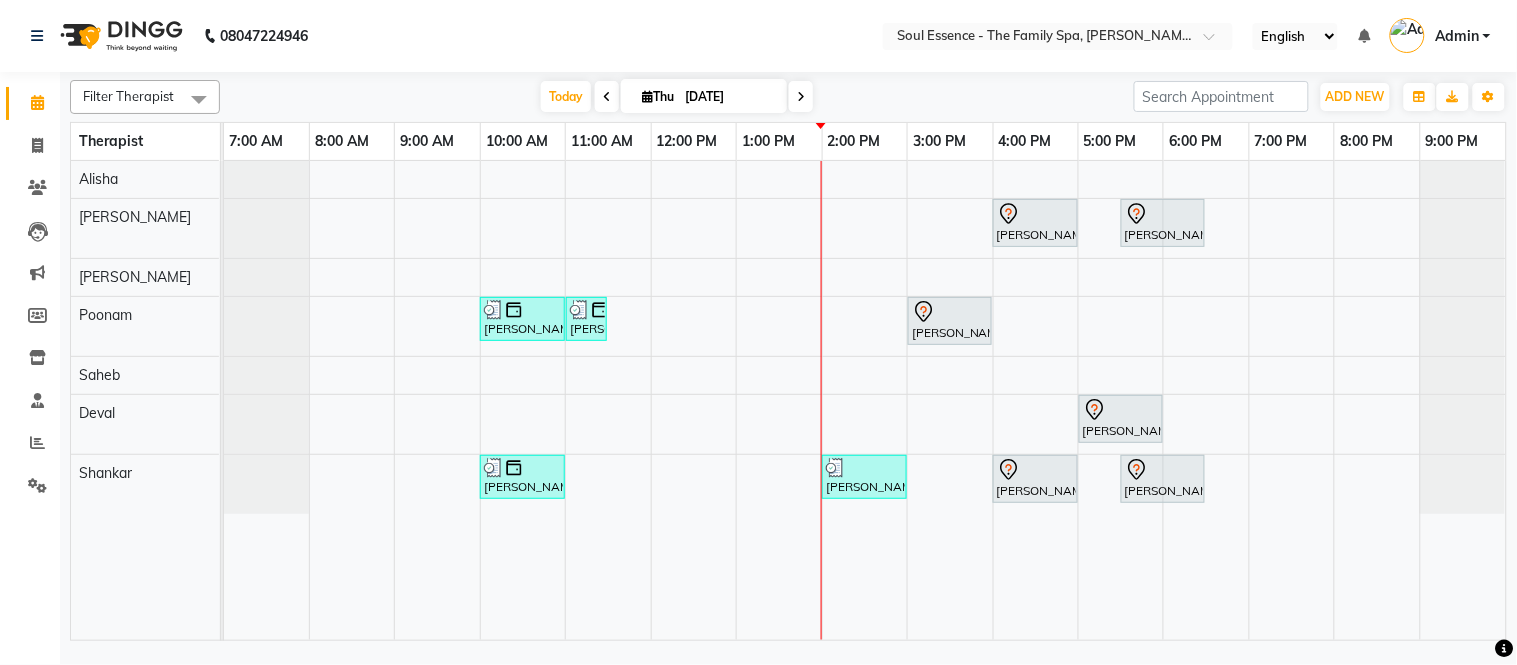 click on "08047224946 Select Location × Soul Essence - The Family Spa, [PERSON_NAME] Colony English ENGLISH Español العربية मराठी हिंदी ગુજરાતી தமிழ் 中文 Notifications nothing to show Admin Manage Profile Change Password Sign out  Version:3.15.3" 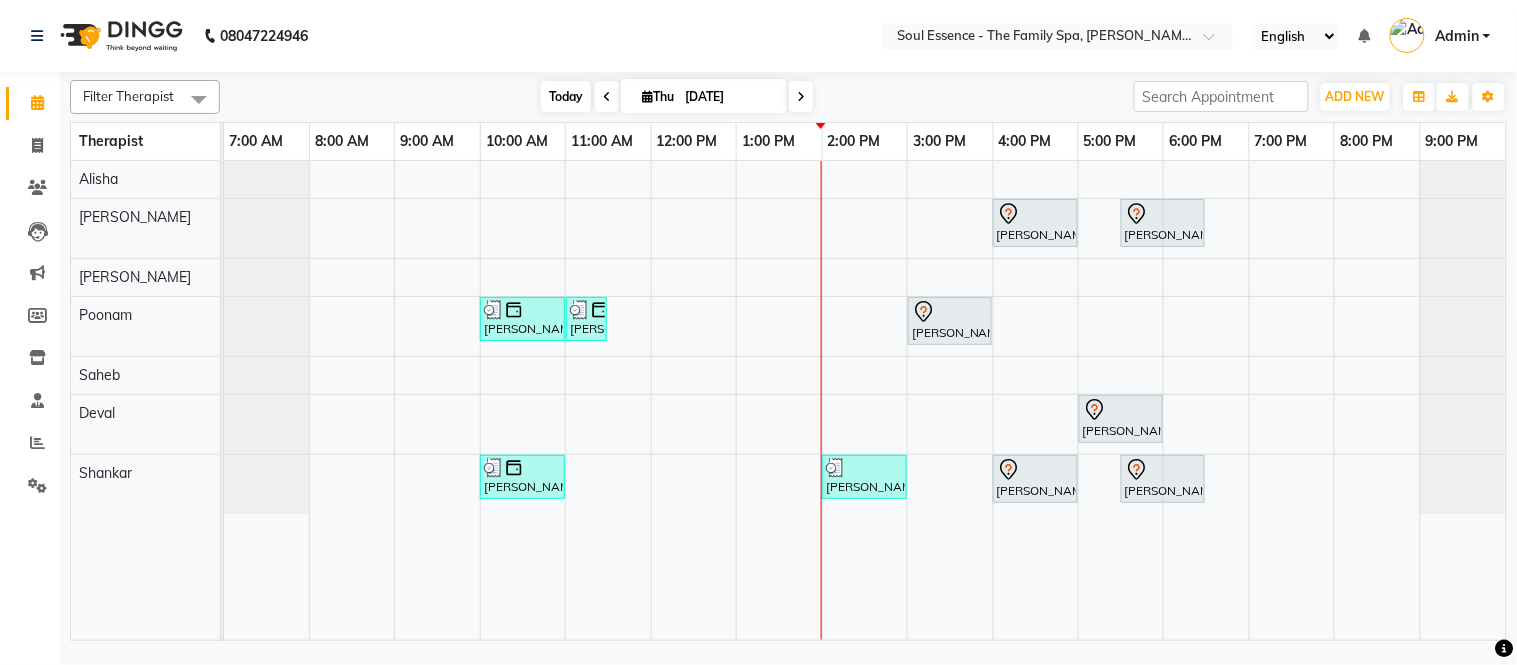 click on "Today" at bounding box center (566, 96) 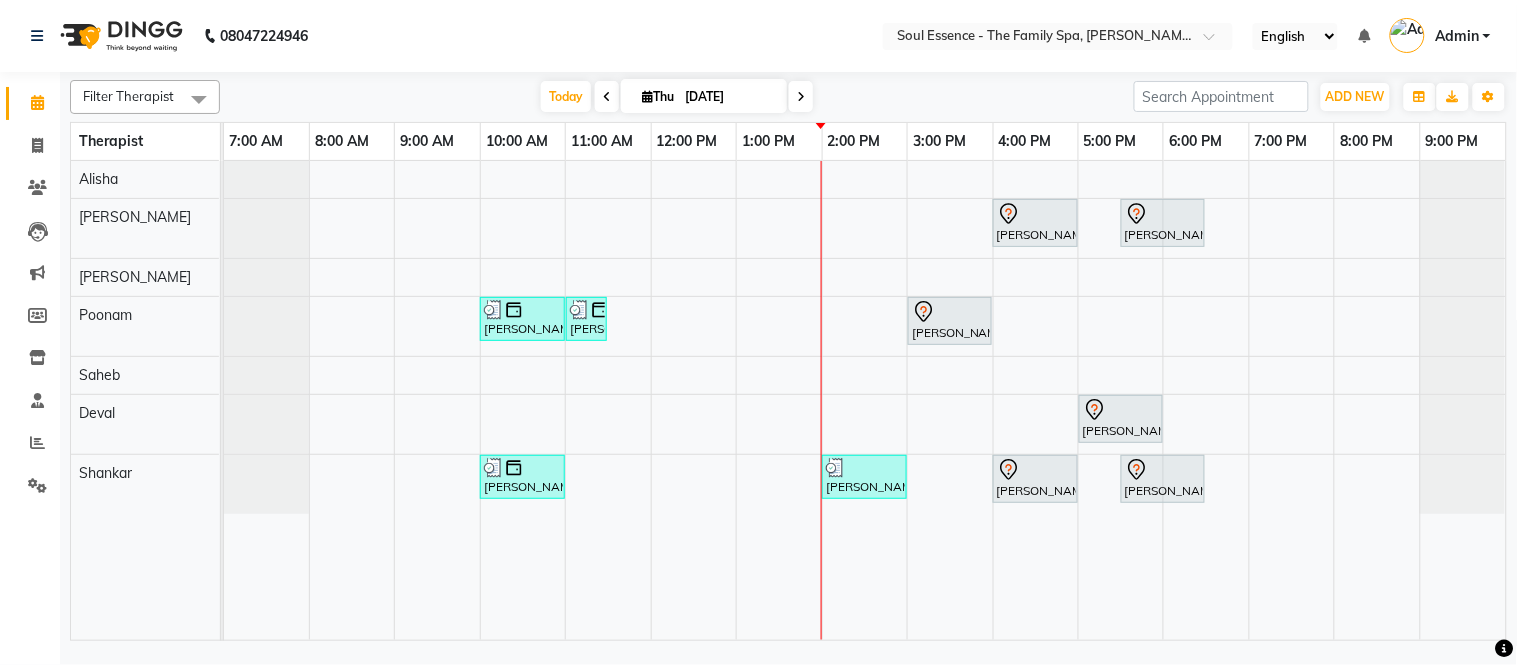 click on "[DATE]" at bounding box center [729, 97] 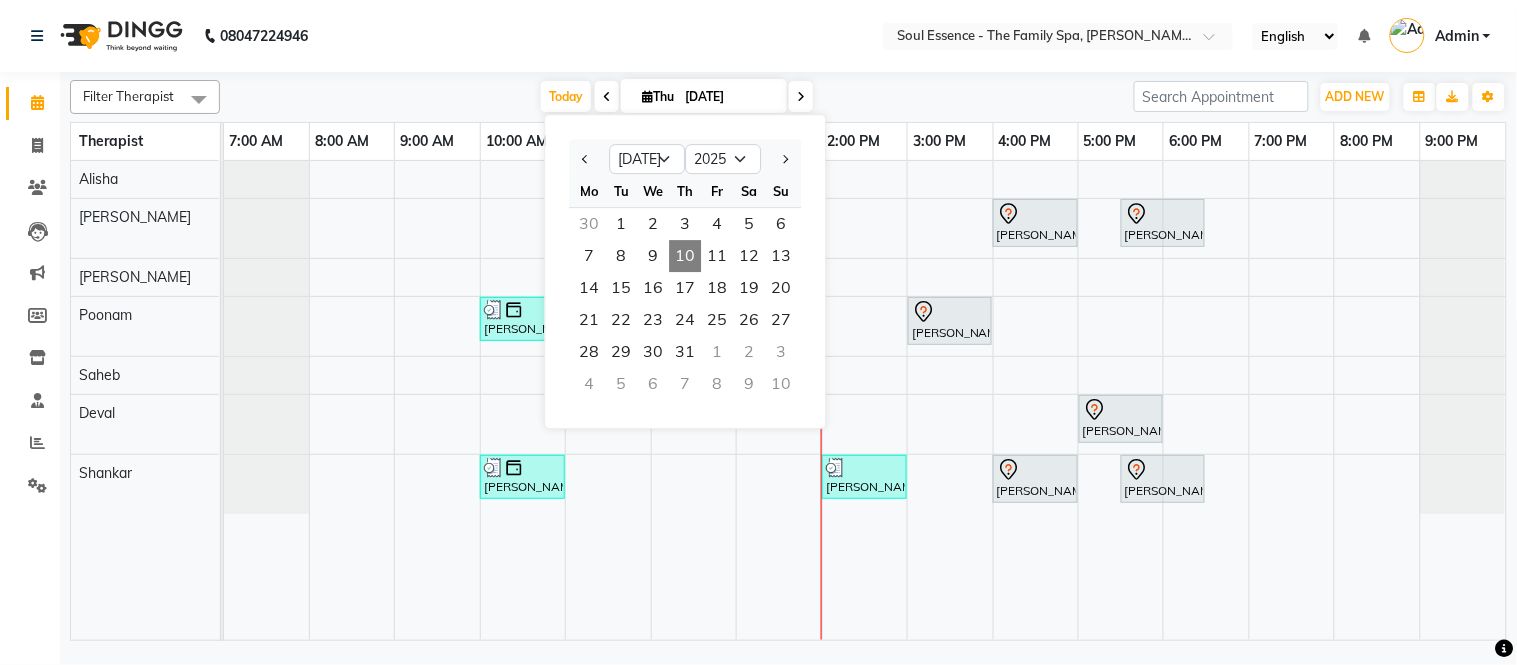 click on "08047224946 Select Location × Soul Essence - The Family Spa, [PERSON_NAME] Colony English ENGLISH Español العربية मराठी हिंदी ગુજરાતી தமிழ் 中文 Notifications nothing to show Admin Manage Profile Change Password Sign out  Version:3.15.3" 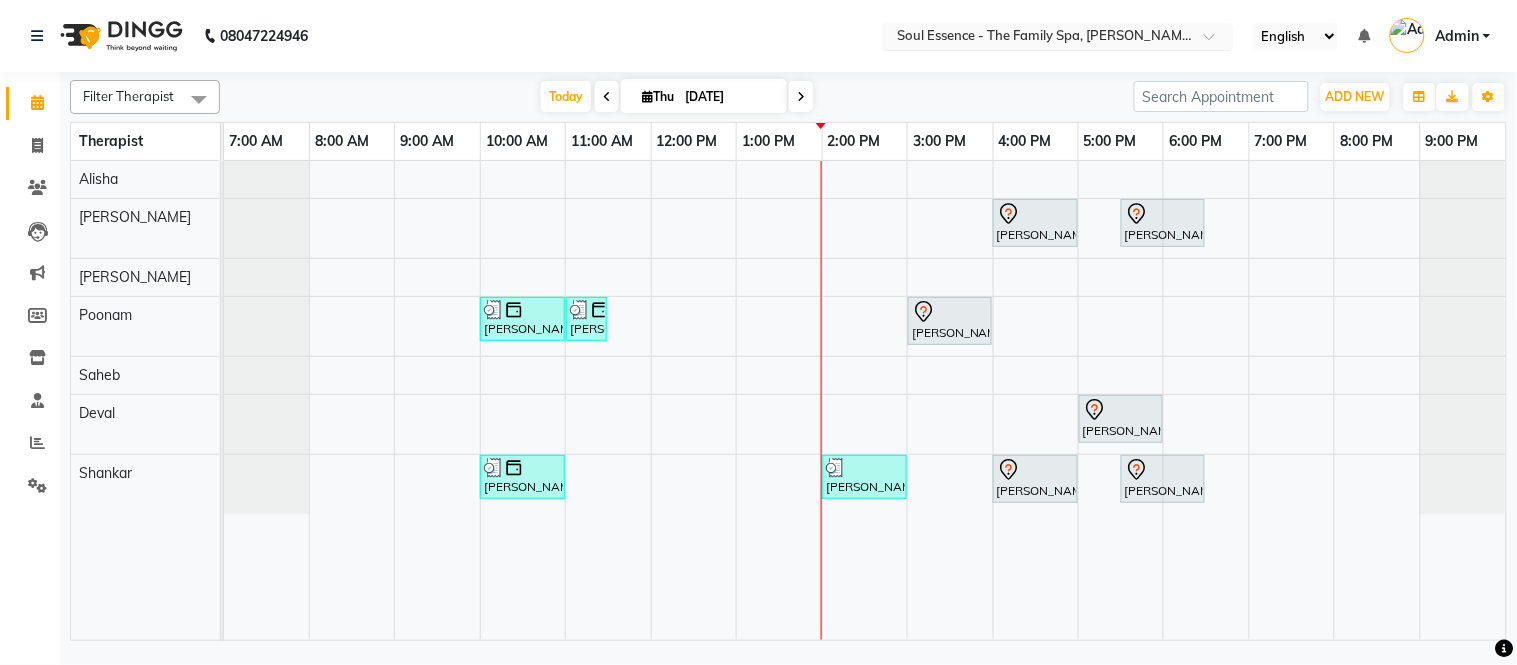 click at bounding box center (1038, 38) 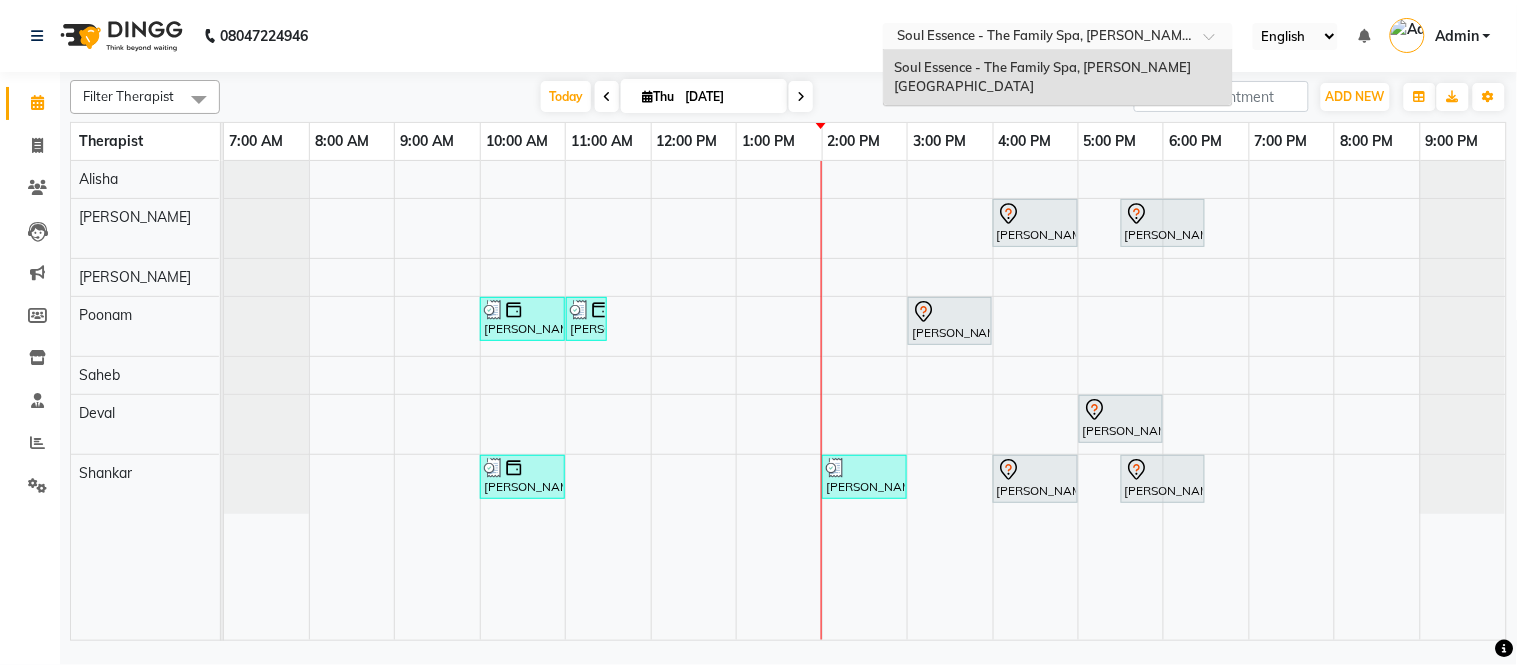 click on "08047224946 Select Location × Soul Essence - The Family Spa, [PERSON_NAME][GEOGRAPHIC_DATA] Soul Essence - The Family Spa, [PERSON_NAME] Colony English ENGLISH Español العربية मराठी हिंदी ગુજરાતી தமிழ் 中文 Notifications nothing to show Admin Manage Profile Change Password Sign out  Version:3.15.3" 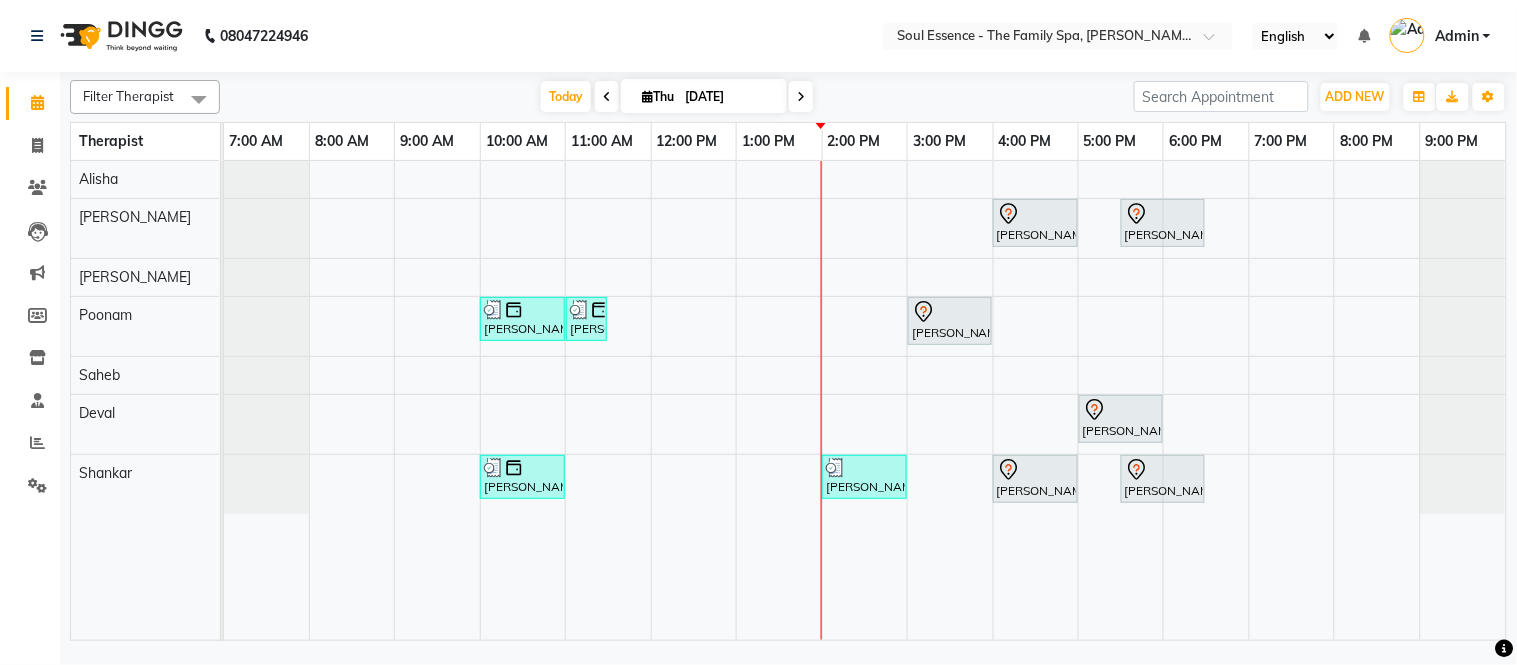 click at bounding box center (801, 96) 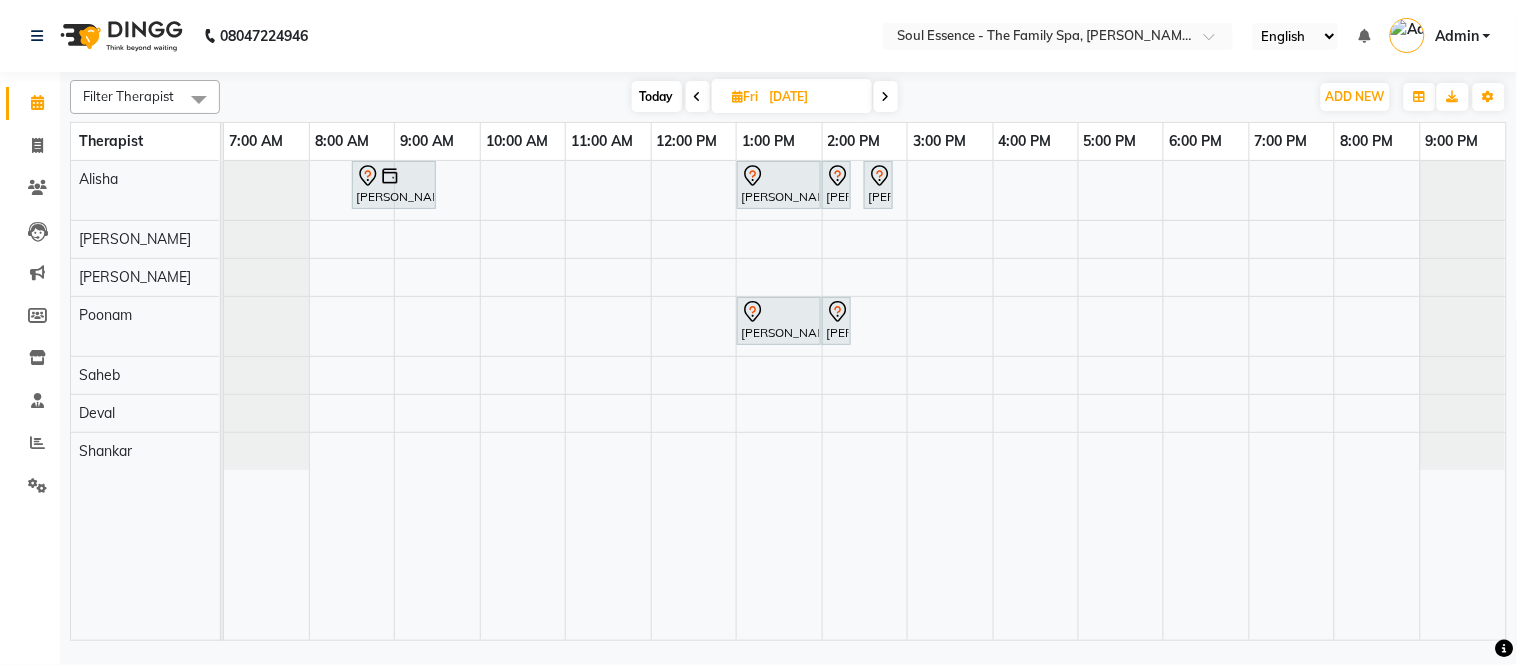 click on "Today" at bounding box center (657, 96) 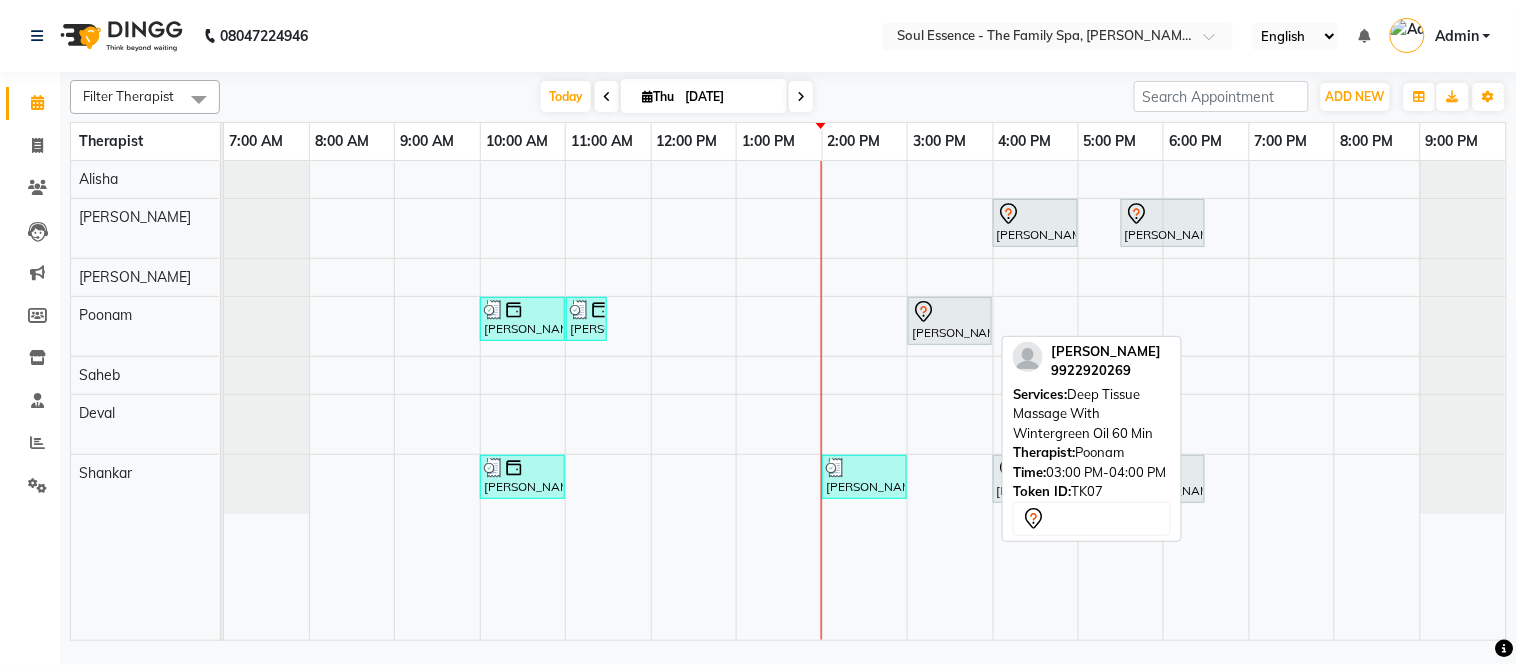 click 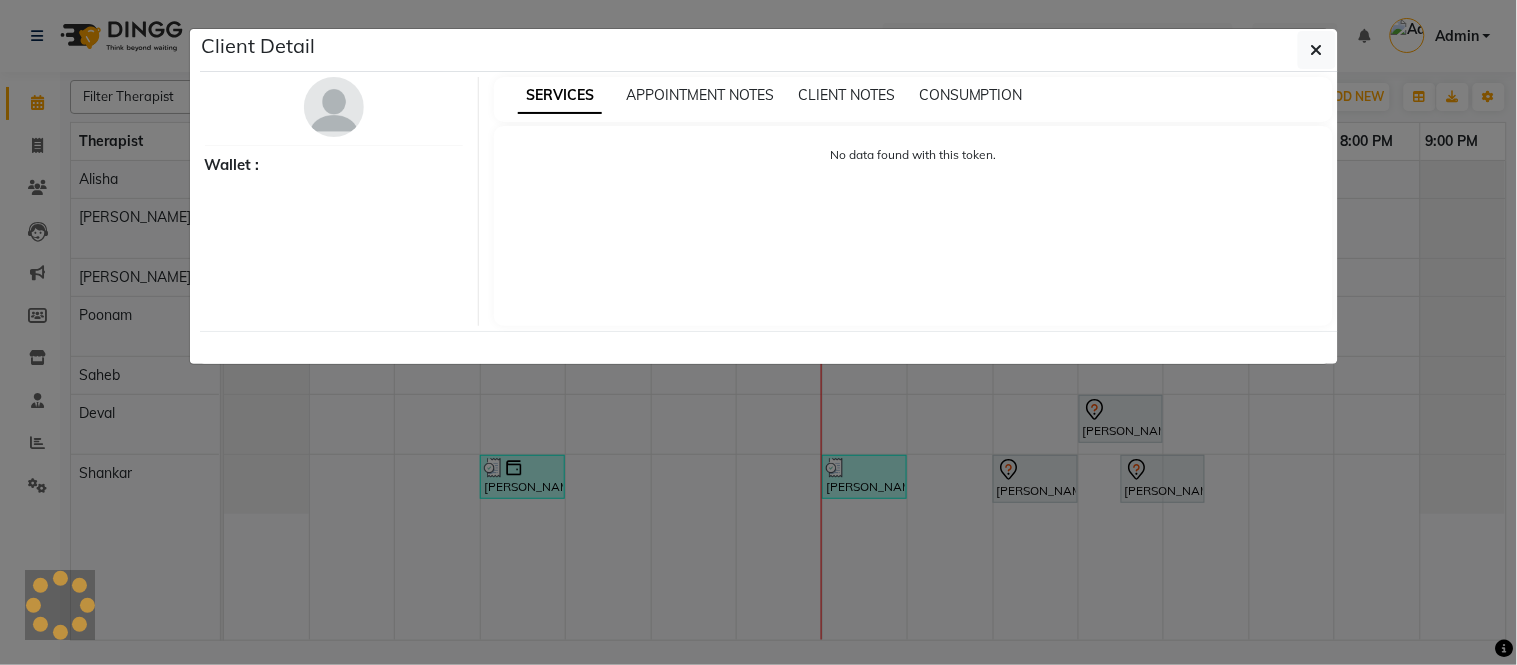 select on "7" 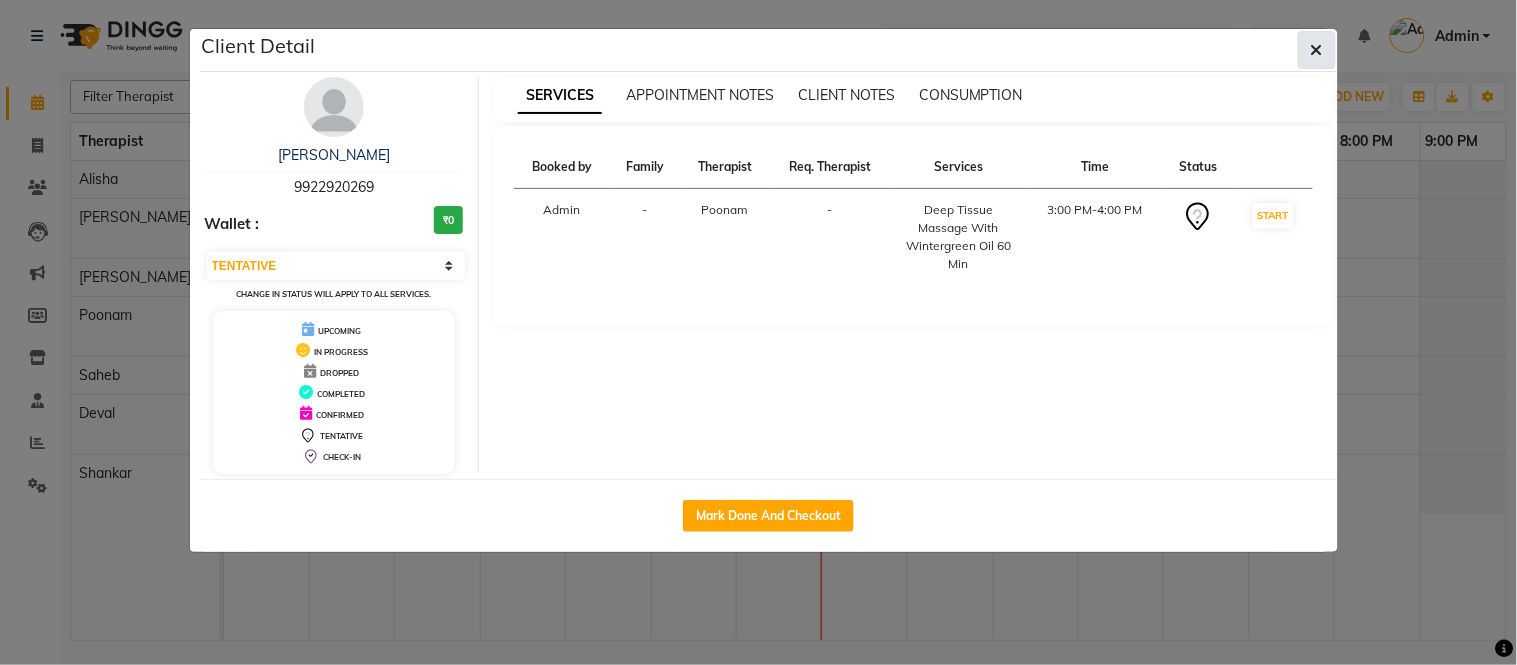 click 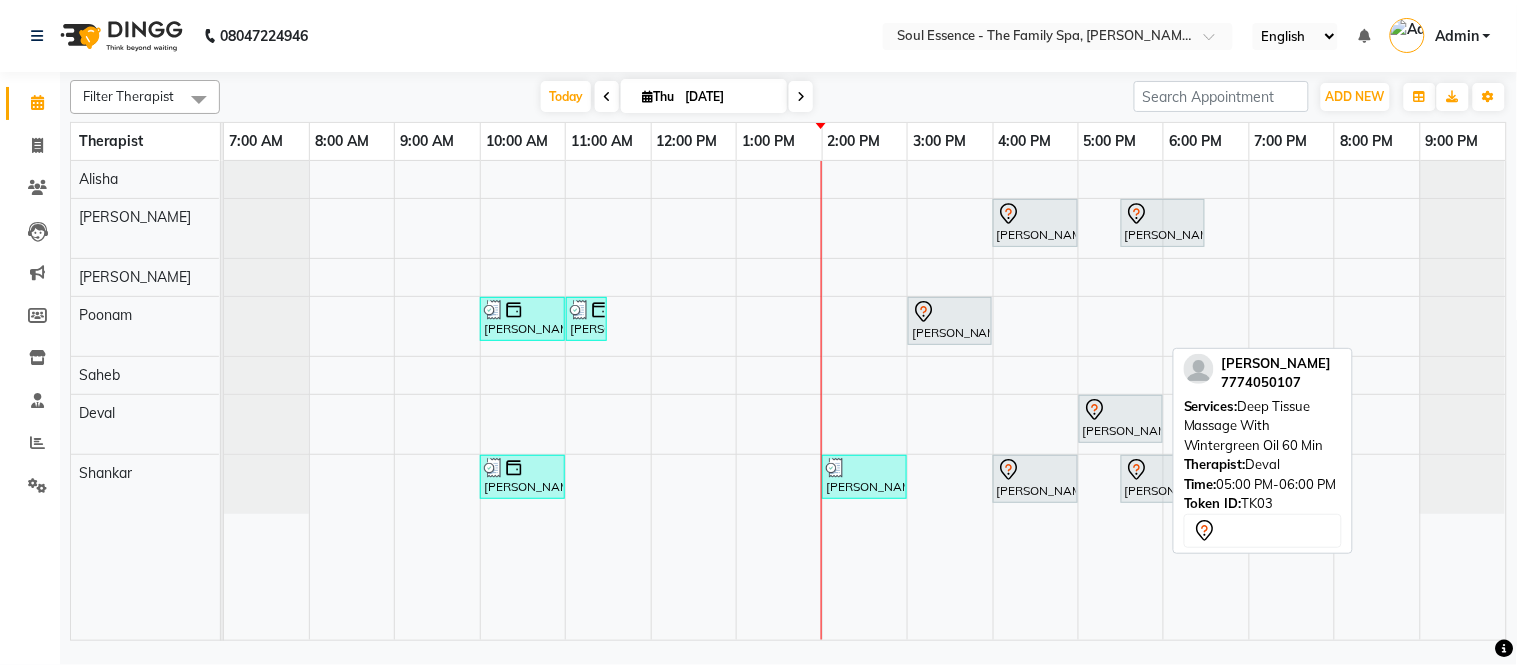 click at bounding box center (1121, 410) 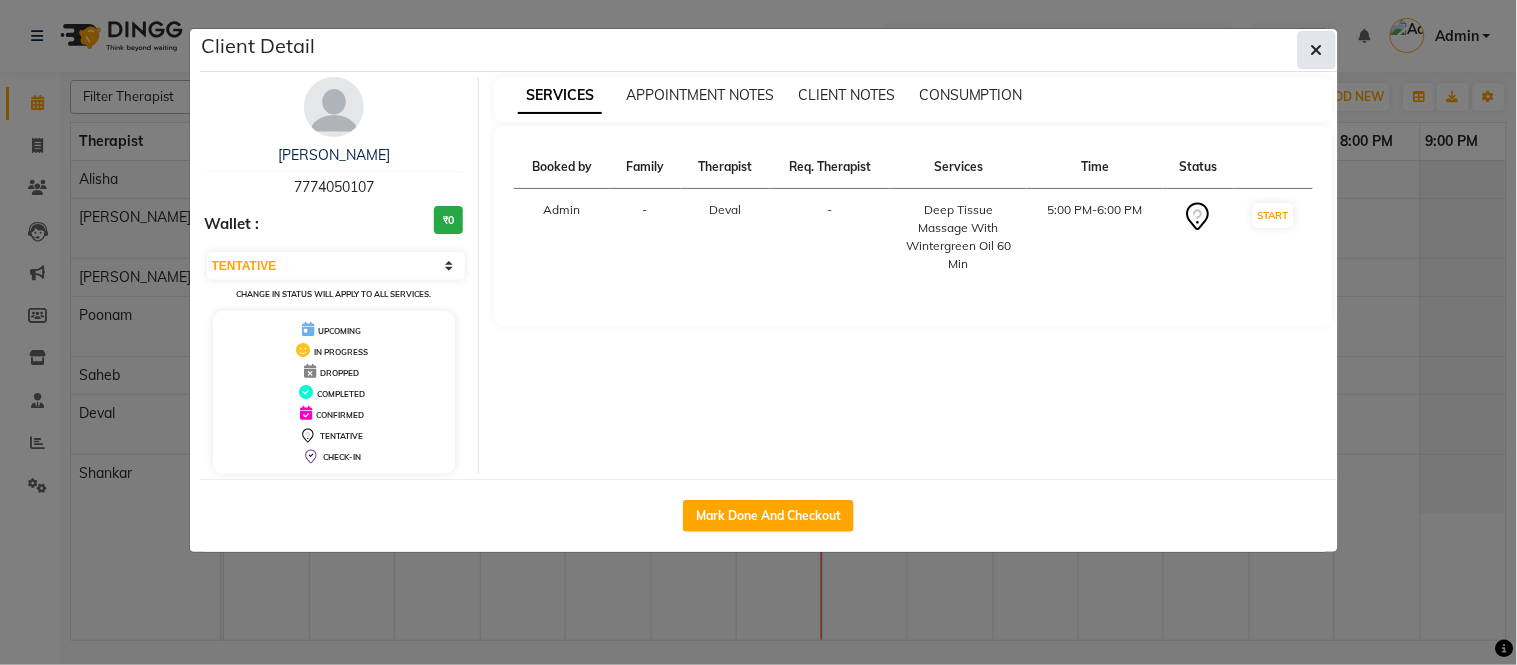 click 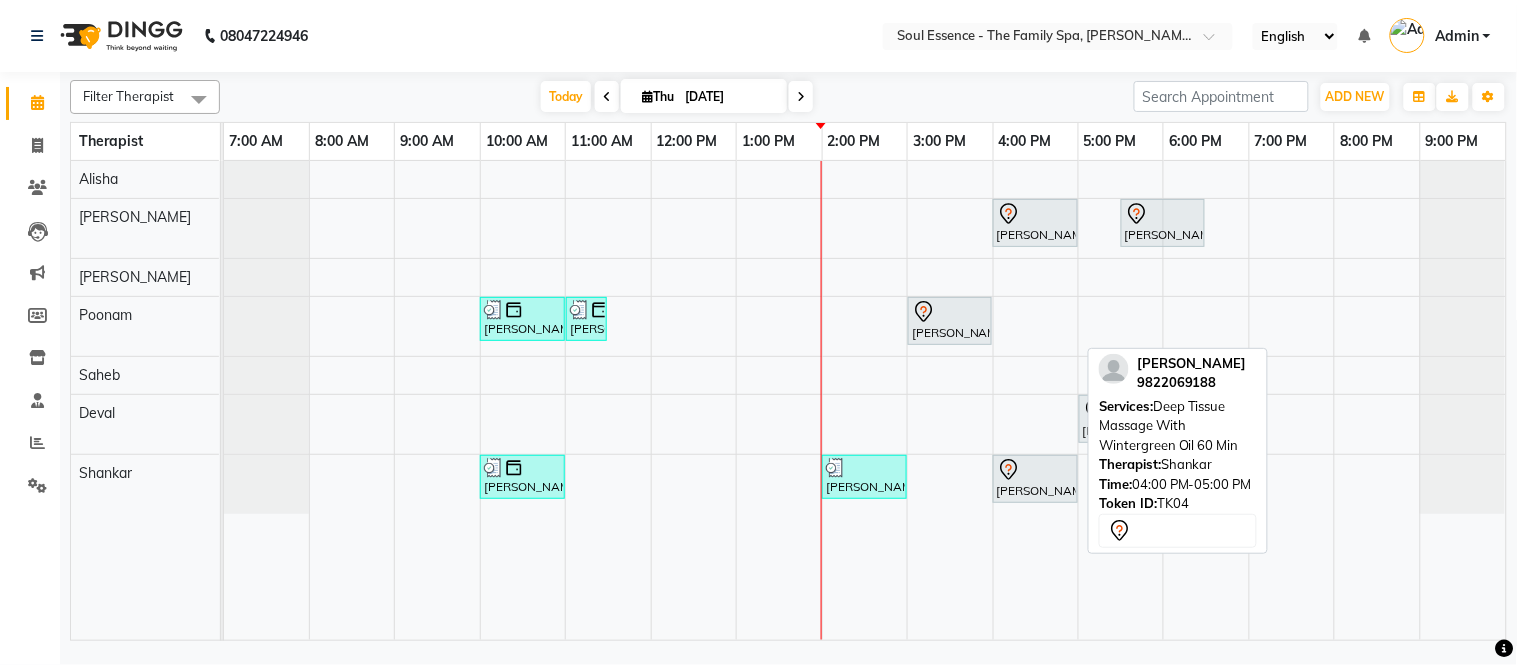 click on "[PERSON_NAME], TK04, 04:00 PM-05:00 PM, Deep Tissue Massage With Wintergreen Oil 60 Min" at bounding box center (1035, 479) 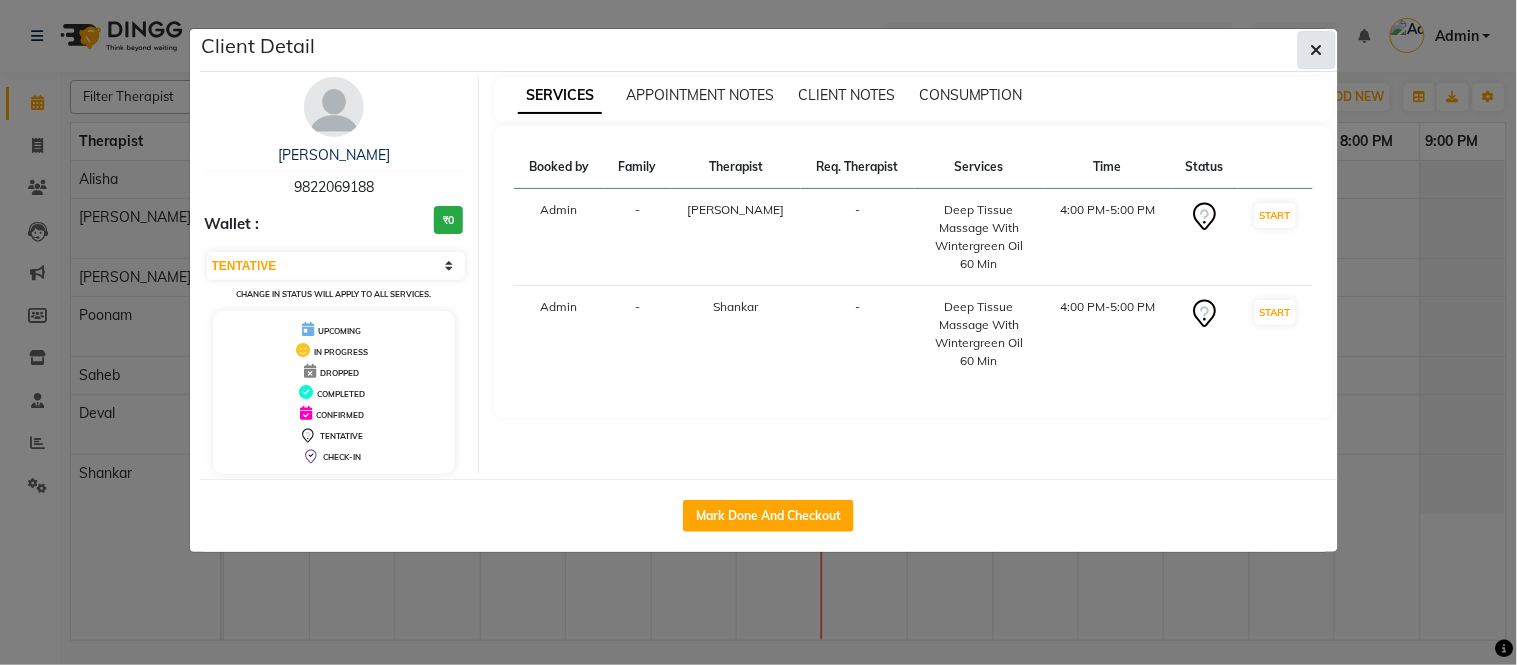 click 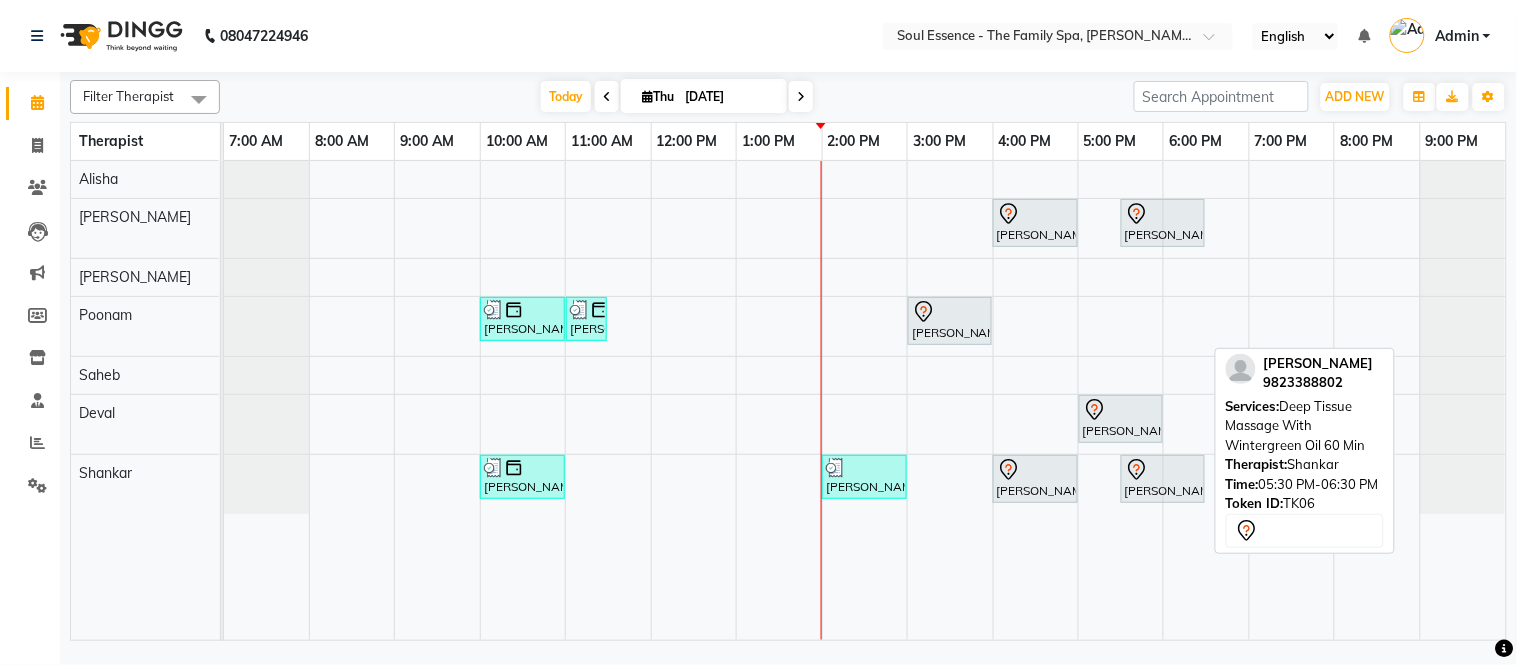 click on "[PERSON_NAME], TK06, 05:30 PM-06:30 PM, Deep Tissue Massage With Wintergreen Oil 60 Min" at bounding box center [1163, 479] 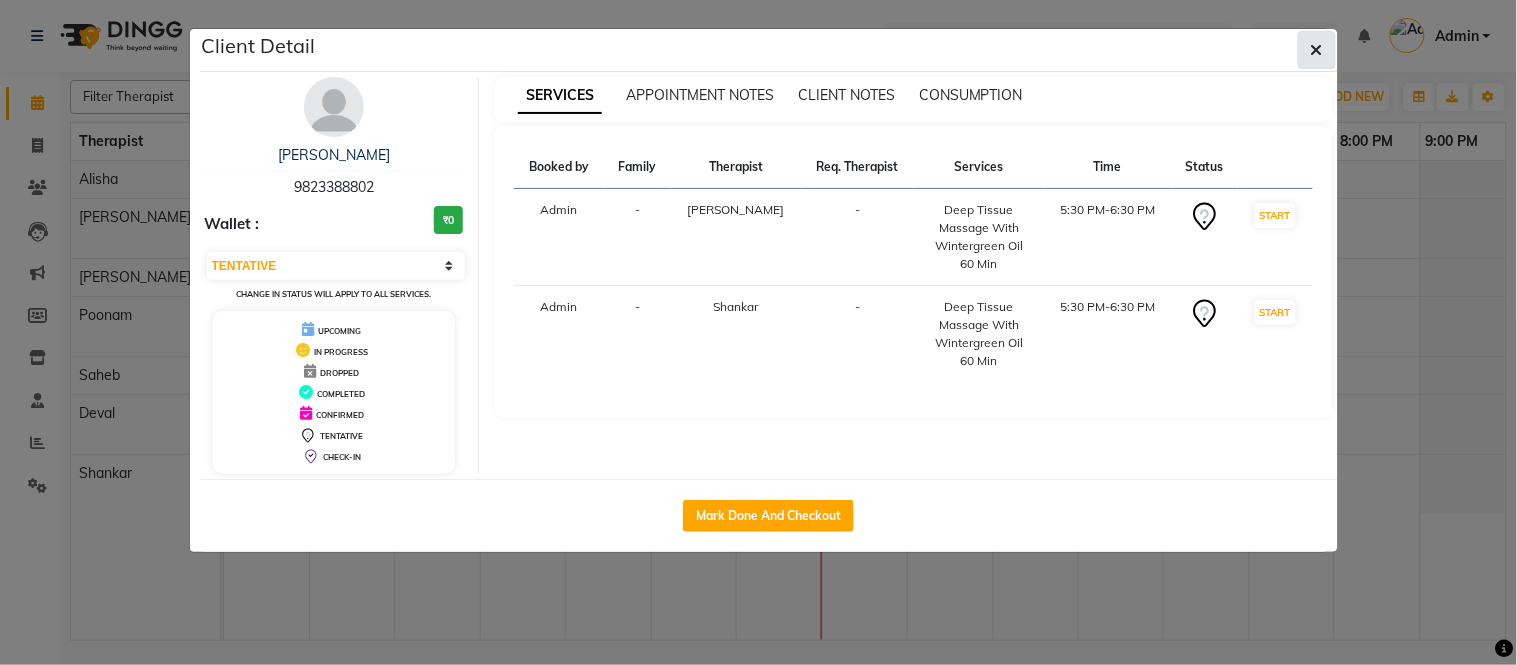 click 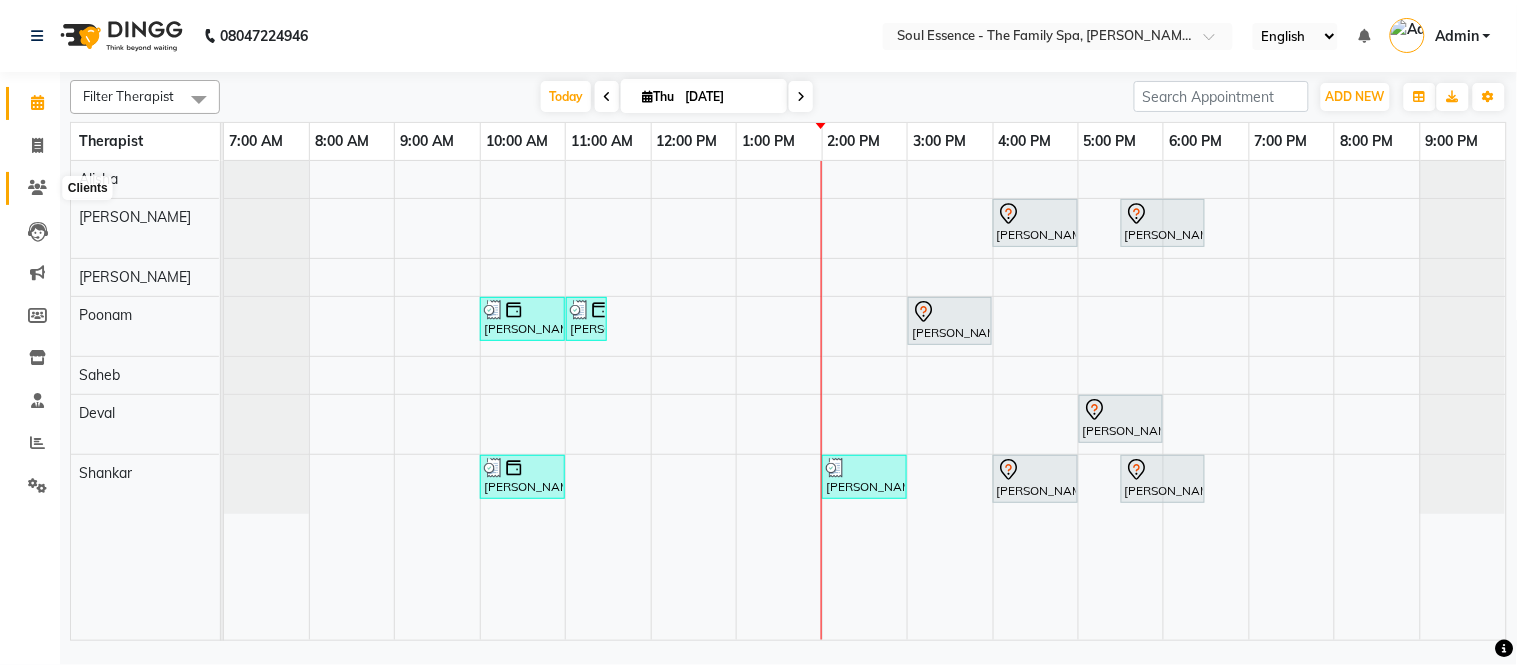 click 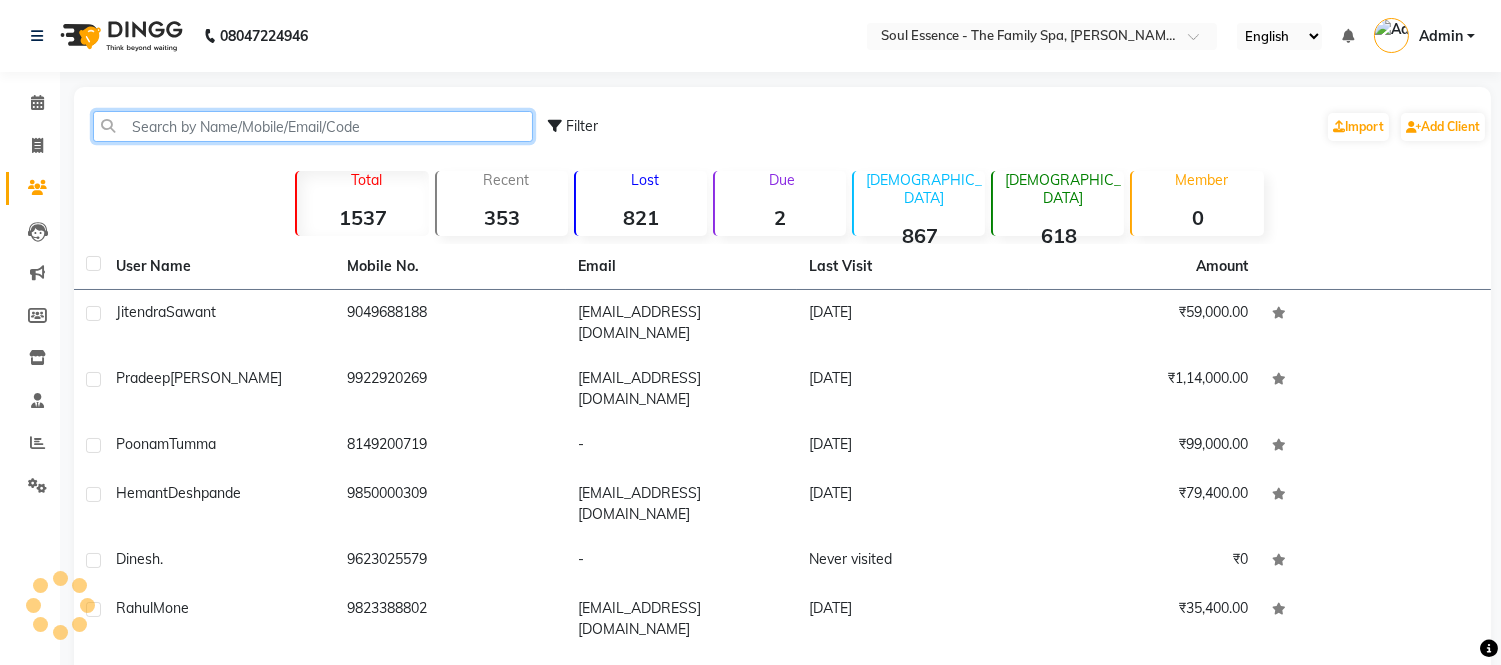 click 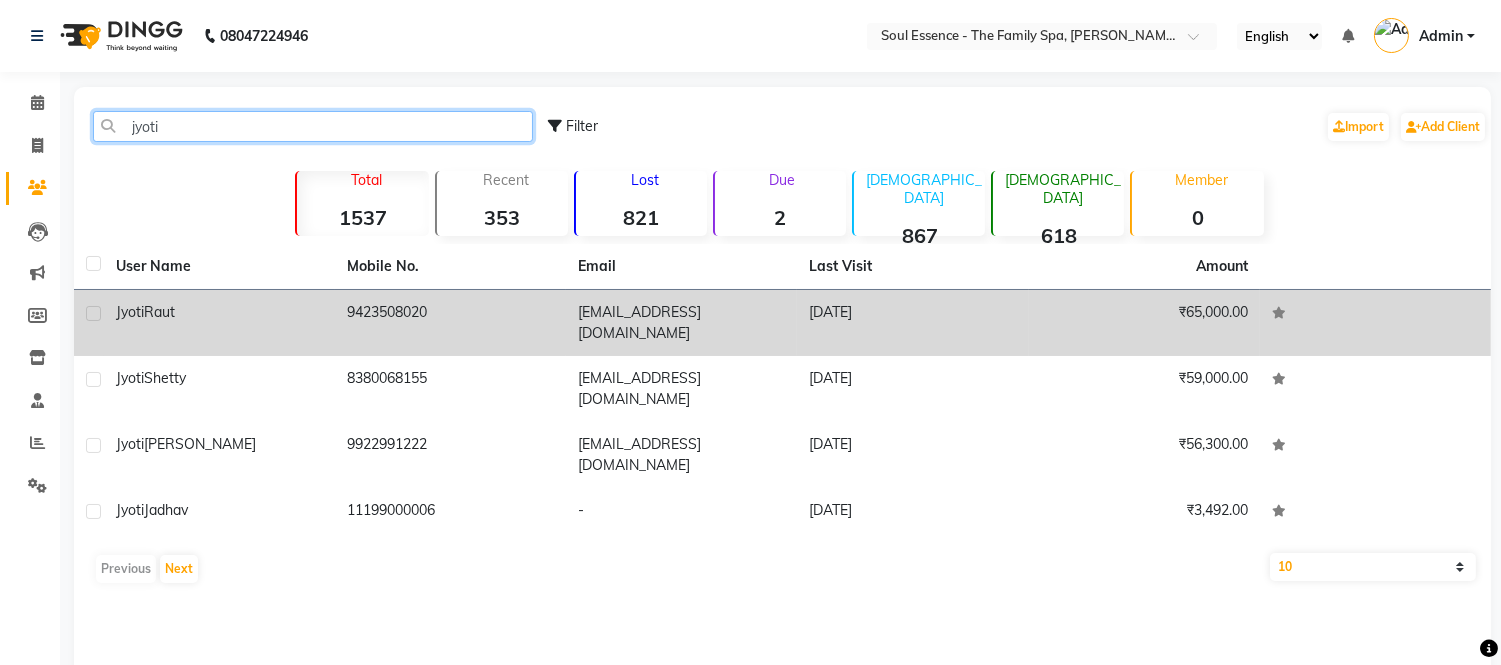 type on "jyoti" 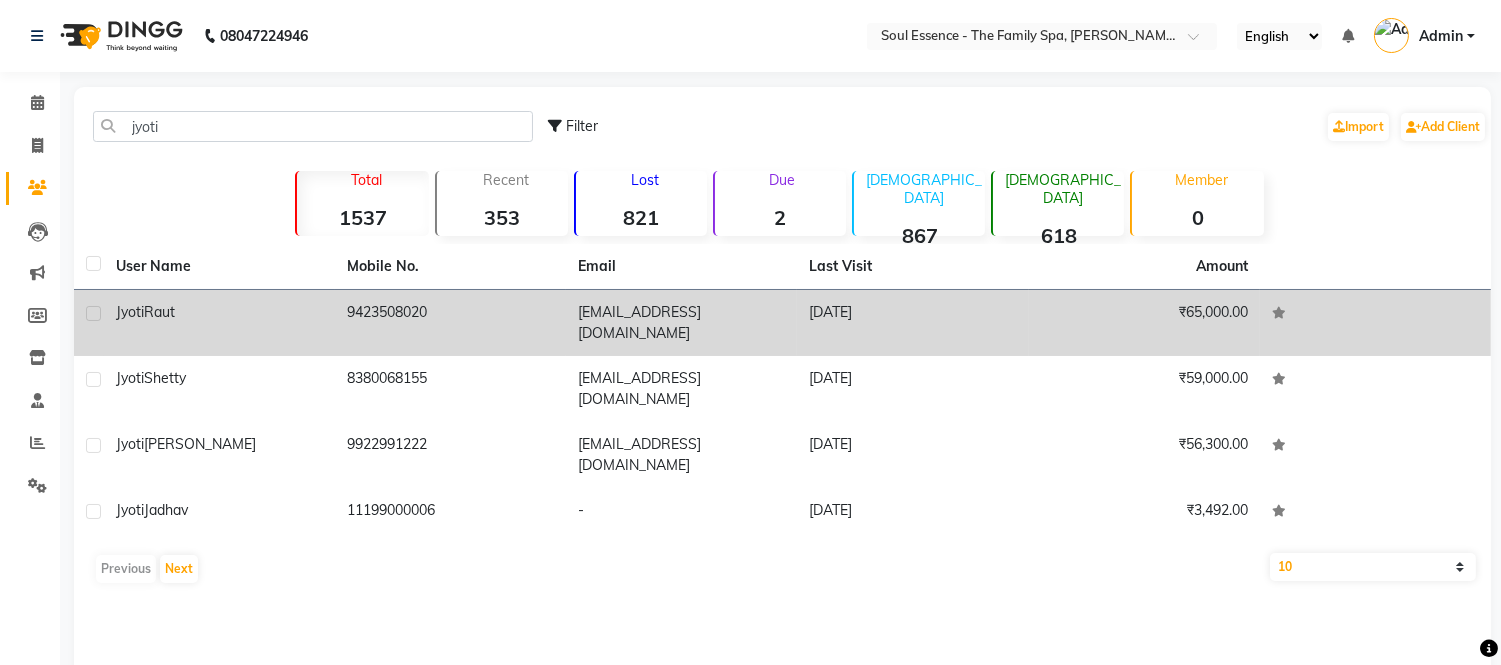 click on "[PERSON_NAME]" 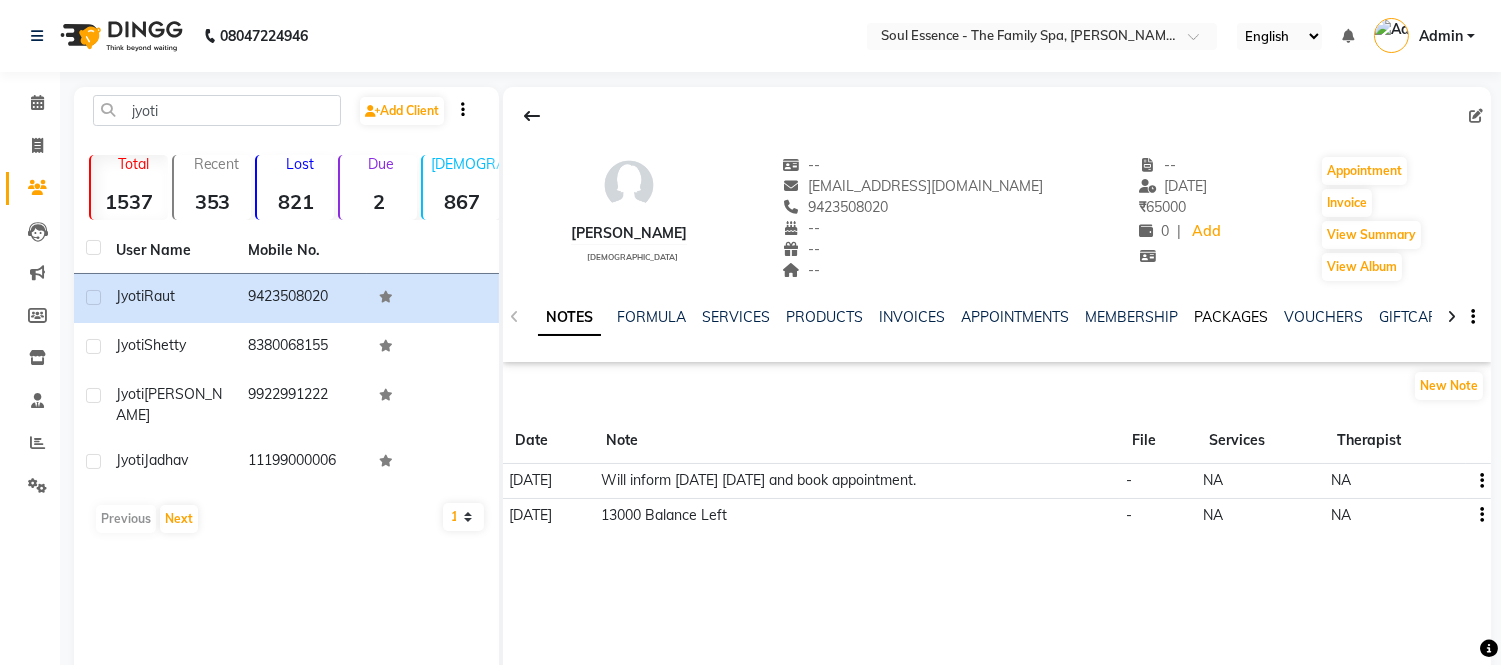 click on "PACKAGES" 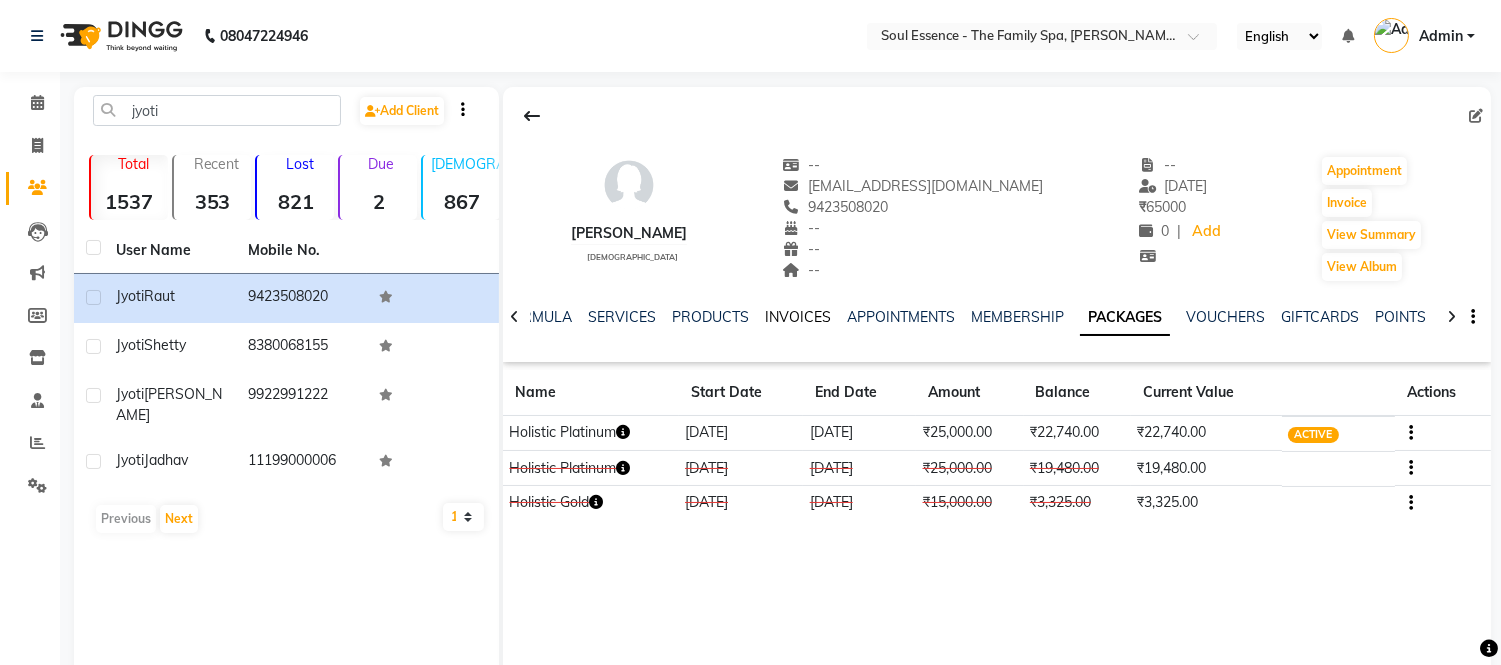 click on "INVOICES" 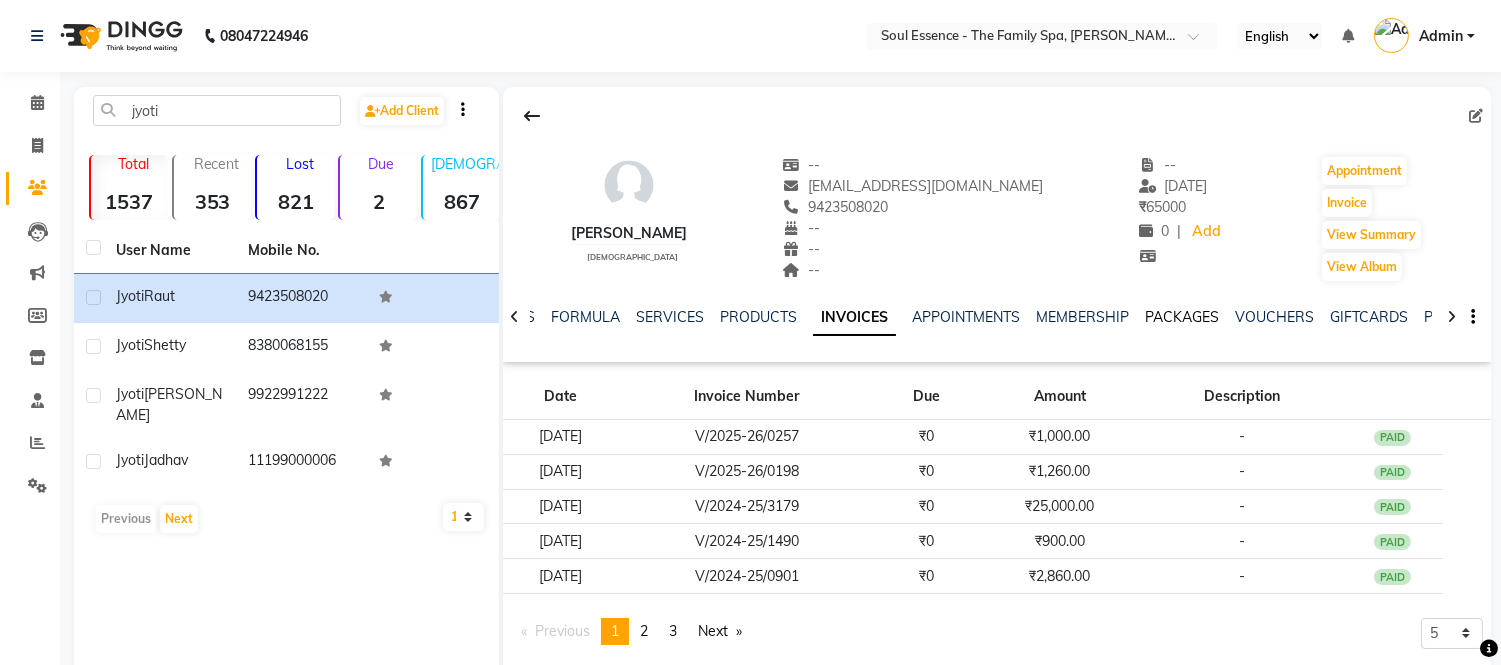 click on "PACKAGES" 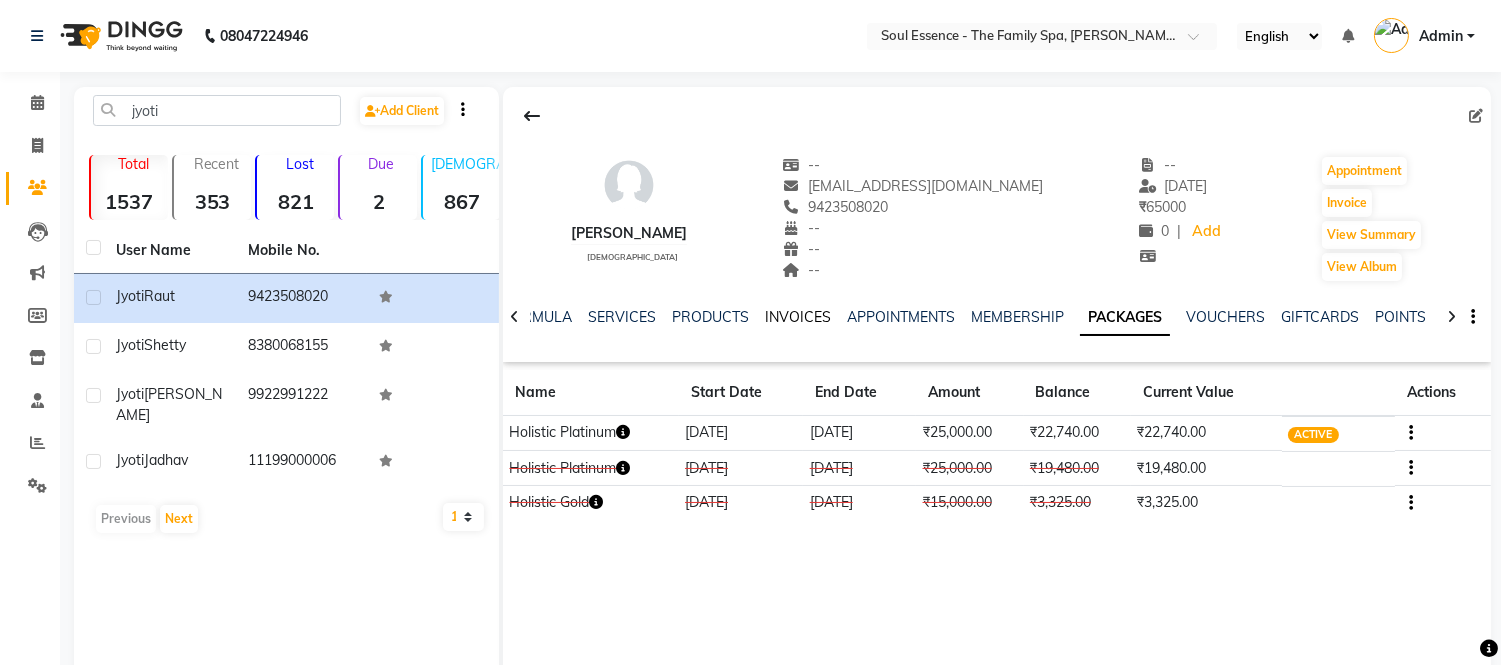 click on "INVOICES" 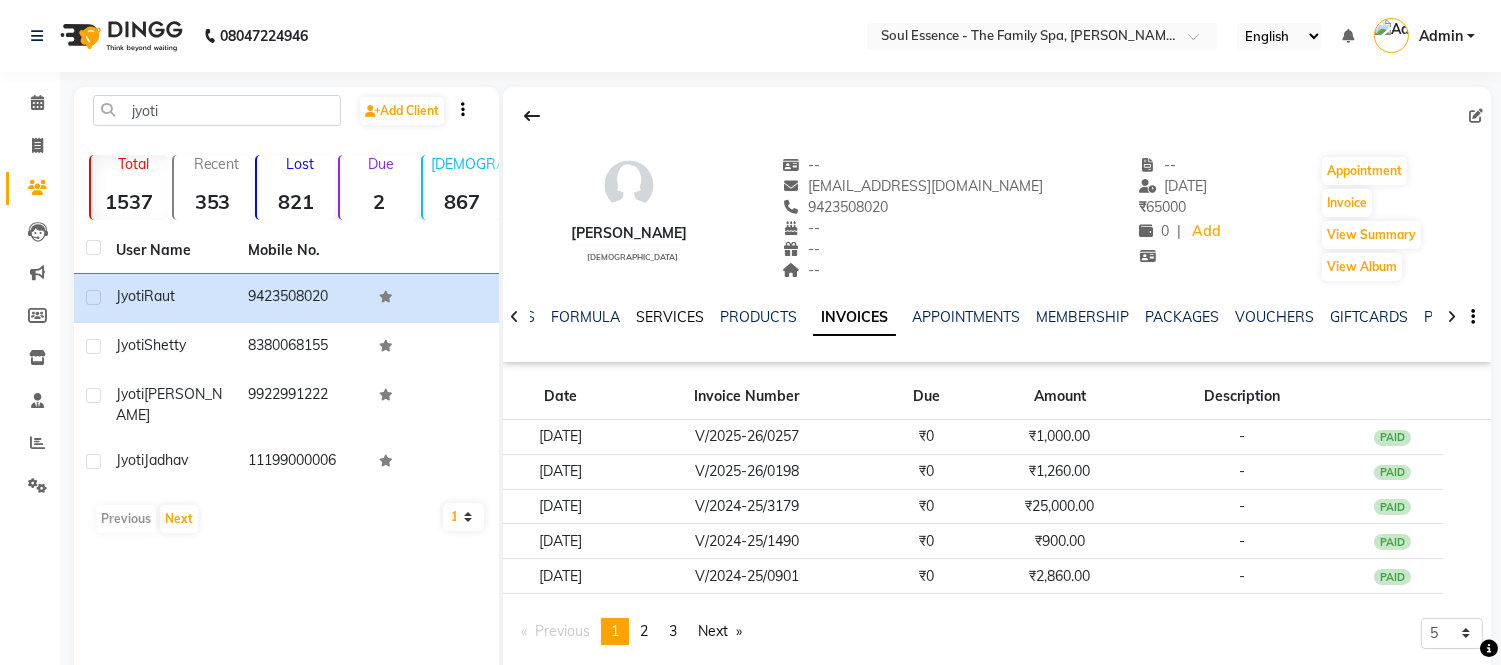 click on "SERVICES" 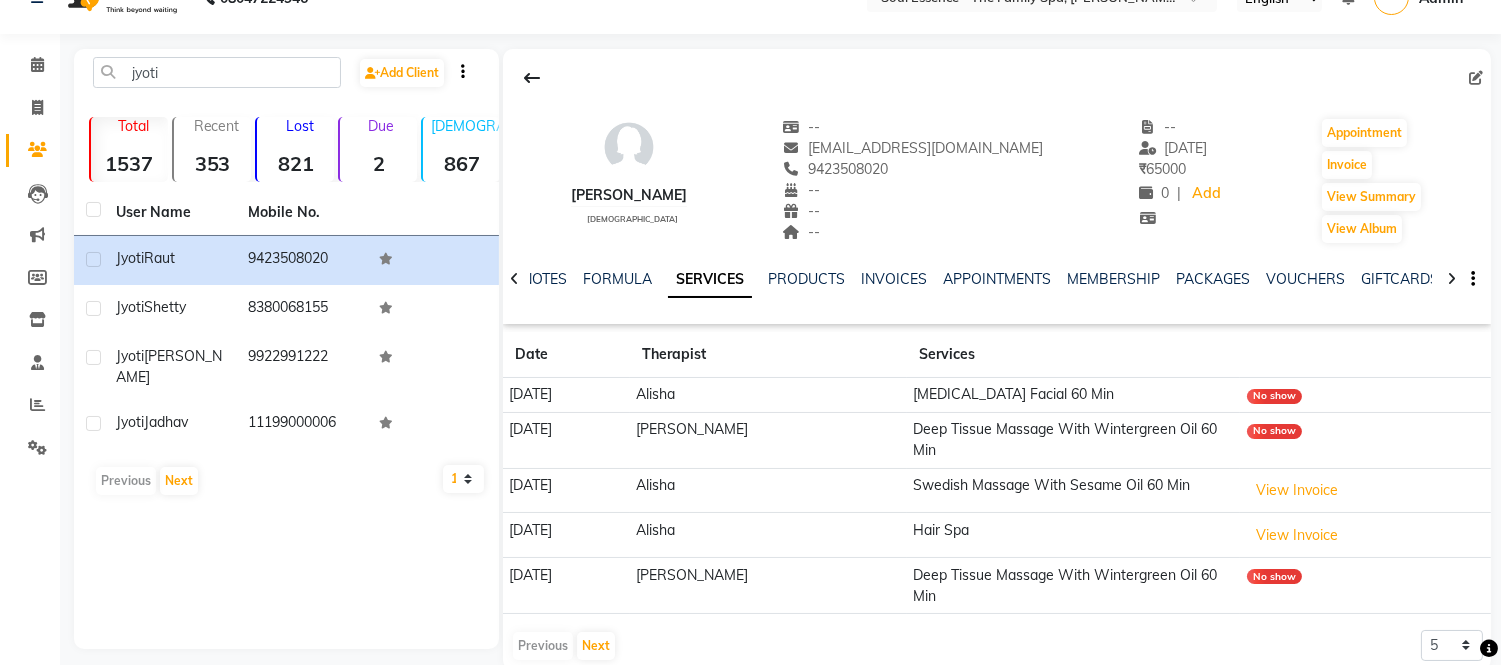 scroll, scrollTop: 73, scrollLeft: 0, axis: vertical 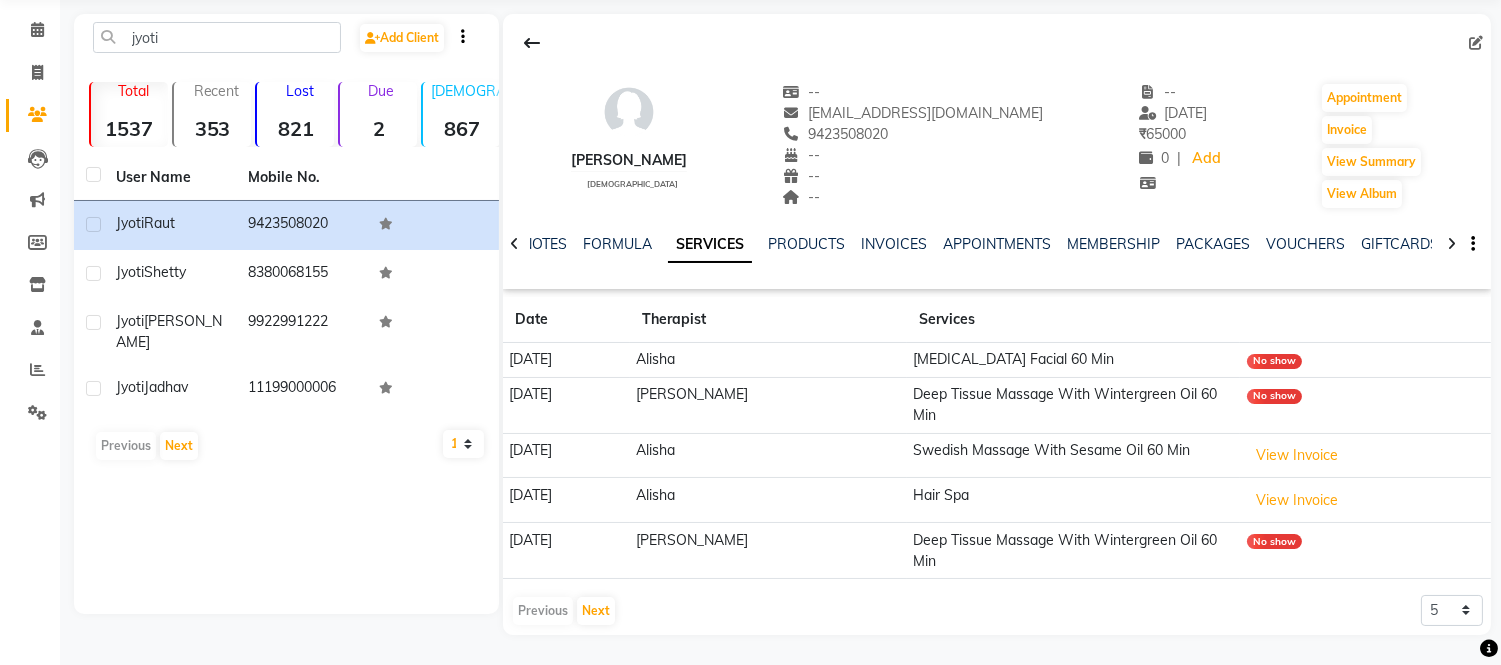 click on "[PERSON_NAME]   [DEMOGRAPHIC_DATA]  --   [EMAIL_ADDRESS][DOMAIN_NAME]   9423508020  --  --  --  -- [DATE] ₹    65000 0 |  Add   Appointment   Invoice  View Summary  View Album  NOTES FORMULA SERVICES PRODUCTS INVOICES APPOINTMENTS MEMBERSHIP PACKAGES VOUCHERS GIFTCARDS POINTS FORMS FAMILY CARDS WALLET Date Therapist Services [DATE] [PERSON_NAME] [MEDICAL_DATA] Facial 60 Min No show [DATE] [PERSON_NAME] Deep Tissue Massage With Wintergreen Oil 60 Min No show [DATE] [PERSON_NAME] Swedish Massage With Sesame Oil 60 Min  View Invoice  [DATE] [PERSON_NAME] Hair Spa  View Invoice  [DATE] [PERSON_NAME] Deep Tissue Massage With Wintergreen Oil 60 Min No show  Previous   Next  5 10 50 100 500" 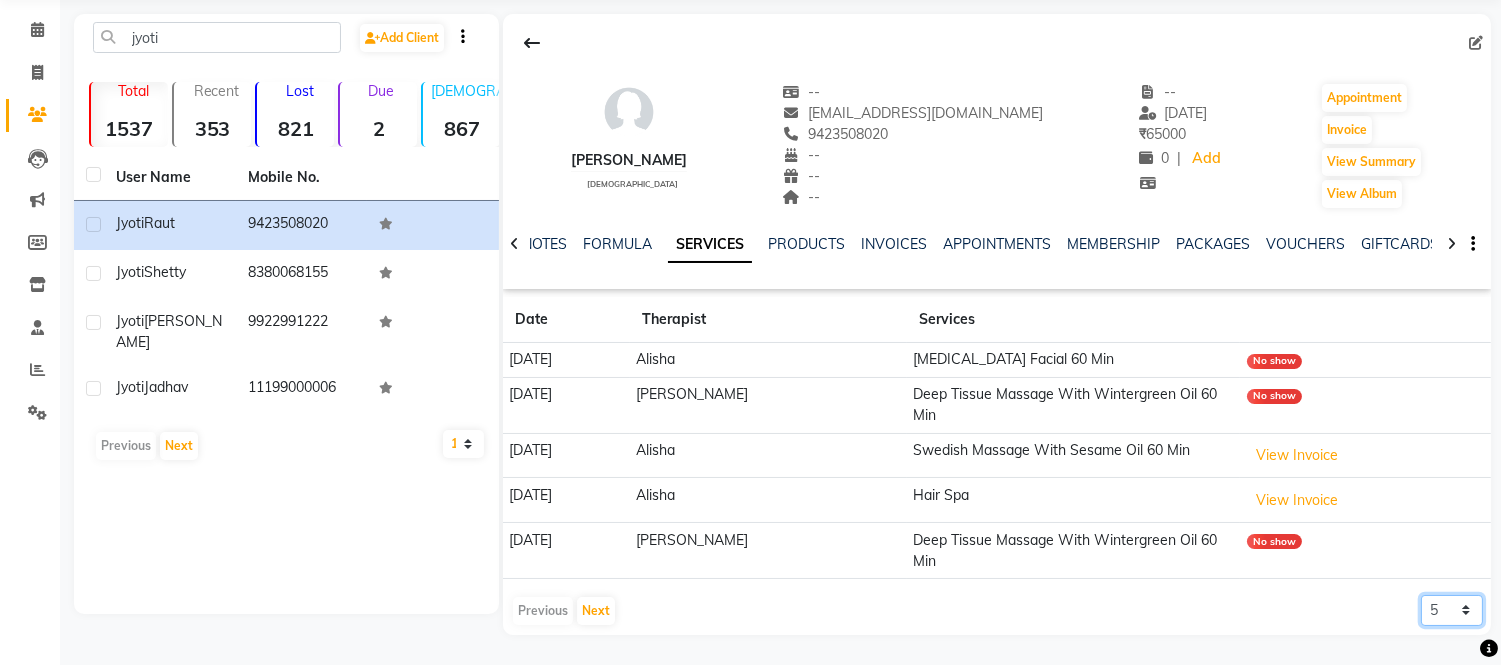 click on "5 10 50 100 500" 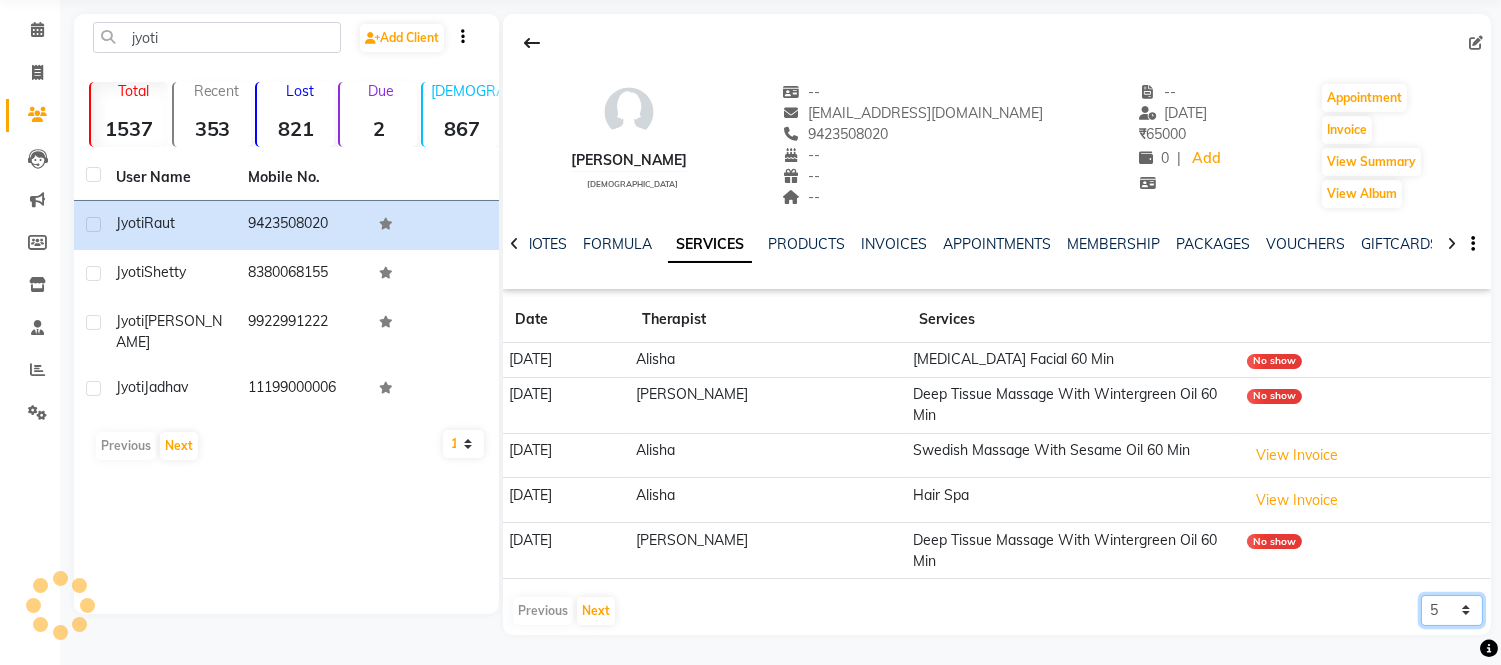 select on "50" 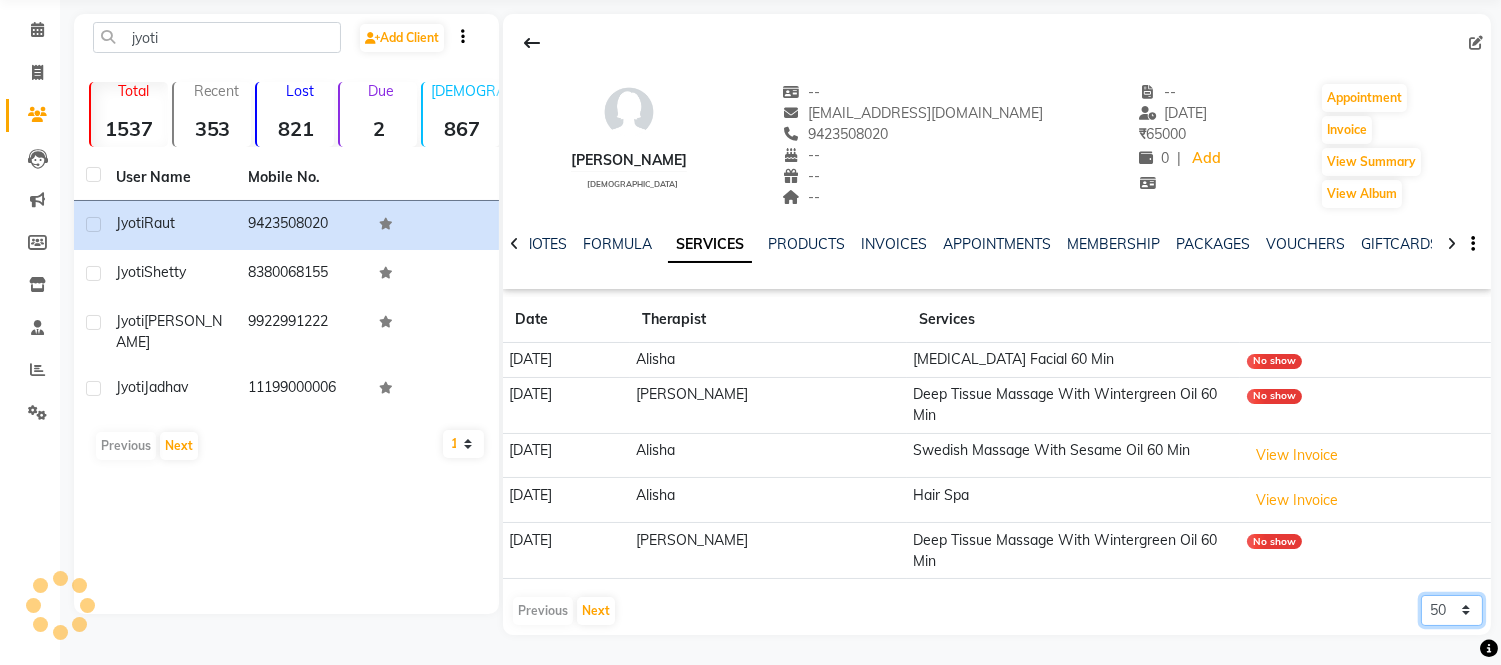 click on "5 10 50 100 500" 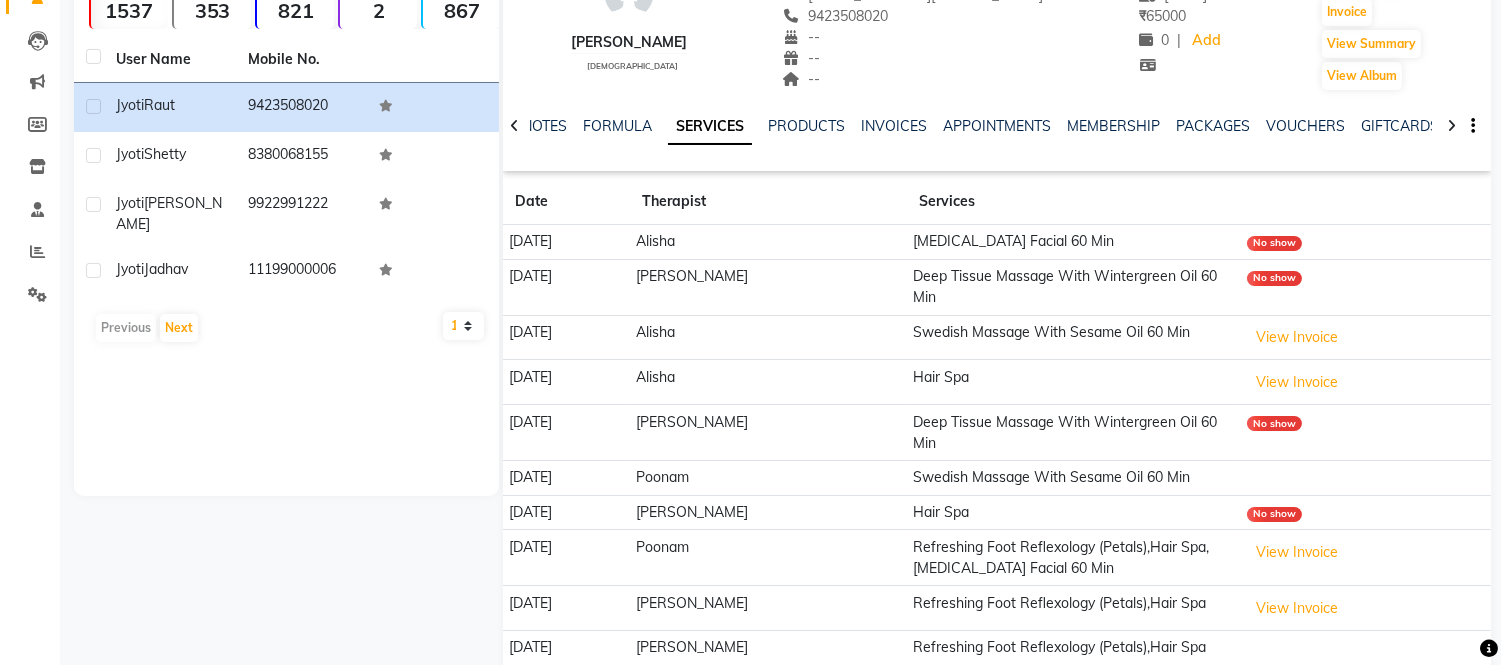 scroll, scrollTop: 184, scrollLeft: 0, axis: vertical 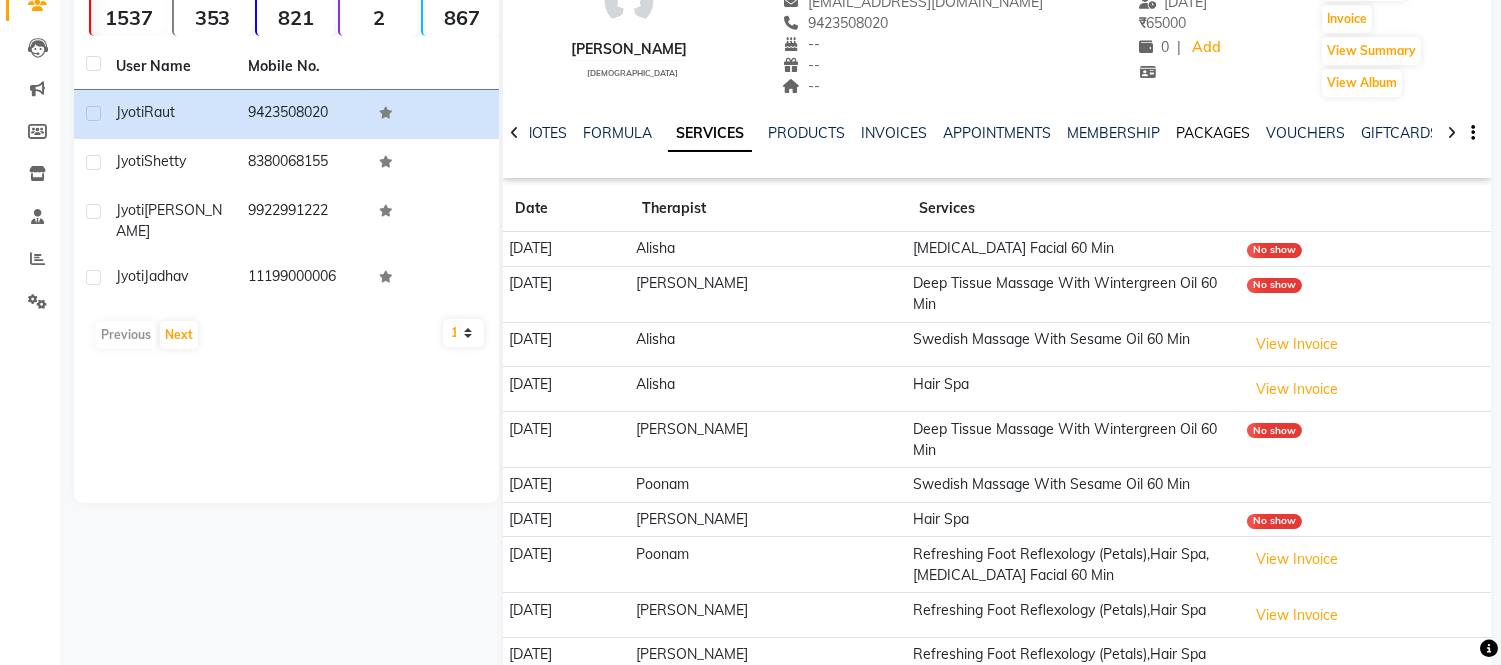 click on "PACKAGES" 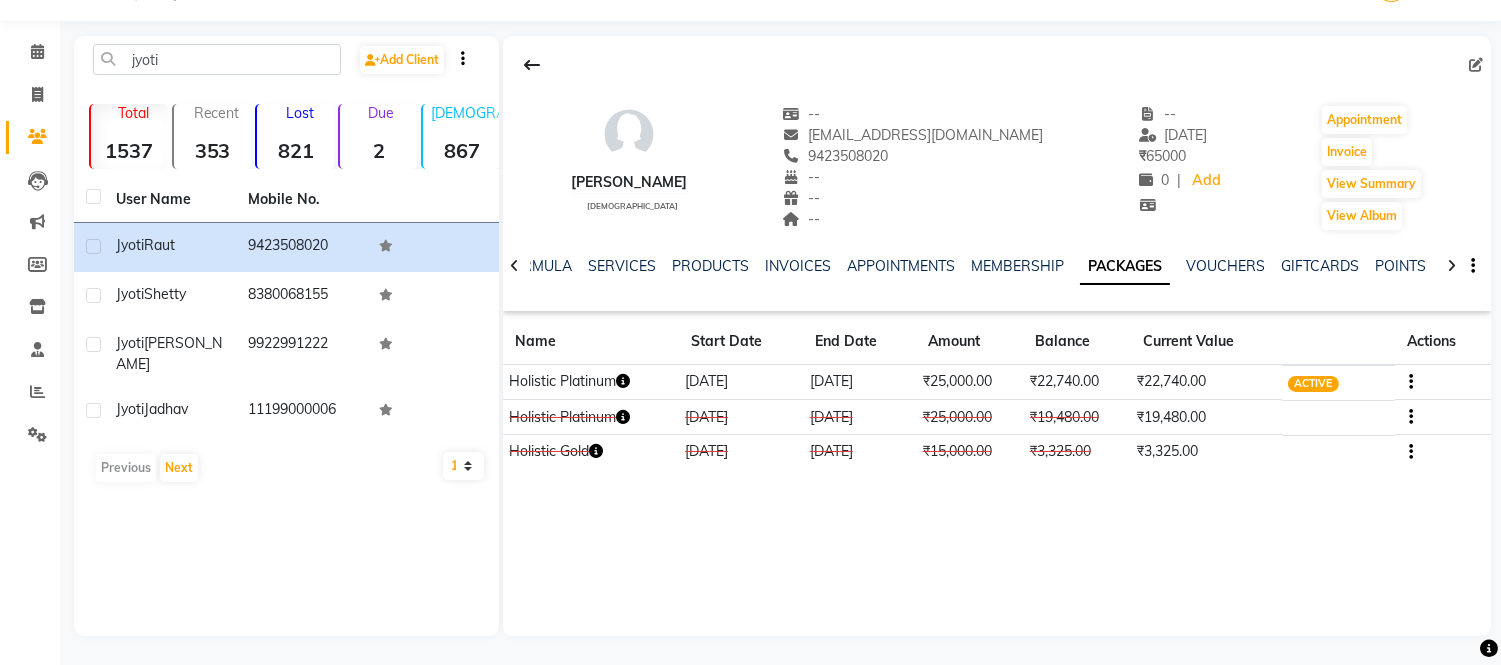 click 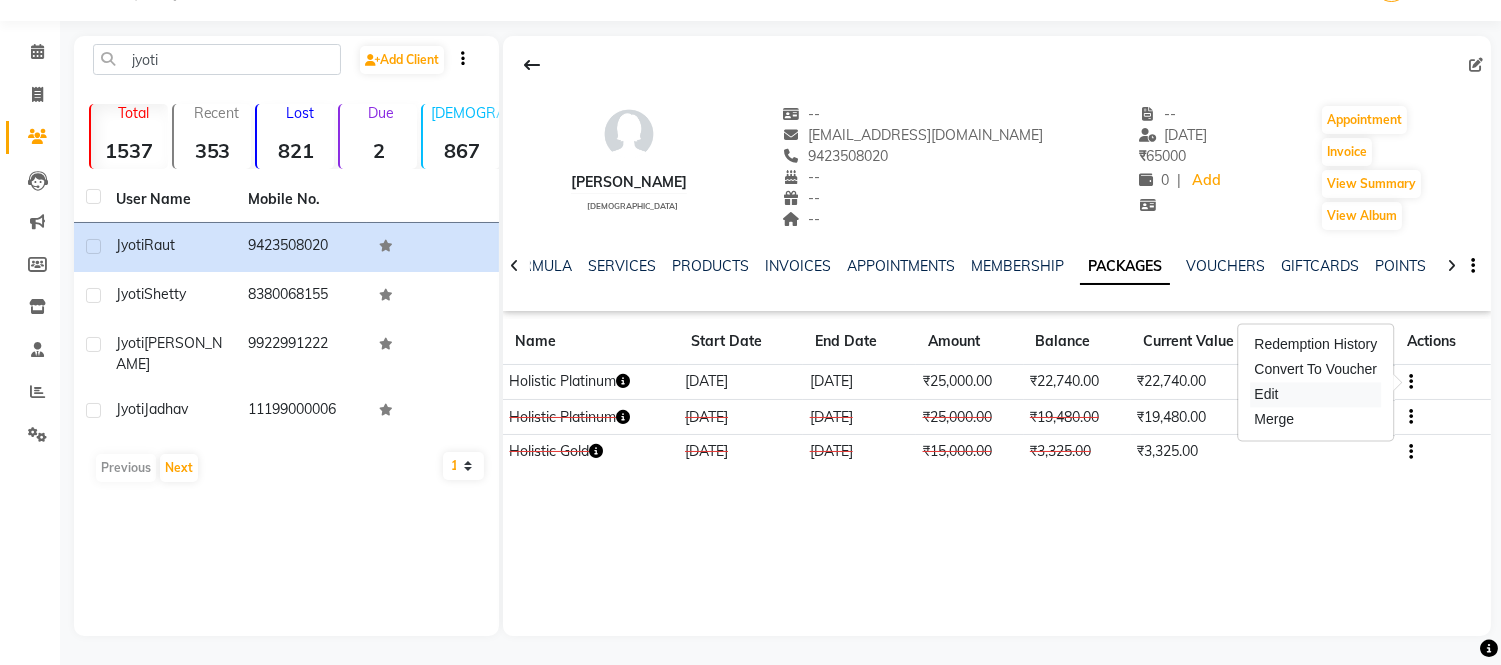 click on "Edit" at bounding box center [1315, 394] 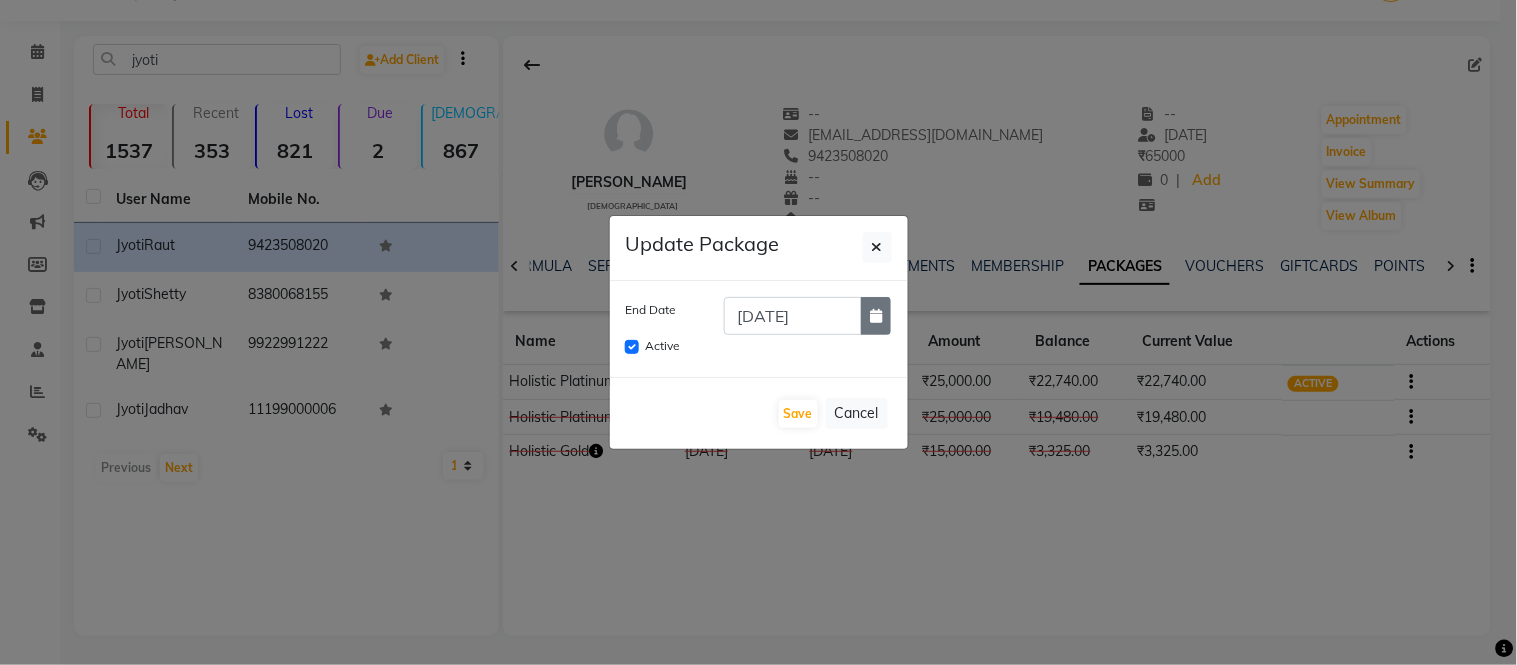 click 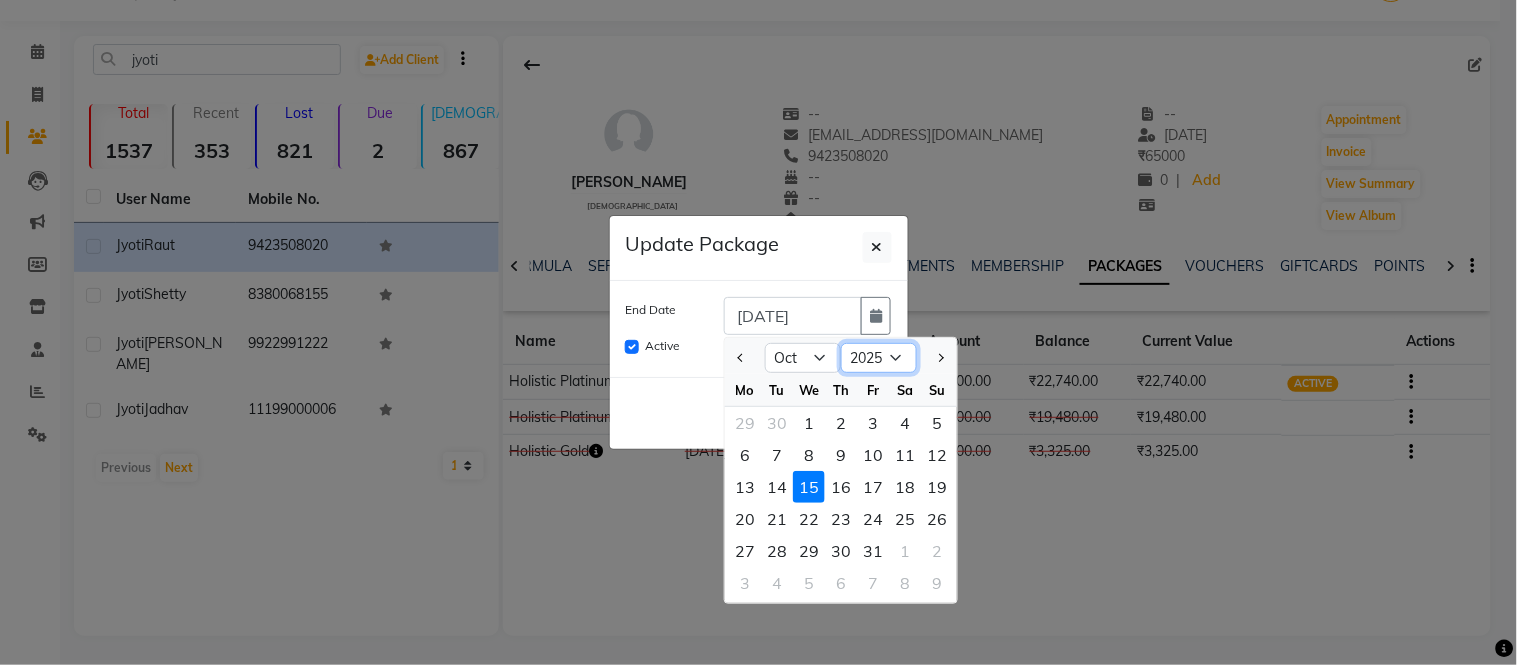 click on "2025 2026 2027 2028 2029 2030 2031 2032 2033 2034 2035" 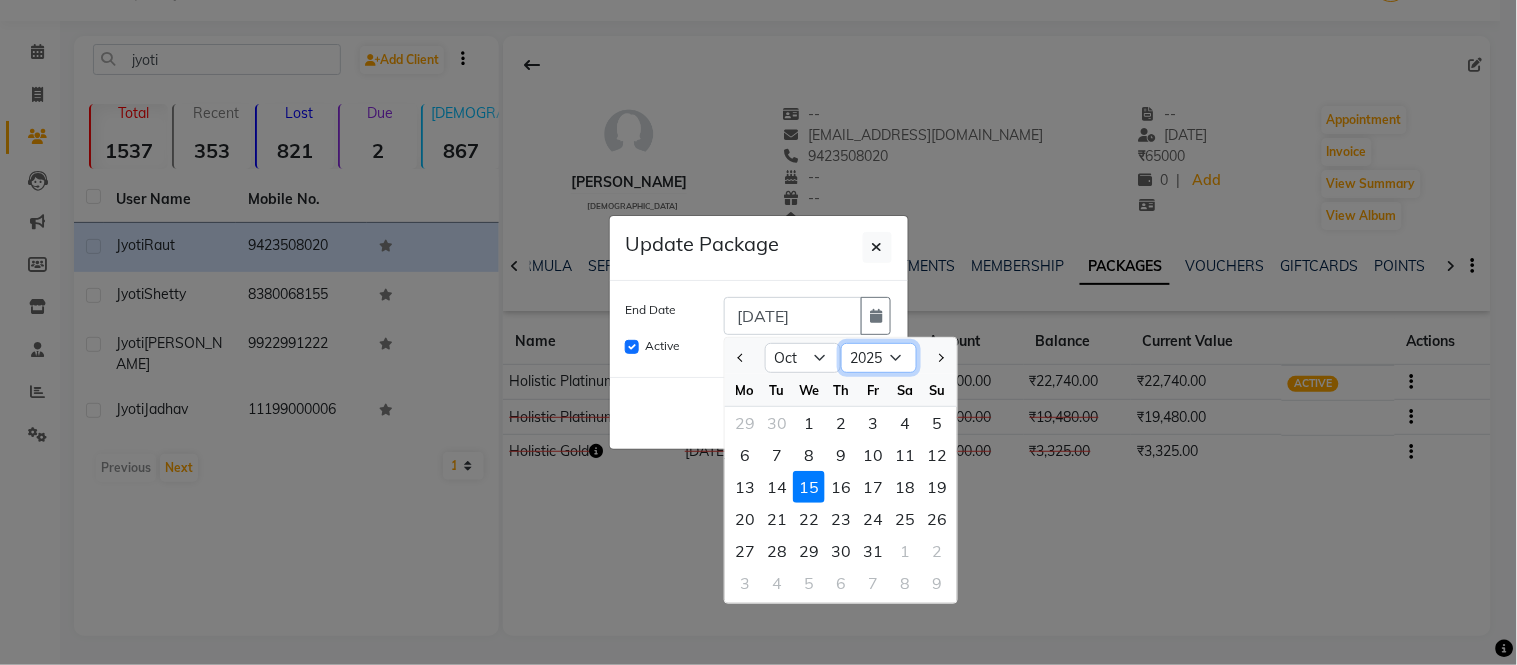 select on "2026" 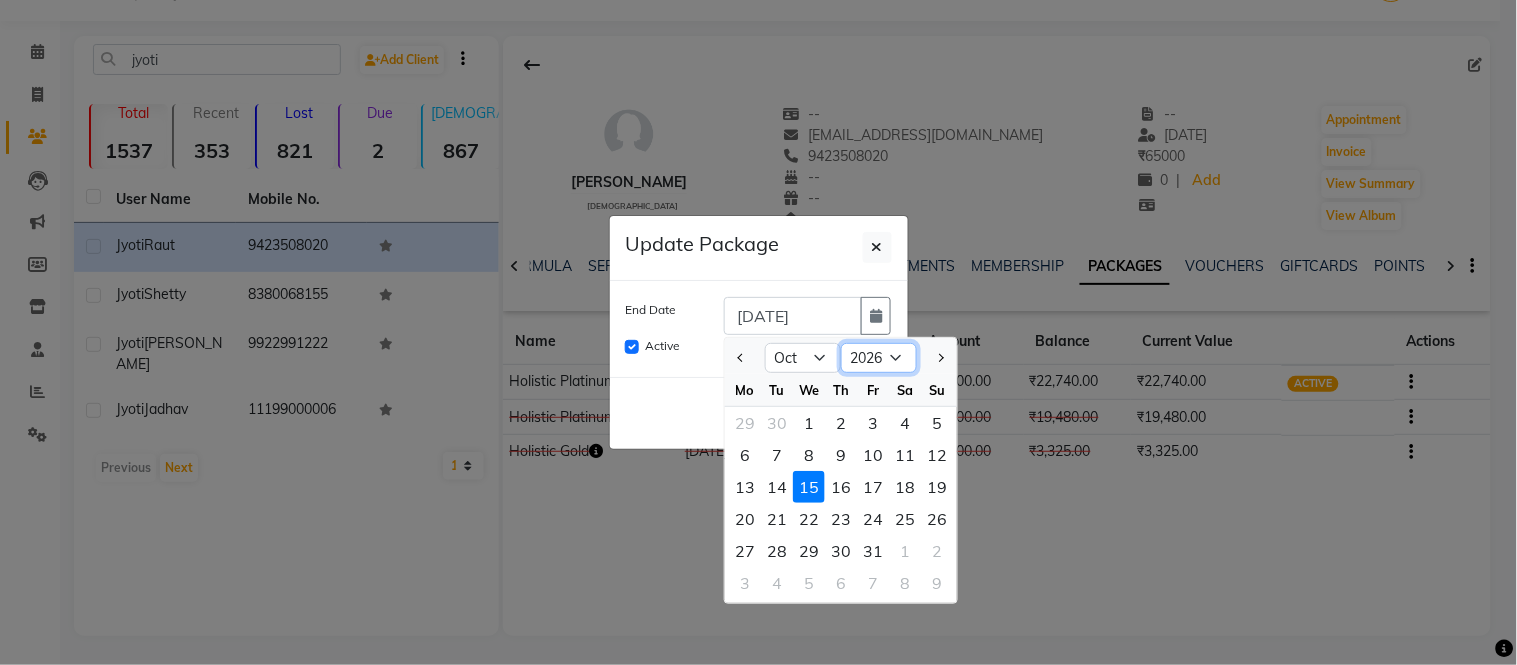 click on "2025 2026 2027 2028 2029 2030 2031 2032 2033 2034 2035" 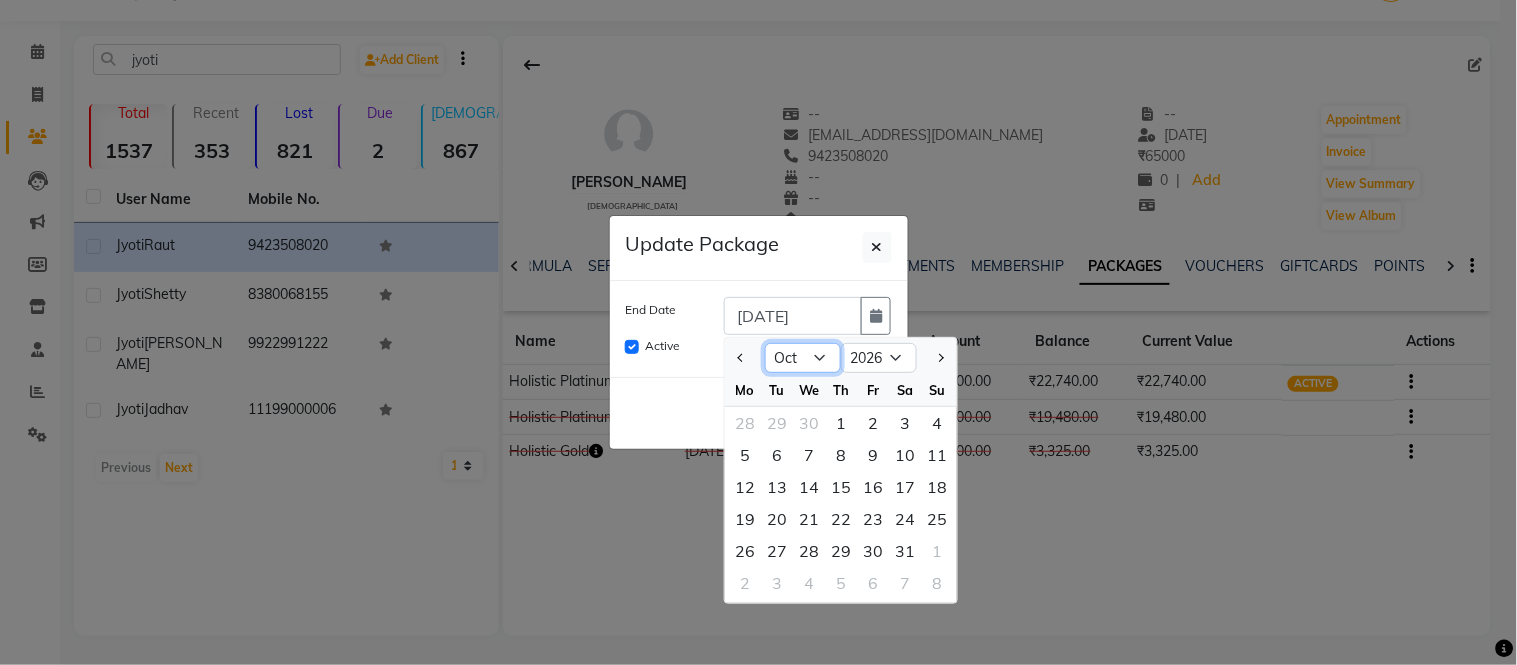 click on "Jan Feb Mar Apr May Jun [DATE] Aug Sep Oct Nov Dec" 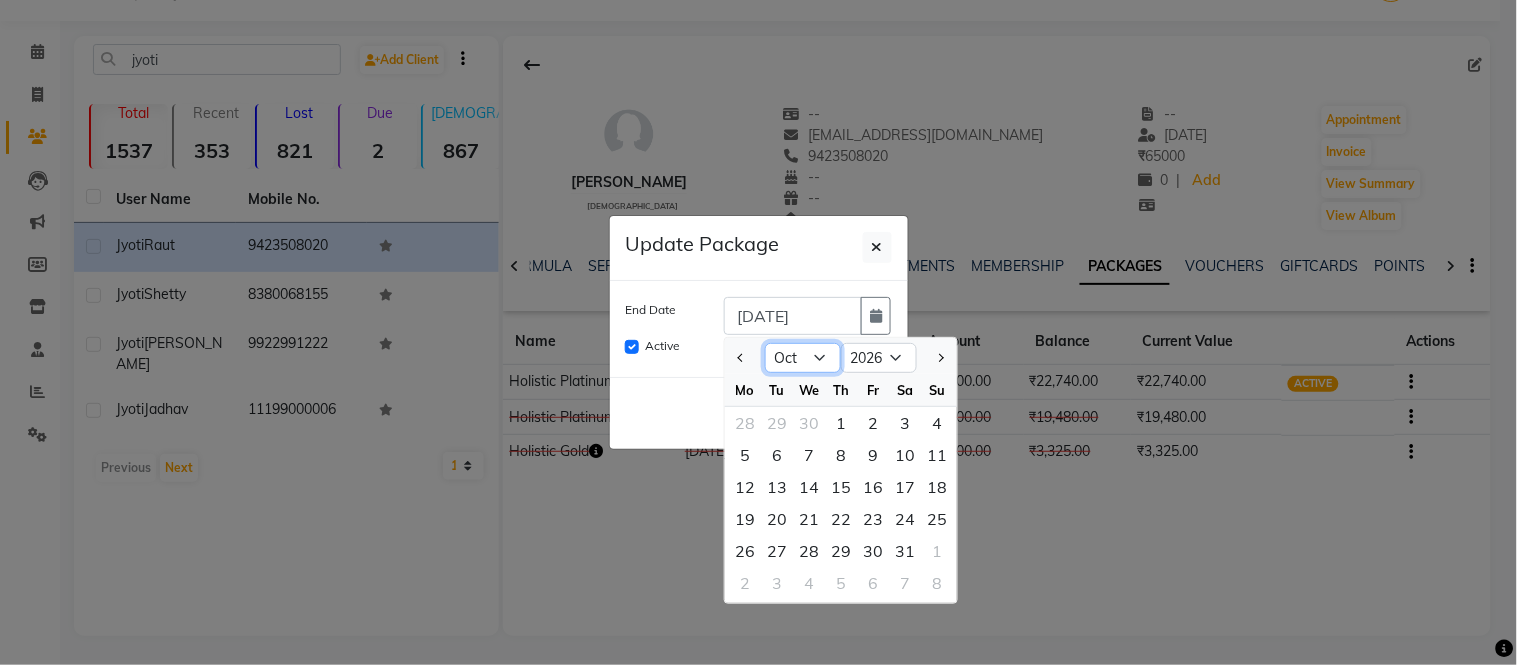 select on "4" 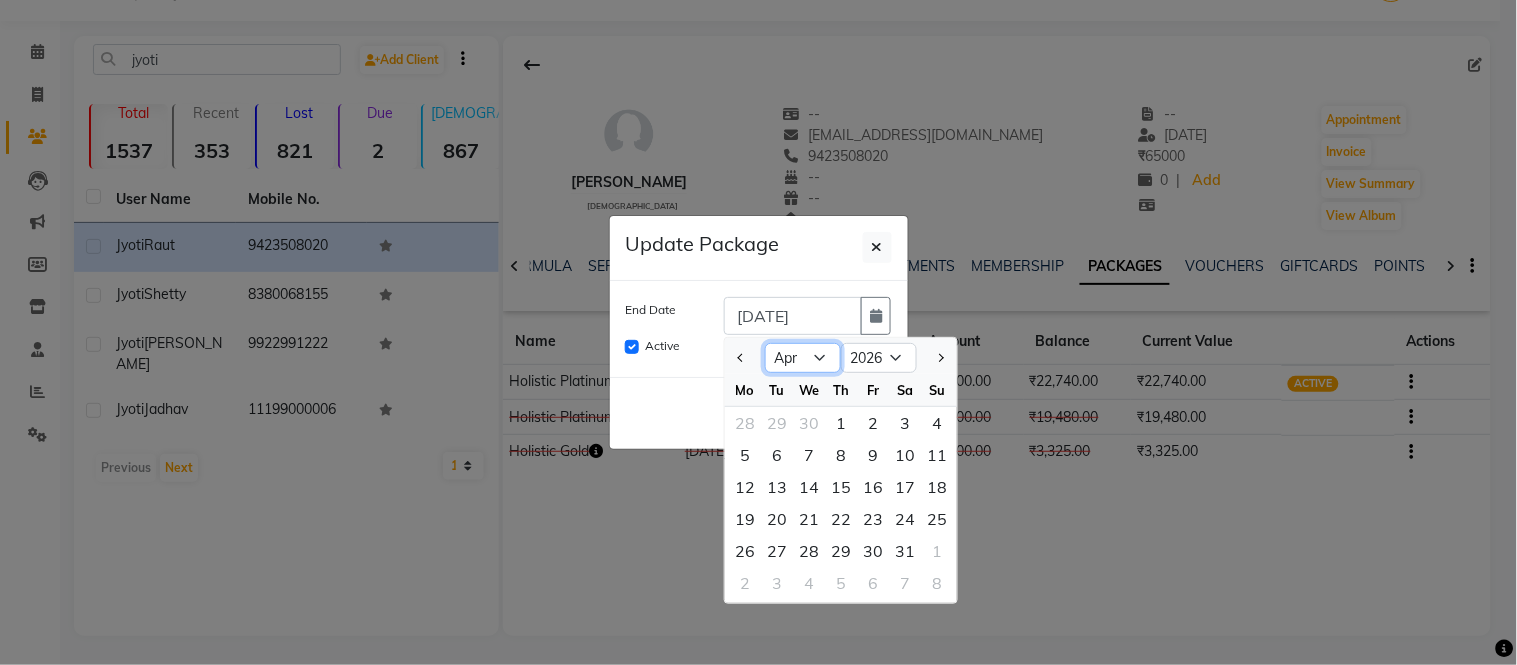 click on "Jan Feb Mar Apr May Jun [DATE] Aug Sep Oct Nov Dec" 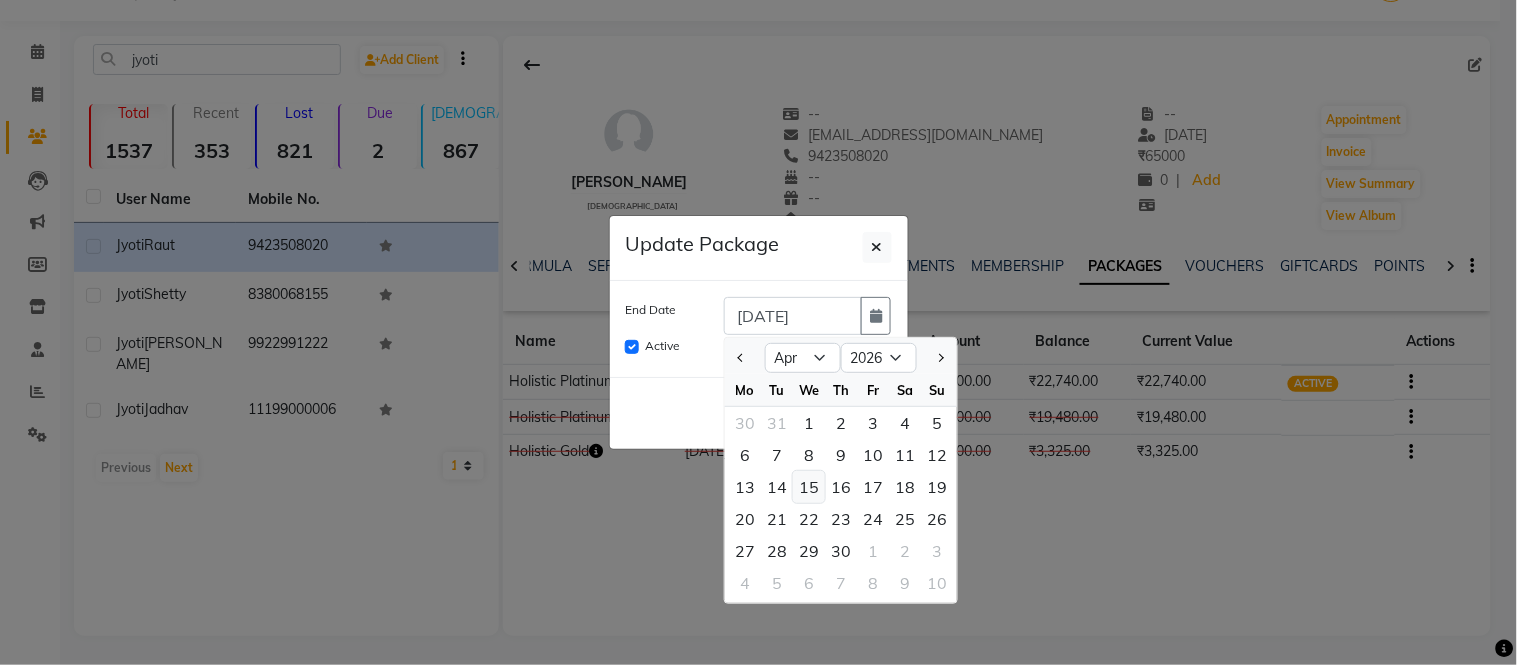 click on "15" 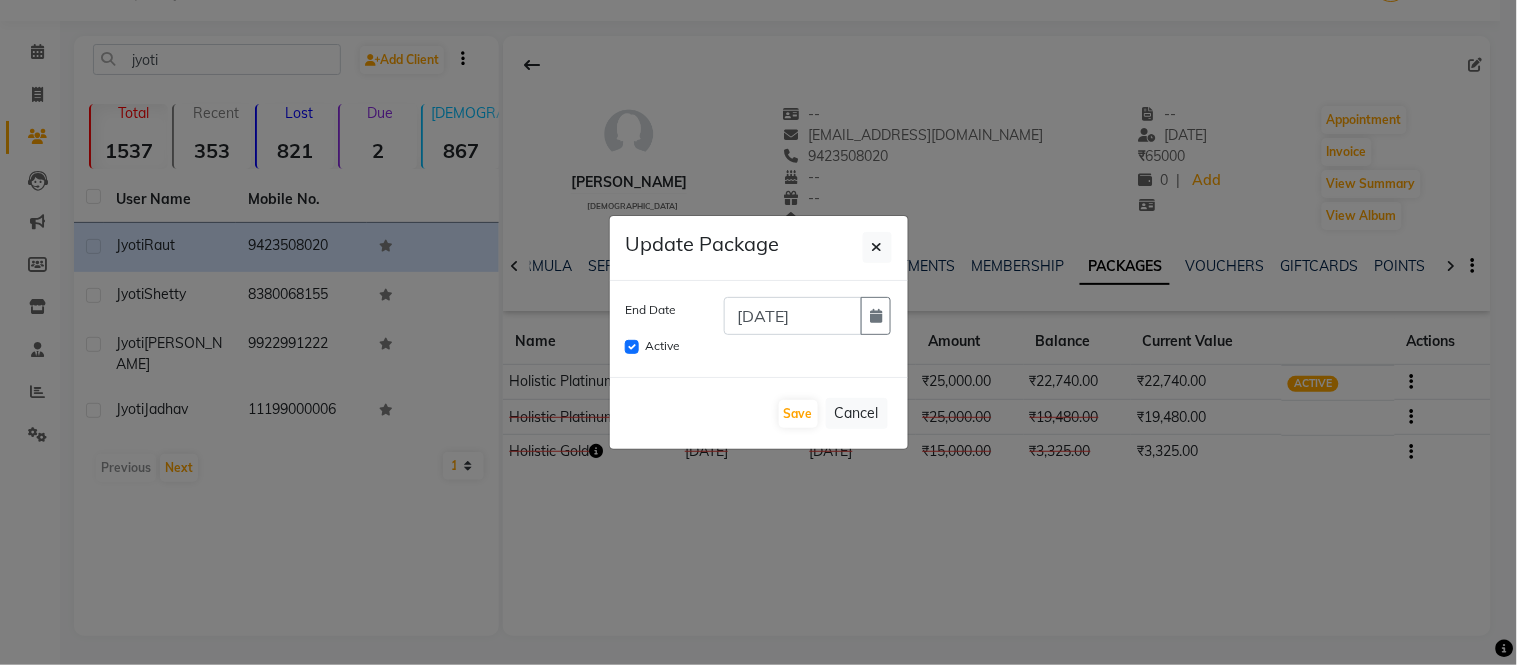 click on "Save   Cancel" 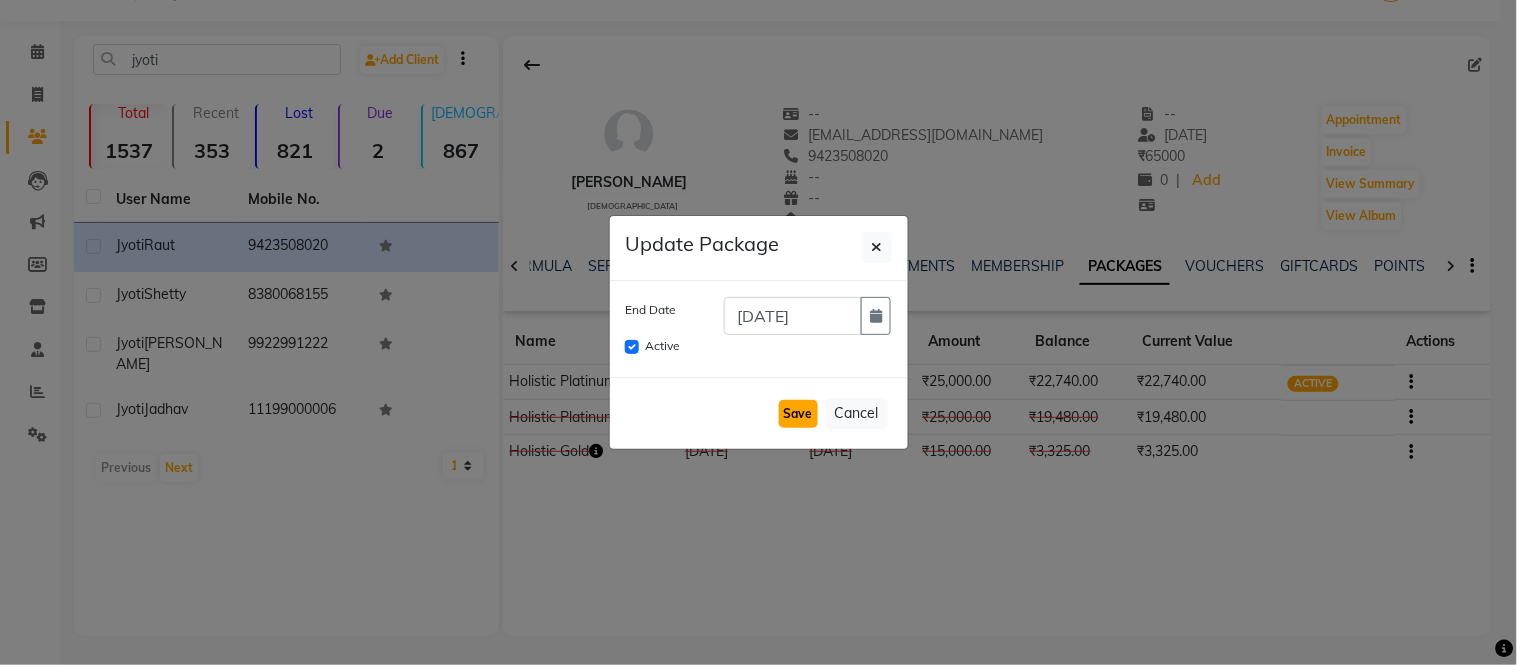 click on "Save" 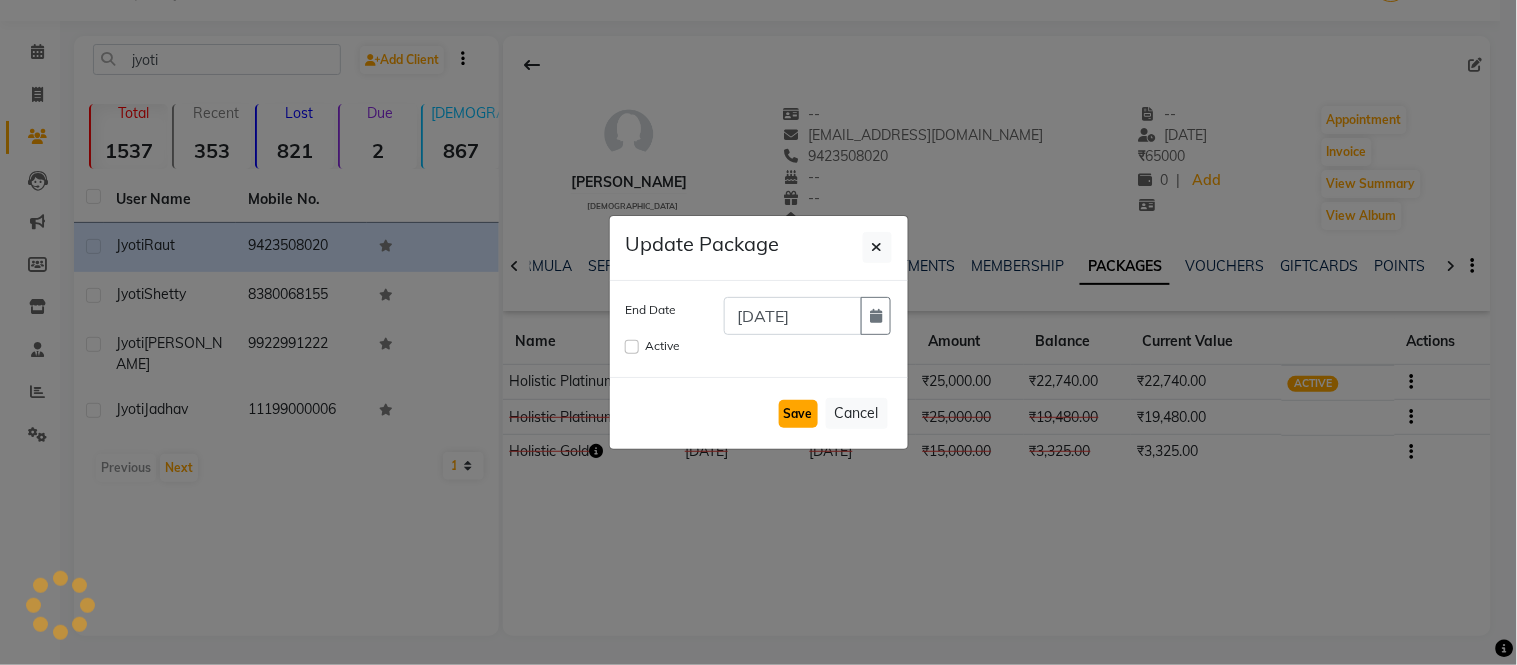 type 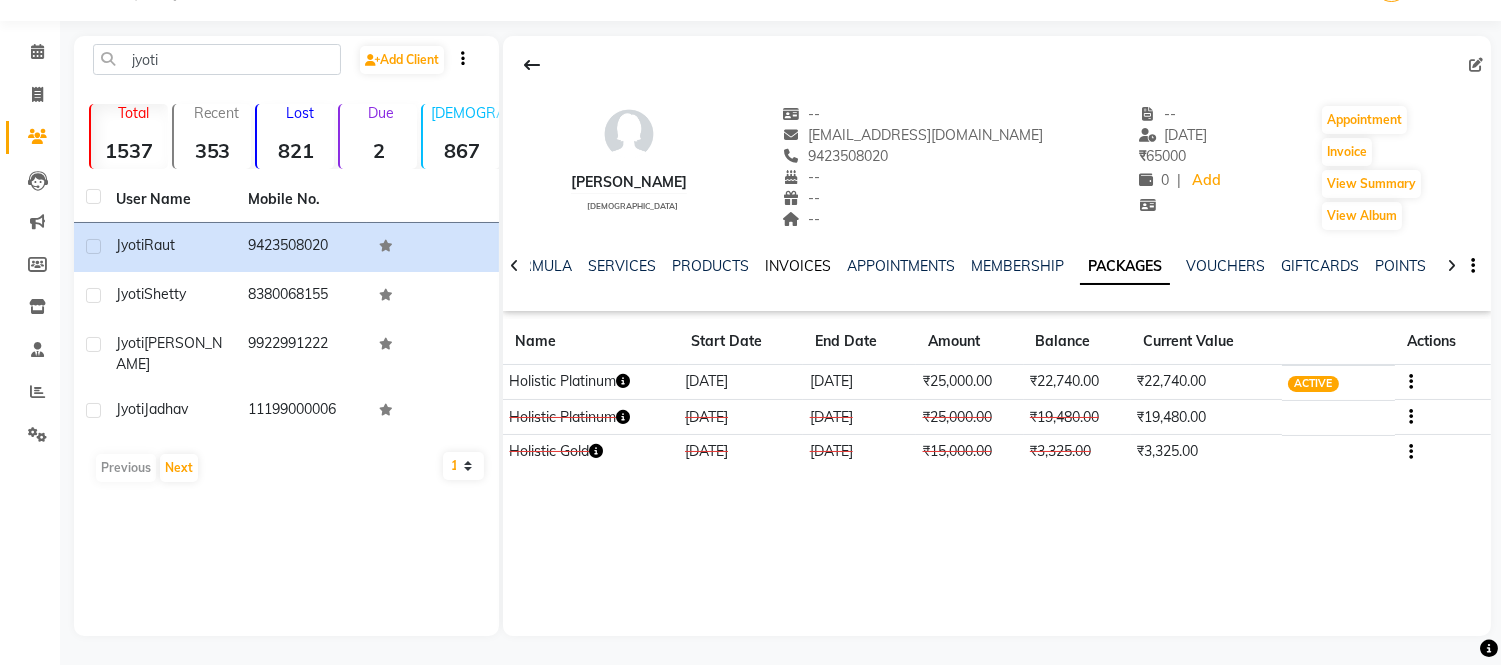 click on "INVOICES" 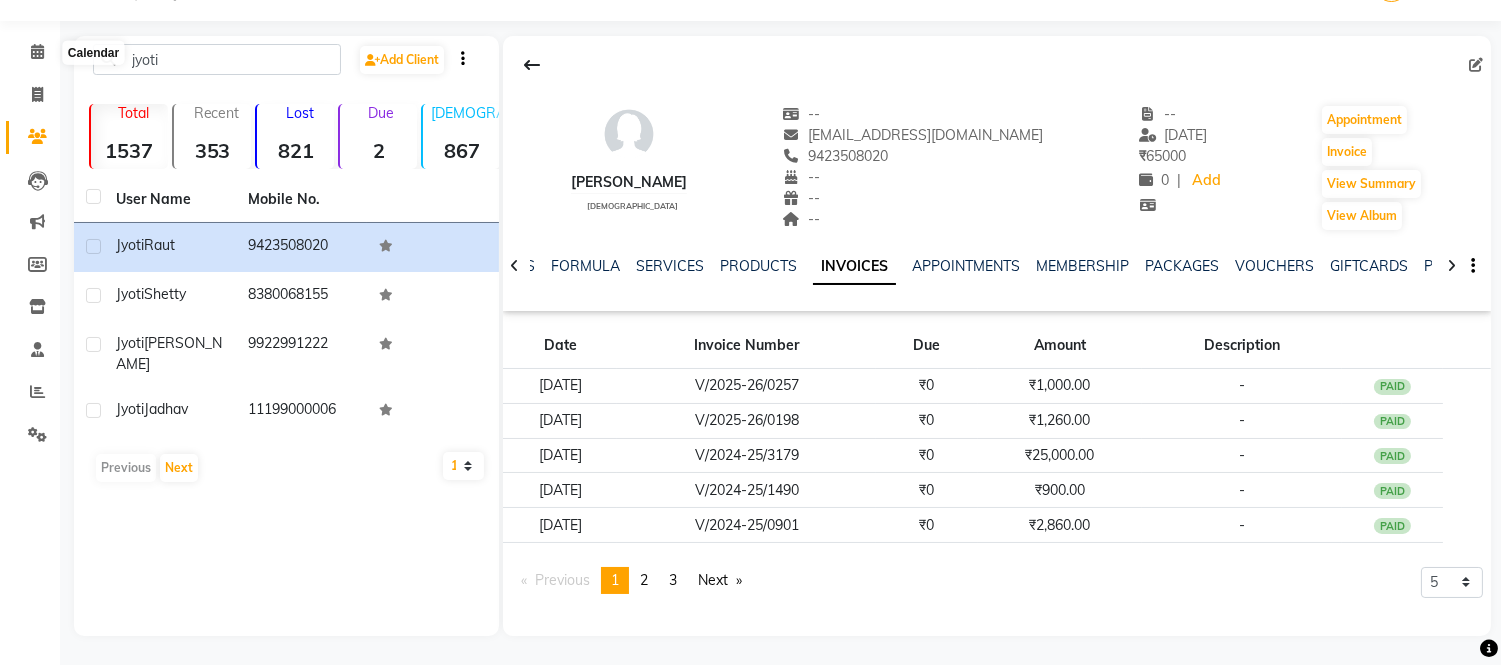 click on "Calendar" 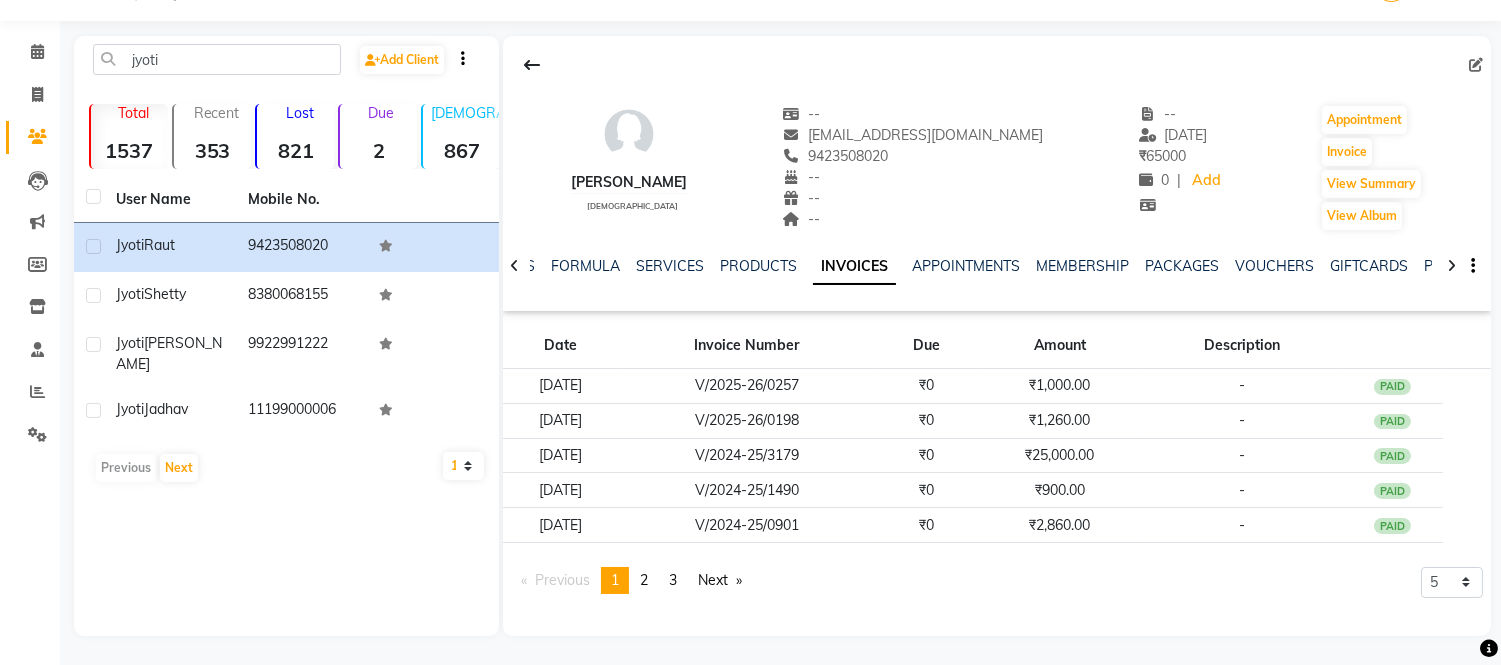 click on "Calendar" 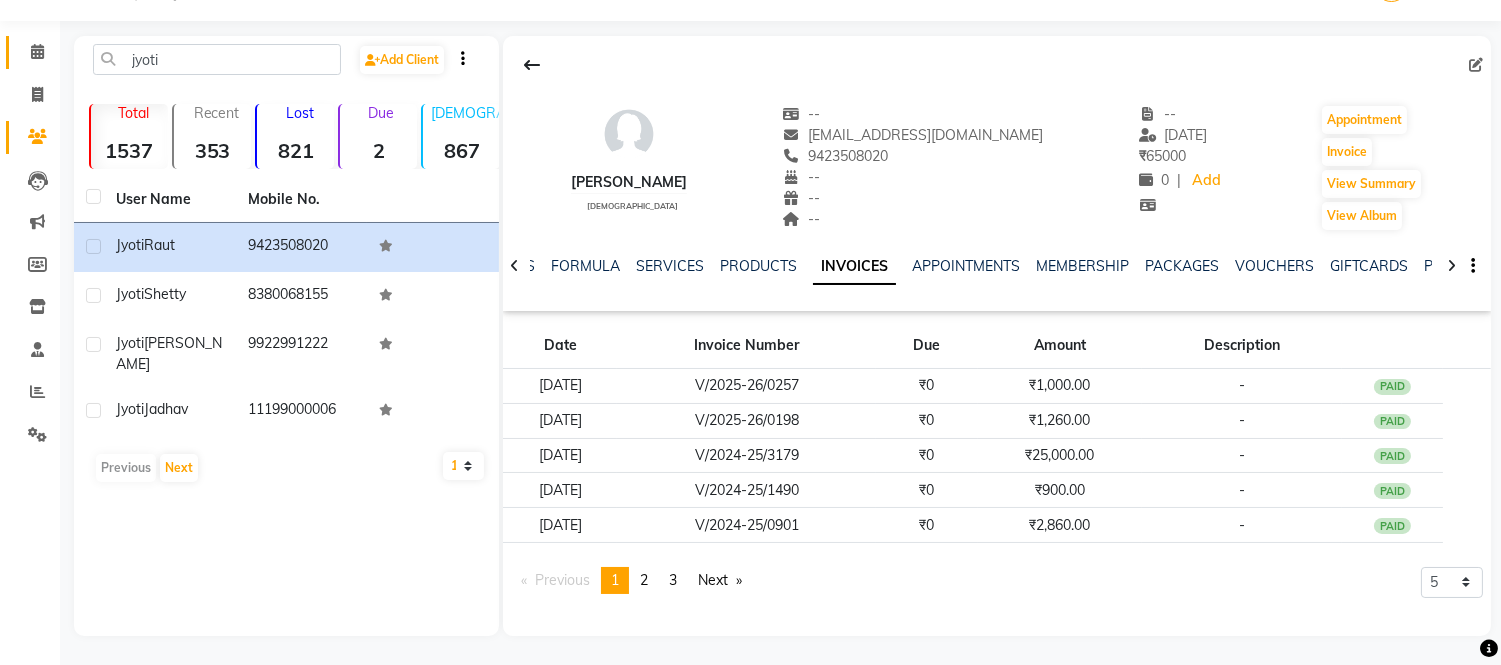 click on "Calendar" 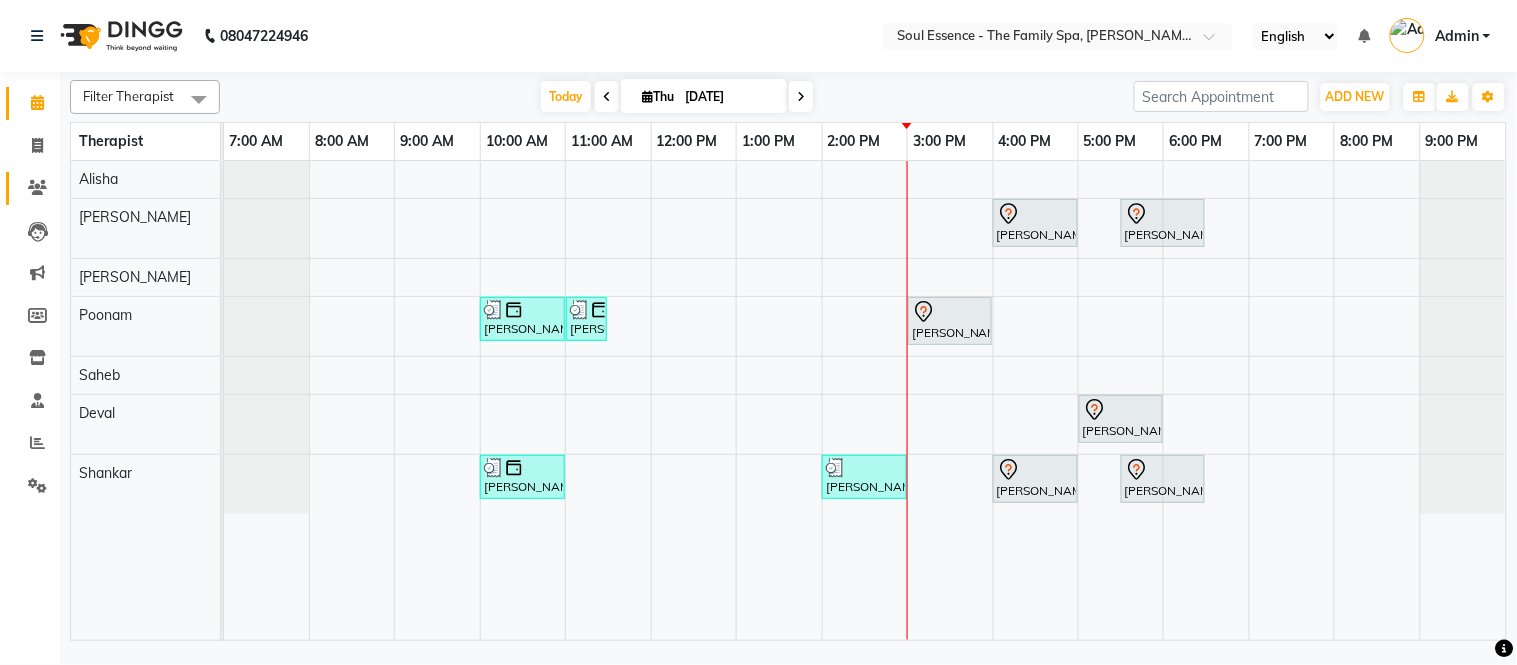 click 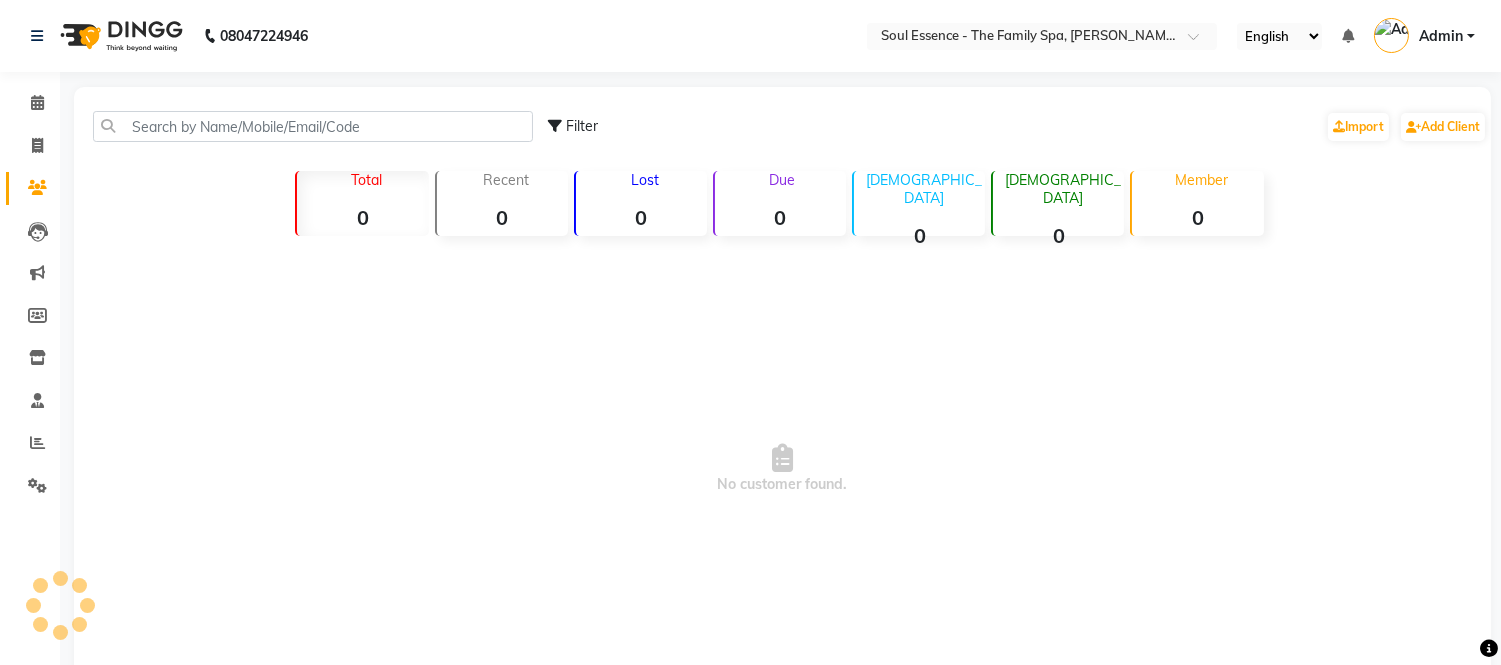 click on "Filter  Import   Add Client" 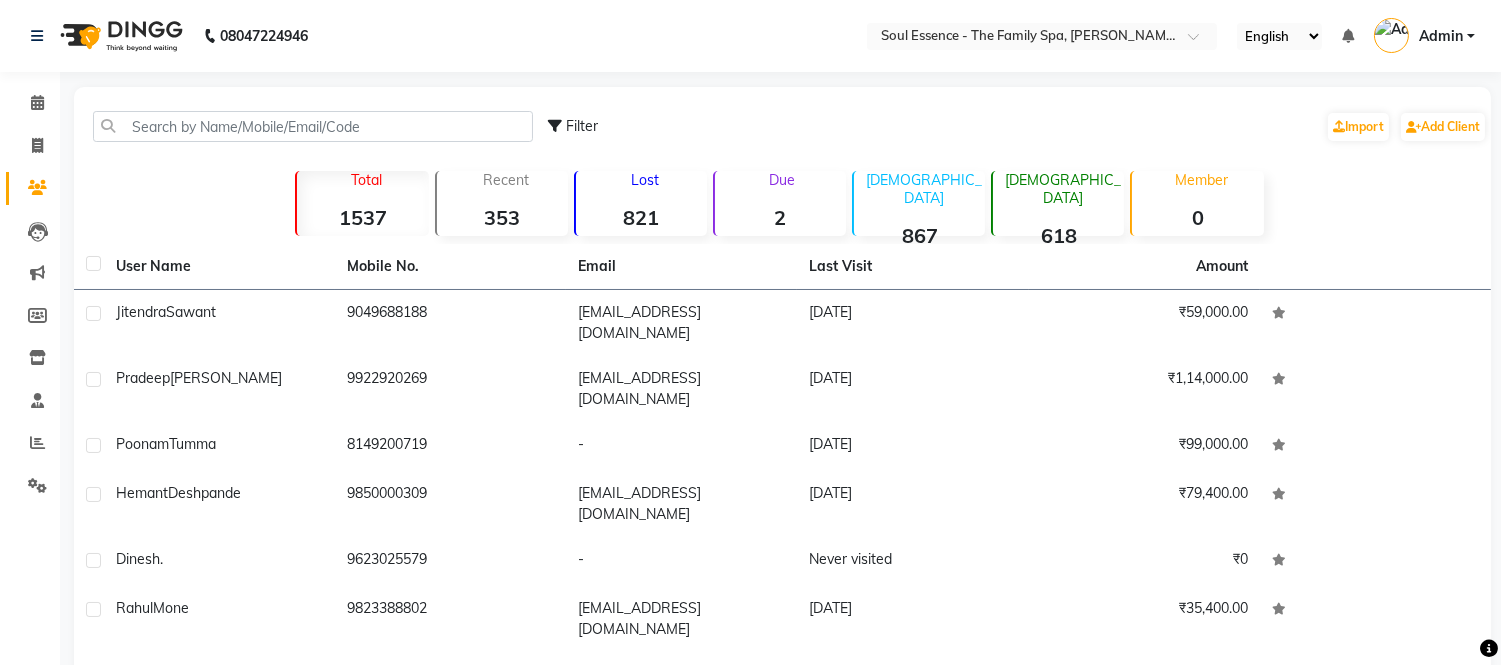 click on "Filter  Import   Add Client" 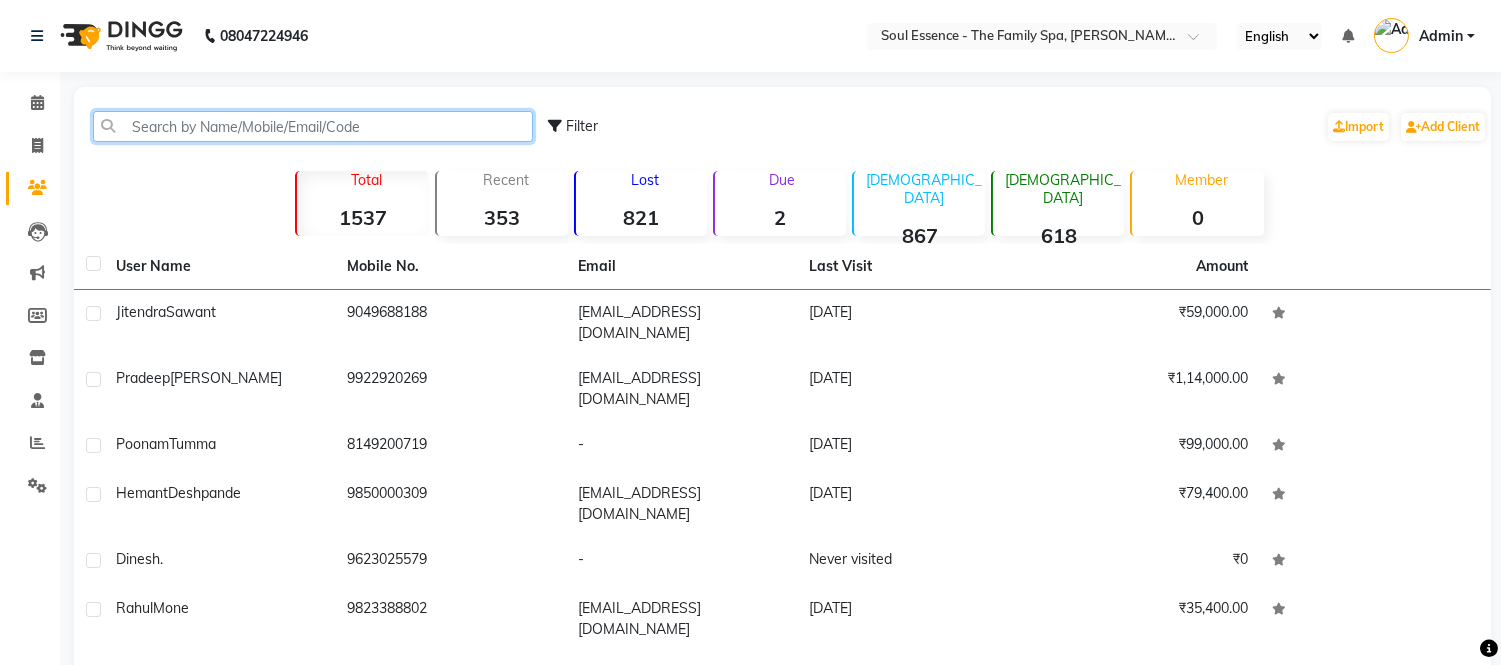 click 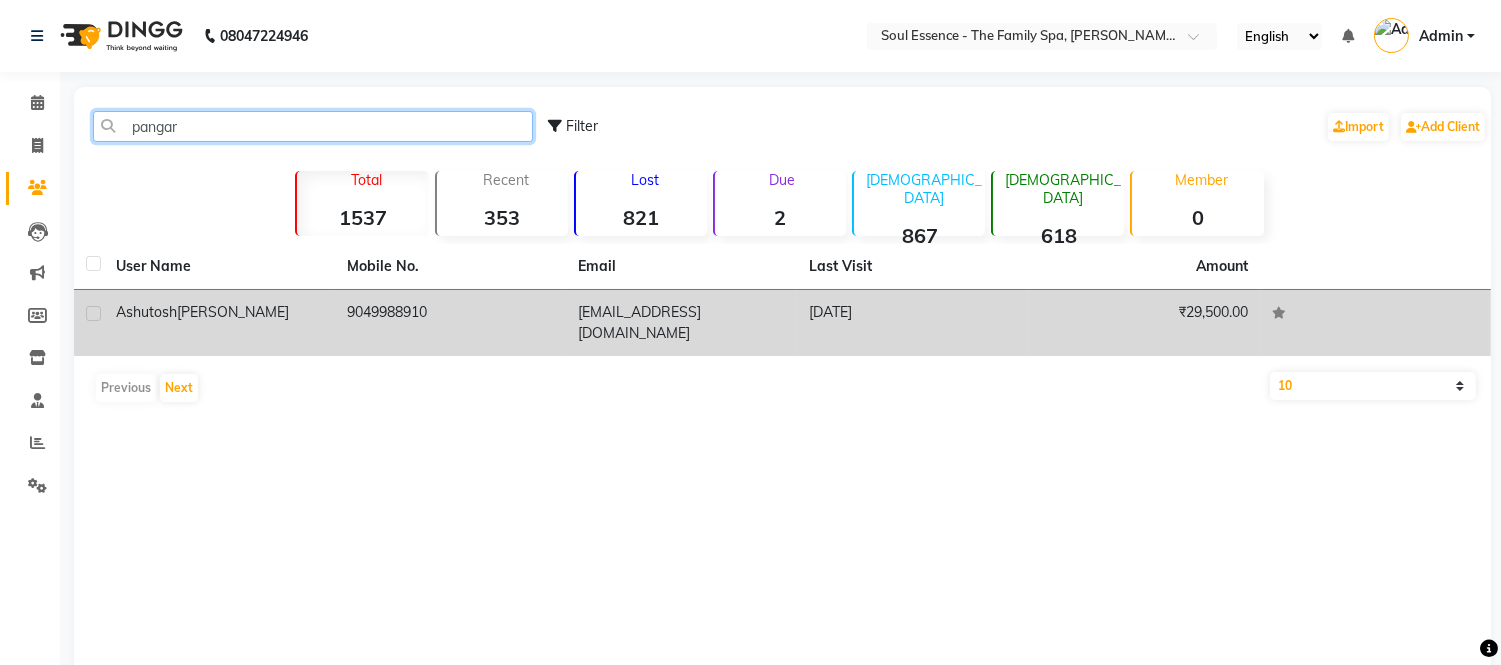 type on "pangar" 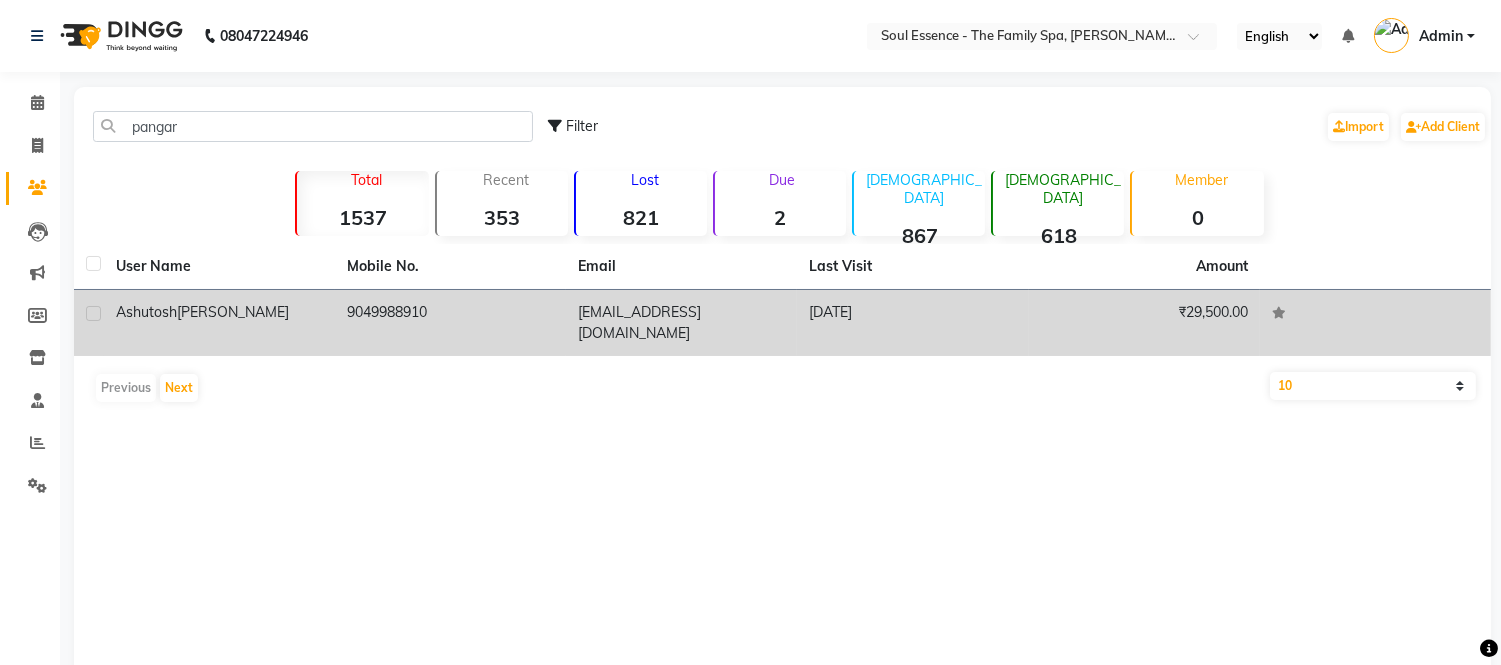 click on "[PERSON_NAME]" 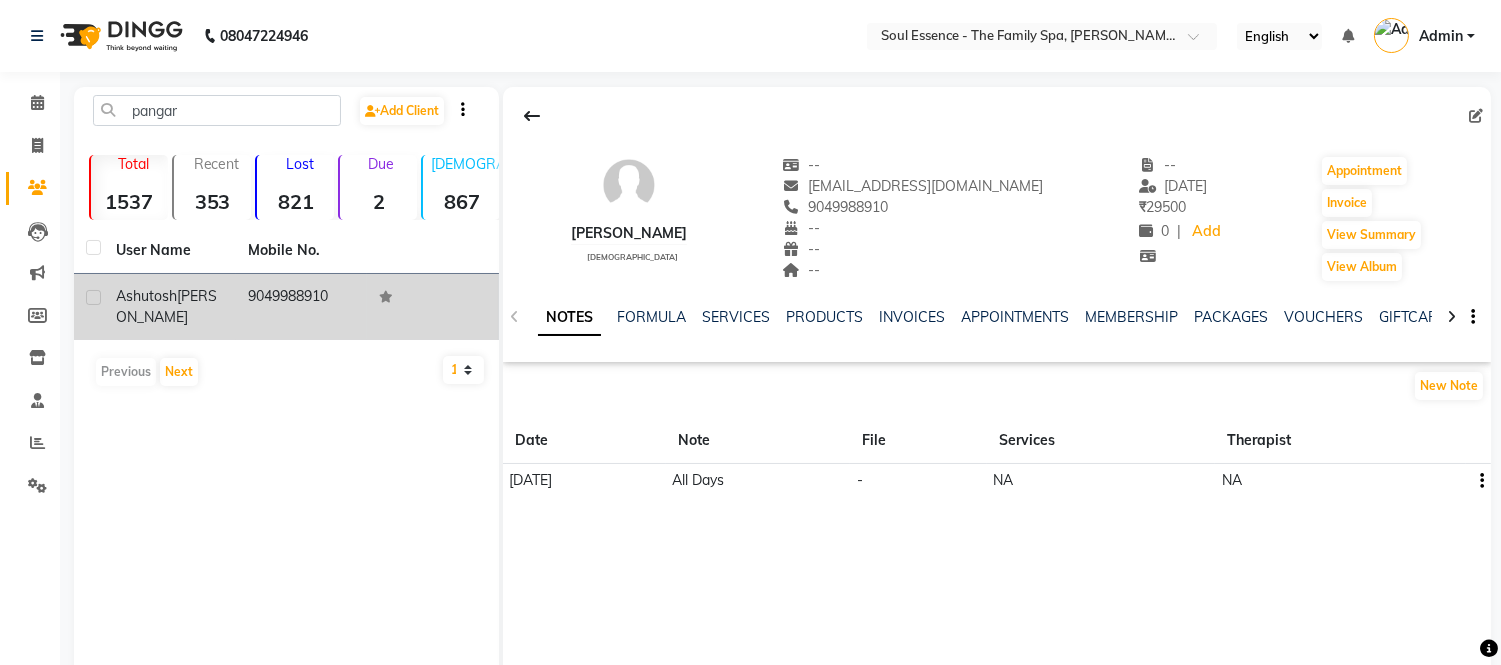 click on "9049988910" 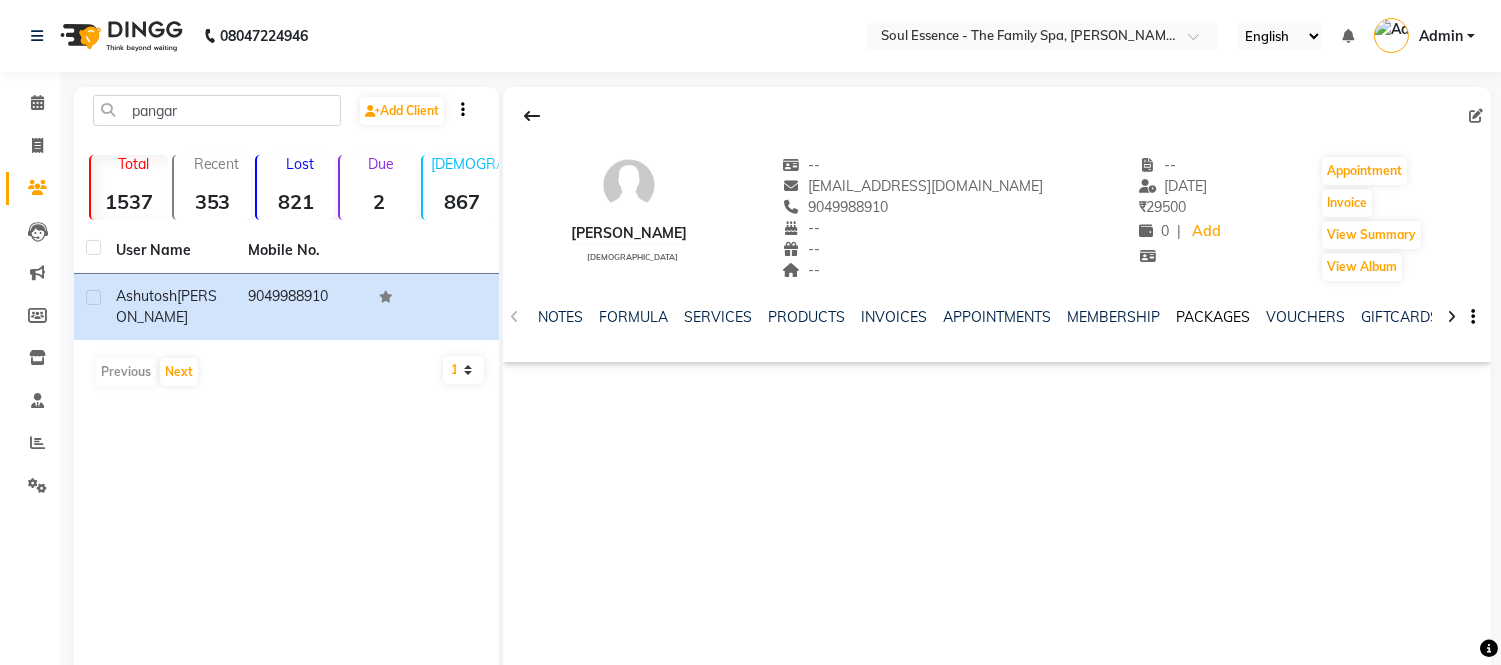 click on "PACKAGES" 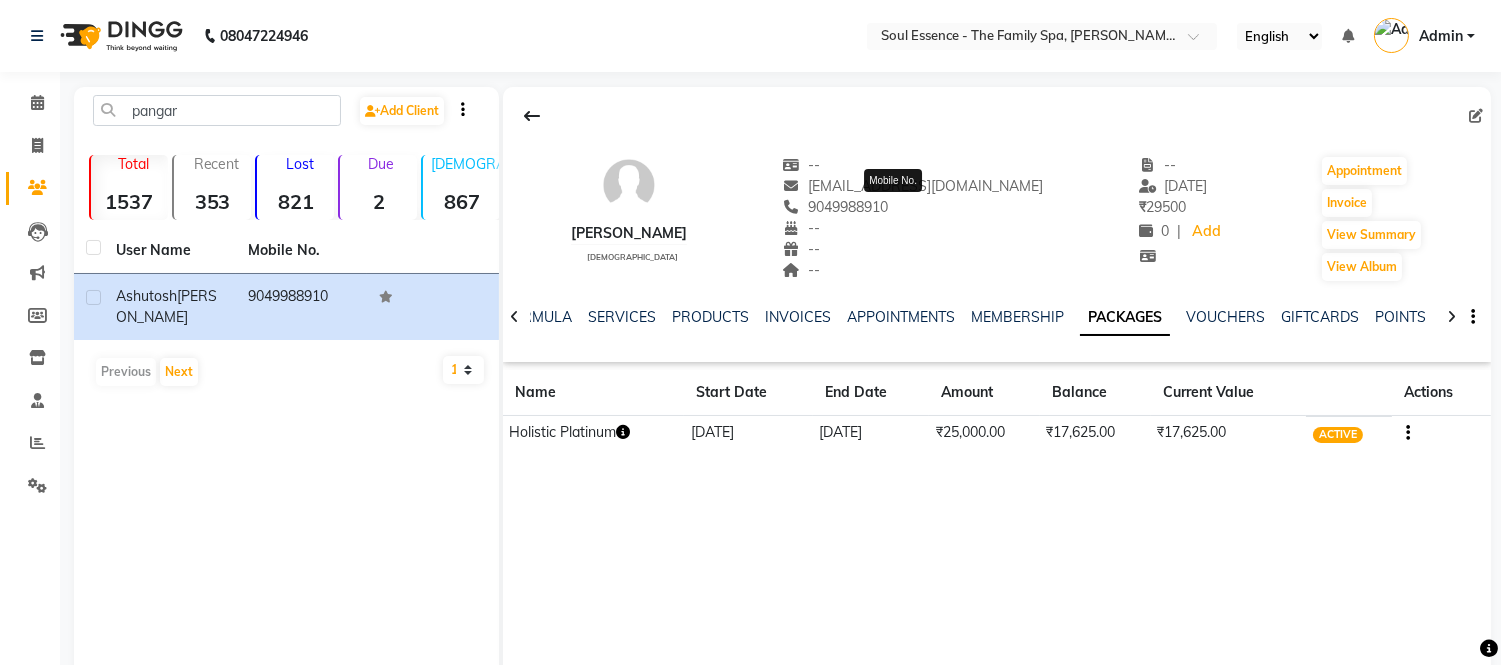 click on "9049988910" 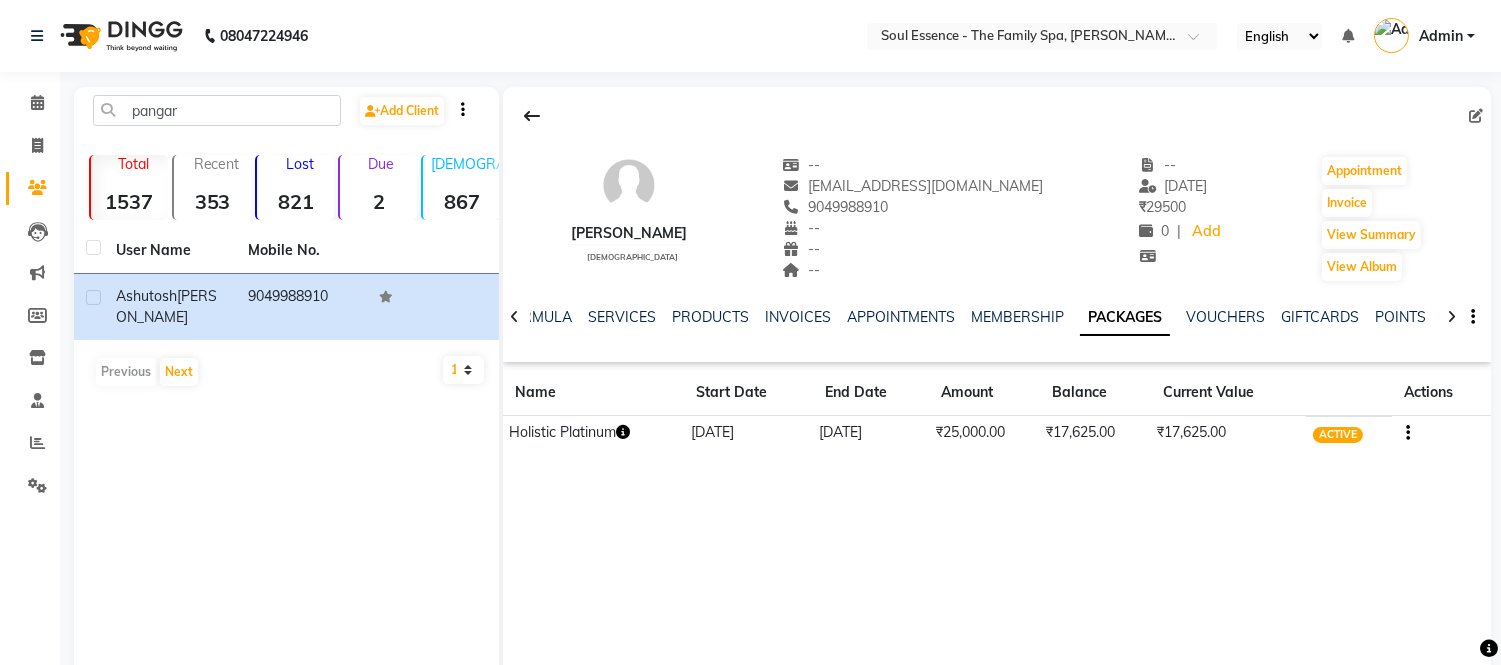 click on "9049988910" 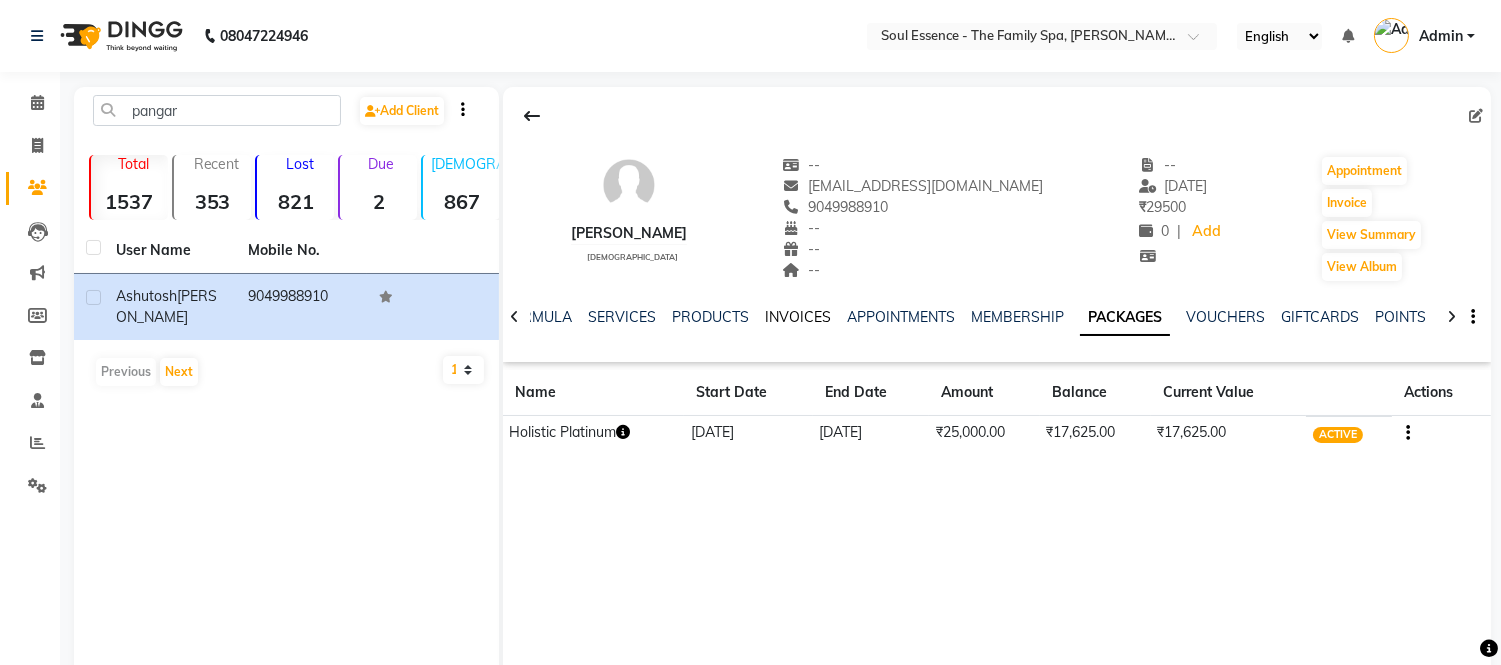 click on "INVOICES" 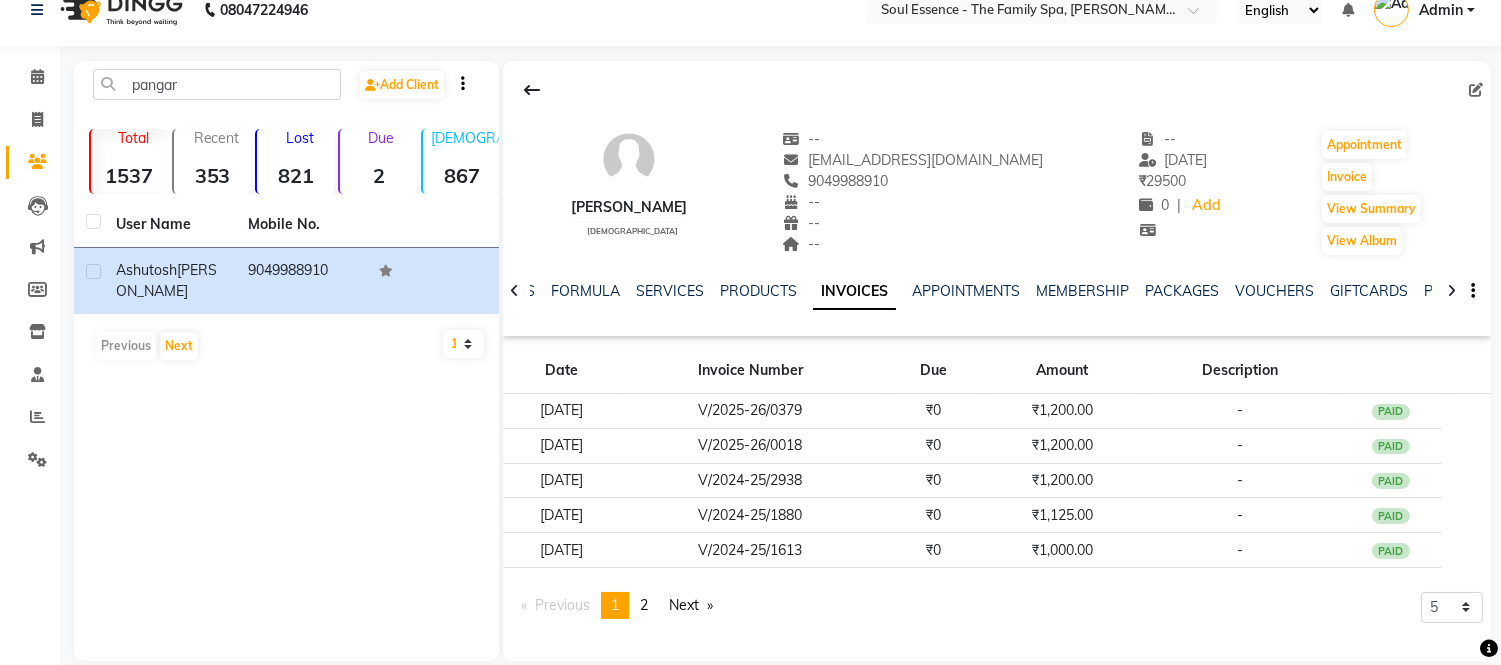 scroll, scrollTop: 51, scrollLeft: 0, axis: vertical 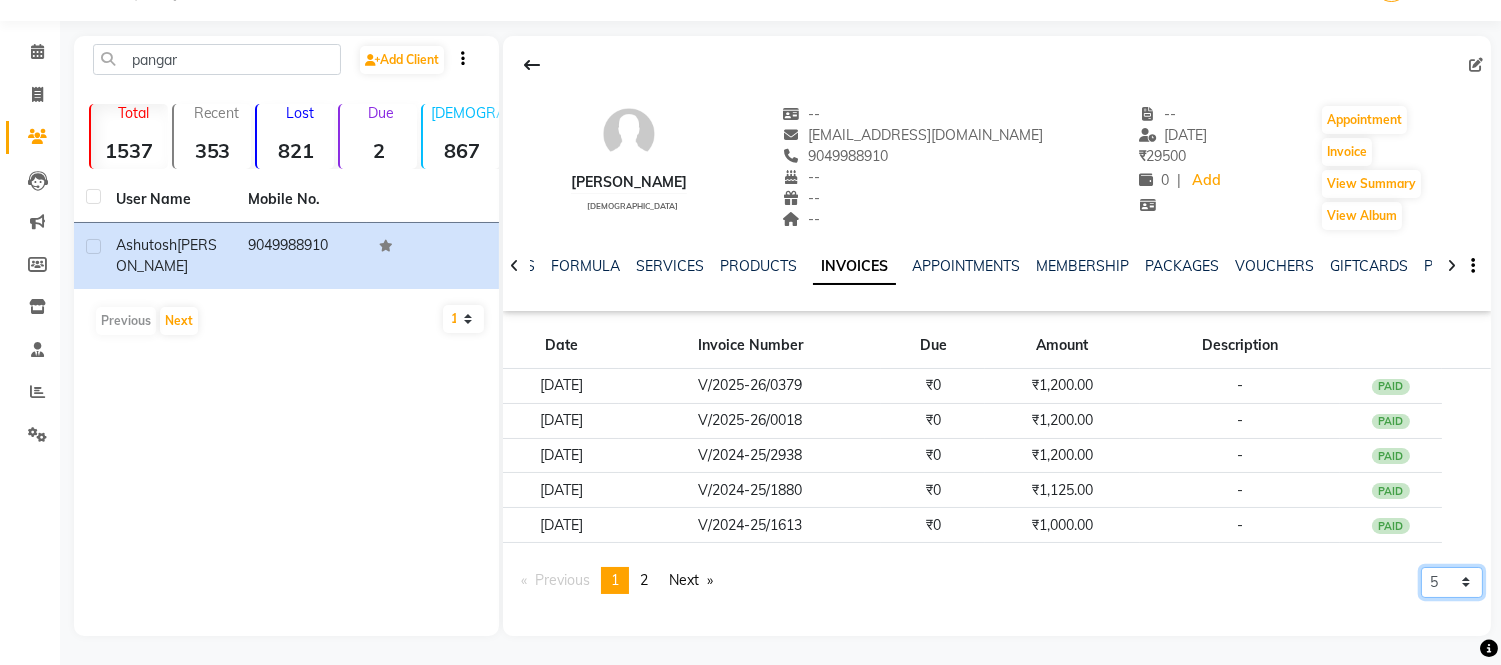 click on "5 10 50 100 500" 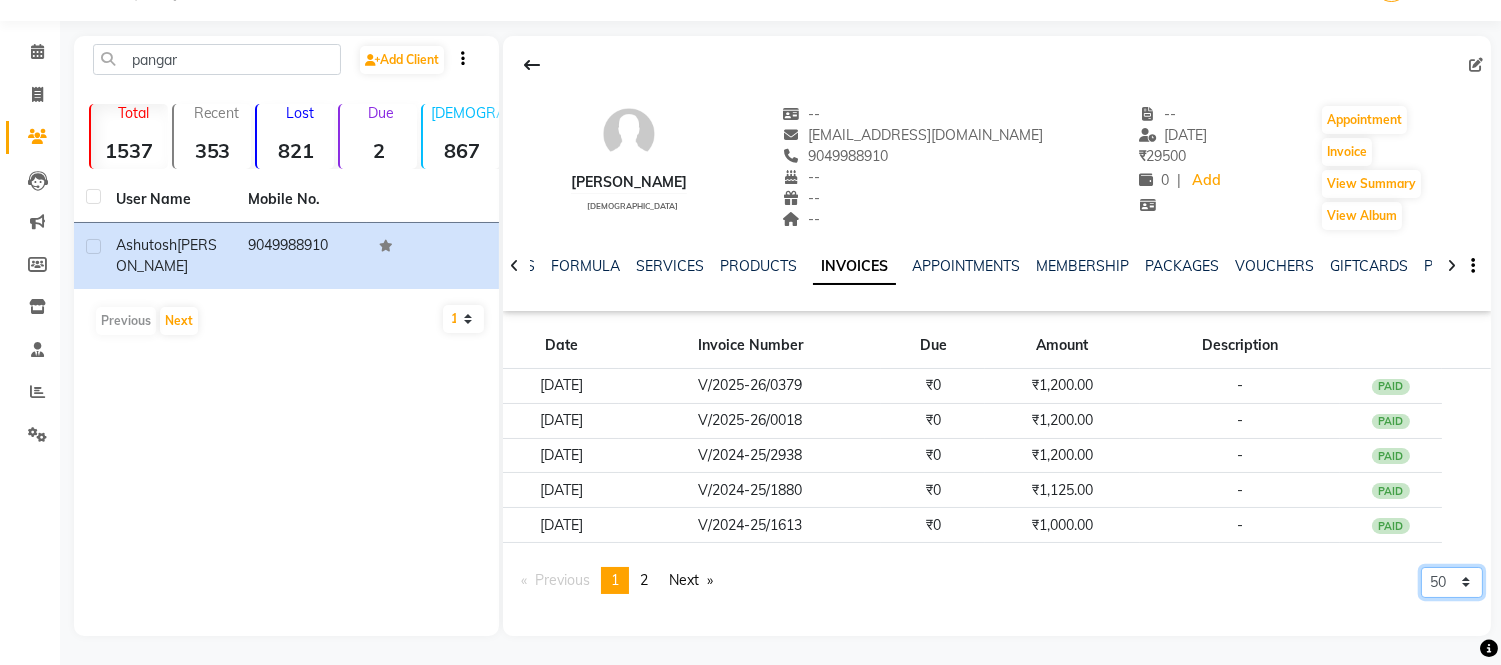 click on "5 10 50 100 500" 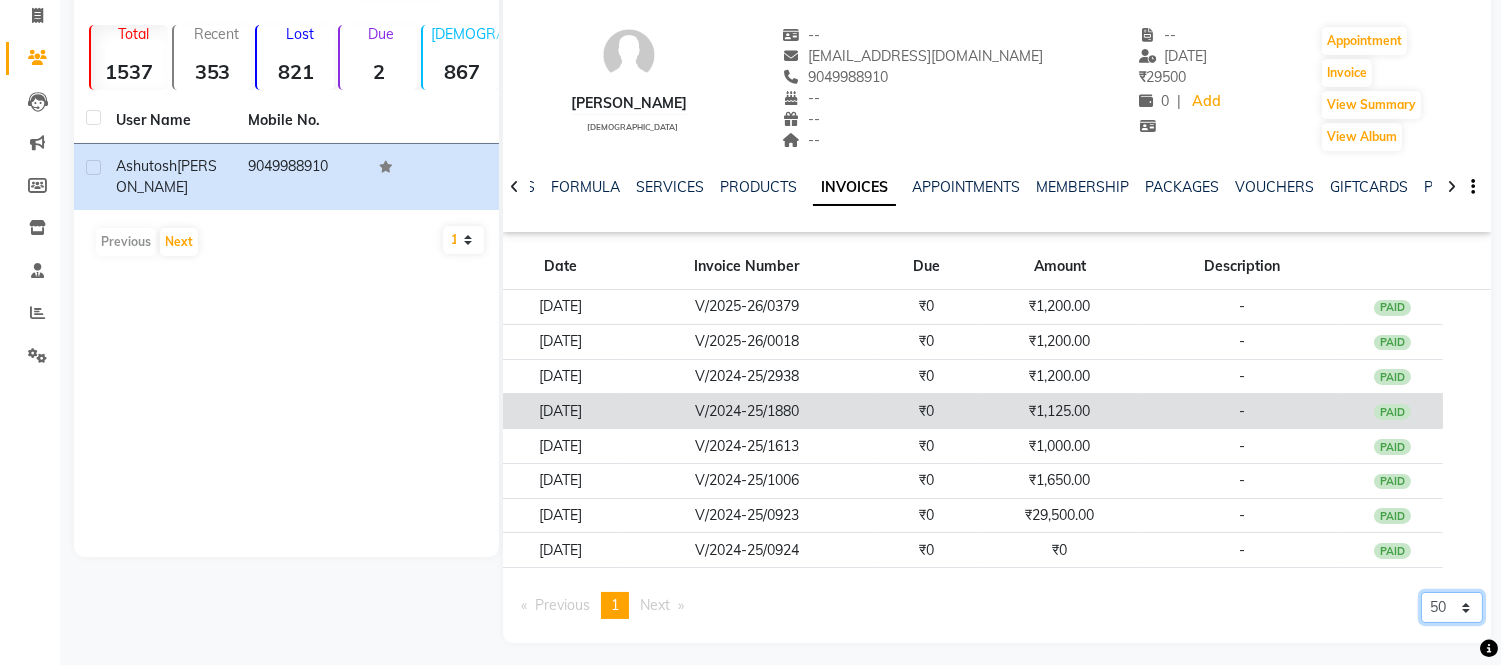 scroll, scrollTop: 138, scrollLeft: 0, axis: vertical 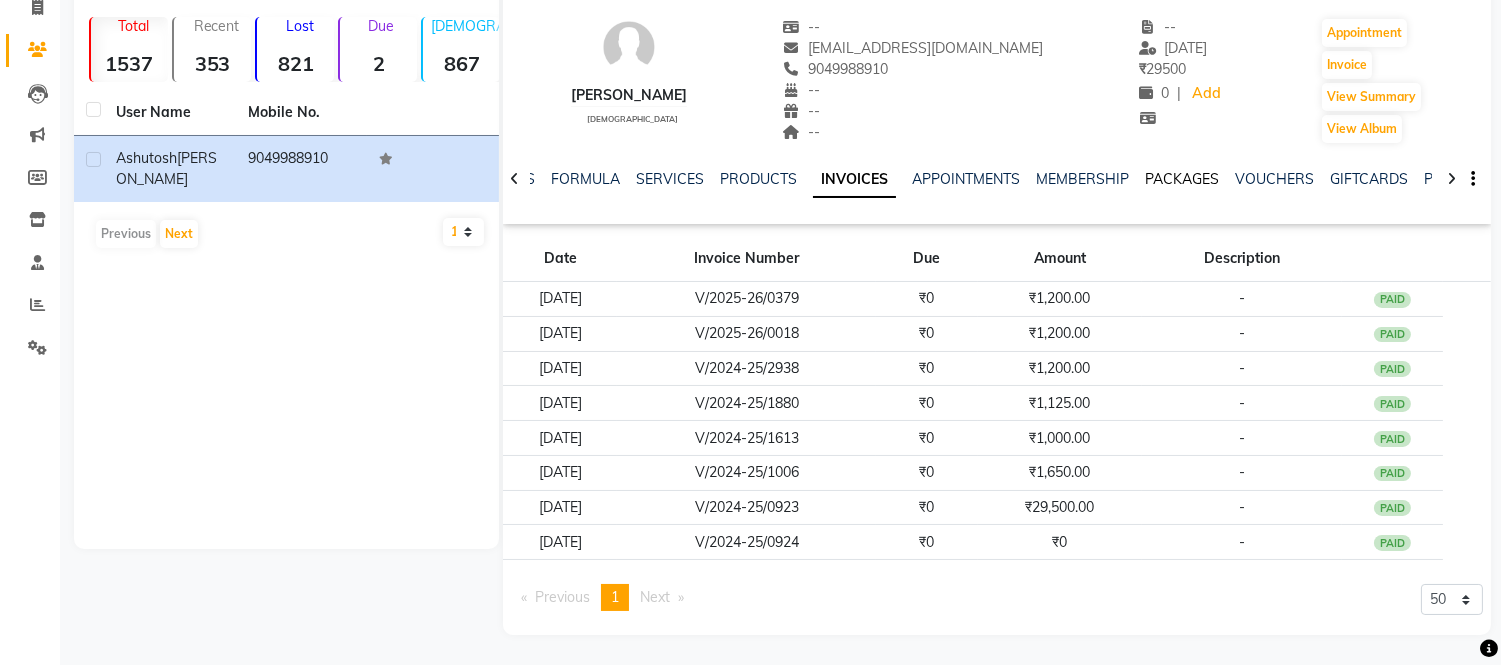 click on "PACKAGES" 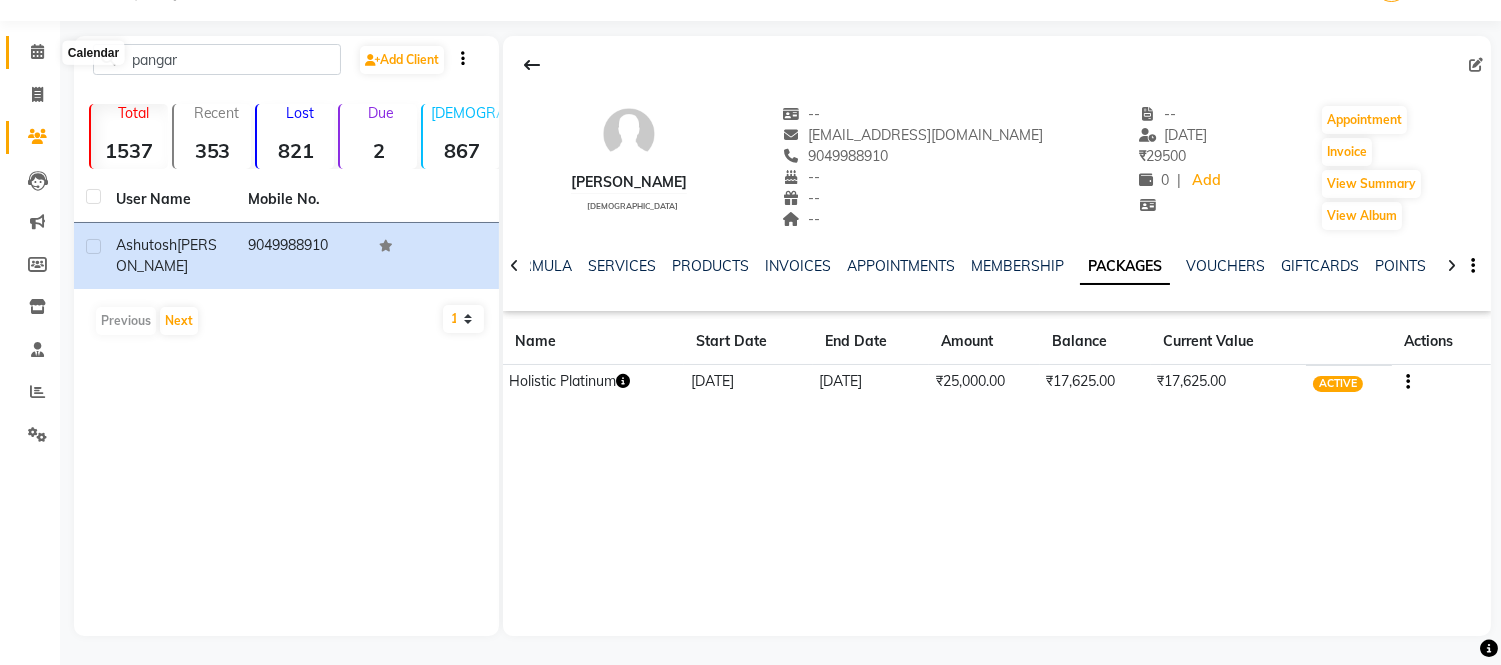 click 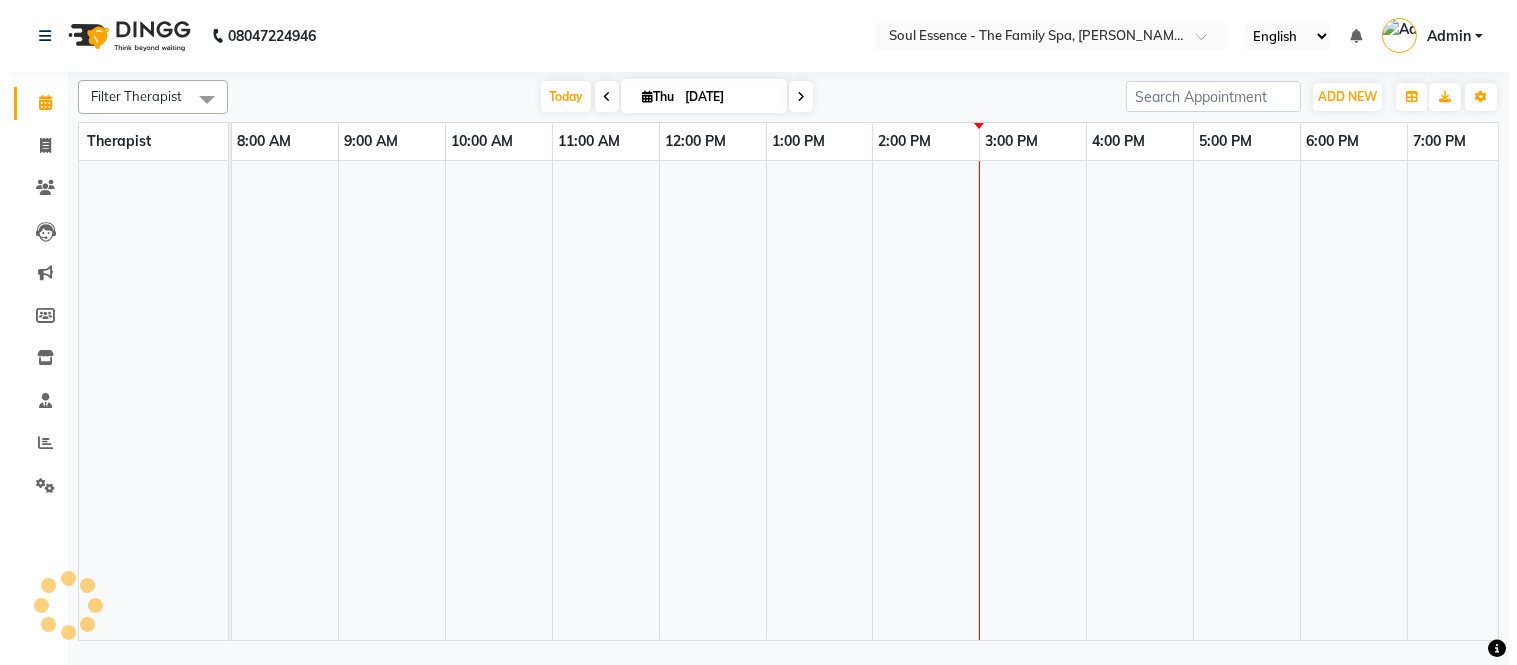 scroll, scrollTop: 0, scrollLeft: 0, axis: both 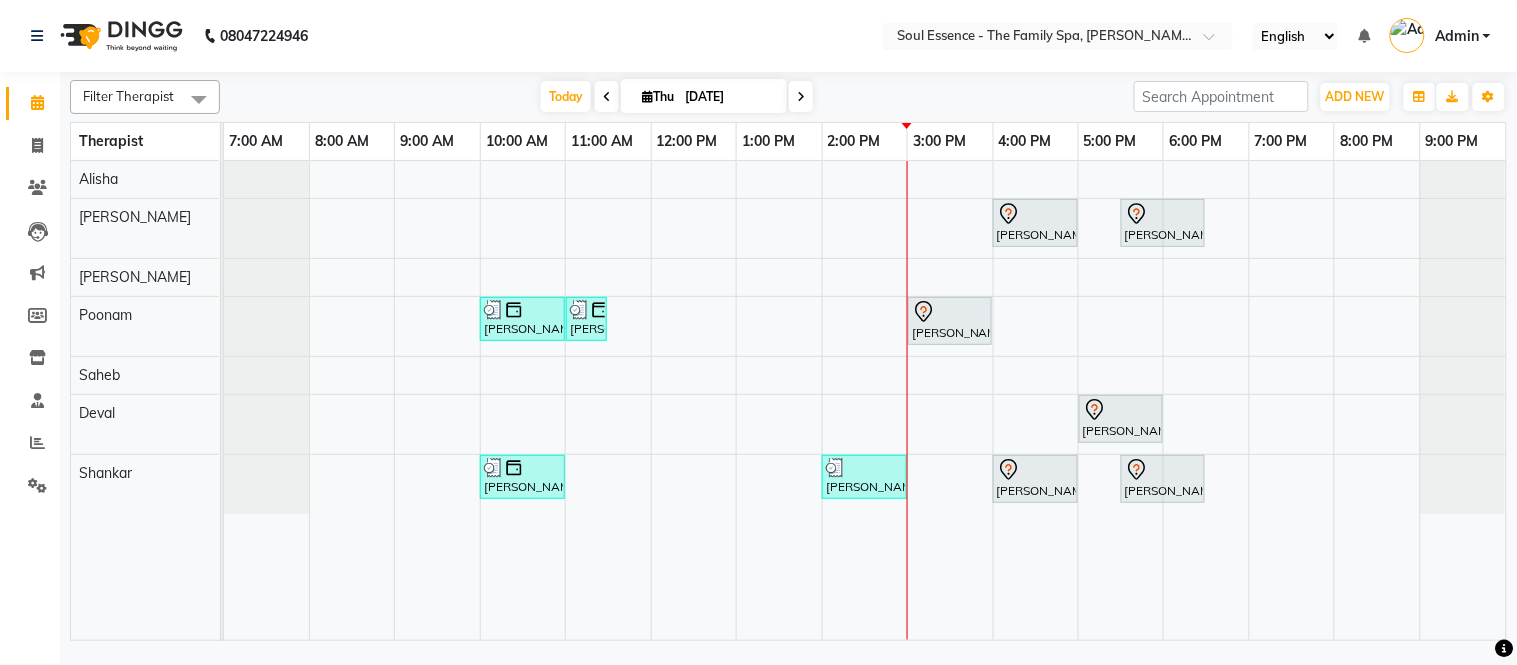 click on "[DATE]" at bounding box center [729, 97] 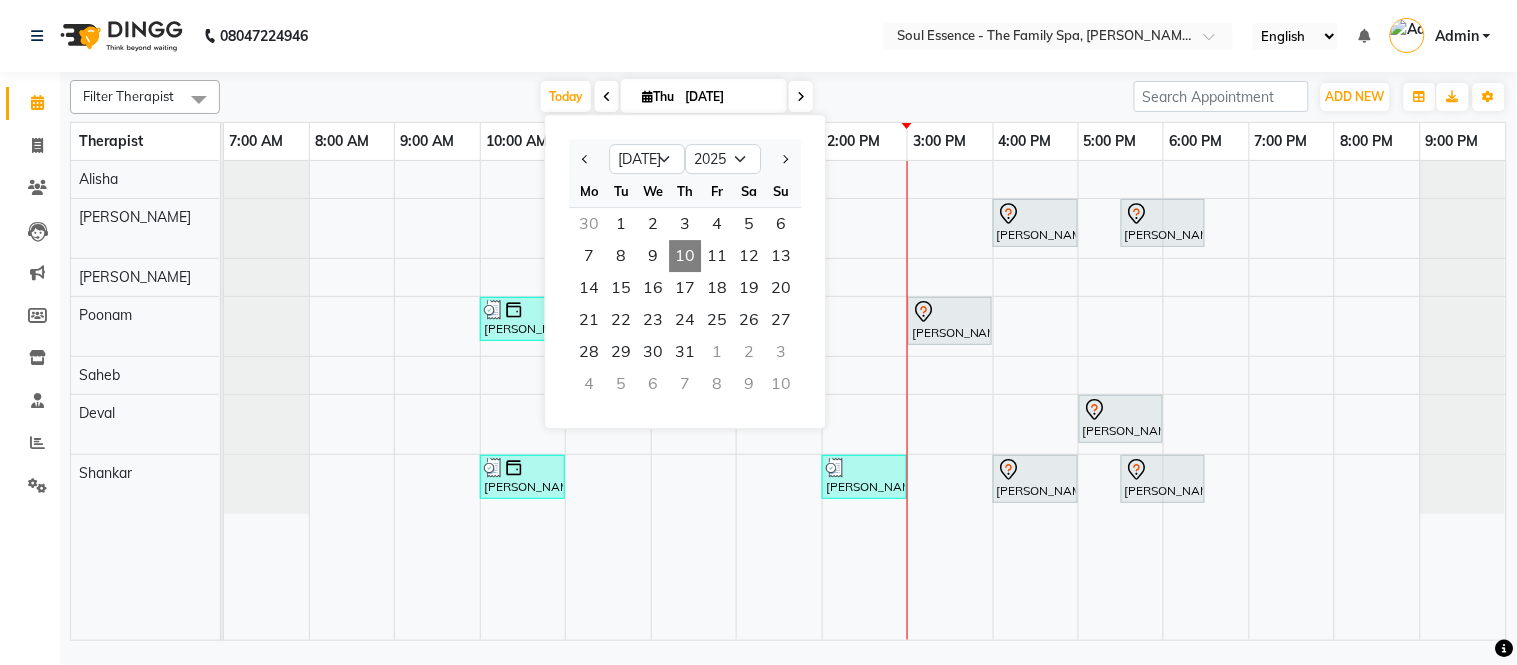 click on "08047224946 Select Location × Soul Essence - The Family Spa, [PERSON_NAME] Colony English ENGLISH Español العربية मराठी हिंदी ગુજરાતી தமிழ் 中文 Notifications nothing to show Admin Manage Profile Change Password Sign out  Version:3.15.3" 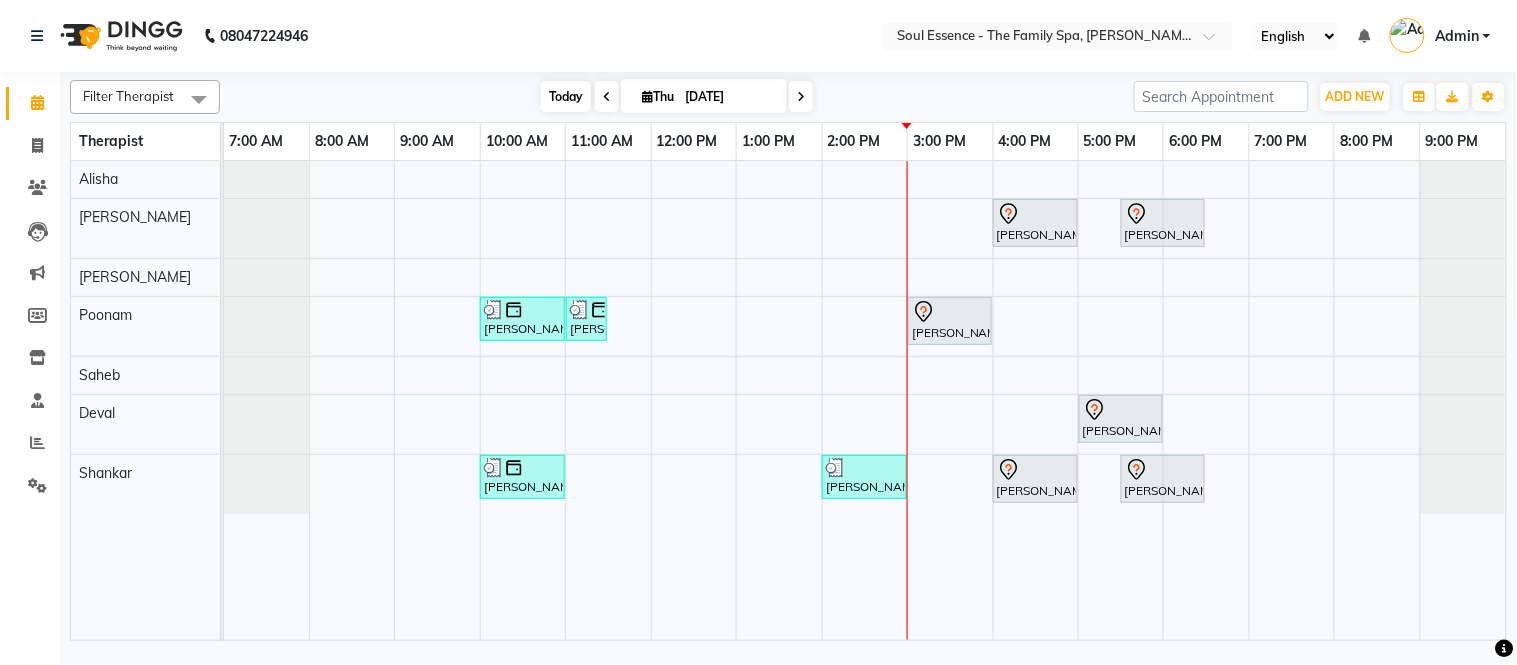 click on "Today" at bounding box center [566, 96] 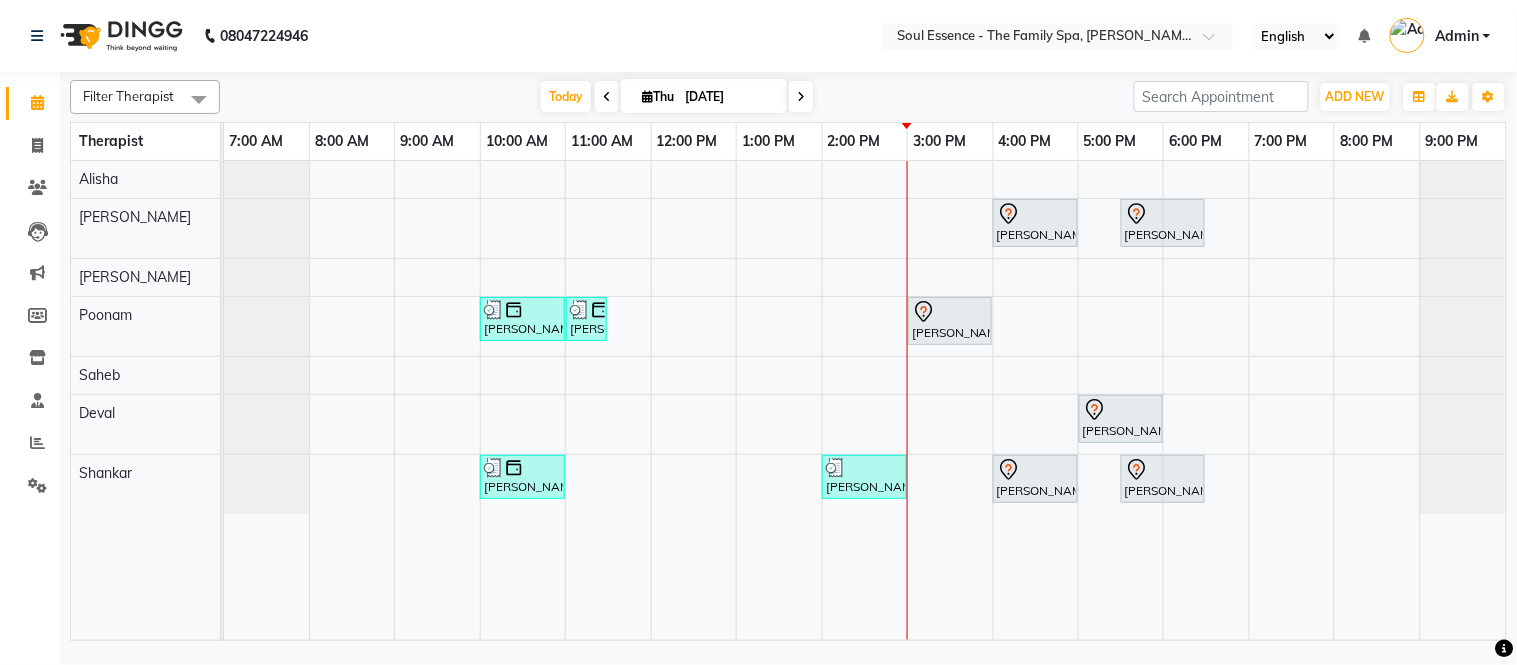 click at bounding box center [801, 96] 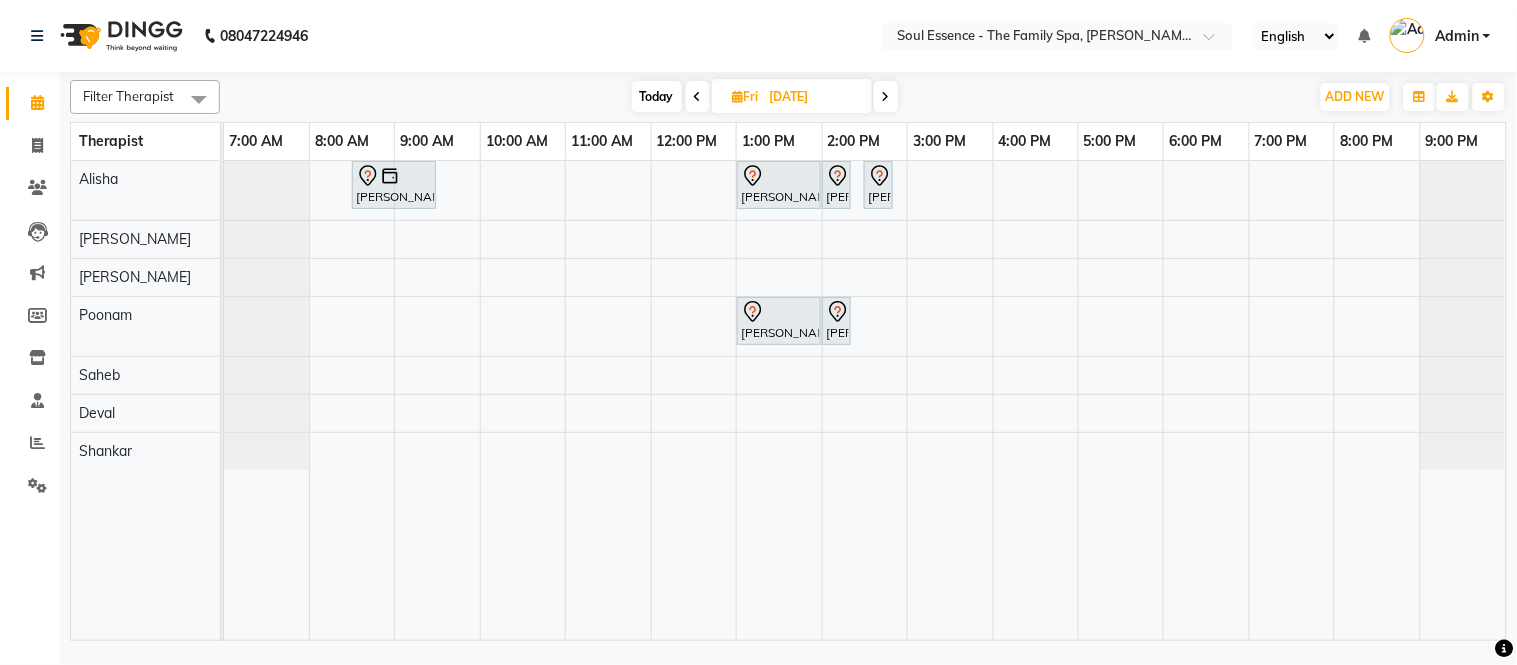 click on "[PERSON_NAME], 08:30 AM-09:30 AM, [MEDICAL_DATA] Facial 60 Min             [PERSON_NAME], 01:00 PM-02:00 PM, Deep Tissue Massage With Wintergreen Oil 60 Min             [PERSON_NAME], 02:00 PM-02:15 PM, Full Arms Waxing             [PERSON_NAME], 02:30 PM-02:50 PM, Full Legs Waxing             [PERSON_NAME], 01:00 PM-02:00 PM, [MEDICAL_DATA] Facial 60 Min             [PERSON_NAME], 02:00 PM-02:15 PM, Full Arms Waxing" at bounding box center [865, 400] 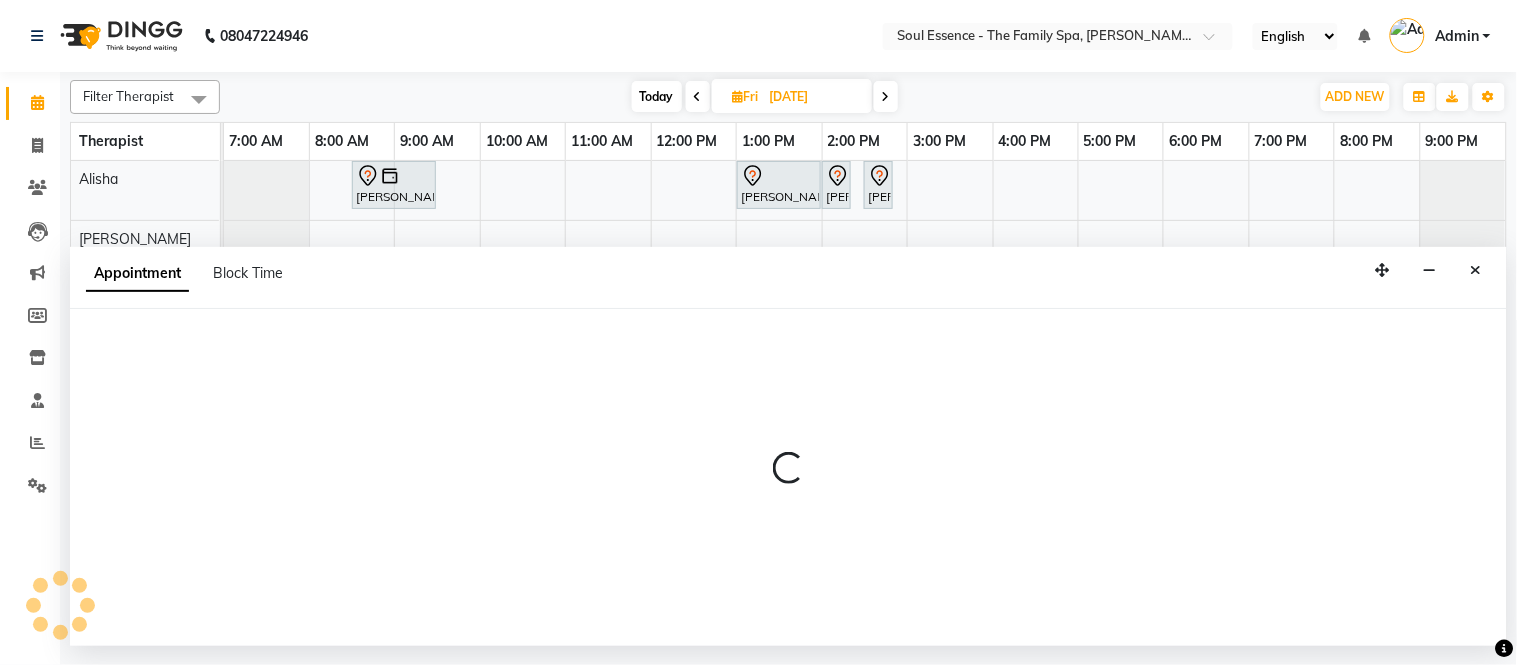 click at bounding box center [788, 477] 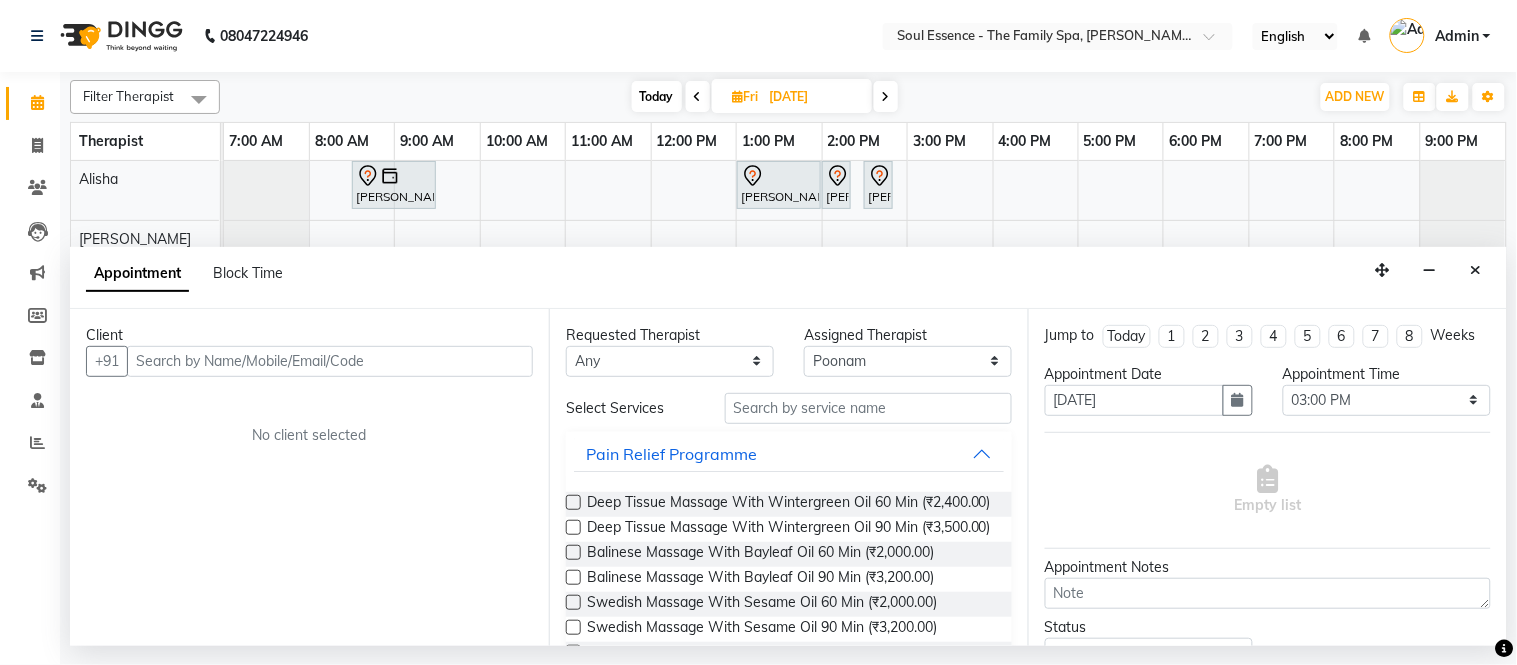 click at bounding box center [330, 361] 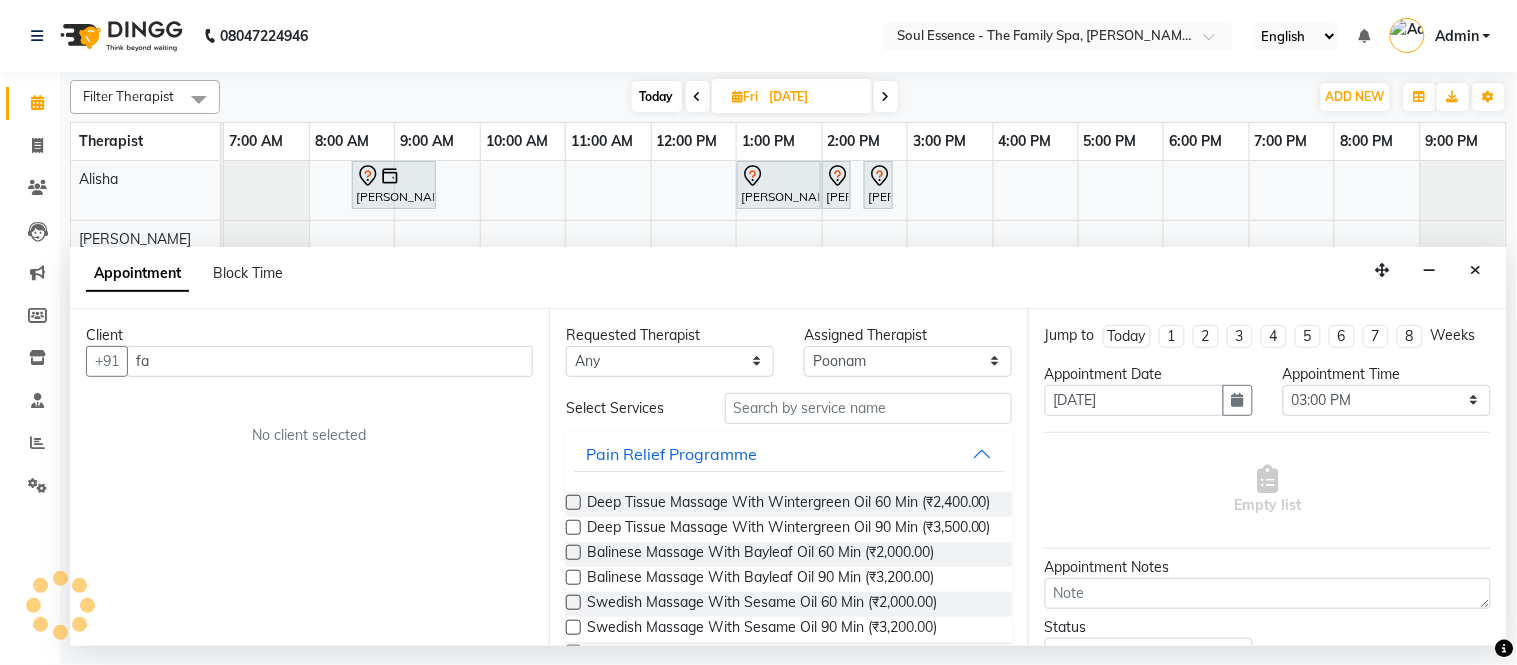 type on "f" 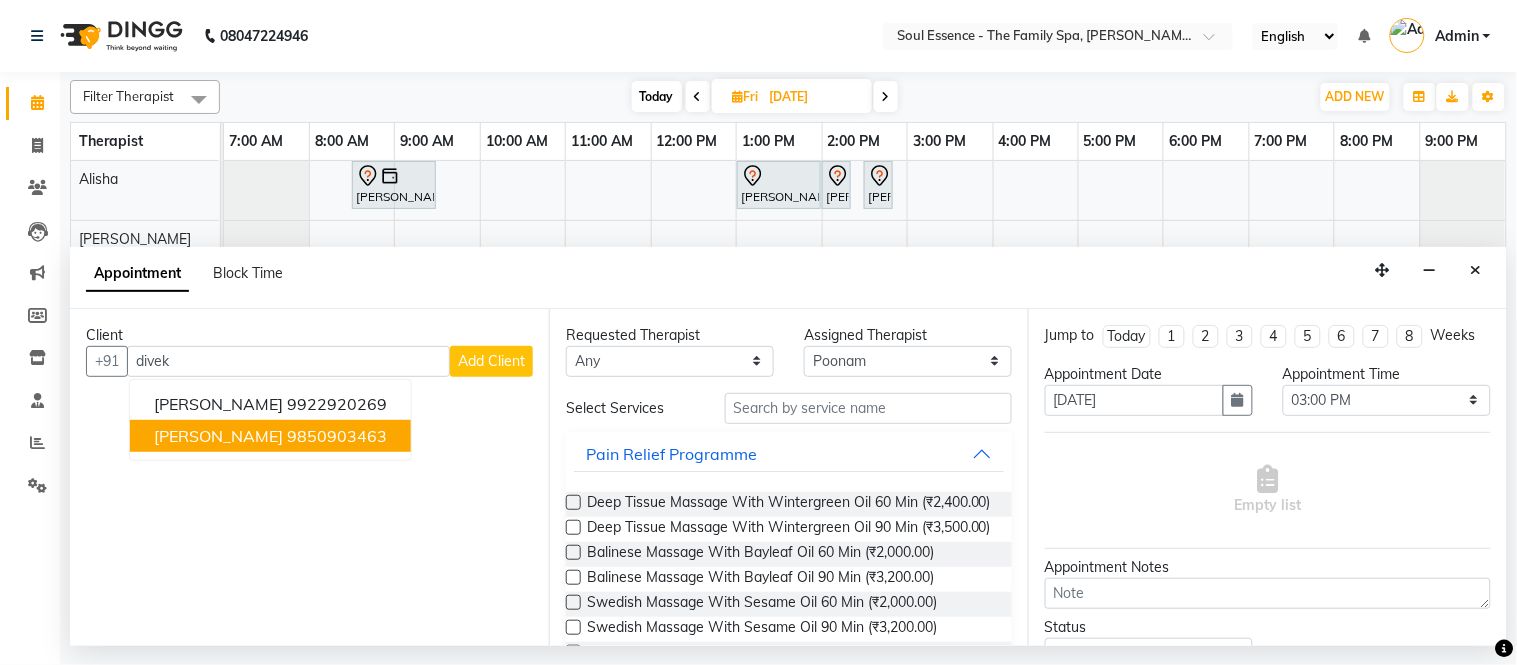 click on "[PERSON_NAME]" at bounding box center (218, 436) 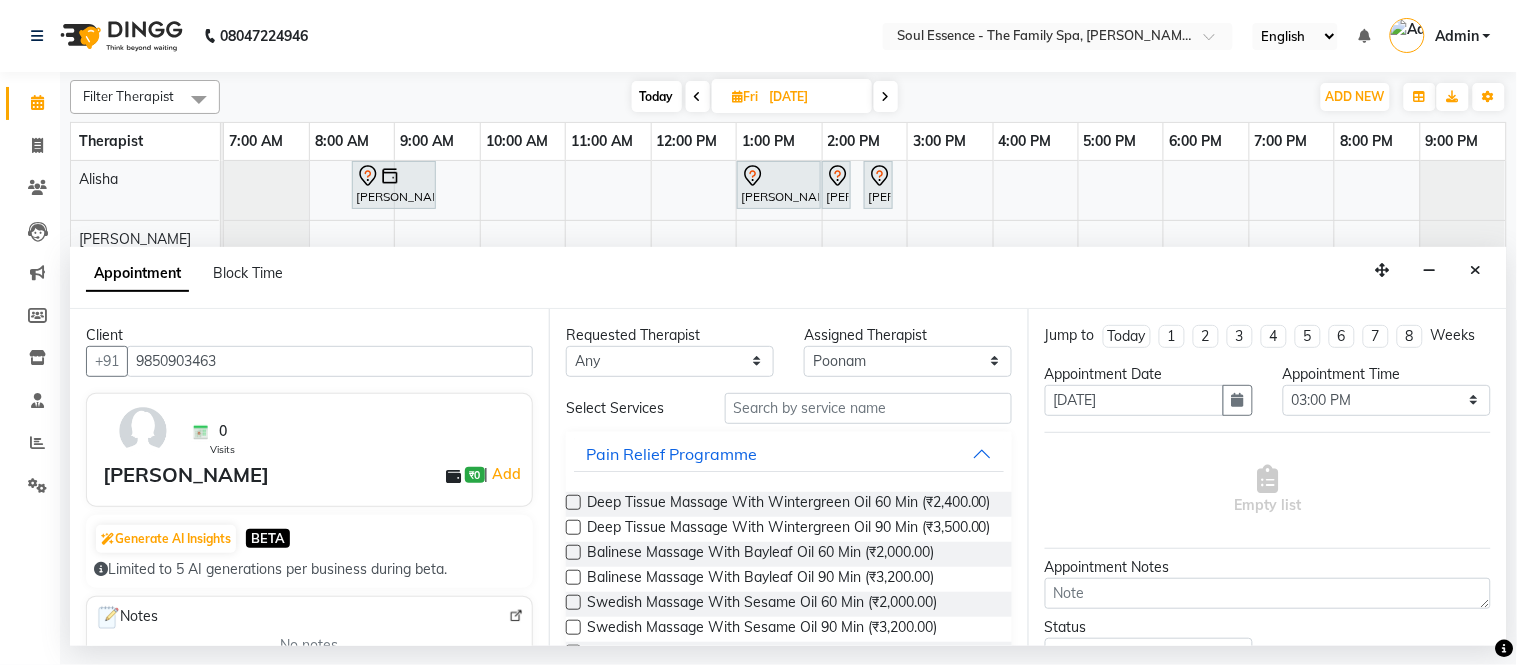 type on "9850903463" 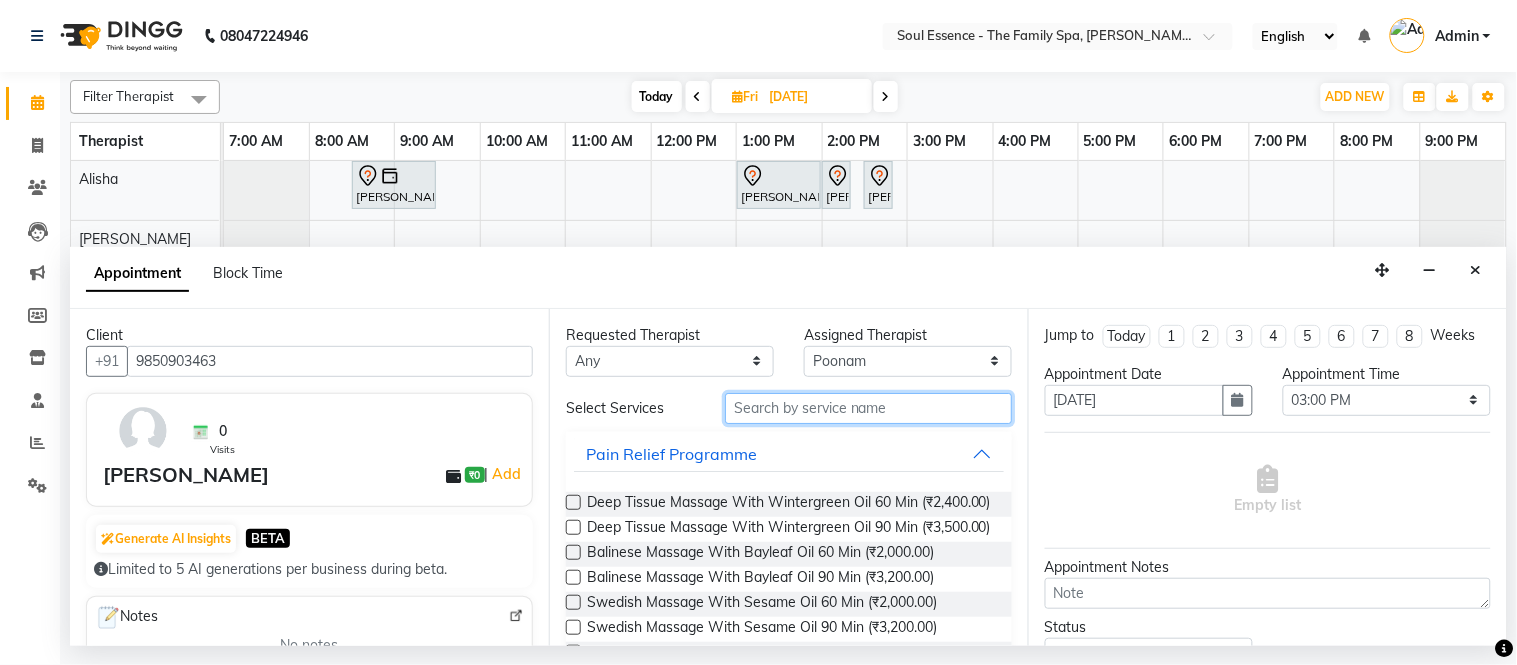 click at bounding box center [868, 408] 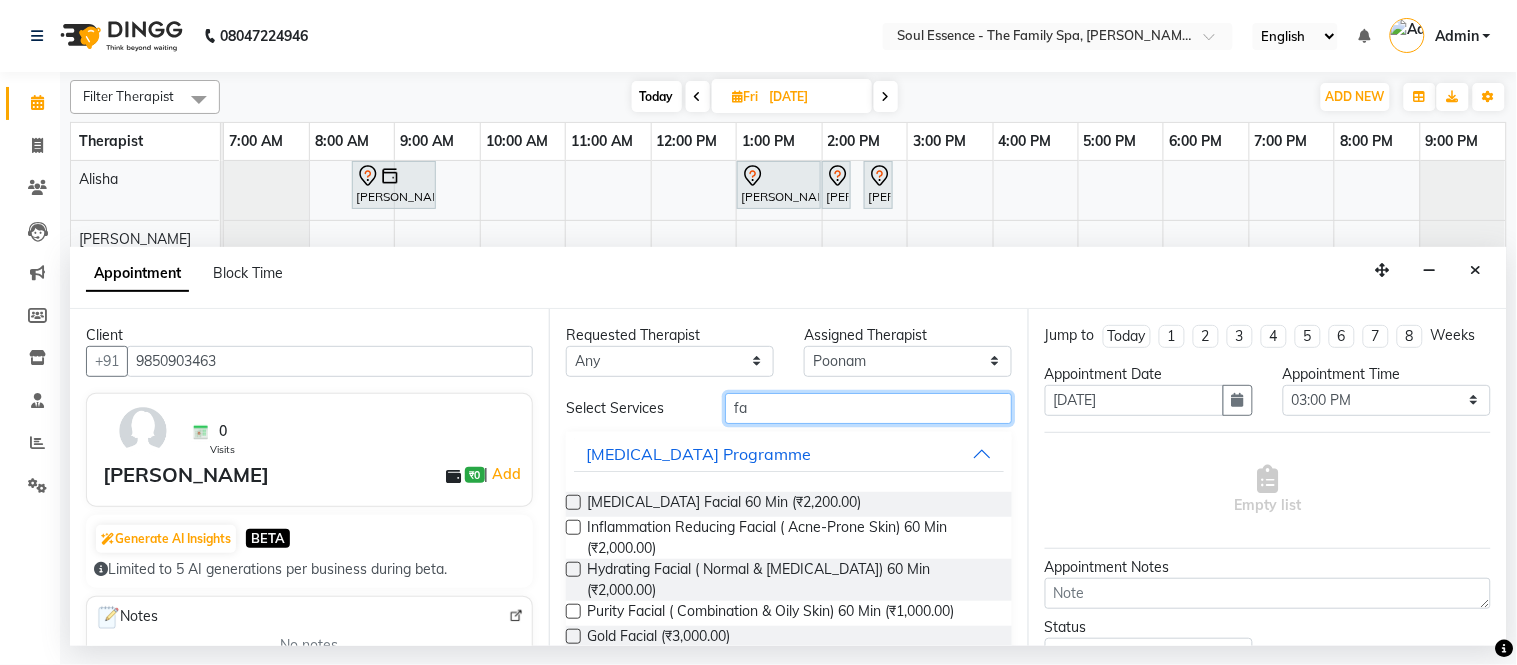 type on "fa" 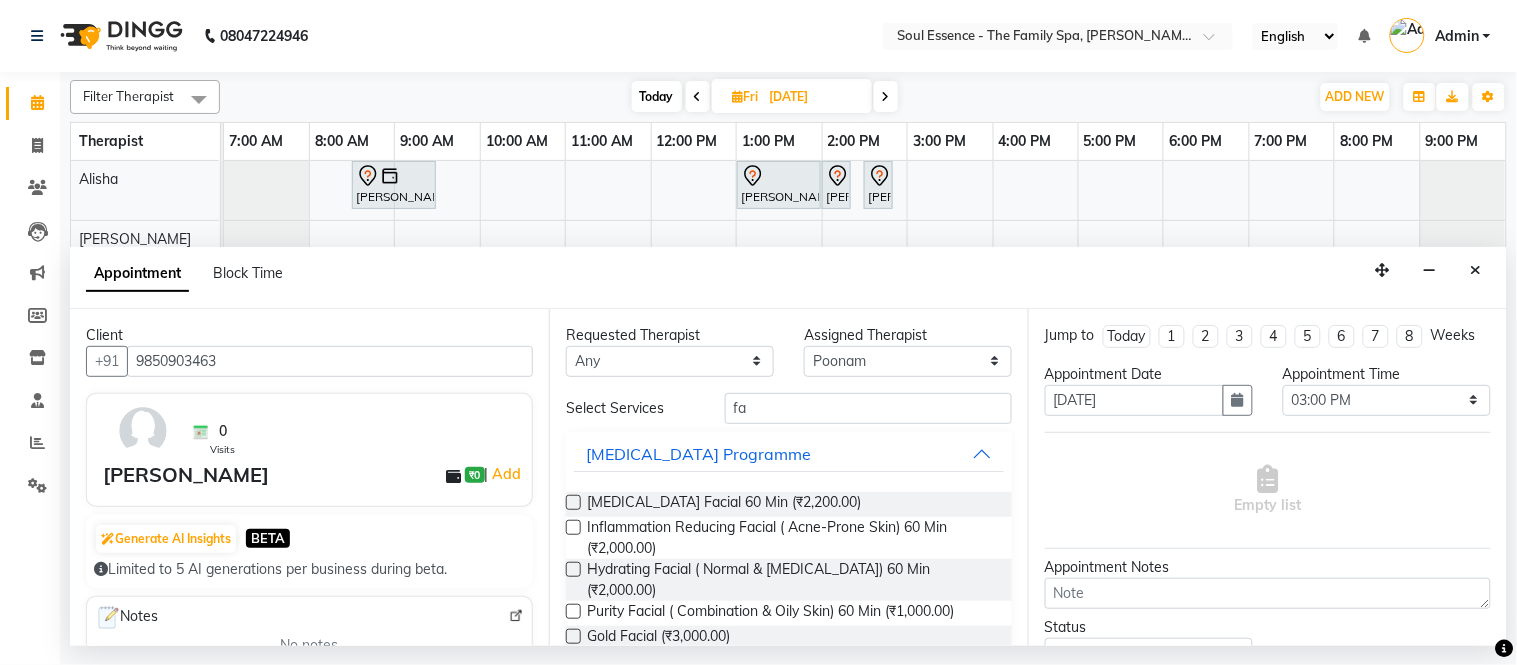 click at bounding box center (573, 502) 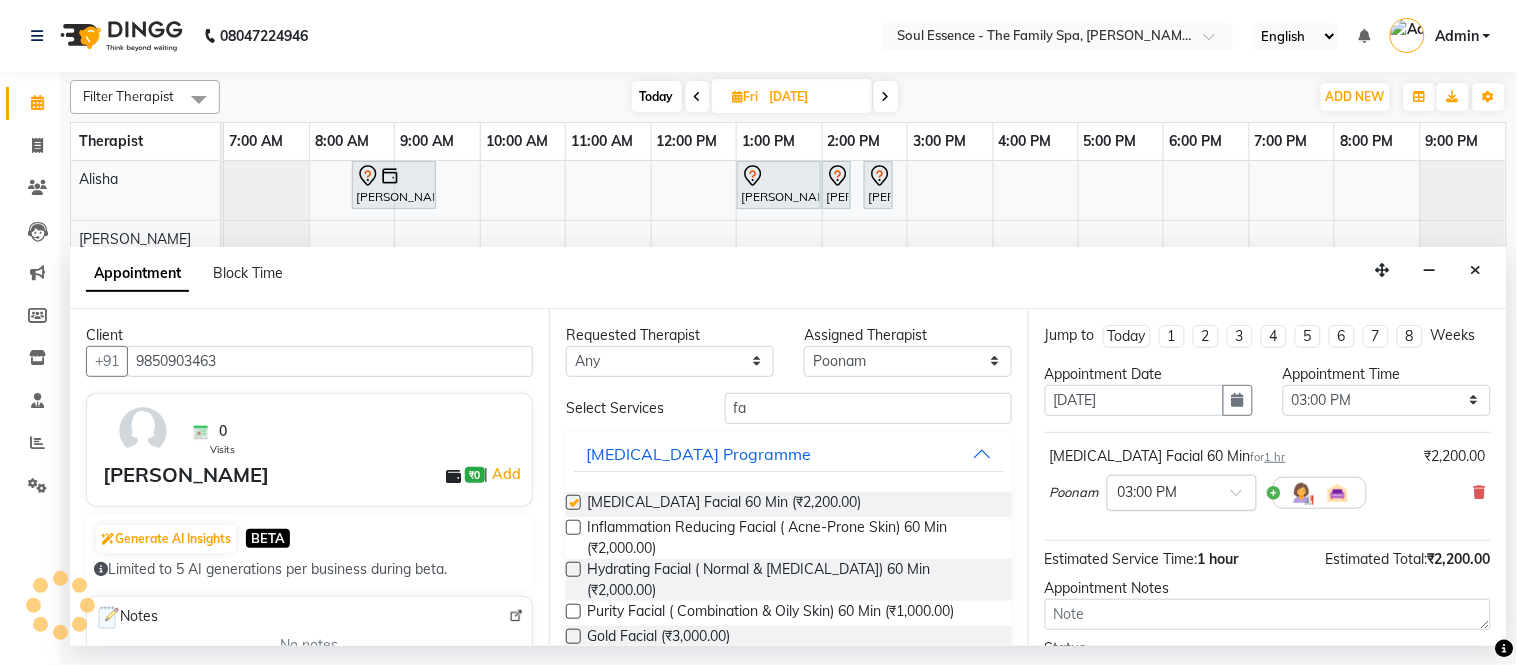 checkbox on "false" 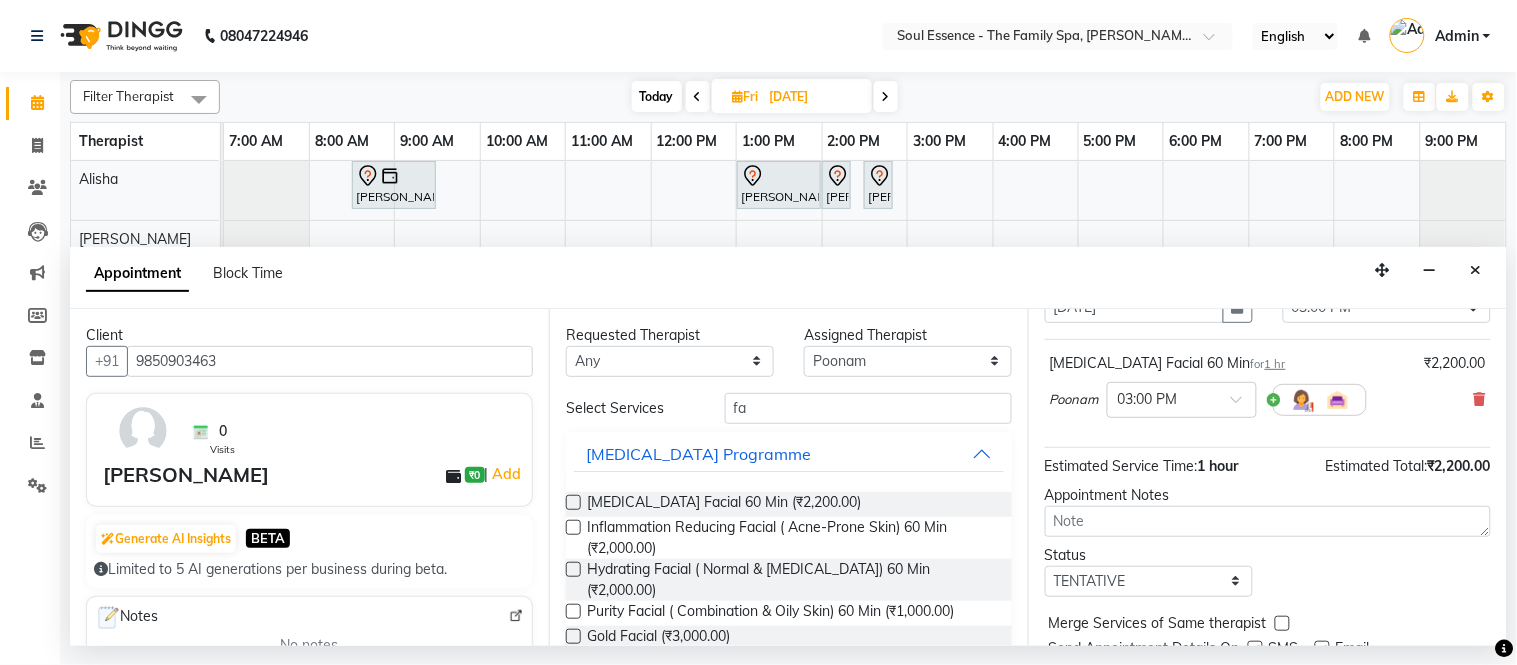 scroll, scrollTop: 188, scrollLeft: 0, axis: vertical 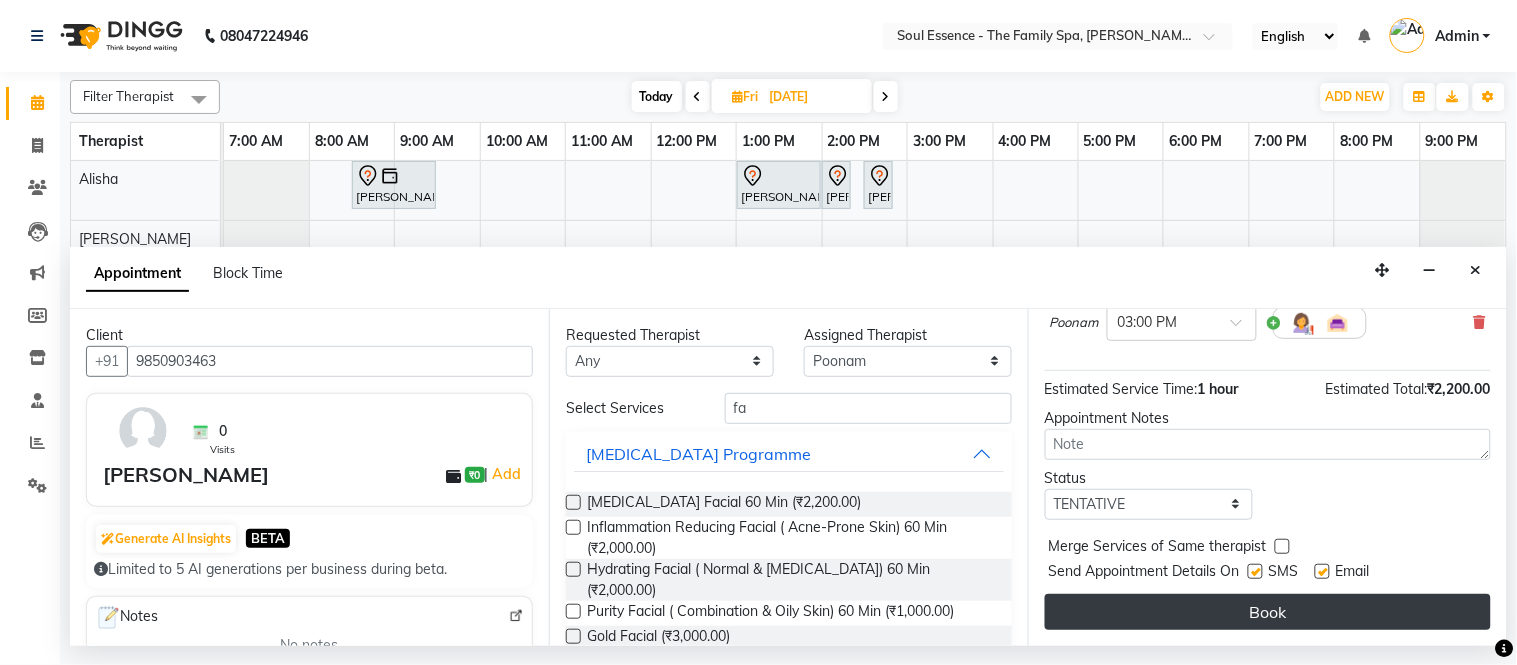 click on "Book" at bounding box center (1268, 612) 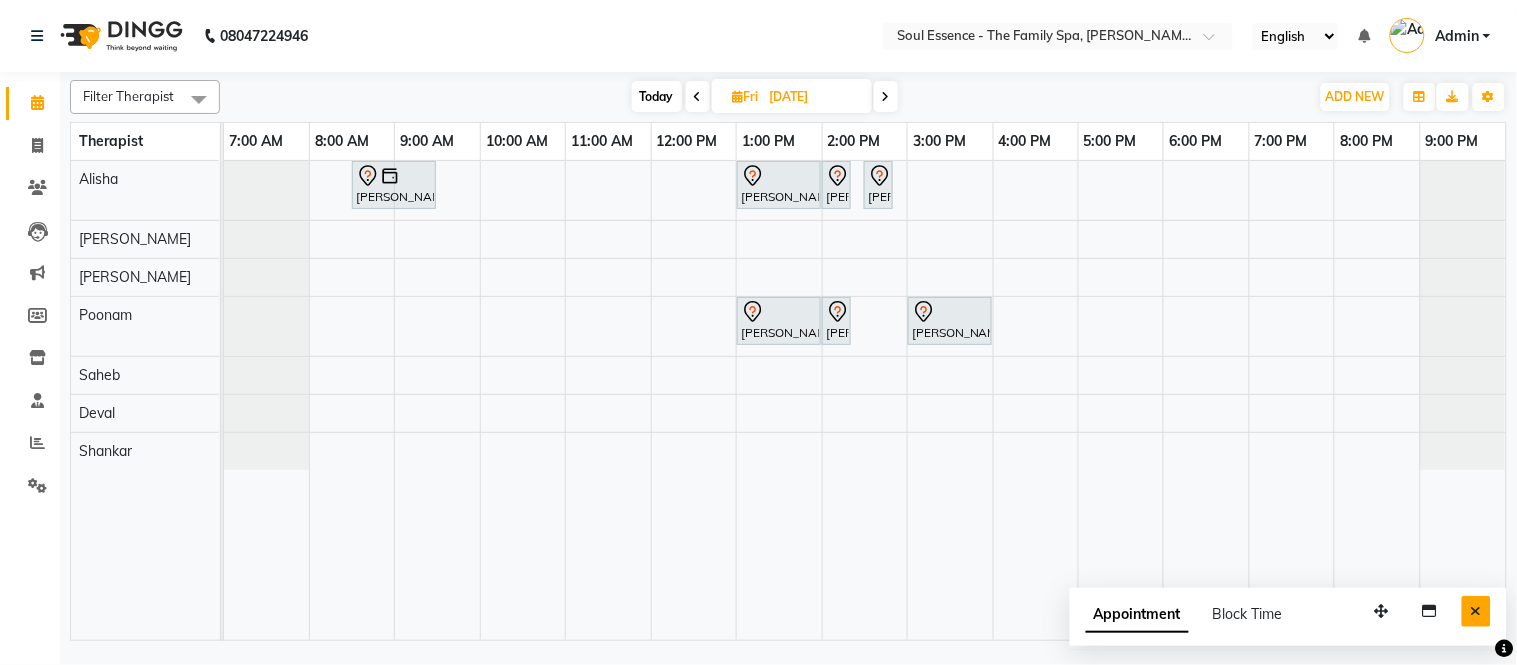 click at bounding box center [1476, 611] 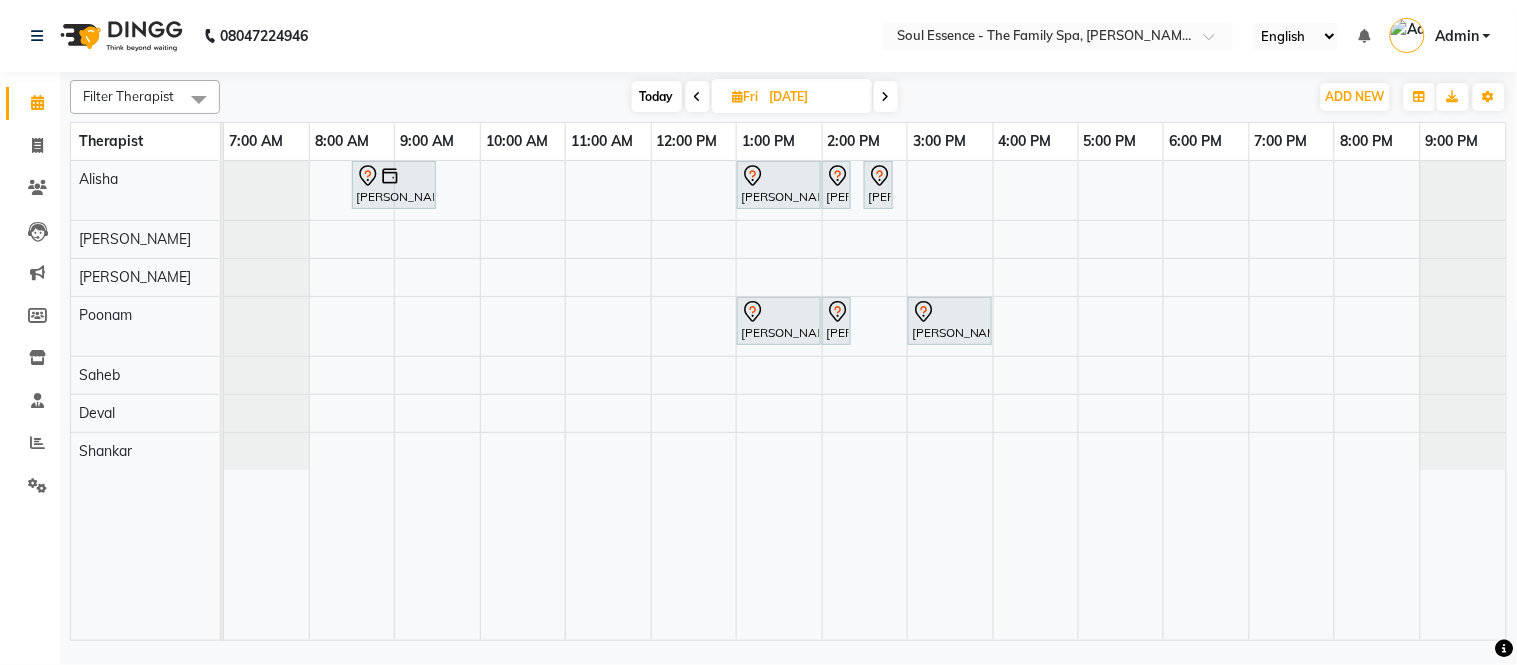 click on "Today" at bounding box center [657, 96] 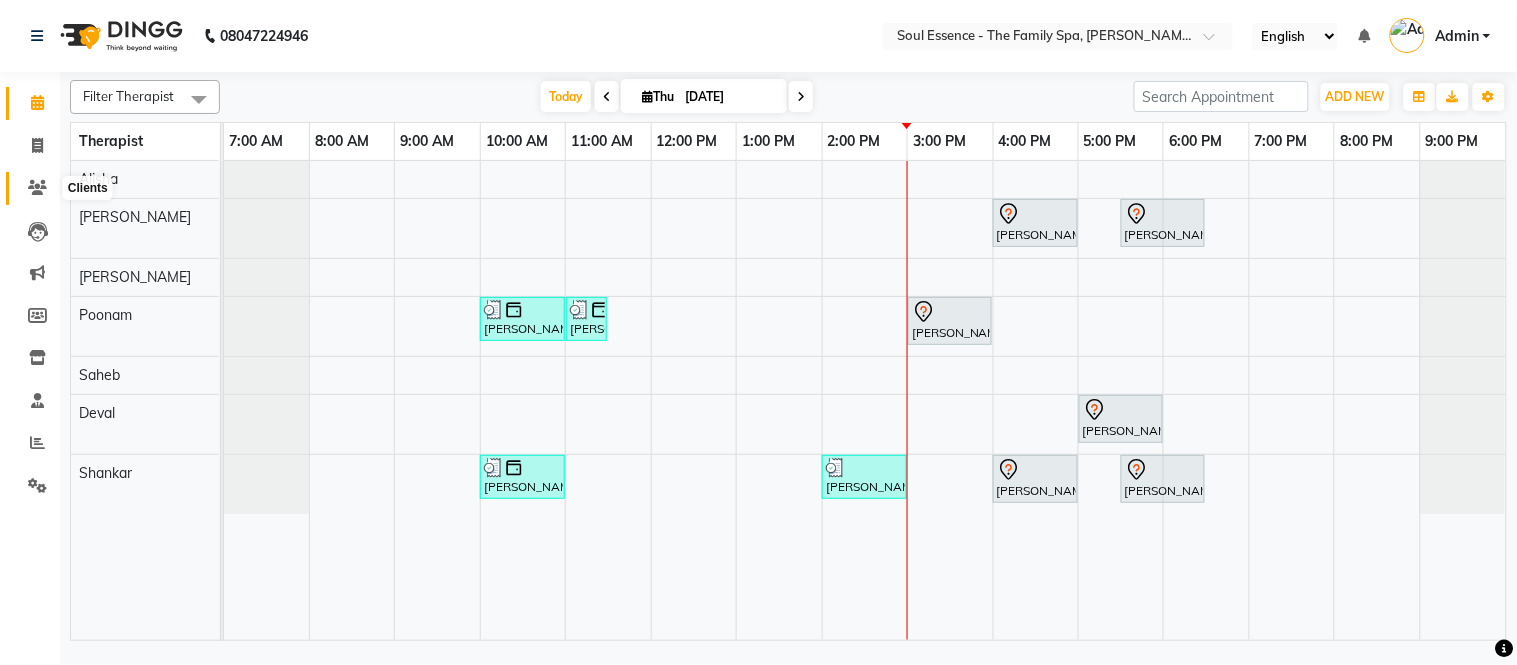 click 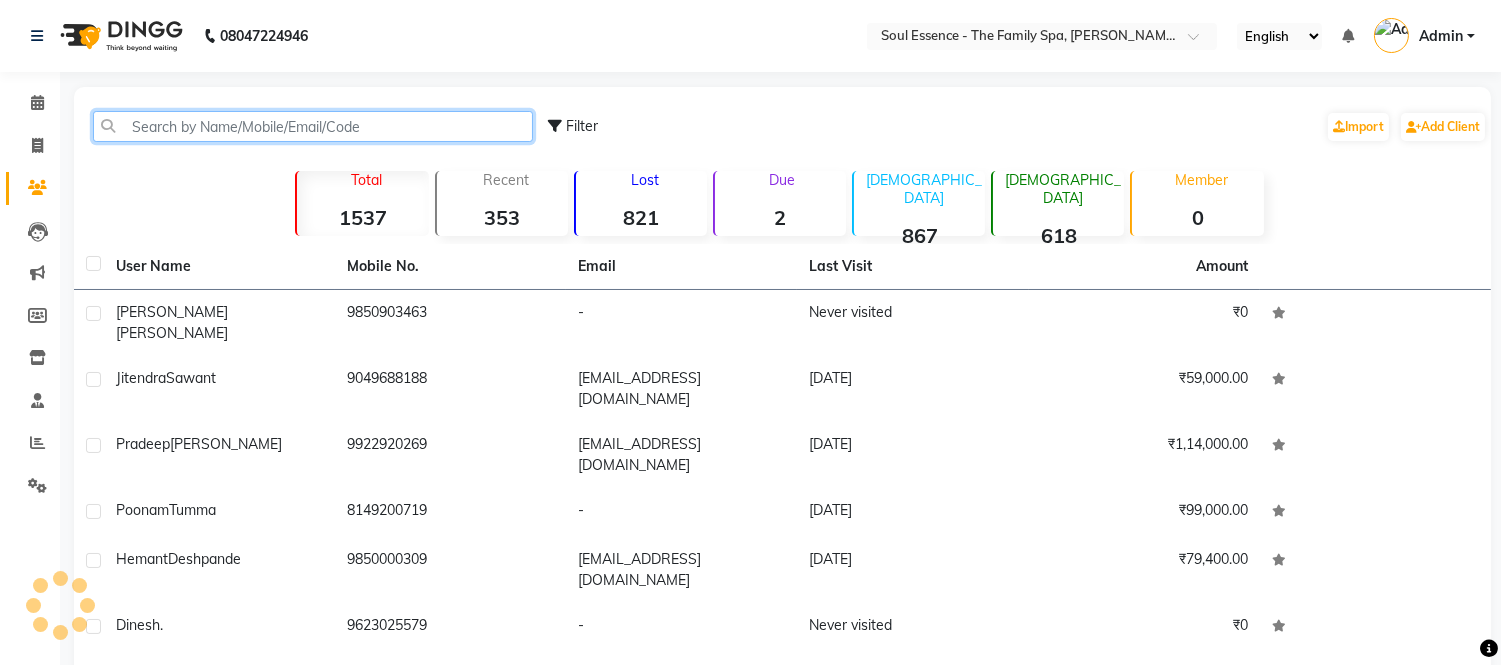 drag, startPoint x: 34, startPoint y: 182, endPoint x: 217, endPoint y: 138, distance: 188.2153 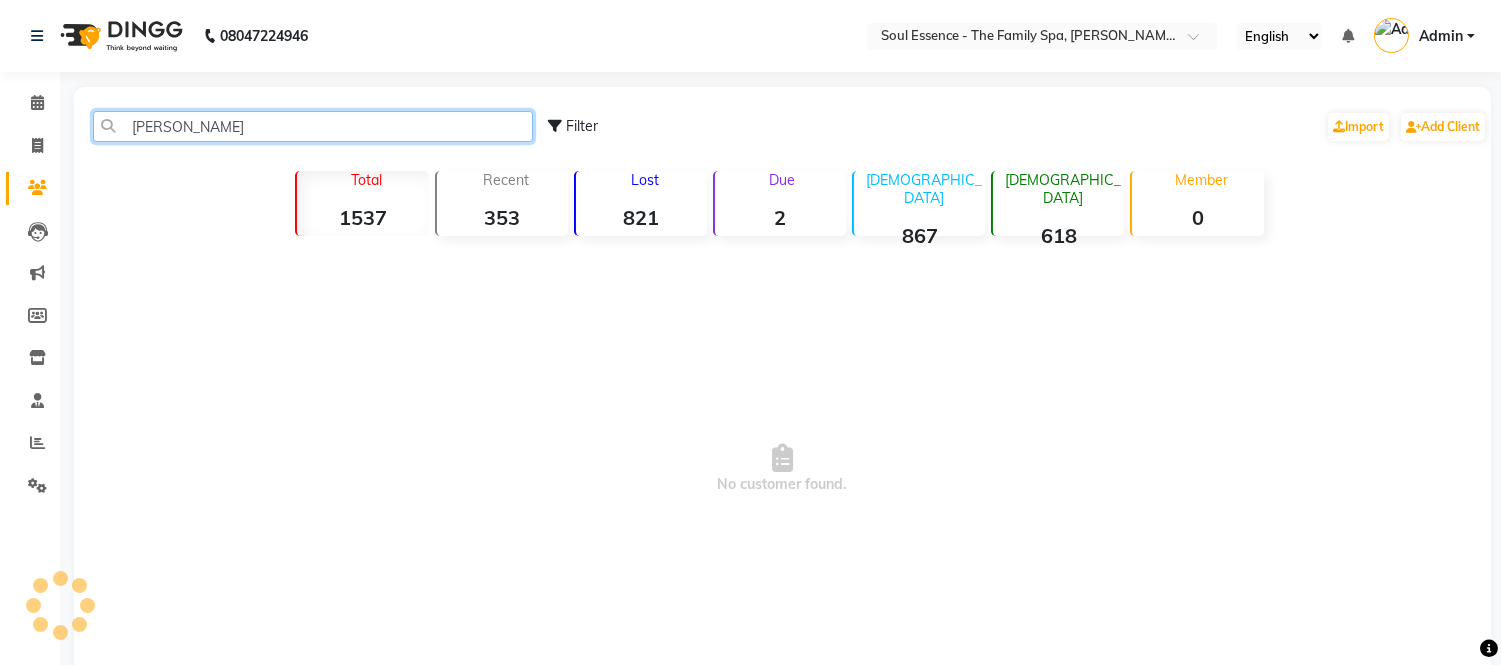 type on "[PERSON_NAME]" 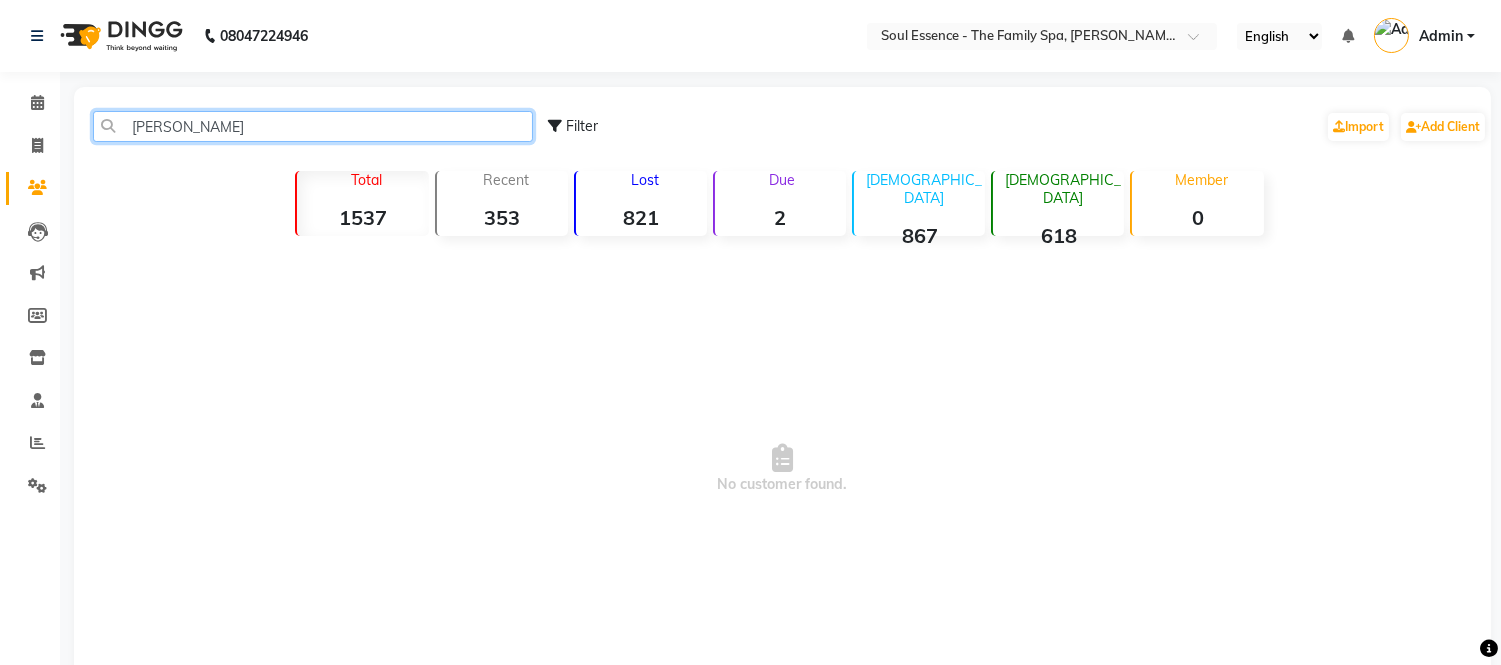 drag, startPoint x: 257, startPoint y: 128, endPoint x: 0, endPoint y: 131, distance: 257.01752 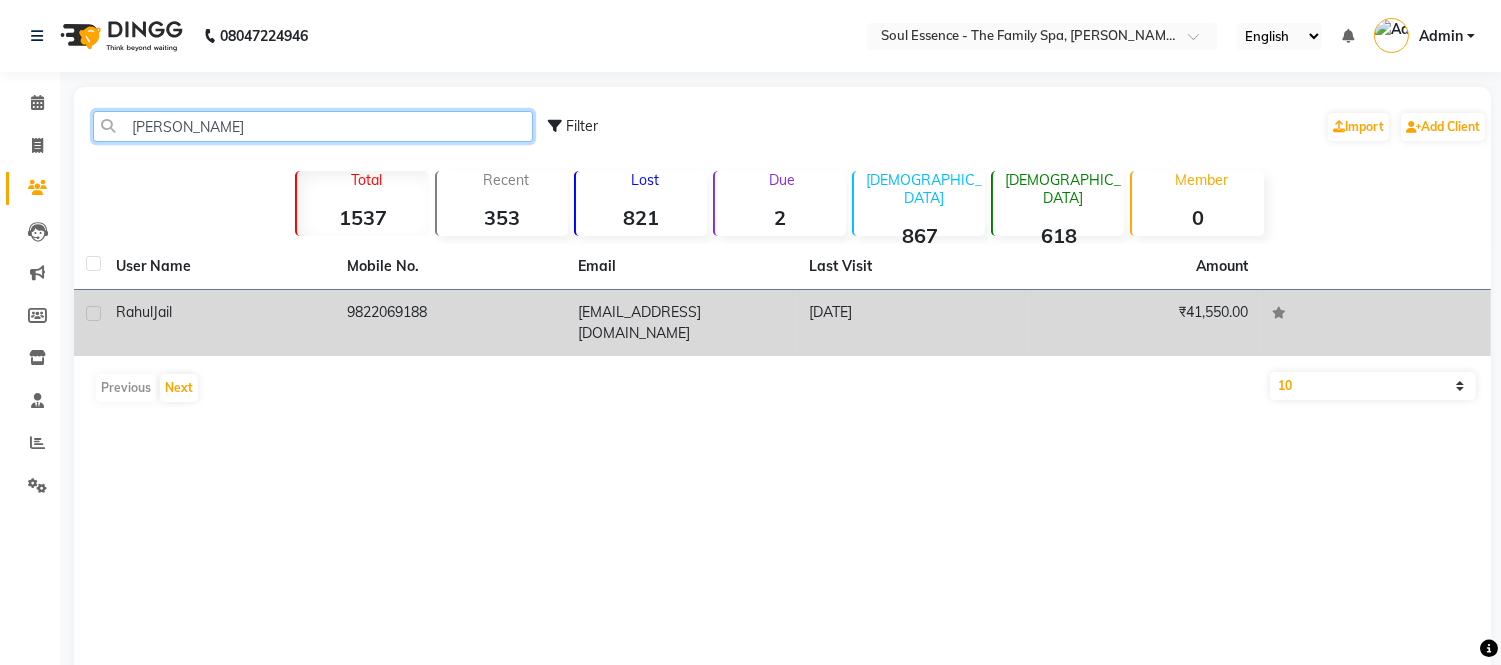 type on "[PERSON_NAME]" 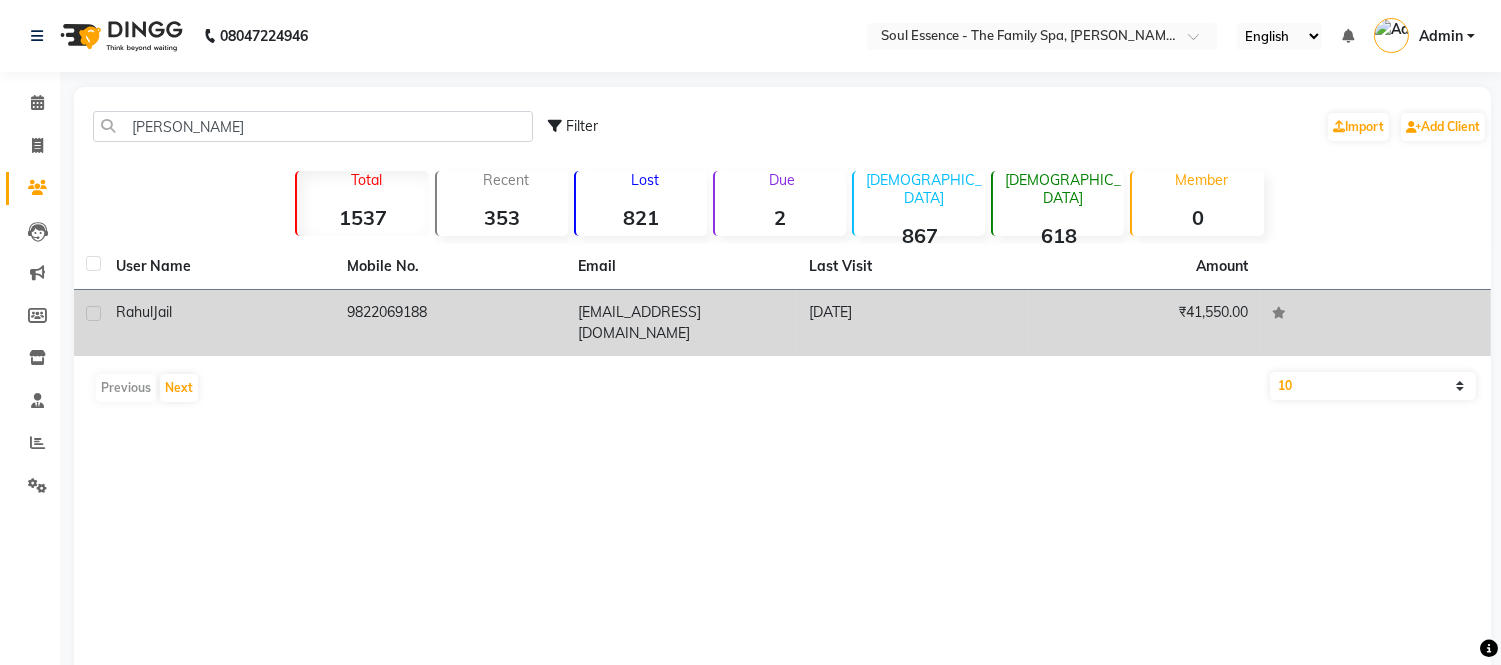 click on "[EMAIL_ADDRESS][DOMAIN_NAME]" 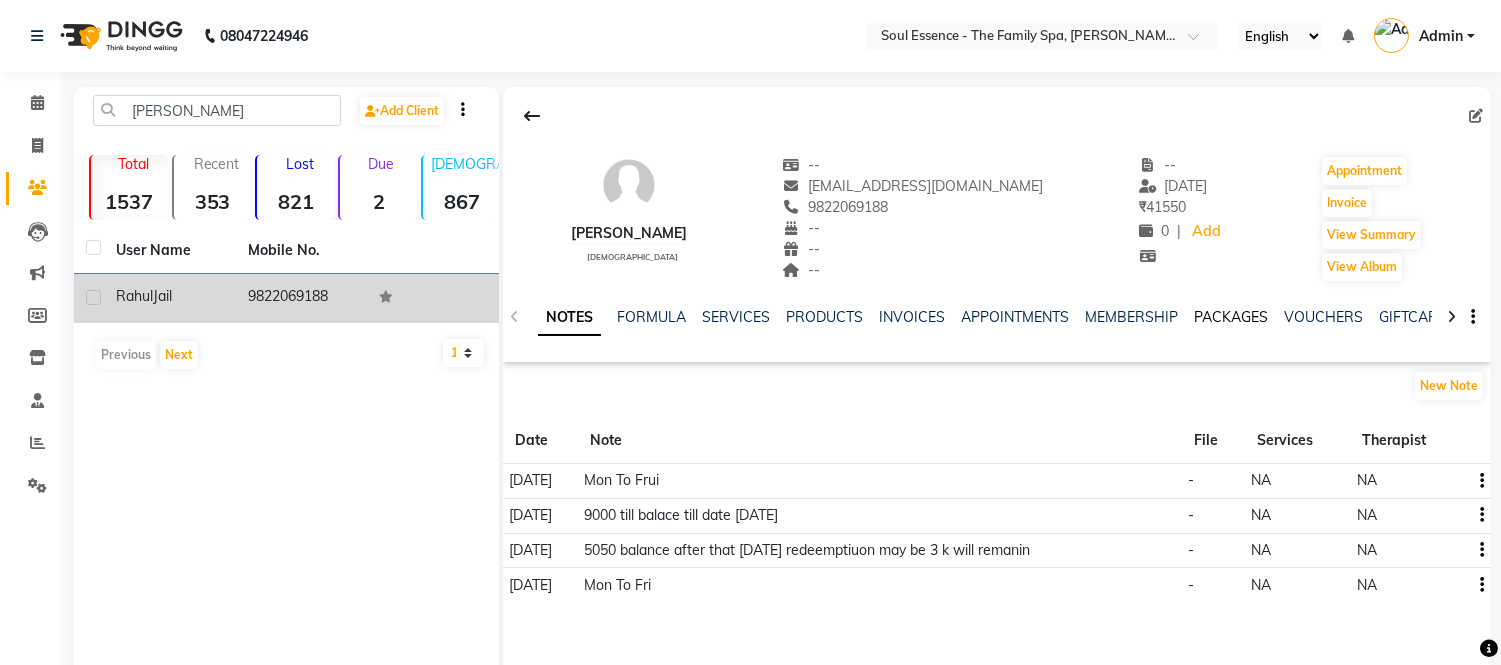 click on "PACKAGES" 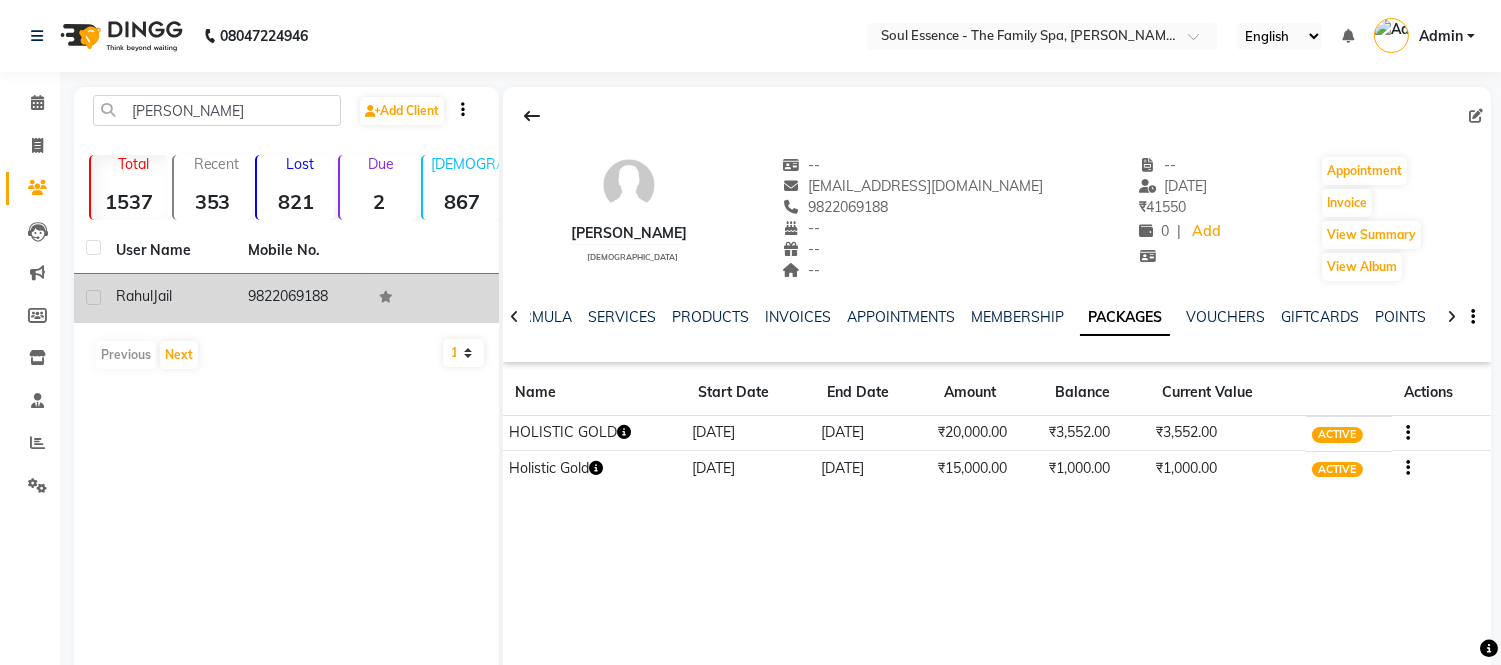 click on "[EMAIL_ADDRESS][DOMAIN_NAME]" 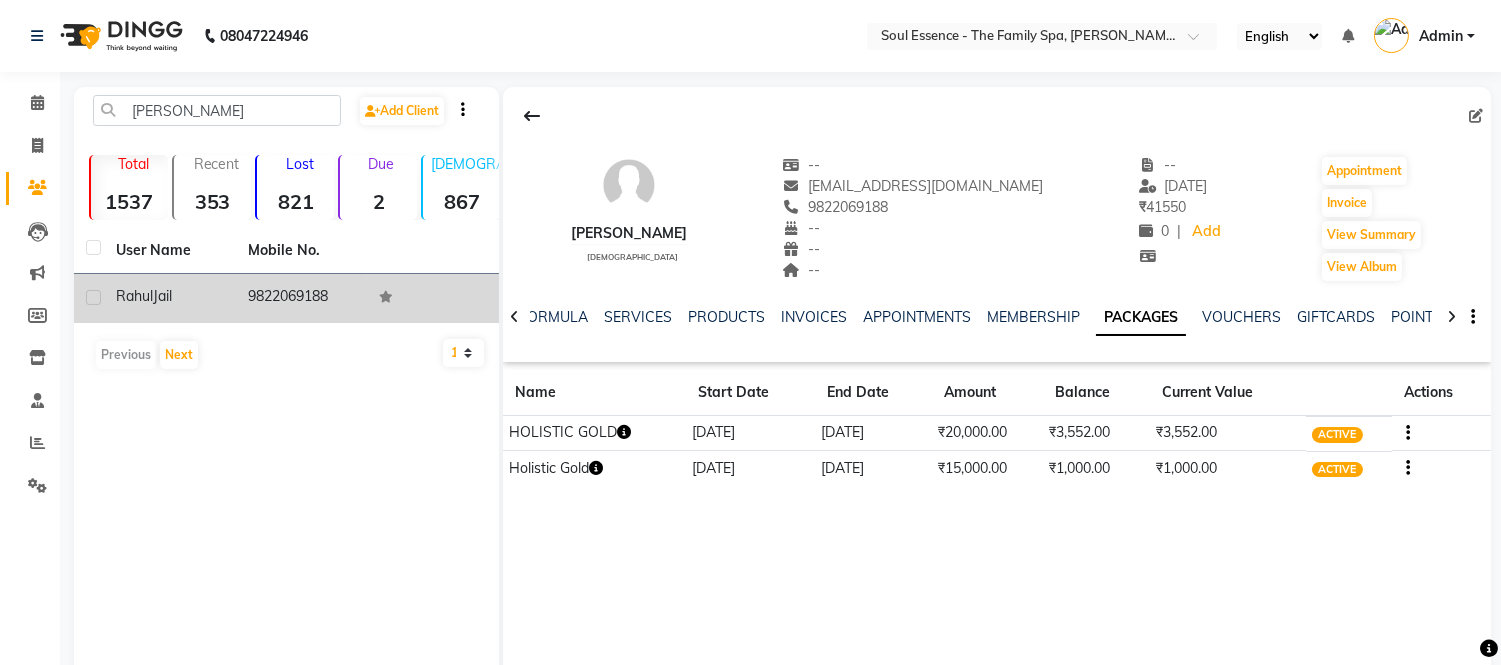 click on "9822069188" 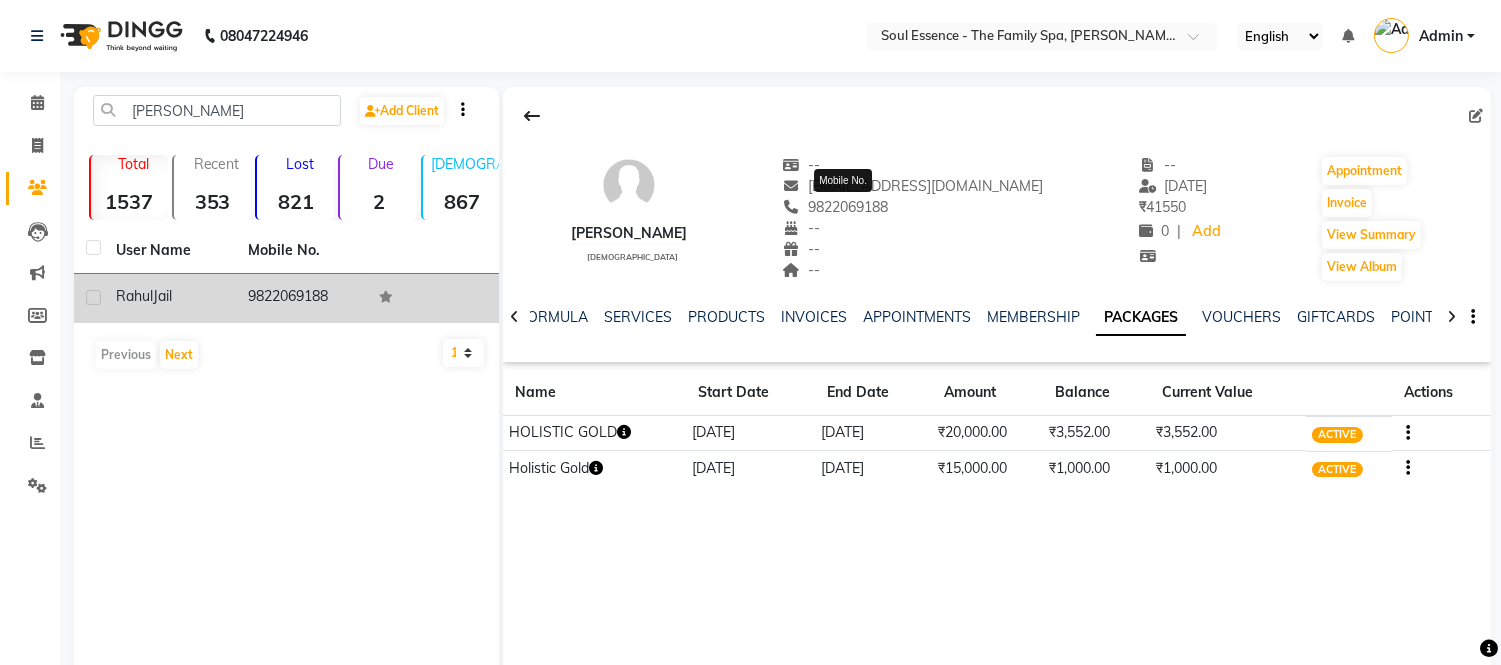 click on "9822069188" 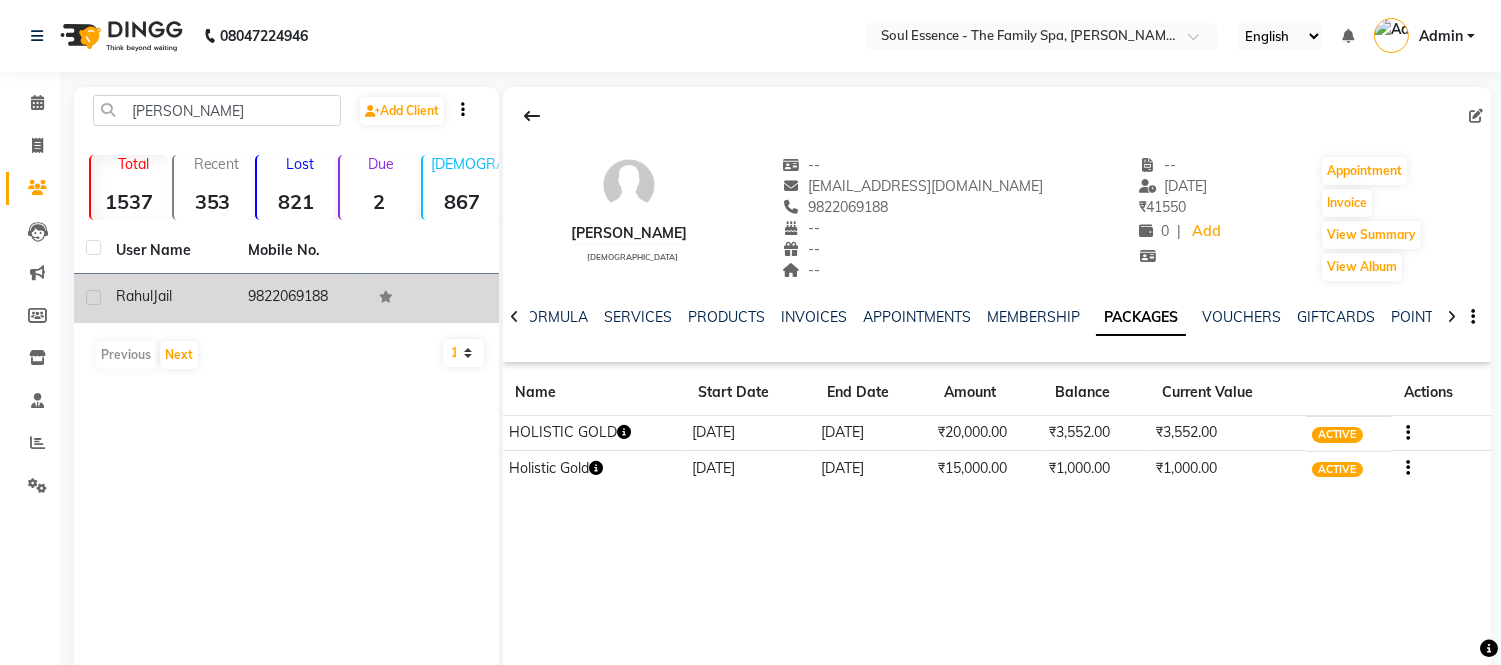 click on "9822069188" 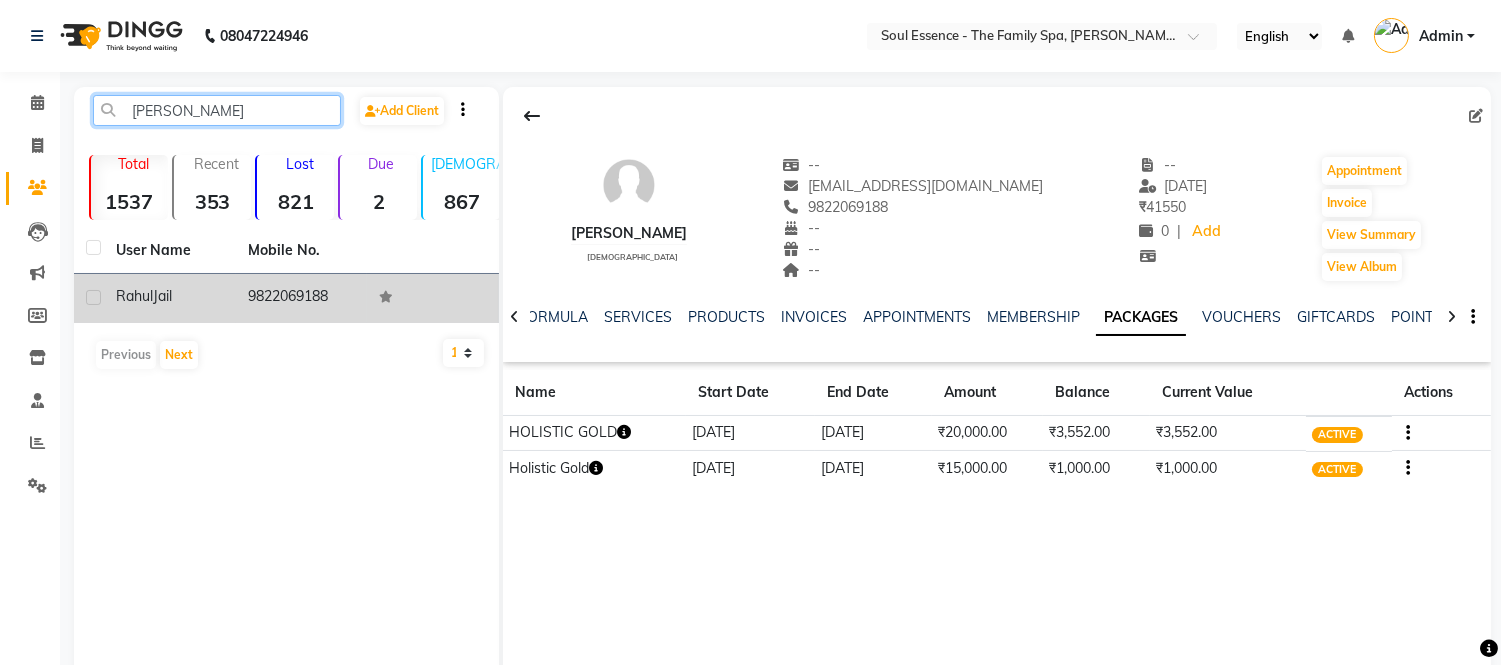 drag, startPoint x: 251, startPoint y: 108, endPoint x: 55, endPoint y: 113, distance: 196.06377 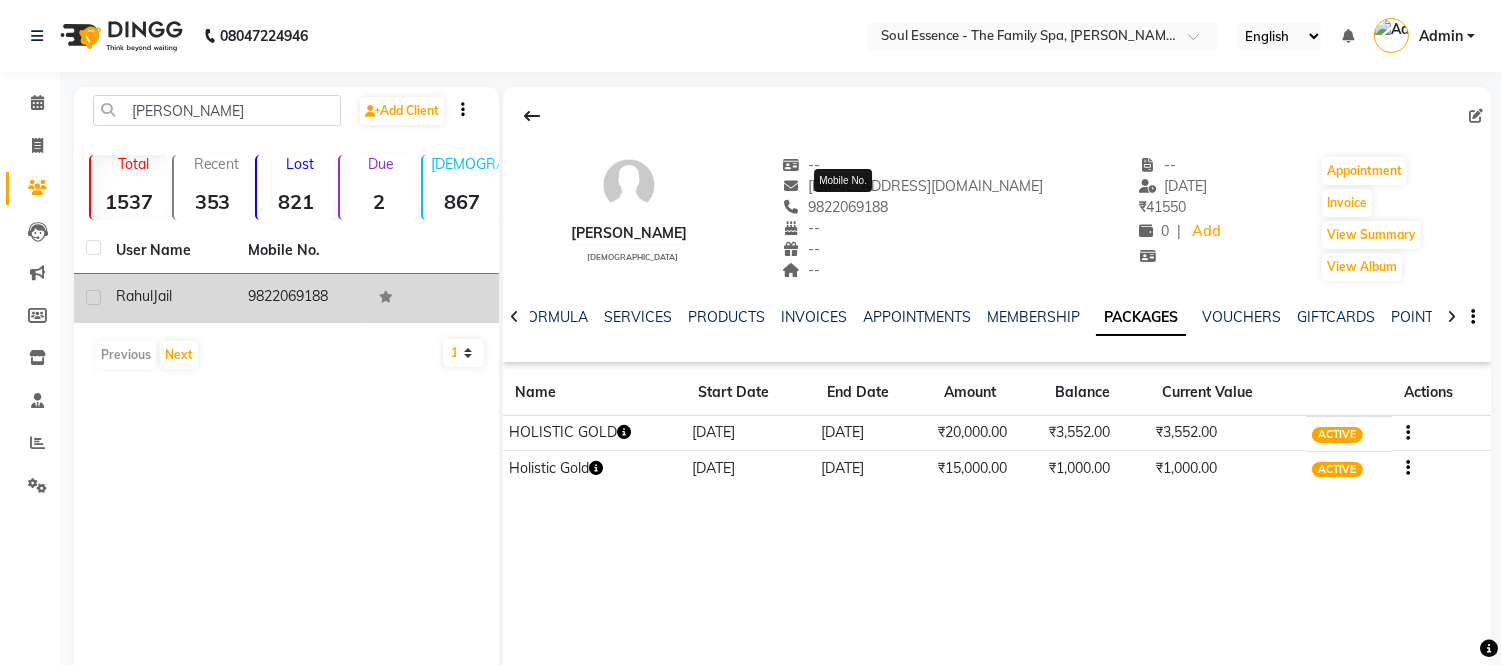click on "9822069188" 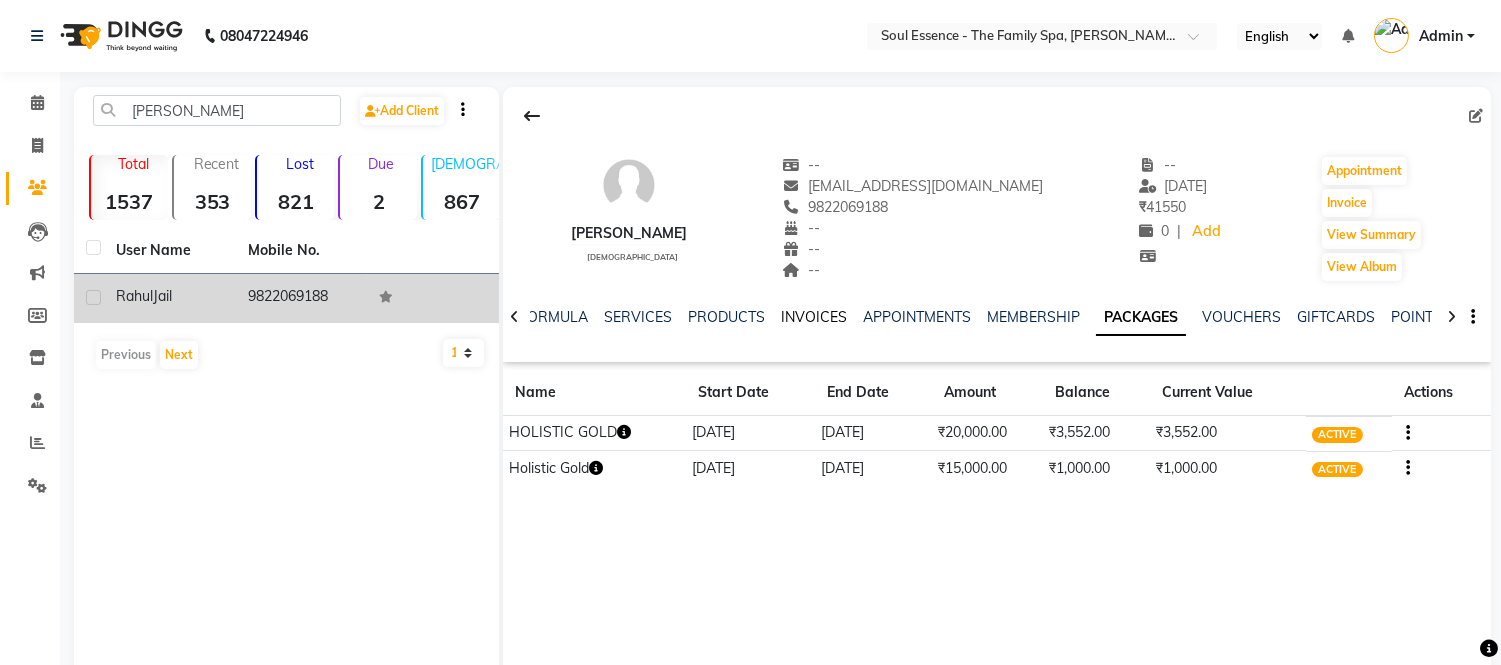 click on "INVOICES" 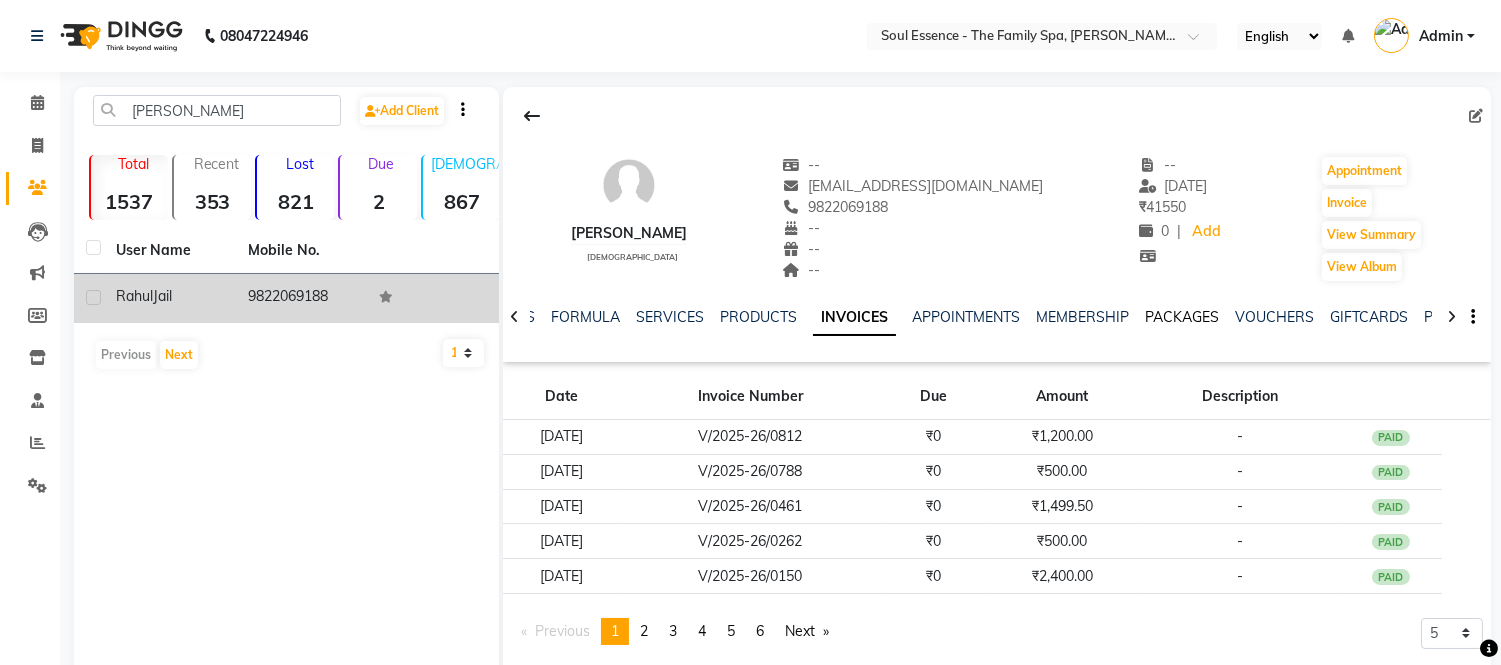 click on "PACKAGES" 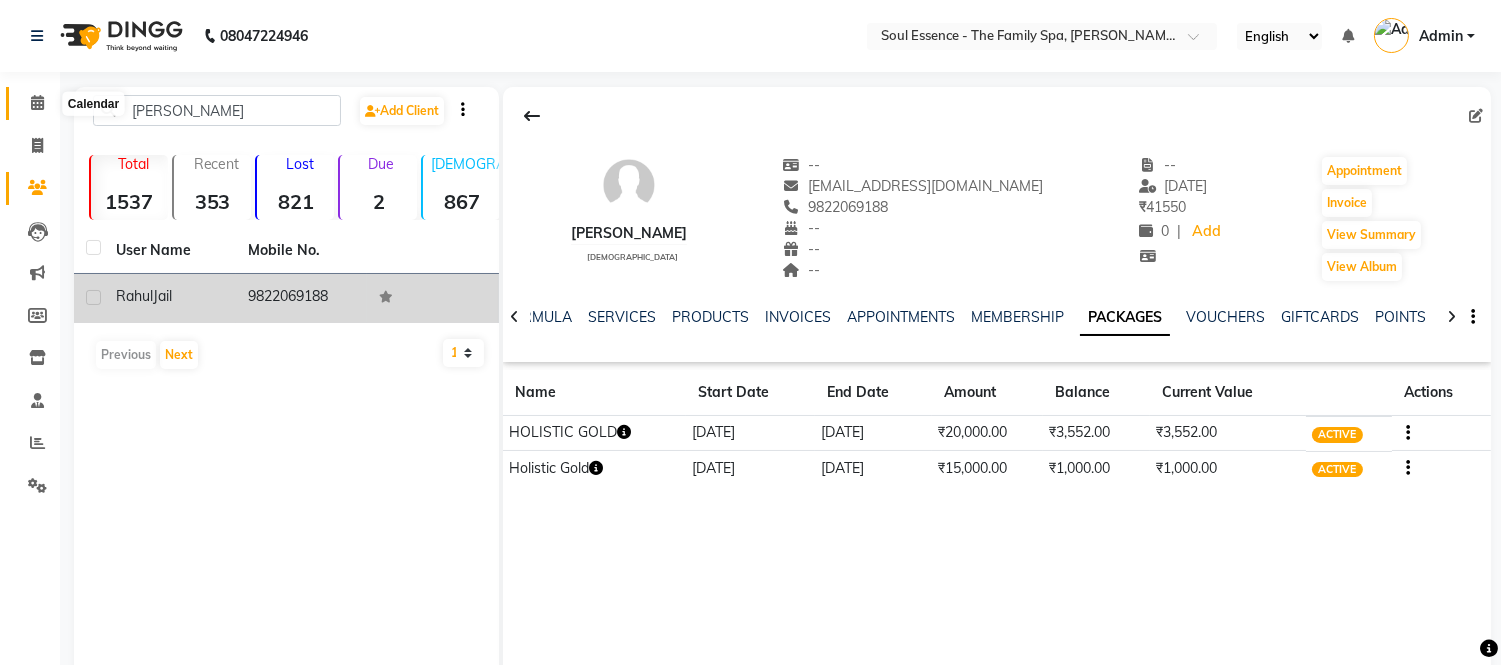 click 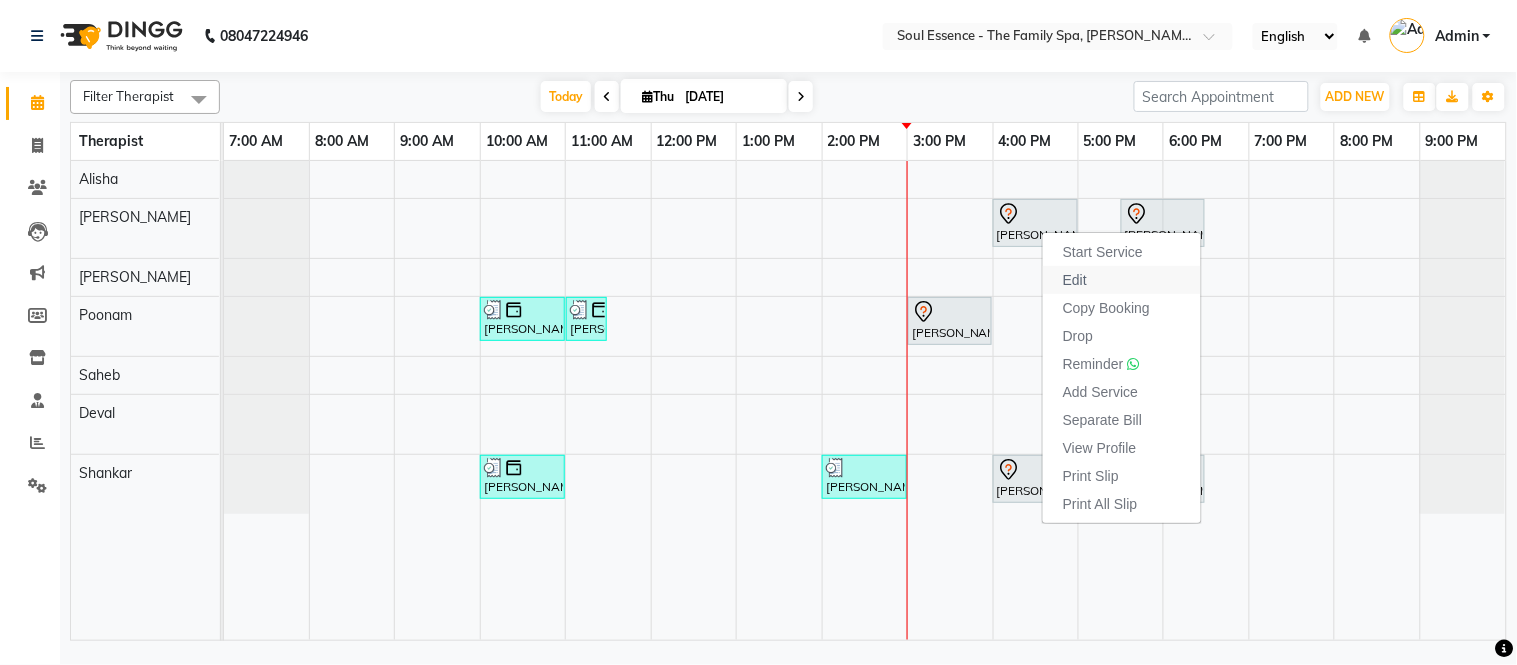 click on "Edit" at bounding box center [1075, 280] 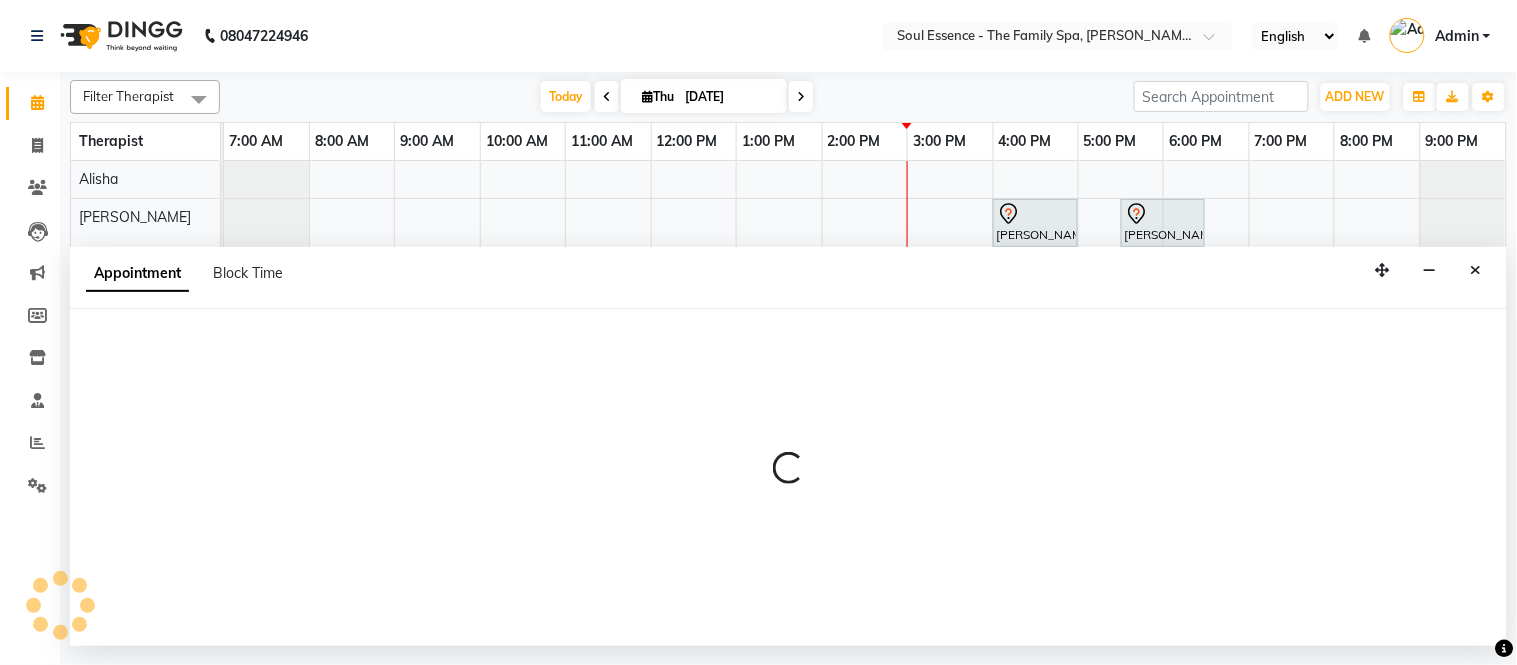 select on "tentative" 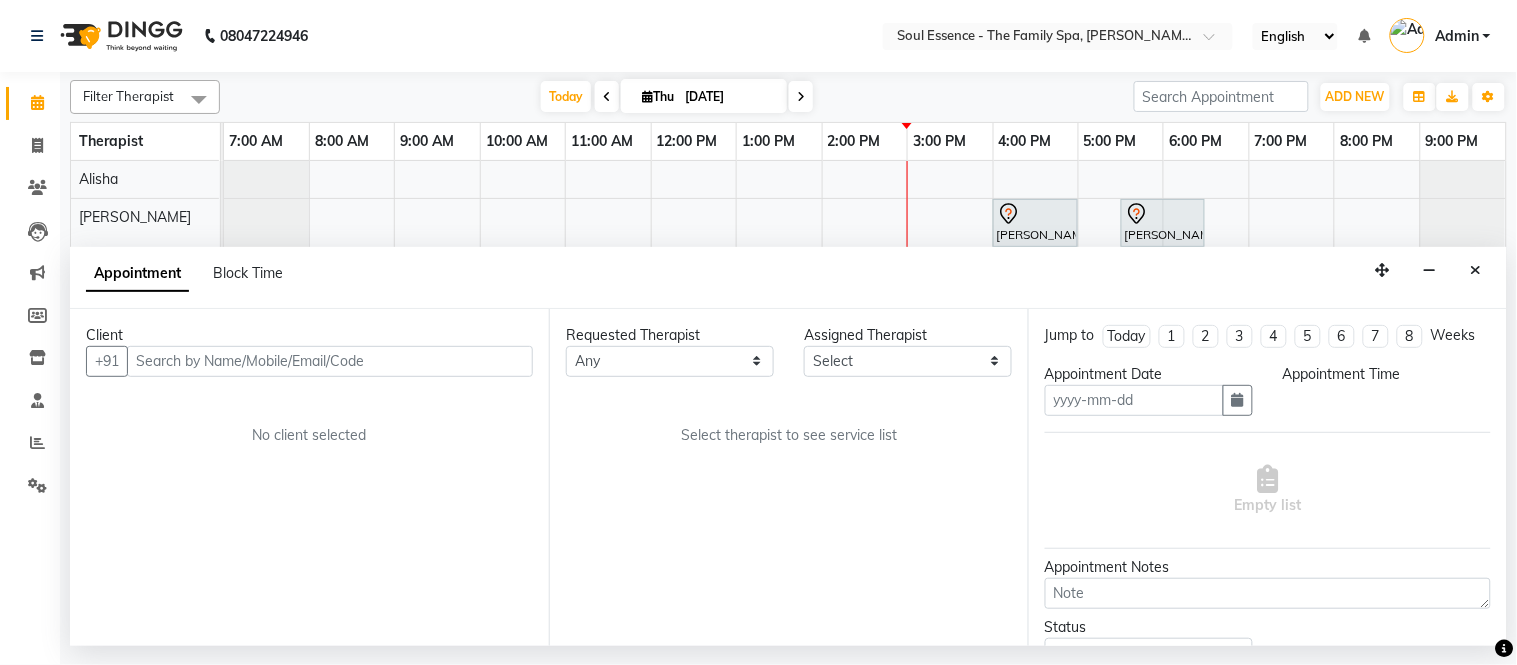 type on "[DATE]" 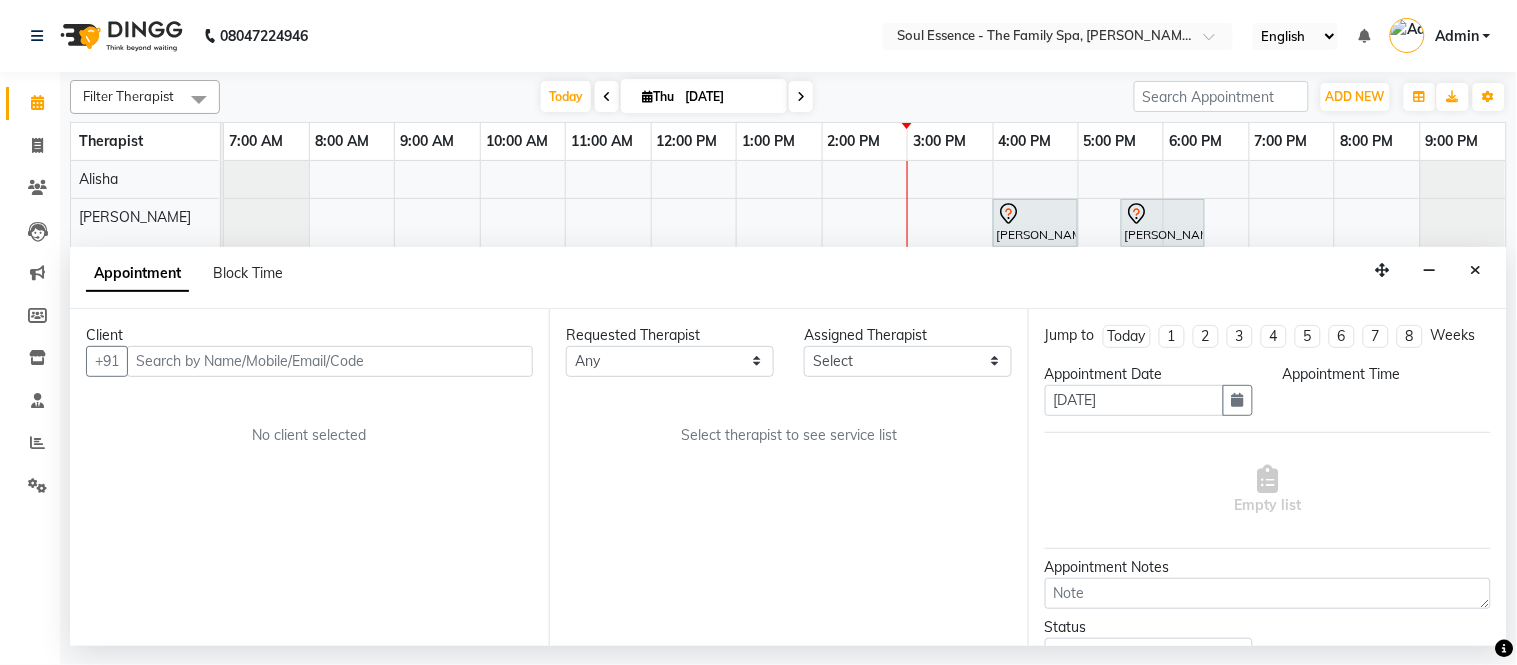 select on "960" 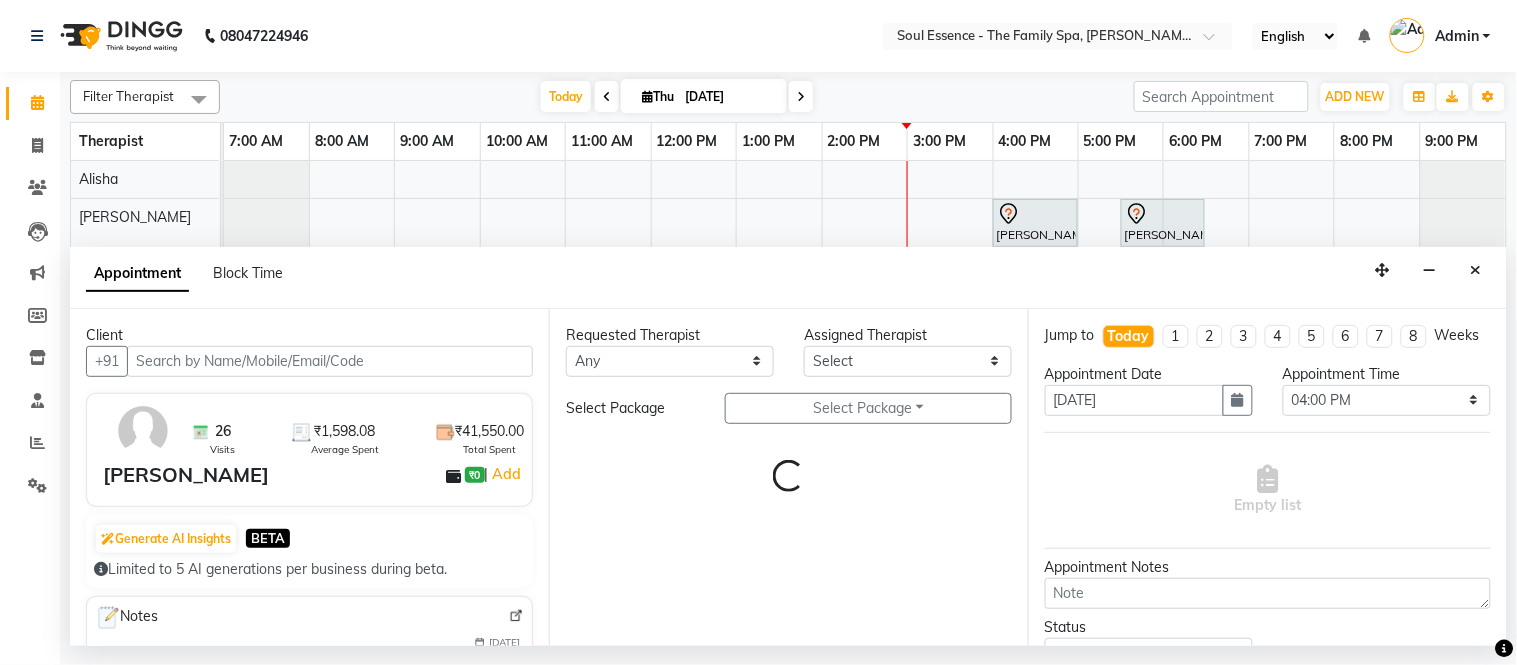 select on "64215" 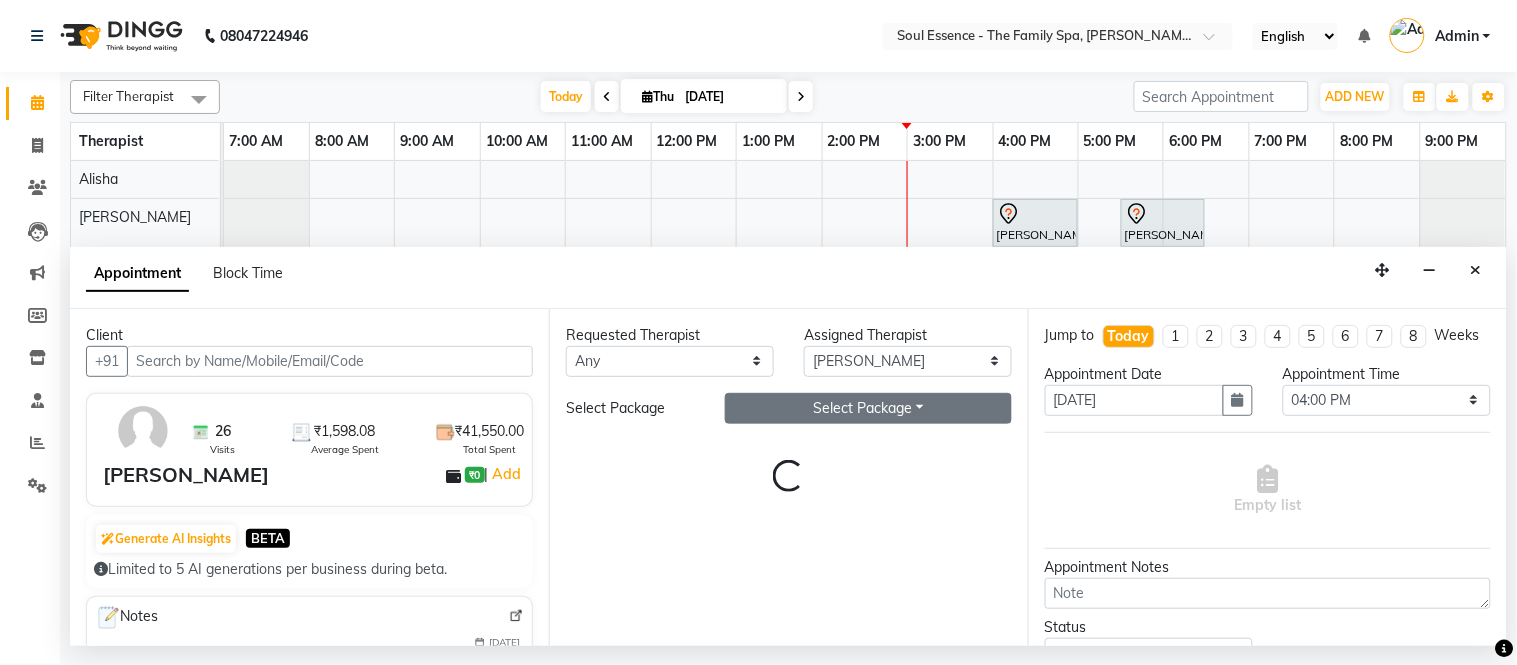 select on "1188" 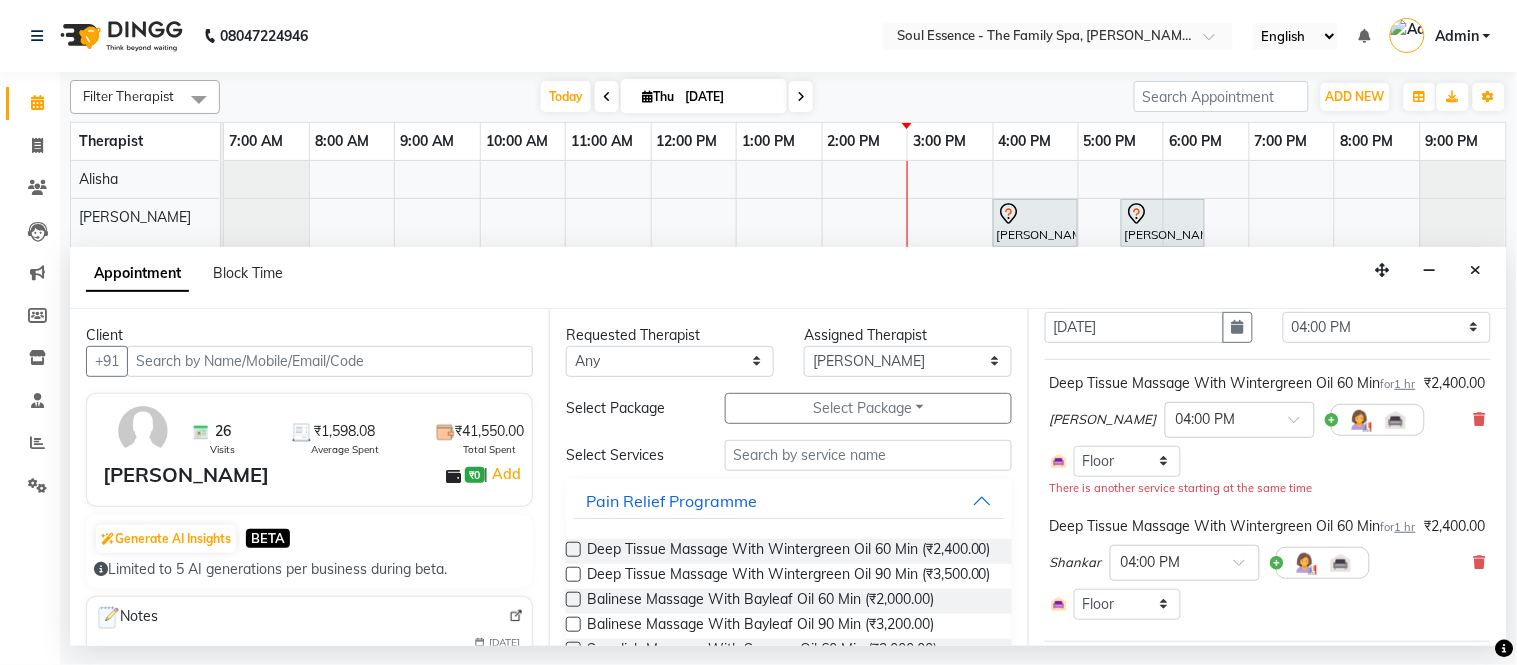 scroll, scrollTop: 0, scrollLeft: 0, axis: both 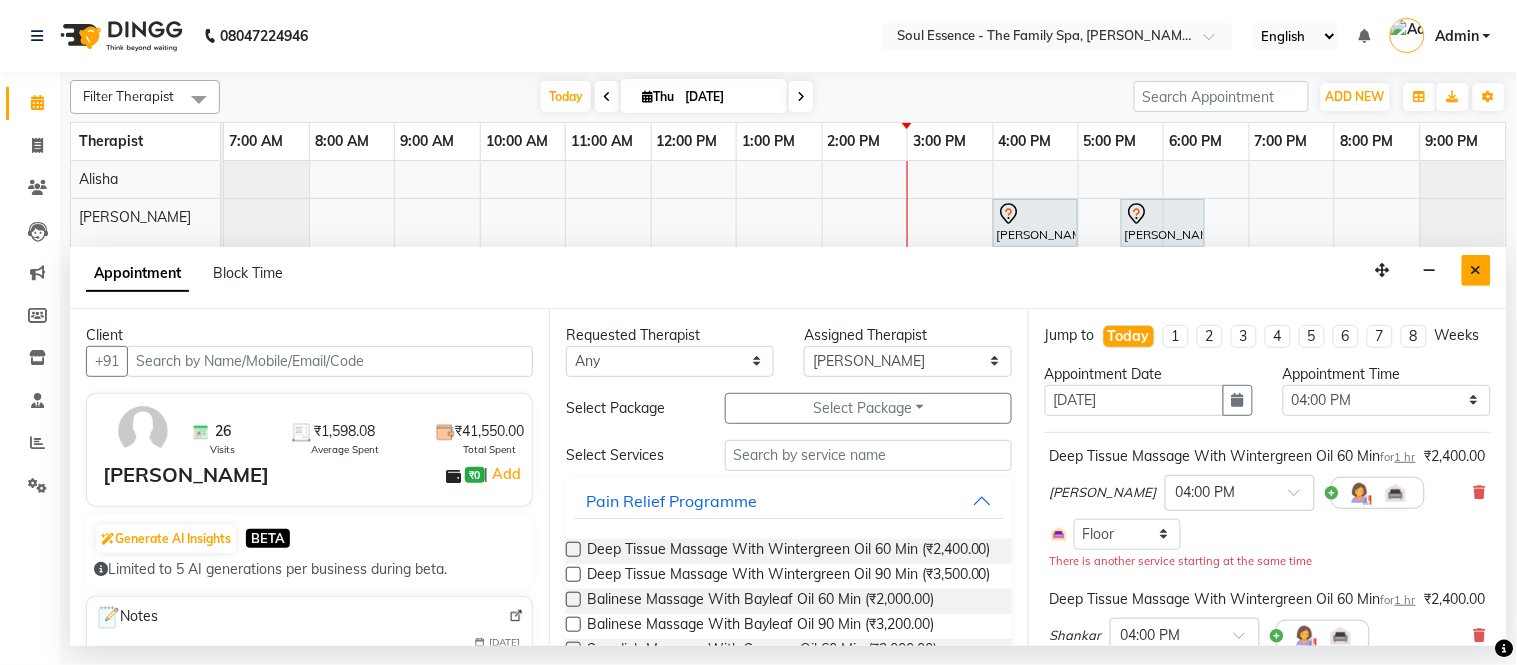 click at bounding box center (1476, 270) 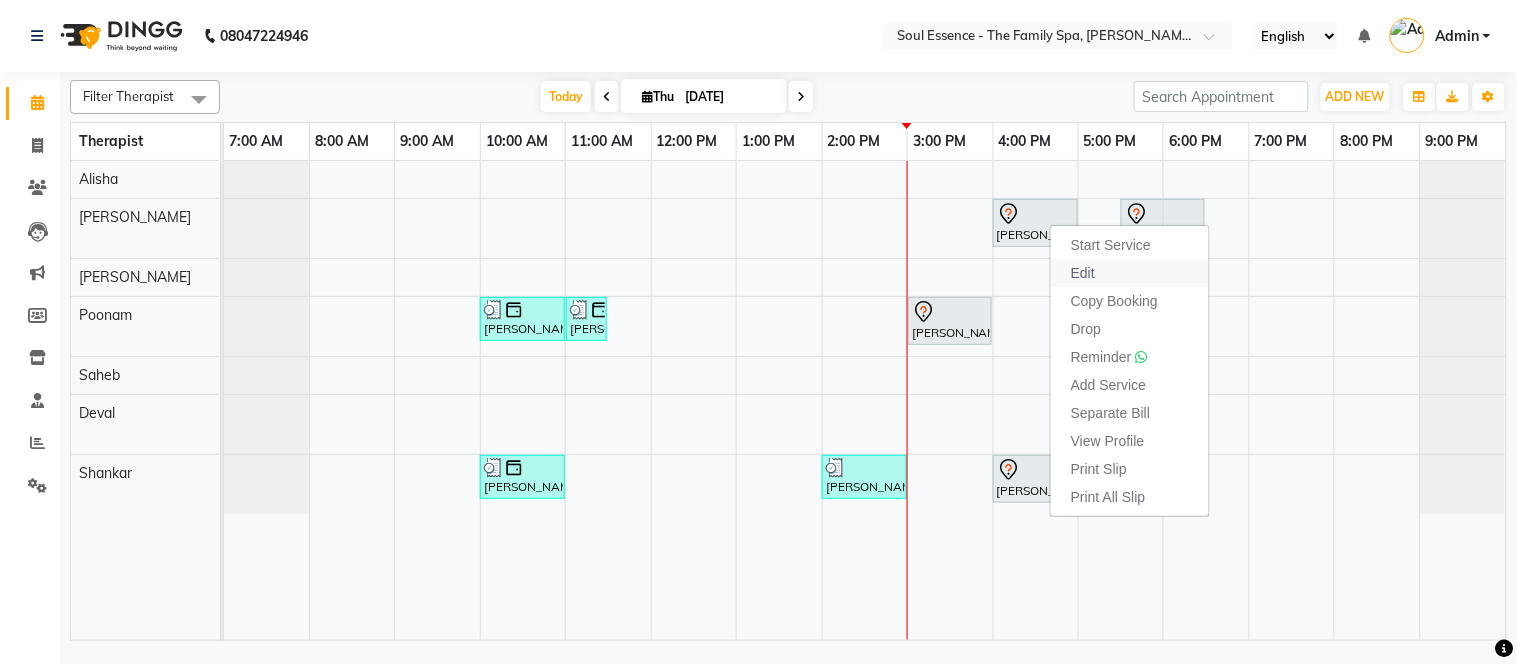 click on "Edit" at bounding box center [1130, 273] 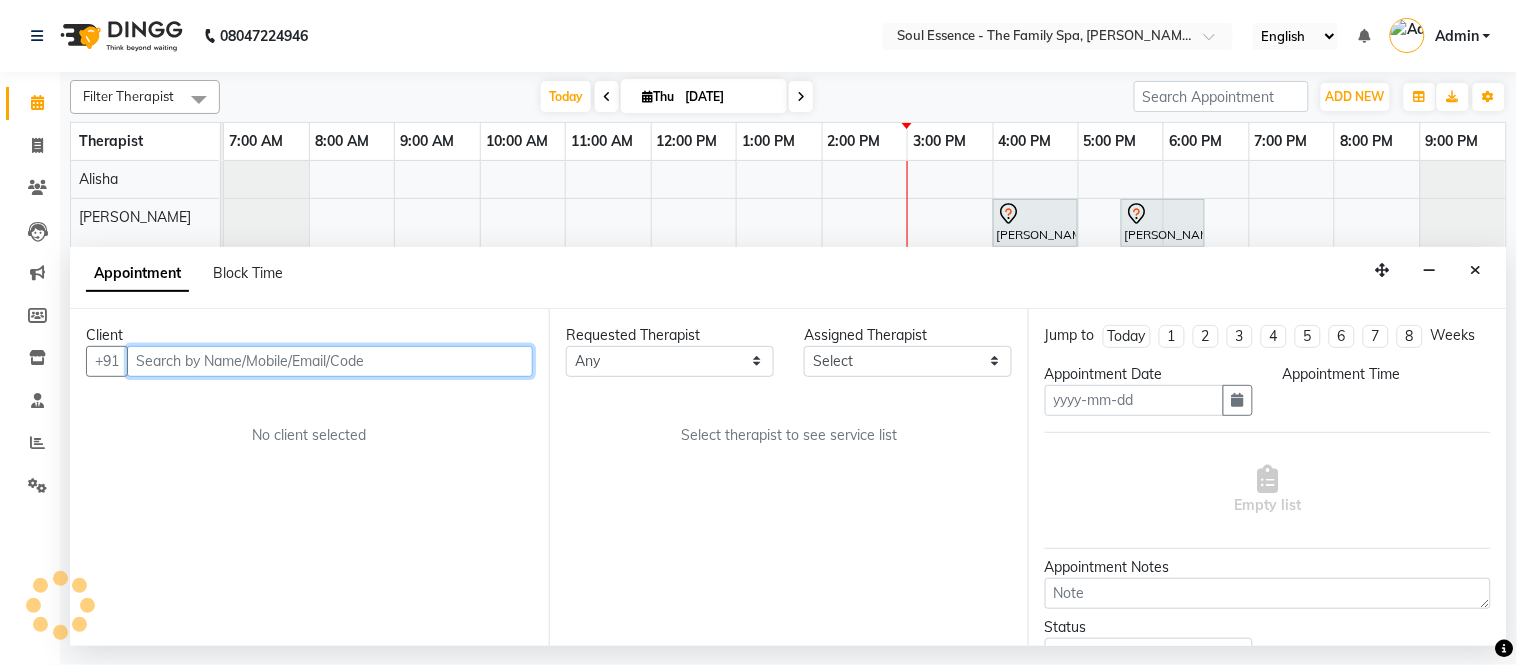 type on "[DATE]" 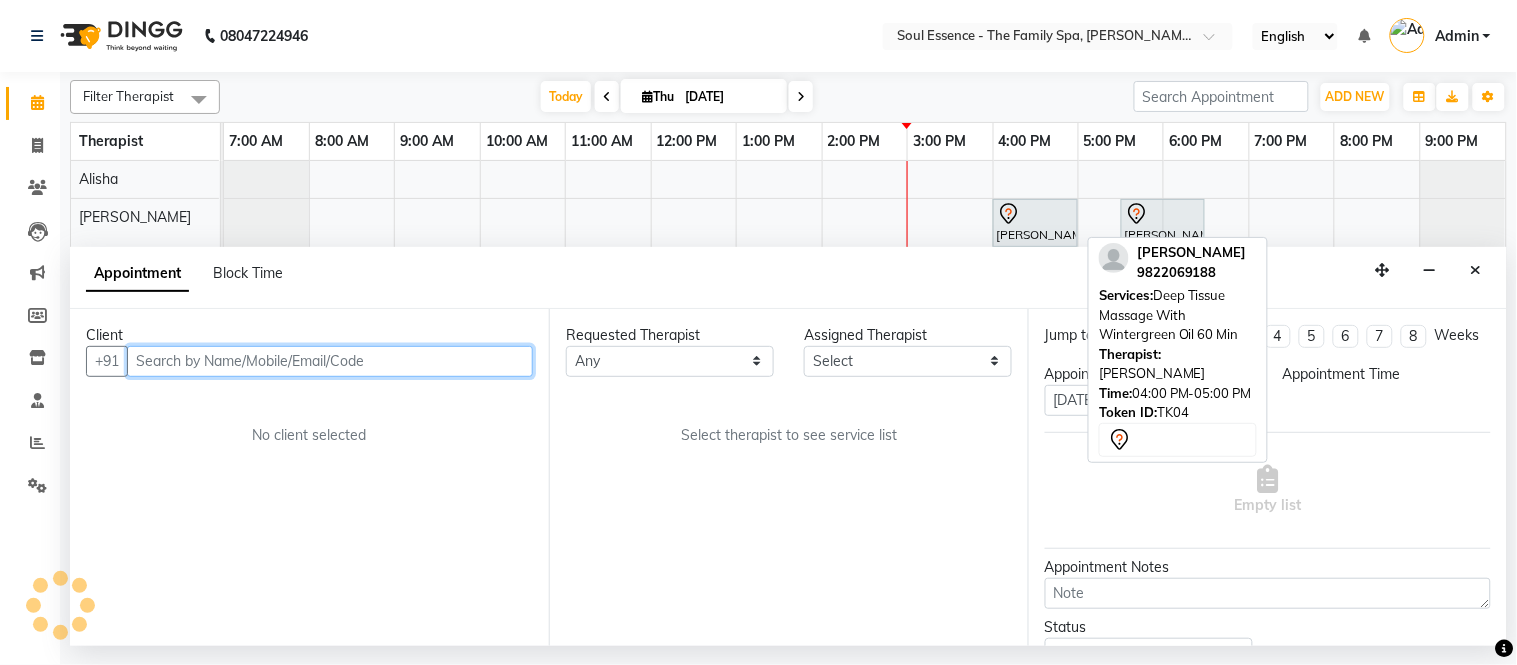 select on "64215" 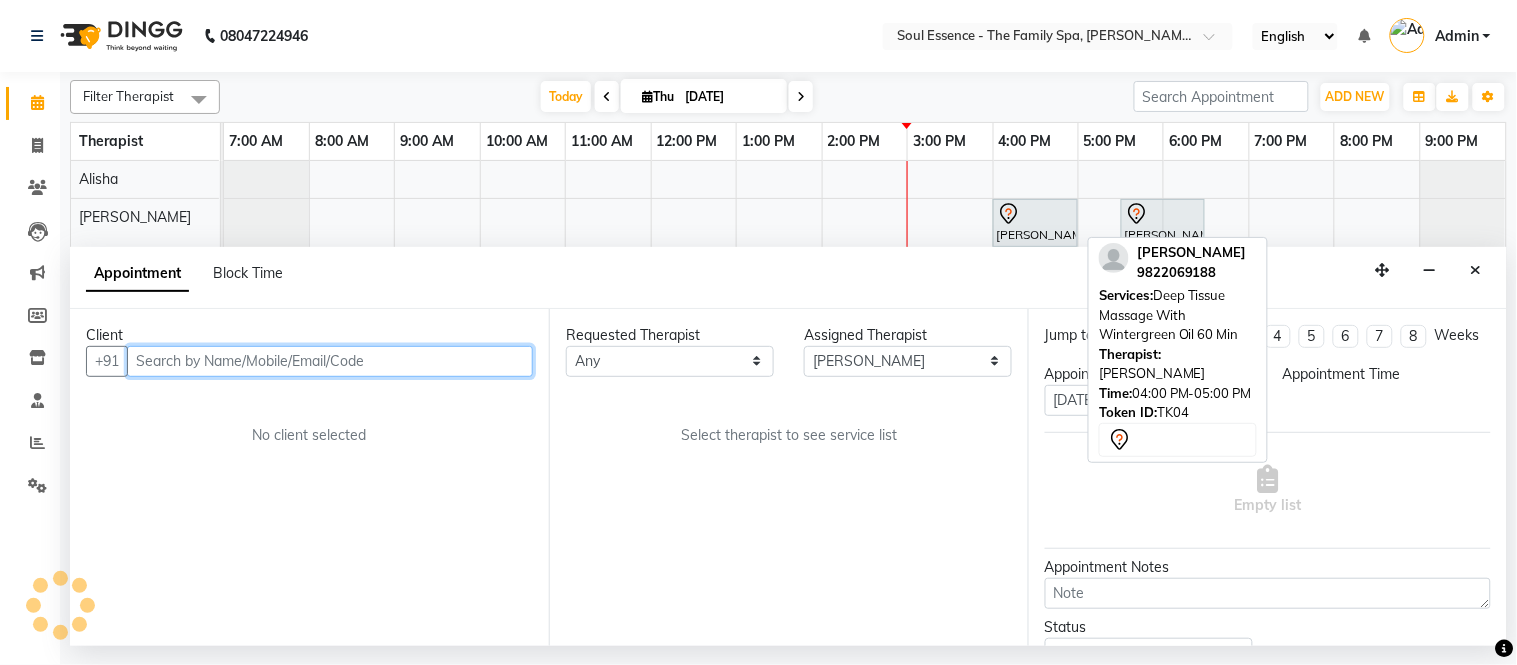 select on "960" 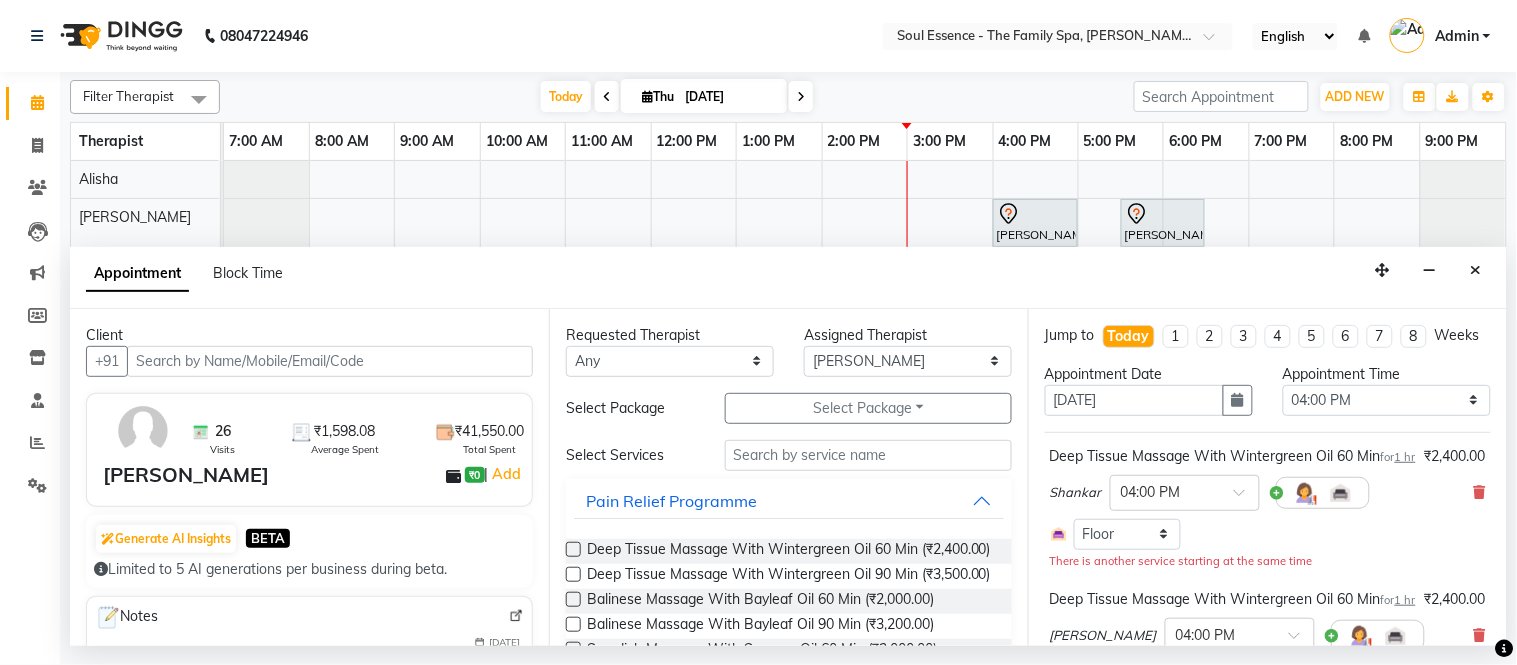 click on "Shankar  × 04:00 PM" at bounding box center (1268, 493) 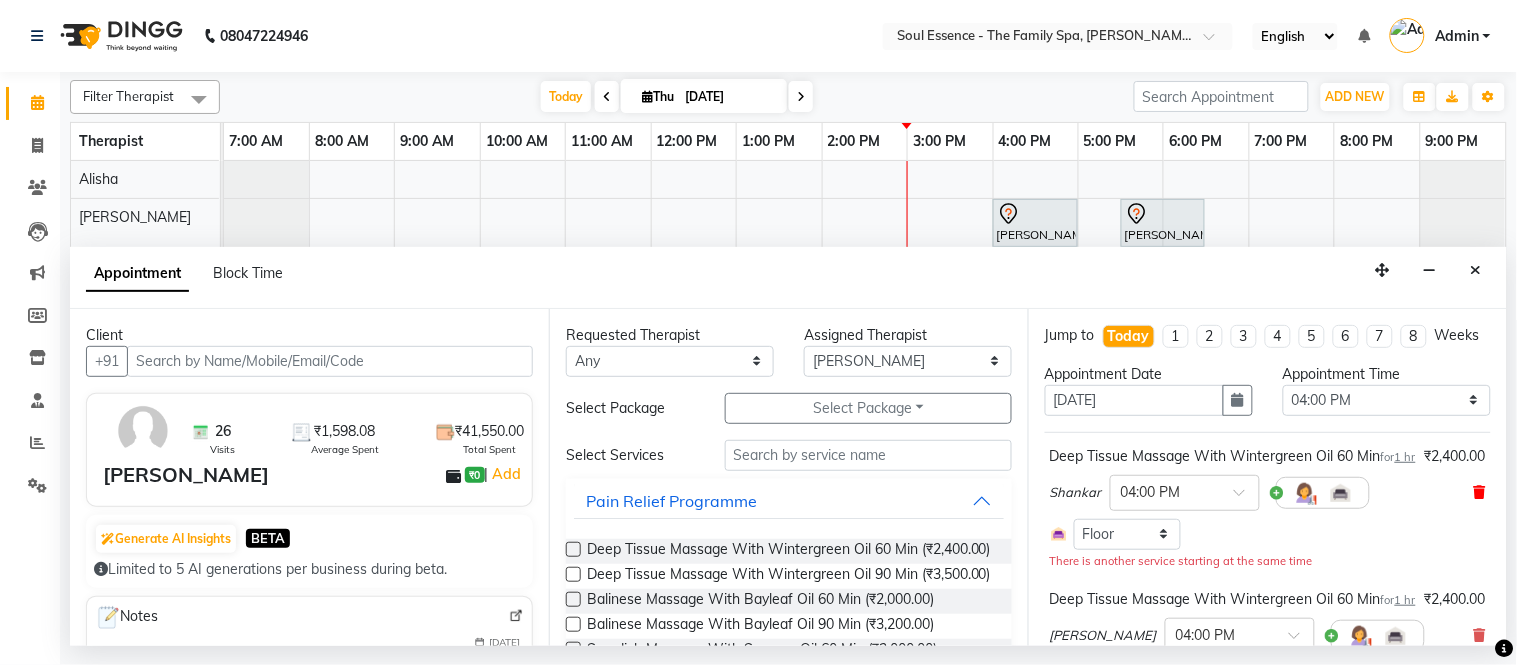 click at bounding box center [1480, 492] 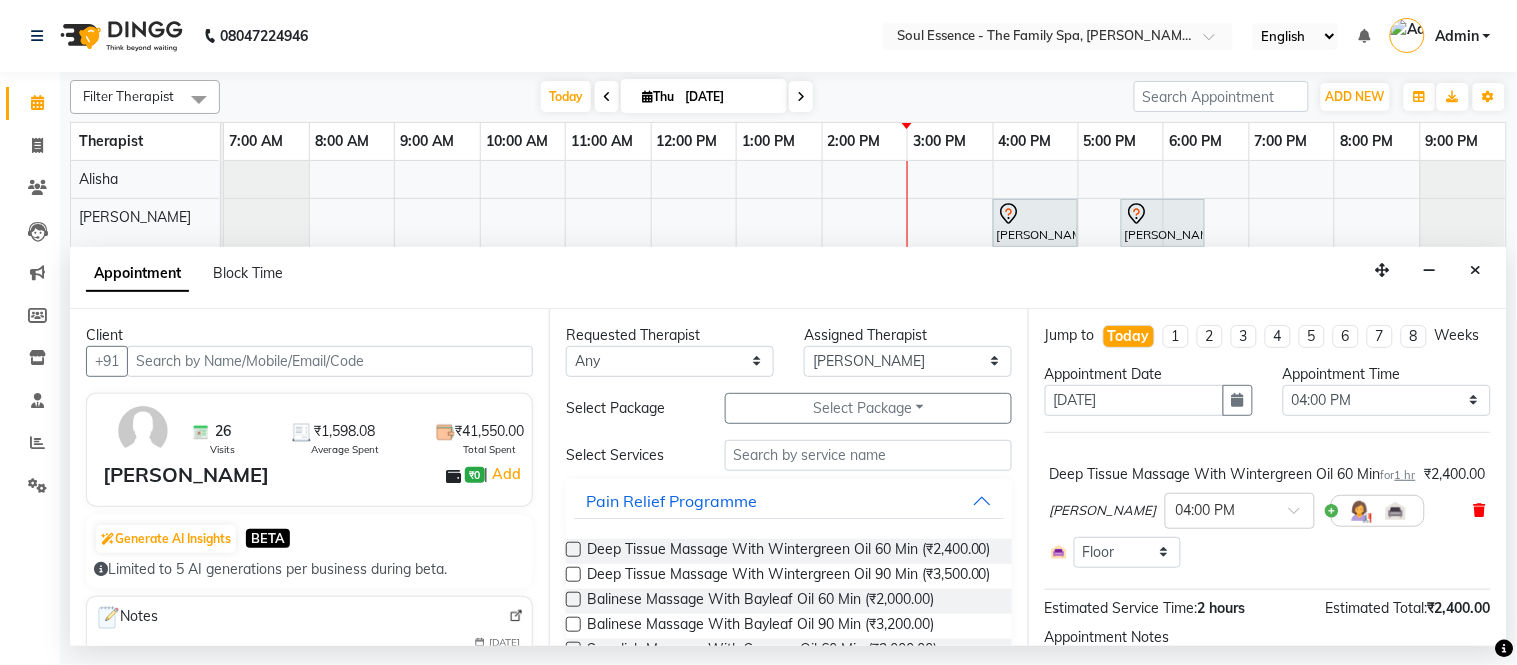 click at bounding box center (1480, 510) 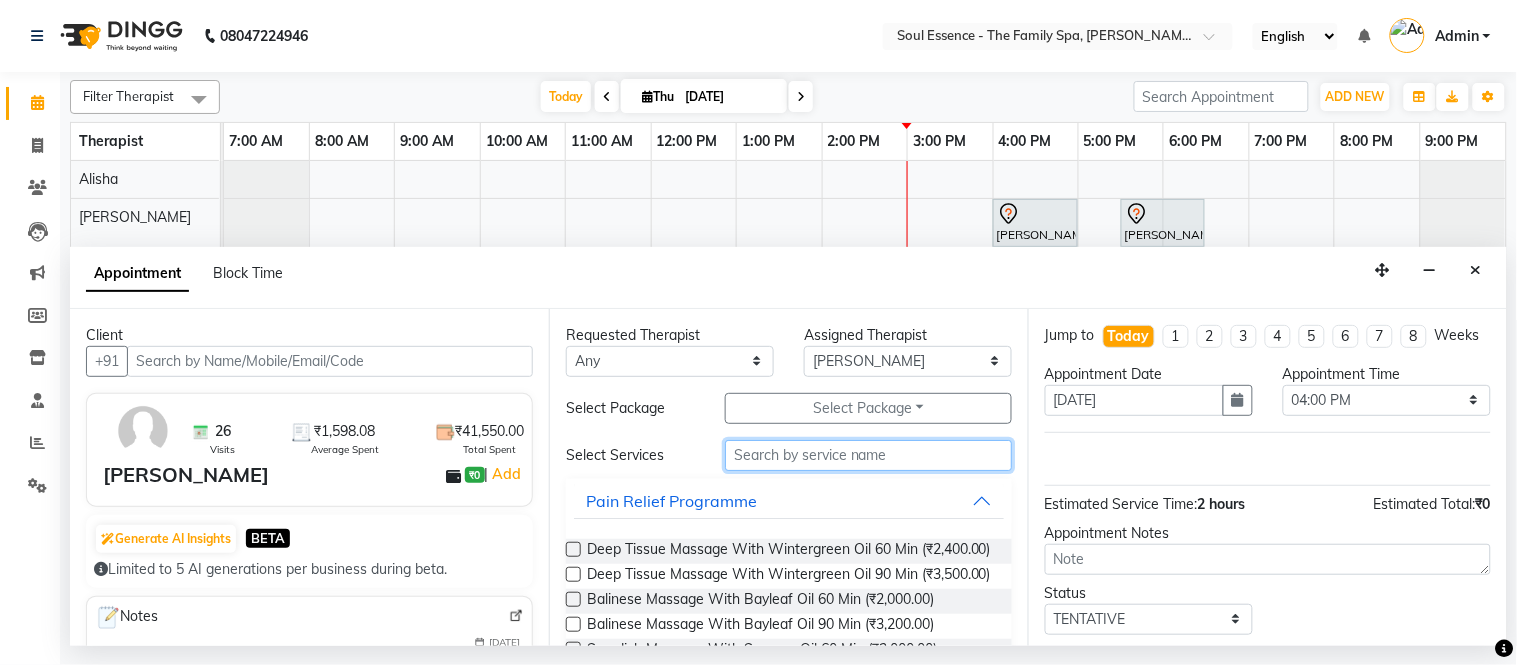 click at bounding box center [868, 455] 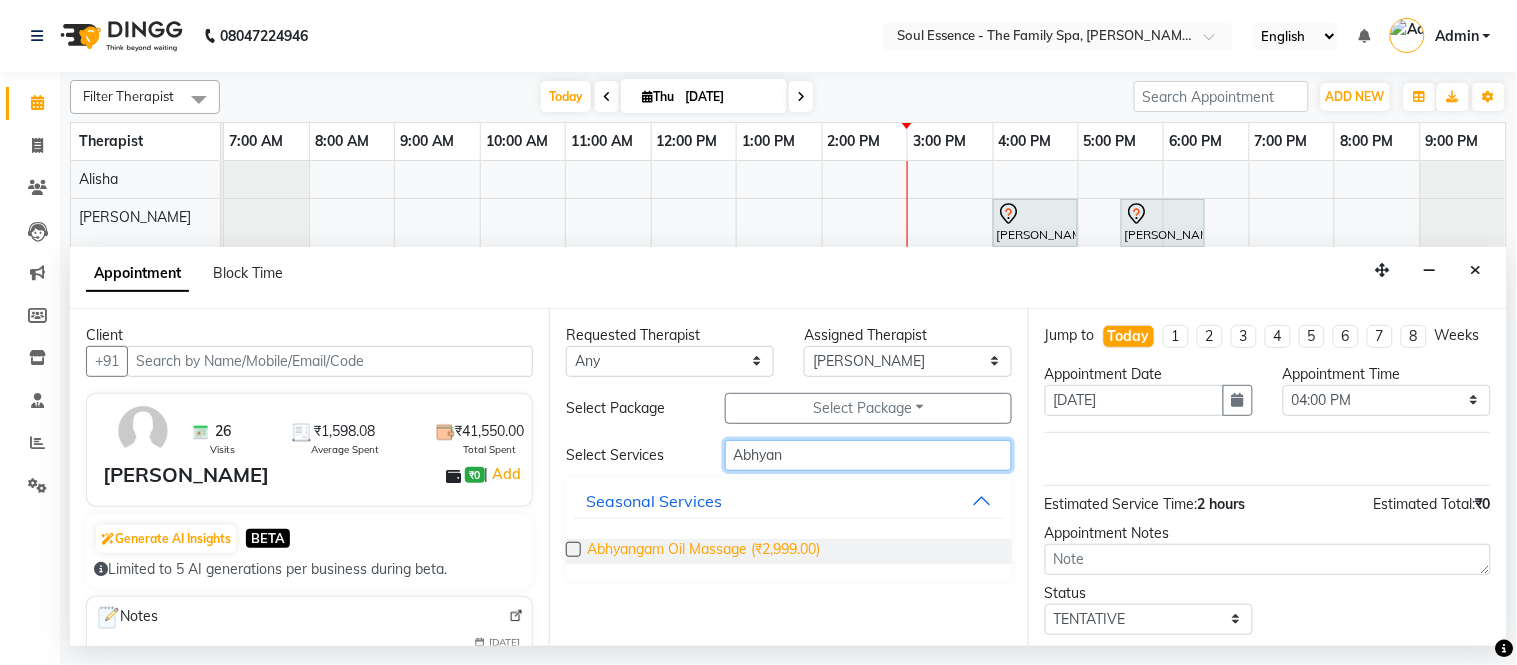 type on "Abhyan" 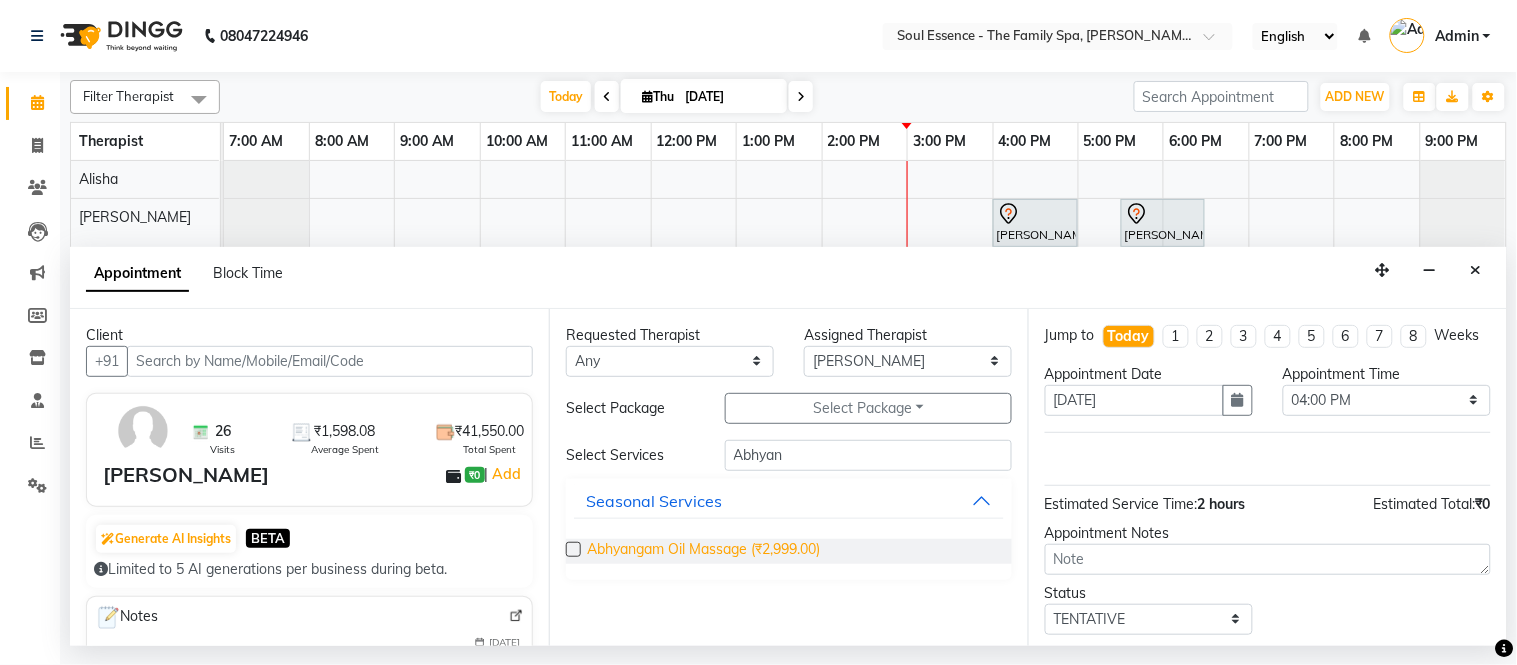 click on "Abhyangam Oil Massage (₹2,999.00)" at bounding box center (703, 551) 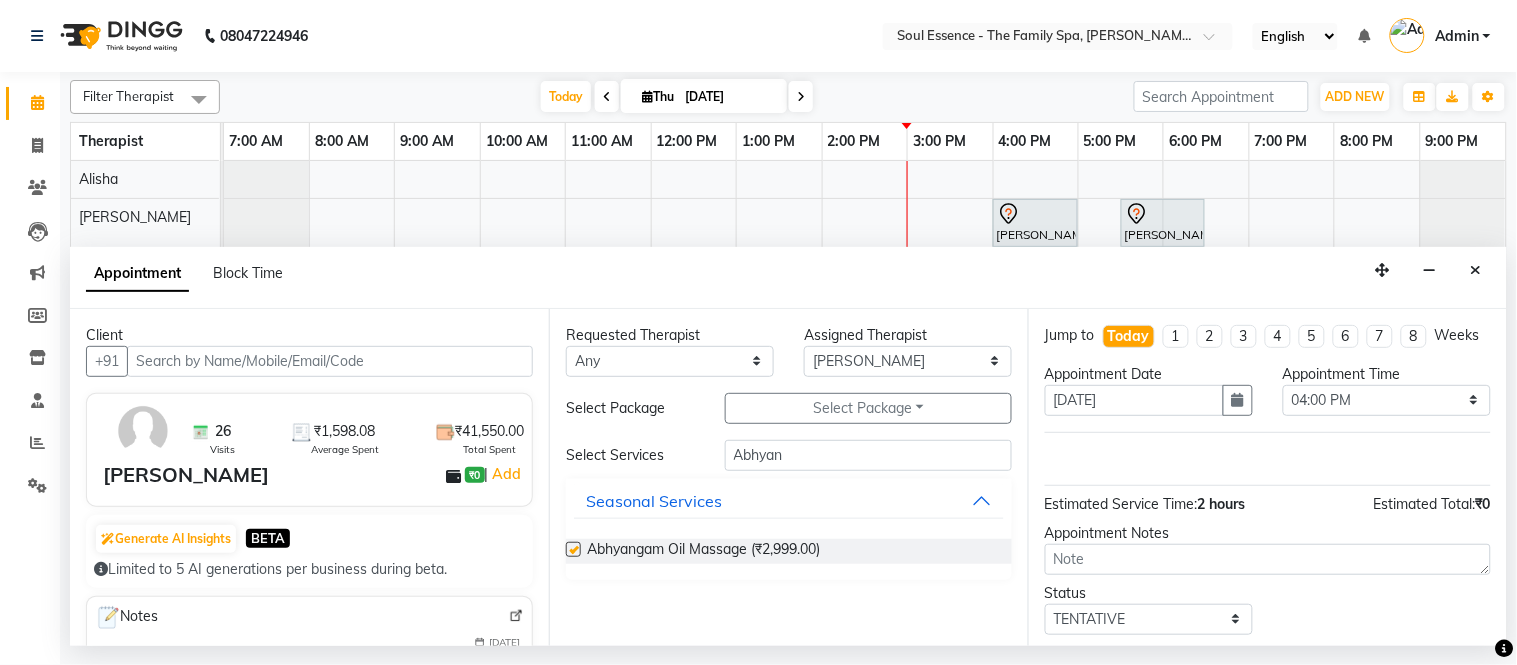 checkbox on "false" 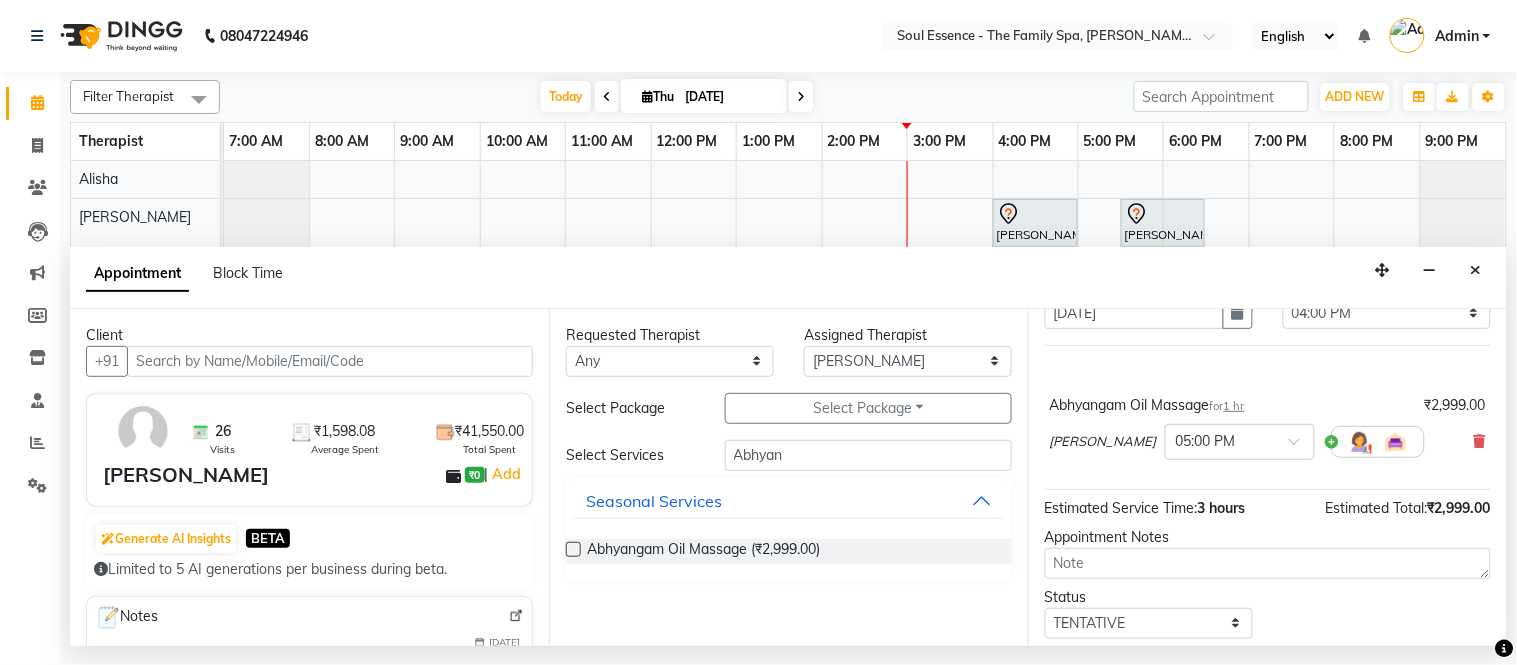 scroll, scrollTop: 166, scrollLeft: 0, axis: vertical 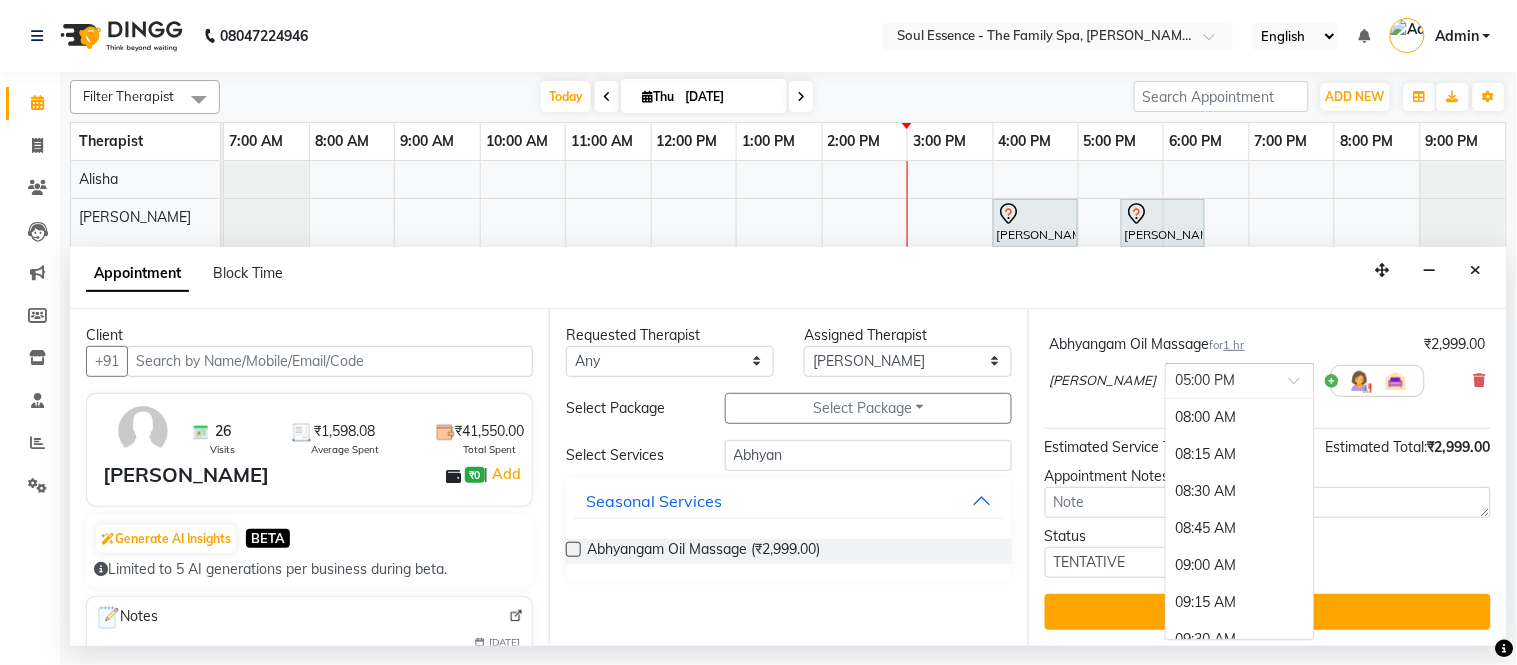 click at bounding box center (1220, 379) 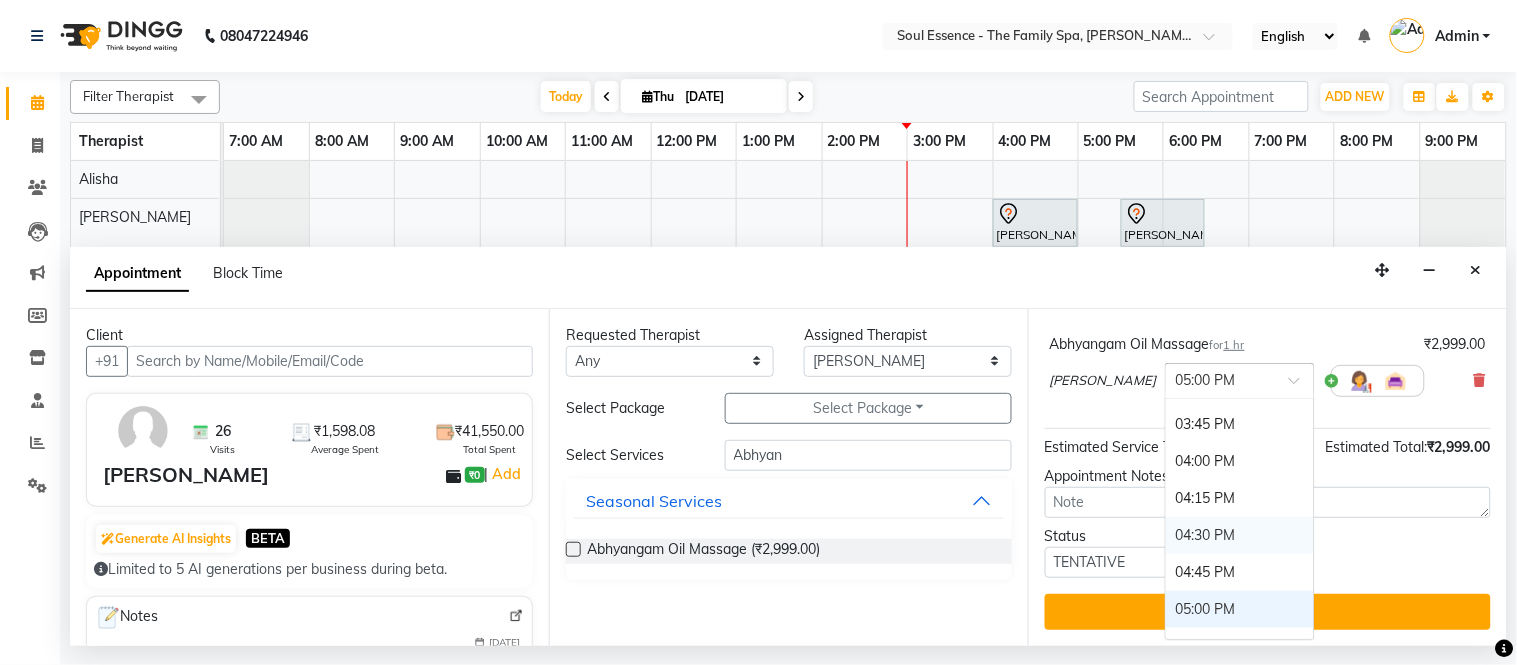 scroll, scrollTop: 1108, scrollLeft: 0, axis: vertical 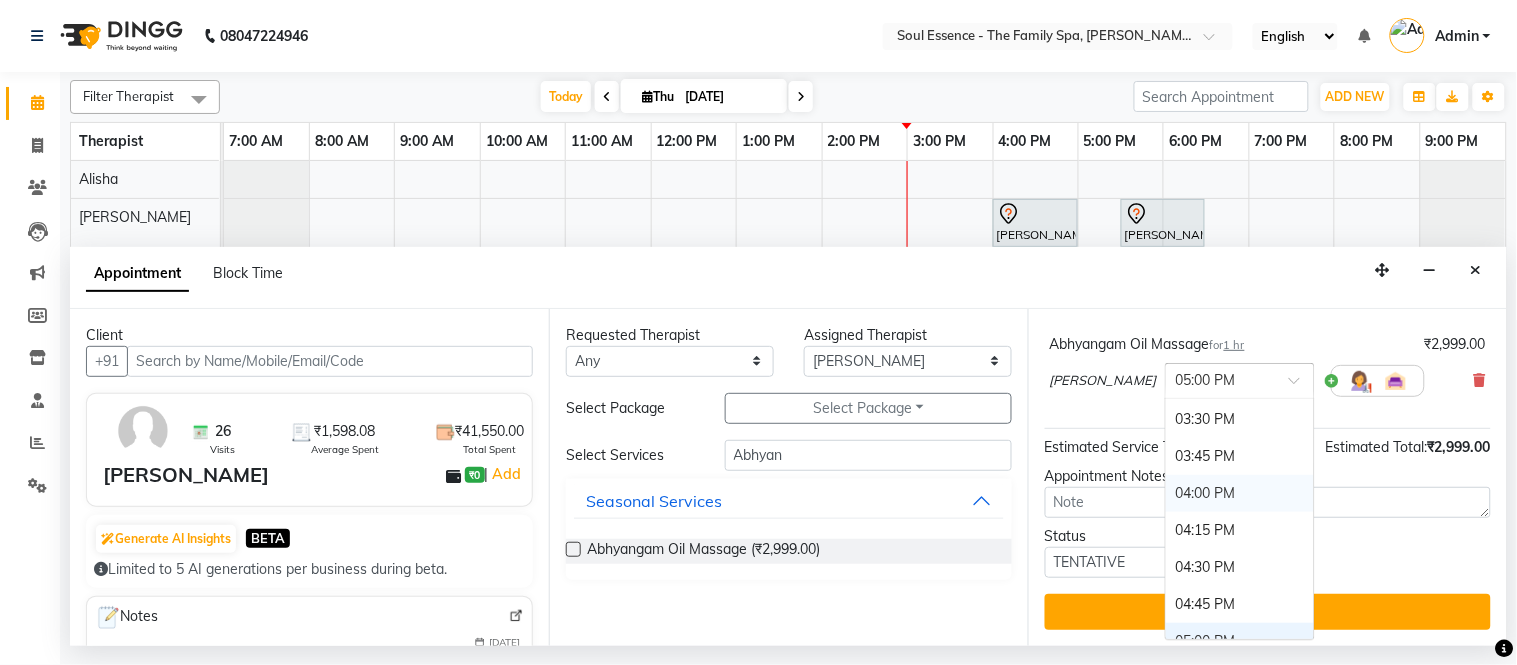click on "04:00 PM" at bounding box center (1240, 493) 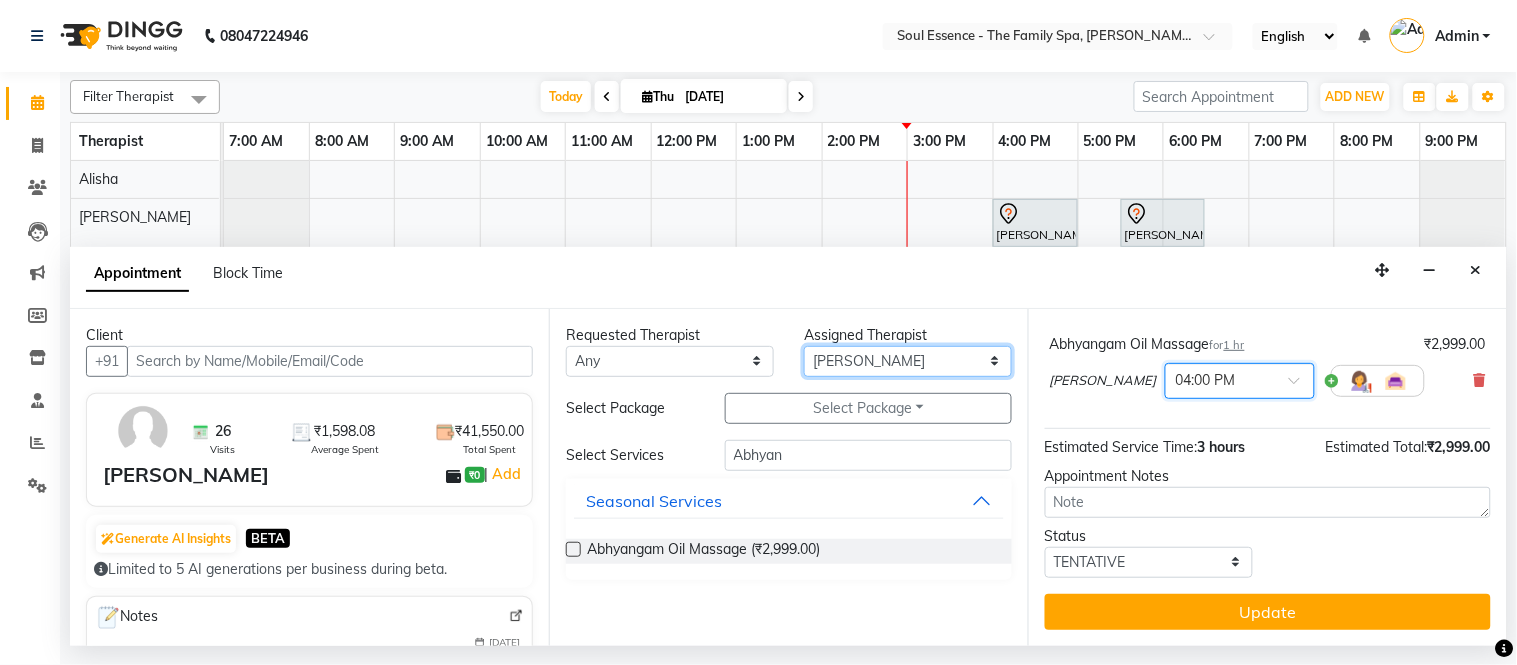 click on "Select [PERSON_NAME] [PERSON_NAME] Poonam Saheb [PERSON_NAME]" at bounding box center (908, 361) 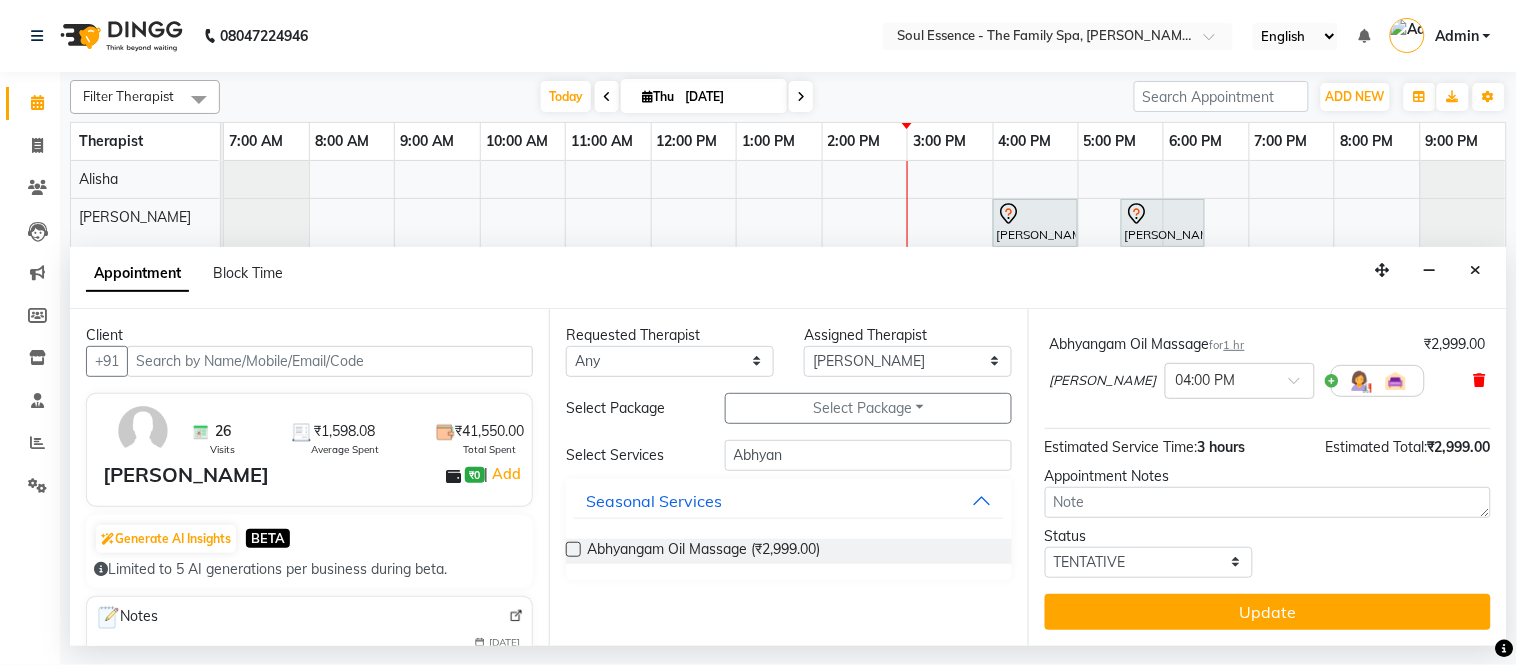 click at bounding box center [1480, 380] 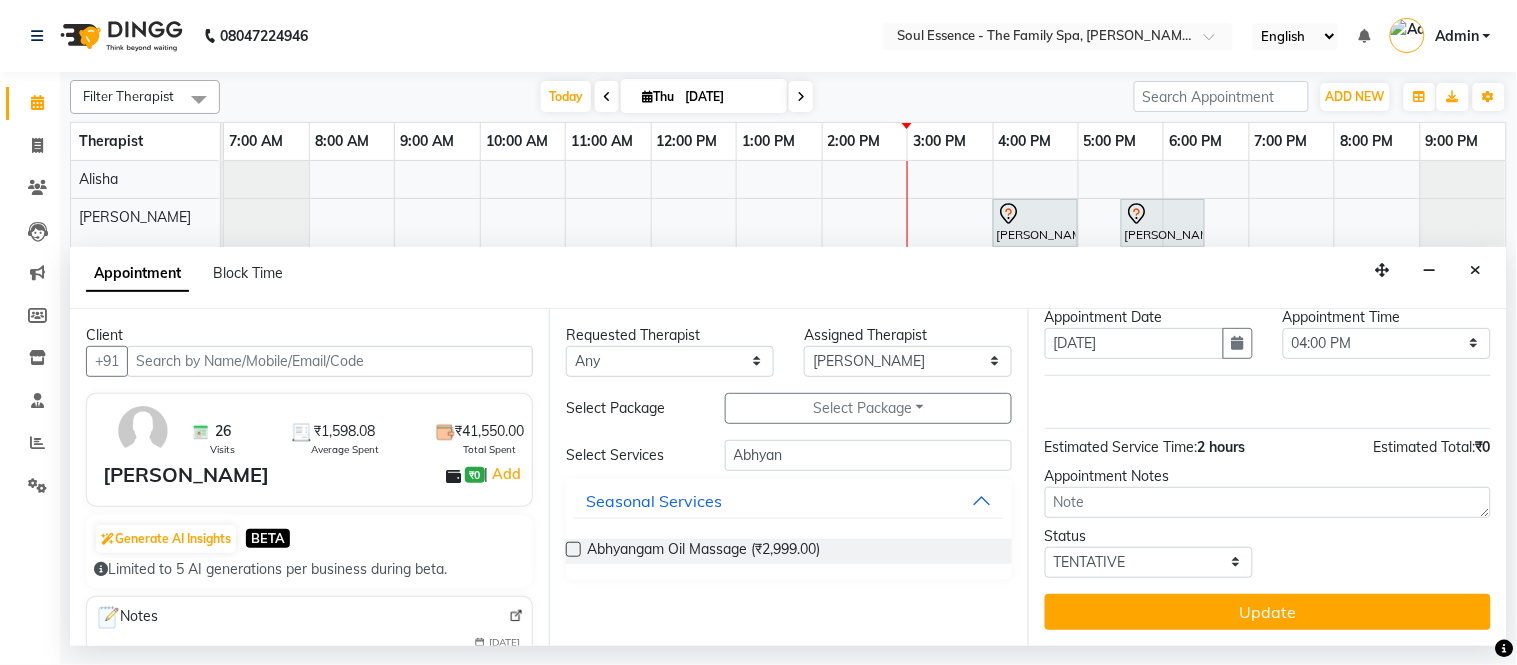 scroll, scrollTop: 75, scrollLeft: 0, axis: vertical 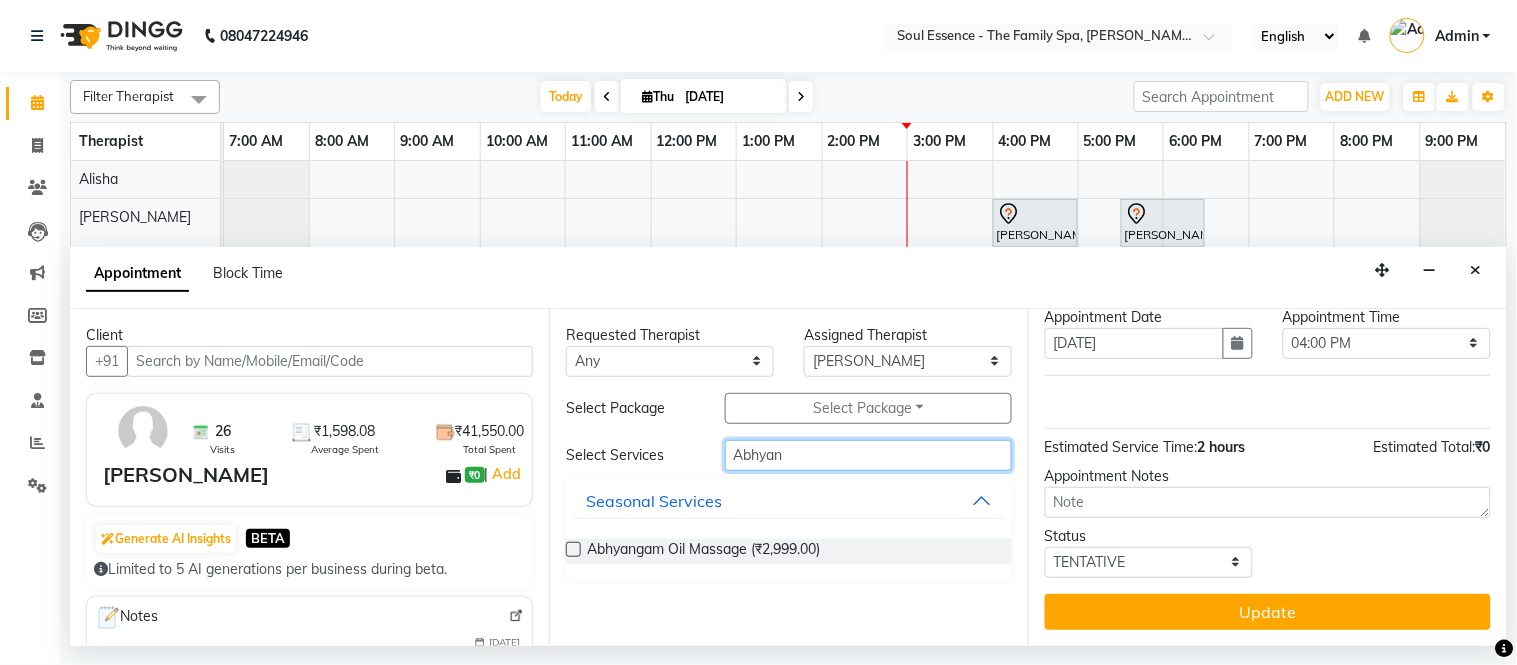 drag, startPoint x: 847, startPoint y: 467, endPoint x: 553, endPoint y: 457, distance: 294.17 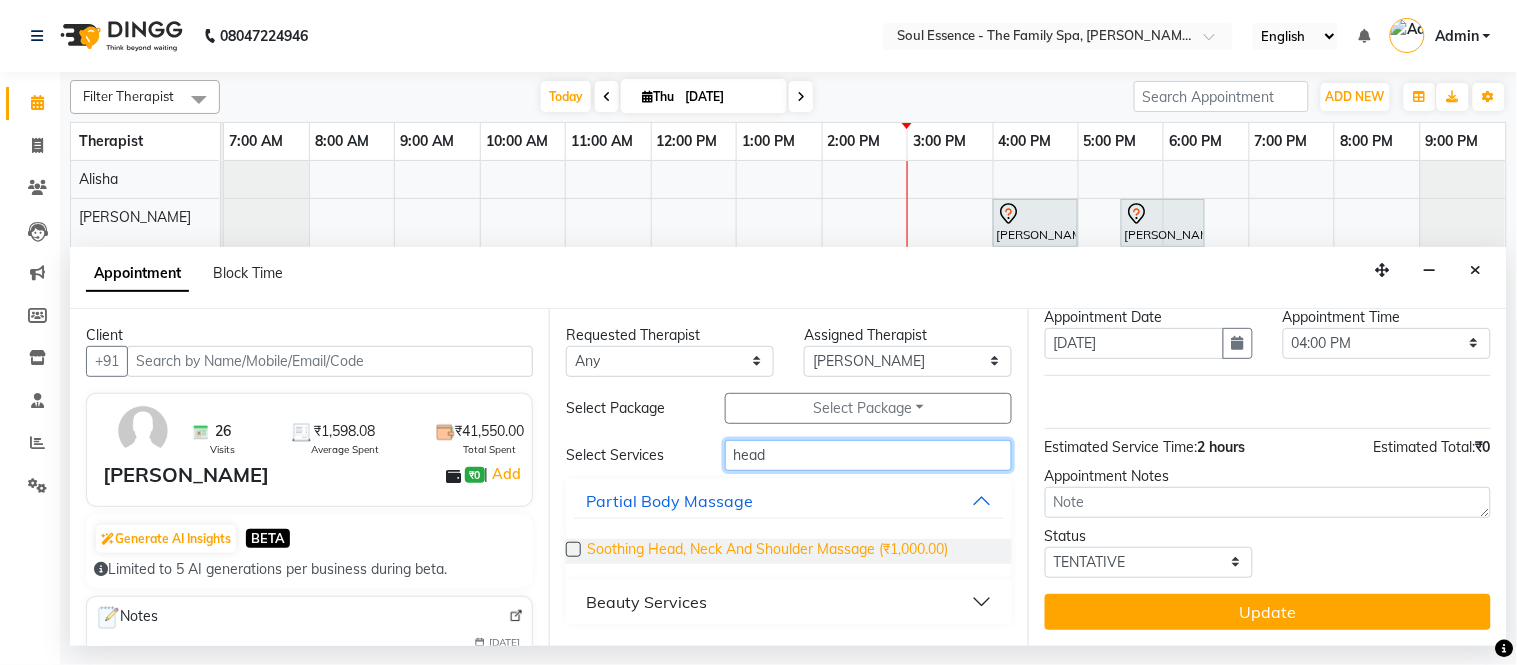 type on "head" 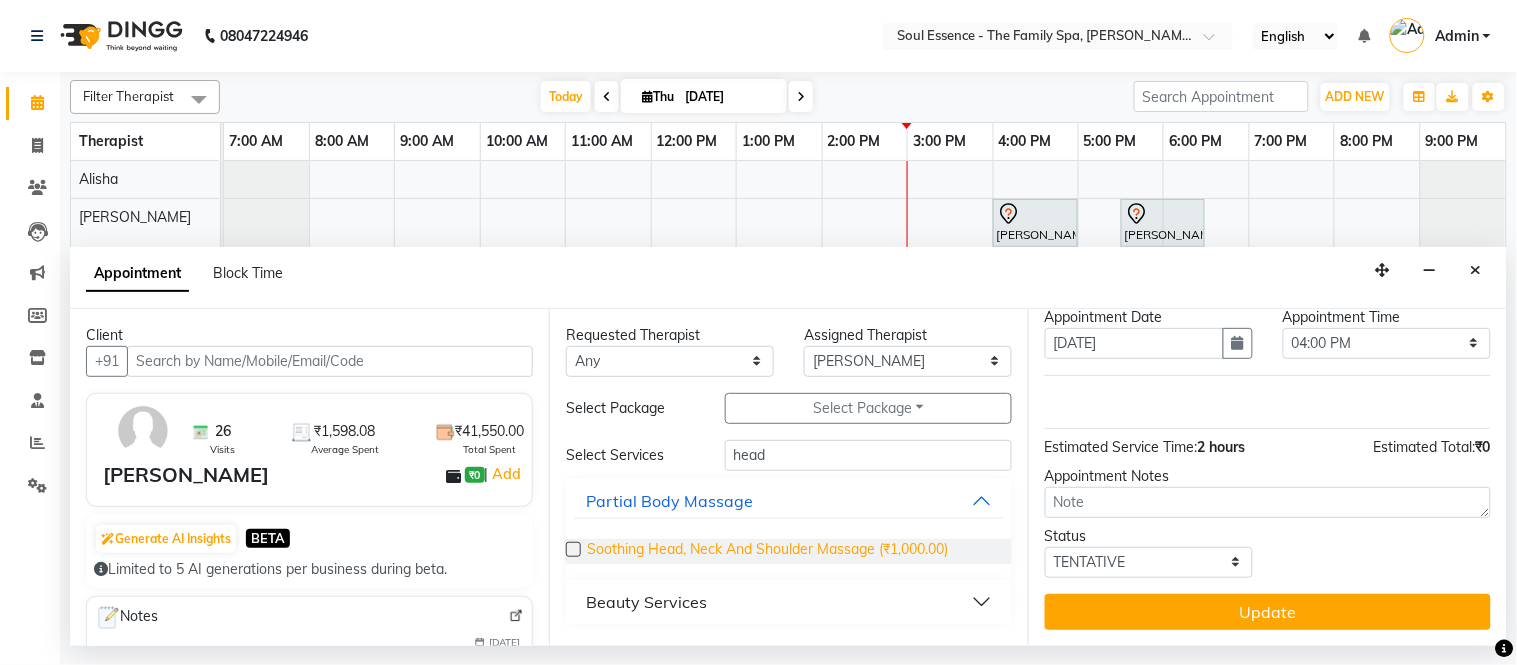 click on "Soothing Head, Neck And Shoulder Massage (₹1,000.00)" at bounding box center (767, 551) 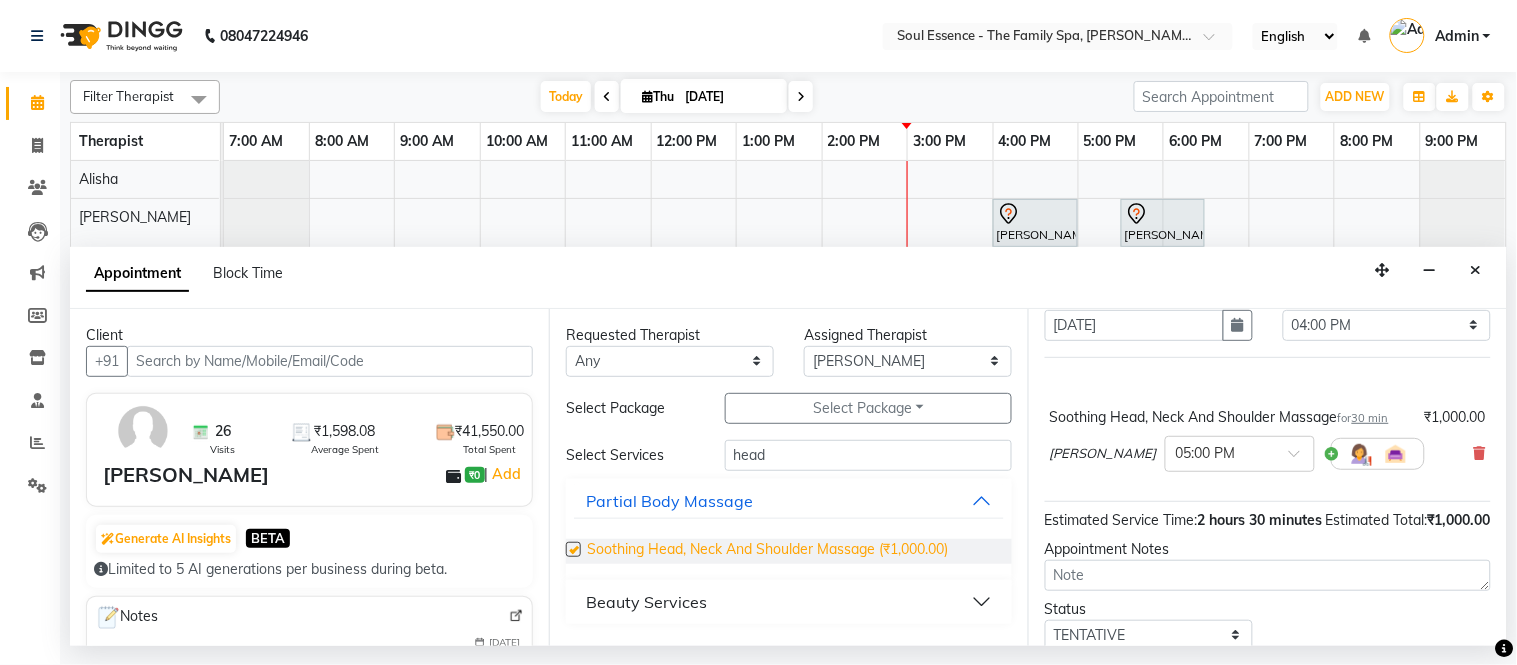scroll, scrollTop: 166, scrollLeft: 0, axis: vertical 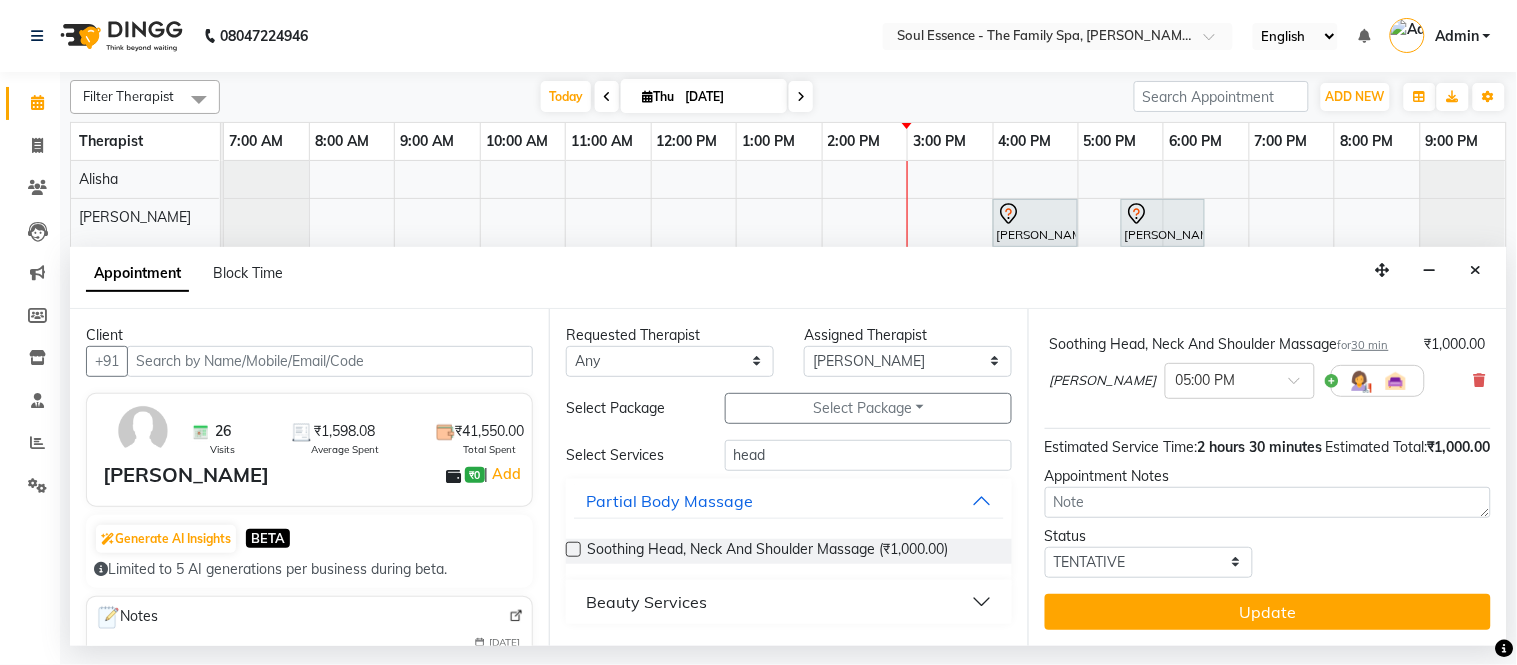 checkbox on "false" 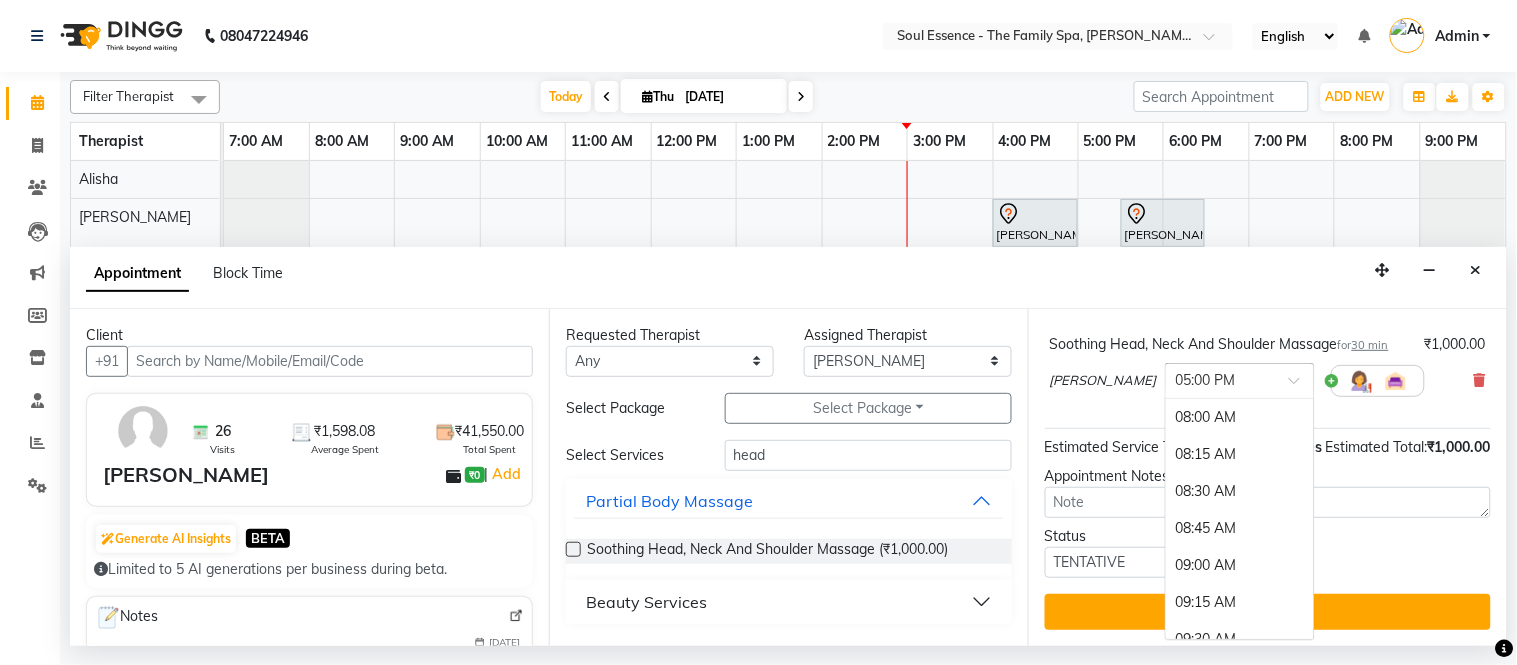 click at bounding box center [1220, 379] 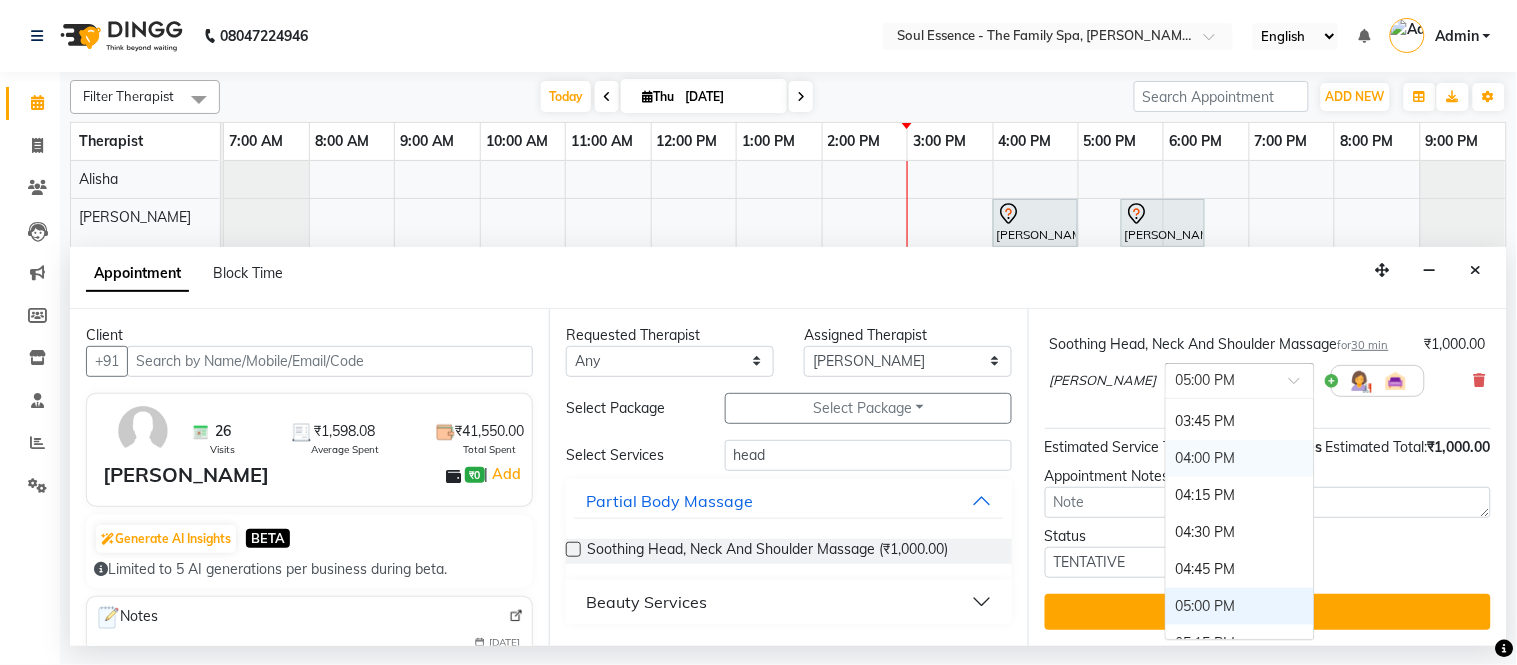 scroll, scrollTop: 1108, scrollLeft: 0, axis: vertical 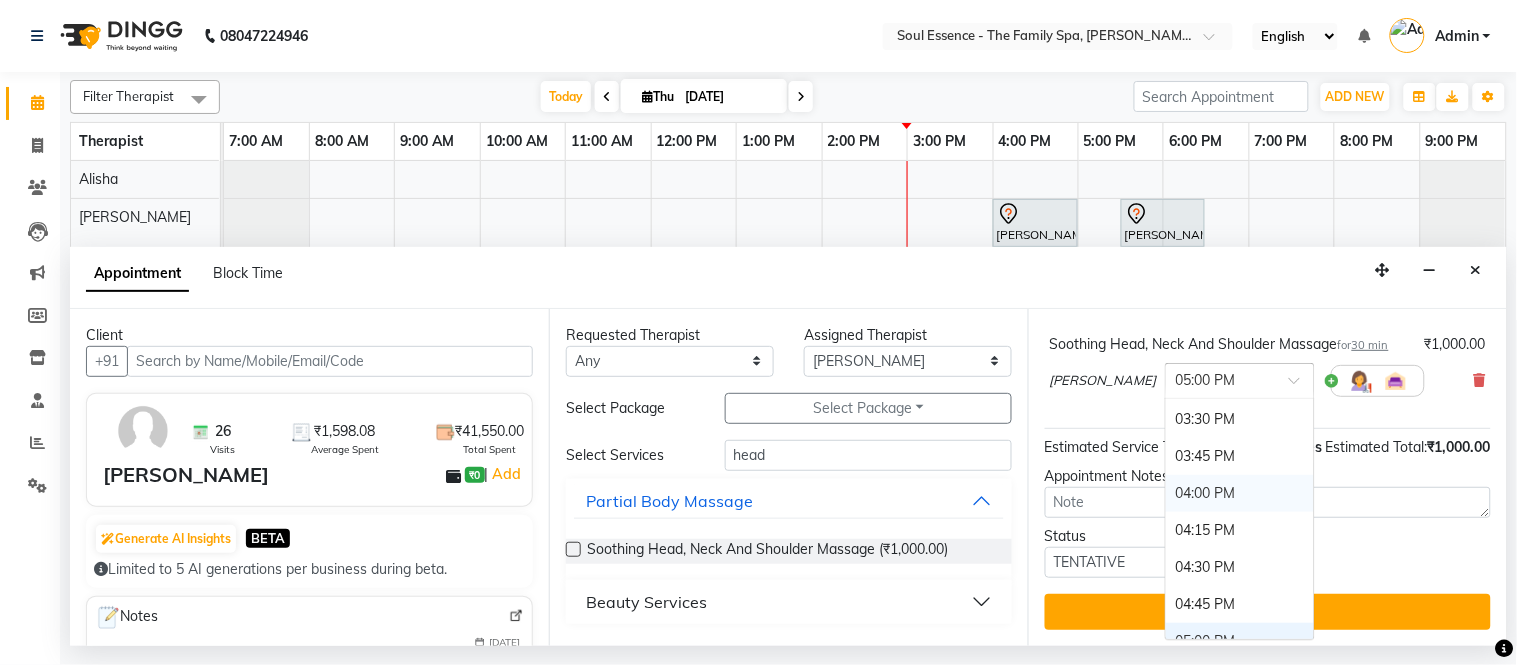 click on "04:00 PM" at bounding box center [1240, 493] 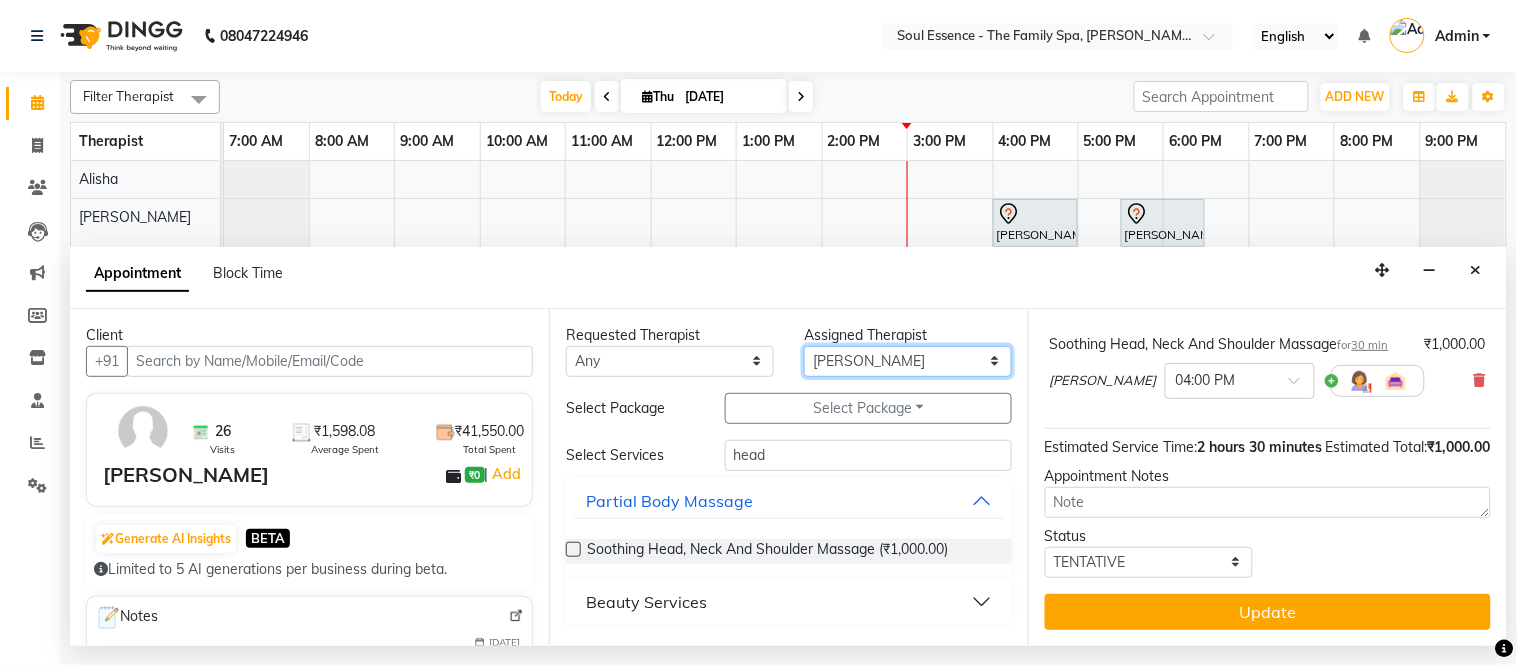 click on "Select [PERSON_NAME] [PERSON_NAME] Poonam Saheb [PERSON_NAME]" at bounding box center [908, 361] 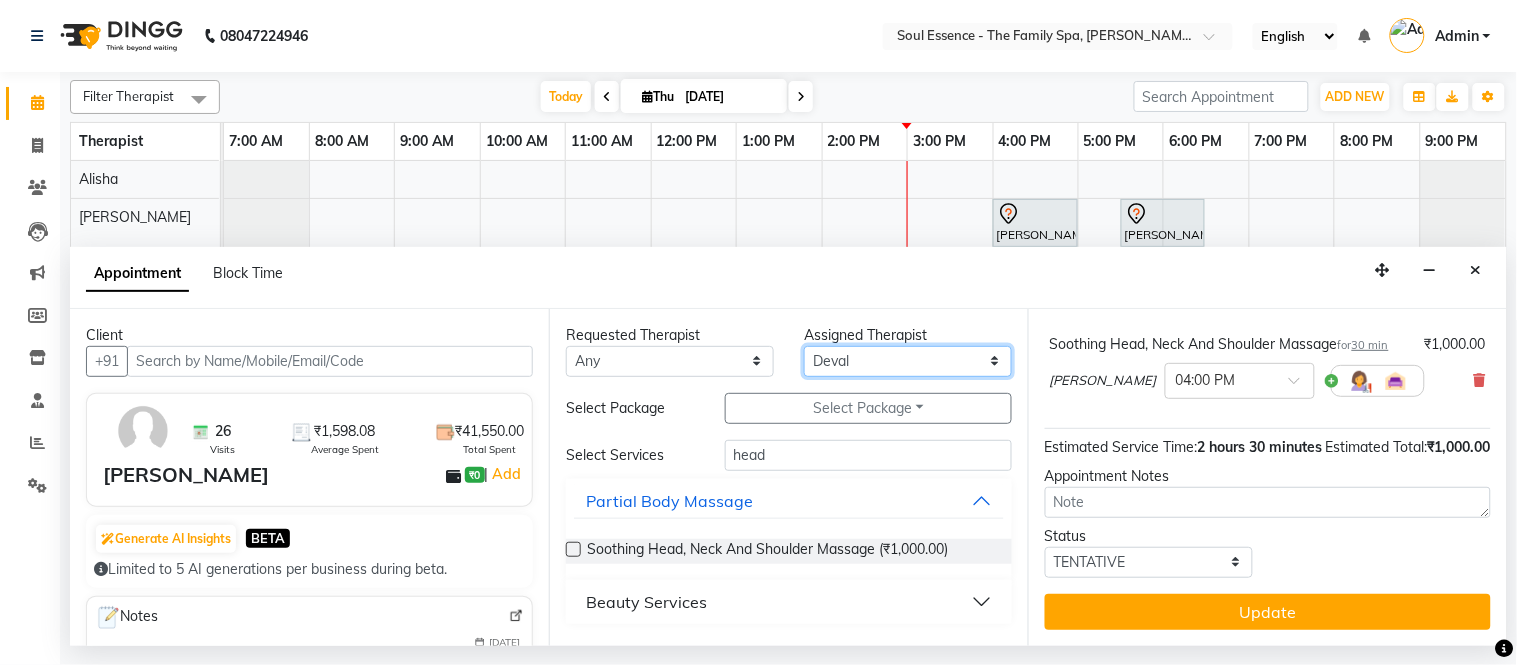 click on "Select [PERSON_NAME] [PERSON_NAME] Poonam Saheb [PERSON_NAME]" at bounding box center [908, 361] 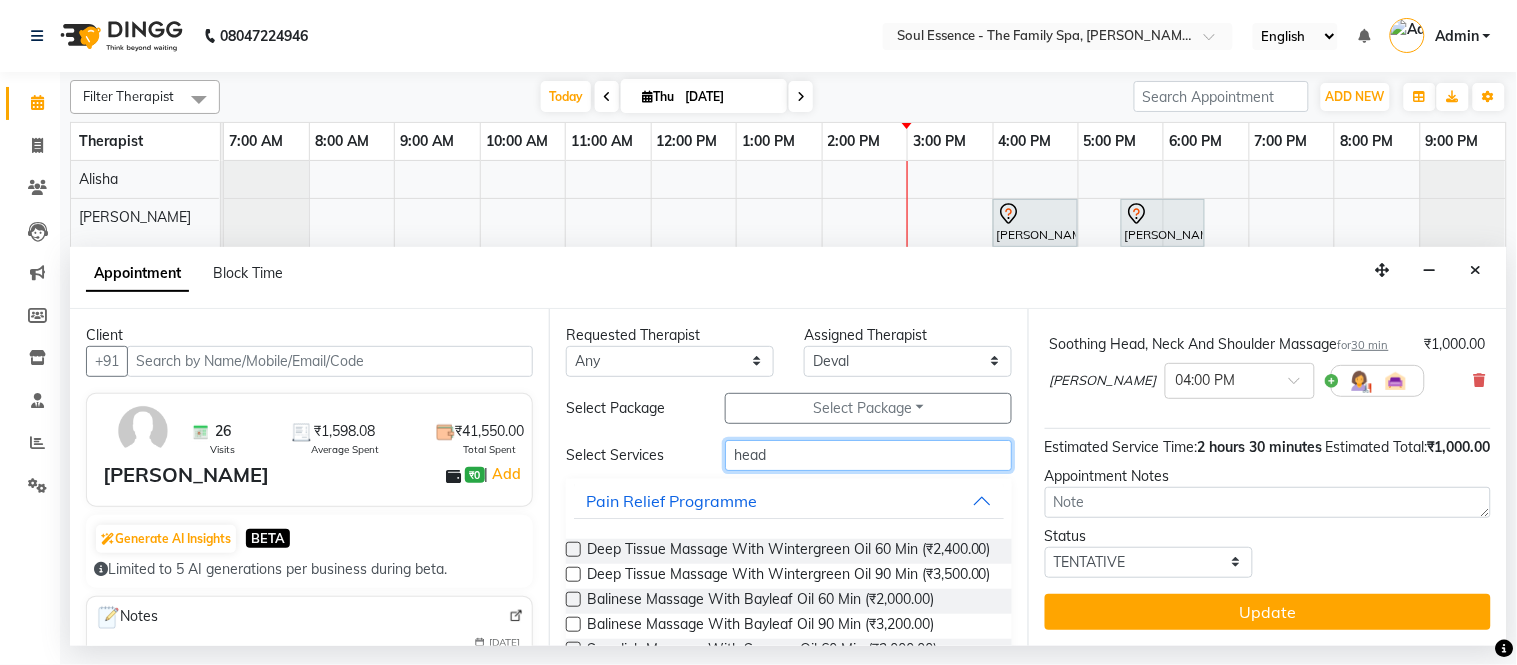 click on "Select Services head" at bounding box center (789, 455) 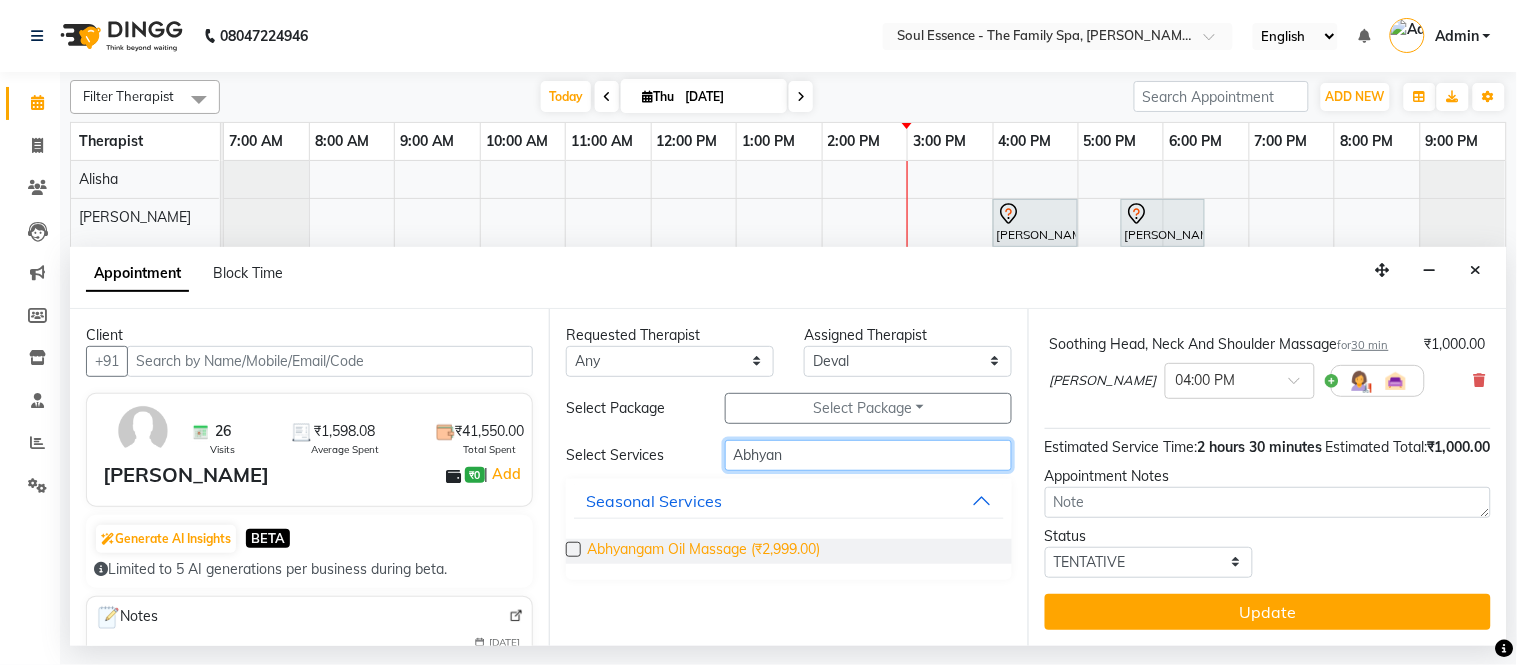 type on "Abhyan" 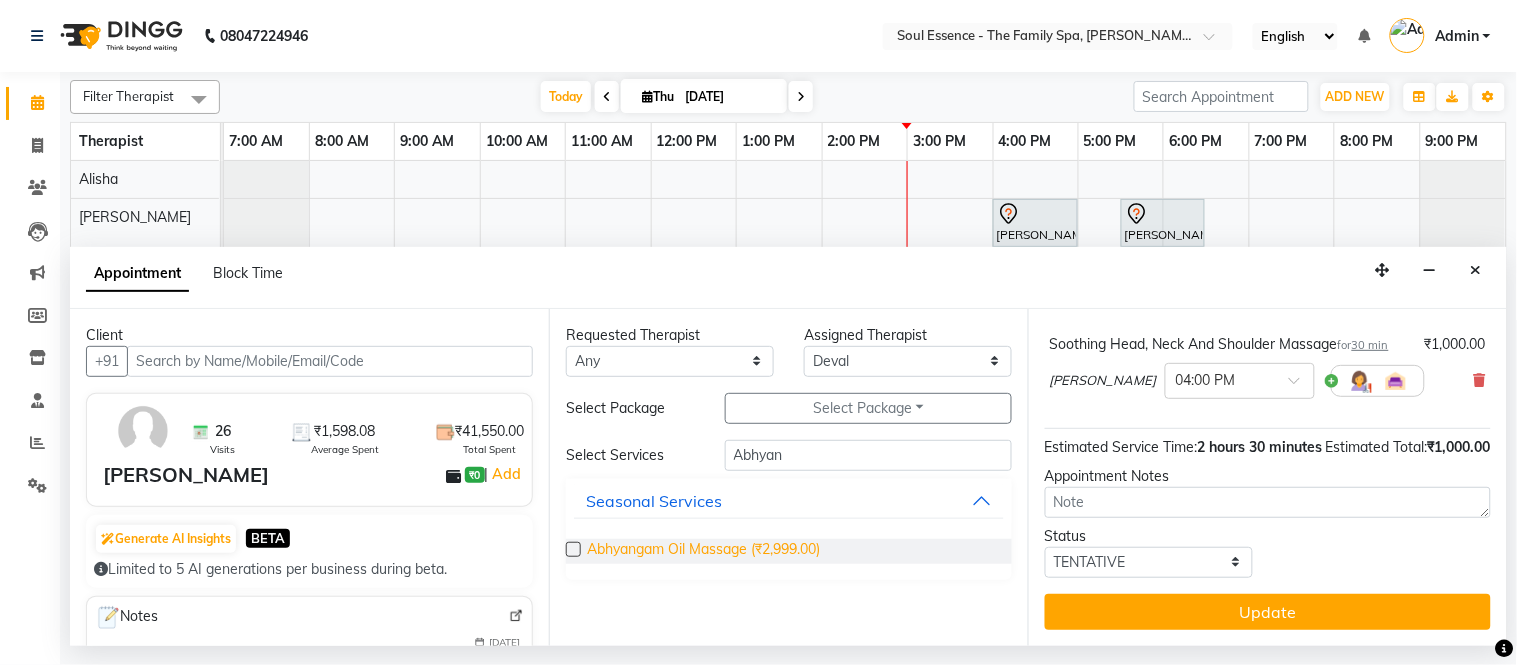 click on "Abhyangam Oil Massage (₹2,999.00)" at bounding box center (703, 551) 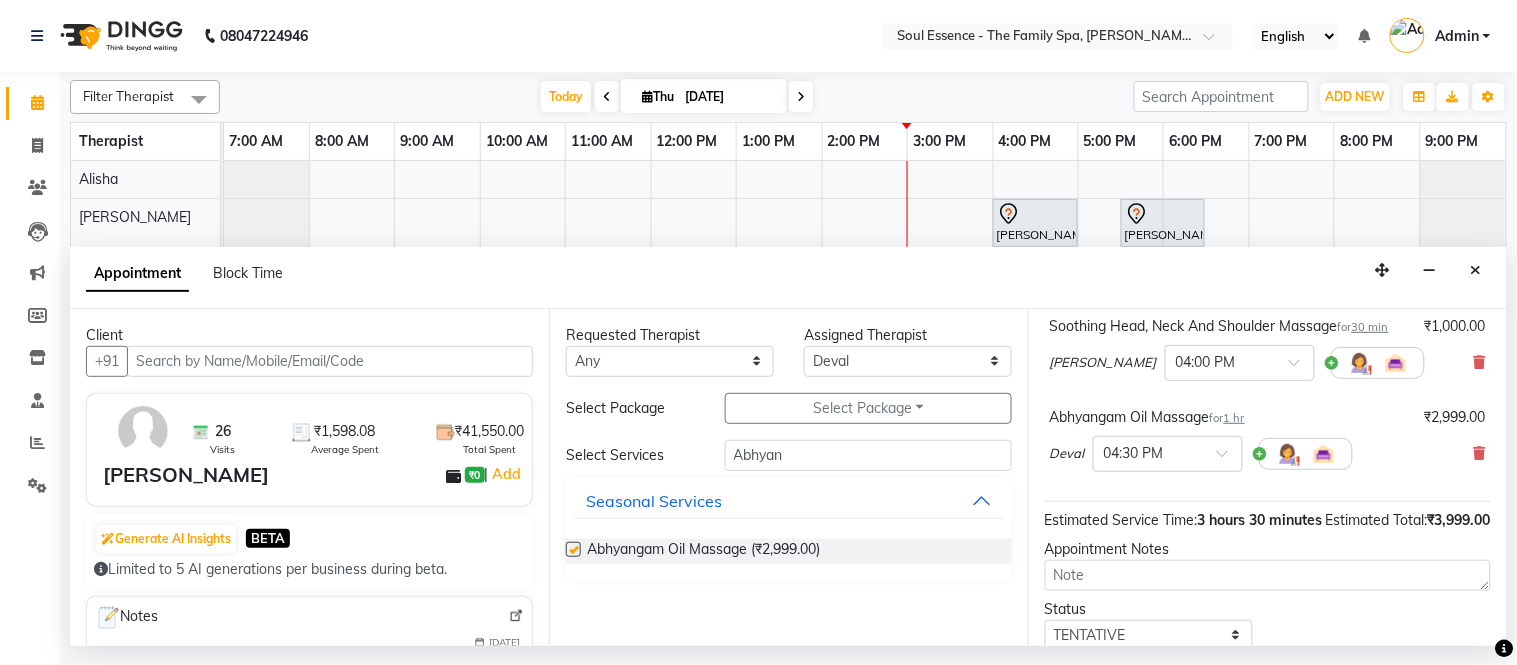 checkbox on "false" 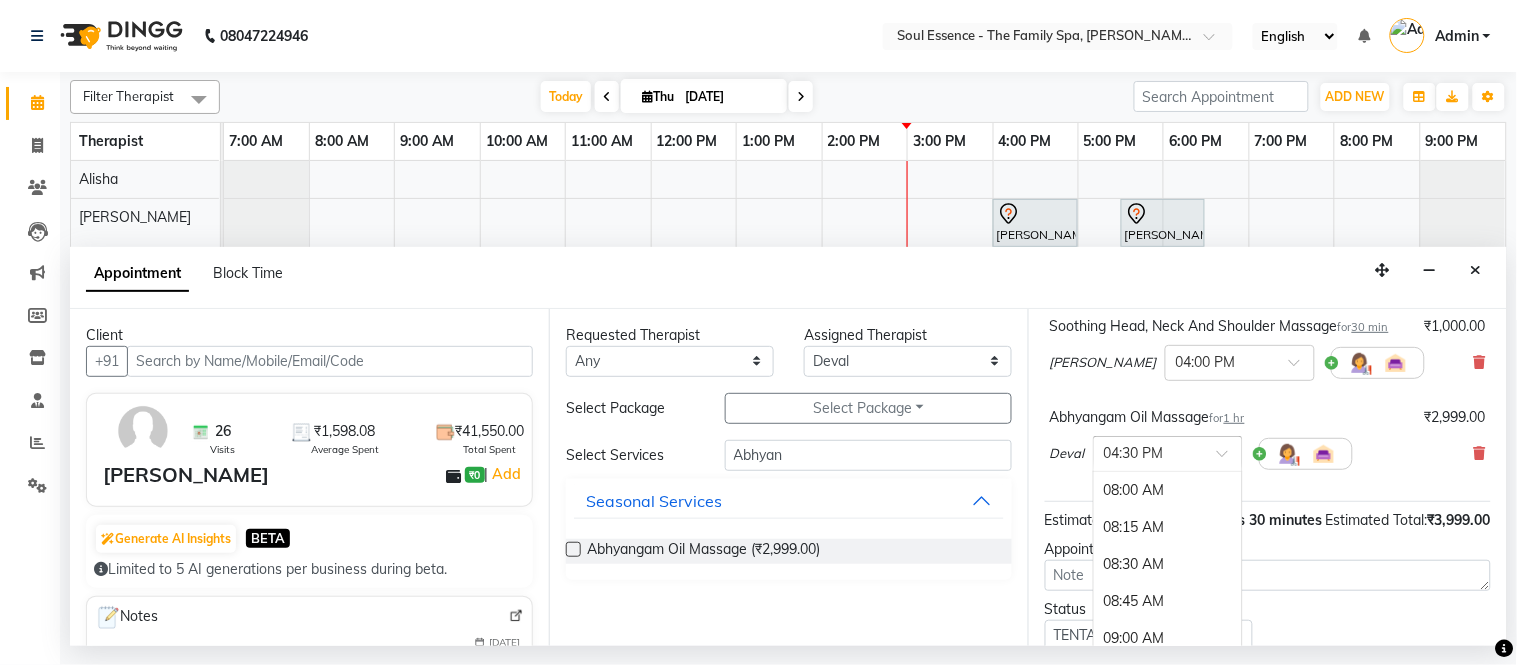 click at bounding box center (1148, 452) 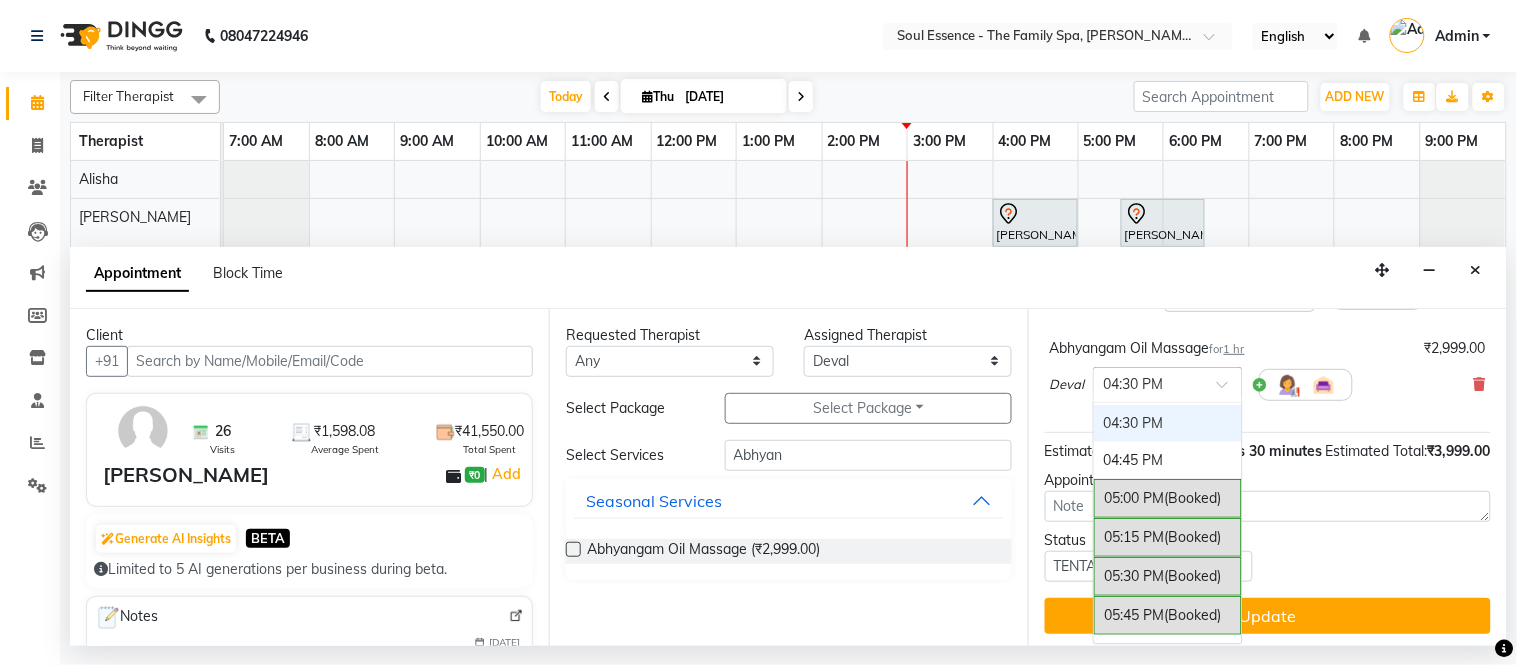 scroll, scrollTop: 277, scrollLeft: 0, axis: vertical 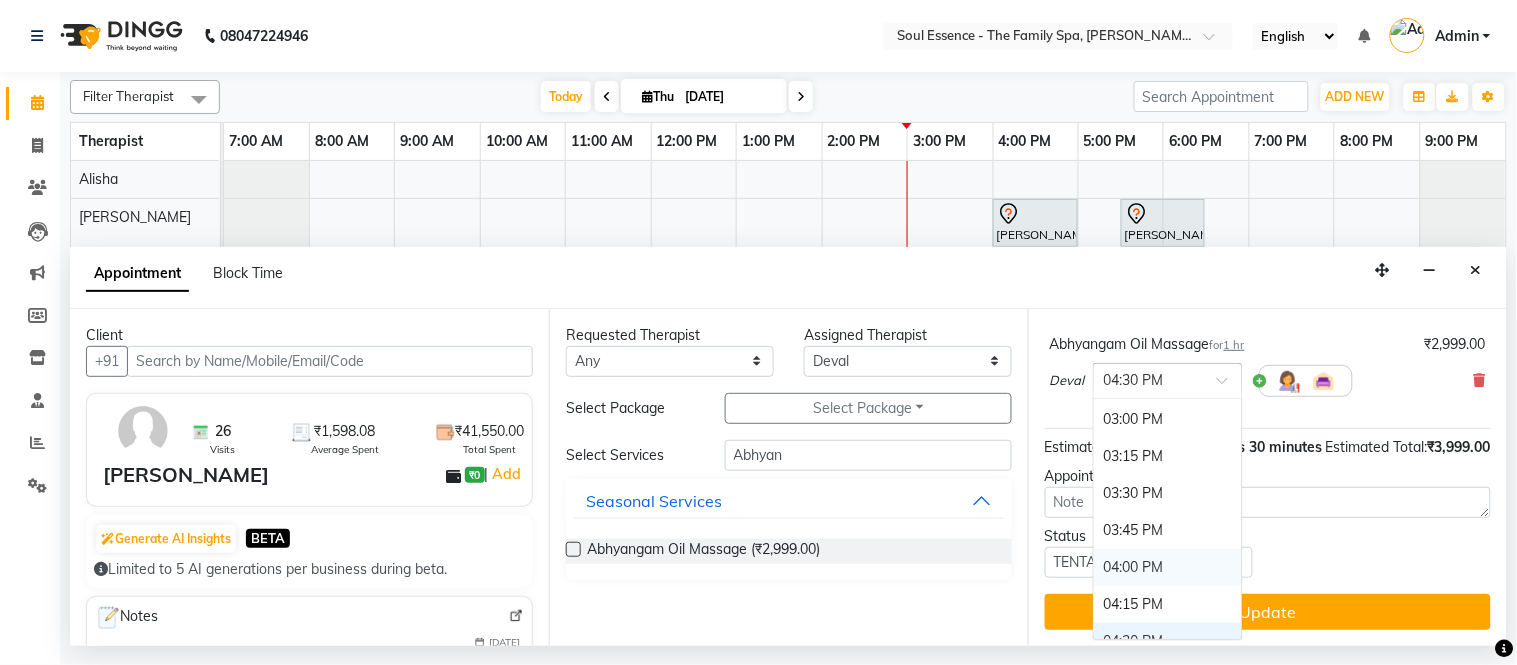 click on "04:00 PM" at bounding box center (1168, 567) 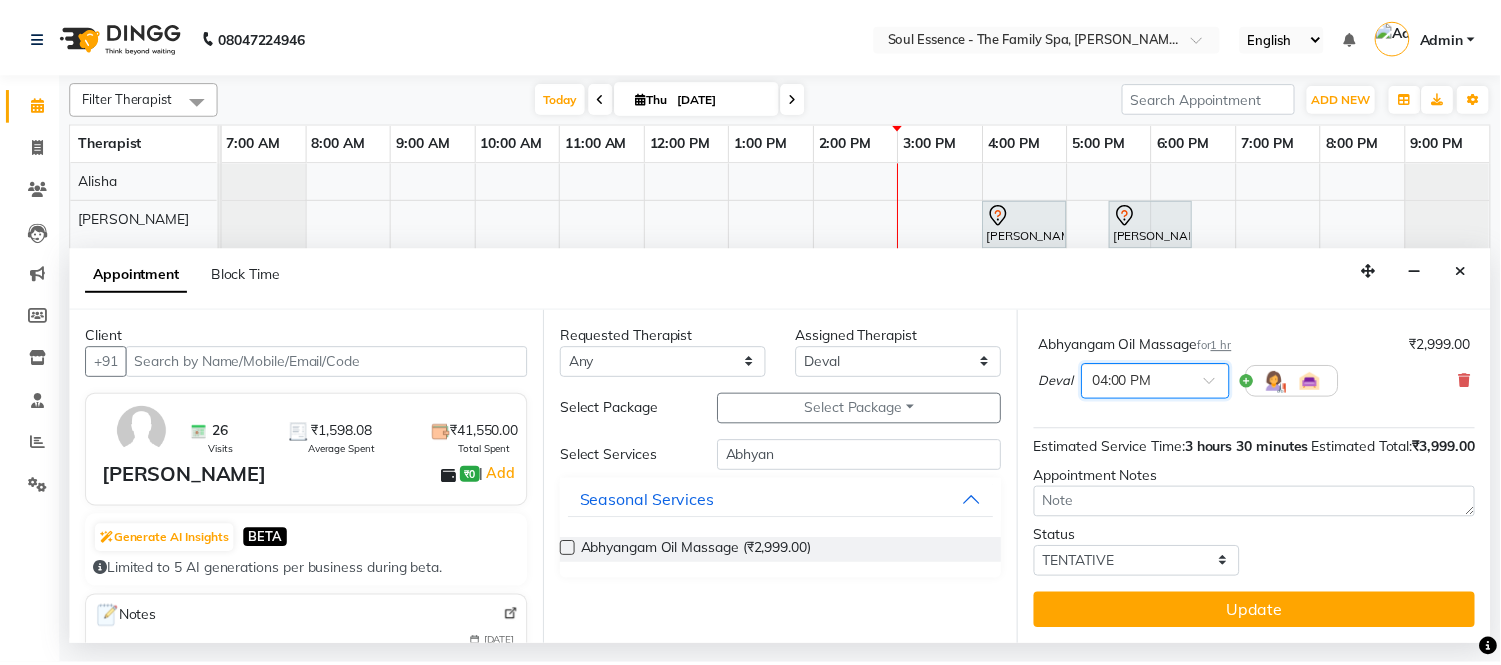 scroll, scrollTop: 278, scrollLeft: 0, axis: vertical 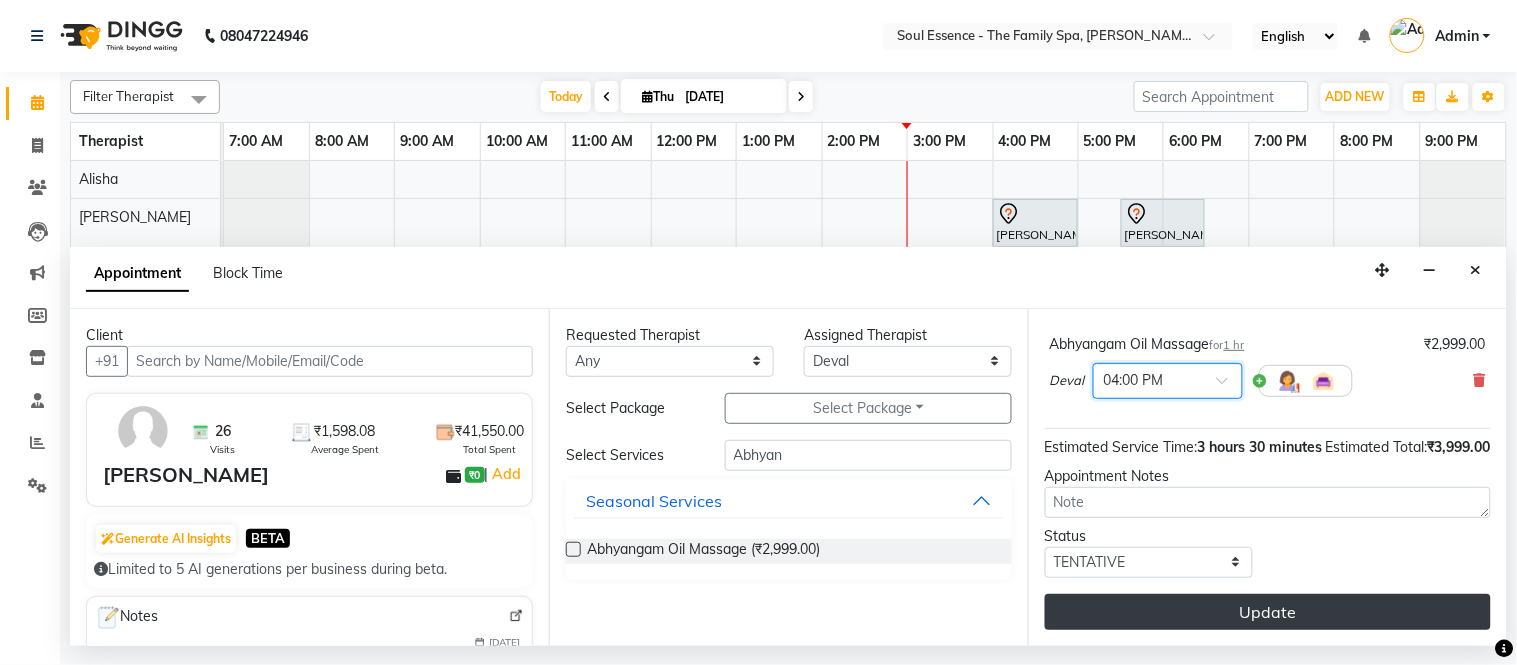 click on "Update" at bounding box center [1268, 612] 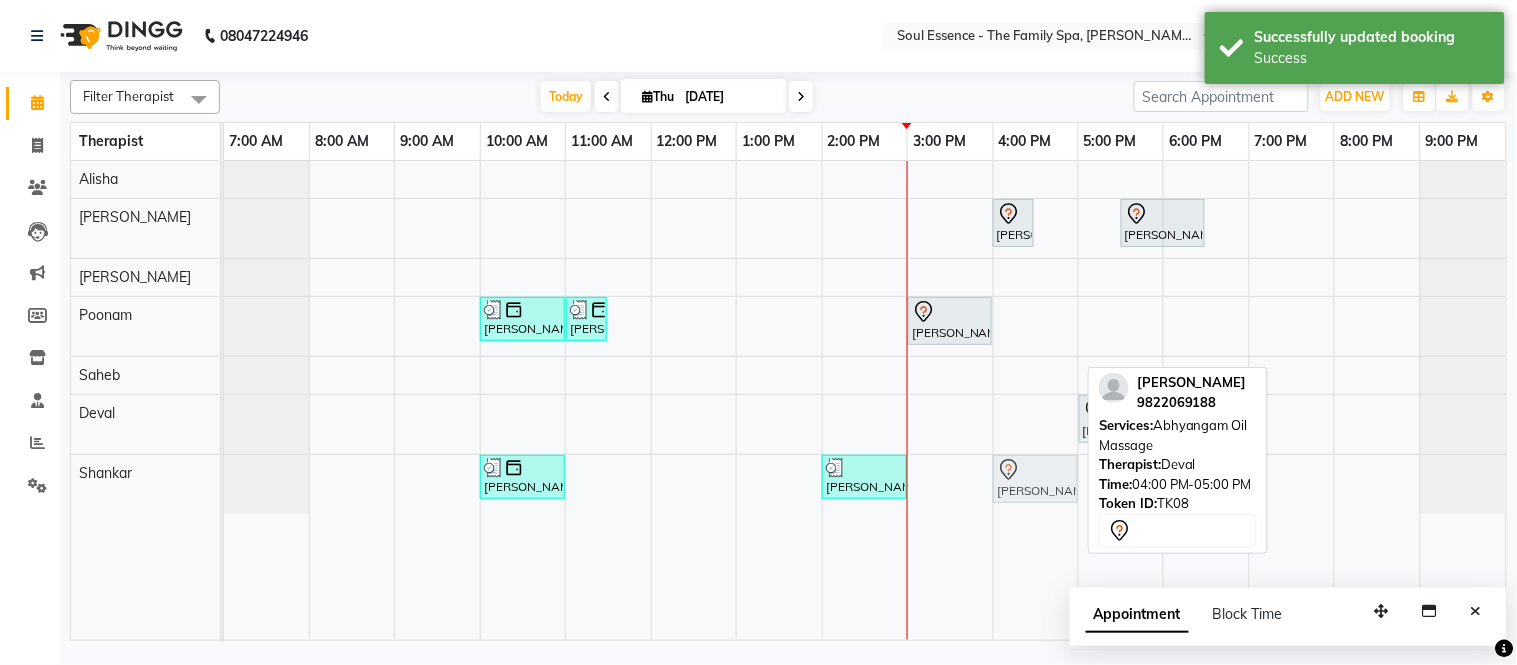 drag, startPoint x: 1043, startPoint y: 413, endPoint x: 1037, endPoint y: 484, distance: 71.25307 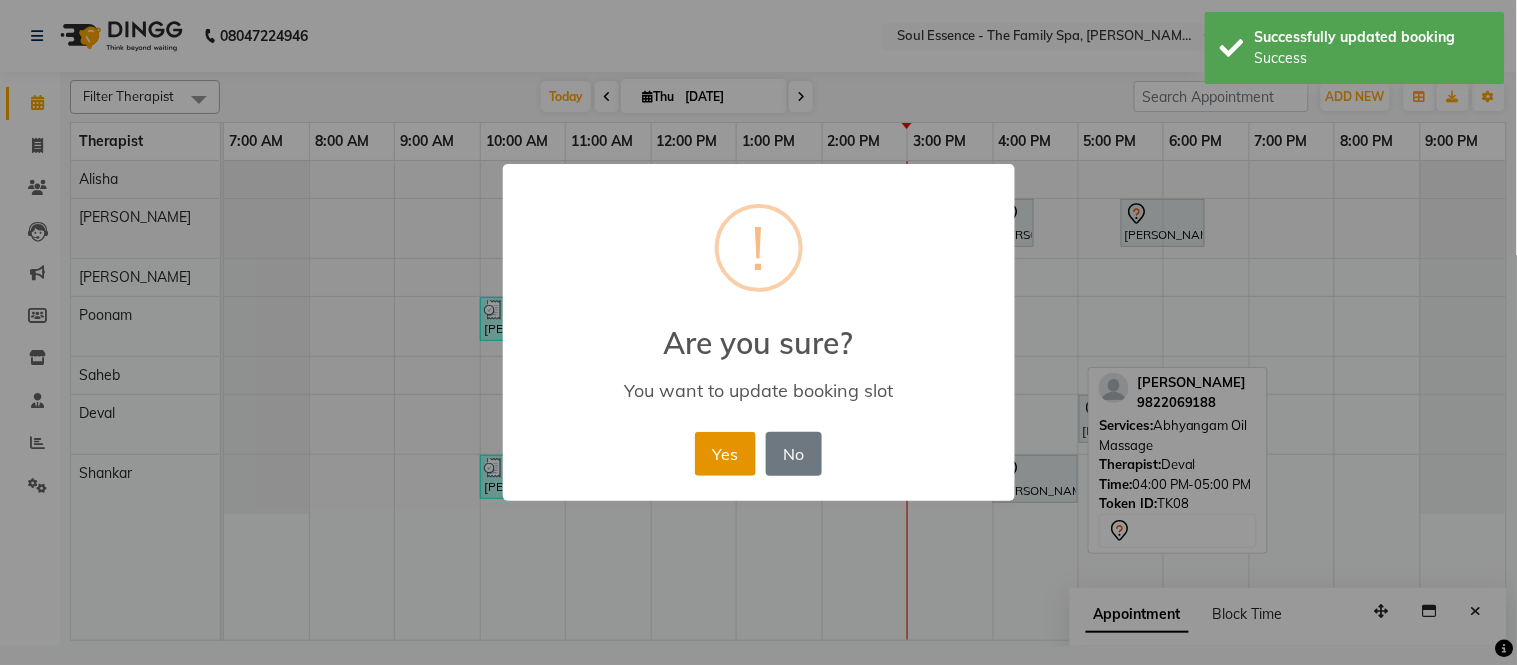 click on "Yes" at bounding box center (725, 454) 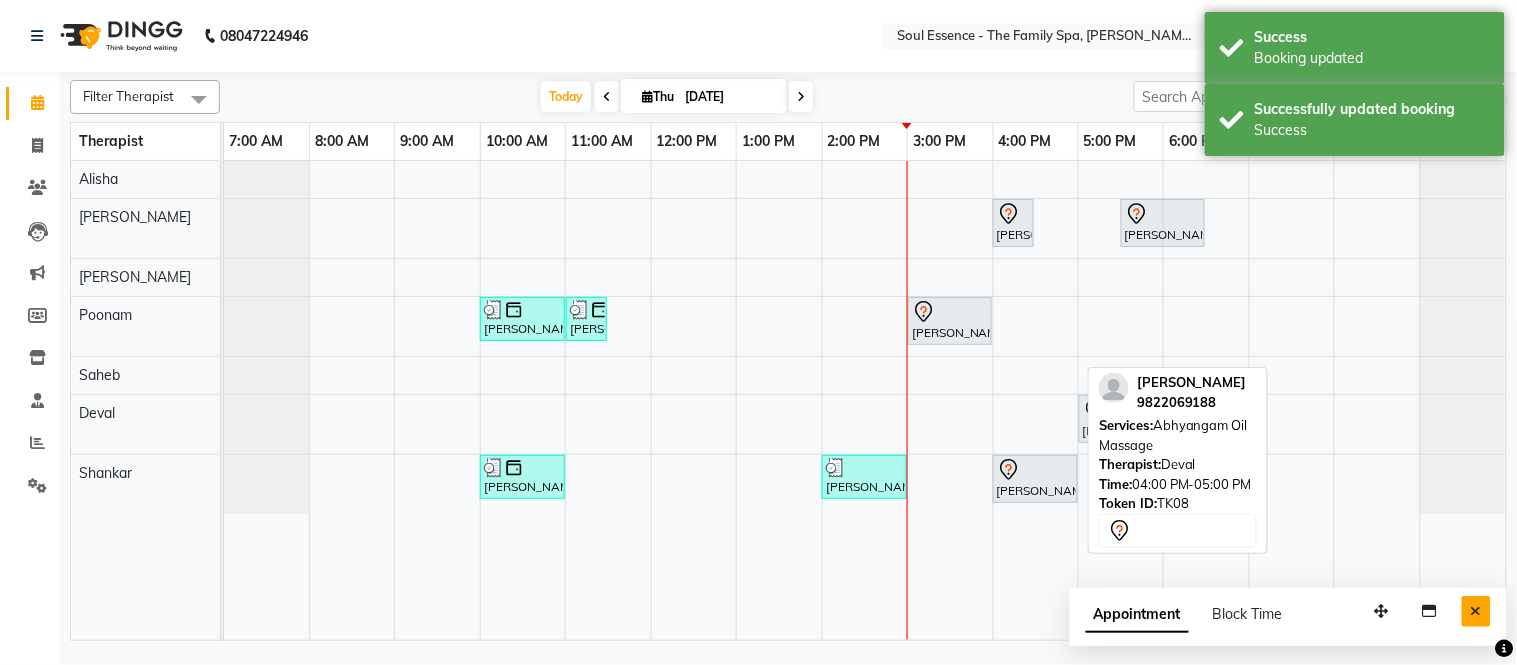 click at bounding box center (1476, 611) 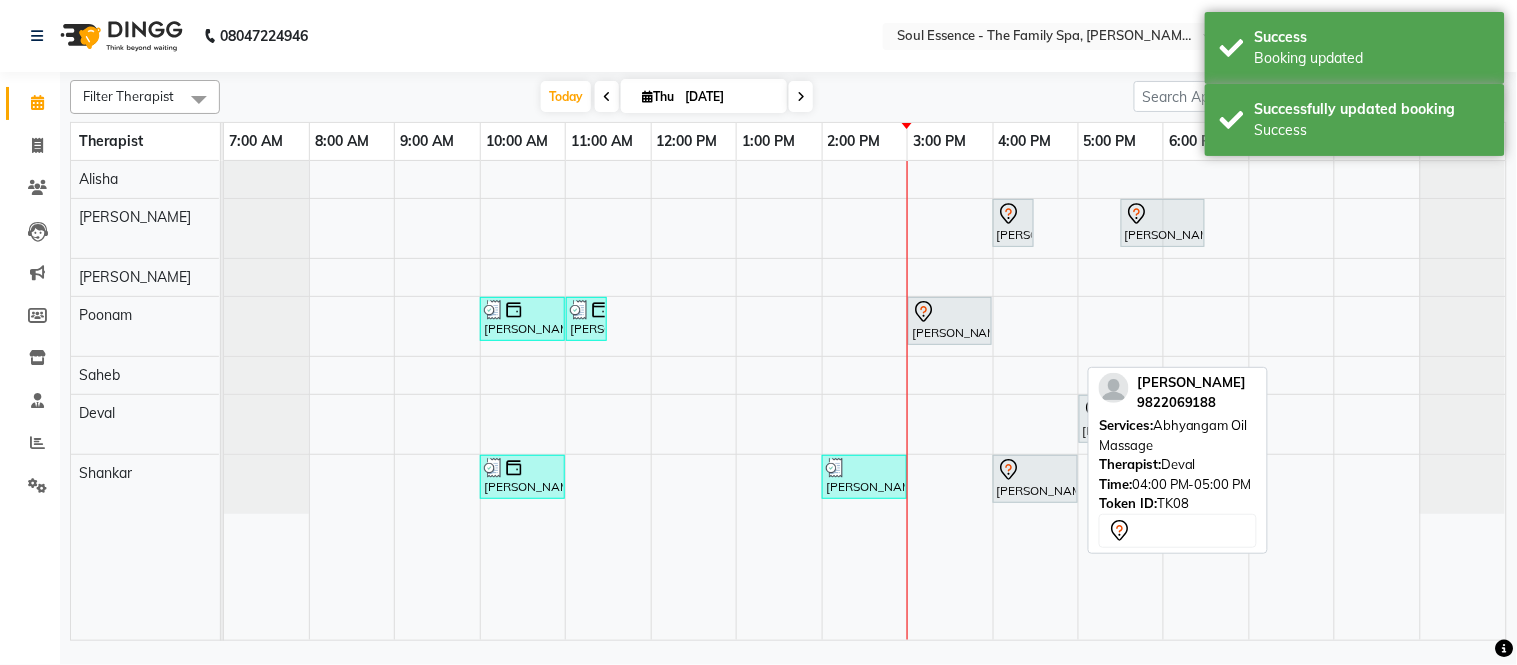 click on "[DATE]  [DATE]" at bounding box center [677, 97] 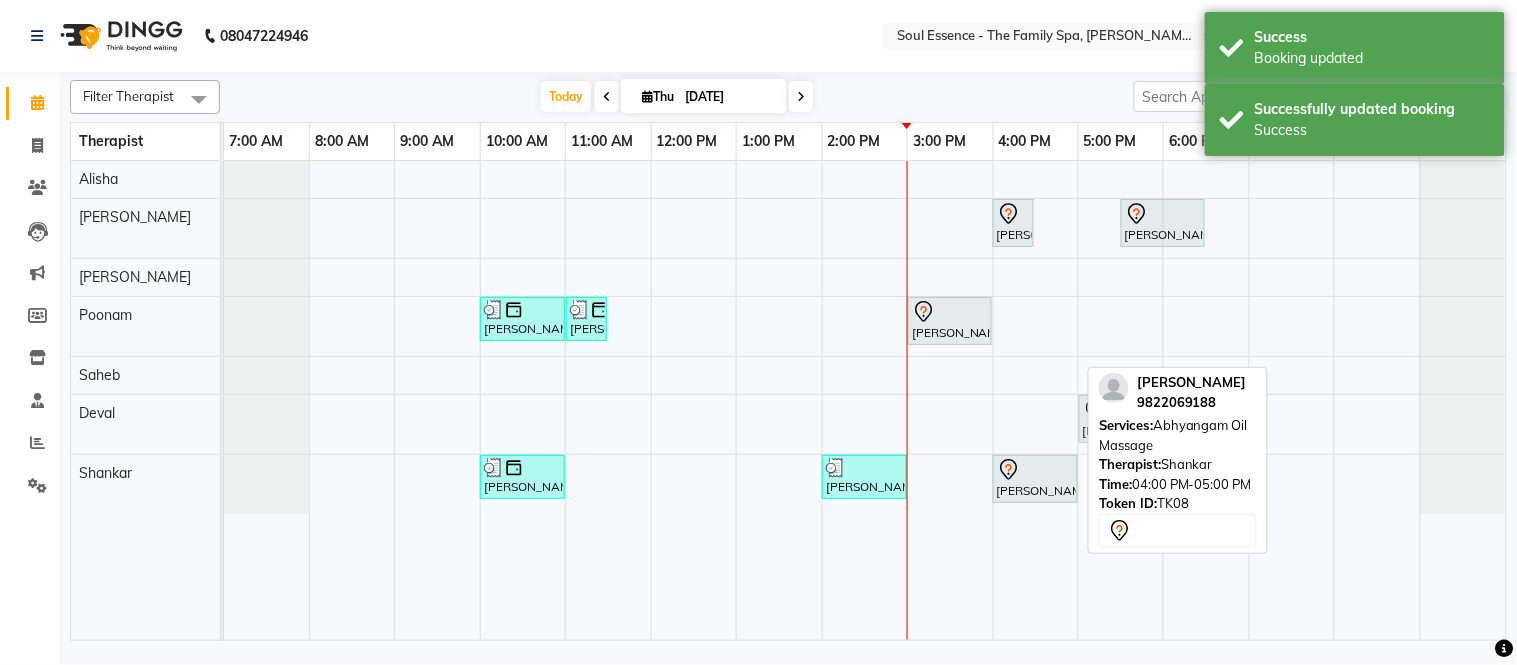 click at bounding box center [1035, 470] 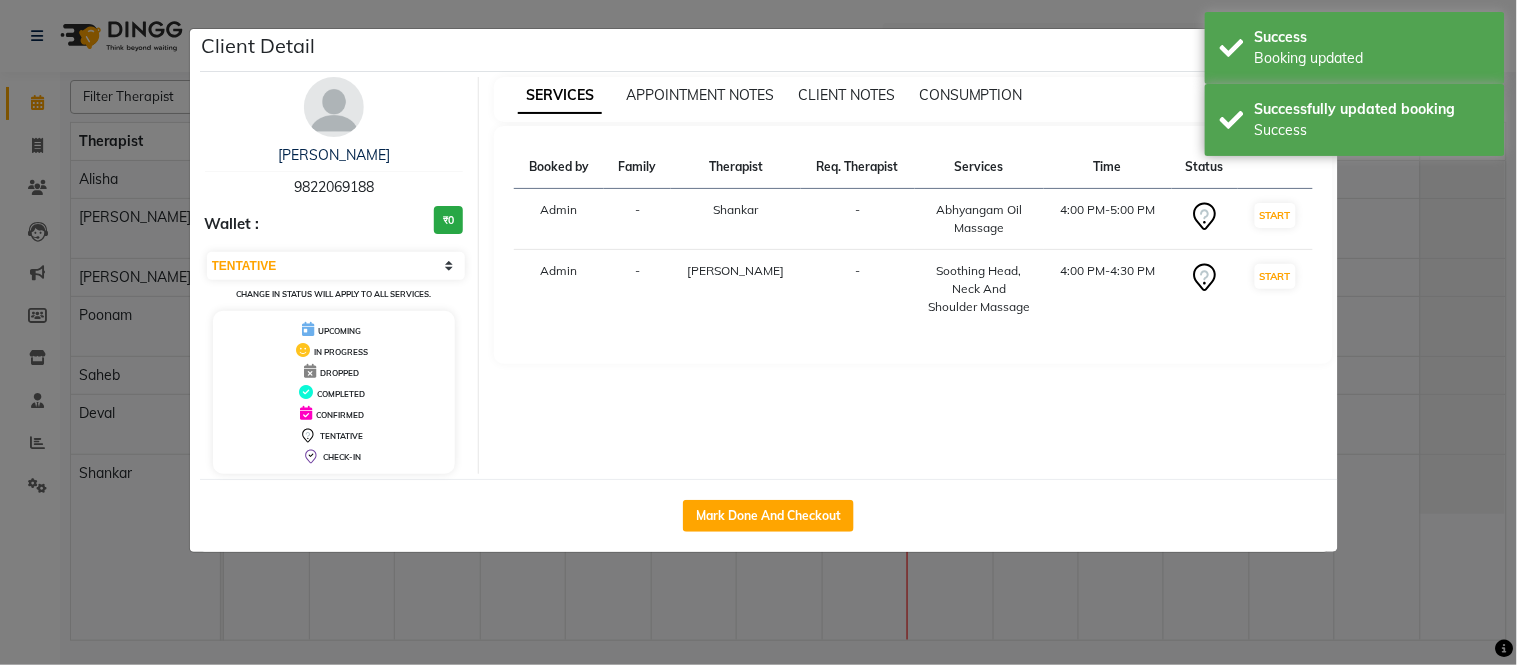 click on "Mark Done And Checkout" 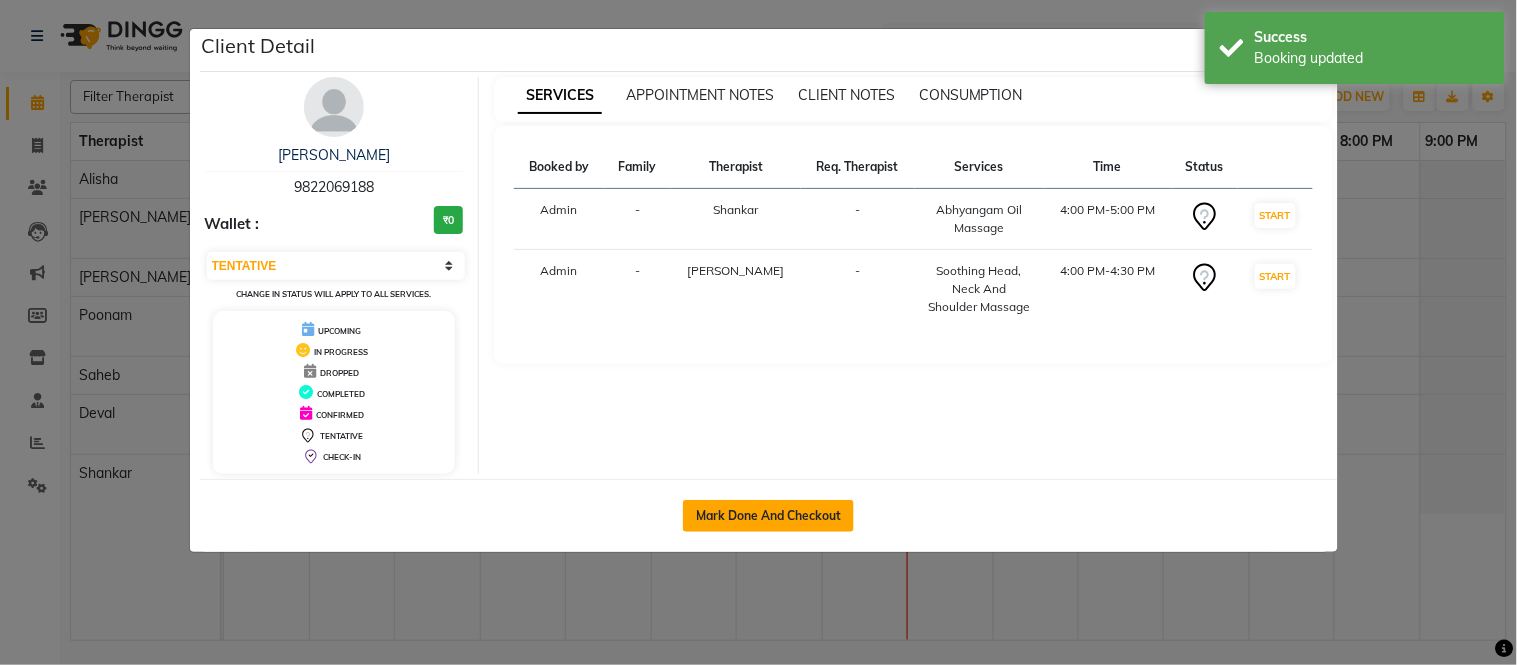 click on "Mark Done And Checkout" 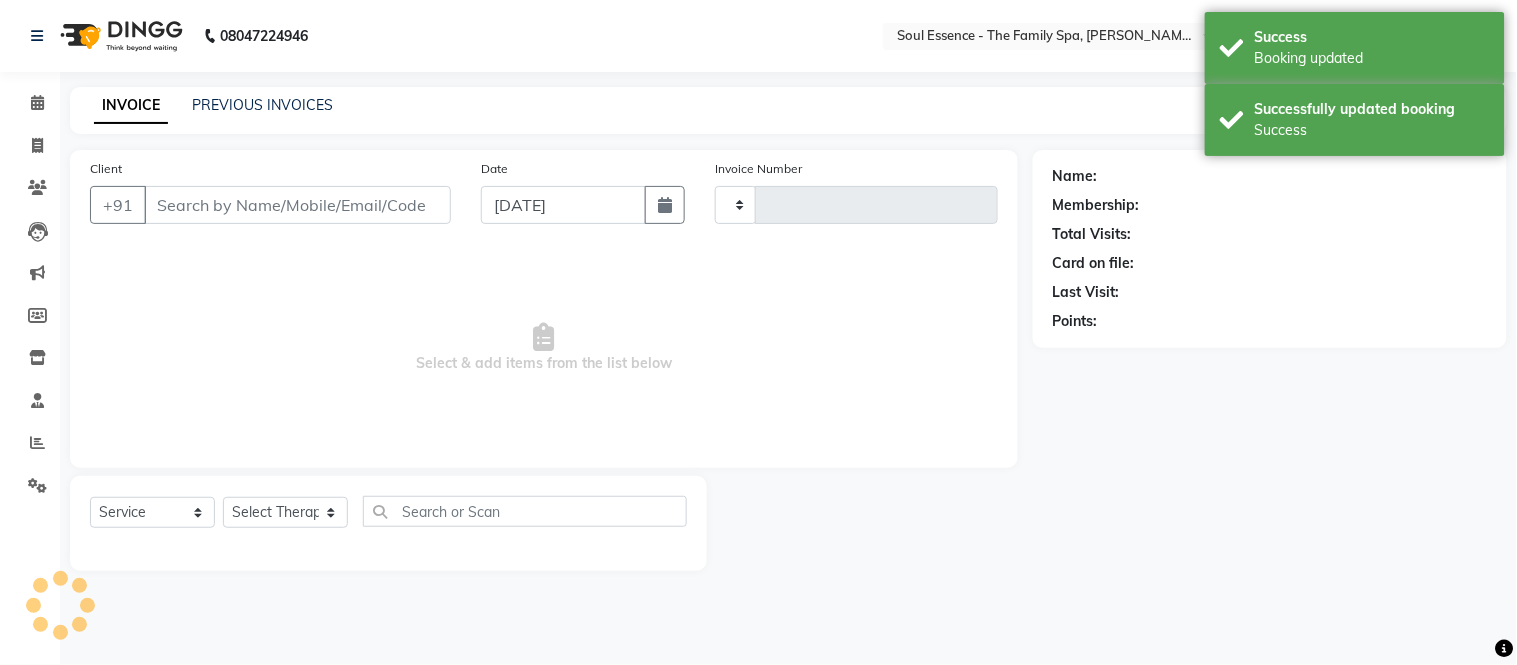 type on "0958" 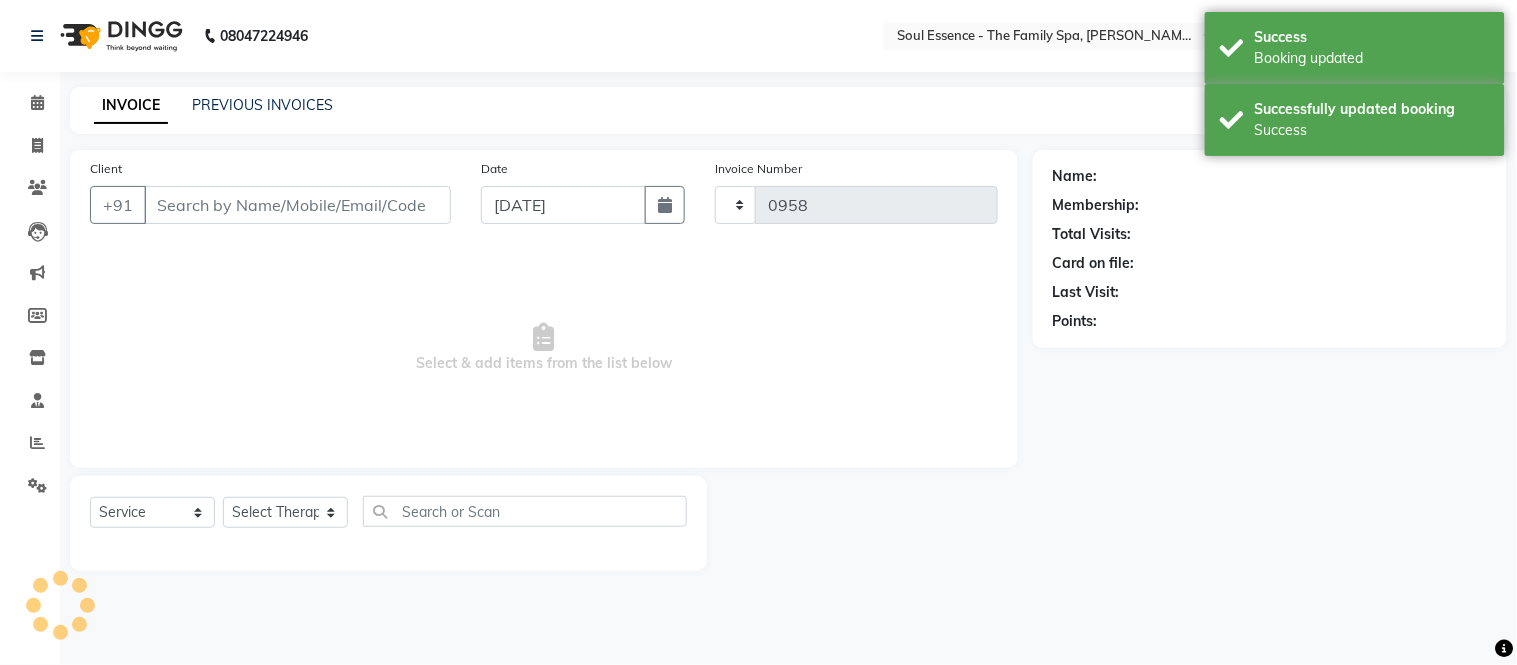 select on "774" 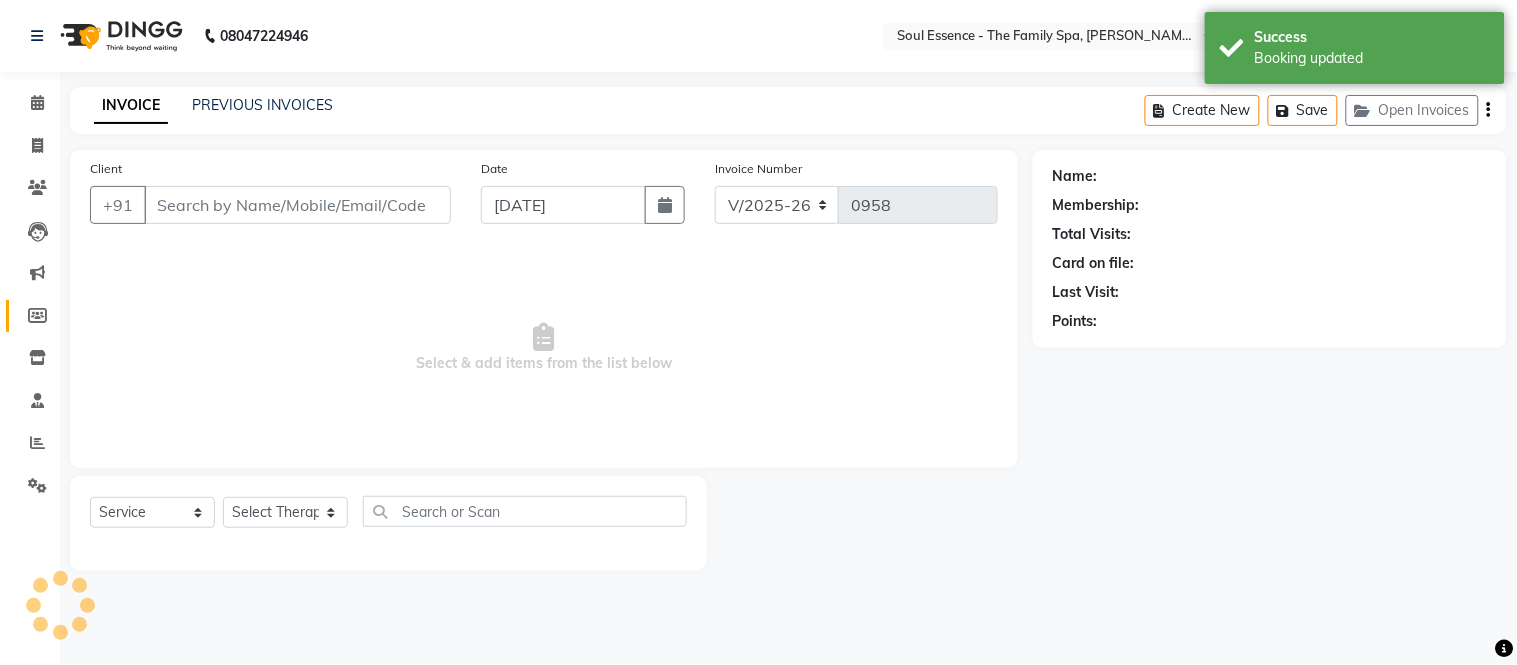 type on "9822069188" 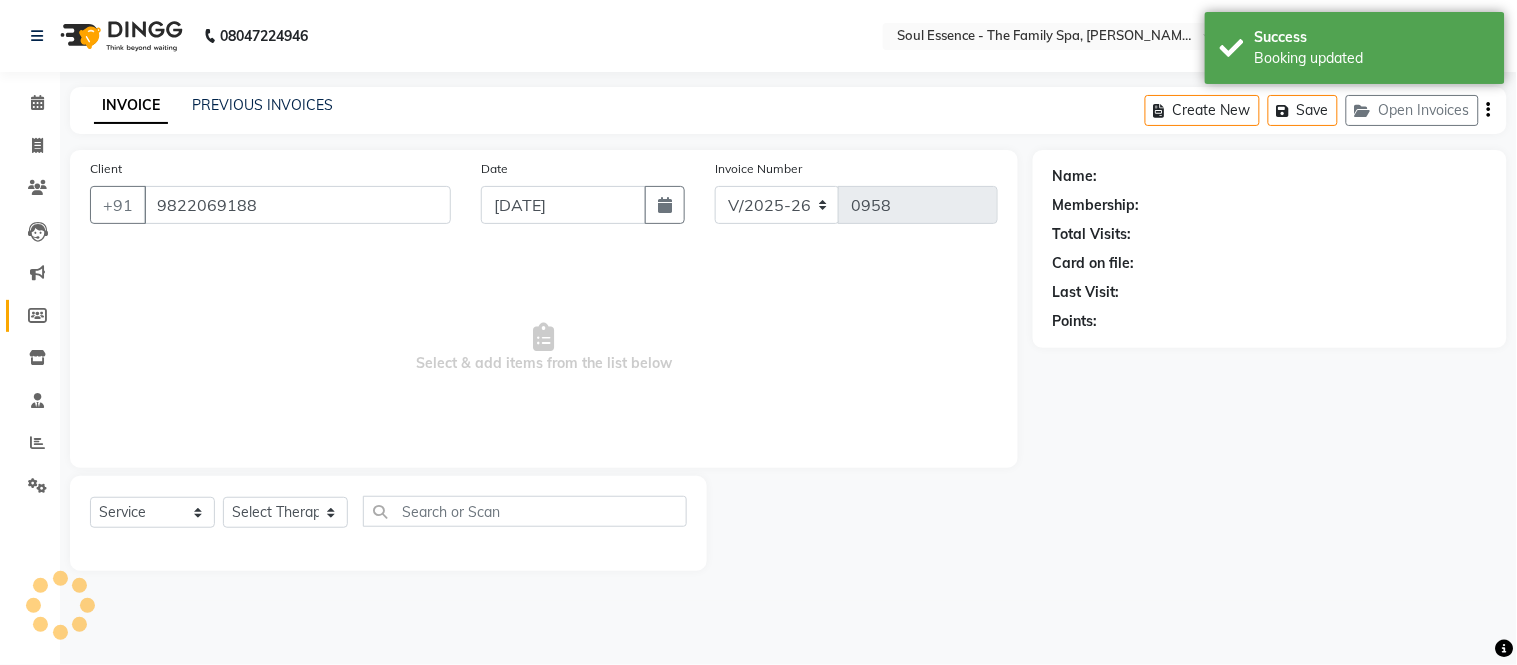select on "37932" 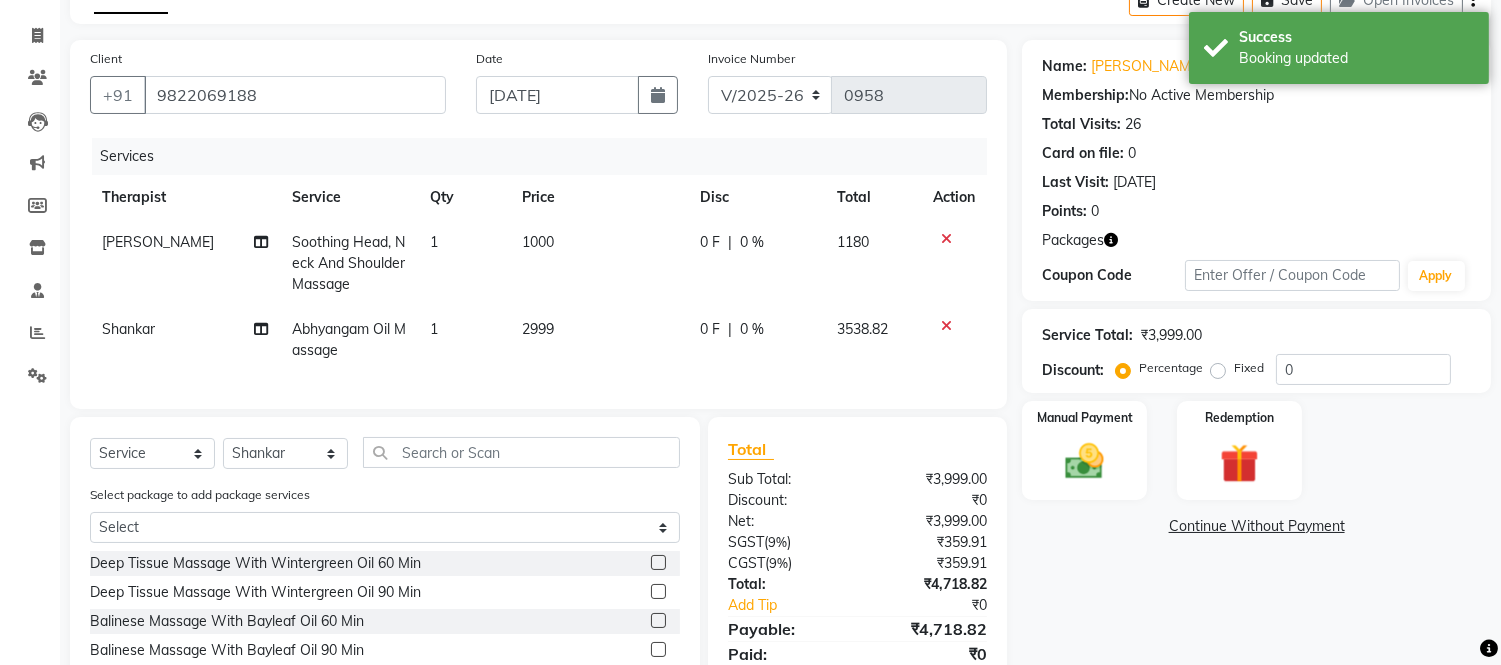 scroll, scrollTop: 270, scrollLeft: 0, axis: vertical 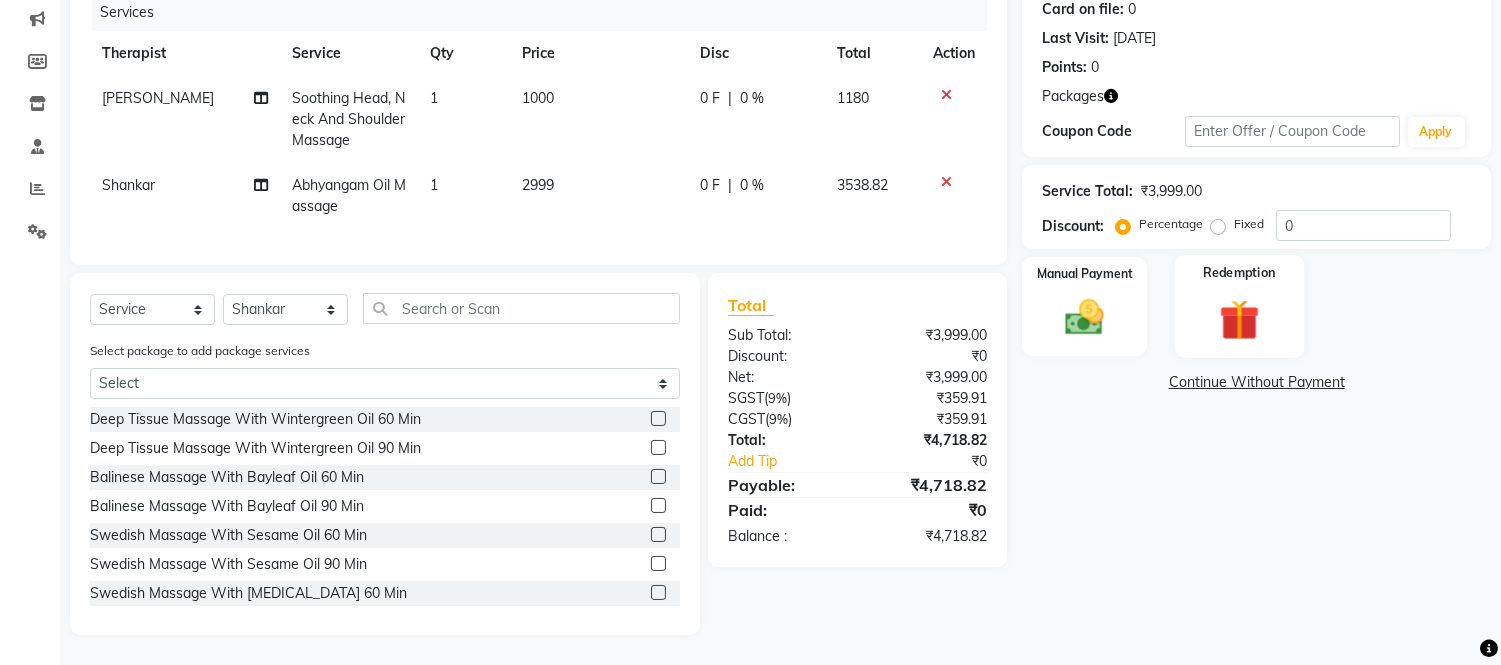 click 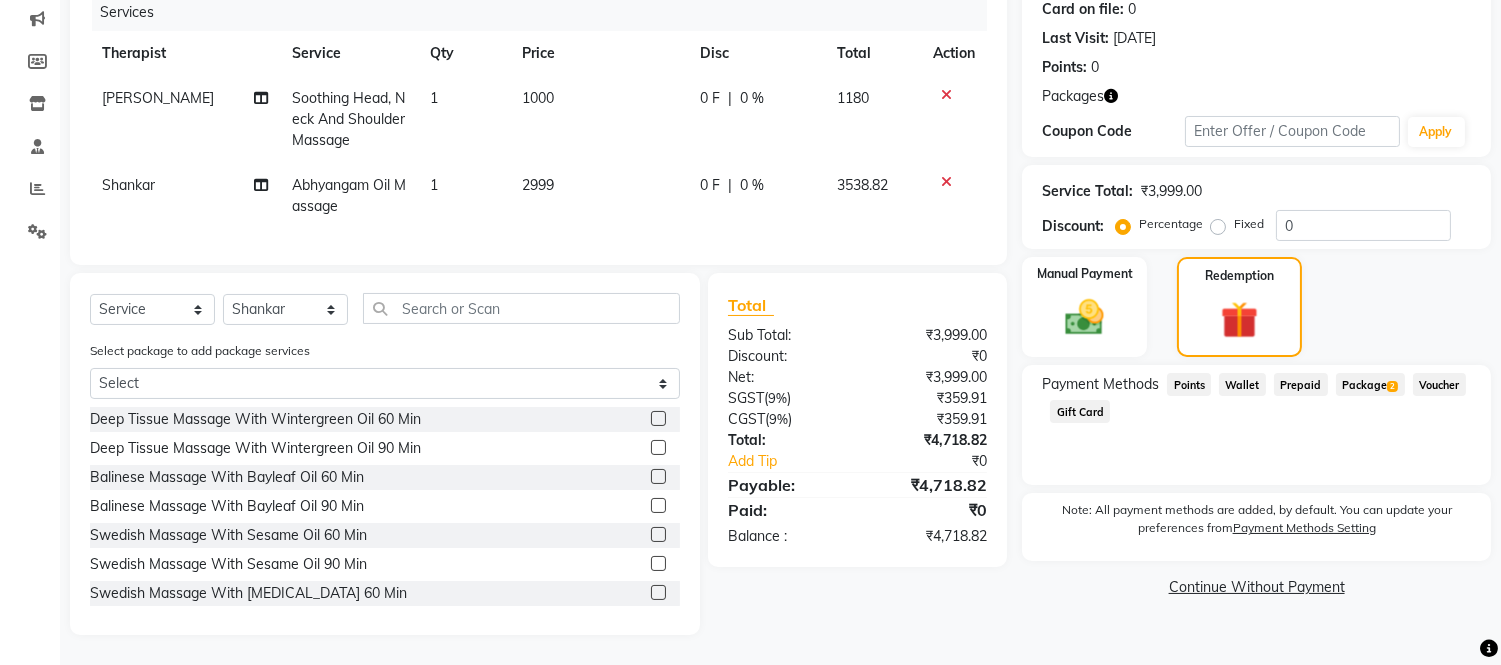 click on "Package  2" 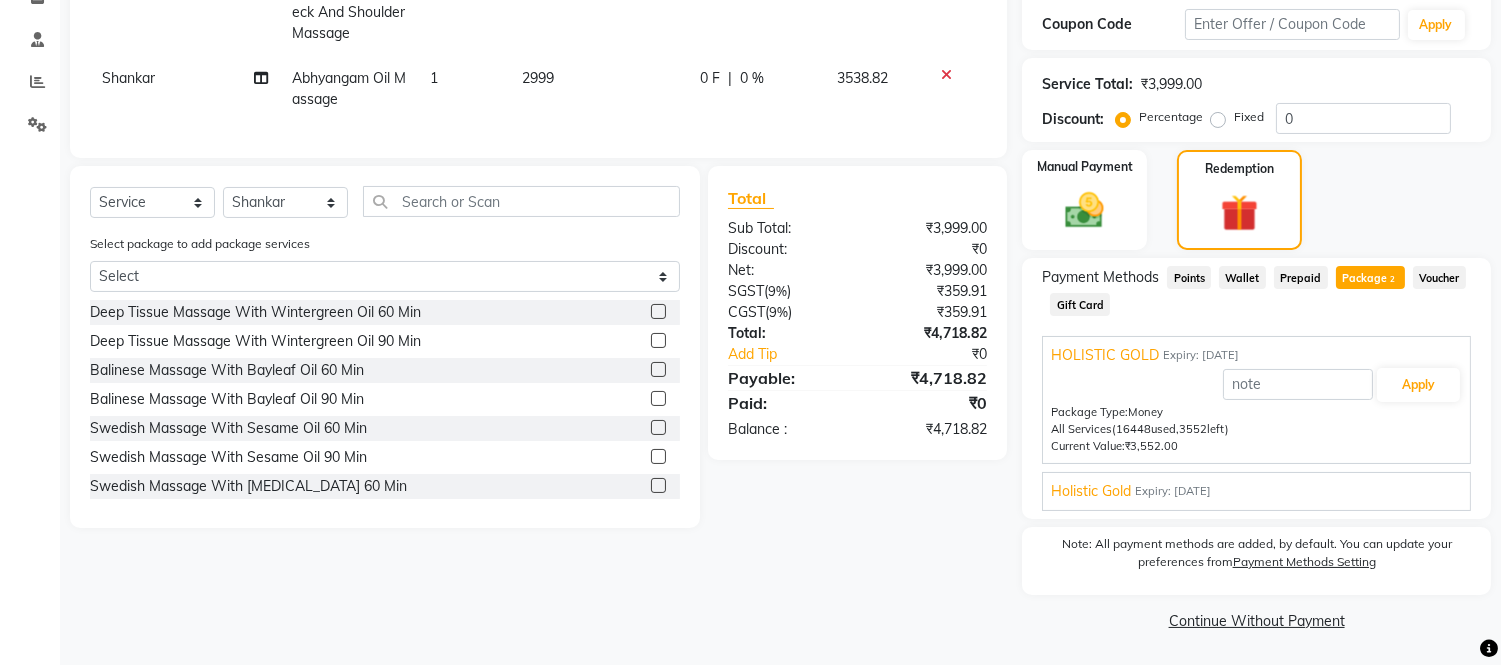 click on "Holistic Gold Expiry: [DATE]" at bounding box center [1256, 491] 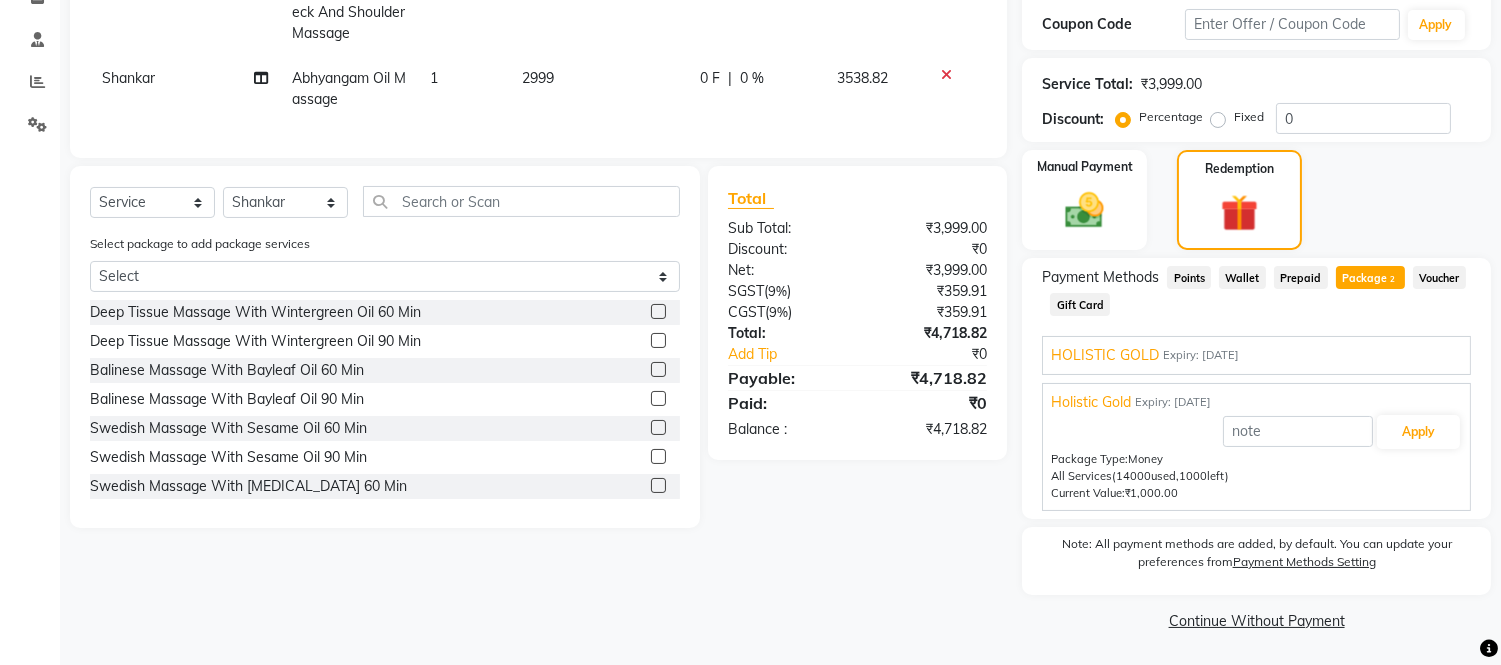 click on "HOLISTIC GOLD Expiry: [DATE]" at bounding box center (1256, 355) 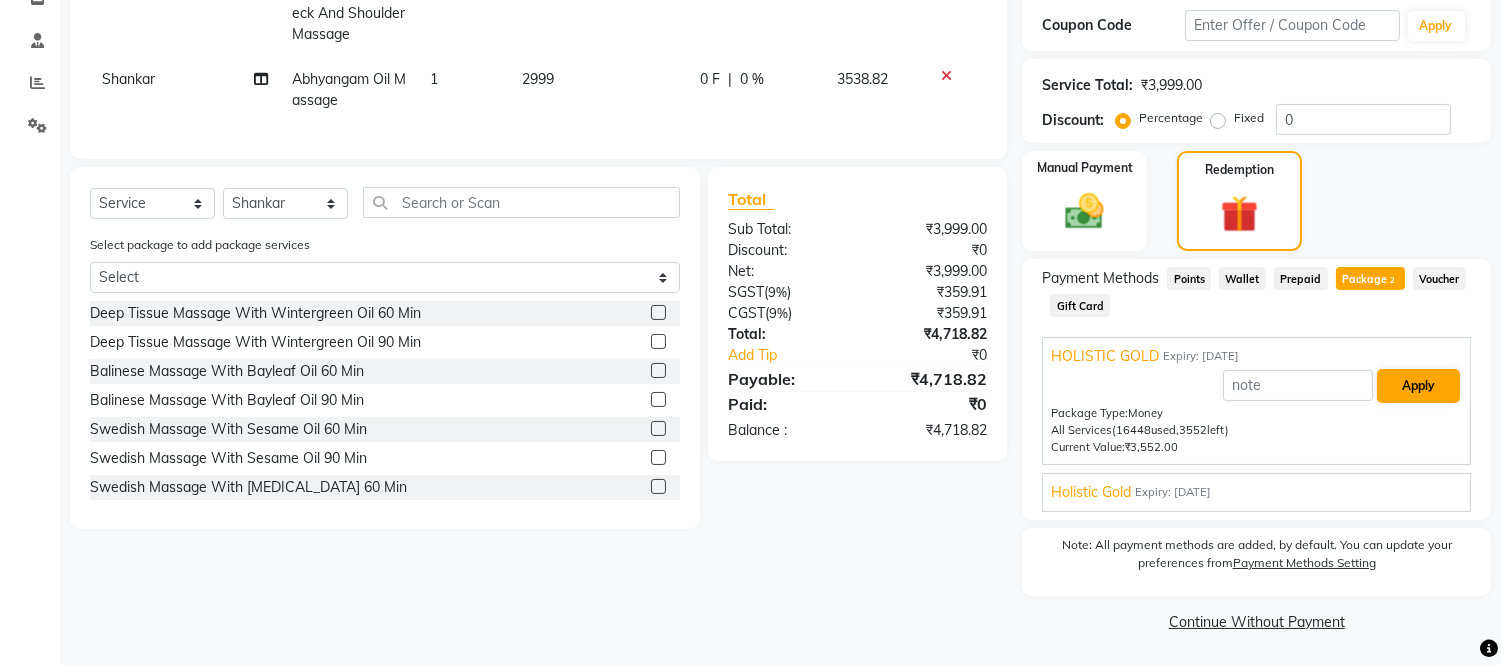scroll, scrollTop: 361, scrollLeft: 0, axis: vertical 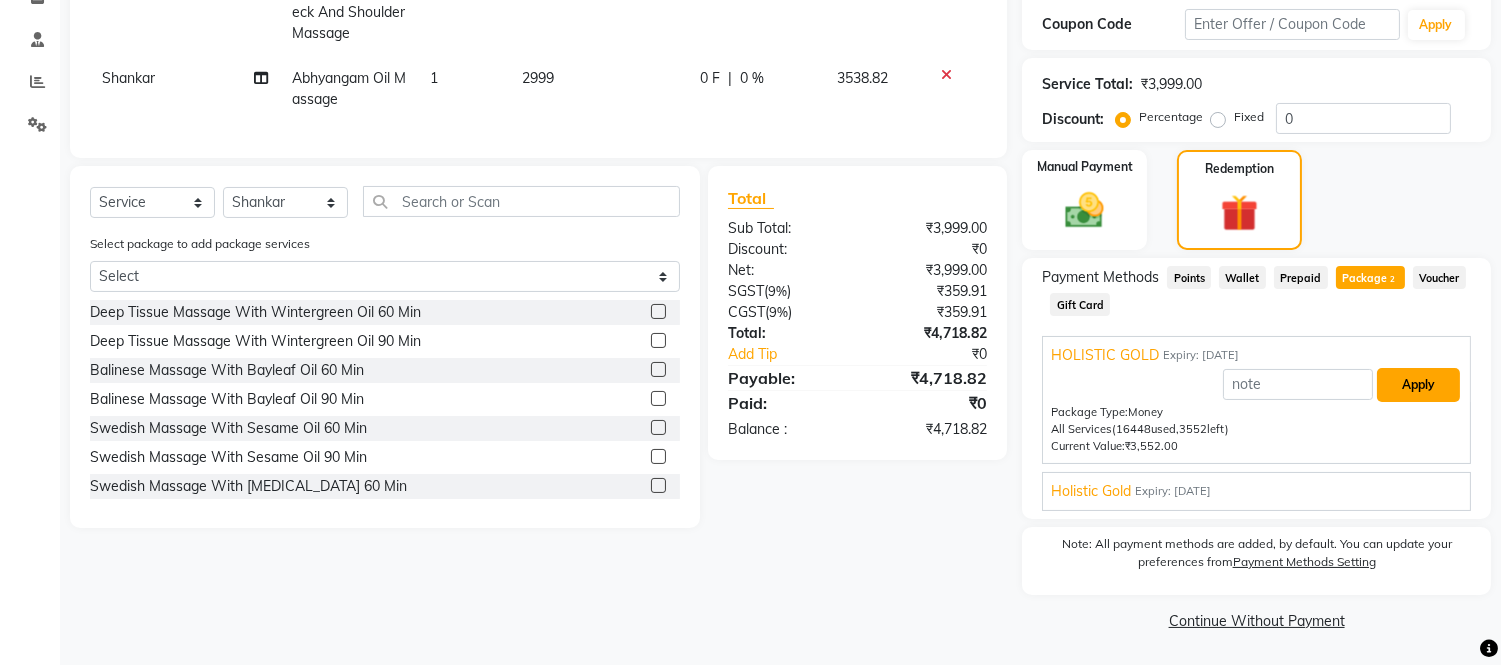 click on "Apply" at bounding box center [1418, 385] 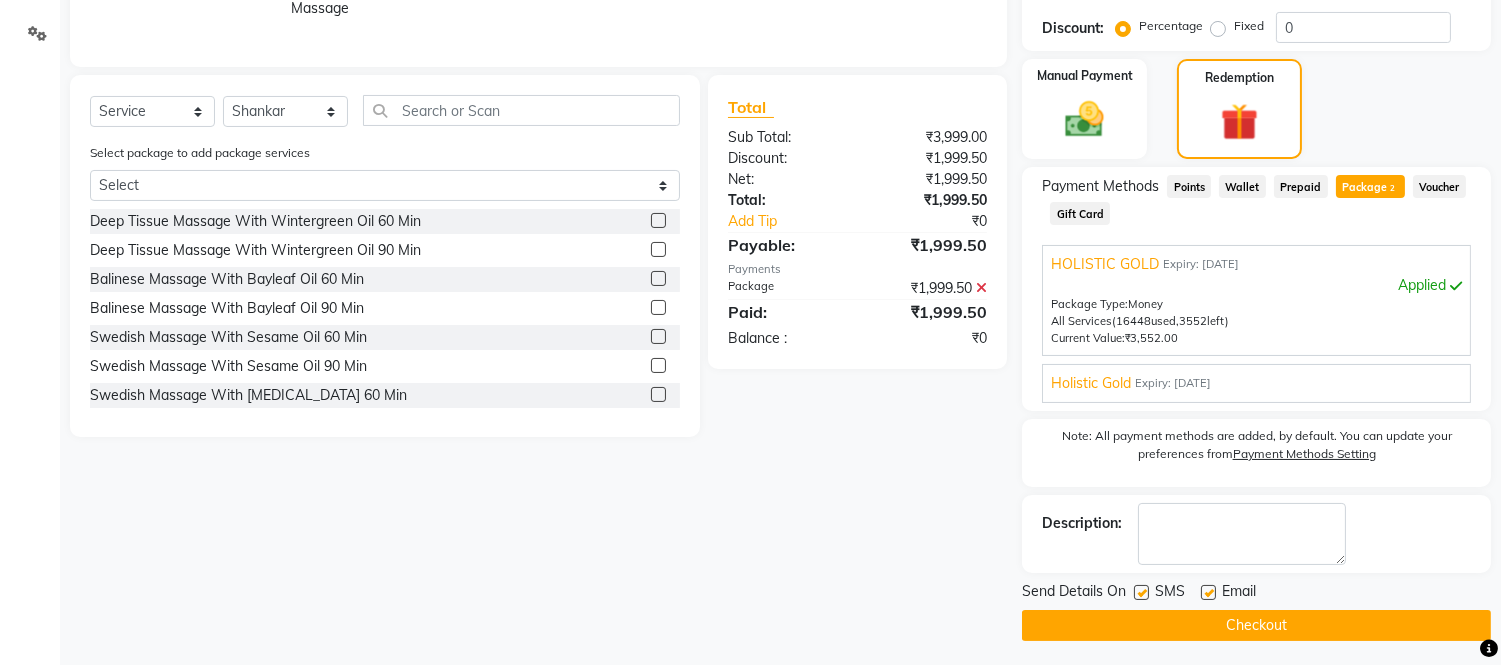 scroll, scrollTop: 456, scrollLeft: 0, axis: vertical 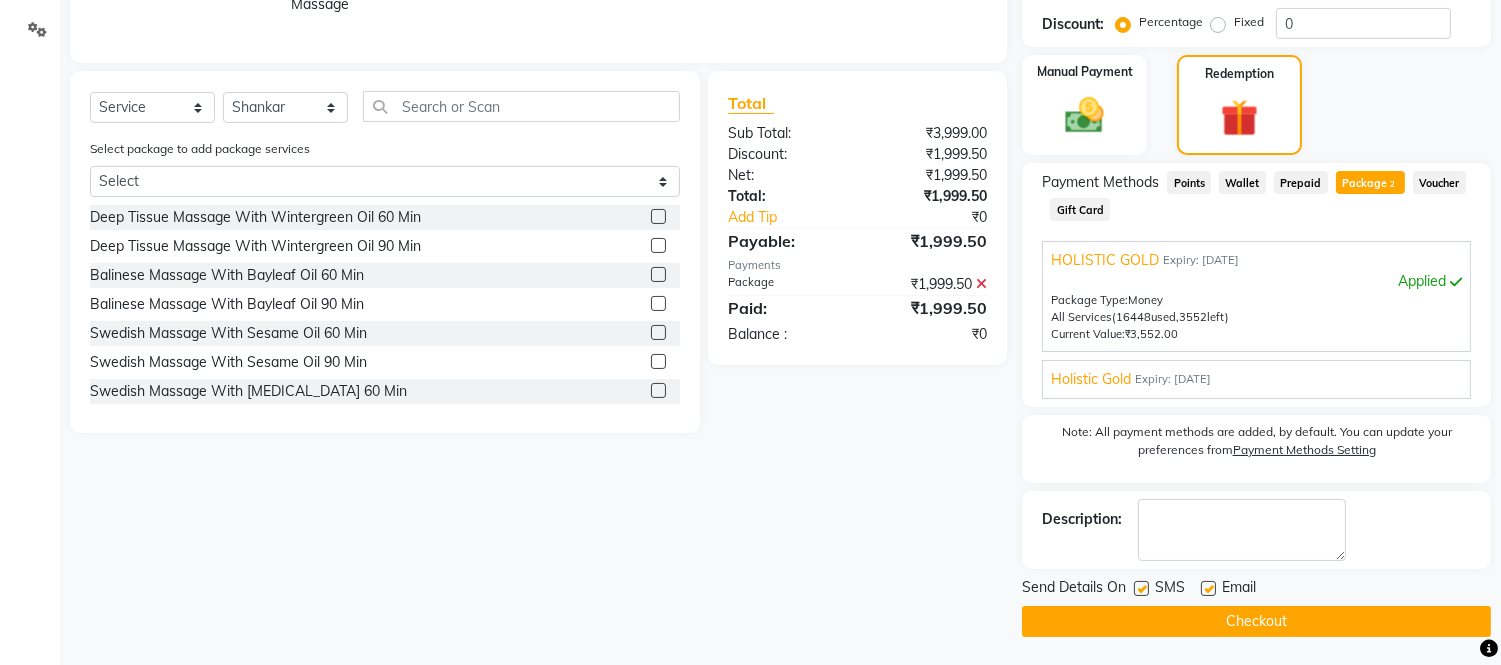 click 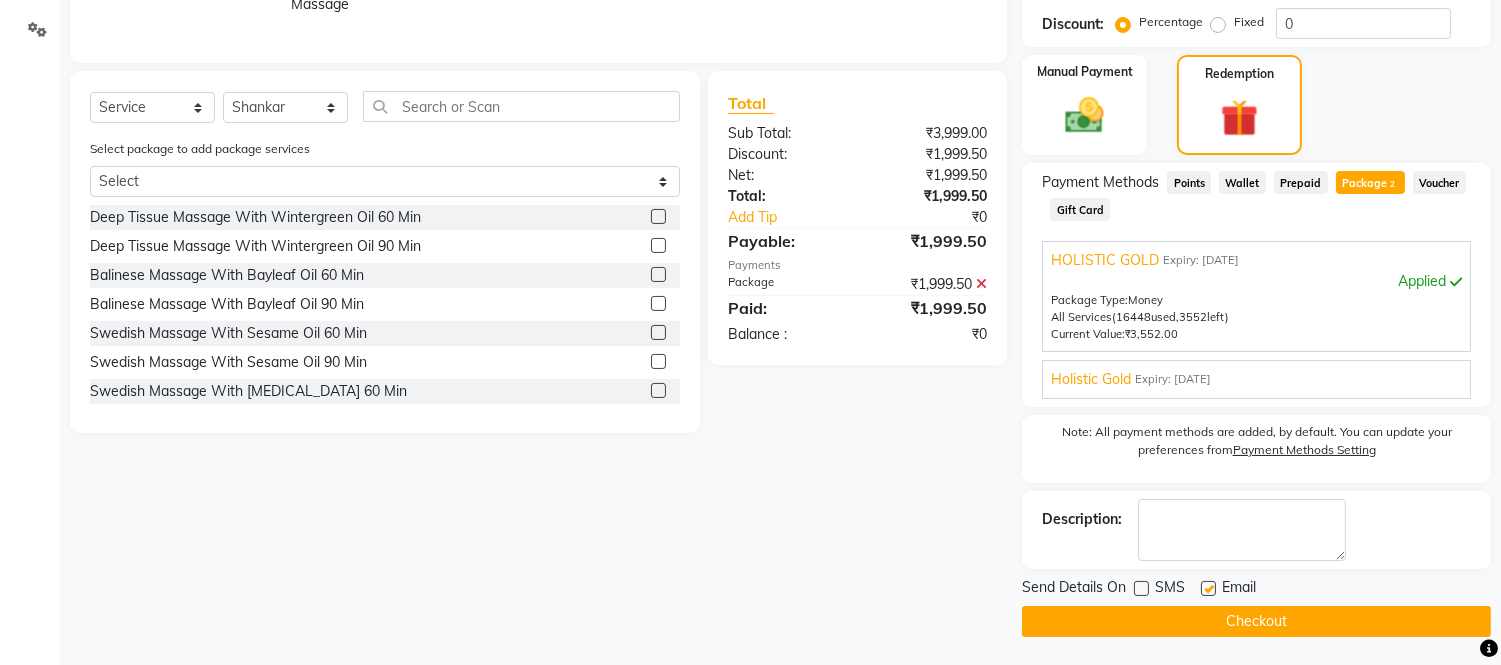 click 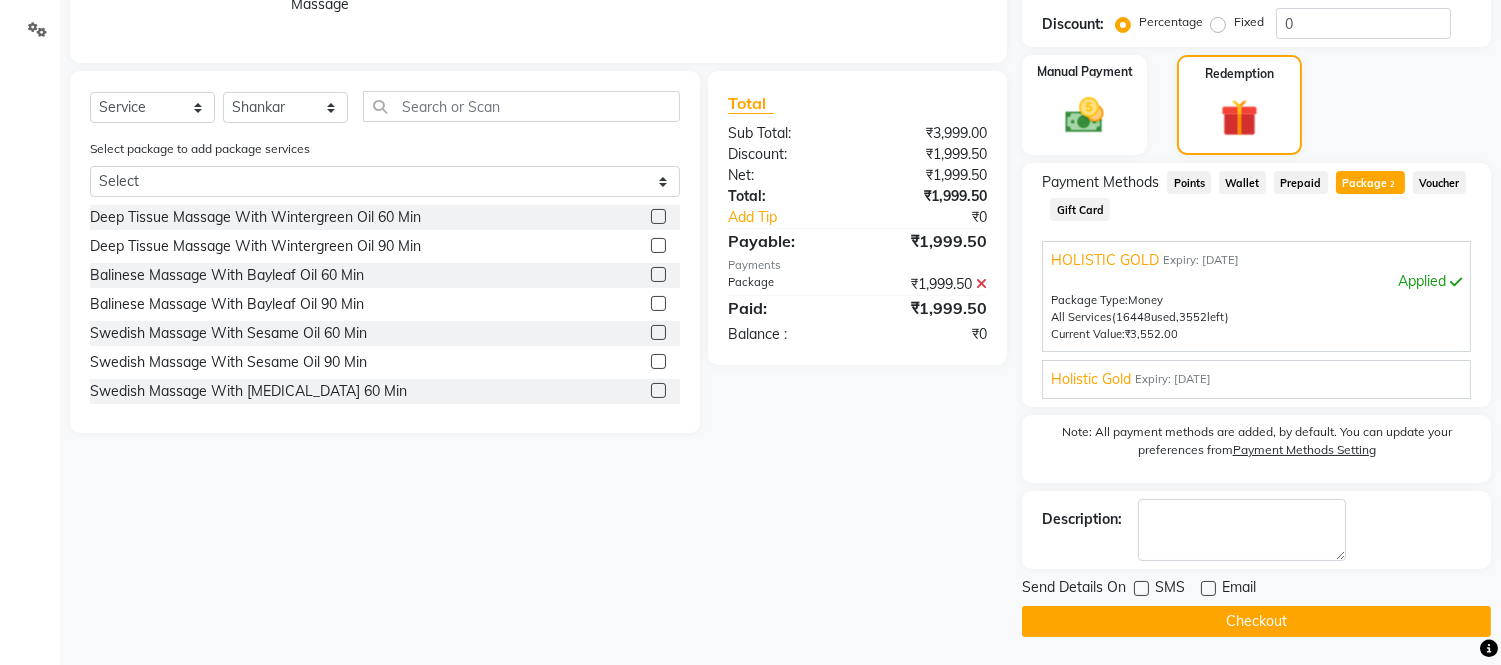 click on "Checkout" 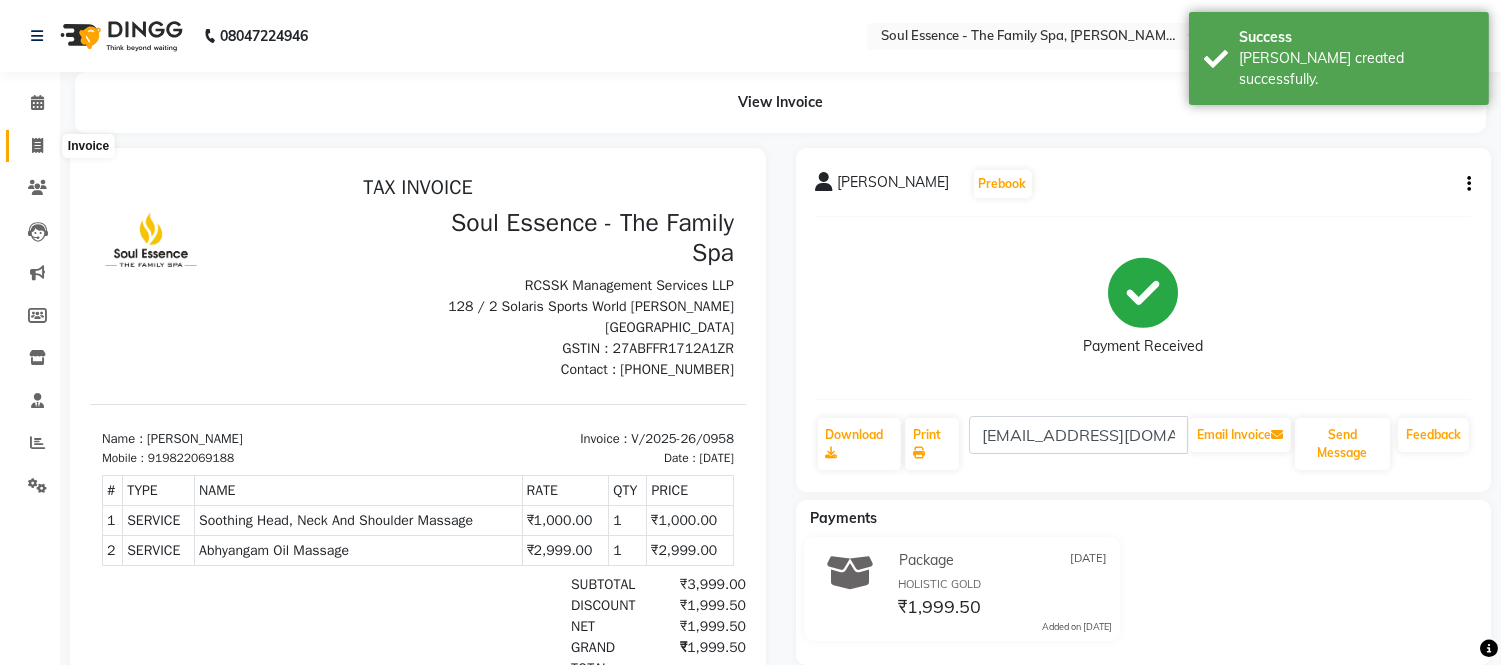 scroll, scrollTop: 0, scrollLeft: 0, axis: both 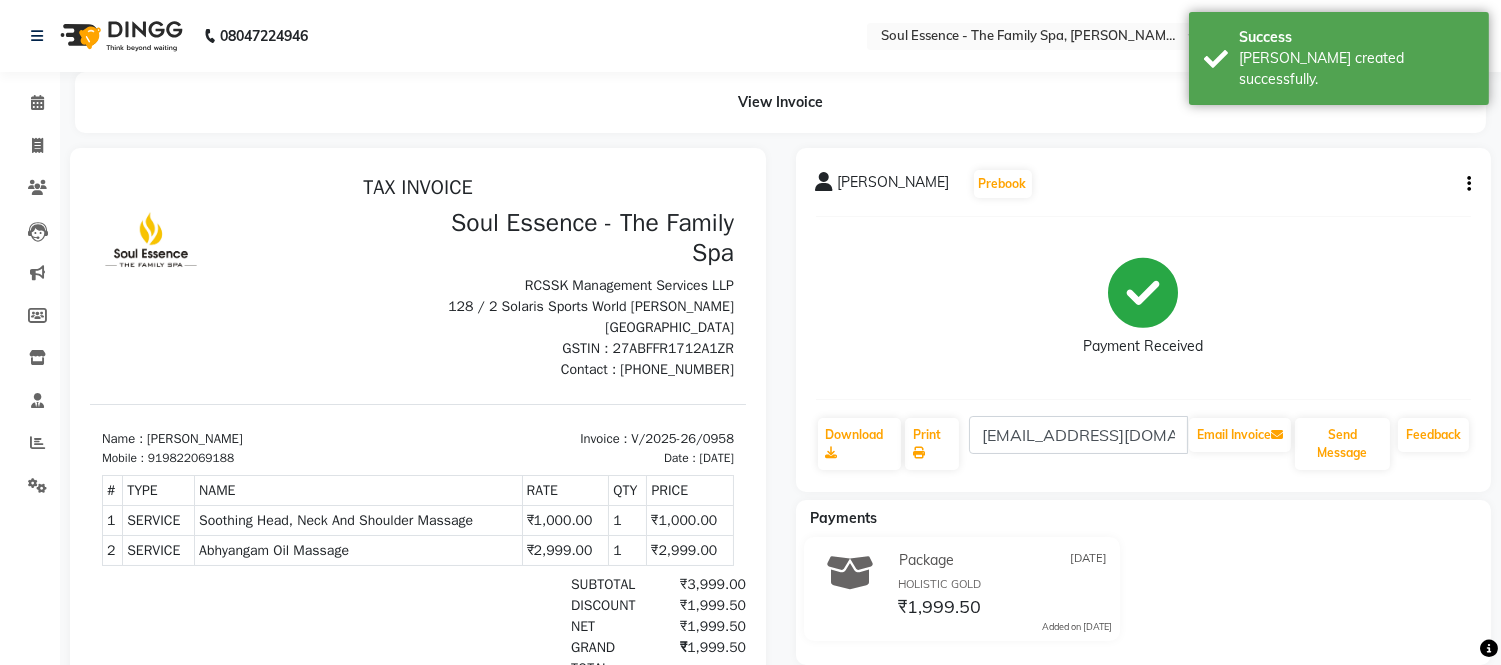 click on "Calendar" 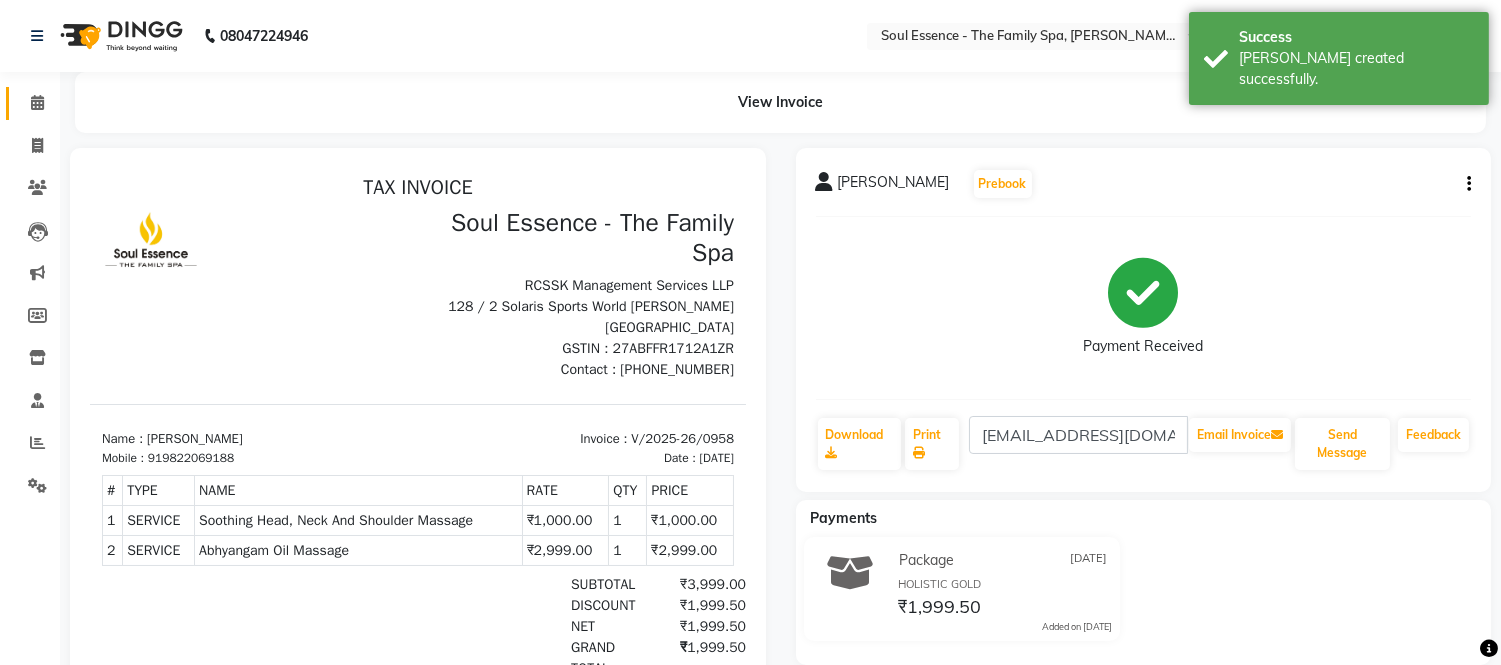 click on "Calendar" 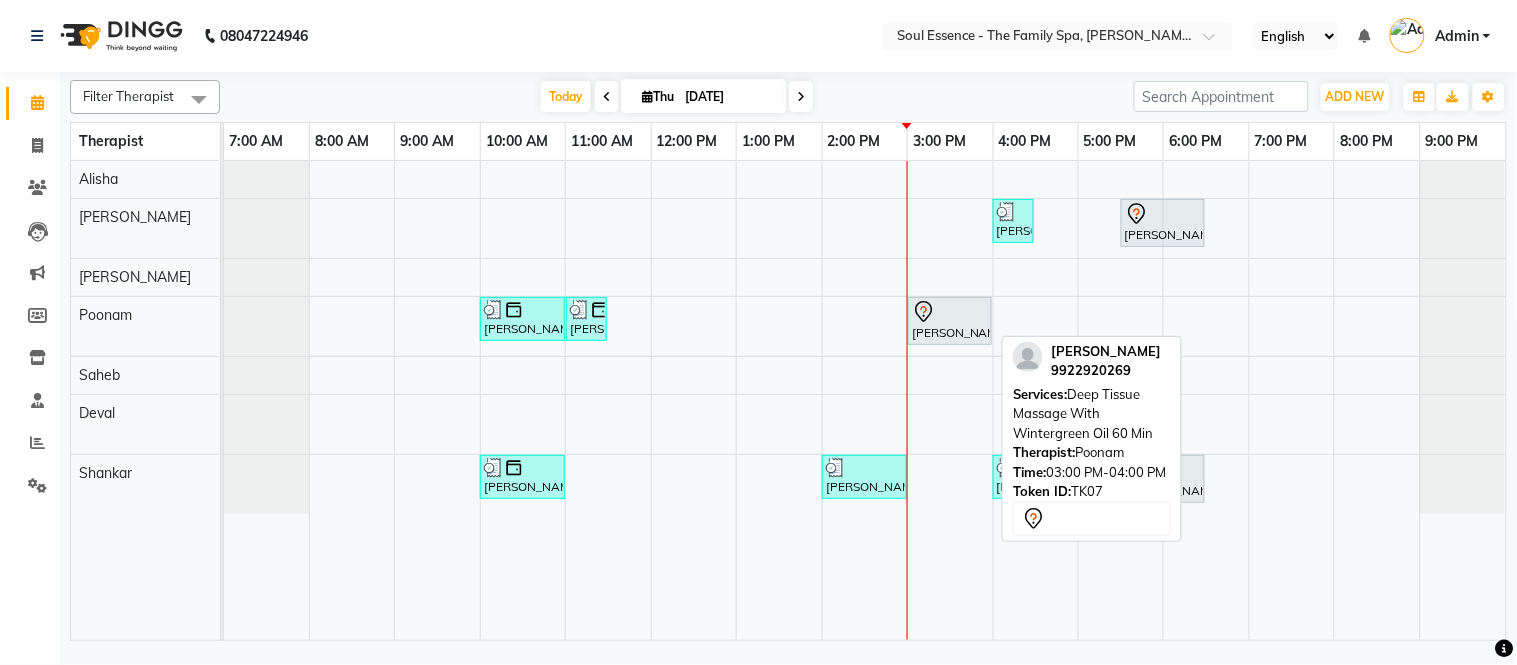 click 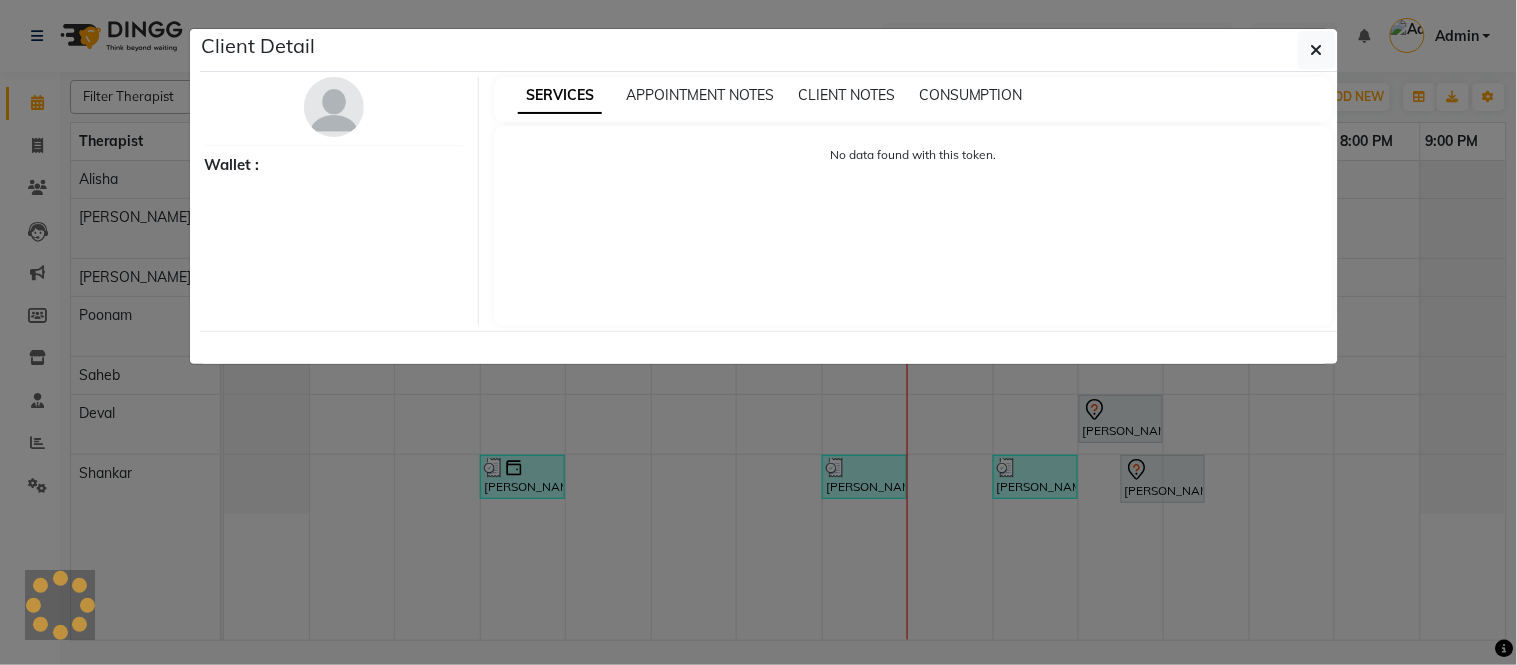 select on "7" 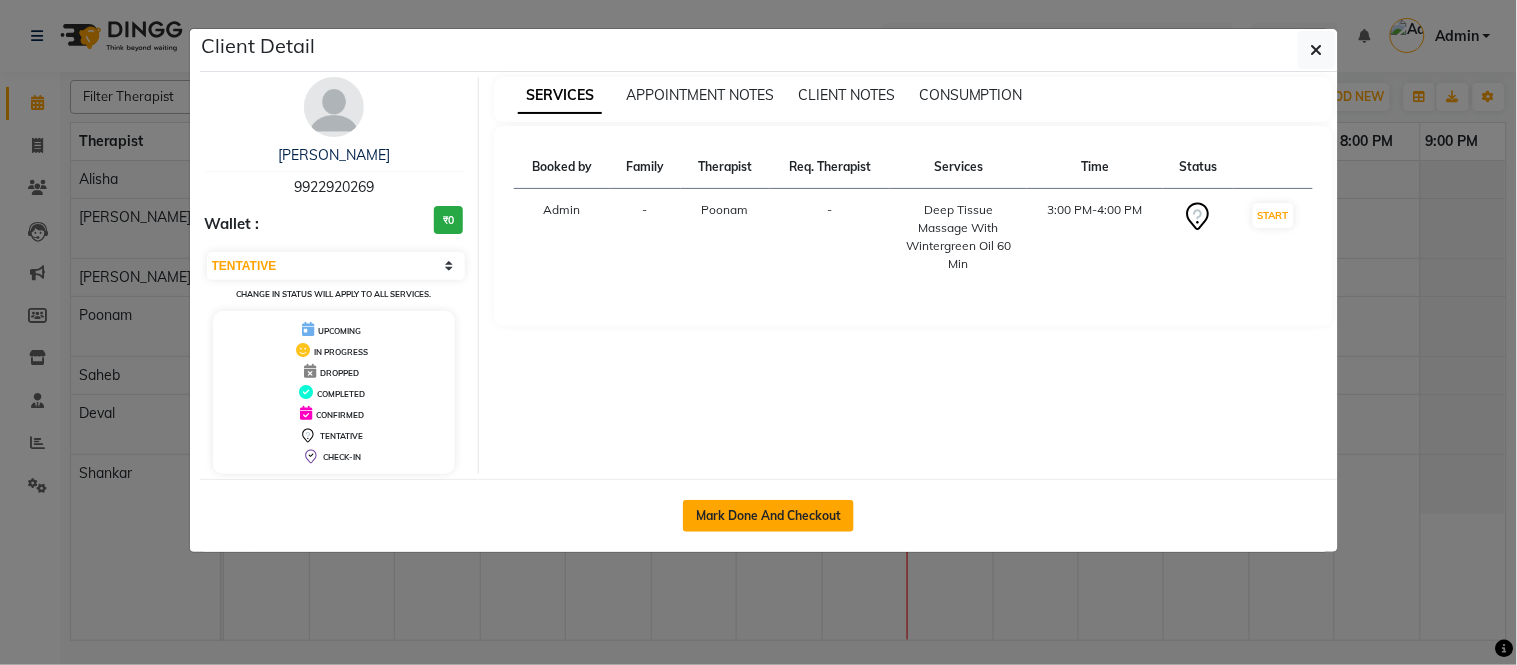click on "Mark Done And Checkout" 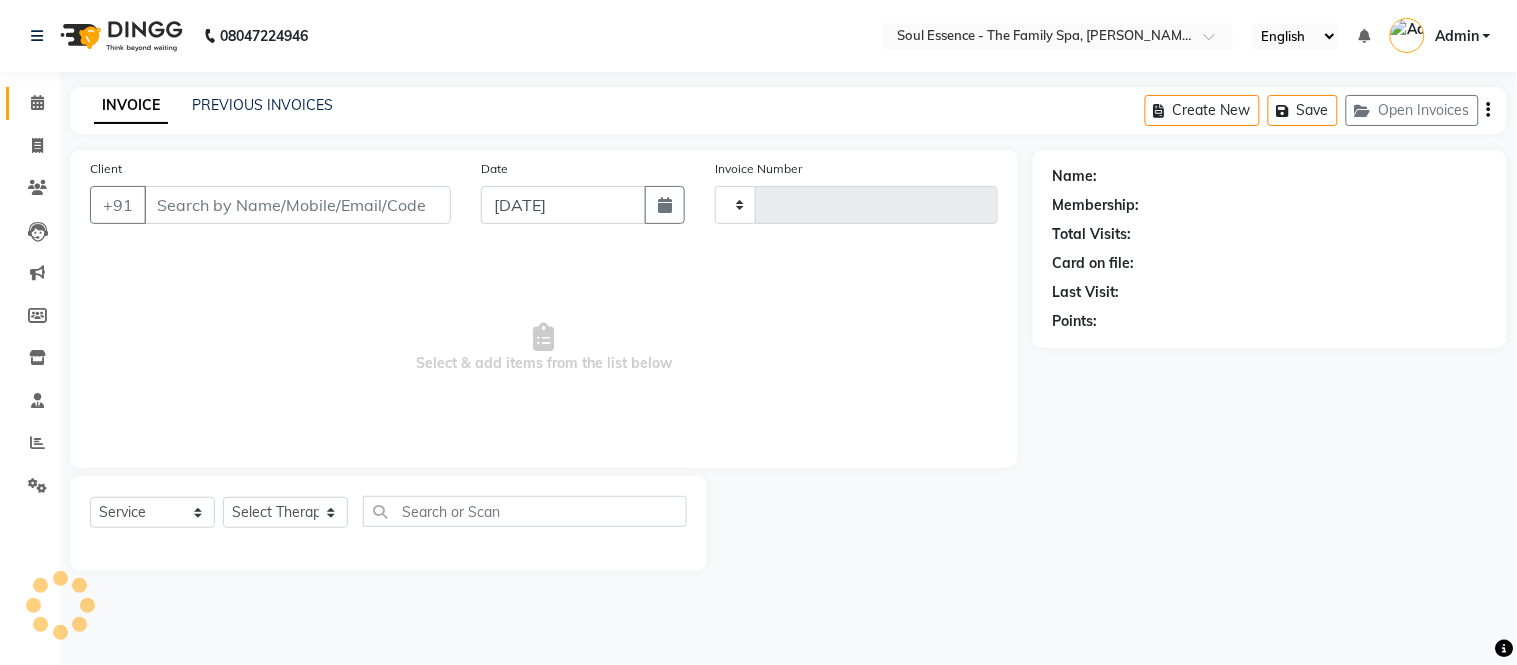 type on "0959" 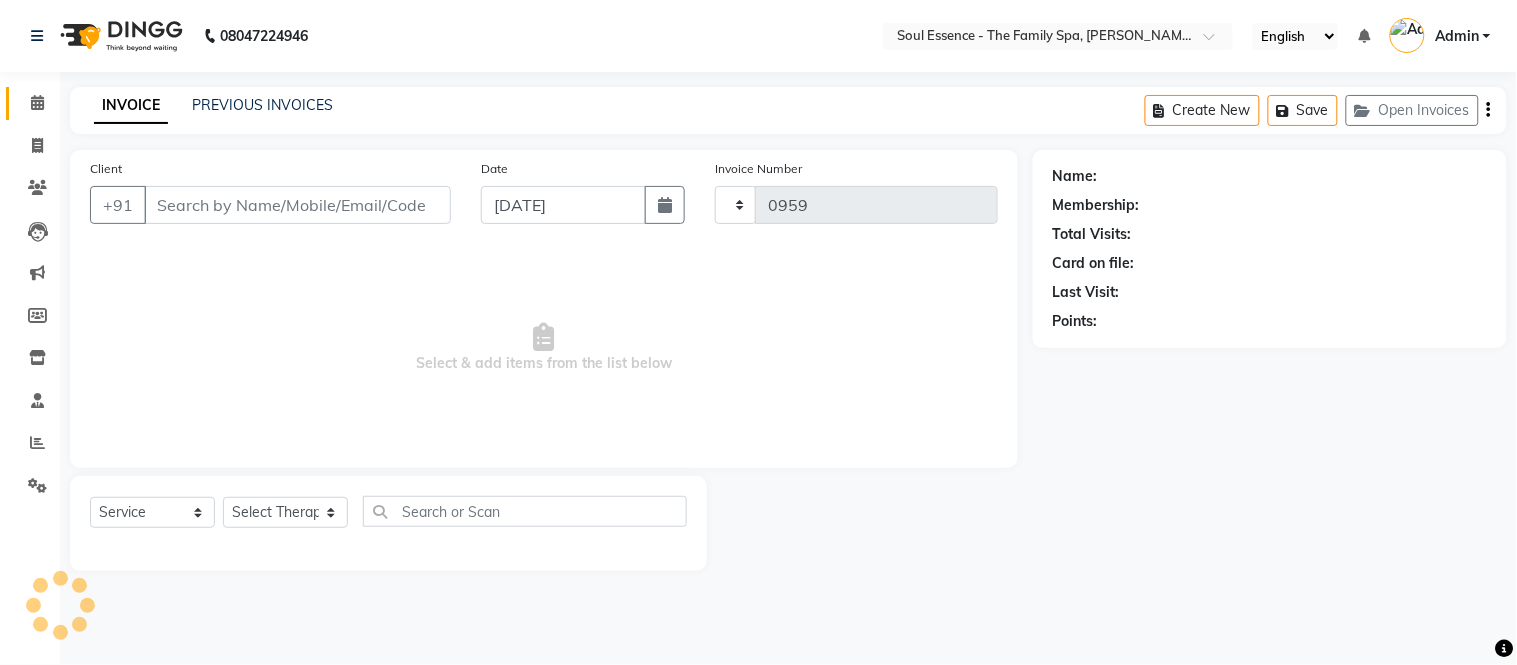 select on "774" 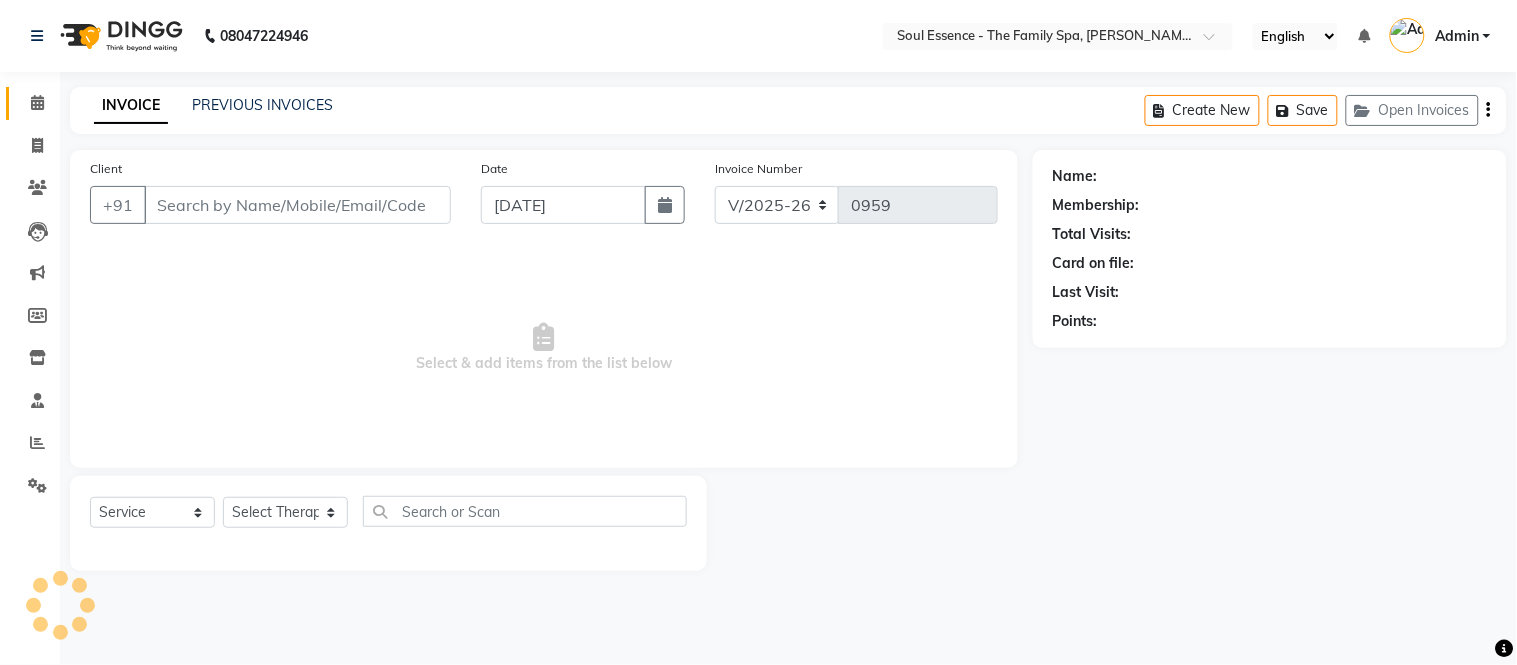 type on "9922920269" 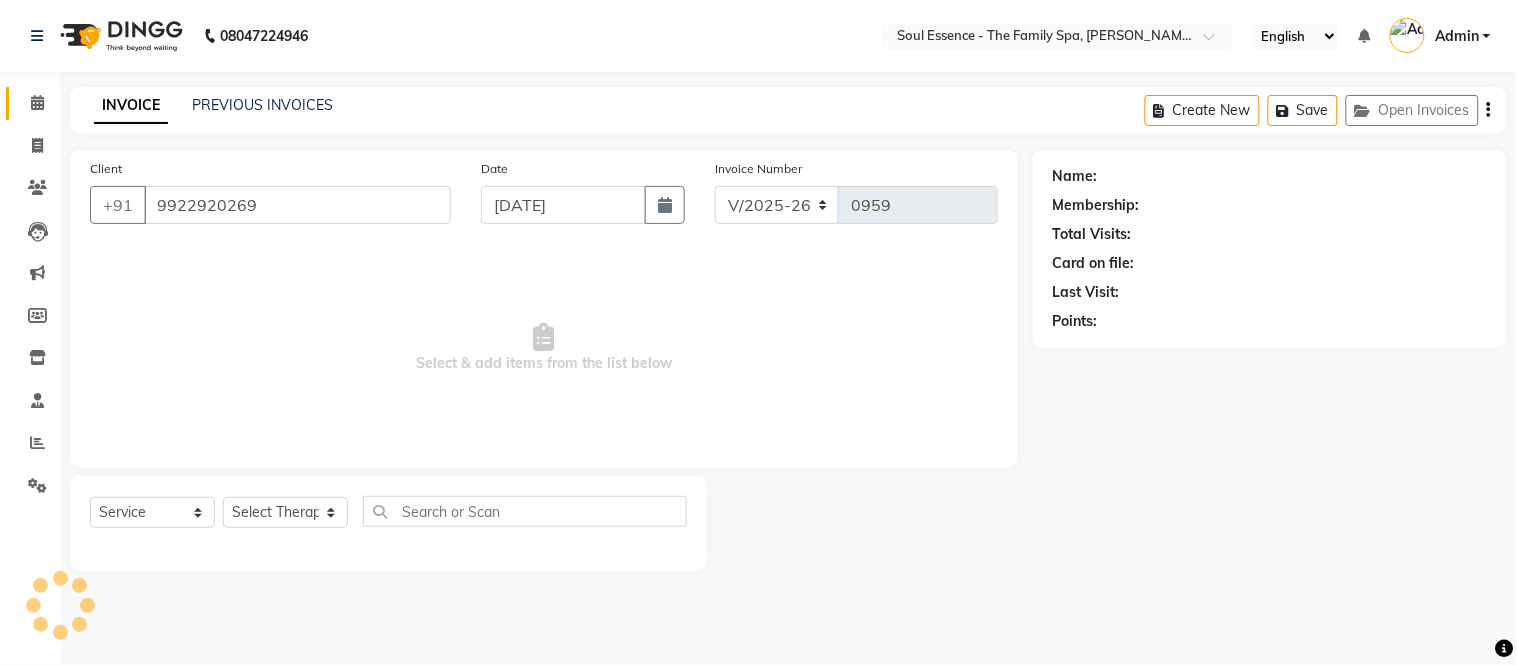 select on "45892" 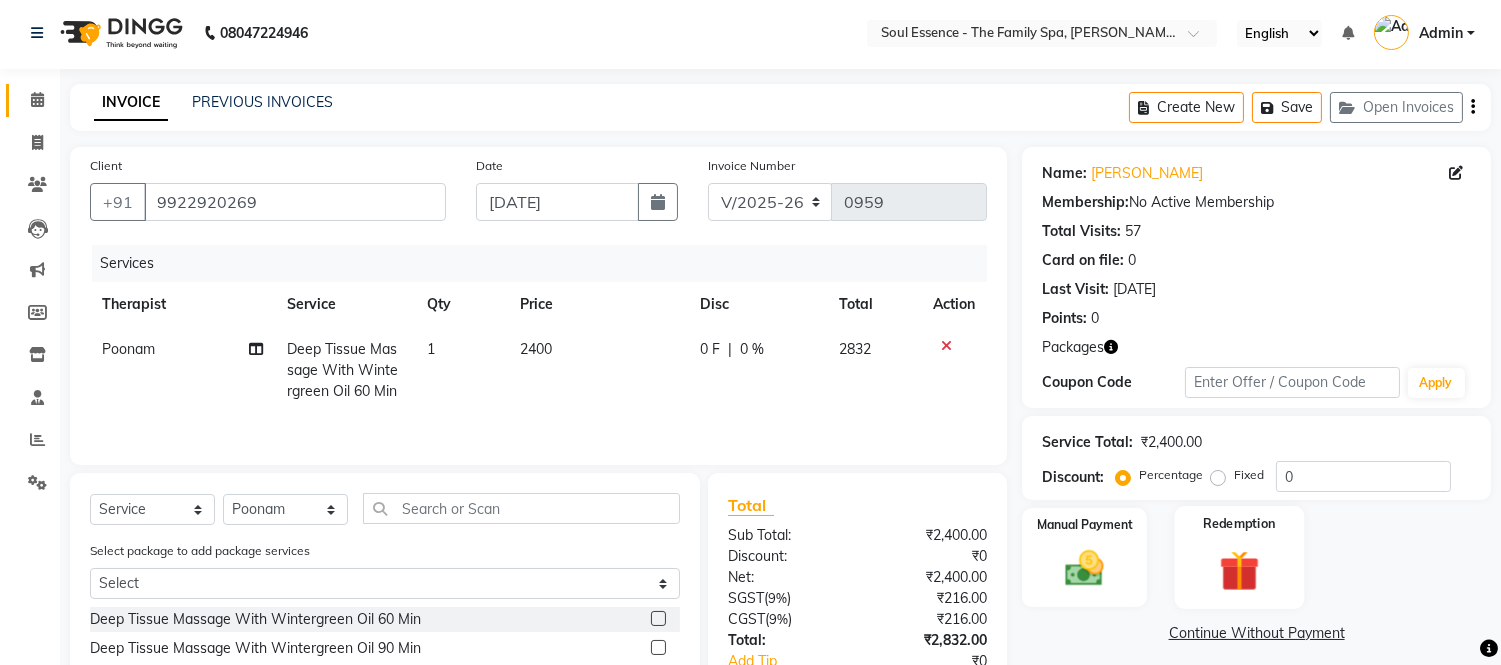 scroll, scrollTop: 204, scrollLeft: 0, axis: vertical 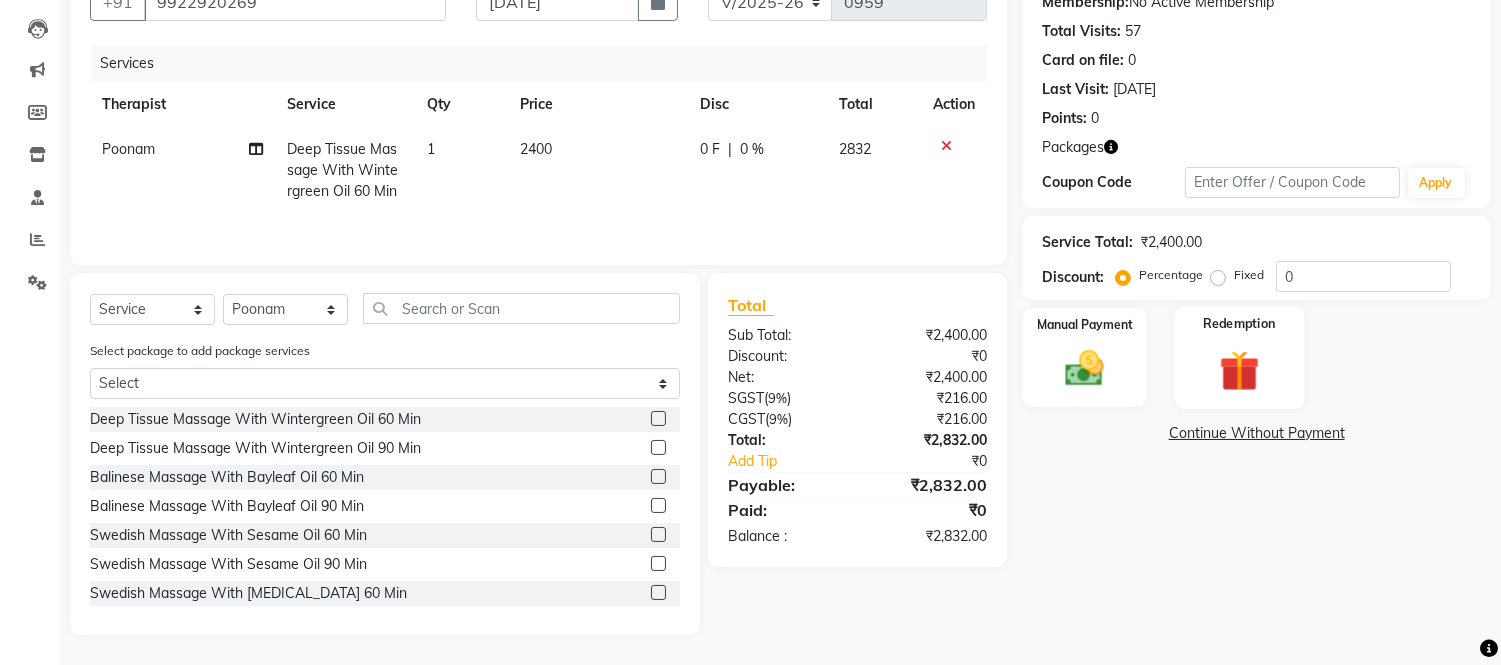 click 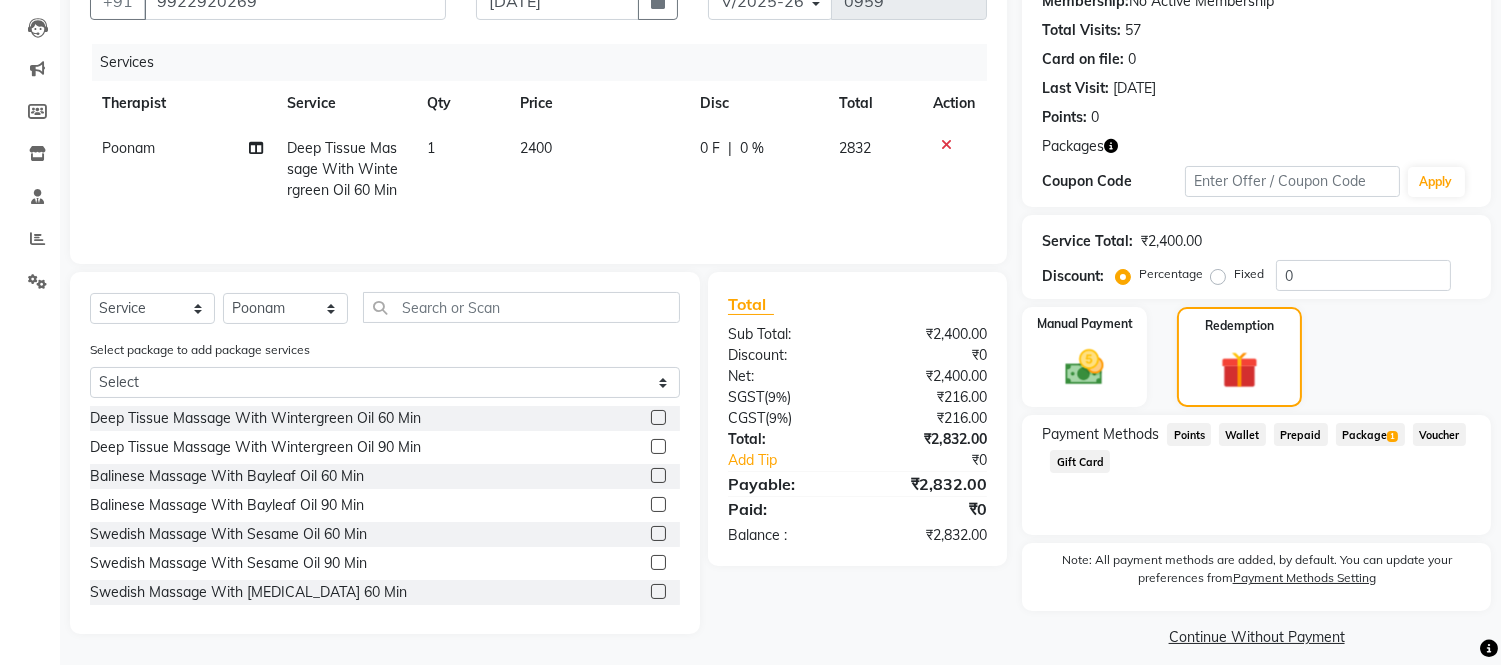 click on "Package  1" 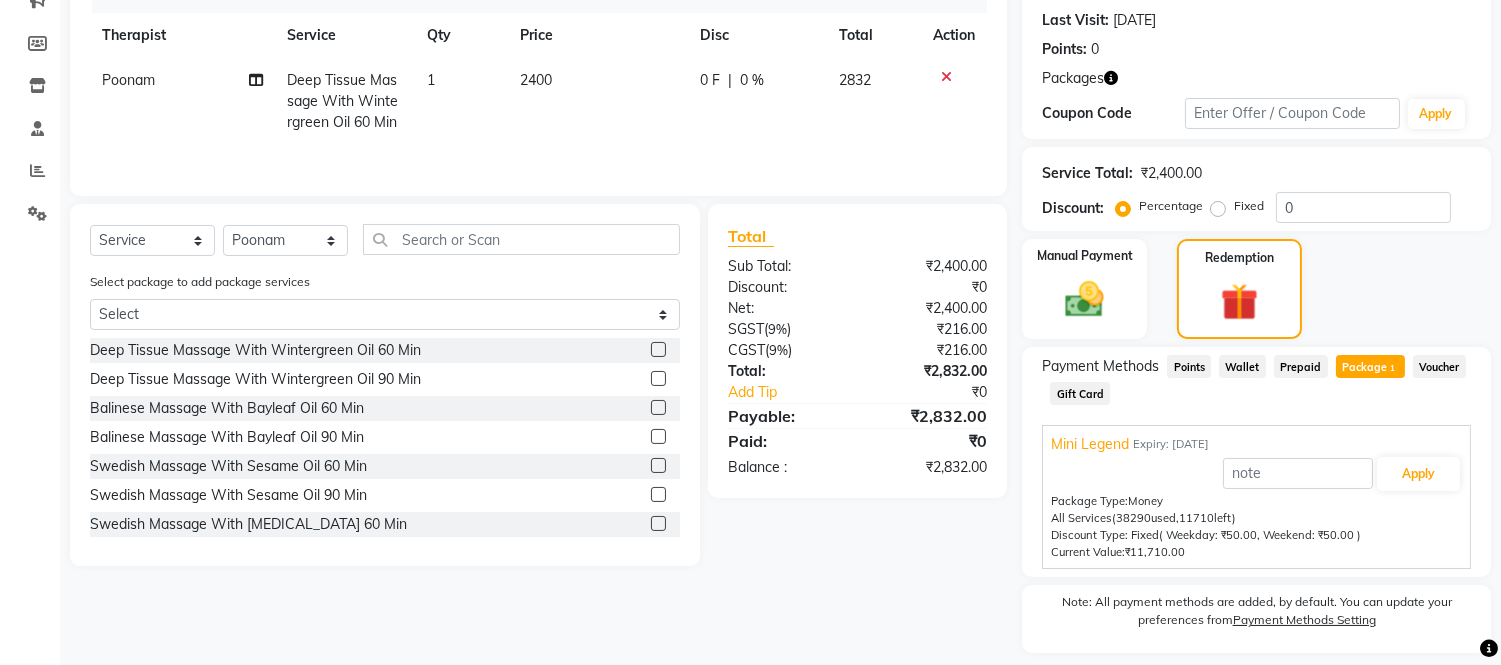 scroll, scrollTop: 330, scrollLeft: 0, axis: vertical 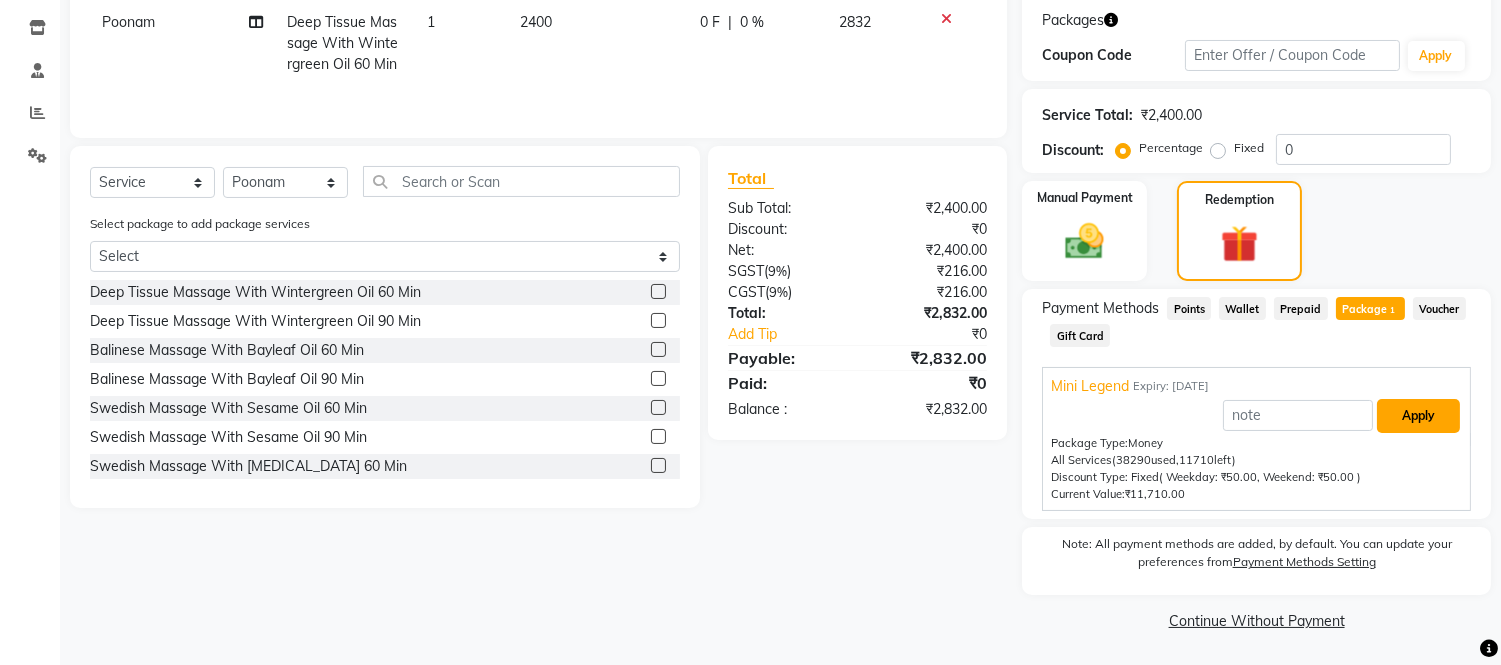 click on "Apply" at bounding box center [1418, 416] 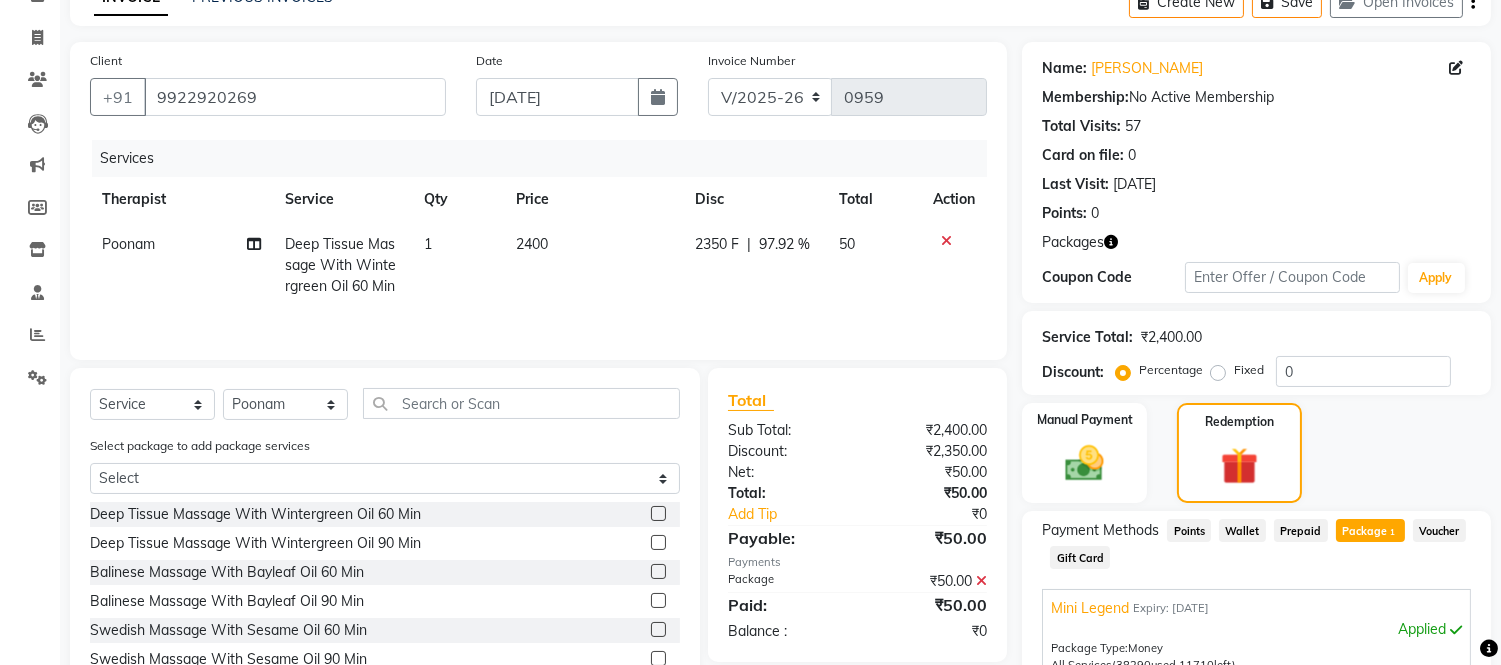 scroll, scrollTop: 107, scrollLeft: 0, axis: vertical 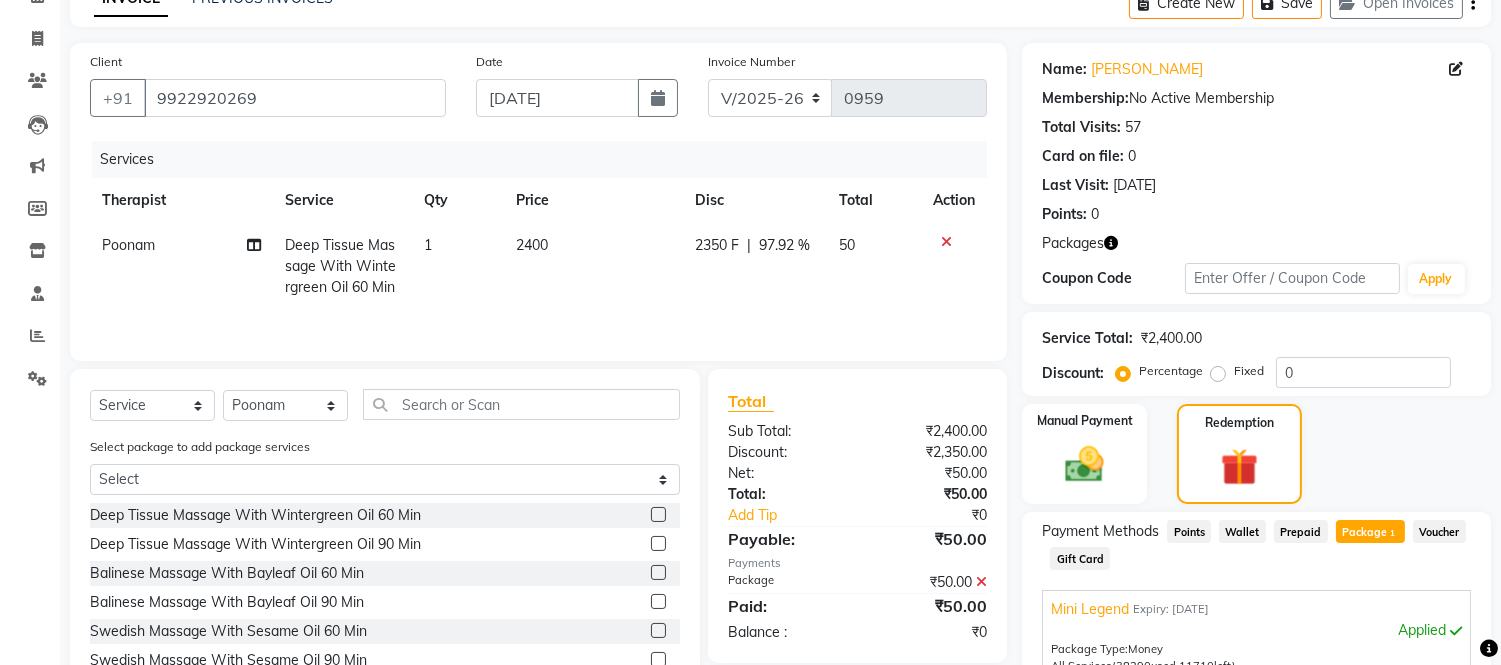 click on "2350 F | 97.92 %" 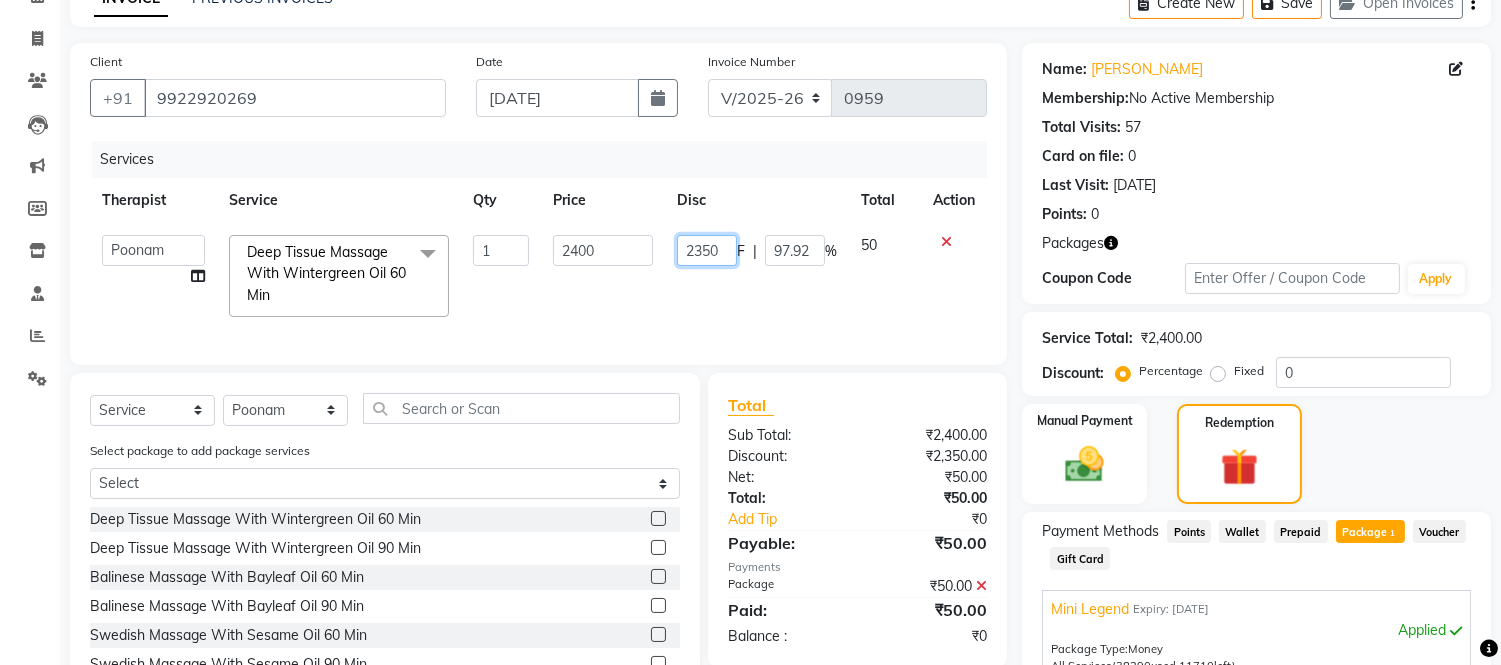 click on "2350" 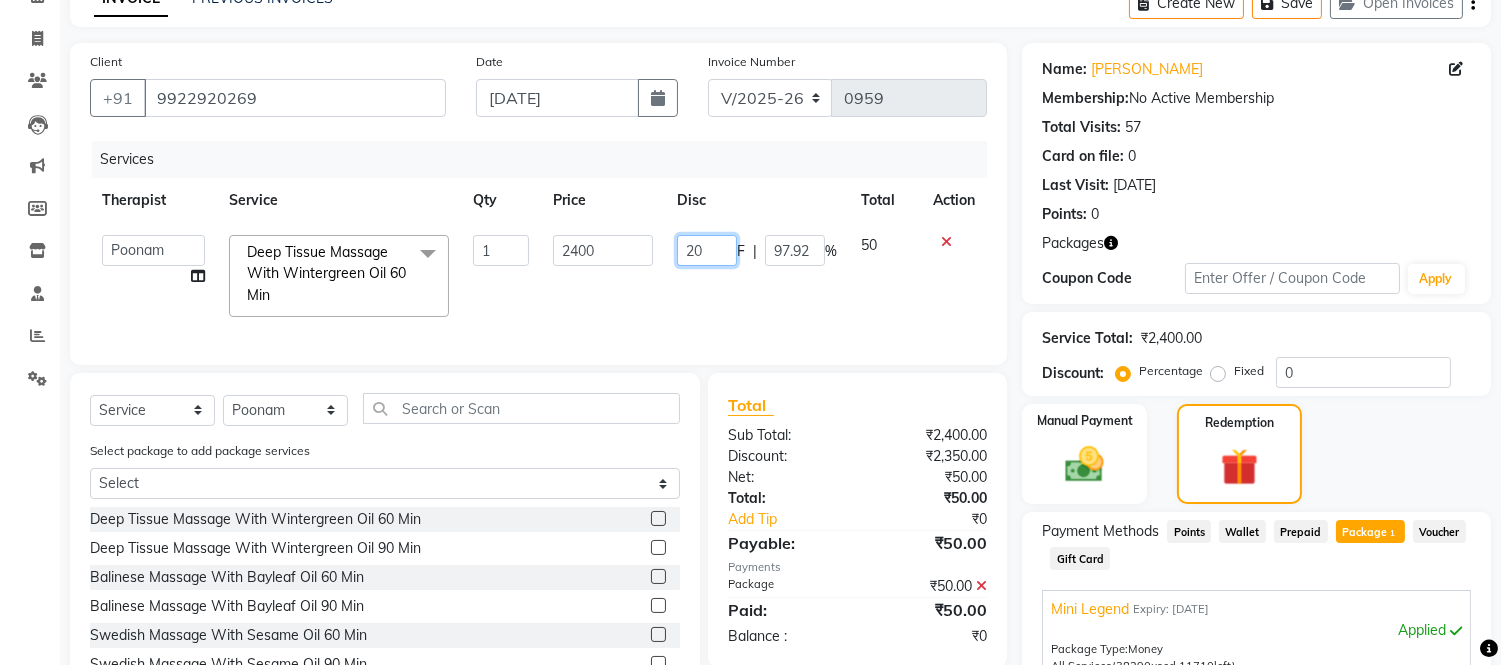 type on "0" 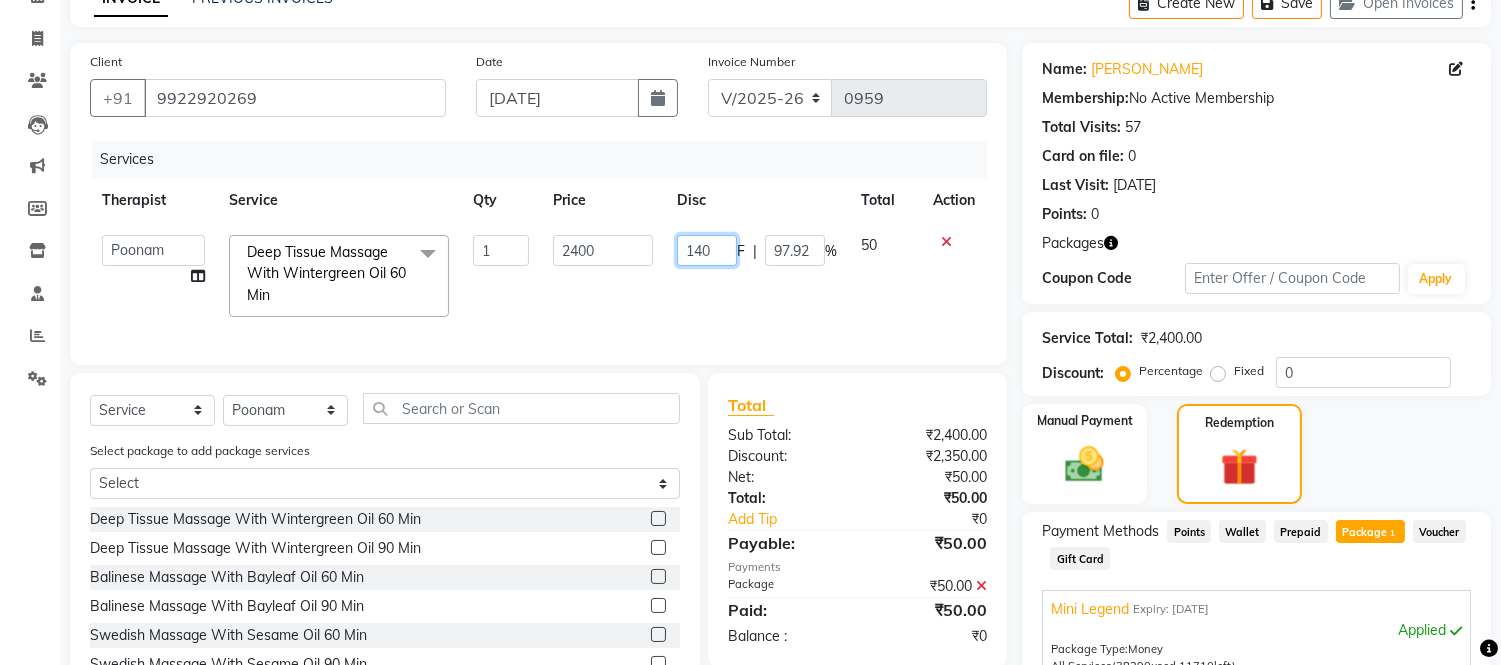 type on "1400" 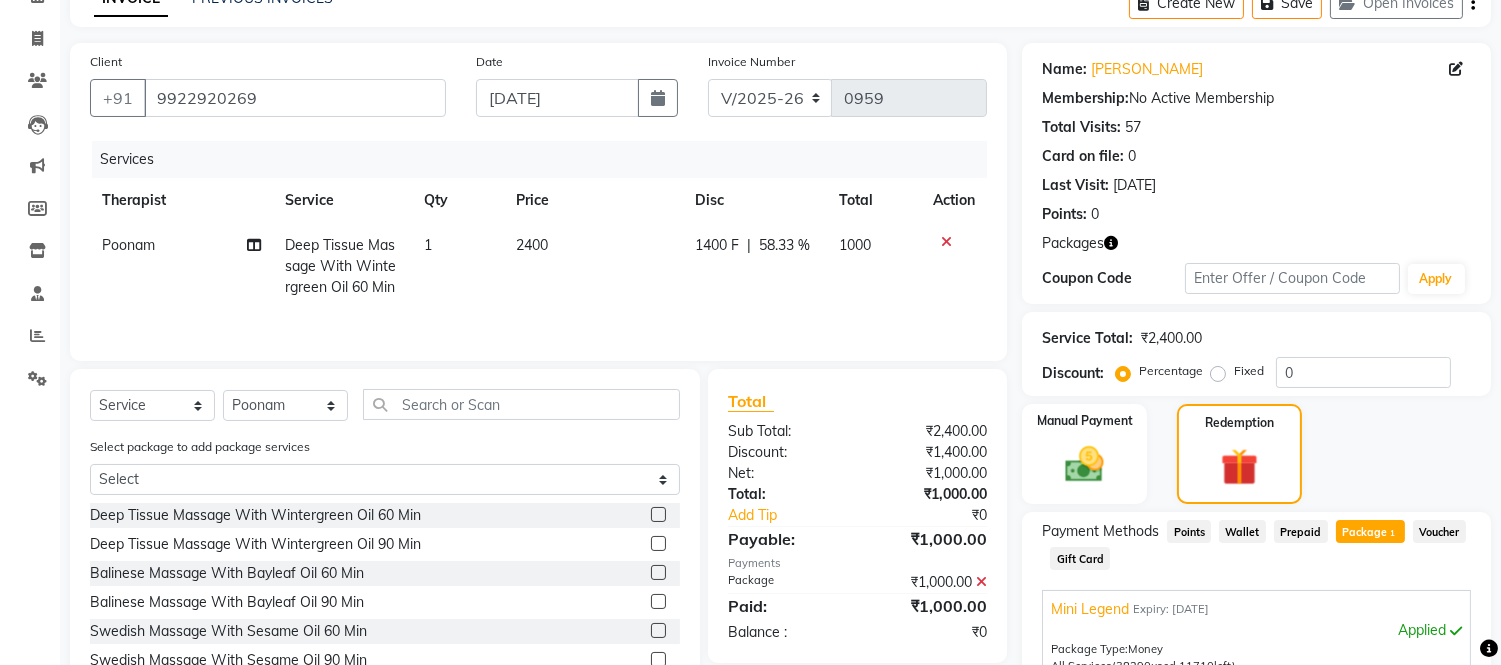 click on "Services" 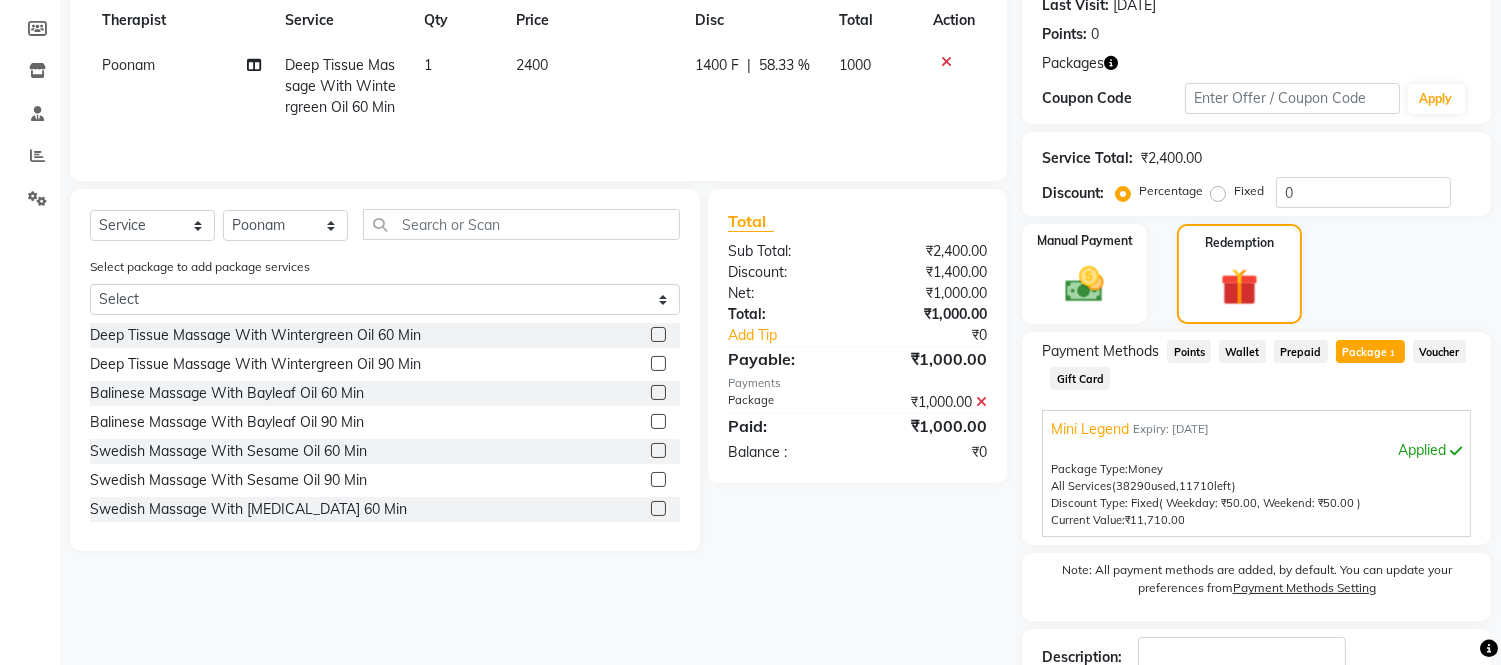 scroll, scrollTop: 426, scrollLeft: 0, axis: vertical 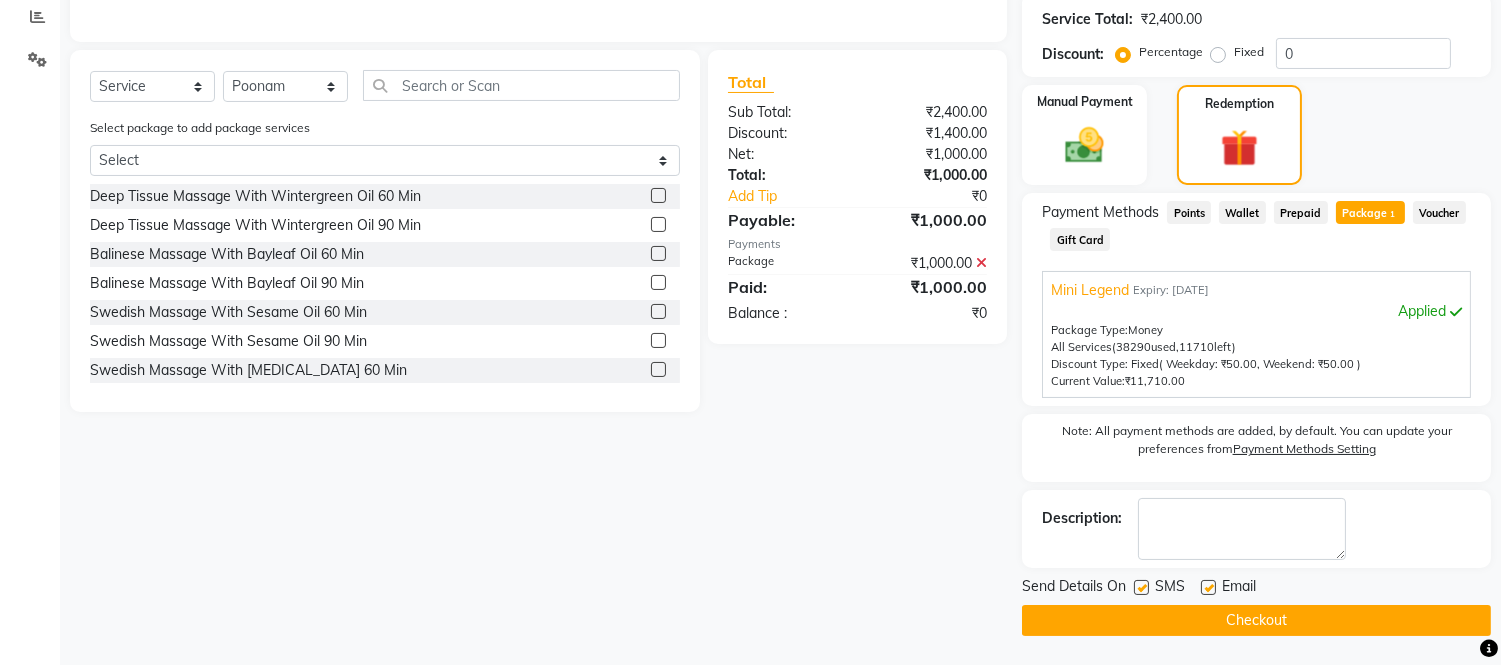 click 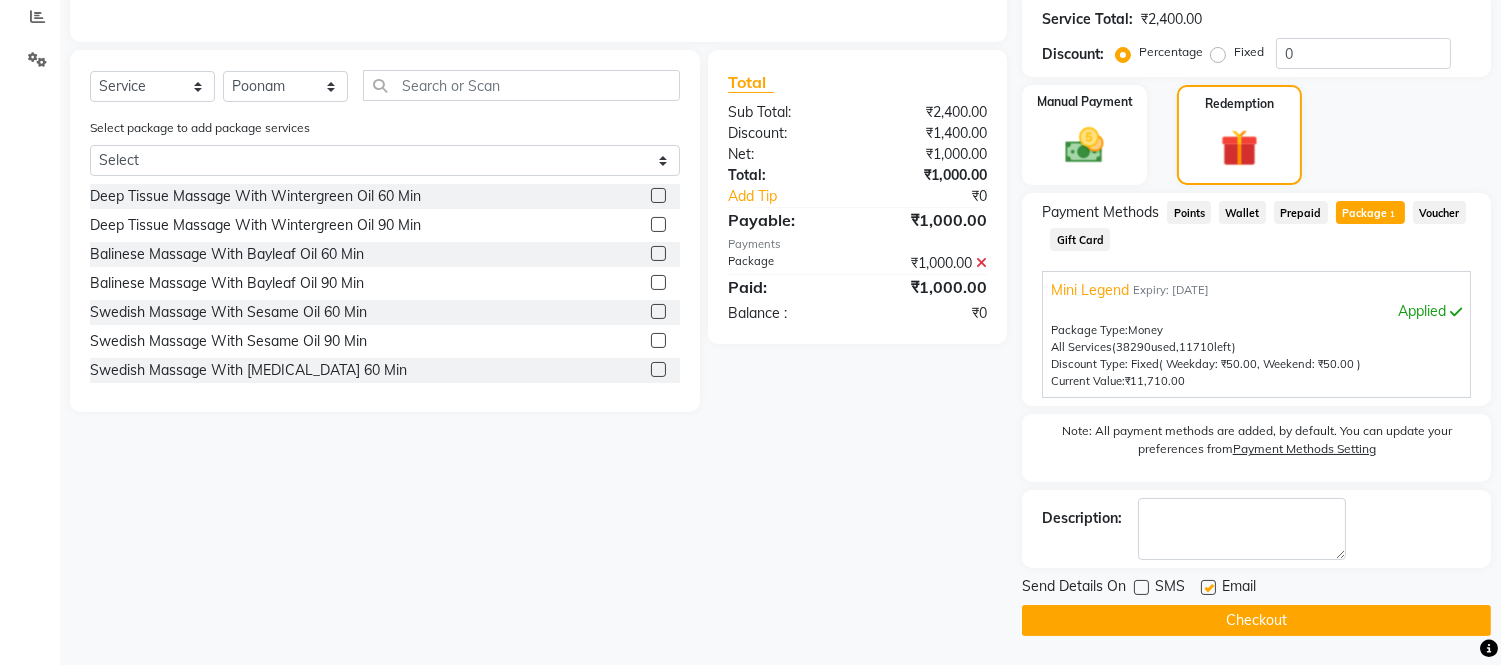 click 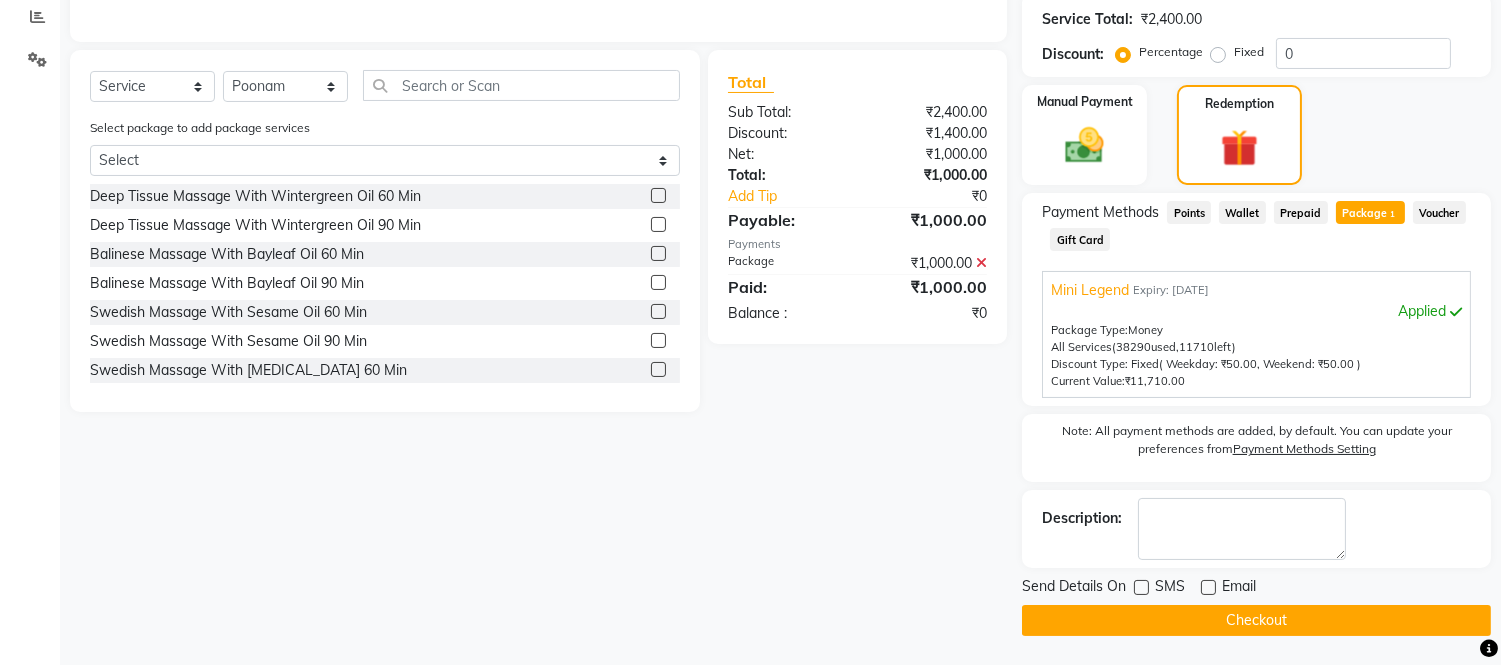 click on "INVOICE PREVIOUS INVOICES Create New   Save   Open Invoices  Client [PHONE_NUMBER] Date [DATE] Invoice Number V/2025 V/[PHONE_NUMBER] Services Therapist Service Qty Price Disc Total Action Poonam Deep Tissue Massage With Wintergreen Oil 60 Min 1 2400 1400 F | 58.33 % 1000 Select  Service  Product  Membership  Package Voucher Prepaid Gift Card  Select Therapist [PERSON_NAME] [PERSON_NAME] Poonam Saheb [PERSON_NAME] Select package to add package services Select Mini Legend Deep Tissue Massage With Wintergreen Oil 60 Min  Deep Tissue Massage With Wintergreen Oil 90 Min  Balinese Massage With Bayleaf Oil 60 Min  Balinese Massage With Bayleaf Oil 90 Min  Swedish Massage With Sesame Oil 60 Min  Swedish Massage With Sesame Oil 90 Min  Swedish Massage With [MEDICAL_DATA] 60 Min  Swedish Massage With [MEDICAL_DATA] 90 Min  Sports Special Package 90 Min  Deep Relaxation Package 90 Min  Sleep Enhancing Therapy 60 Min  Sleep Enhancing Therapy 90 Min  Anxiety Relieving Massage 60 Min  Anxiety Relieving Massage 90 Min  Eyebrows  0" 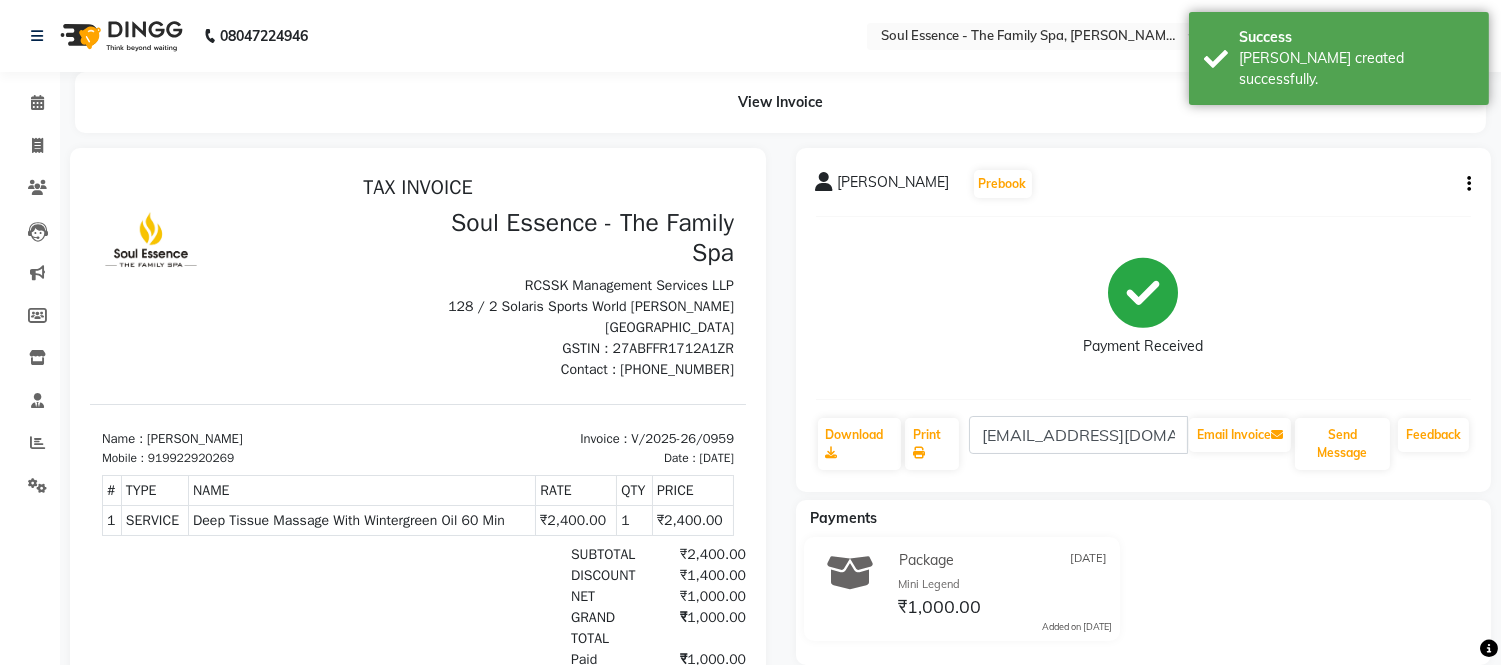 scroll, scrollTop: 0, scrollLeft: 0, axis: both 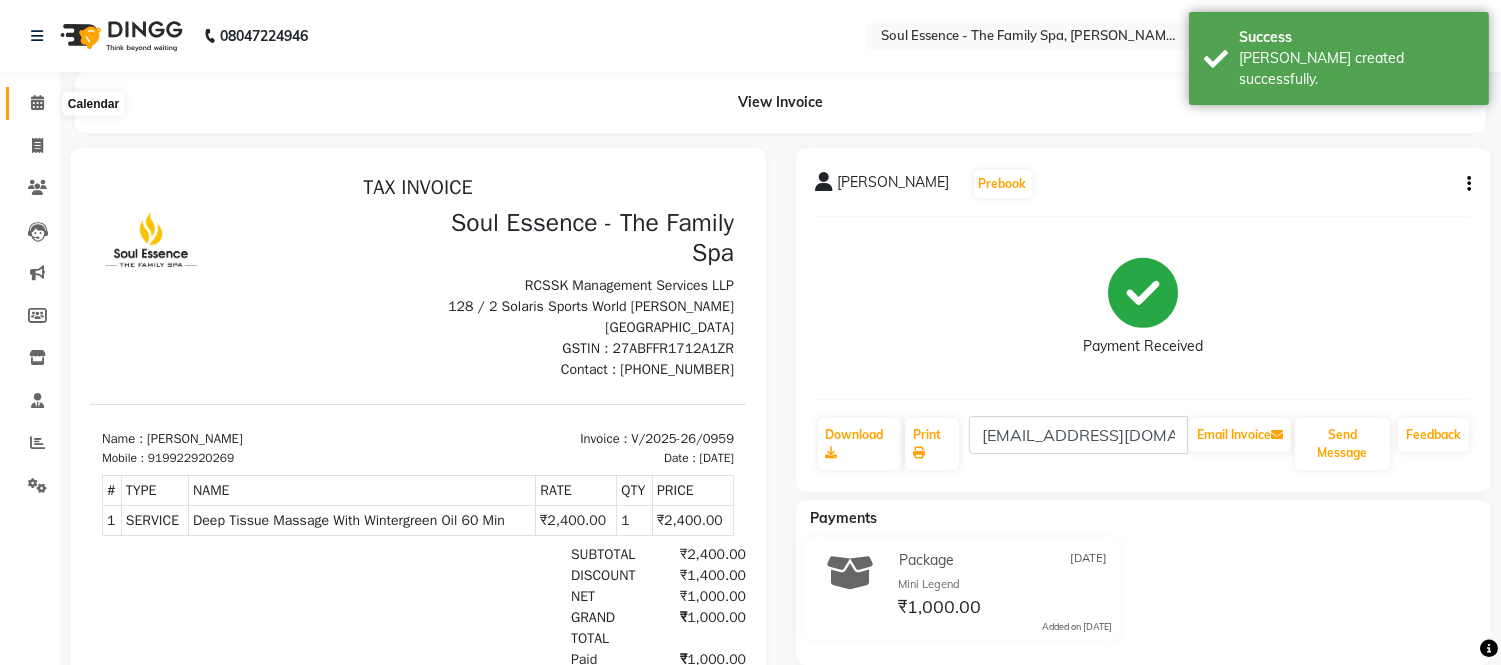click 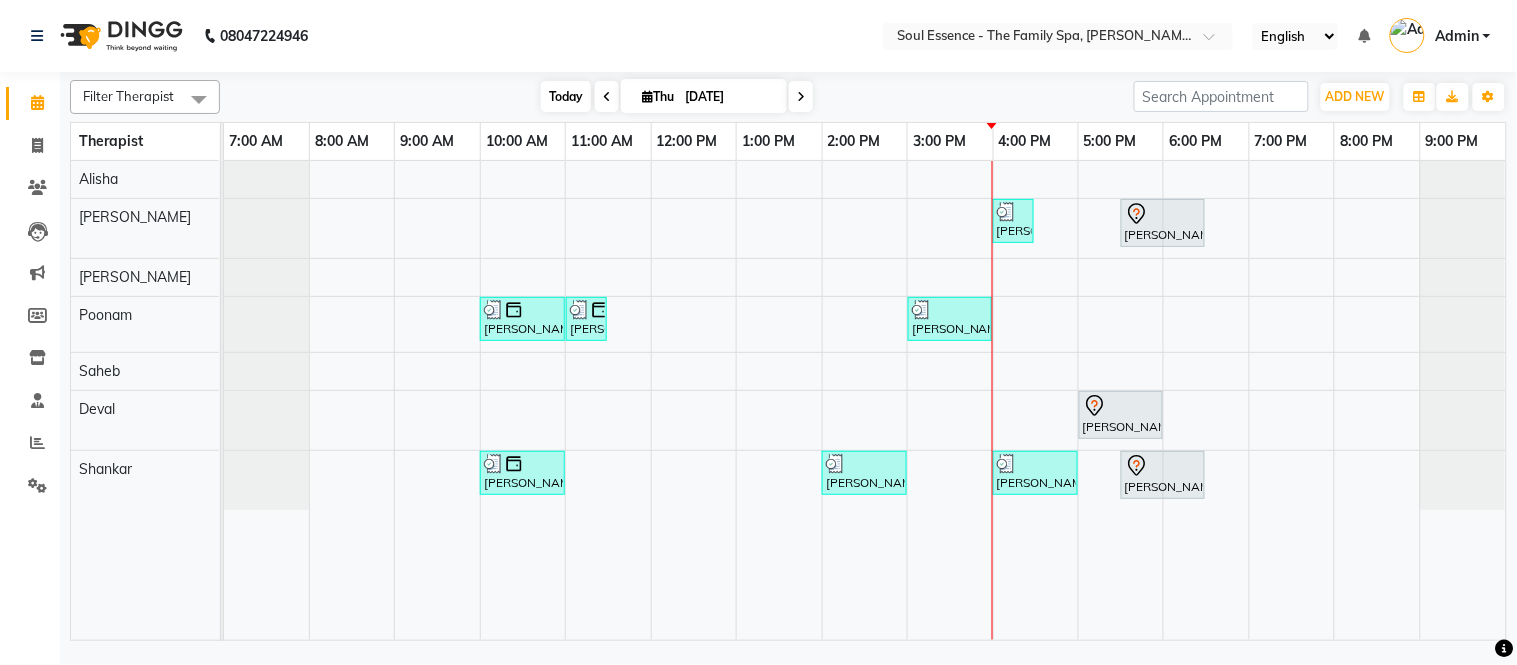 click on "Today" at bounding box center [566, 96] 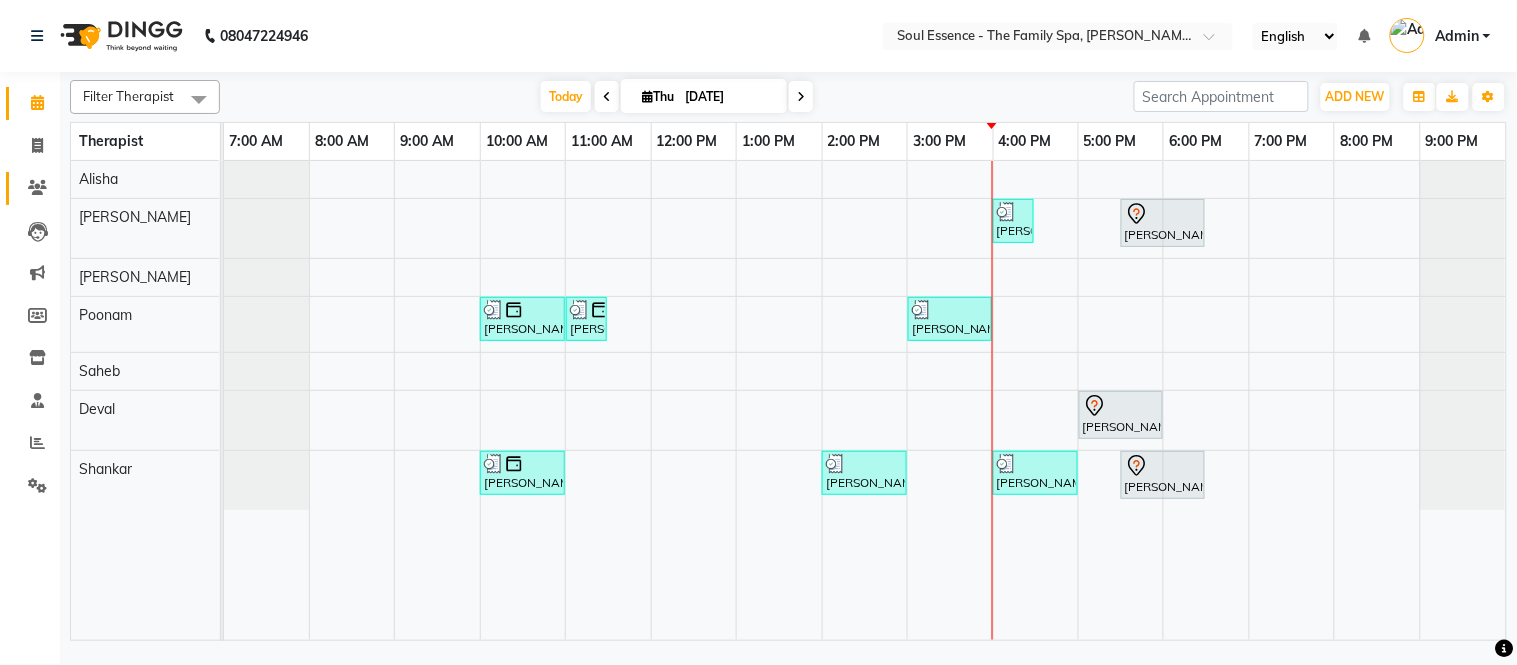 click on "Clients" 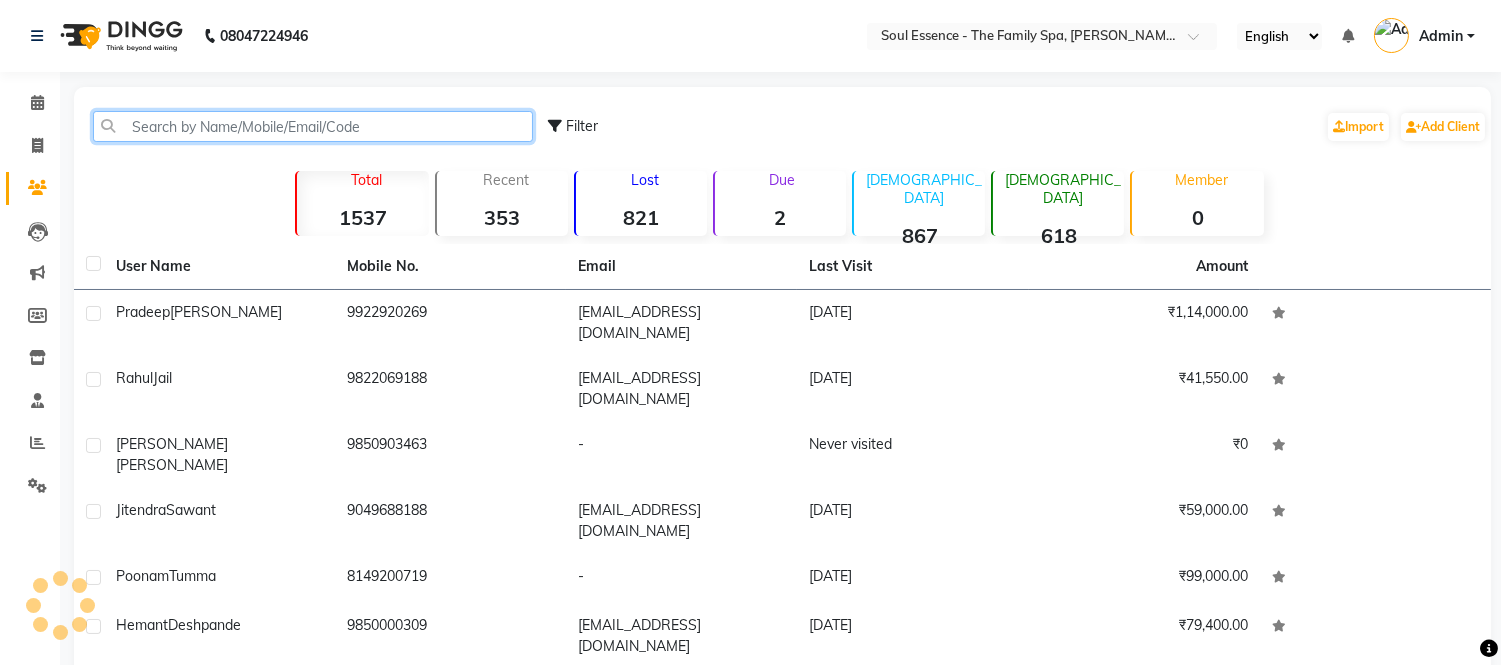 click 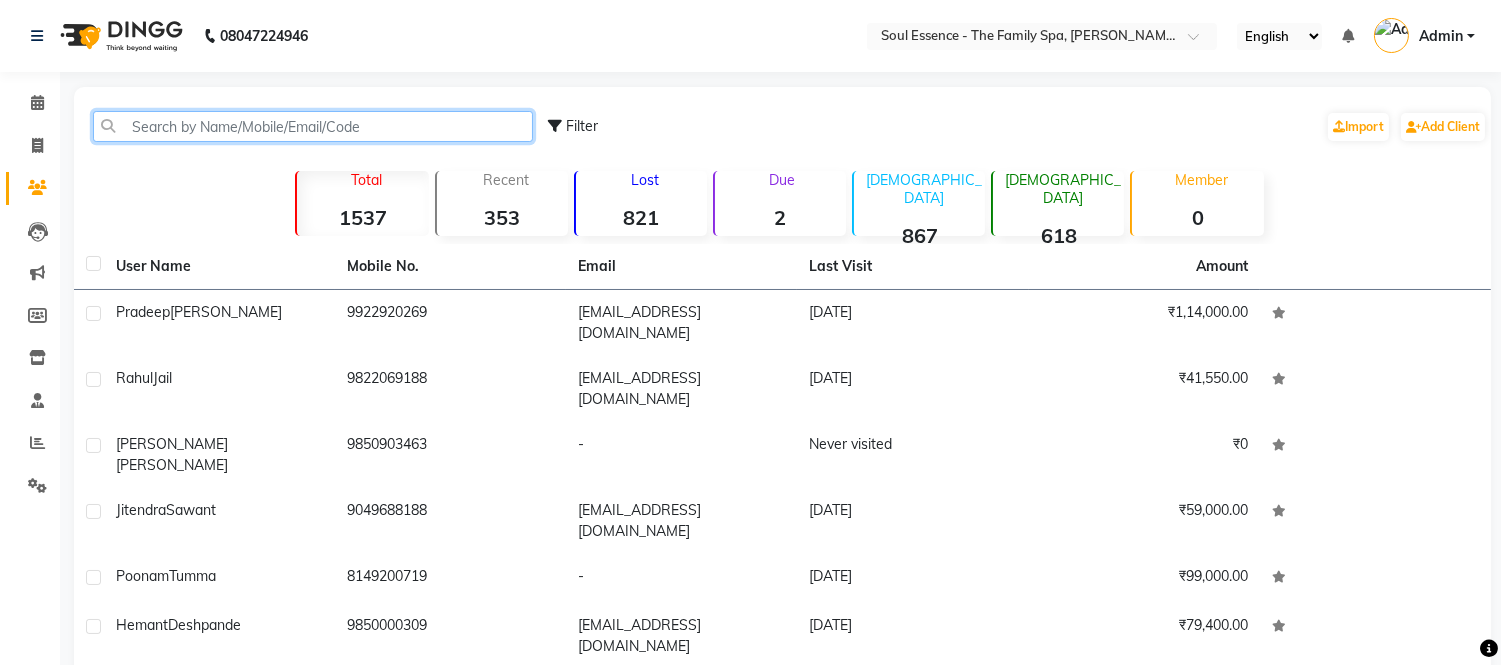 type on "A" 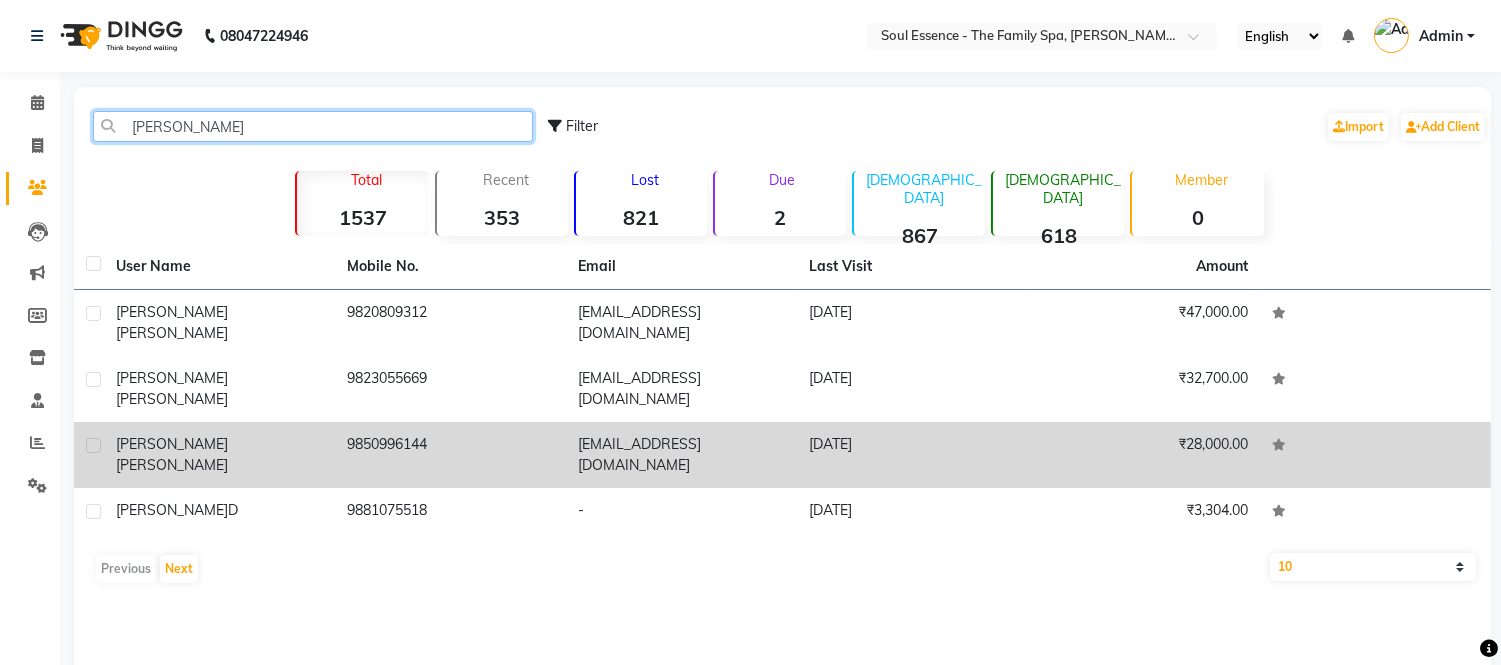 type on "[PERSON_NAME]" 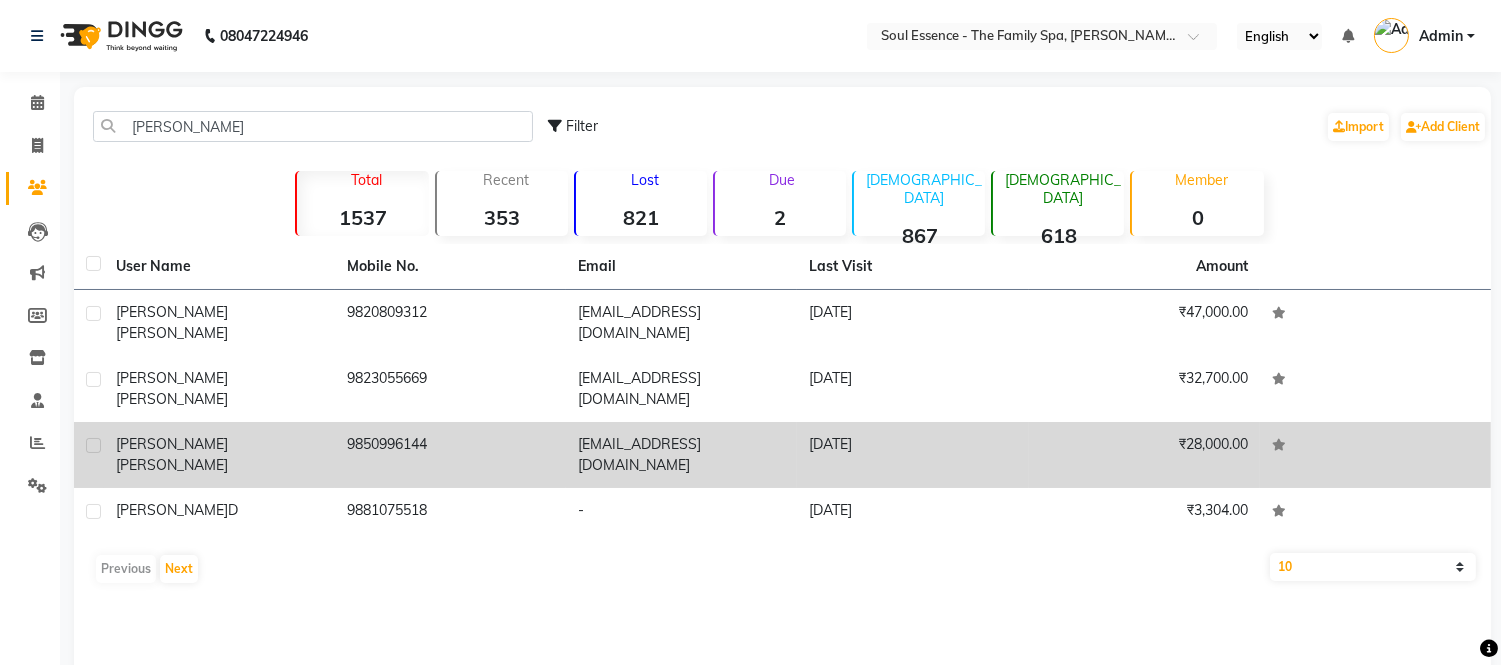 click on "[DATE]" 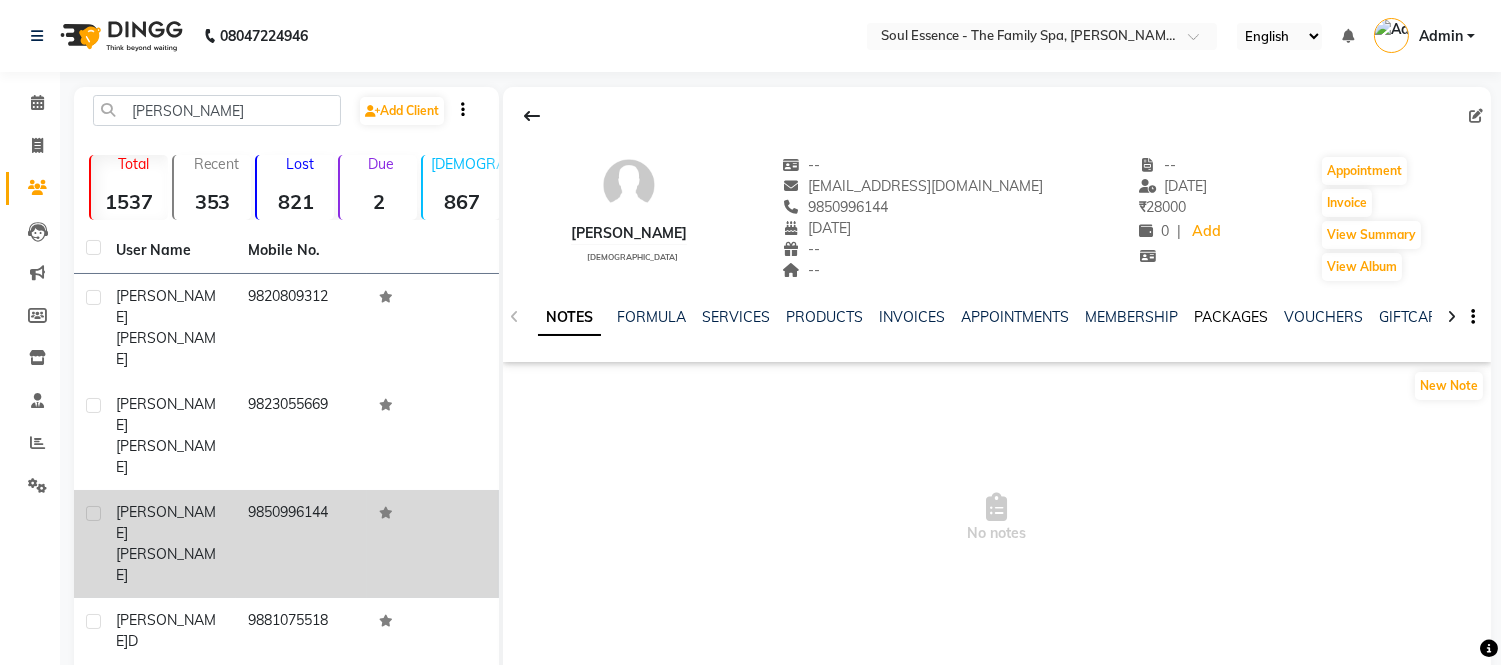 click on "PACKAGES" 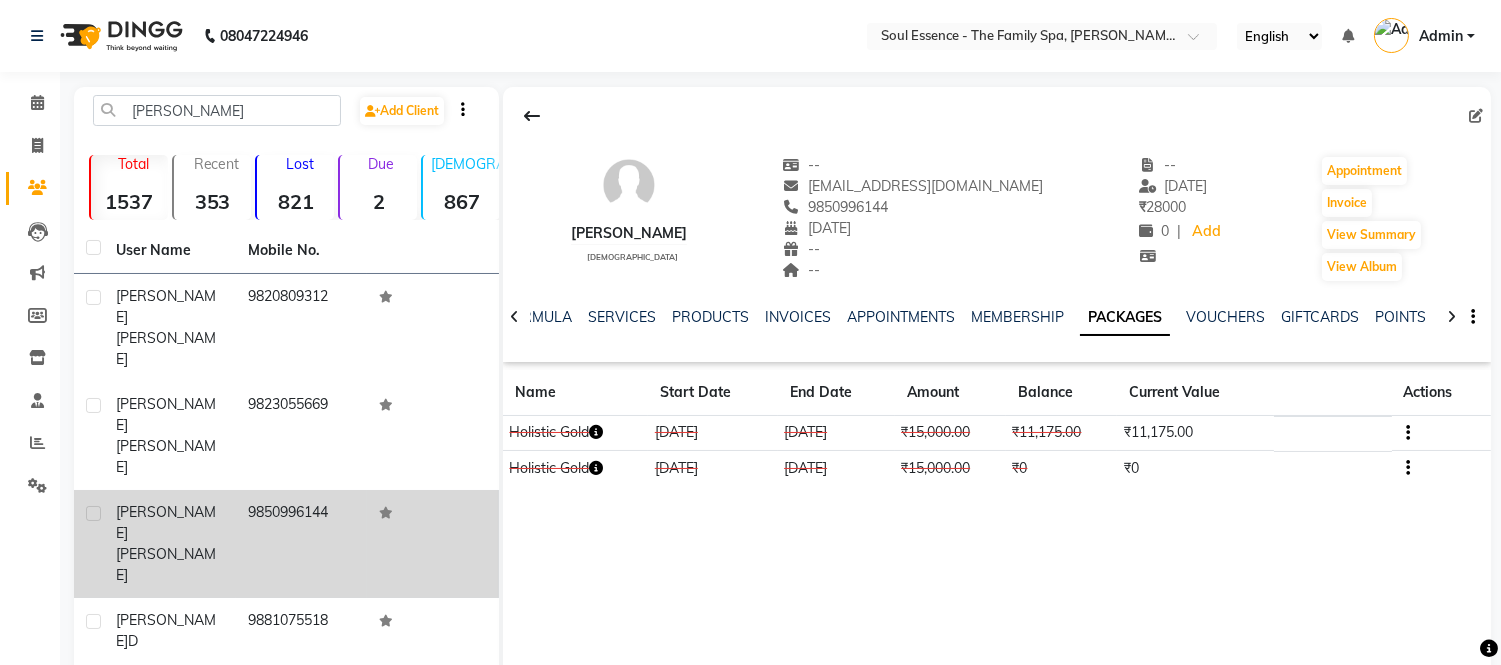 click on "Calendar" 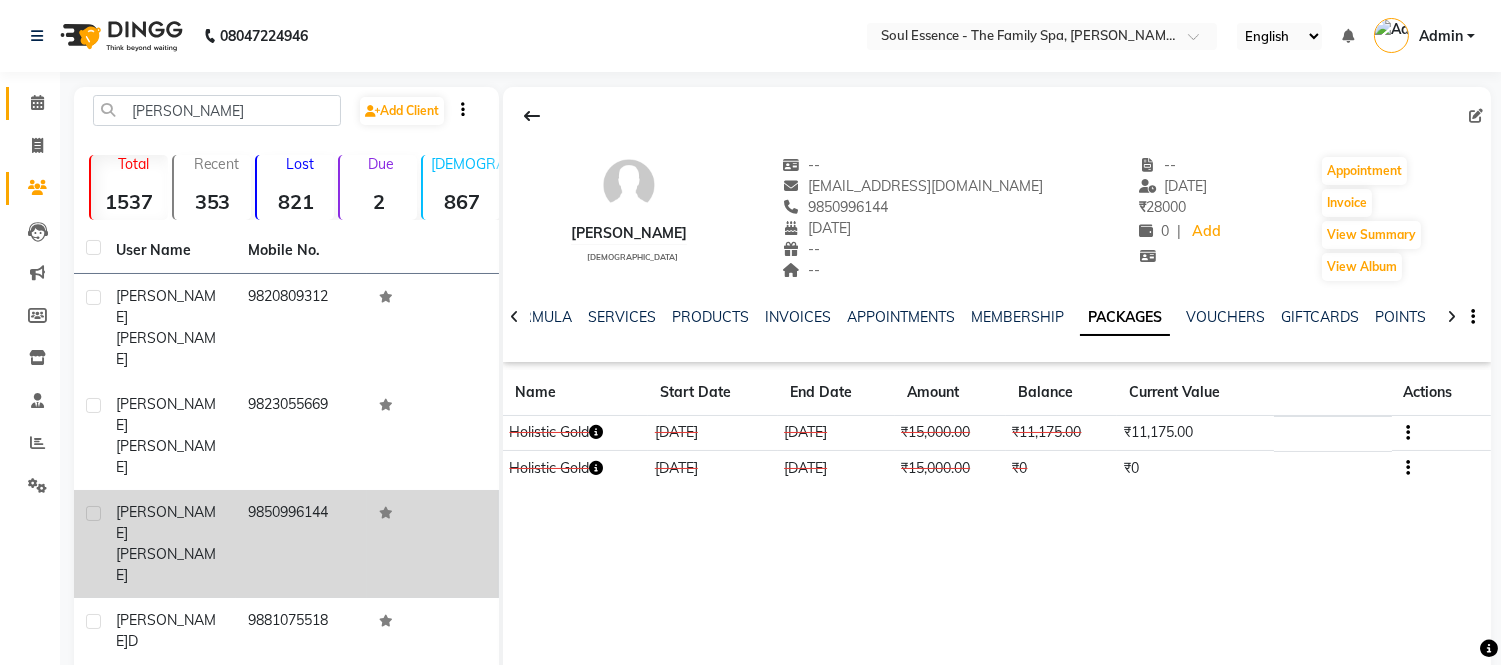 click on "Calendar" 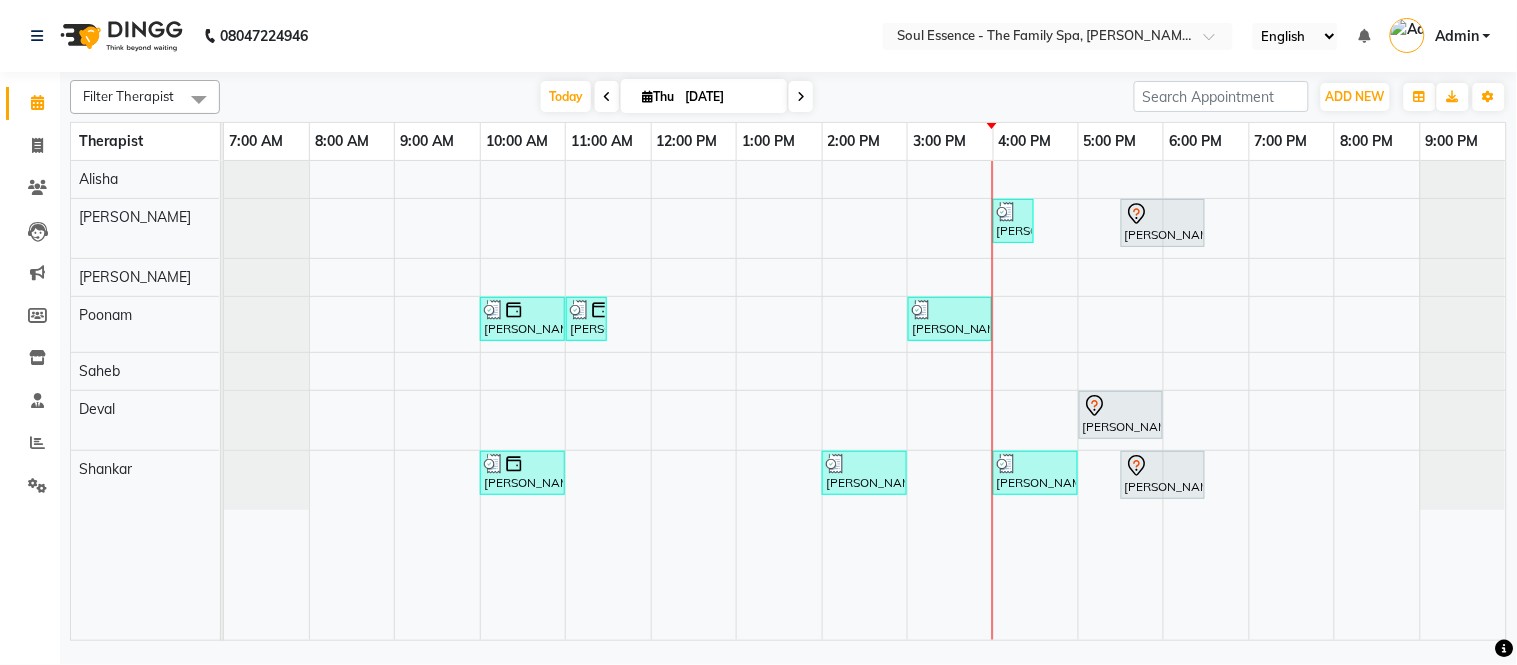 click on "[DATE]  [DATE]" at bounding box center (677, 97) 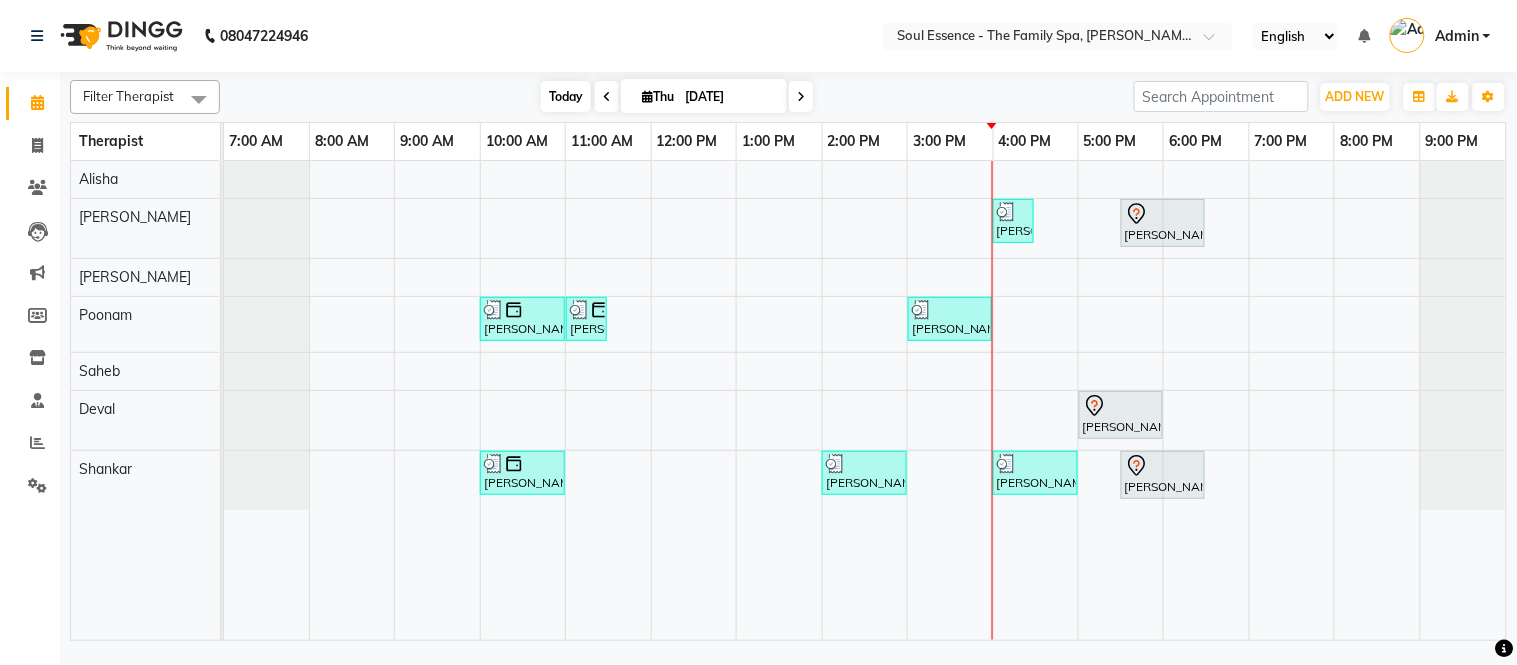 click on "Today" at bounding box center (566, 96) 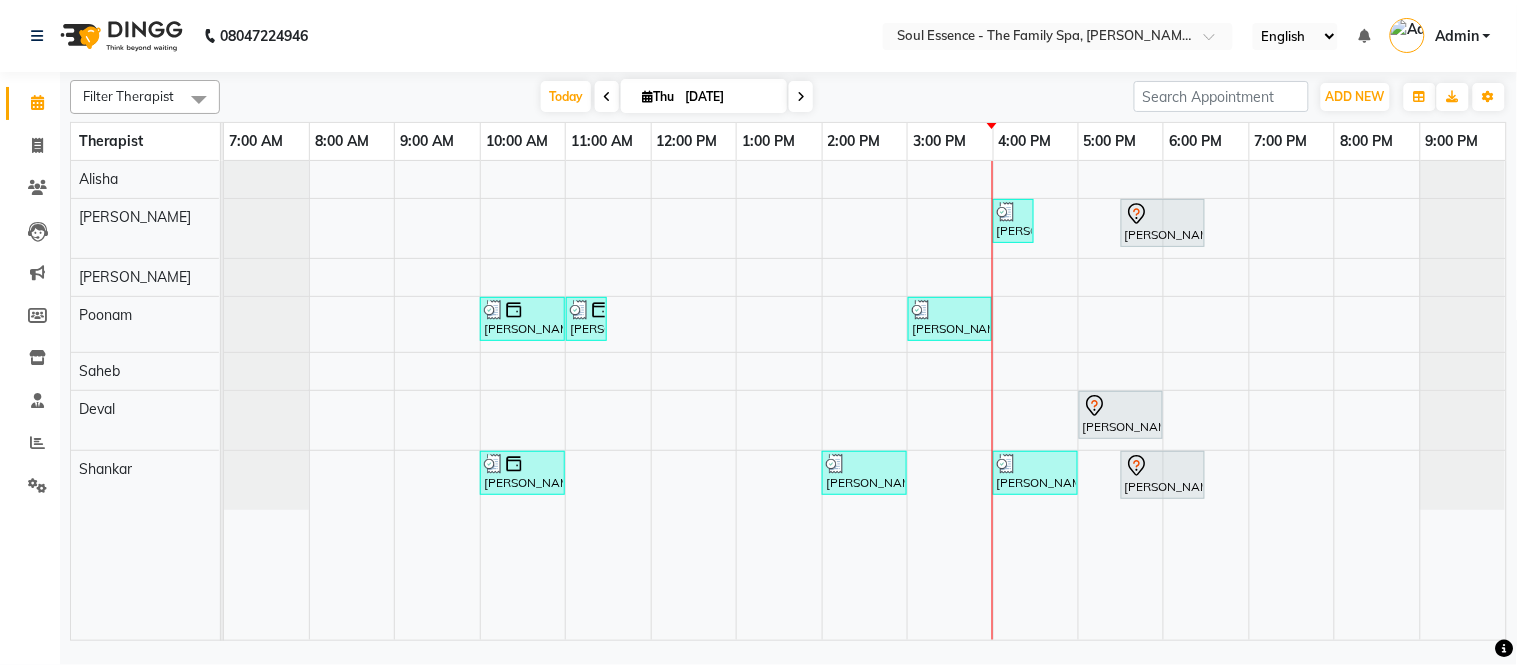 click on "[DATE]  [DATE]" at bounding box center [677, 97] 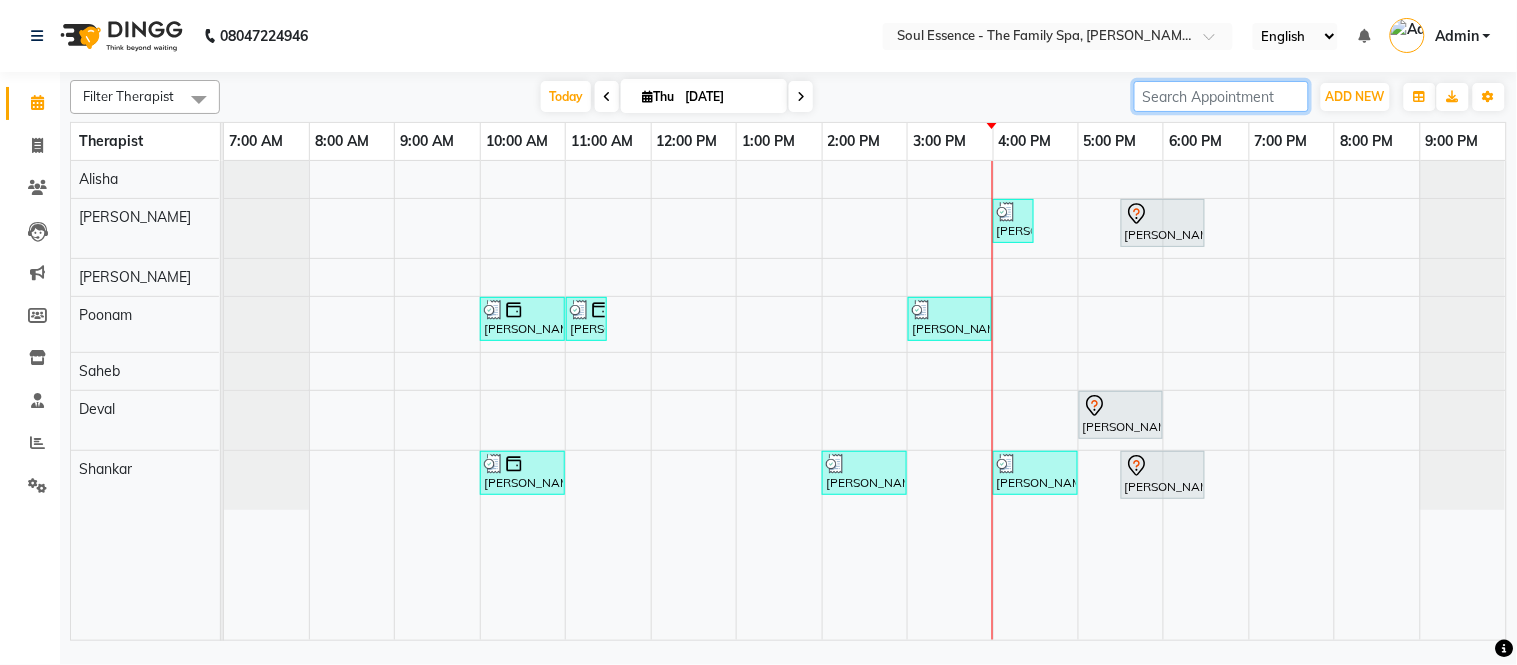 click at bounding box center (1221, 96) 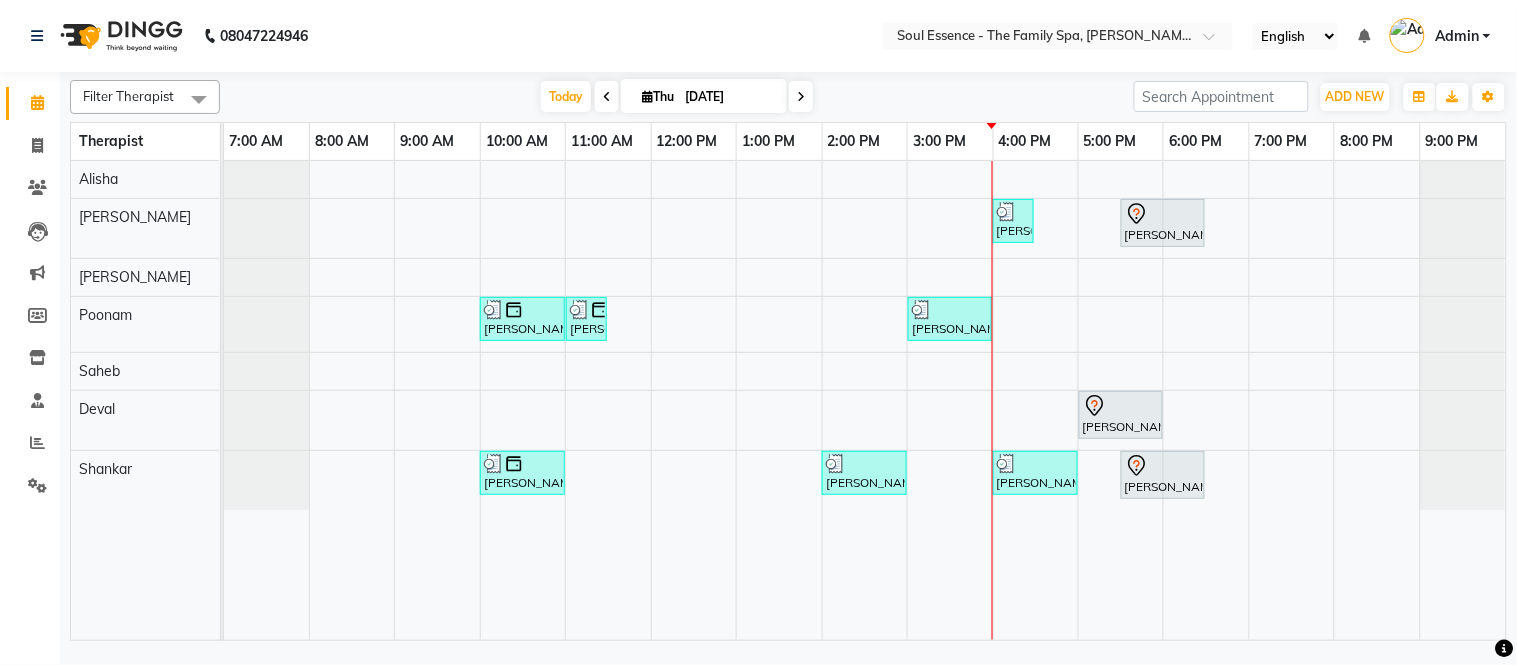click on "Filter Therapist Select All [PERSON_NAME] [PERSON_NAME] Poonam Saheb [PERSON_NAME] [DATE]  [DATE] Toggle Dropdown Add Appointment Add Invoice Add Expense Add Attendance Add Client Add Transaction Toggle Dropdown Add Appointment Add Invoice Add Expense Add Attendance Add Client ADD NEW Toggle Dropdown Add Appointment Add Invoice Add Expense Add Attendance Add Client Add Transaction Filter Therapist Select All [PERSON_NAME] [PERSON_NAME] Poonam Saheb [PERSON_NAME] Group By  Staff View   Room View  View as Vertical  Vertical - Week View  Horizontal  Horizontal - Week View  List  Toggle Dropdown Calendar Settings Manage Tags   Arrange Therapists   Reset Therapists  Full Screen Appointment Form Zoom 25% Therapist 7:00 AM 8:00 AM 9:00 AM 10:00 AM 11:00 AM 12:00 PM 1:00 PM 2:00 PM 3:00 PM 4:00 PM 5:00 PM 6:00 PM 7:00 PM 8:00 PM 9:00 PM [PERSON_NAME] [PERSON_NAME] Saheb [PERSON_NAME], TK08, 04:00 PM-04:30 PM, Soothing Head, Neck And Shoulder Massage" 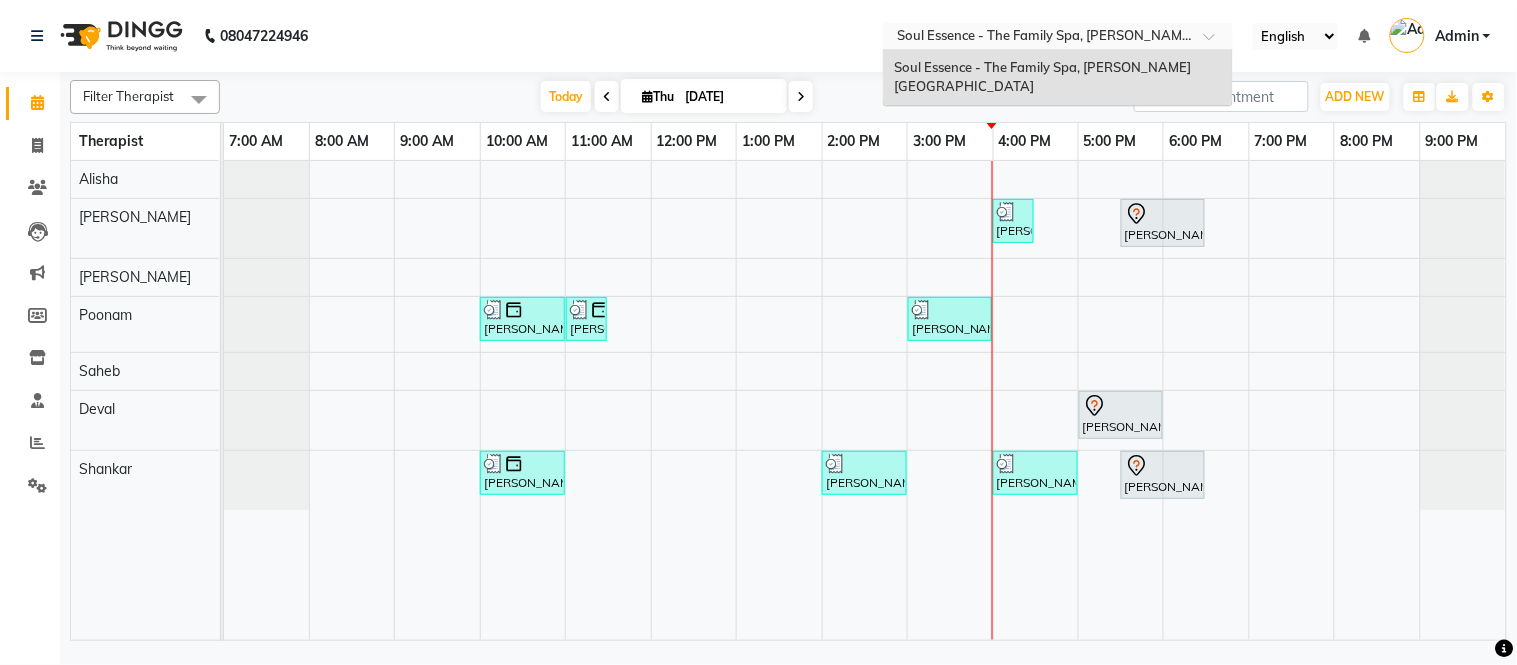 click at bounding box center [1038, 38] 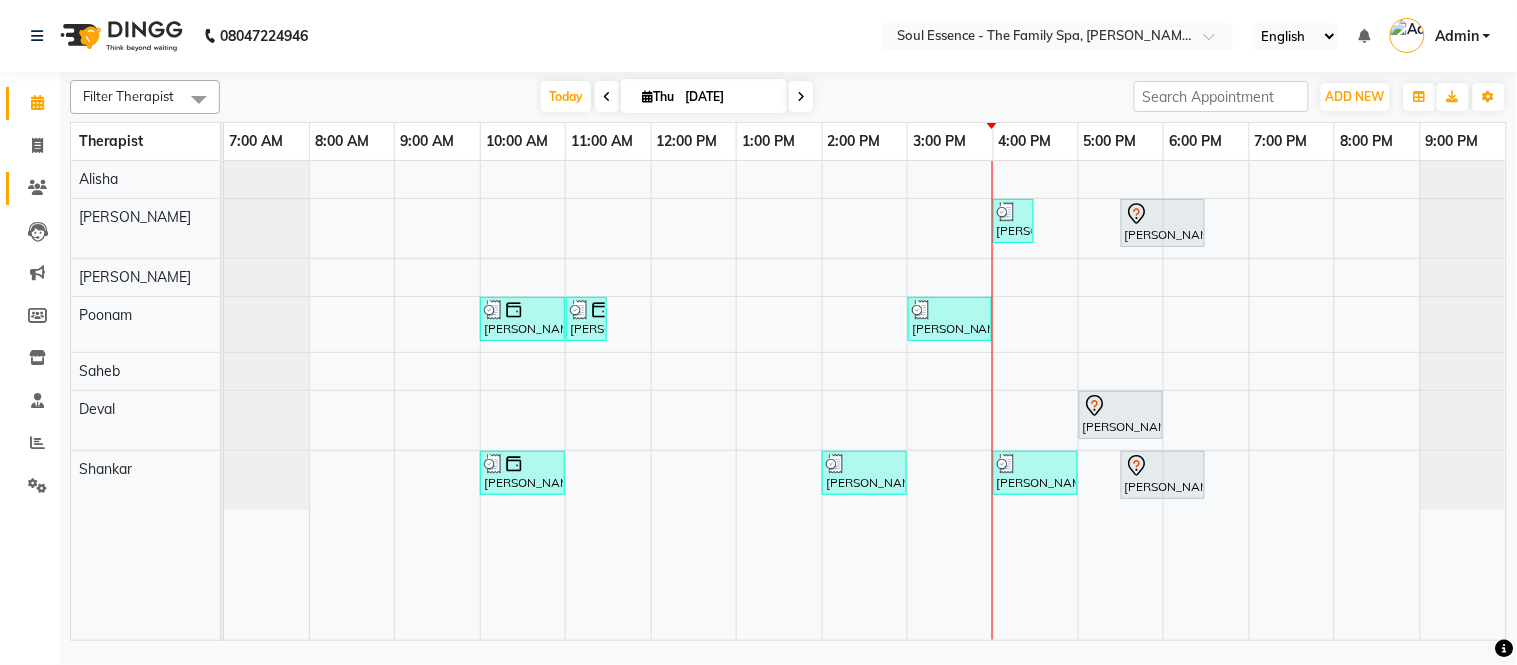 click 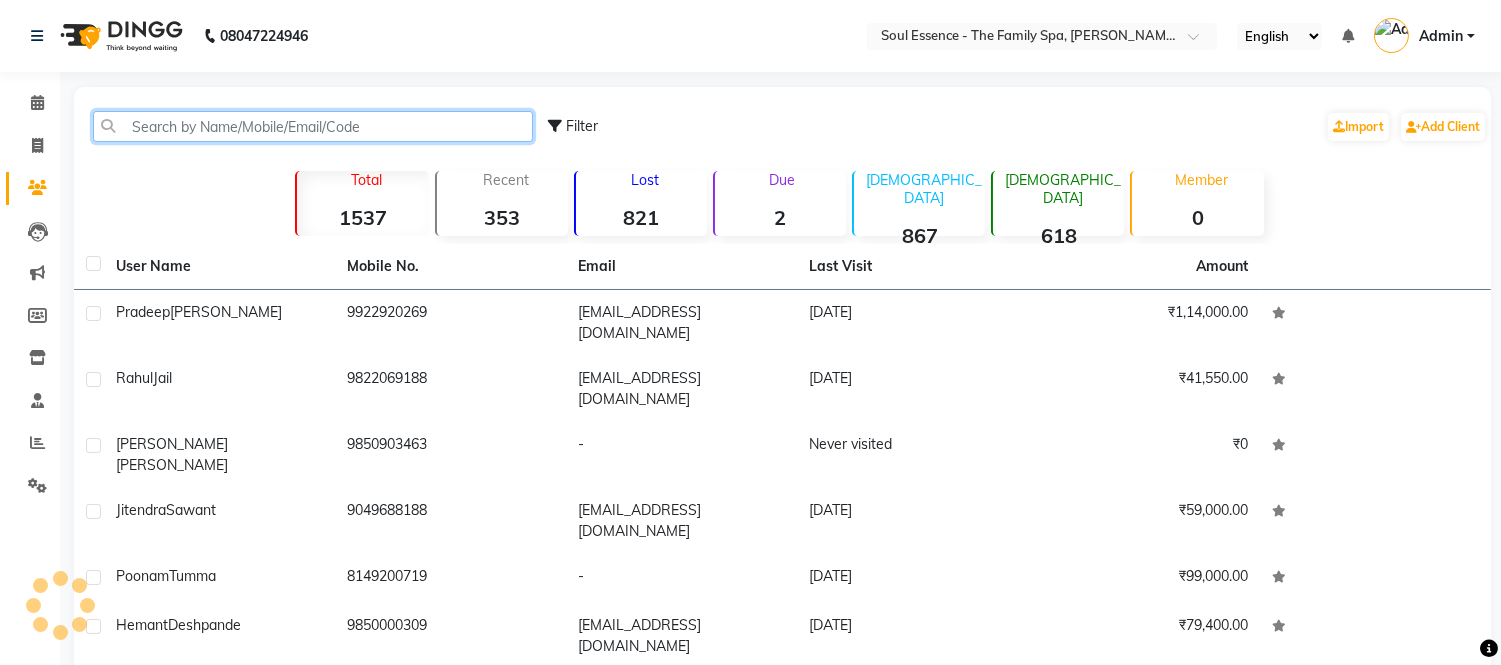 click 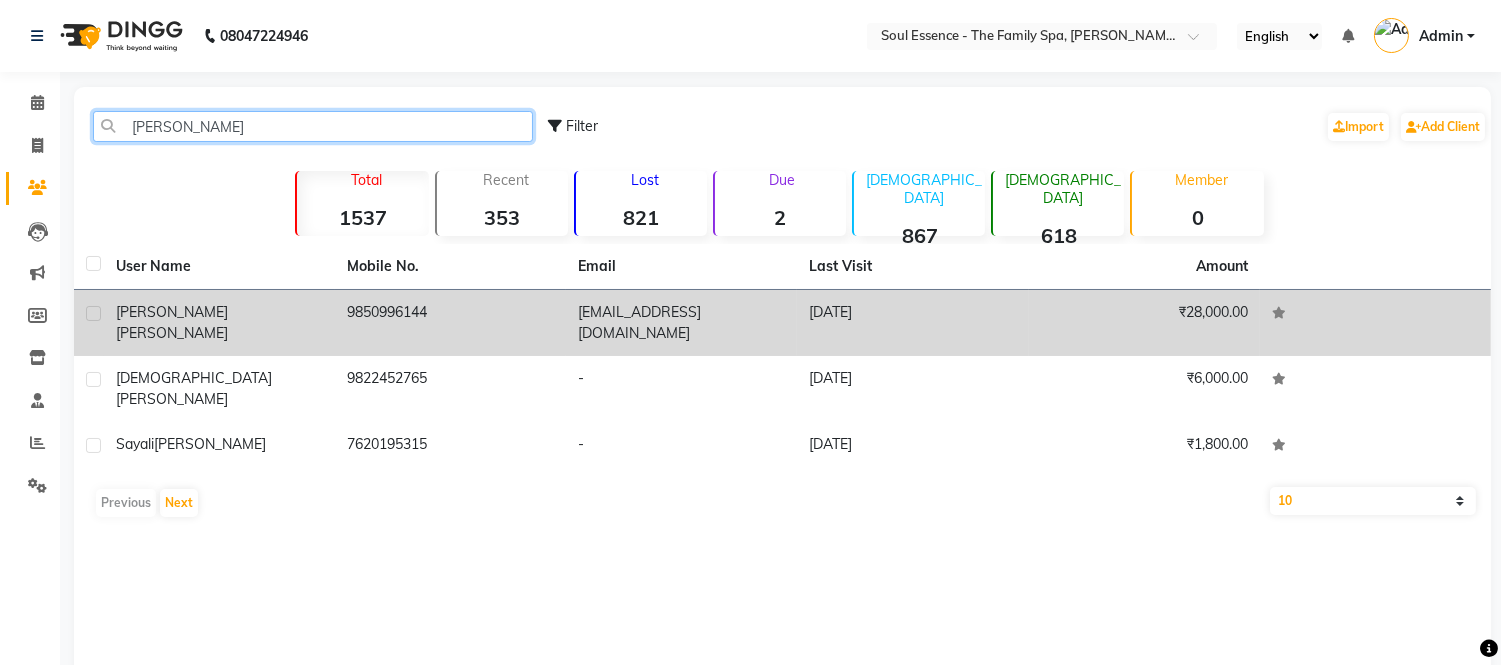 type on "[PERSON_NAME]" 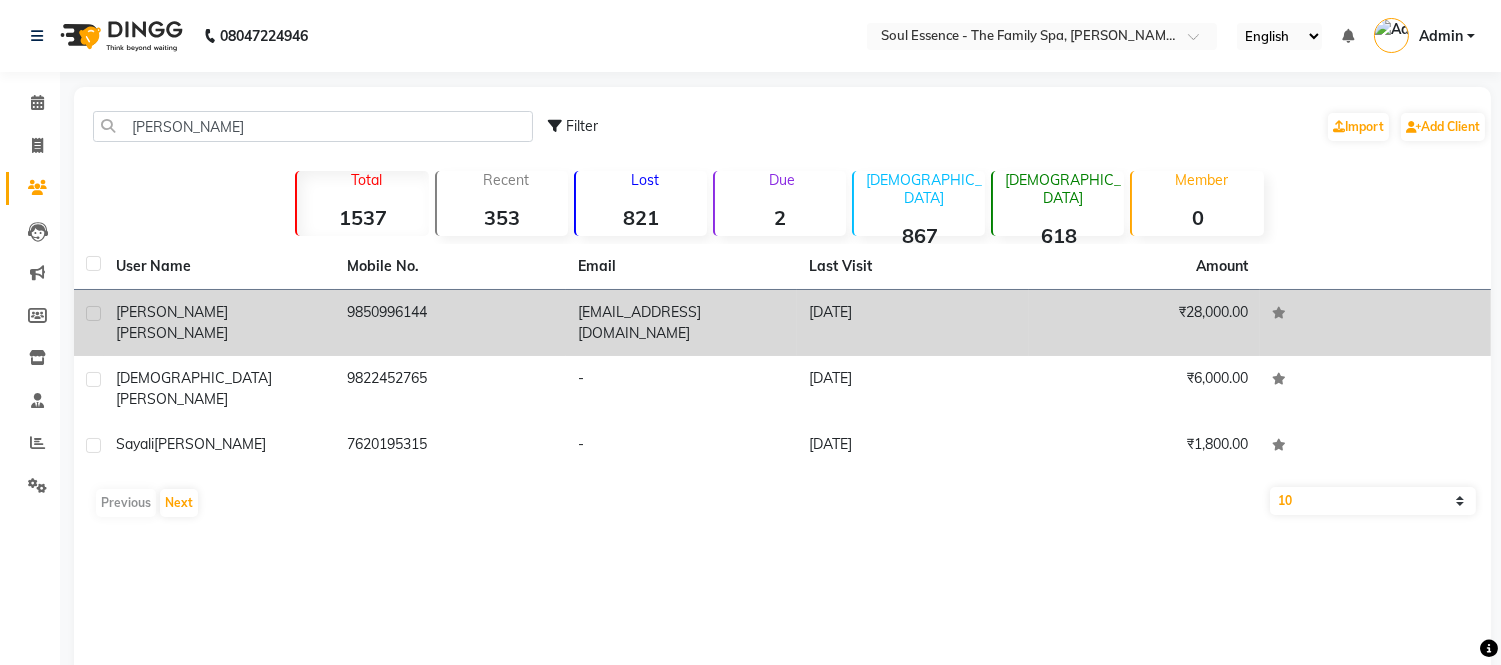 click on "[EMAIL_ADDRESS][DOMAIN_NAME]" 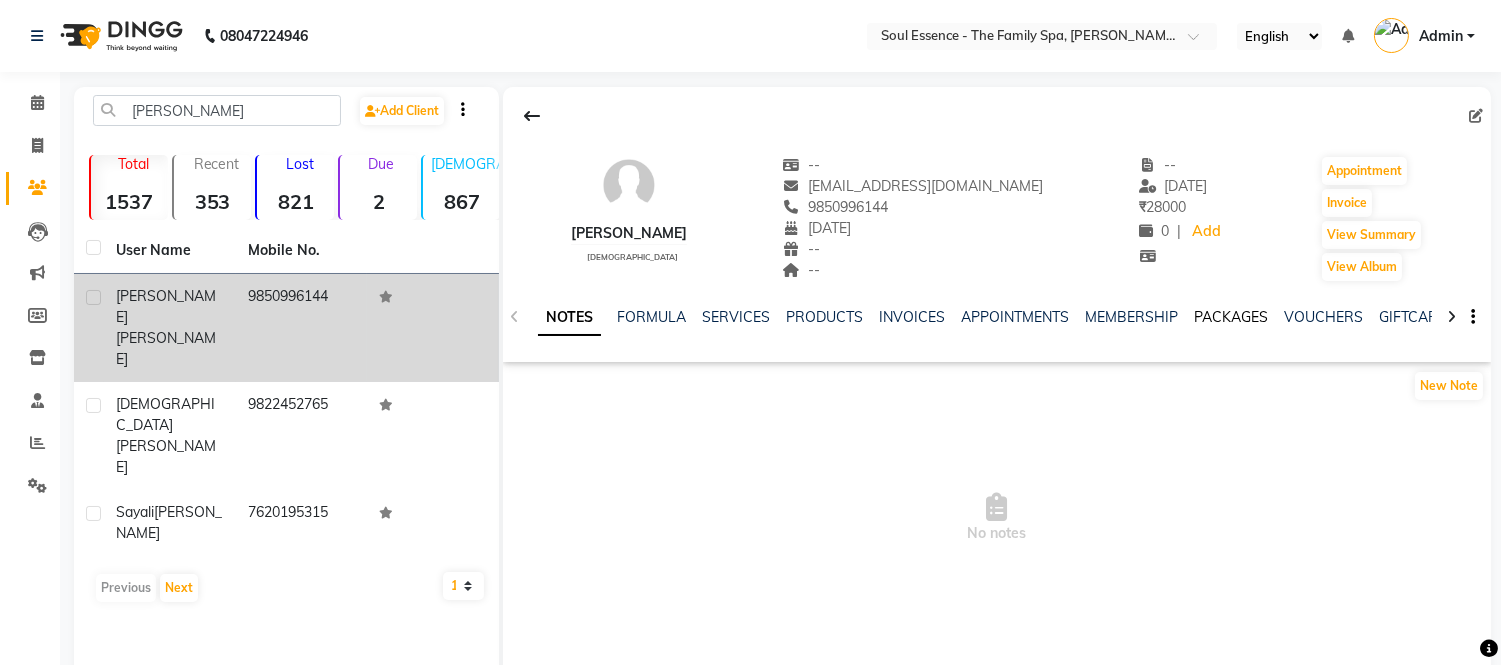 click on "PACKAGES" 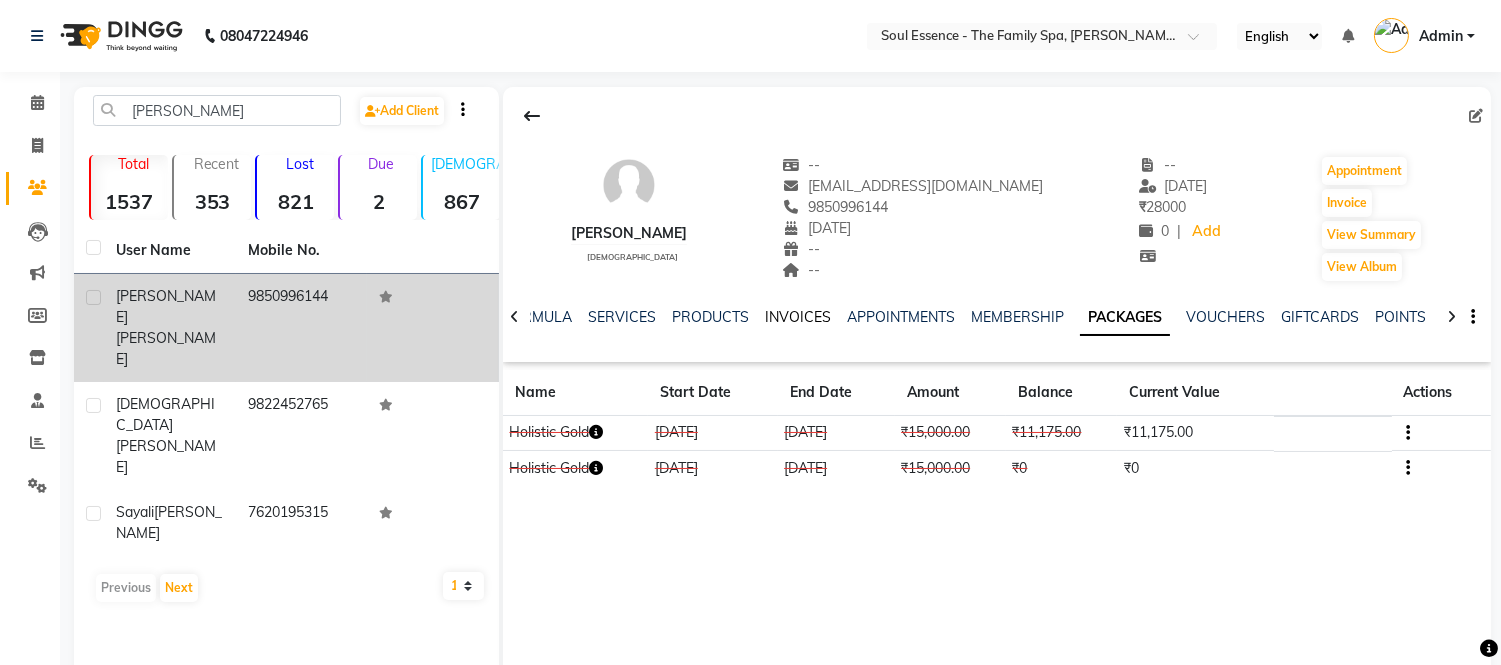 click on "INVOICES" 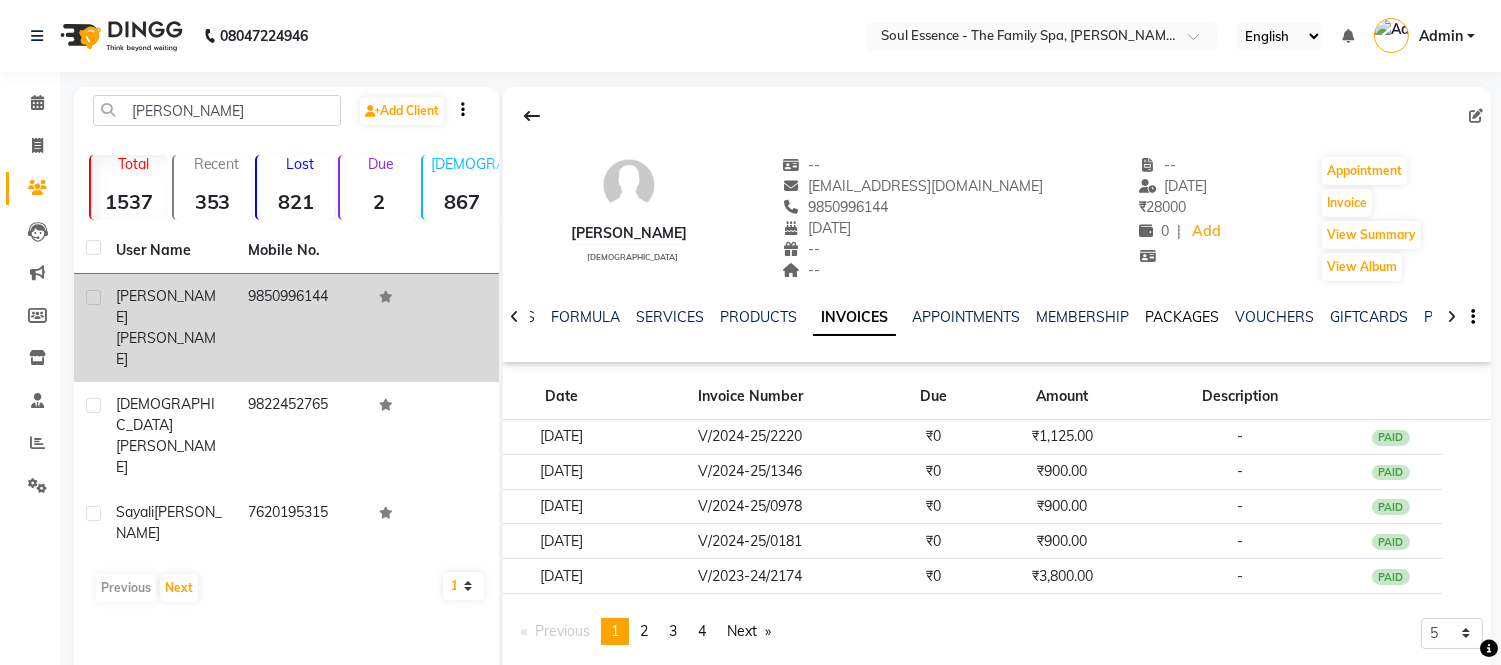 click on "PACKAGES" 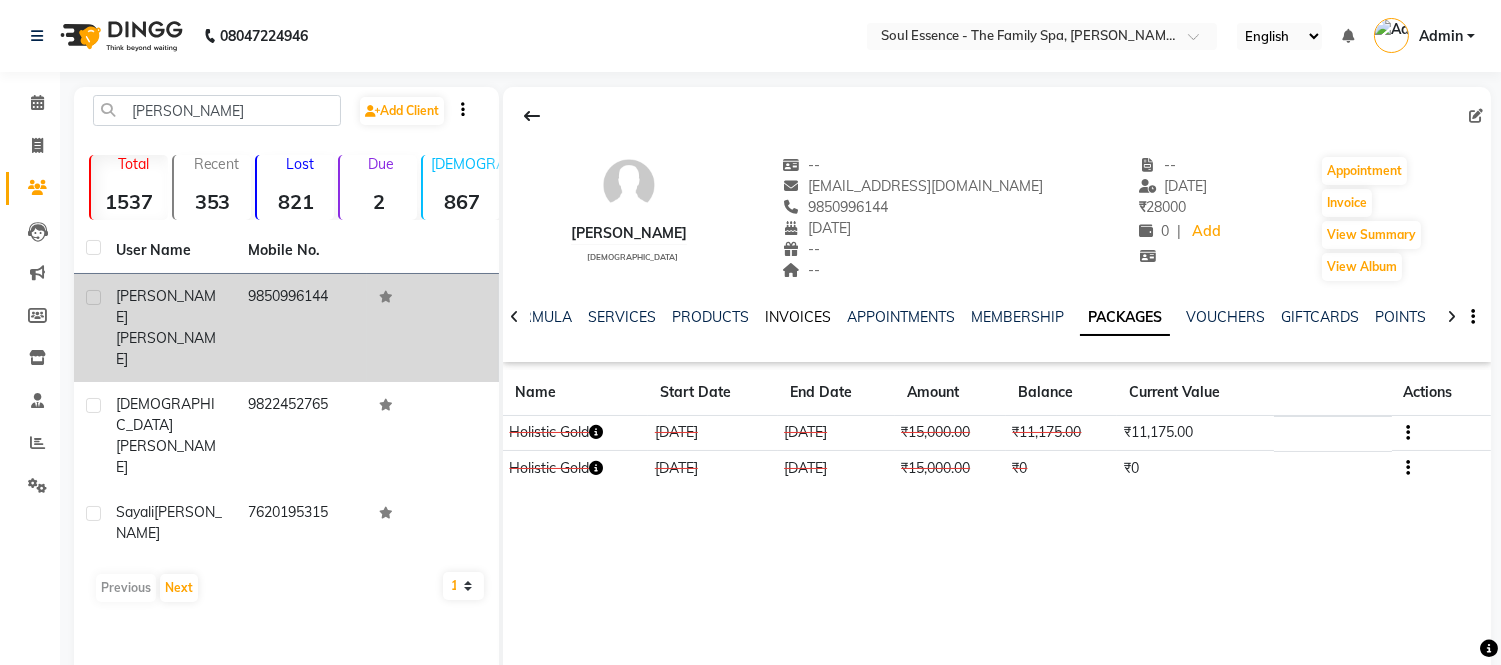 click on "INVOICES" 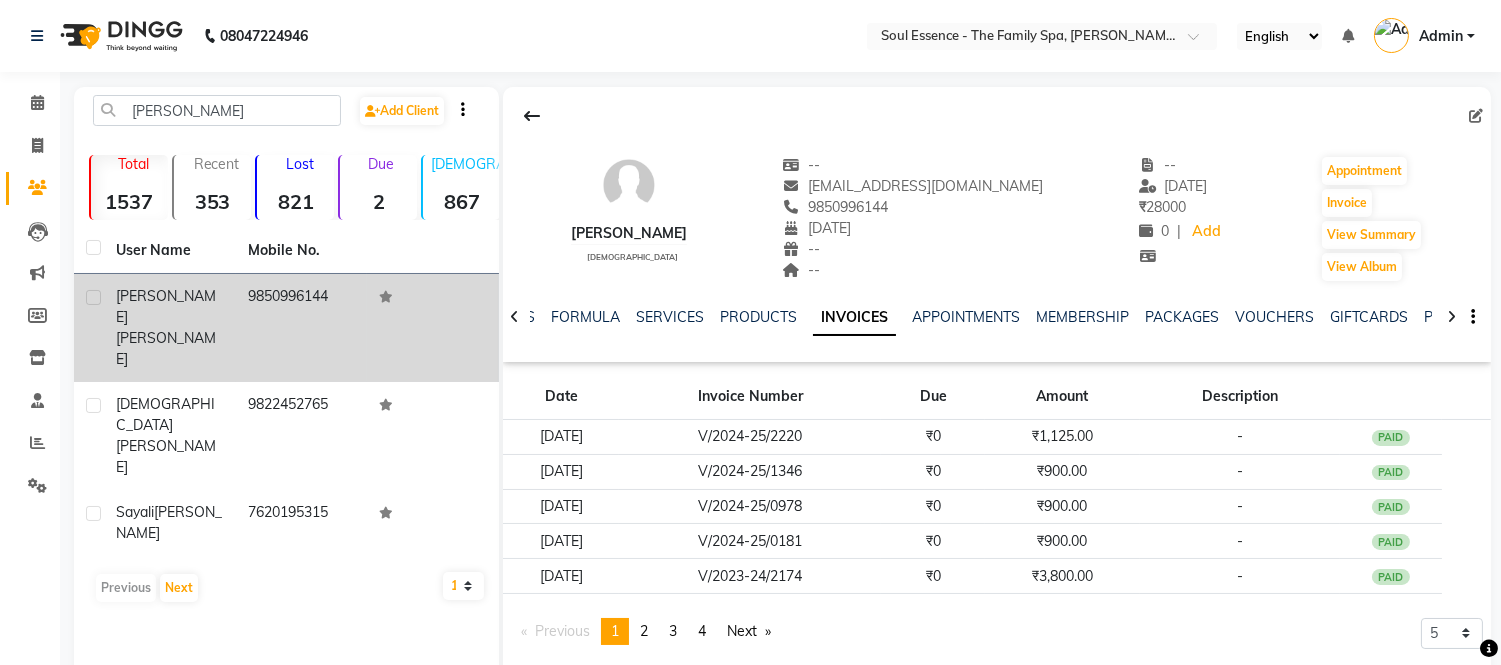 scroll, scrollTop: 51, scrollLeft: 0, axis: vertical 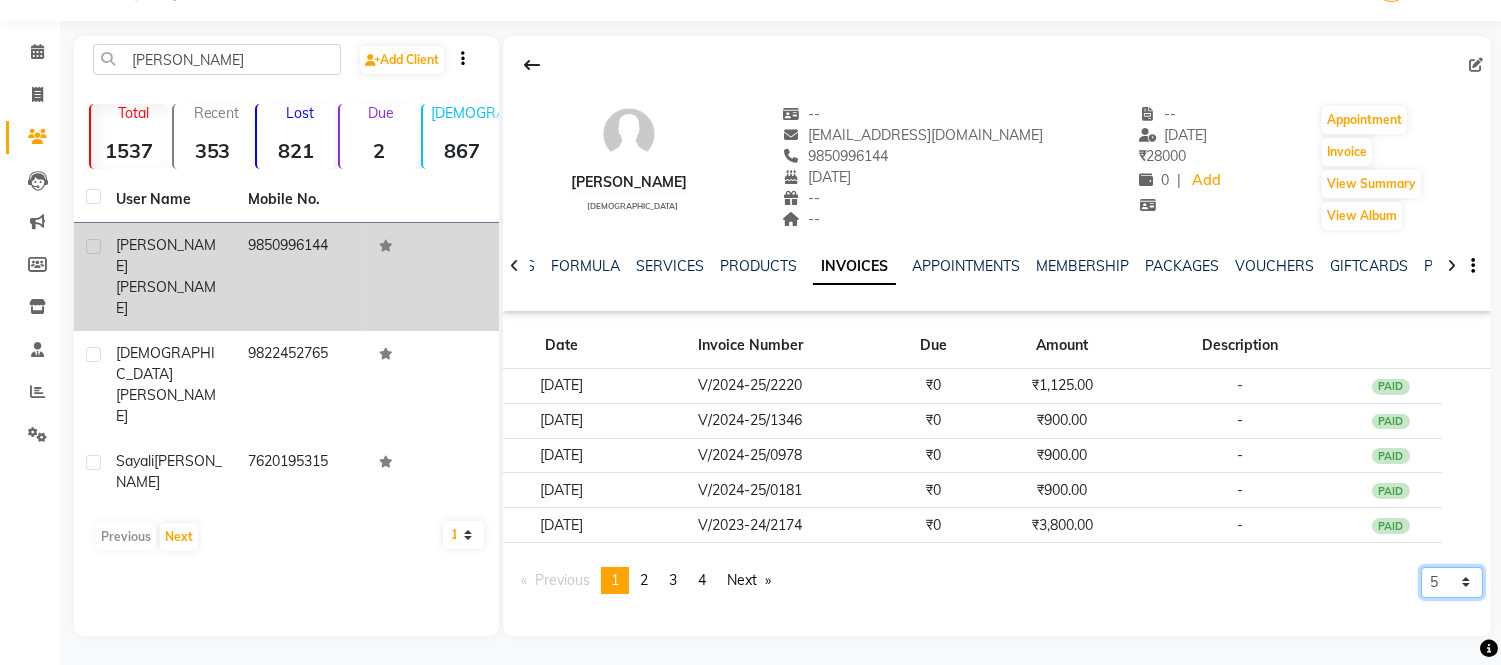 click on "5 10 50 100 500" 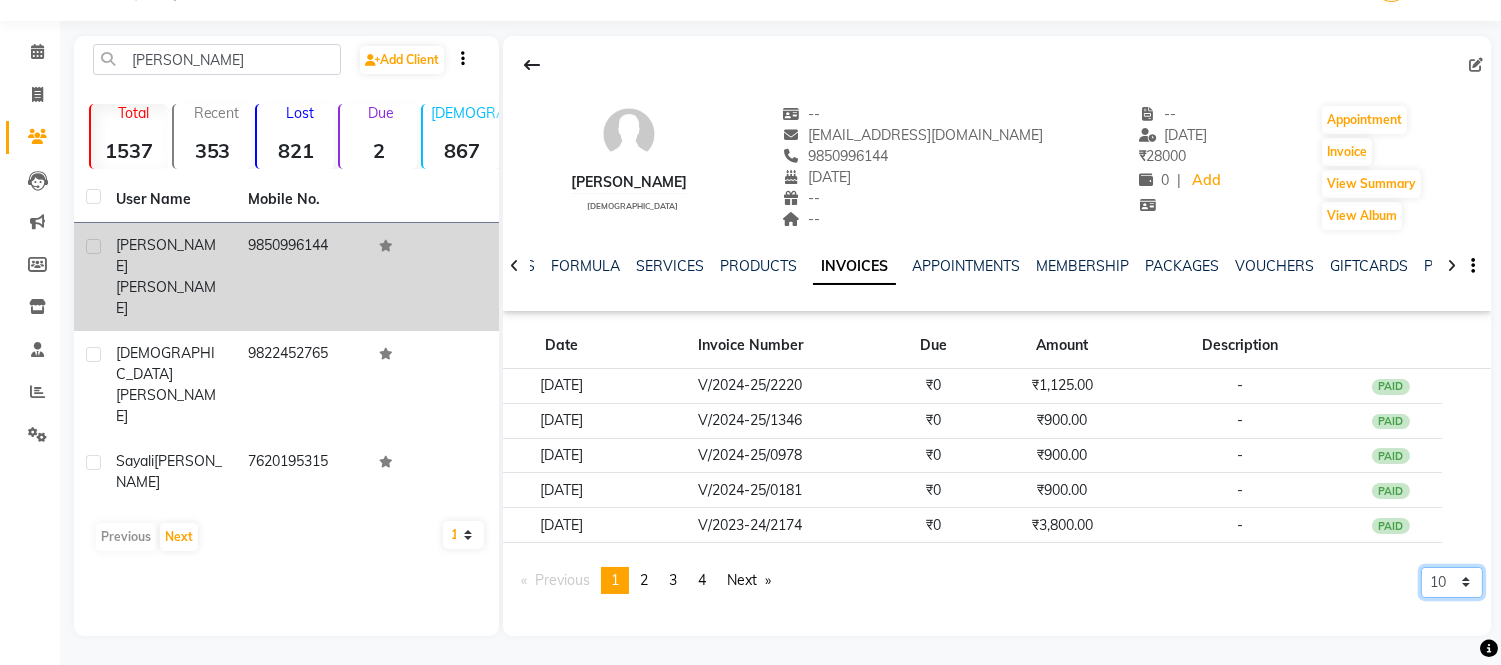 click on "5 10 50 100 500" 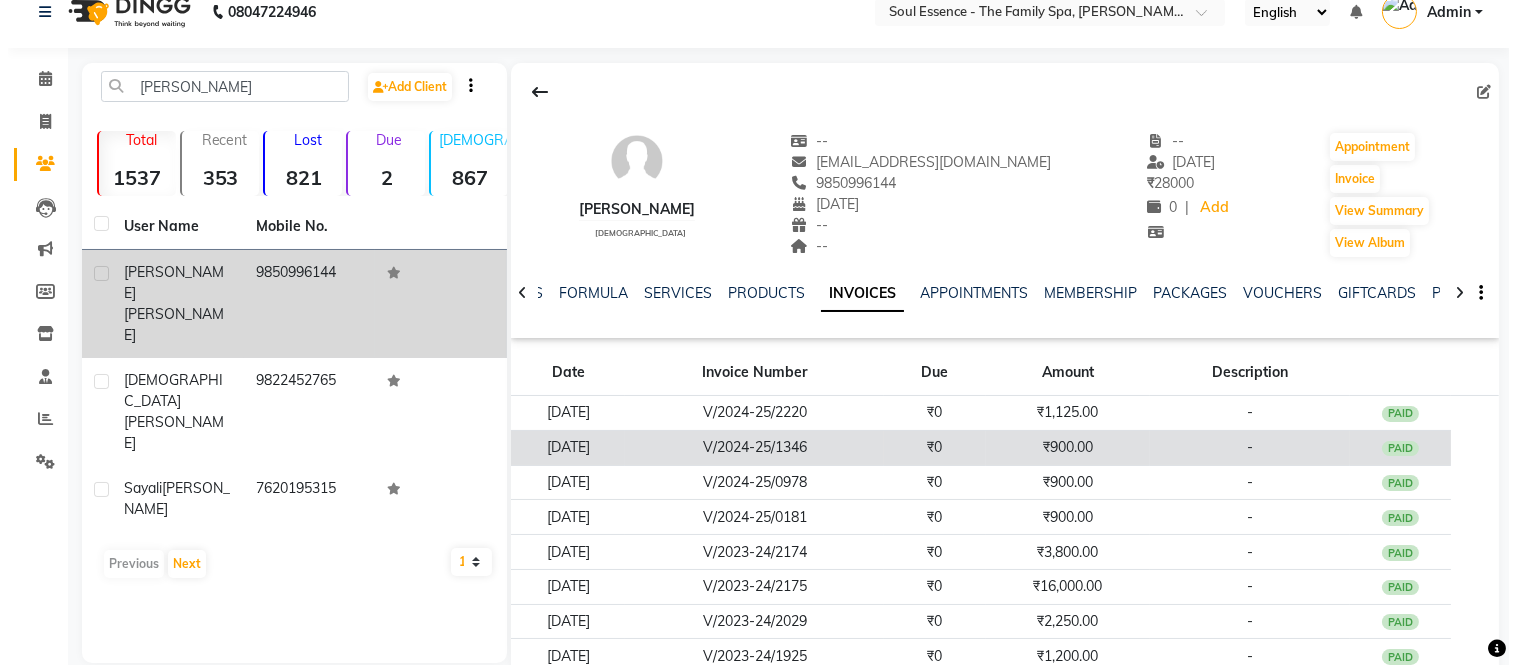 scroll, scrollTop: 0, scrollLeft: 0, axis: both 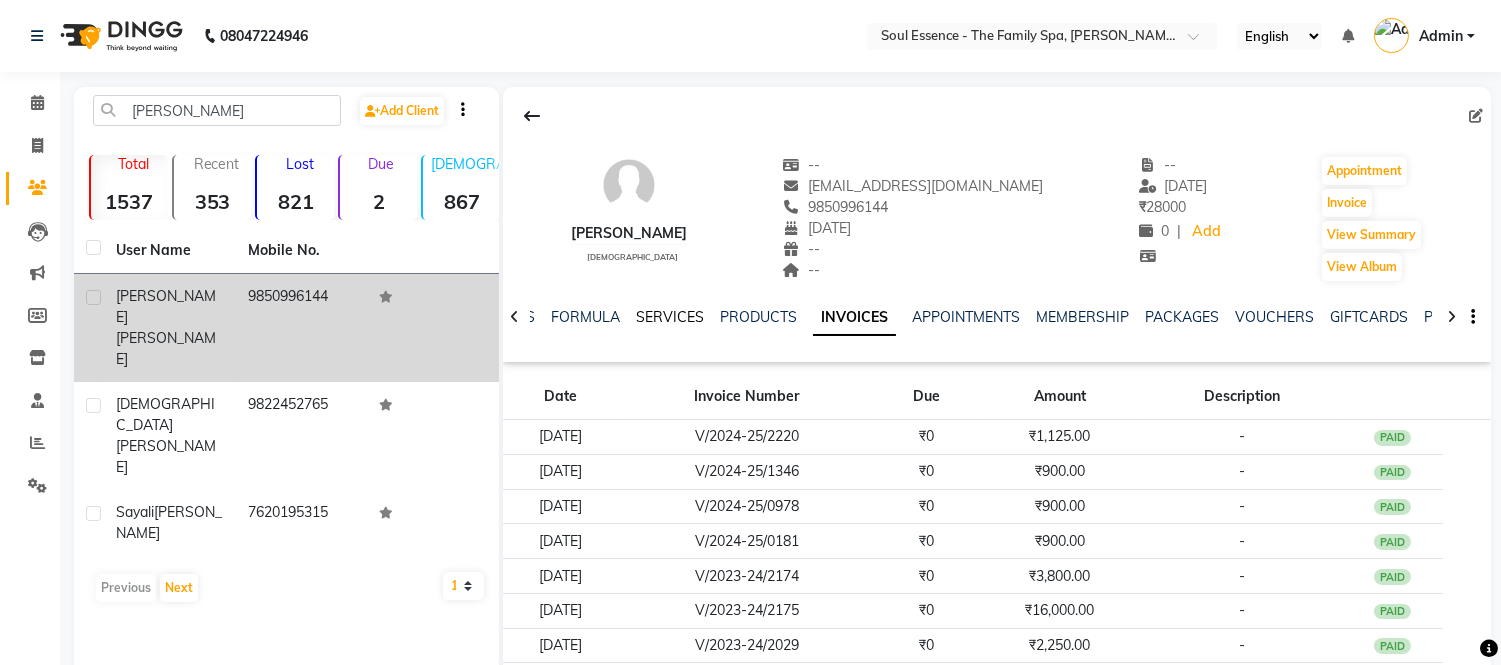 click on "SERVICES" 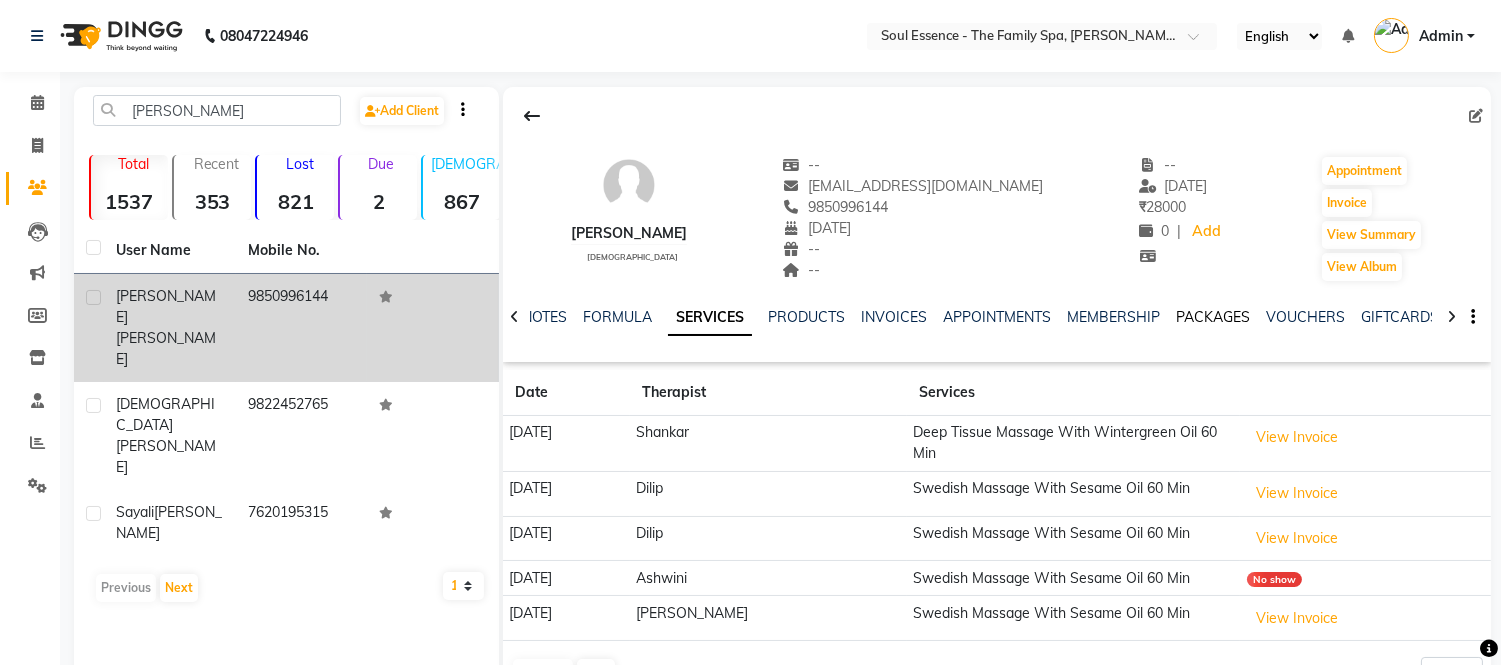 click on "PACKAGES" 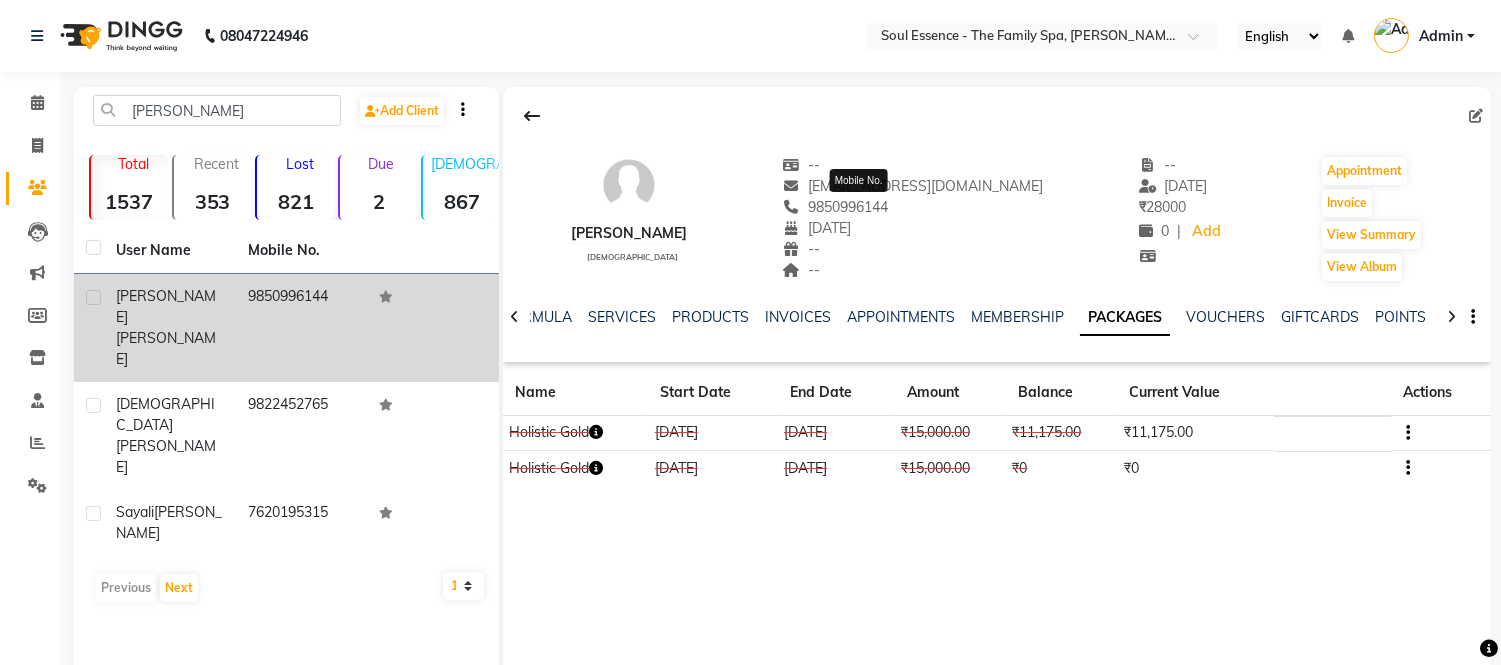 click on "9850996144" 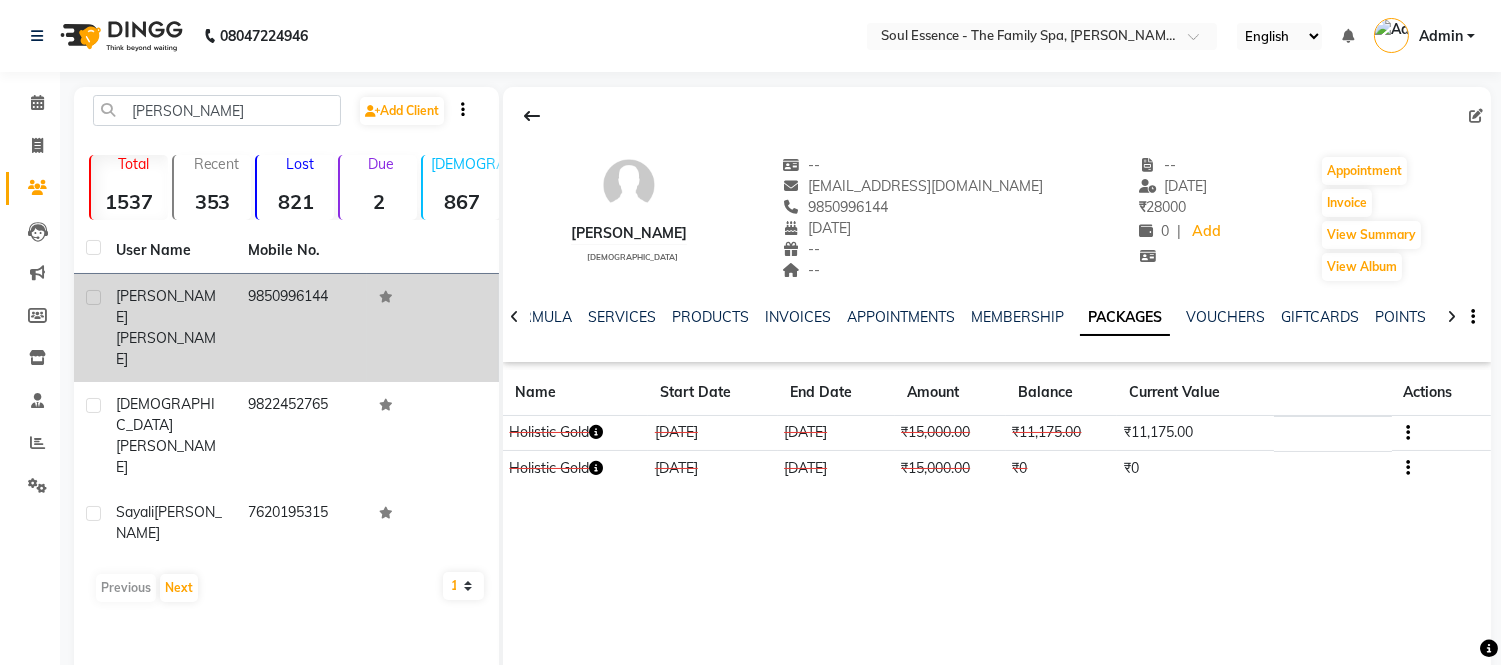 click on "9850996144" 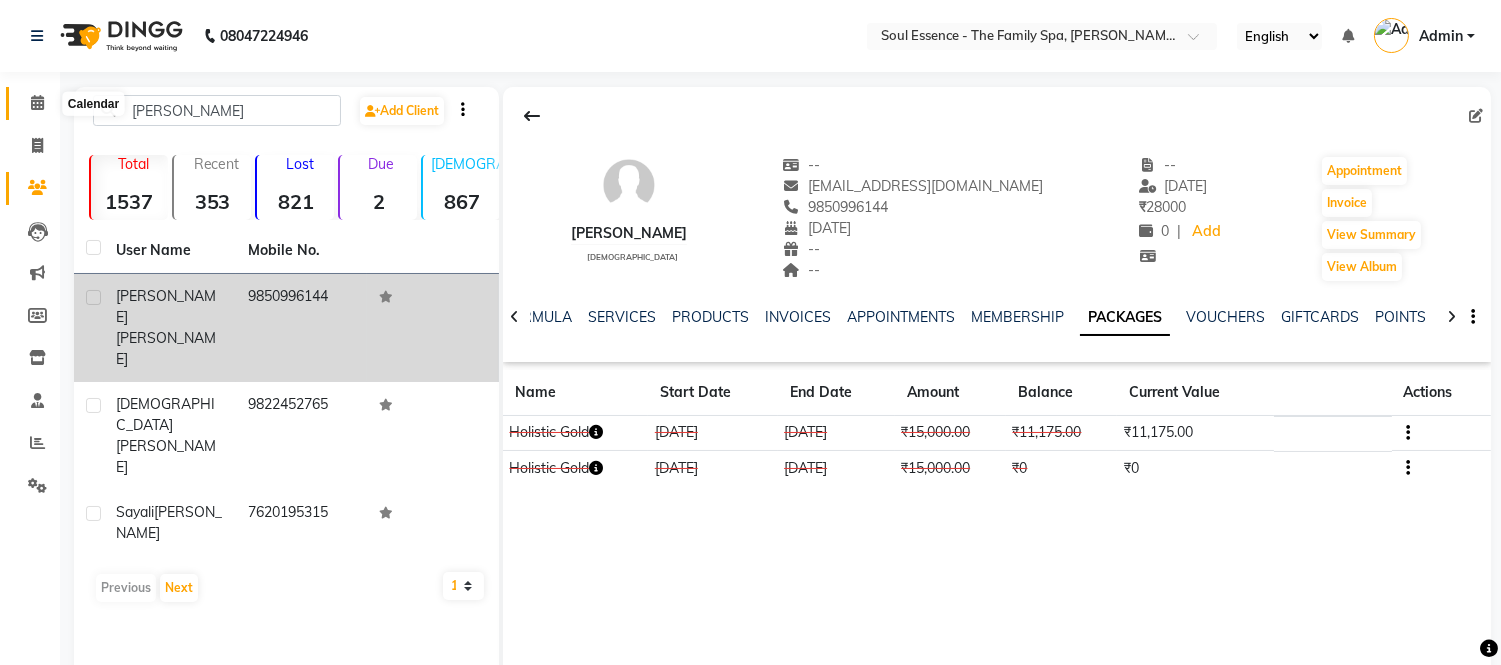click 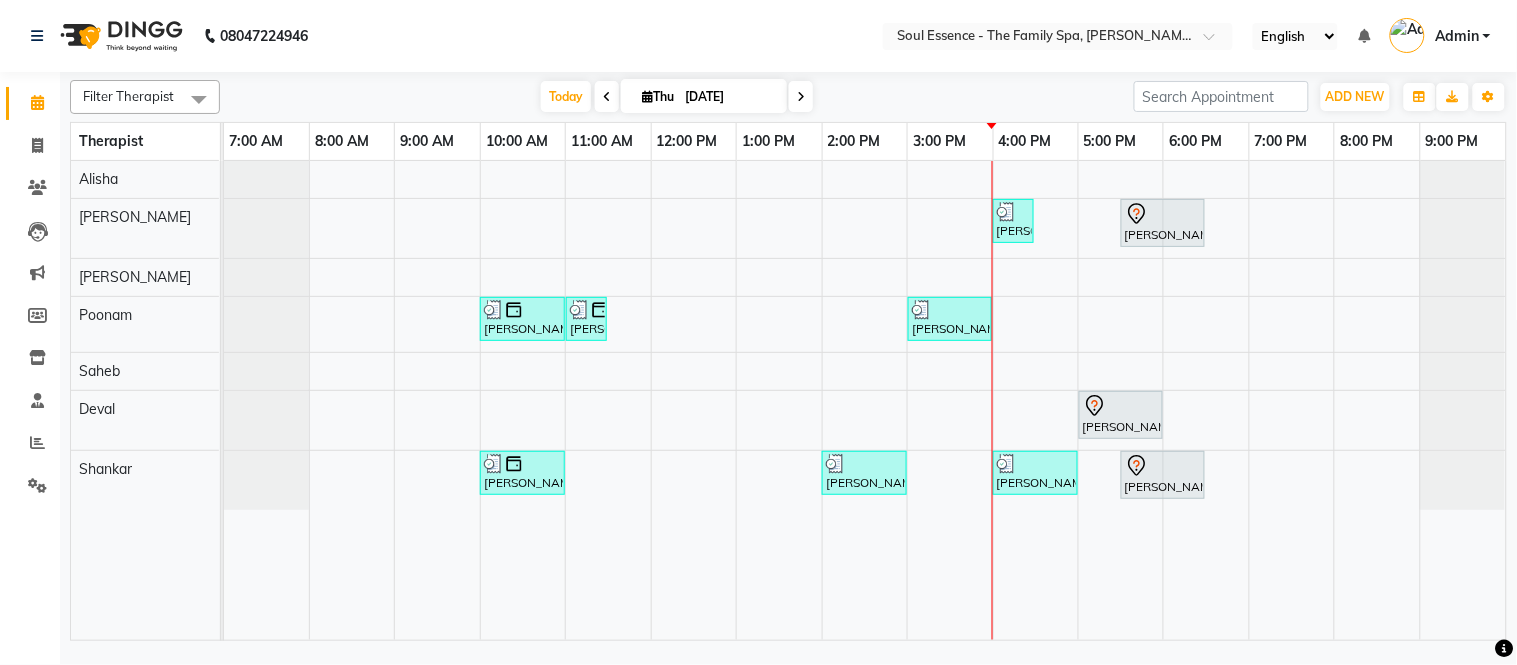 click on "[PERSON_NAME], TK08, 04:00 PM-04:30 PM, Soothing Head, Neck And Shoulder Massage             [PERSON_NAME], TK06, 05:30 PM-06:30 PM, Deep Tissue Massage With Wintergreen Oil 60 Min     [PERSON_NAME], TK01, 10:00 AM-11:00 AM, Deep Tissue Massage With Wintergreen Oil 60 Min     [PERSON_NAME], TK01, 11:00 AM-11:30 AM, Express Clean Up     [PERSON_NAME], TK07, 03:00 PM-04:00 PM, Deep Tissue Massage With Wintergreen Oil 60 Min             [PERSON_NAME], TK03, 05:00 PM-06:00 PM, Deep Tissue Massage With Wintergreen Oil 60 Min     [PERSON_NAME], TK01, 10:00 AM-11:00 AM, Deep Tissue Massage With Wintergreen Oil 60 Min     [PERSON_NAME], TK05, 02:00 PM-03:00 PM, Deep Tissue Massage With Wintergreen Oil 60 Min     Rahul Jail, TK08, 04:00 PM-05:00 PM, Abhyangam Oil Massage             [PERSON_NAME], TK06, 05:30 PM-06:30 PM, Deep Tissue Massage With Wintergreen Oil 60 Min" at bounding box center (865, 400) 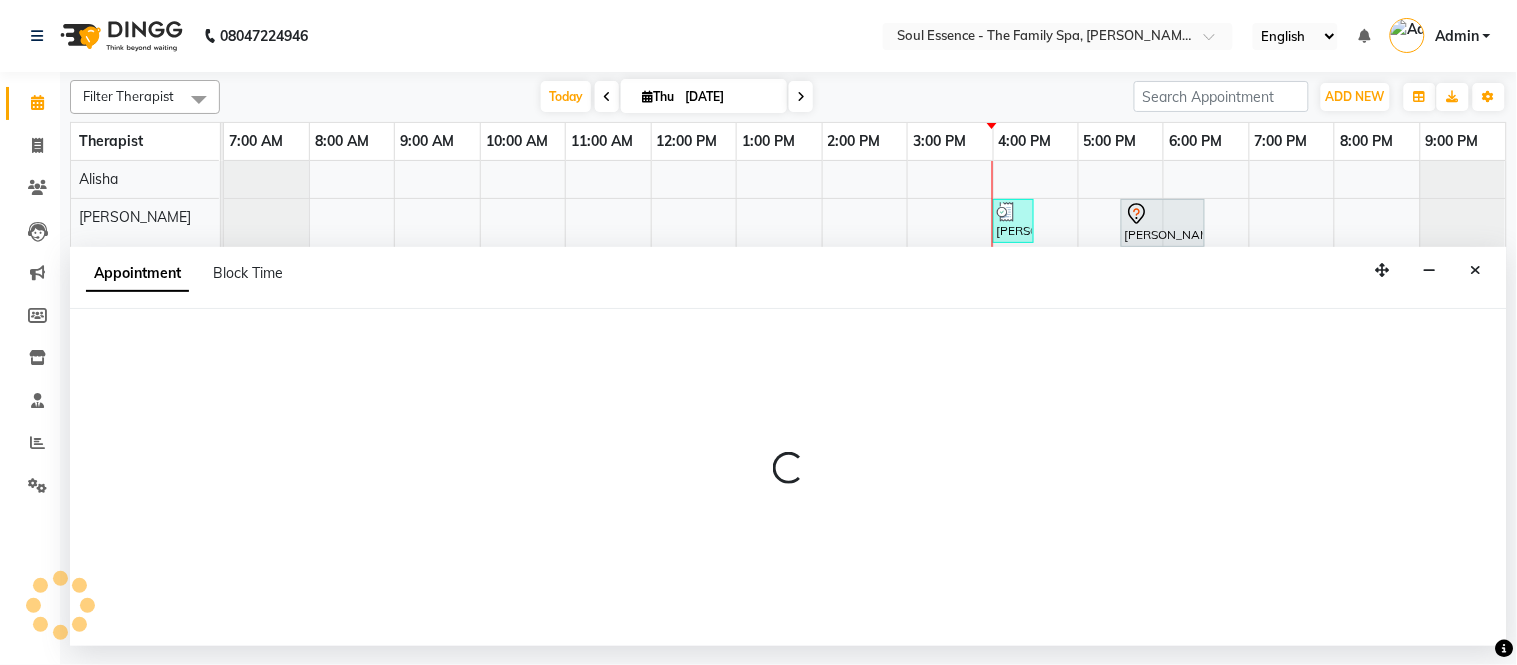 click at bounding box center [788, 477] 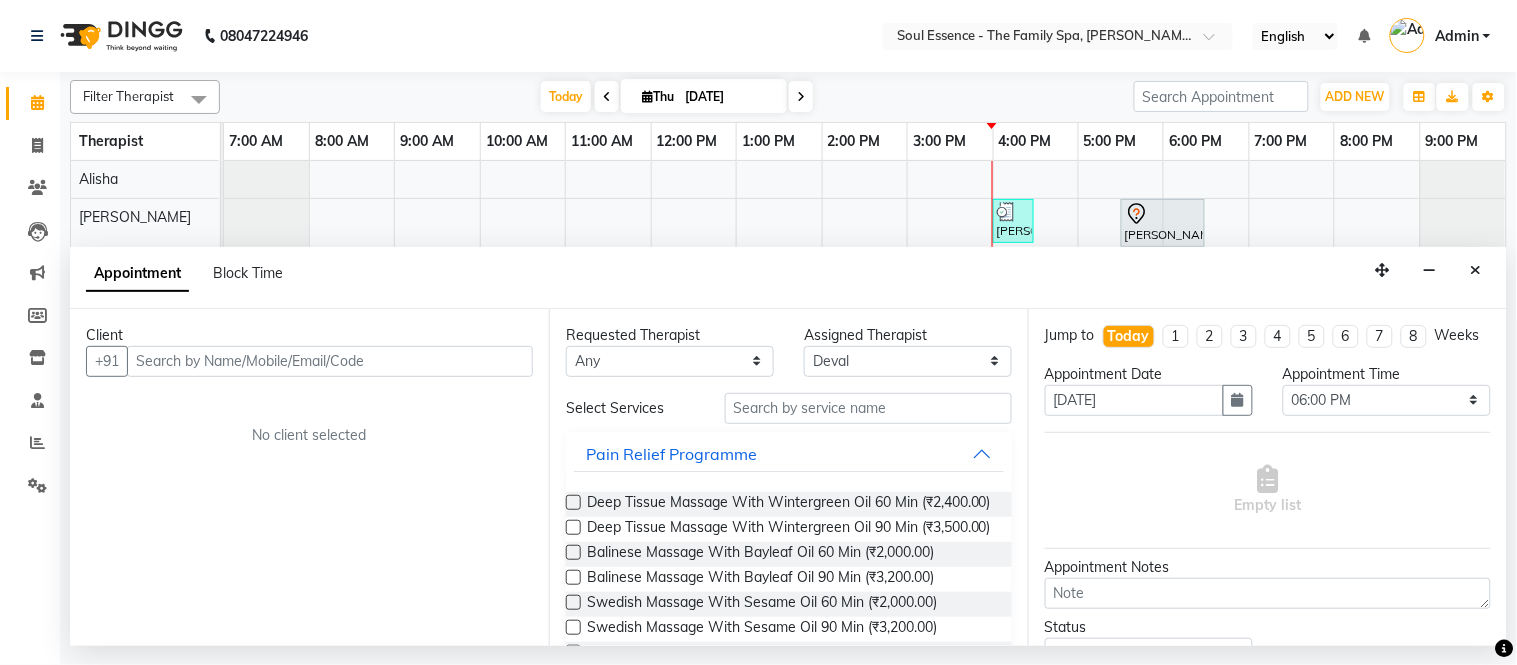 drag, startPoint x: 224, startPoint y: 357, endPoint x: 977, endPoint y: 432, distance: 756.7258 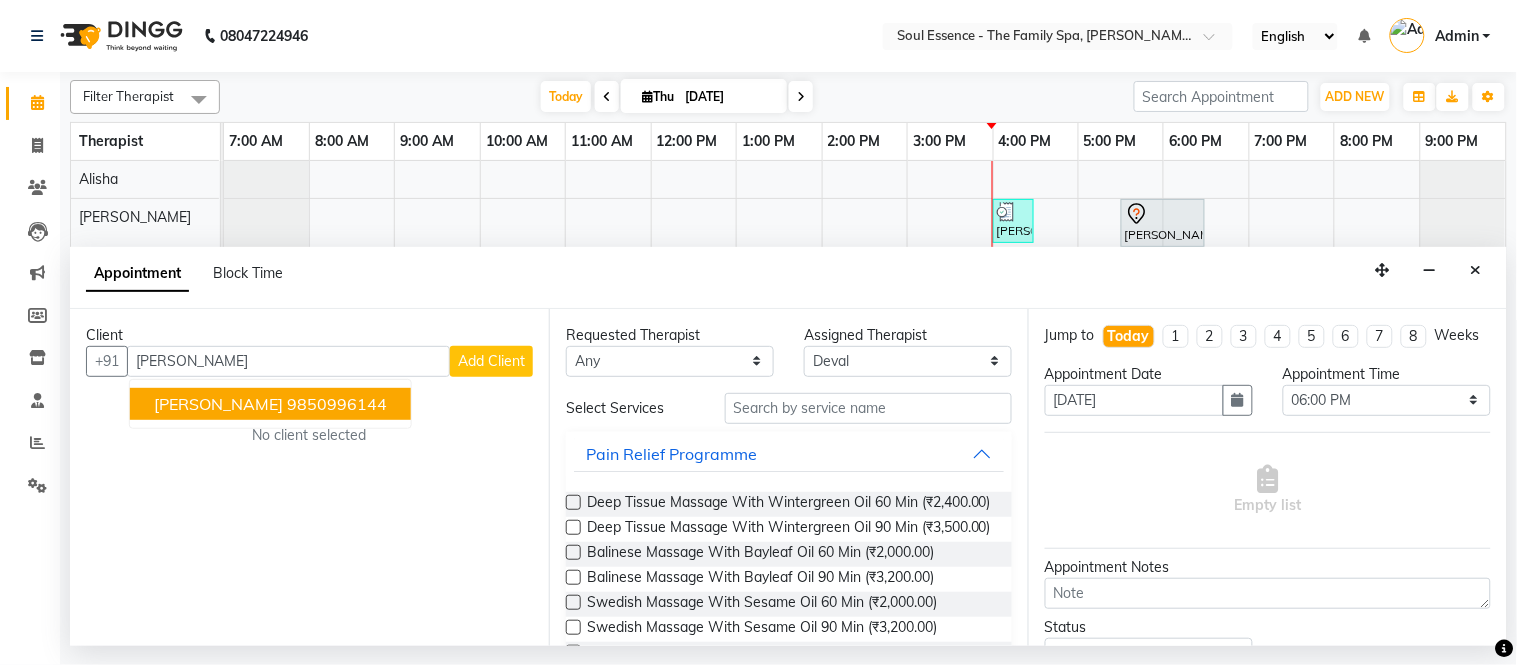 click on "9850996144" at bounding box center (337, 404) 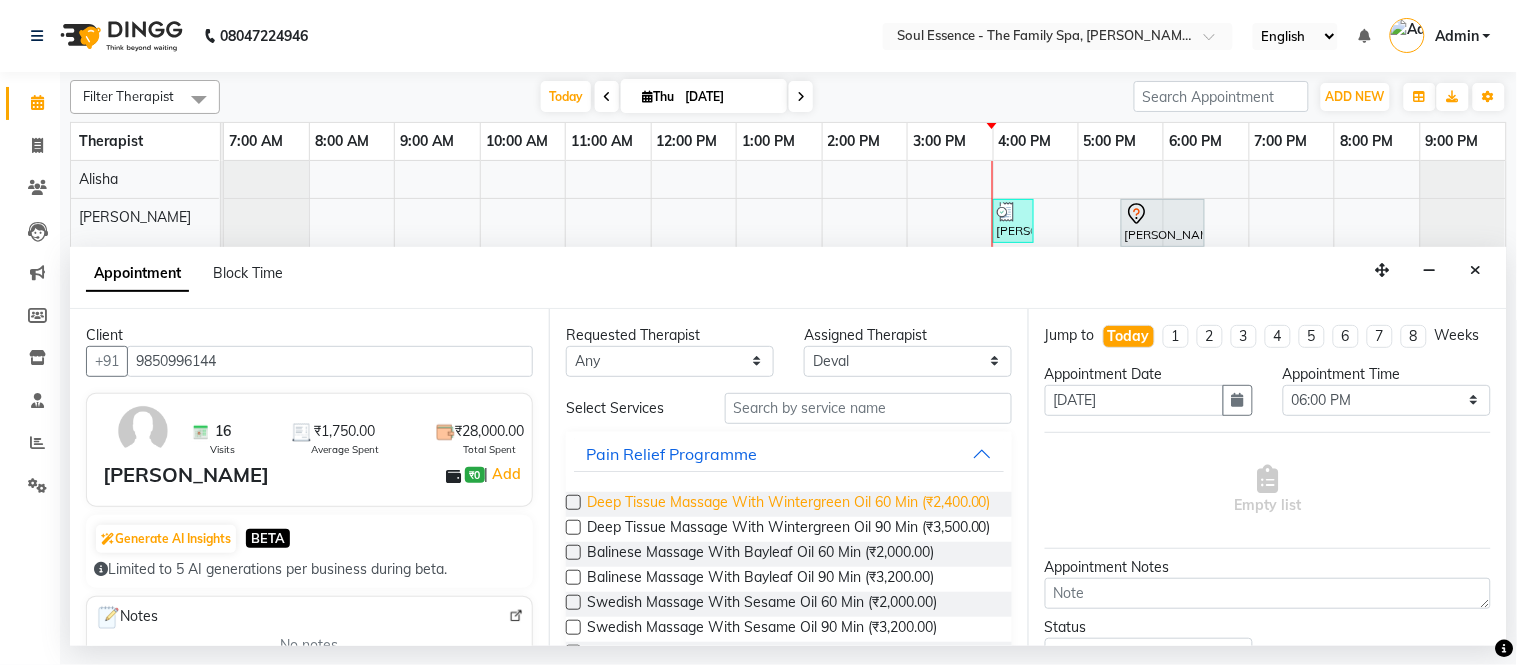 type 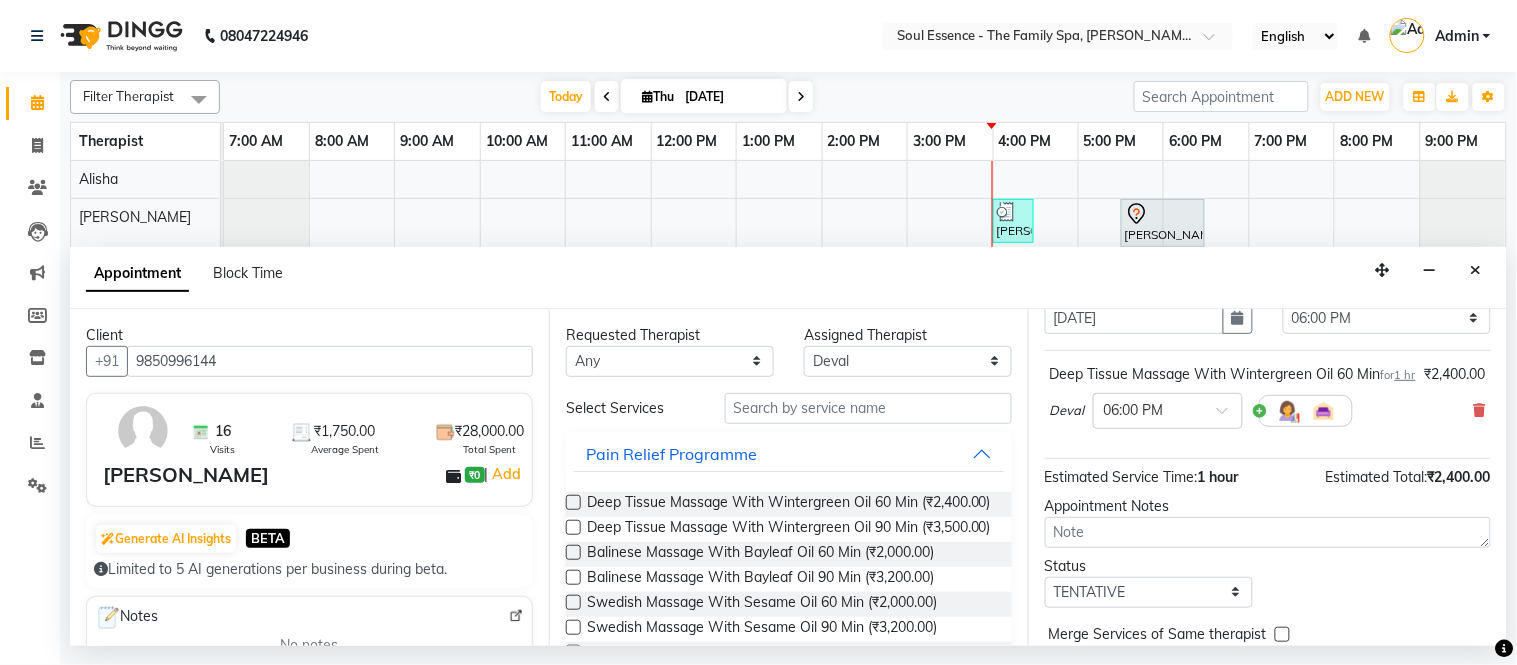 scroll, scrollTop: 111, scrollLeft: 0, axis: vertical 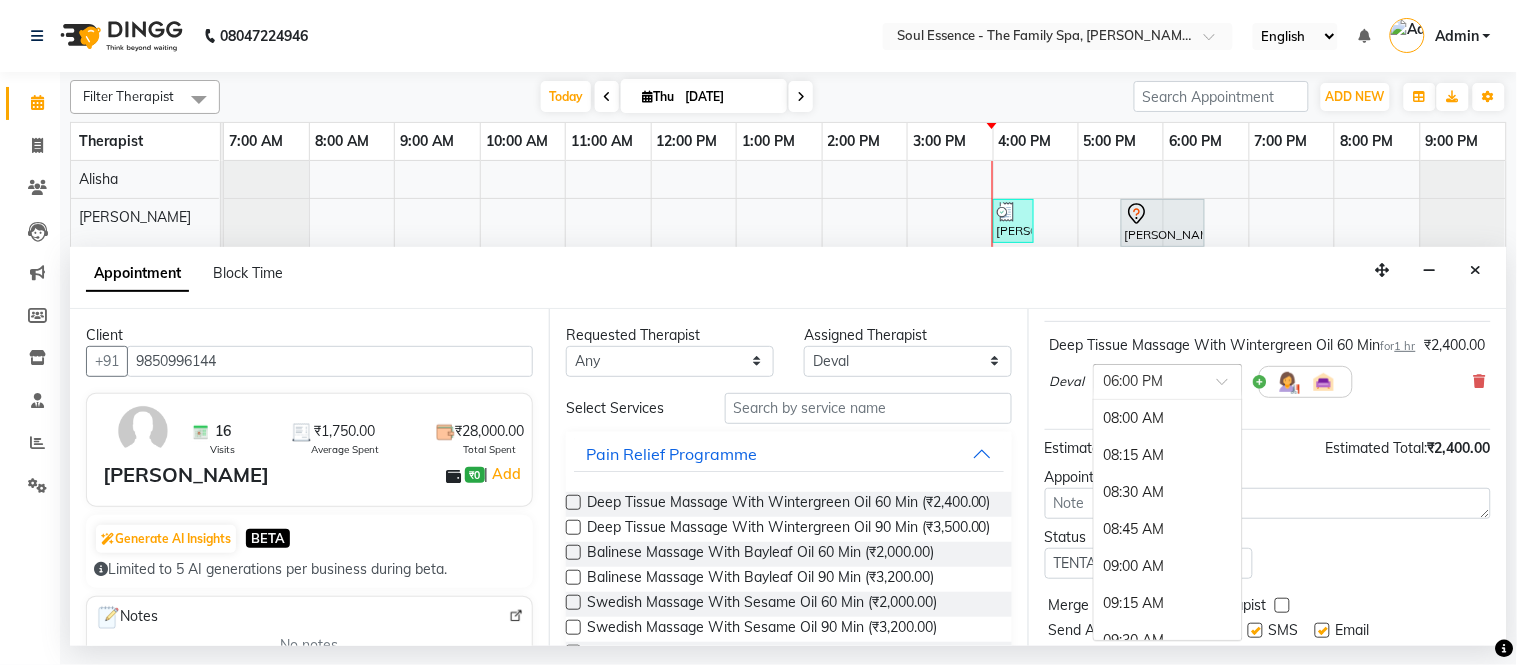 click at bounding box center (1148, 380) 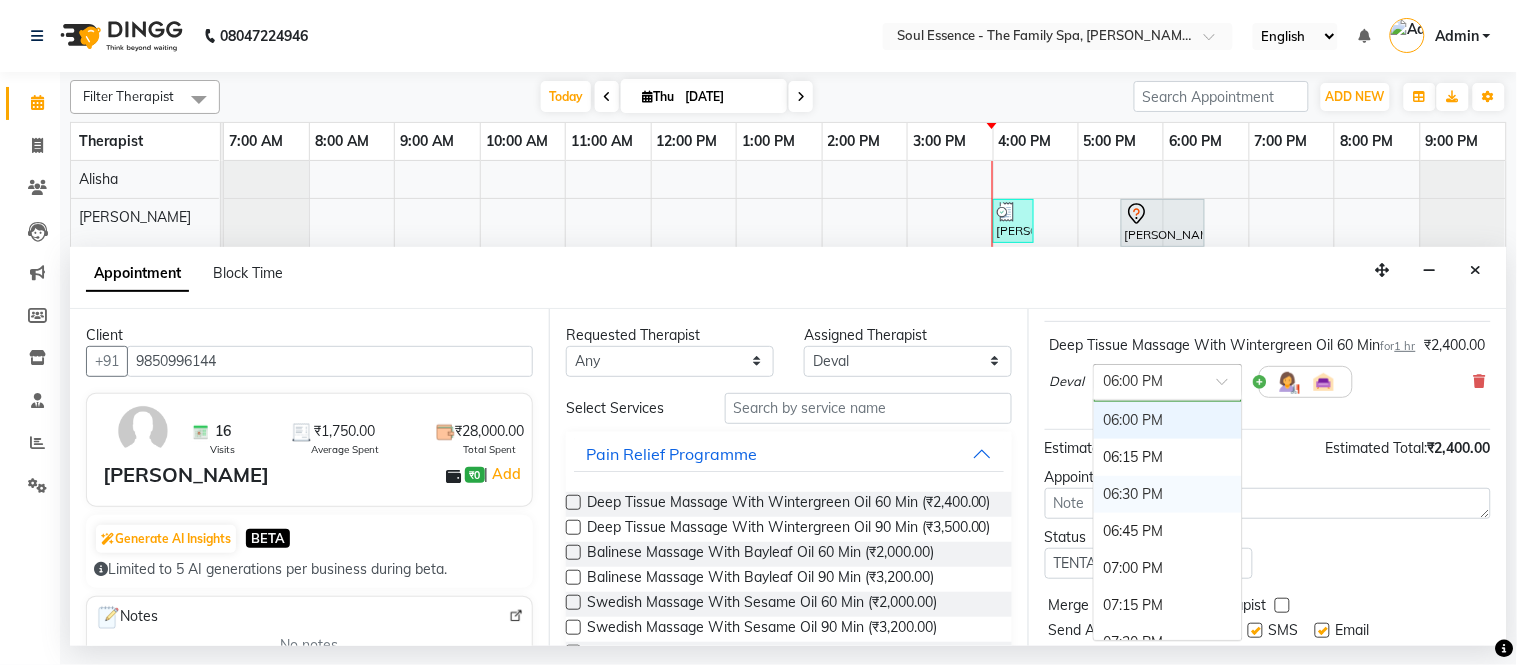 click on "06:30 PM" at bounding box center [1168, 494] 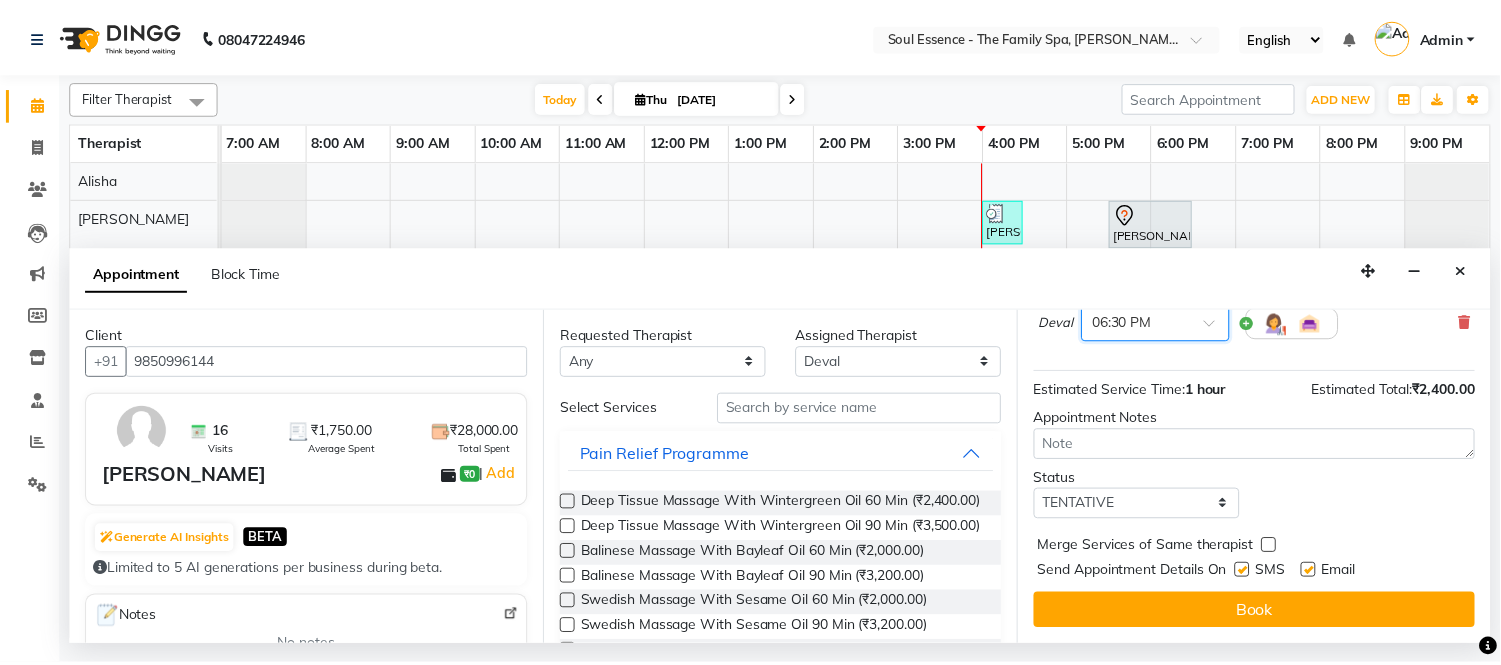 scroll, scrollTop: 210, scrollLeft: 0, axis: vertical 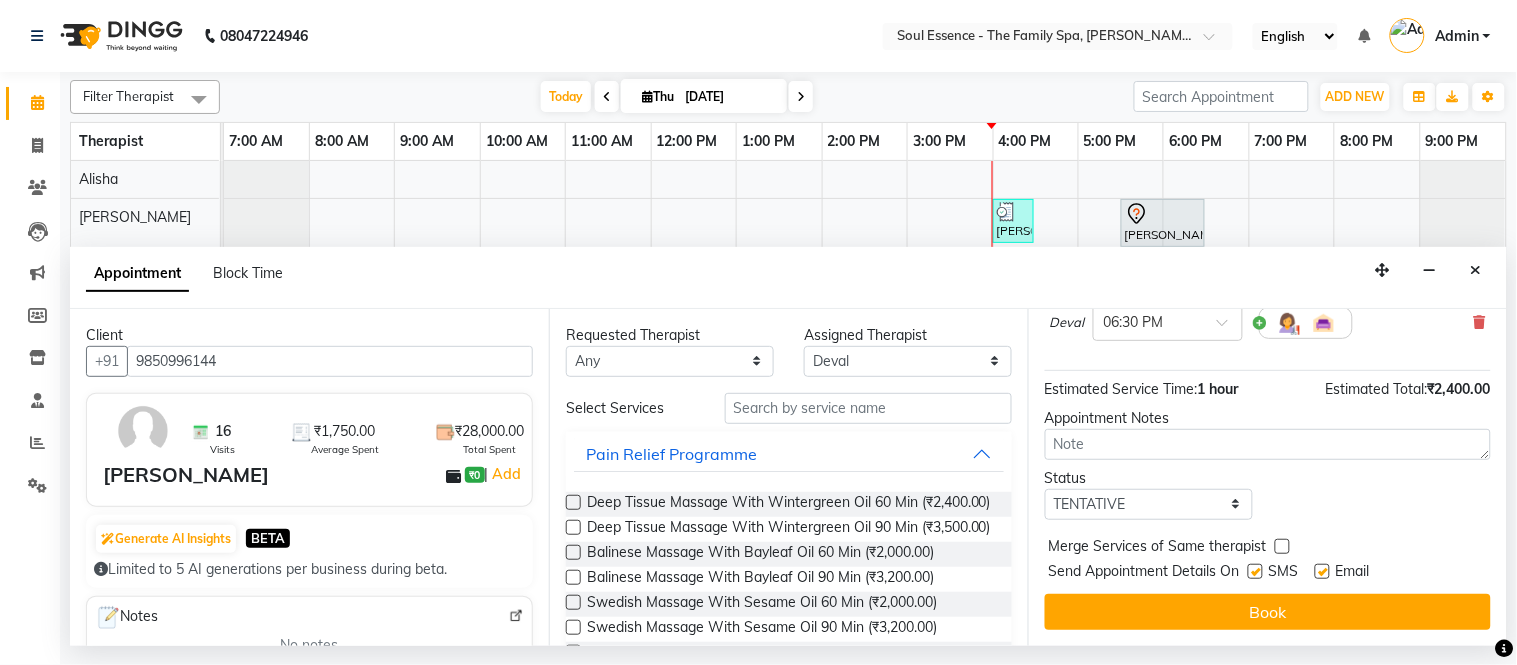 click on "Send Appointment Details On" at bounding box center (1144, 573) 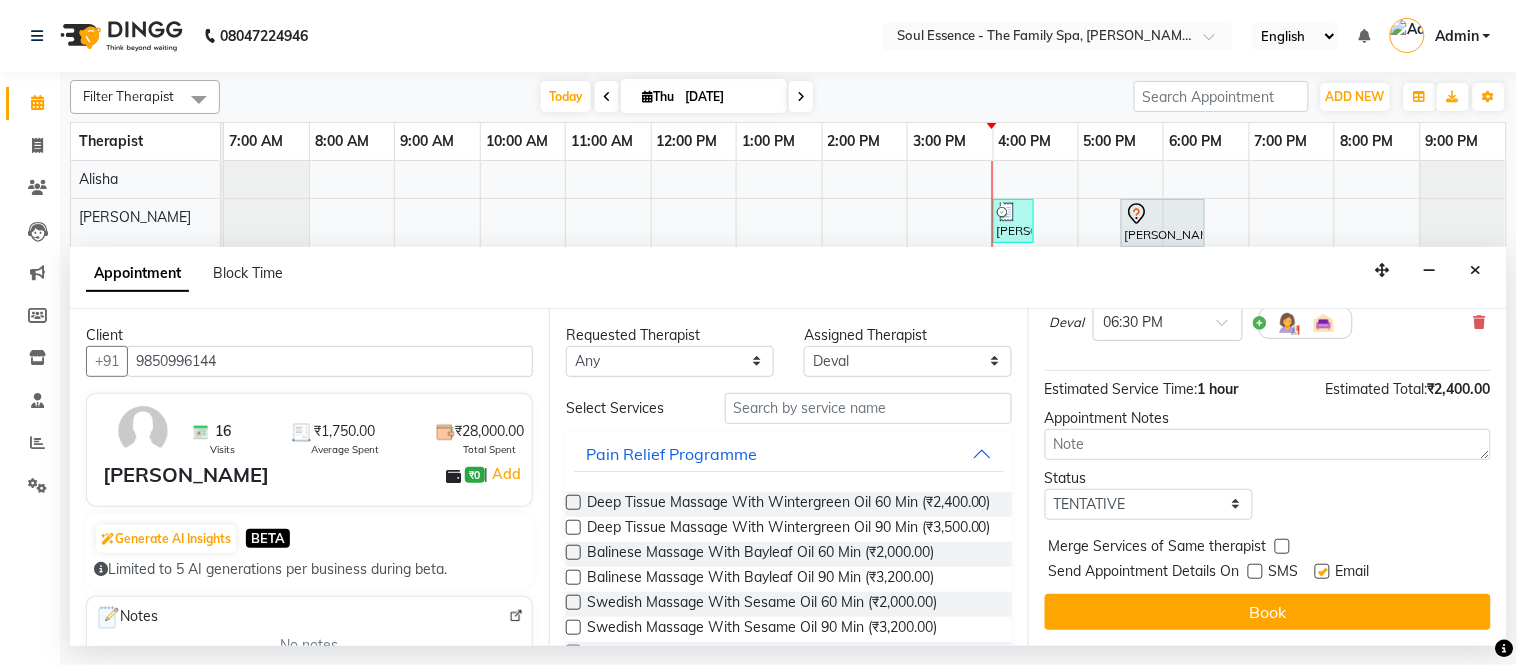 click at bounding box center [1322, 571] 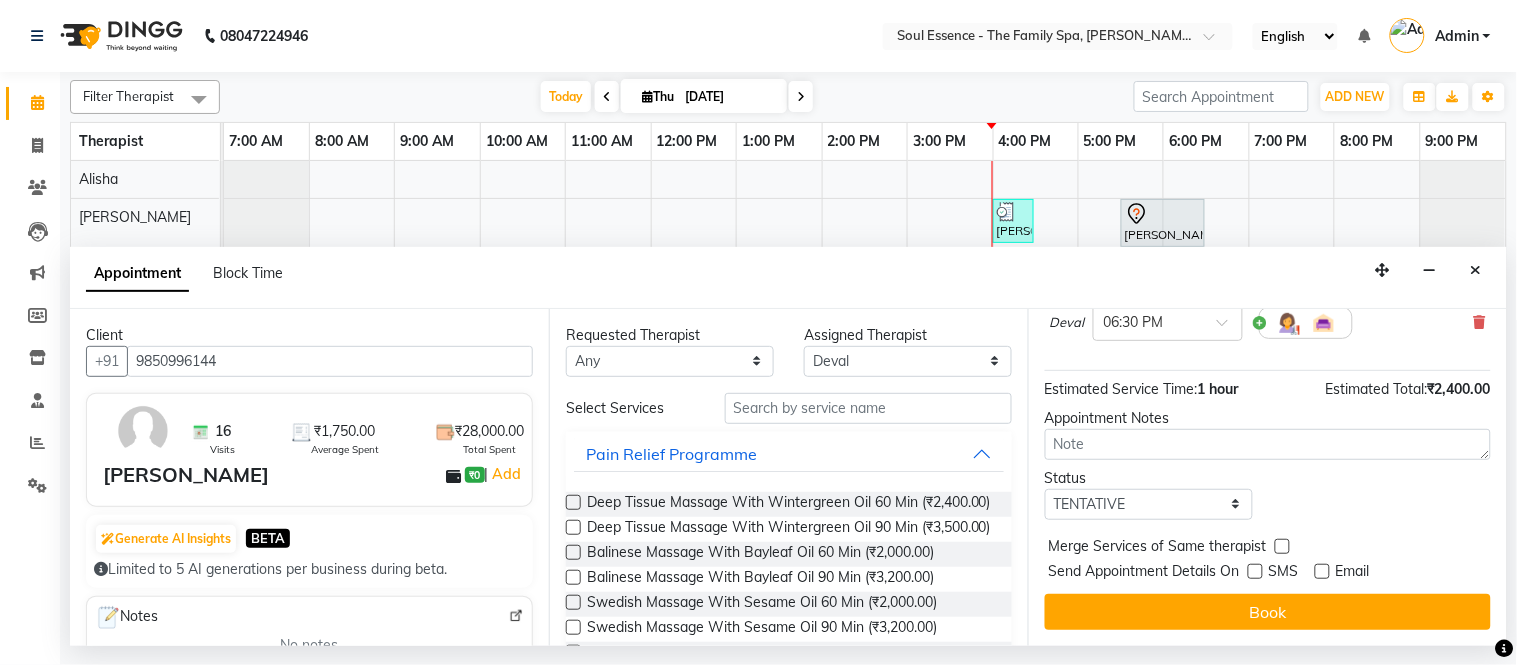 click on "Jump to [DATE] 1 2 3 4 5 6 7 8 Weeks Appointment Date [DATE] Appointment Time Select 08:00 AM 08:15 AM 08:30 AM 08:45 AM 09:00 AM 09:15 AM 09:30 AM 09:45 AM 10:00 AM 10:15 AM 10:30 AM 10:45 AM 11:00 AM 11:15 AM 11:30 AM 11:45 AM 12:00 PM 12:15 PM 12:30 PM 12:45 PM 01:00 PM 01:15 PM 01:30 PM 01:45 PM 02:00 PM 02:15 PM 02:30 PM 02:45 PM 03:00 PM 03:15 PM 03:30 PM 03:45 PM 04:00 PM 04:15 PM 04:30 PM 04:45 PM 05:00 PM 05:15 PM 05:30 PM 05:45 PM 06:00 PM 06:15 PM 06:30 PM 06:45 PM 07:00 PM 07:15 PM 07:30 PM 07:45 PM 08:00 PM 08:15 PM 08:30 PM 08:45 PM 09:00 PM Deep Tissue Massage With Wintergreen Oil 60 Min   for  1 hr ₹2,400.00 Deval × 06:30 PM Estimated Service Time:  1 hour Estimated Total:  ₹2,400.00 Appointment Notes Status Select TENTATIVE CONFIRM CHECK-IN UPCOMING Merge Services of Same therapist Send Appointment Details On SMS Email  Book" at bounding box center (1267, 477) 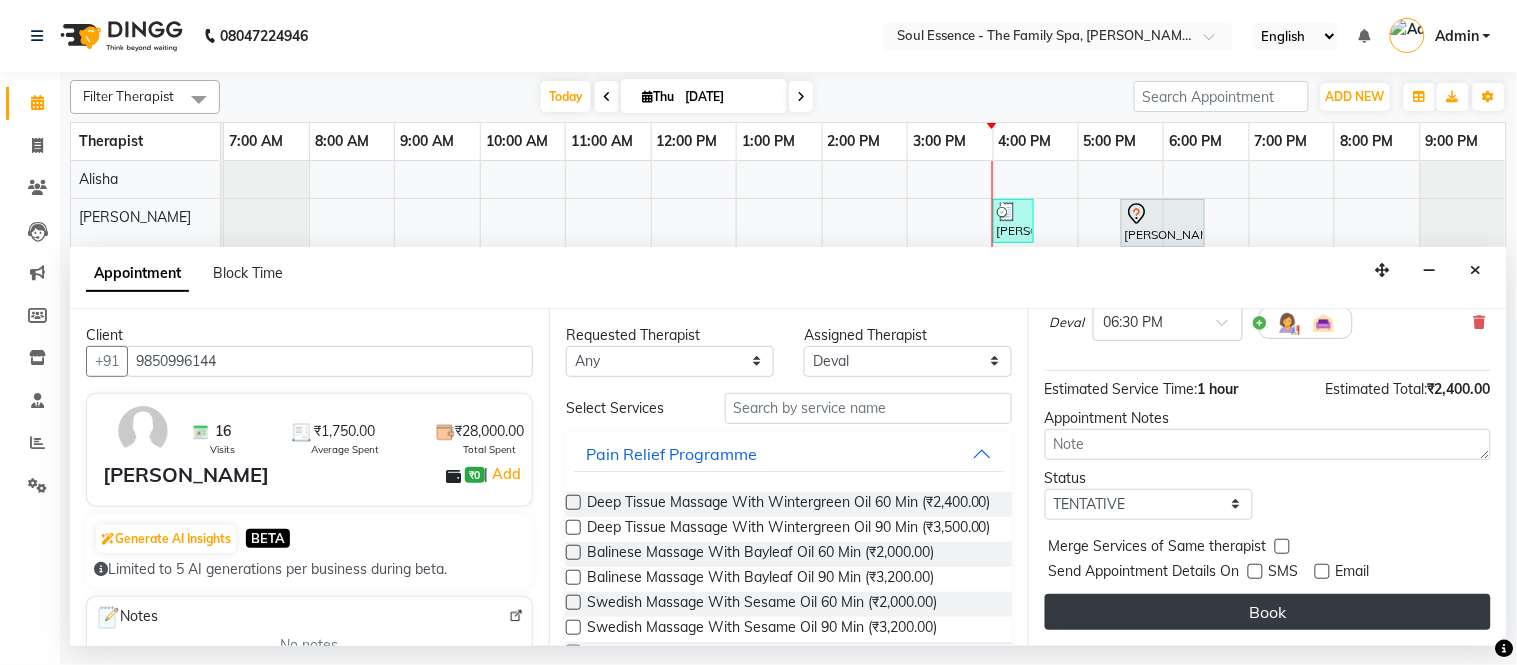 click on "Book" at bounding box center (1268, 612) 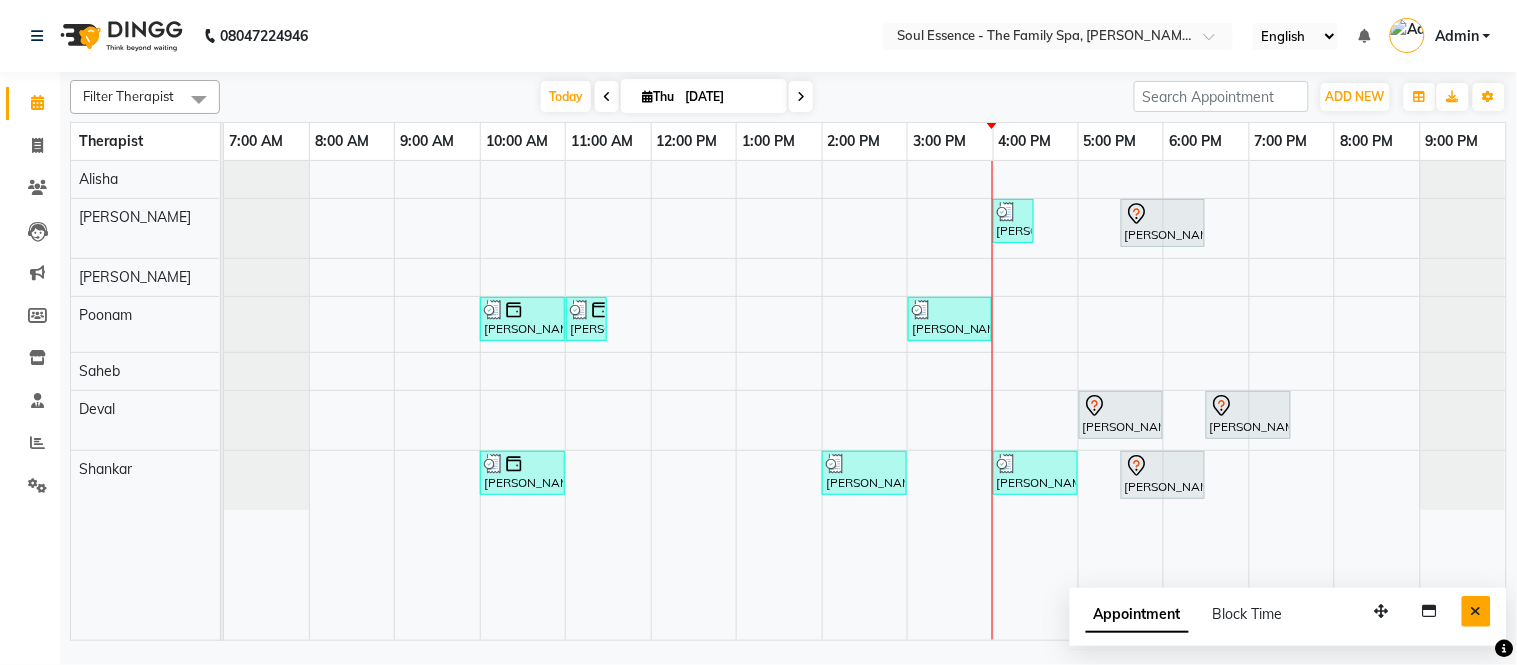 click at bounding box center [1476, 611] 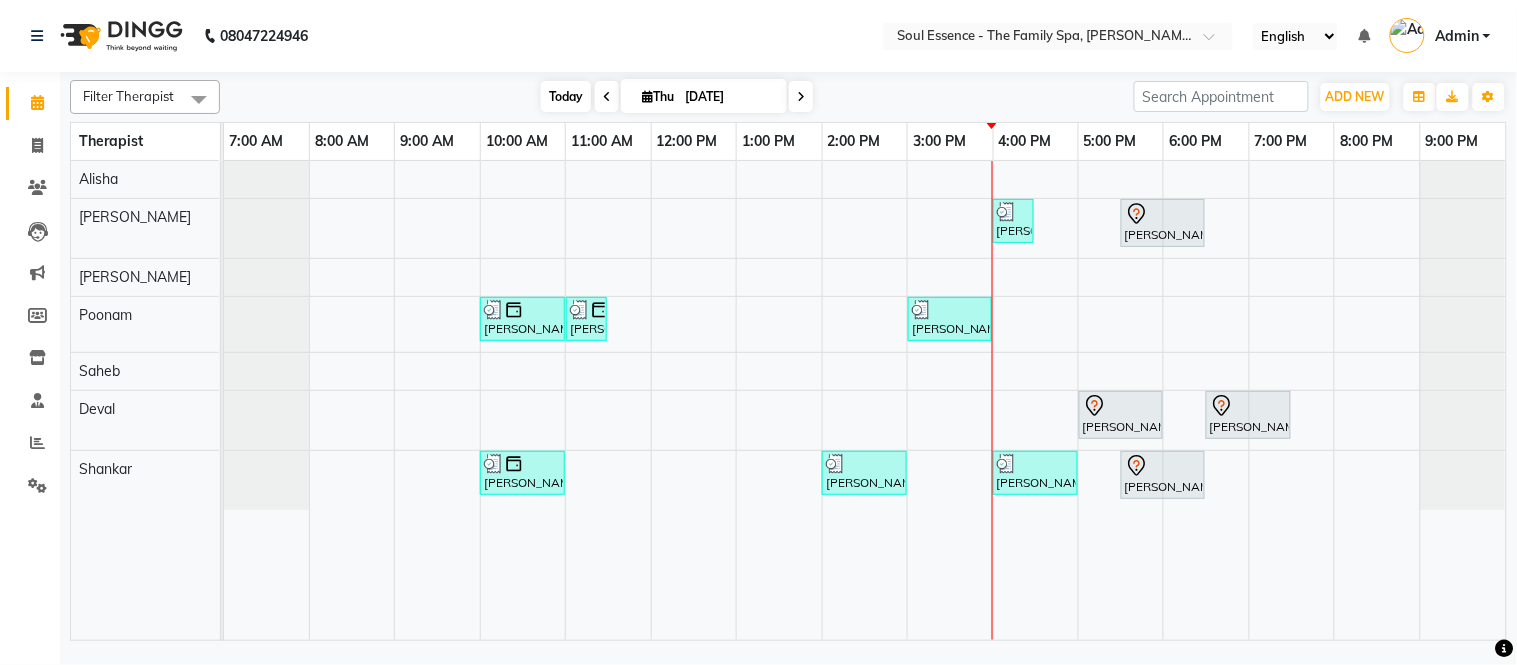 click on "Today" at bounding box center [566, 96] 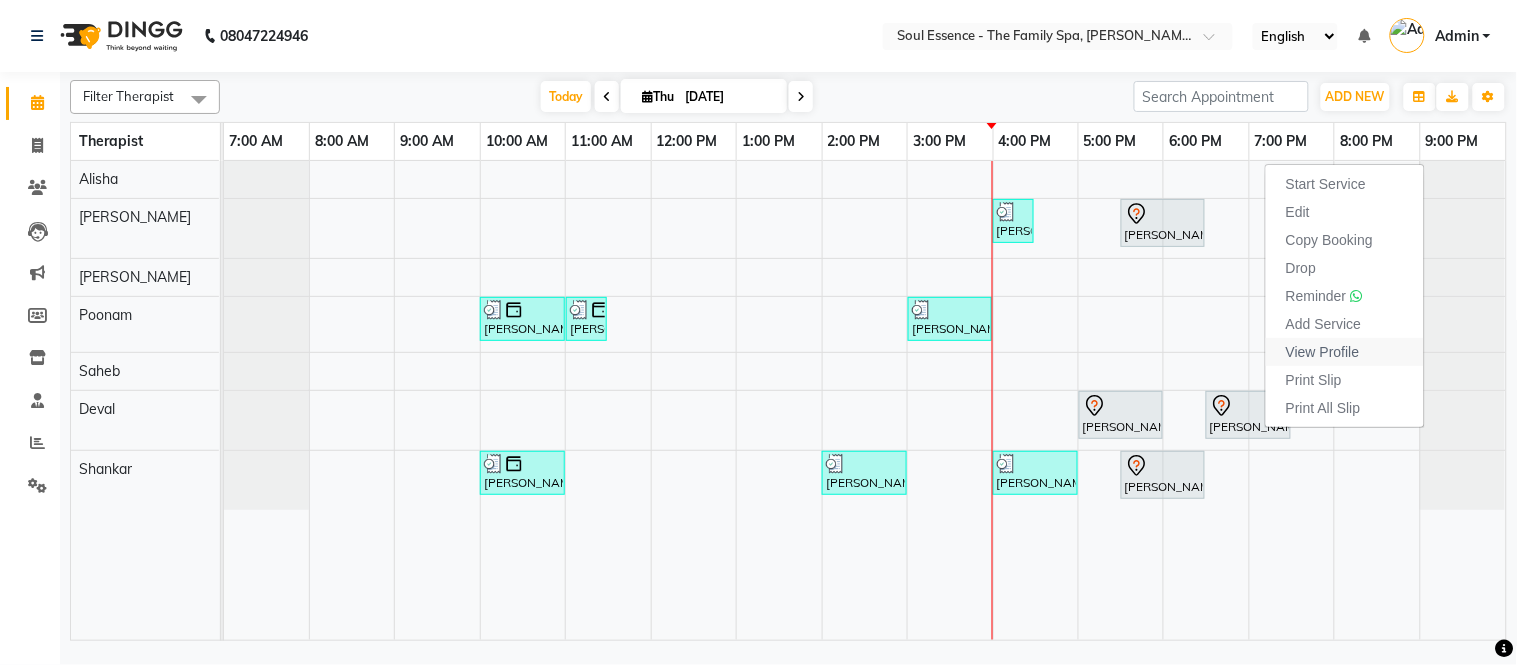 click on "View Profile" at bounding box center (1345, 352) 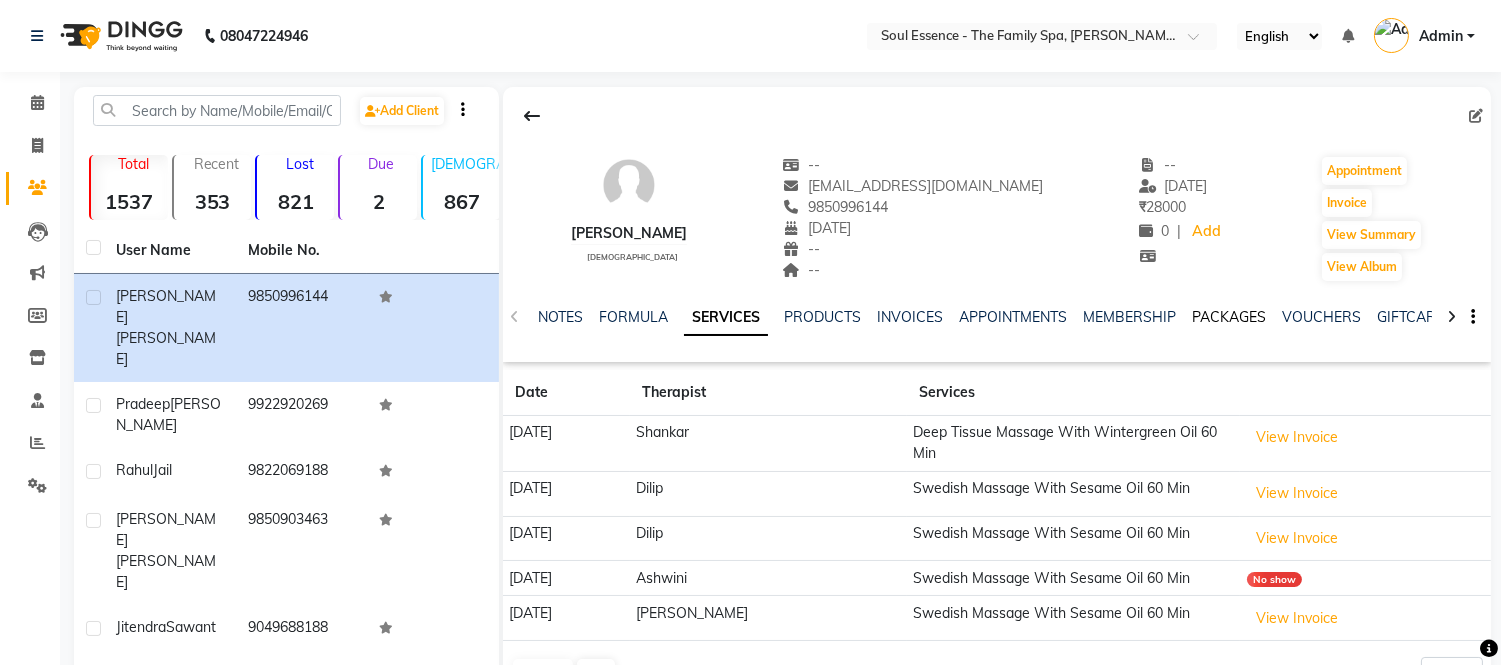 click on "PACKAGES" 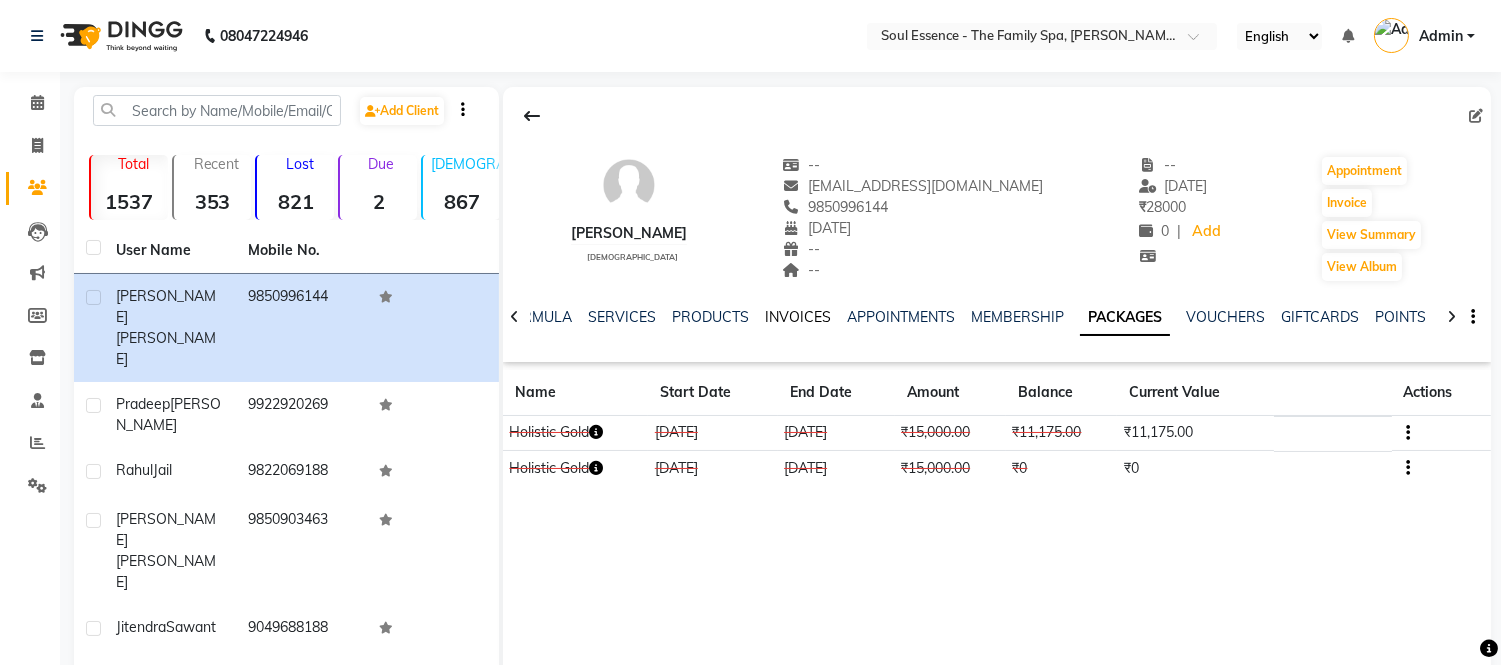 click on "INVOICES" 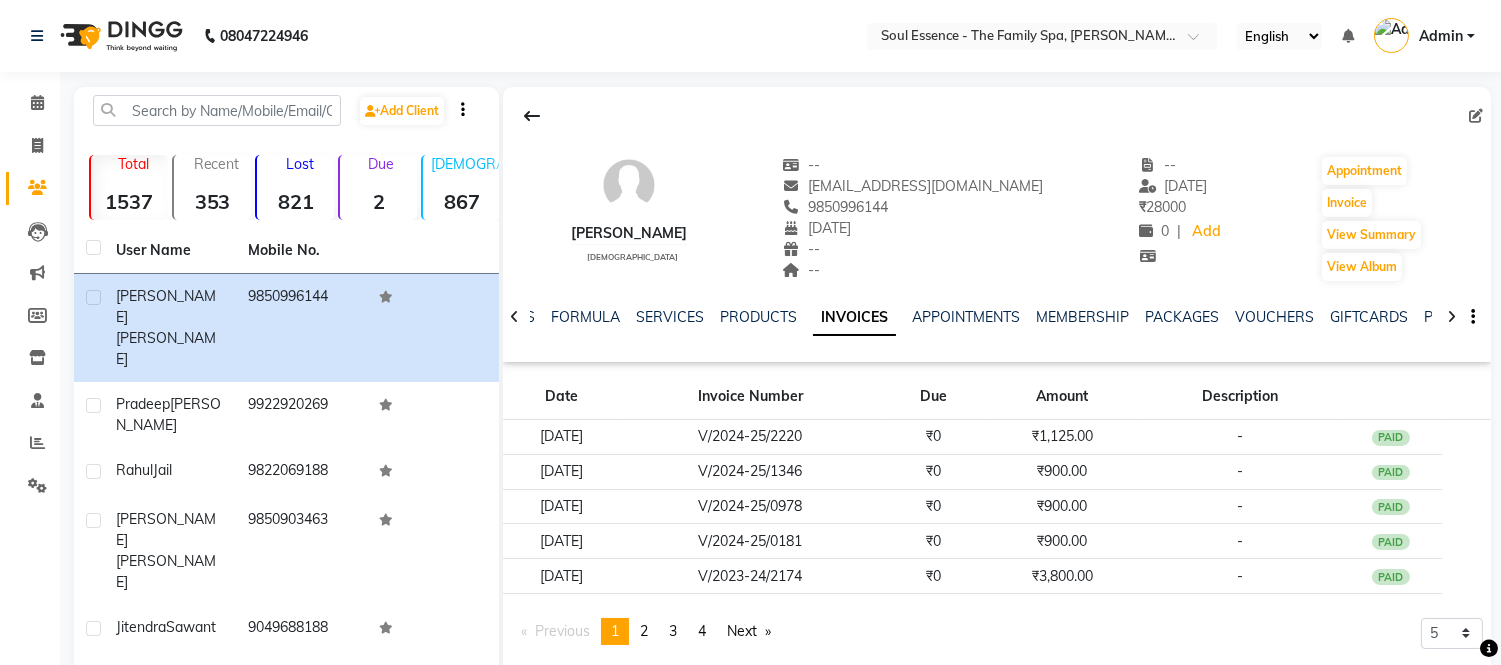 click on "Date Invoice Number Due Amount Description [DATE] V/2024-25/2220 ₹0 ₹1,125.00 -  PAID [DATE] V/2024-25/1346 ₹0 ₹900.00 -  PAID [DATE] V/2024-25/0978 ₹0 ₹900.00 -  PAID [DATE] V/2024-25/0181 ₹0 ₹900.00 -  PAID [DATE] V/2023-24/2174 ₹0 ₹3,800.00 -  PAID  Previous  page  1 / 4  You're on page  1 page  2 page  3 page  4  Next  page 5 10 50 100 500" 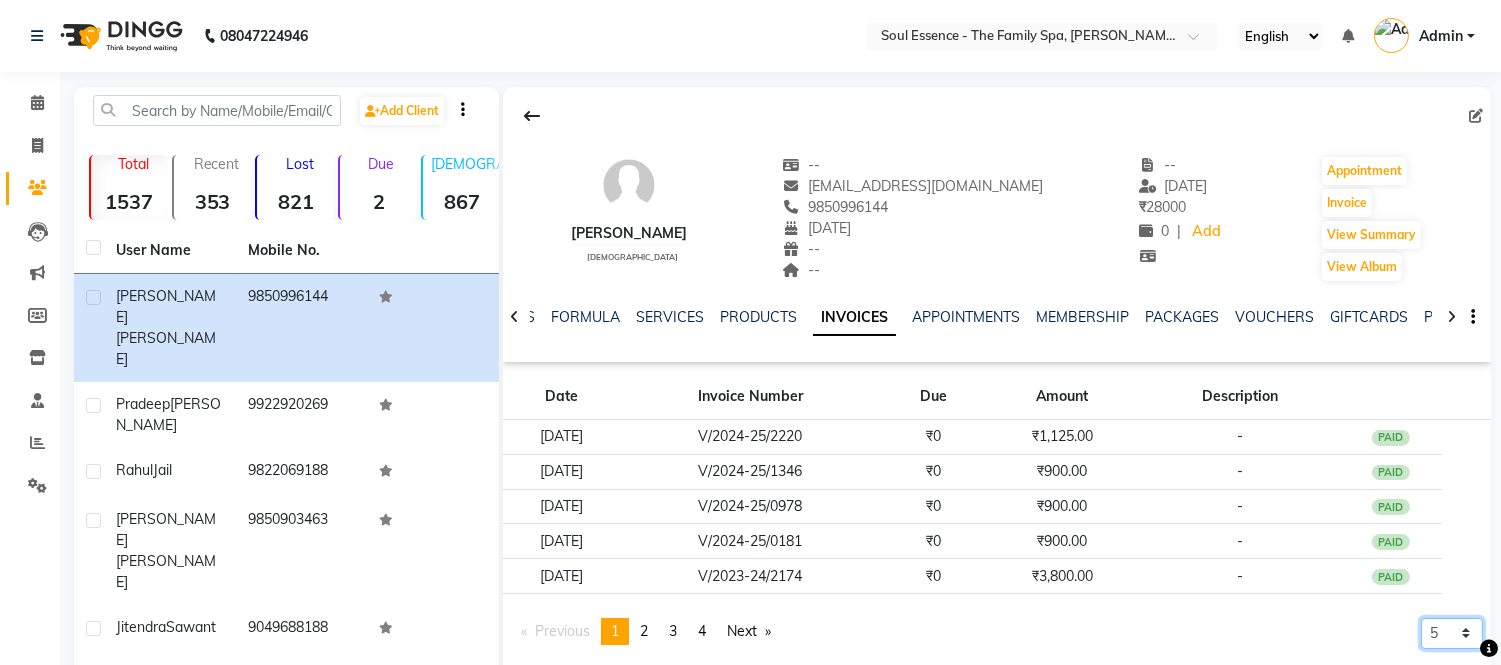 click on "5 10 50 100 500" 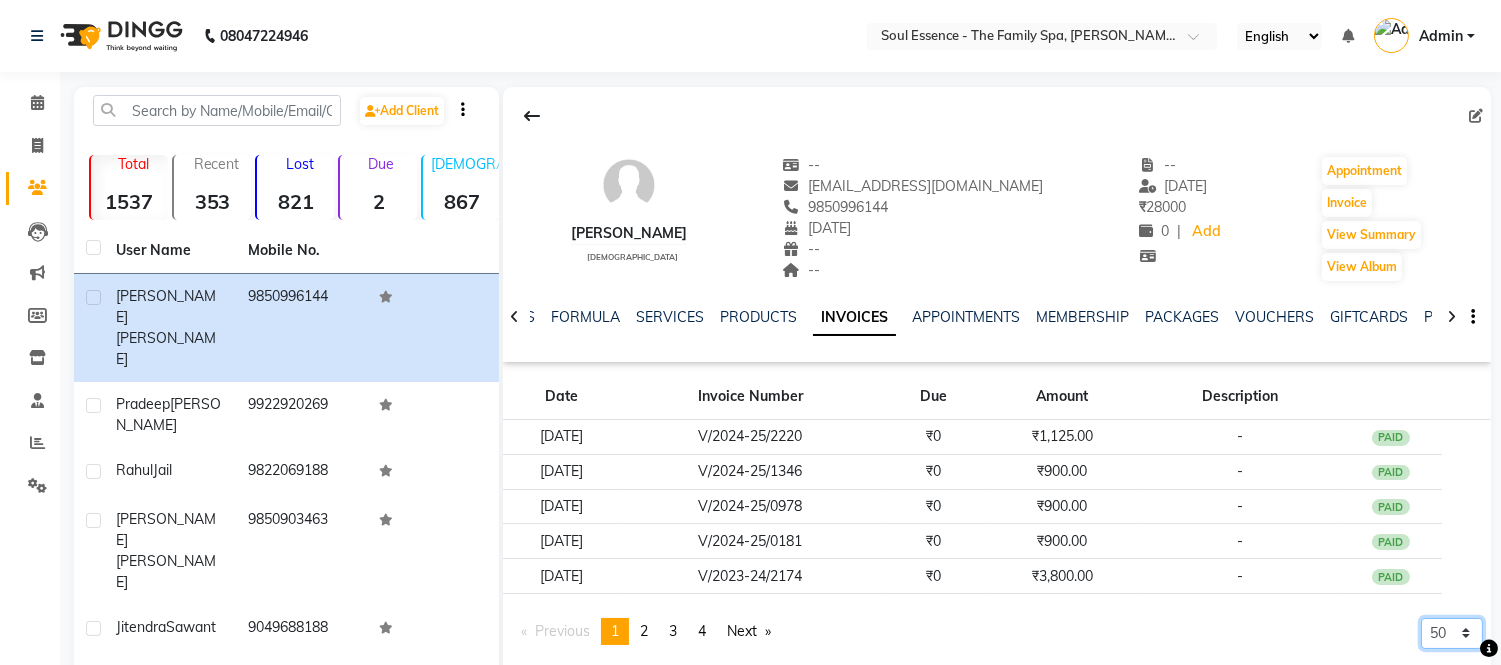 click on "5 10 50 100 500" 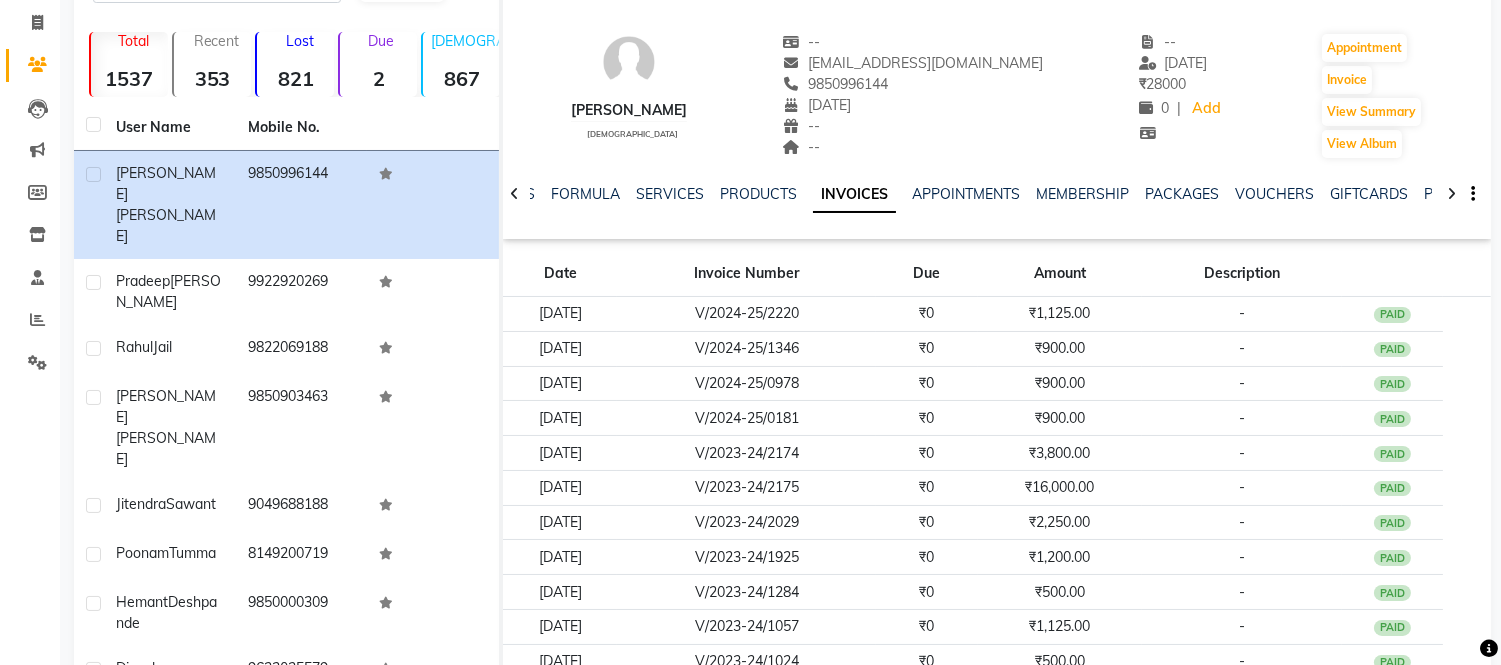 scroll, scrollTop: 0, scrollLeft: 0, axis: both 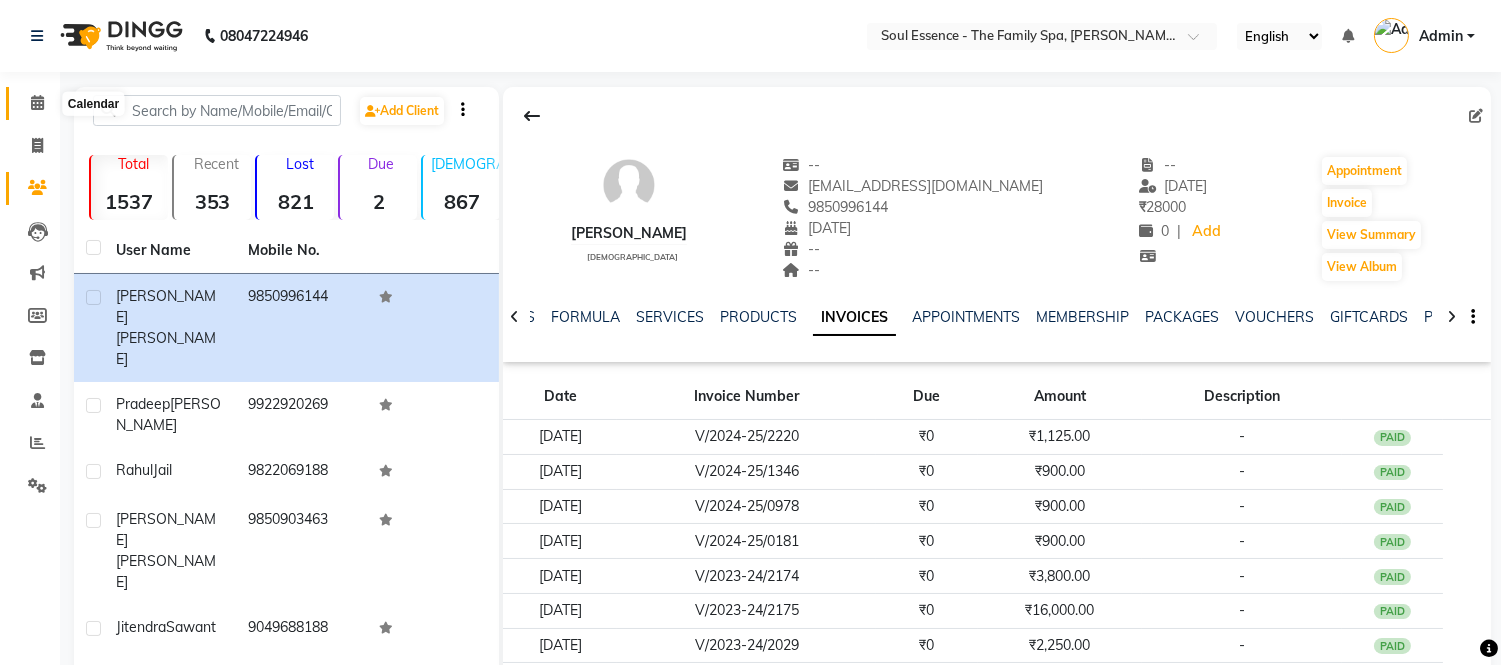 click 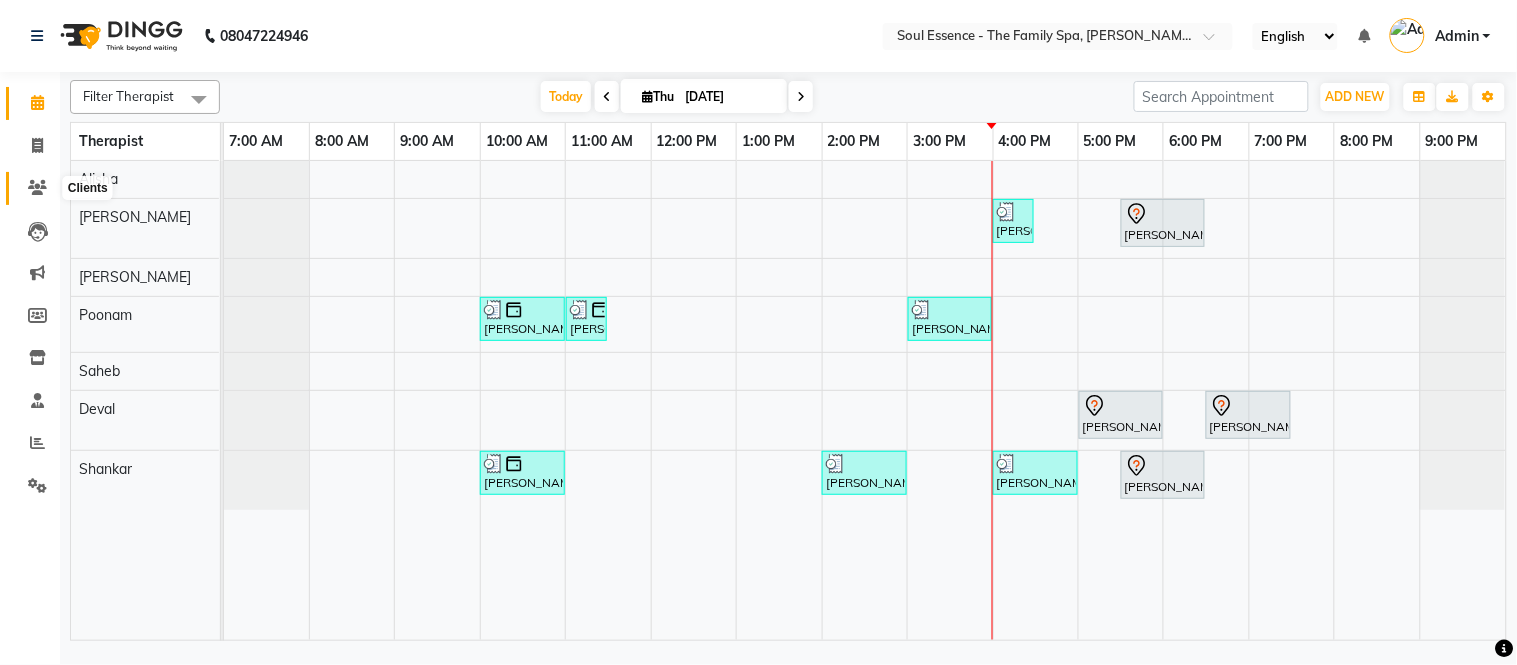 click 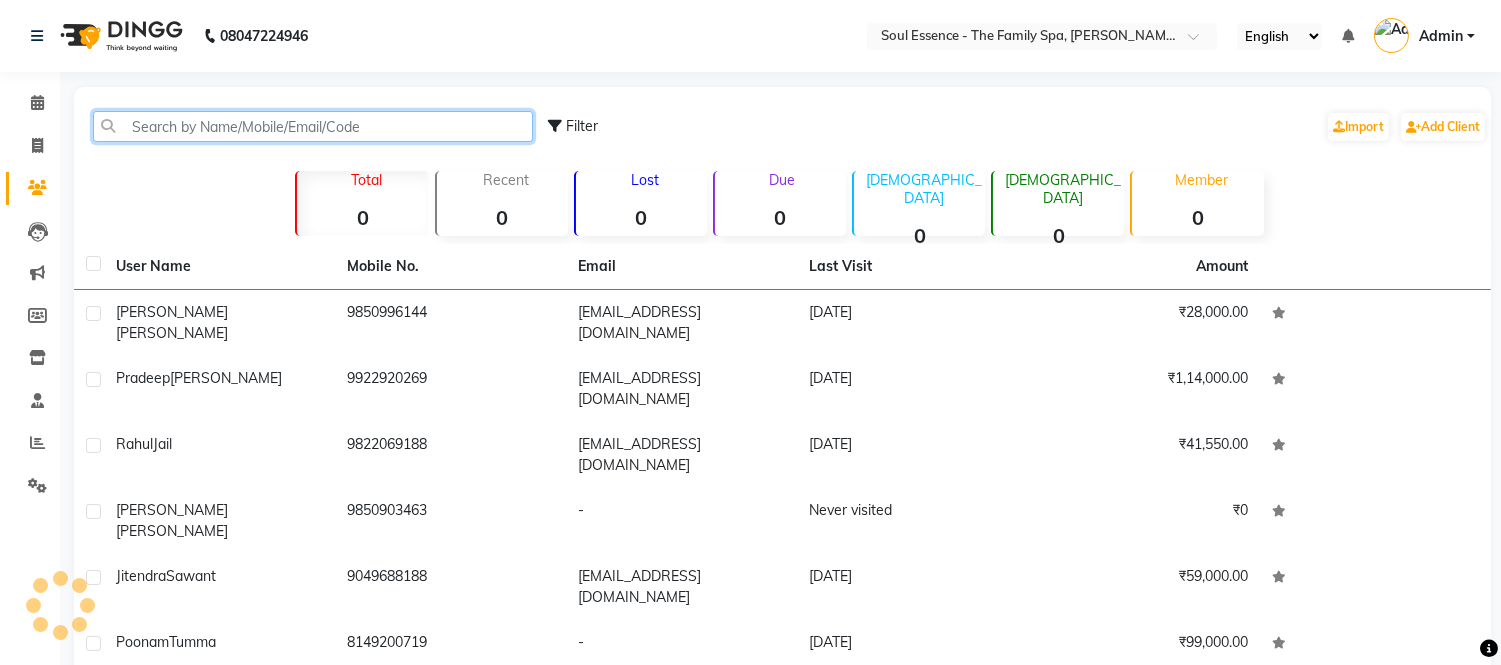 drag, startPoint x: 237, startPoint y: 128, endPoint x: 284, endPoint y: 121, distance: 47.518417 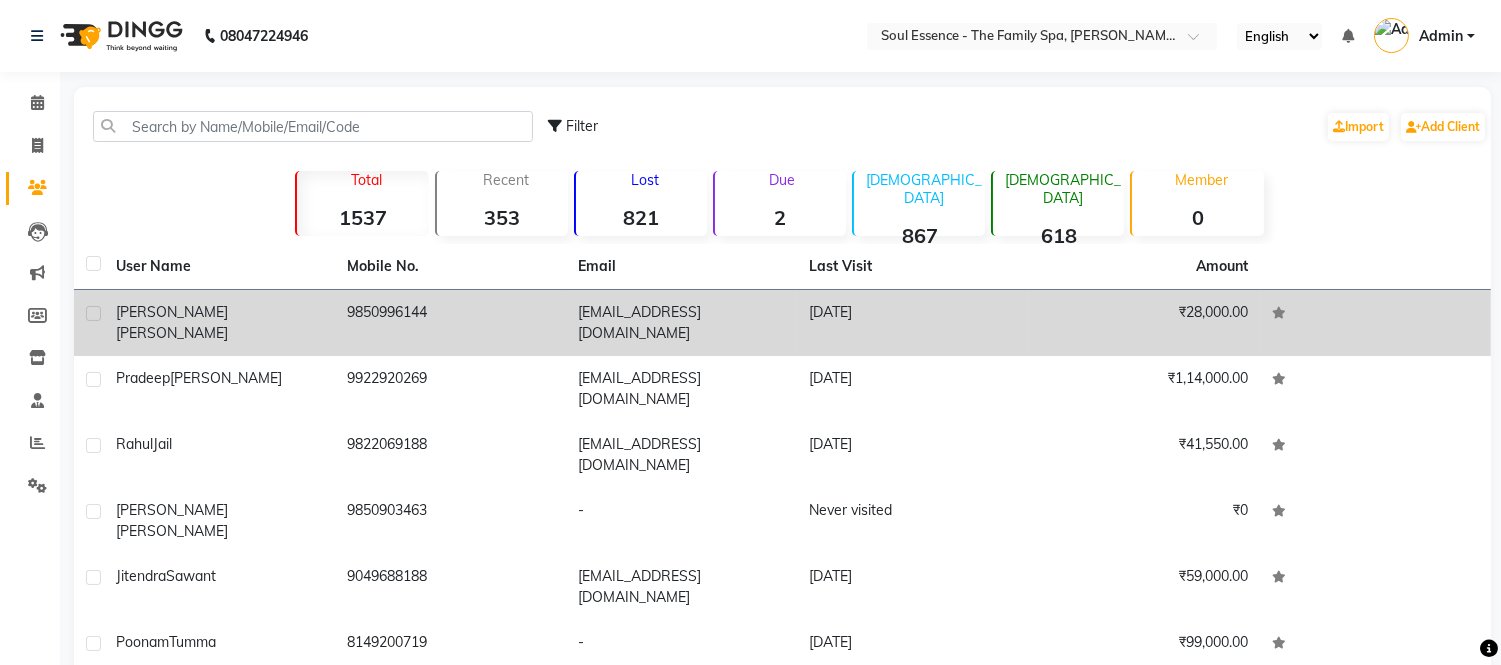 click on "[DATE]" 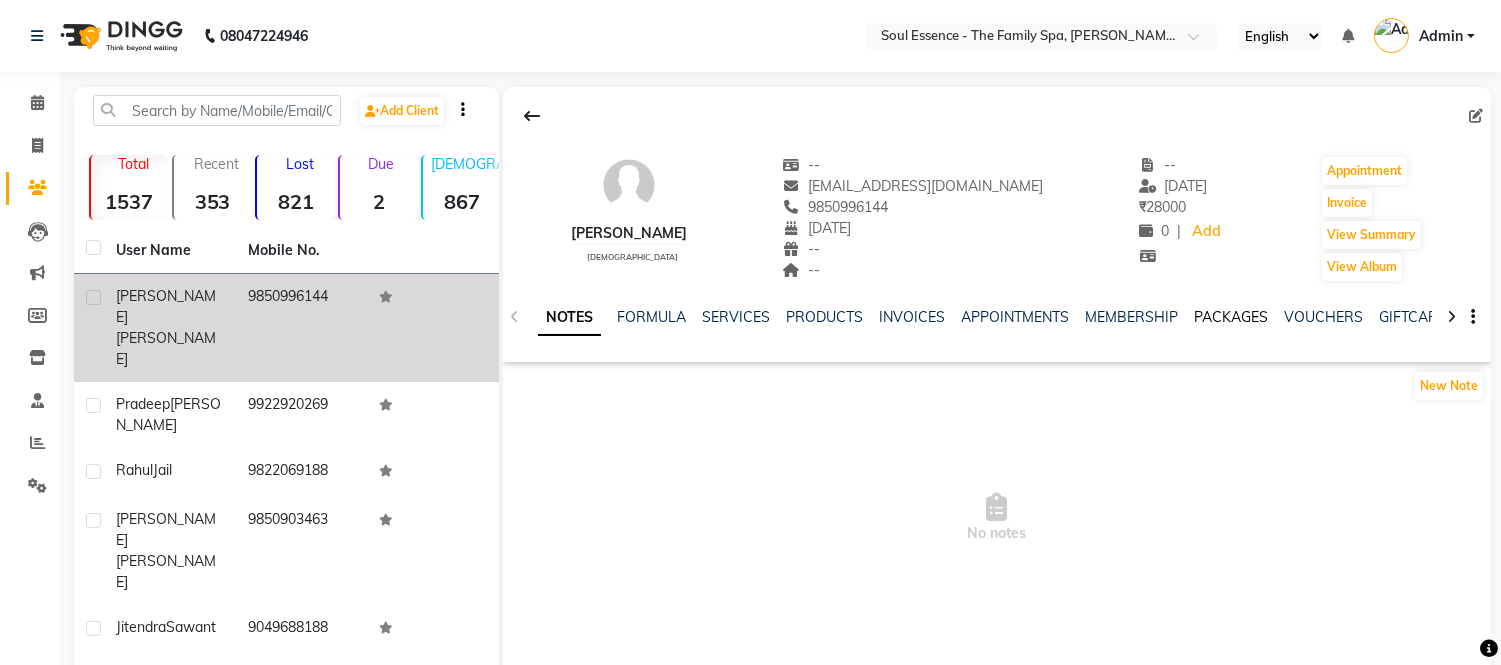 click on "PACKAGES" 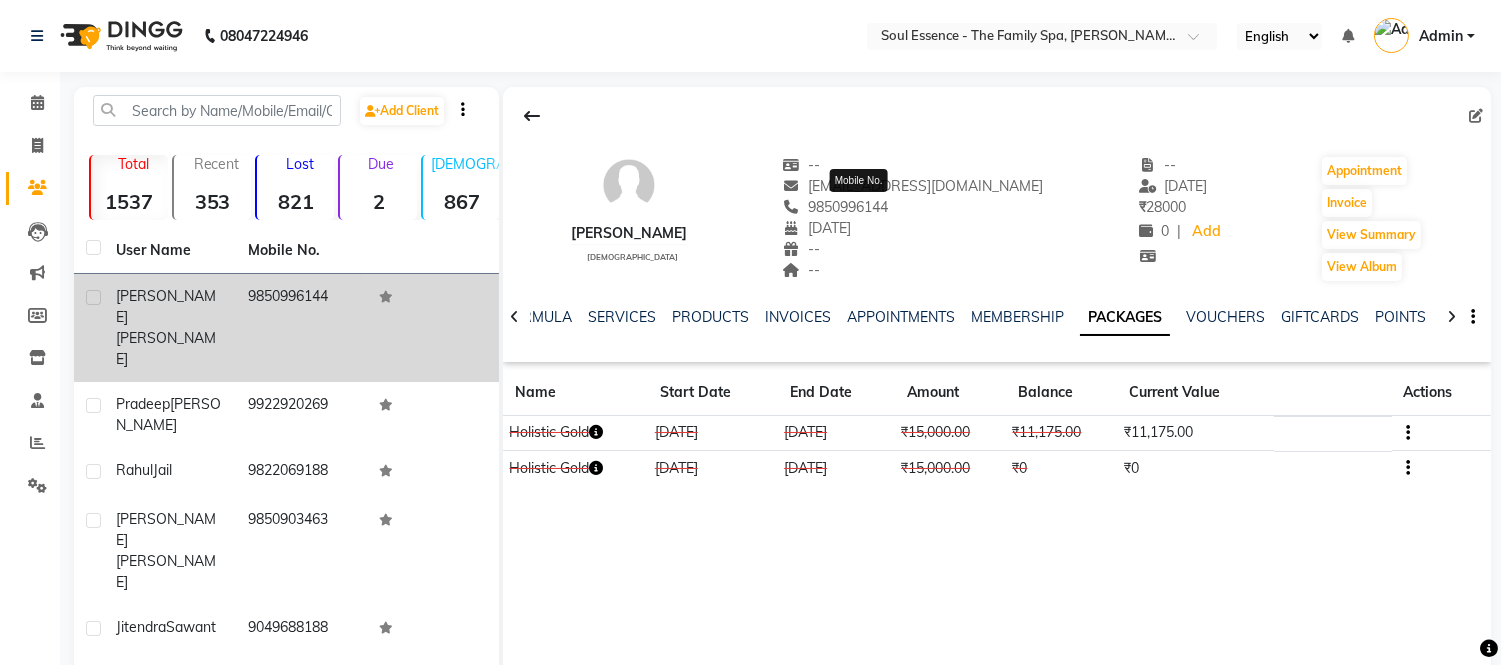 click on "9850996144" 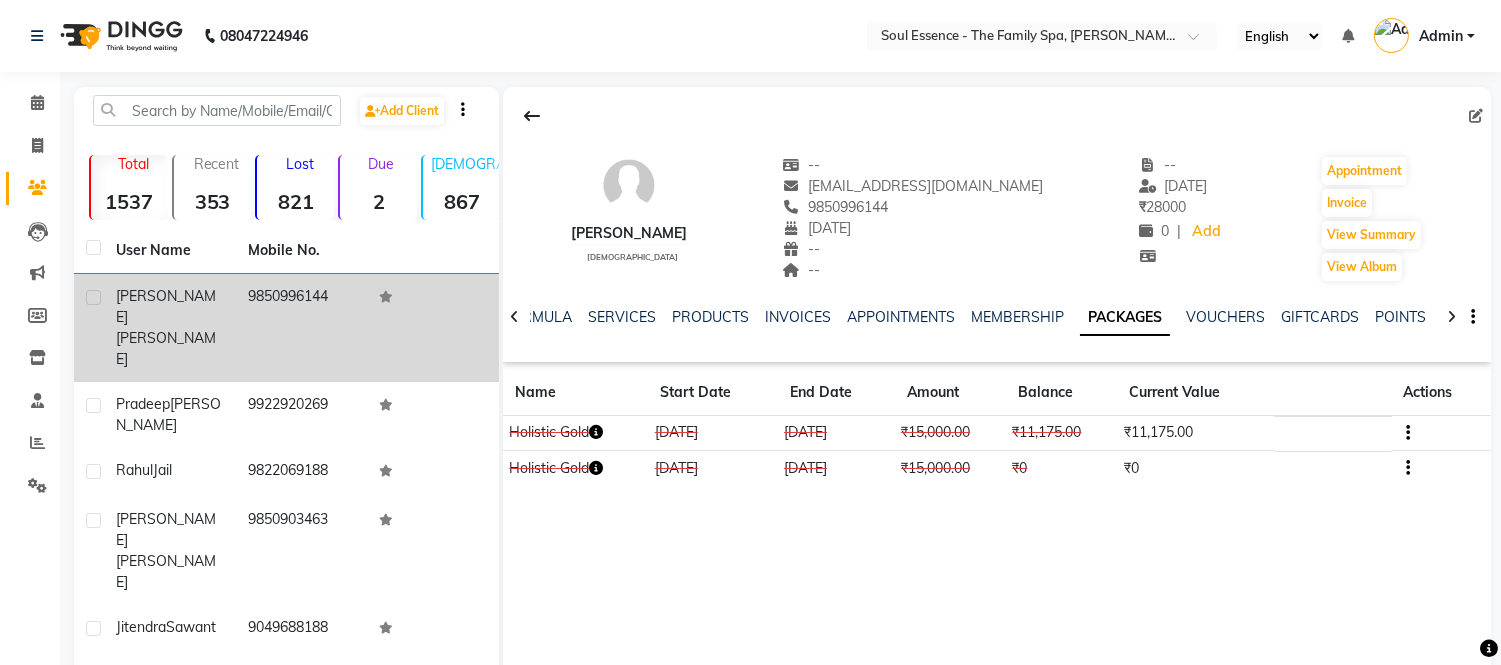 click on "9850996144" 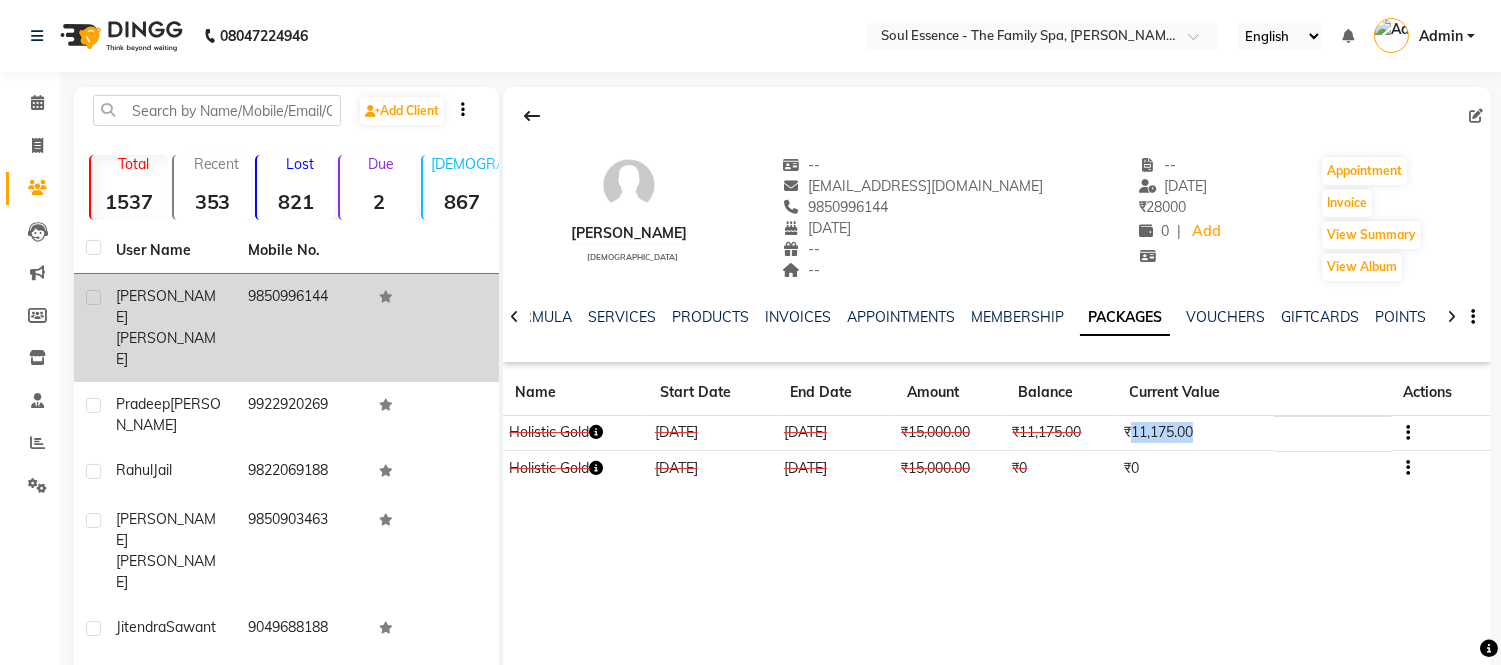 drag, startPoint x: 1143, startPoint y: 432, endPoint x: 1248, endPoint y: 424, distance: 105.30432 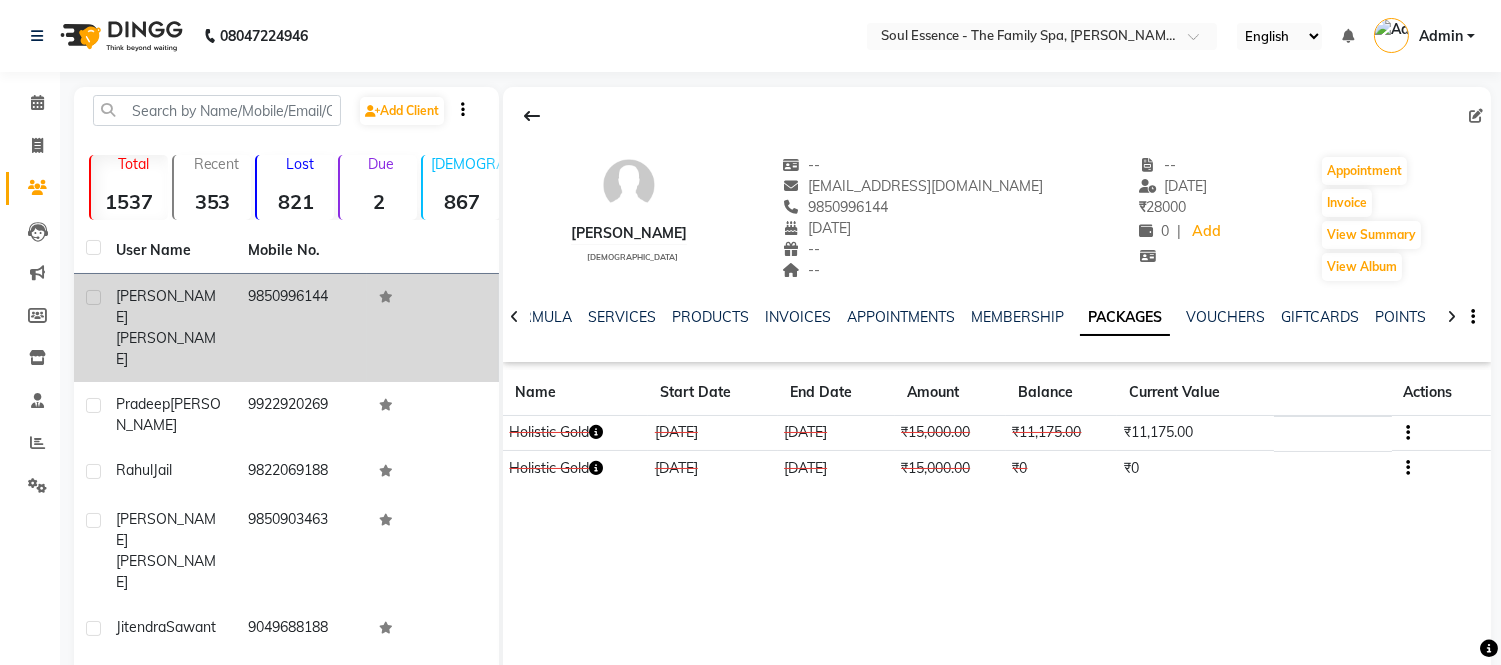 click on "[PERSON_NAME]   [DEMOGRAPHIC_DATA]  --   [EMAIL_ADDRESS][DOMAIN_NAME]   9850996144  [DATE]  --  --  -- [DATE] ₹    28000 0 |  Add   Appointment   Invoice  View Summary  View Album  NOTES FORMULA SERVICES PRODUCTS INVOICES APPOINTMENTS MEMBERSHIP PACKAGES VOUCHERS GIFTCARDS POINTS FORMS FAMILY CARDS WALLET Name Start Date End Date Amount Balance Current Value Actions  Holistic Gold  [DATE] [DATE]  ₹15,000.00   ₹11,175.00  ₹11,175.00 CONSUMED  Holistic Gold  [DATE] [DATE]  ₹15,000.00   ₹0  ₹0 CONSUMED" 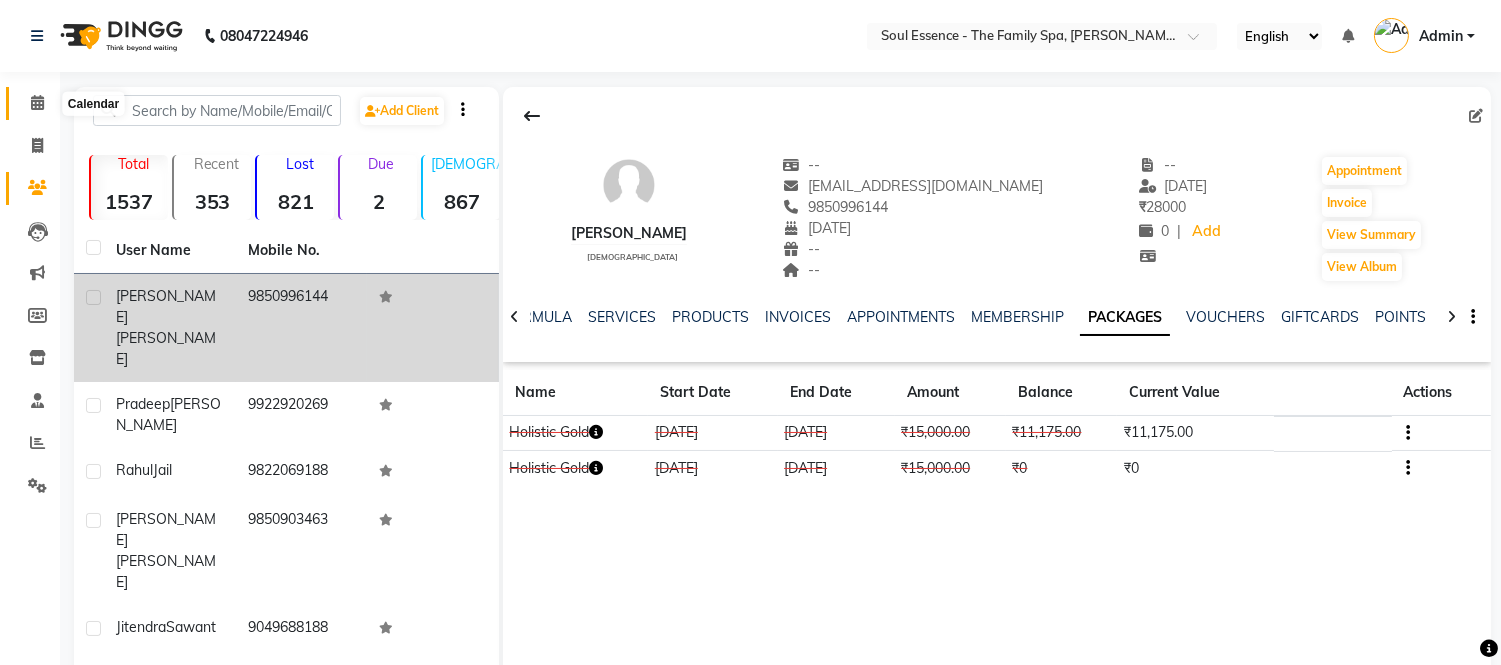 click 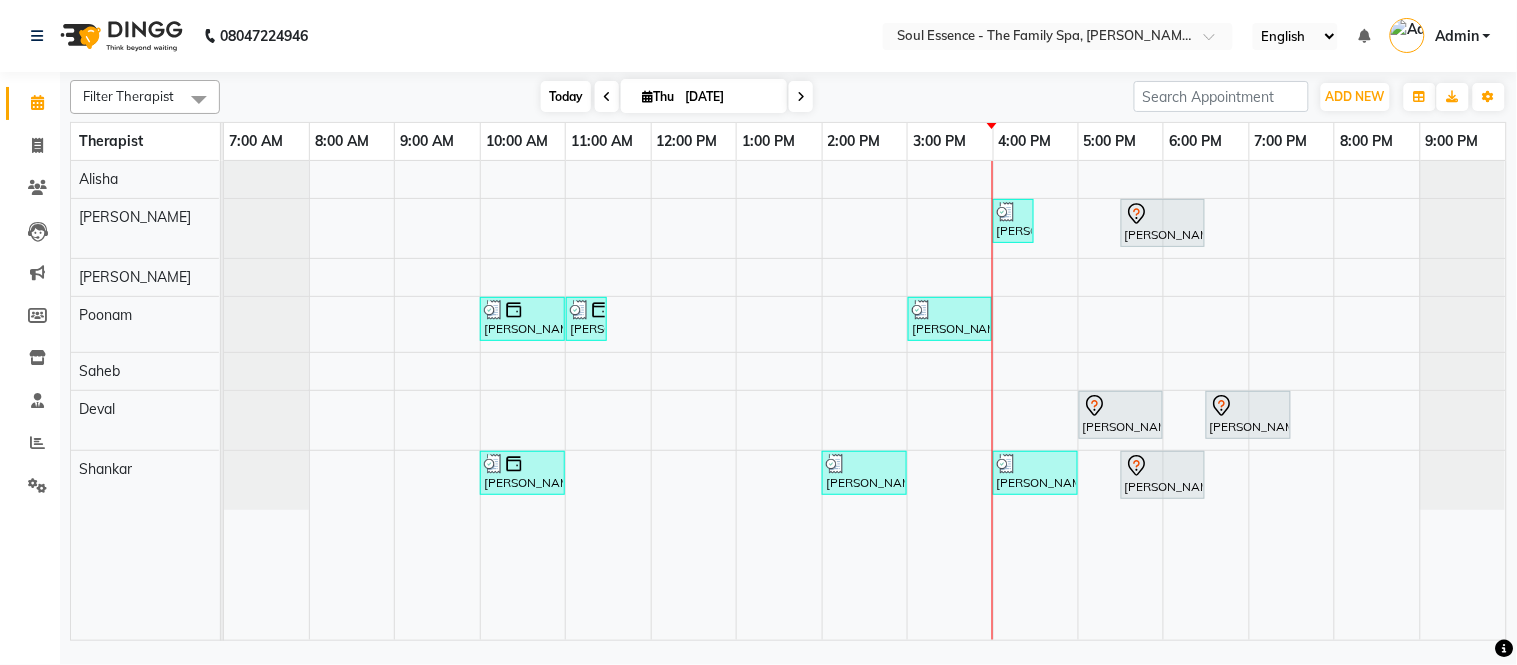 click on "Today" at bounding box center (566, 96) 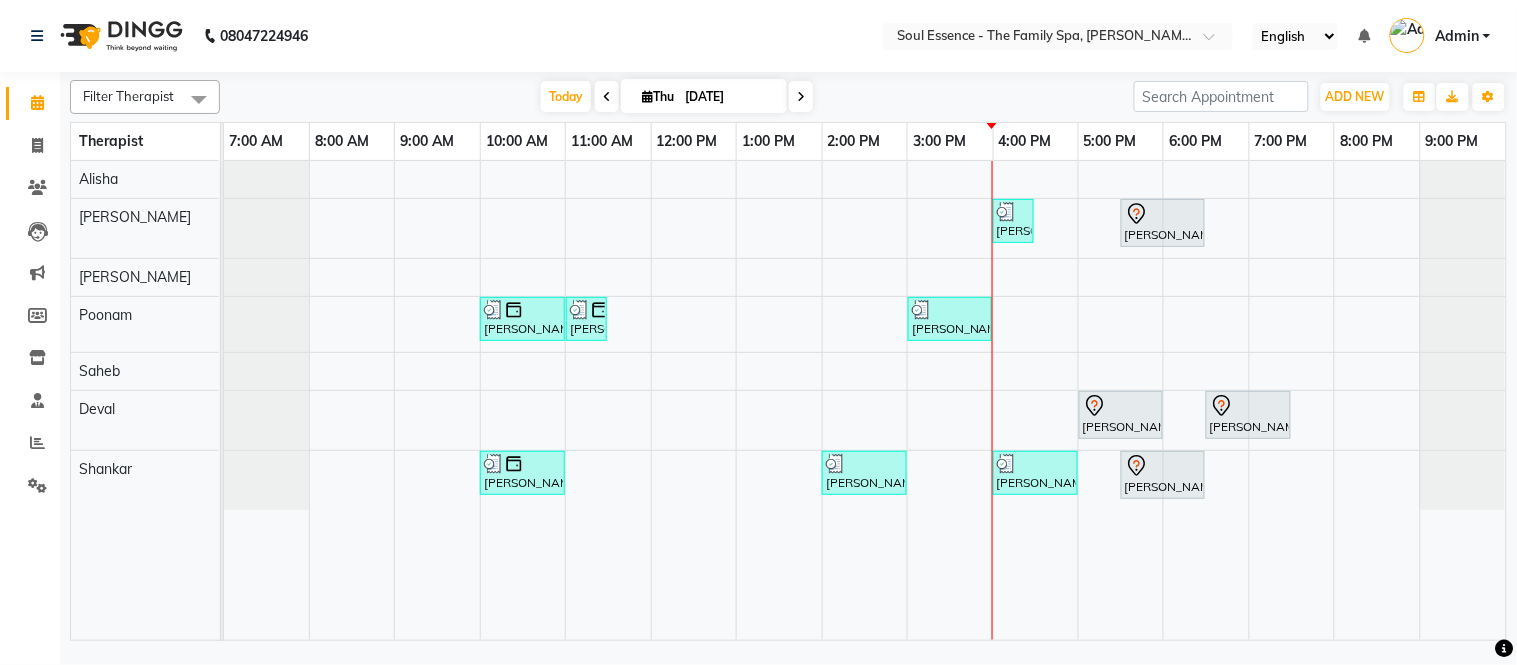 click on "[DATE]  [DATE]" at bounding box center [677, 97] 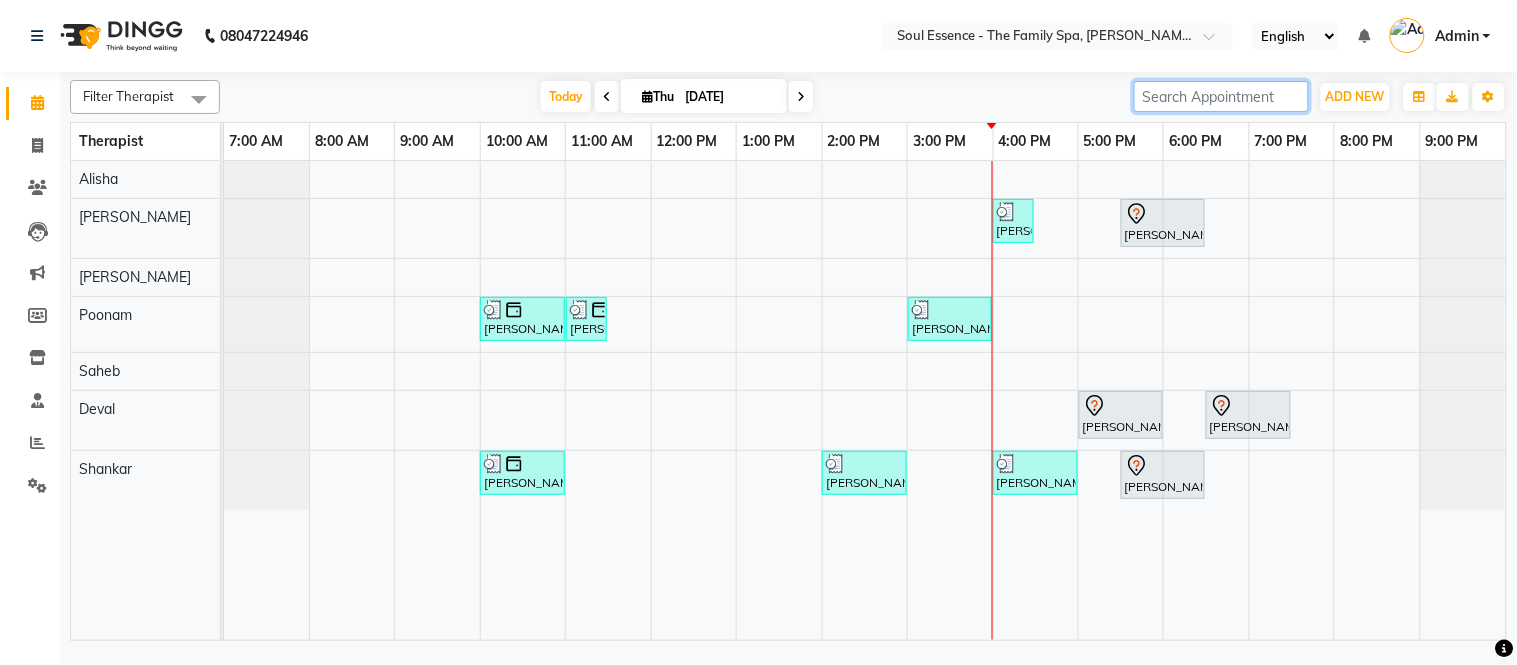 click at bounding box center [1221, 96] 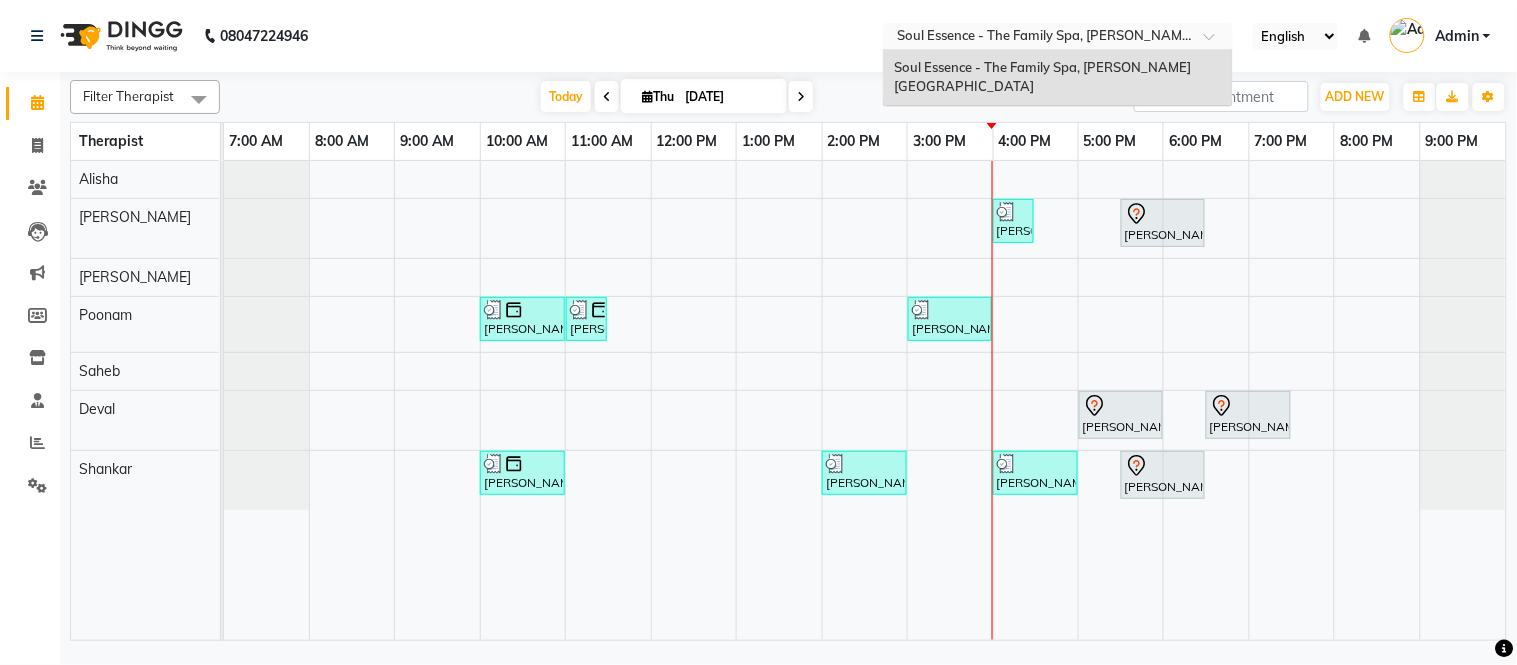 click at bounding box center [1038, 38] 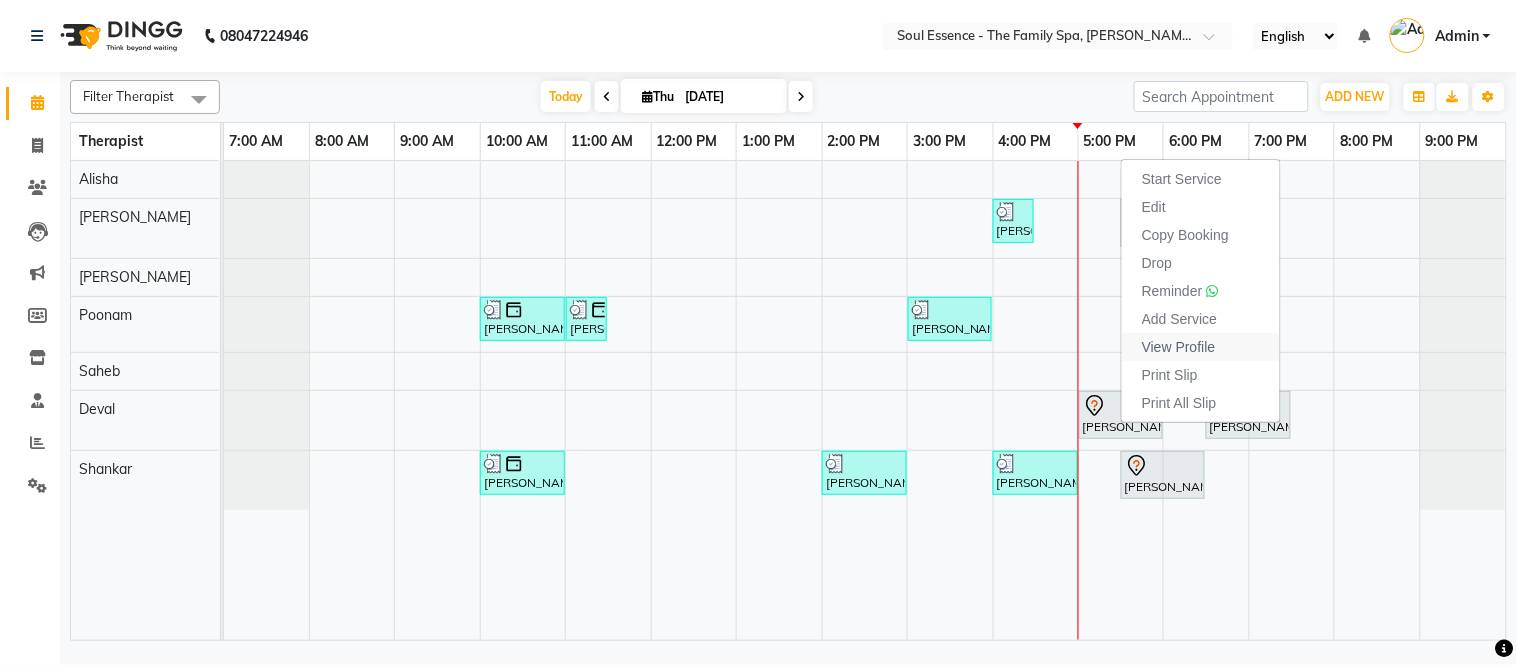 click on "View Profile" at bounding box center [1179, 347] 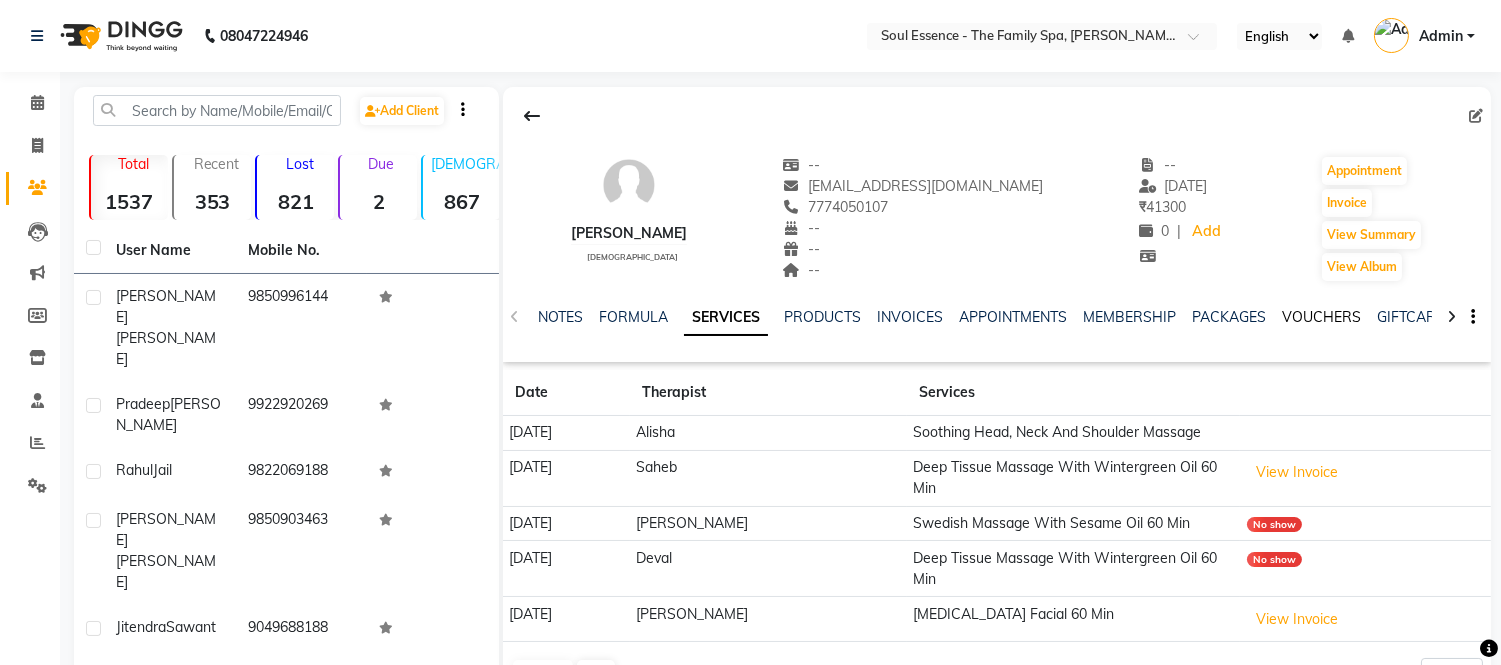 click on "VOUCHERS" 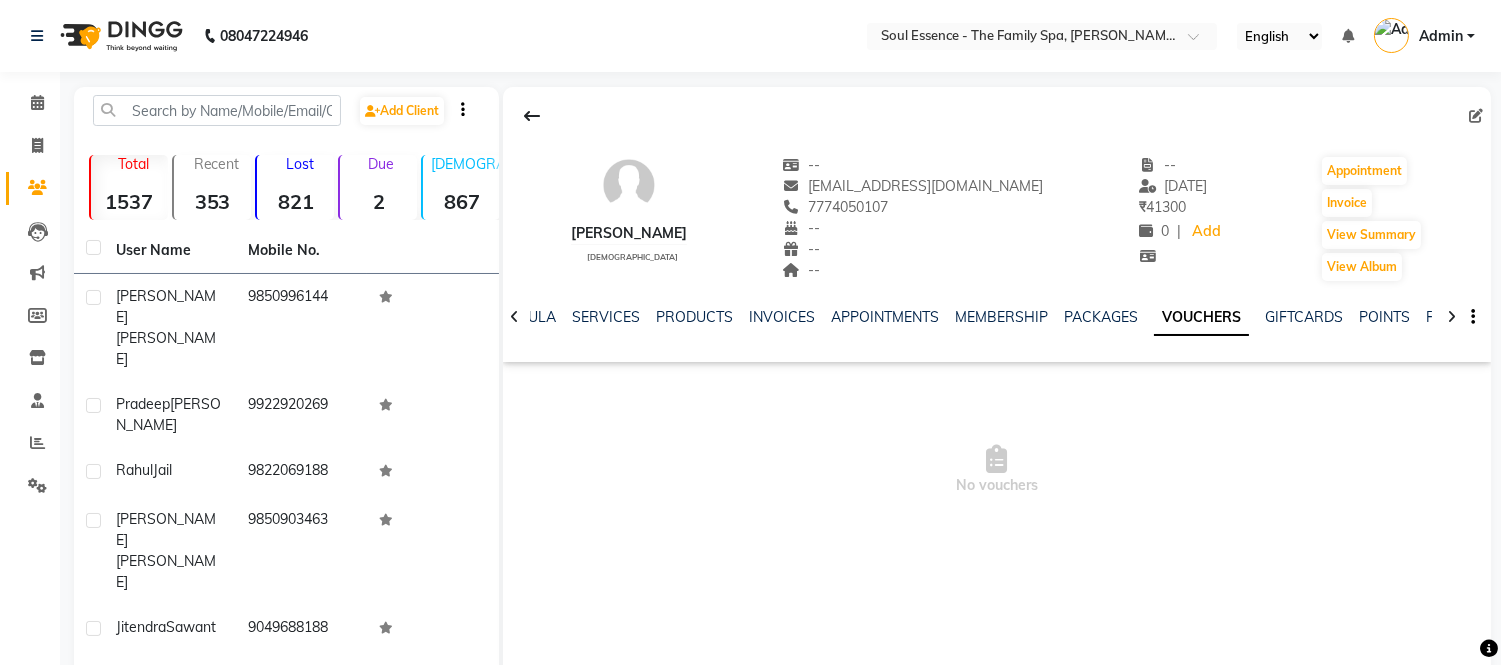 click on "NOTES FORMULA SERVICES PRODUCTS INVOICES APPOINTMENTS MEMBERSHIP PACKAGES VOUCHERS GIFTCARDS POINTS FORMS FAMILY CARDS WALLET" 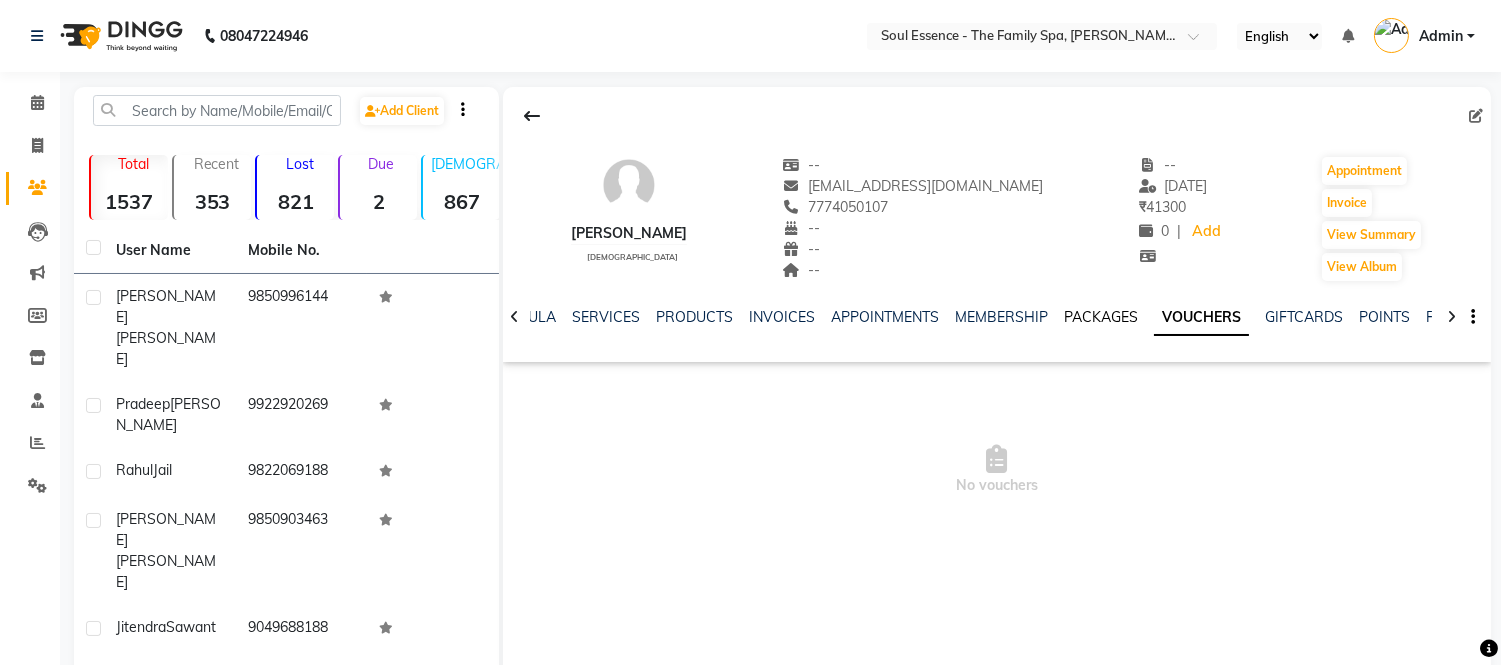 click on "PACKAGES" 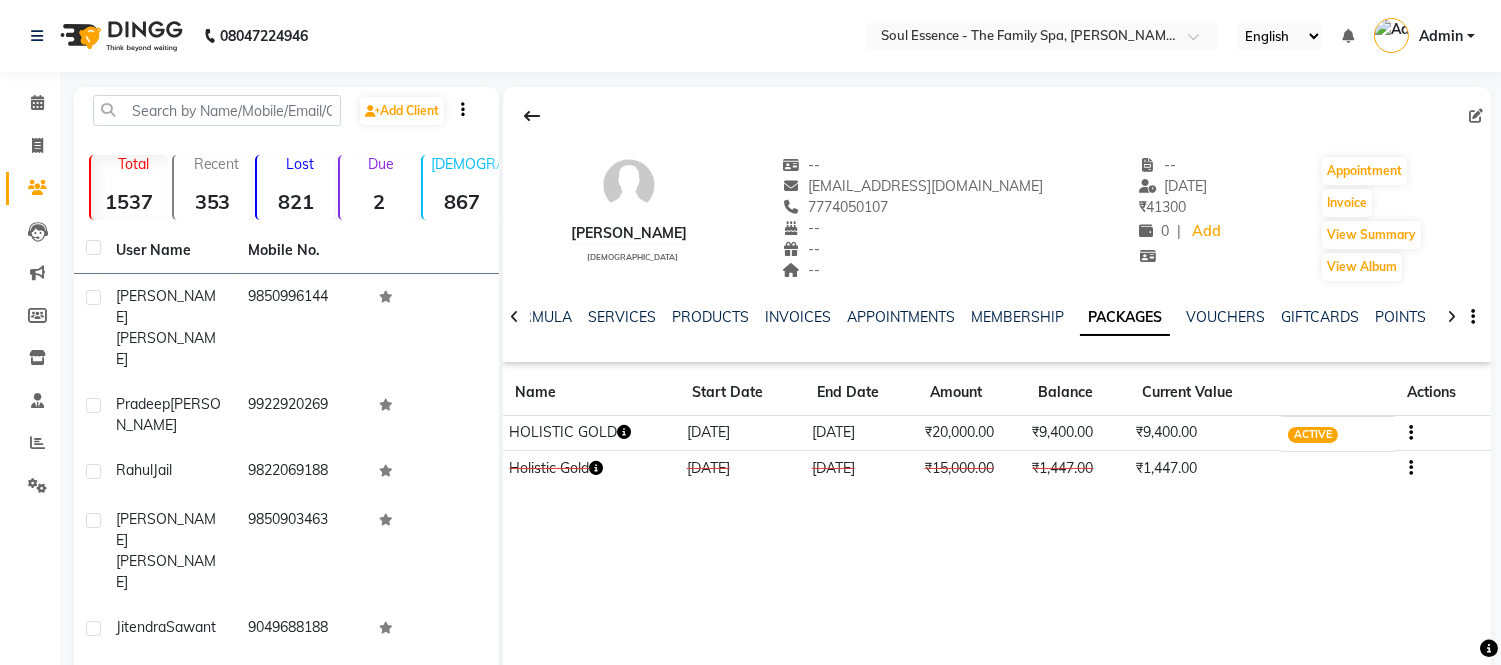 drag, startPoint x: 785, startPoint y: 428, endPoint x: 1221, endPoint y: 446, distance: 436.3714 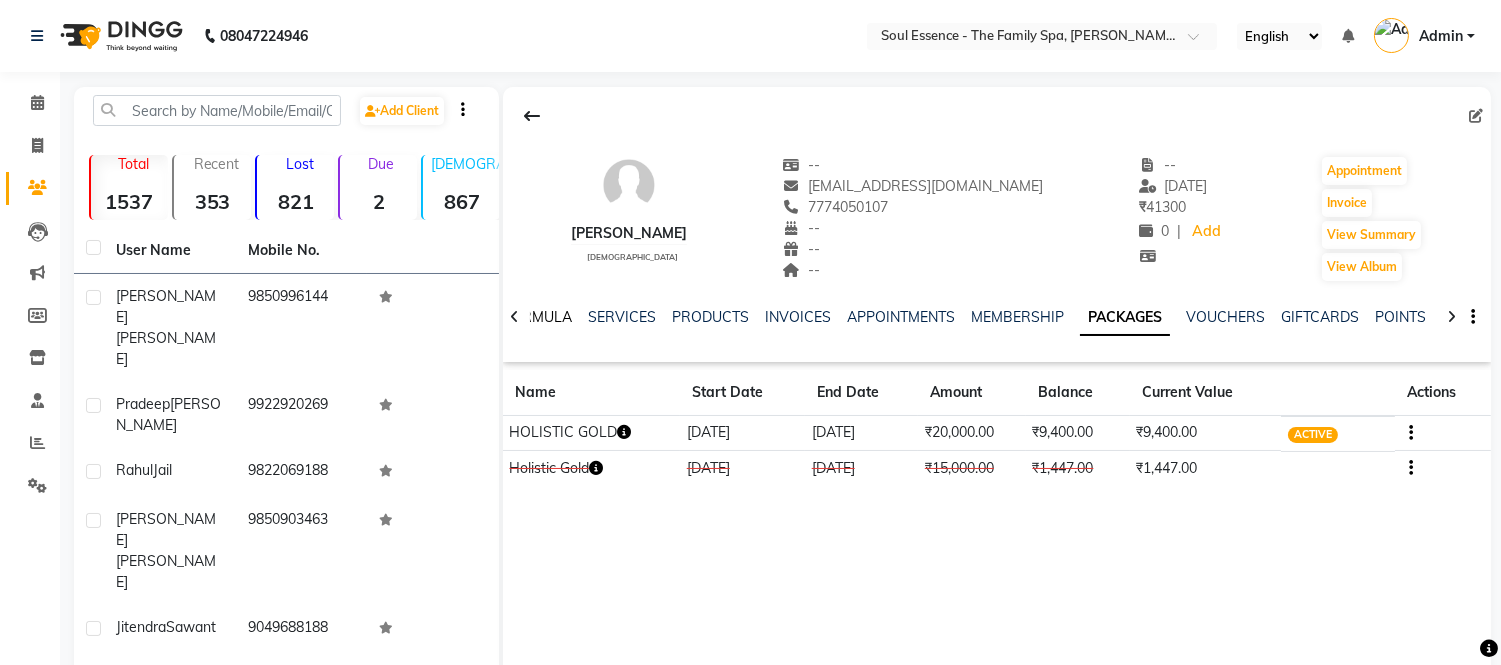 click on "FORMULA" 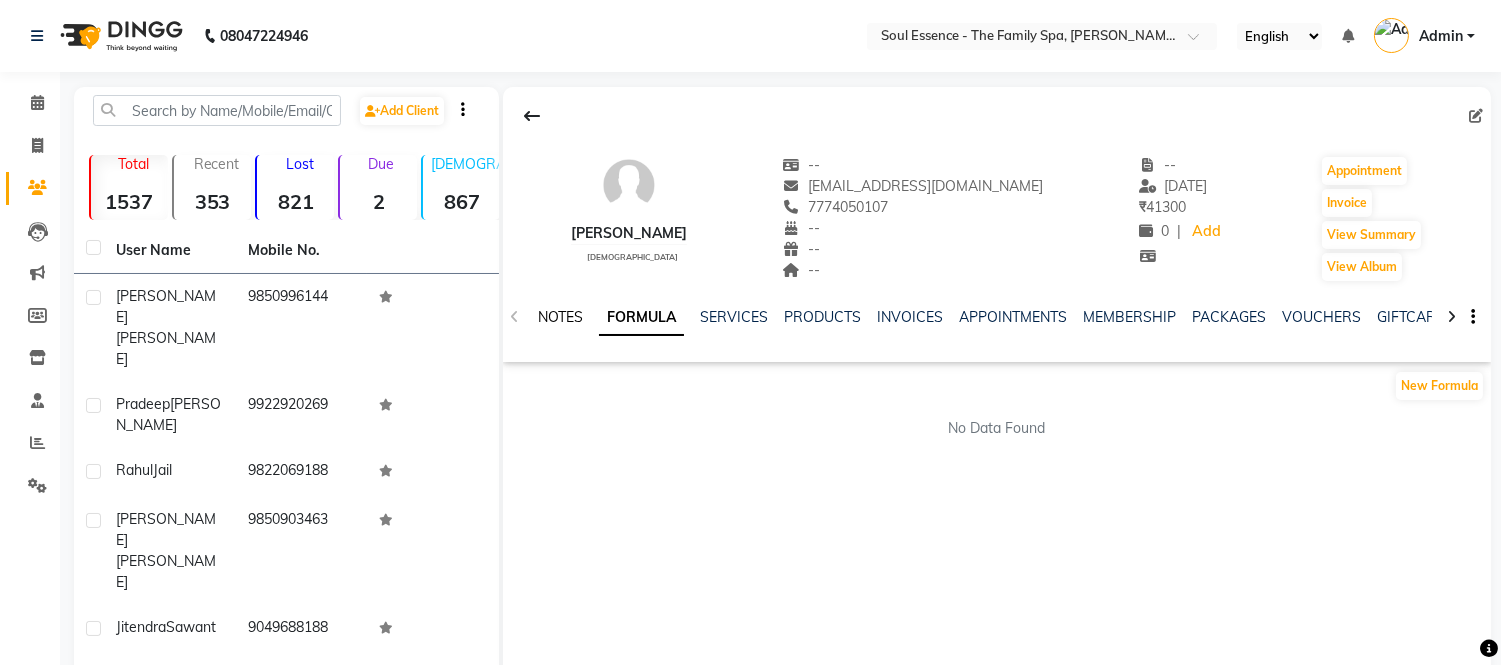 click on "NOTES" 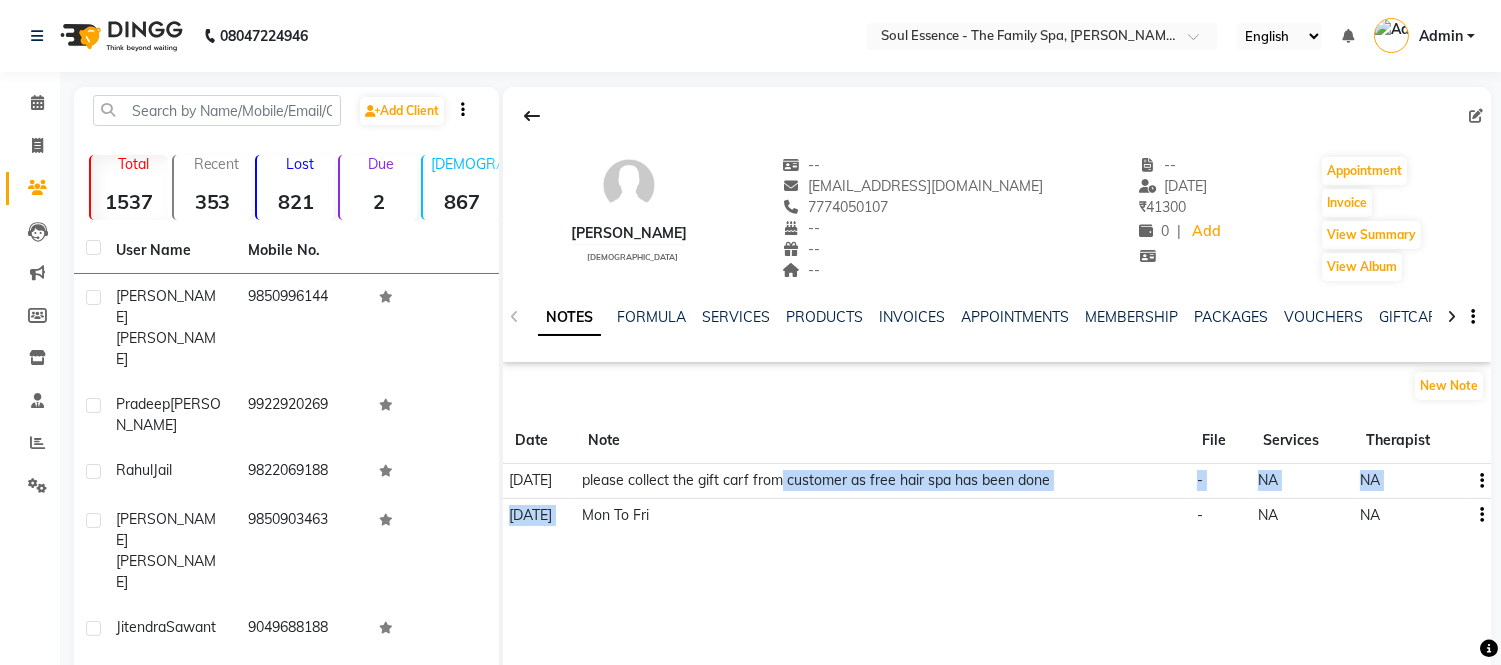 drag, startPoint x: 621, startPoint y: 500, endPoint x: 810, endPoint y: 496, distance: 189.04233 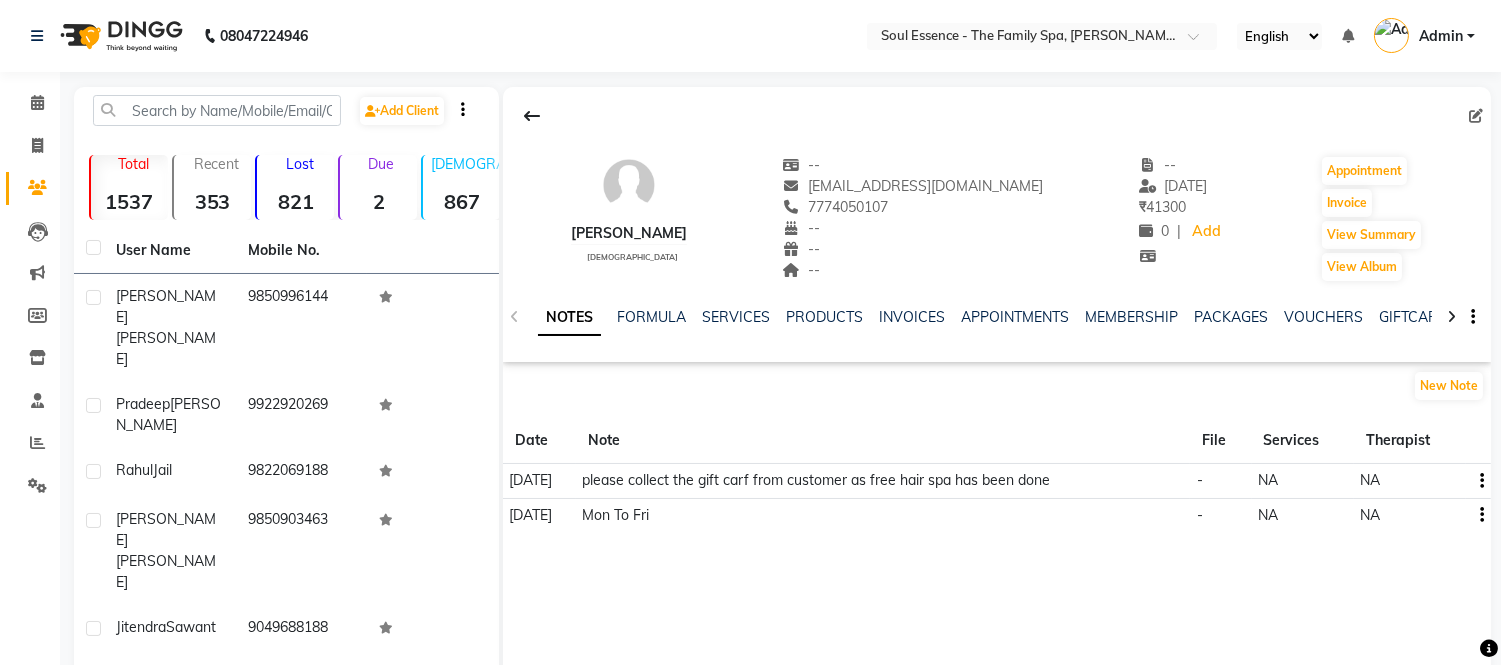 click on "New Note" 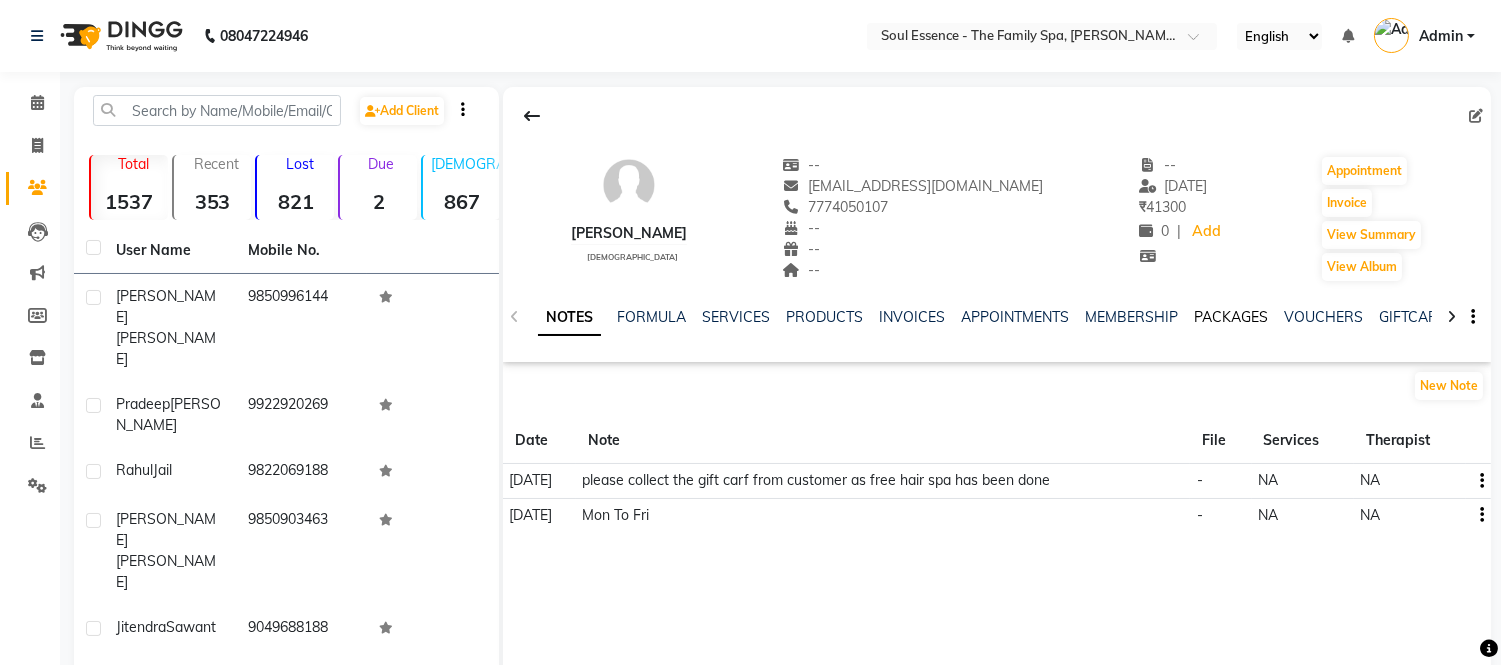 click on "PACKAGES" 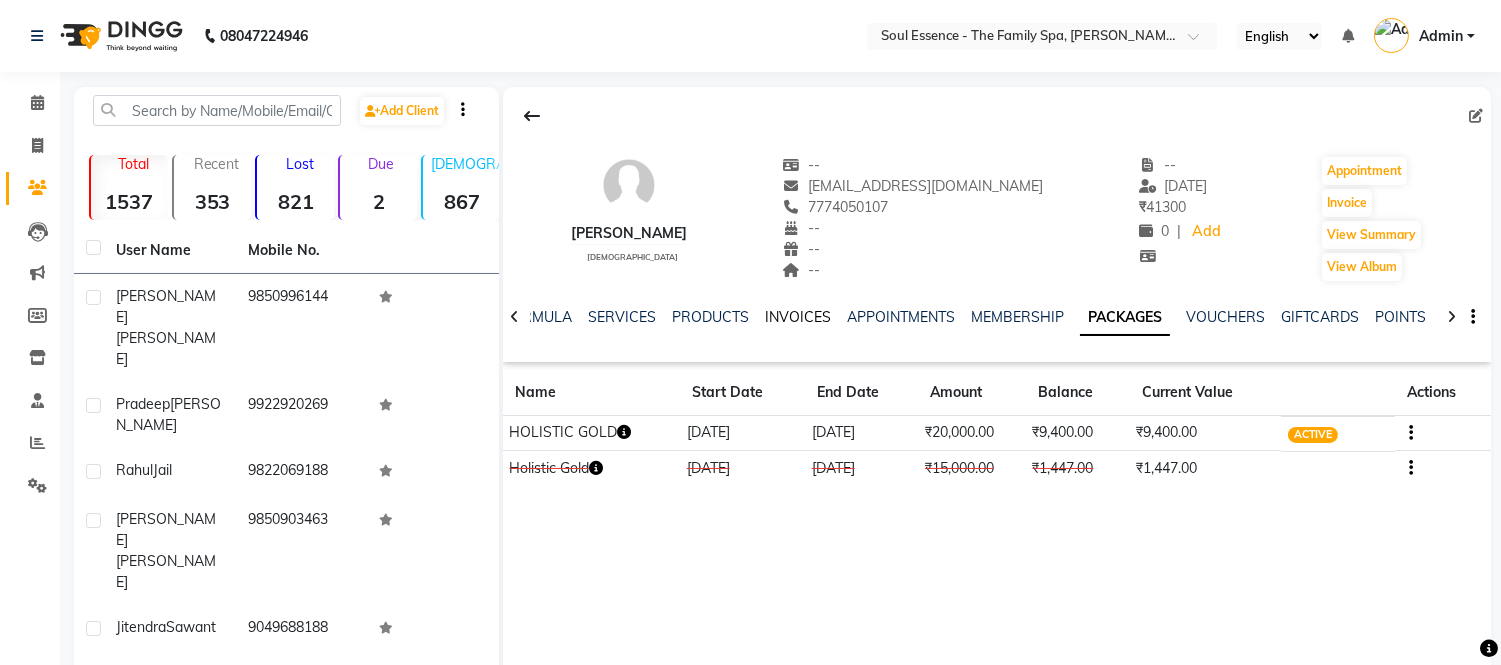 click on "INVOICES" 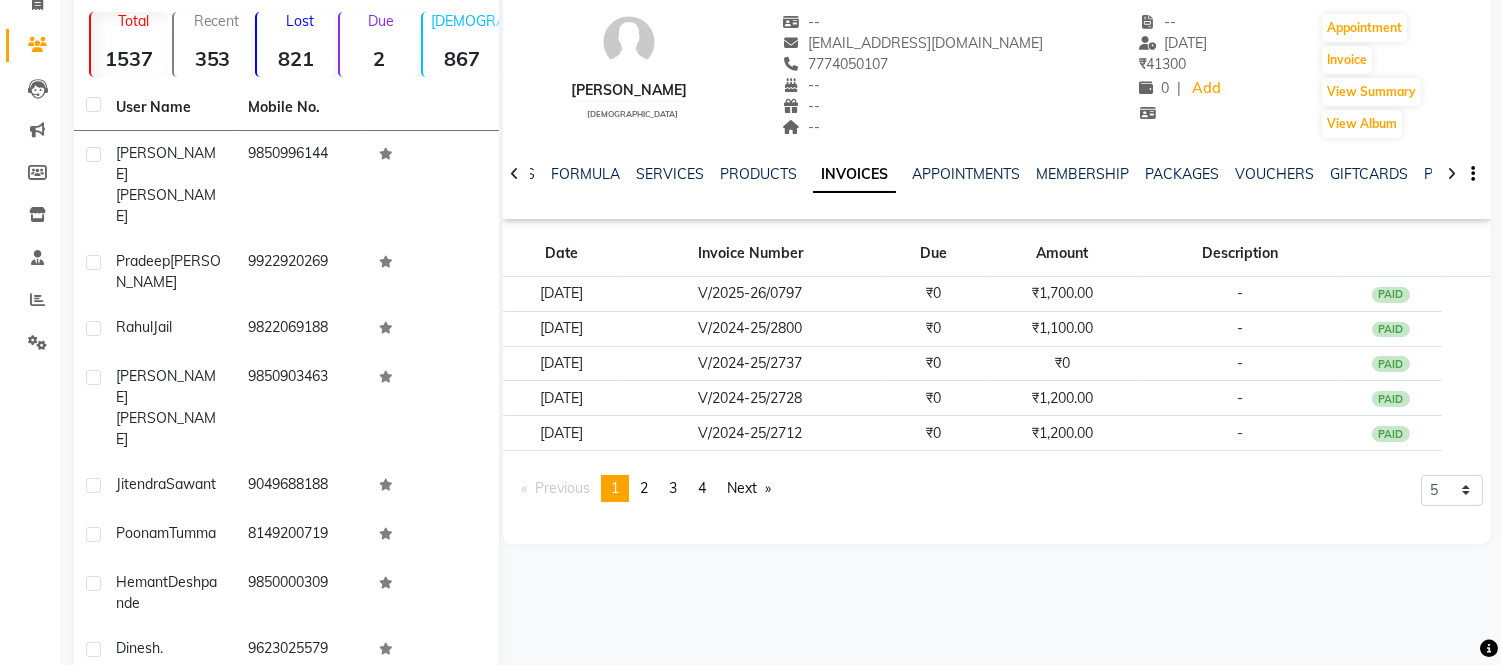 scroll, scrollTop: 222, scrollLeft: 0, axis: vertical 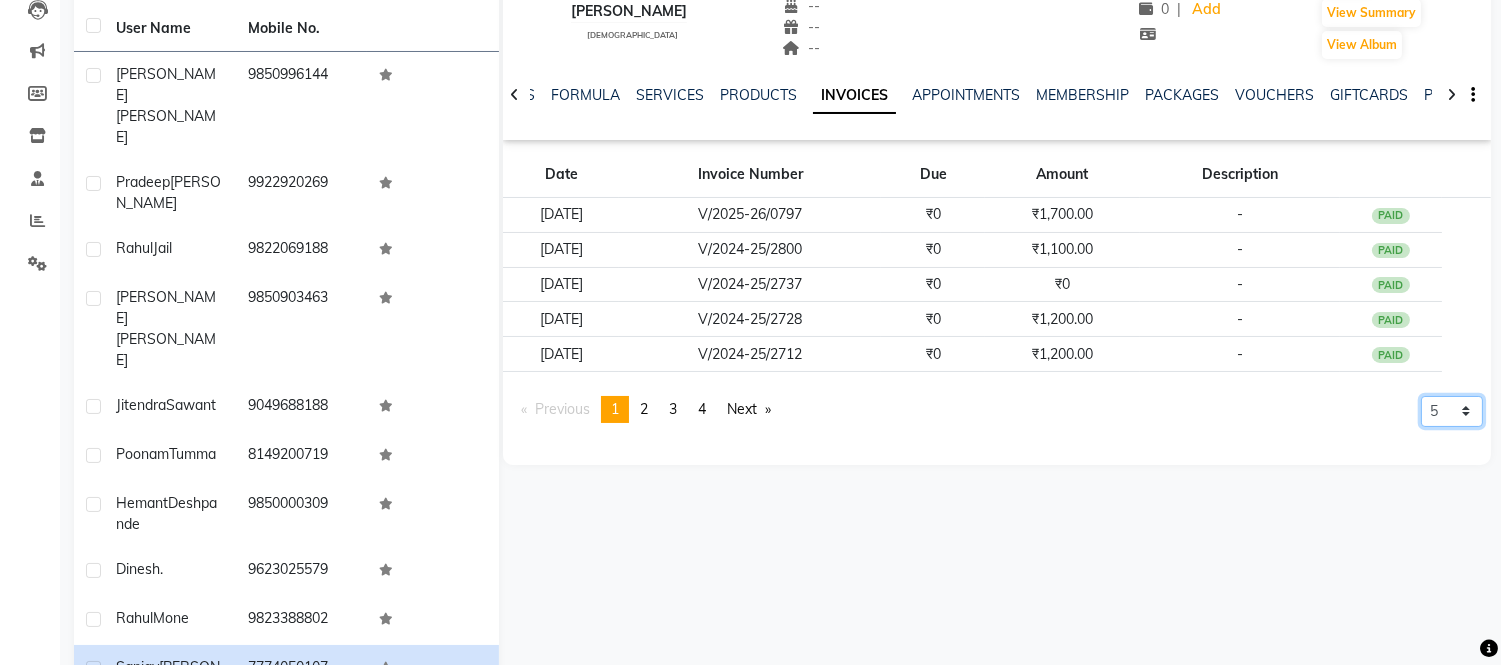 click on "5 10 50 100 500" 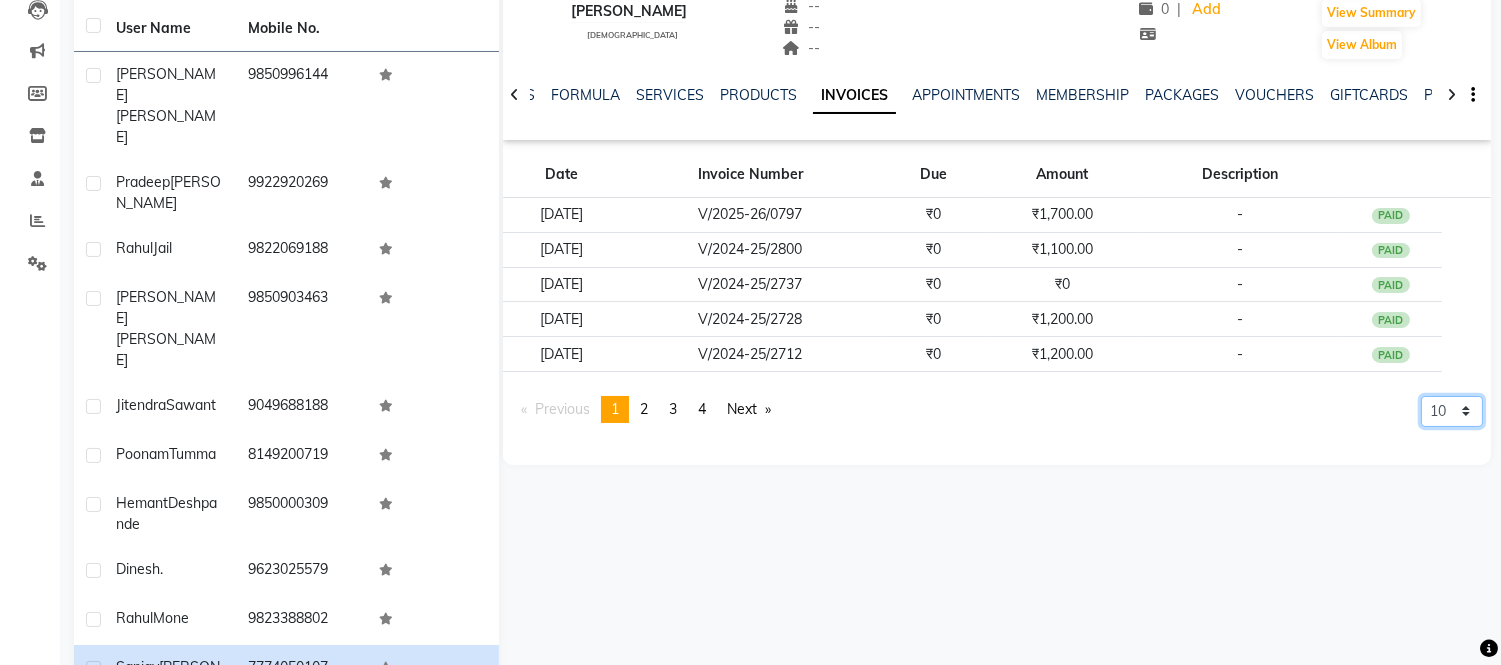 click on "5 10 50 100 500" 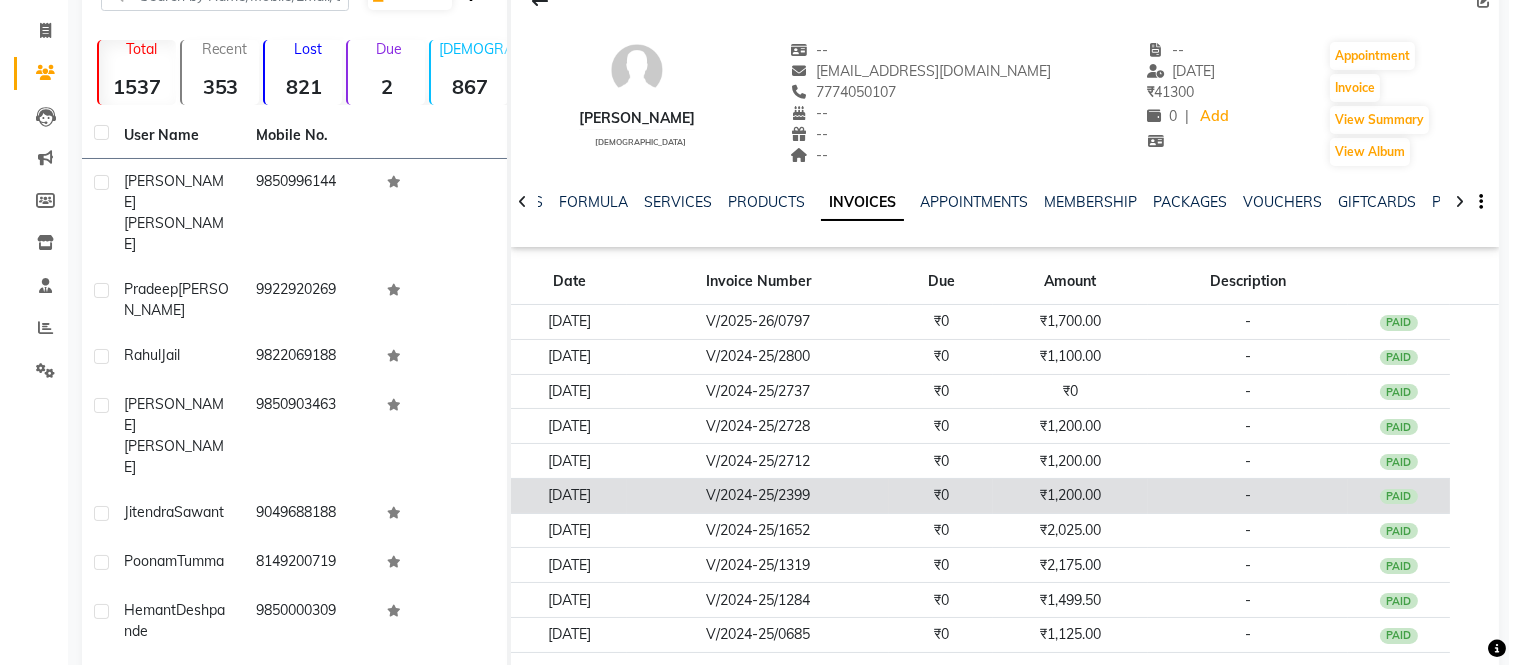 scroll, scrollTop: 0, scrollLeft: 0, axis: both 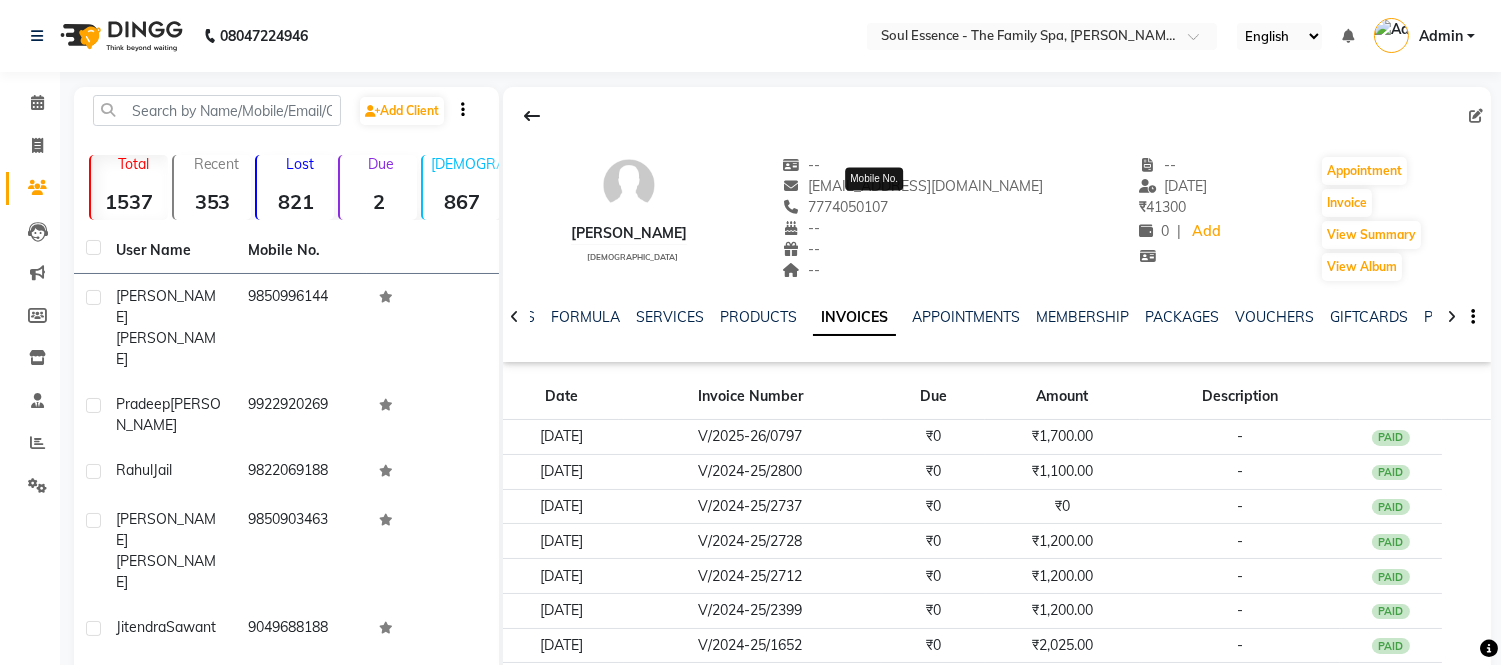 click on "7774050107" 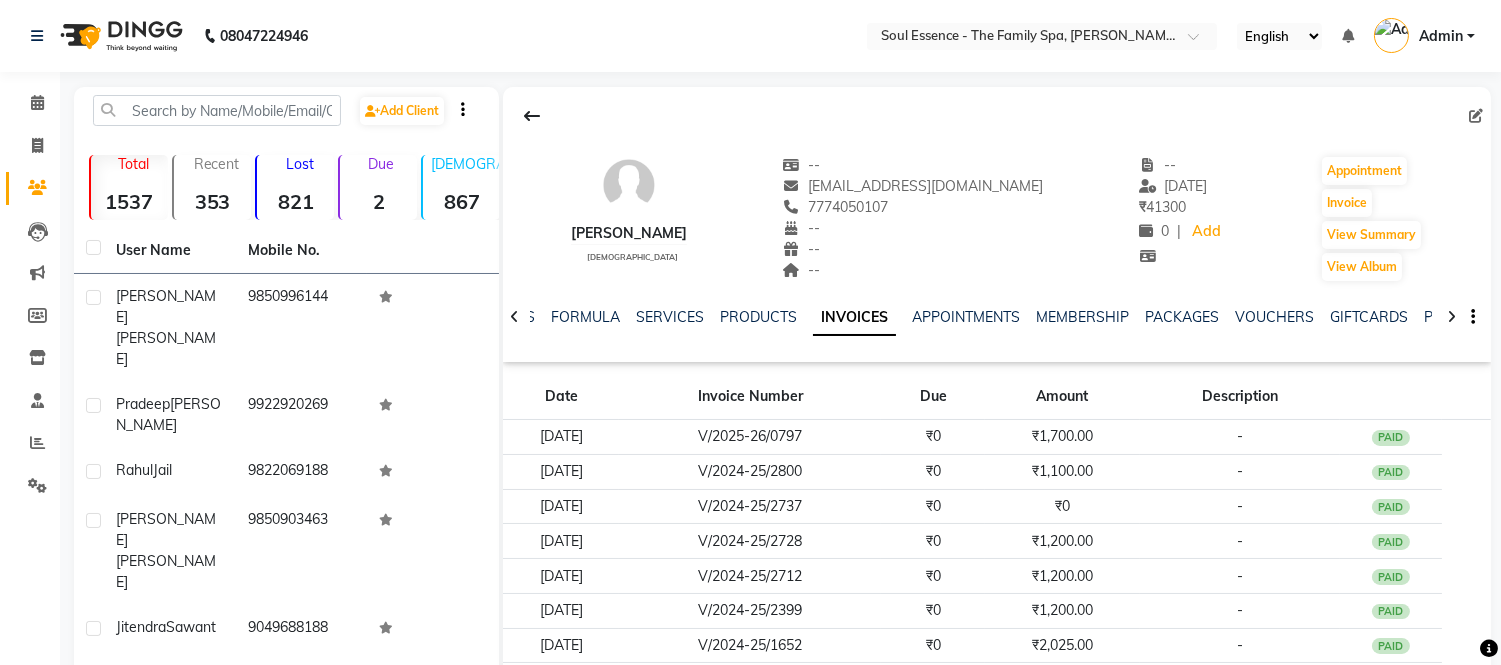 click on "7774050107" 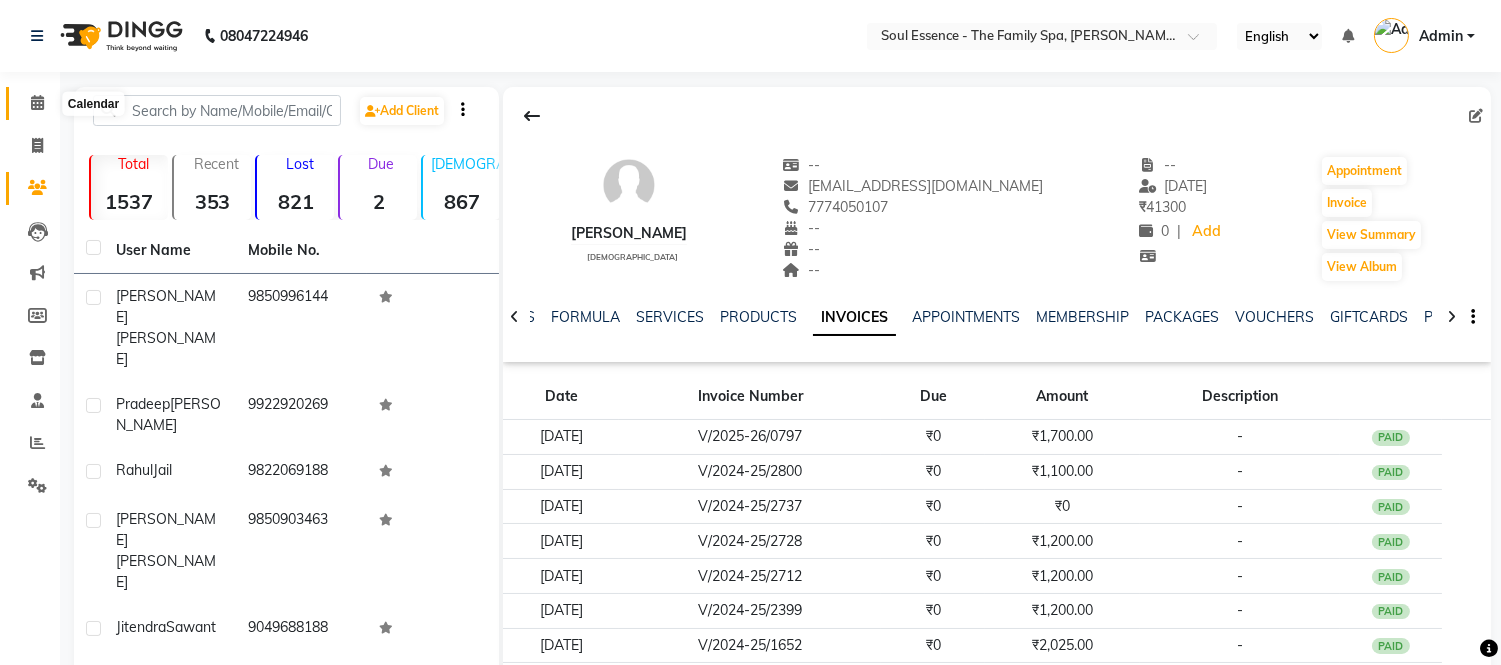 click 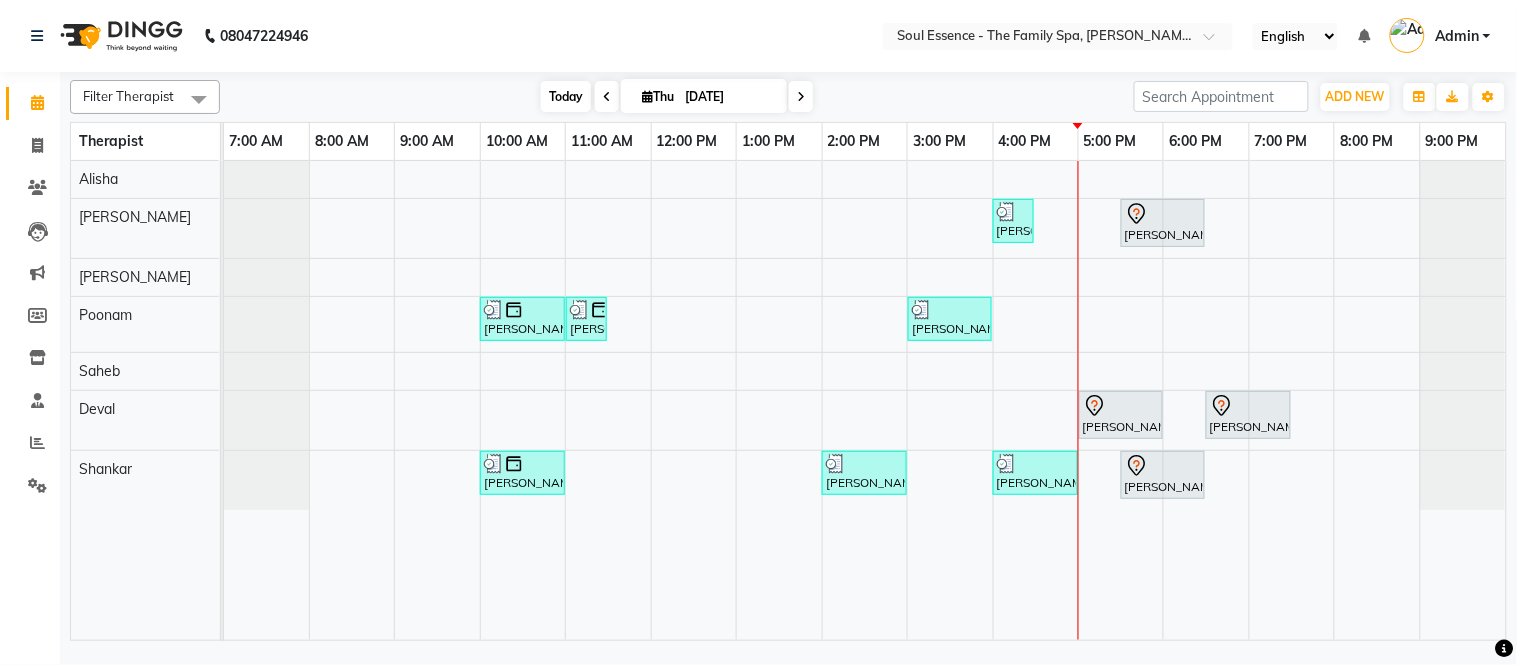 click on "Today" at bounding box center [566, 96] 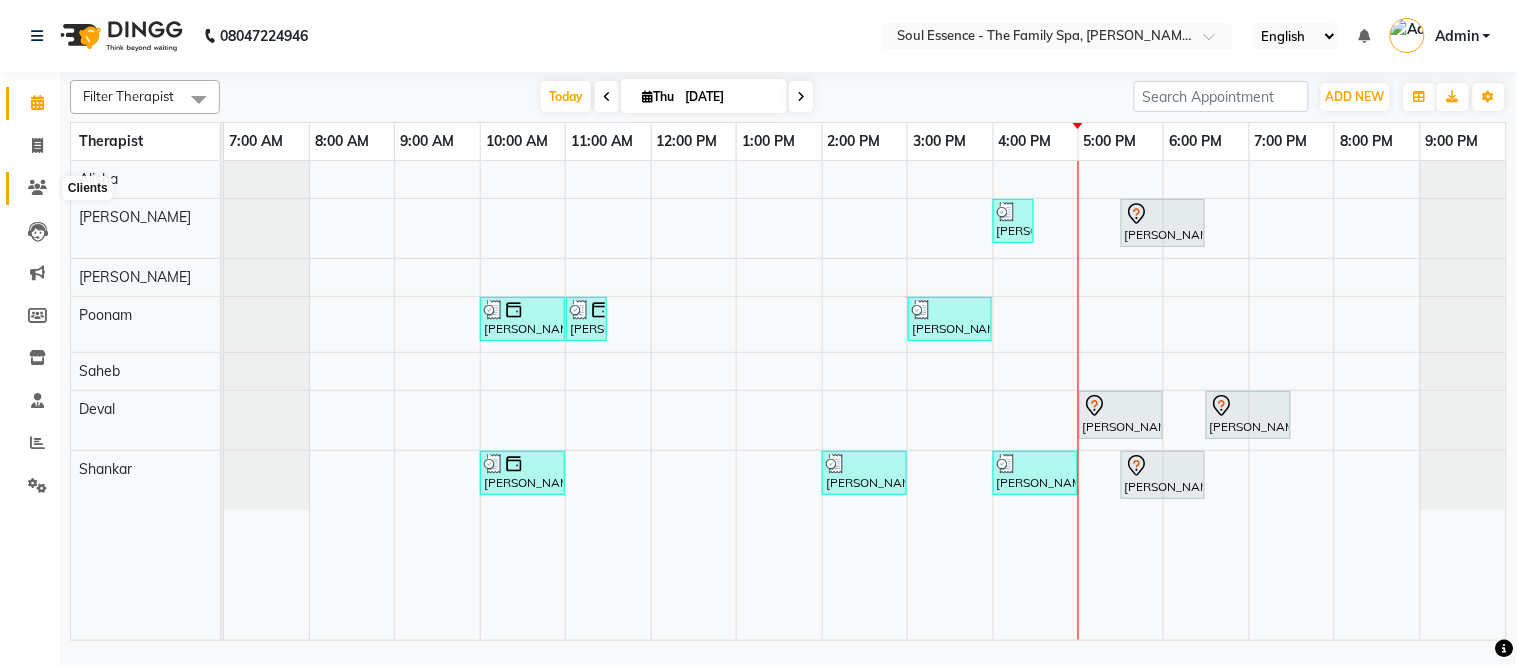 click 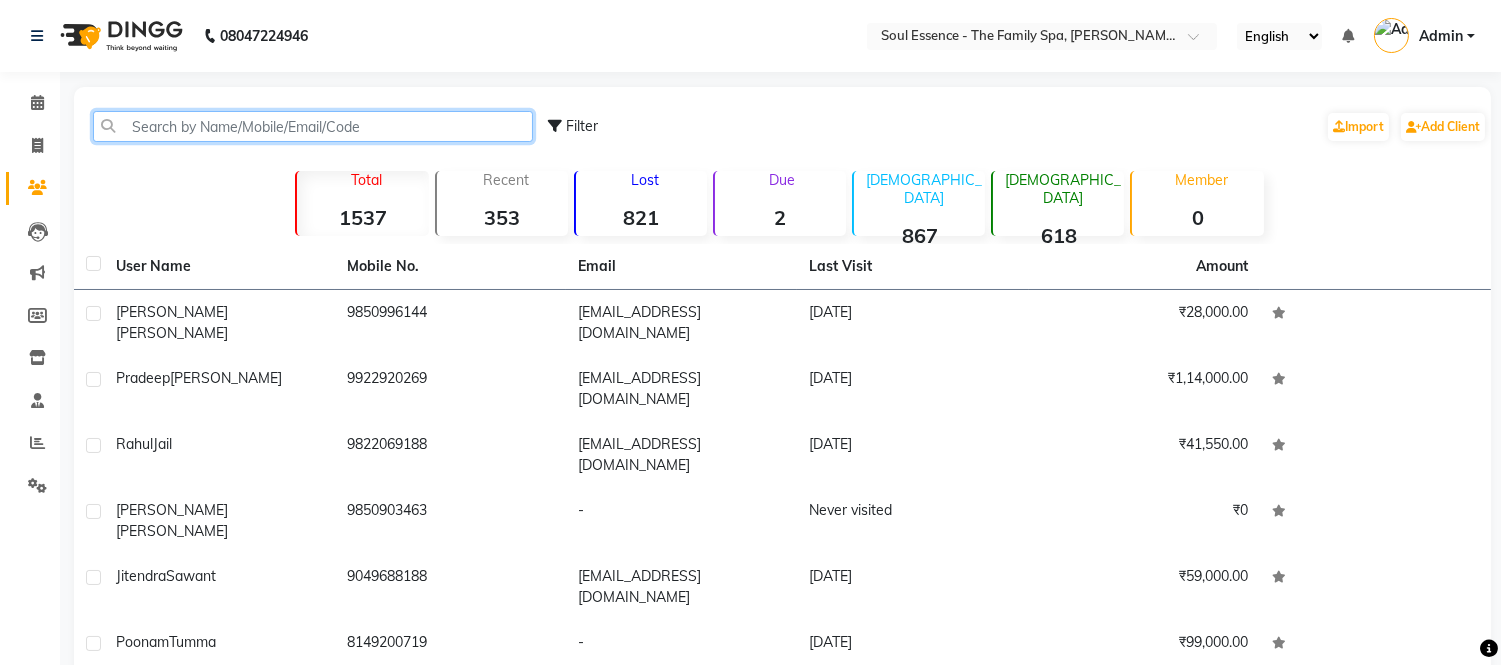 click 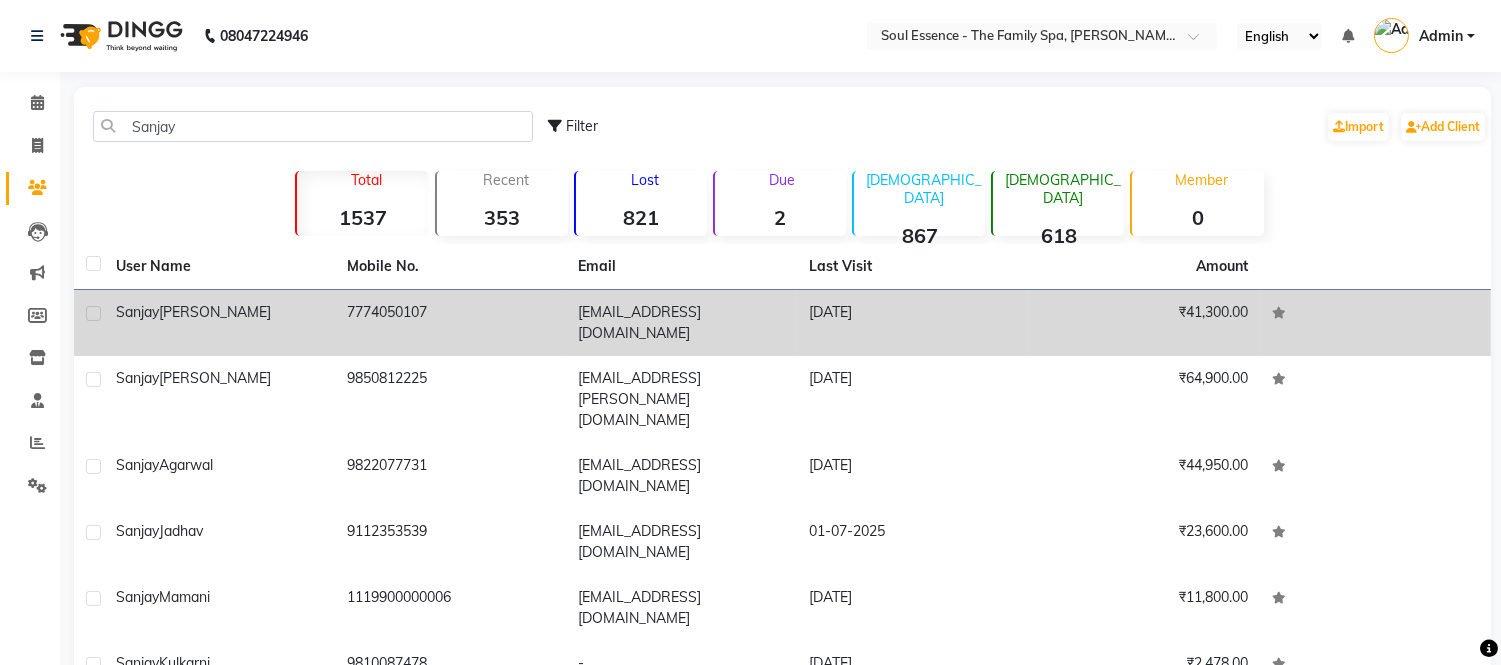 click on "[DATE]" 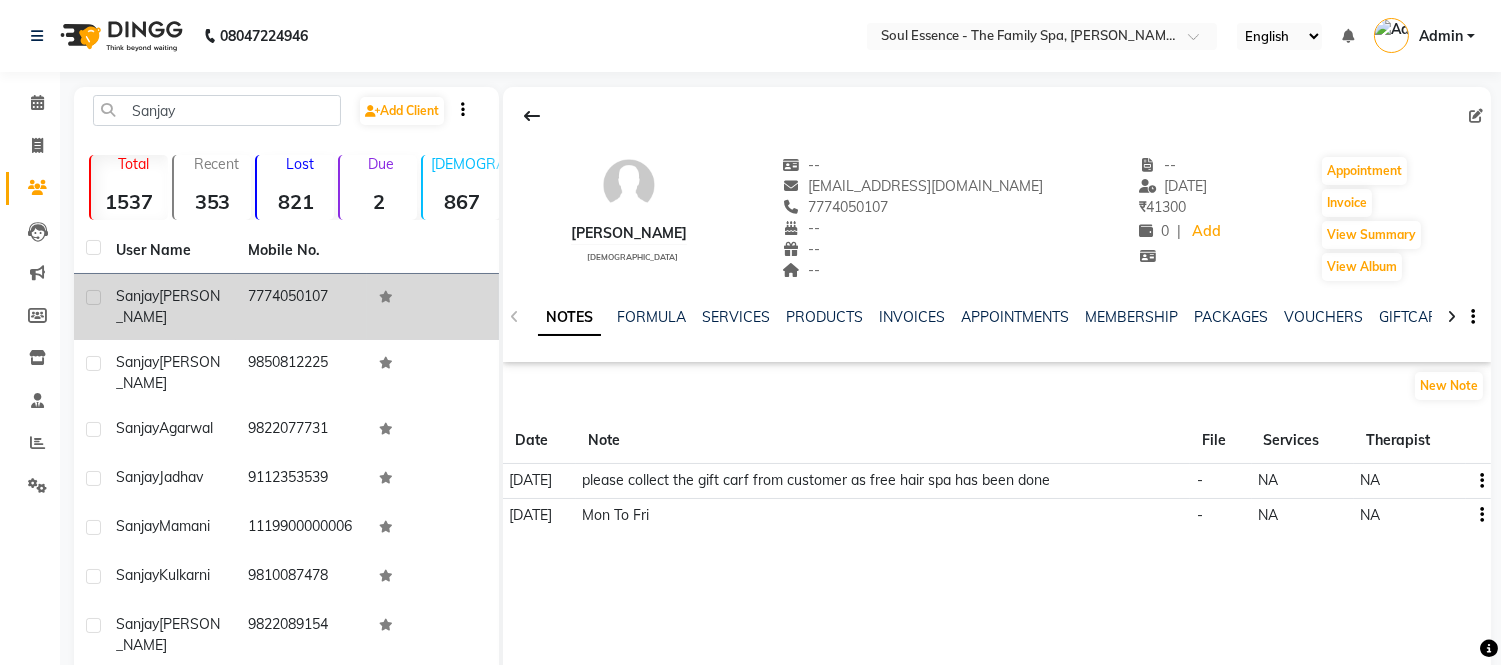 click on "NOTES FORMULA SERVICES PRODUCTS INVOICES APPOINTMENTS MEMBERSHIP PACKAGES VOUCHERS GIFTCARDS POINTS FORMS FAMILY CARDS WALLET" 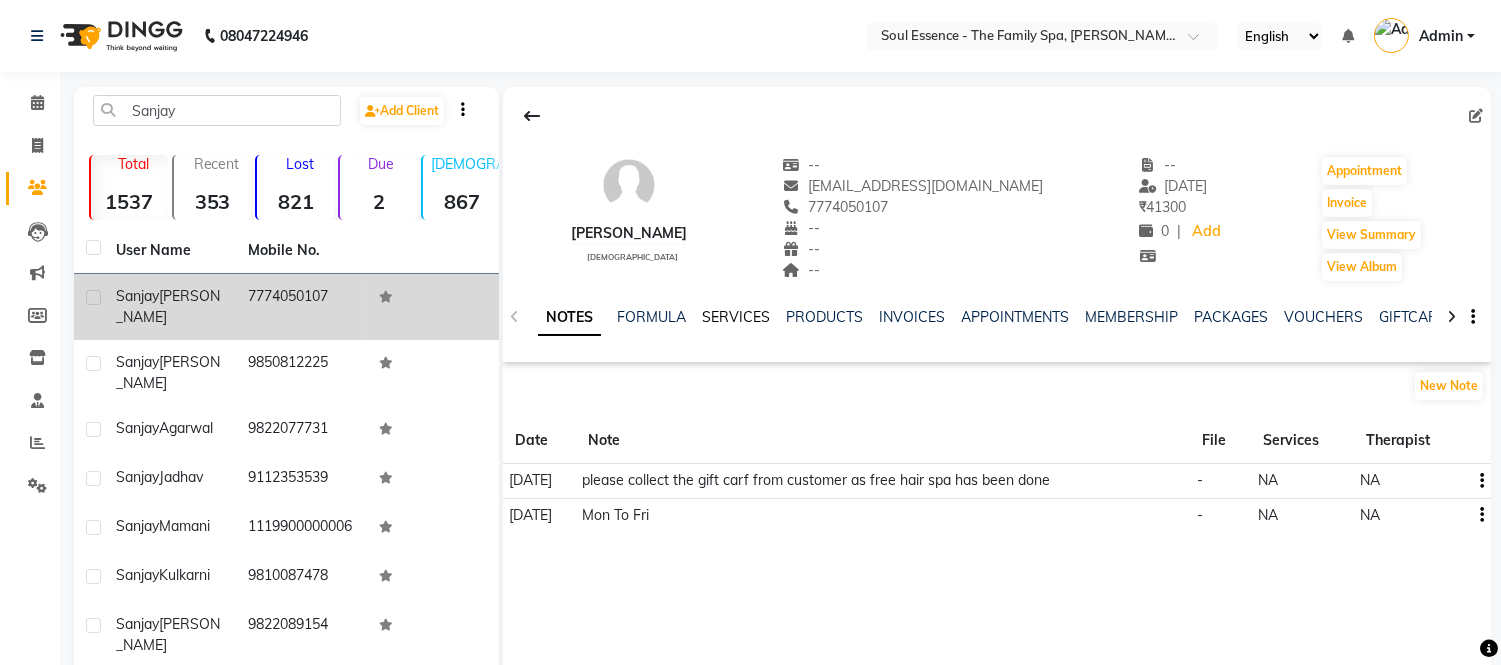 click on "SERVICES" 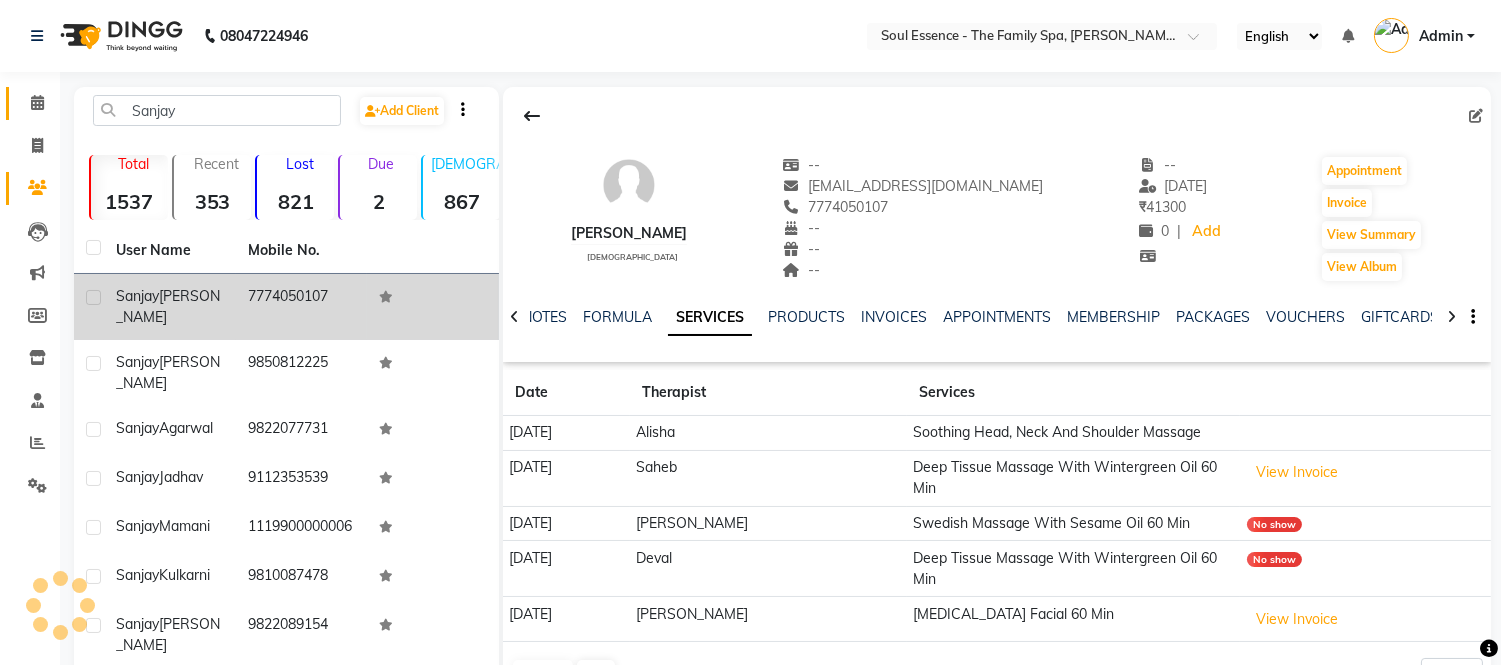 click on "Calendar" 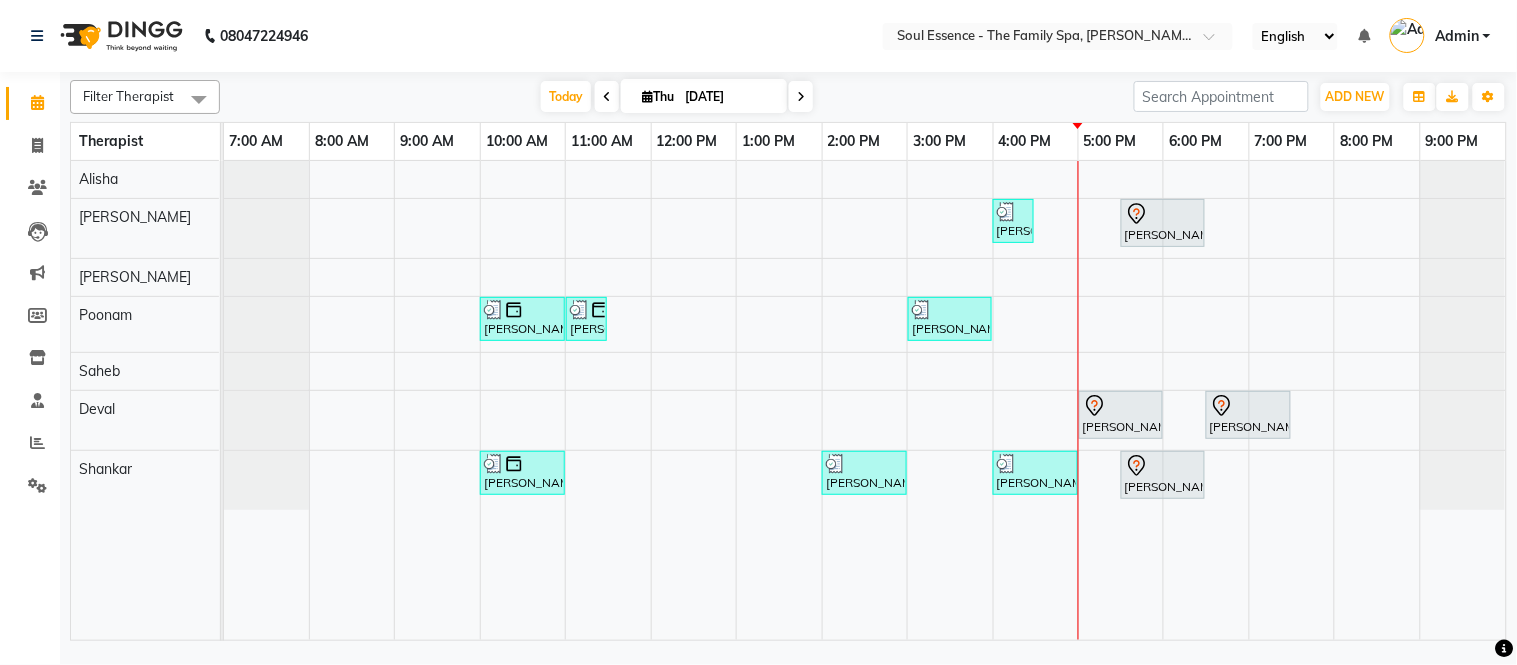 click on "[DATE]" at bounding box center (729, 97) 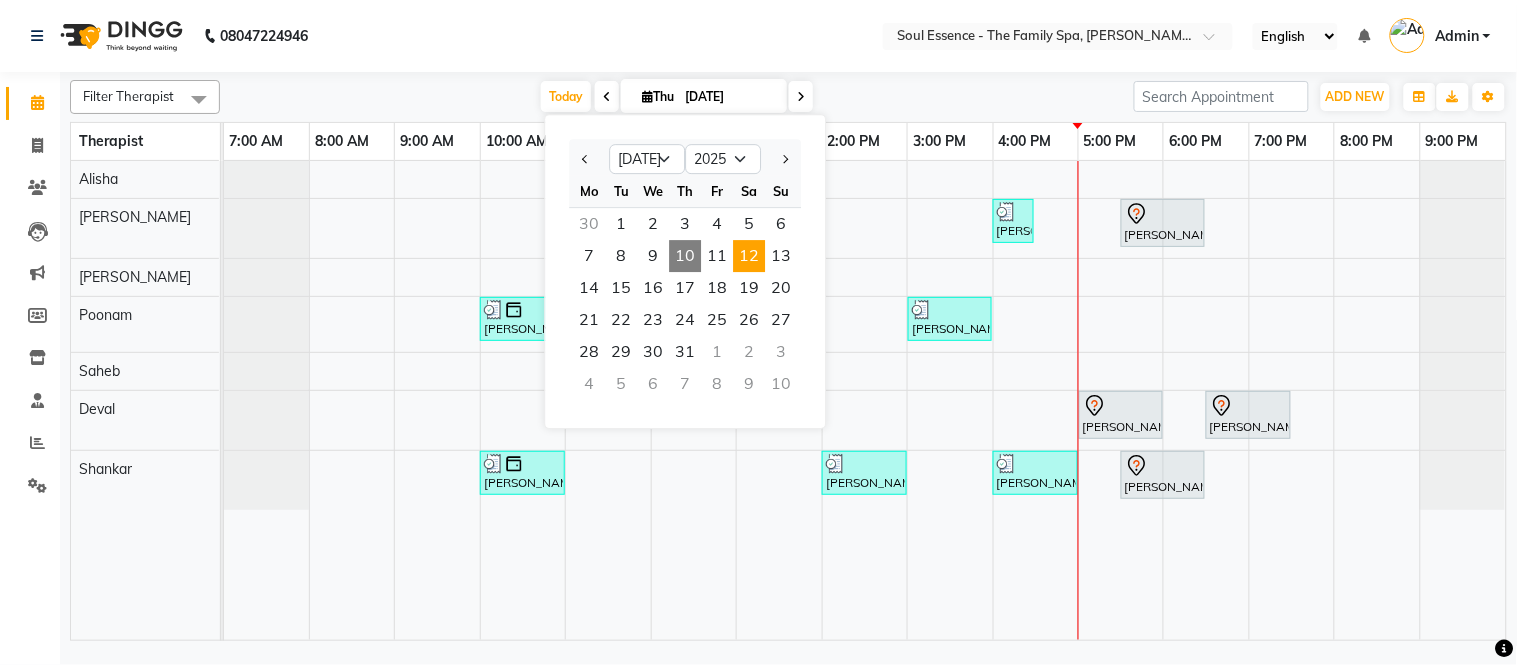 click on "12" at bounding box center [749, 256] 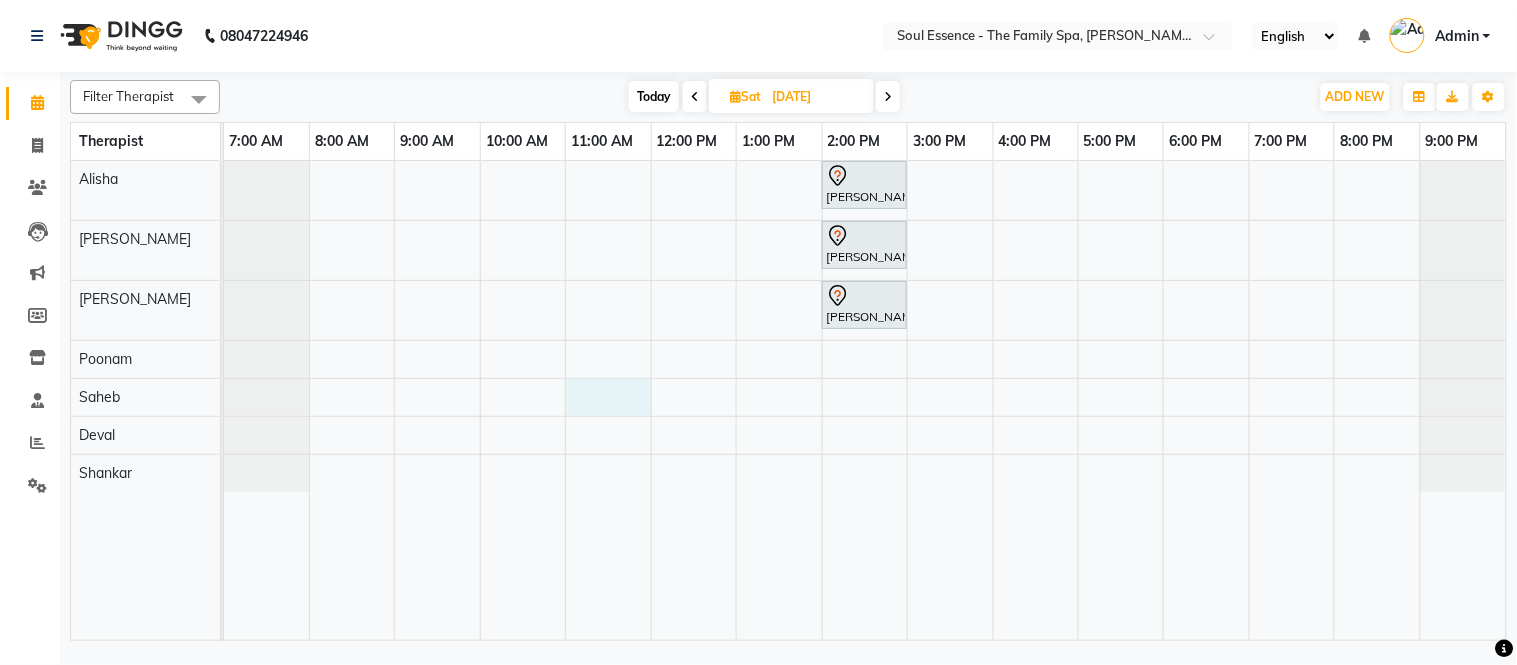 click on "[PERSON_NAME], 02:00 PM-03:00 PM, Guest Will Choose 60 Minutes              [PERSON_NAME], 02:00 PM-03:00 PM, Guest Will Choose 60 Minutes              [PERSON_NAME], 02:00 PM-03:00 PM, Guest Will Choose 60 Minutes" at bounding box center [865, 400] 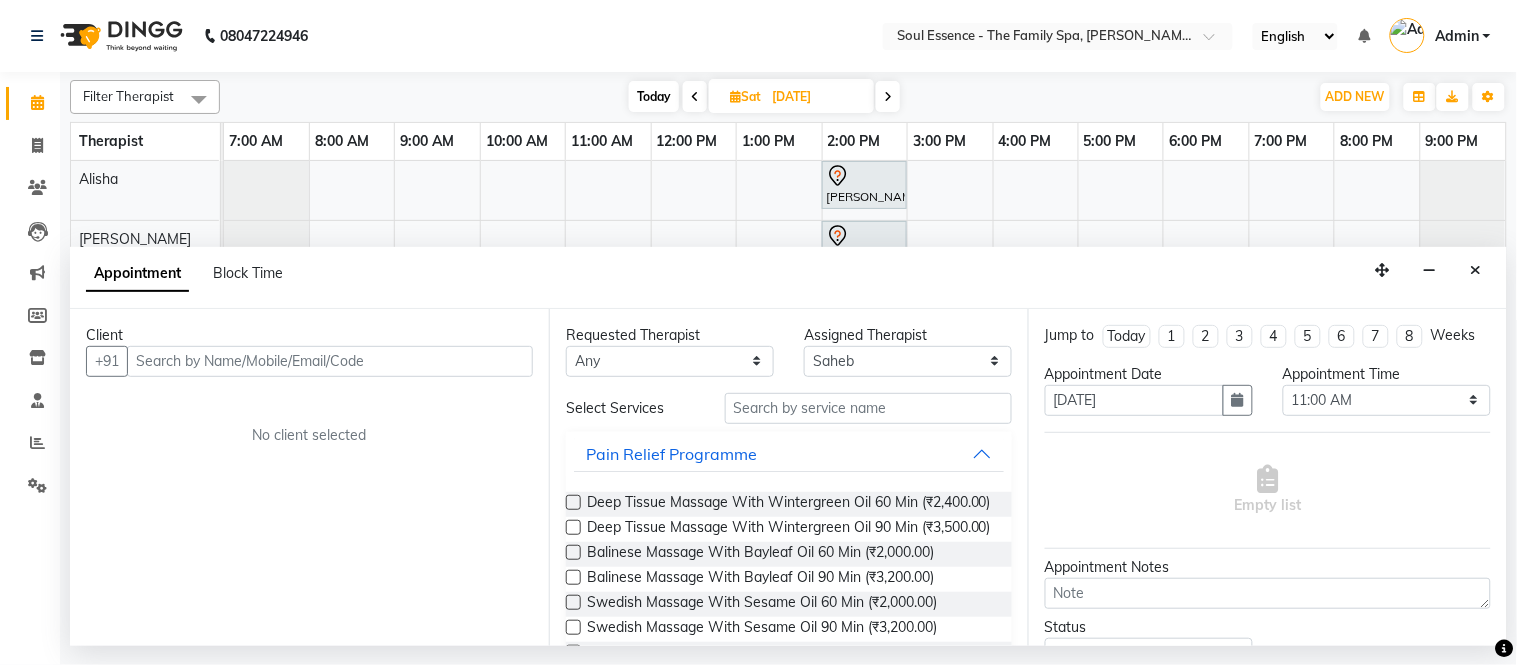 click on "Client +91  No client selected" at bounding box center [309, 477] 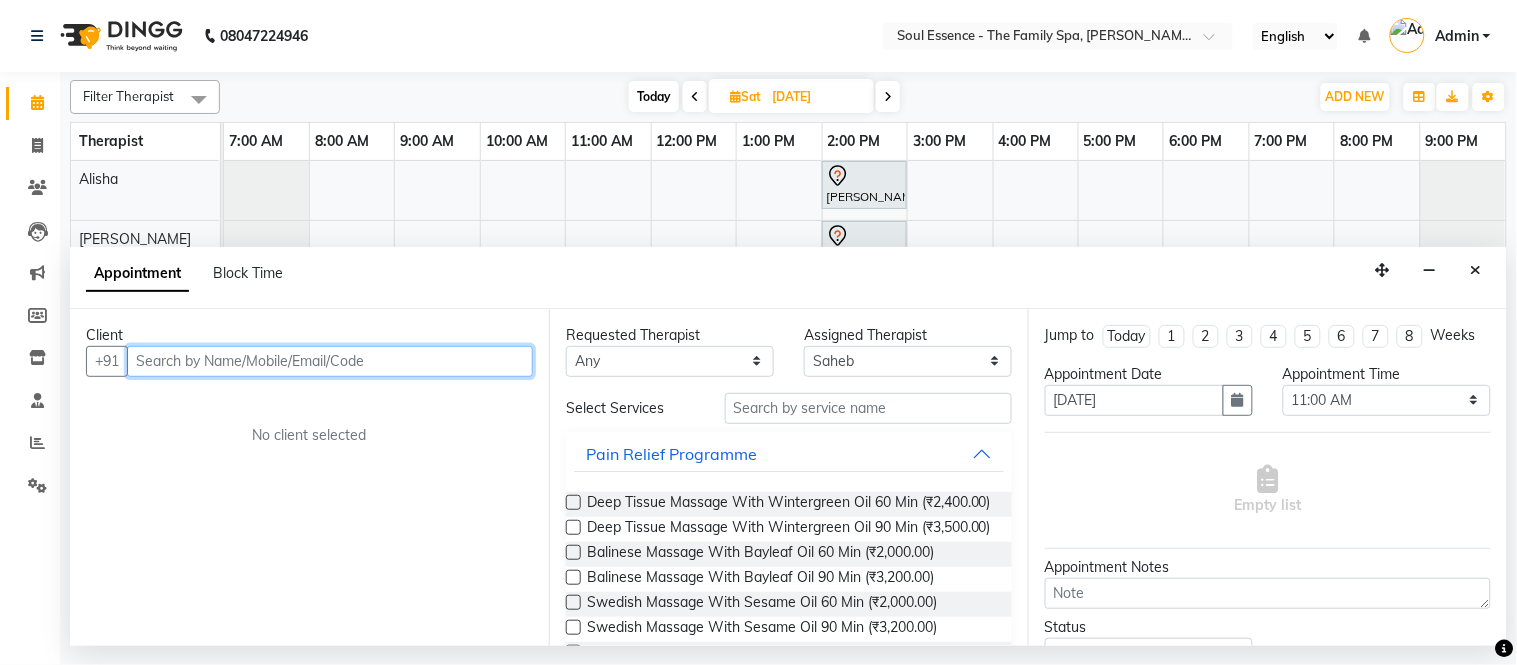 click at bounding box center [330, 361] 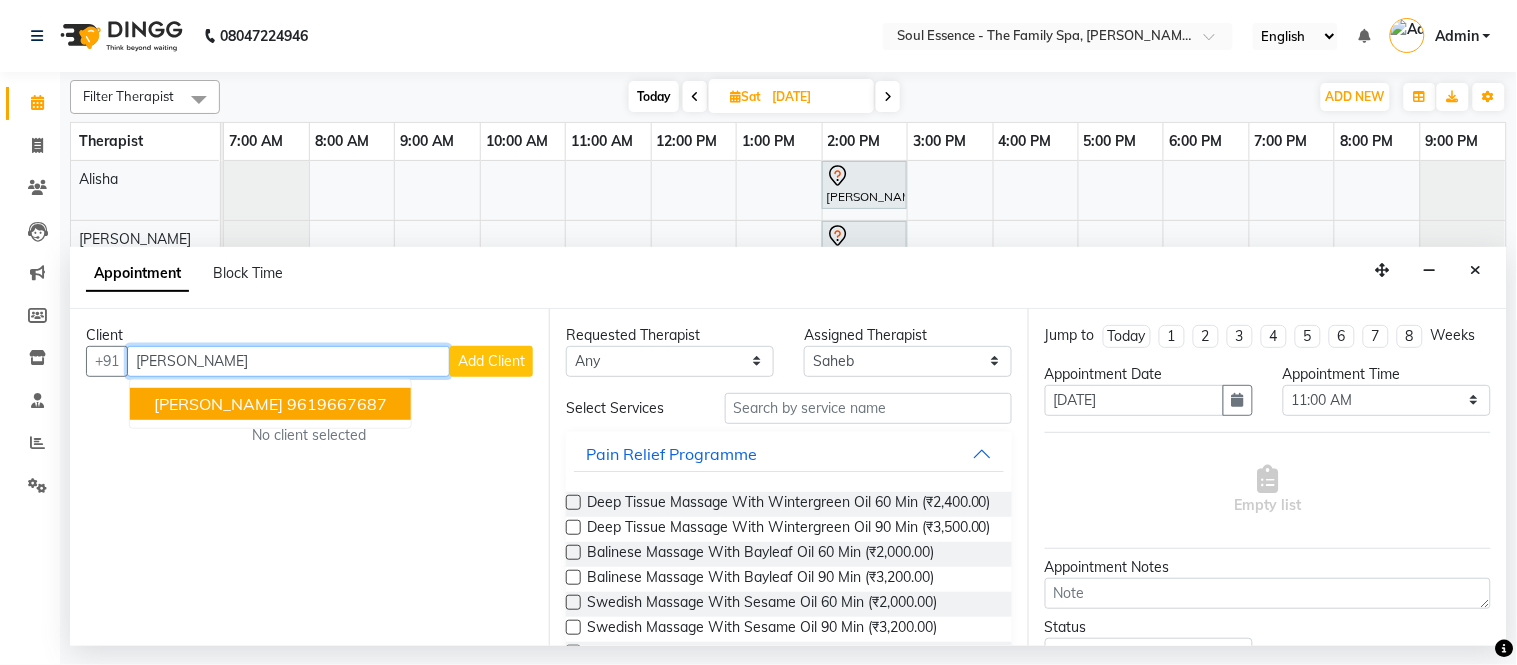 click on "[PERSON_NAME]  9619667687" at bounding box center (270, 404) 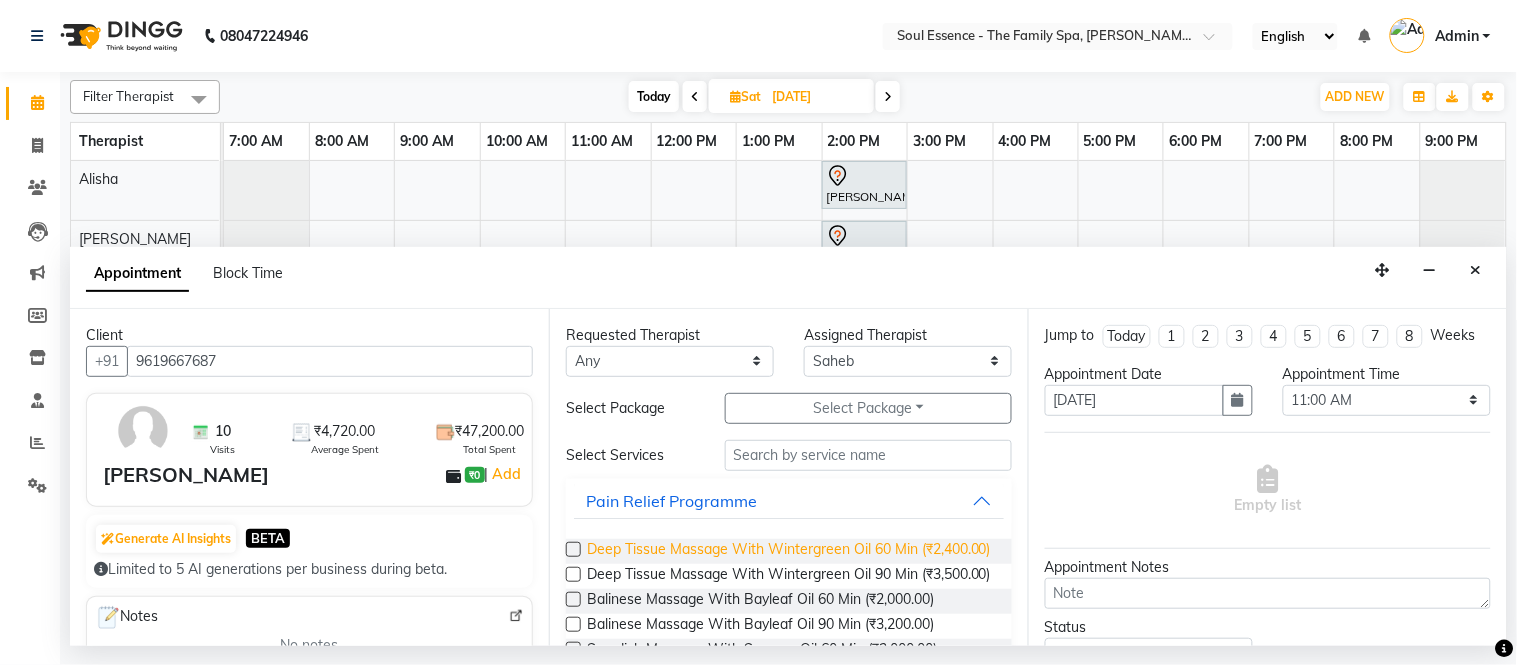 click on "Deep Tissue Massage With Wintergreen Oil 60 Min (₹2,400.00)" at bounding box center (789, 551) 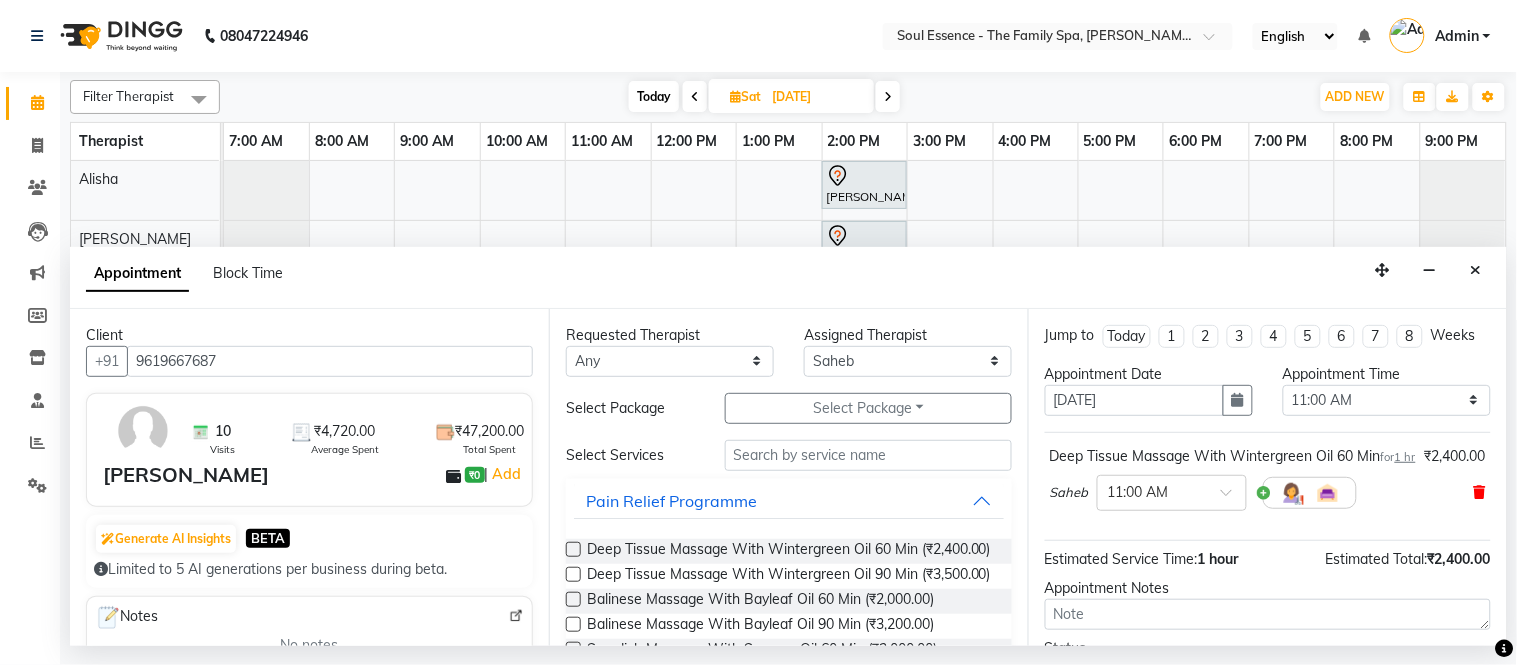 click at bounding box center (1480, 492) 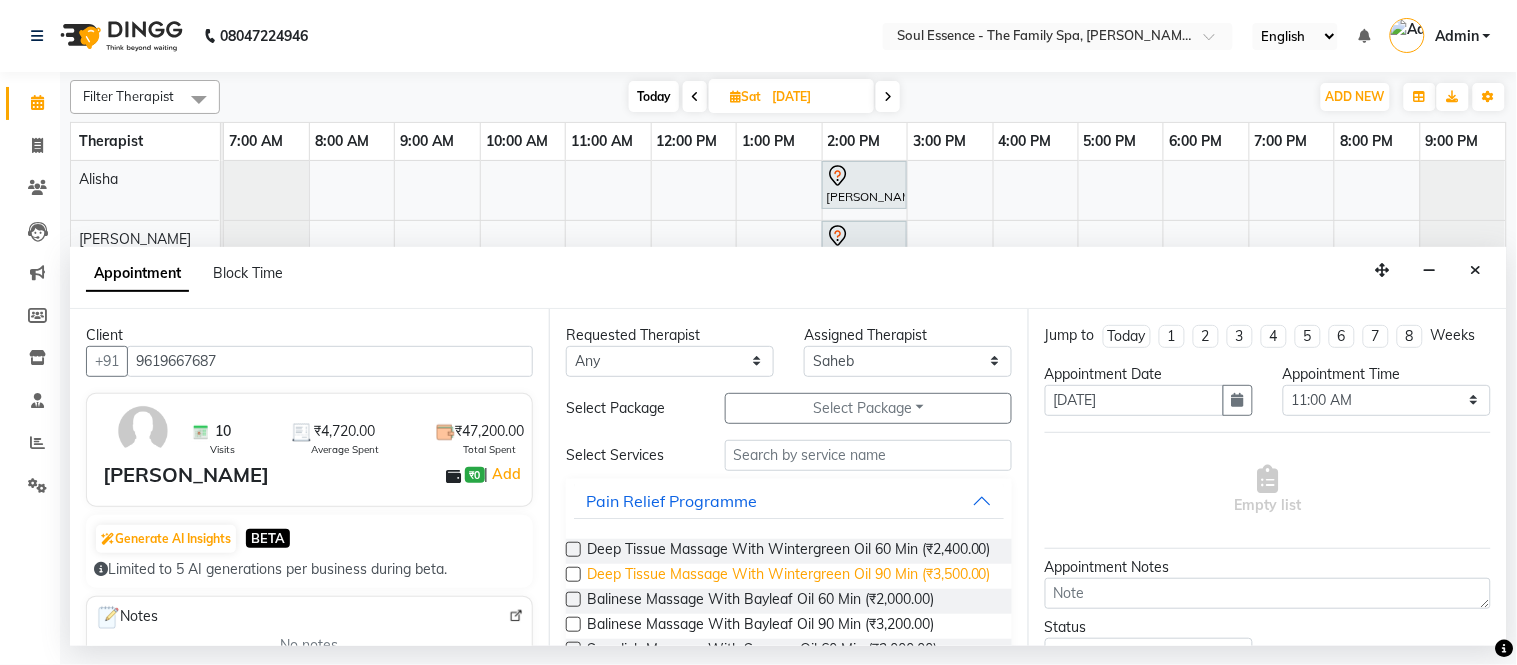 click on "Deep Tissue Massage With Wintergreen Oil 90 Min (₹3,500.00)" at bounding box center (789, 576) 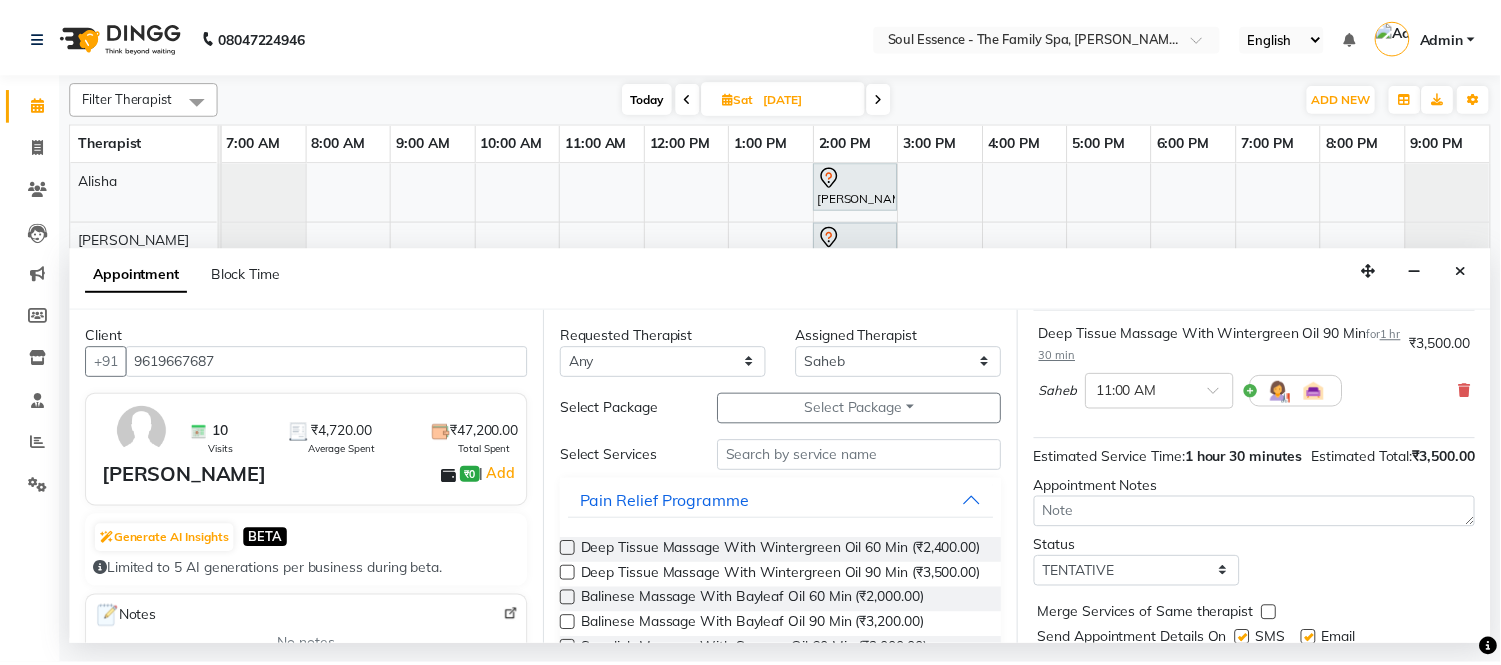scroll, scrollTop: 230, scrollLeft: 0, axis: vertical 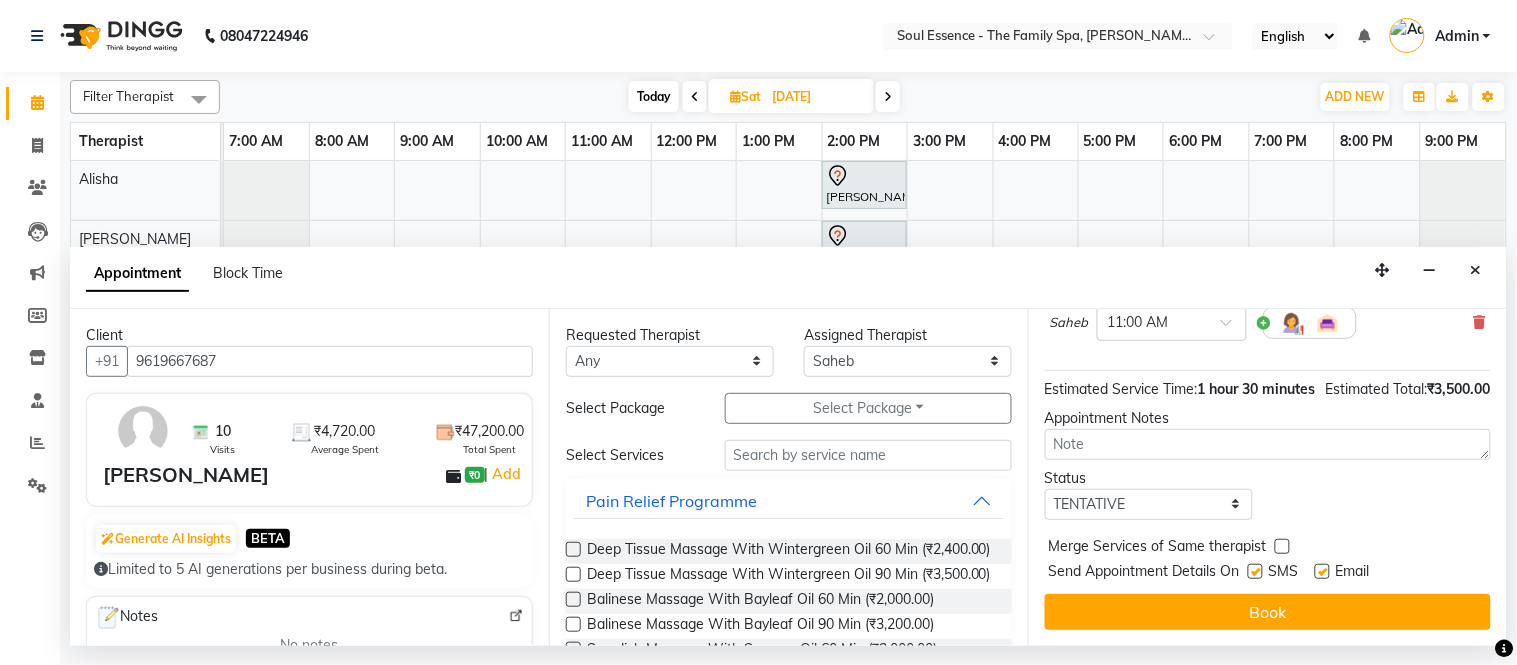 click on "SMS" at bounding box center [1281, 573] 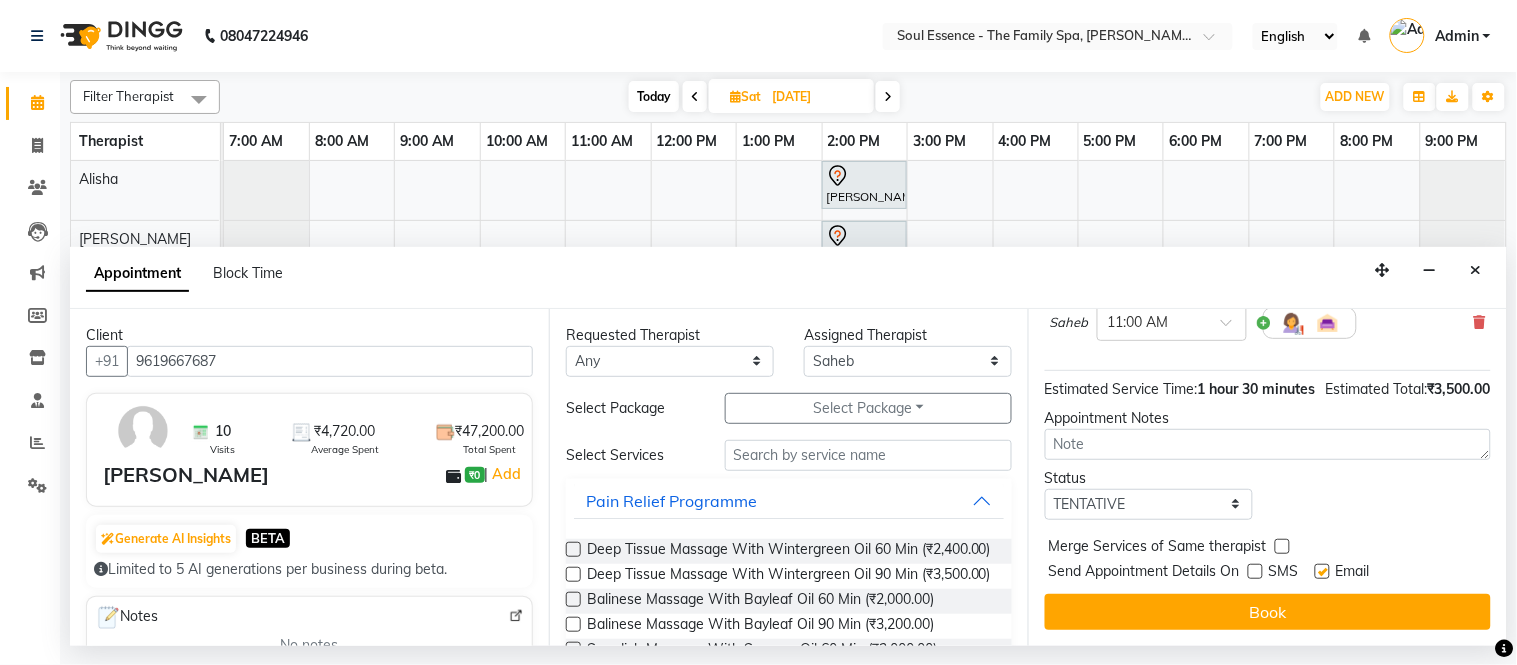 click at bounding box center [1322, 571] 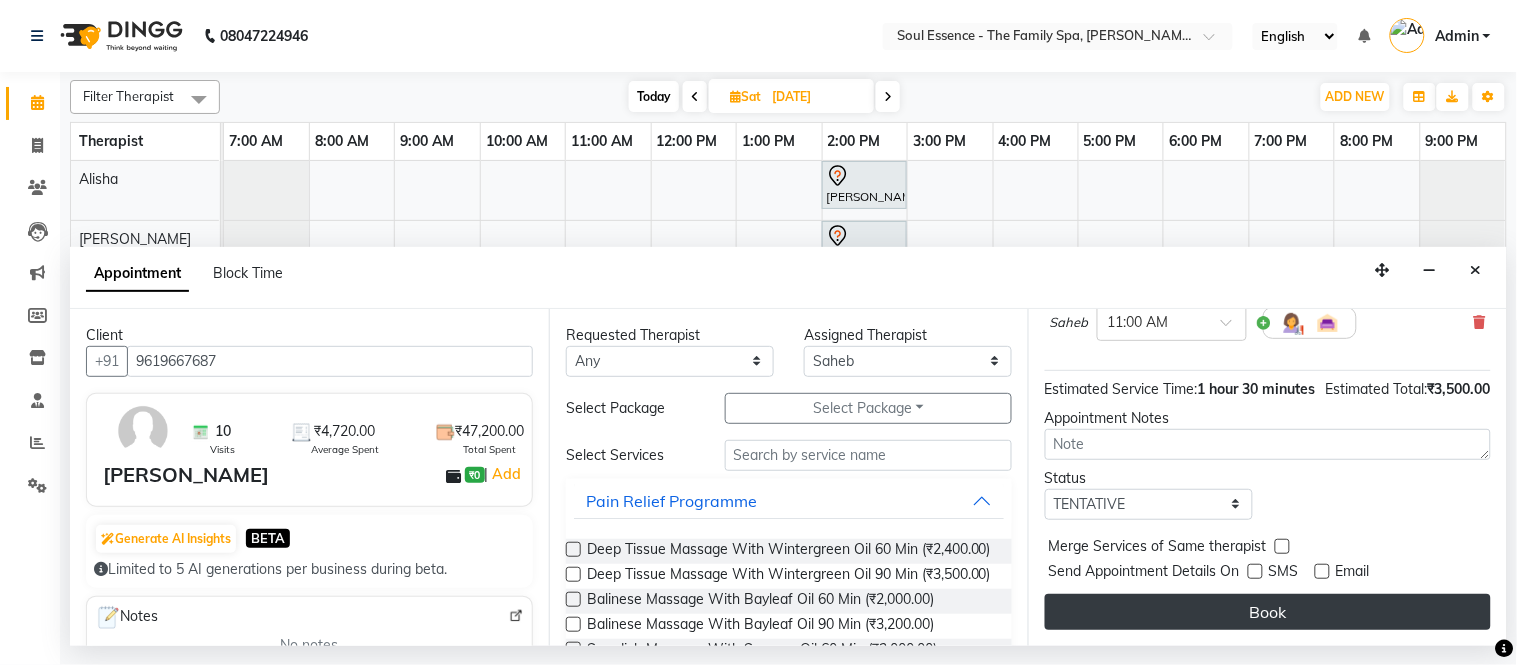 click on "Book" at bounding box center [1268, 612] 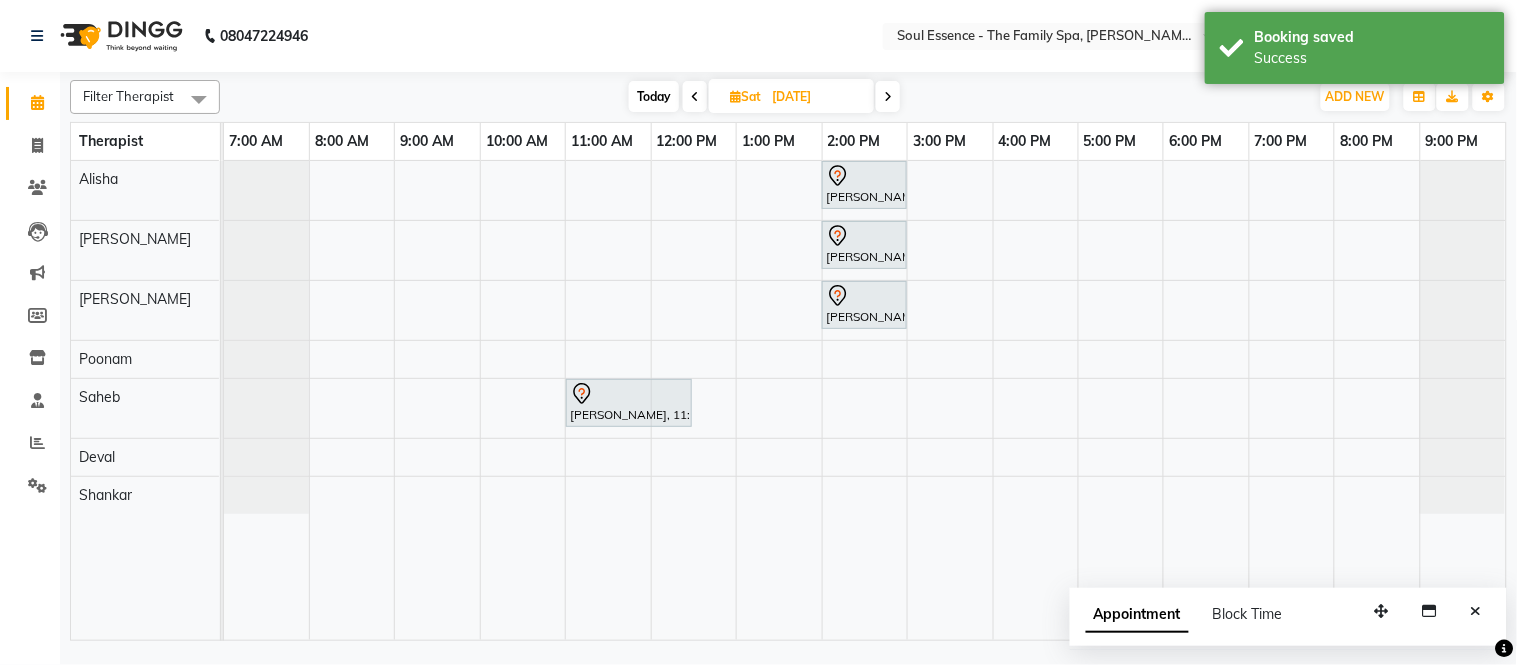 click on "08047224946 Select Location × Soul Essence - The Family Spa, [PERSON_NAME] Colony English ENGLISH Español العربية मराठी हिंदी ગુજરાતી தமிழ் 中文 Notifications nothing to show Admin Manage Profile Change Password Sign out  Version:3.15.3" 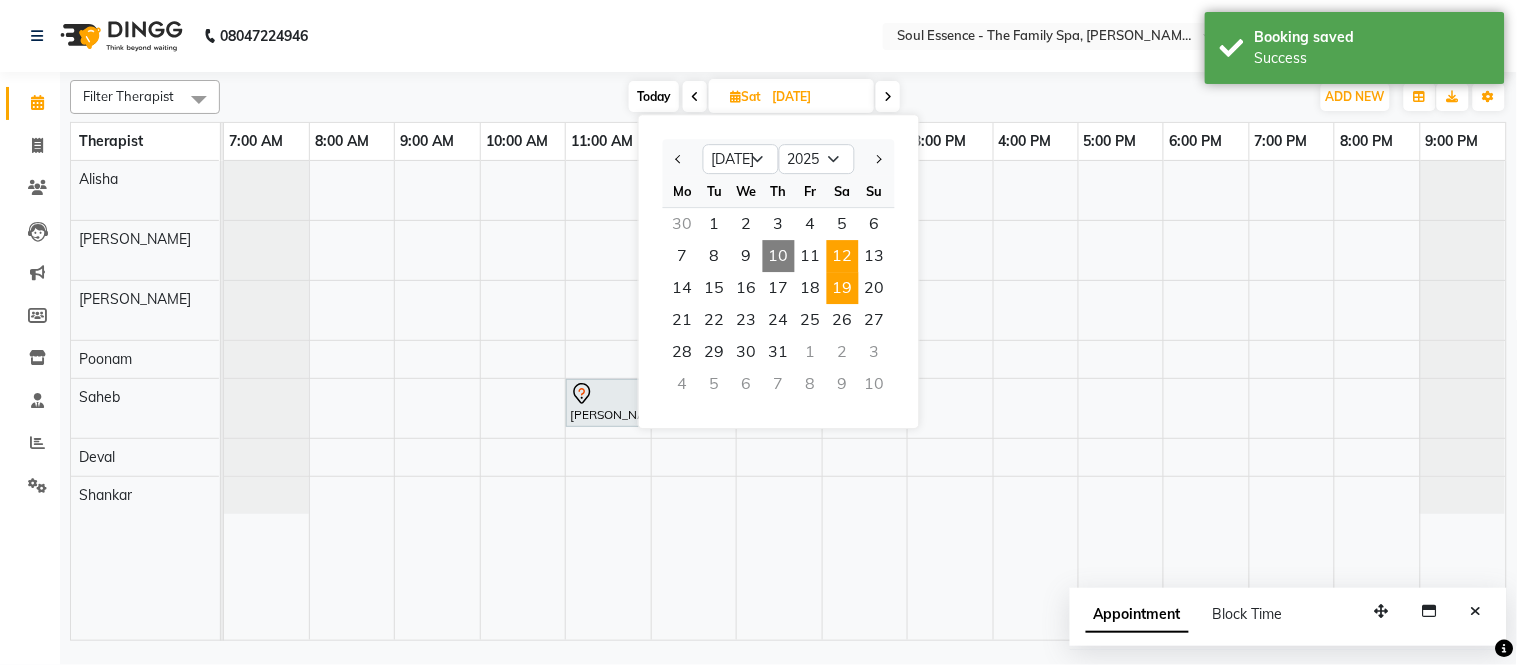 click on "19" at bounding box center [843, 288] 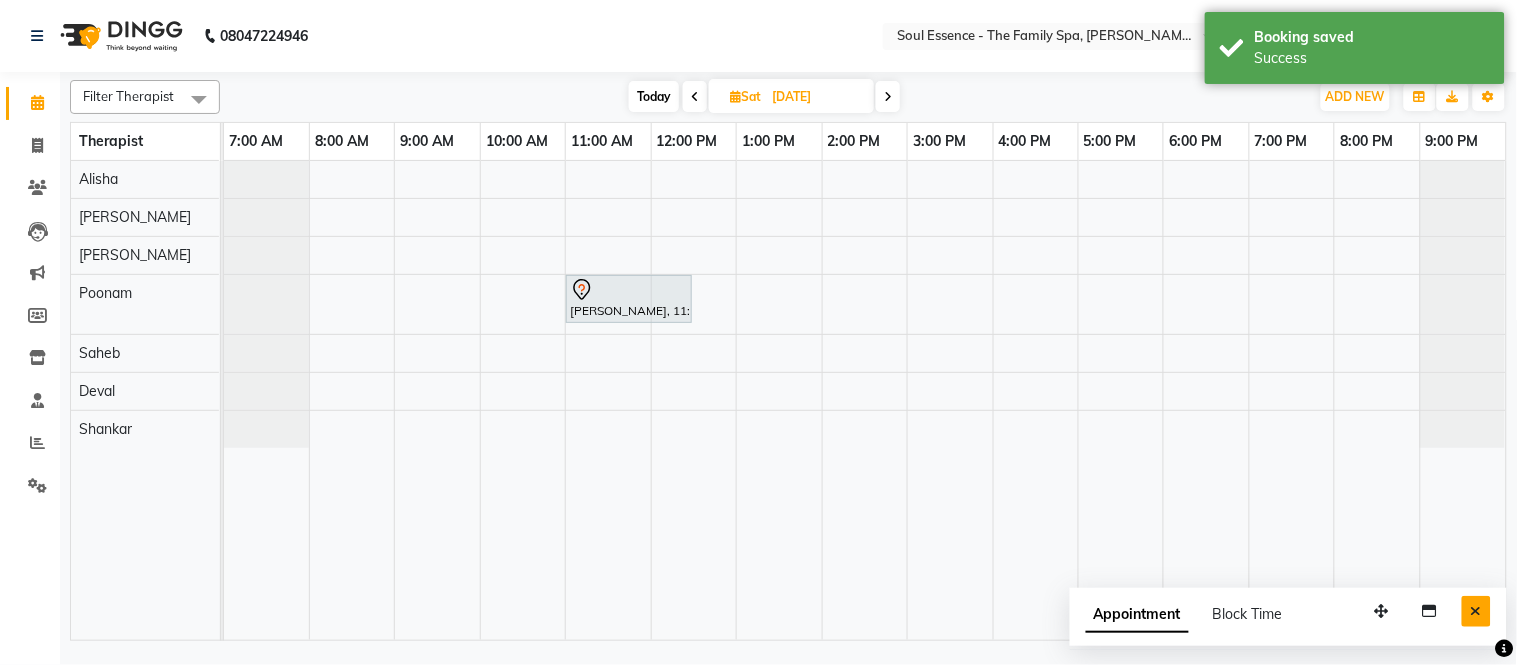 click at bounding box center [1476, 611] 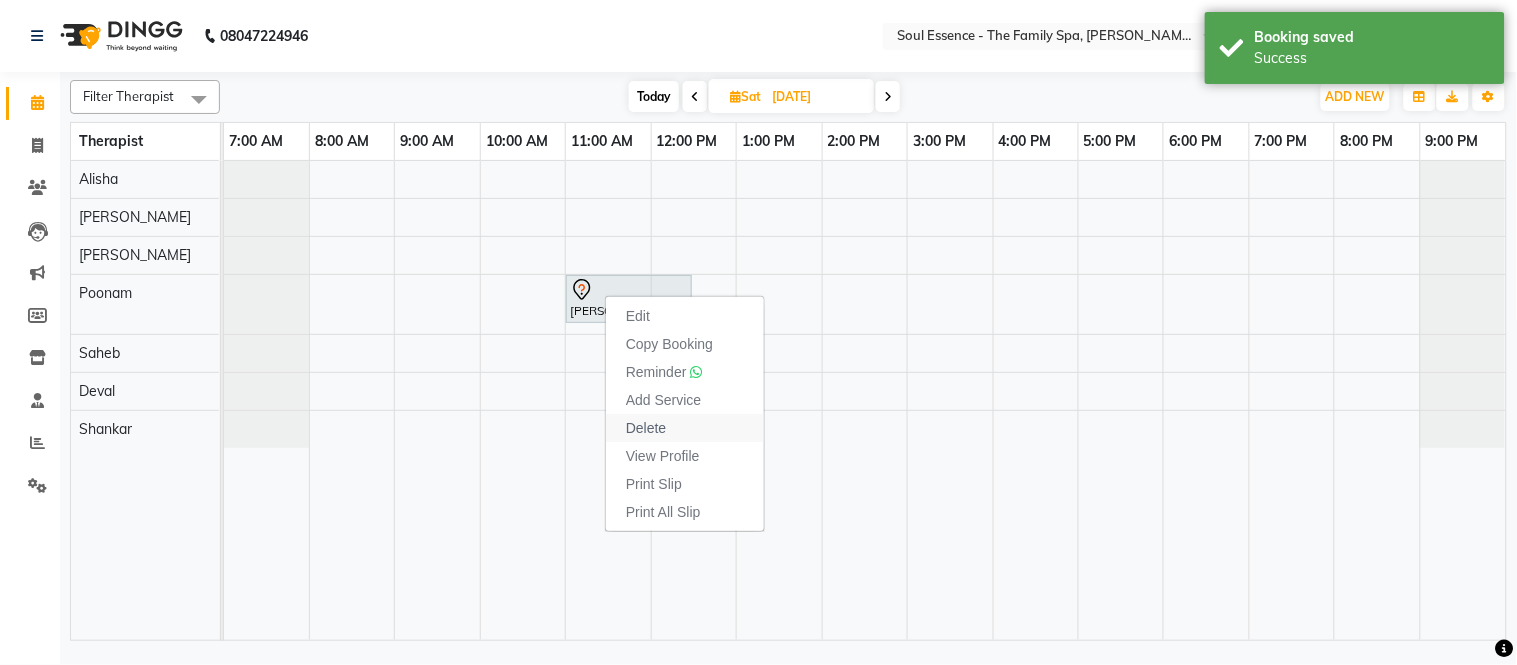 click on "Delete" at bounding box center (646, 428) 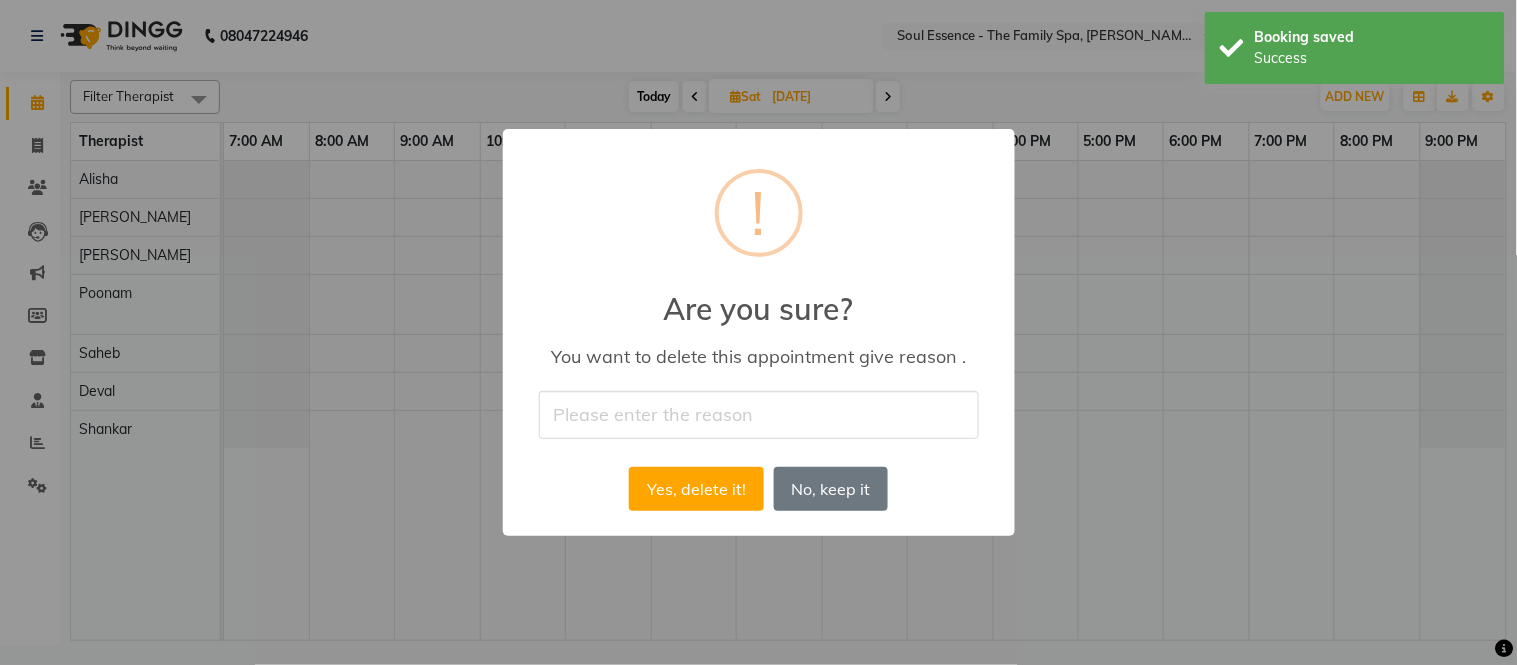 click on "× ! Are you sure? You want to delete this appointment give reason . Yes, delete it! No No, keep it" at bounding box center [759, 332] 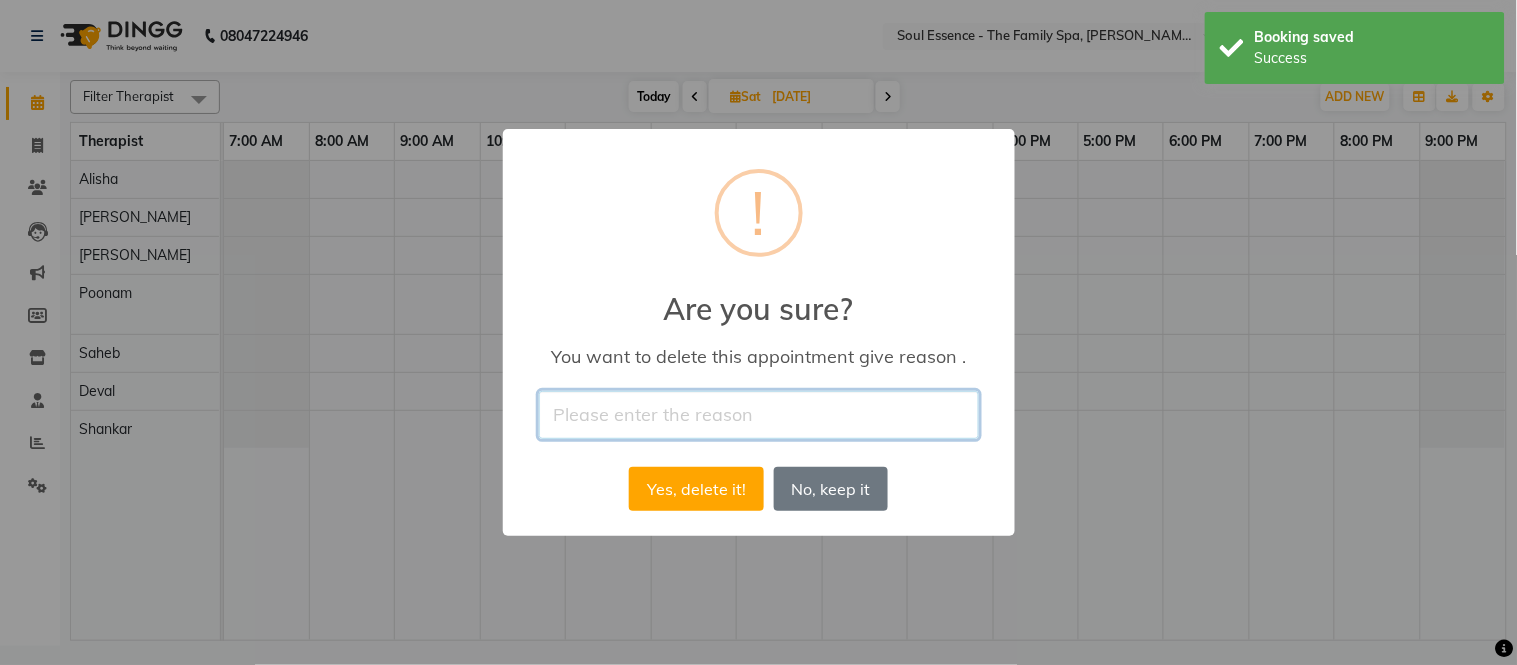 click at bounding box center [759, 414] 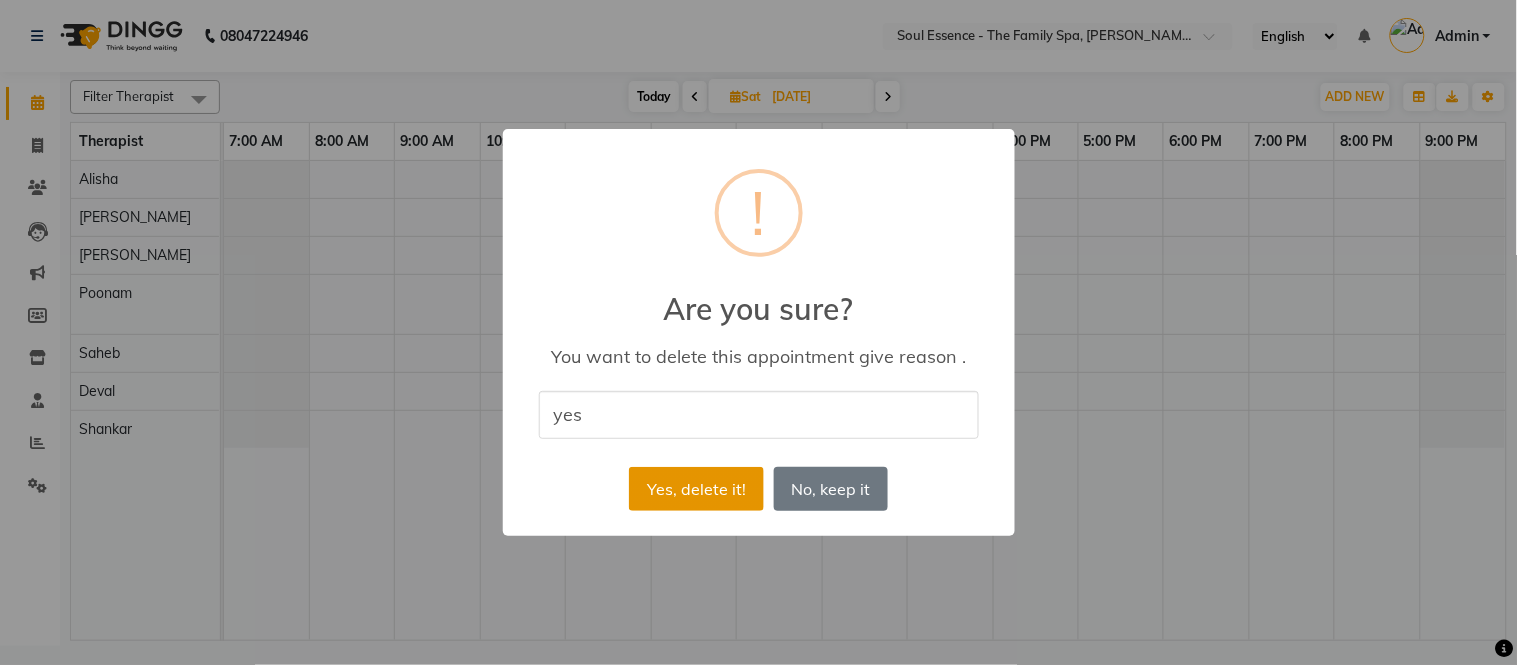 click on "Yes, delete it!" at bounding box center [696, 489] 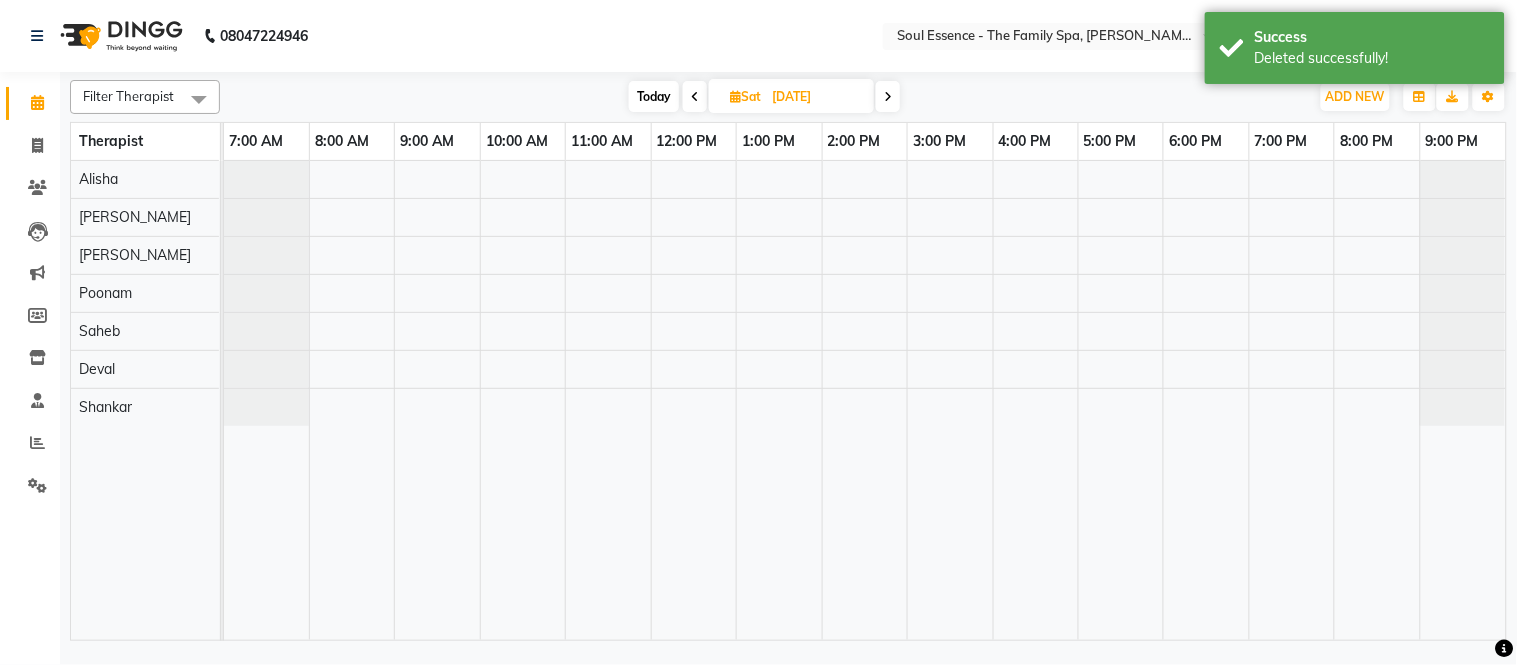 click on "Today" at bounding box center [654, 96] 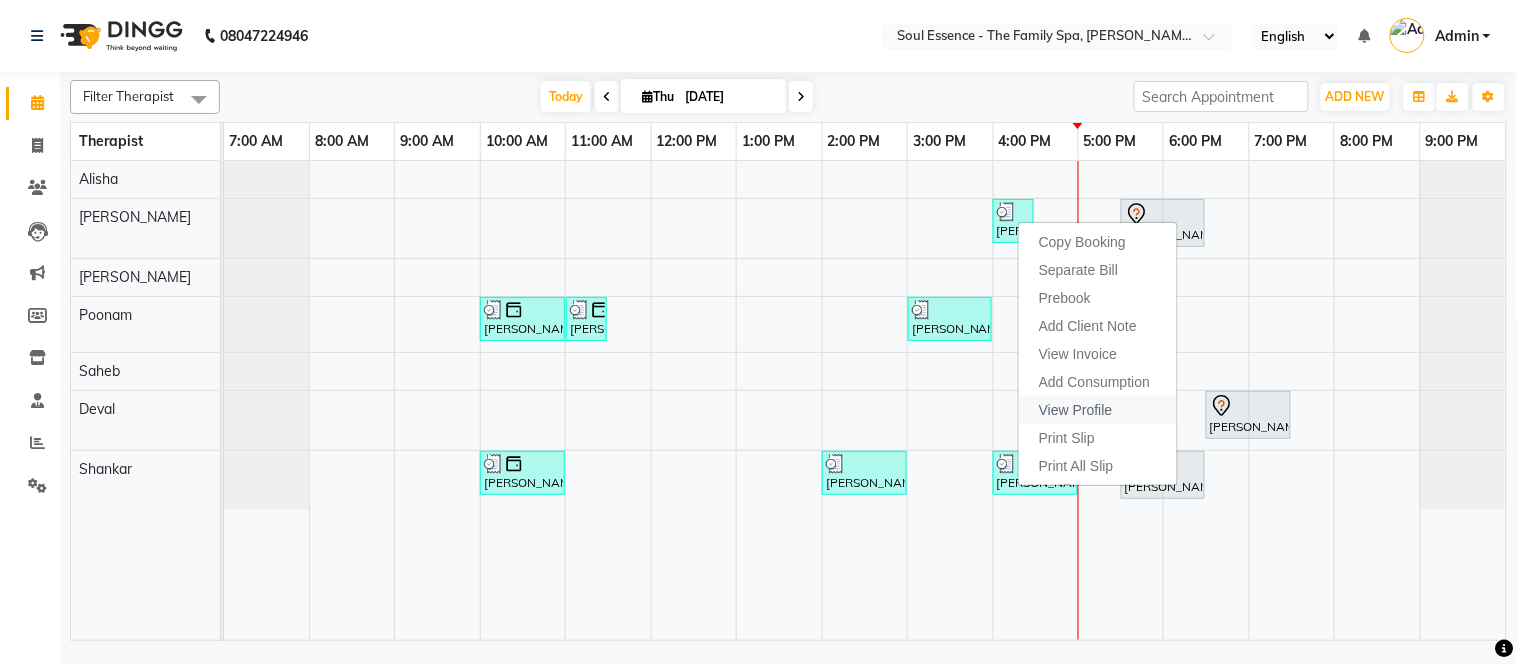 click on "View Profile" at bounding box center (1076, 410) 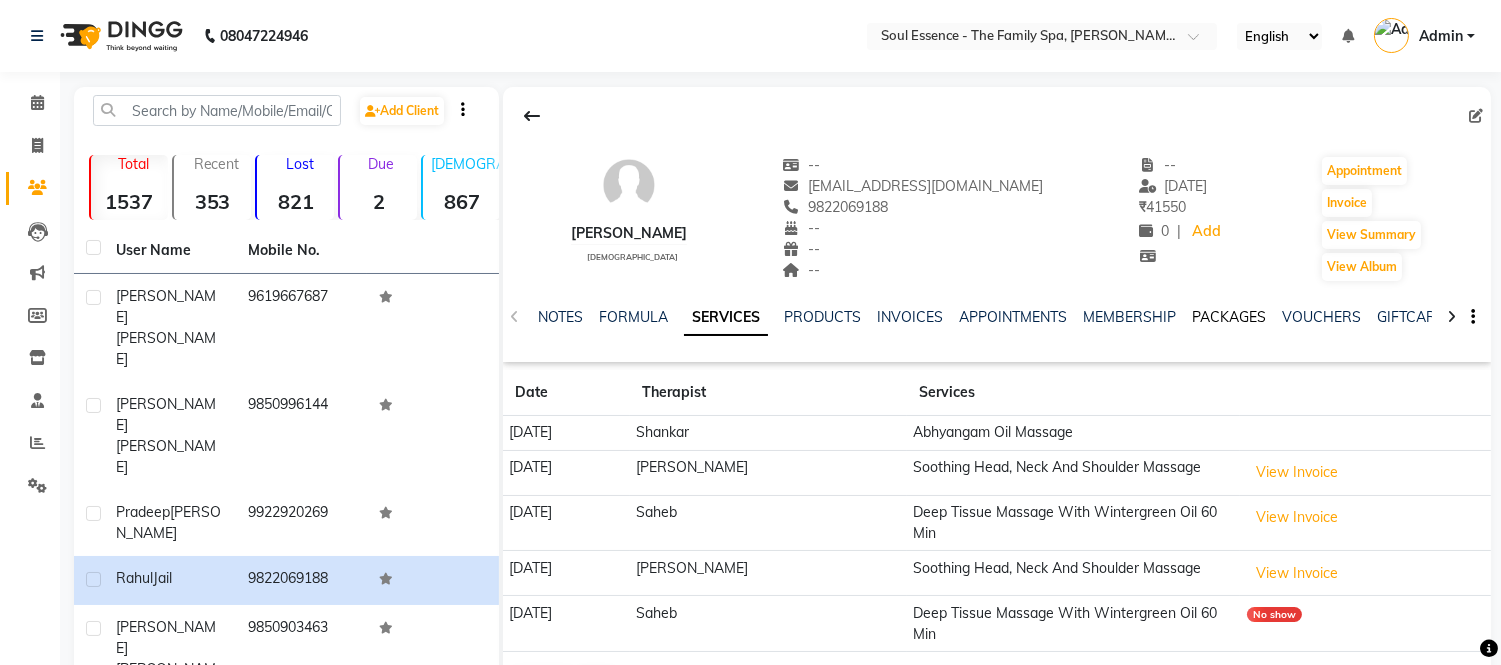 click on "PACKAGES" 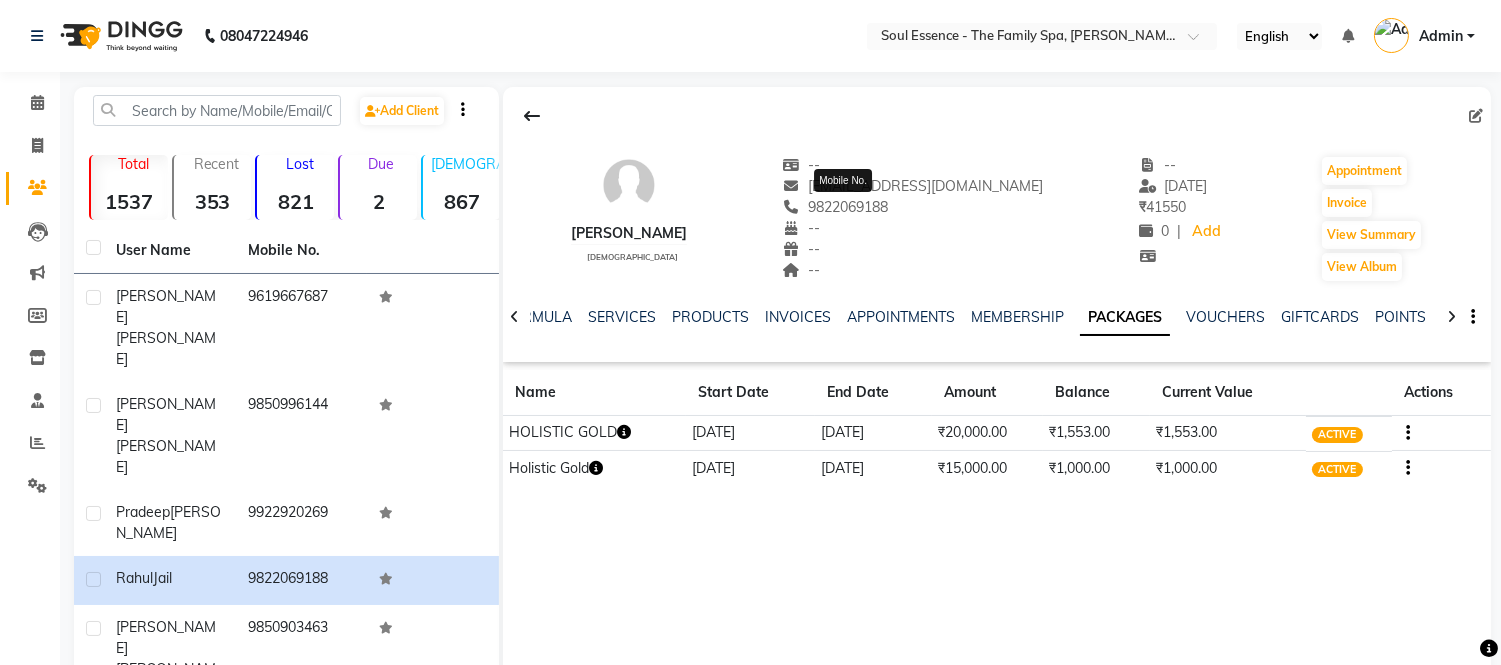 click on "9822069188" 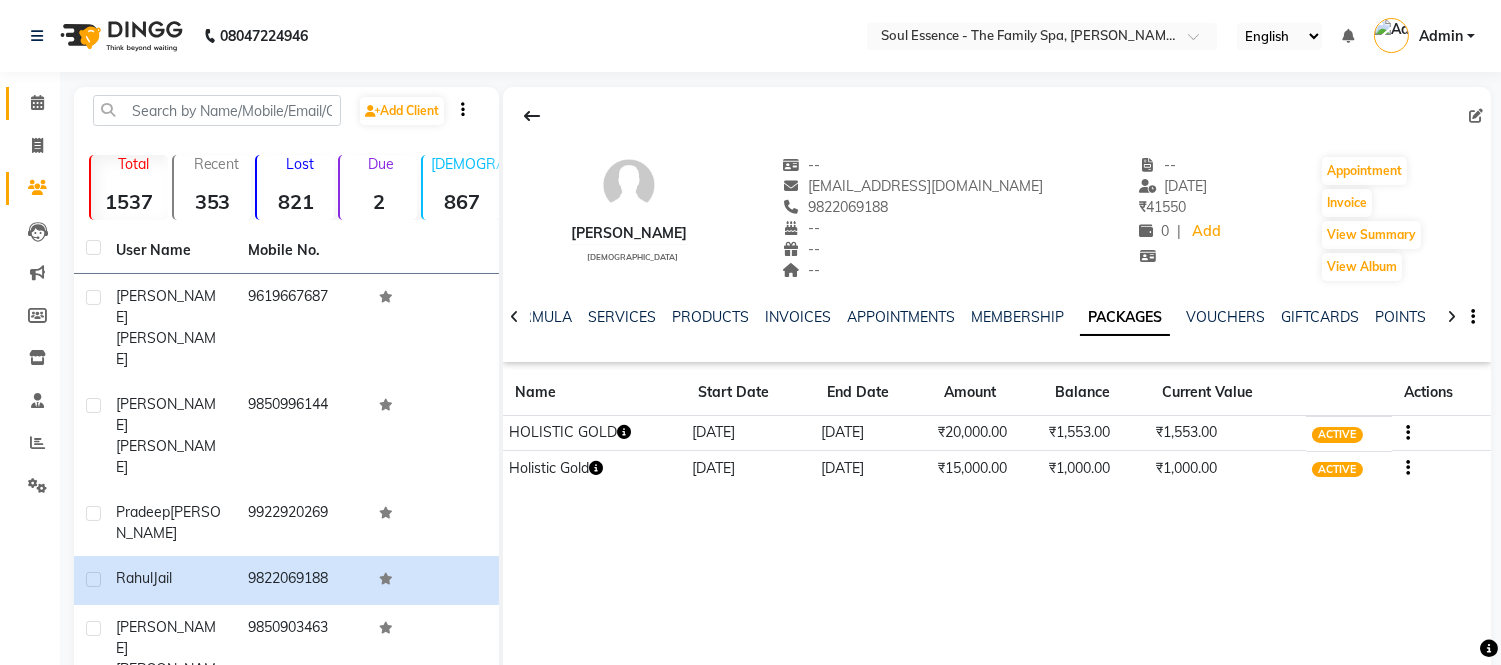 click on "Calendar" 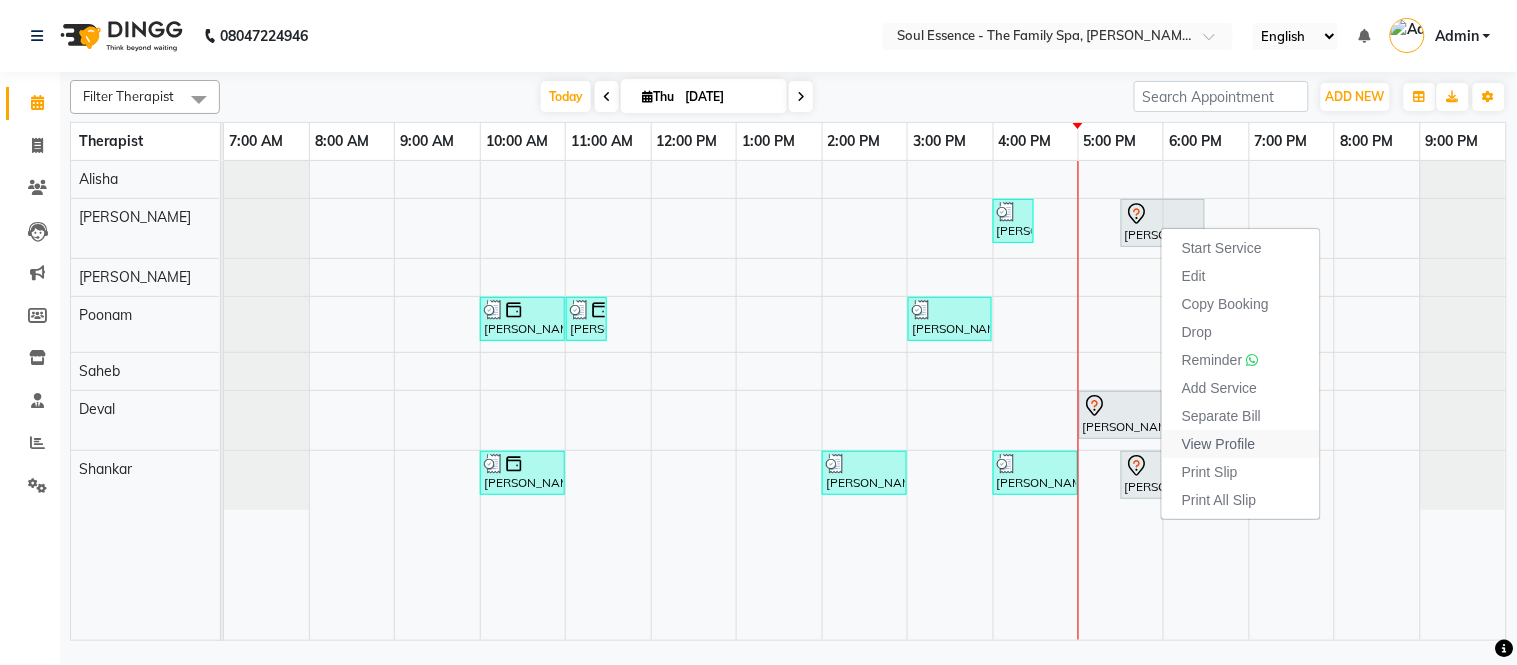 click on "View Profile" at bounding box center (1219, 444) 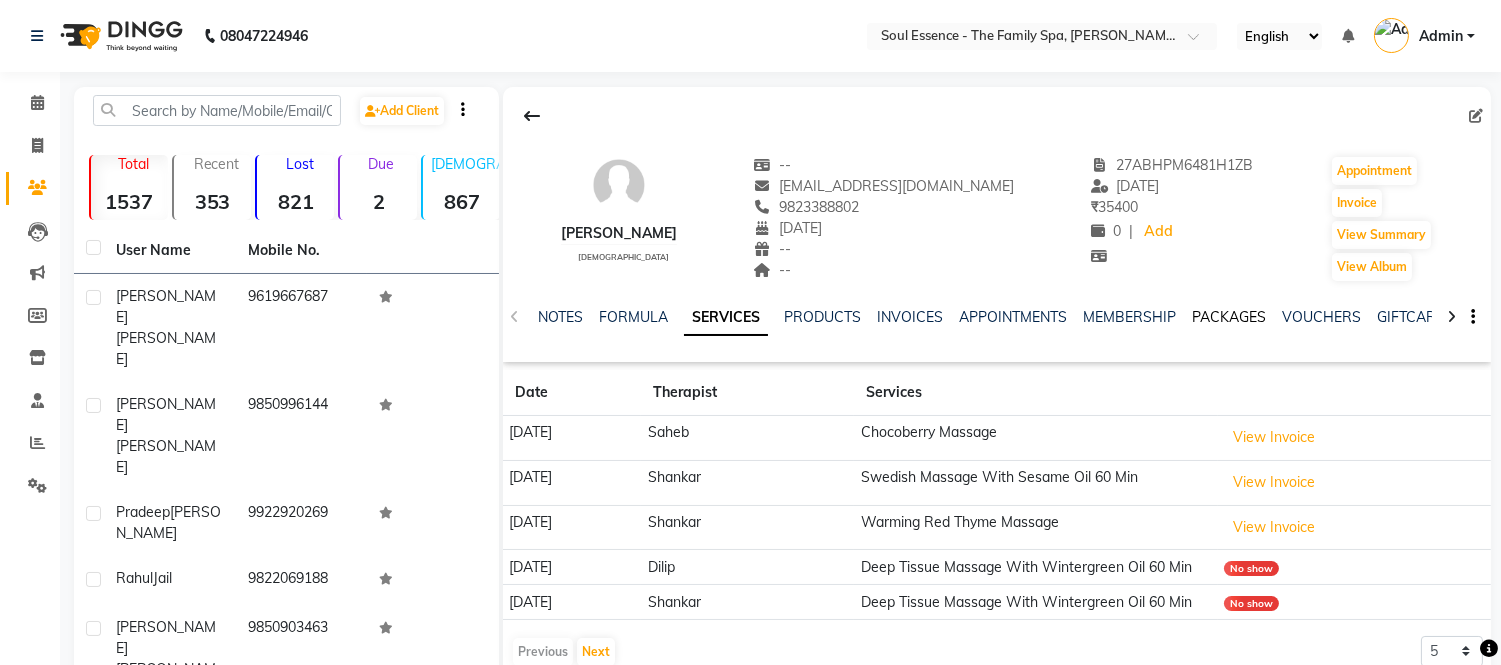 click on "PACKAGES" 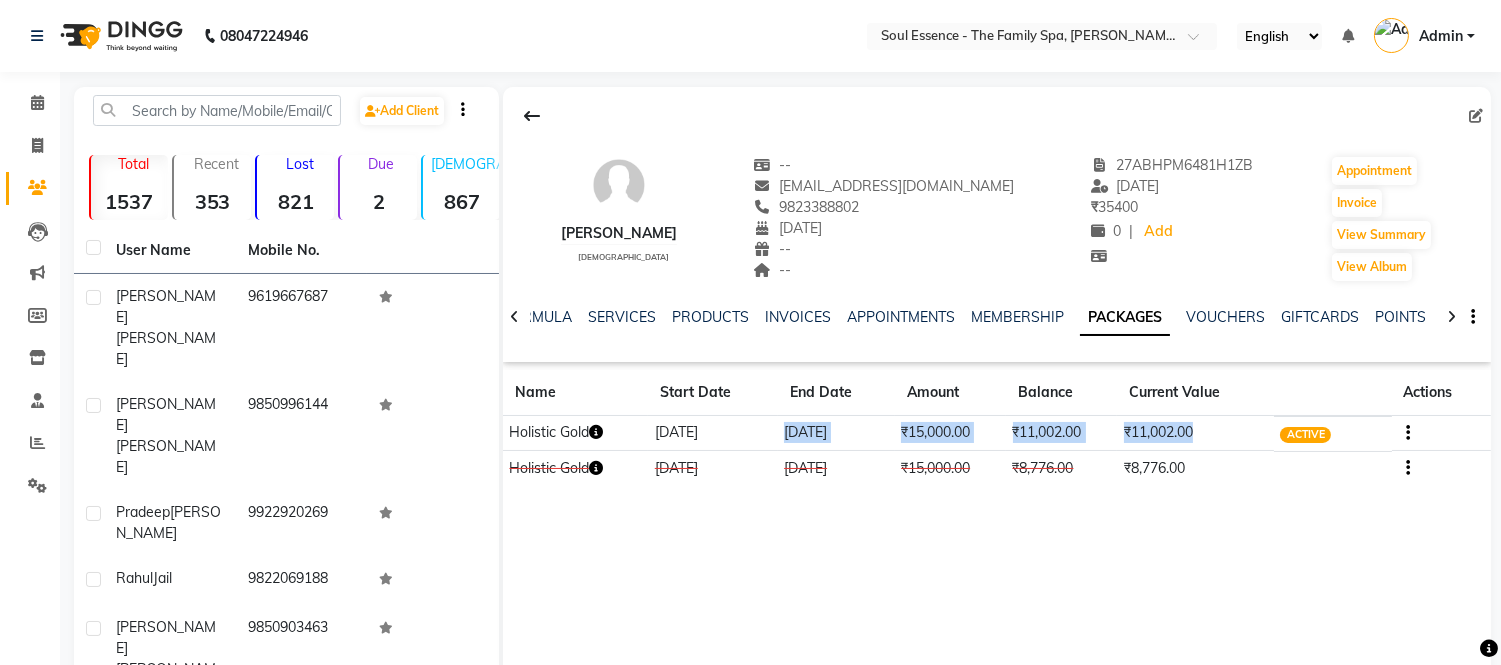 drag, startPoint x: 777, startPoint y: 438, endPoint x: 1205, endPoint y: 438, distance: 428 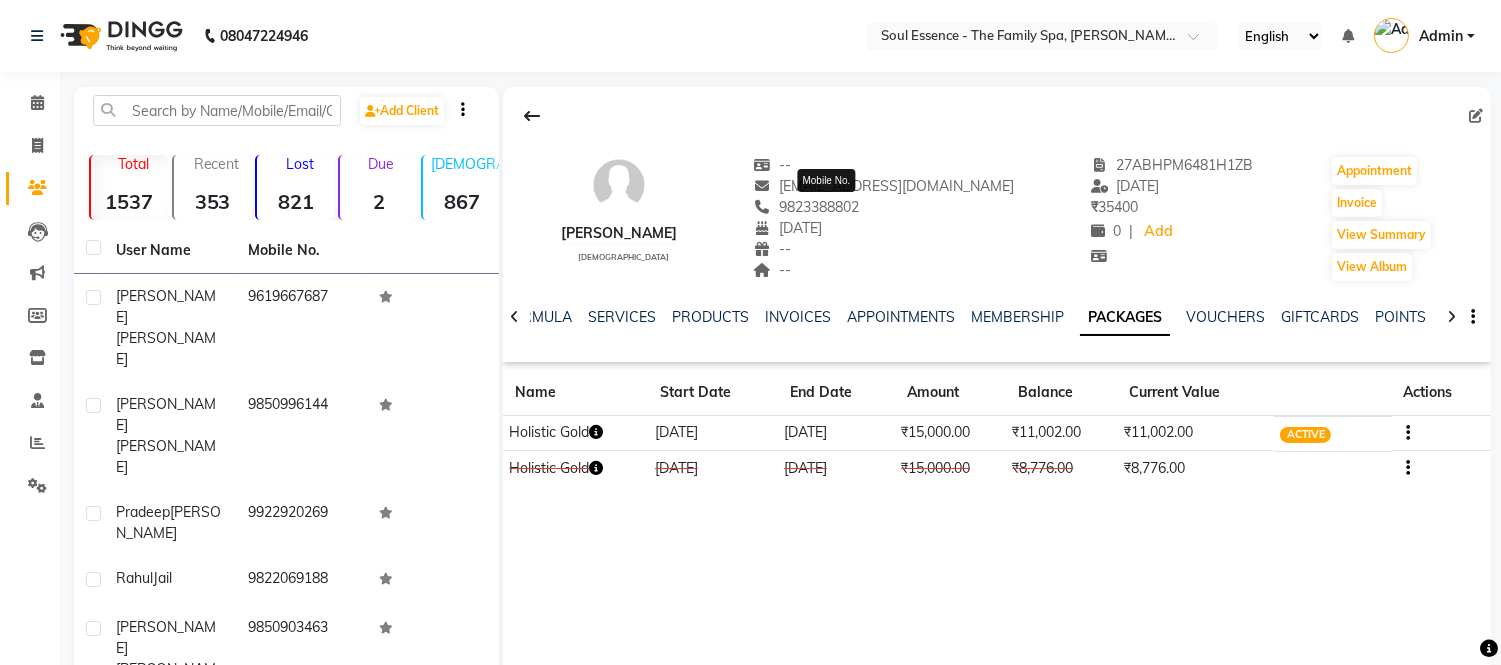 click on "9823388802" 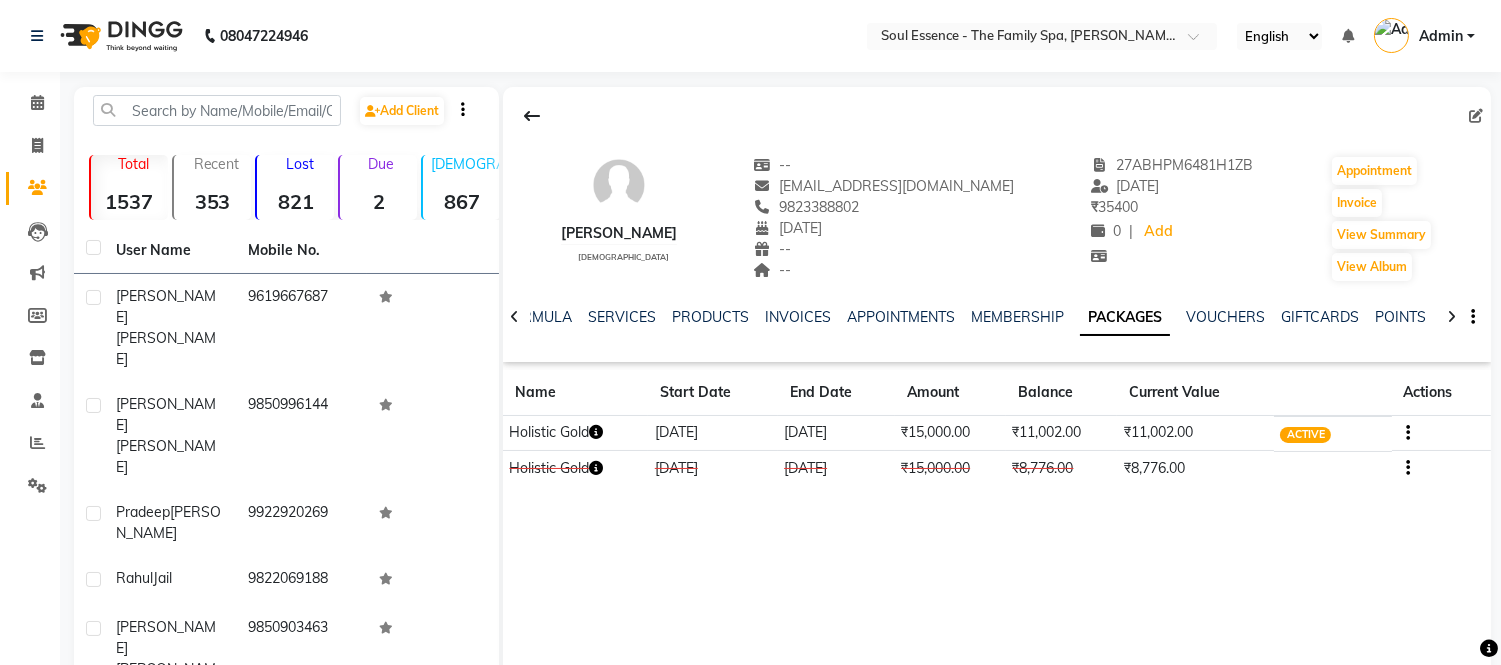 click on "9823388802" 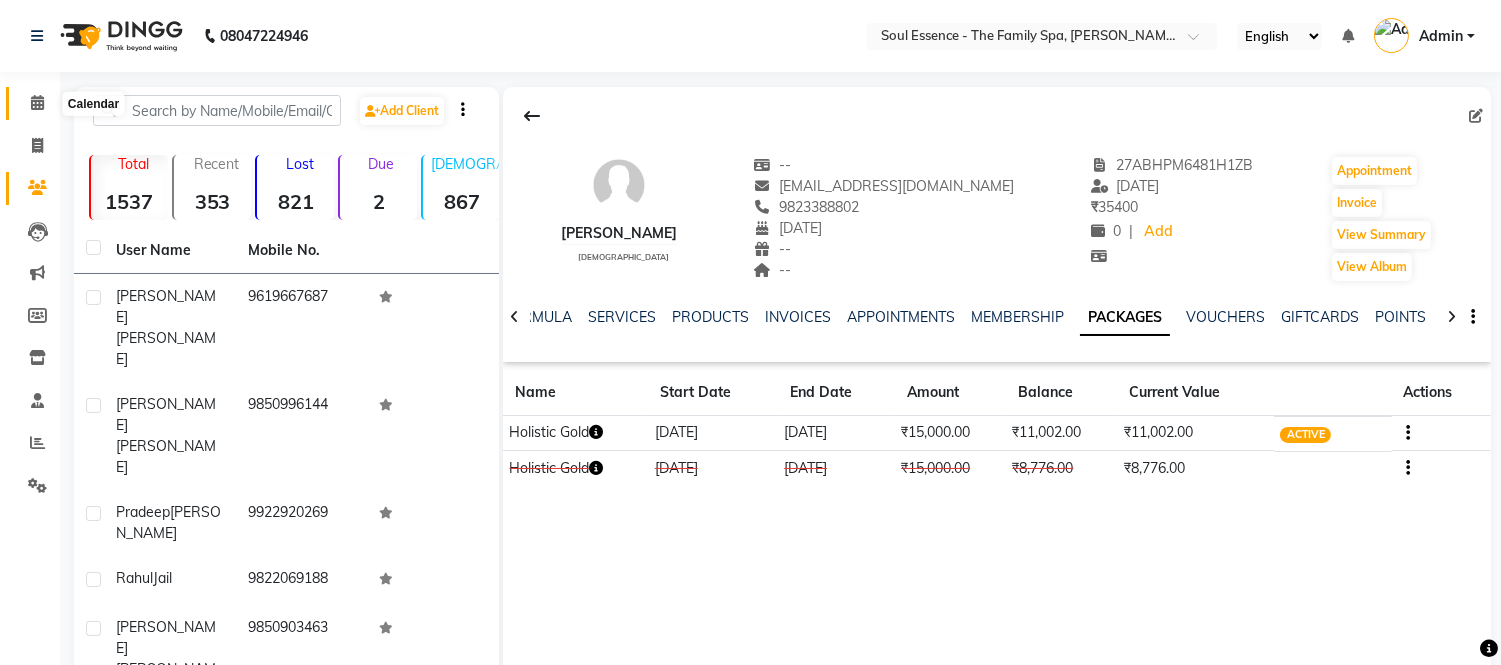 click 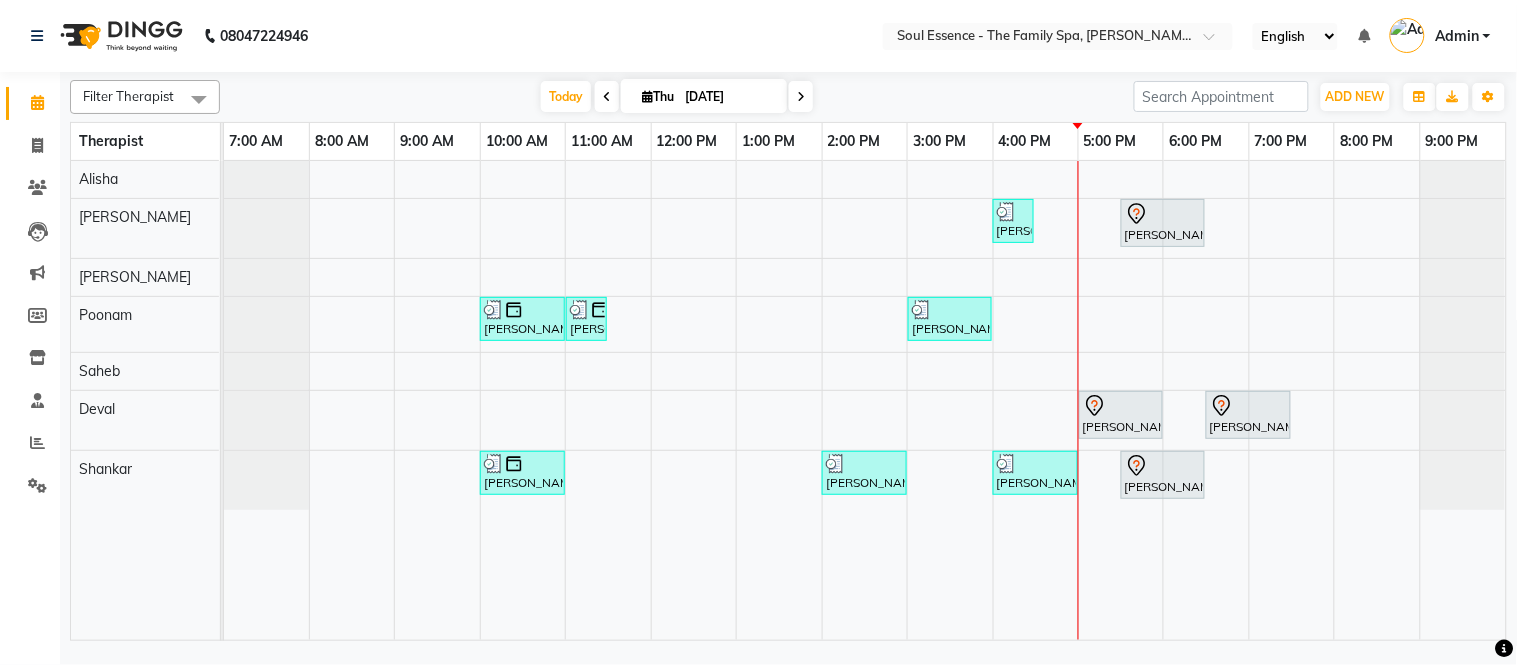 drag, startPoint x: 1177, startPoint y: 192, endPoint x: 1021, endPoint y: 68, distance: 199.2787 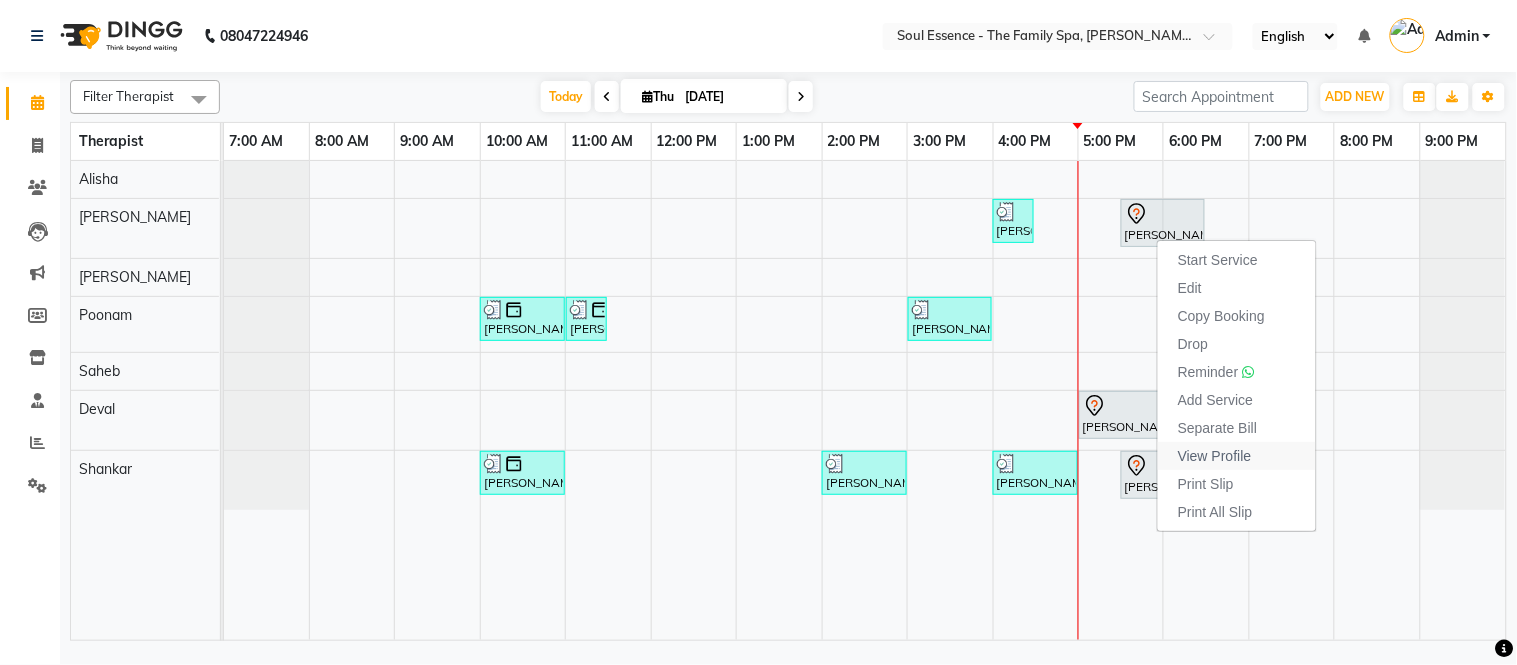 click on "View Profile" at bounding box center (1215, 456) 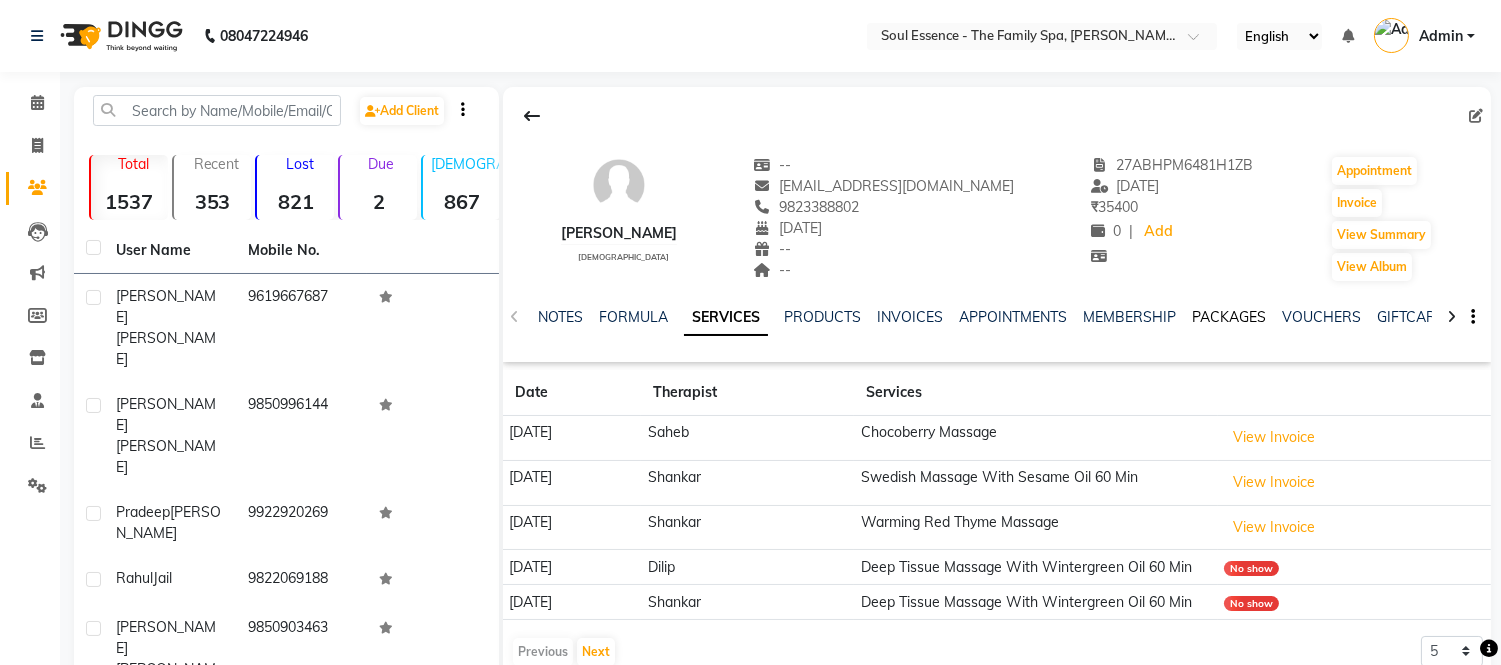 click on "PACKAGES" 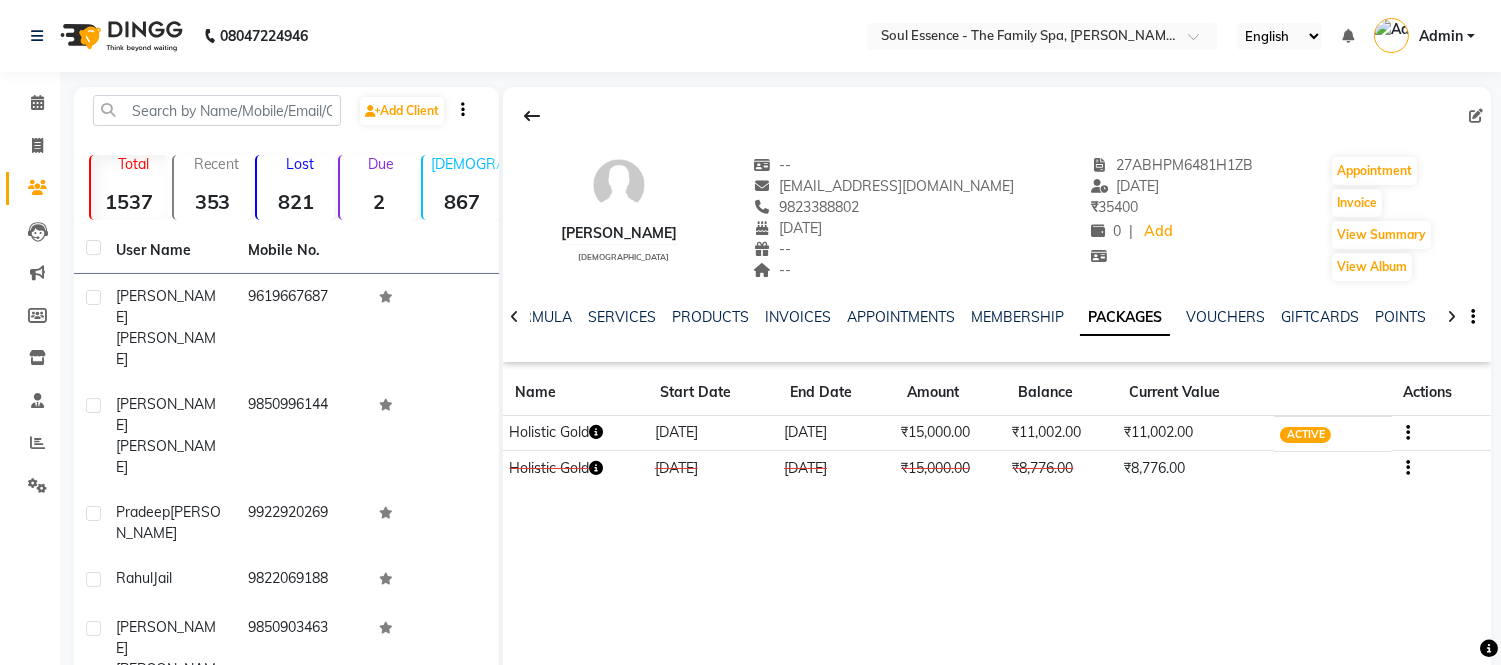 click on "9823388802" 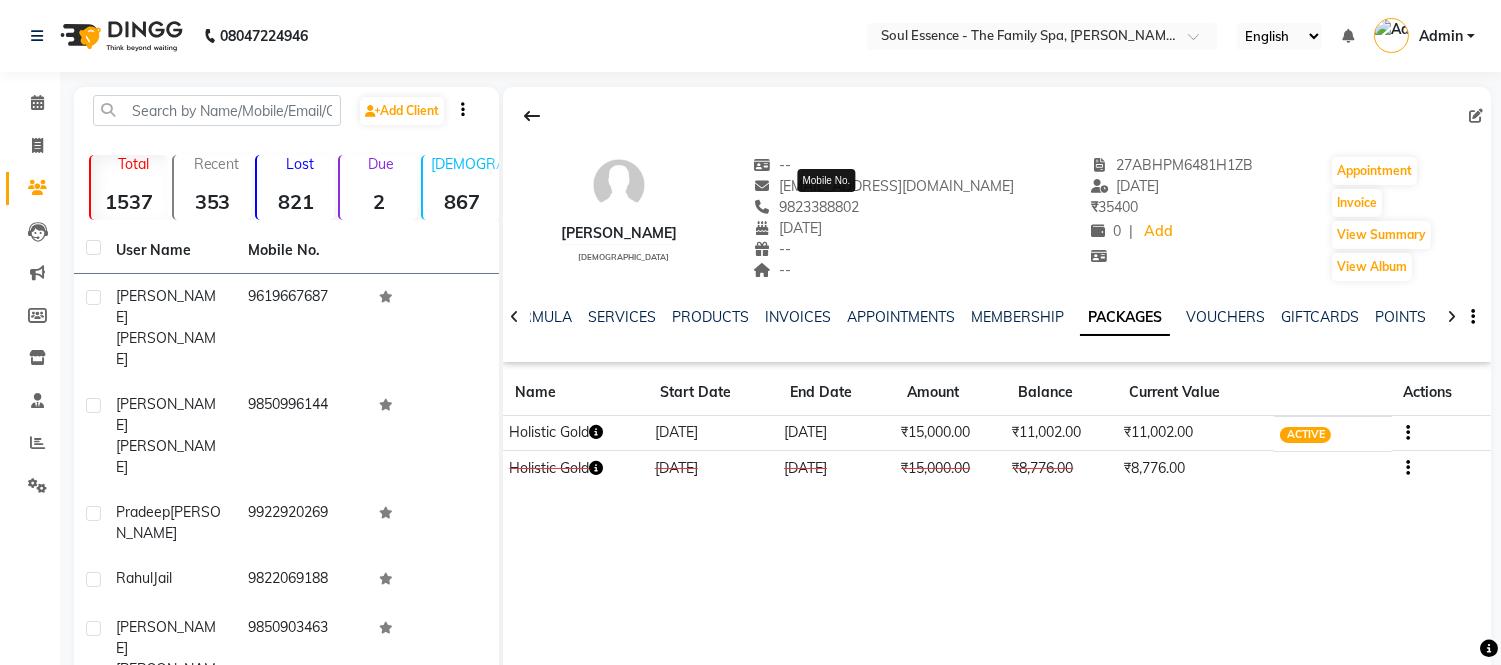 click on "9823388802" 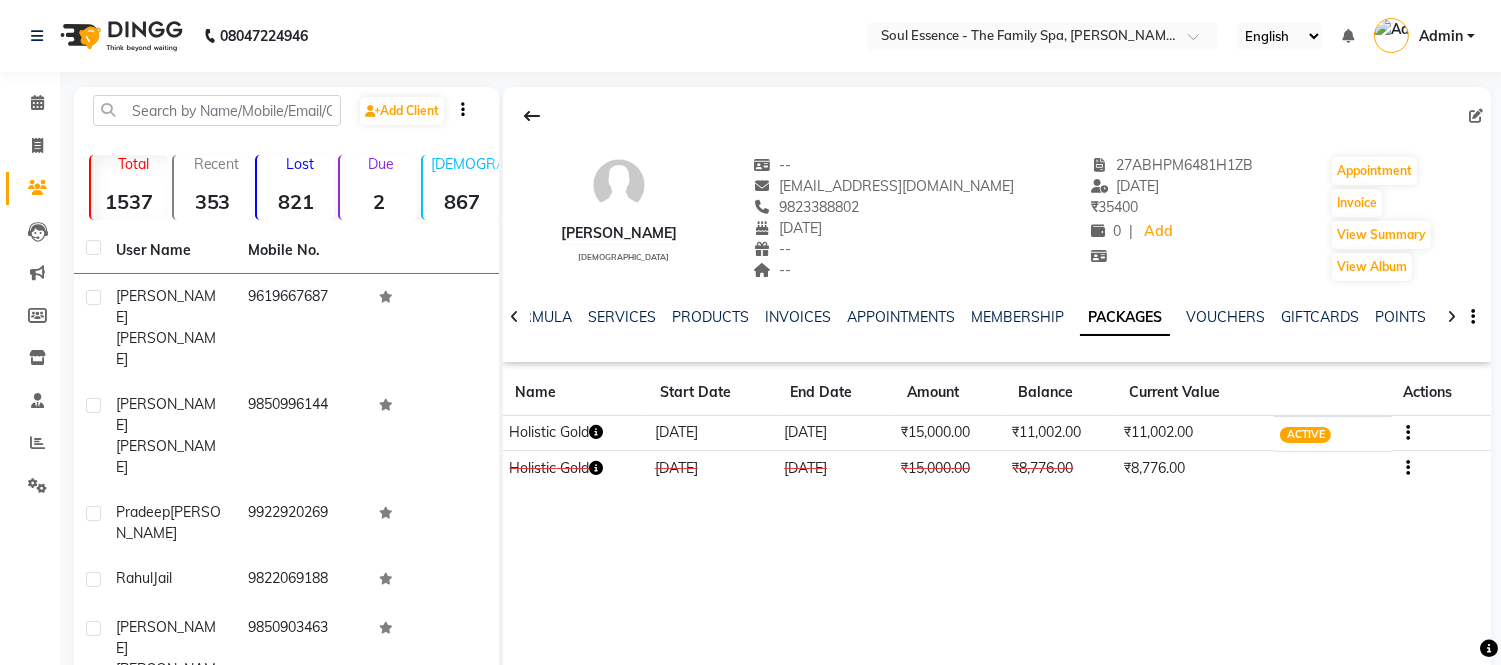 click on "9823388802" 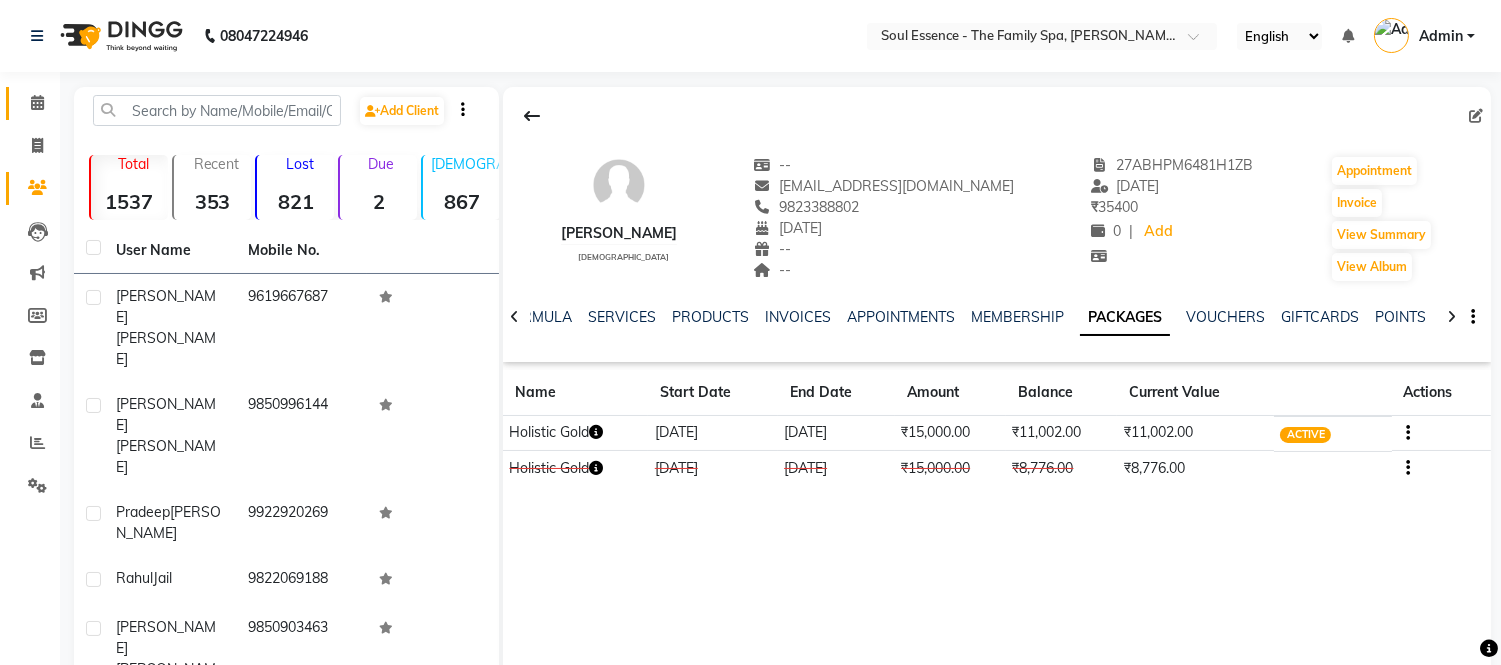 click 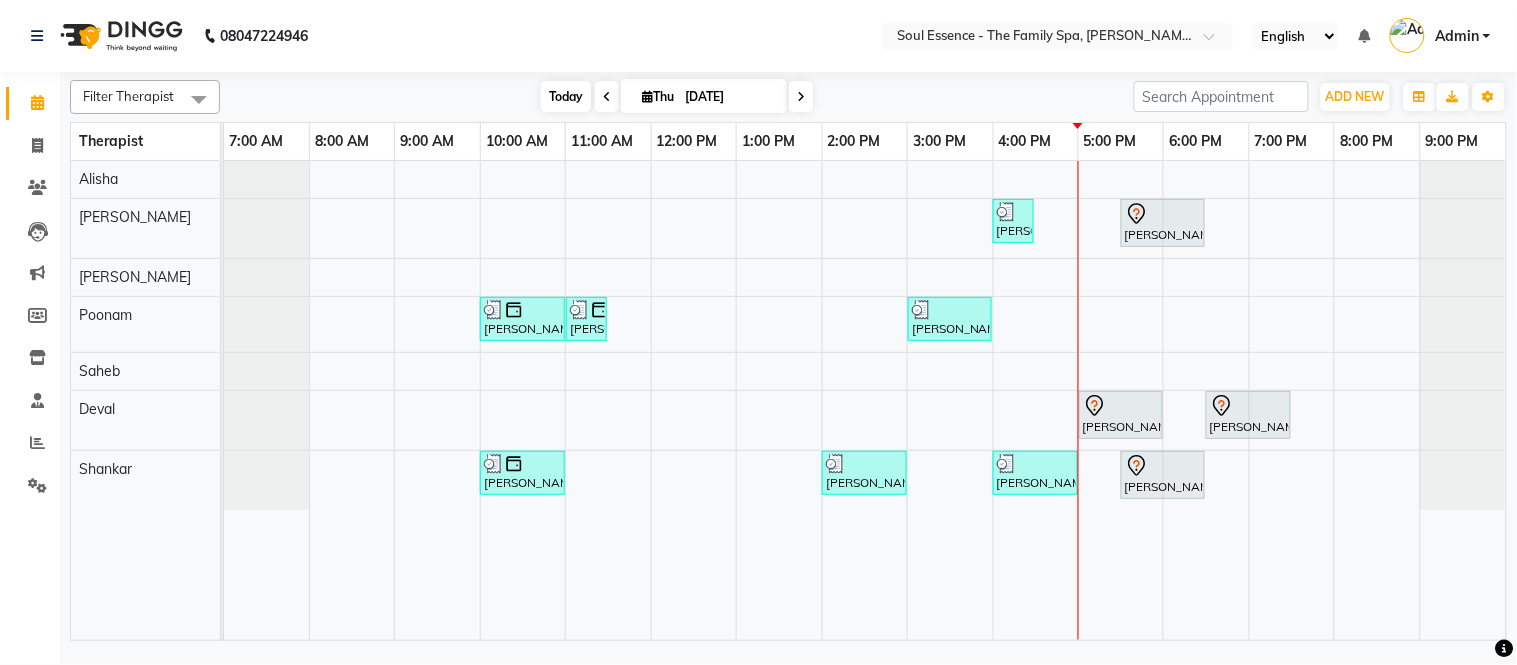 click on "Today" at bounding box center [566, 96] 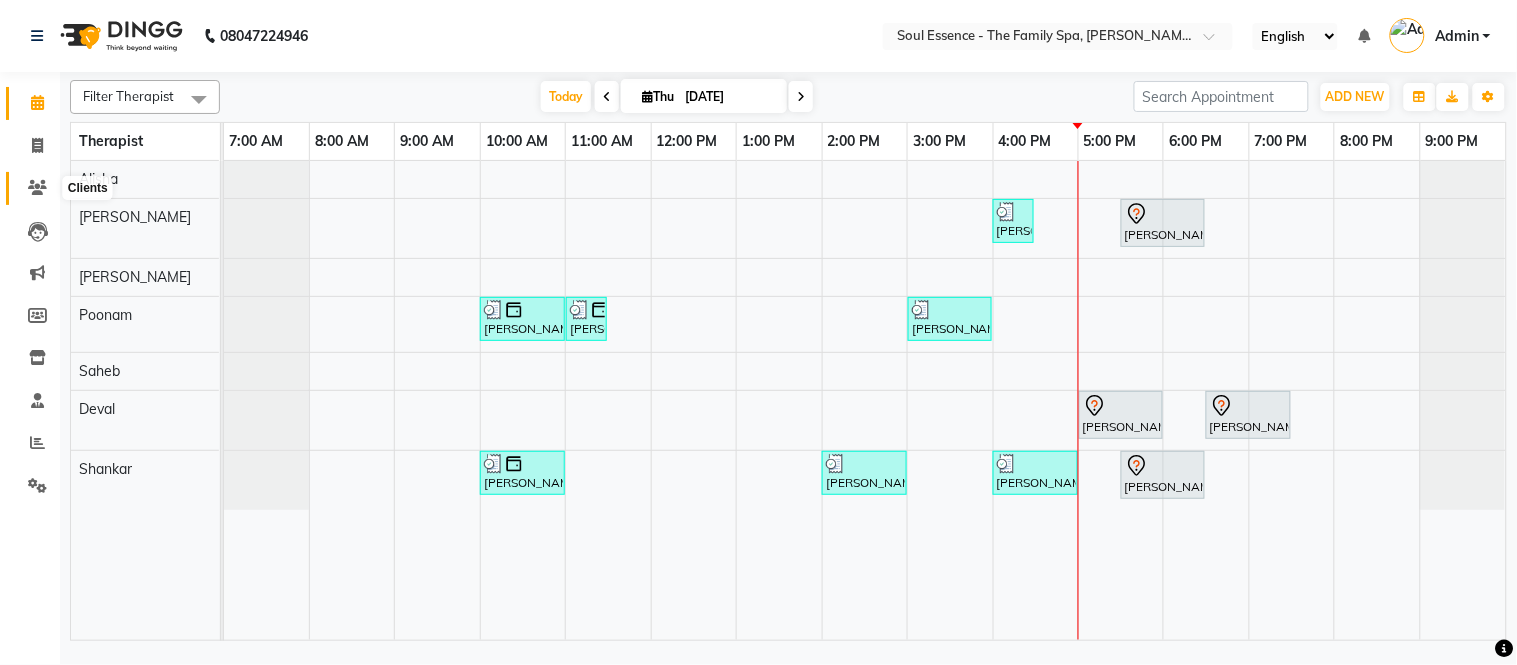 click 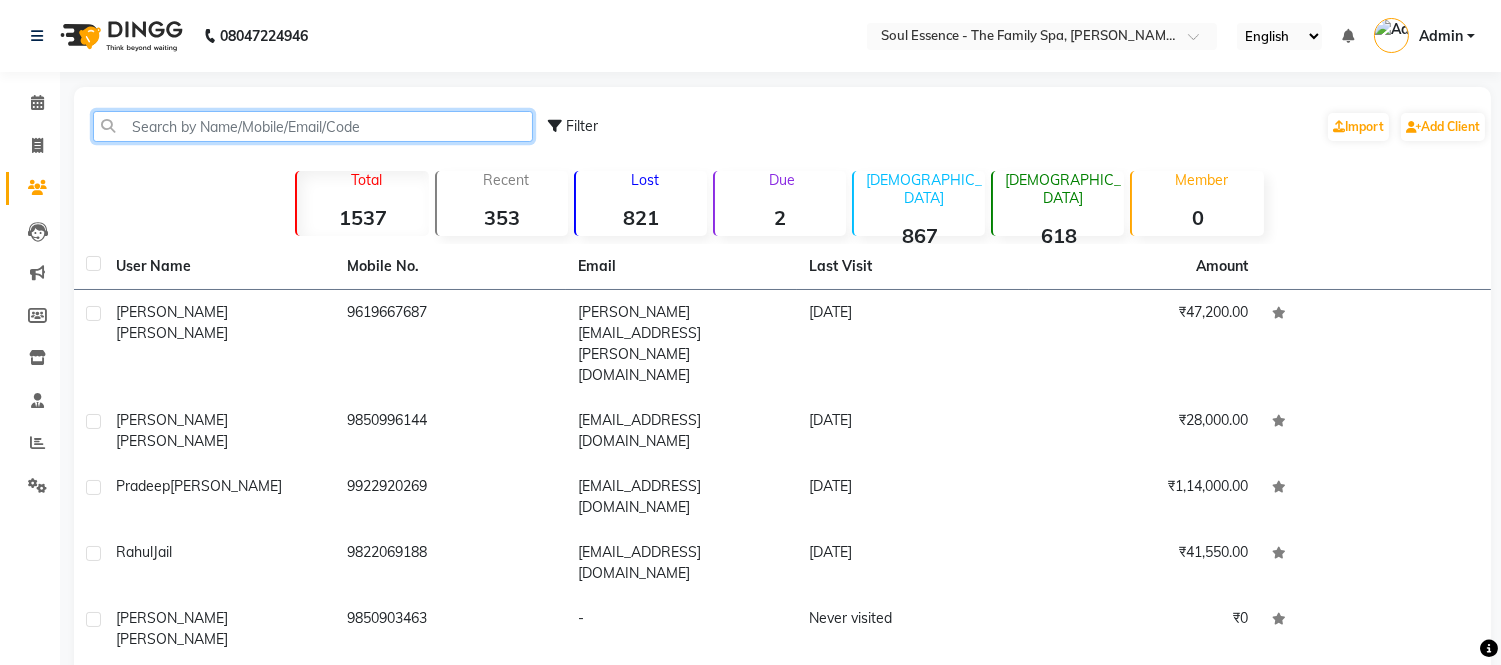click 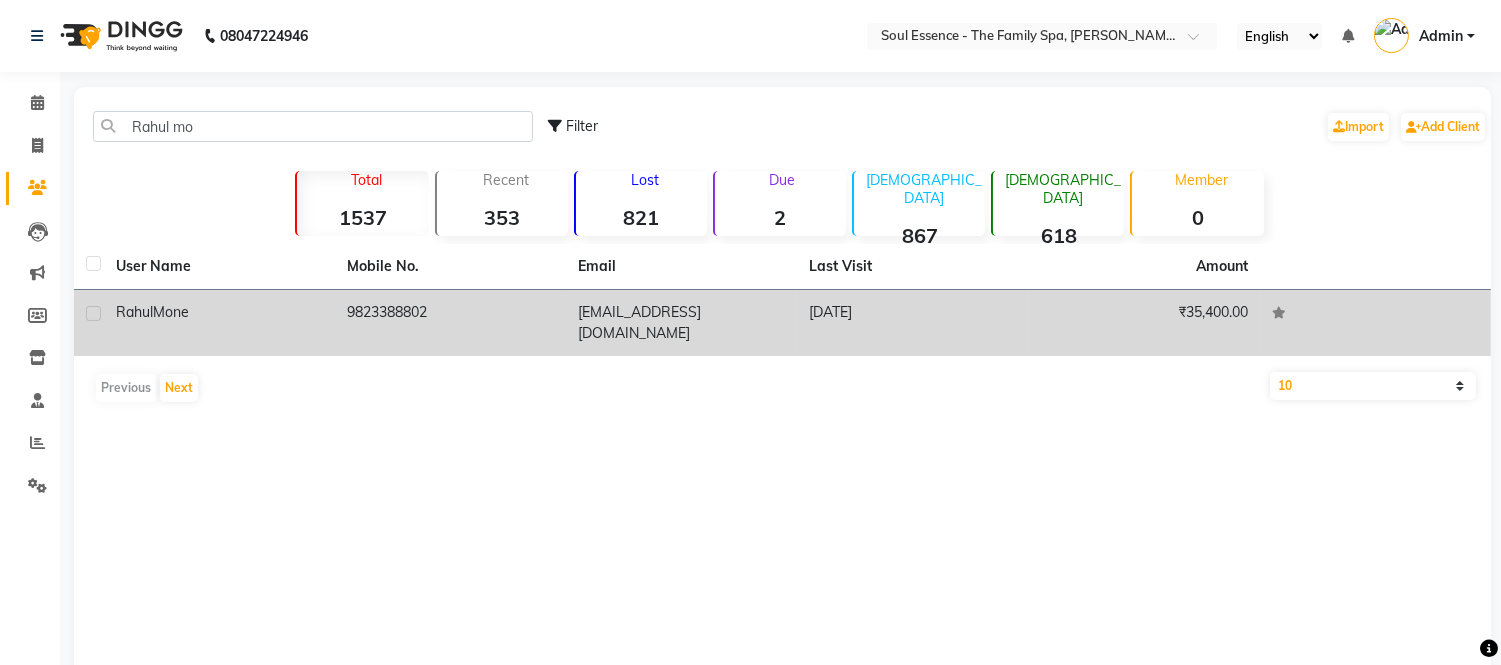 click on "9823388802" 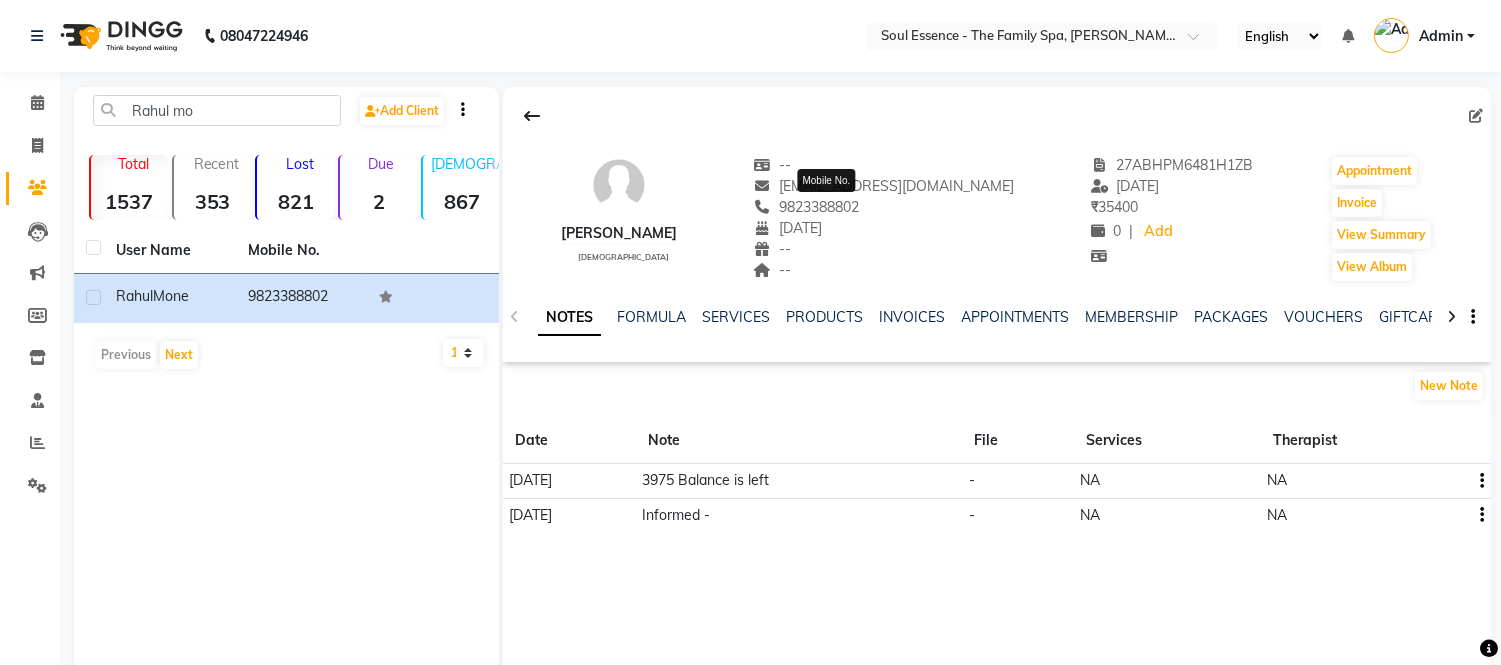 click on "9823388802" 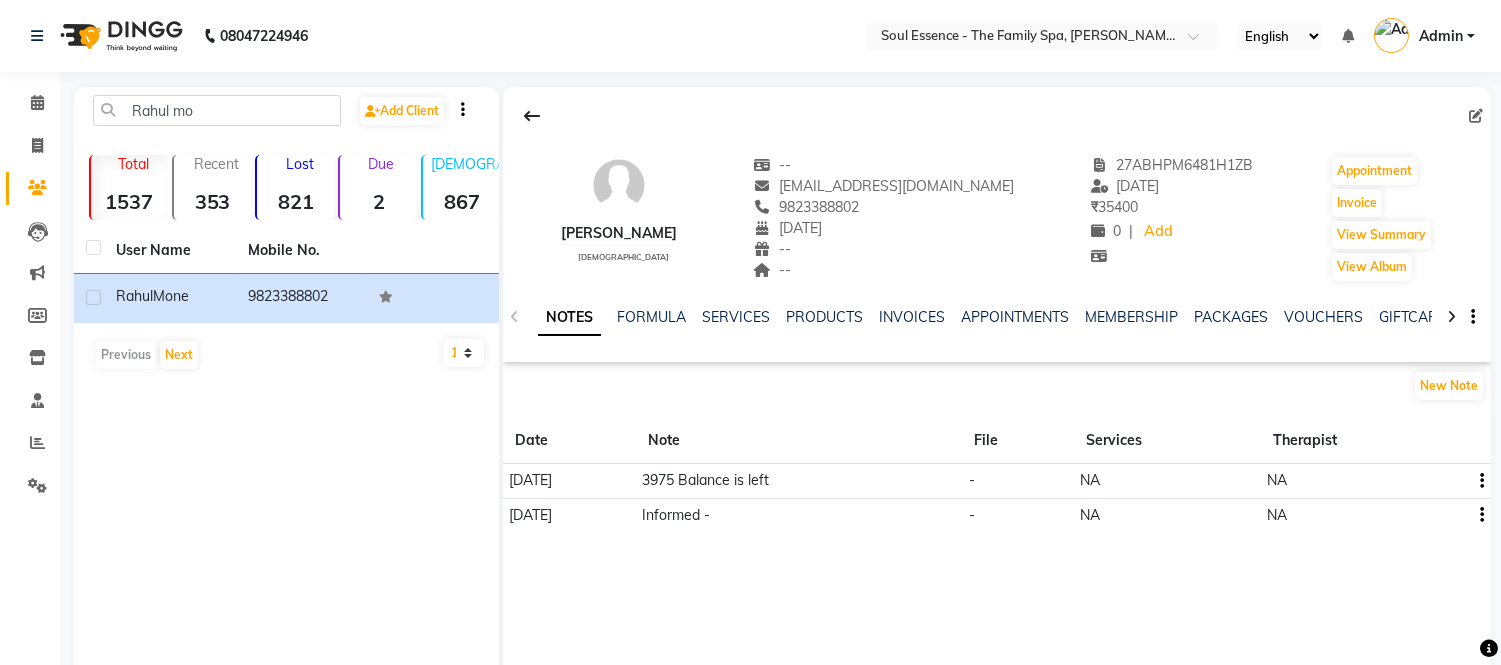 click on "9823388802" 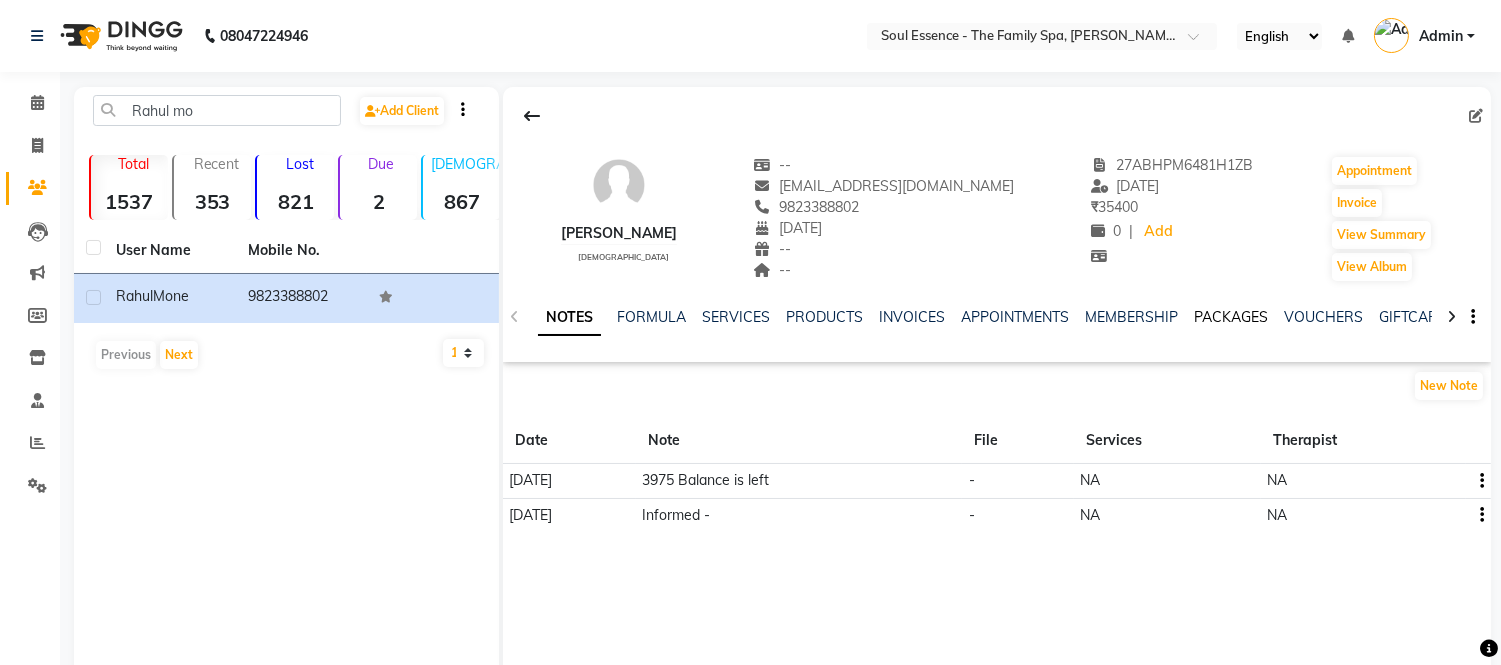 click on "PACKAGES" 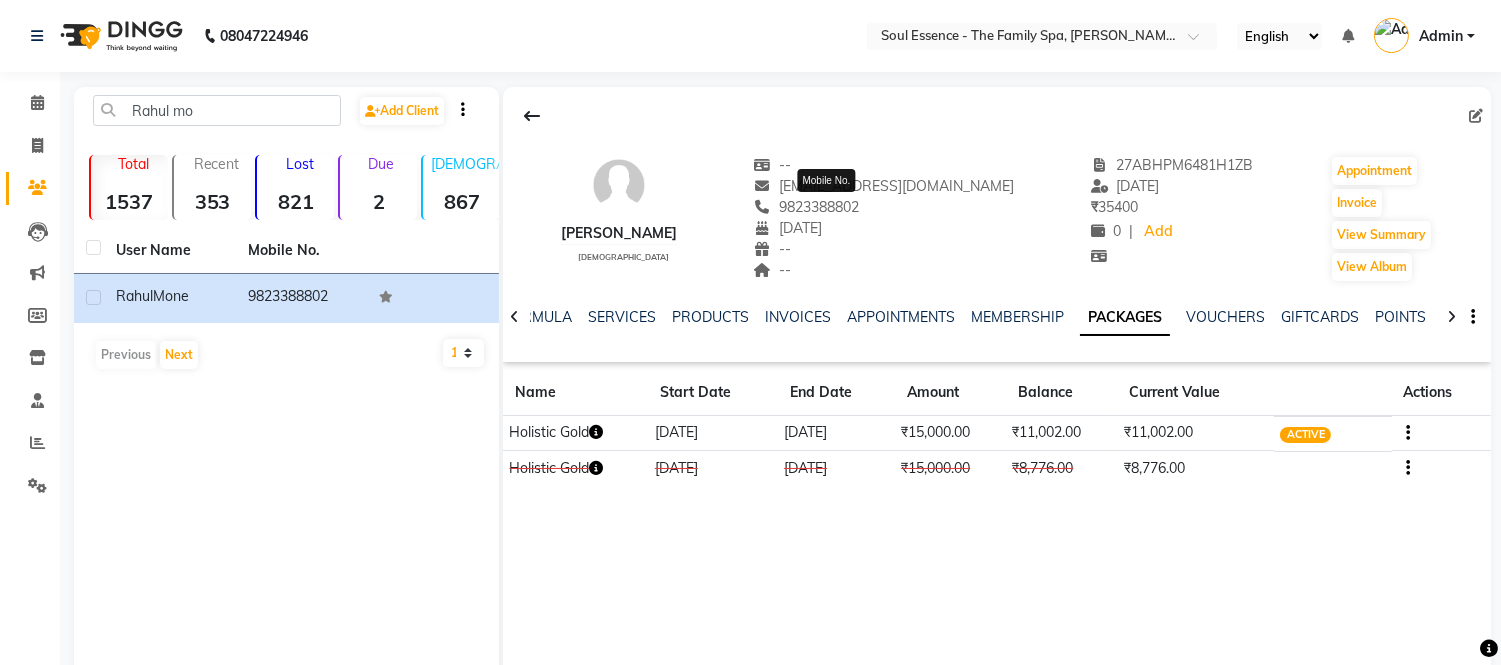 click on "9823388802" 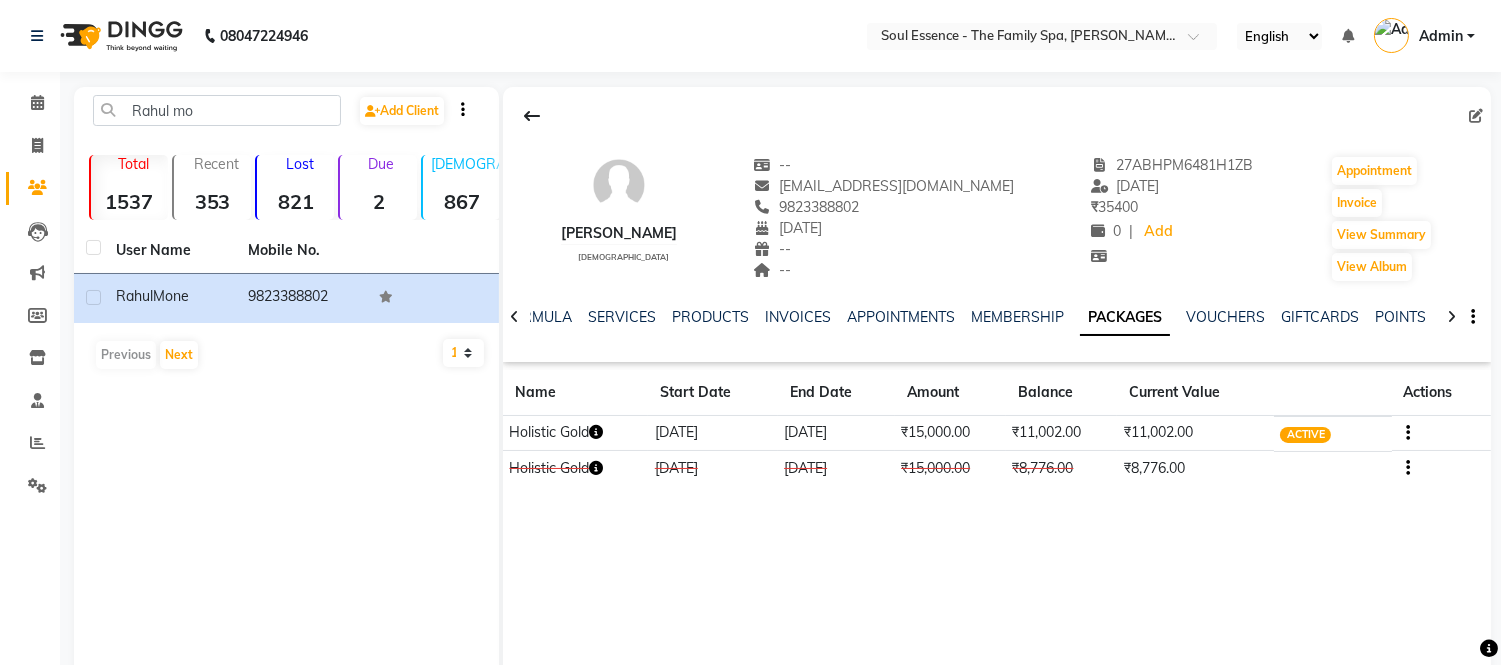 click on "9823388802" 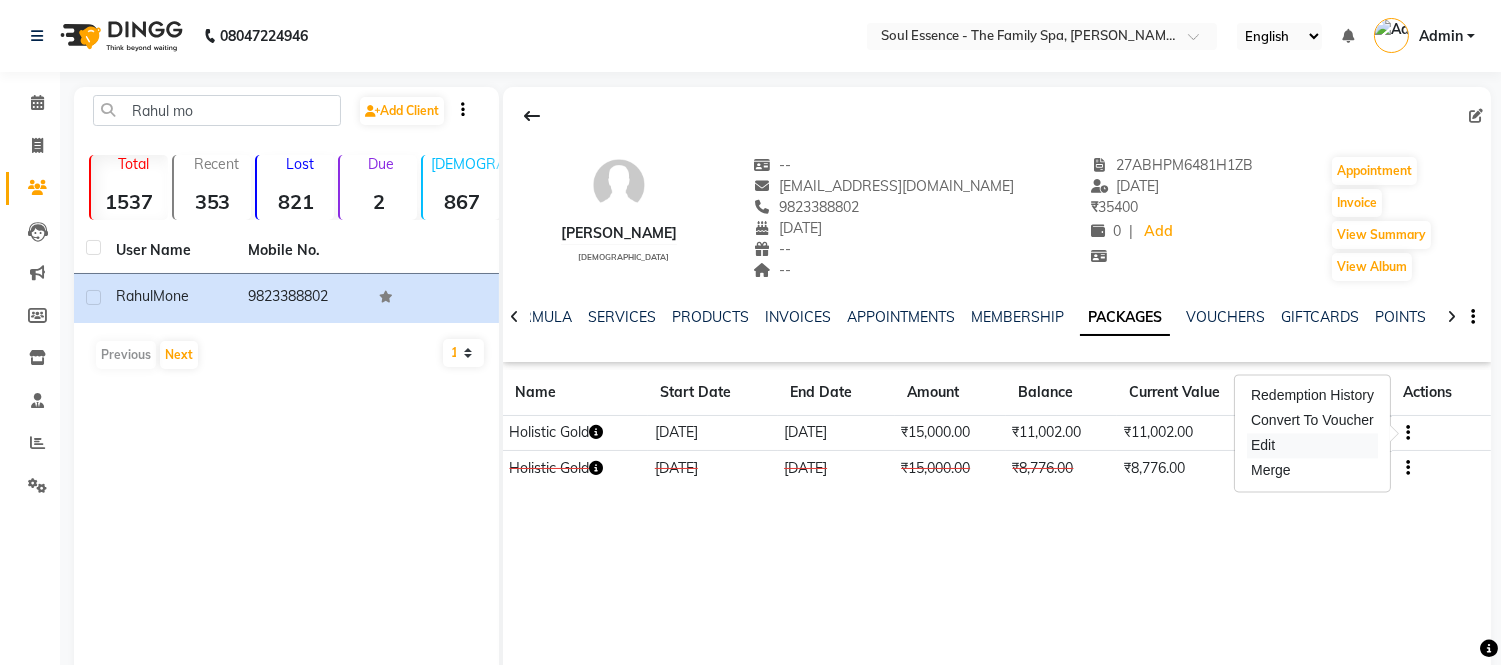click on "Edit" at bounding box center (1312, 445) 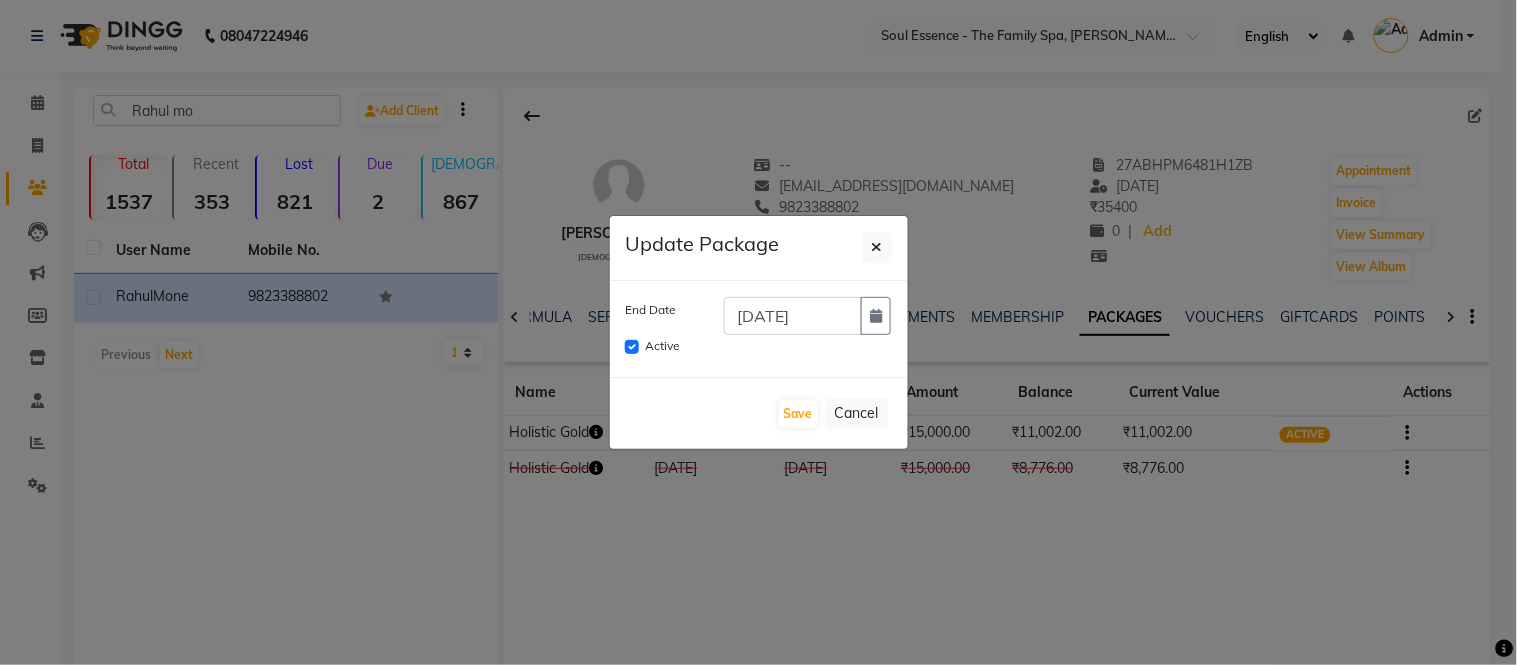 click on "Update Package" 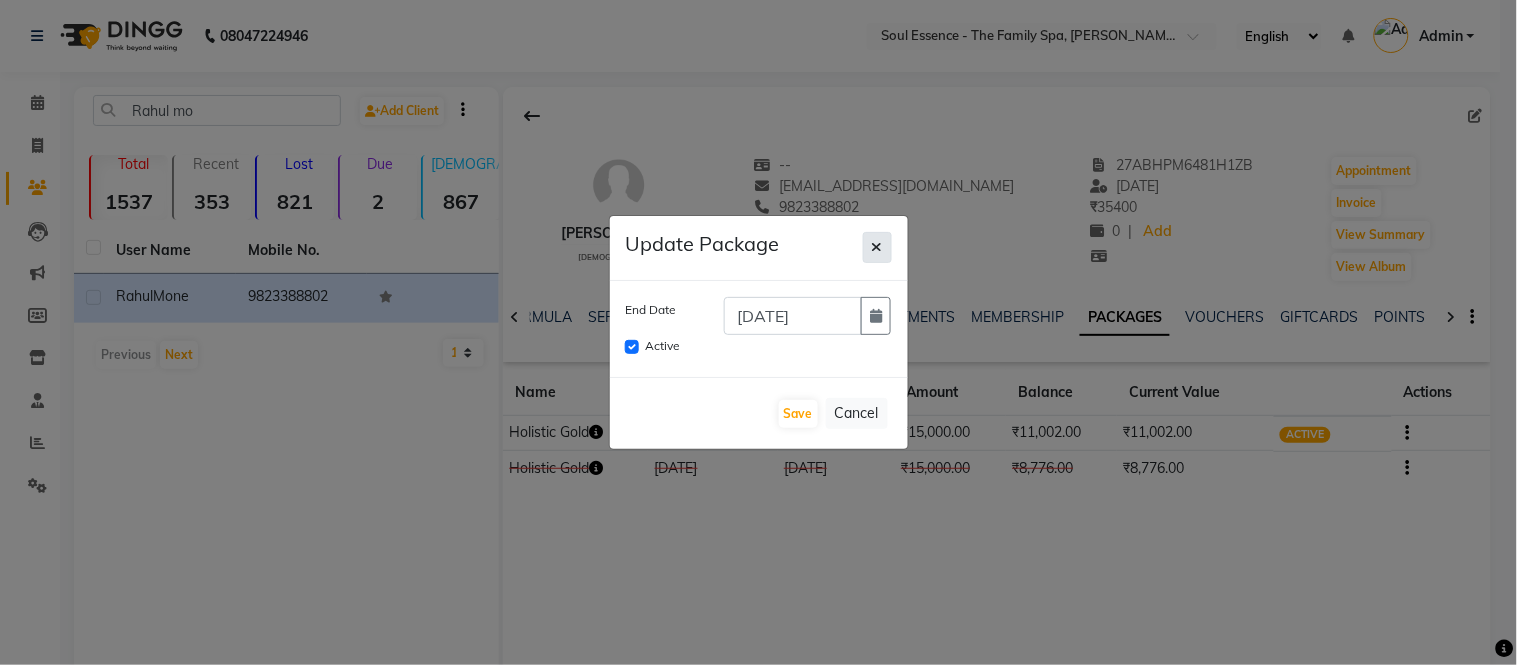 click 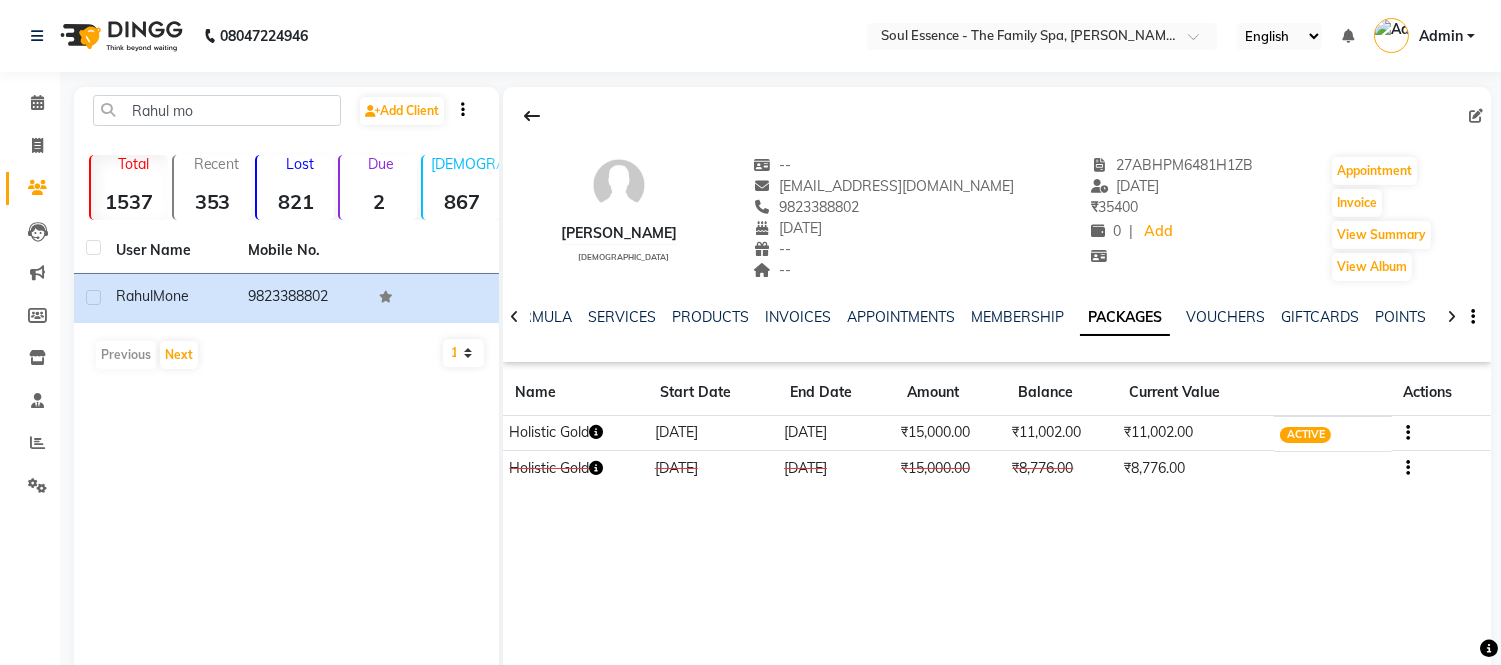 click 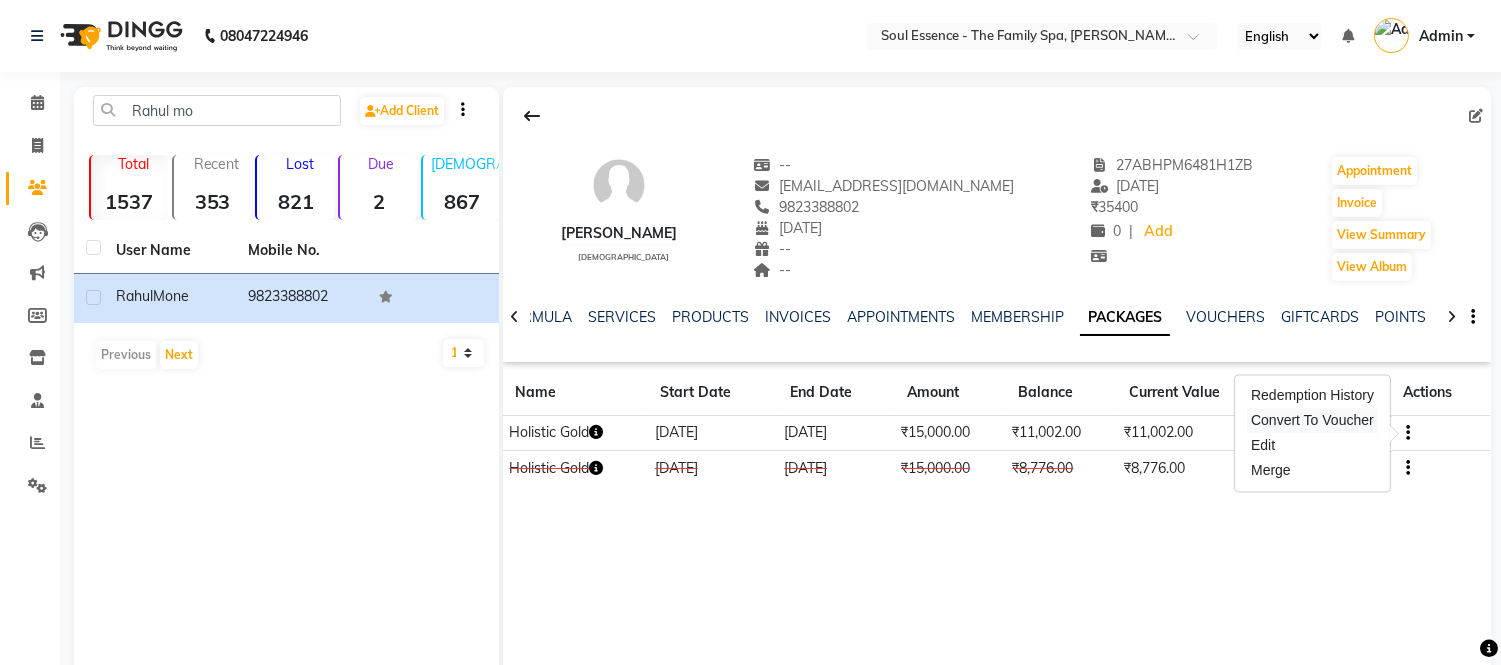 click on "Convert To Voucher" at bounding box center (1312, 420) 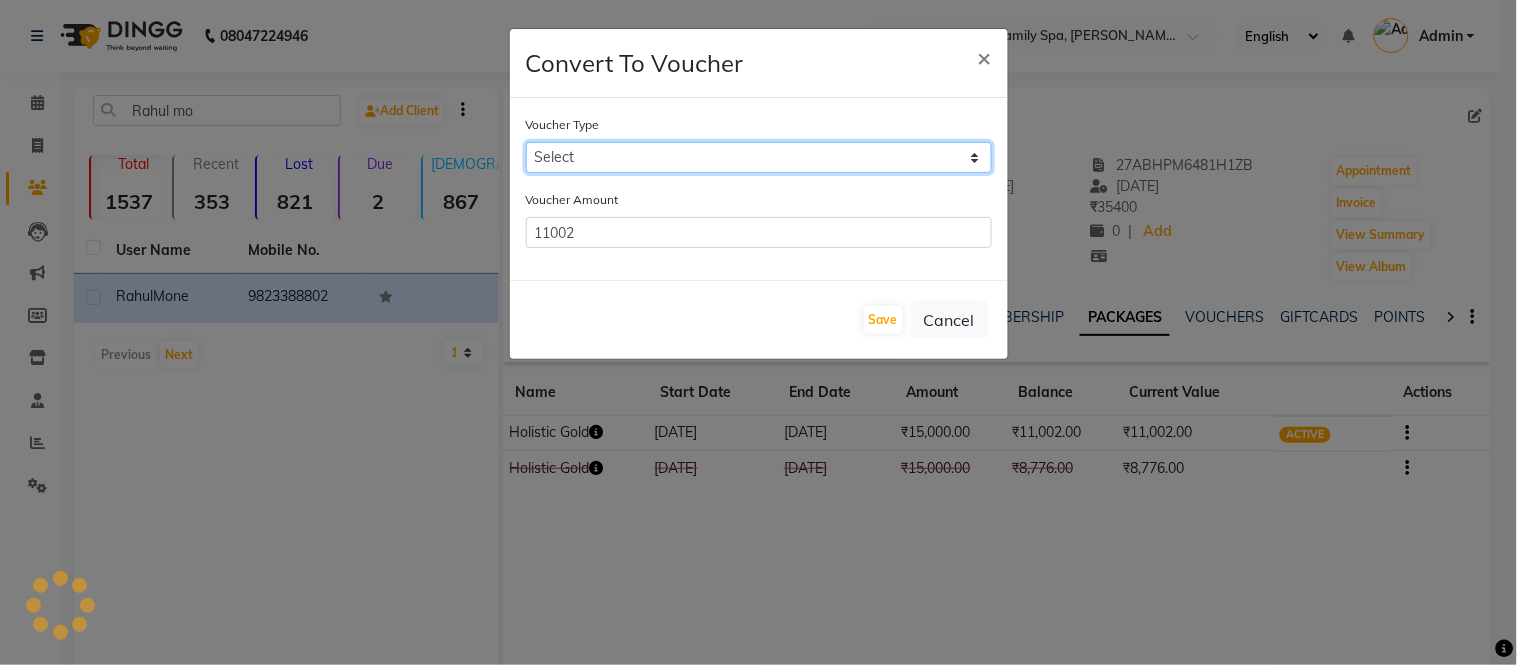 click on "Select" 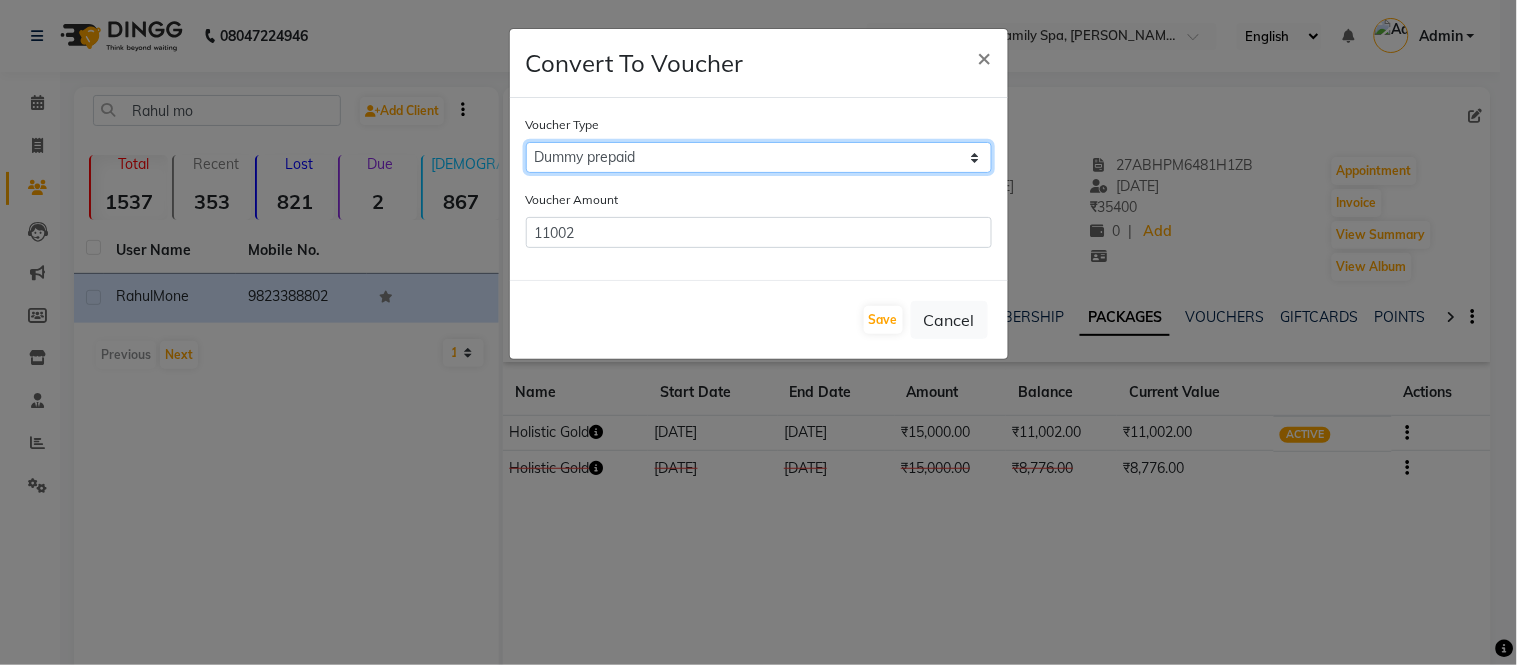 click on "Select Dummy prepaid Dummy voucher Rs 4000 Rs 2000 Gift Card Gift Card" 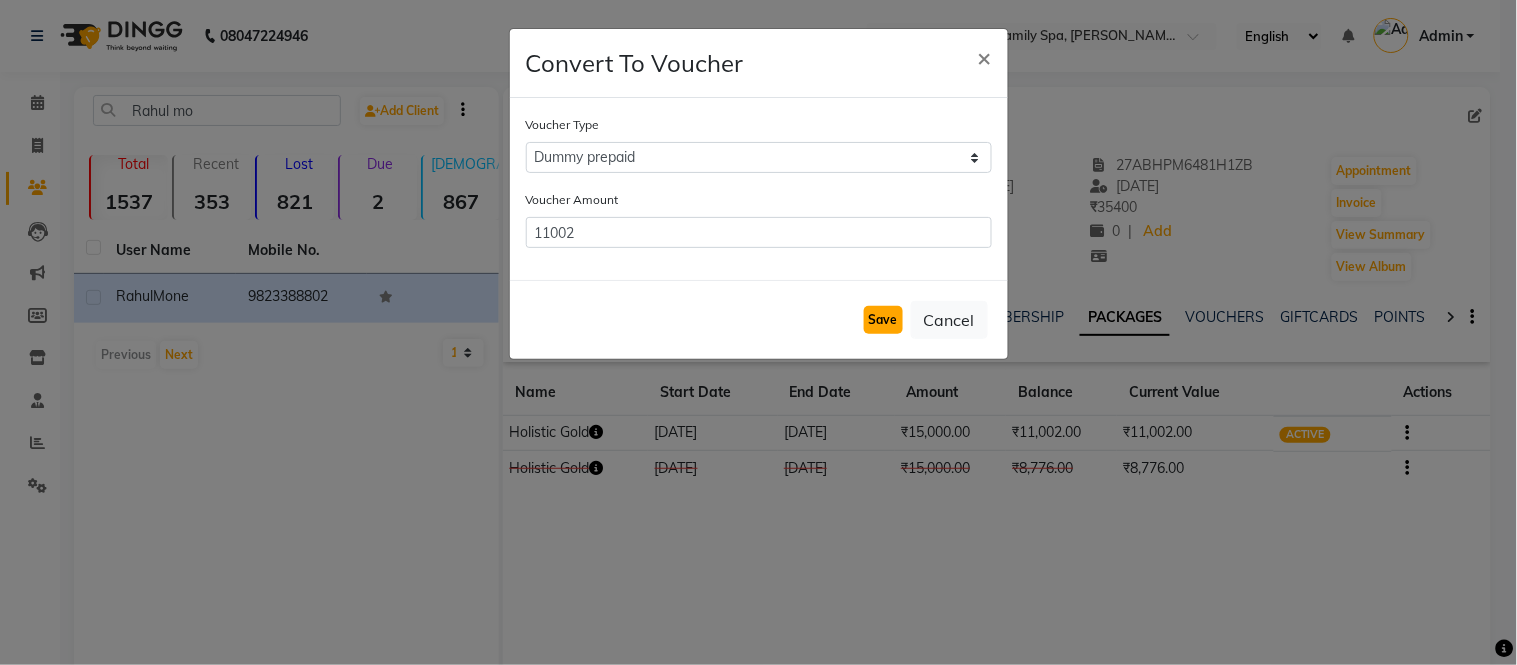 click on "Save" 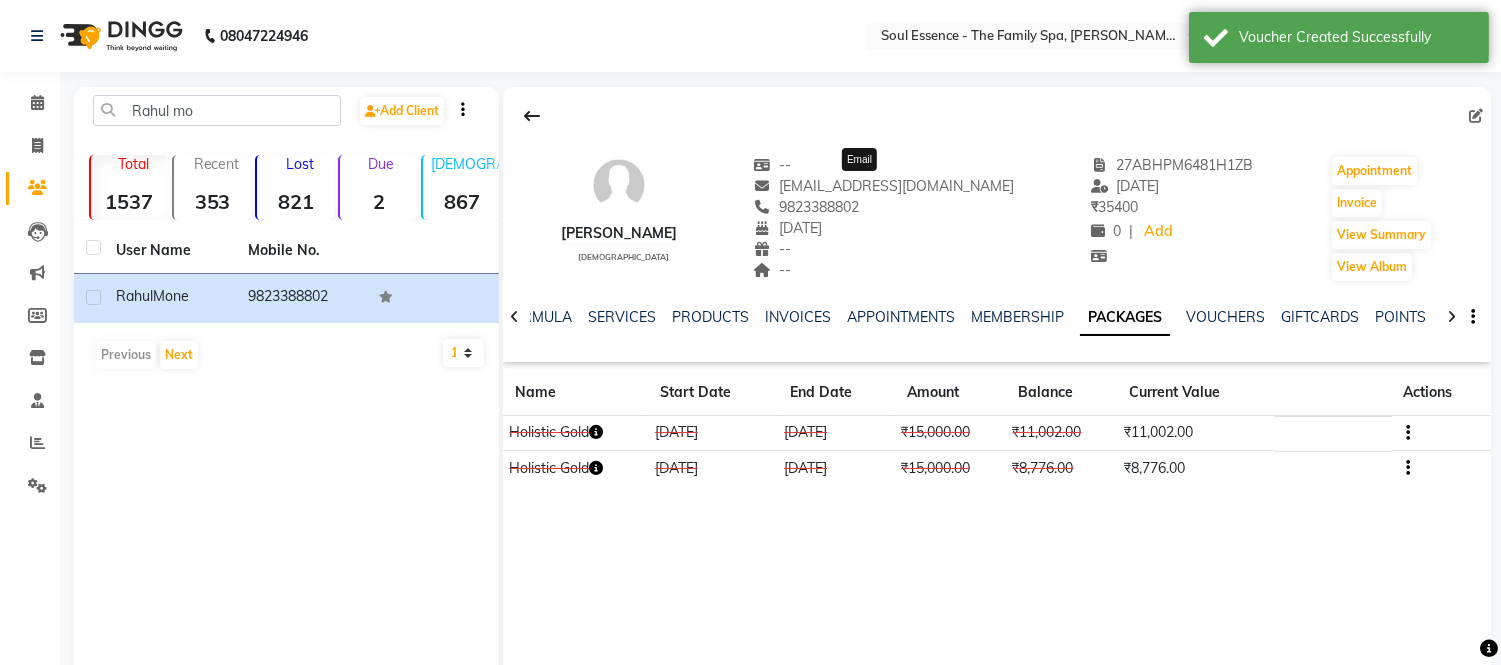 click on "9823388802" 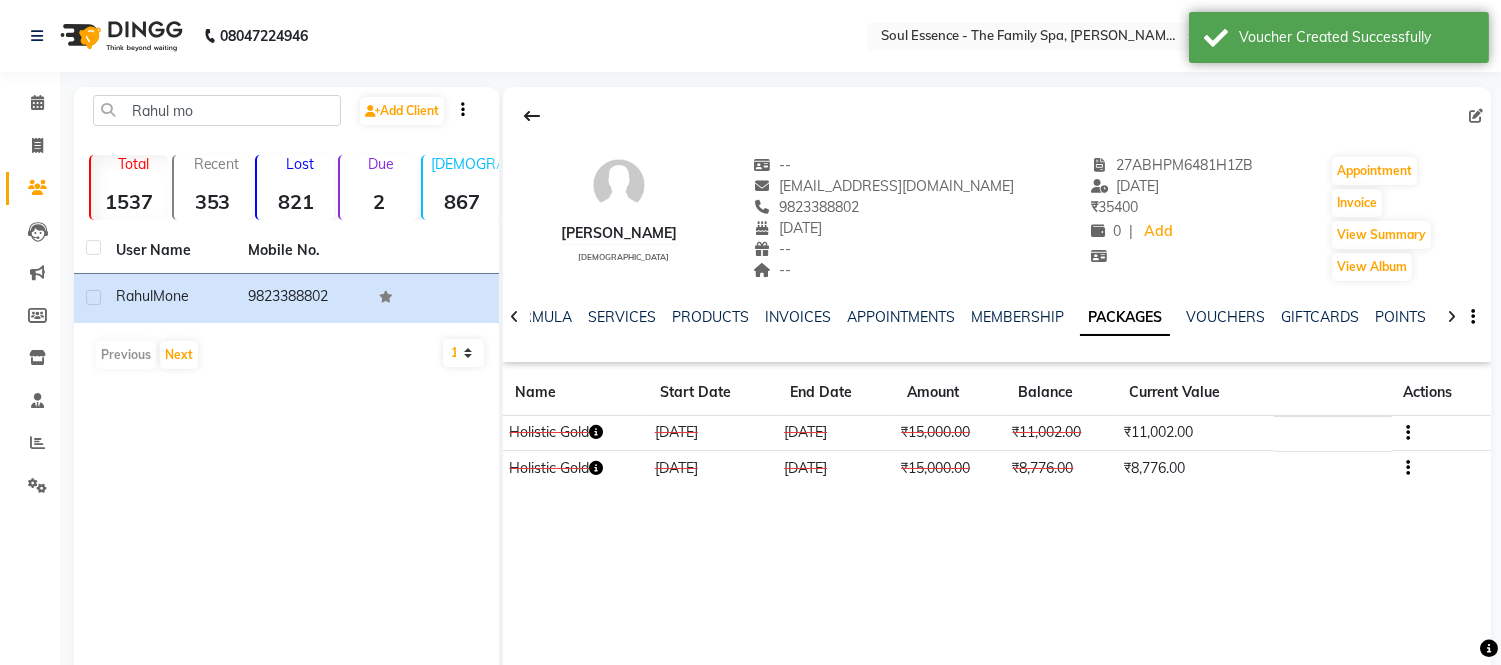click on "9823388802" 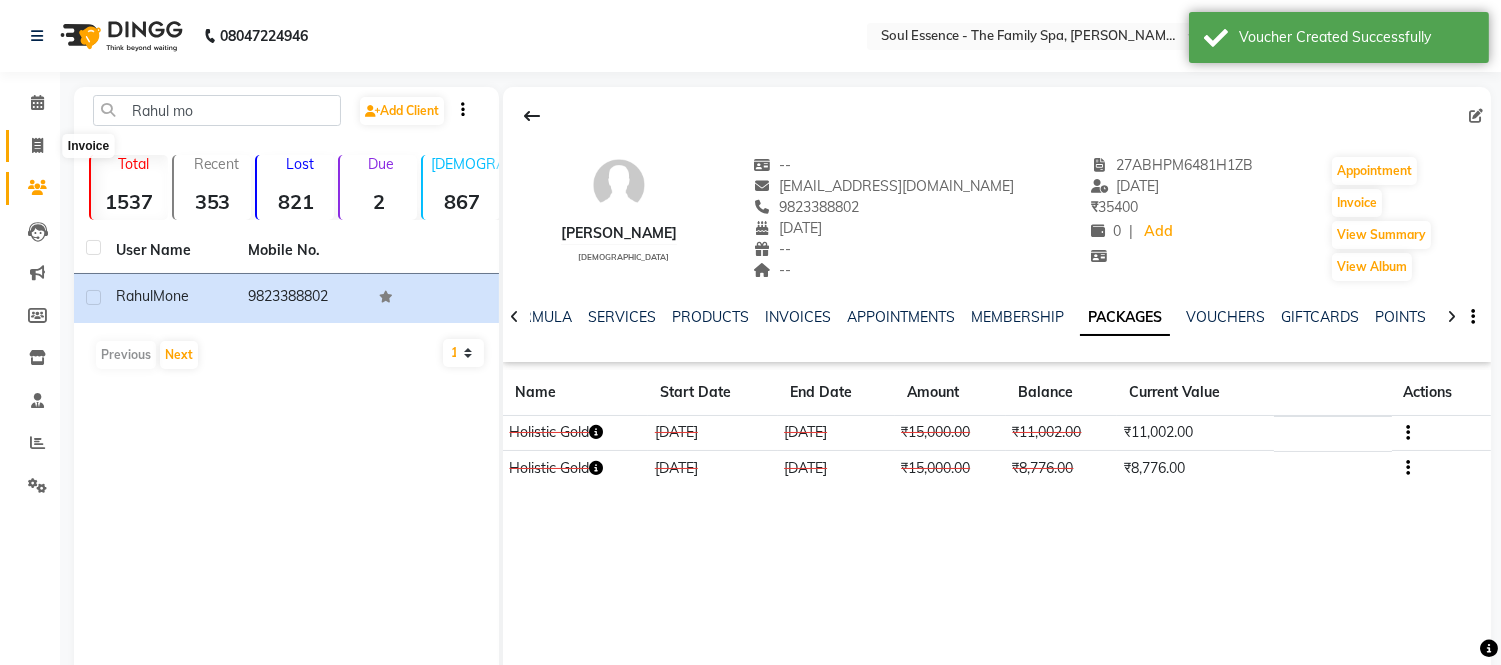 click on "Invoice" 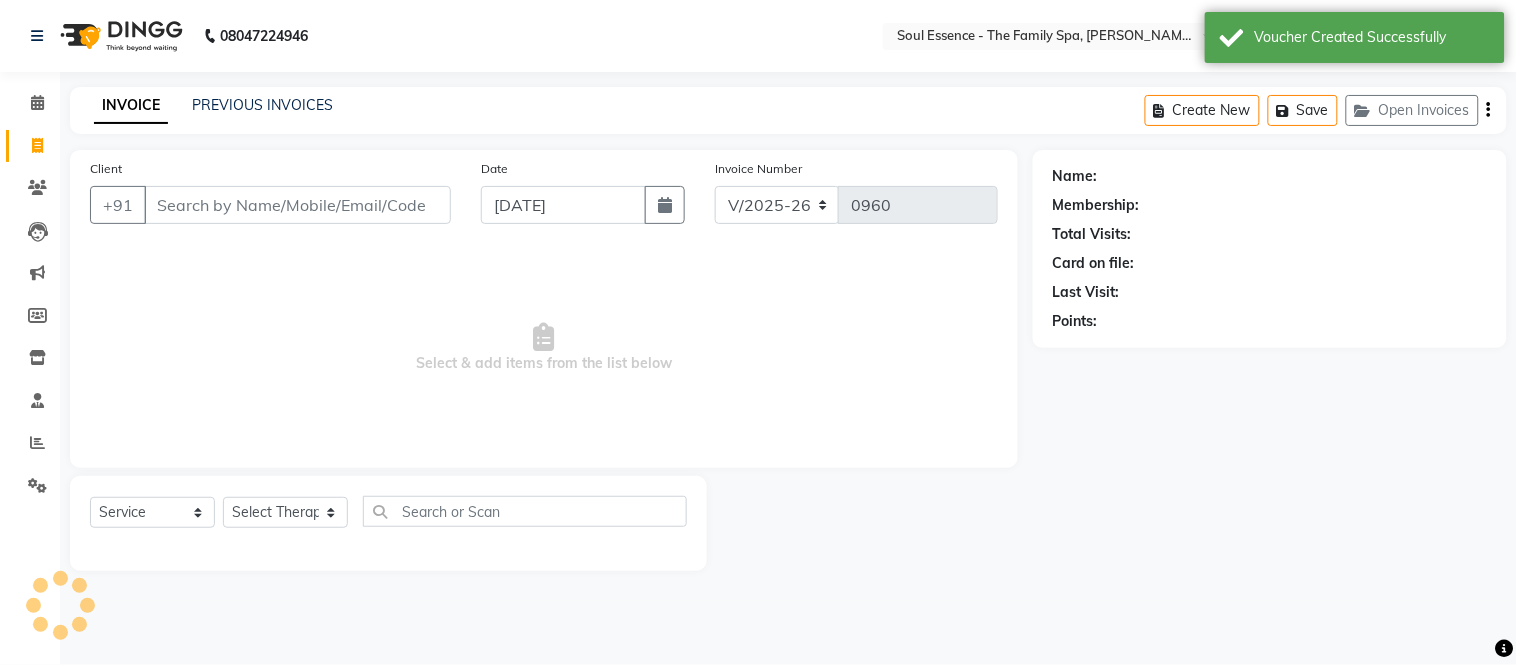click on "Client" at bounding box center [297, 205] 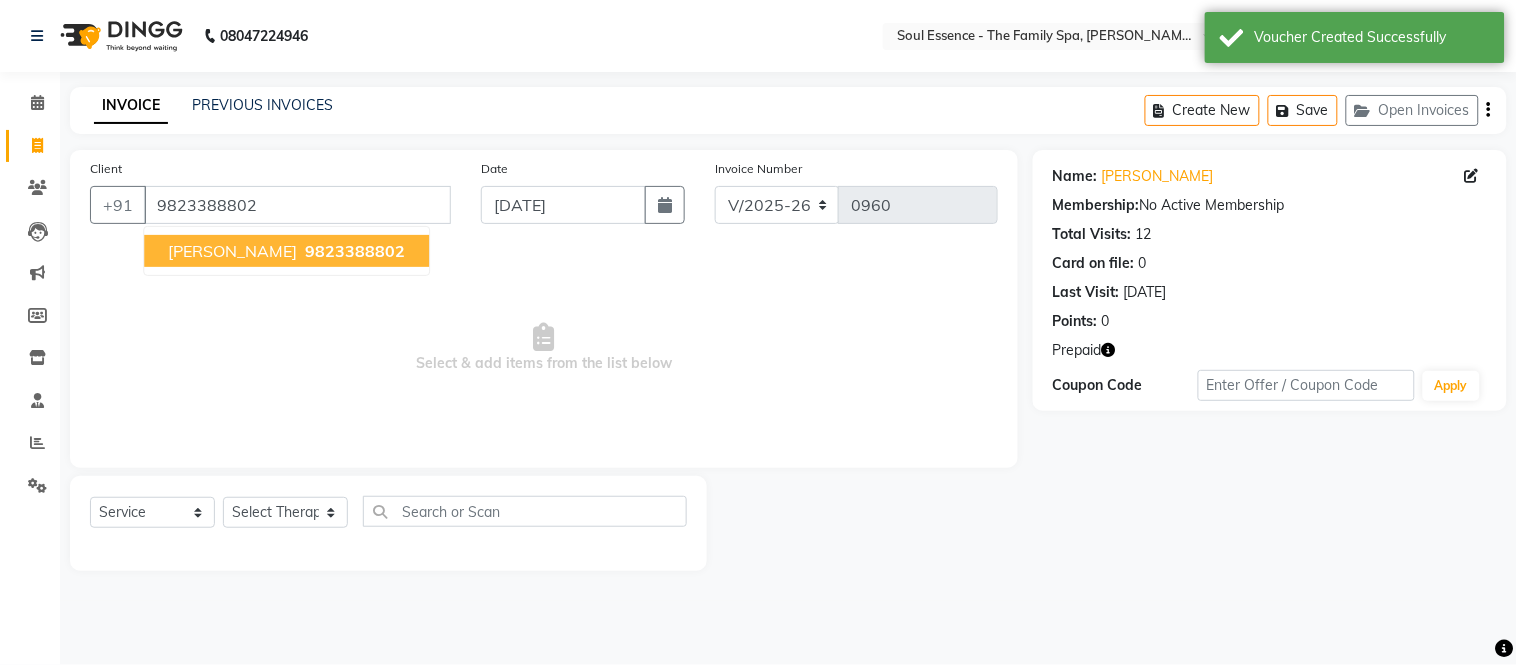 click on "[PERSON_NAME]" at bounding box center [232, 251] 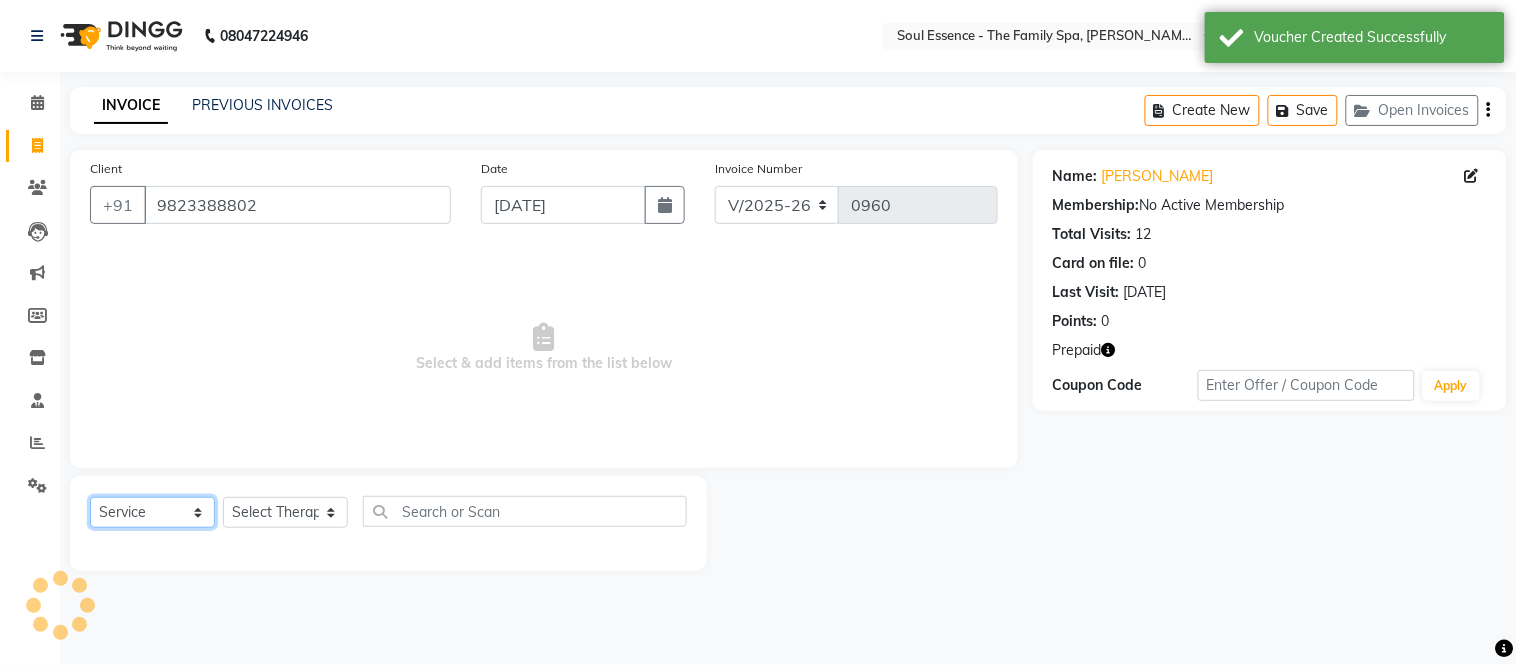 click on "Select  Service  Product  Membership  Package Voucher Prepaid Gift Card" 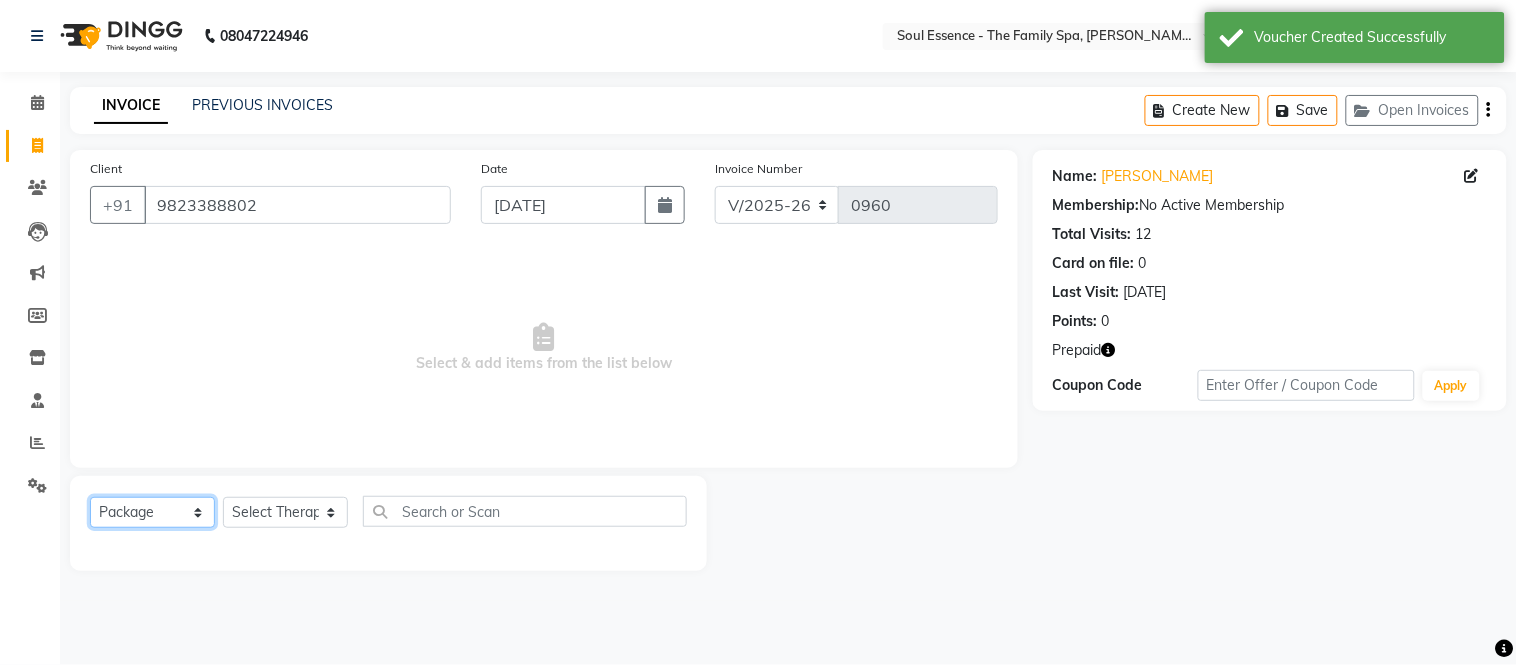 click on "Select  Service  Product  Membership  Package Voucher Prepaid Gift Card" 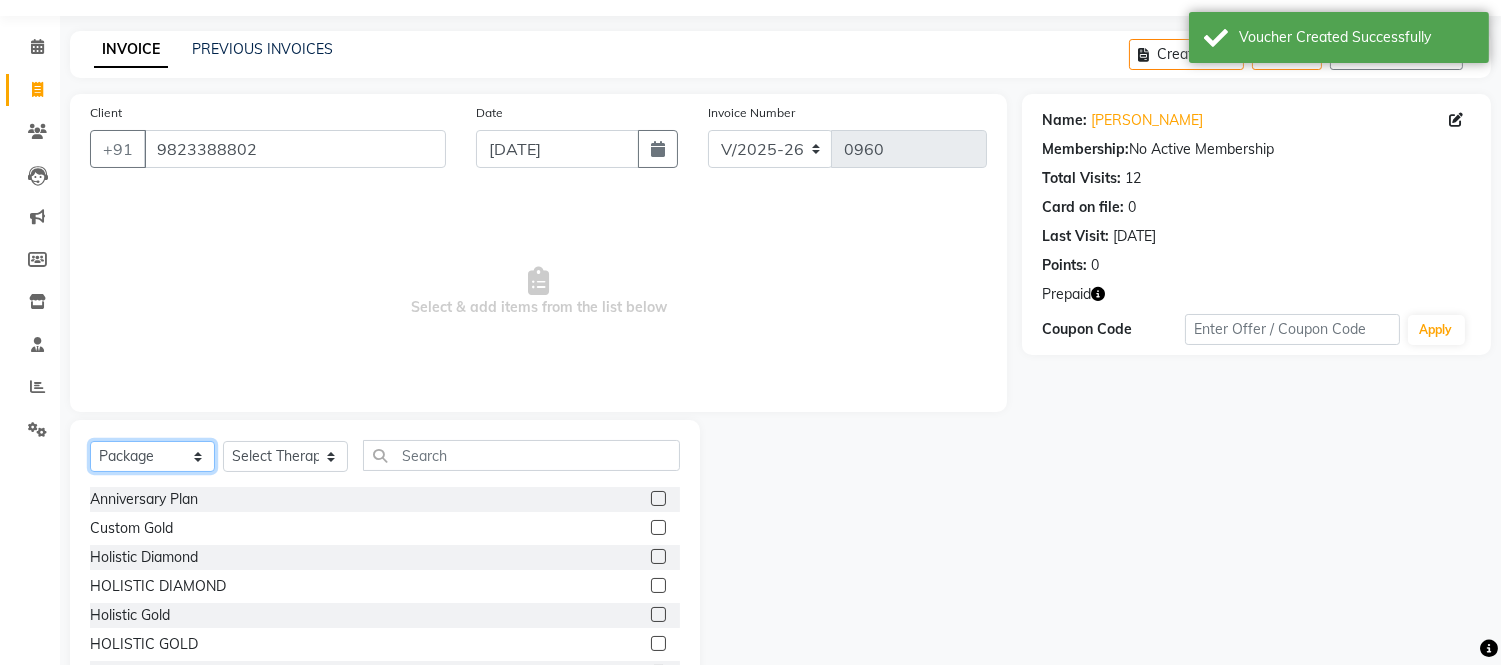 scroll, scrollTop: 135, scrollLeft: 0, axis: vertical 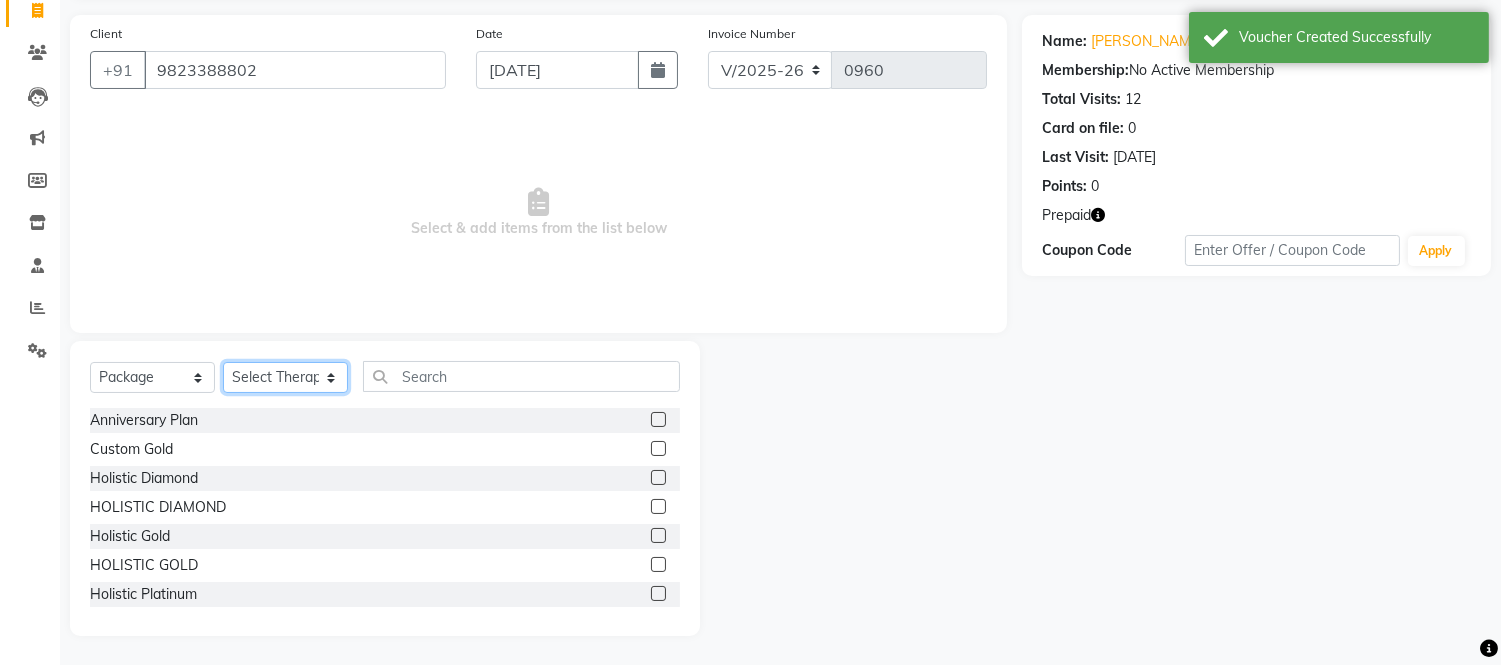 click on "Select Therapist [PERSON_NAME] [PERSON_NAME] Poonam Saheb [PERSON_NAME]" 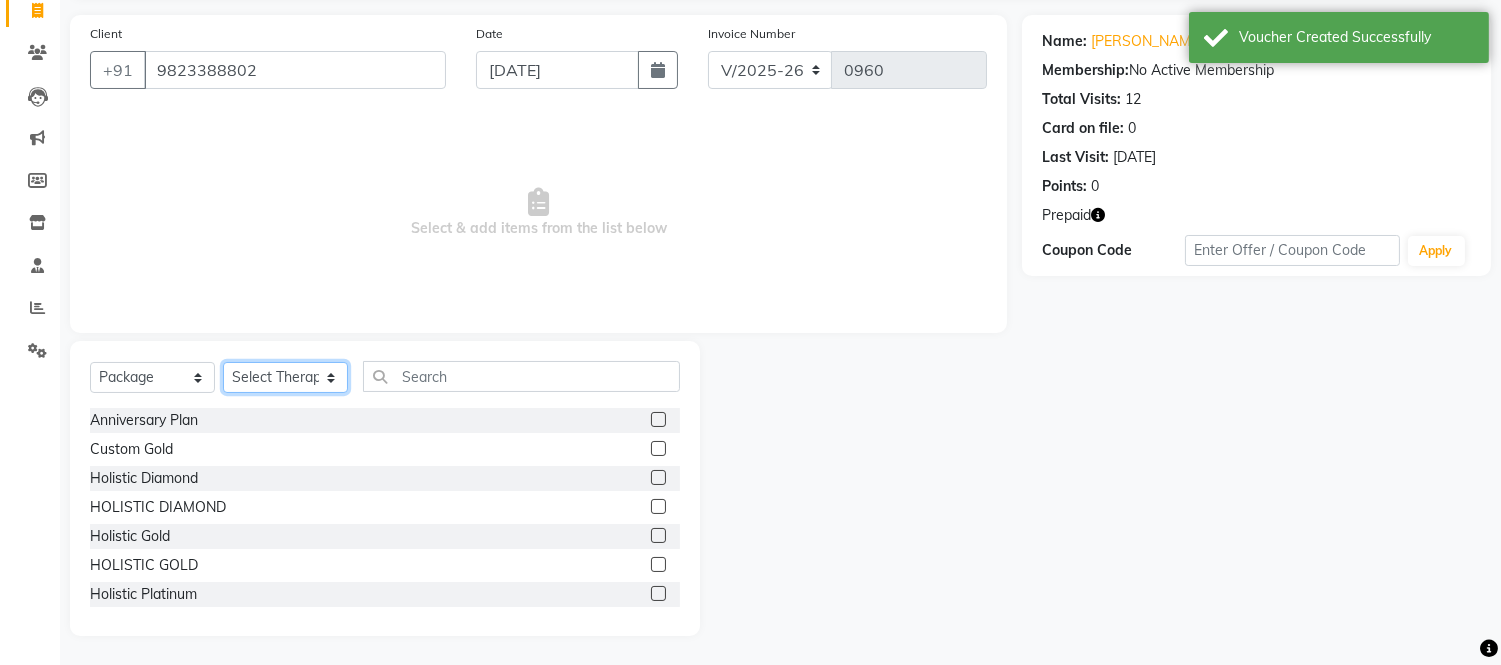 click on "Select Therapist [PERSON_NAME] [PERSON_NAME] Poonam Saheb [PERSON_NAME]" 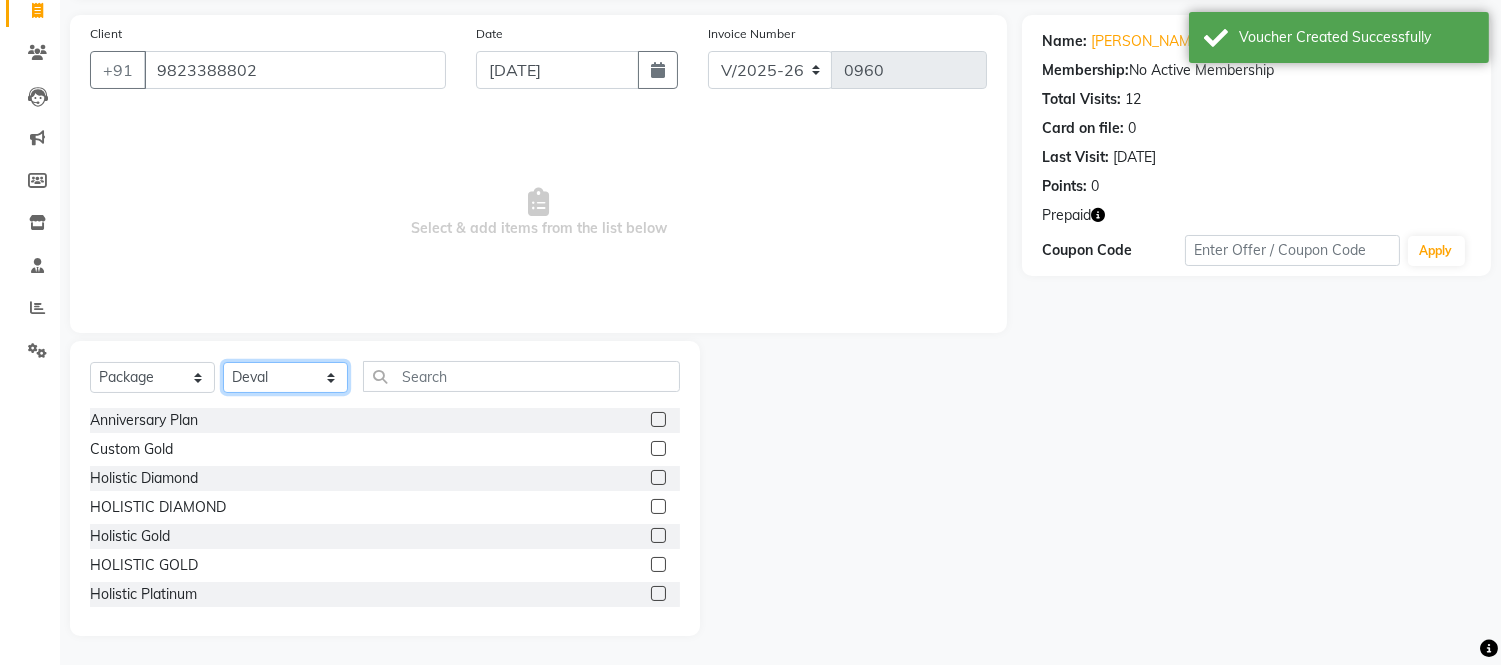 click on "Select Therapist [PERSON_NAME] [PERSON_NAME] Poonam Saheb [PERSON_NAME]" 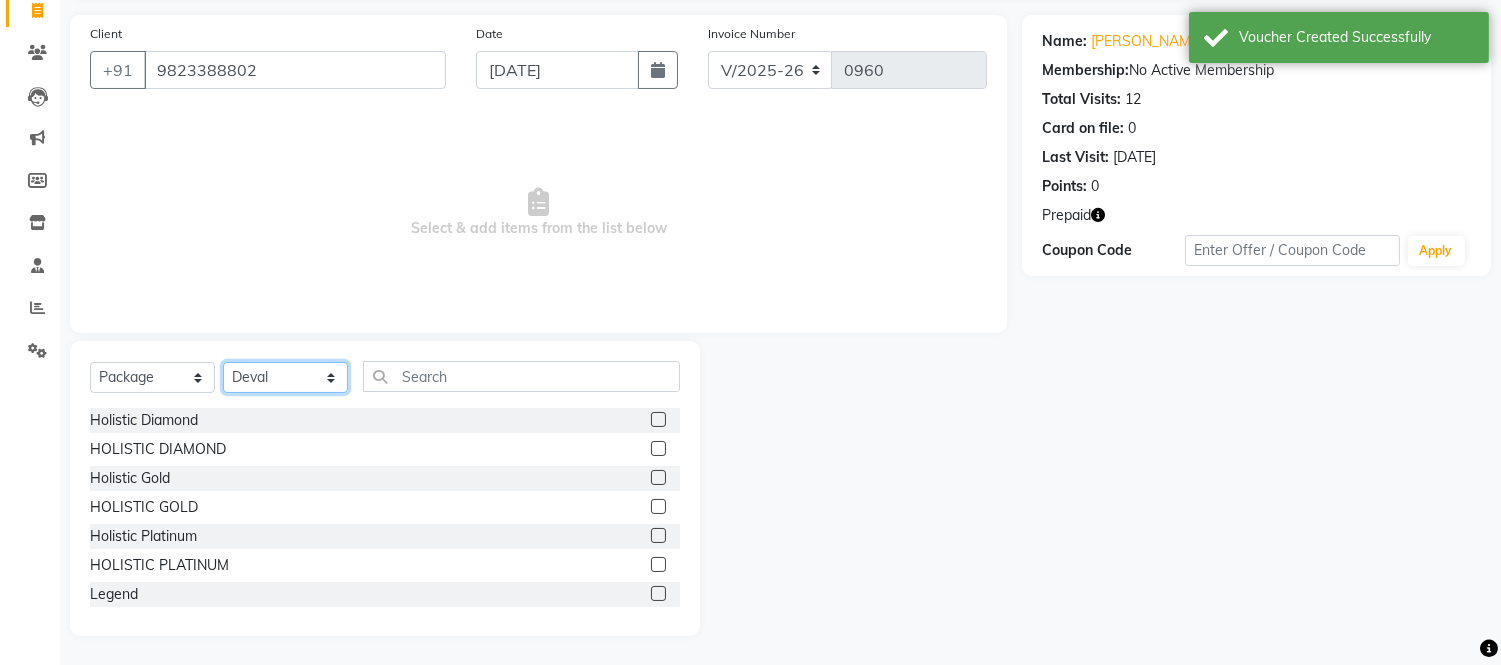 scroll, scrollTop: 90, scrollLeft: 0, axis: vertical 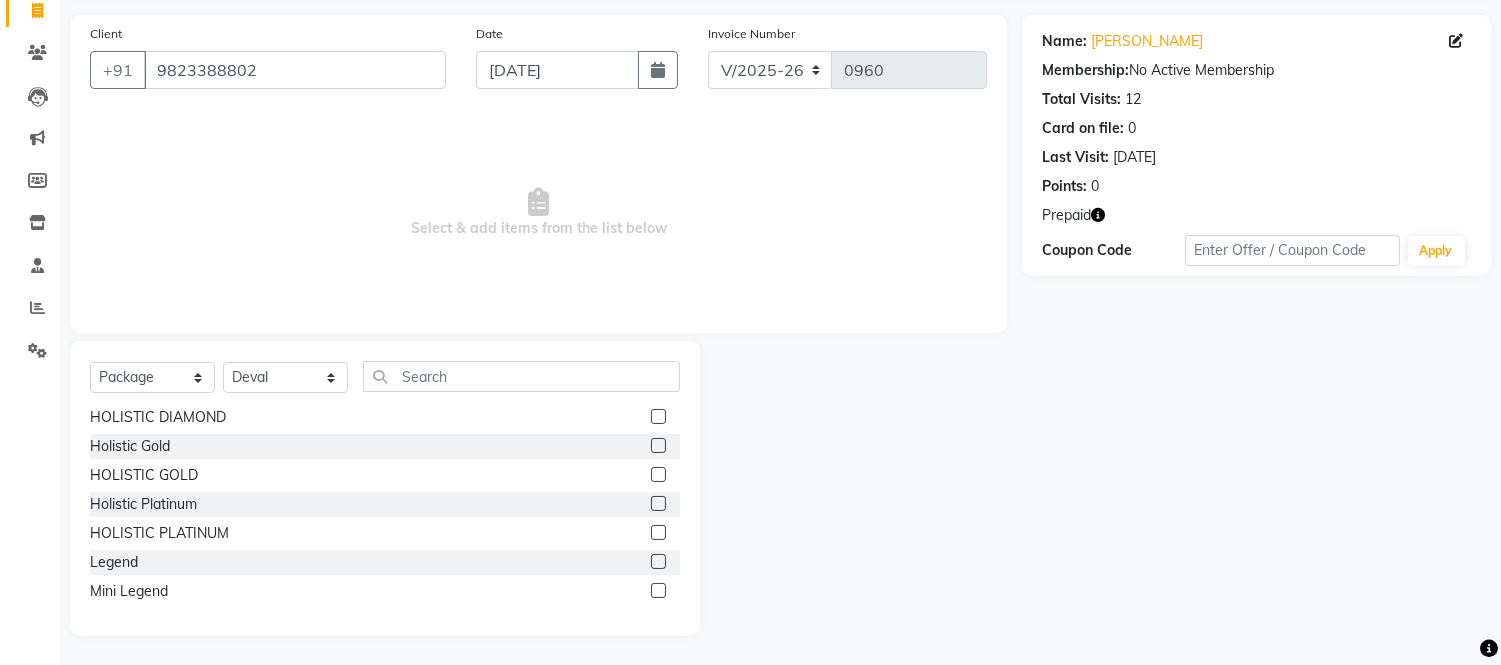 click 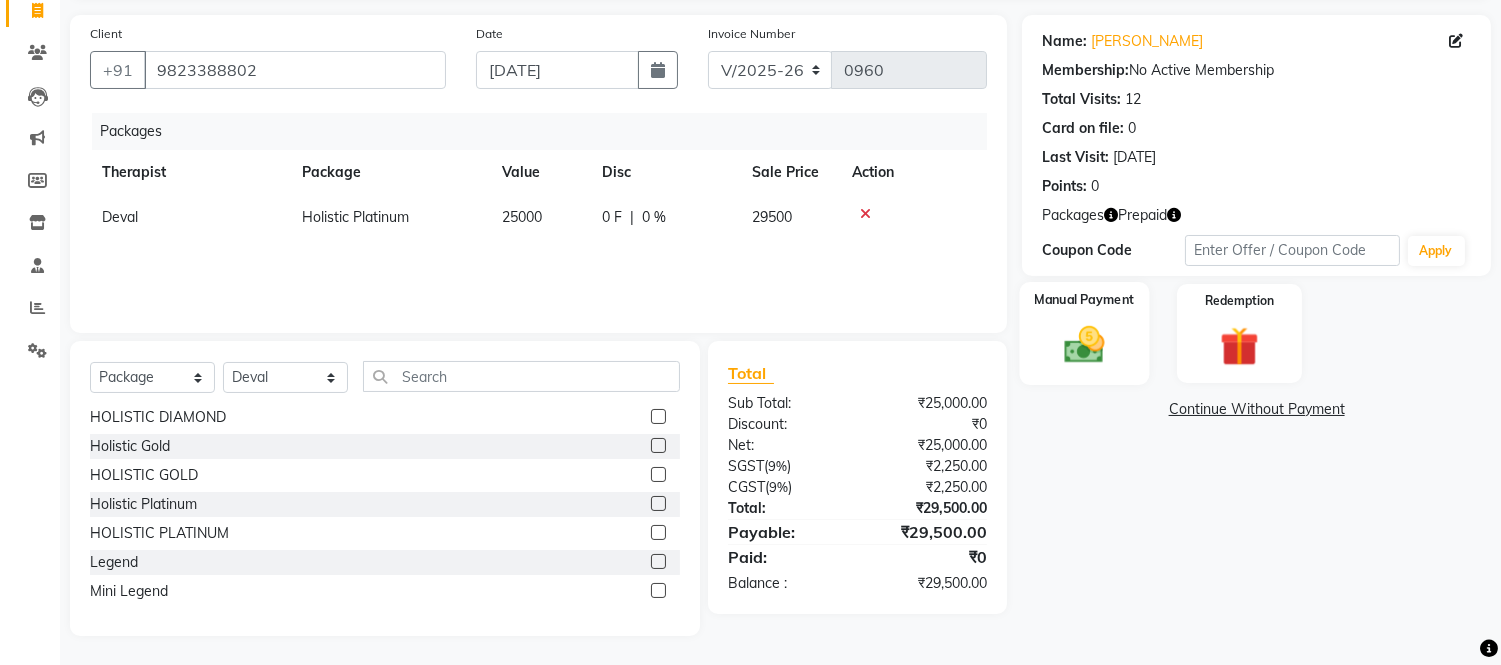 click 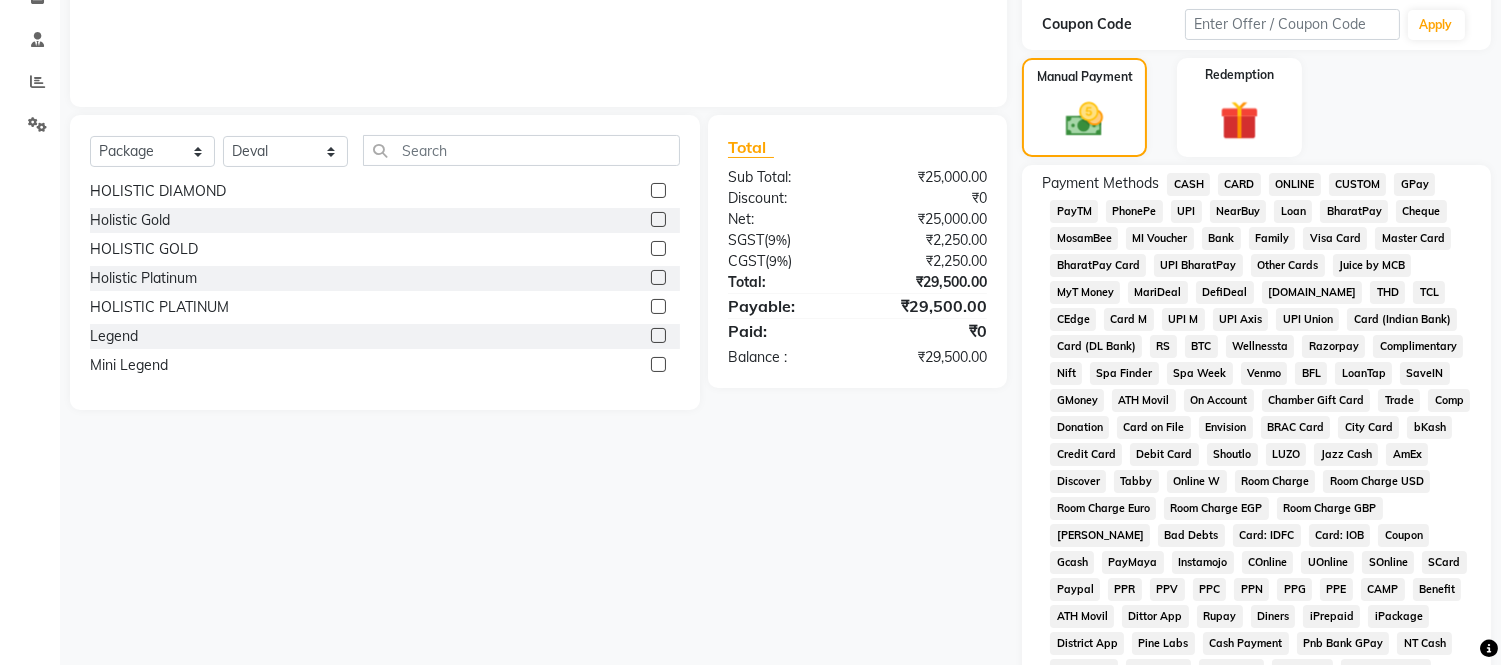 scroll, scrollTop: 357, scrollLeft: 0, axis: vertical 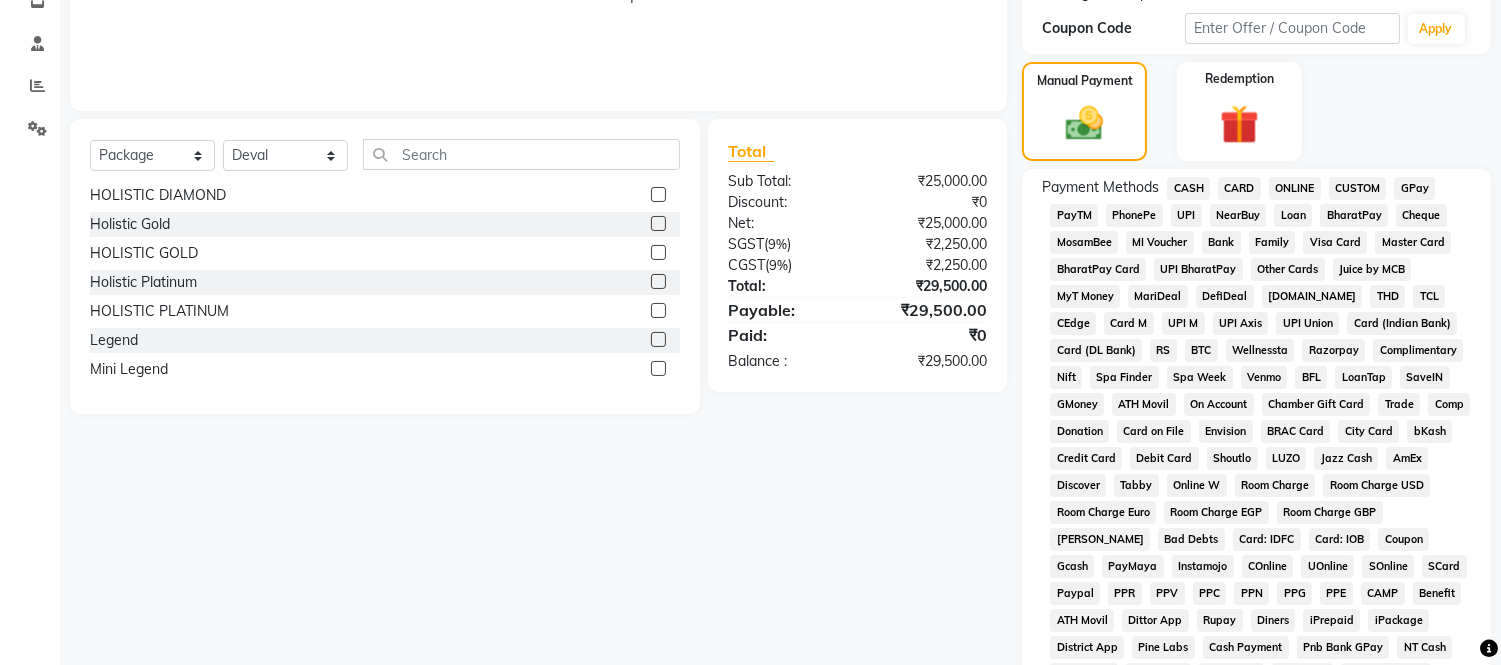 click on "CARD" 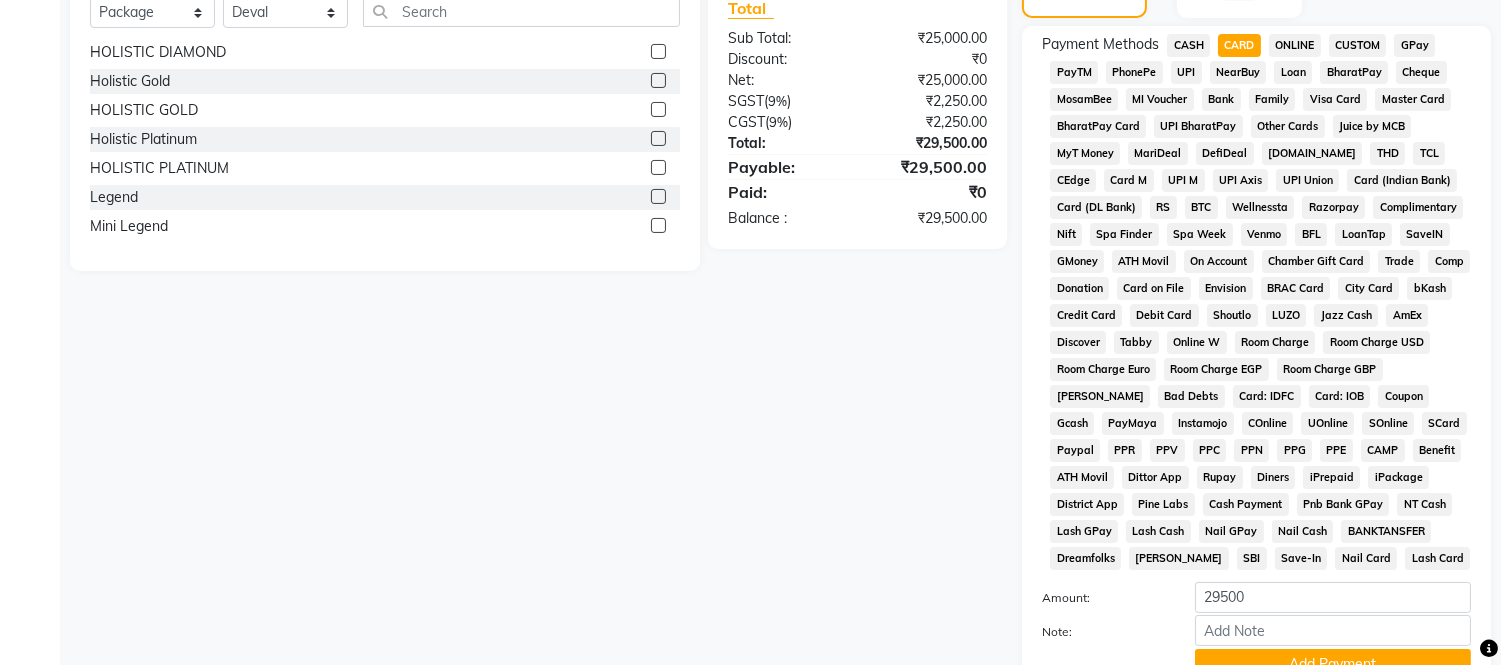 scroll, scrollTop: 580, scrollLeft: 0, axis: vertical 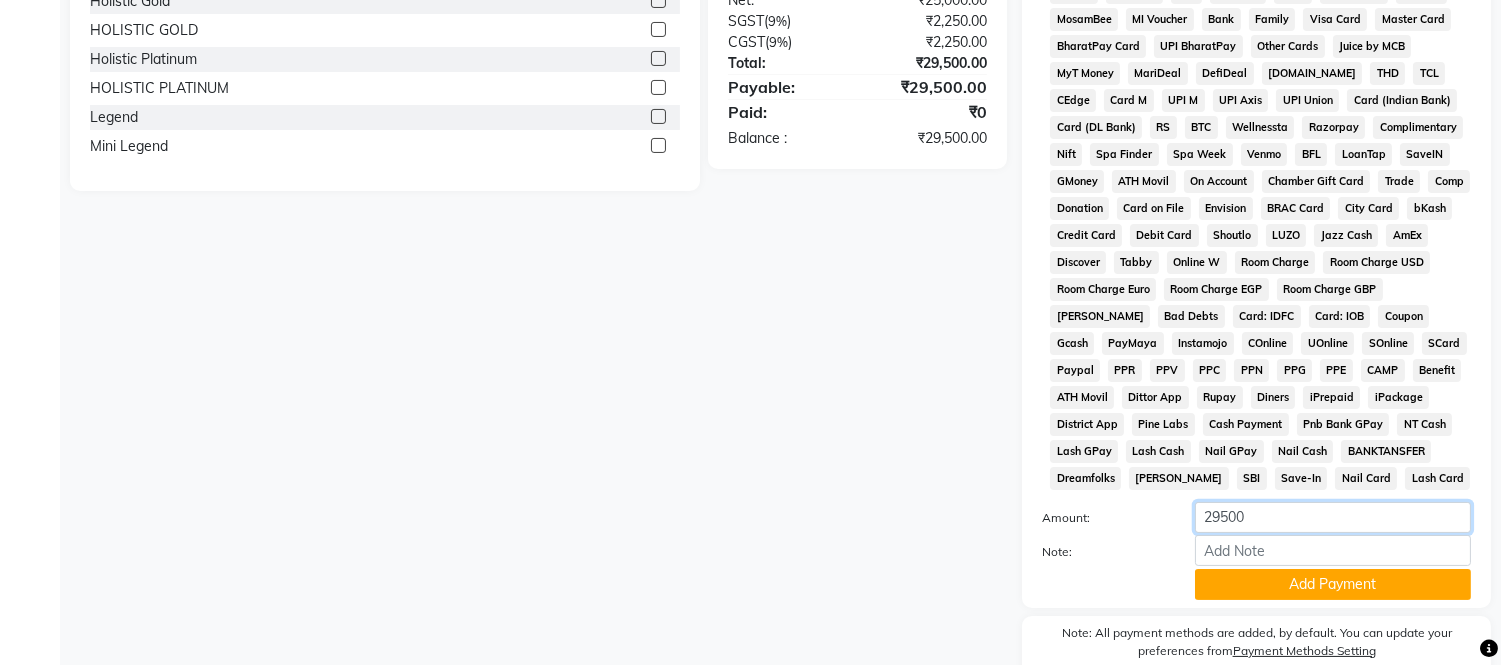 drag, startPoint x: 1271, startPoint y: 534, endPoint x: 956, endPoint y: 514, distance: 315.63428 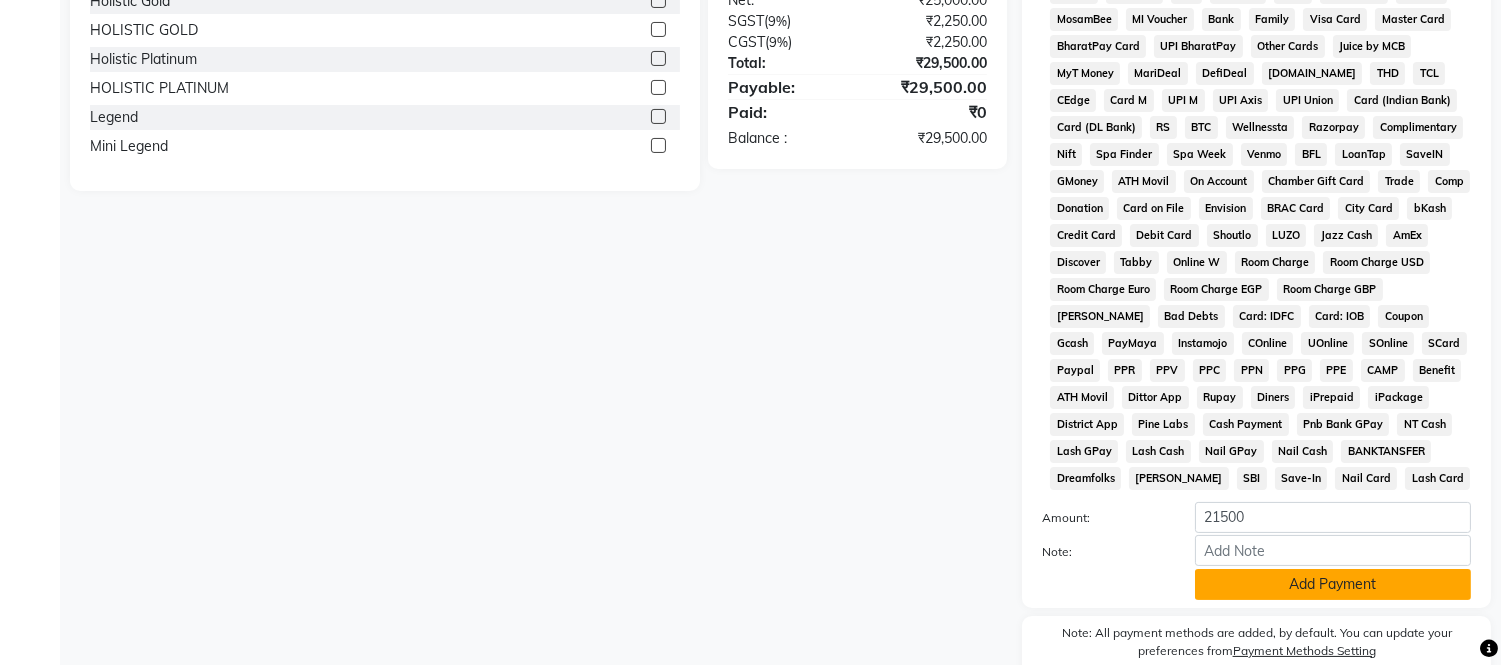 click on "Add Payment" 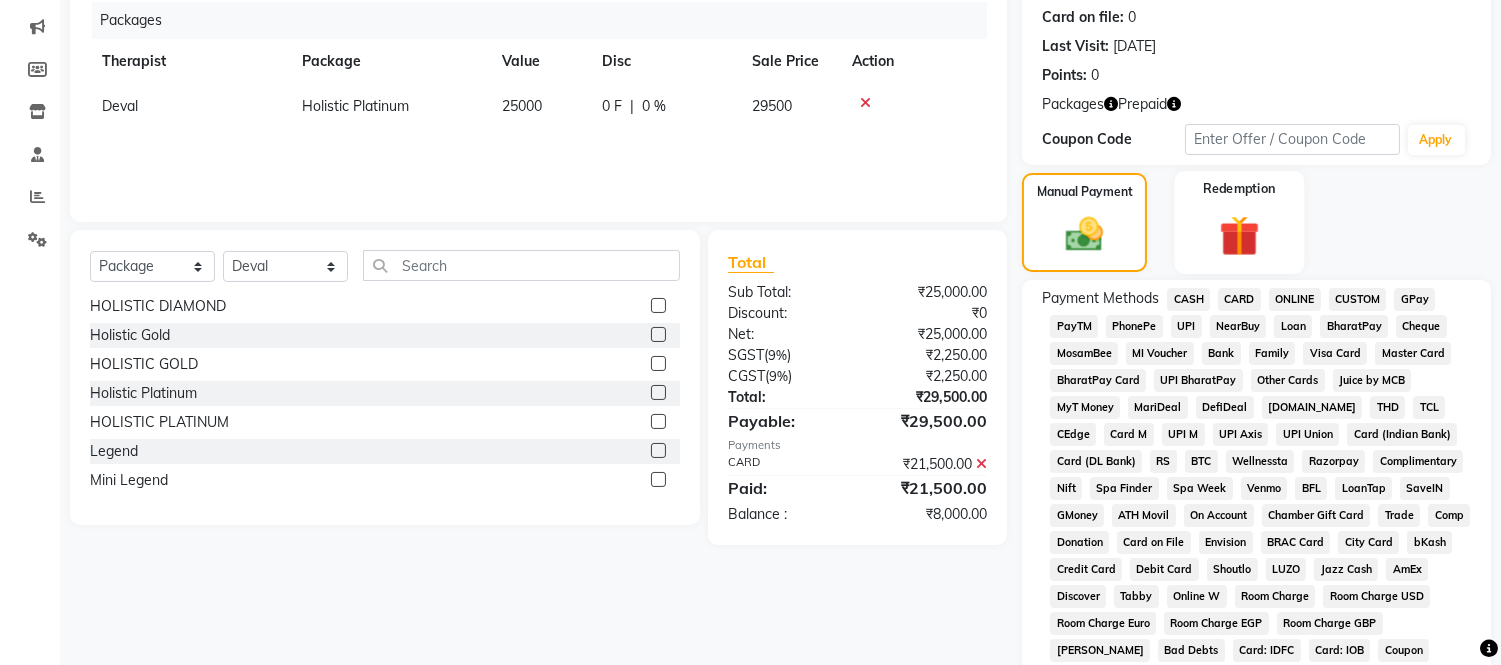 click 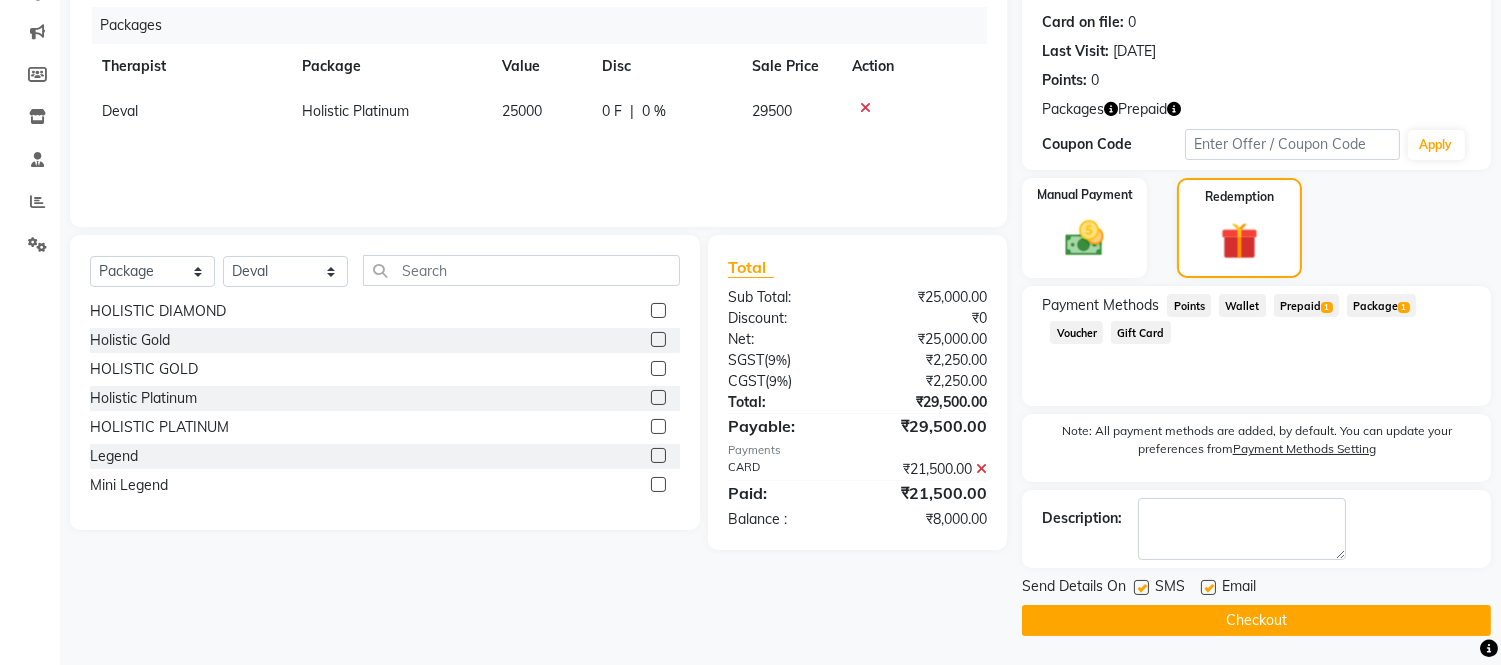 click on "1" 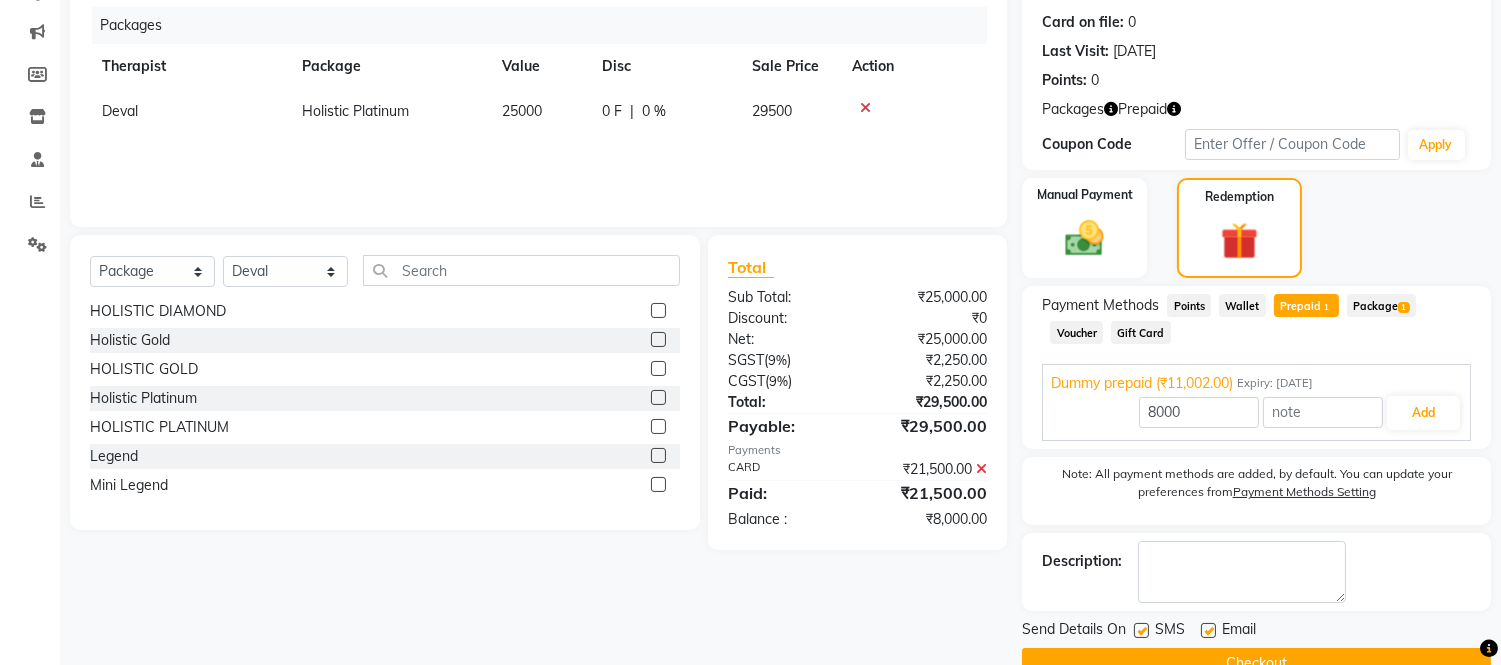 scroll, scrollTop: 246, scrollLeft: 0, axis: vertical 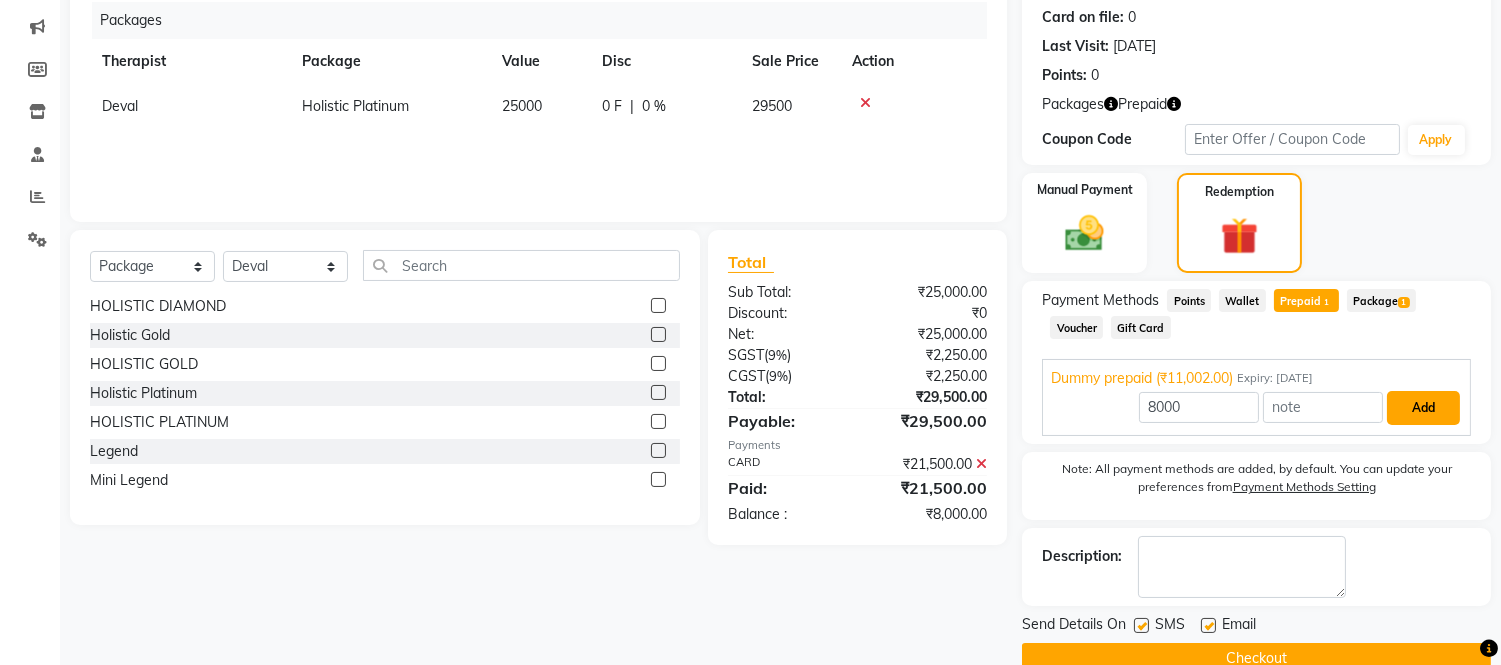 click on "Add" at bounding box center (1423, 408) 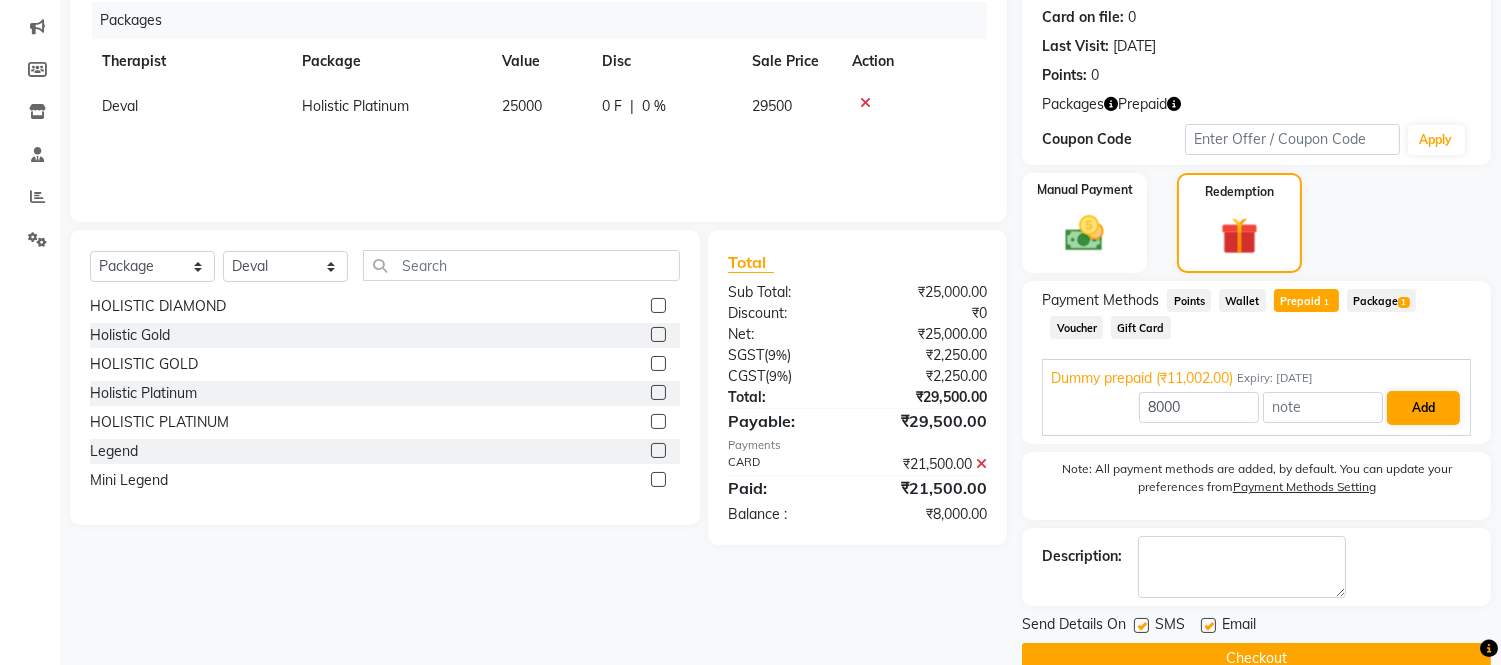 scroll, scrollTop: 241, scrollLeft: 0, axis: vertical 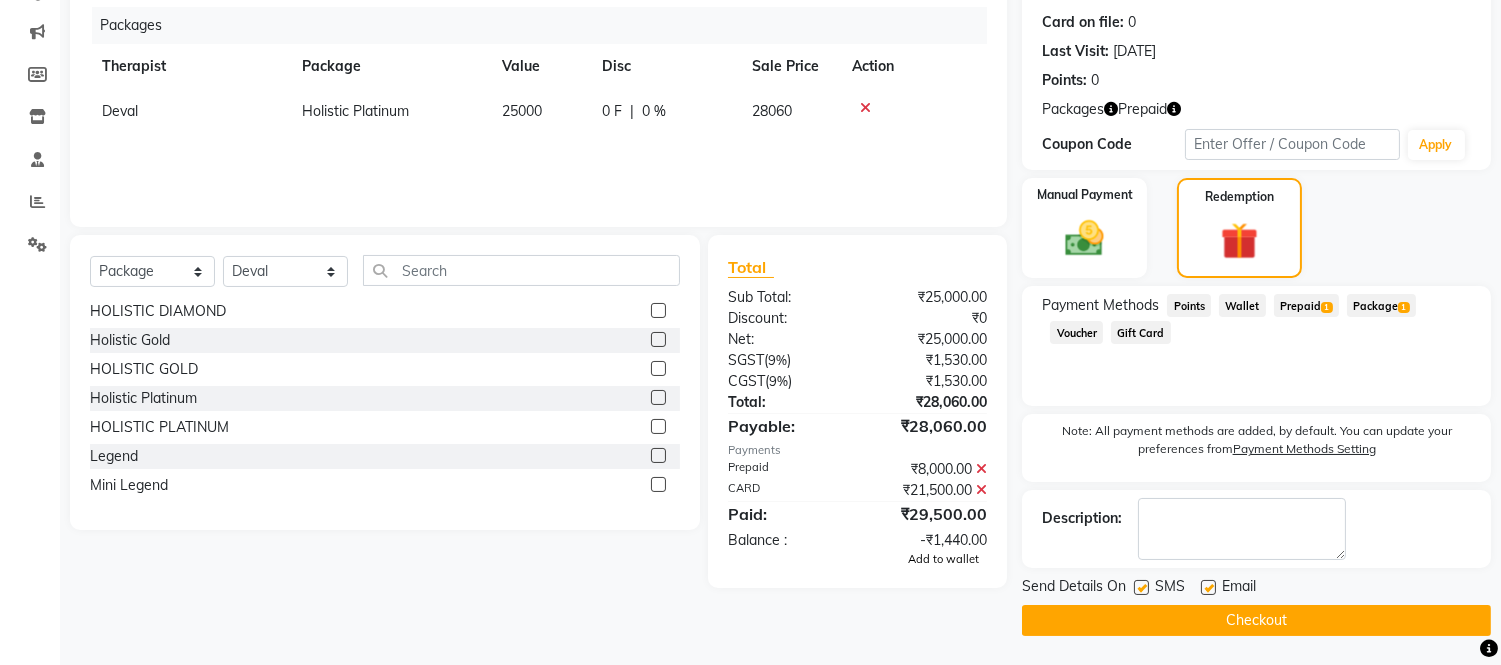 click on "Add to wallet" 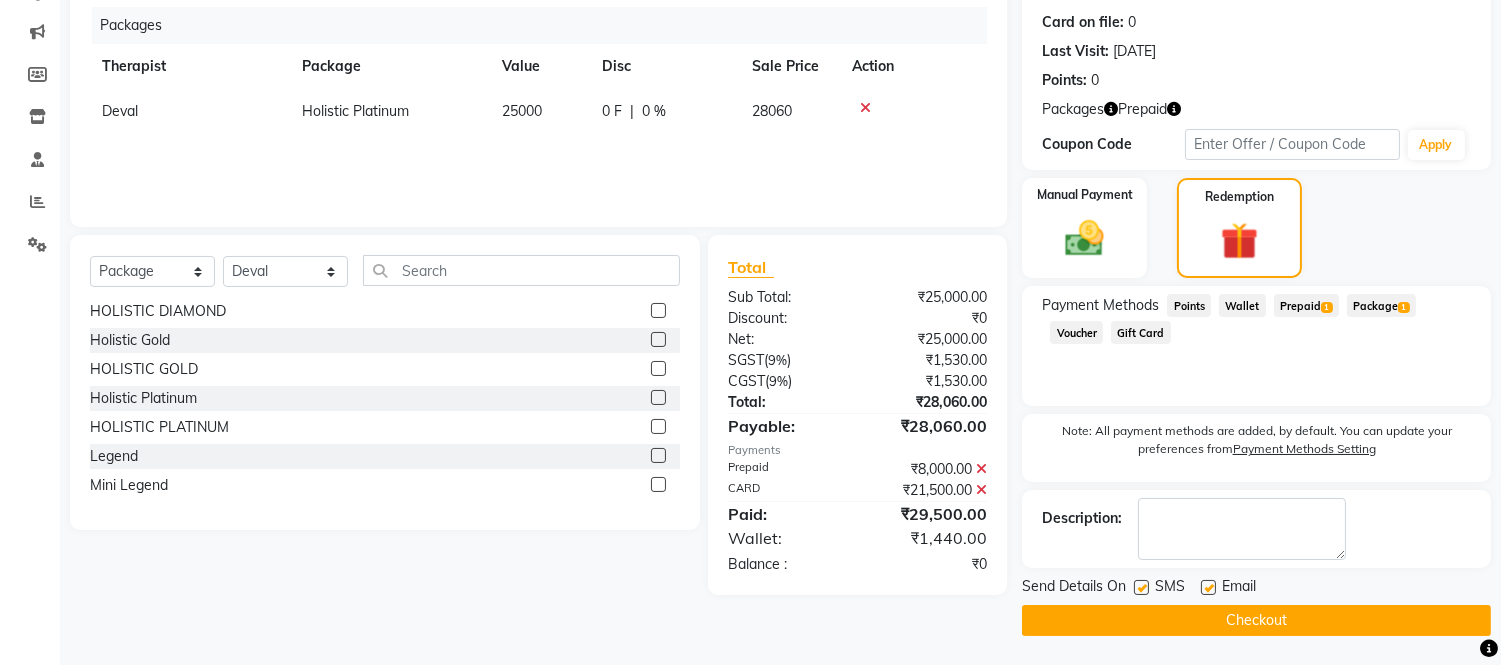 click on "SMS" 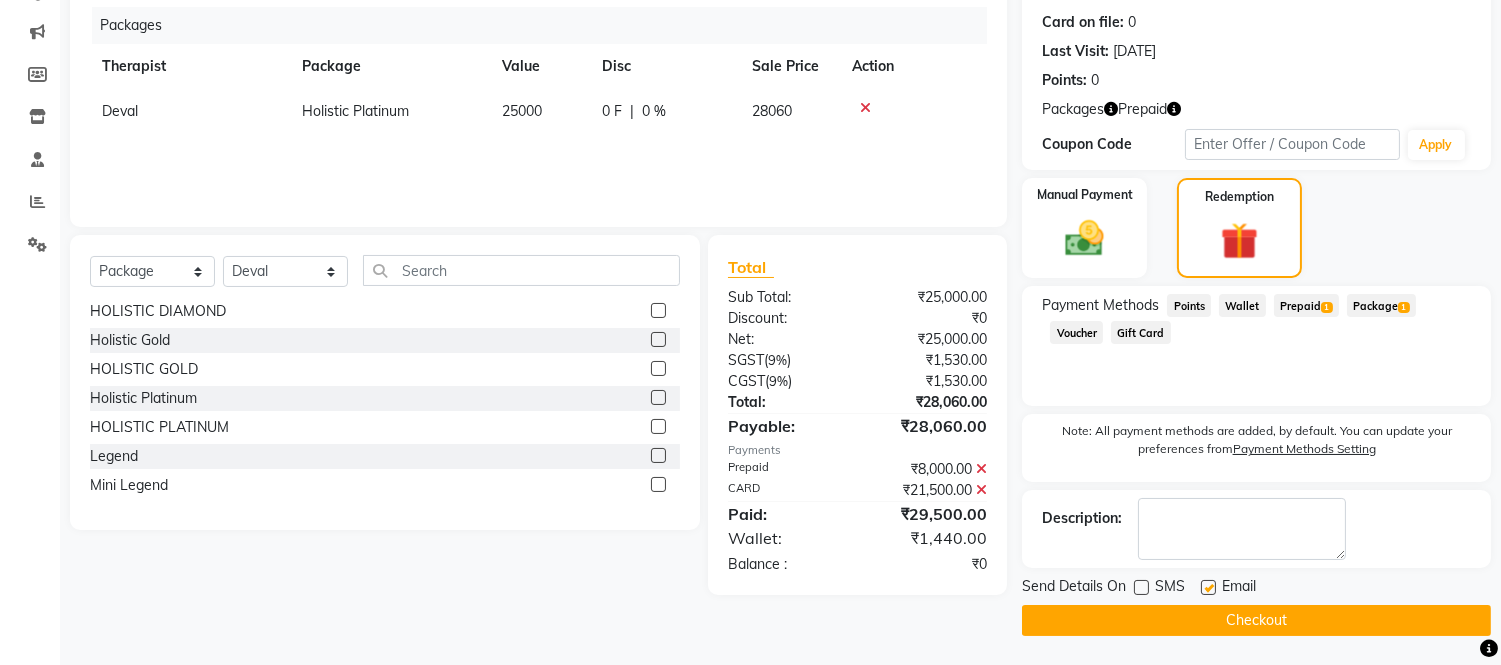 click on "SMS" 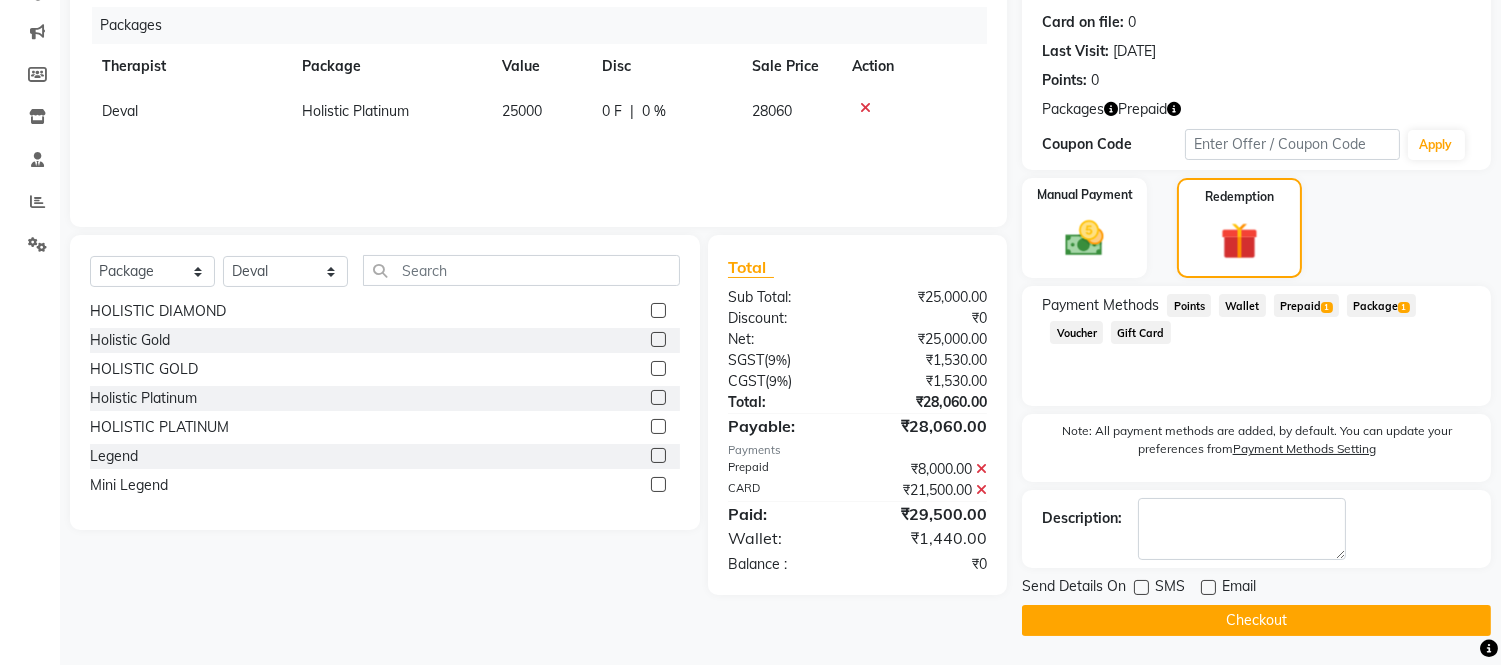 click on "Checkout" 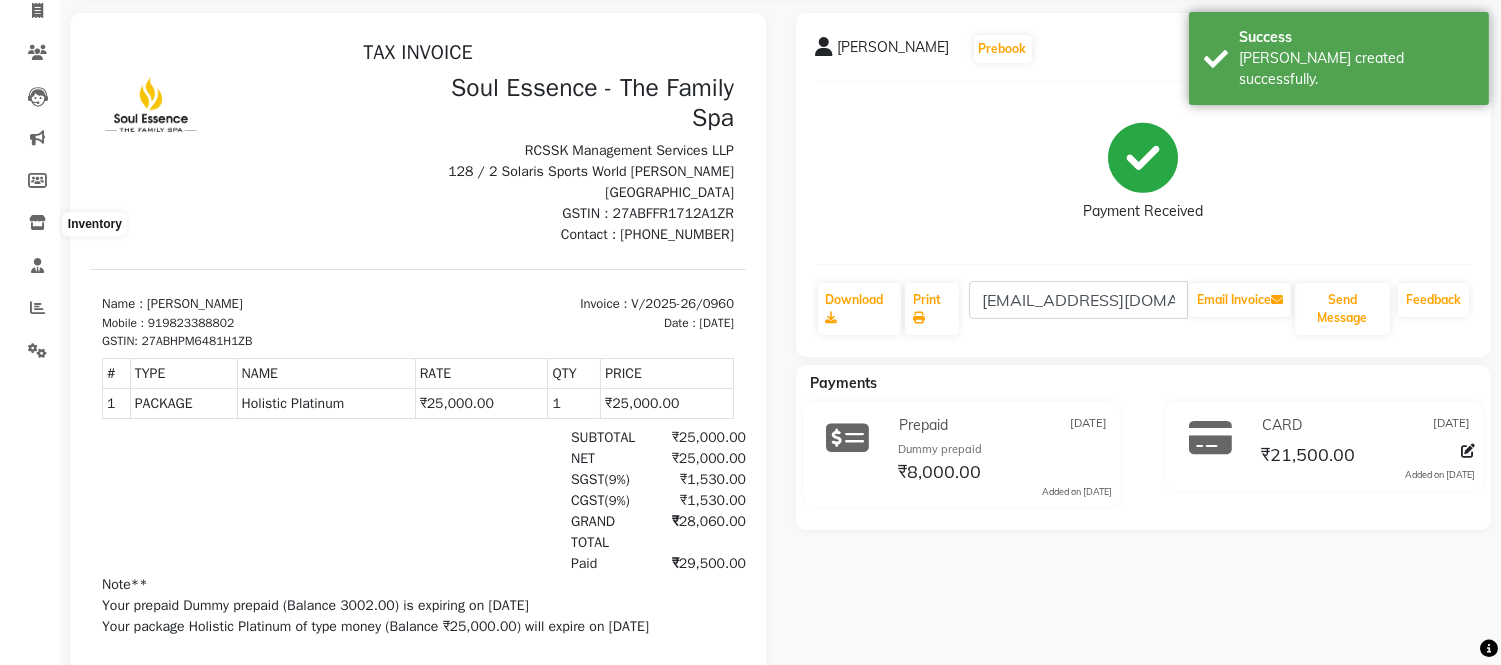 scroll, scrollTop: 0, scrollLeft: 0, axis: both 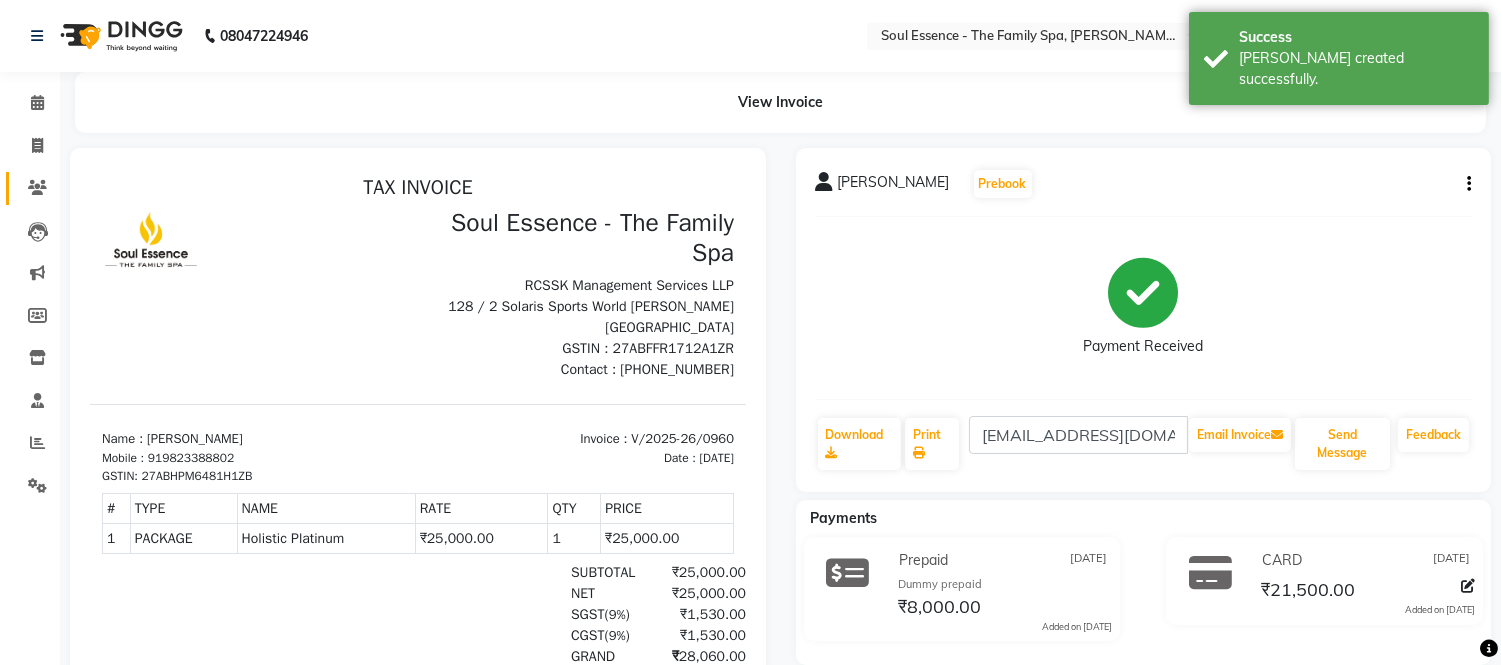 click 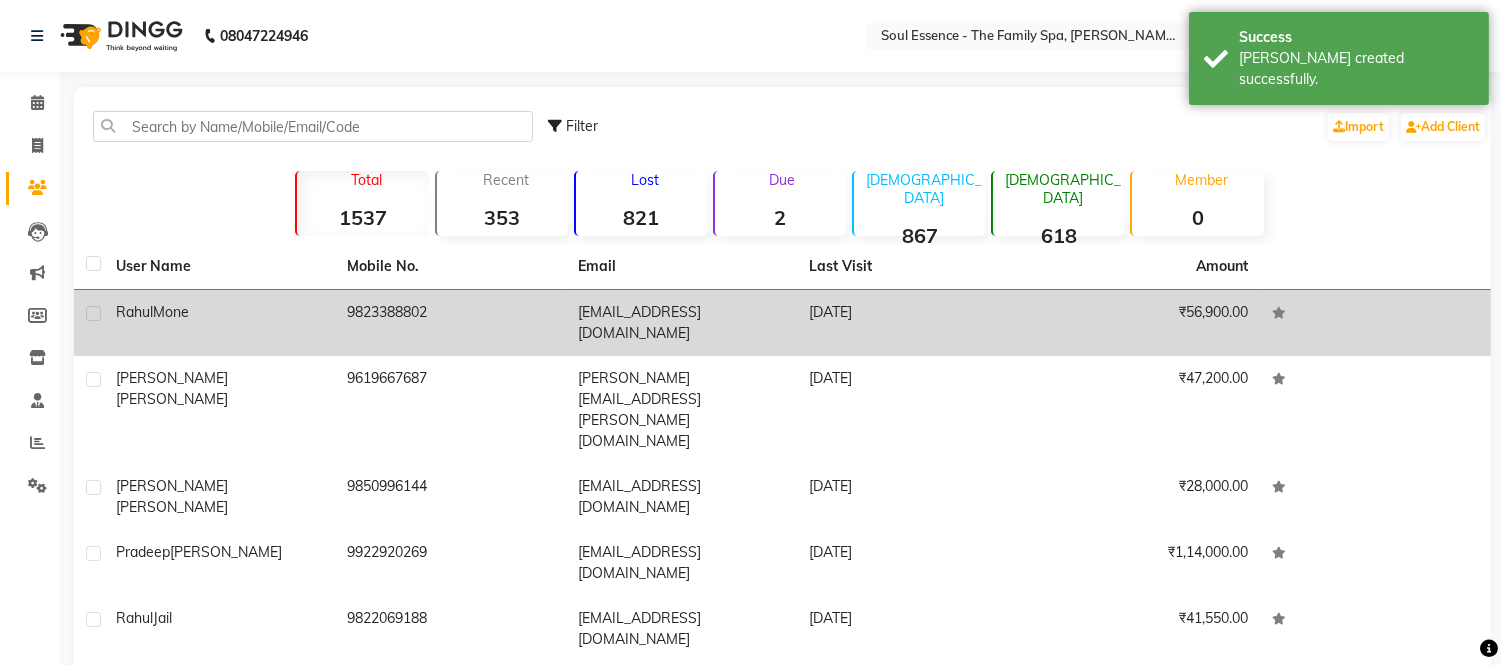 click on "[PERSON_NAME]" 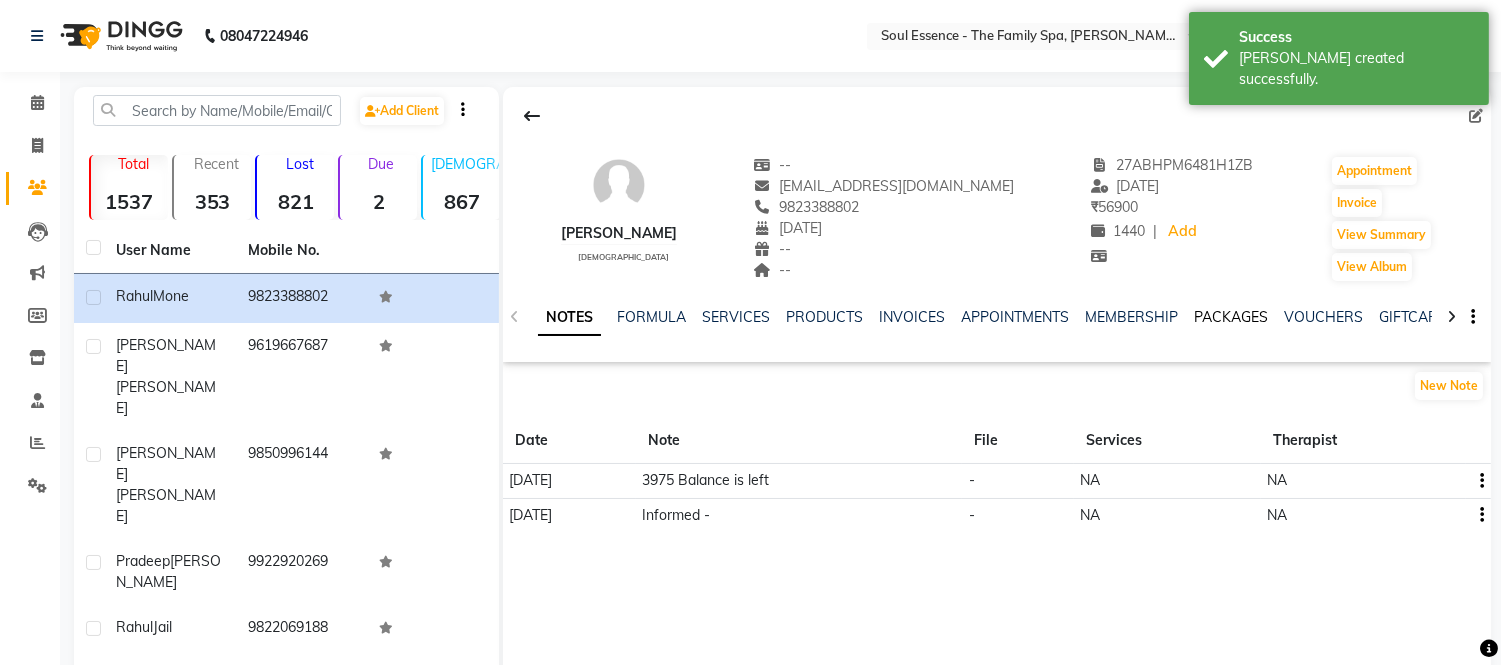 click on "PACKAGES" 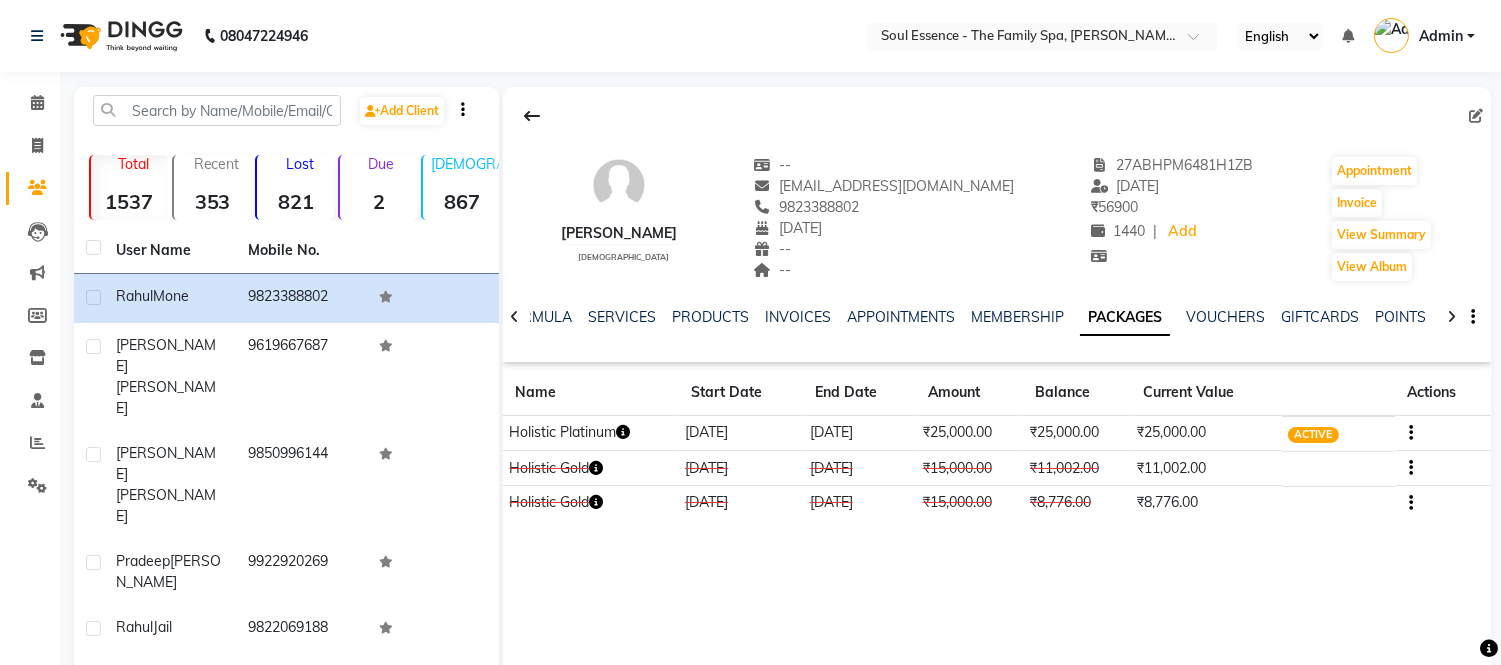 click 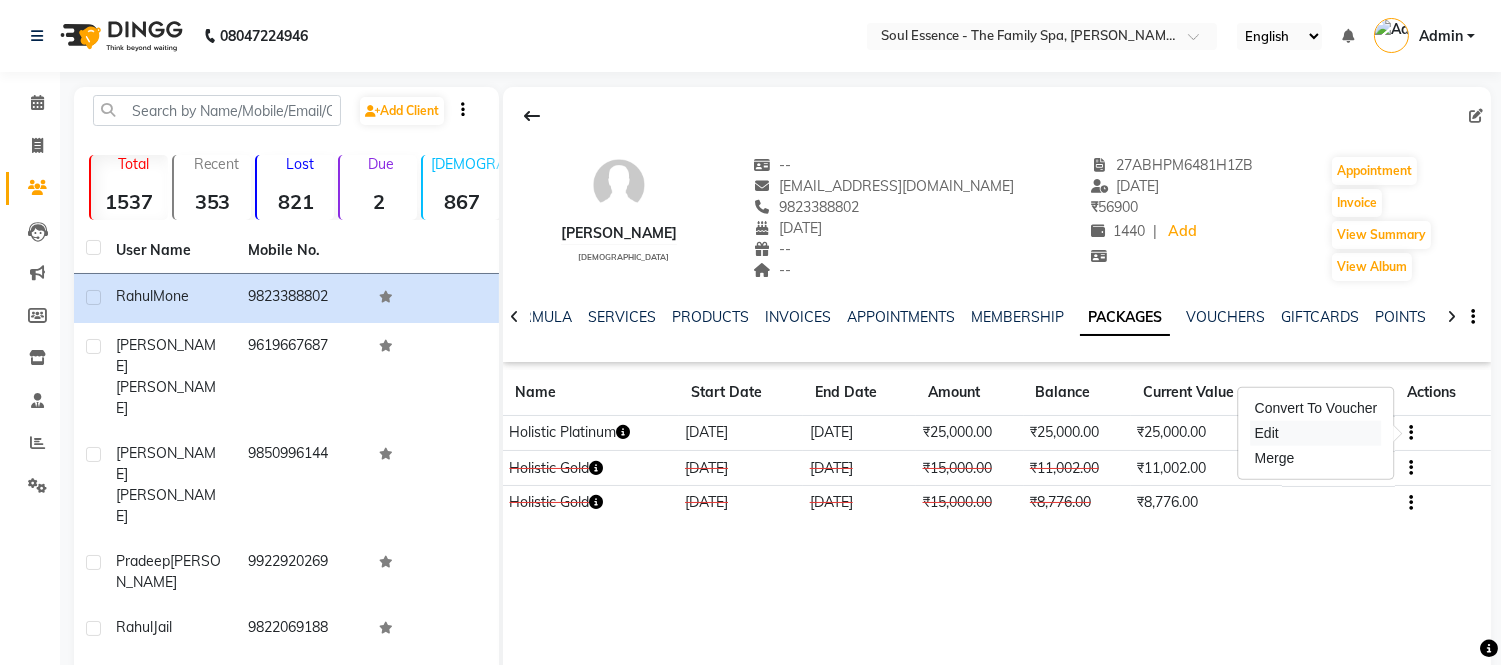click on "Edit" at bounding box center [1316, 433] 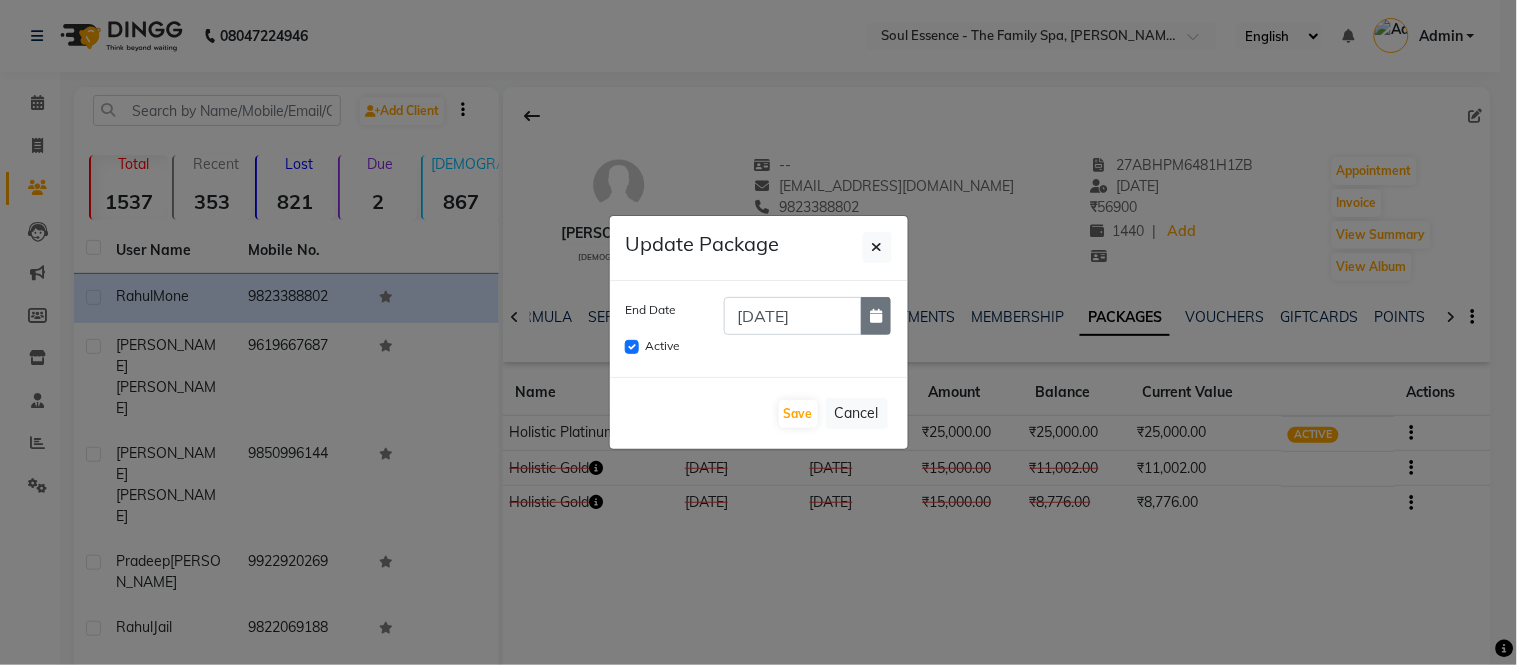 click 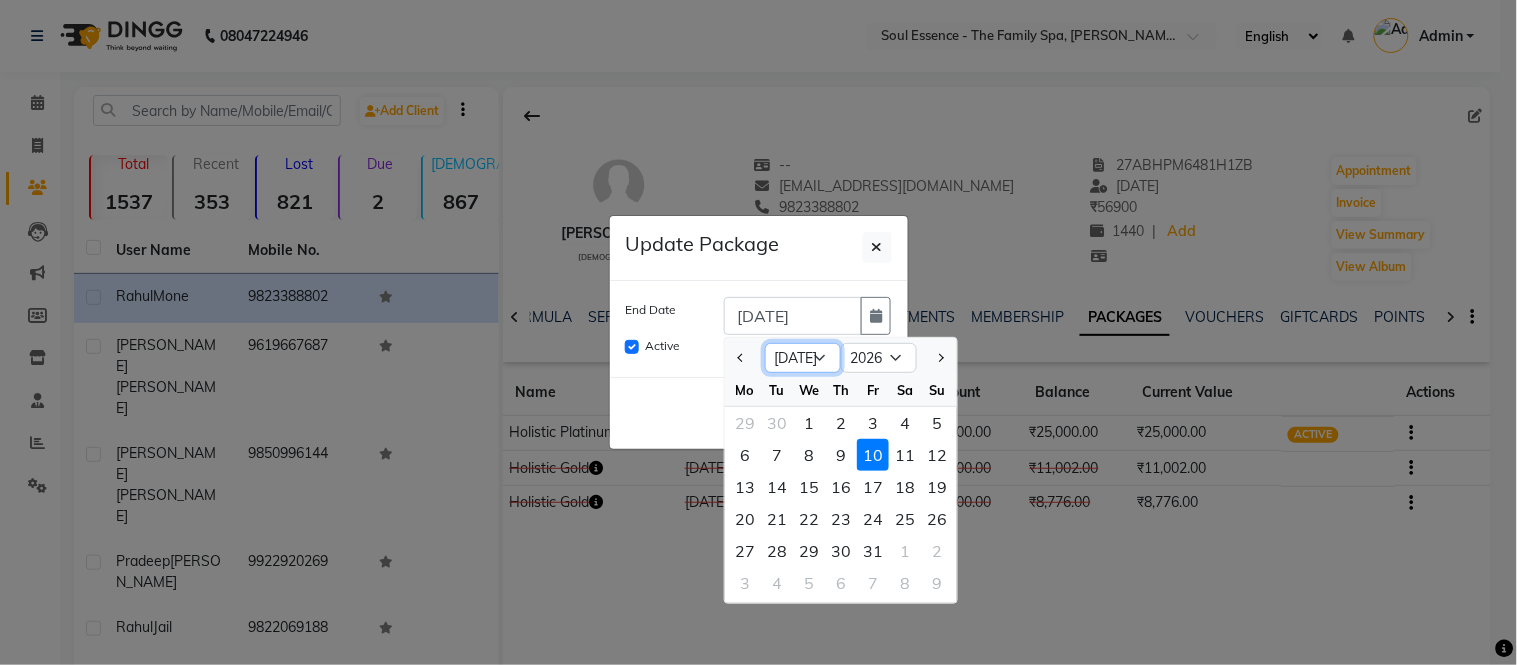 click on "Jan Feb Mar Apr May Jun [DATE] Aug Sep Oct Nov Dec" 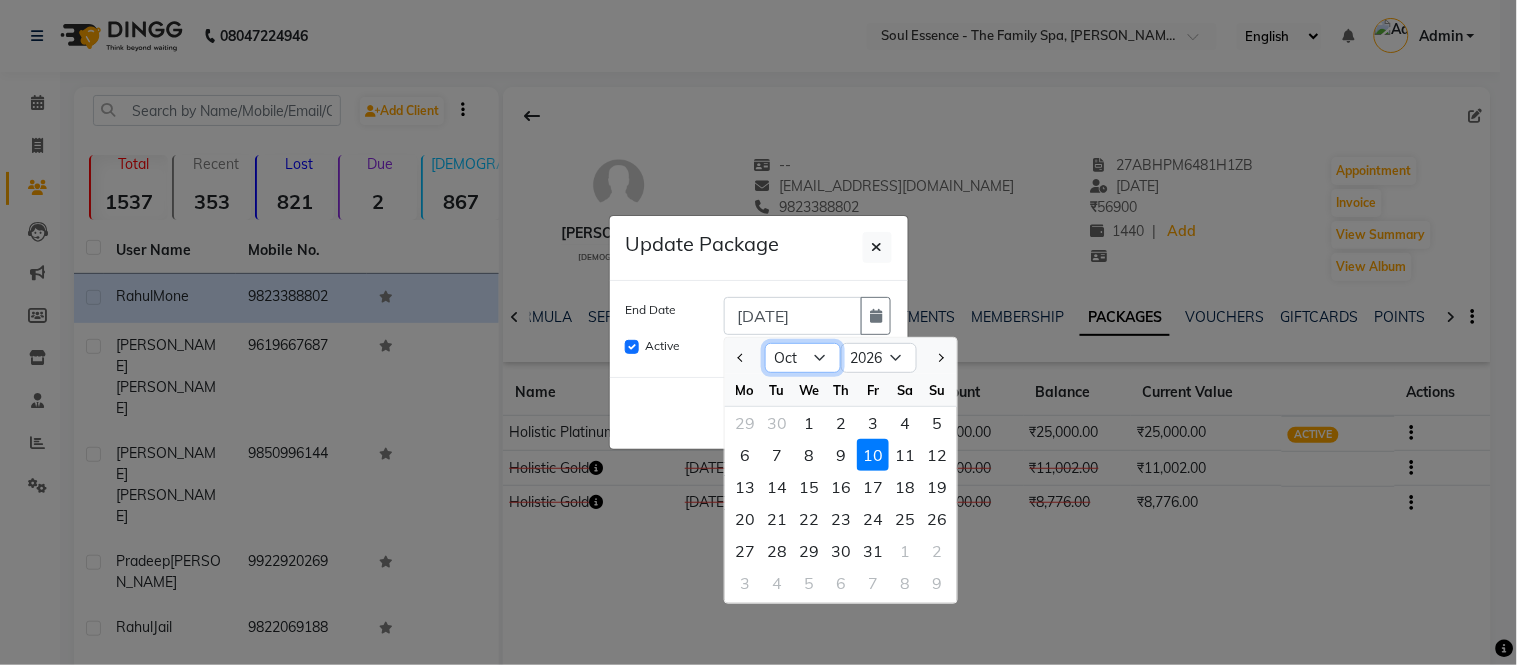 click on "Jan Feb Mar Apr May Jun [DATE] Aug Sep Oct Nov Dec" 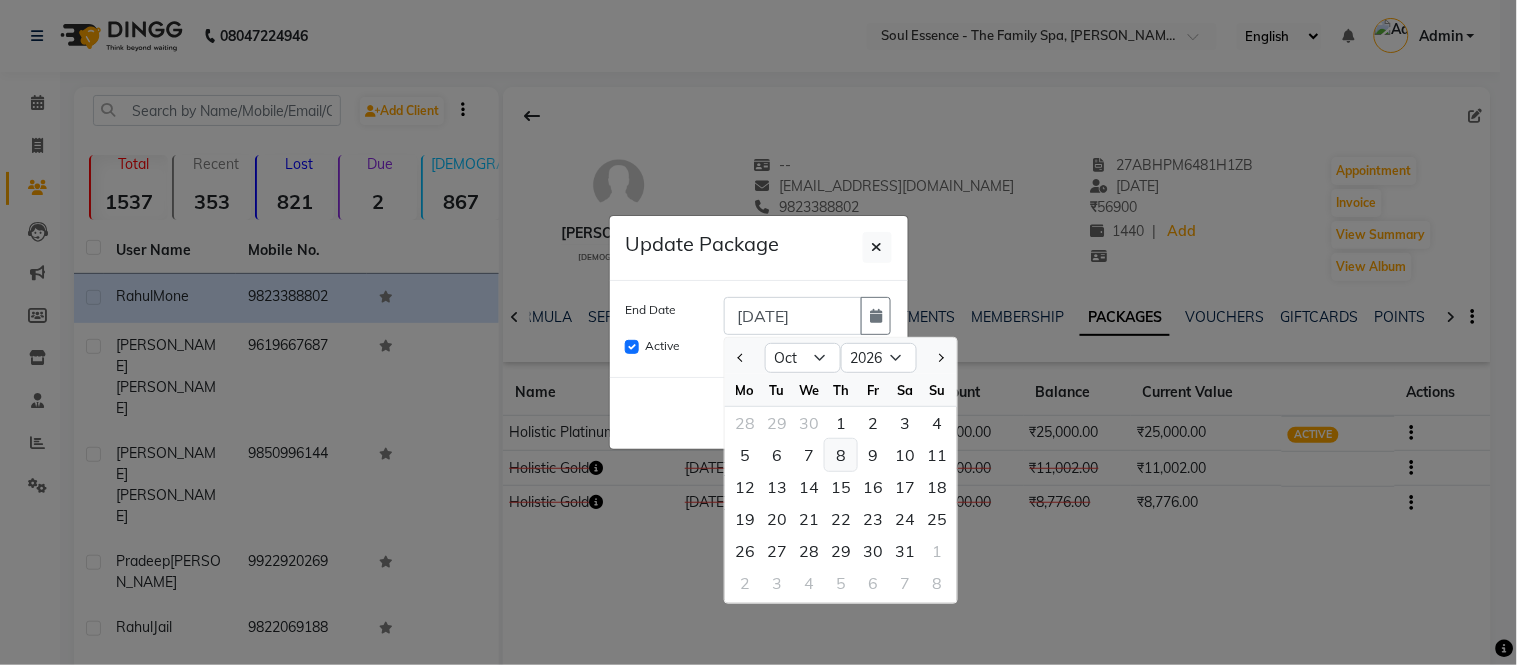 click on "8" 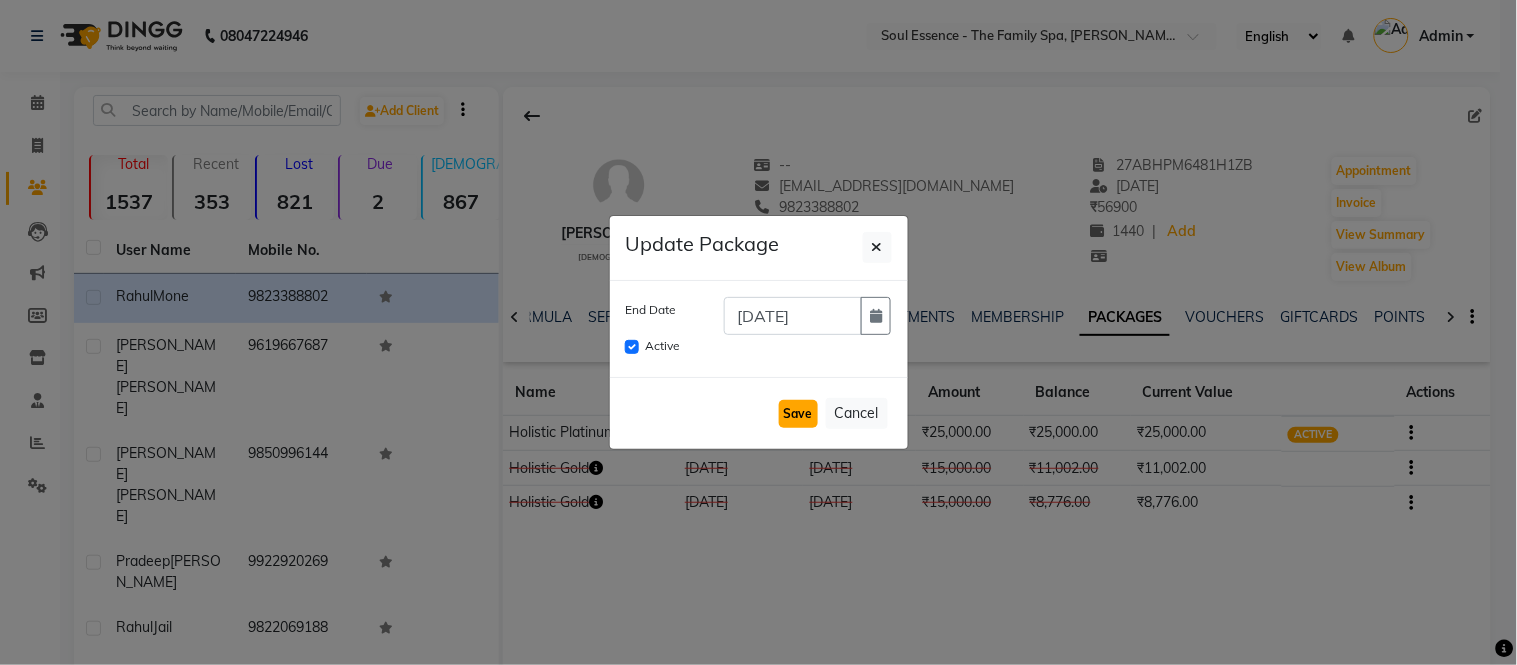click on "Save" 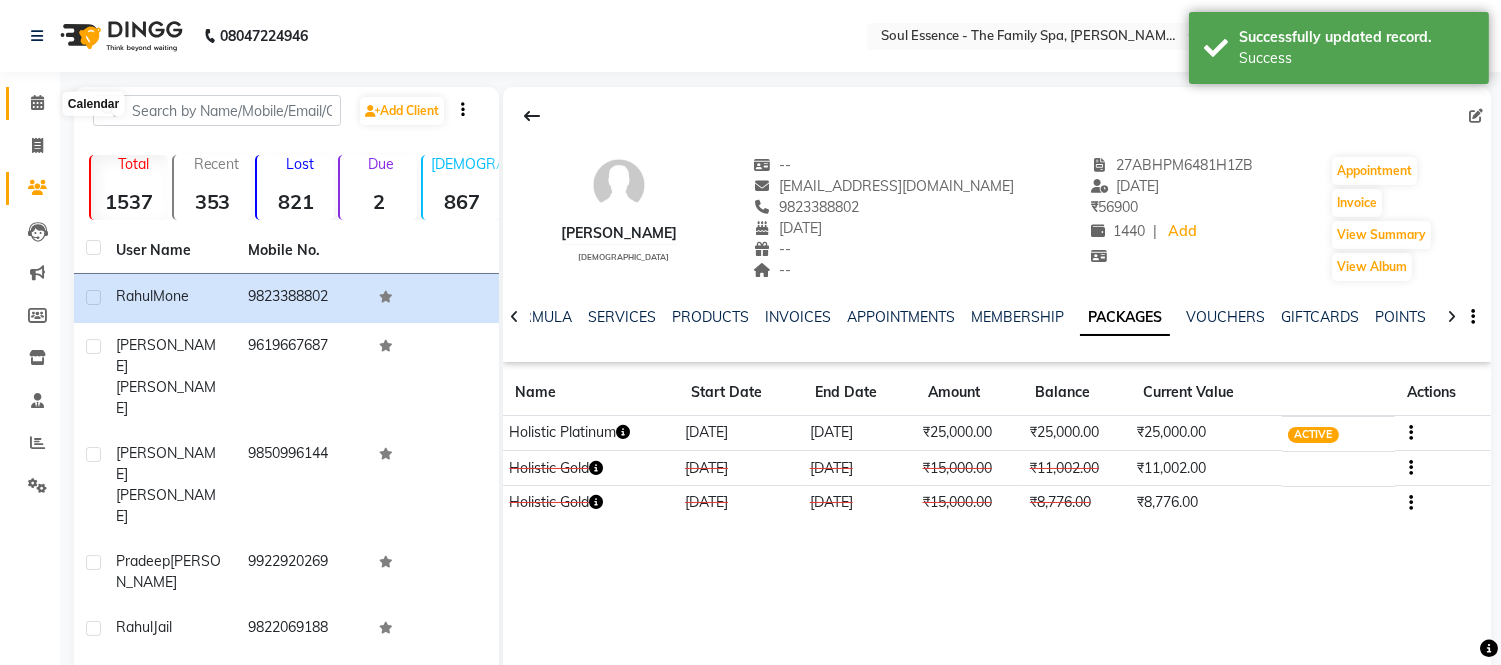 click 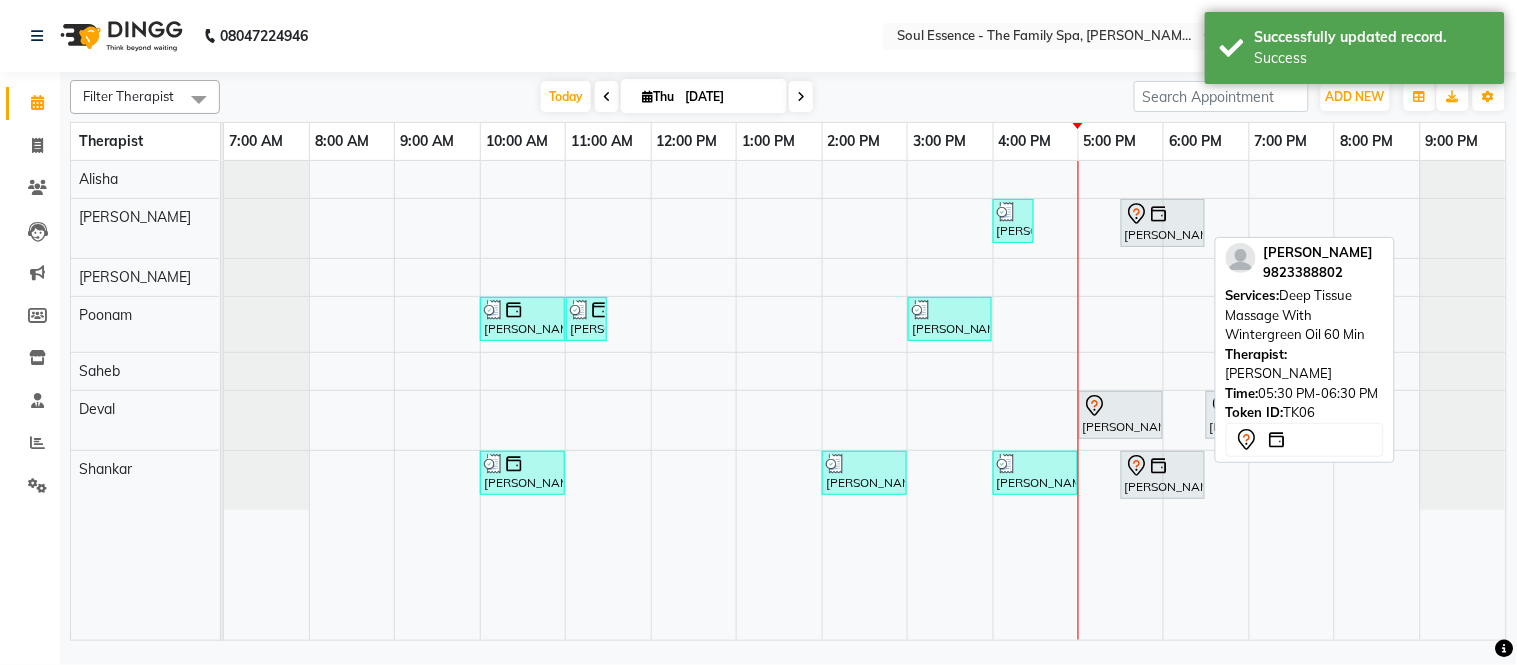 click at bounding box center (1163, 214) 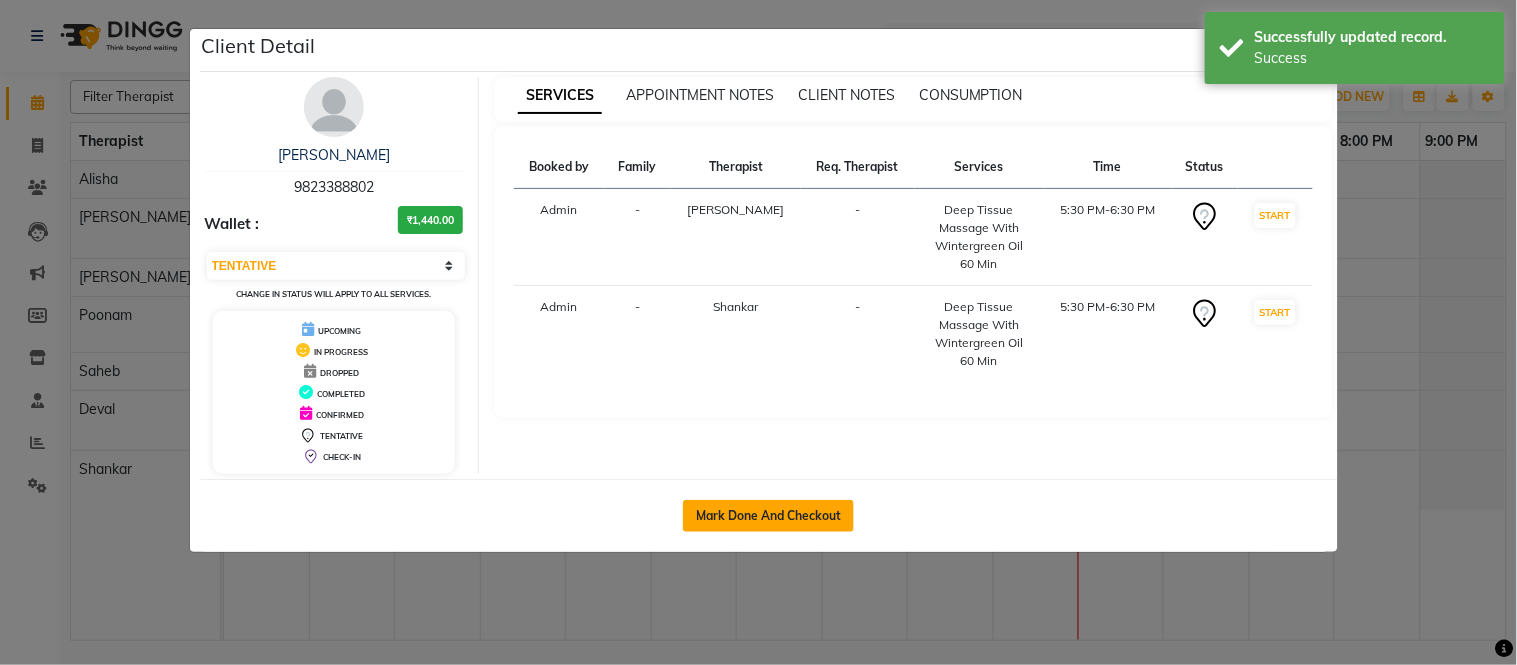 click on "Mark Done And Checkout" 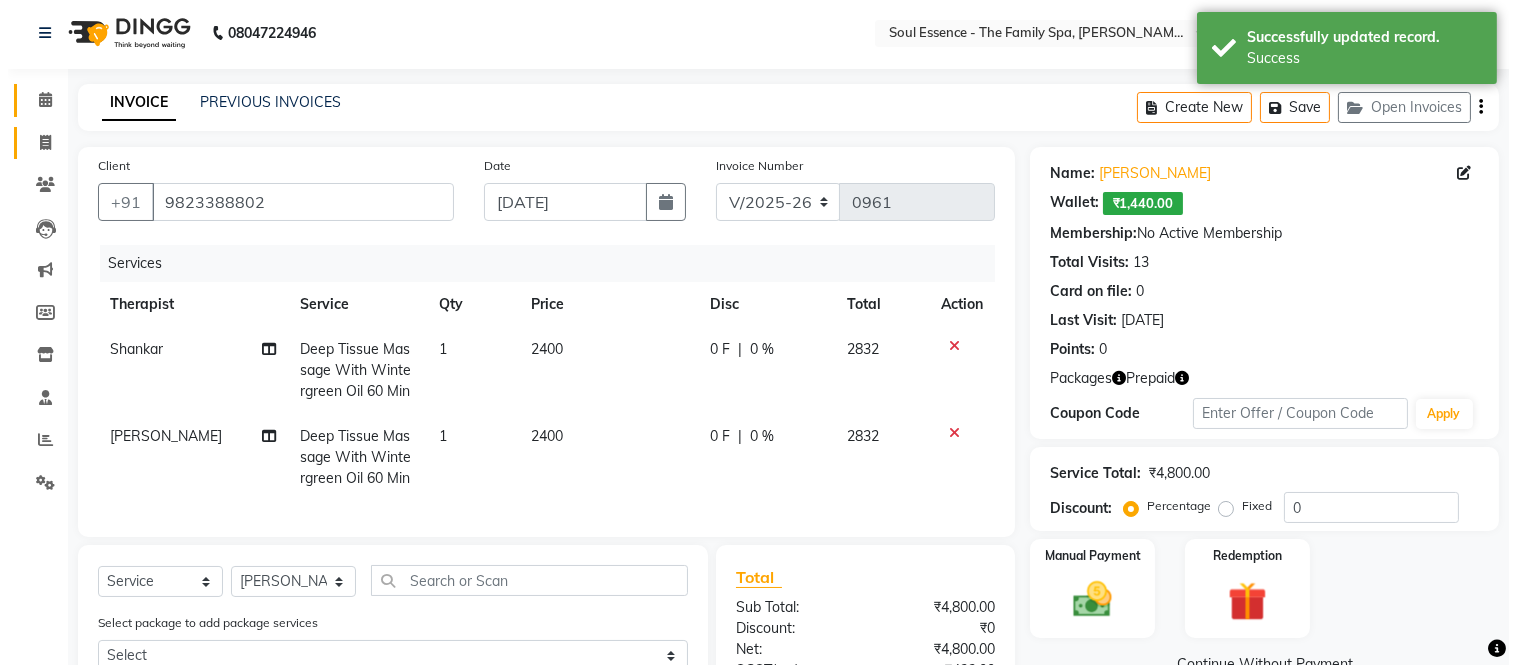 scroll, scrollTop: 0, scrollLeft: 0, axis: both 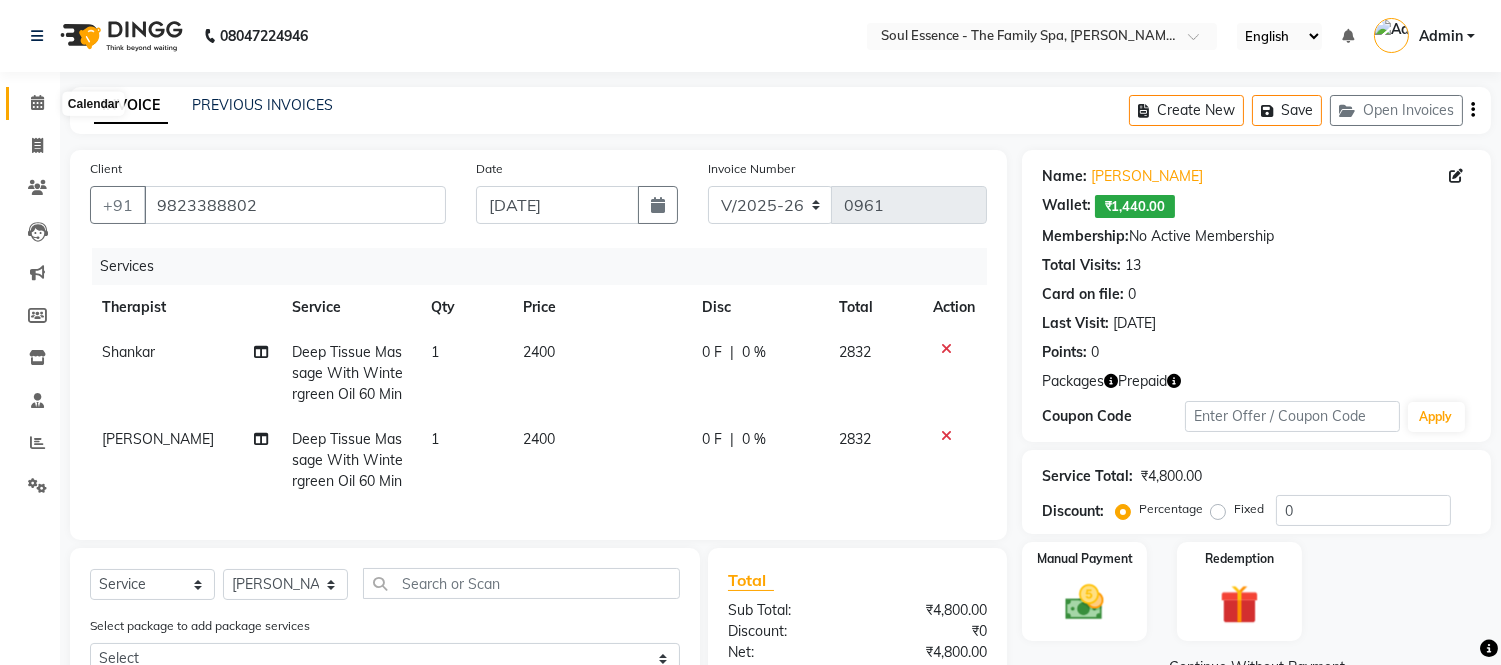 click 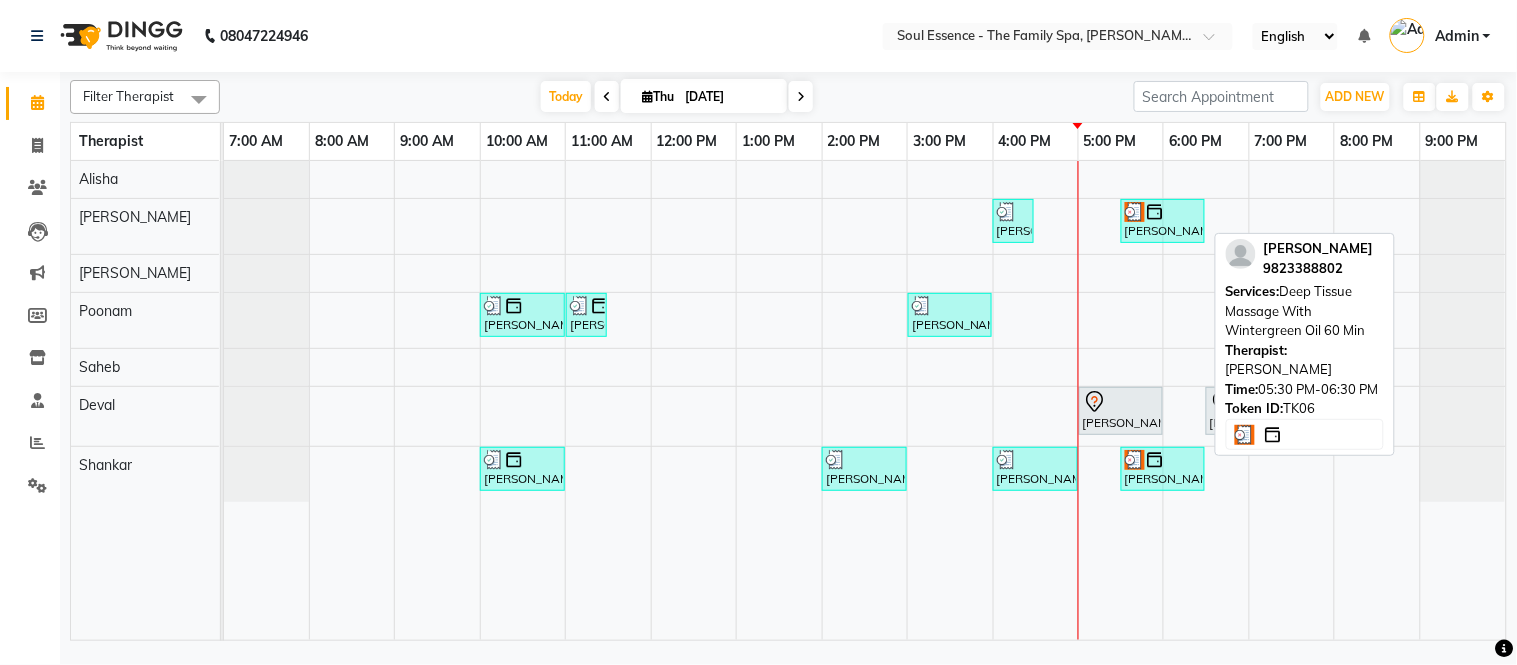 click on "[PERSON_NAME], TK06, 05:30 PM-06:30 PM, Deep Tissue Massage With Wintergreen Oil 60 Min" at bounding box center (1163, 221) 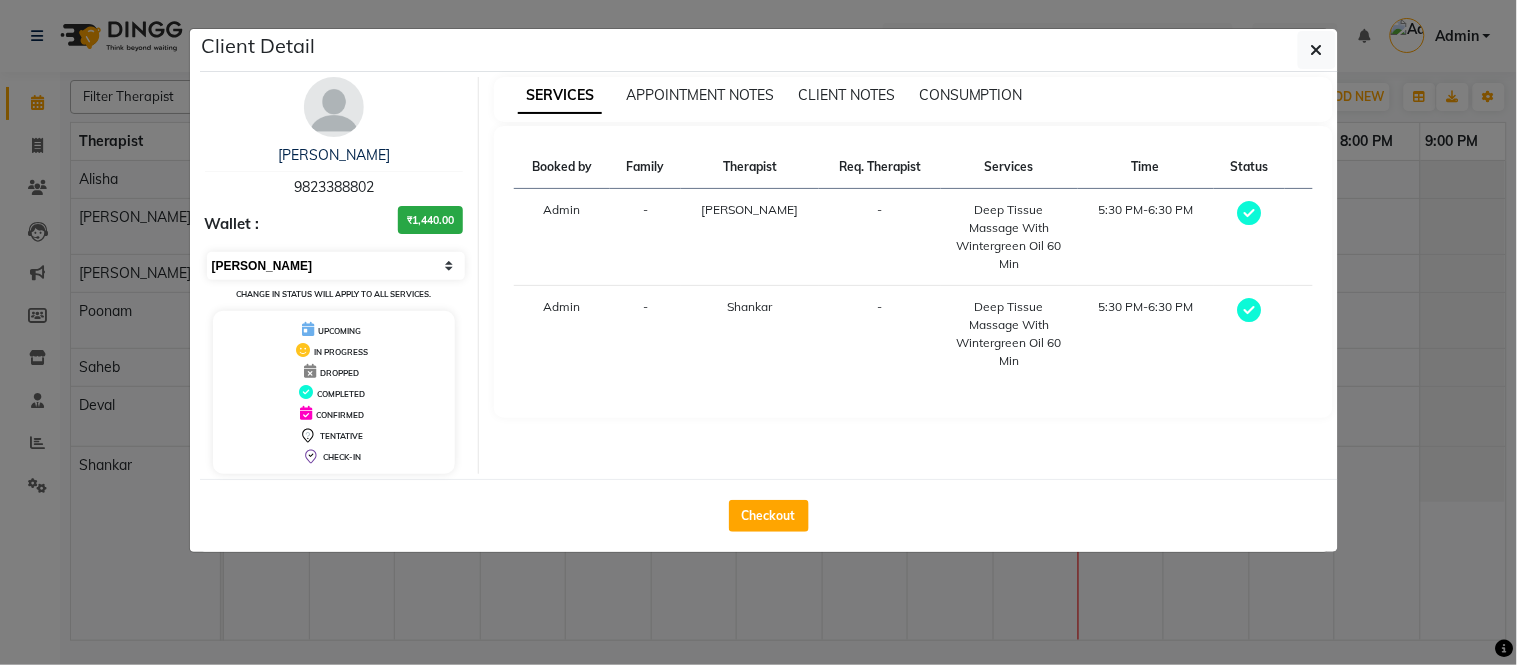 click on "Select MARK DONE UPCOMING" at bounding box center (336, 266) 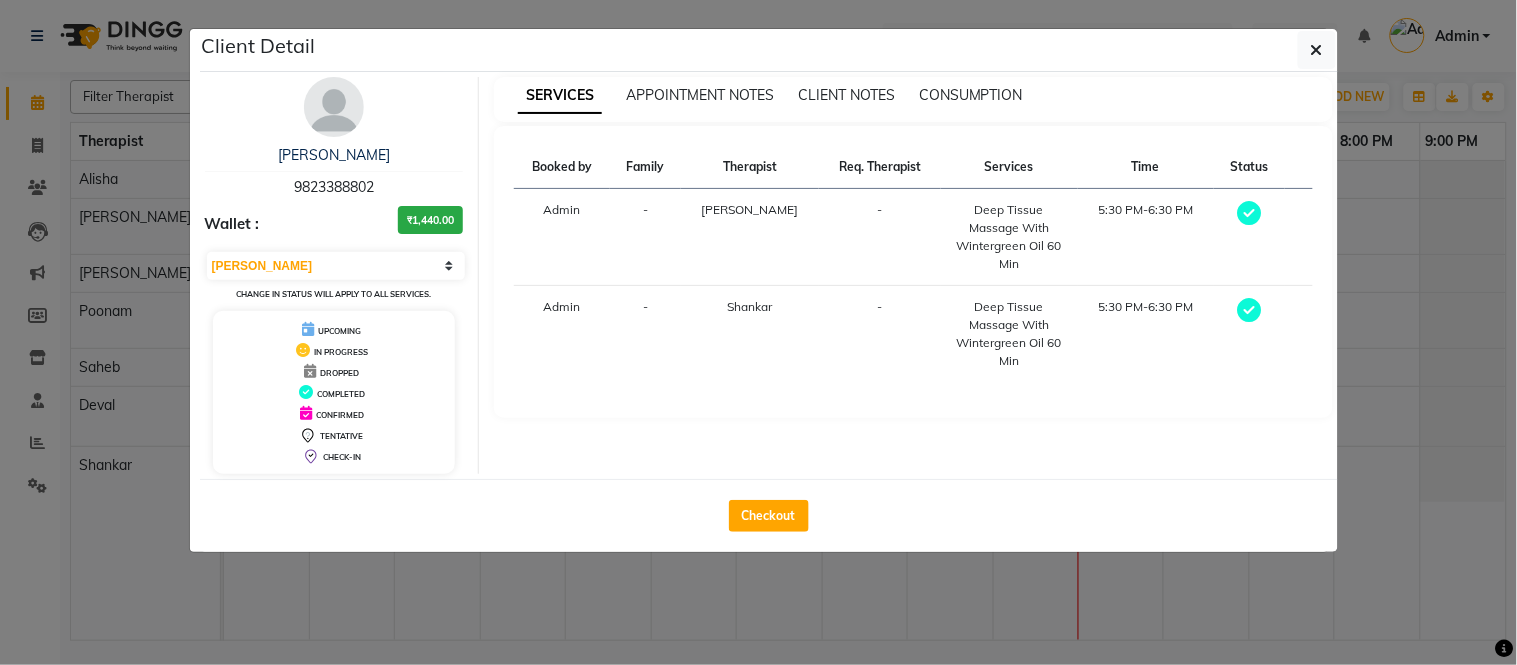 click at bounding box center [310, 371] 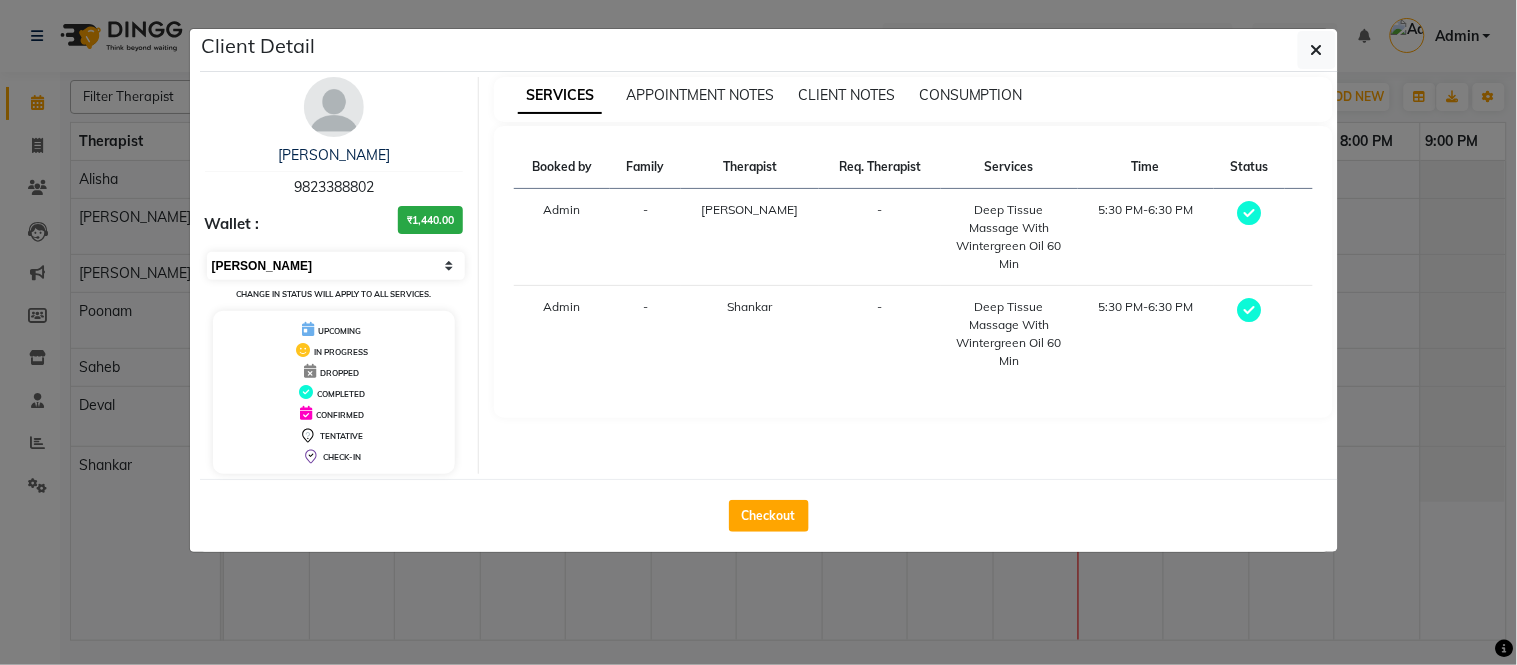 click on "Select MARK DONE UPCOMING" at bounding box center [336, 266] 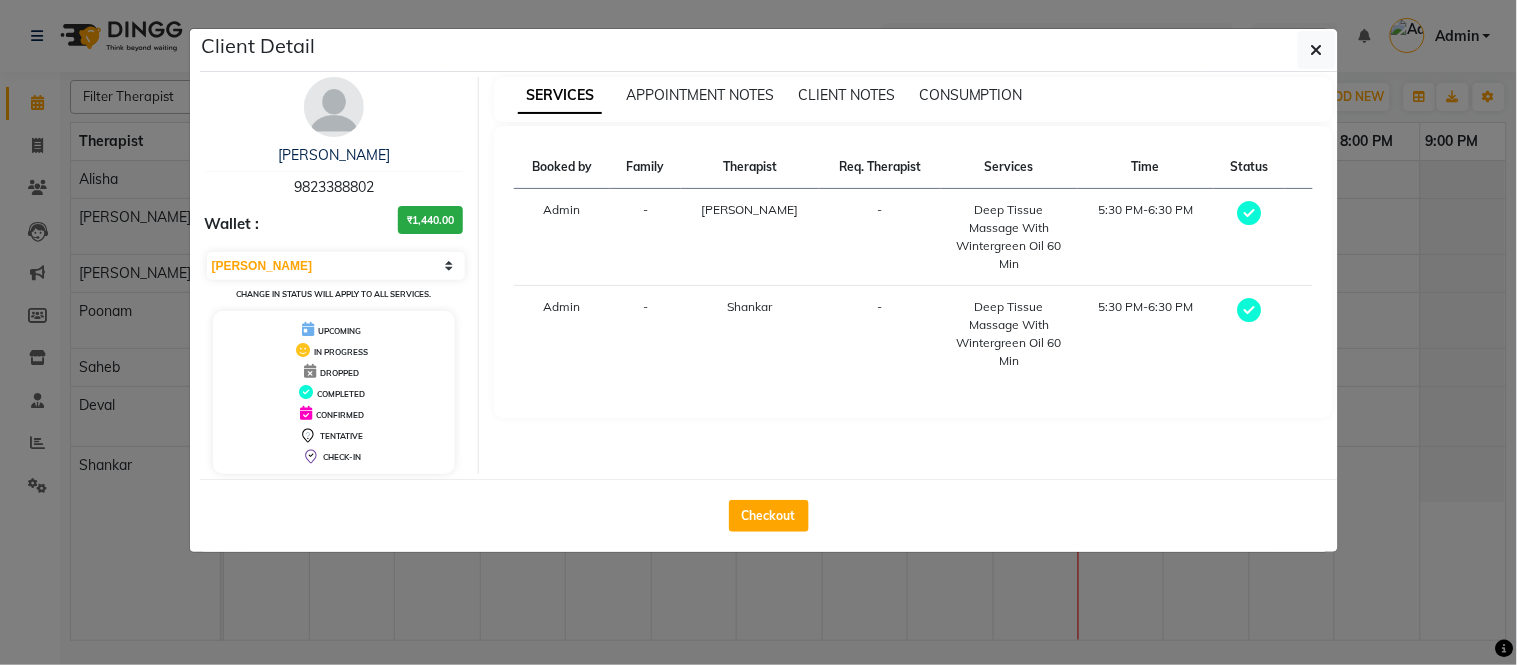 click on "UPCOMING" at bounding box center (339, 331) 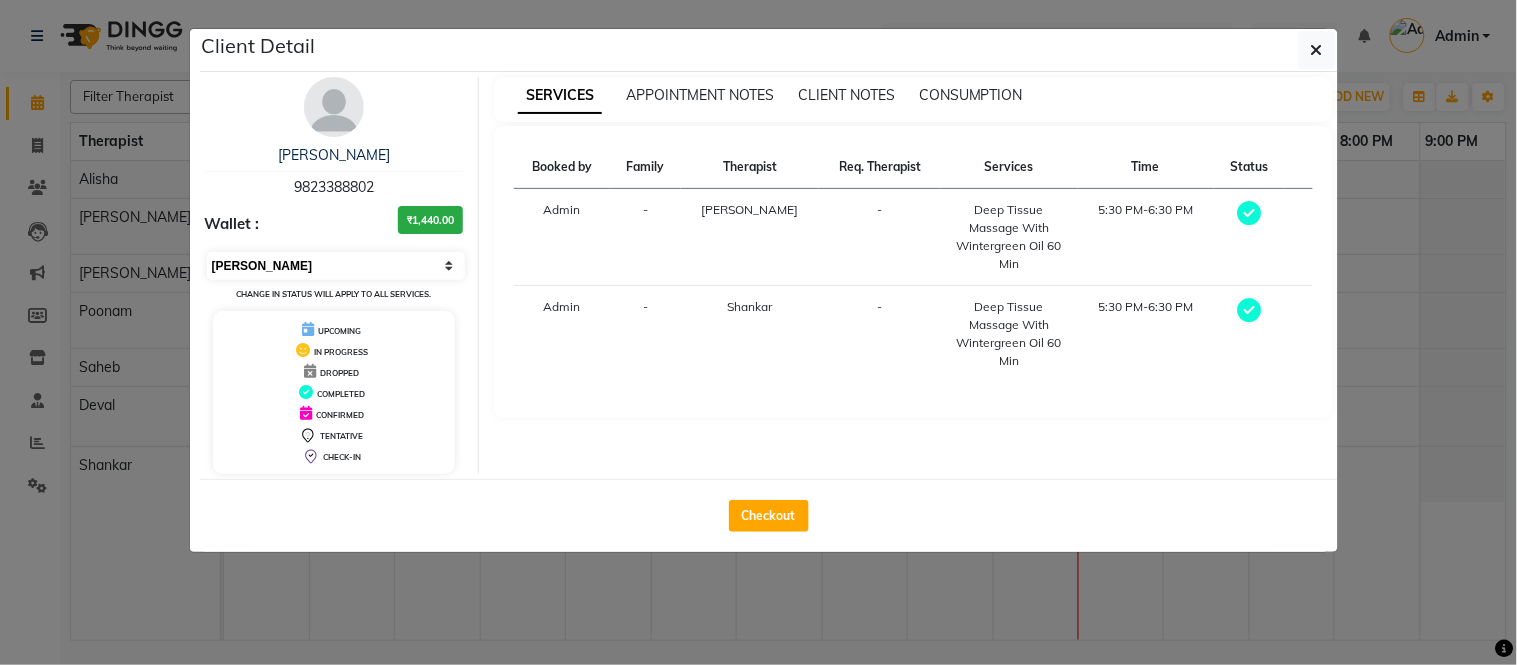 click on "Select MARK DONE UPCOMING" at bounding box center (336, 266) 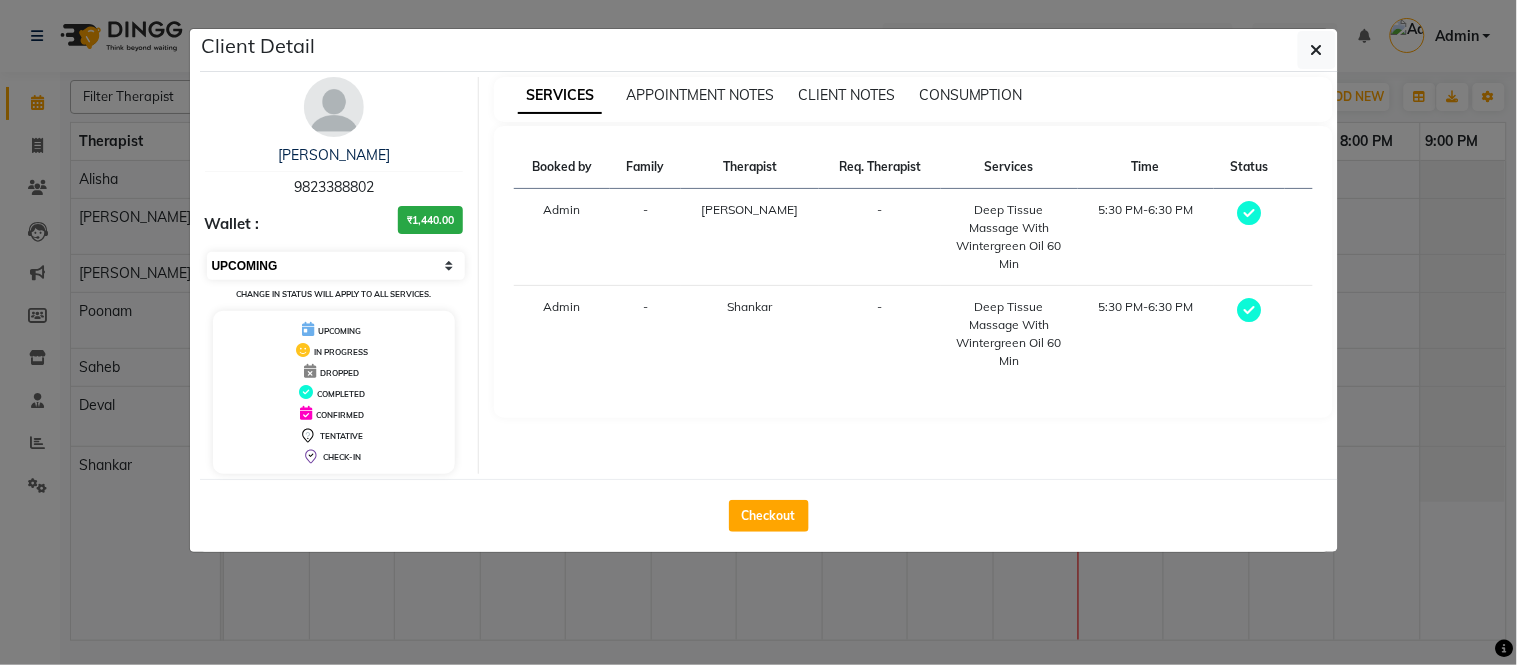 click on "Select MARK DONE UPCOMING" at bounding box center (336, 266) 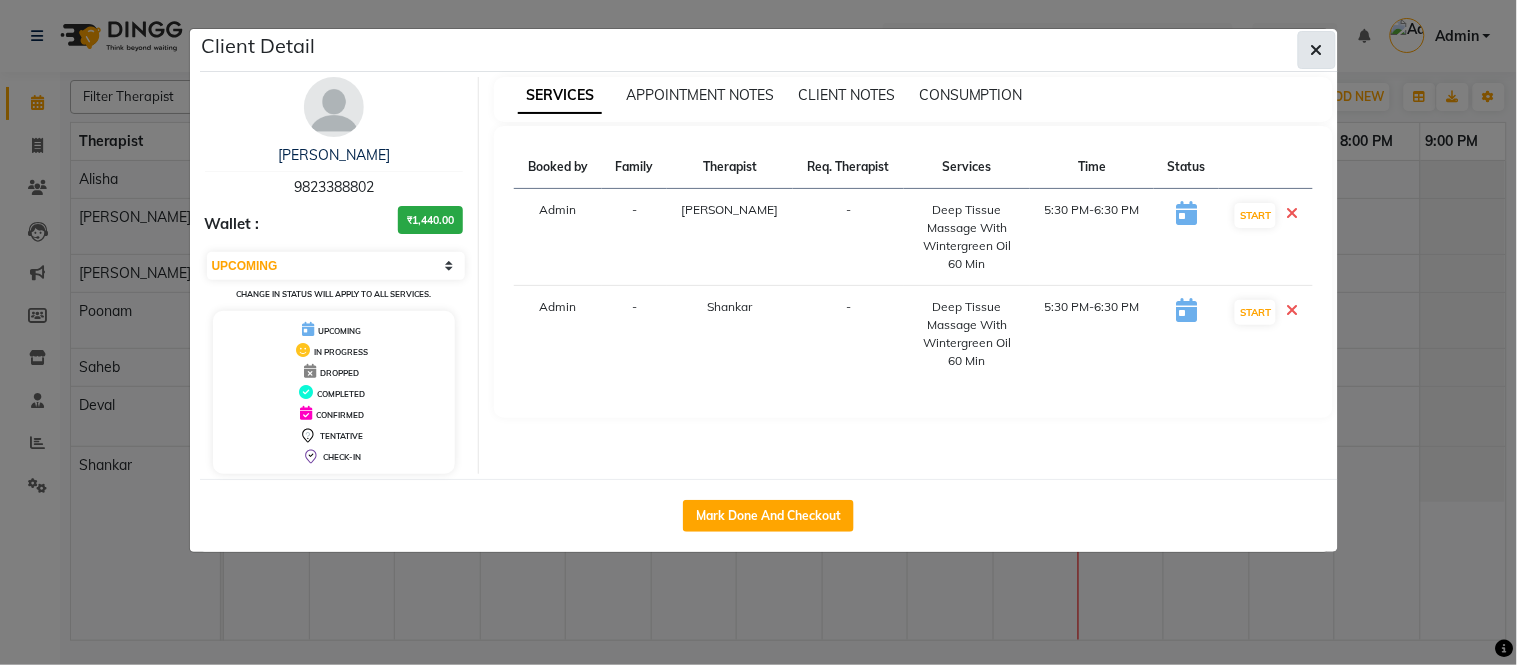 click 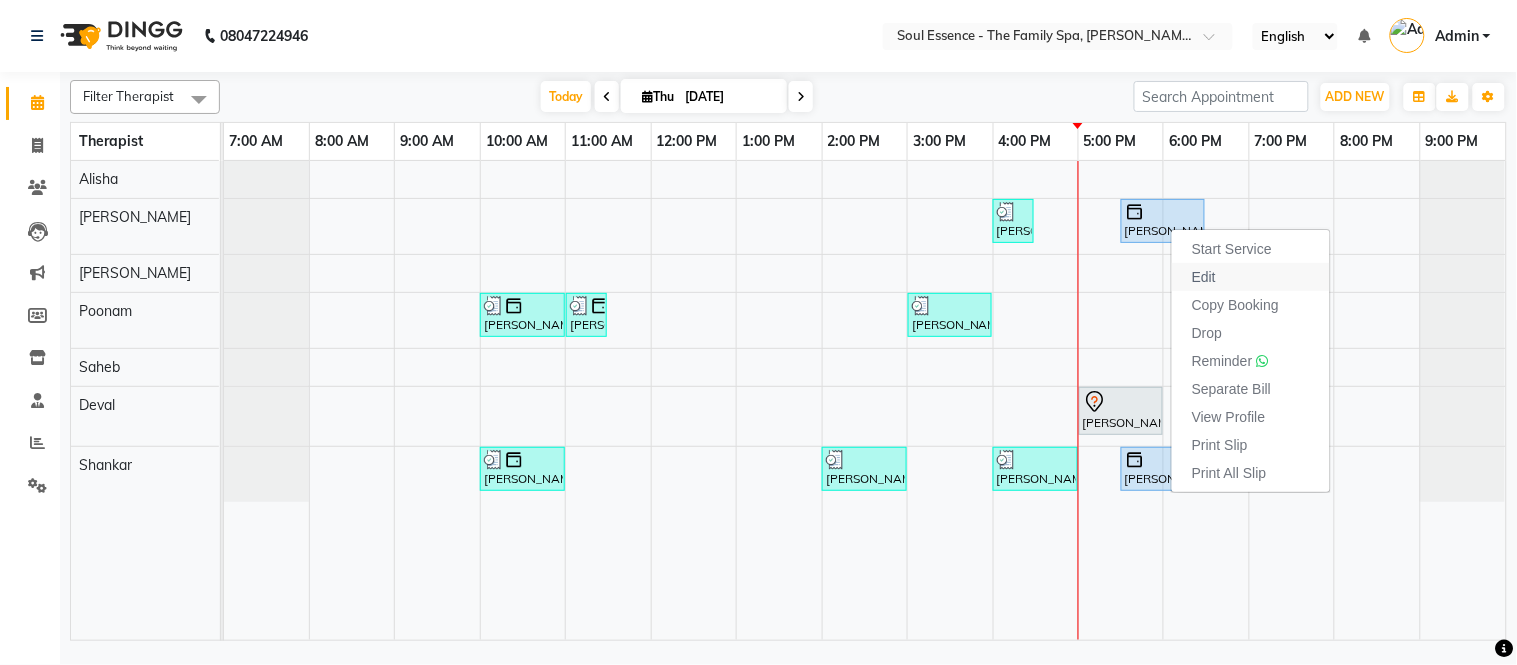 click on "Edit" at bounding box center [1204, 277] 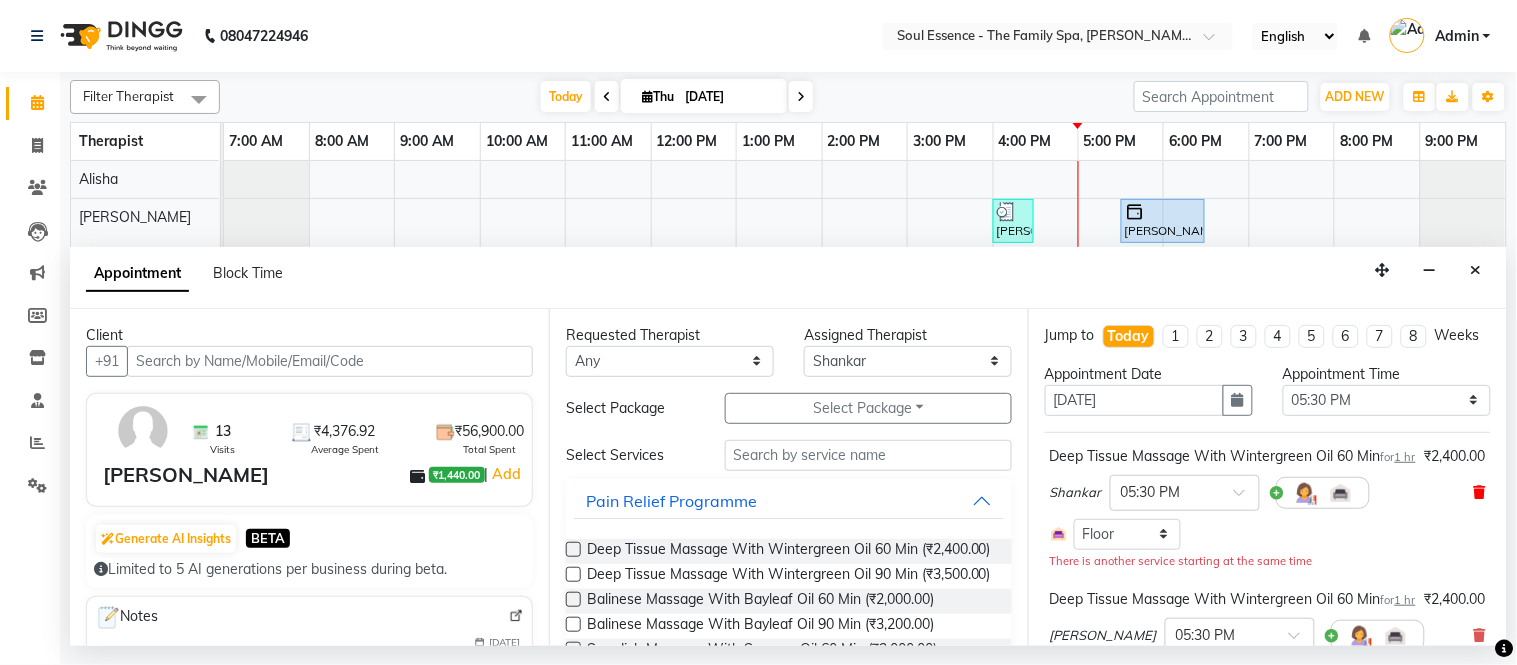 click at bounding box center (1480, 492) 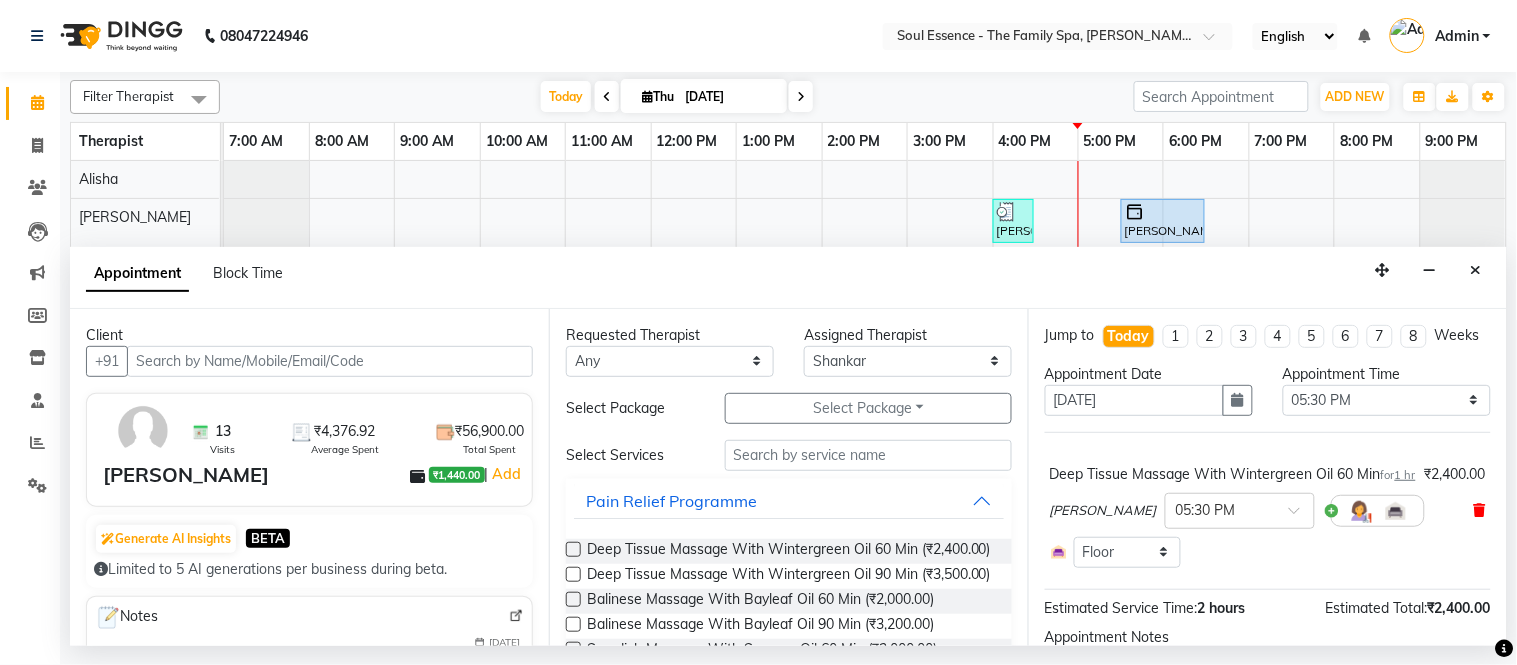 click at bounding box center (1480, 510) 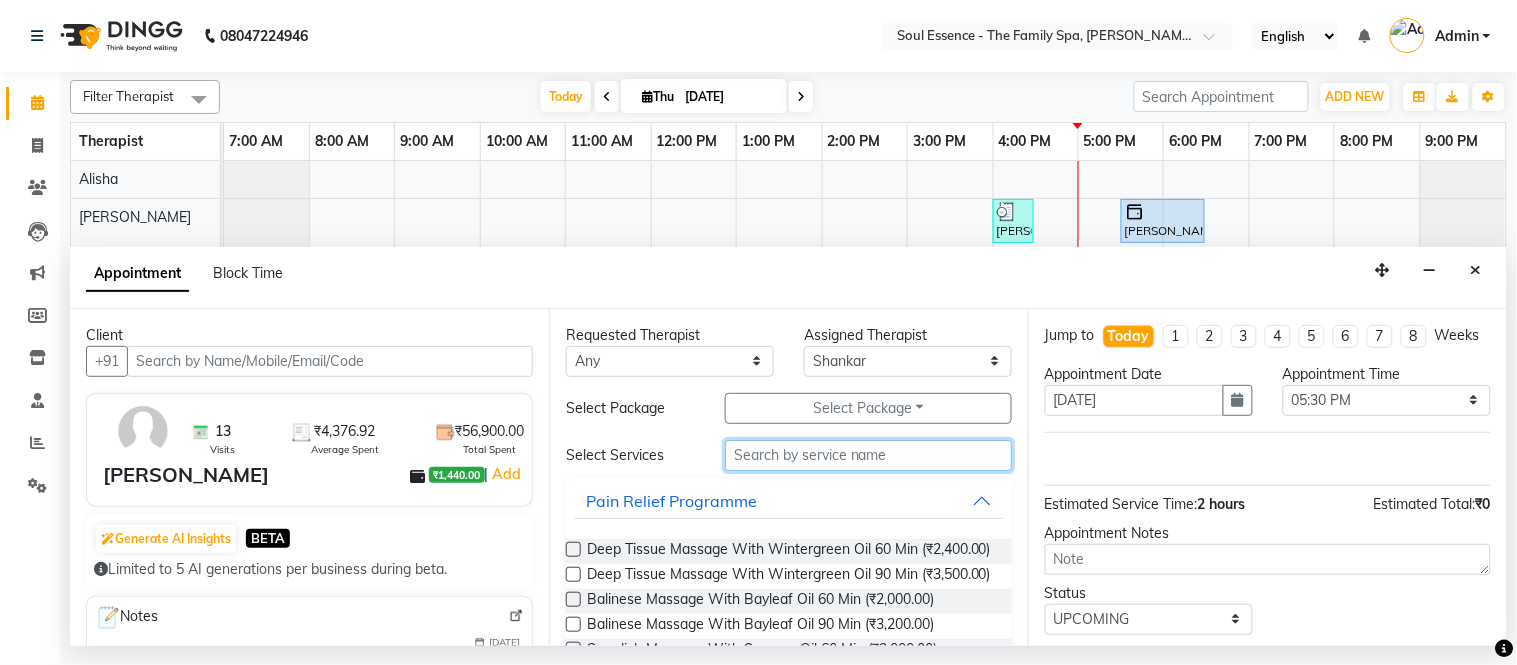 click at bounding box center [868, 455] 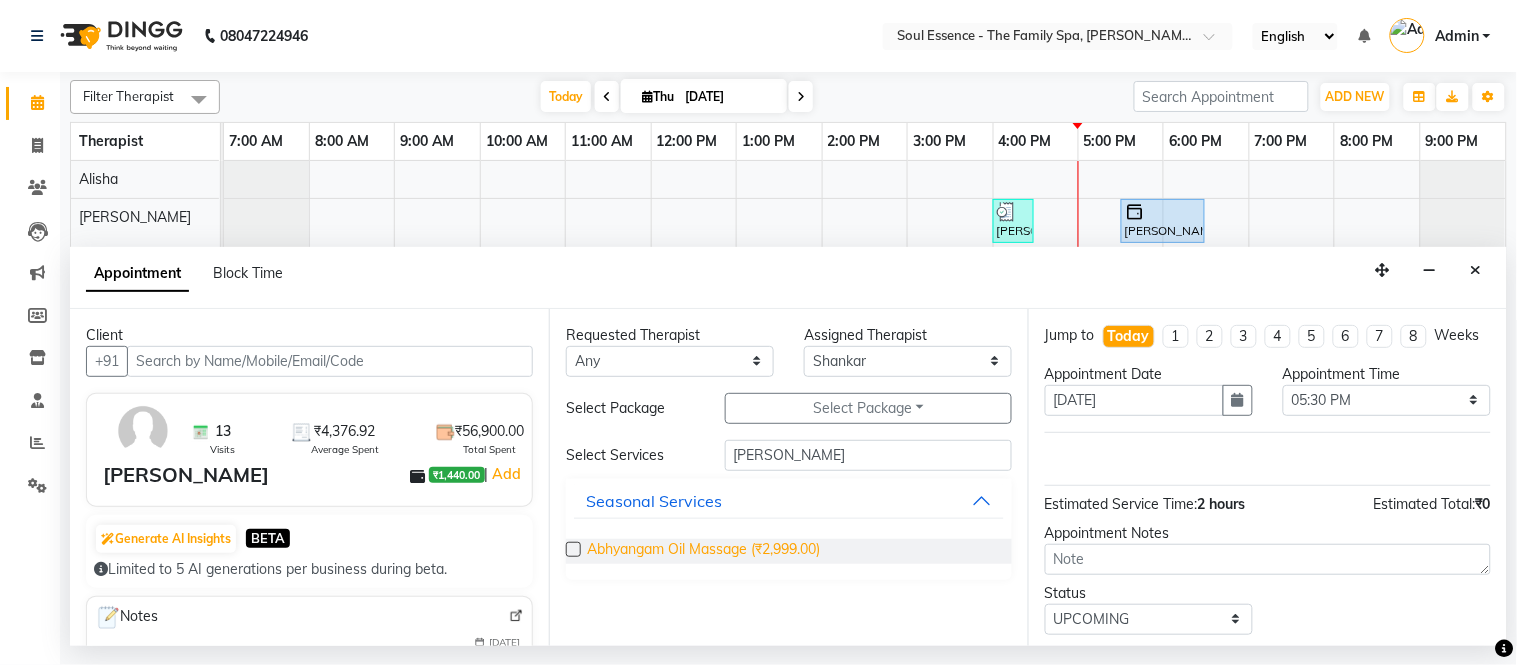 click on "Abhyangam Oil Massage (₹2,999.00)" at bounding box center (703, 551) 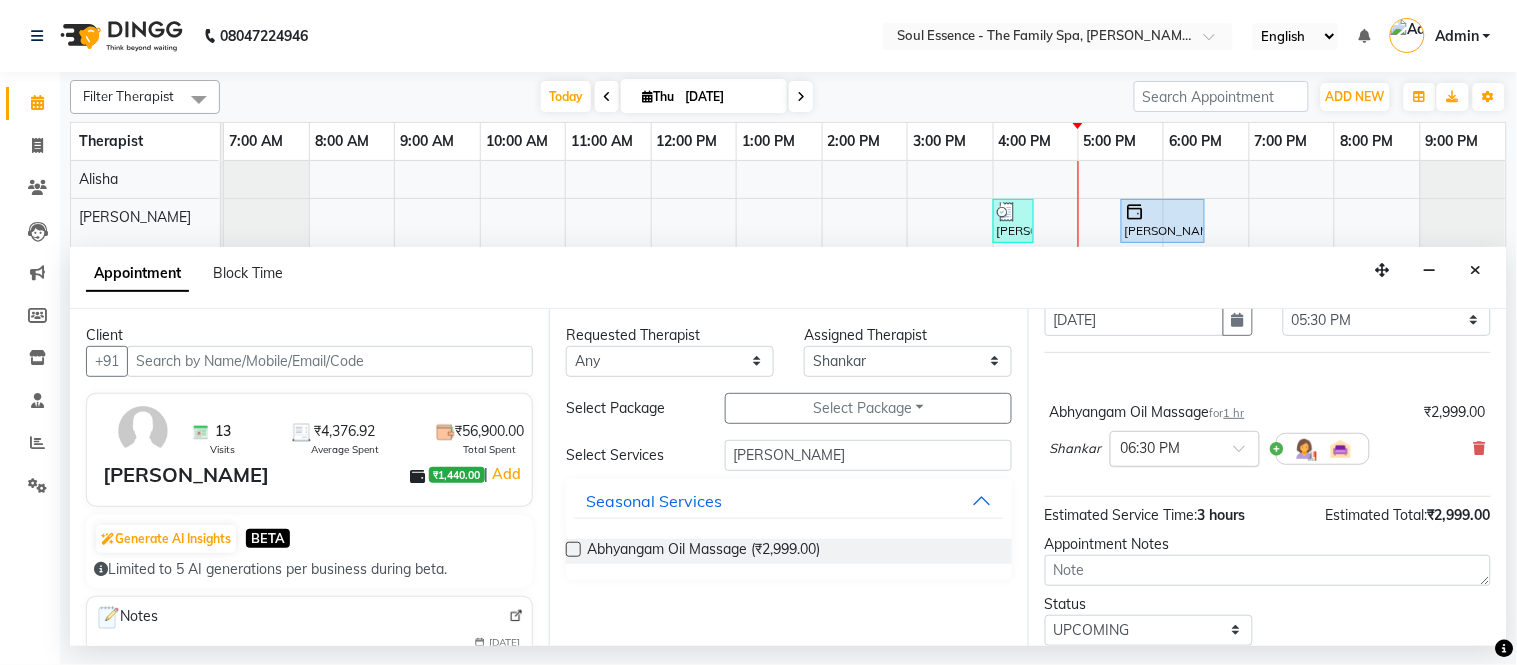 scroll, scrollTop: 56, scrollLeft: 0, axis: vertical 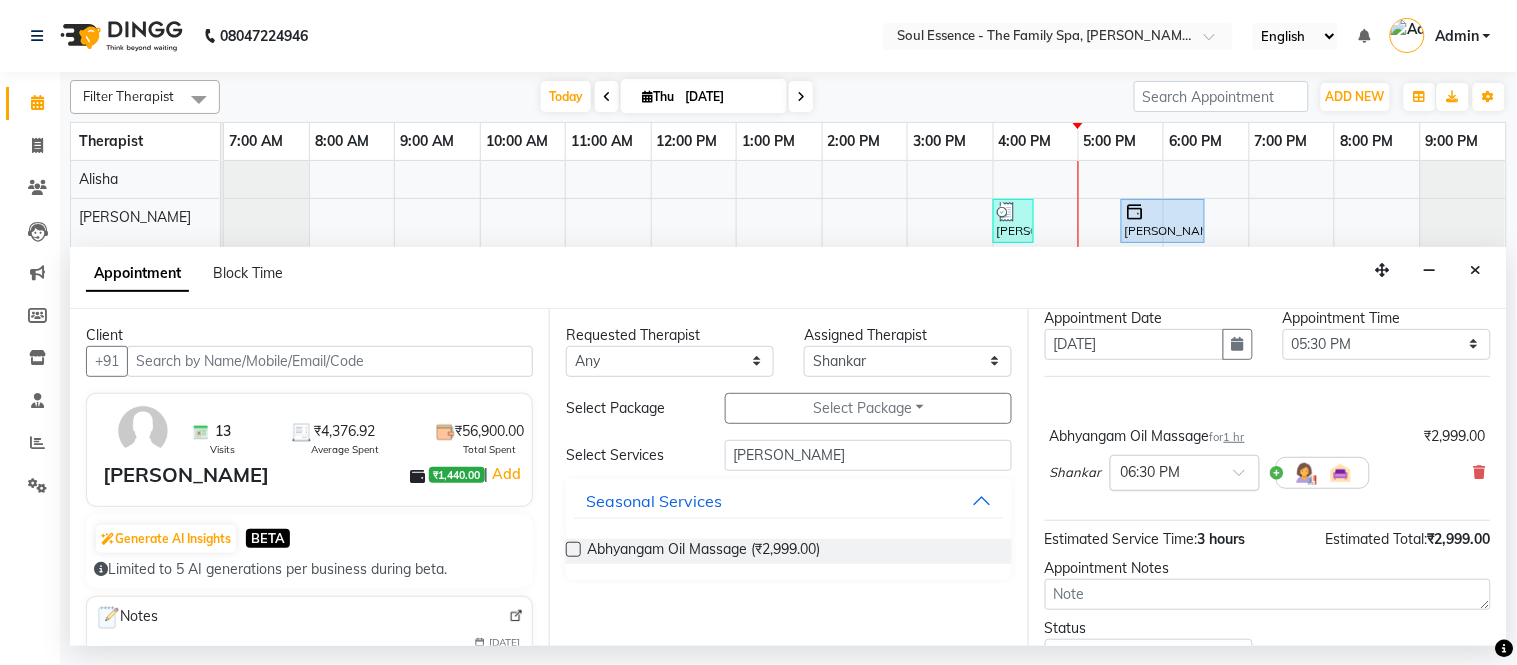 click on "× 06:30 PM" at bounding box center [1185, 473] 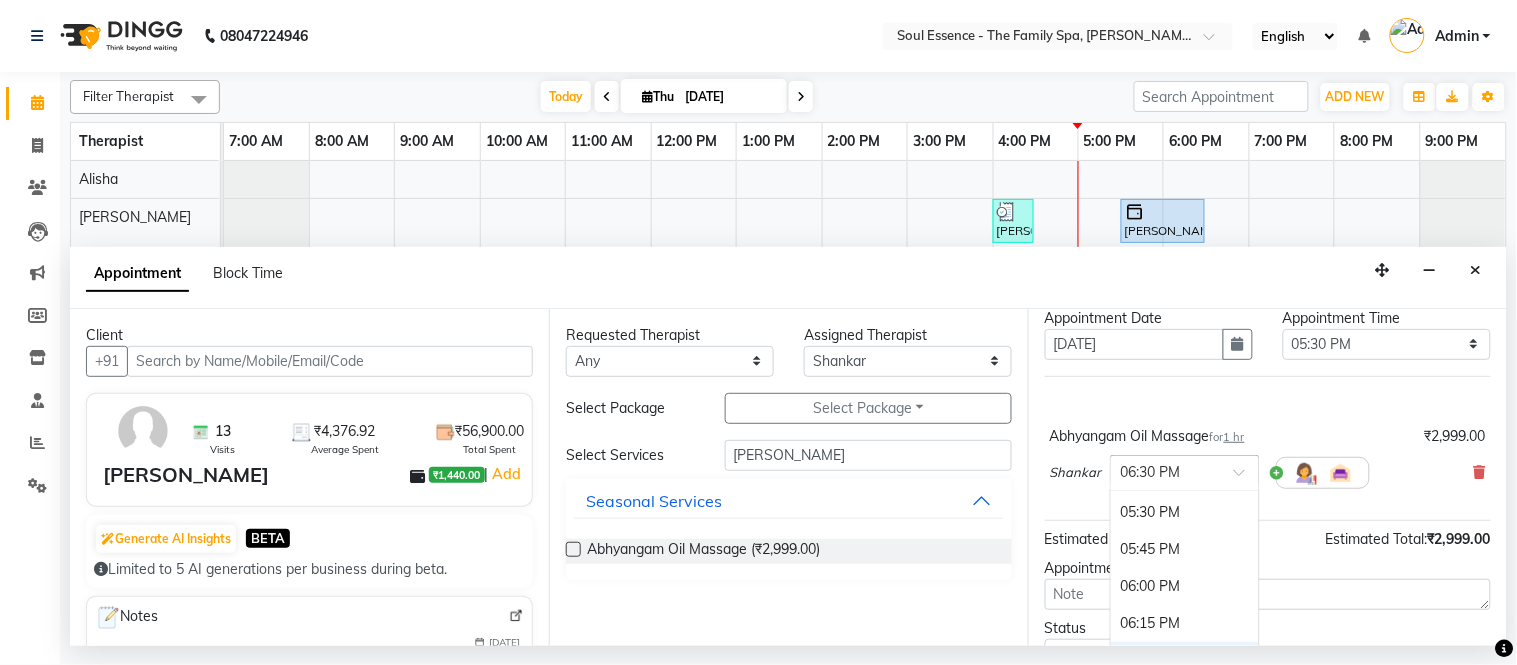 scroll, scrollTop: 1356, scrollLeft: 0, axis: vertical 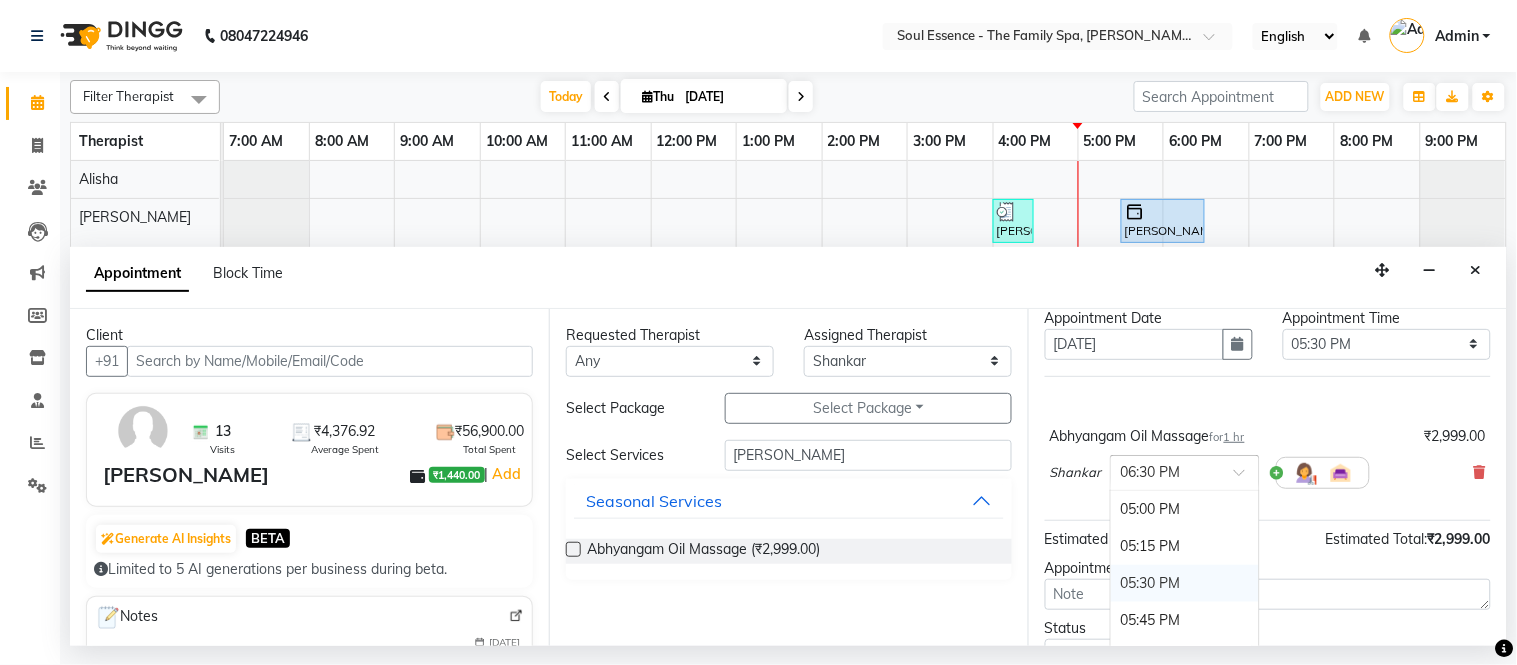 click on "05:30 PM" at bounding box center (1185, 583) 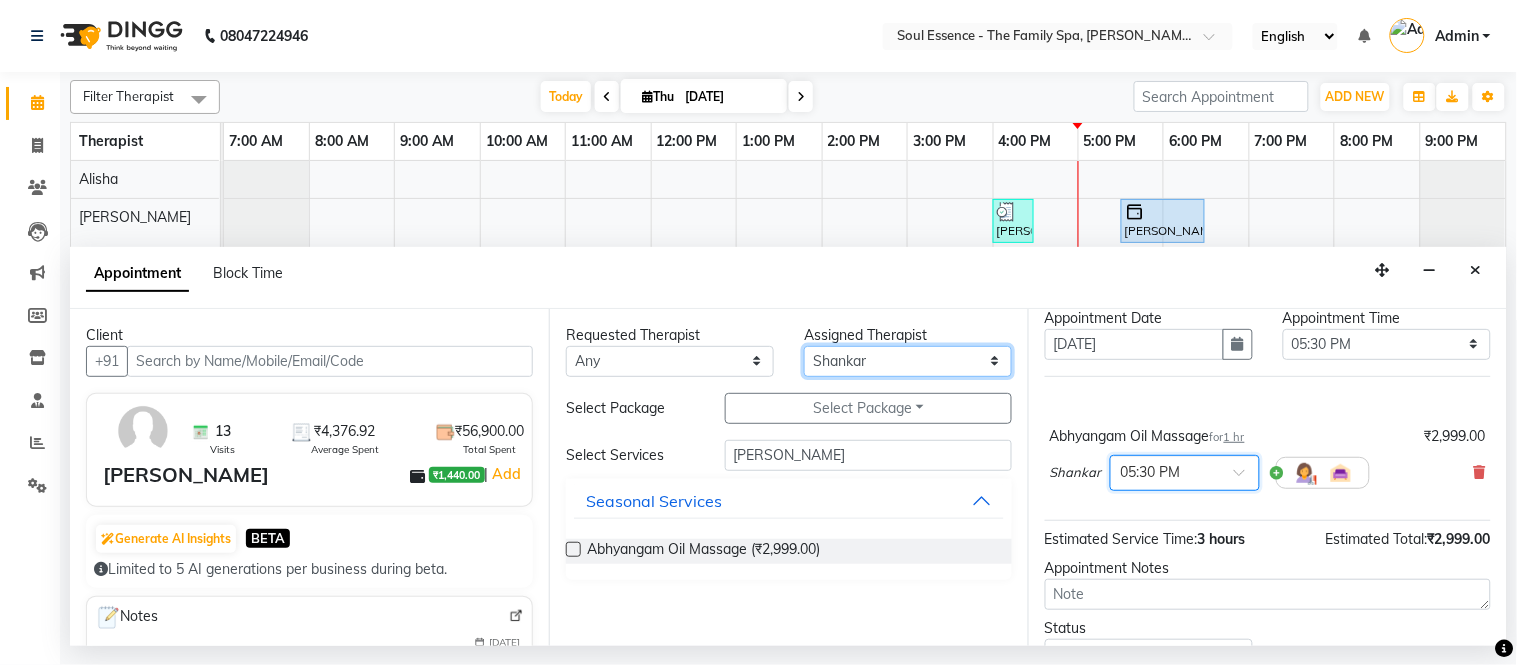 click on "Select [PERSON_NAME] [PERSON_NAME] Poonam Saheb [PERSON_NAME]" at bounding box center (908, 361) 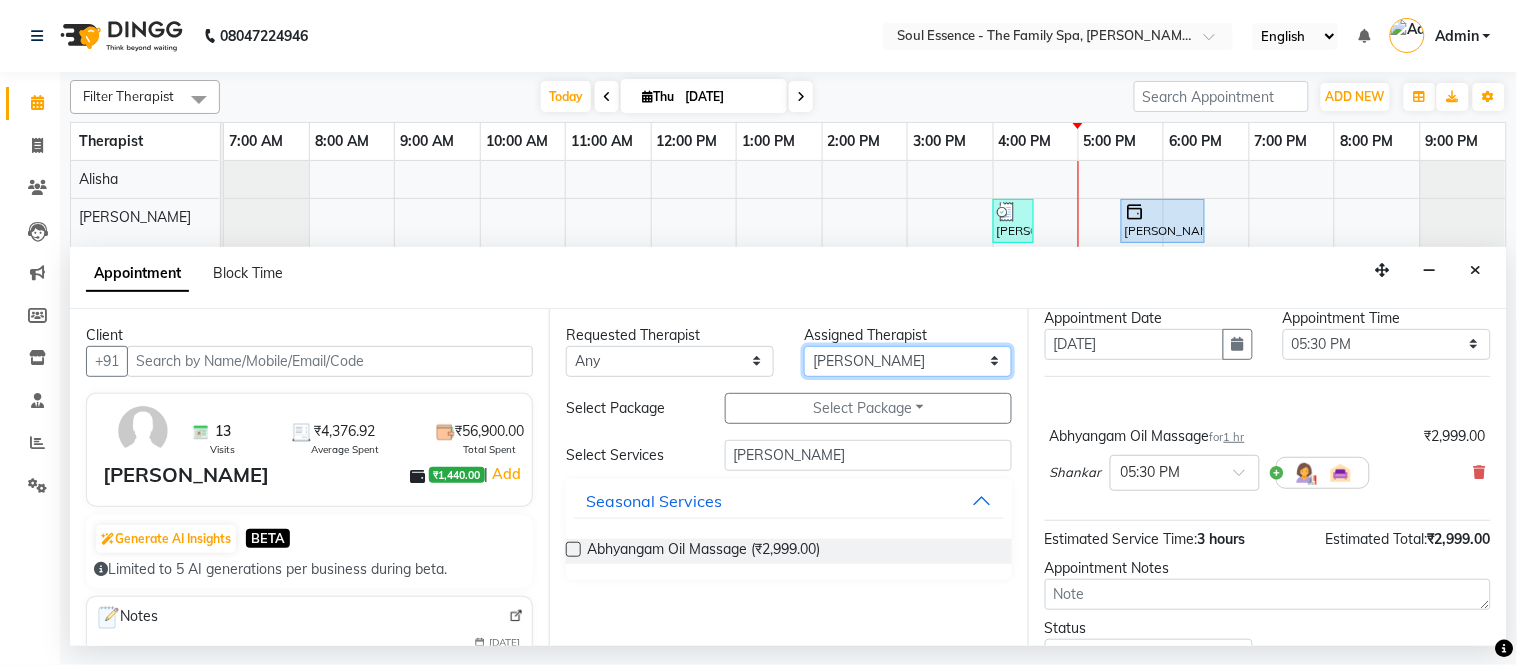 click on "Select [PERSON_NAME] [PERSON_NAME] Poonam Saheb [PERSON_NAME]" at bounding box center [908, 361] 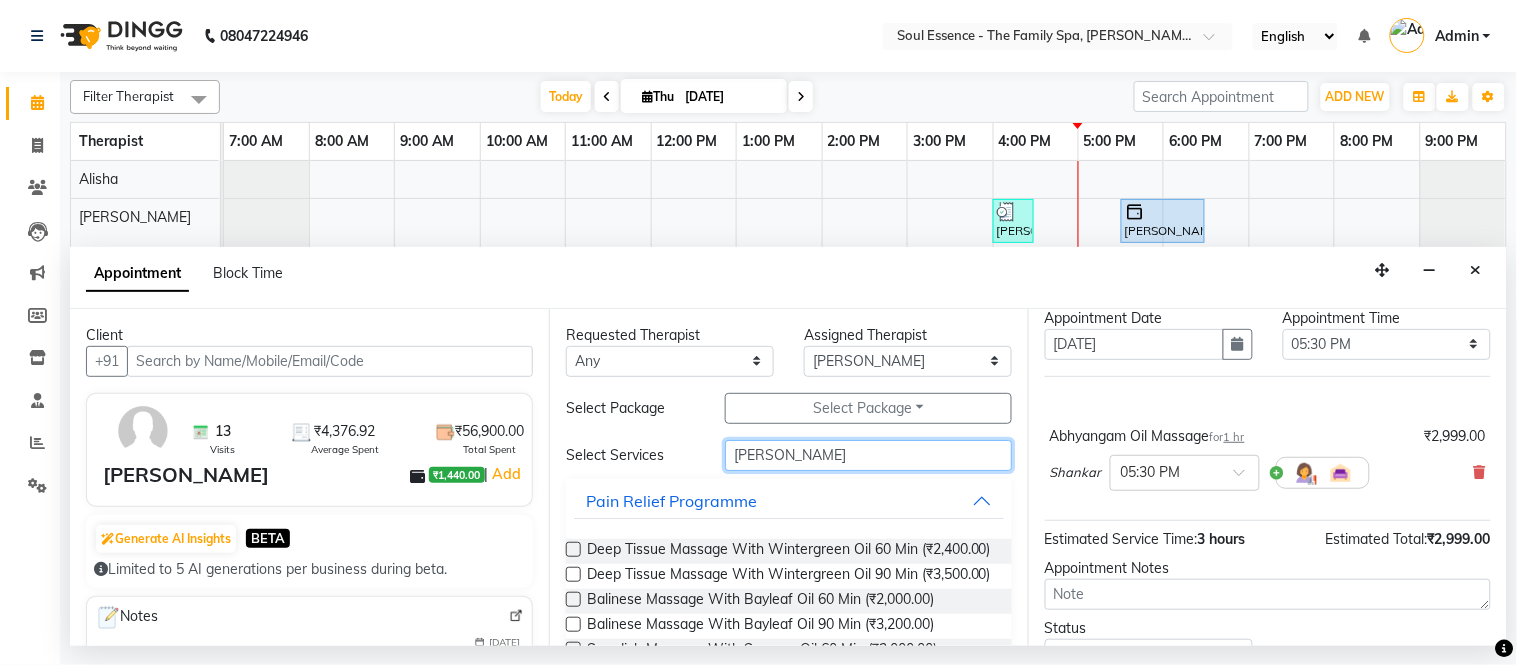 click on "[PERSON_NAME]" at bounding box center (868, 455) 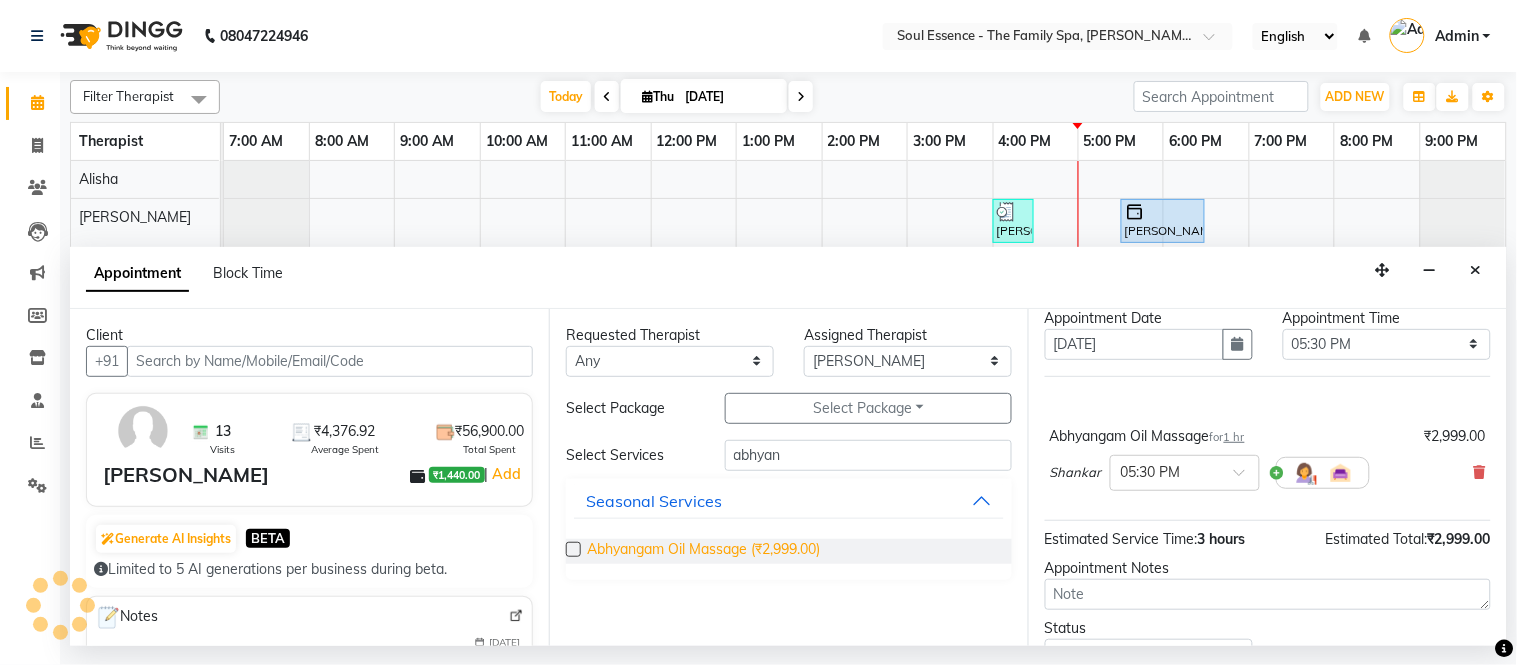 click on "Abhyangam Oil Massage (₹2,999.00)" at bounding box center [703, 551] 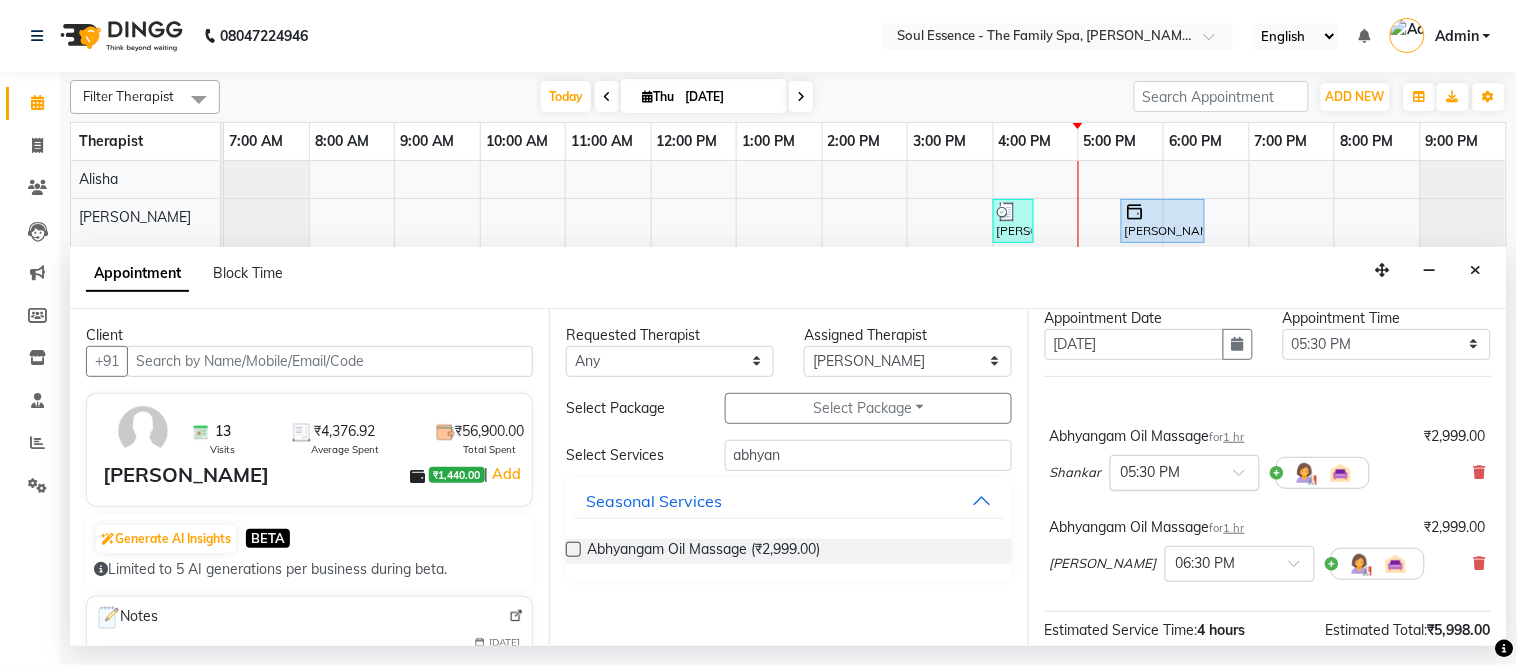 scroll, scrollTop: 257, scrollLeft: 0, axis: vertical 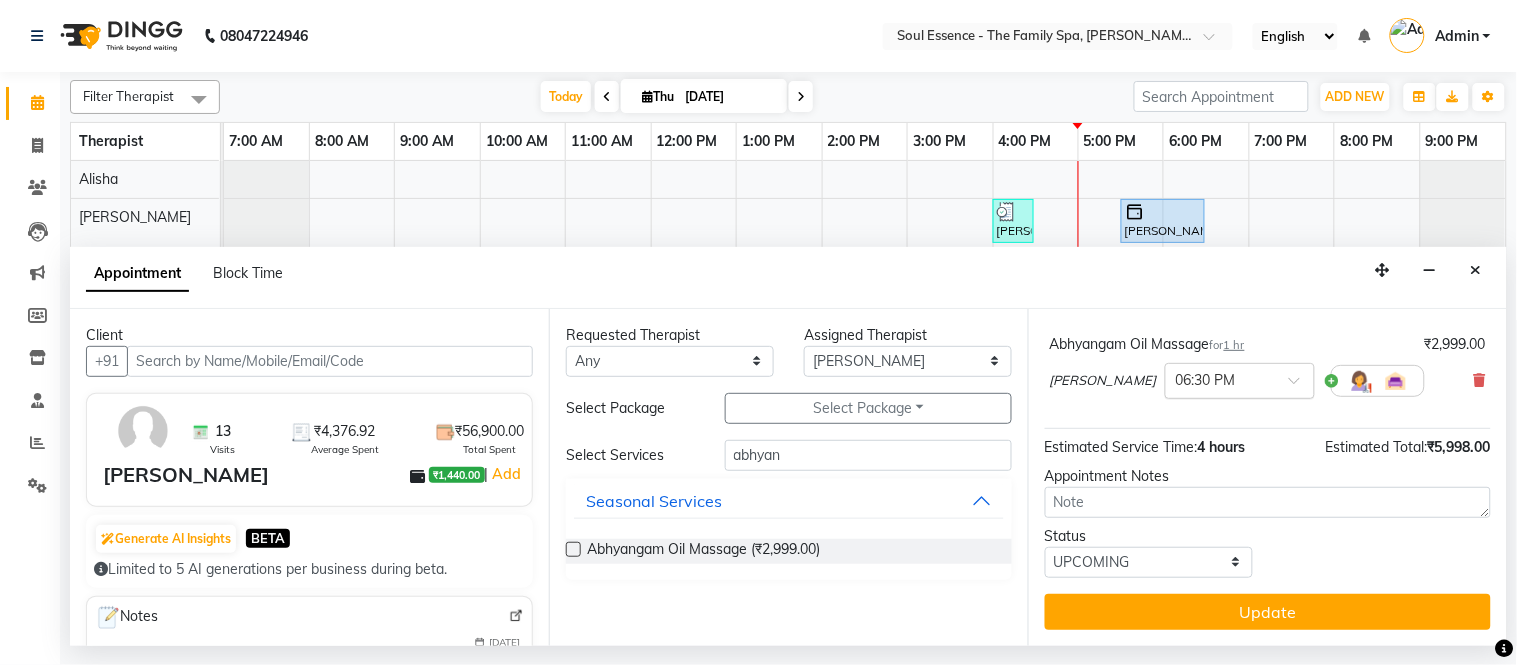 click on "× 06:30 PM" at bounding box center [1240, 381] 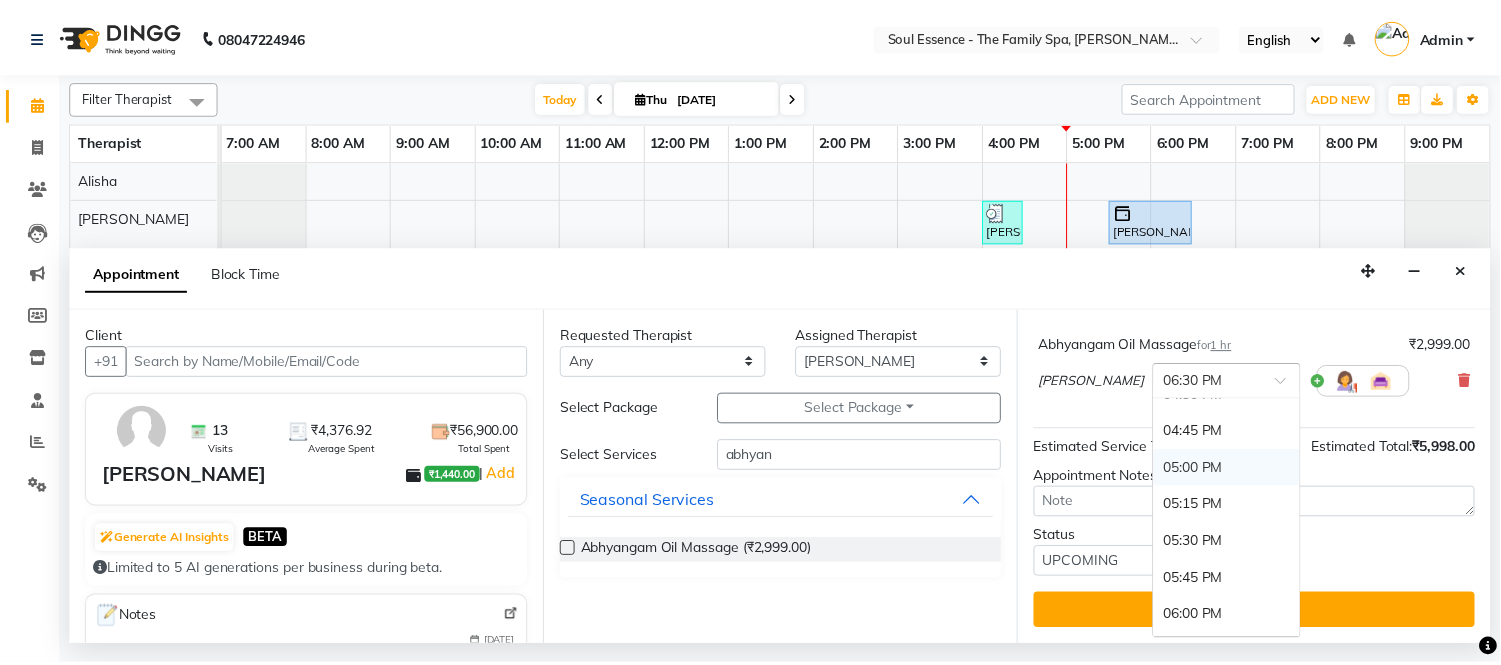 scroll, scrollTop: 1223, scrollLeft: 0, axis: vertical 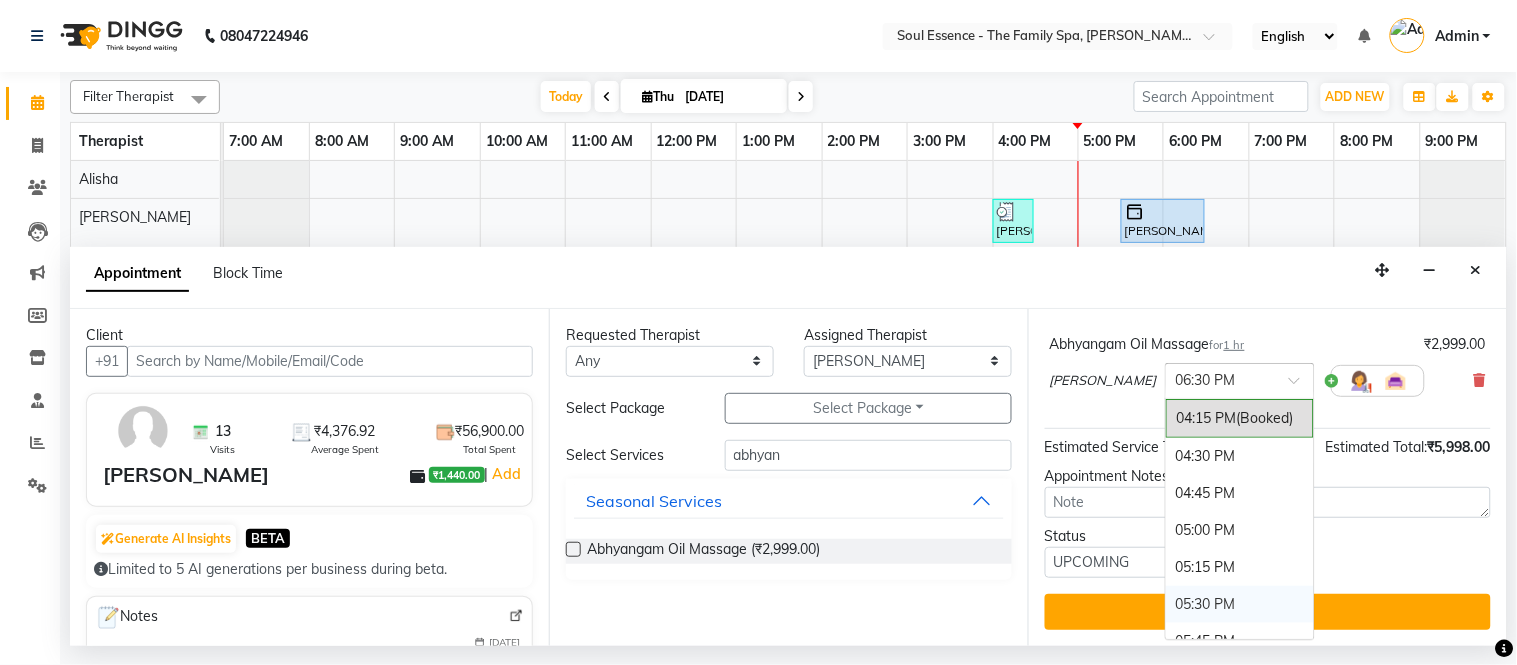 click on "05:30 PM" at bounding box center [1240, 604] 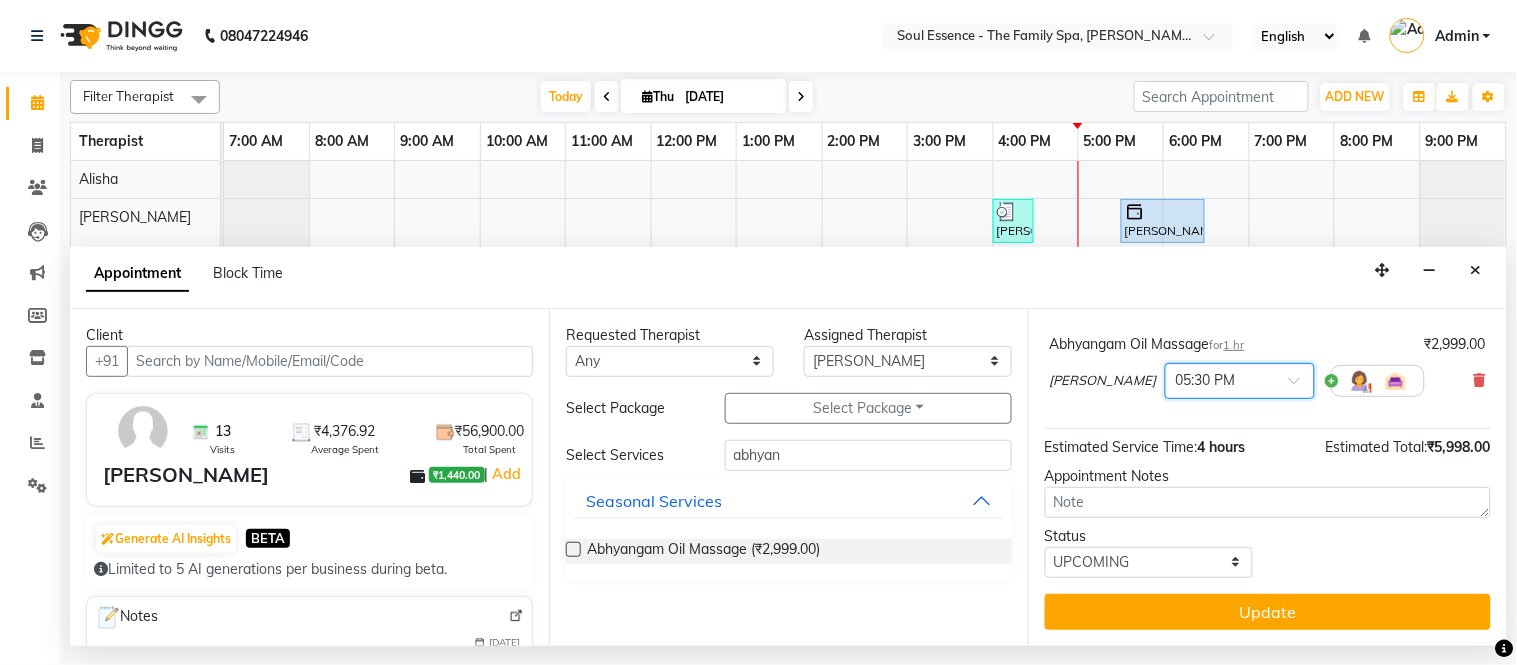 click on "Update" at bounding box center [1268, 612] 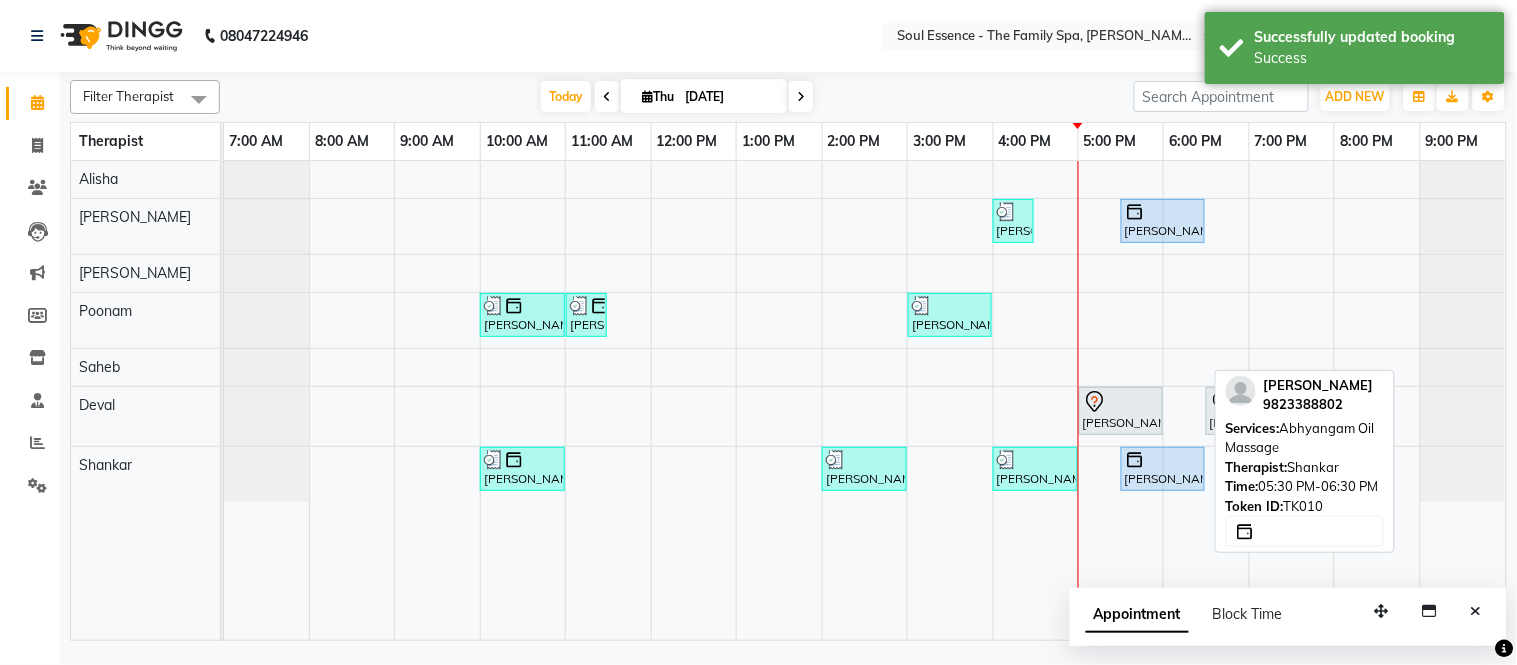 click at bounding box center (1163, 460) 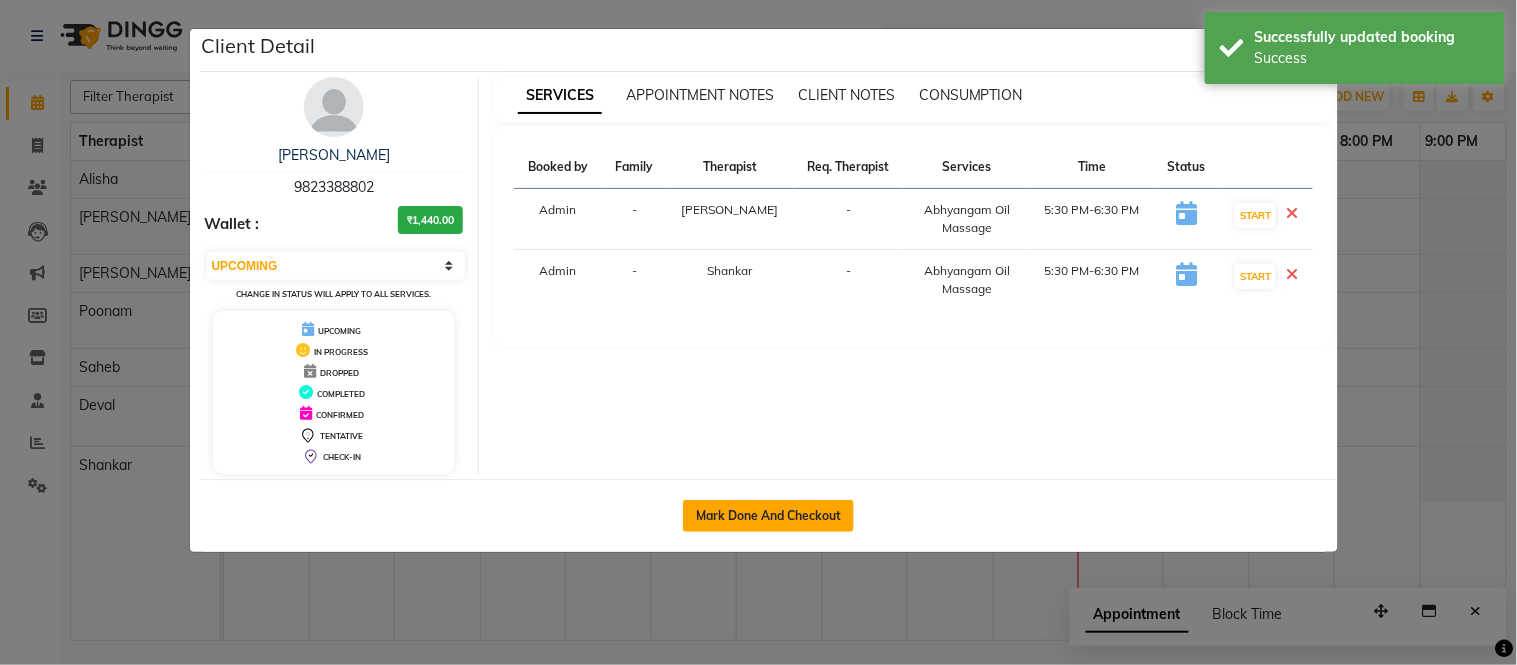 click on "Mark Done And Checkout" 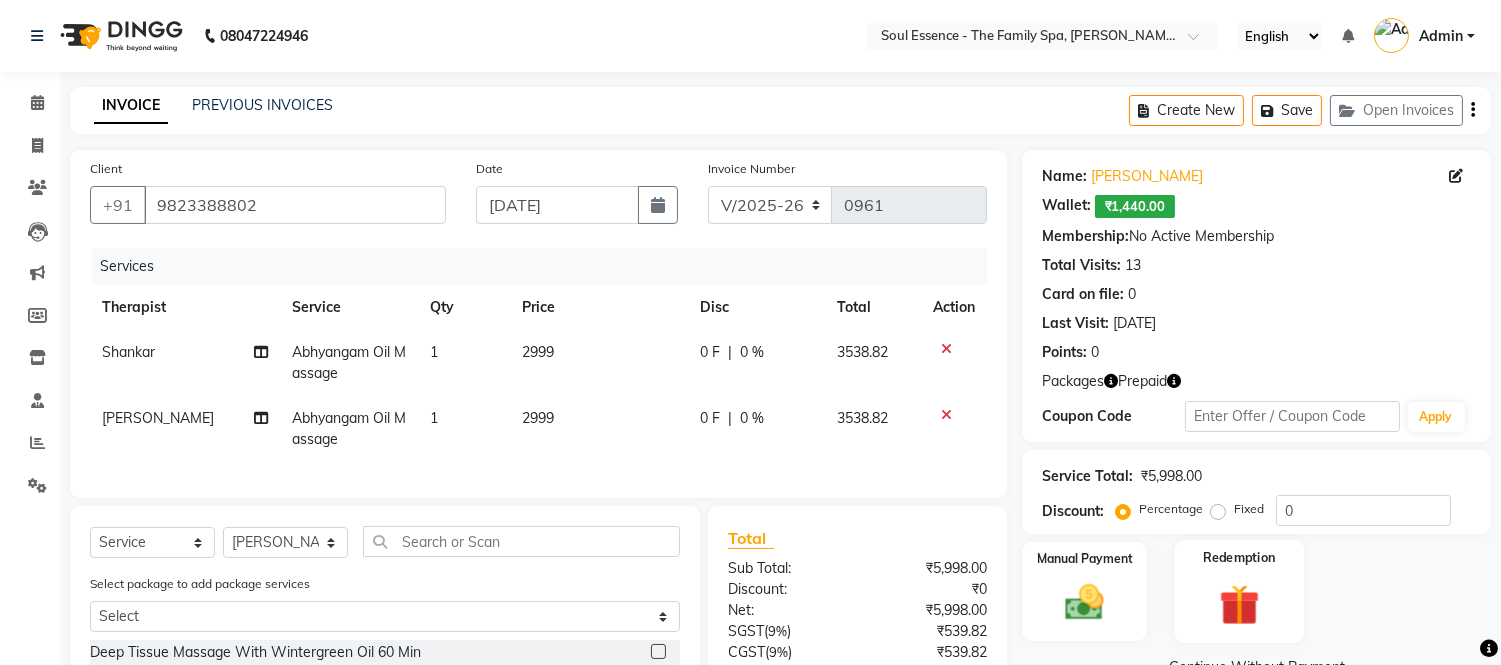 click 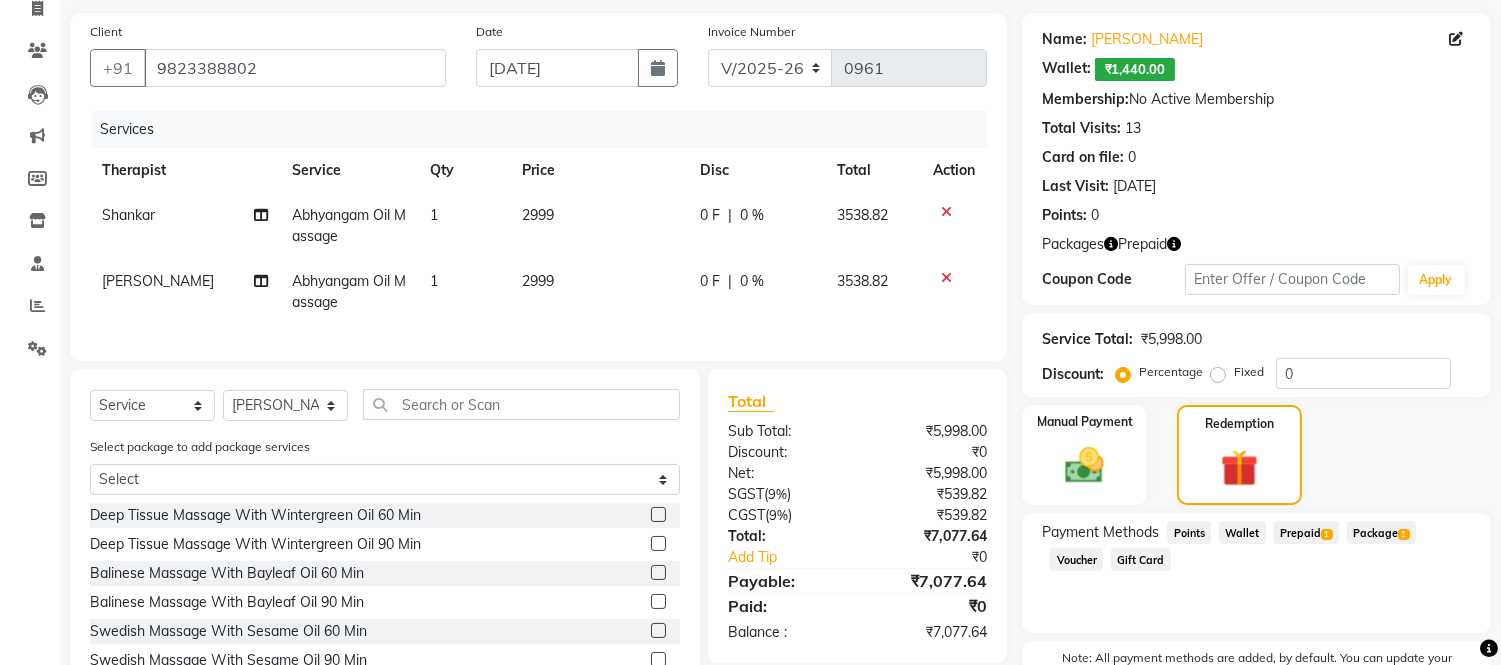 scroll, scrollTop: 222, scrollLeft: 0, axis: vertical 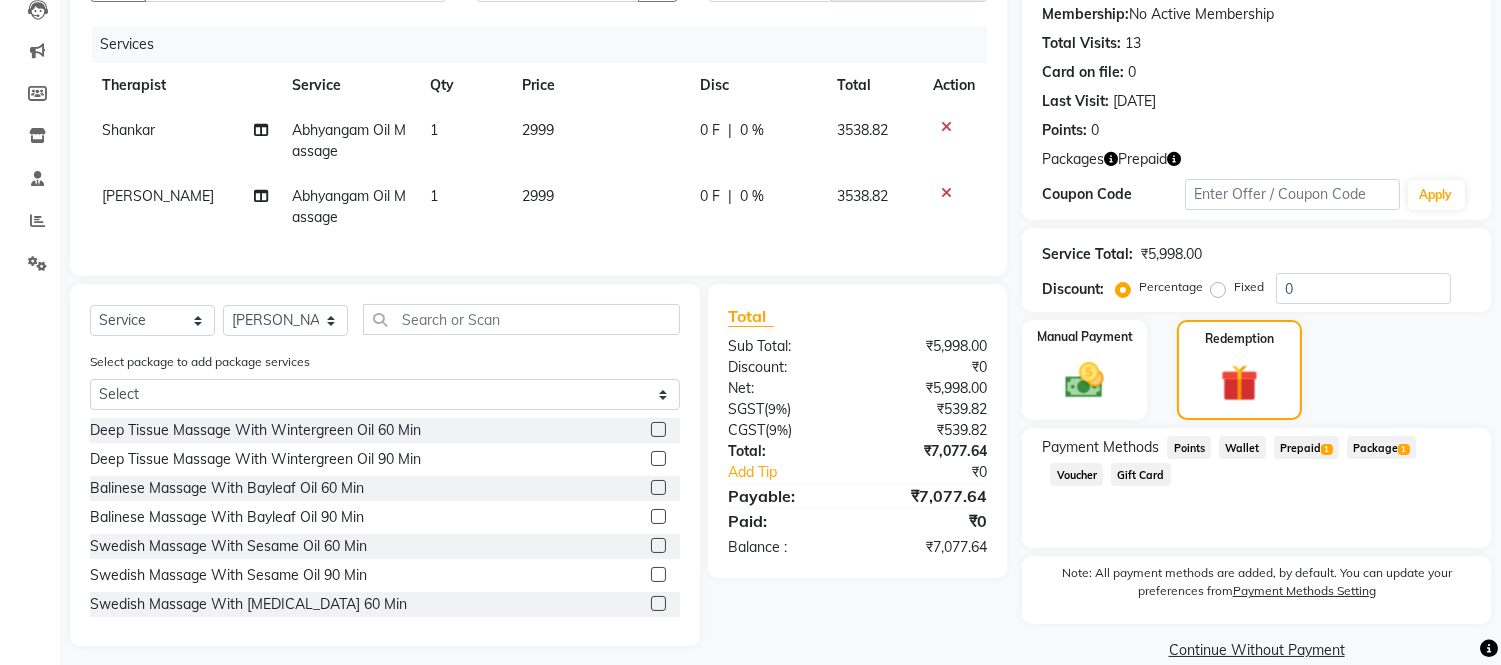 click on "Package  1" 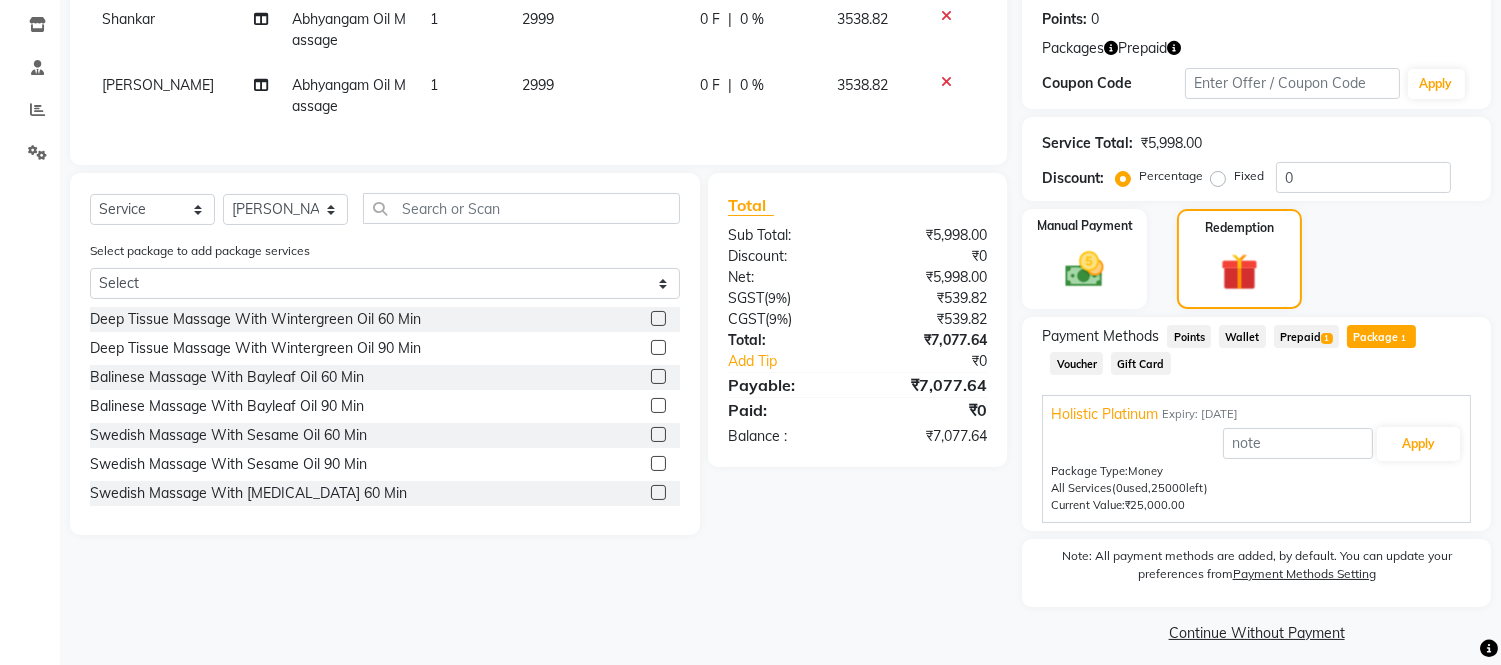 click on "Prepaid  1" 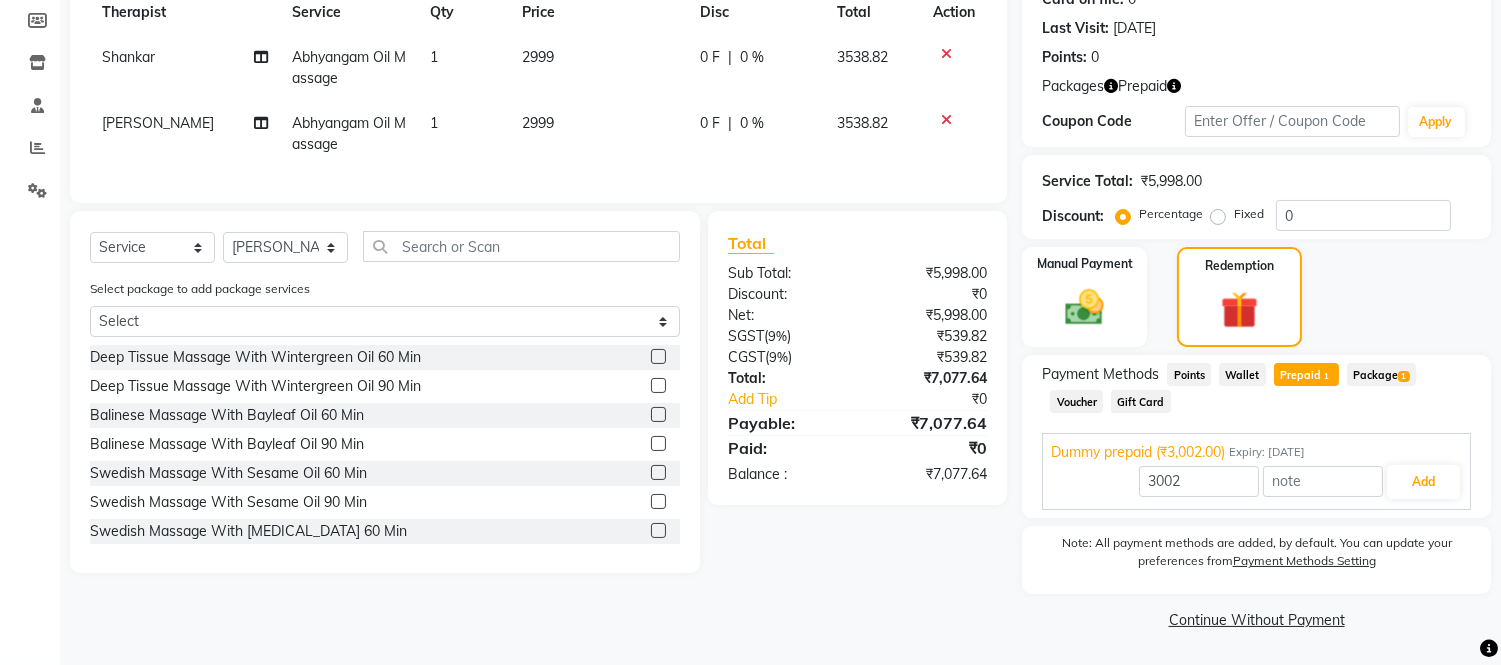 scroll, scrollTop: 294, scrollLeft: 0, axis: vertical 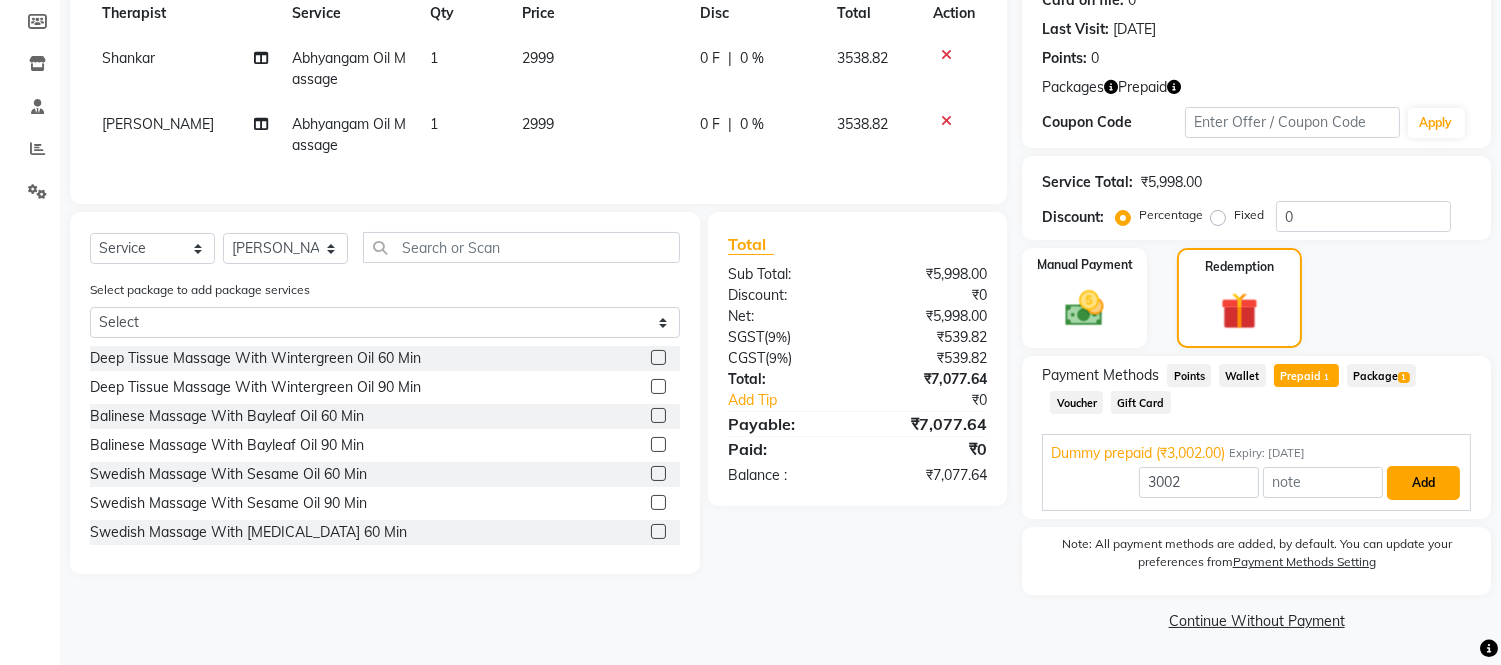 click on "Add" at bounding box center (1423, 483) 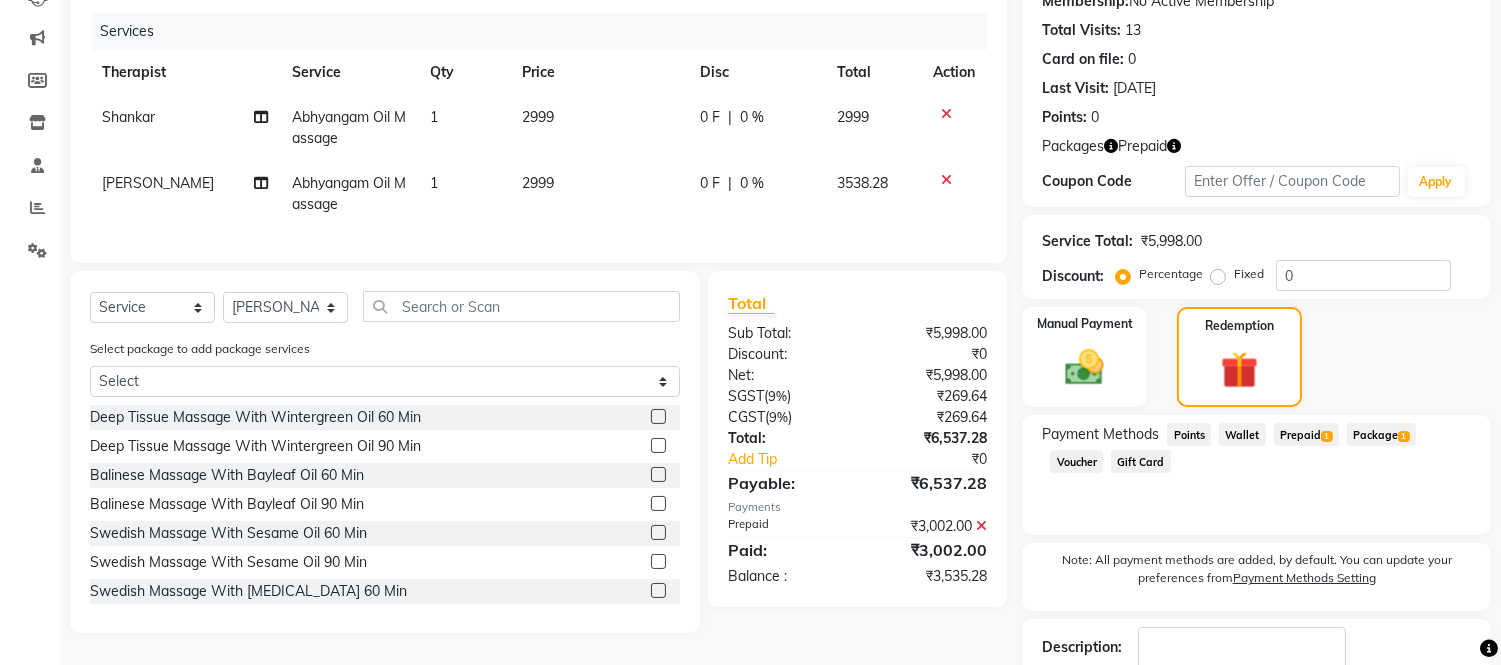 scroll, scrollTop: 183, scrollLeft: 0, axis: vertical 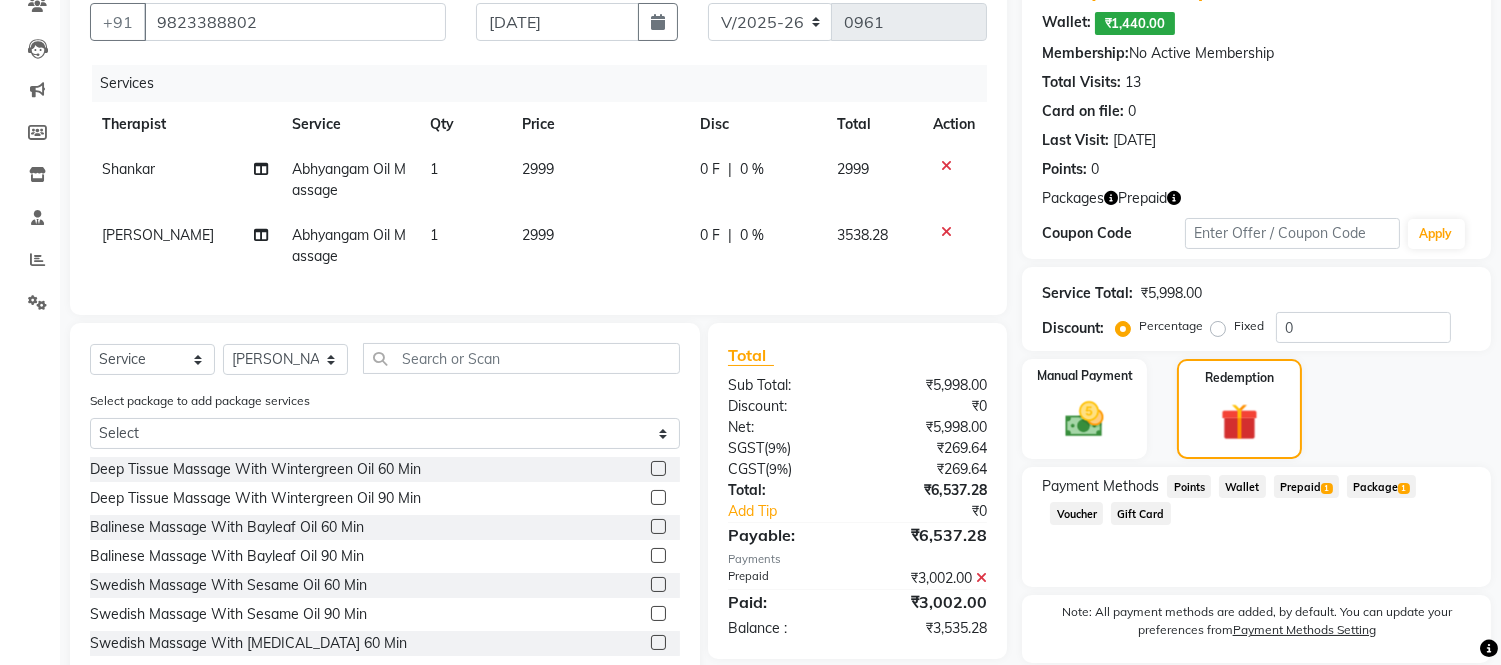 click on "0 F | 0 %" 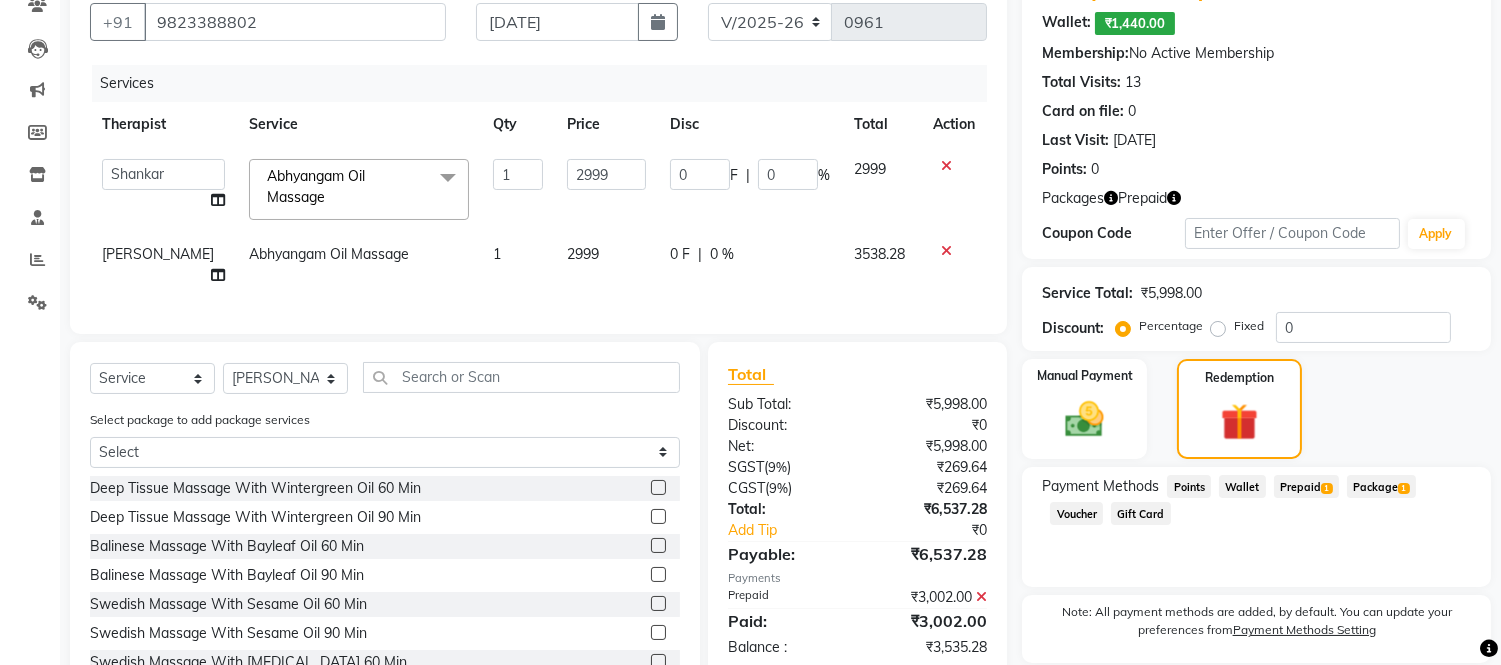 click on "0 F | 0 %" 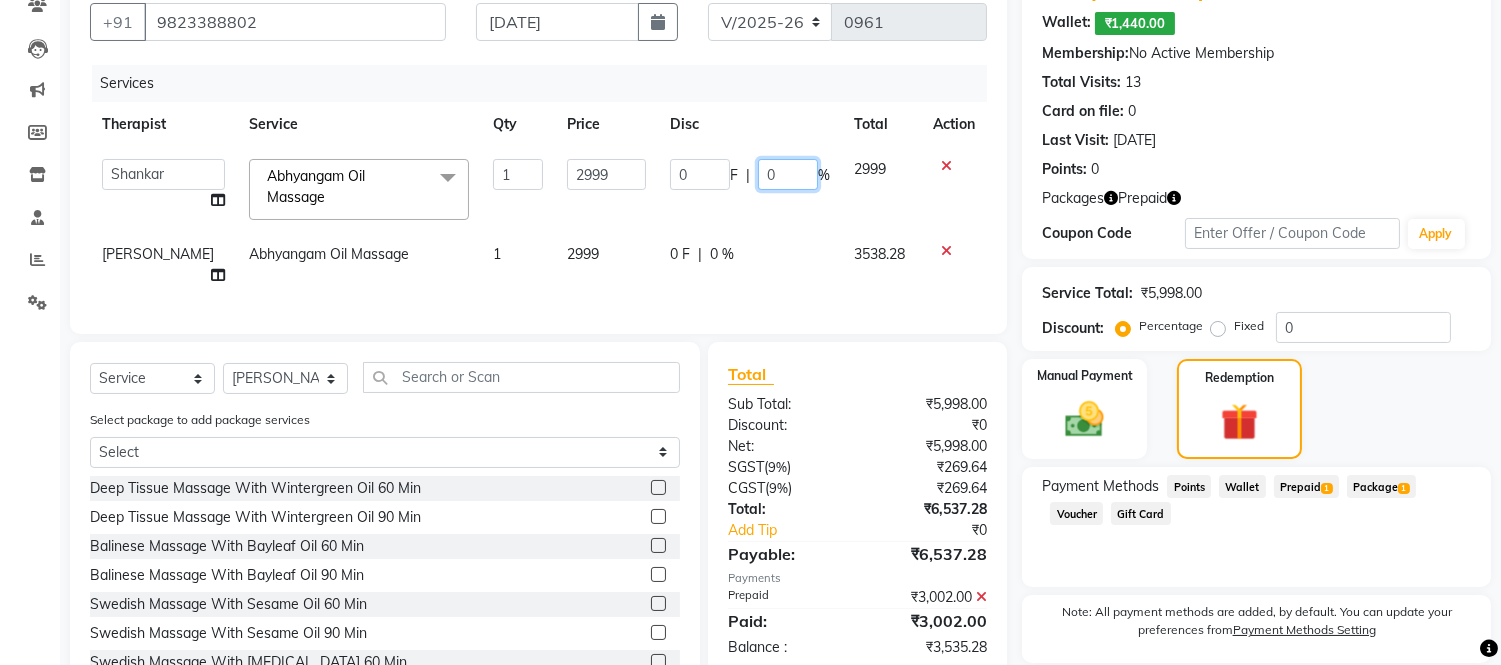 click on "0" 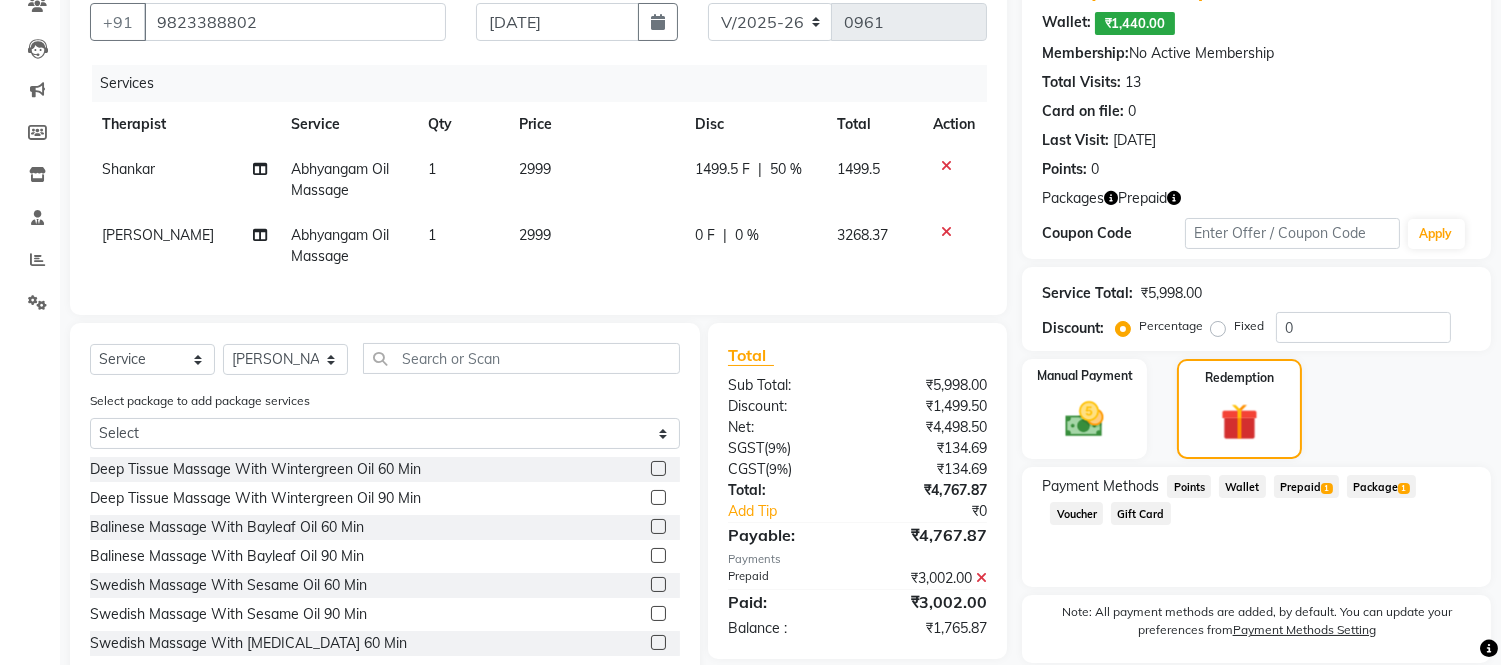 click on "0 F | 0 %" 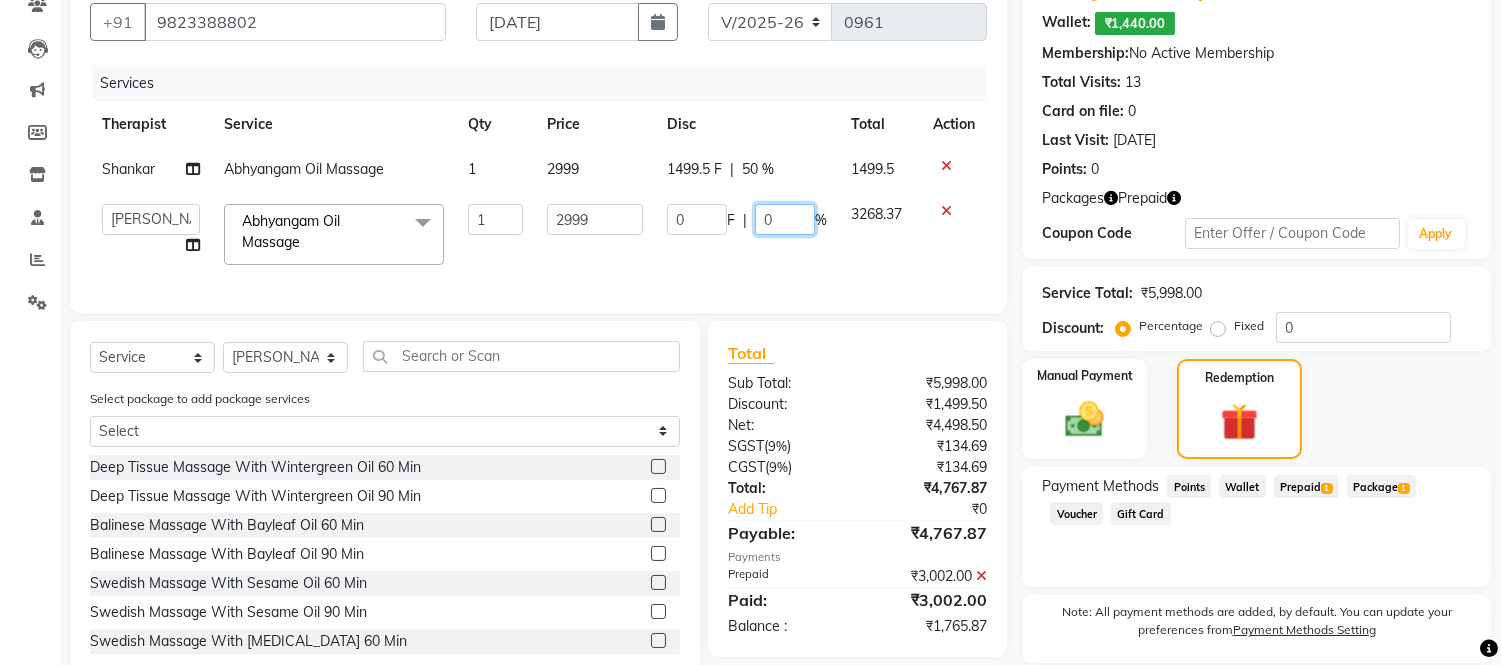 click on "0" 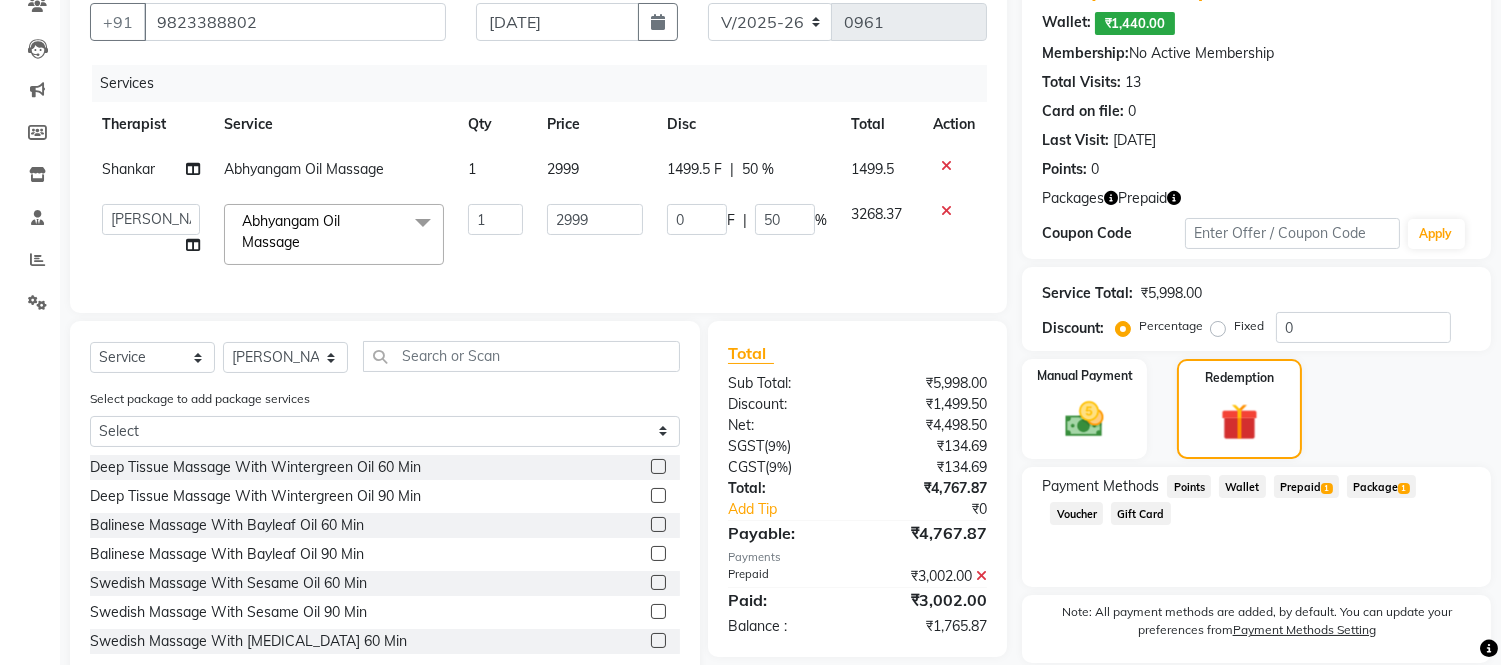click on "Services" 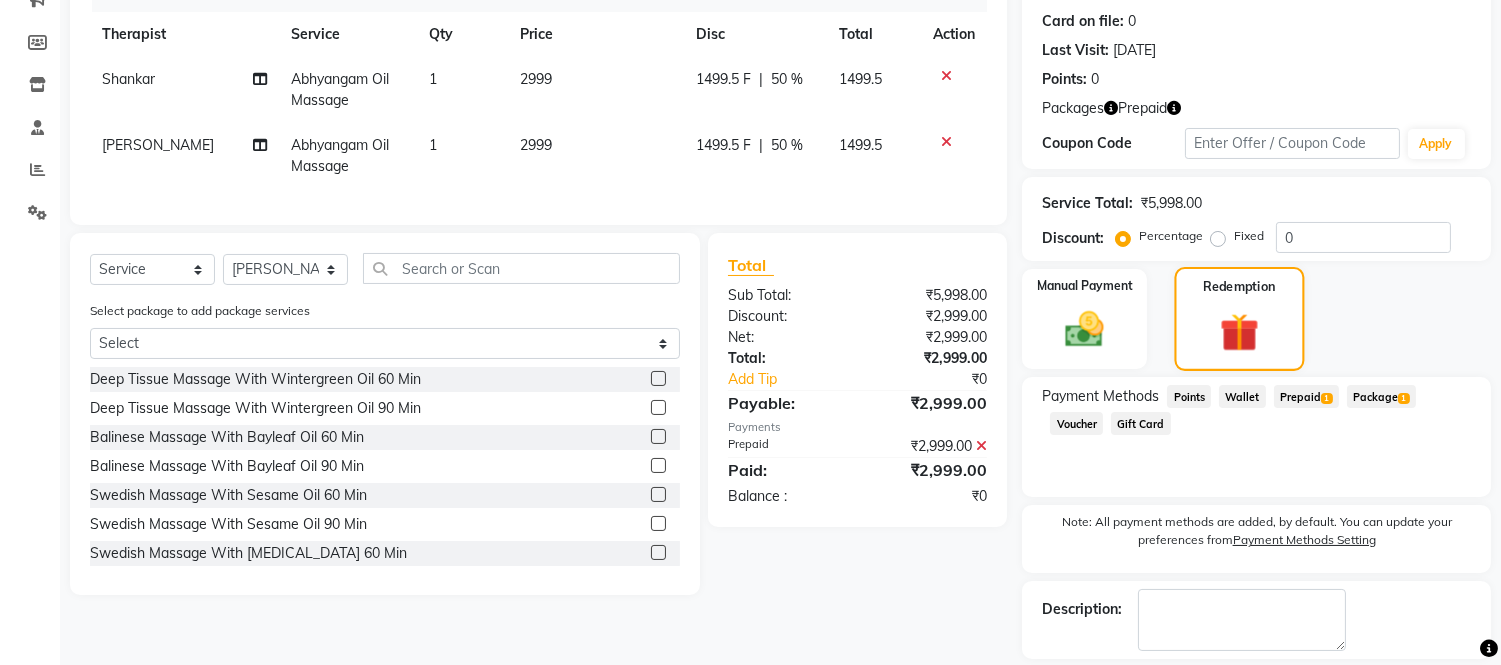 scroll, scrollTop: 363, scrollLeft: 0, axis: vertical 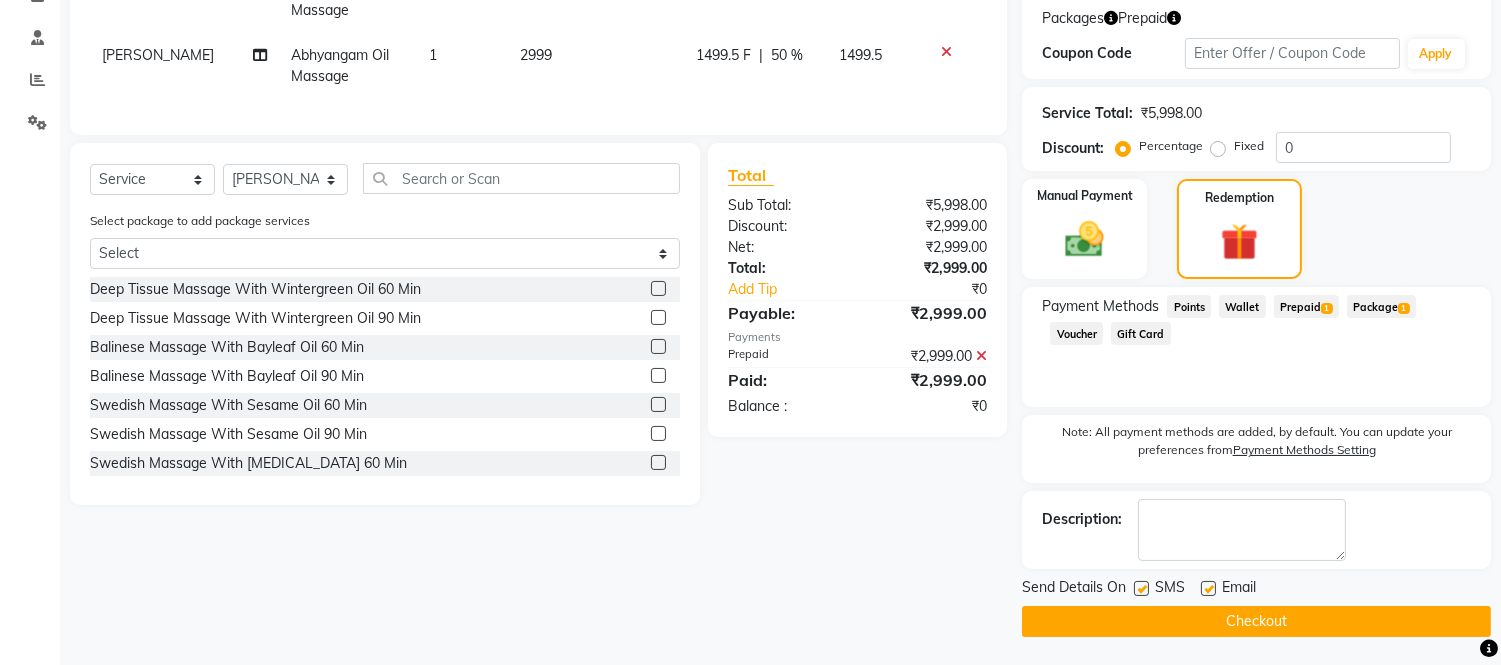 click 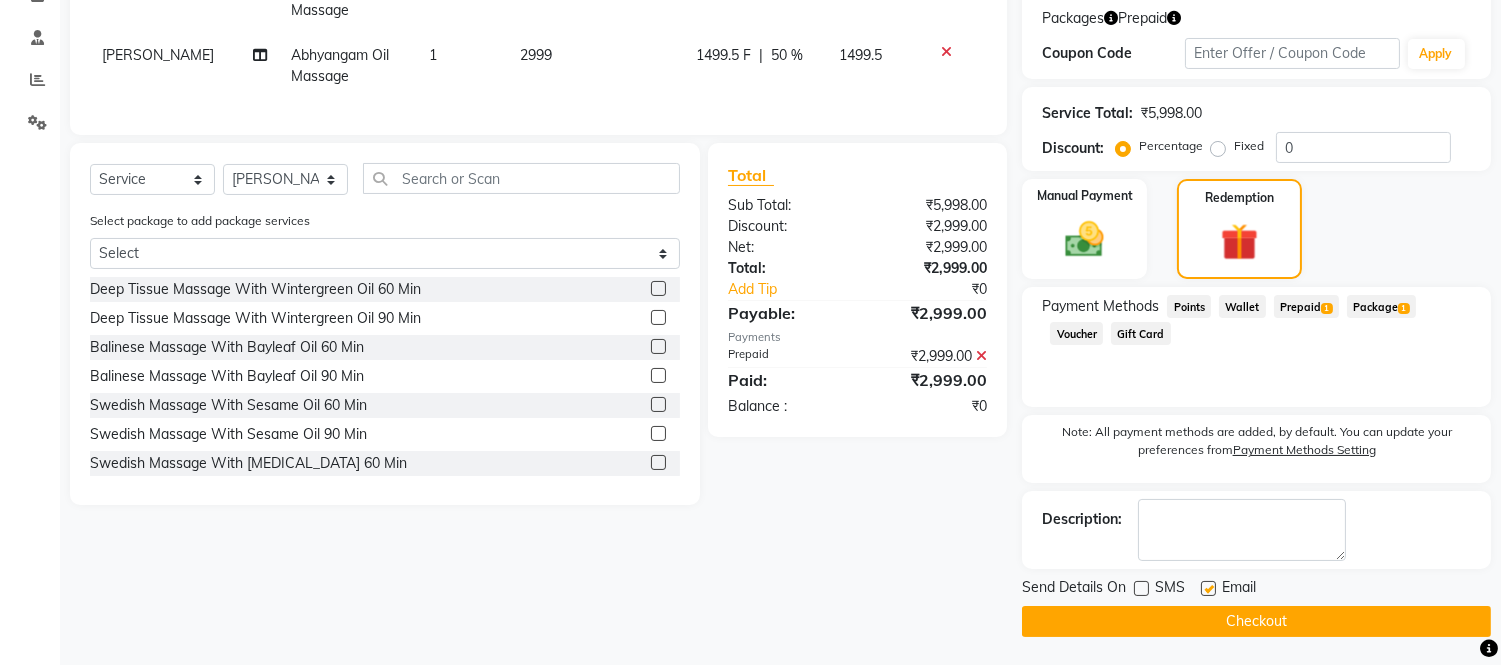 click 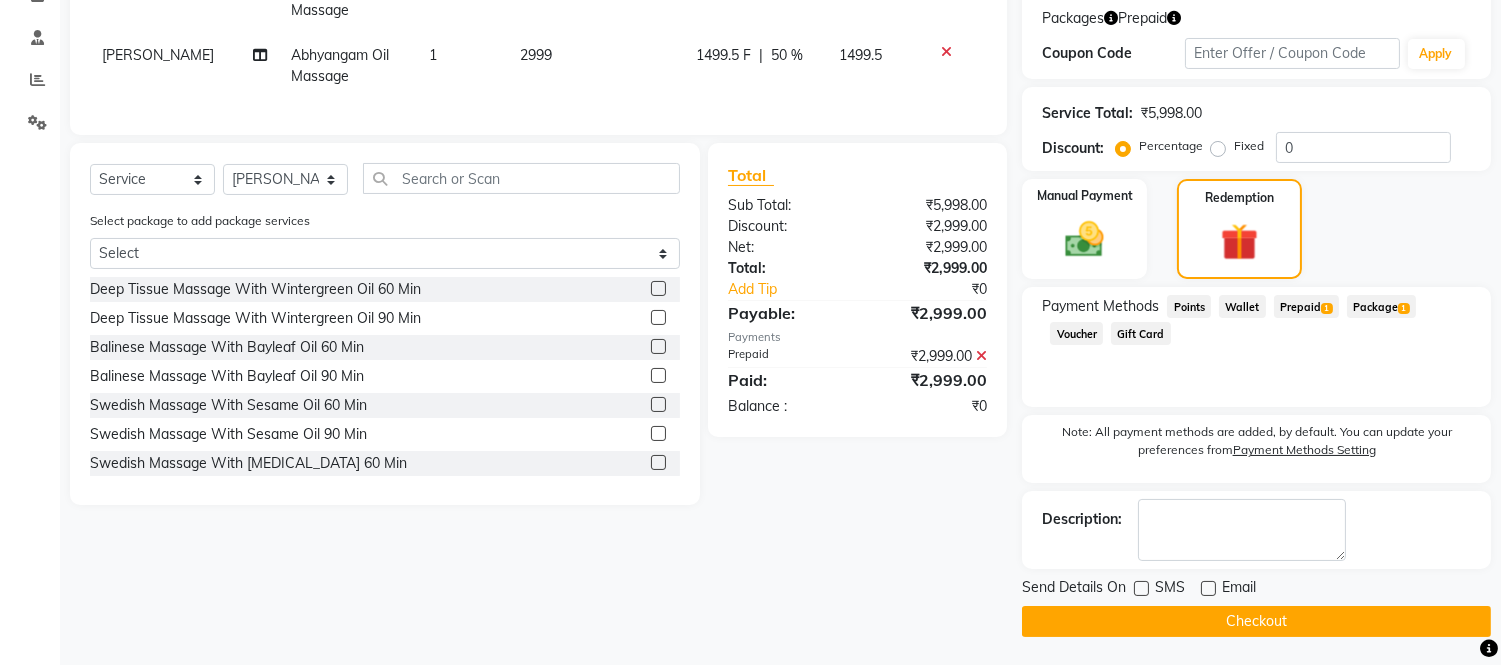 click on "Checkout" 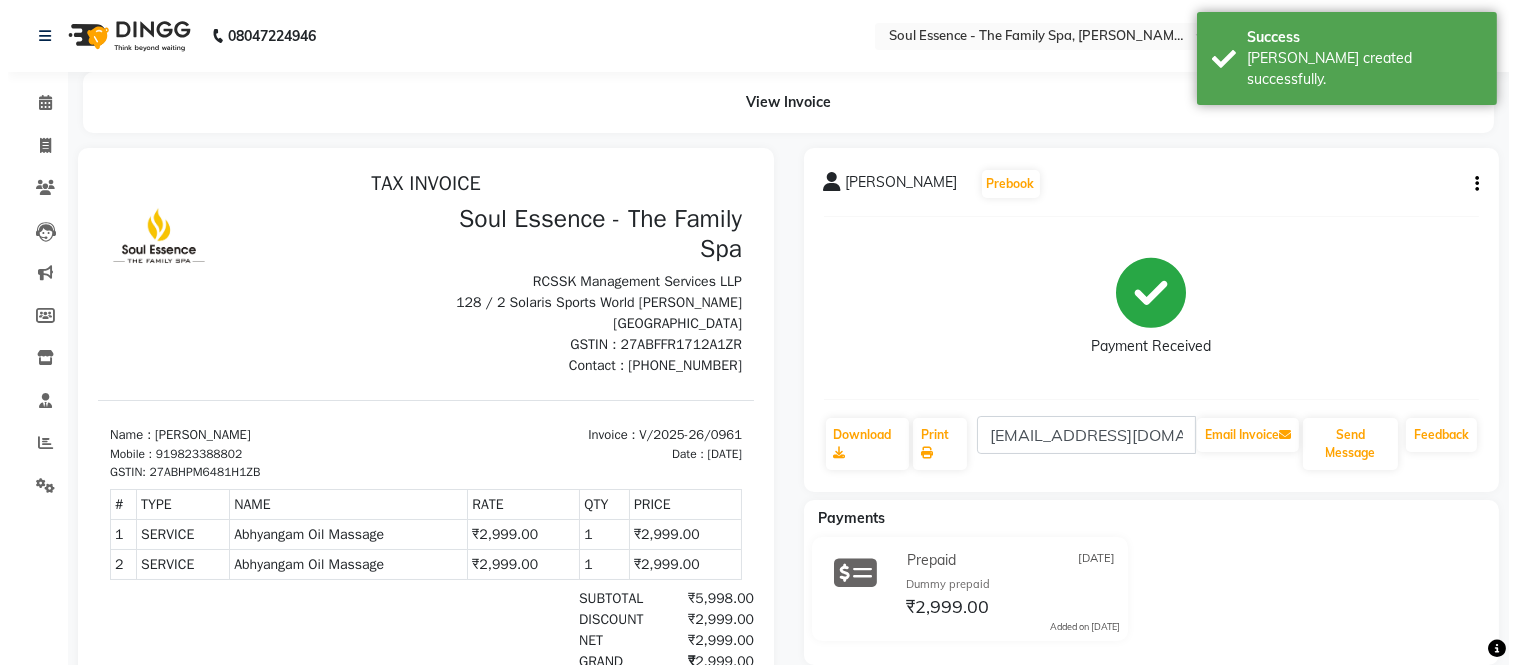 scroll, scrollTop: 0, scrollLeft: 0, axis: both 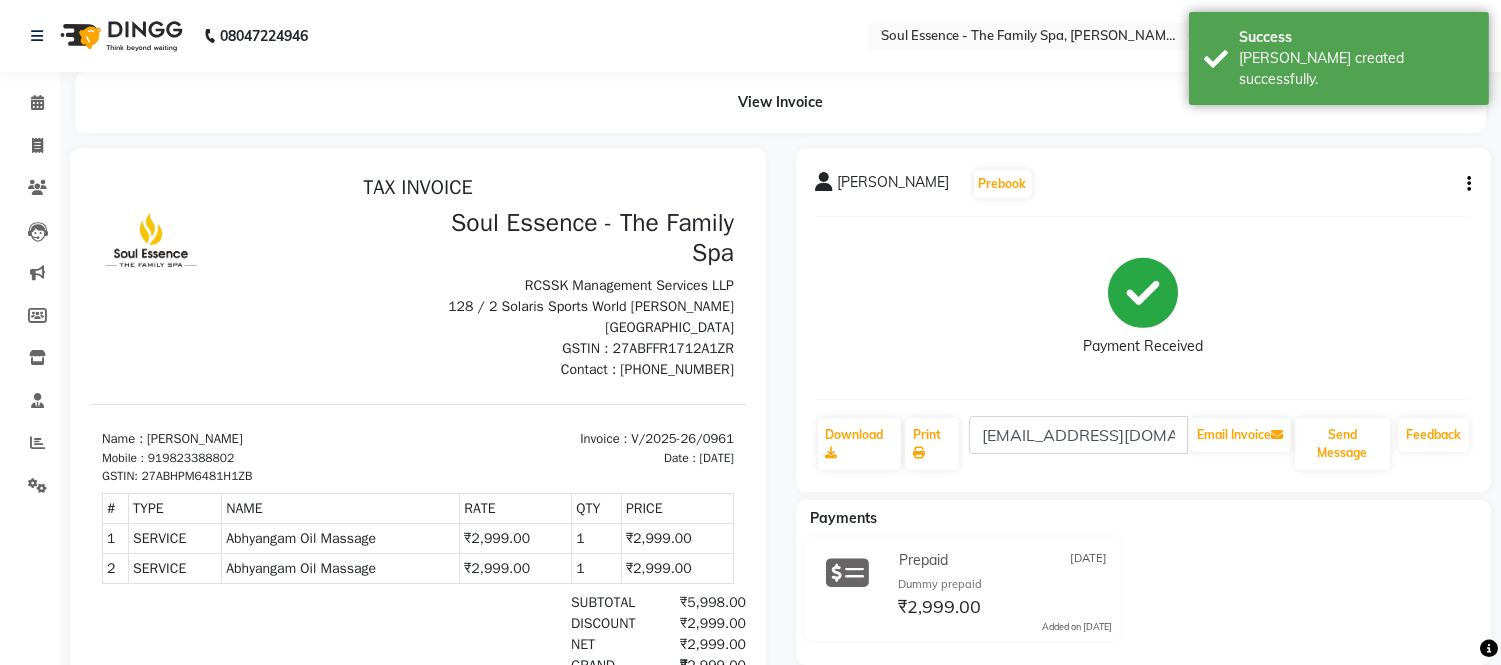 click on "Calendar" 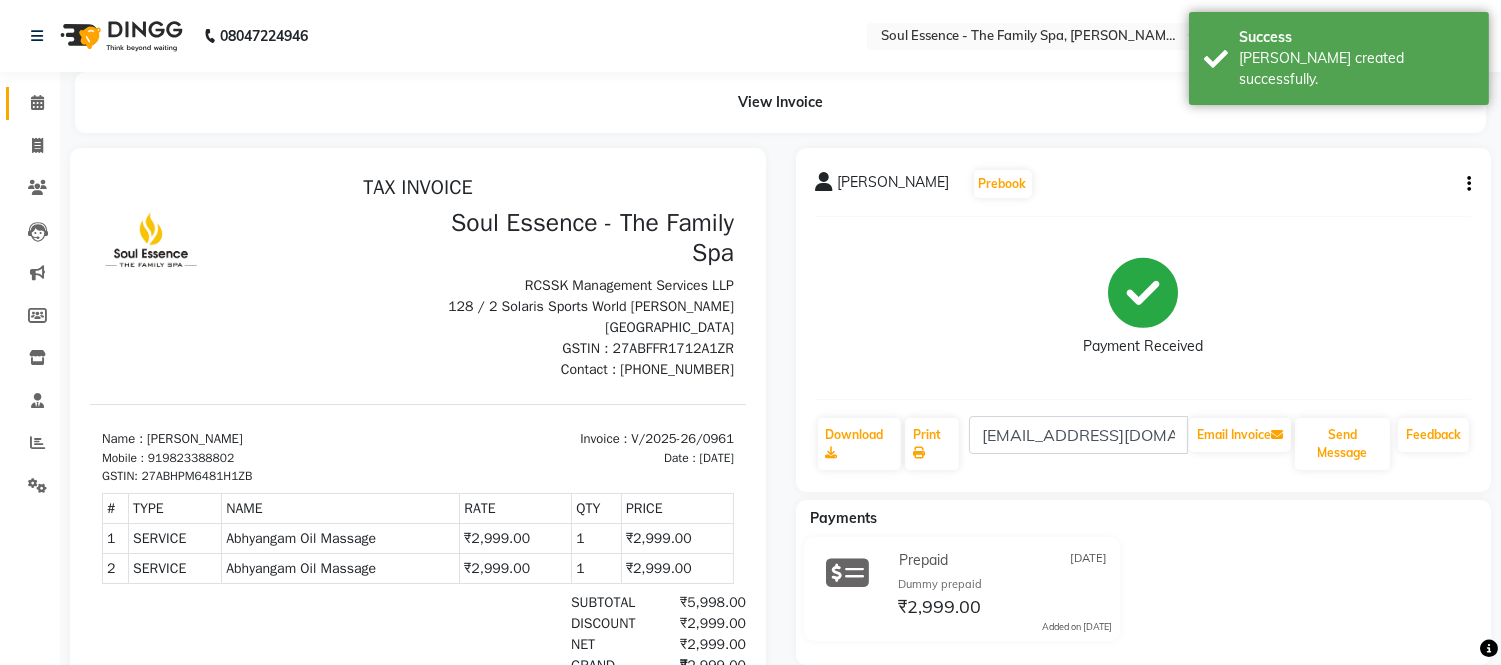 click 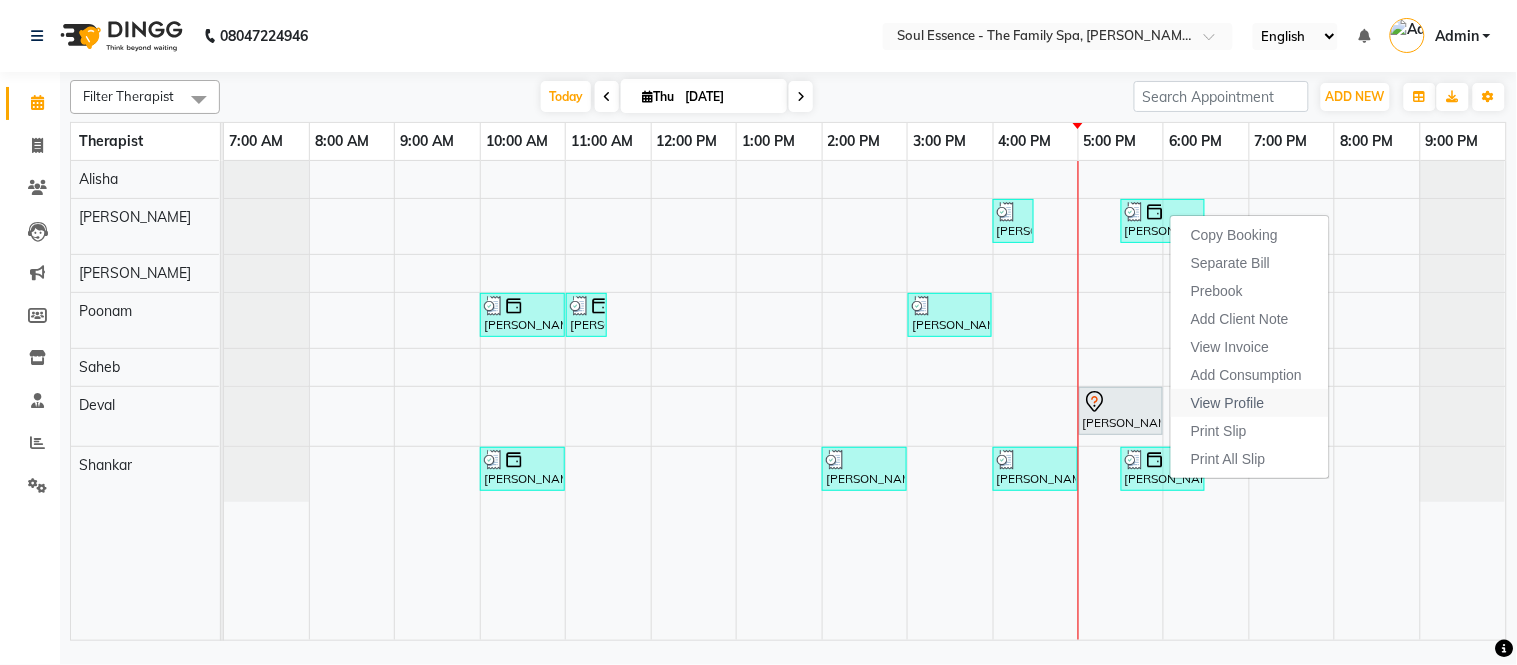 click on "View Profile" at bounding box center [1228, 403] 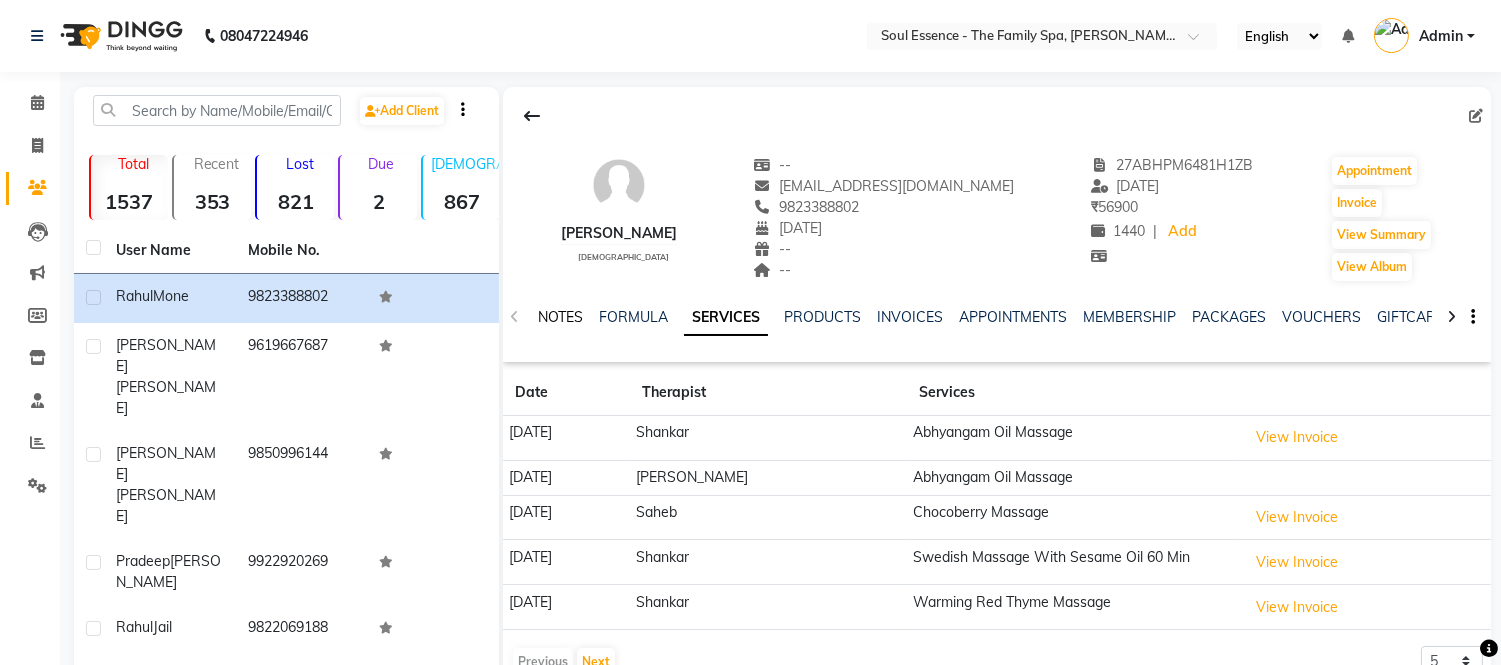 click on "NOTES" 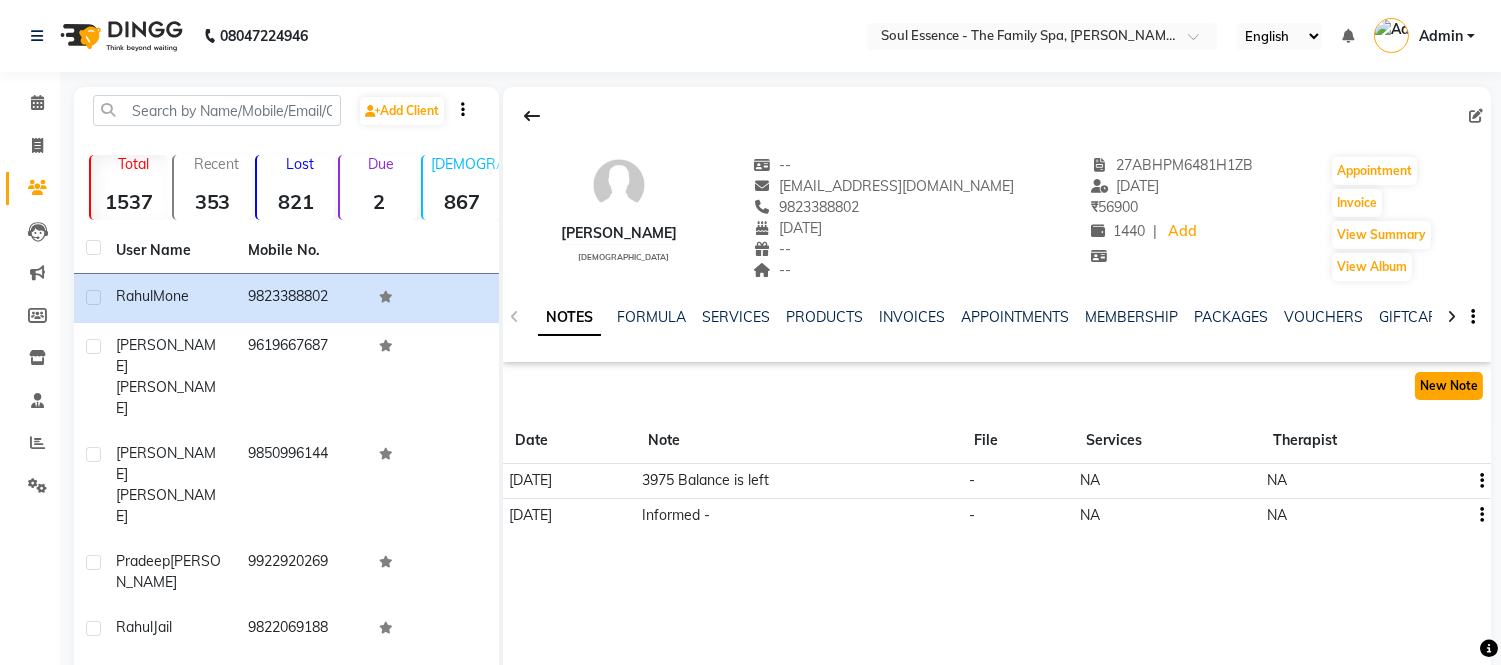 click on "New Note" 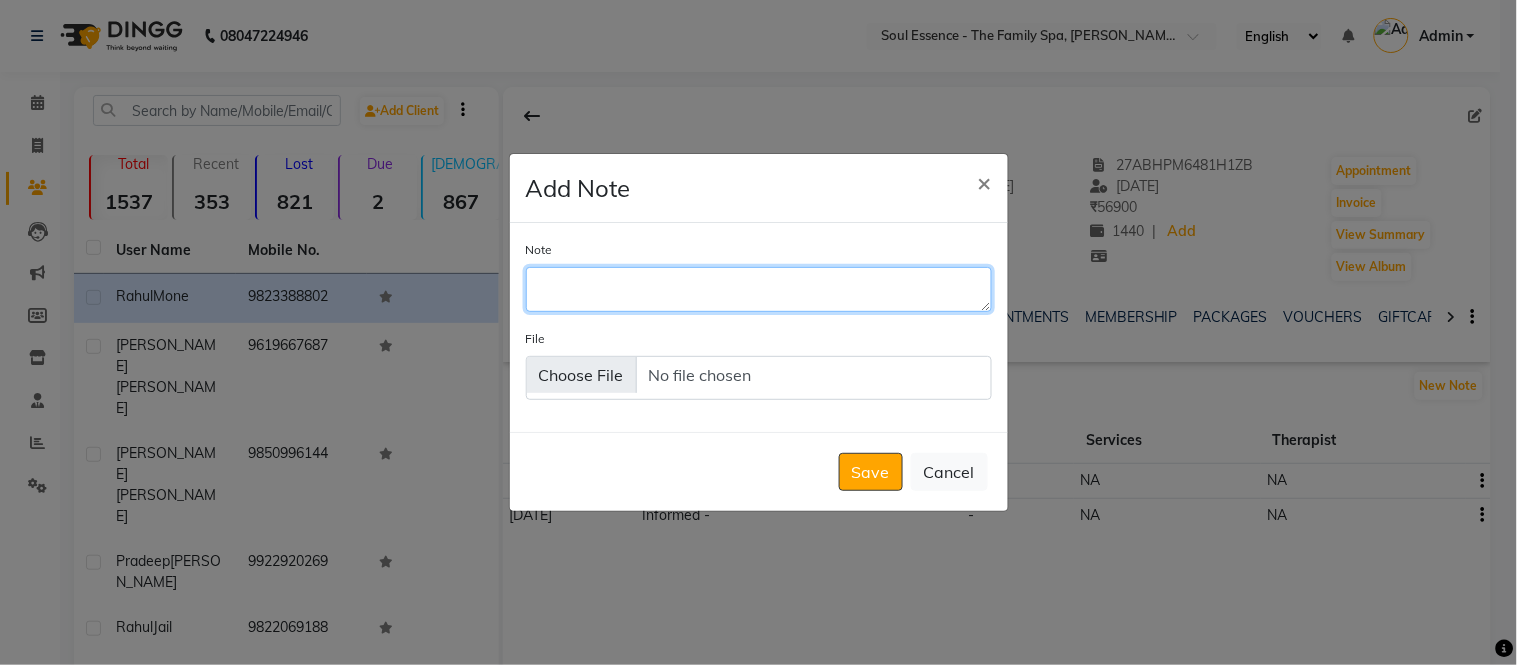 click on "Note" at bounding box center (759, 289) 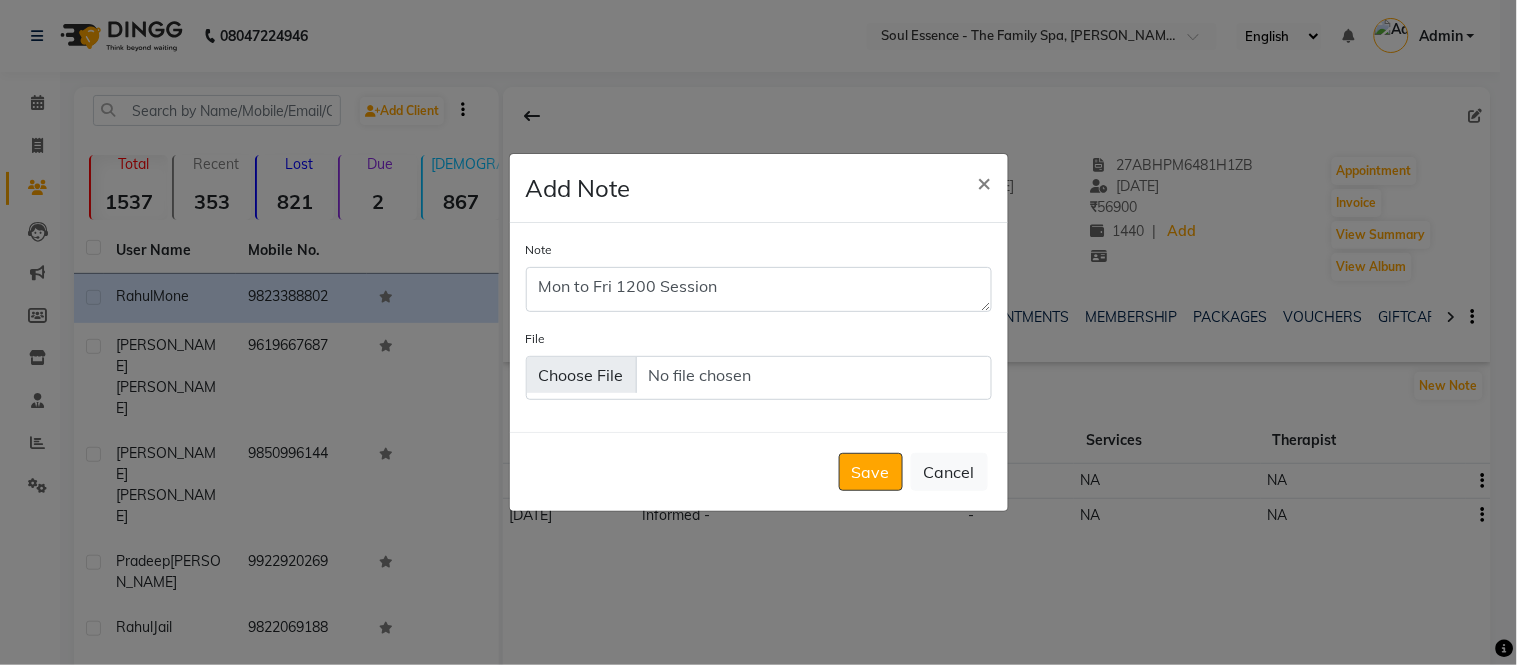 click on "Save" 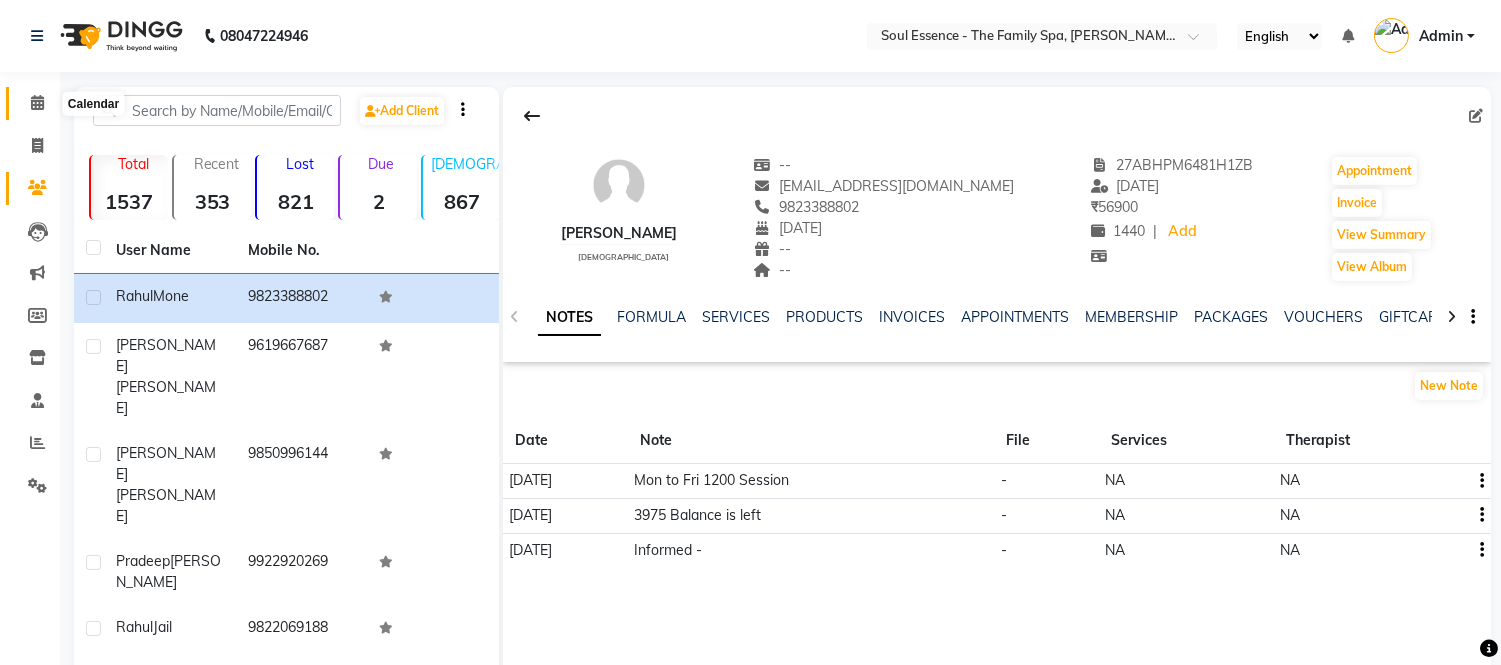 click 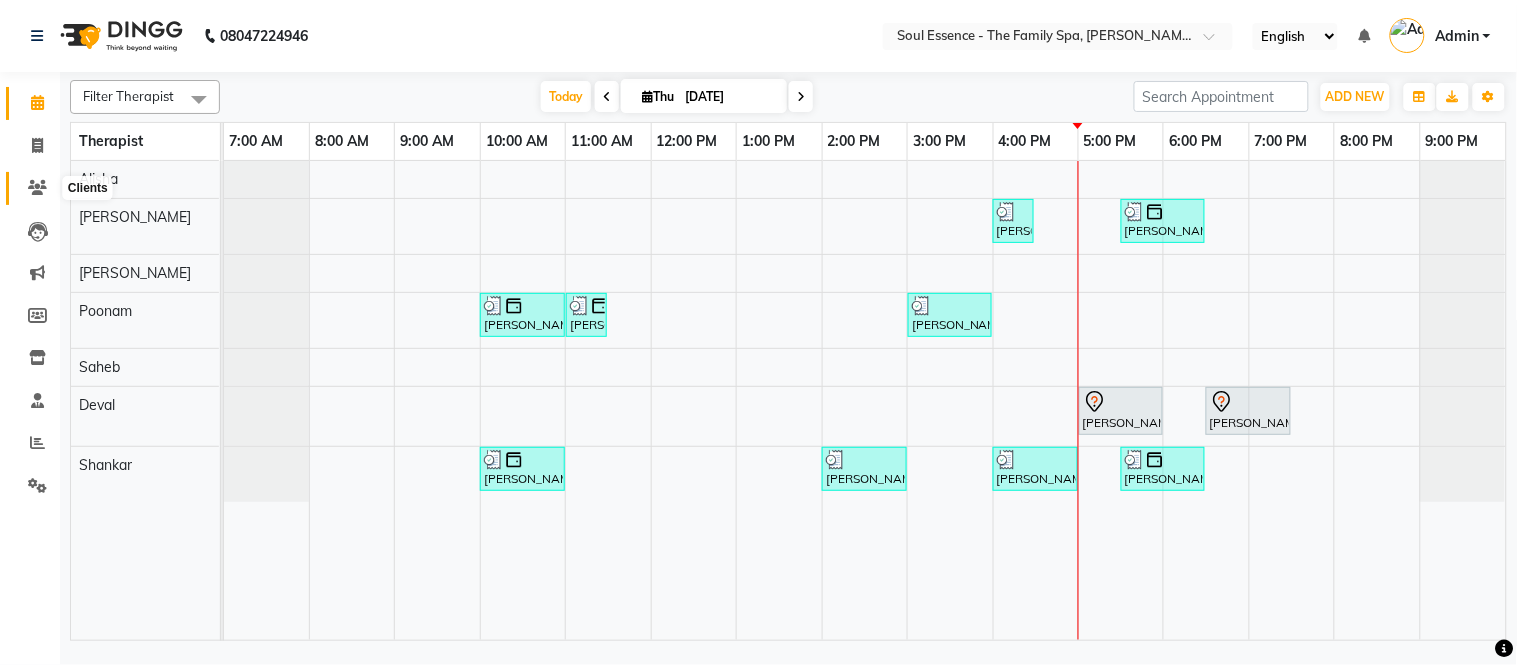 click 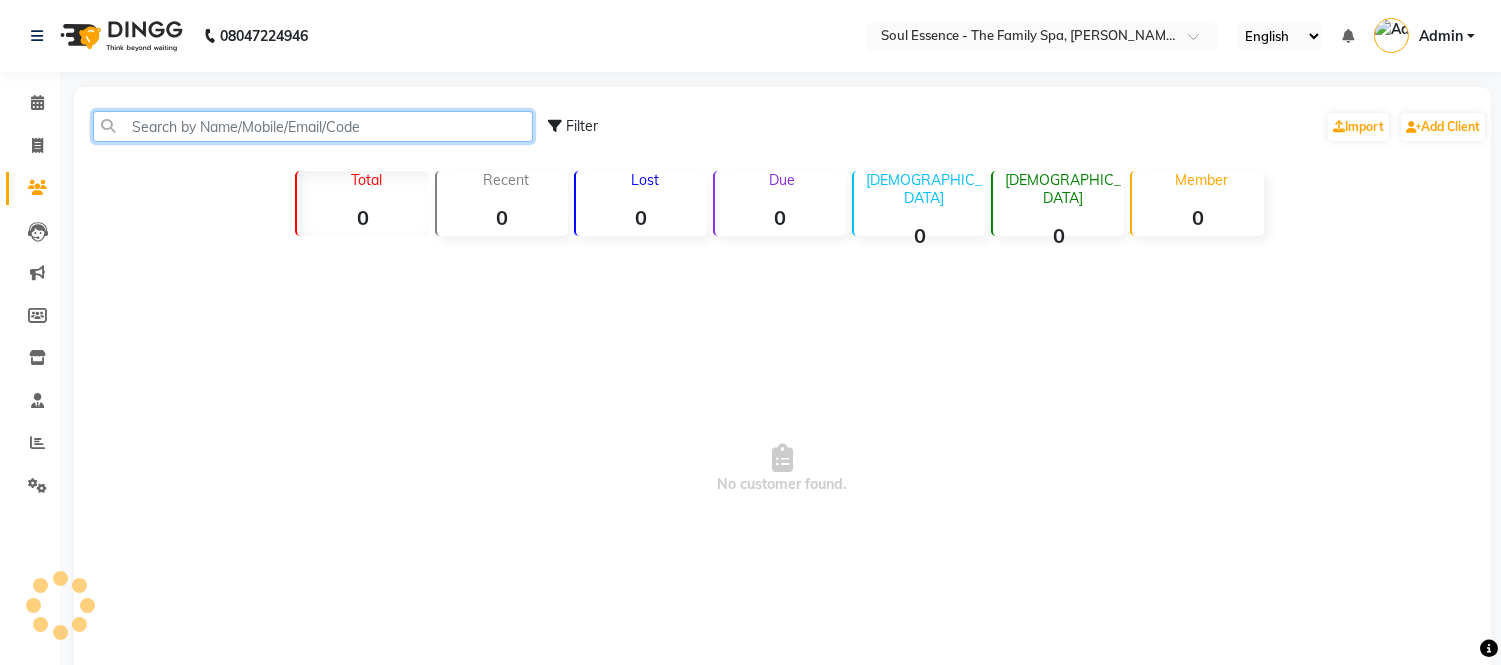 click 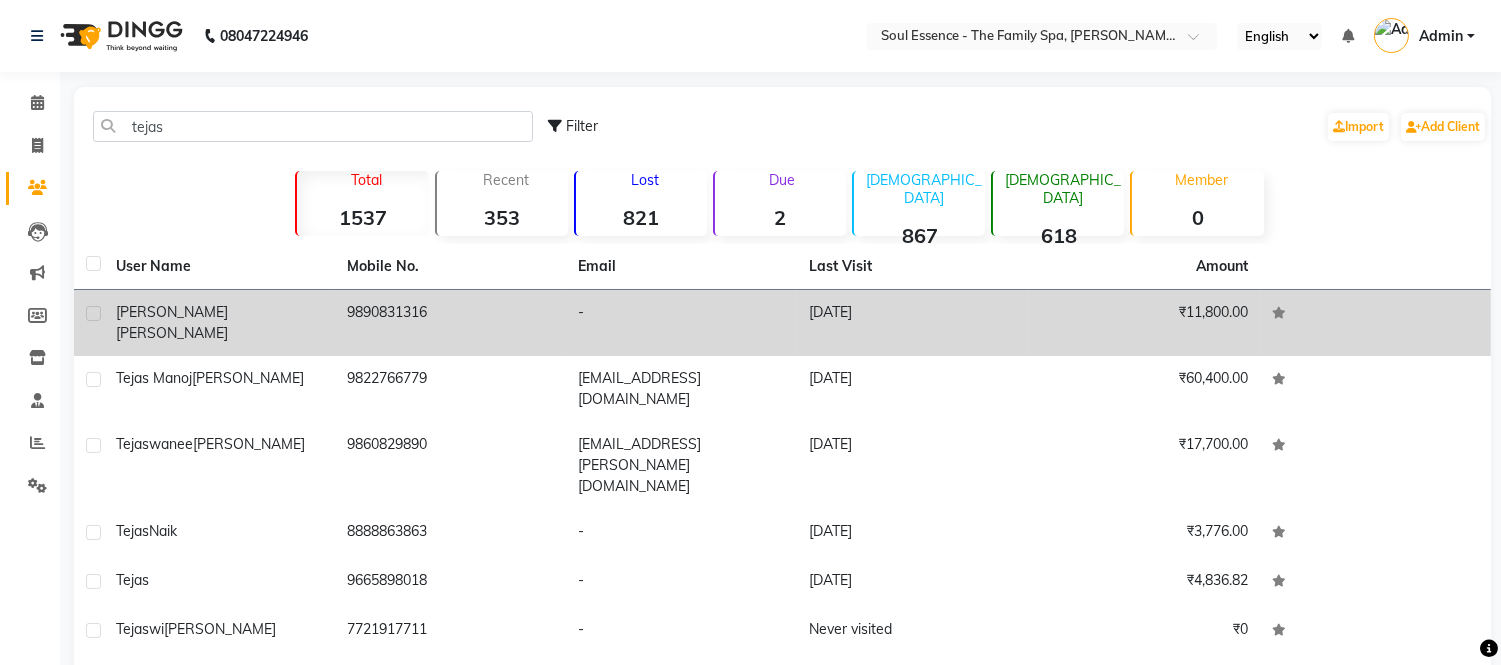 click on "9890831316" 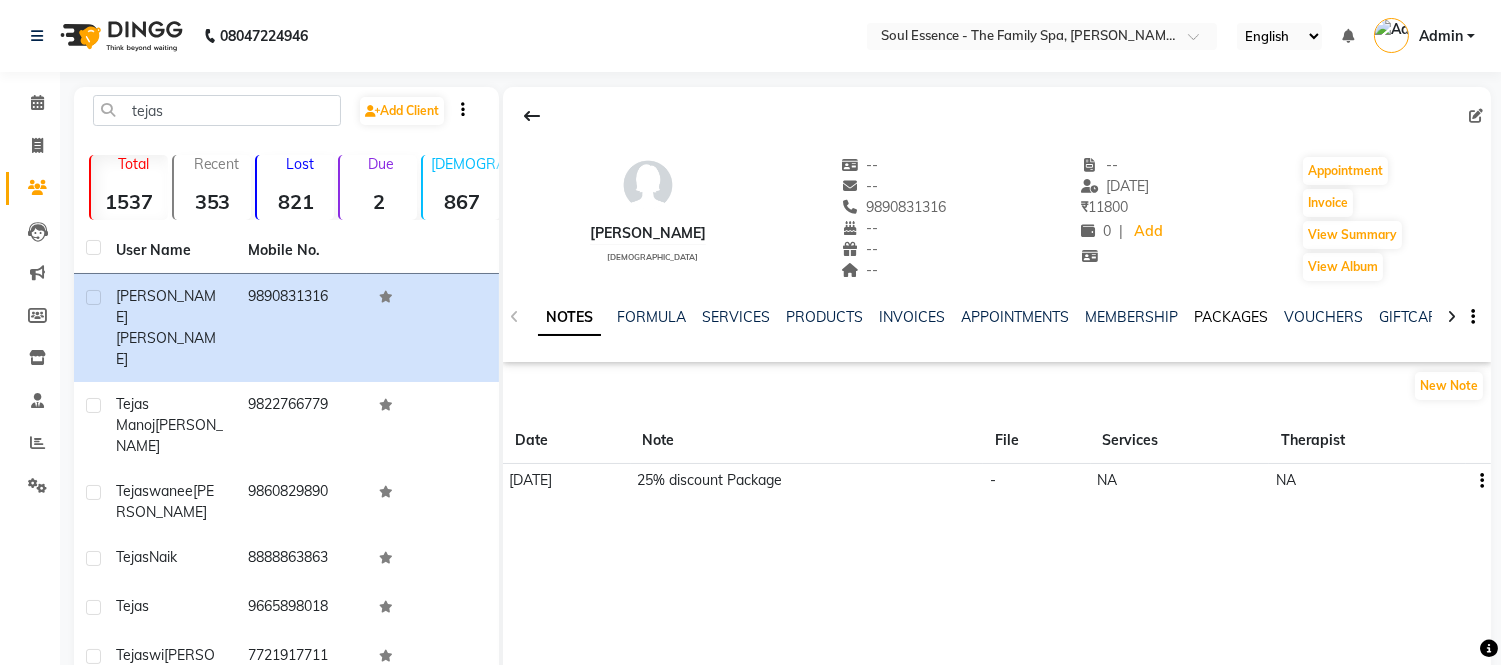 click on "PACKAGES" 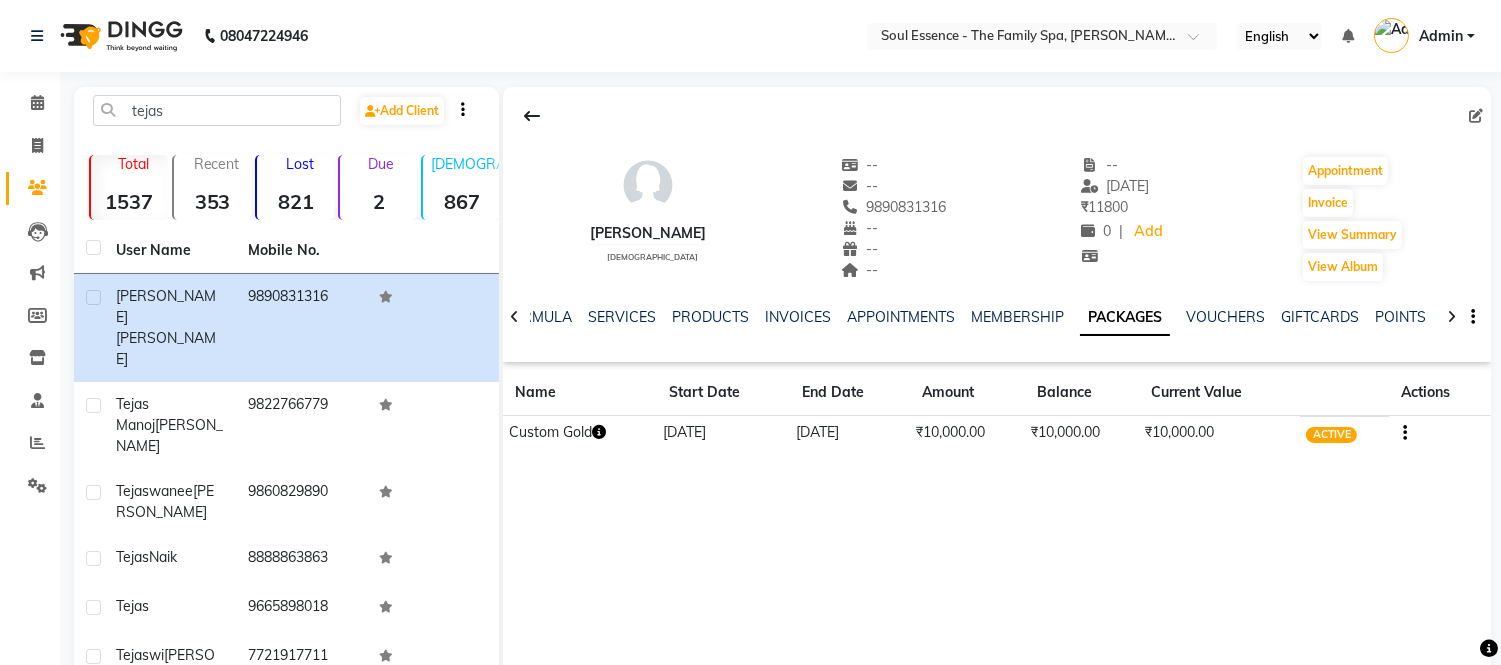 click on "--" 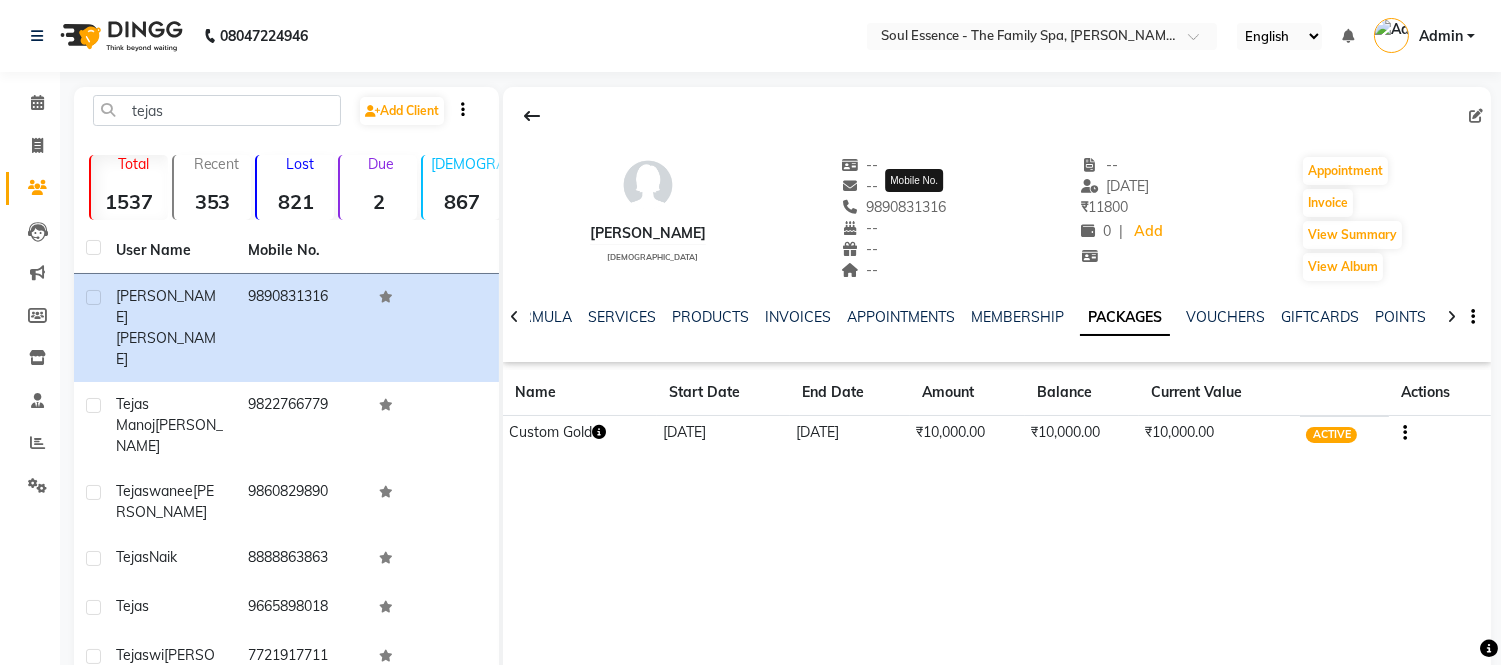 click on "9890831316" 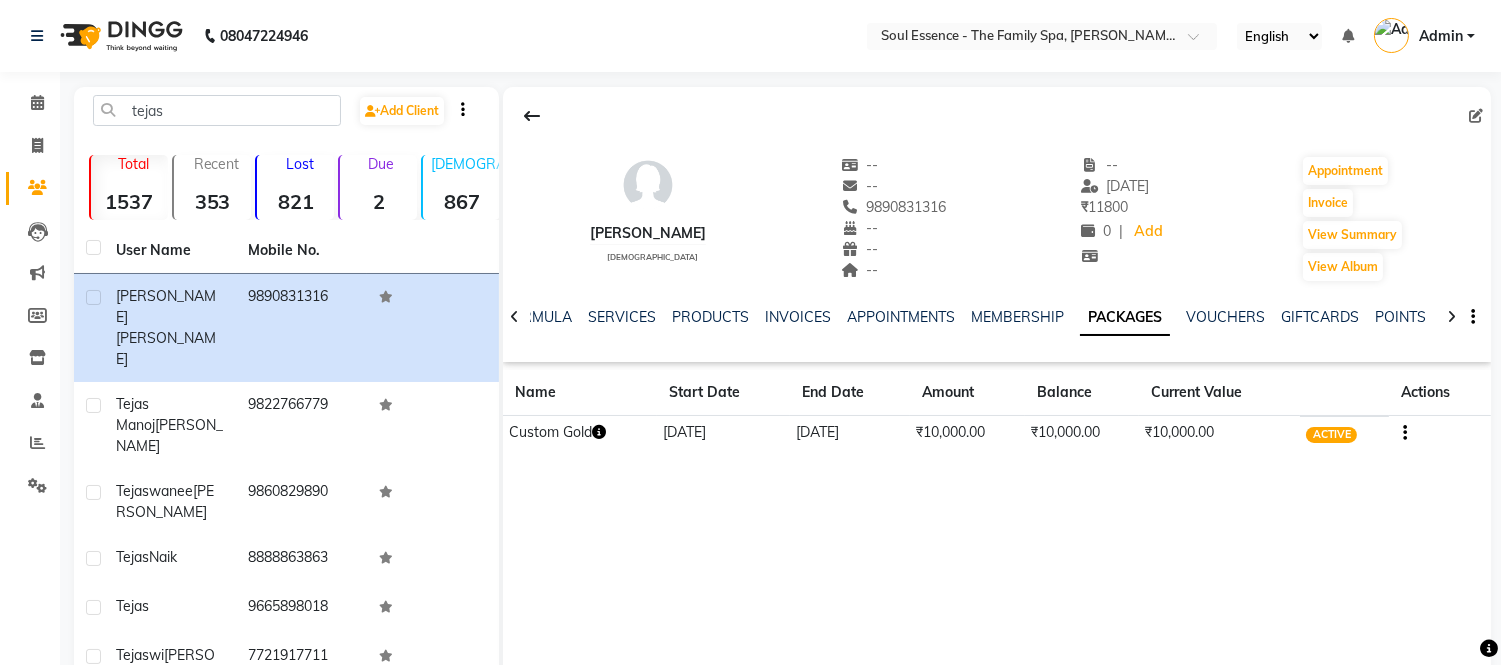 click on "9890831316" 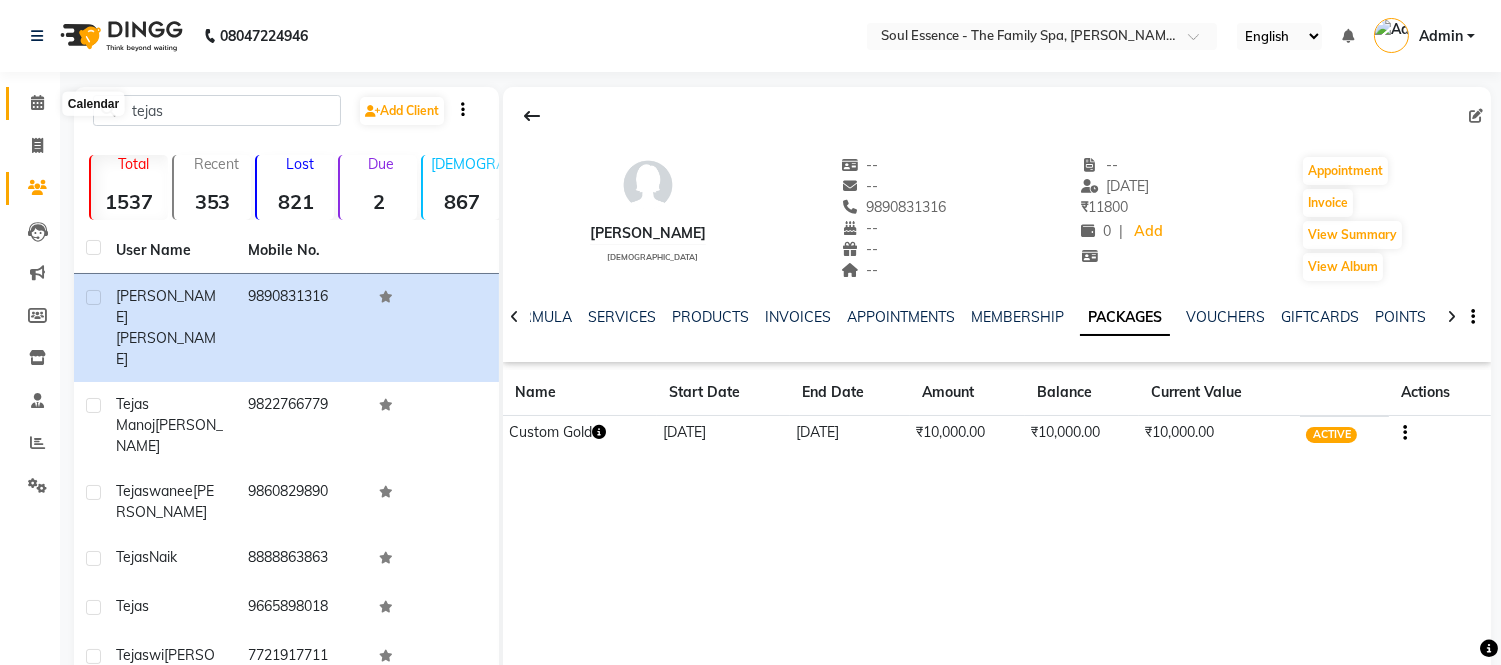 click 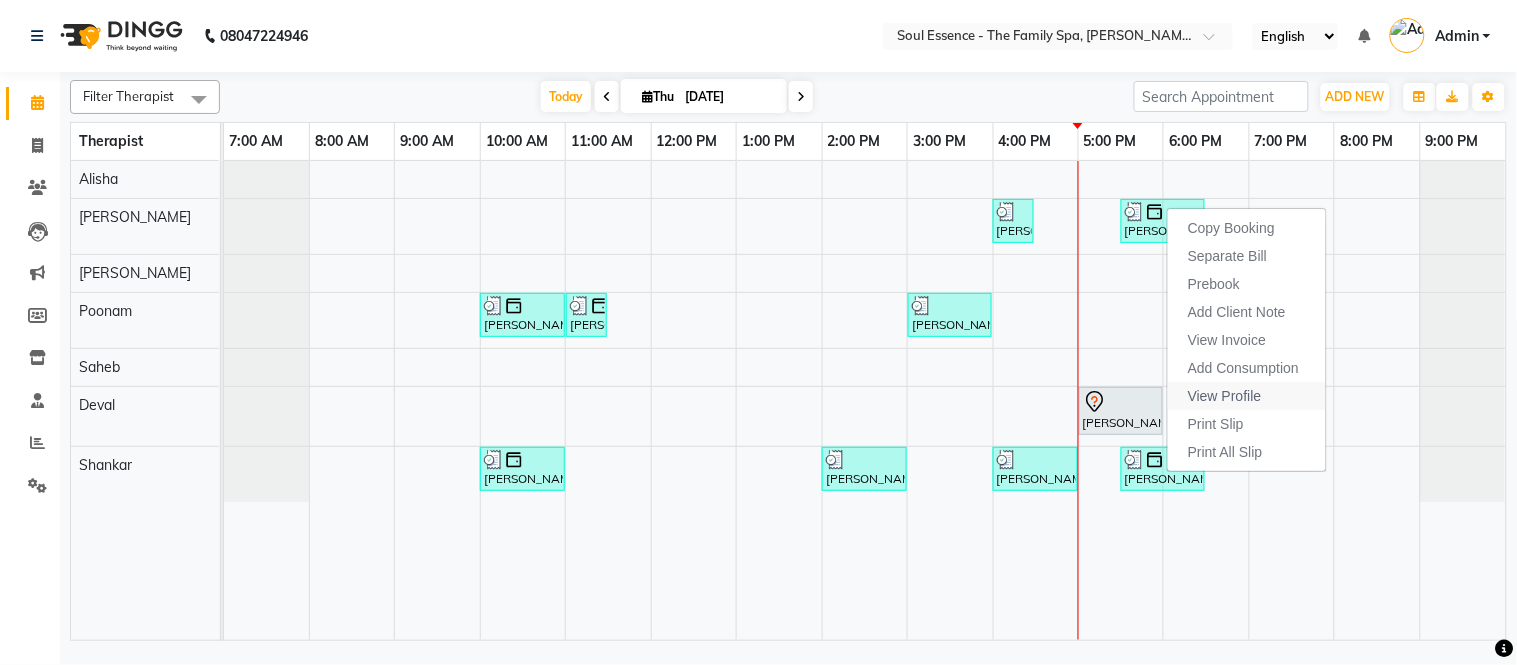 click on "View Profile" at bounding box center [1225, 396] 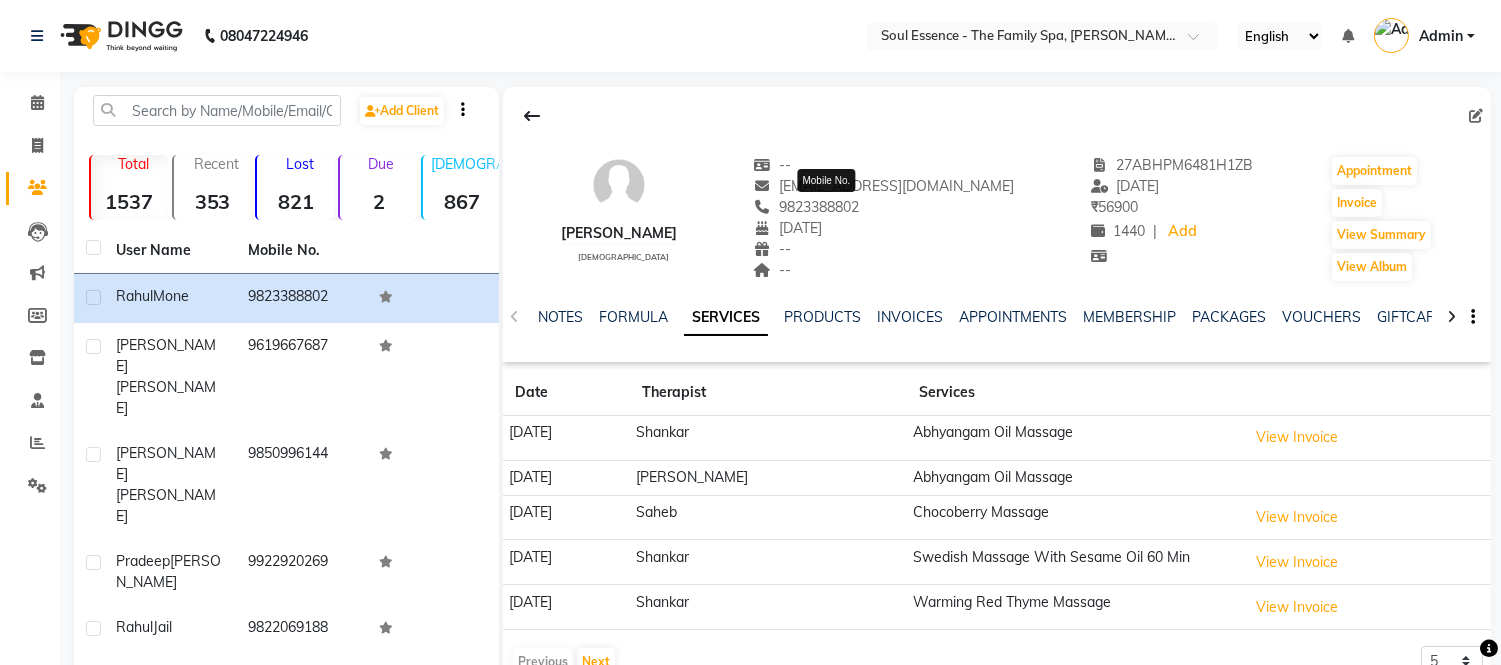 click on "9823388802" 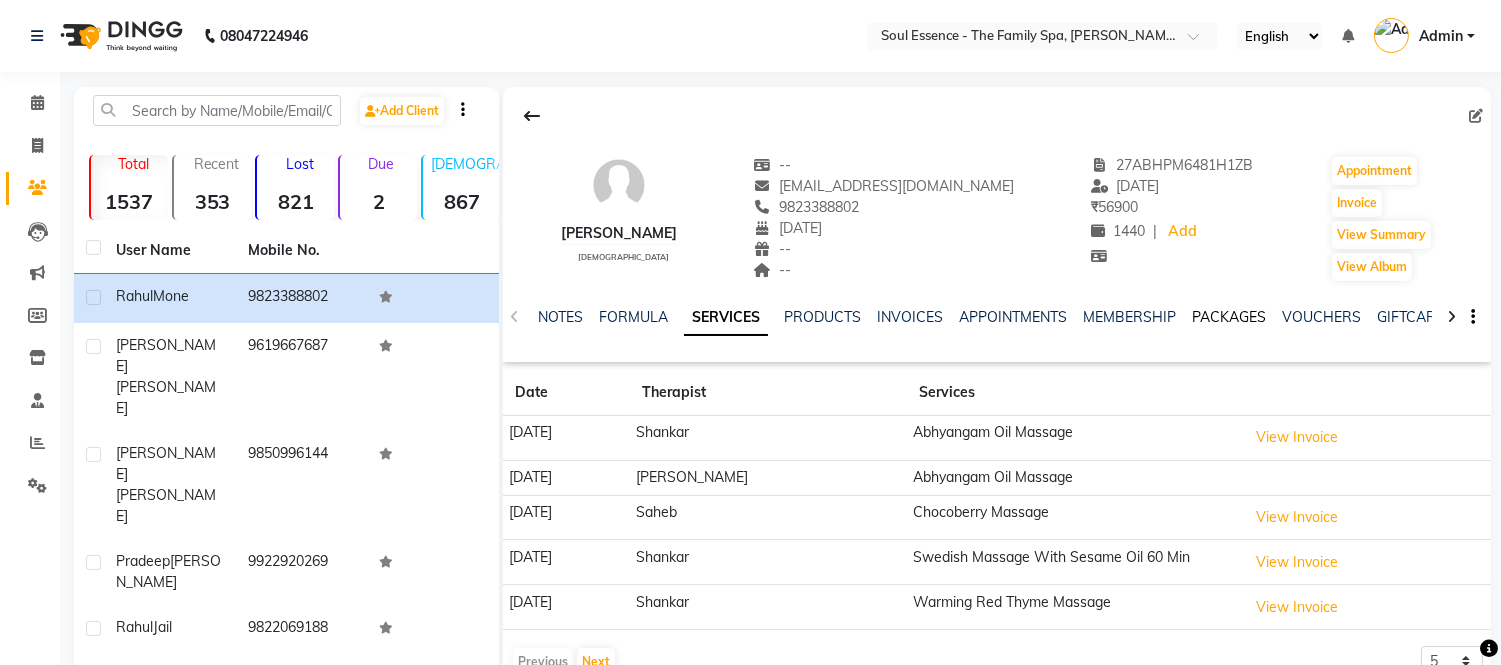 click on "PACKAGES" 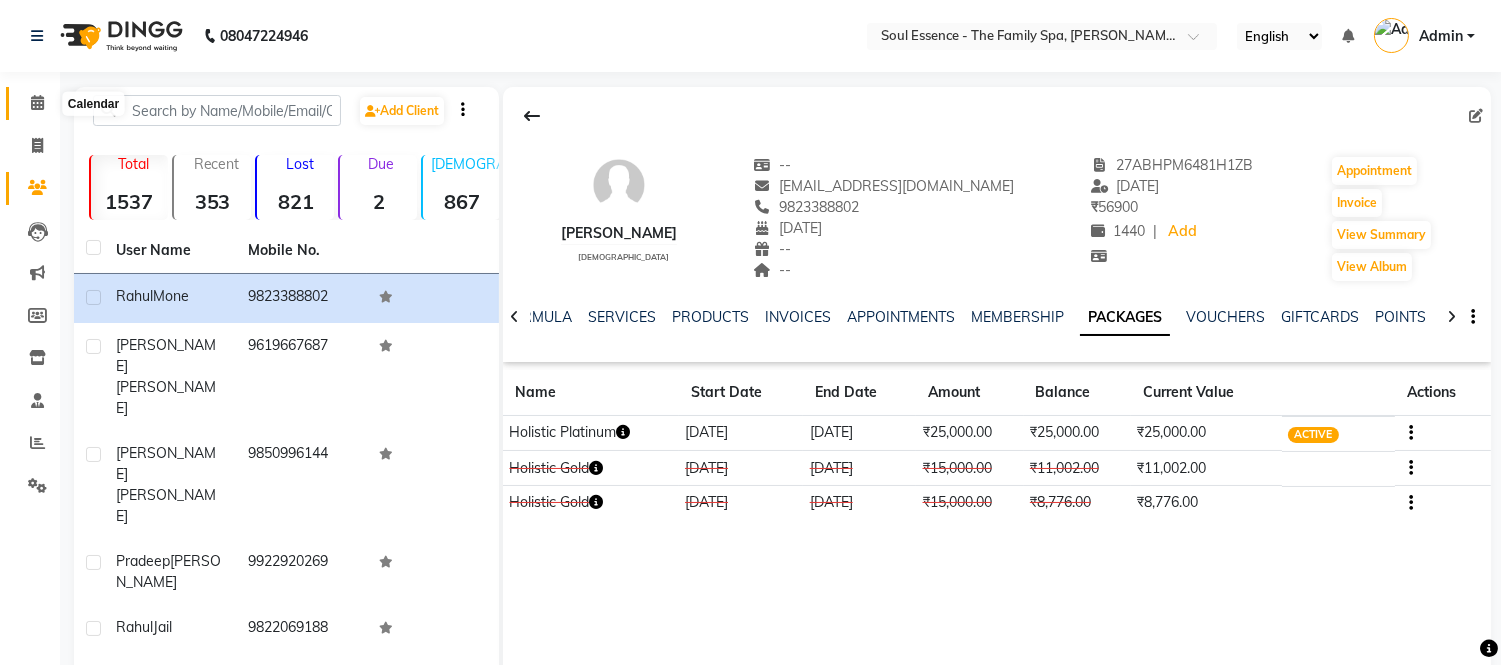 click 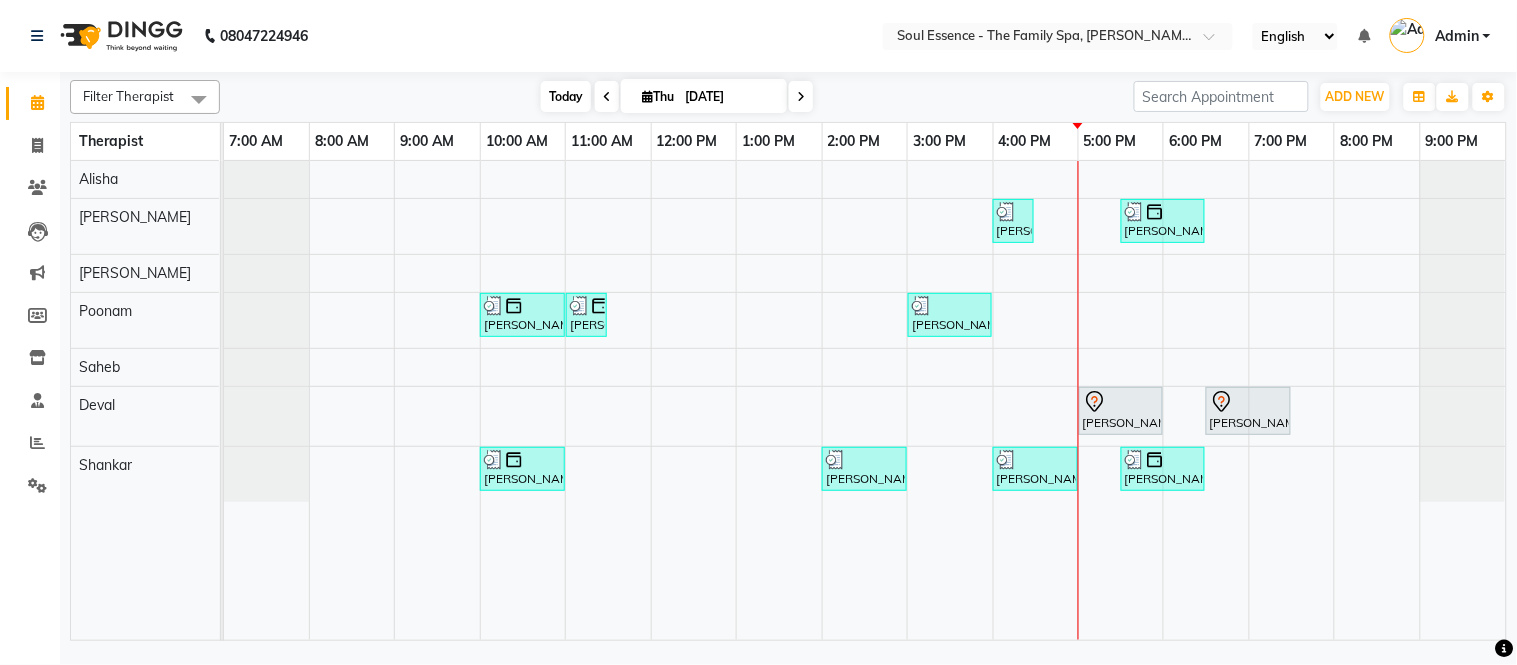 click on "Today" at bounding box center (566, 96) 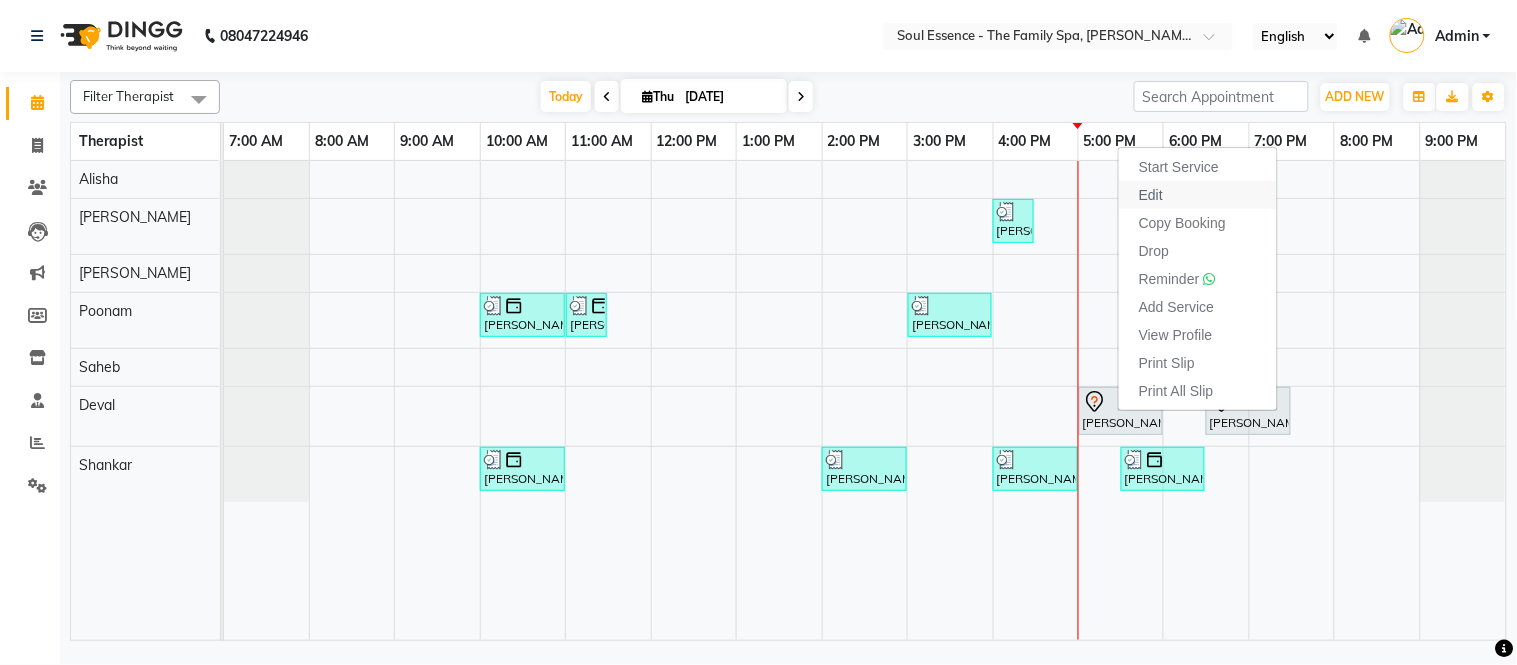 click on "Edit" at bounding box center [1198, 195] 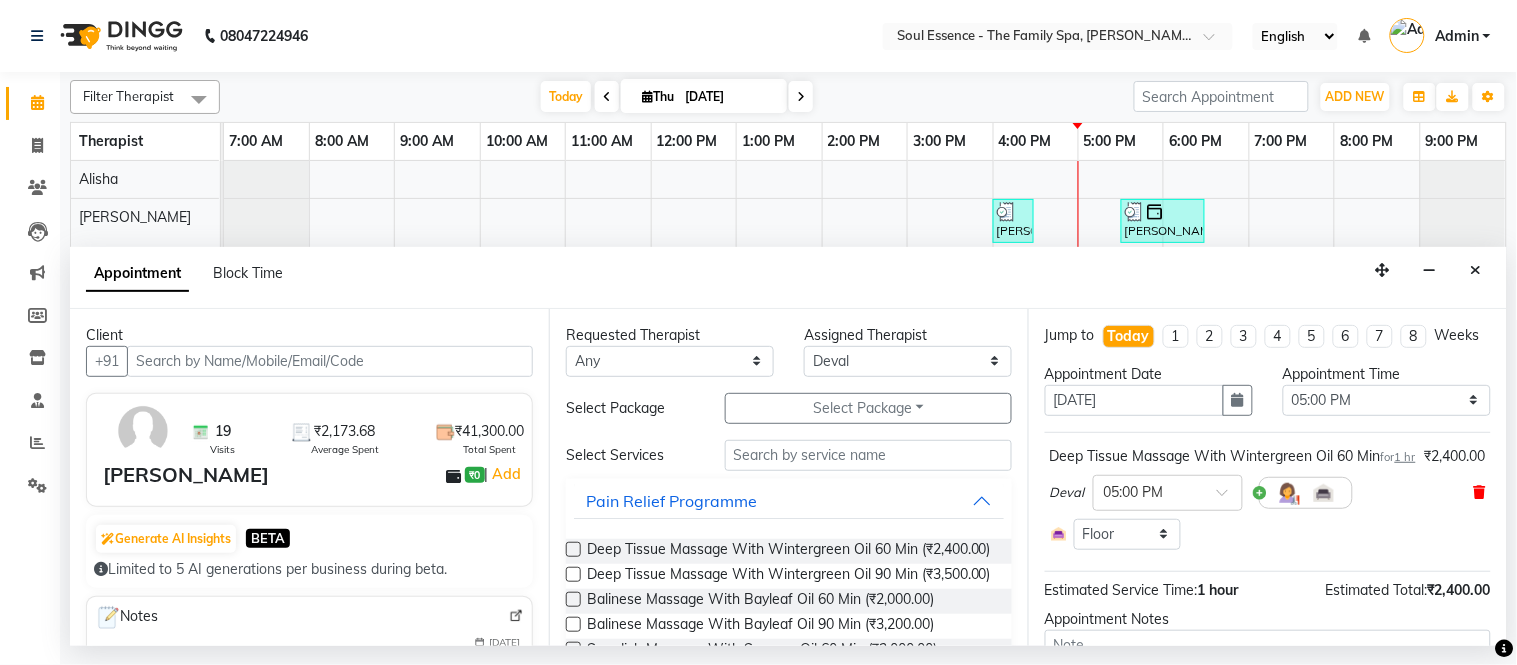 click at bounding box center [1480, 492] 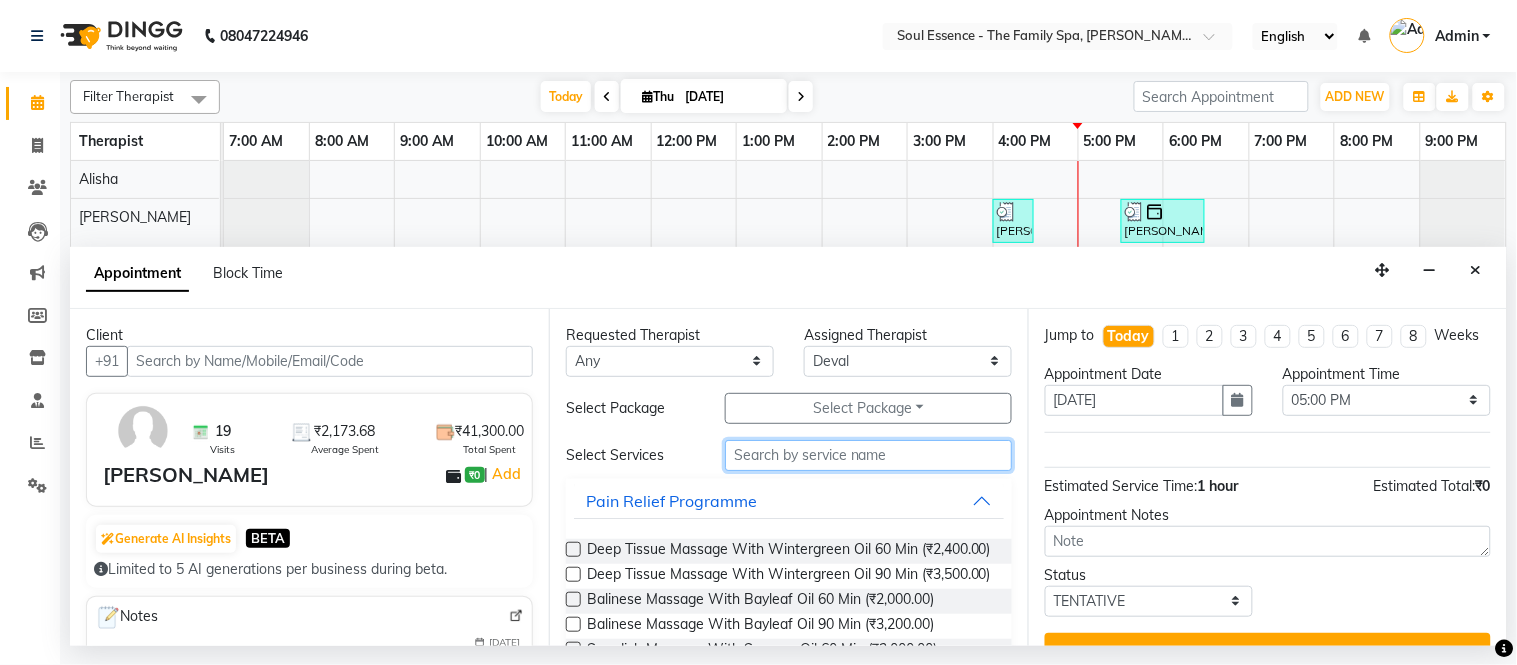 click at bounding box center [868, 455] 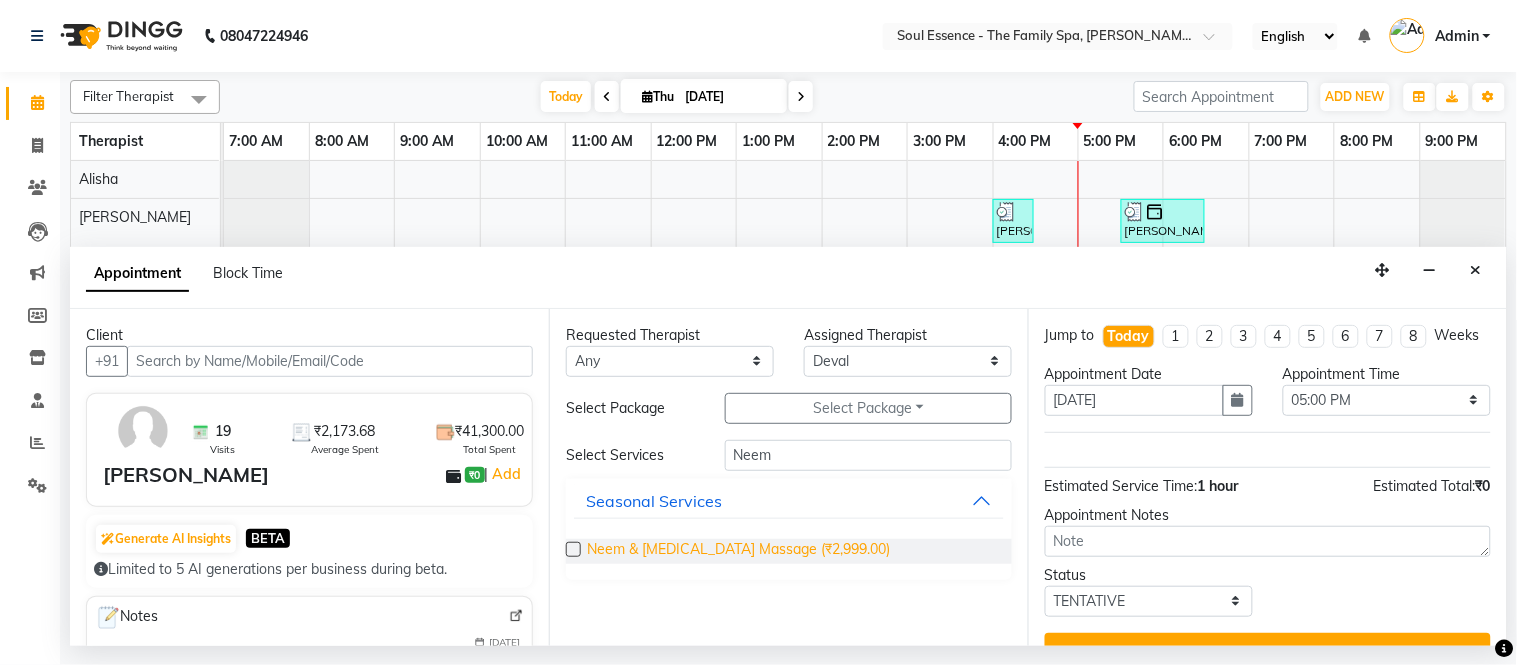 click on "Neem & [MEDICAL_DATA] Massage  (₹2,999.00)" at bounding box center (738, 551) 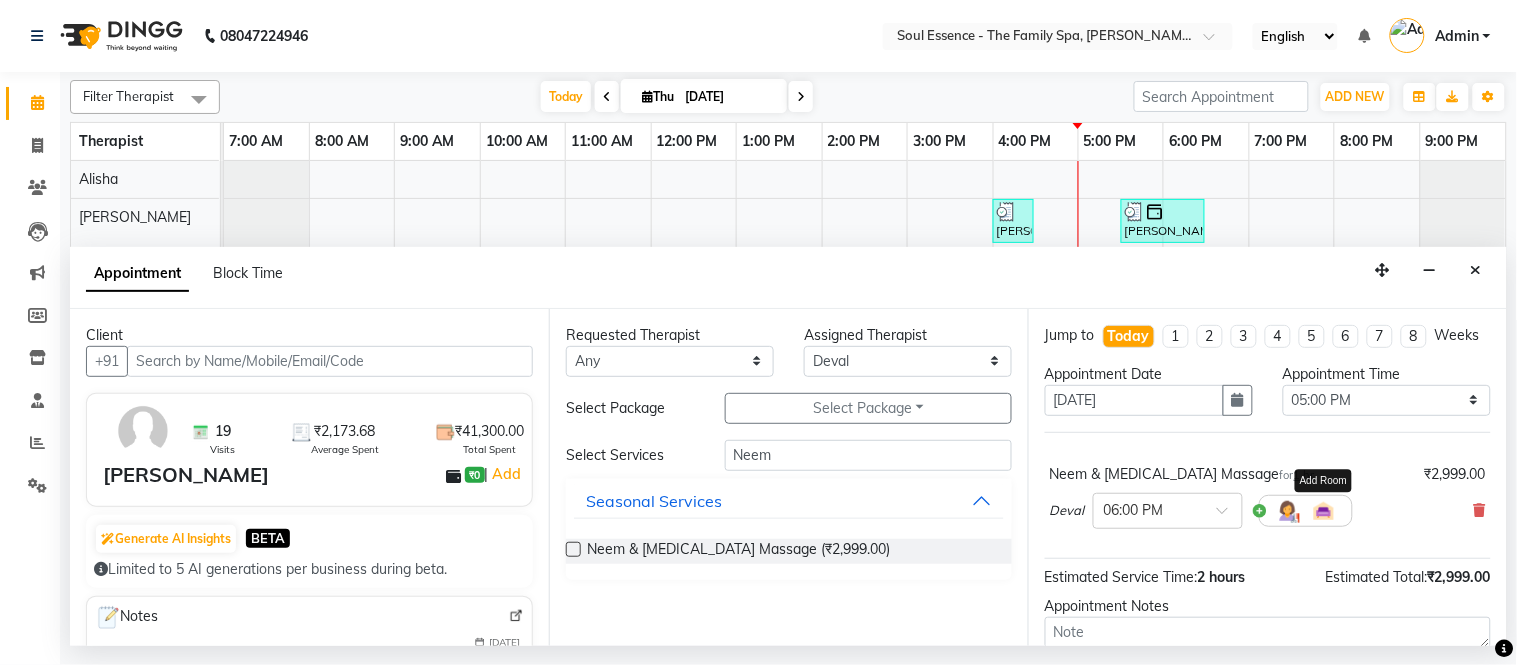 scroll, scrollTop: 111, scrollLeft: 0, axis: vertical 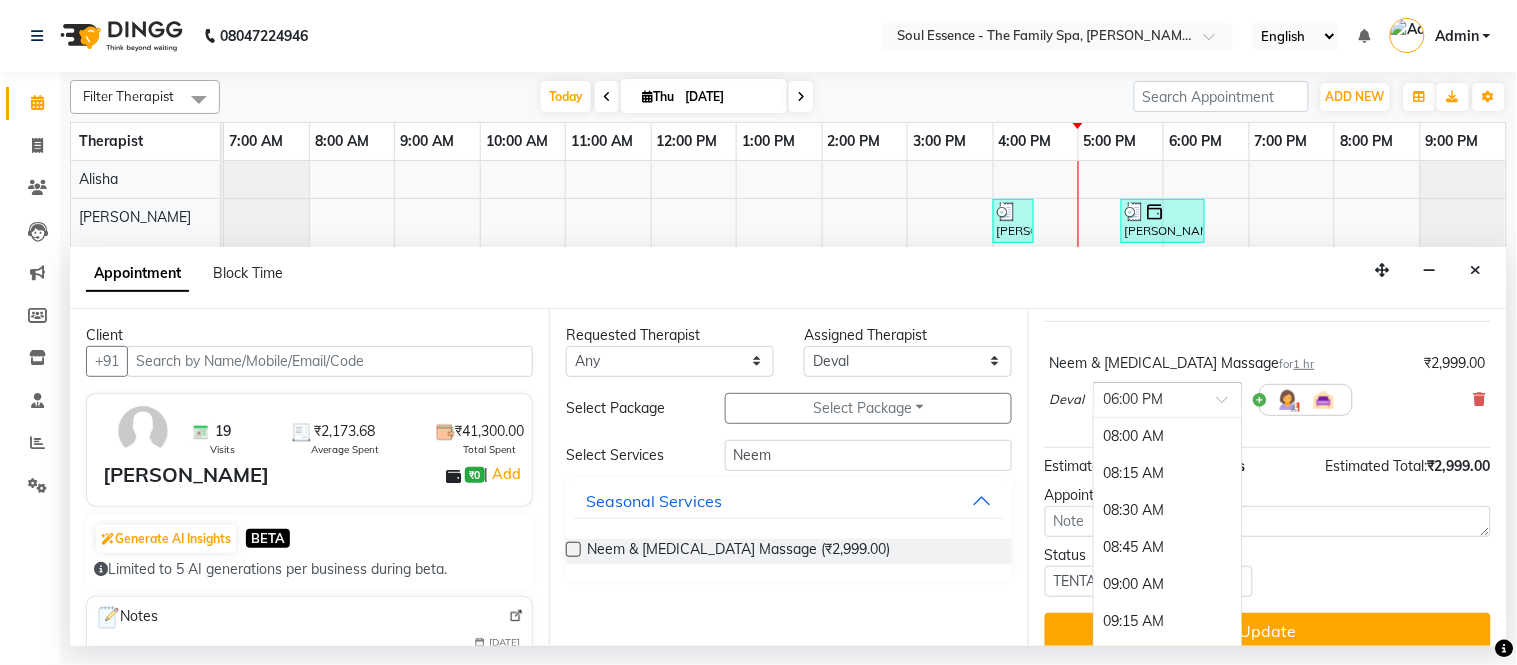 click at bounding box center (1148, 398) 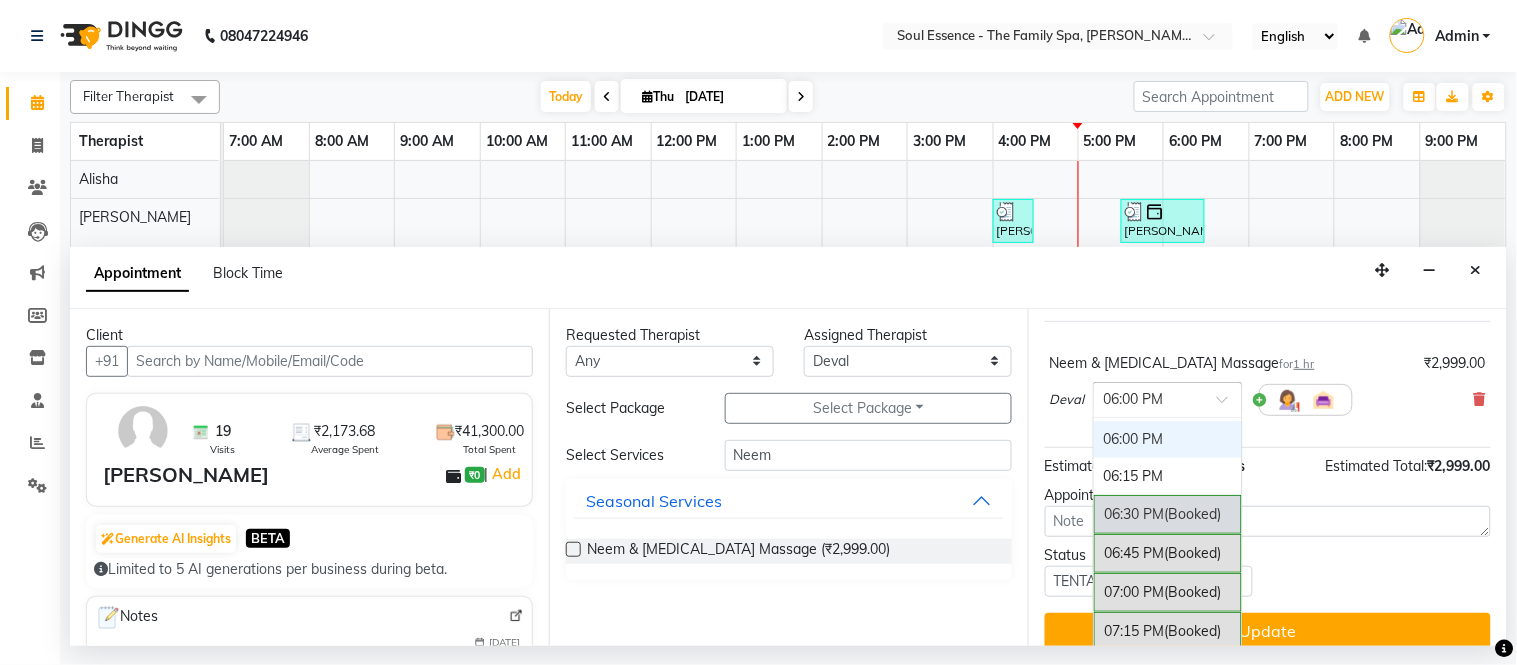 scroll, scrollTop: 1255, scrollLeft: 0, axis: vertical 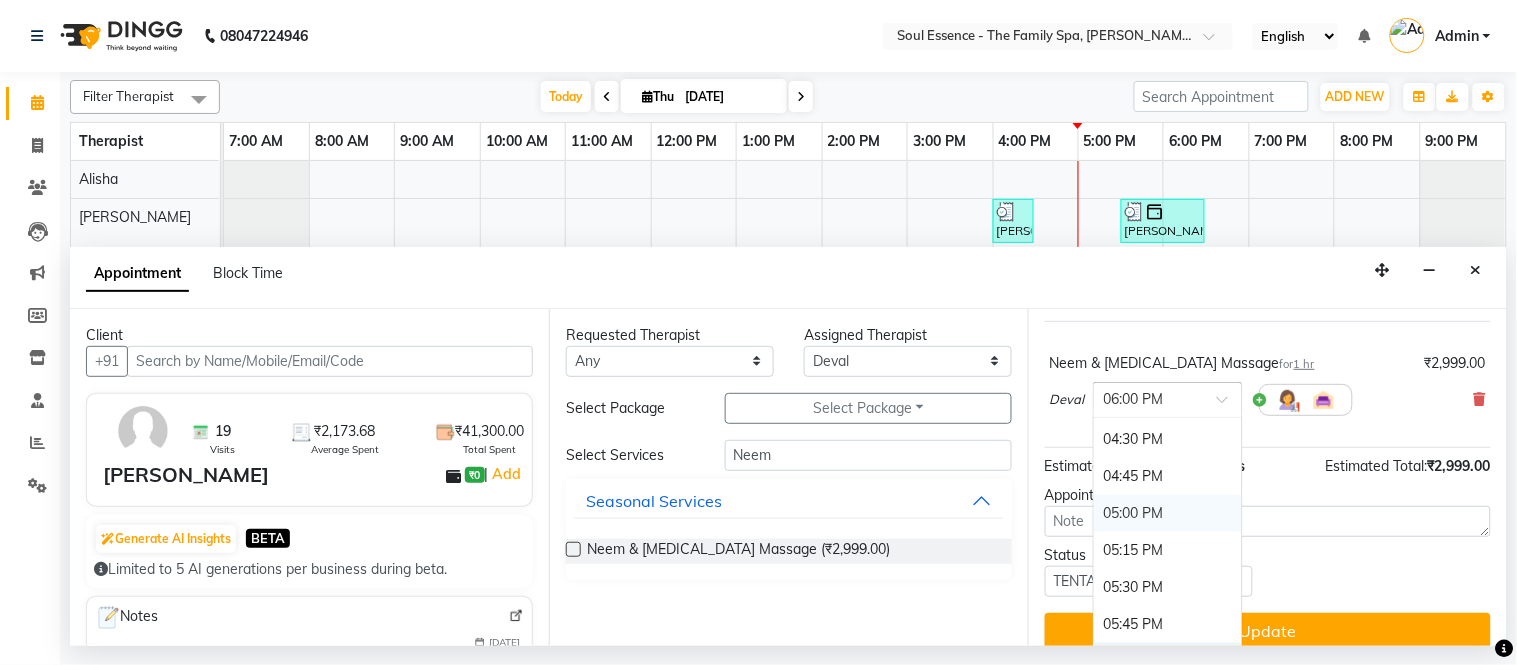 click on "05:00 PM" at bounding box center [1168, 513] 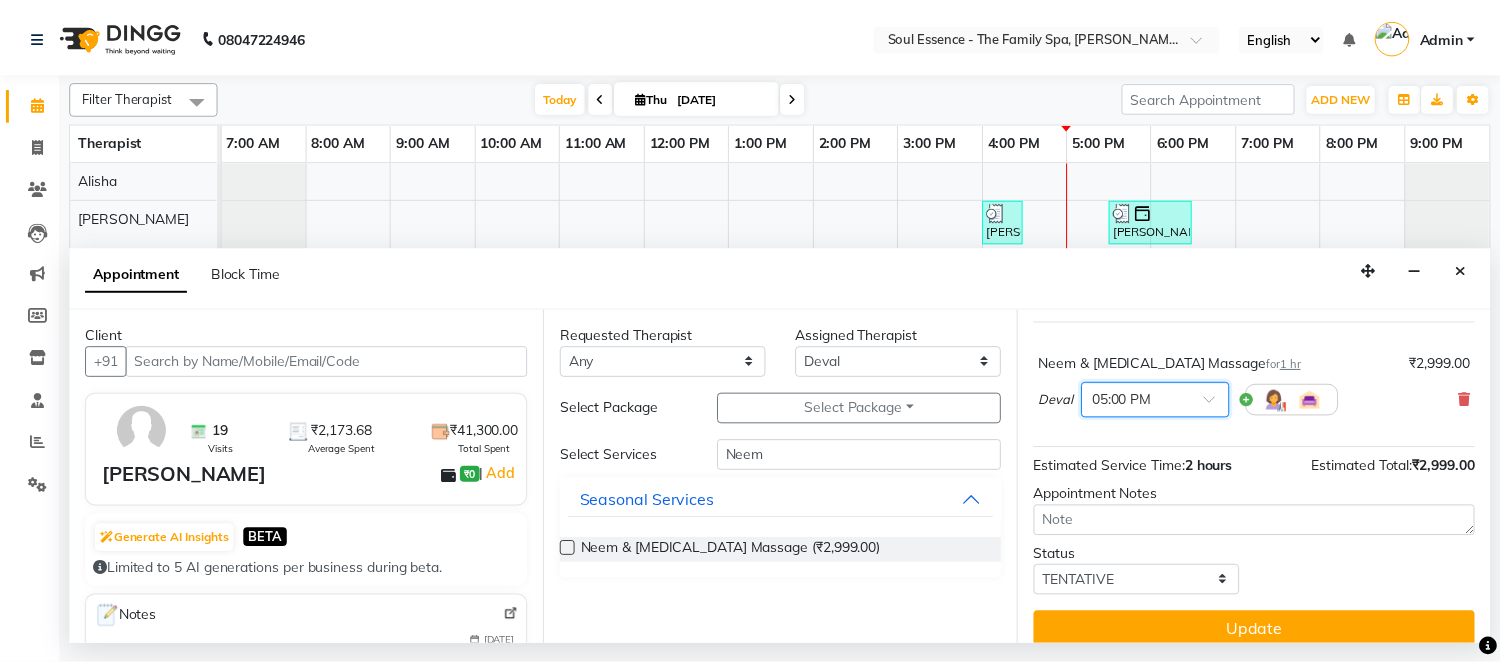 scroll, scrollTop: 148, scrollLeft: 0, axis: vertical 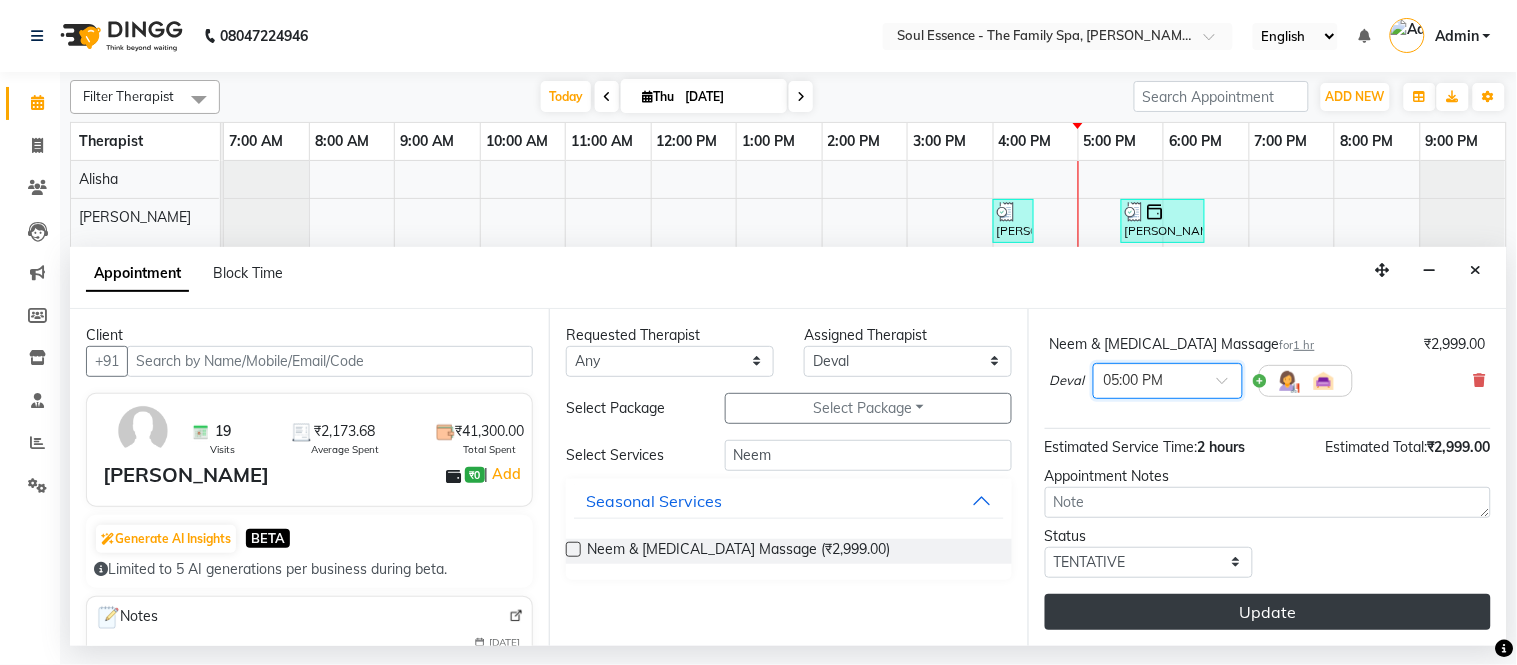 click on "Update" at bounding box center (1268, 612) 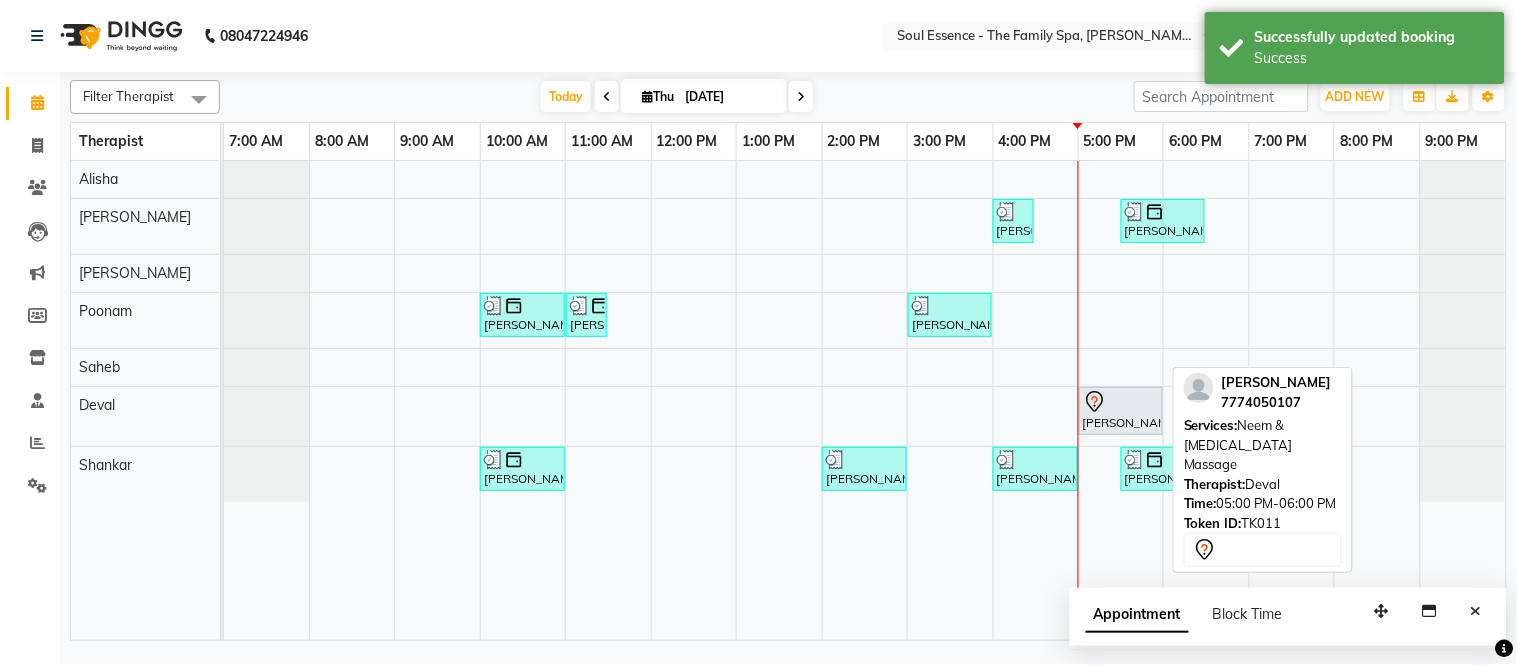 click at bounding box center (1121, 402) 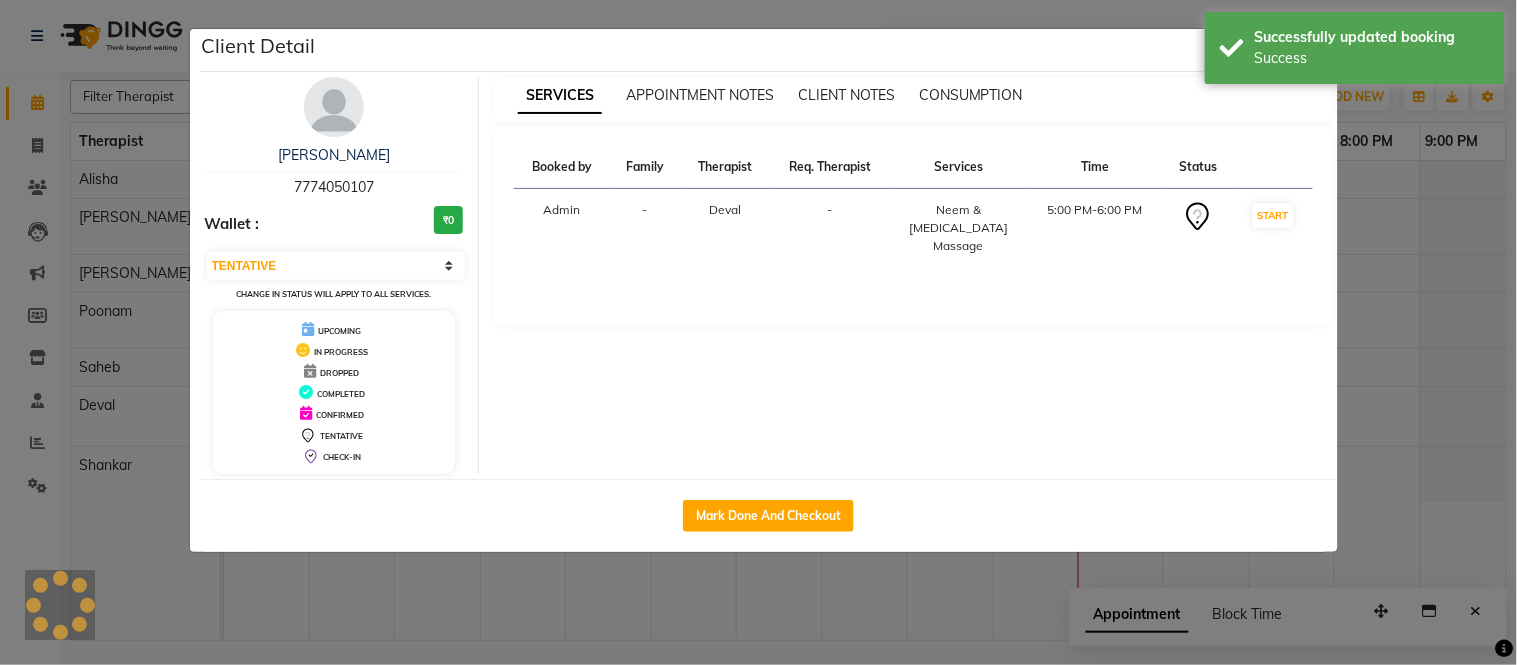 click on "Client Detail  [PERSON_NAME]   7774050107 Wallet : ₹0 Select IN SERVICE CONFIRMED TENTATIVE CHECK IN MARK DONE DROPPED UPCOMING Change in status will apply to all services. UPCOMING IN PROGRESS DROPPED COMPLETED CONFIRMED TENTATIVE CHECK-IN SERVICES APPOINTMENT NOTES CLIENT NOTES CONSUMPTION Booked by Family Therapist Req. Therapist Services Time Status  Admin  - Deval -  Neem & [MEDICAL_DATA] Massage    5:00 PM-6:00 PM   START   Mark Done And Checkout" 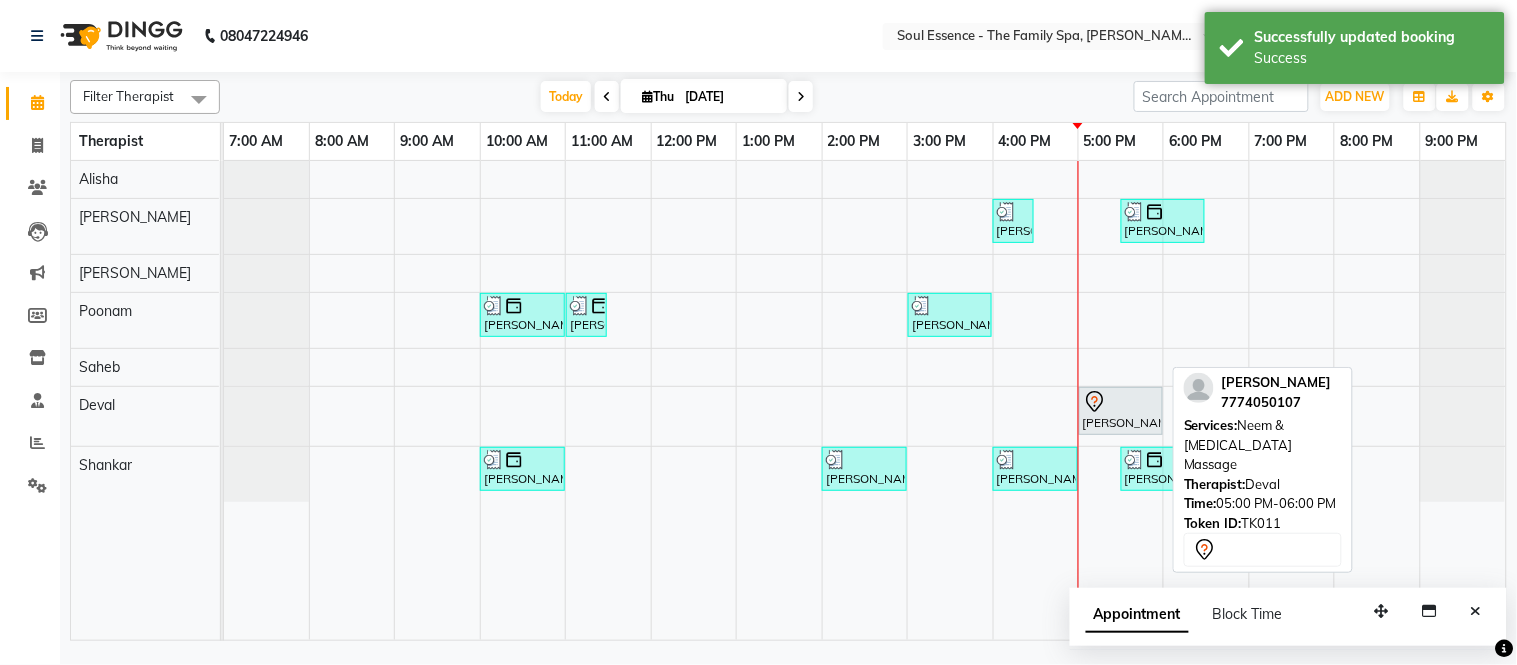 click at bounding box center (1121, 402) 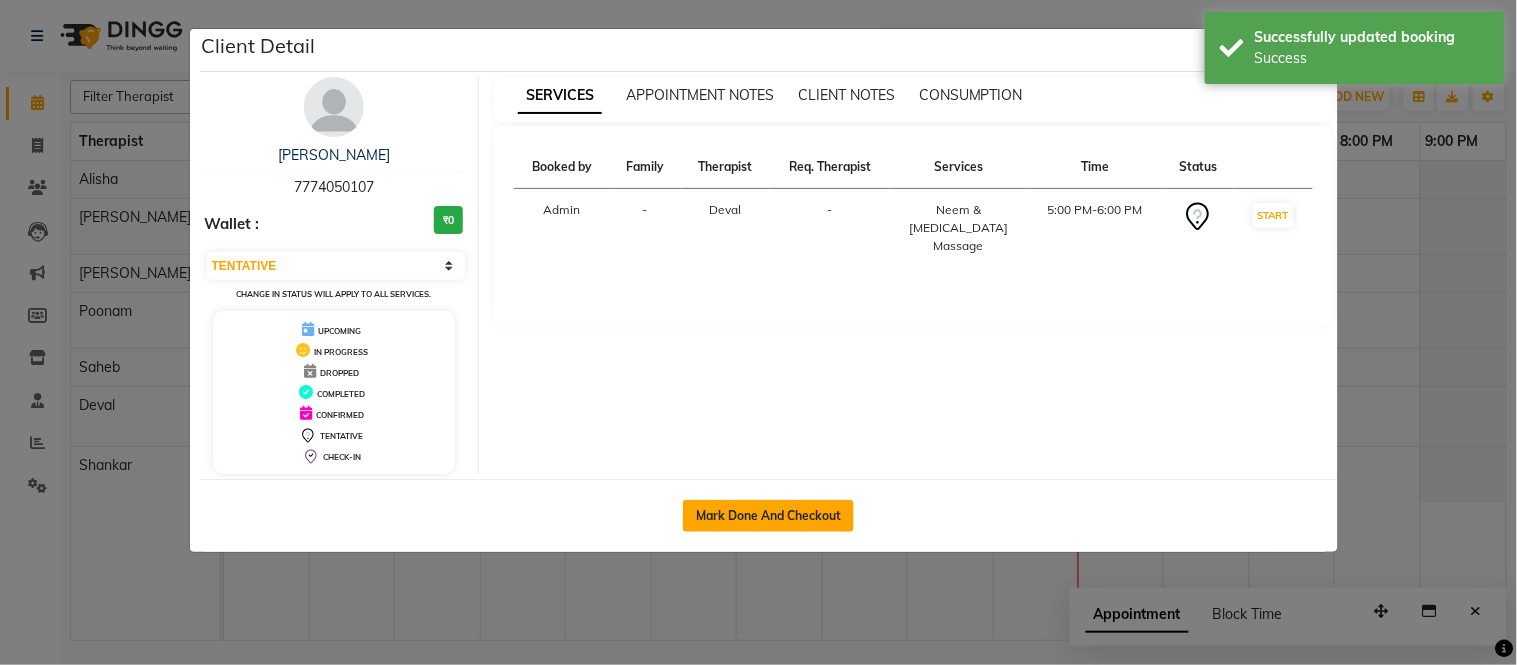 click on "Mark Done And Checkout" 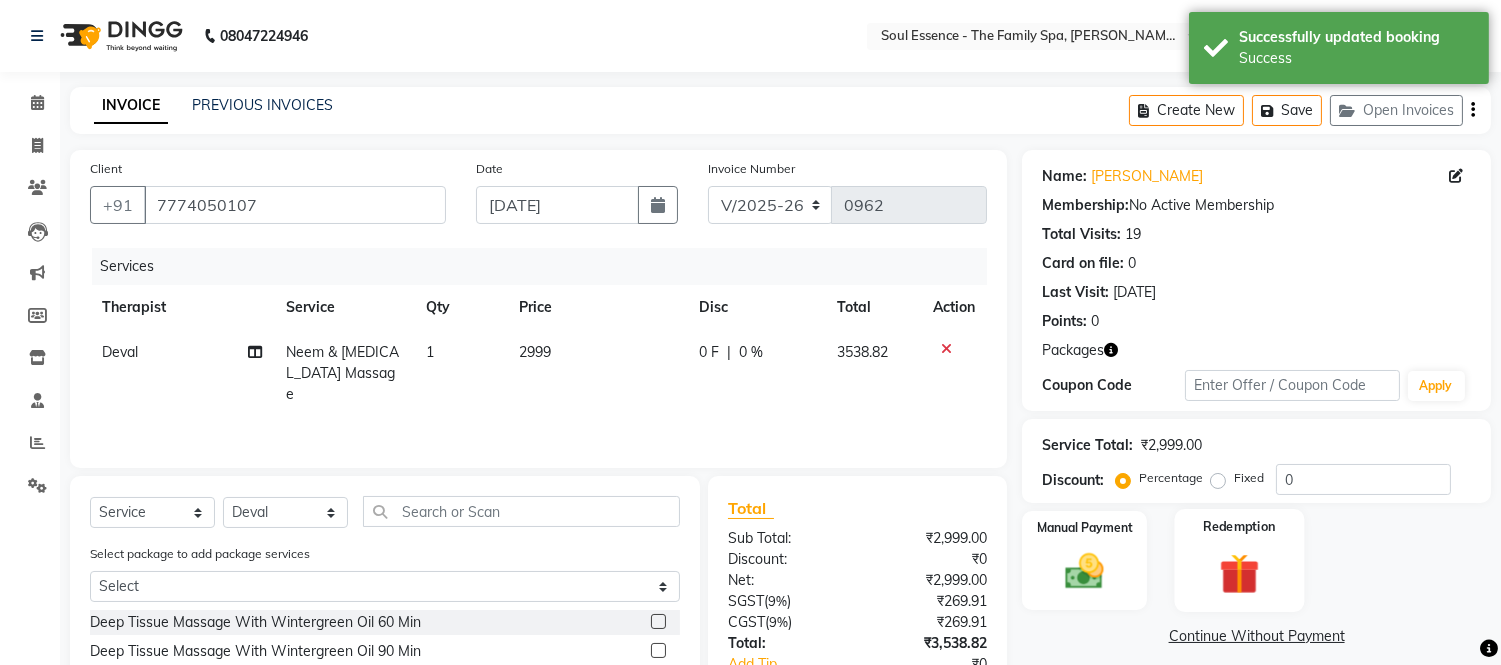 click on "Redemption" 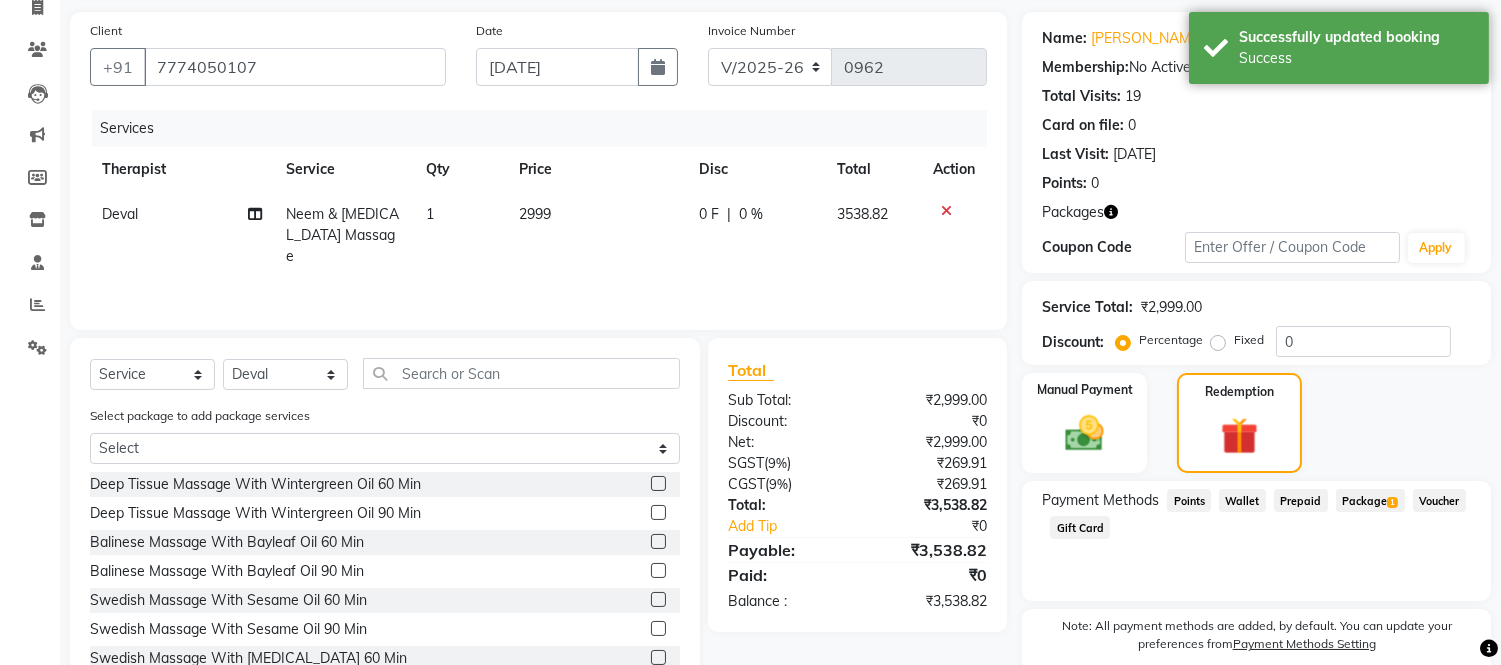 scroll, scrollTop: 220, scrollLeft: 0, axis: vertical 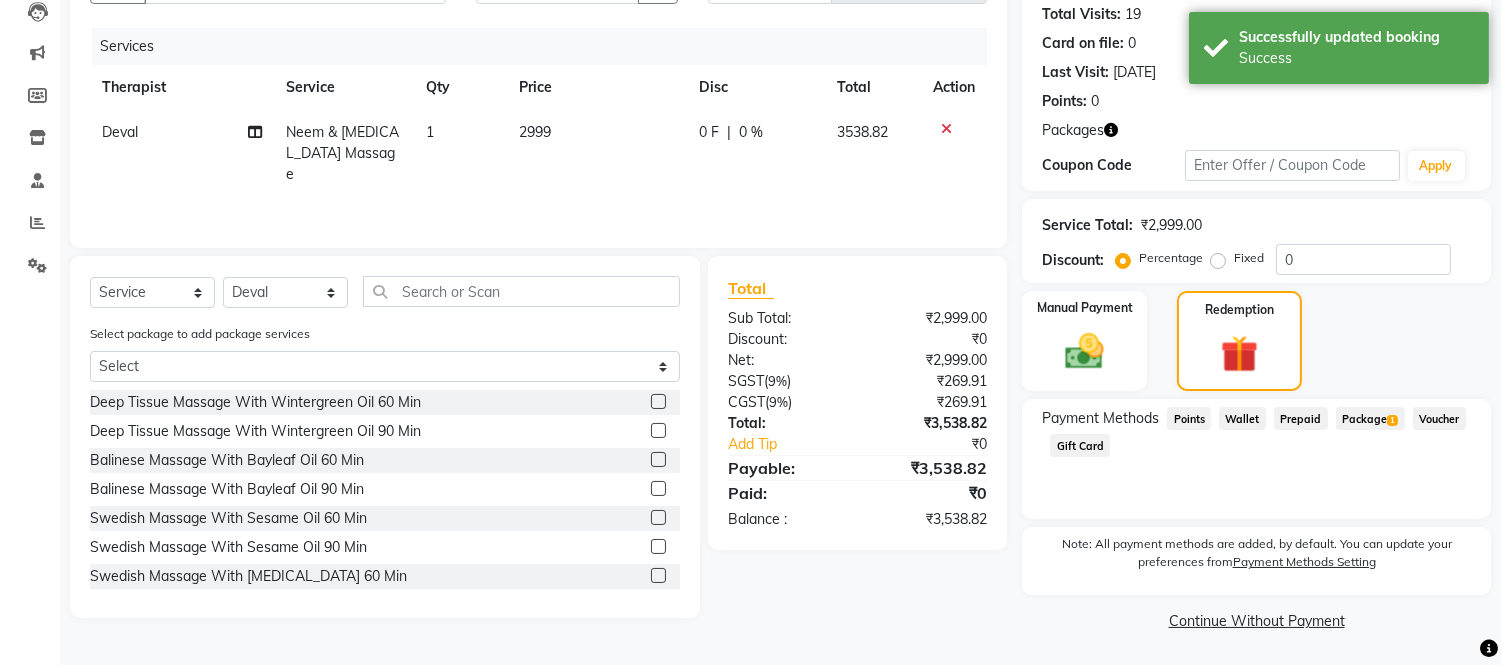 click on "Payment Methods  Points   Wallet   Prepaid   Package  1  Voucher   Gift Card" 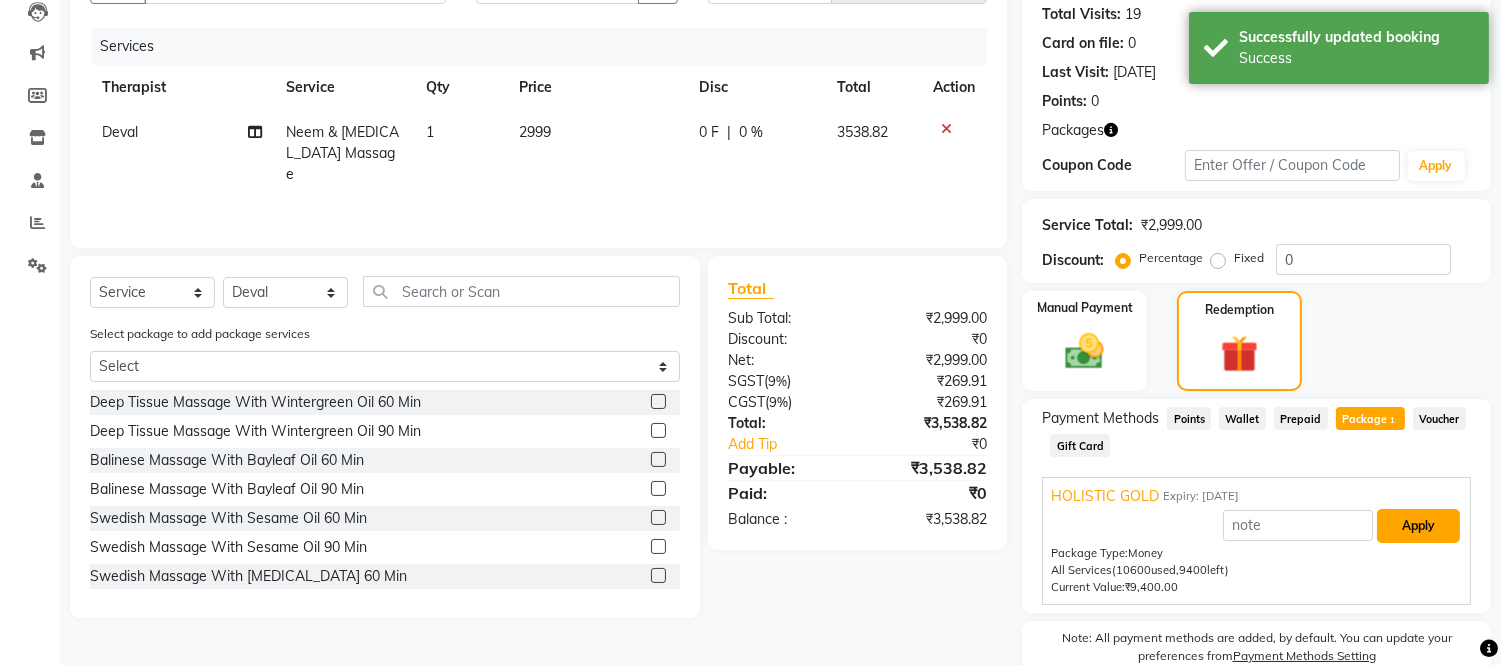 click on "Apply" at bounding box center (1418, 526) 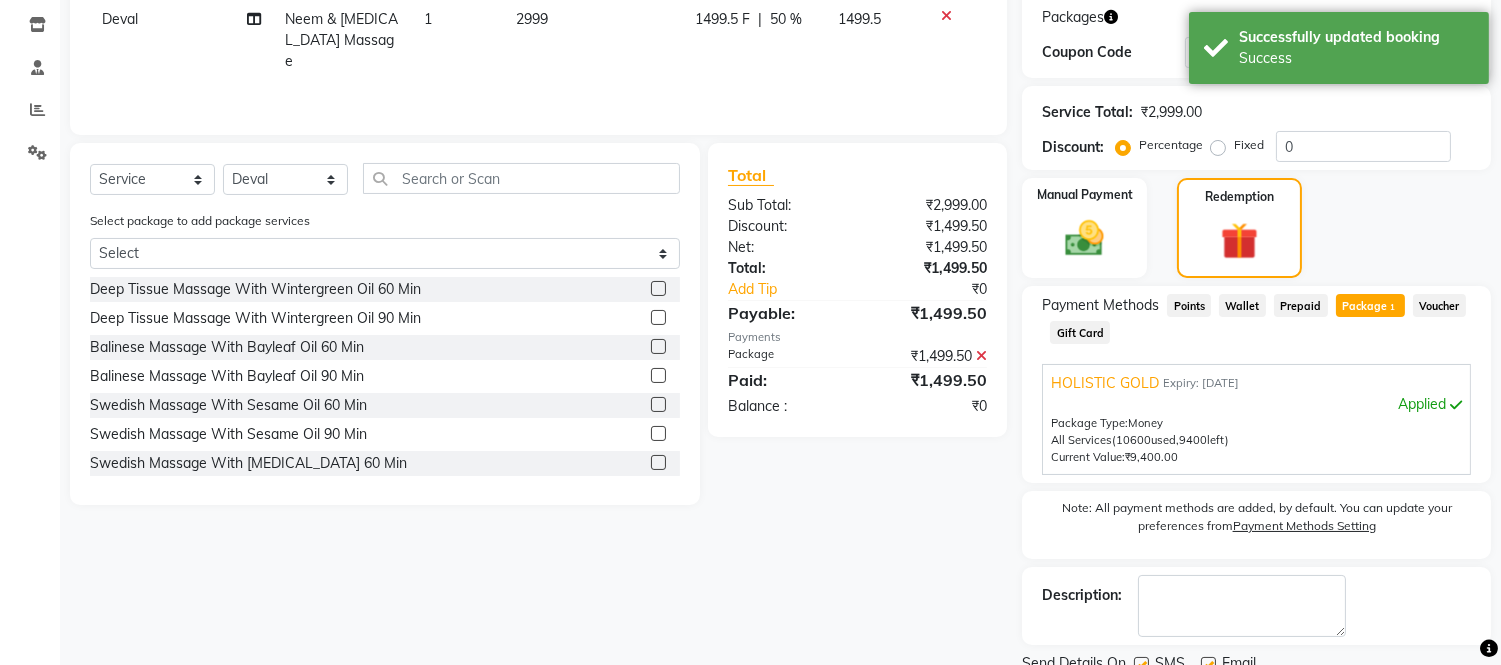 scroll, scrollTop: 410, scrollLeft: 0, axis: vertical 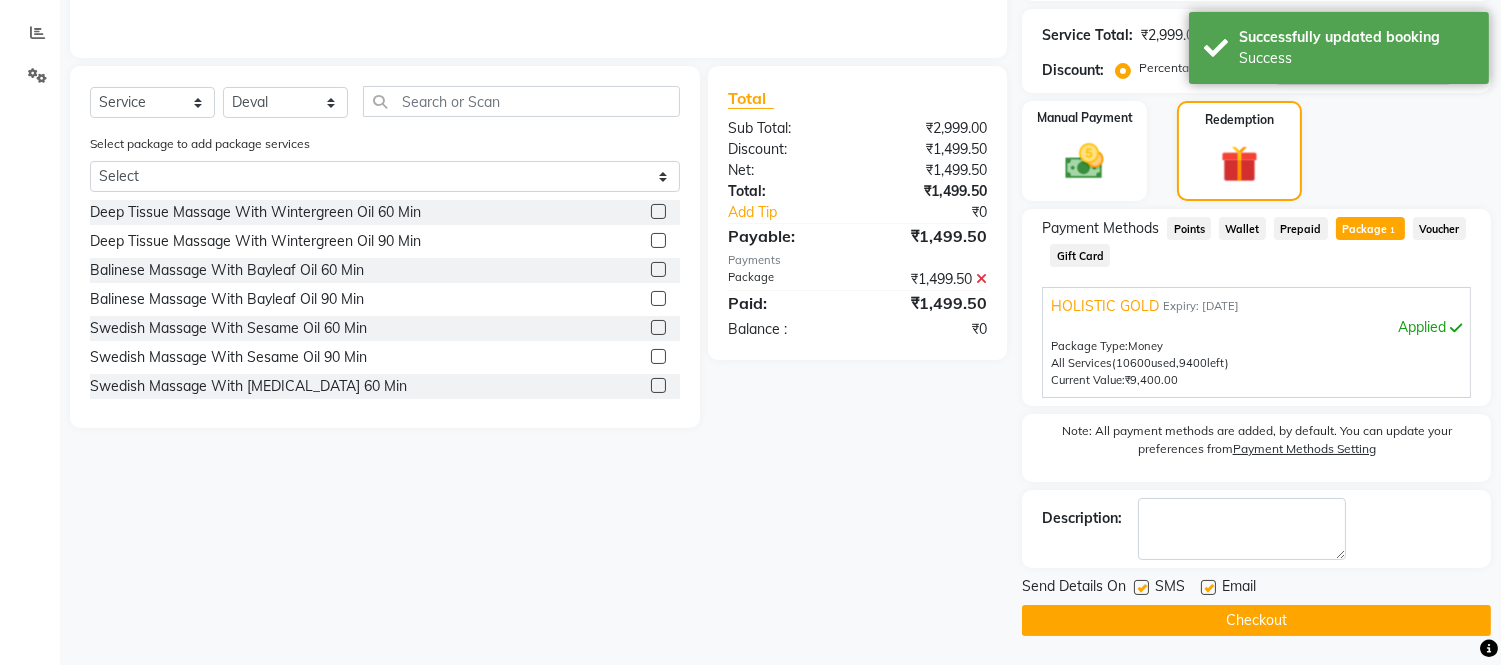 click 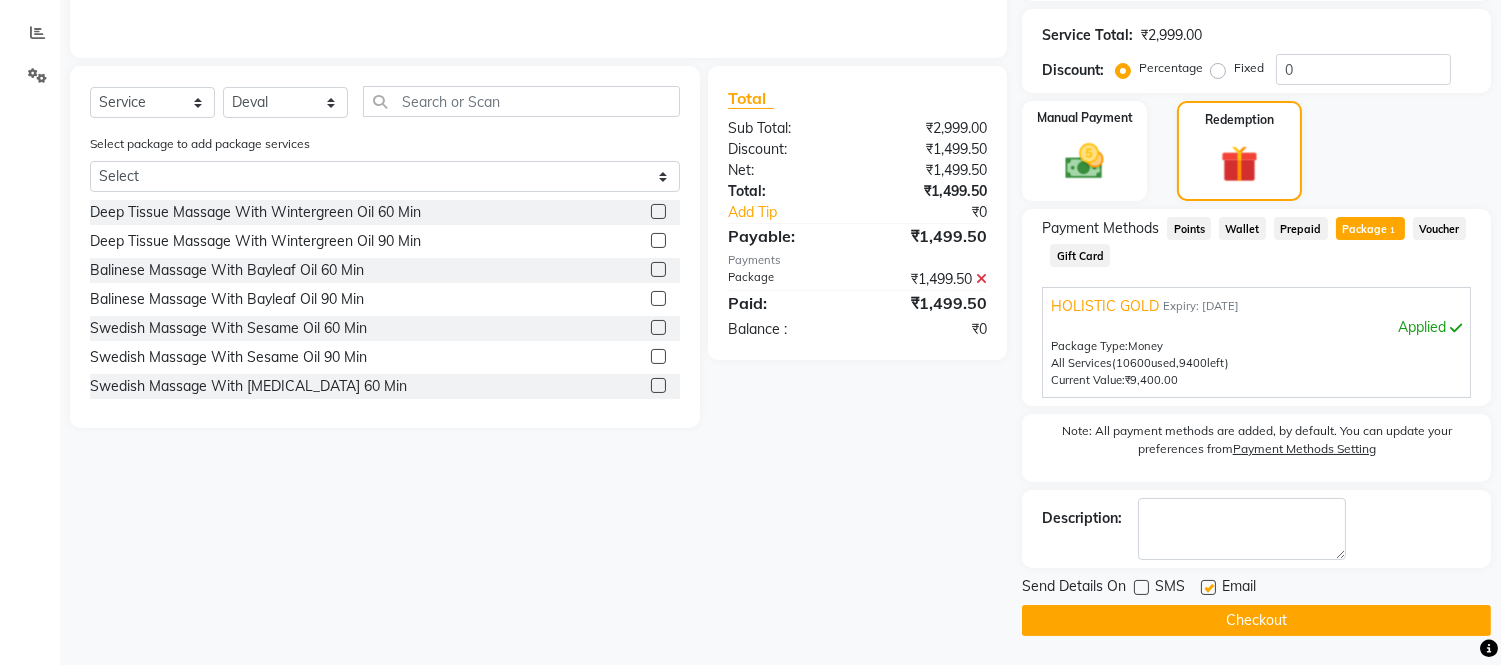 click on "Checkout" 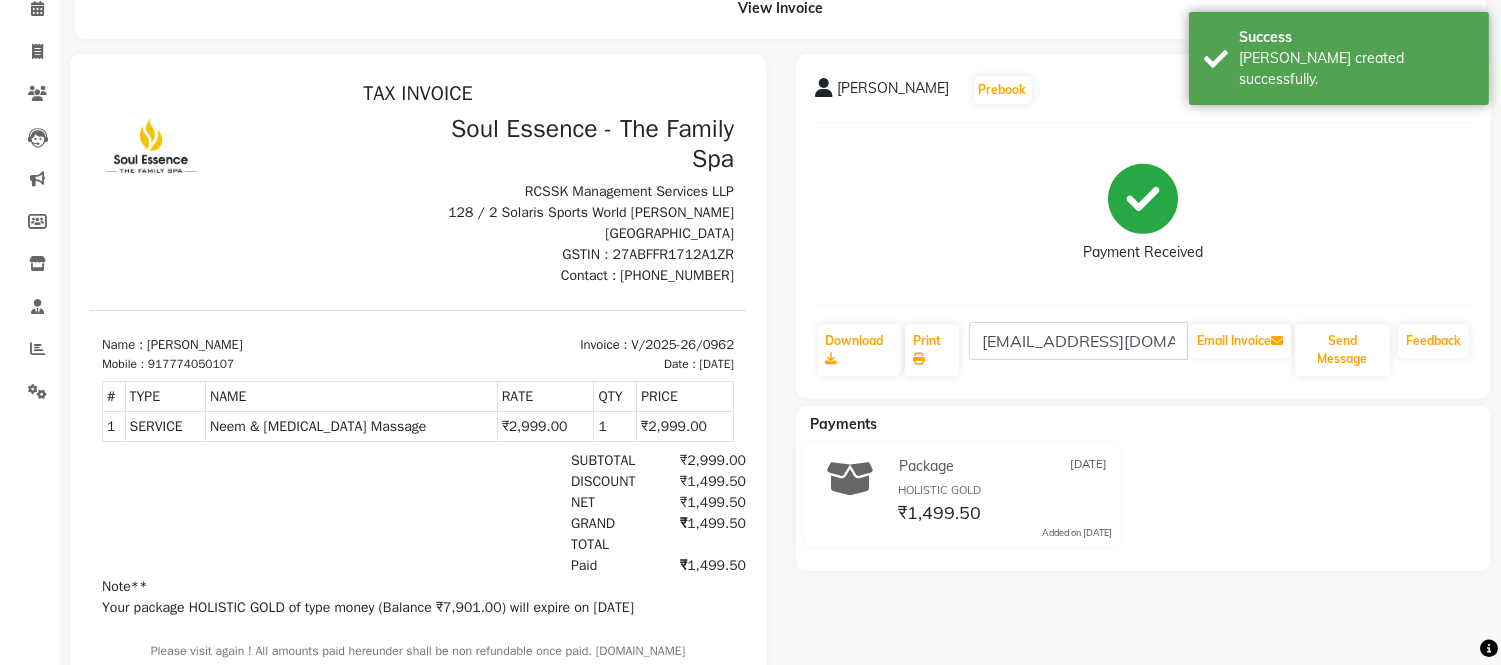 scroll, scrollTop: 0, scrollLeft: 0, axis: both 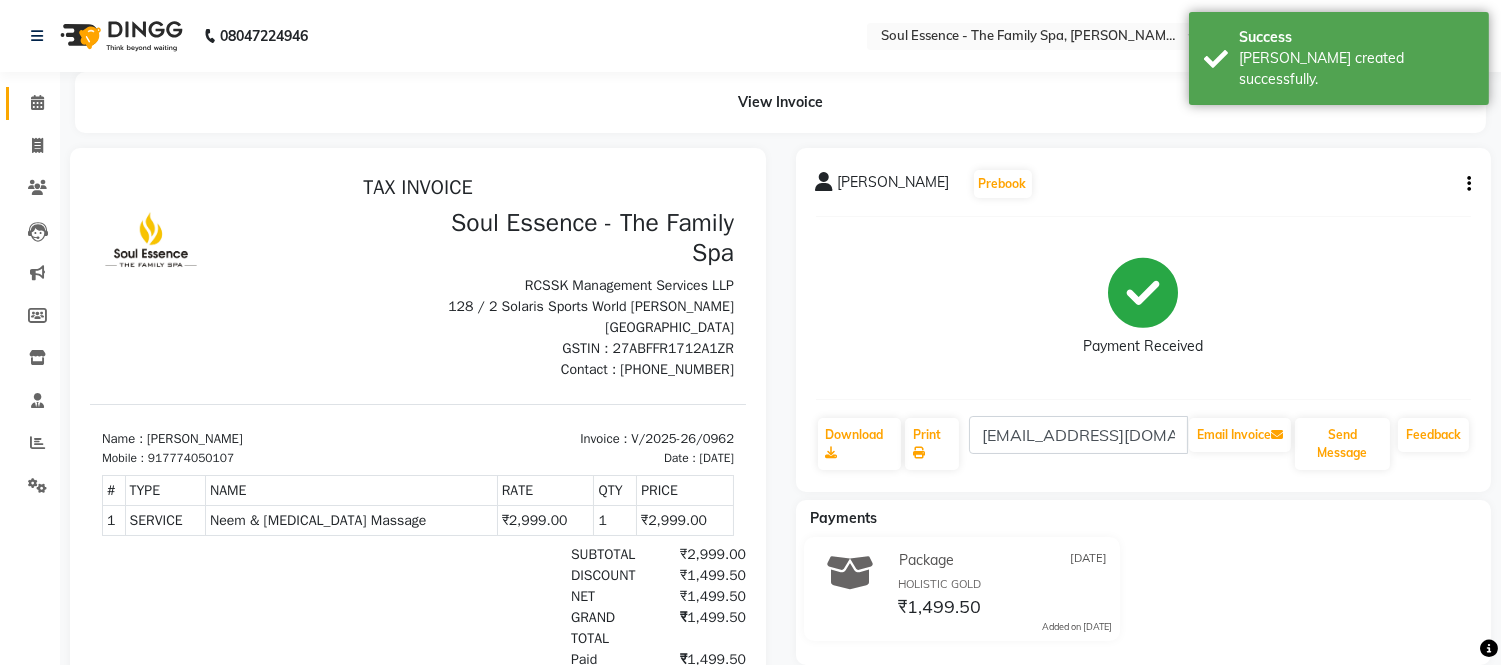 click on "Calendar" 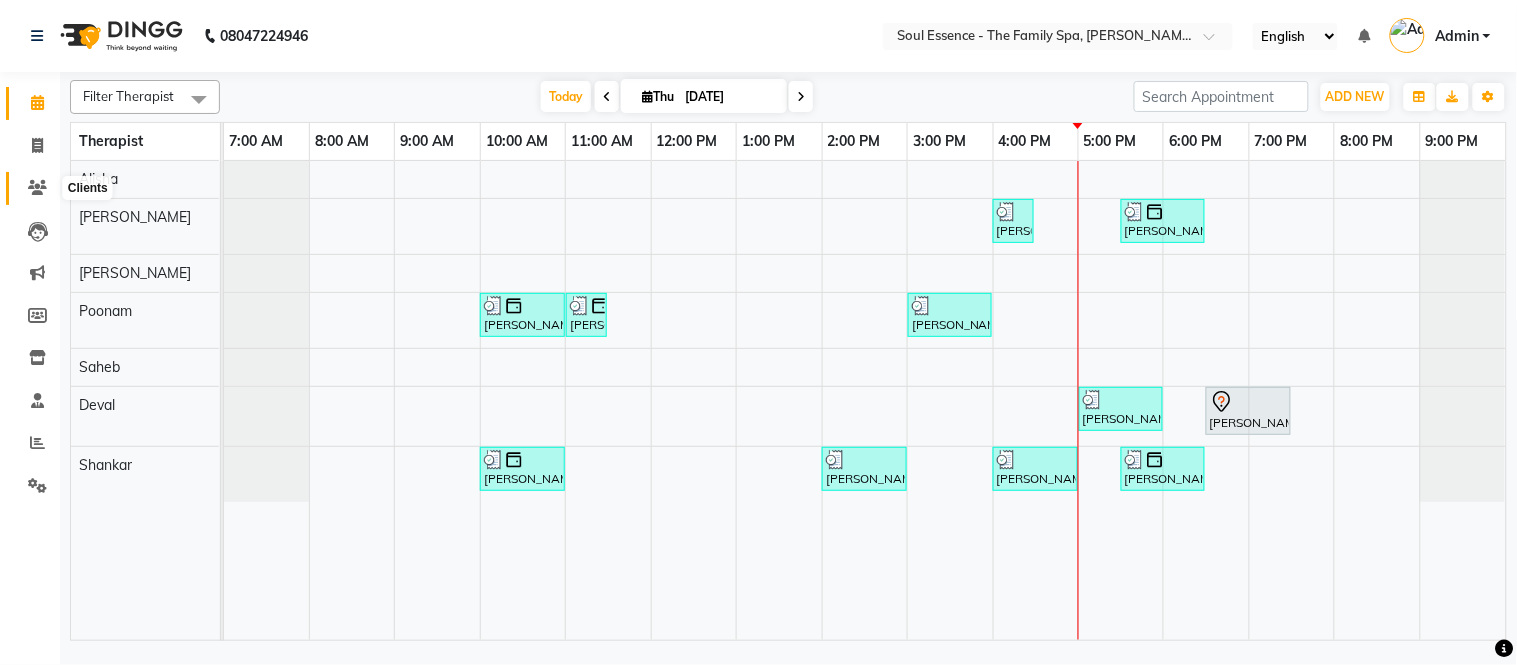 click 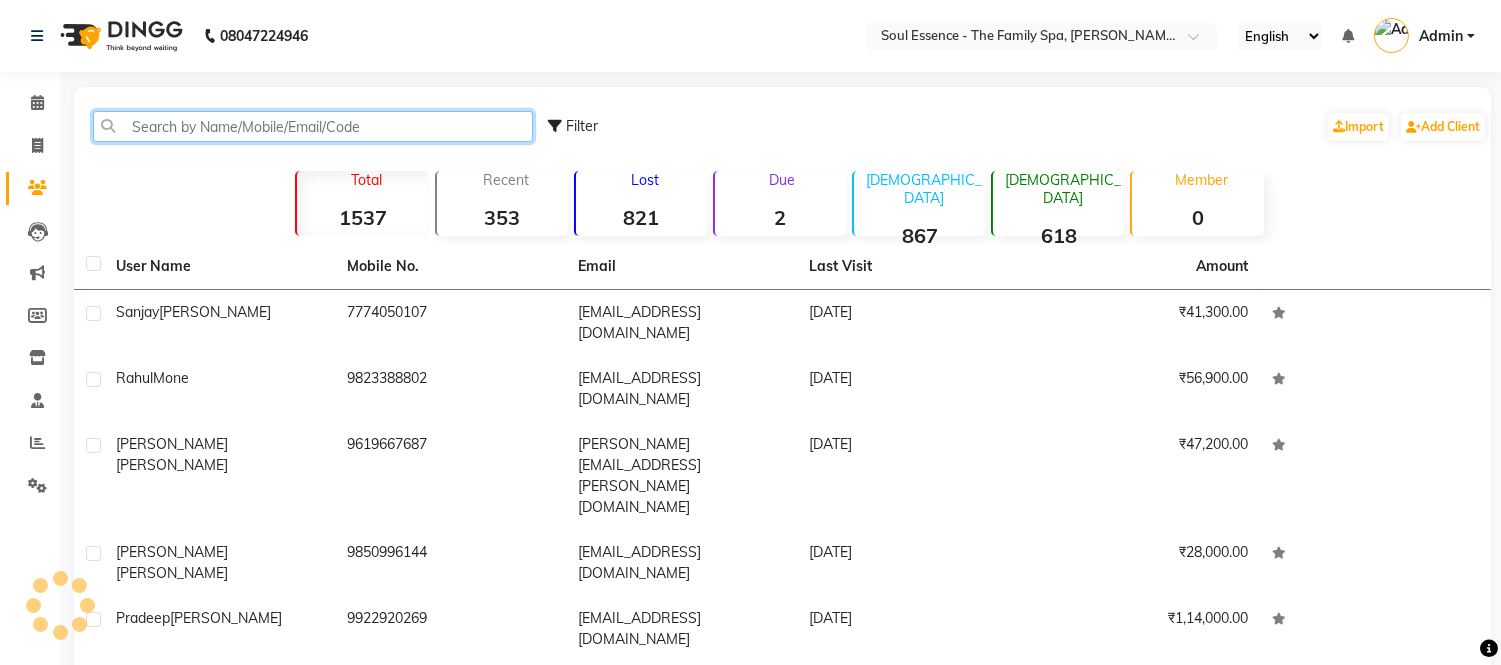 click 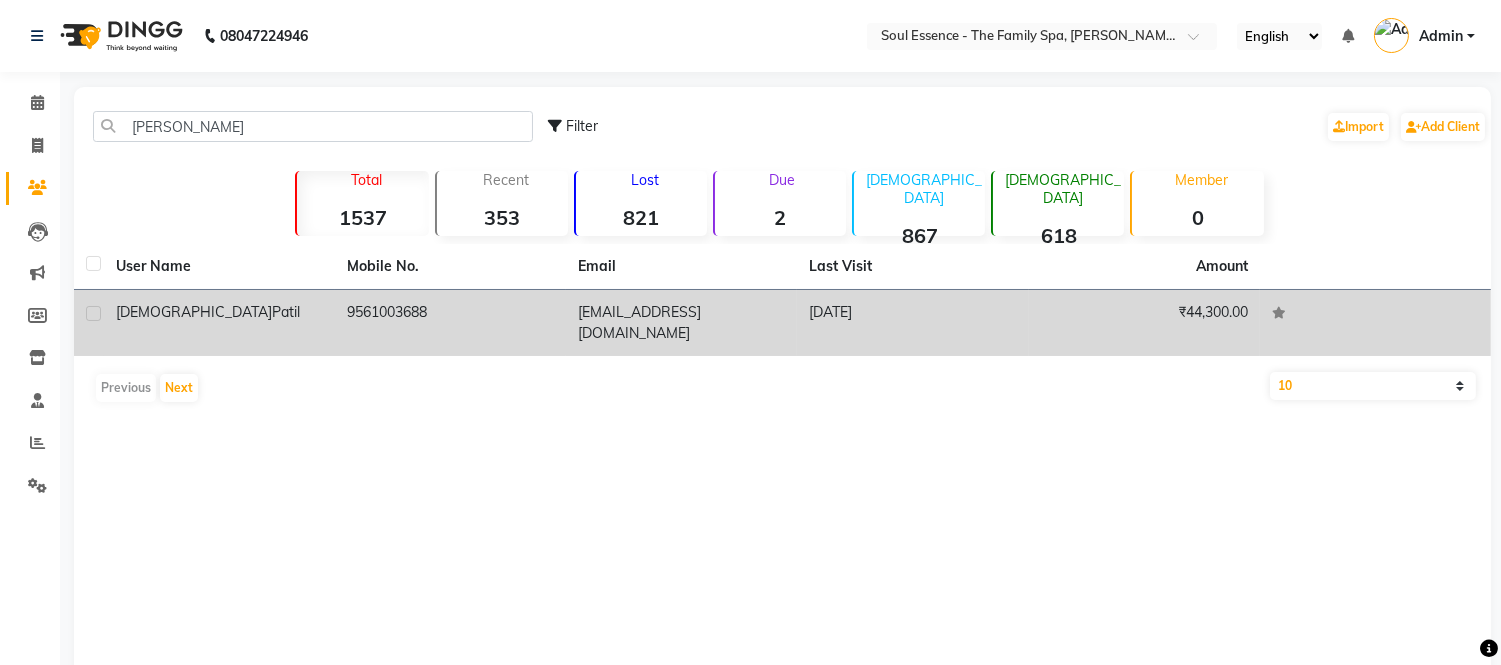 click on "9561003688" 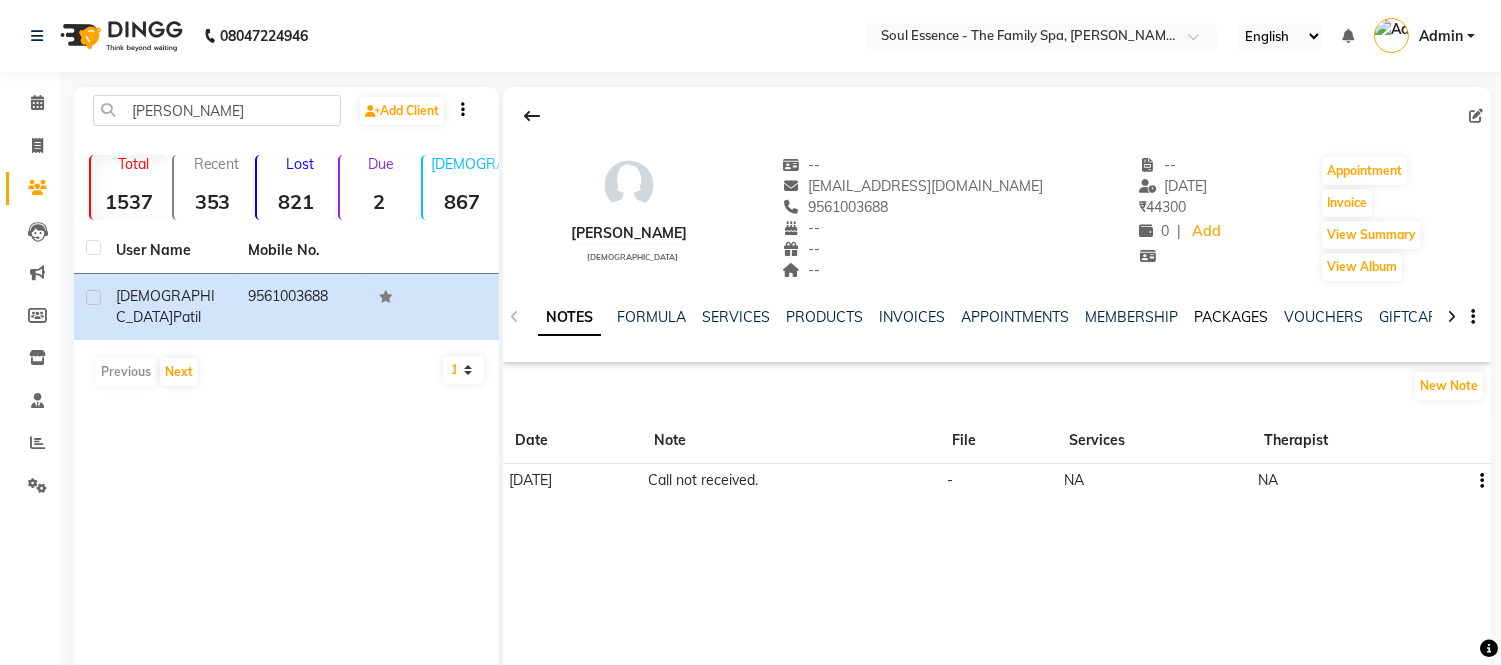 click on "PACKAGES" 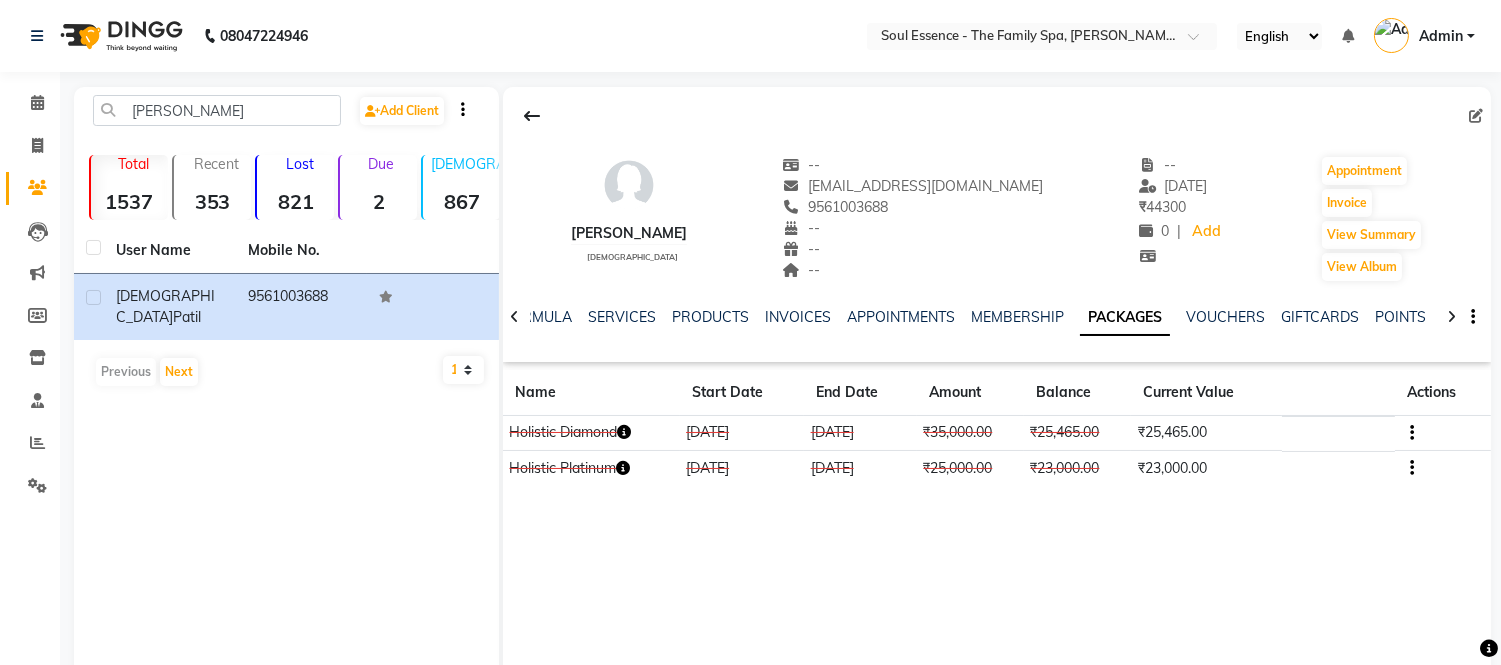 click on "INVOICES" 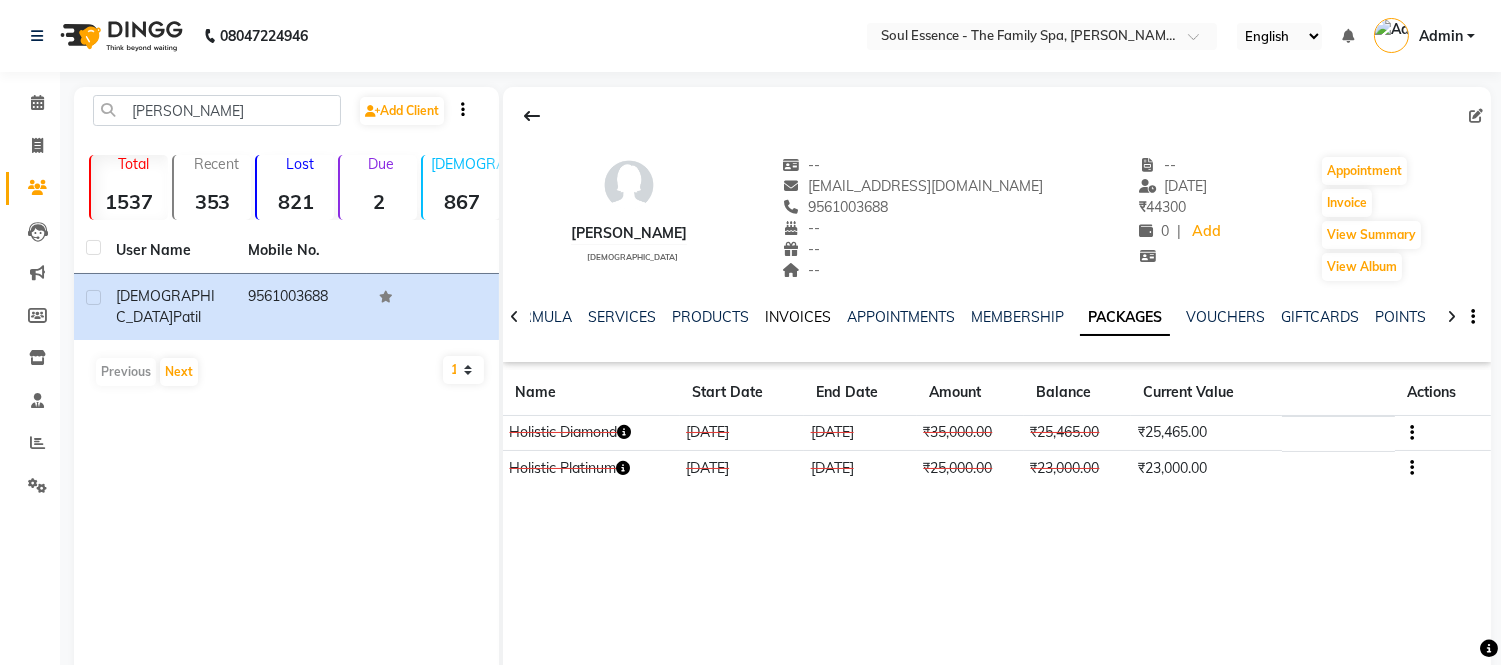click on "INVOICES" 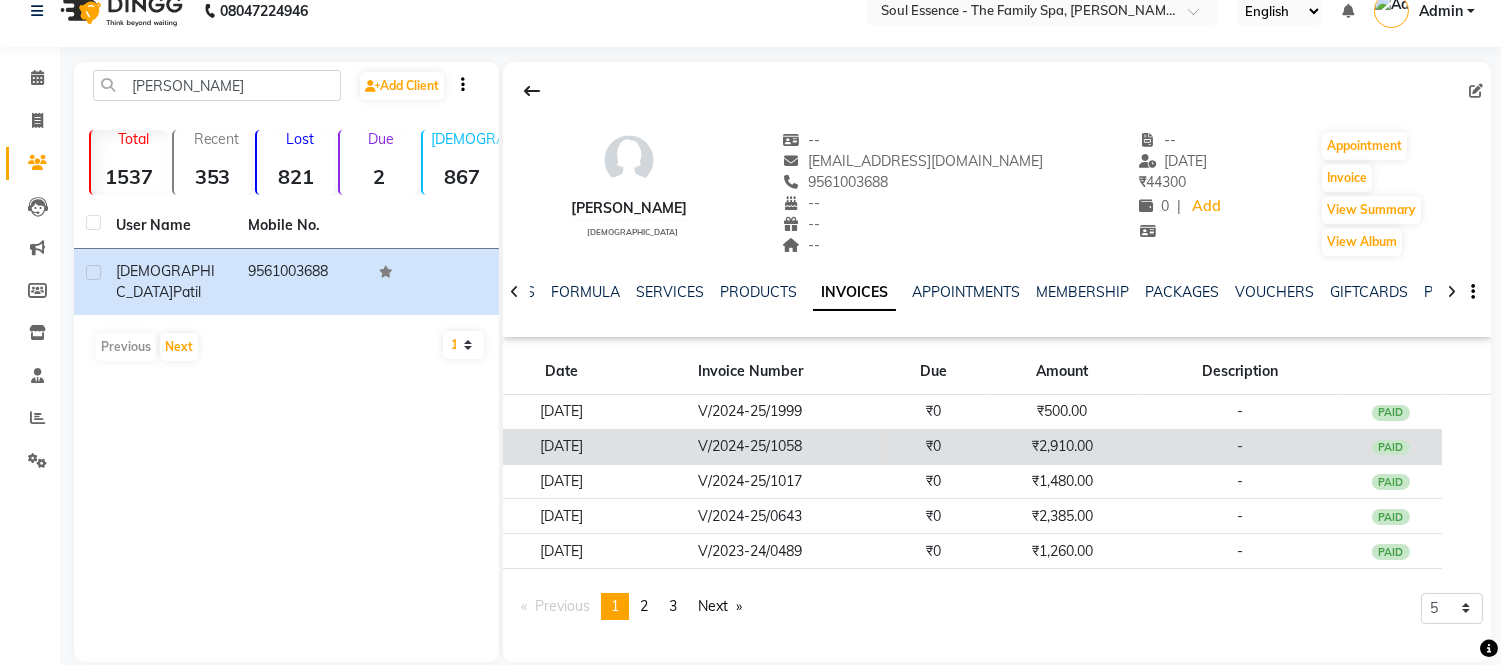 scroll, scrollTop: 51, scrollLeft: 0, axis: vertical 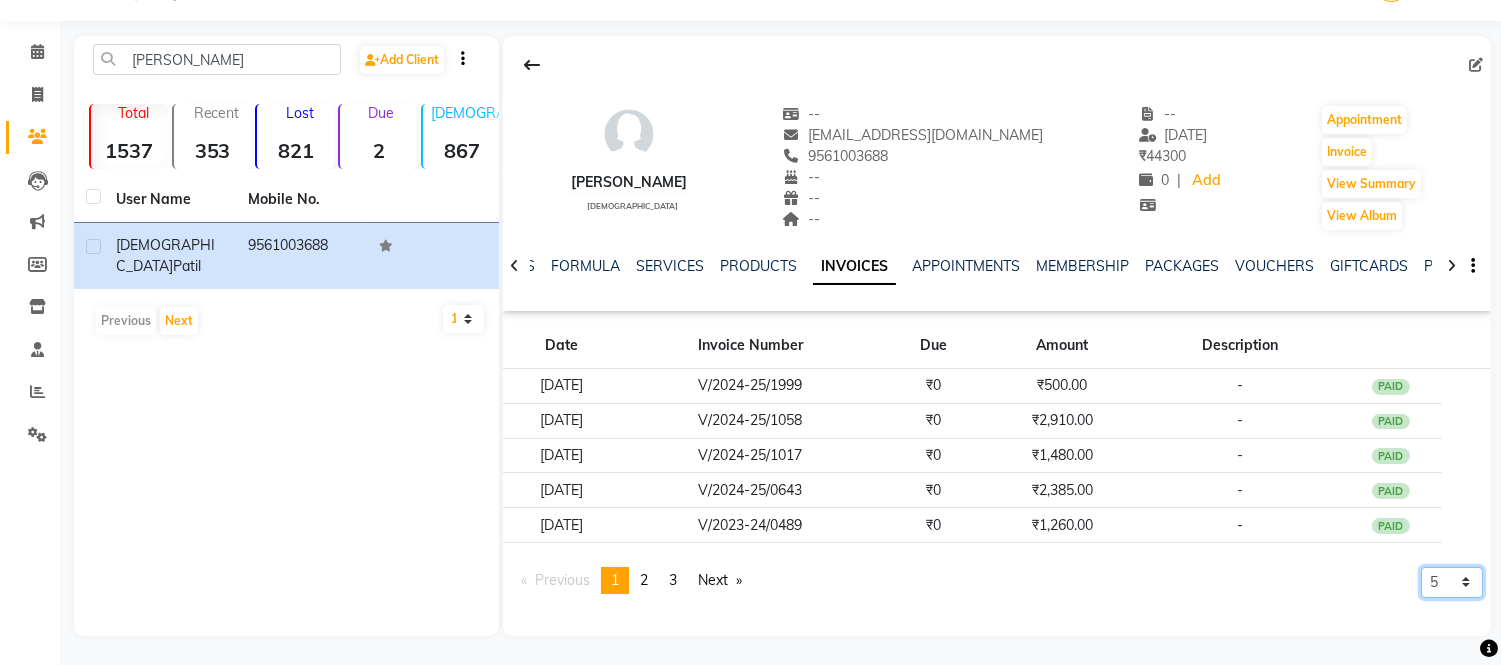 click on "5 10 50 100 500" 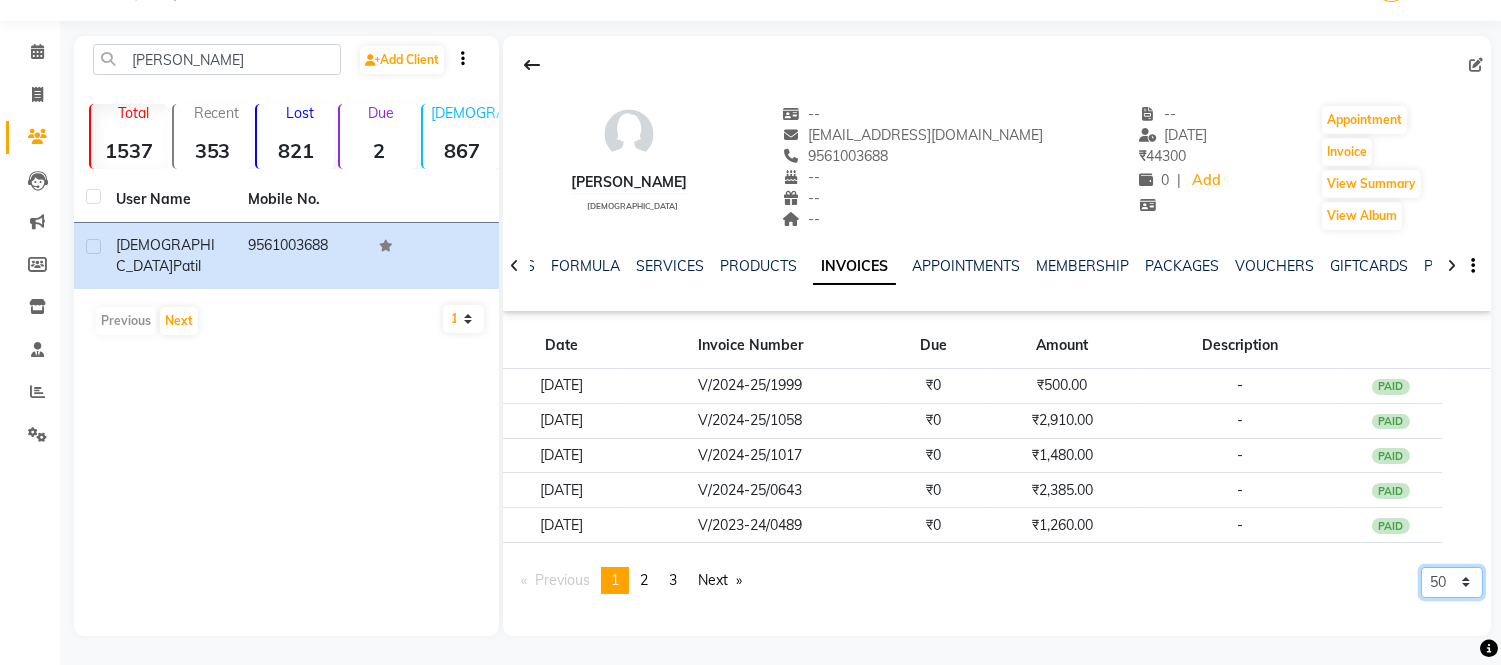 click on "5 10 50 100 500" 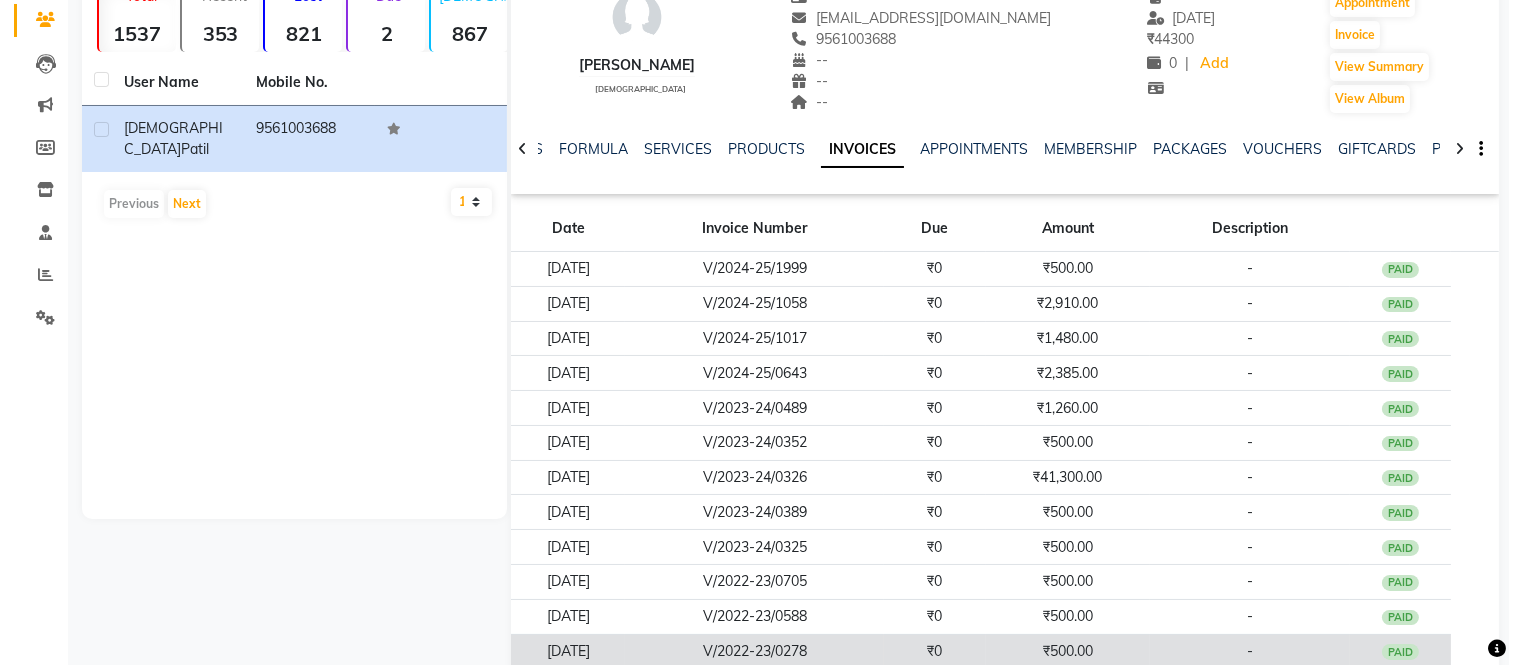 scroll, scrollTop: 313, scrollLeft: 0, axis: vertical 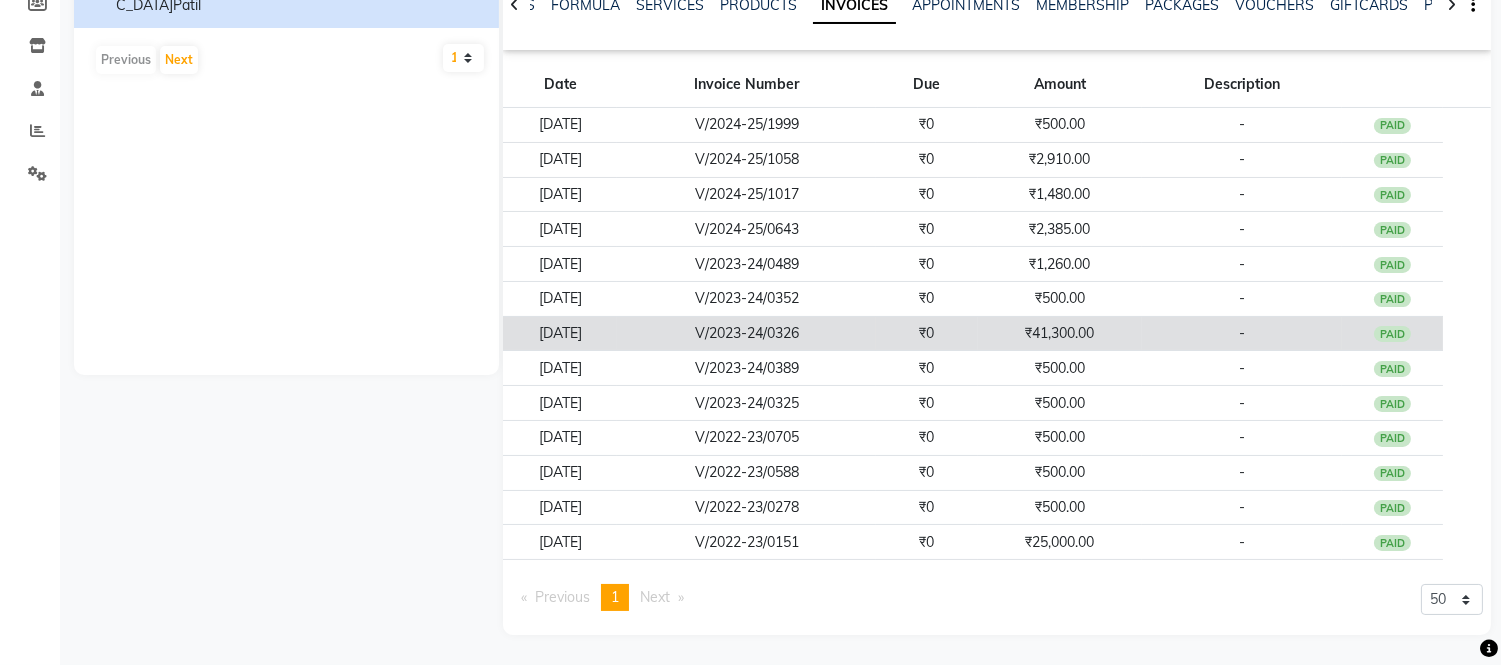 click on "-" 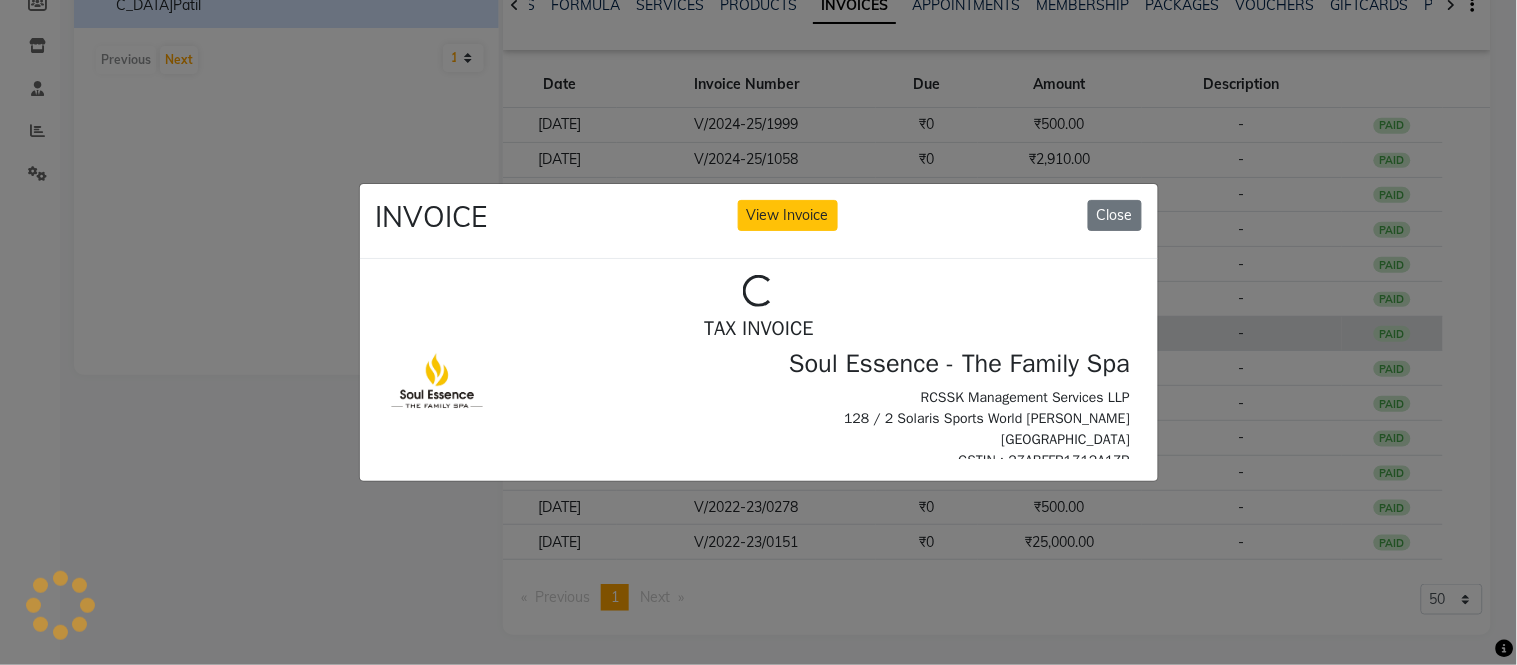 scroll, scrollTop: 0, scrollLeft: 0, axis: both 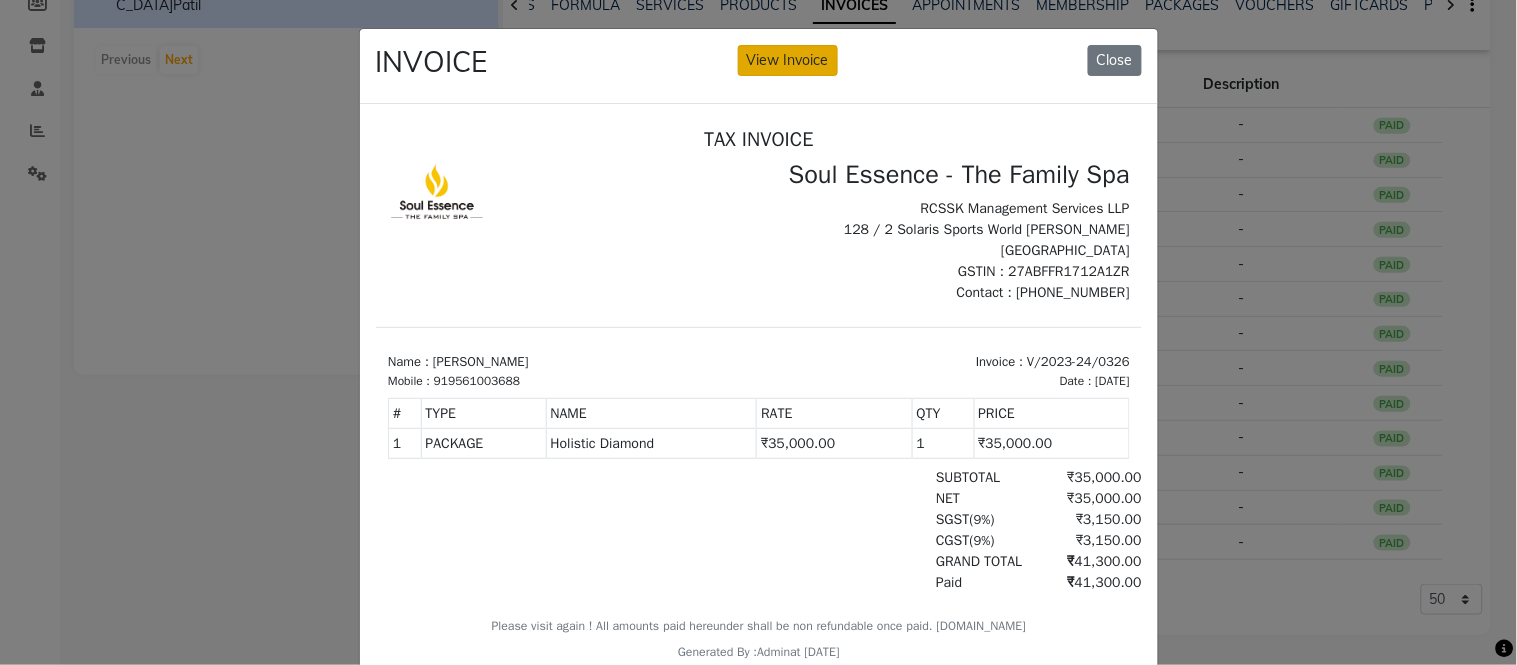 click on "View Invoice" 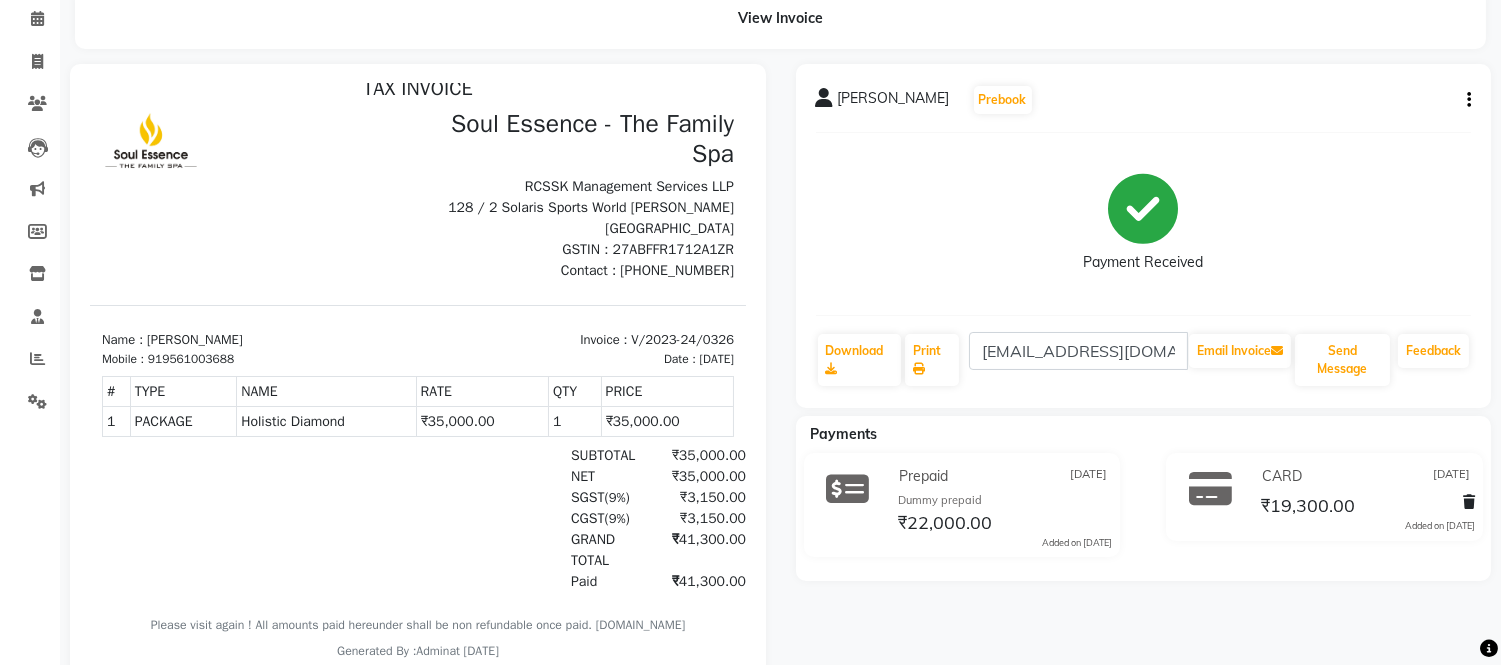 scroll, scrollTop: 158, scrollLeft: 0, axis: vertical 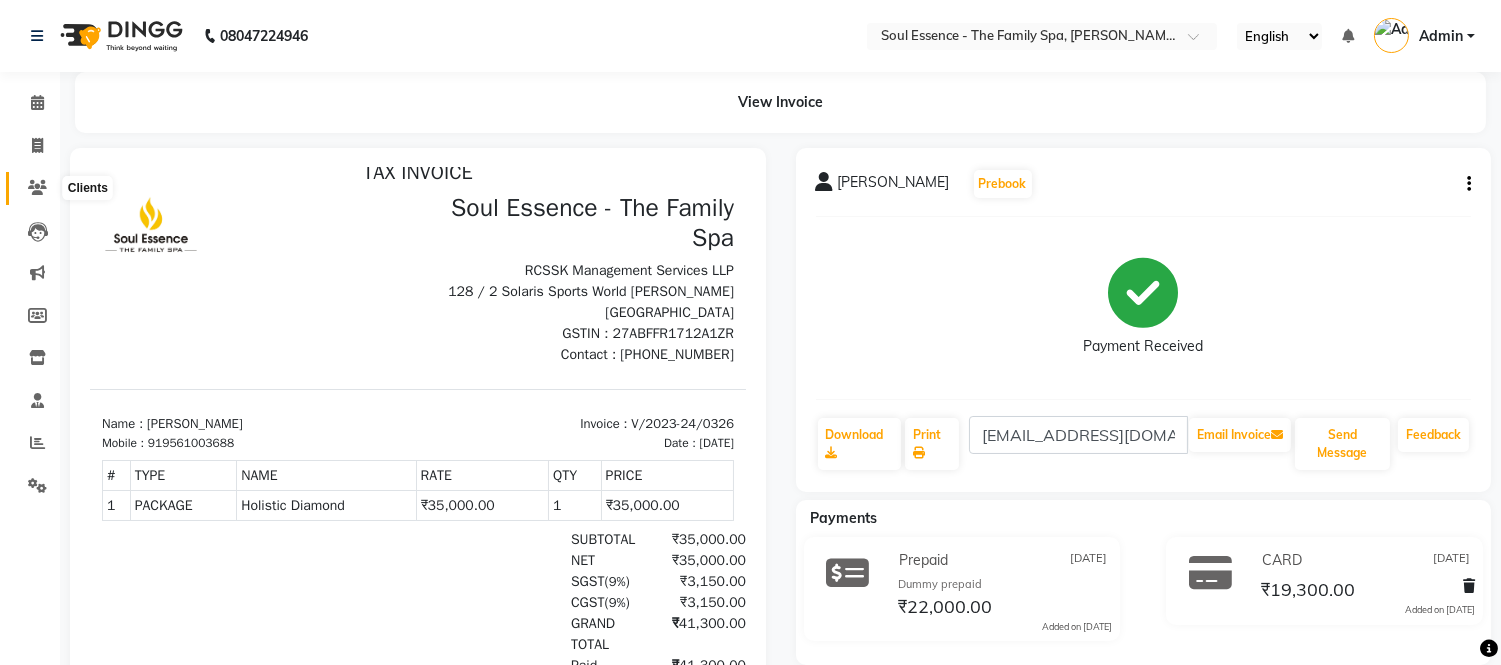 click 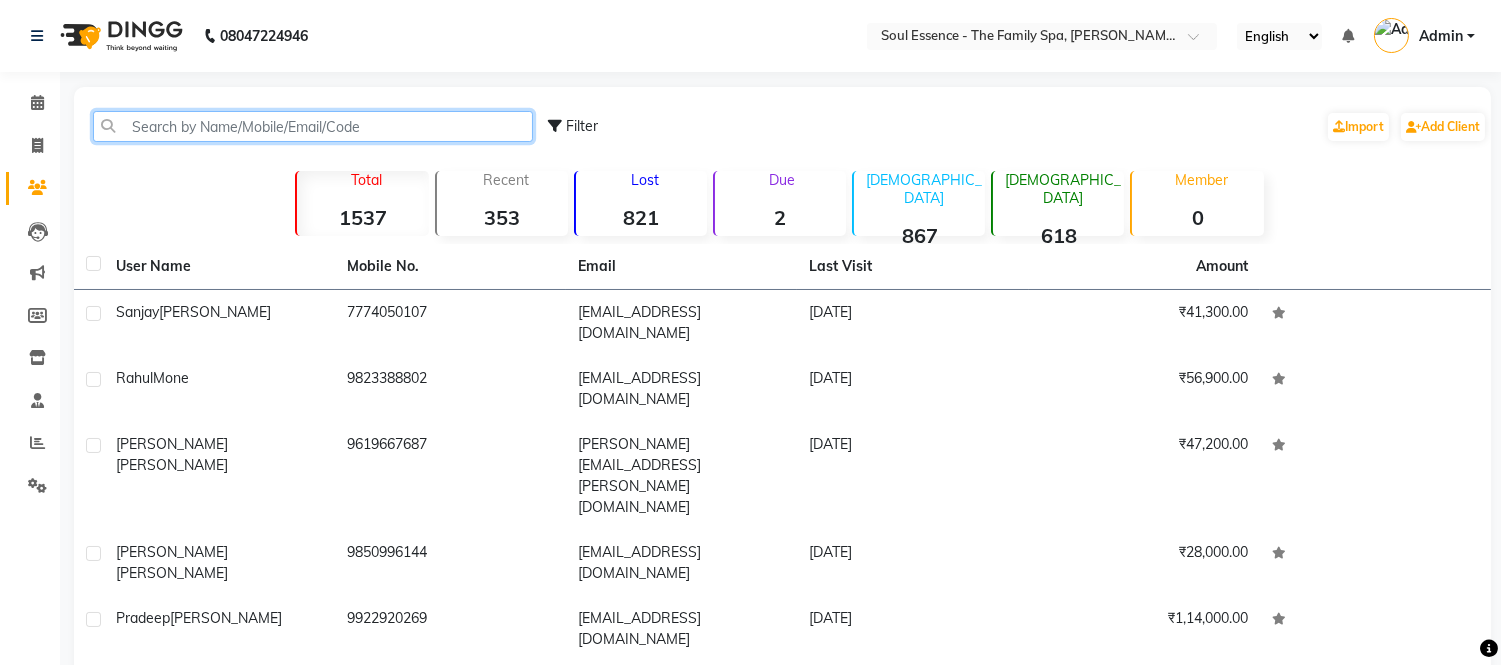 click 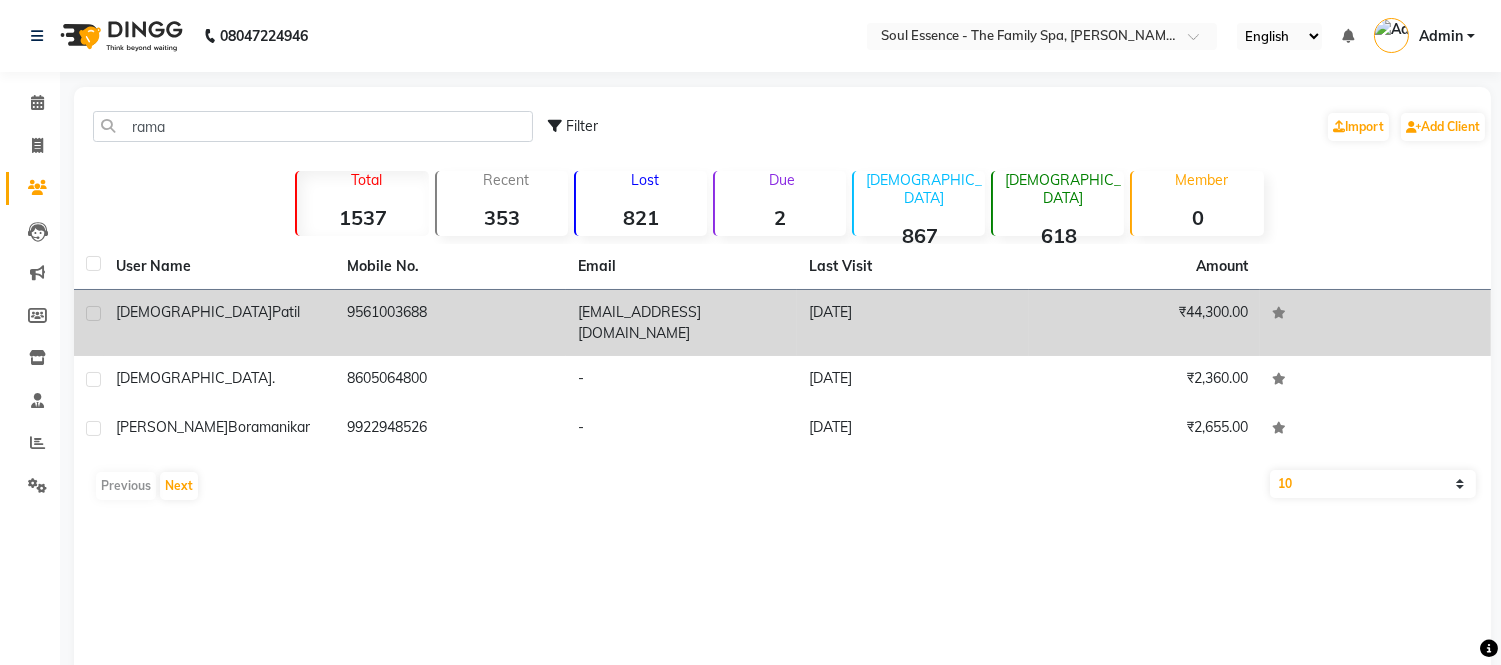 click on "[PERSON_NAME]" 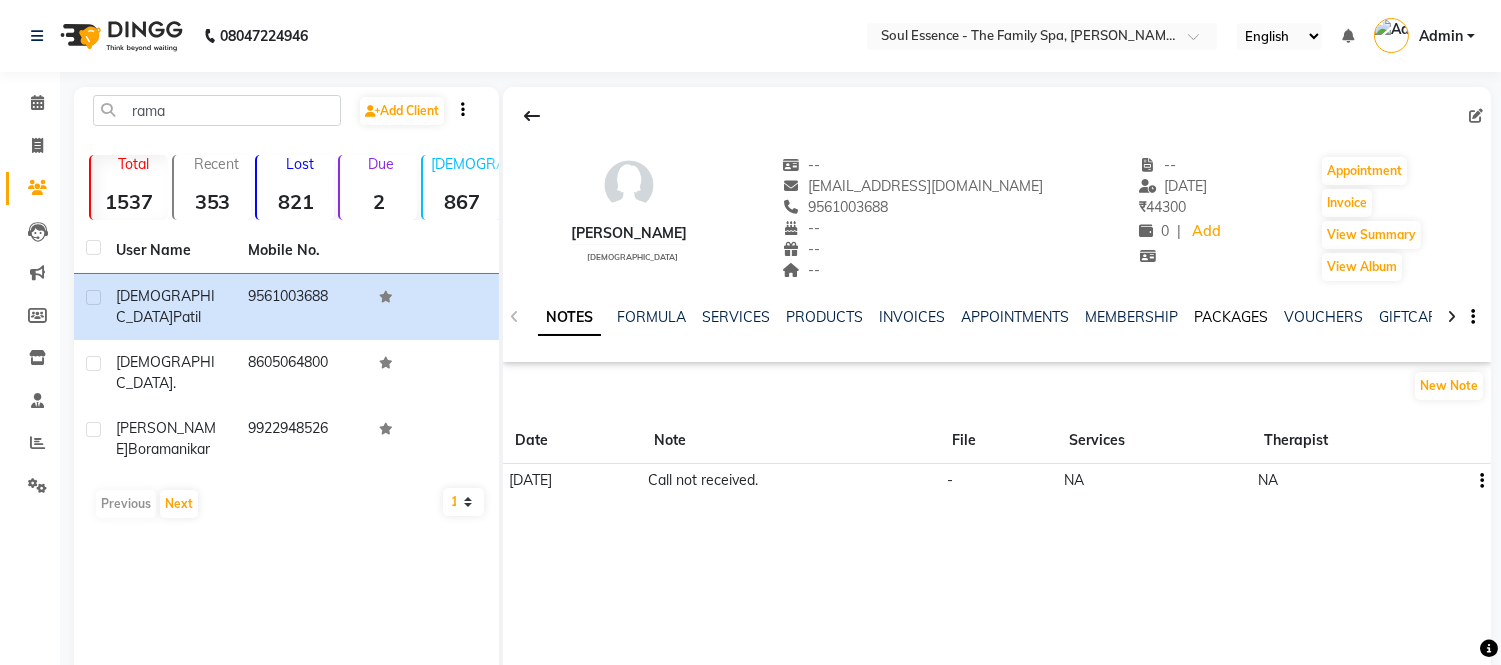 click on "PACKAGES" 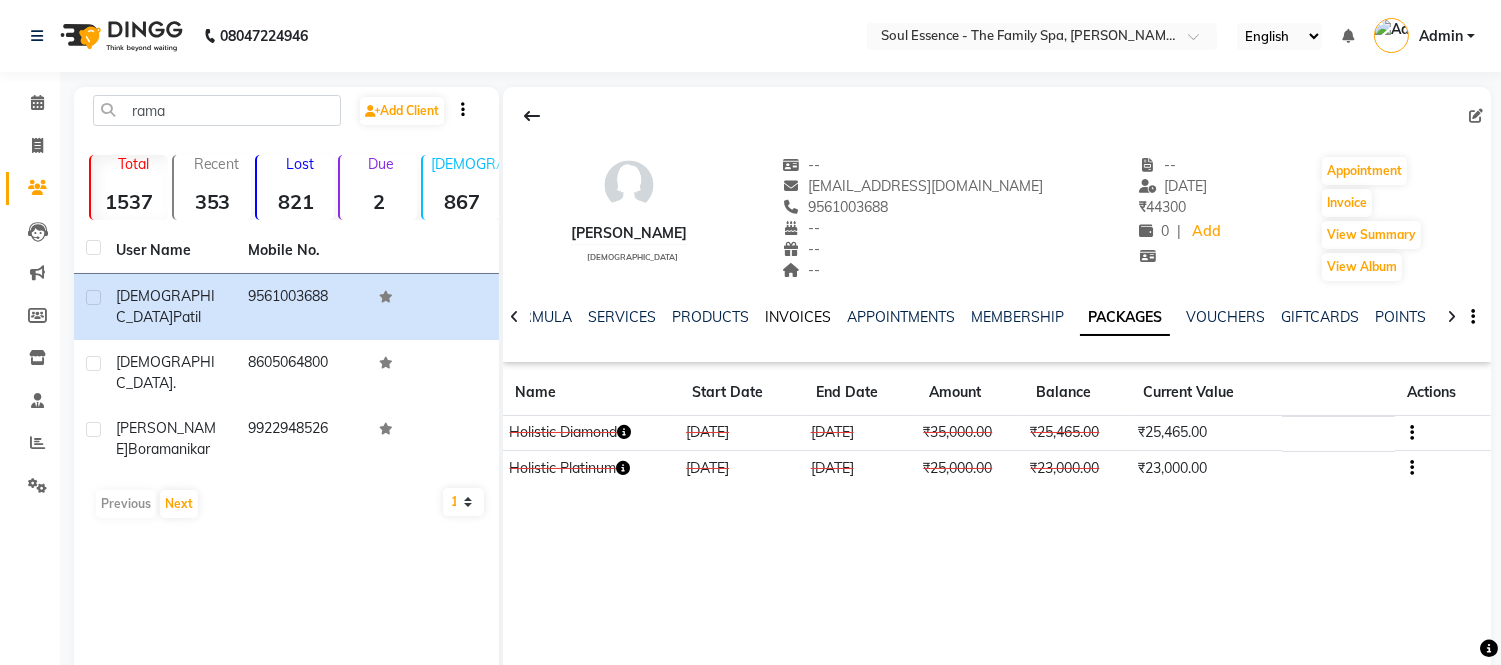 click on "INVOICES" 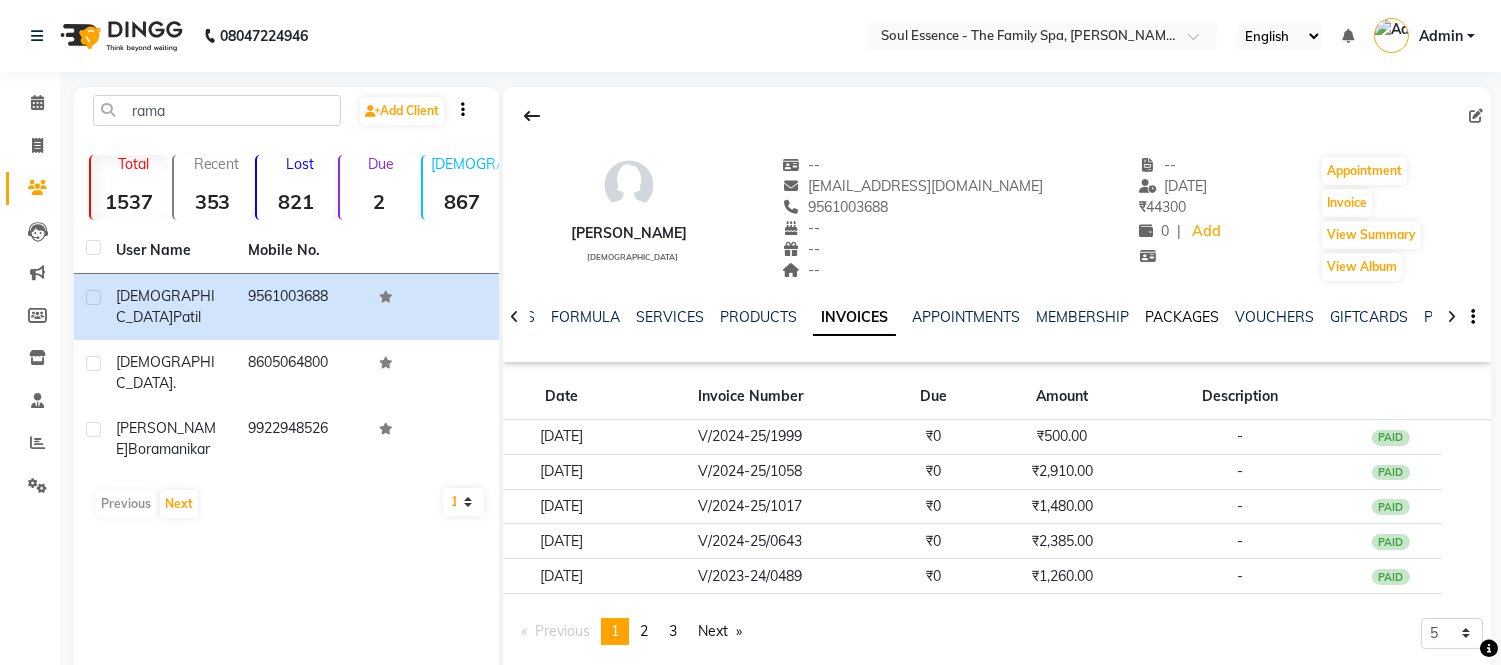 click on "PACKAGES" 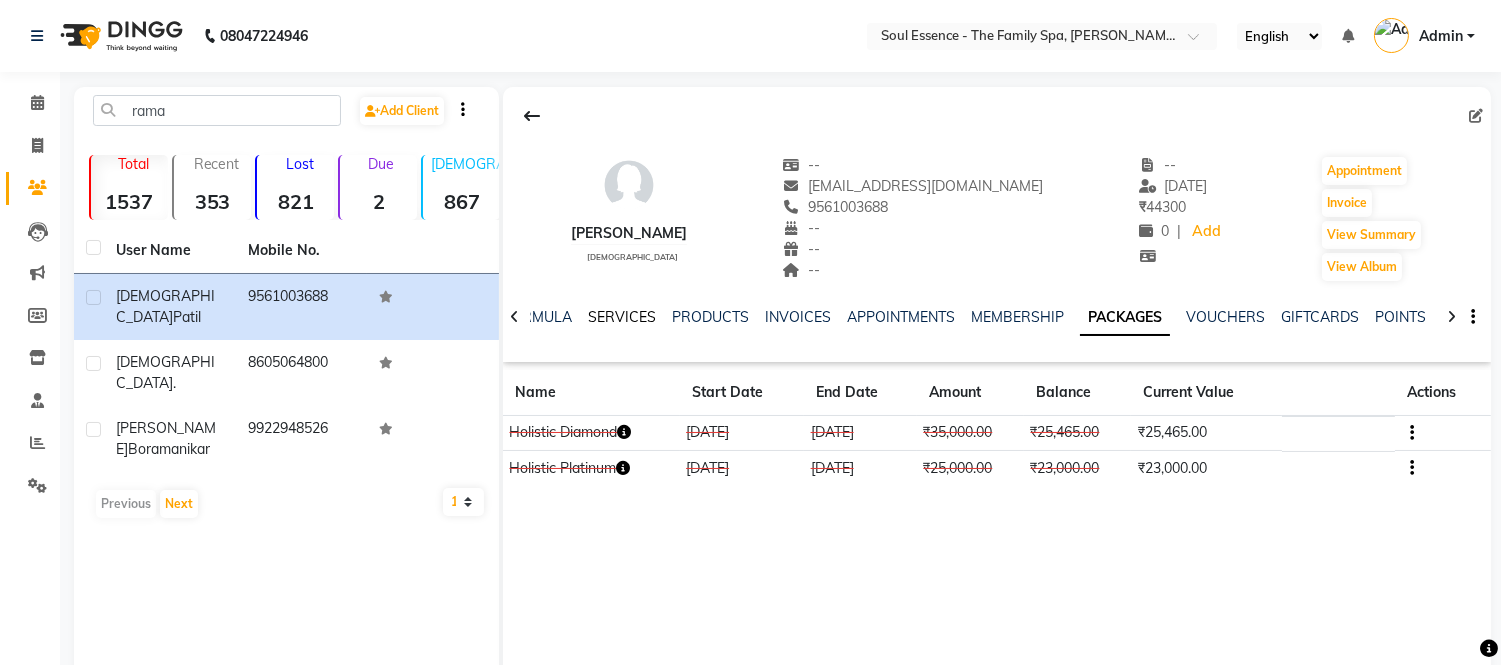 click on "SERVICES" 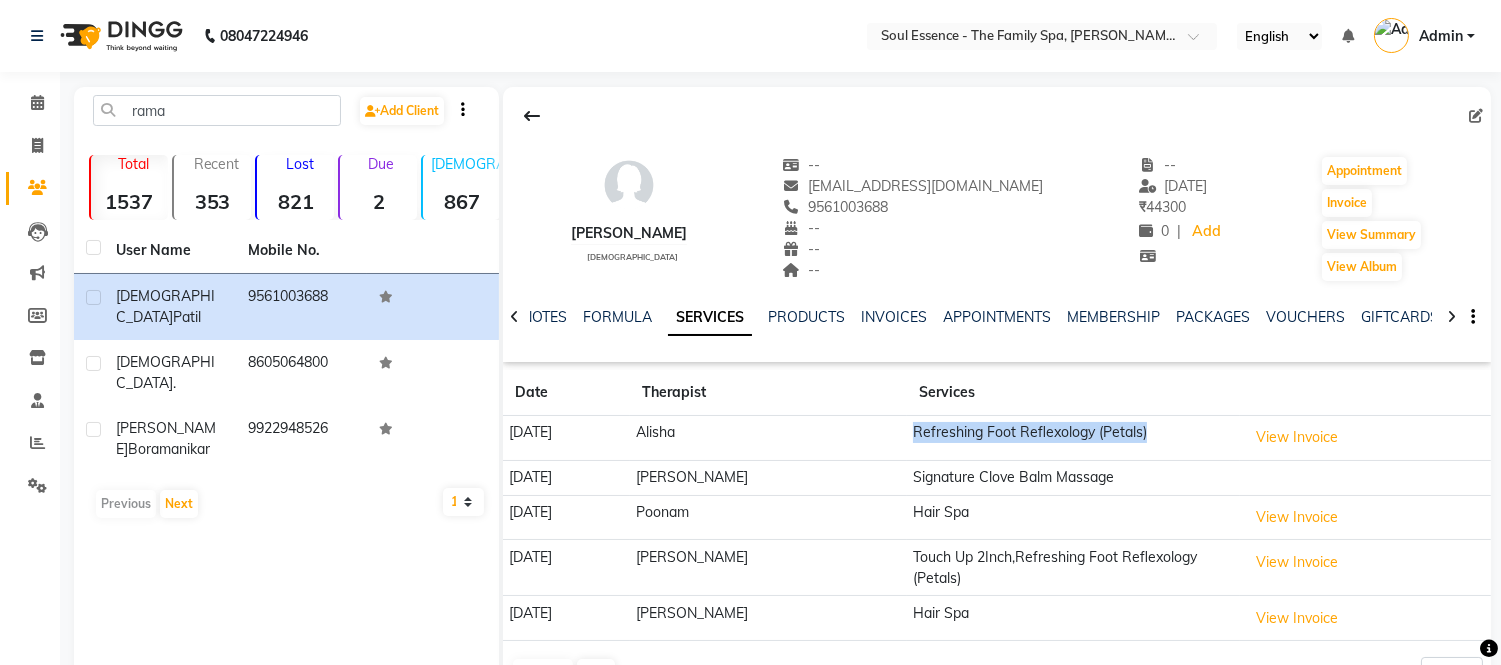 drag, startPoint x: 928, startPoint y: 434, endPoint x: 1176, endPoint y: 446, distance: 248.29015 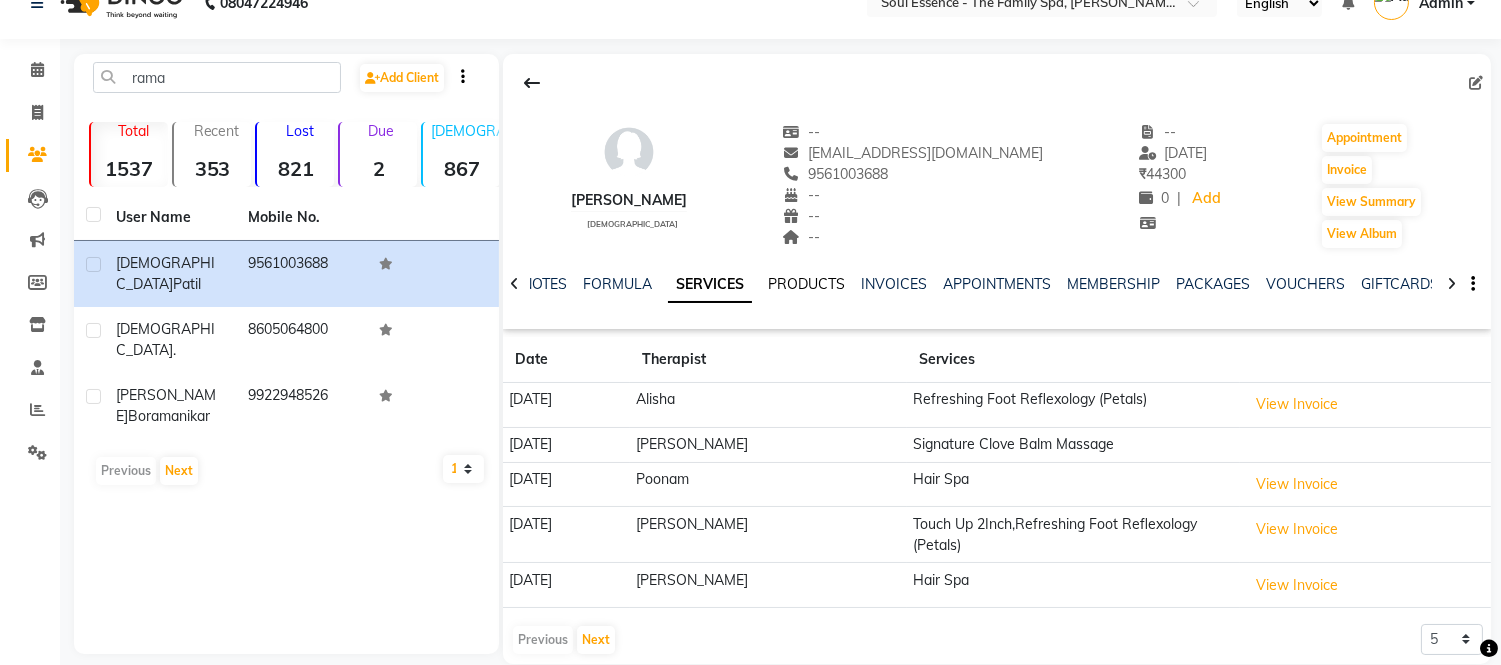 scroll, scrollTop: 62, scrollLeft: 0, axis: vertical 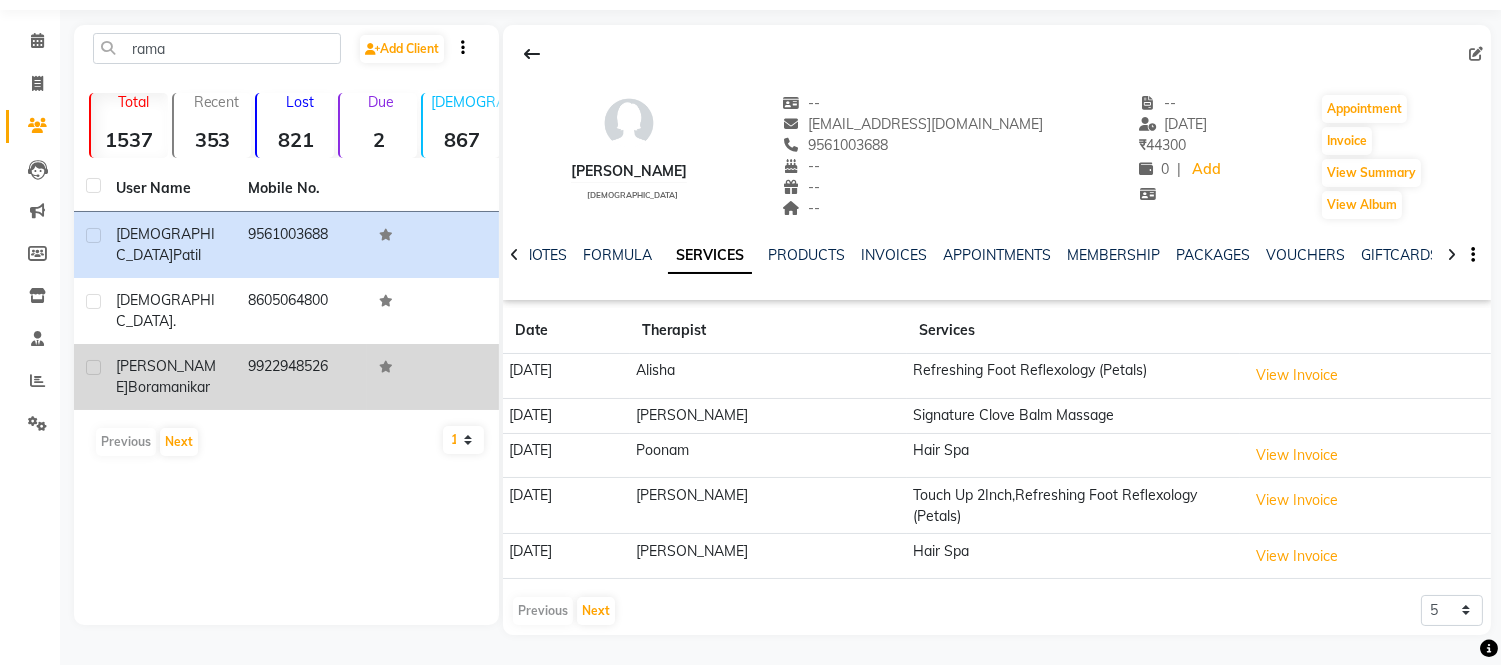 click on "9922948526" 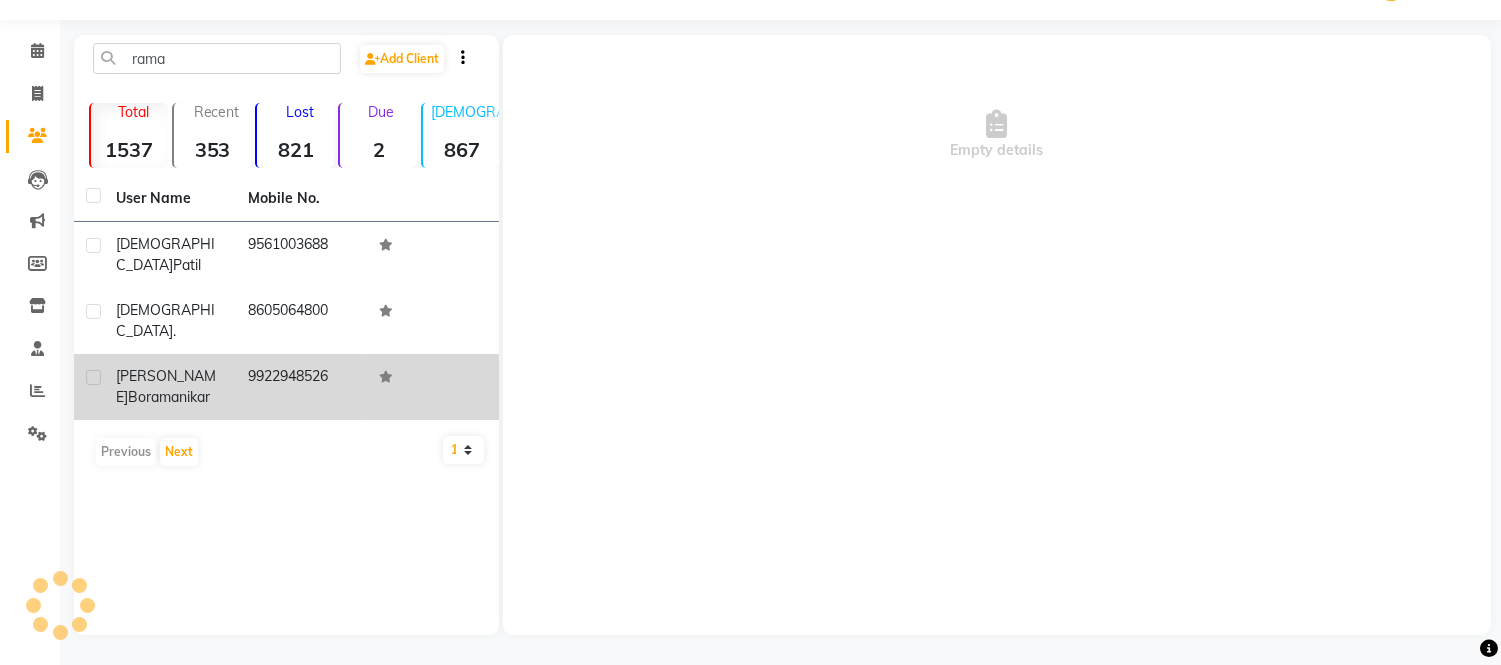 scroll, scrollTop: 51, scrollLeft: 0, axis: vertical 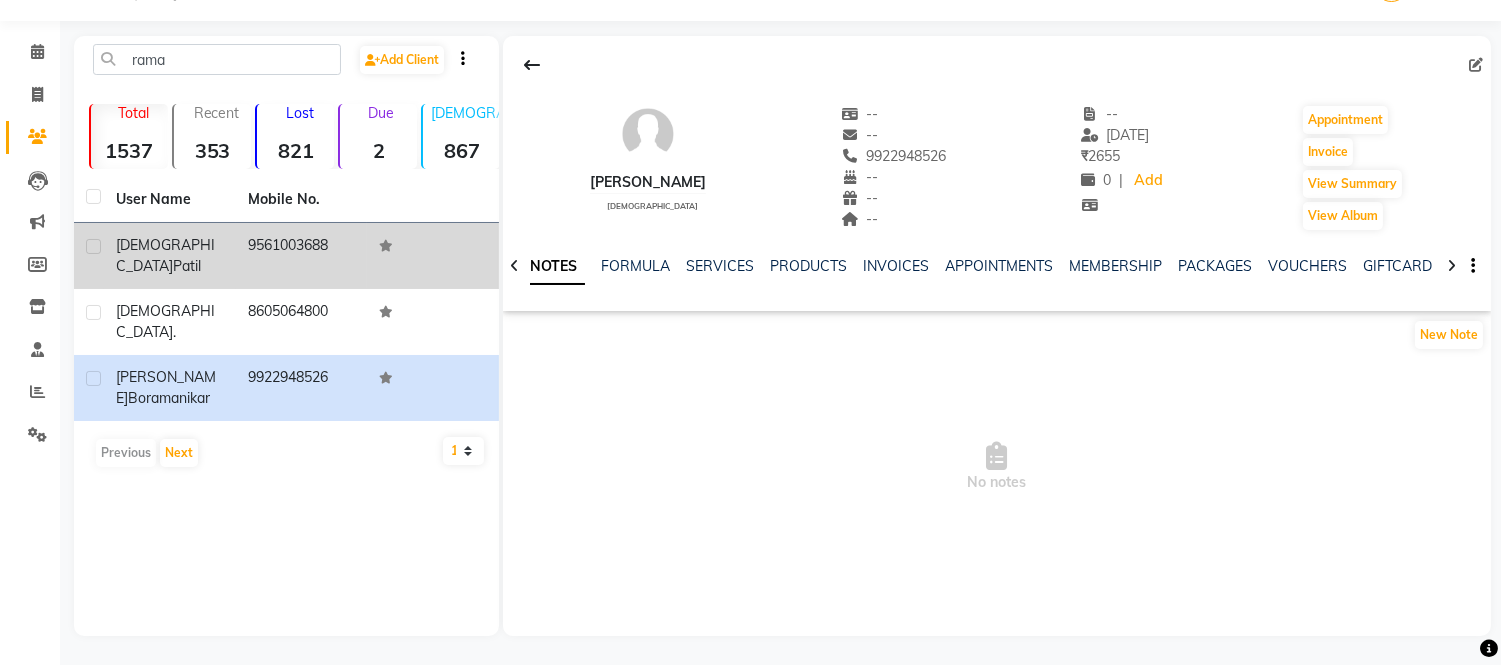 click on "9561003688" 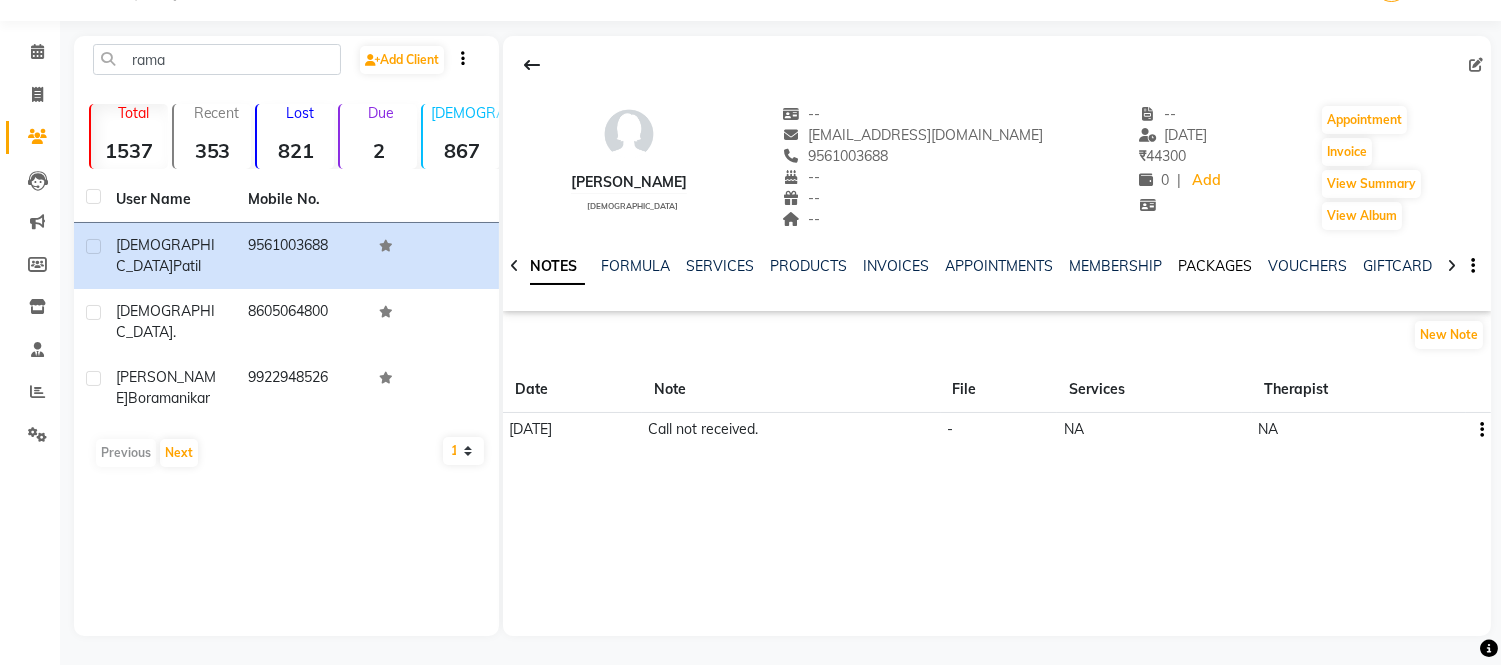 click on "PACKAGES" 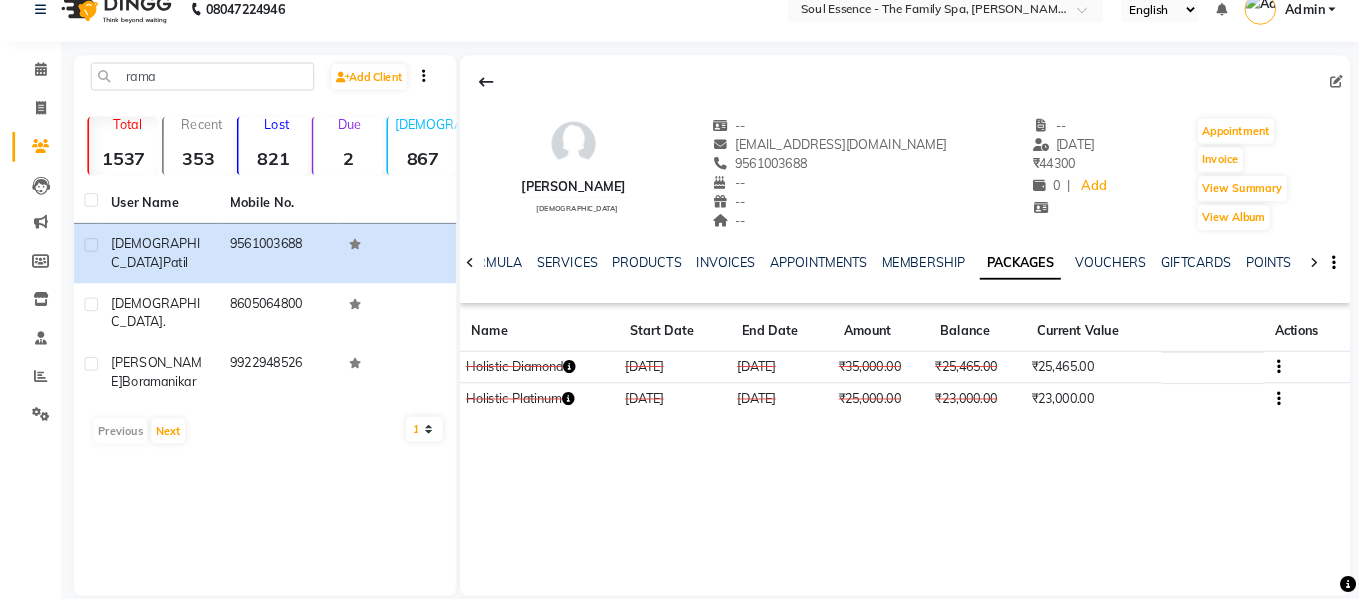 scroll, scrollTop: 0, scrollLeft: 0, axis: both 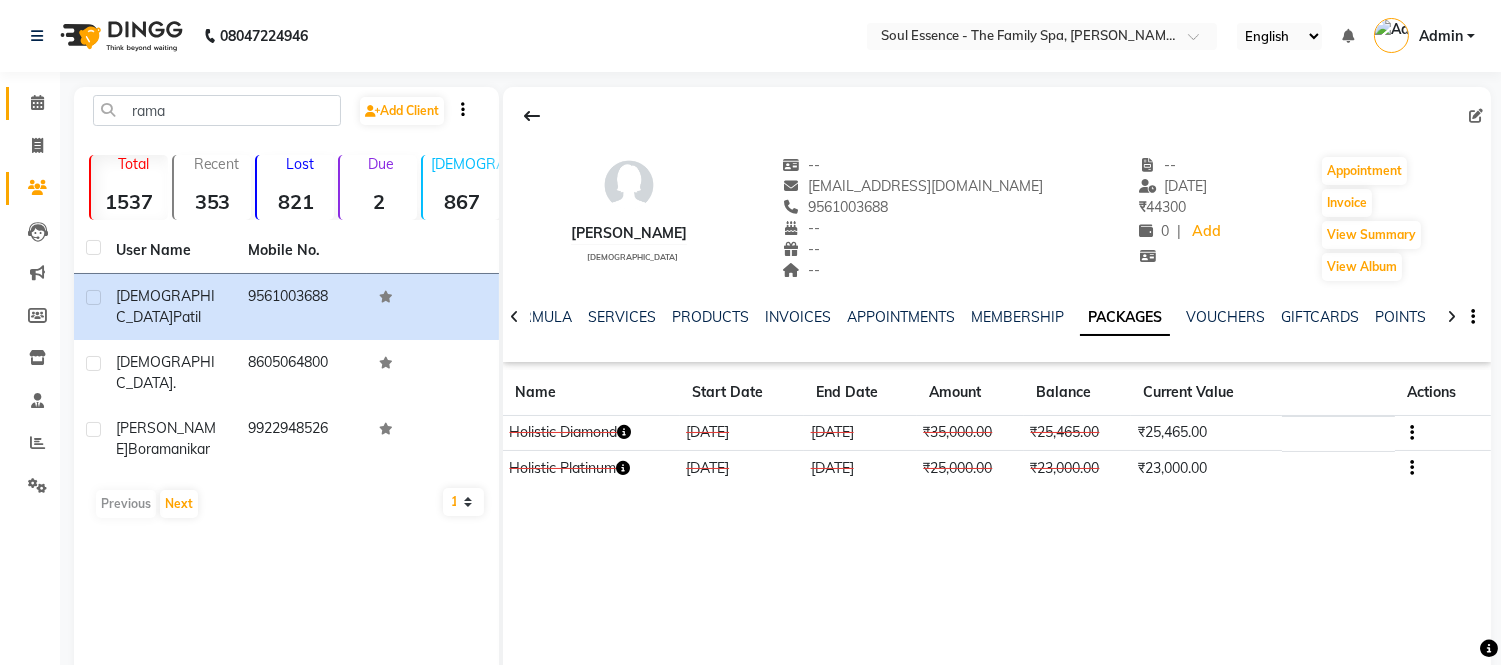 click 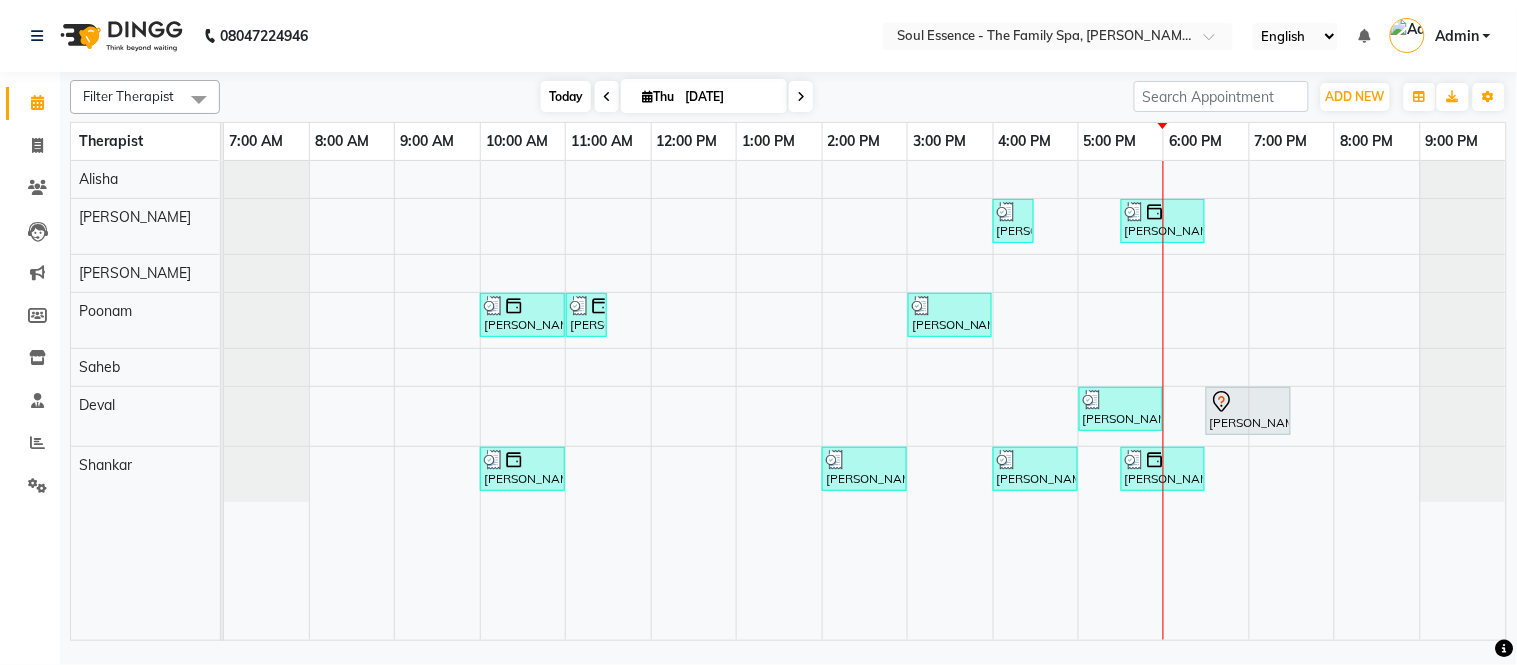 click on "Today" at bounding box center [566, 96] 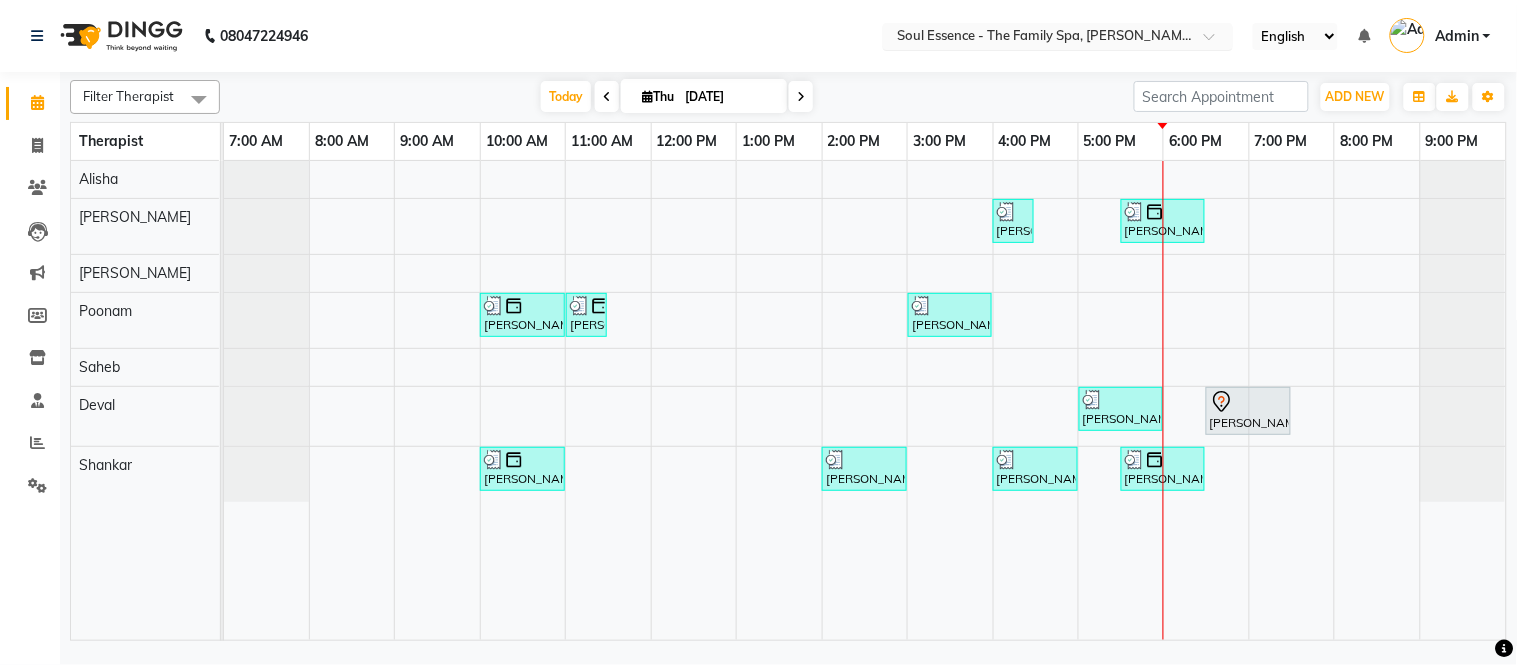 click at bounding box center (1038, 38) 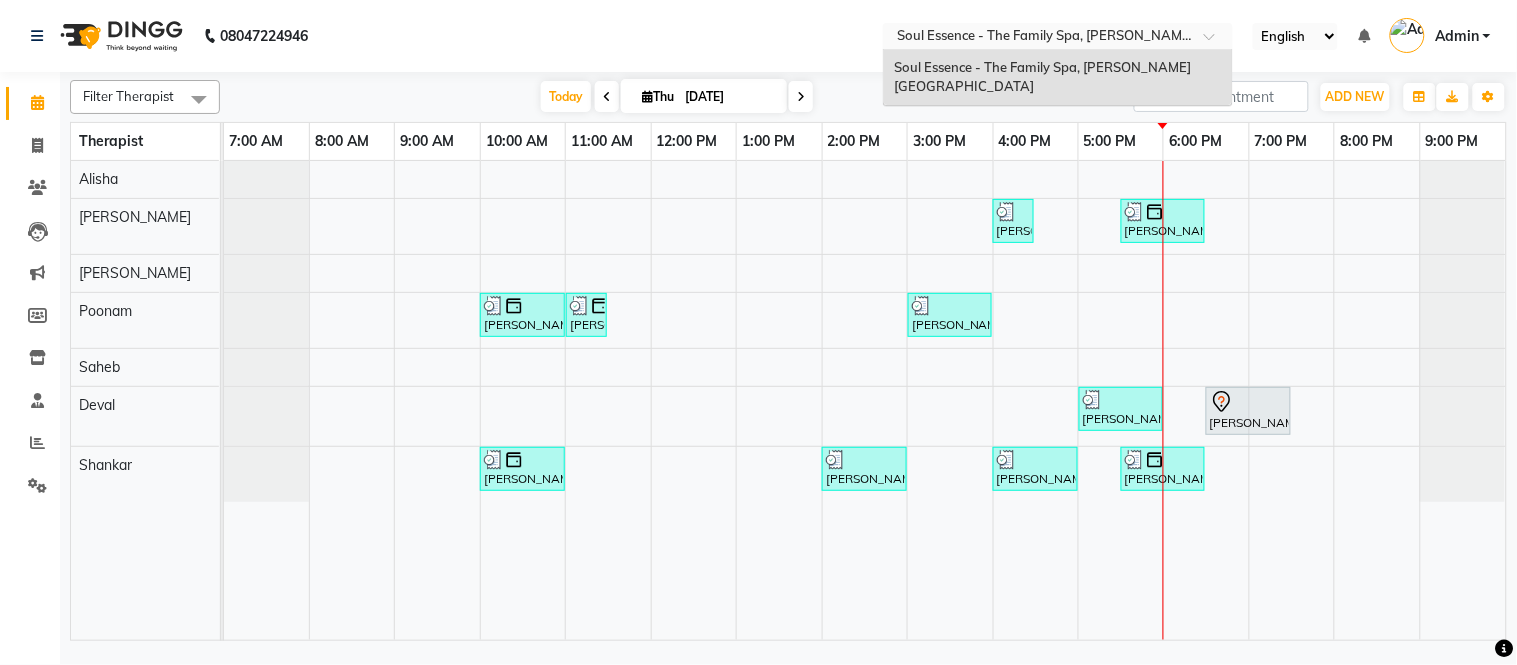 click on "08047224946 Select Location × Soul Essence - The Family Spa, [PERSON_NAME][GEOGRAPHIC_DATA] Soul Essence - The Family Spa, [PERSON_NAME] Colony English ENGLISH Español العربية मराठी हिंदी ગુજરાતી தமிழ் 中文 Notifications nothing to show Admin Manage Profile Change Password Sign out  Version:3.15.3" 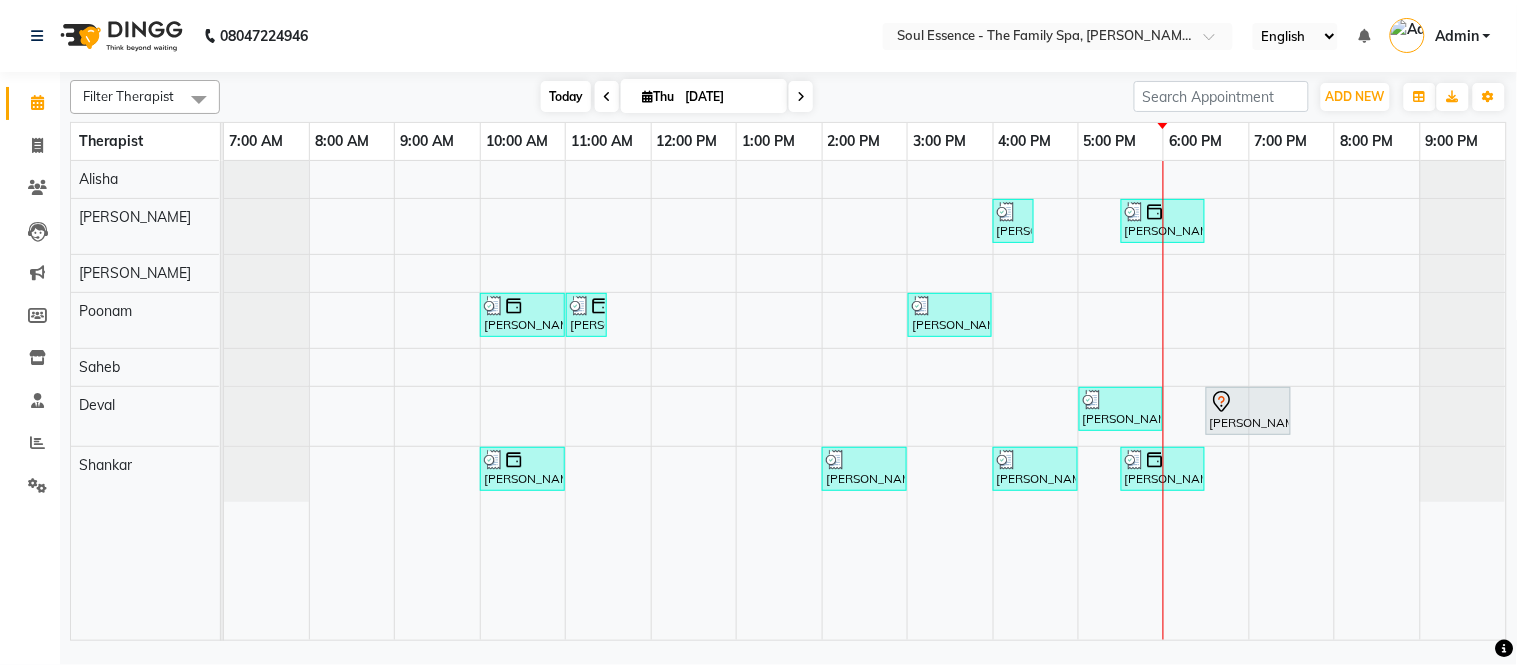 click on "Today" at bounding box center [566, 96] 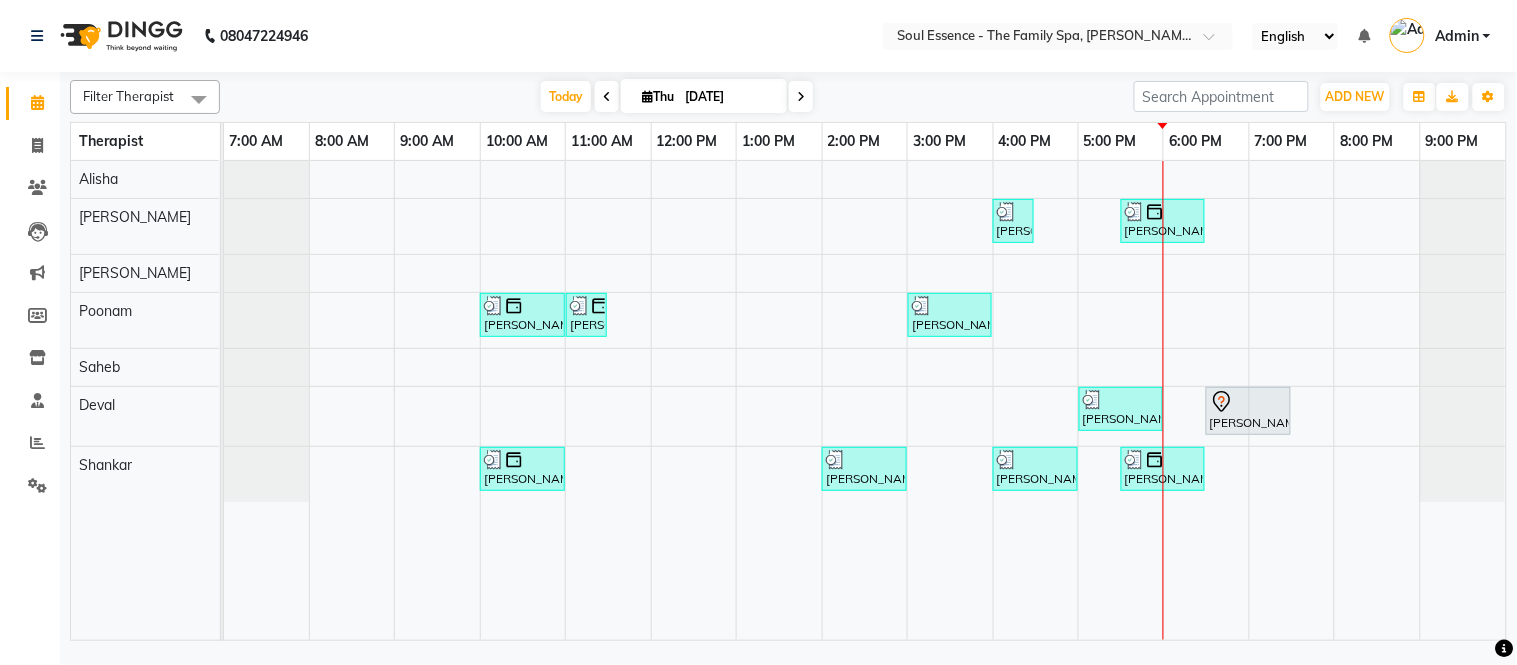 click on "Filter Therapist Select All [PERSON_NAME] [PERSON_NAME] Poonam Saheb [PERSON_NAME] [DATE]  [DATE] Toggle Dropdown Add Appointment Add Invoice Add Expense Add Attendance Add Client Add Transaction Toggle Dropdown Add Appointment Add Invoice Add Expense Add Attendance Add Client ADD NEW Toggle Dropdown Add Appointment Add Invoice Add Expense Add Attendance Add Client Add Transaction Filter Therapist Select All [PERSON_NAME] [PERSON_NAME] Saheb [PERSON_NAME] Group By  Staff View   Room View  View as Vertical  Vertical - Week View  Horizontal  Horizontal - Week View  List  Toggle Dropdown Calendar Settings Manage Tags   Arrange Therapists   Reset Therapists  Full Screen Appointment Form Zoom 25%" at bounding box center (788, 97) 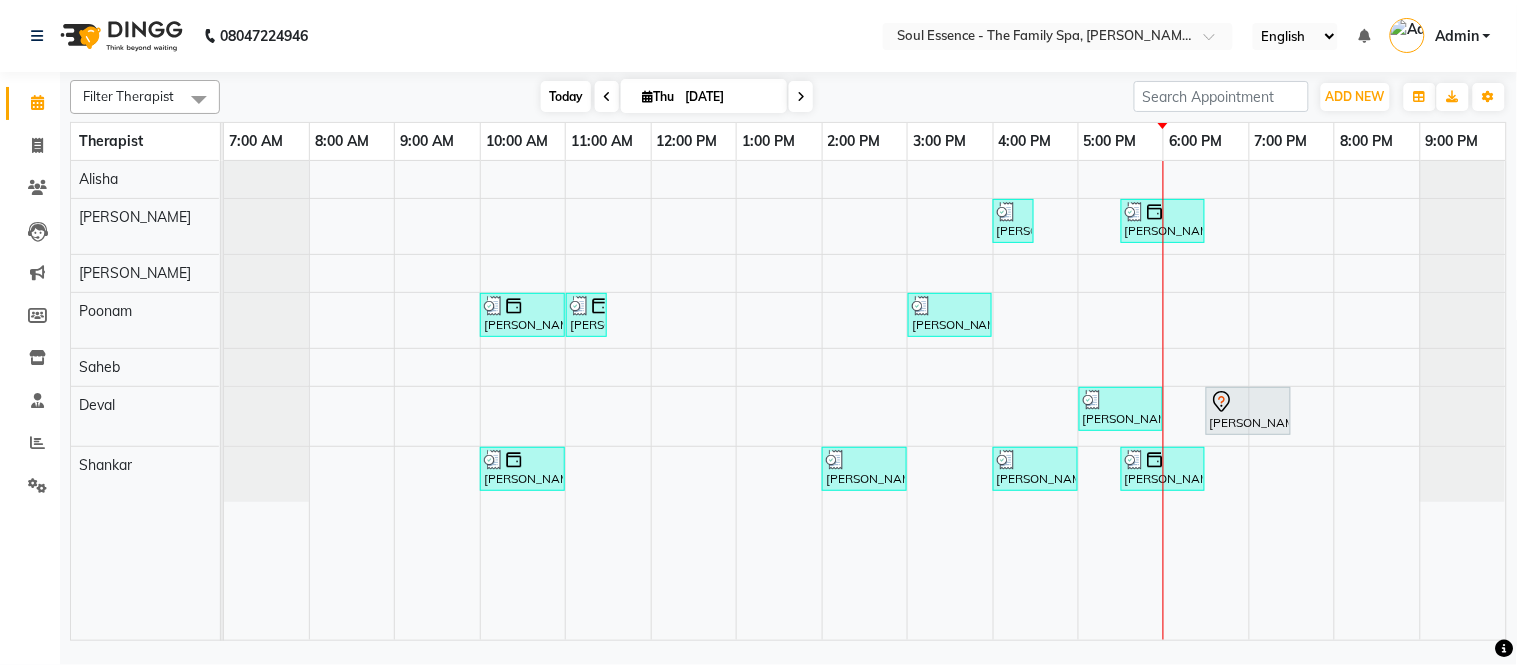 click on "Today" at bounding box center [566, 96] 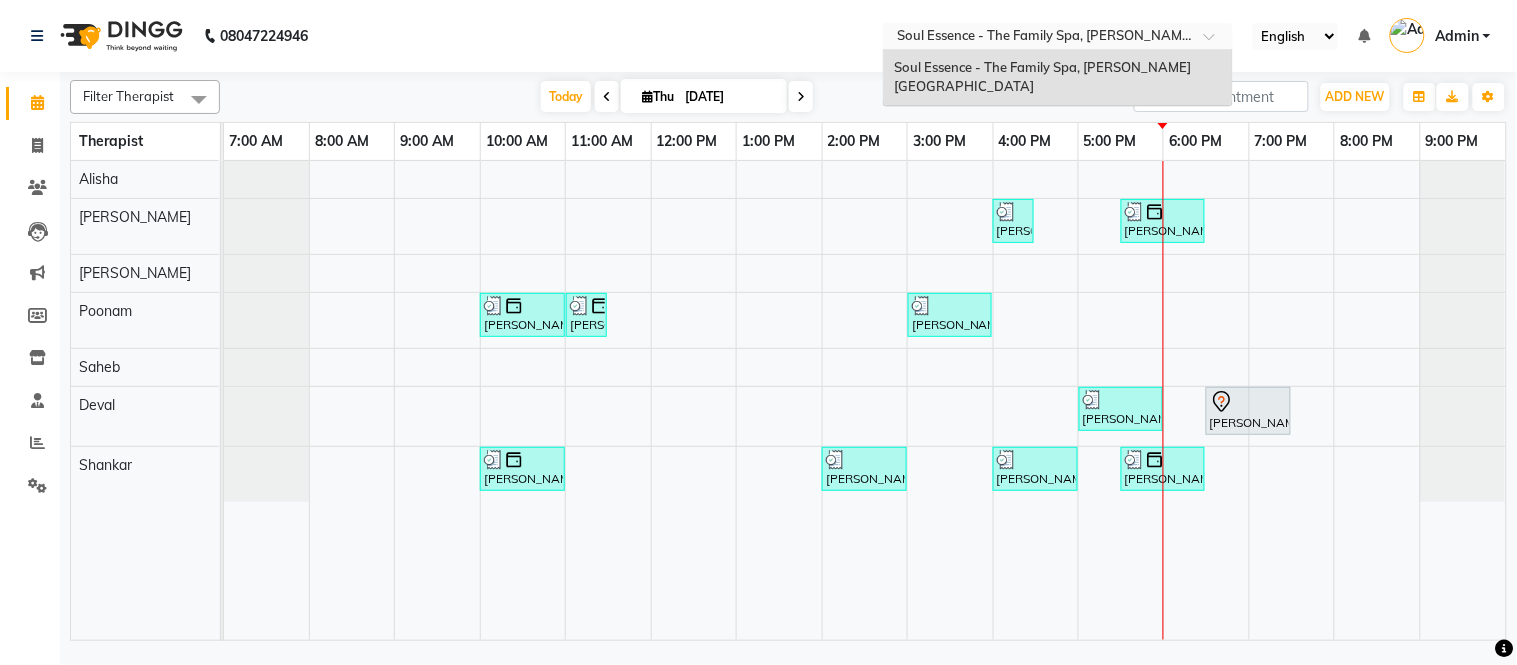 click at bounding box center (1038, 38) 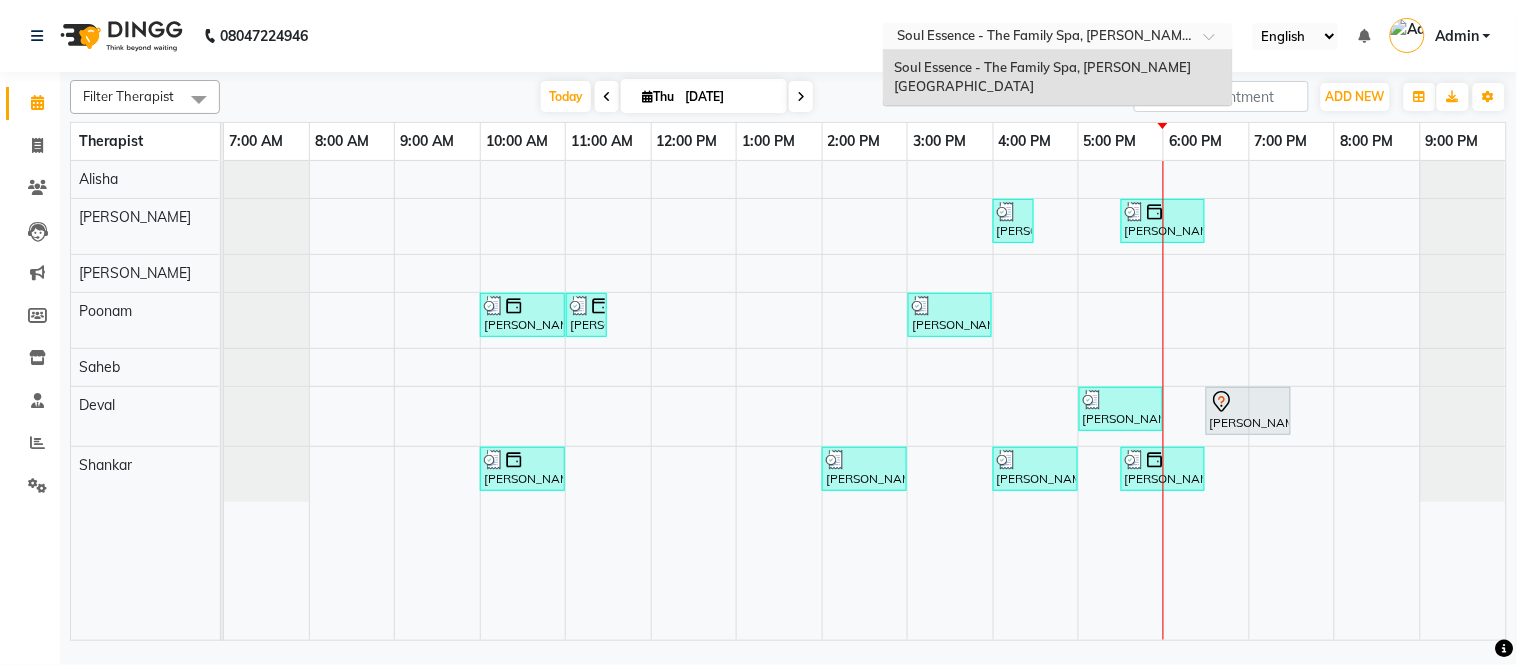 click on "08047224946 Select Location × Soul Essence - The Family Spa, [PERSON_NAME][GEOGRAPHIC_DATA] Soul Essence - The Family Spa, [PERSON_NAME] Colony English ENGLISH Español العربية मराठी हिंदी ગુજરાતી தமிழ் 中文 Notifications nothing to show Admin Manage Profile Change Password Sign out  Version:3.15.3" 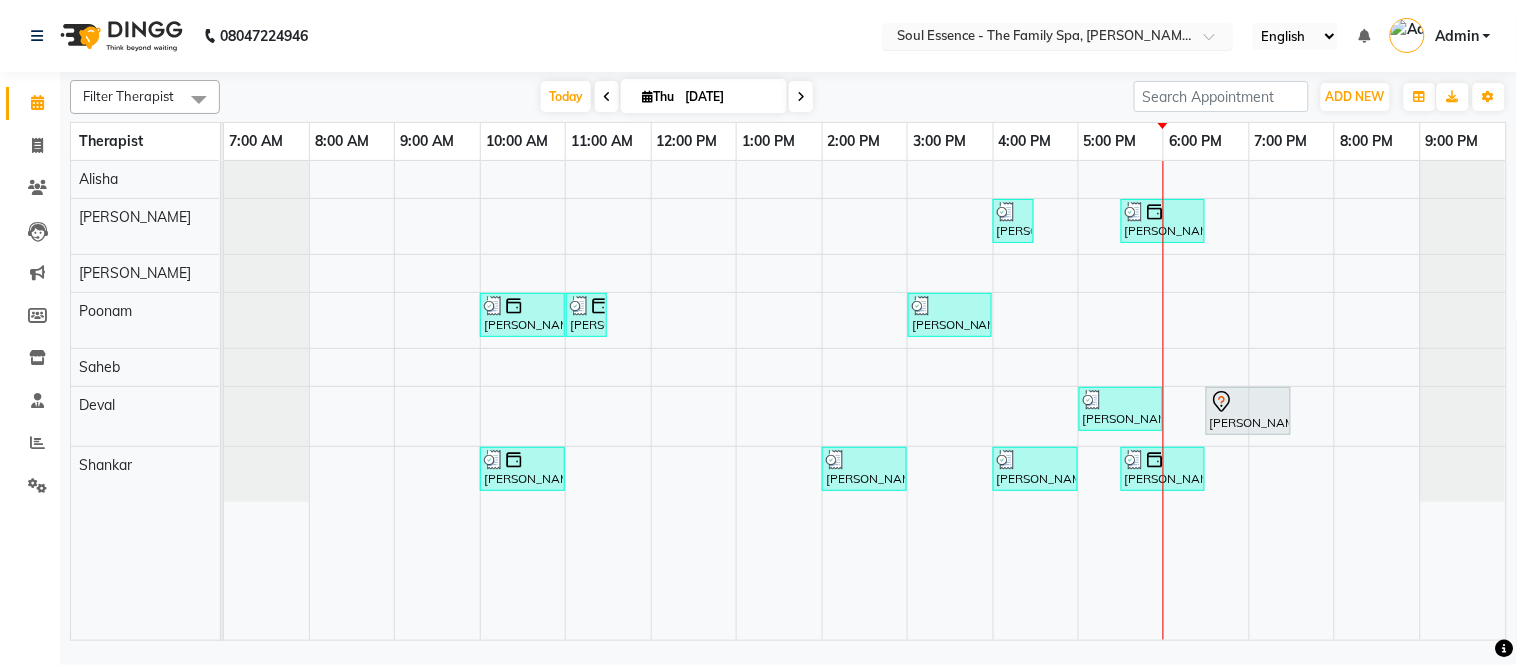 click at bounding box center (1038, 38) 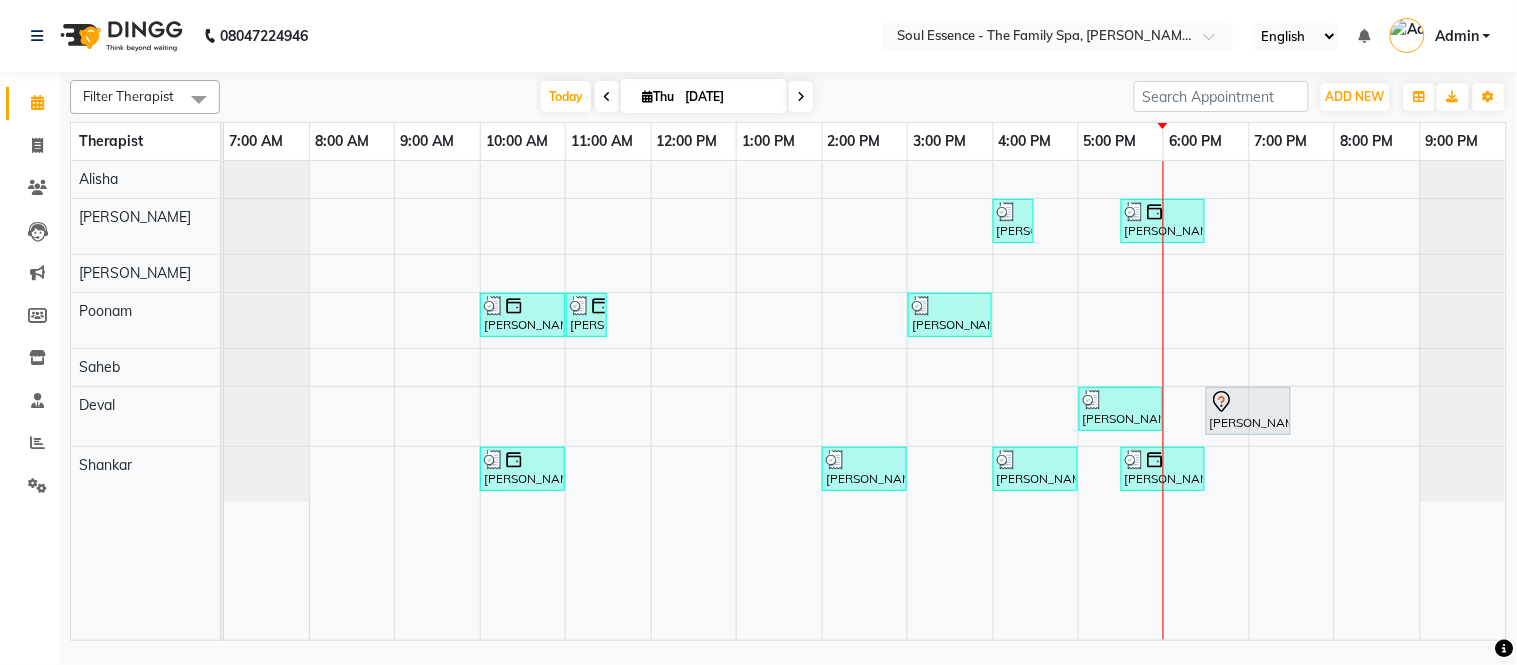 click on "08047224946 Select Location × Soul Essence - The Family Spa, [PERSON_NAME] Colony English ENGLISH Español العربية मराठी हिंदी ગુજરાતી தமிழ் 中文 Notifications nothing to show Admin Manage Profile Change Password Sign out  Version:3.15.3" 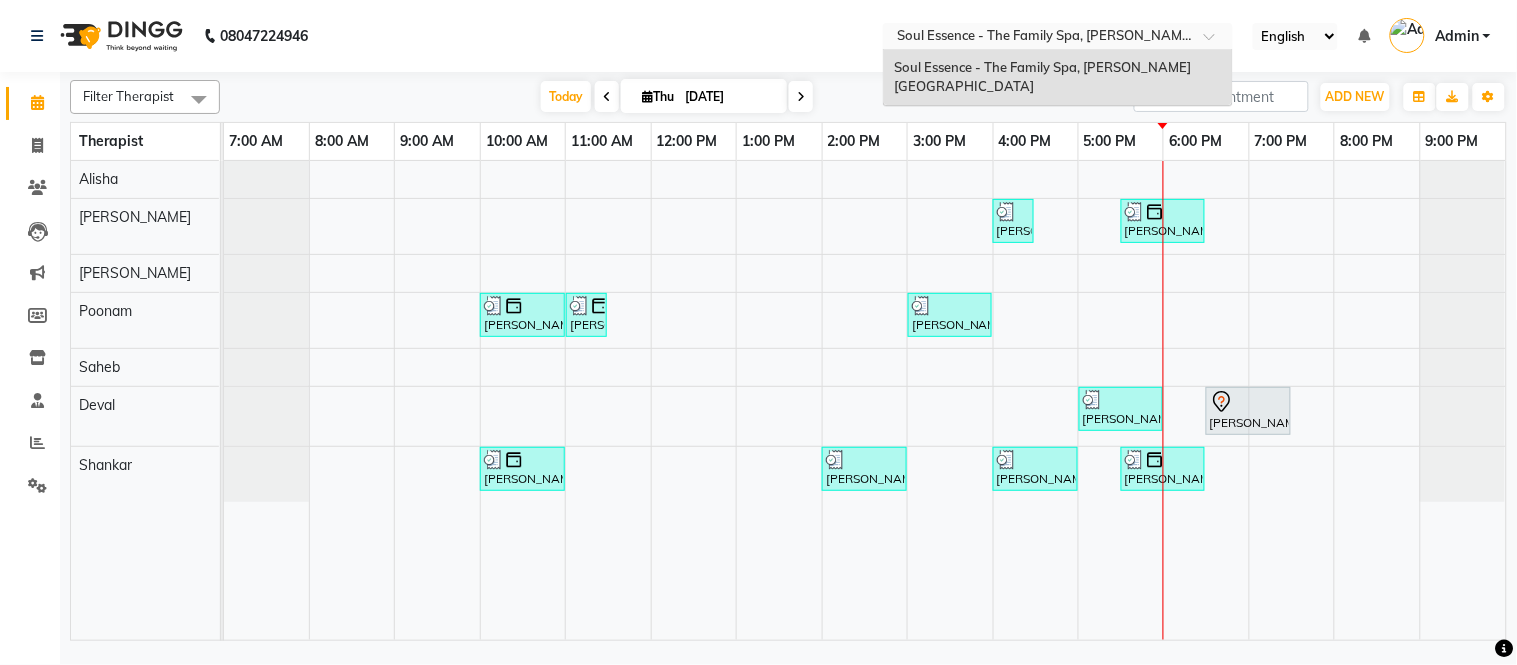 click at bounding box center [1038, 38] 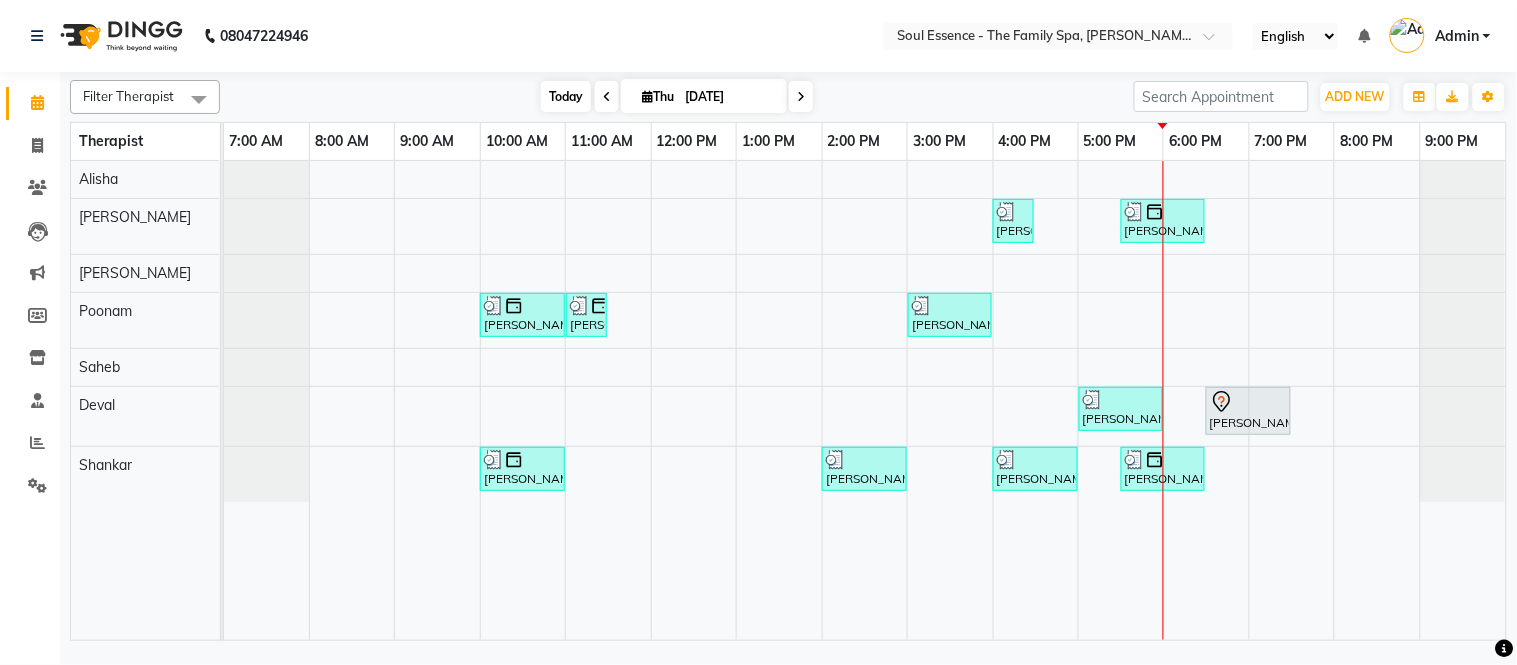 click on "Today" at bounding box center [566, 96] 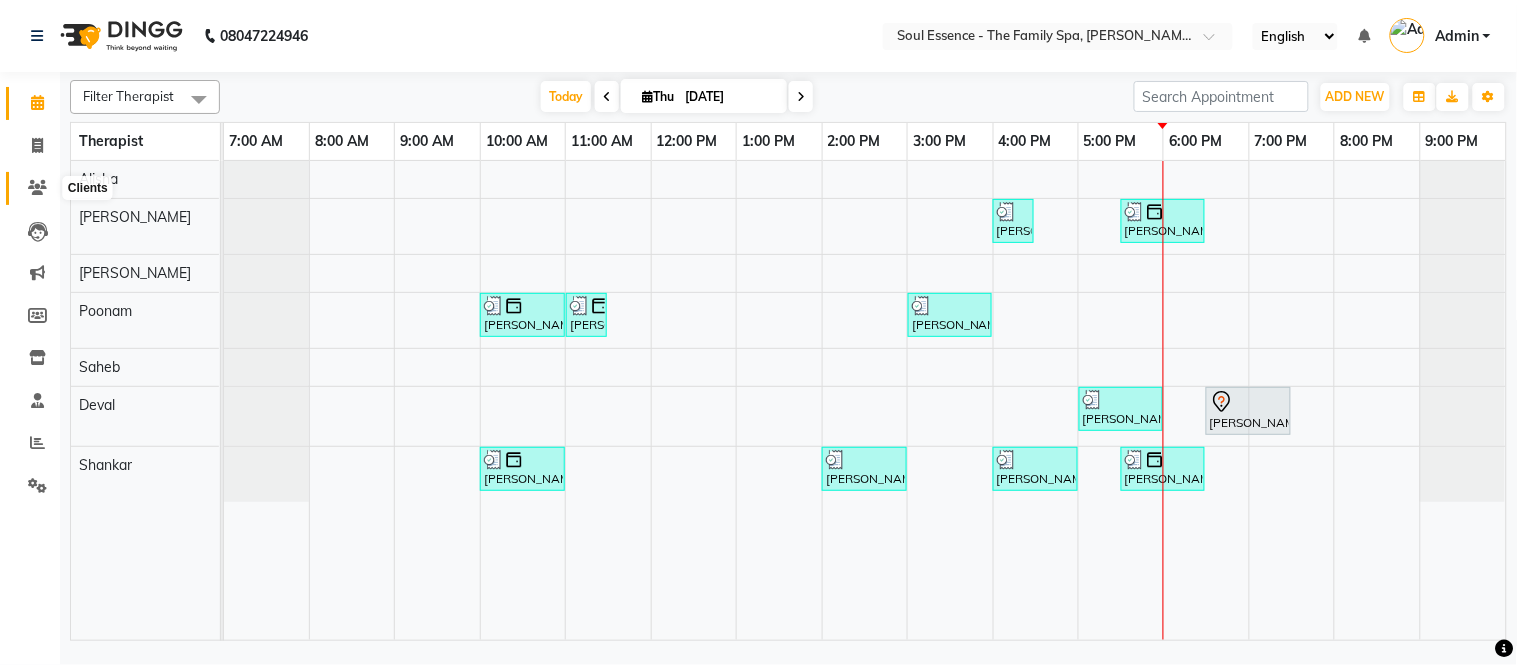 click 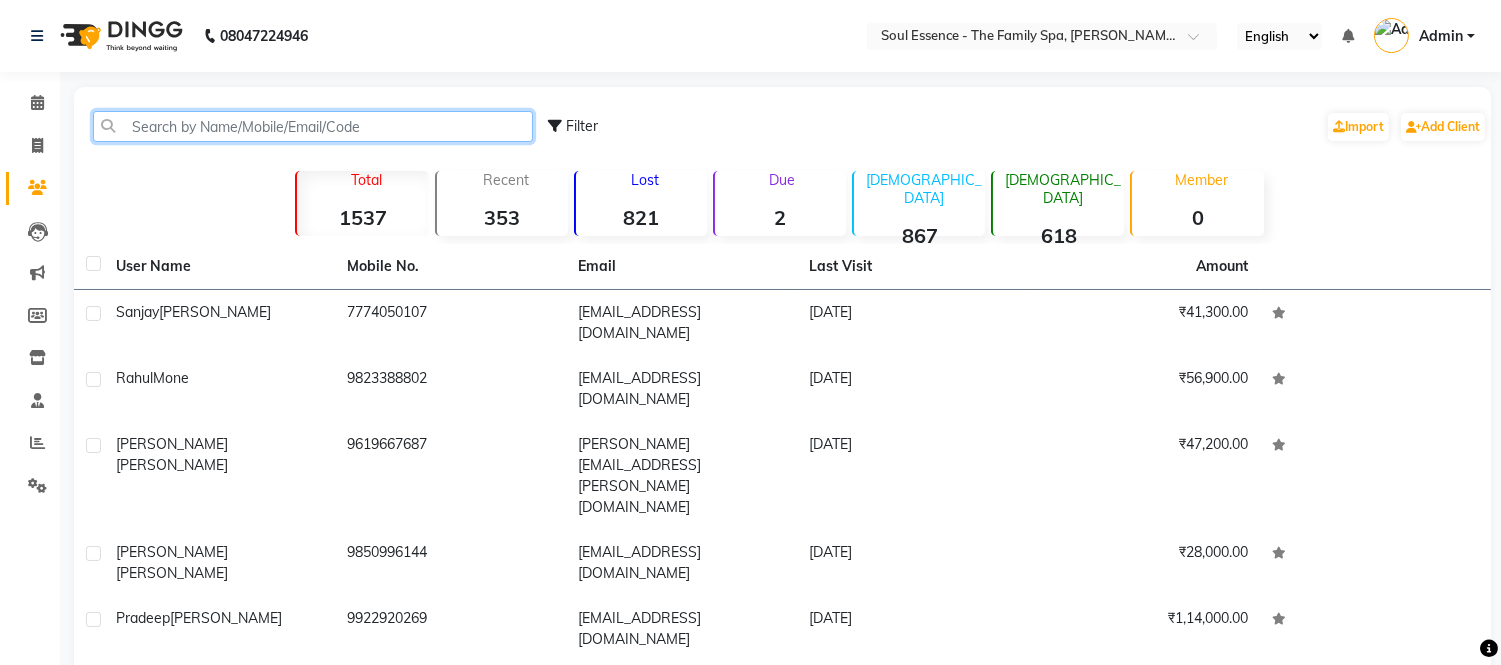 click 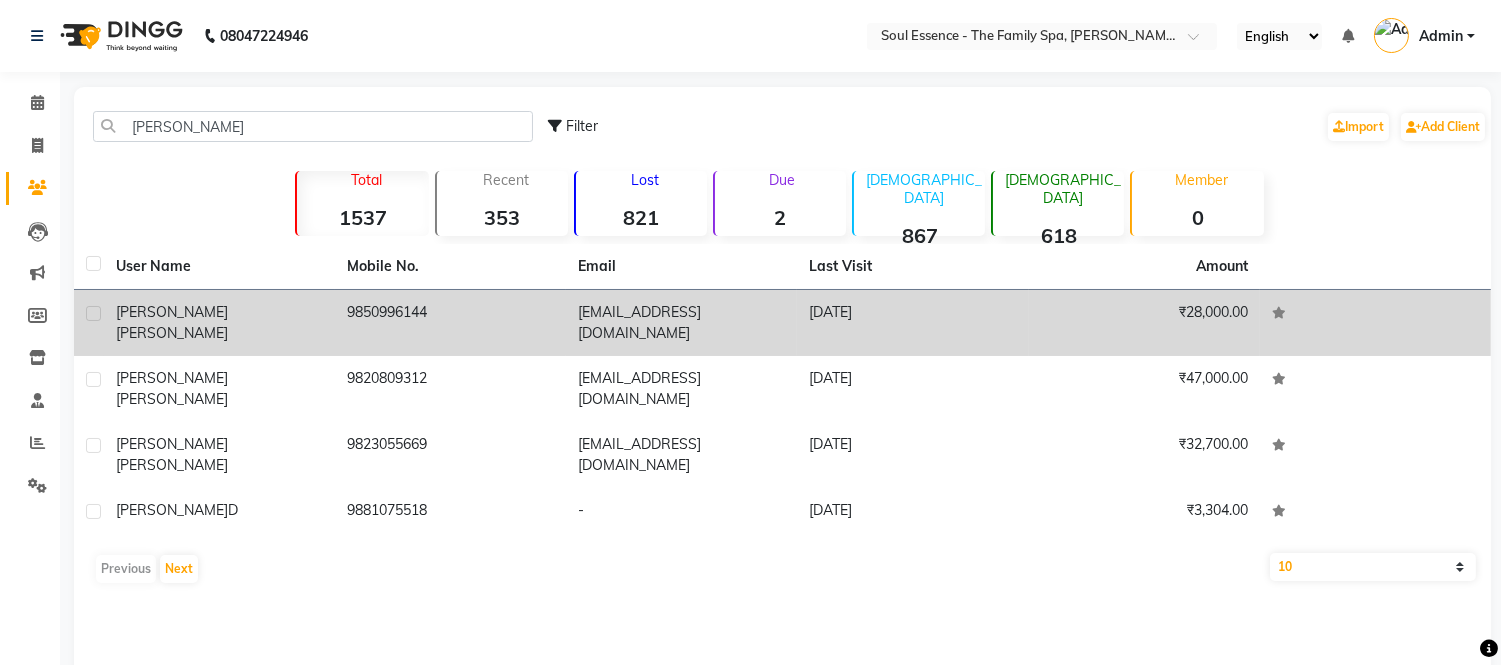 click on "₹28,000.00" 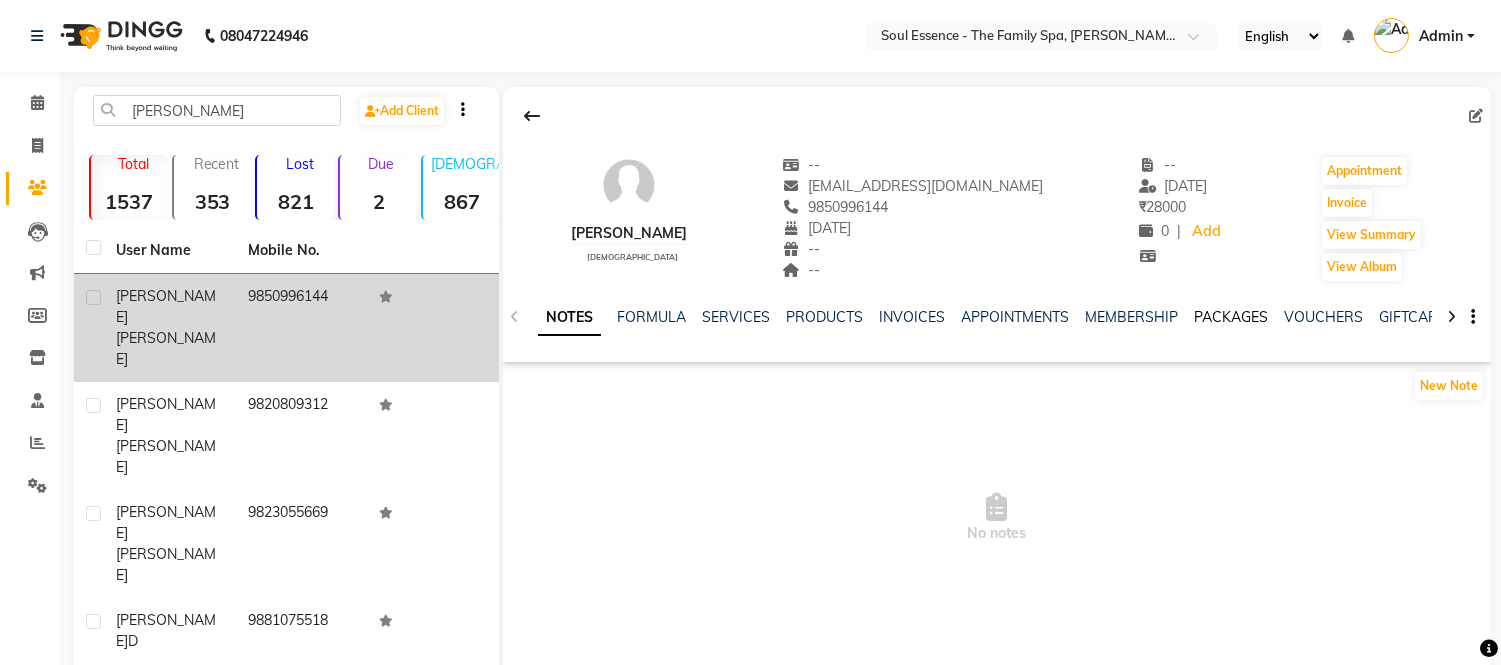 click on "PACKAGES" 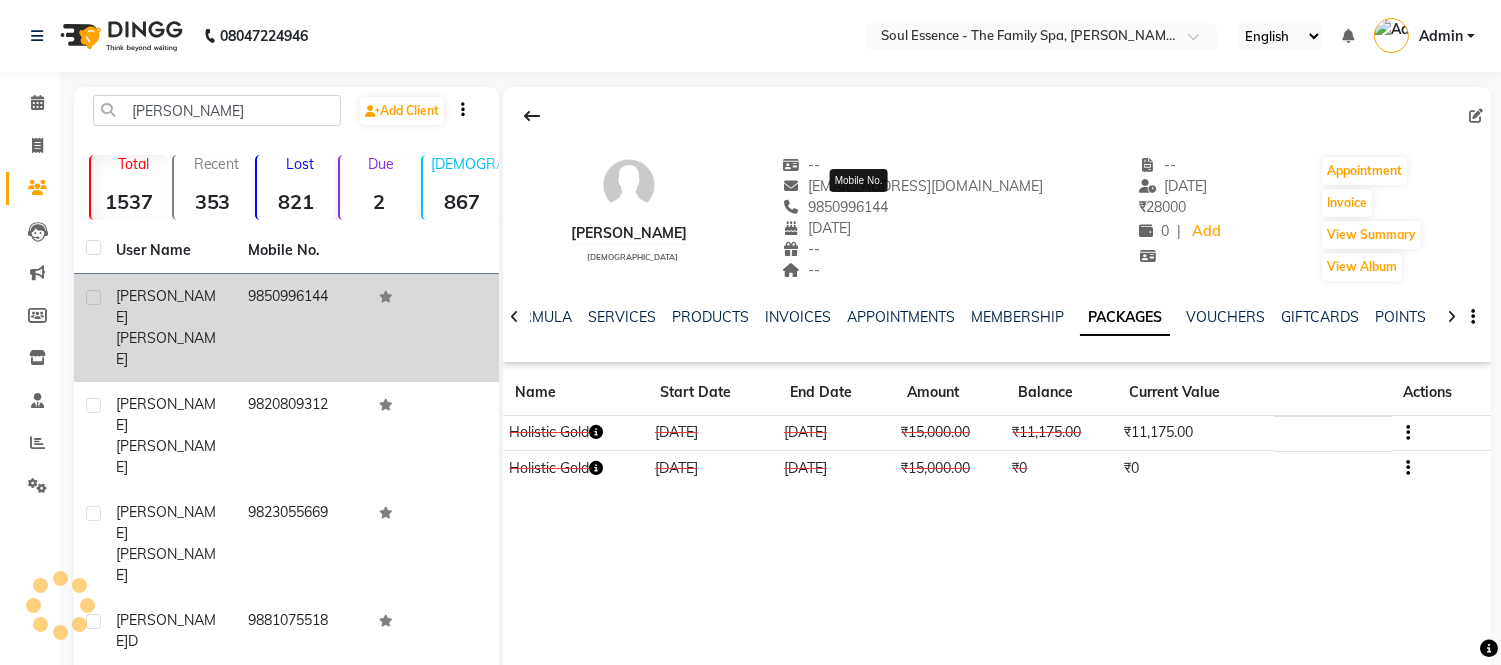 click on "9850996144" 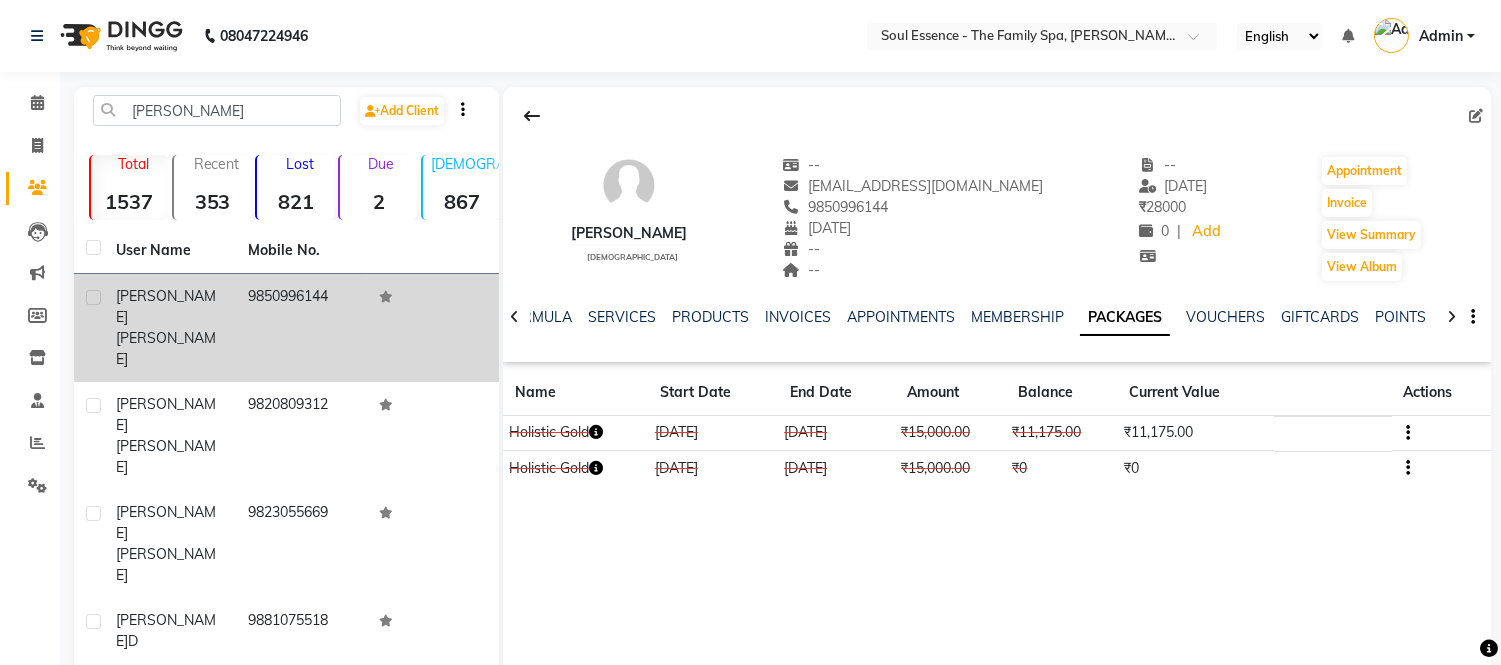 click on "9850996144" 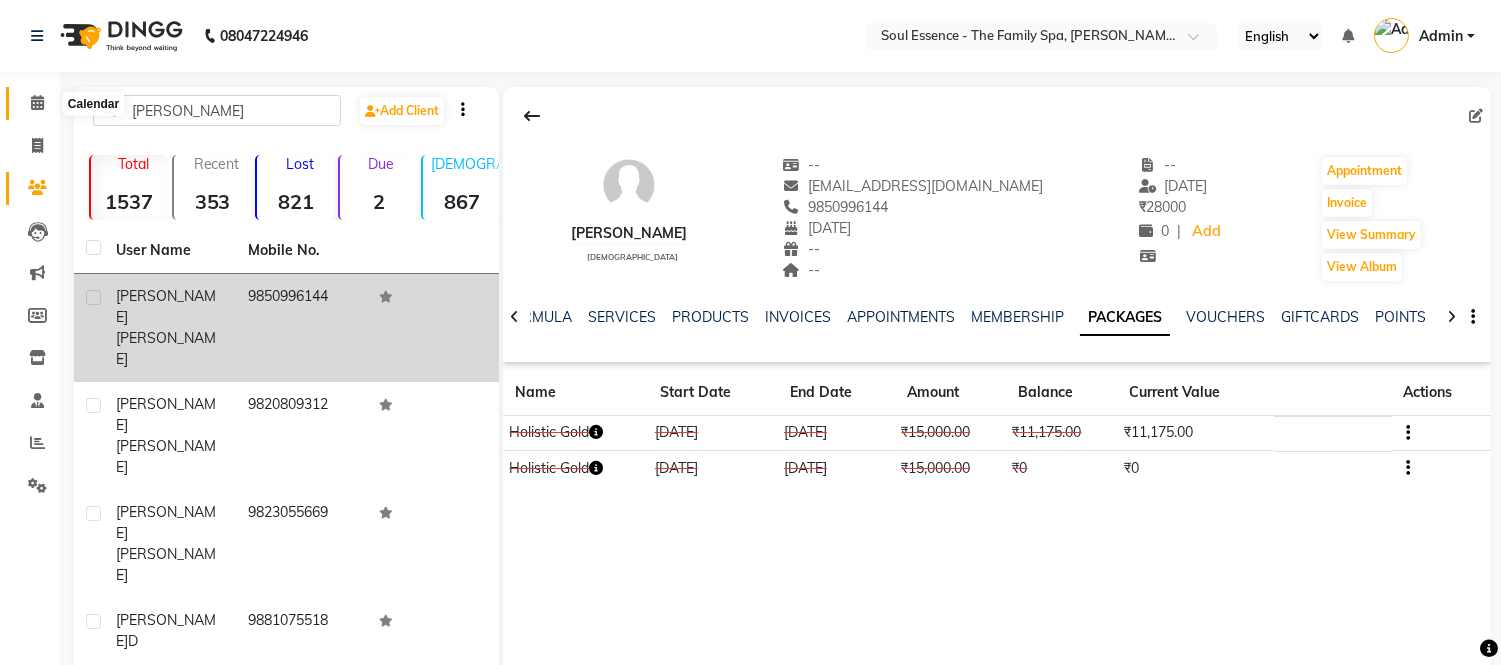 click 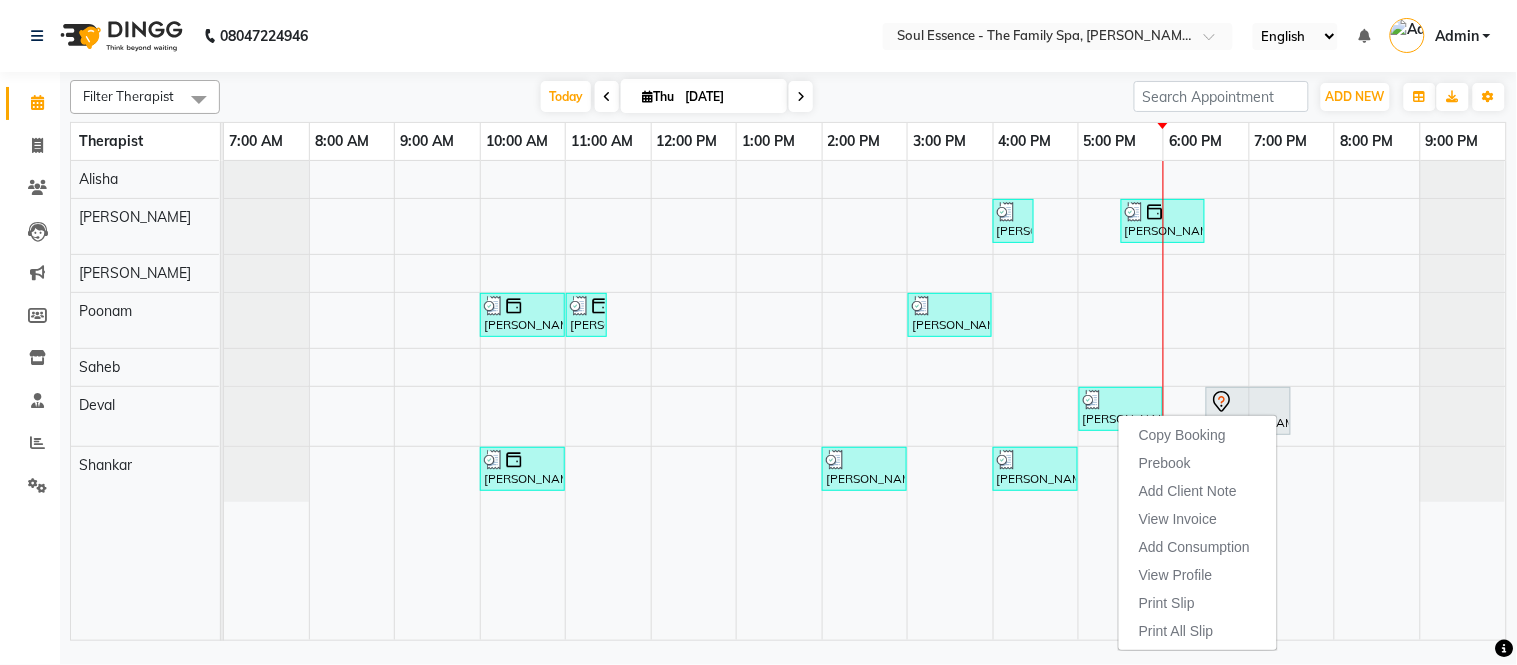 click on "[DATE]  [DATE]" at bounding box center [677, 97] 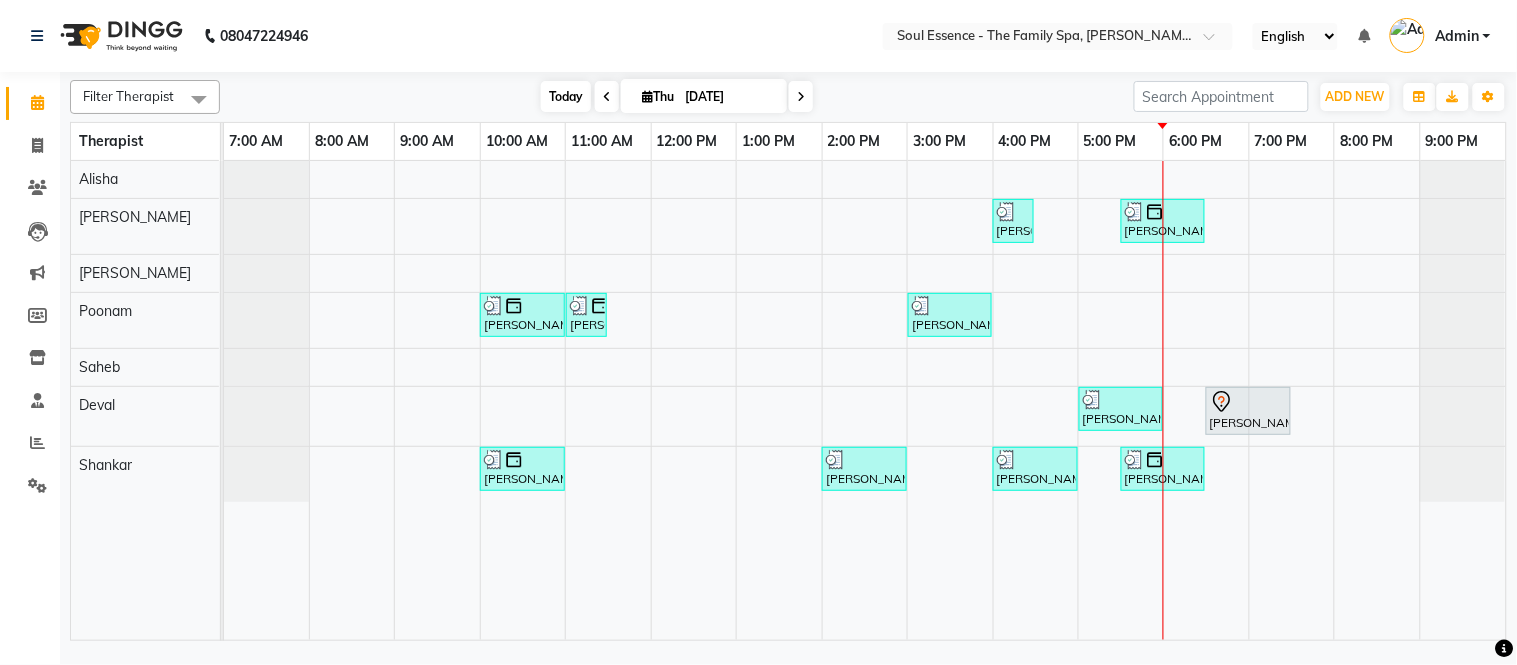 click on "Today" at bounding box center [566, 96] 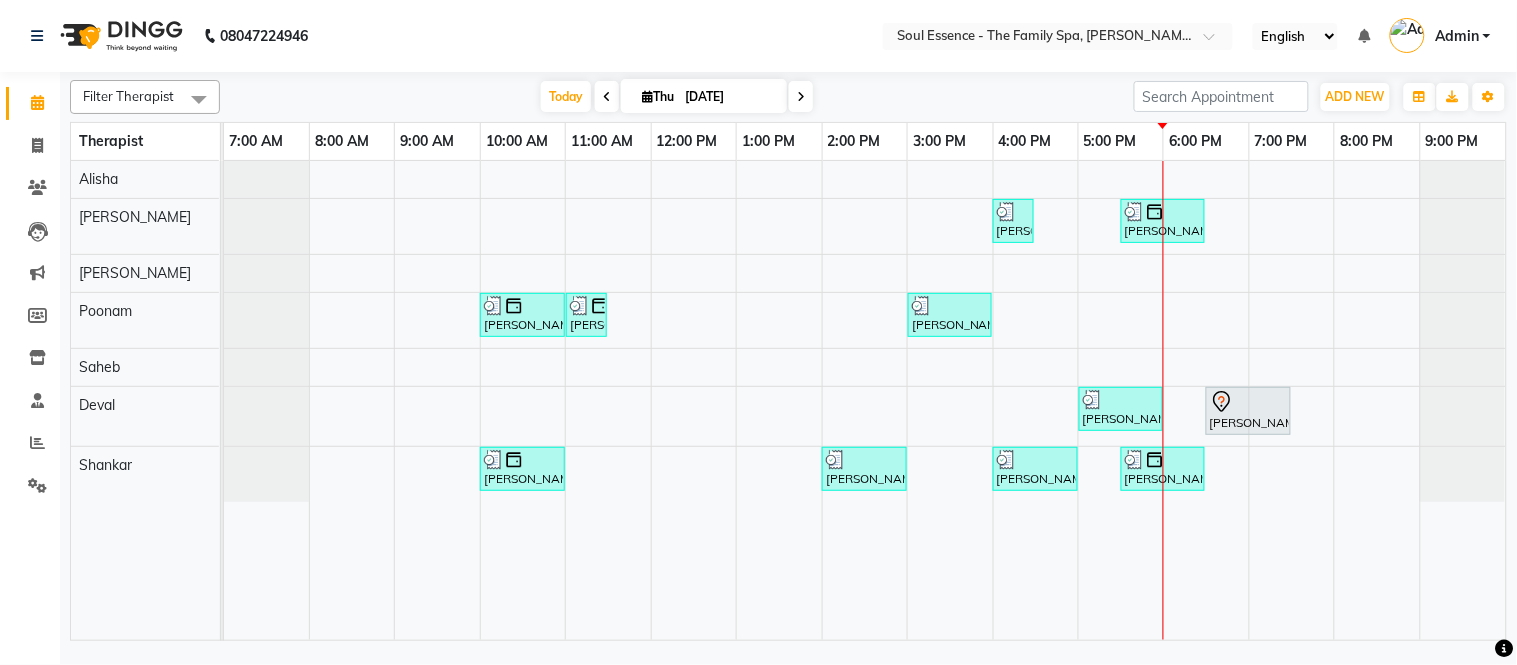 click on "[DATE]" at bounding box center (729, 97) 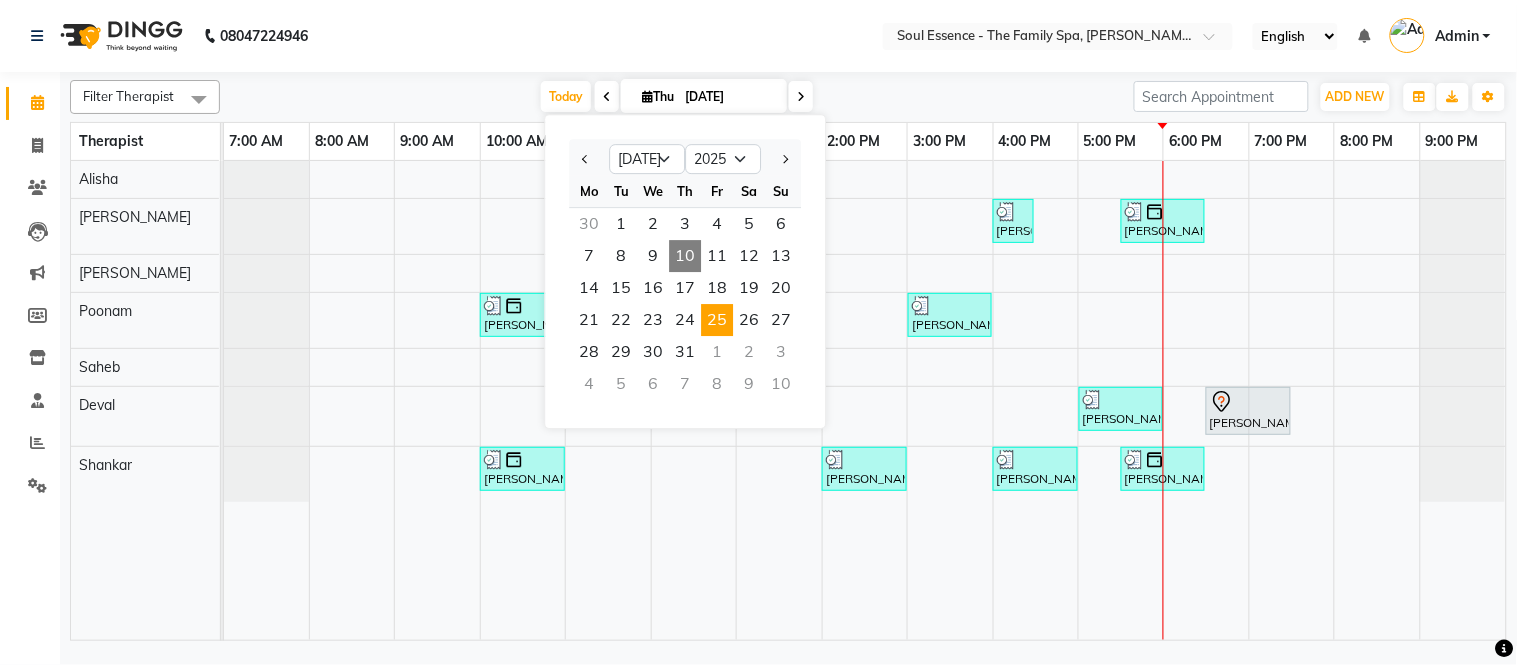 click on "25" at bounding box center [717, 320] 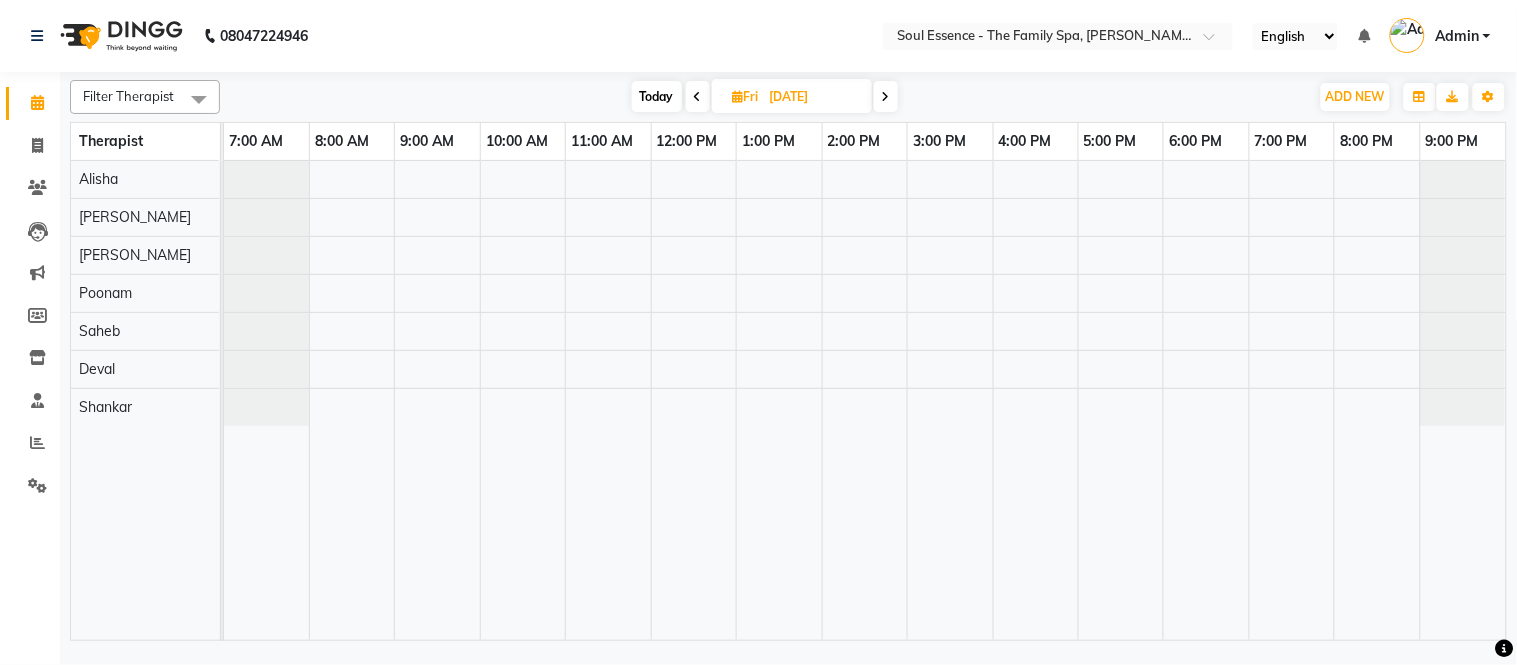 click on "[DATE]" at bounding box center (814, 97) 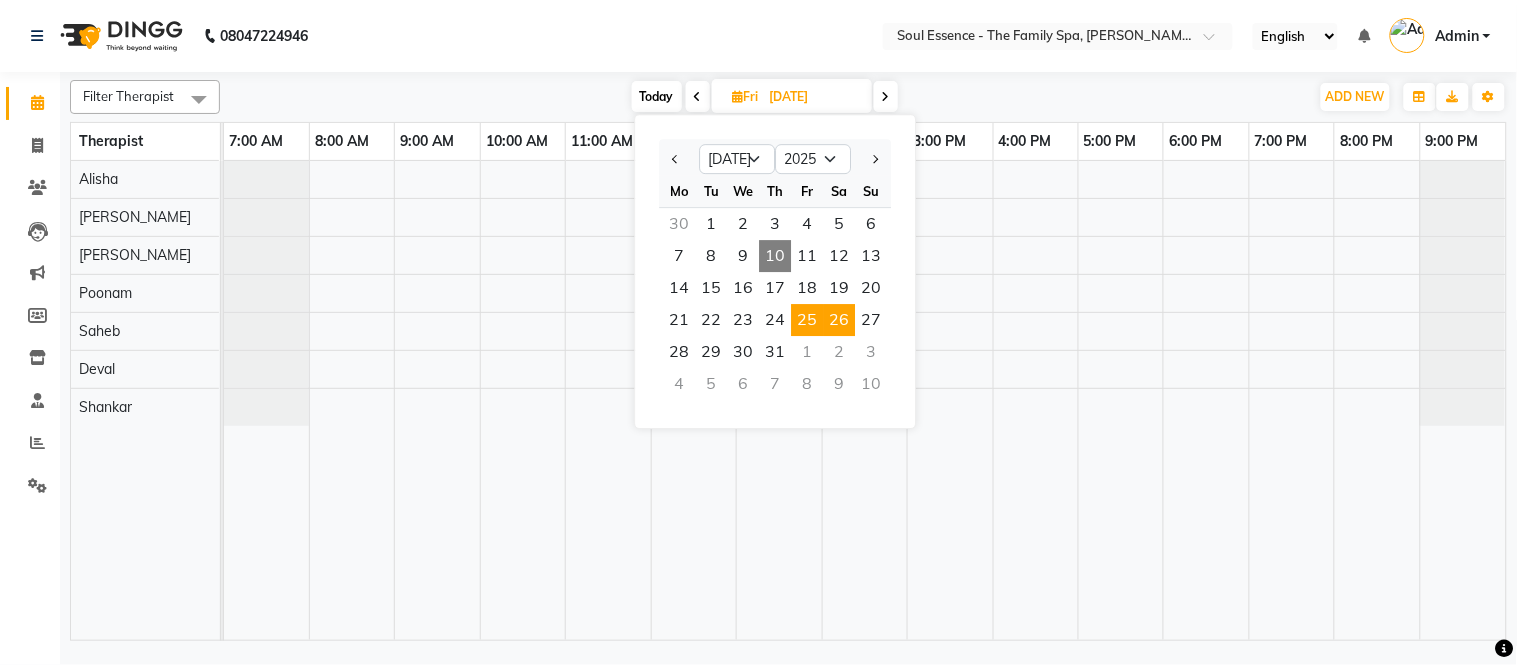 click on "26" at bounding box center [839, 320] 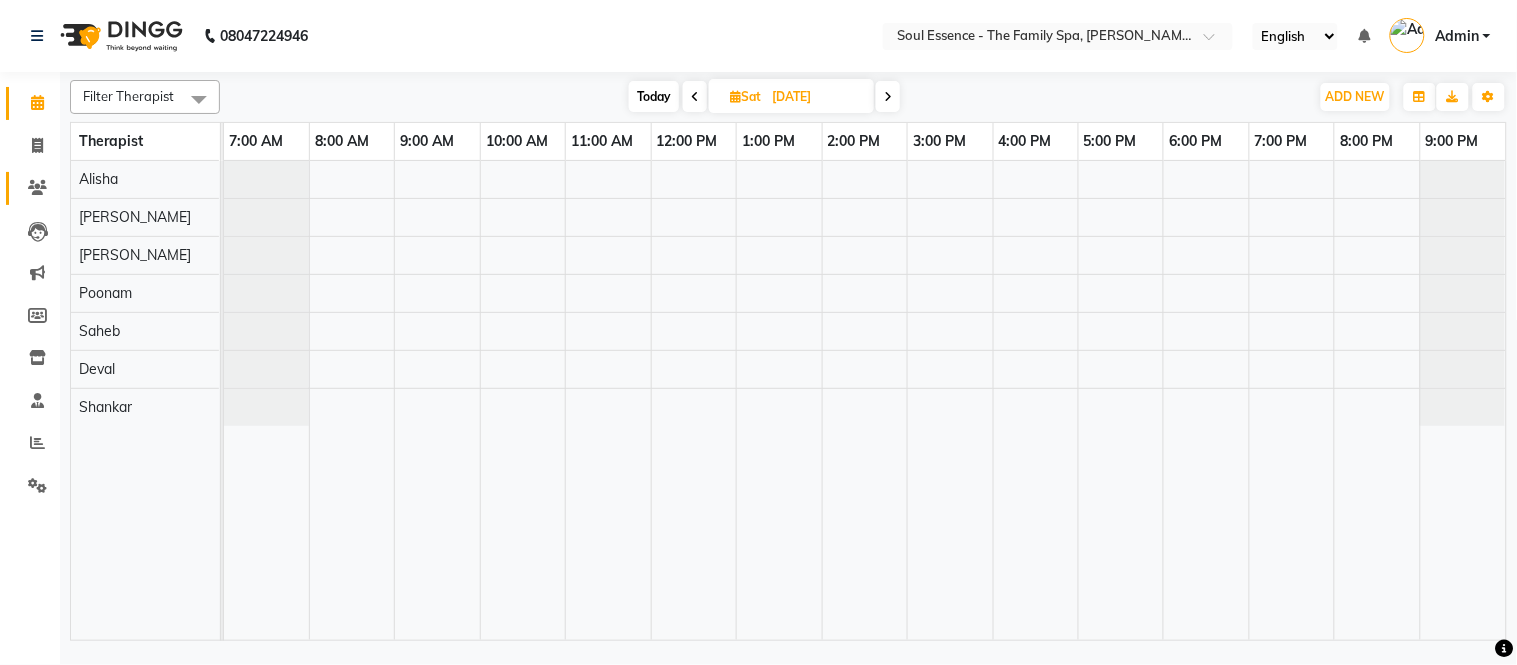 click 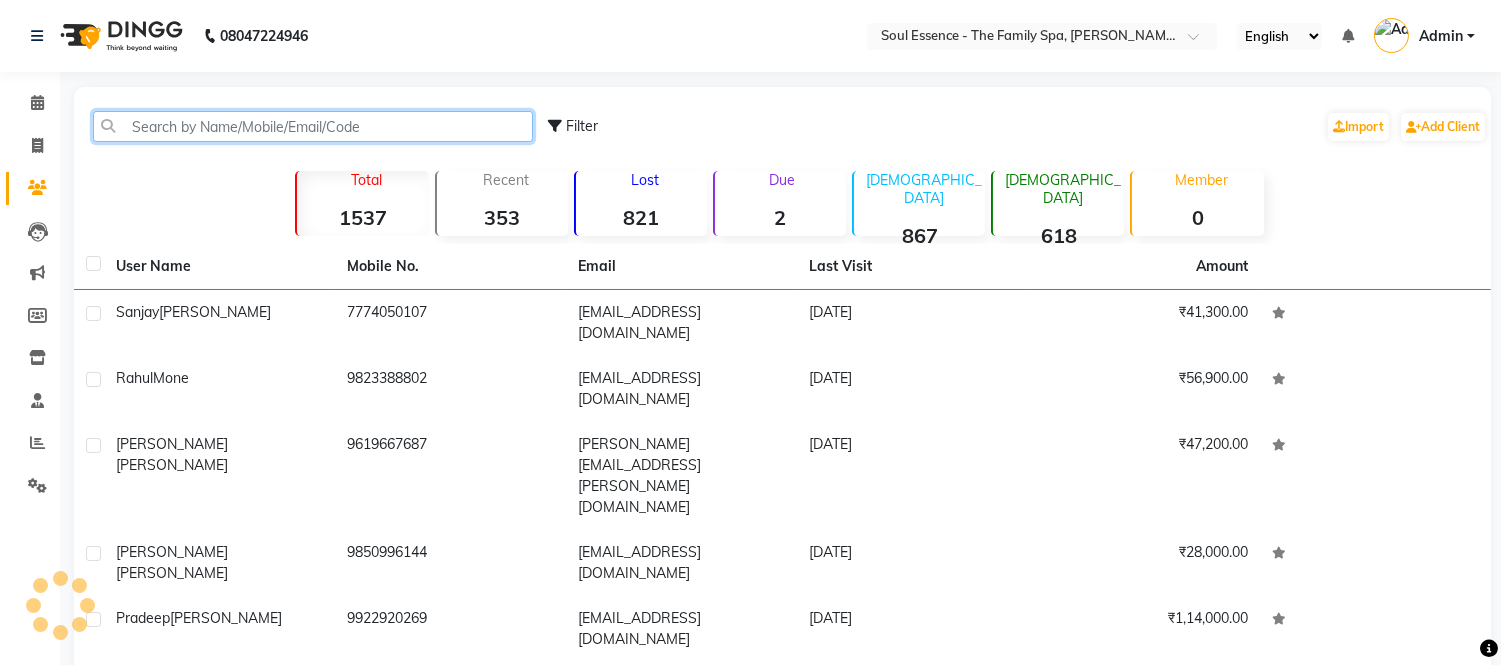 click 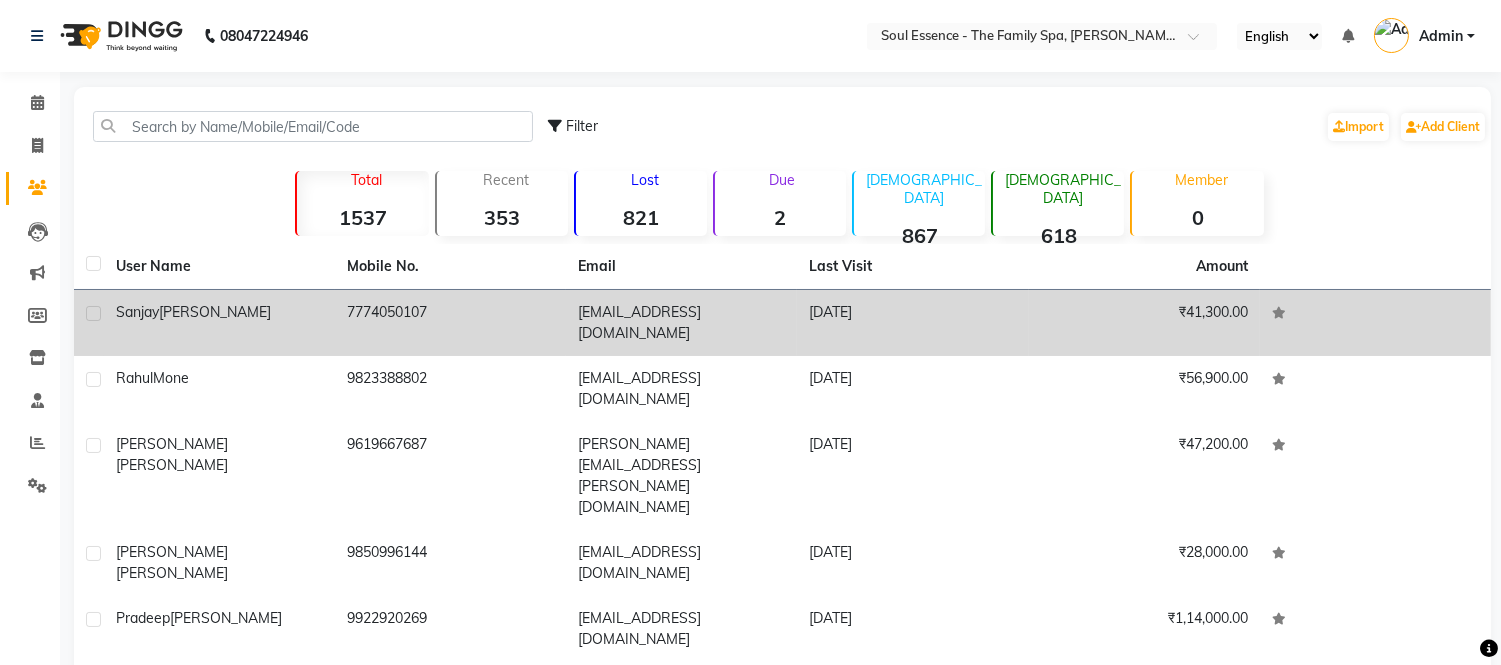 click on "7774050107" 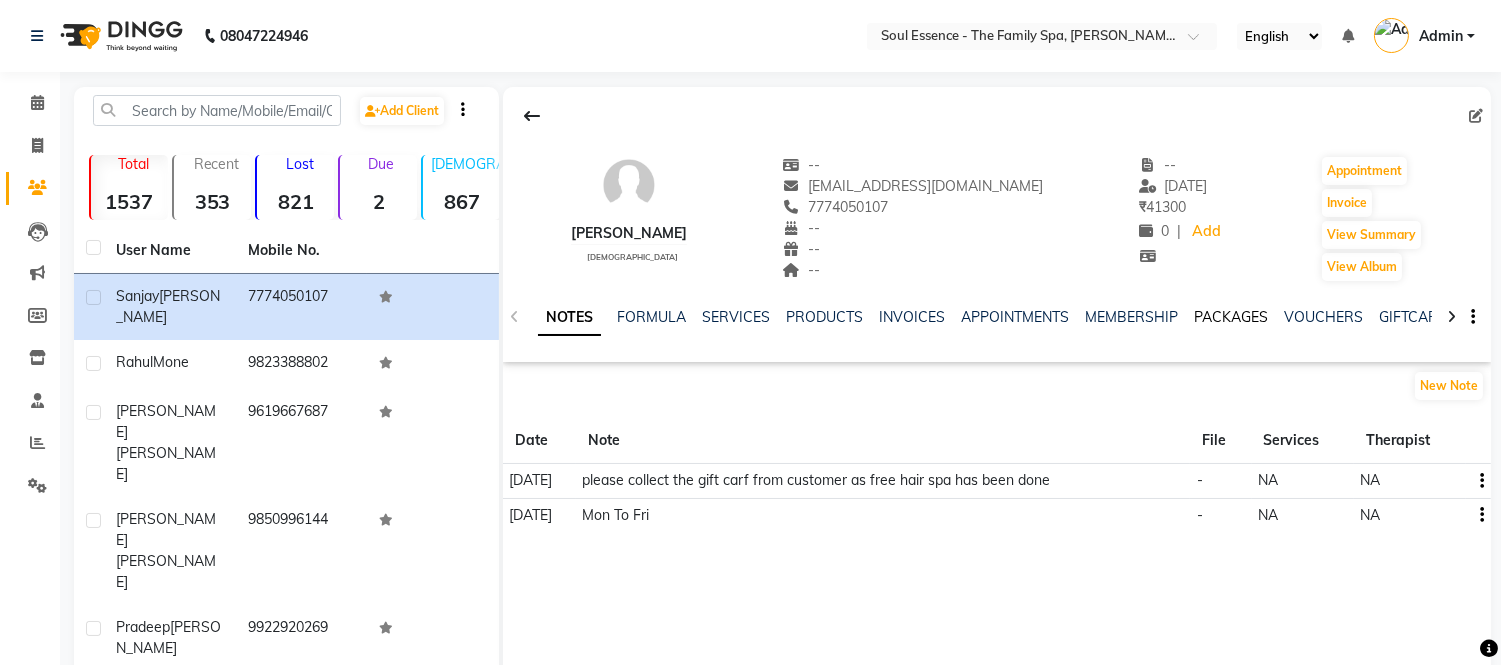 click on "PACKAGES" 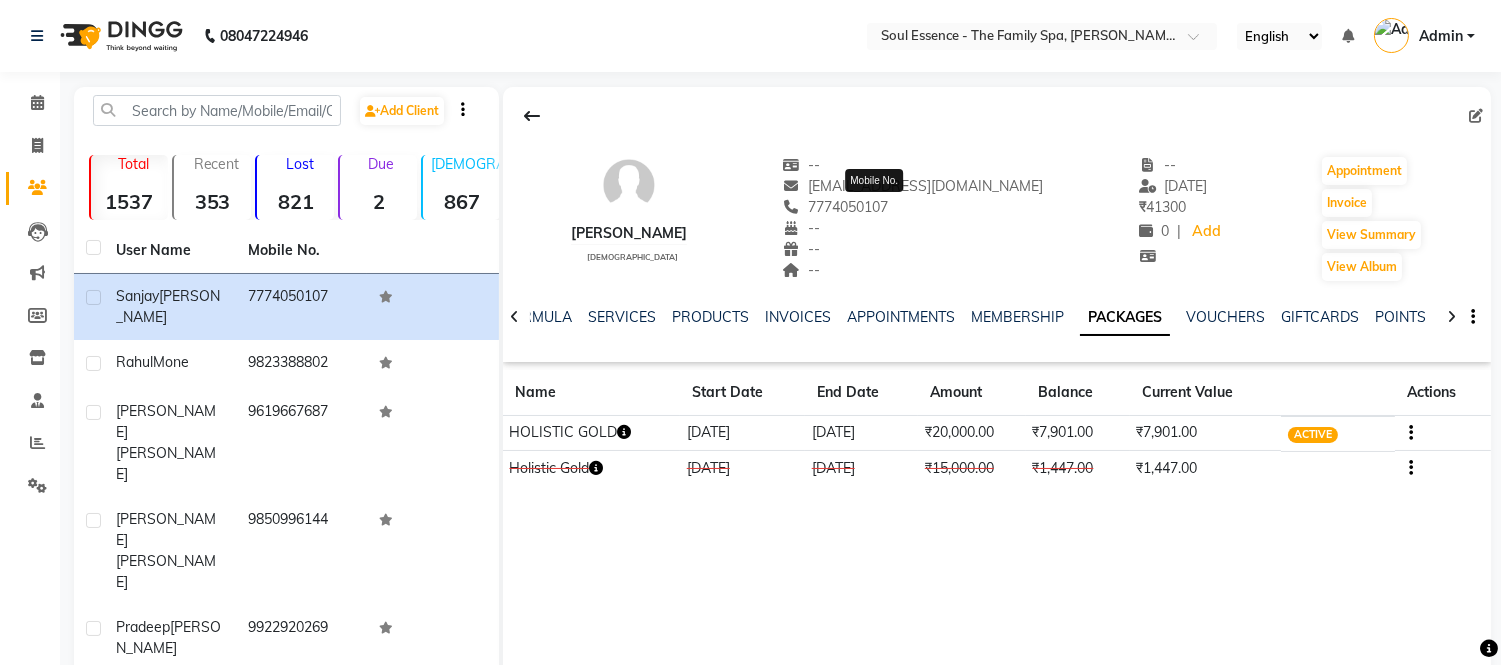 click on "7774050107" 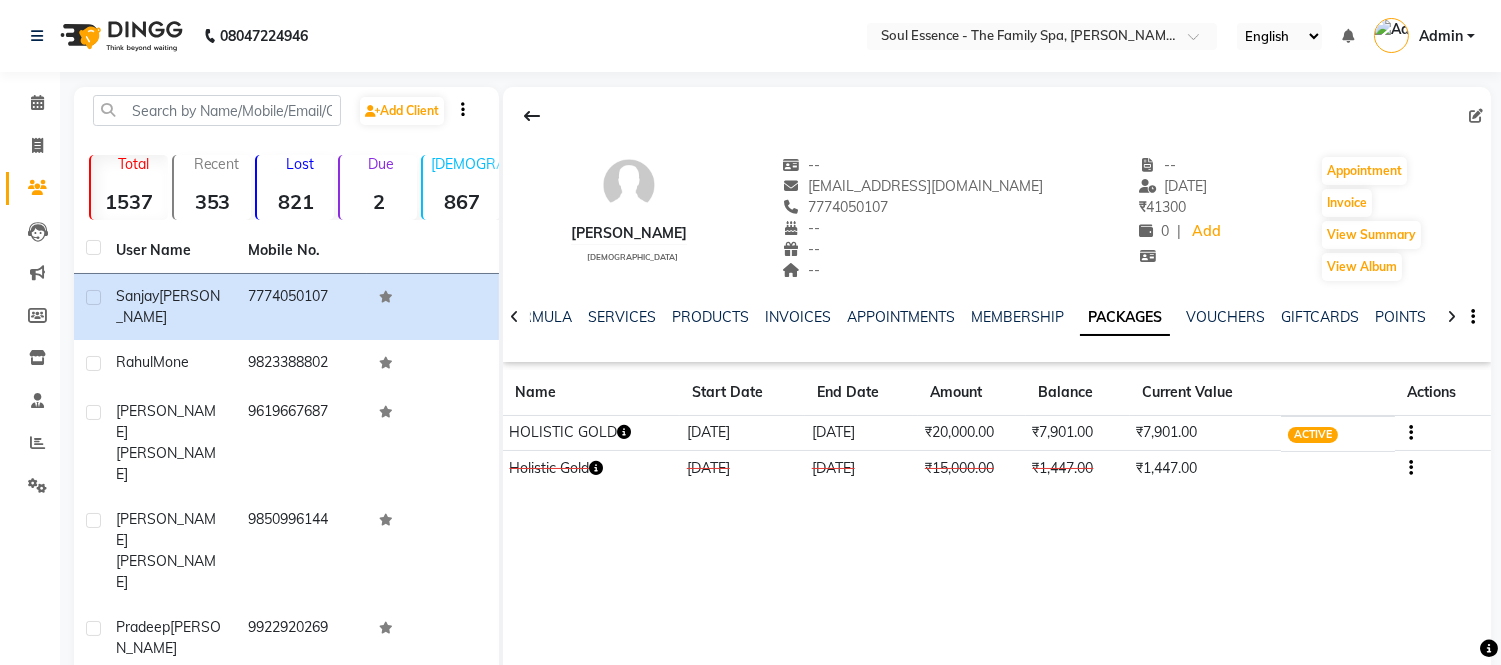 click on "7774050107" 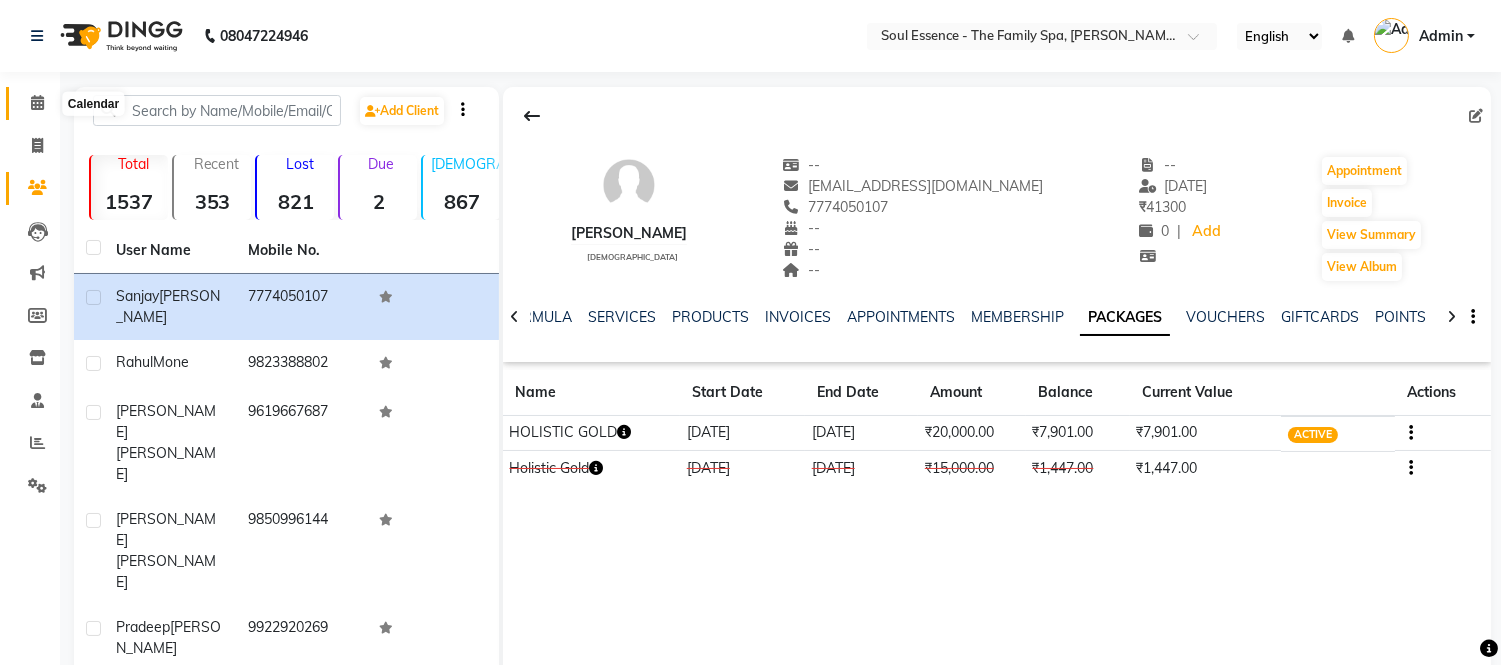 click 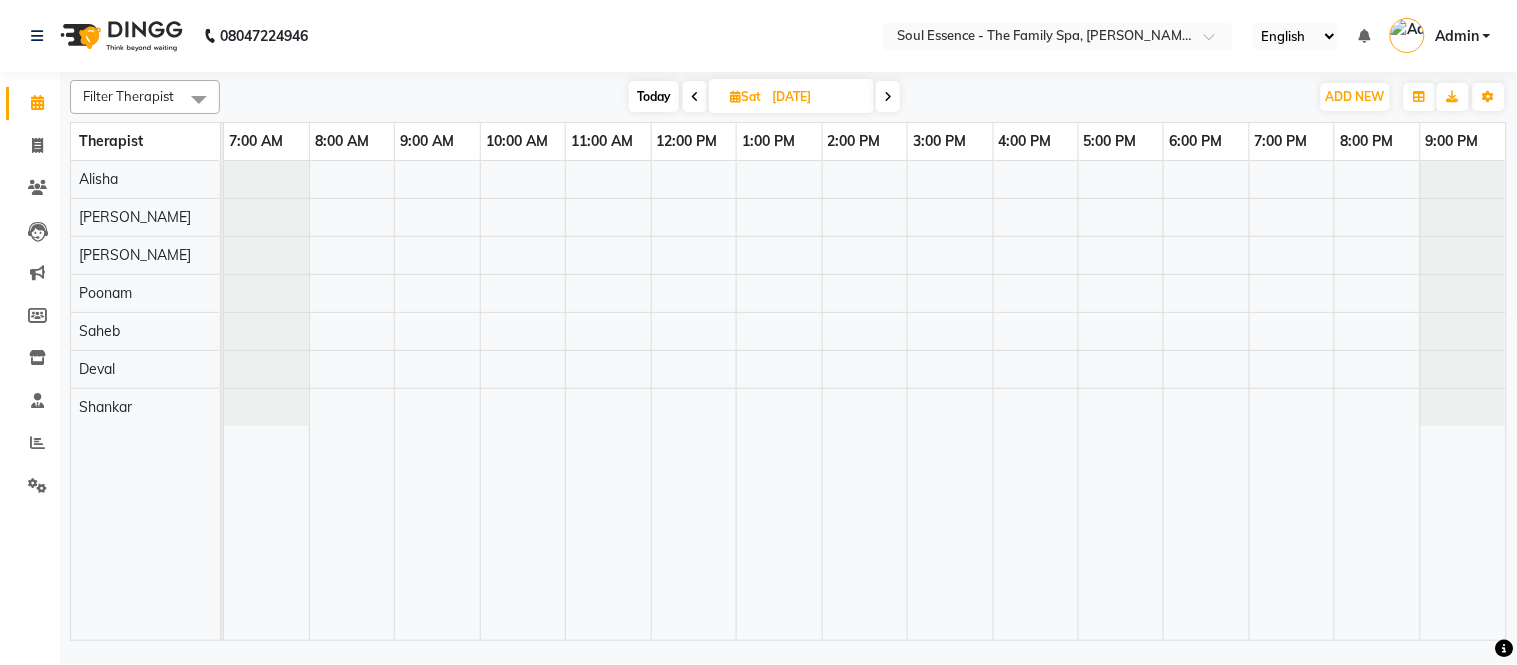 click on "Today" at bounding box center [654, 96] 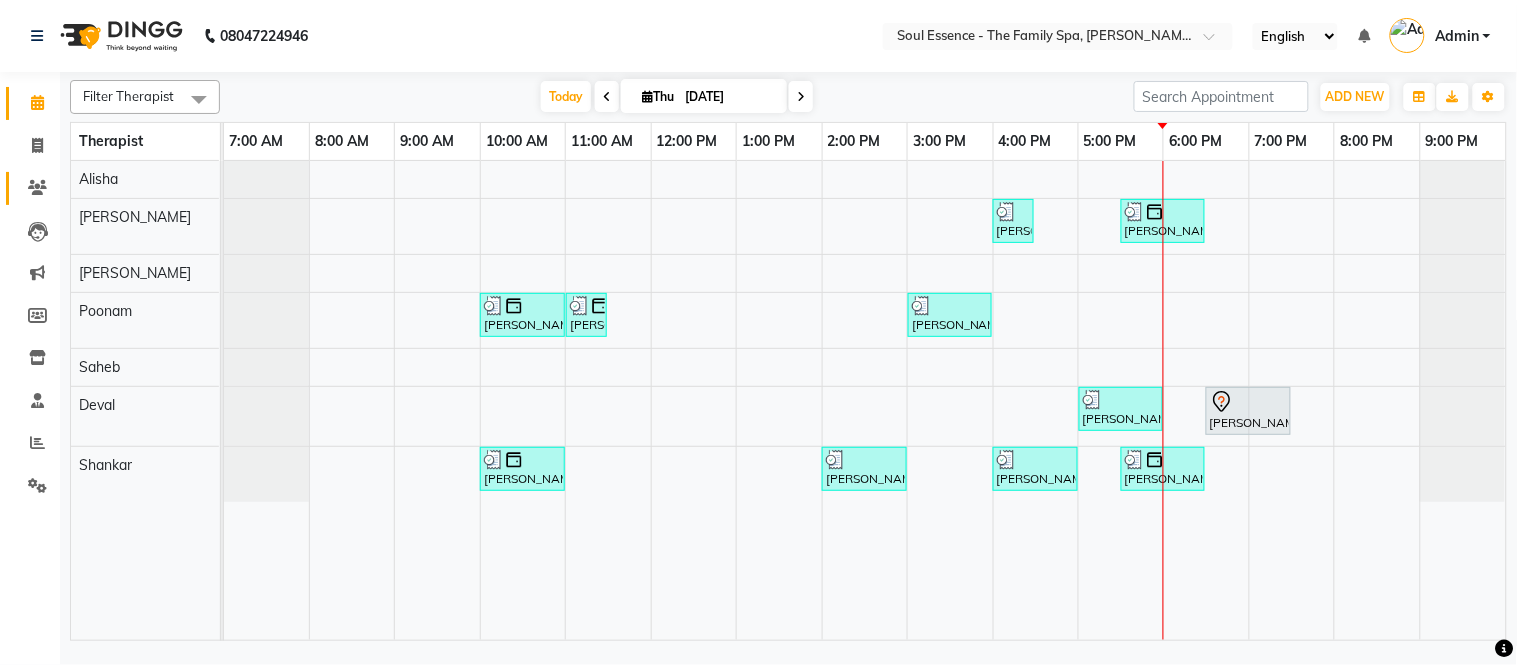 click on "Clients" 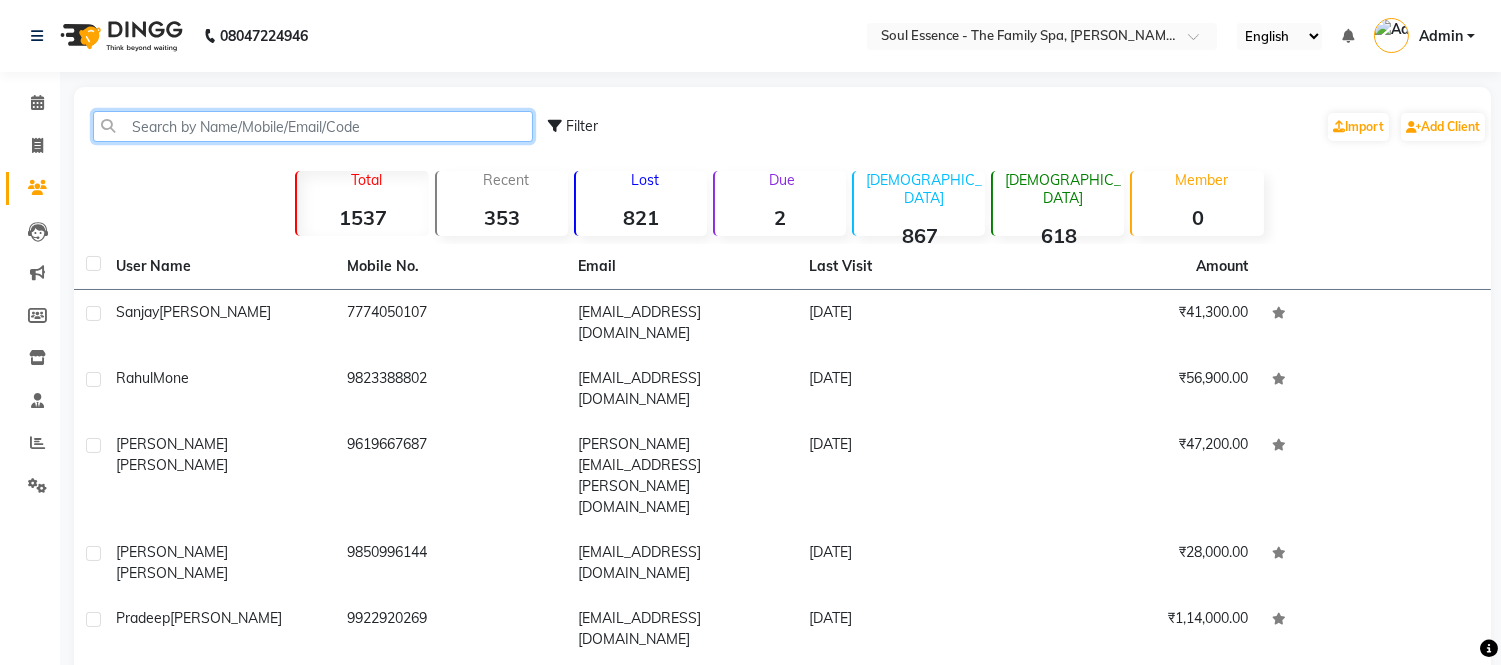 click 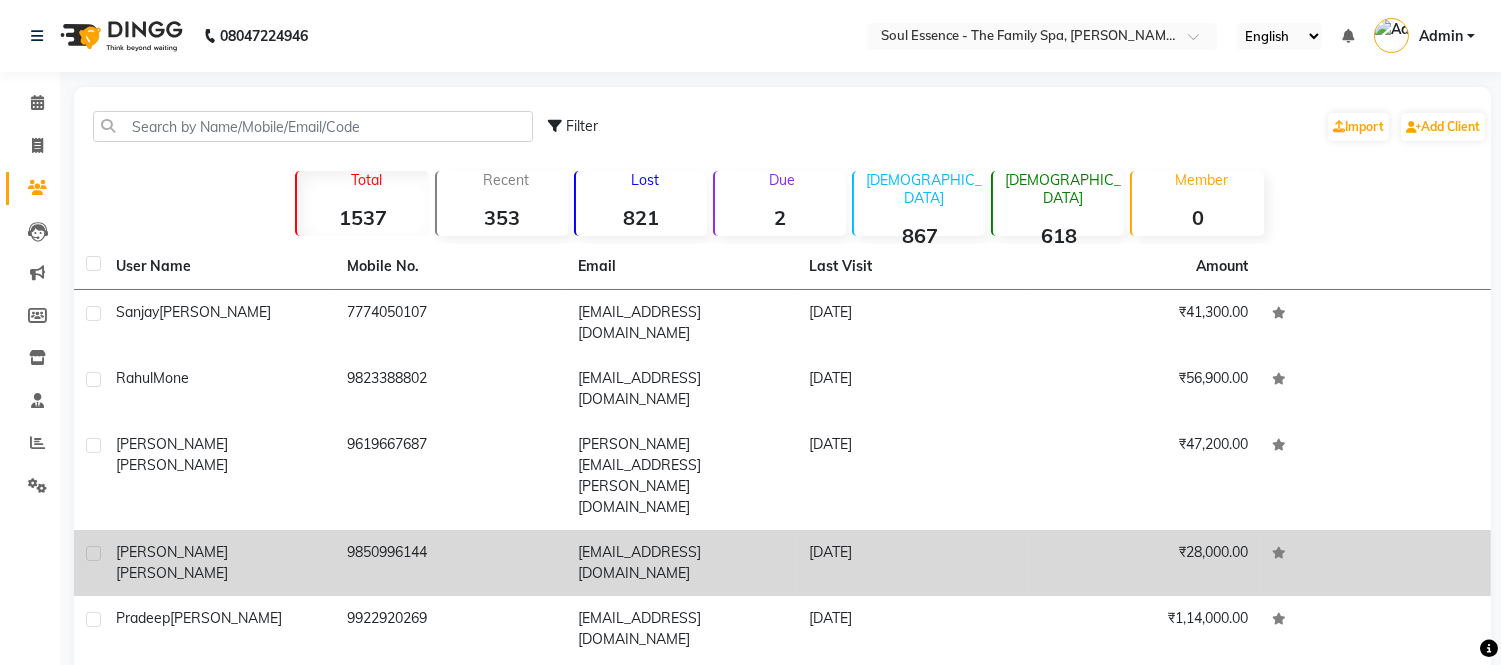 click on "[PERSON_NAME]" 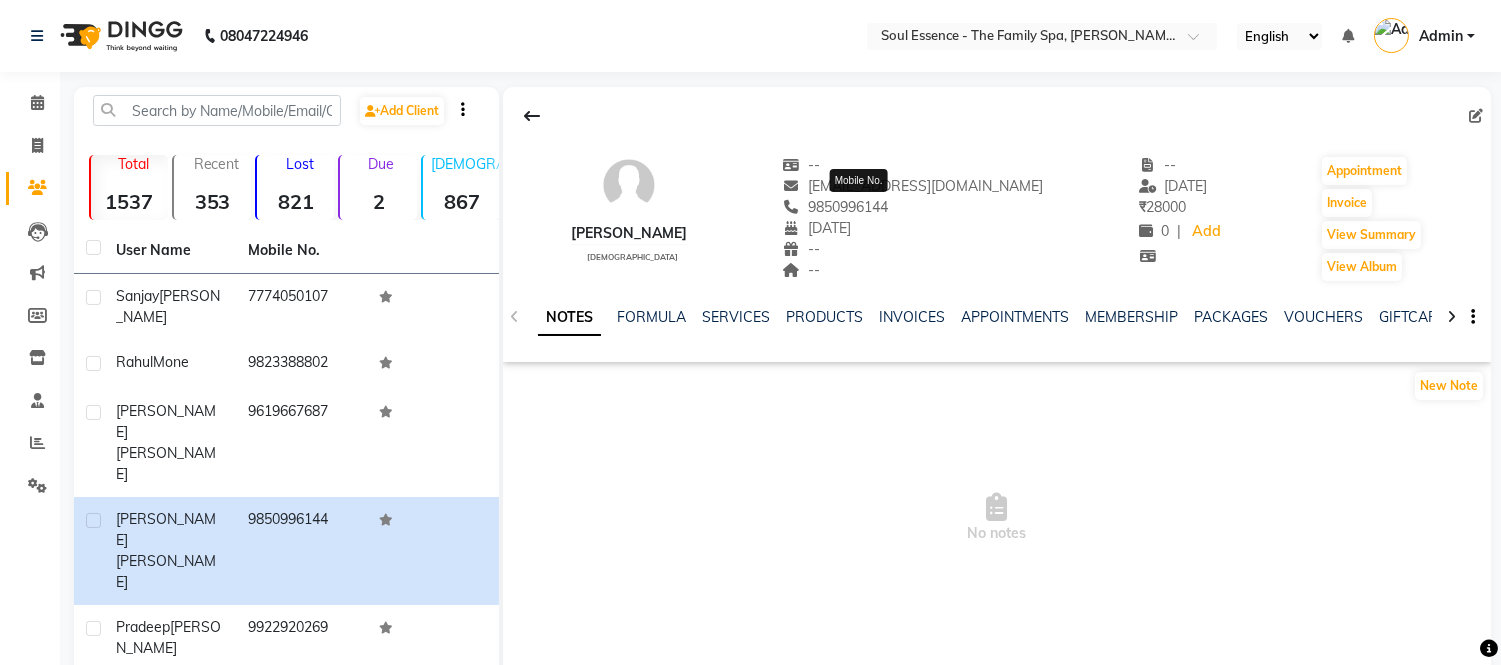 click on "9850996144" 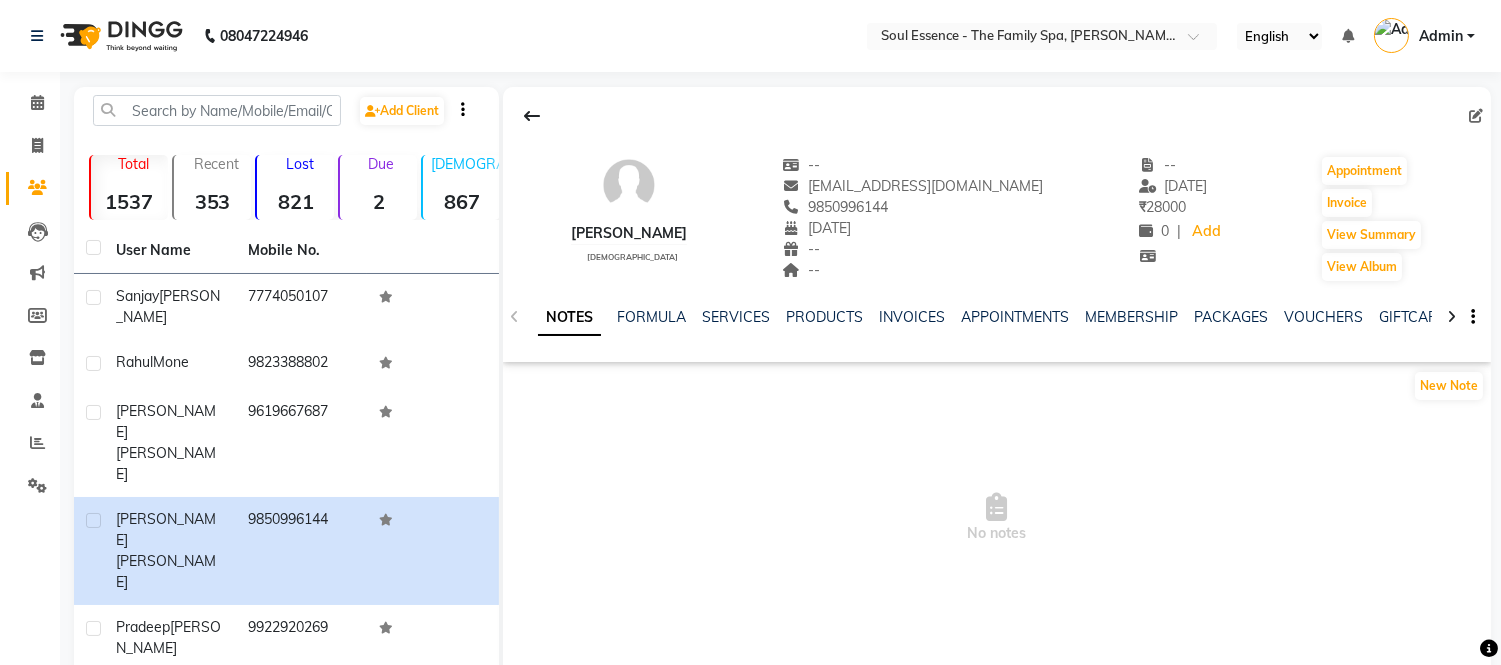 click on "9850996144" 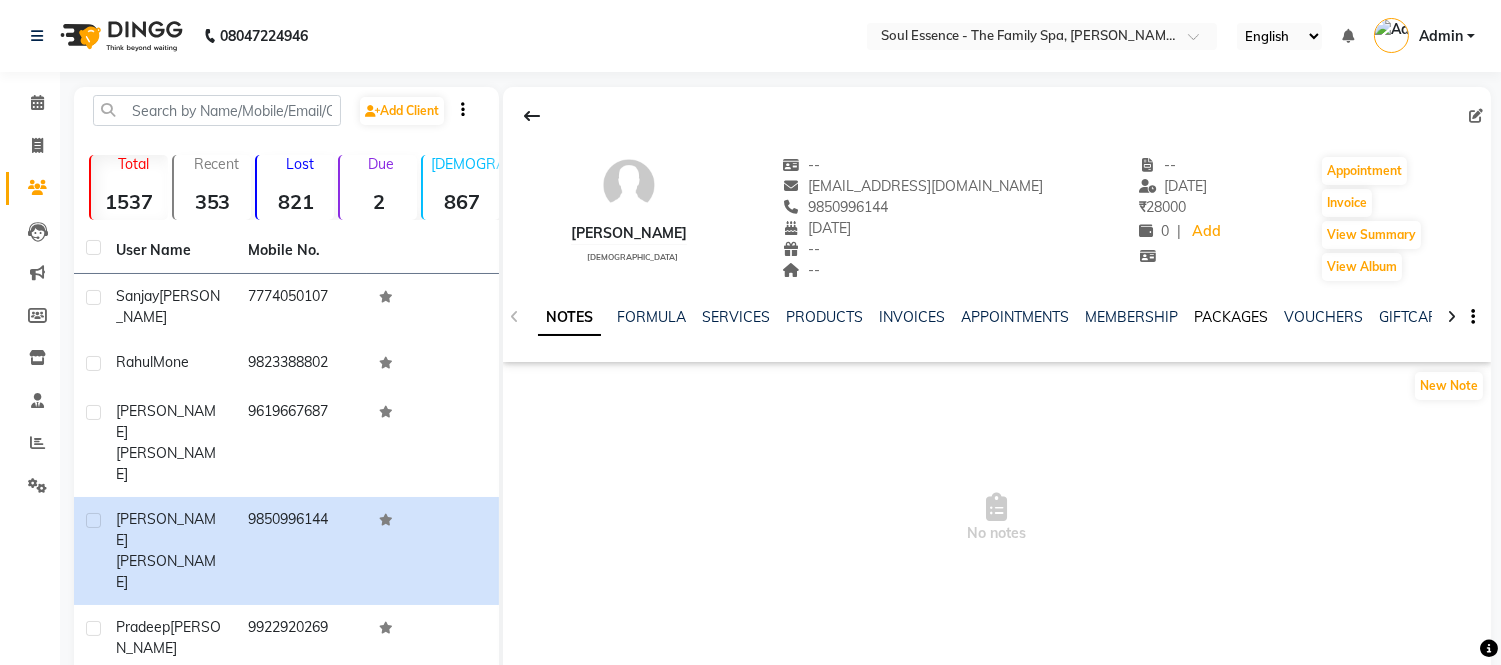 click on "PACKAGES" 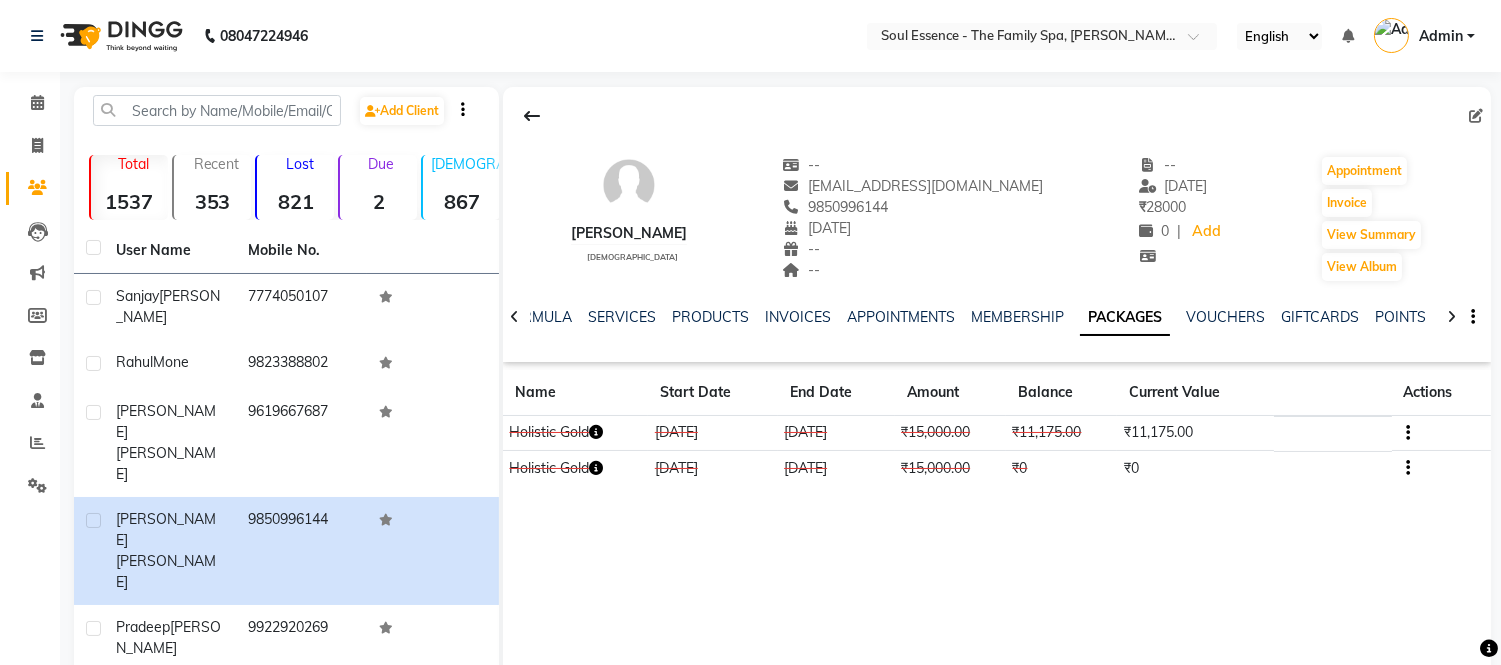 click on "Calendar" 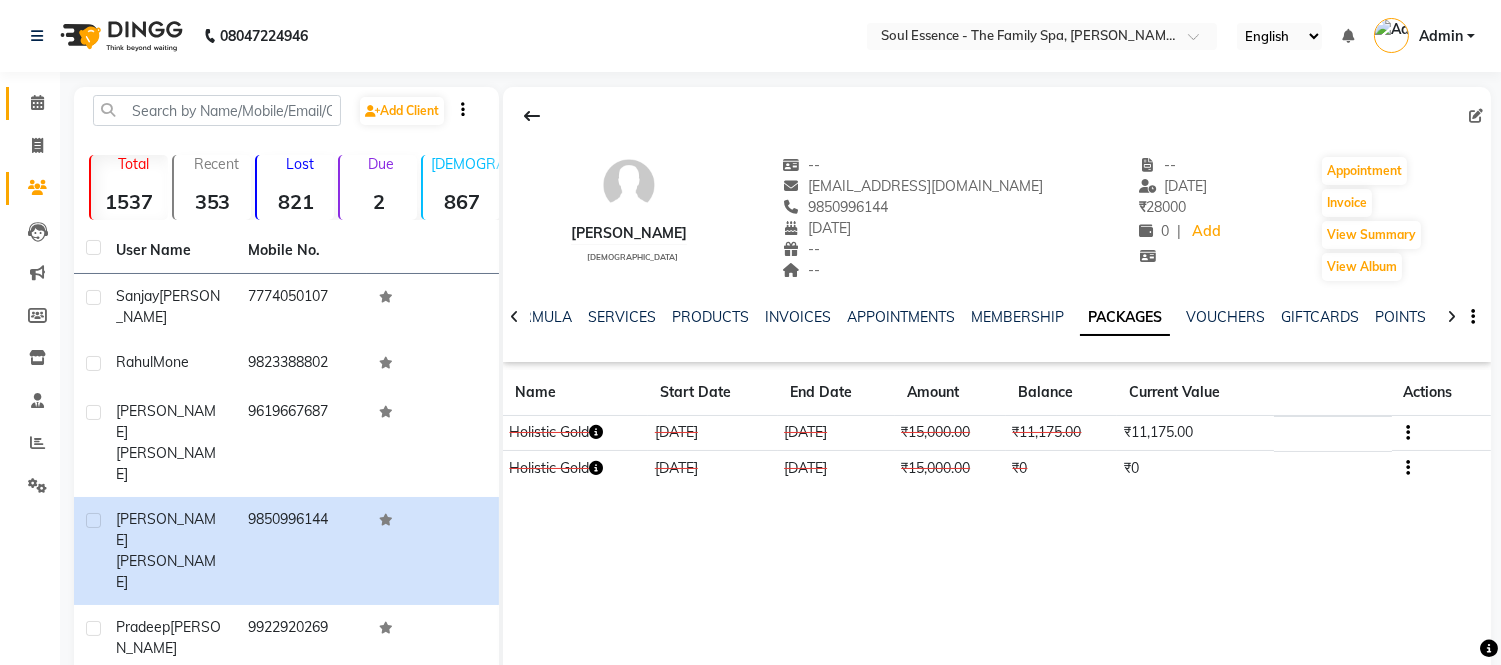 click on "Calendar" 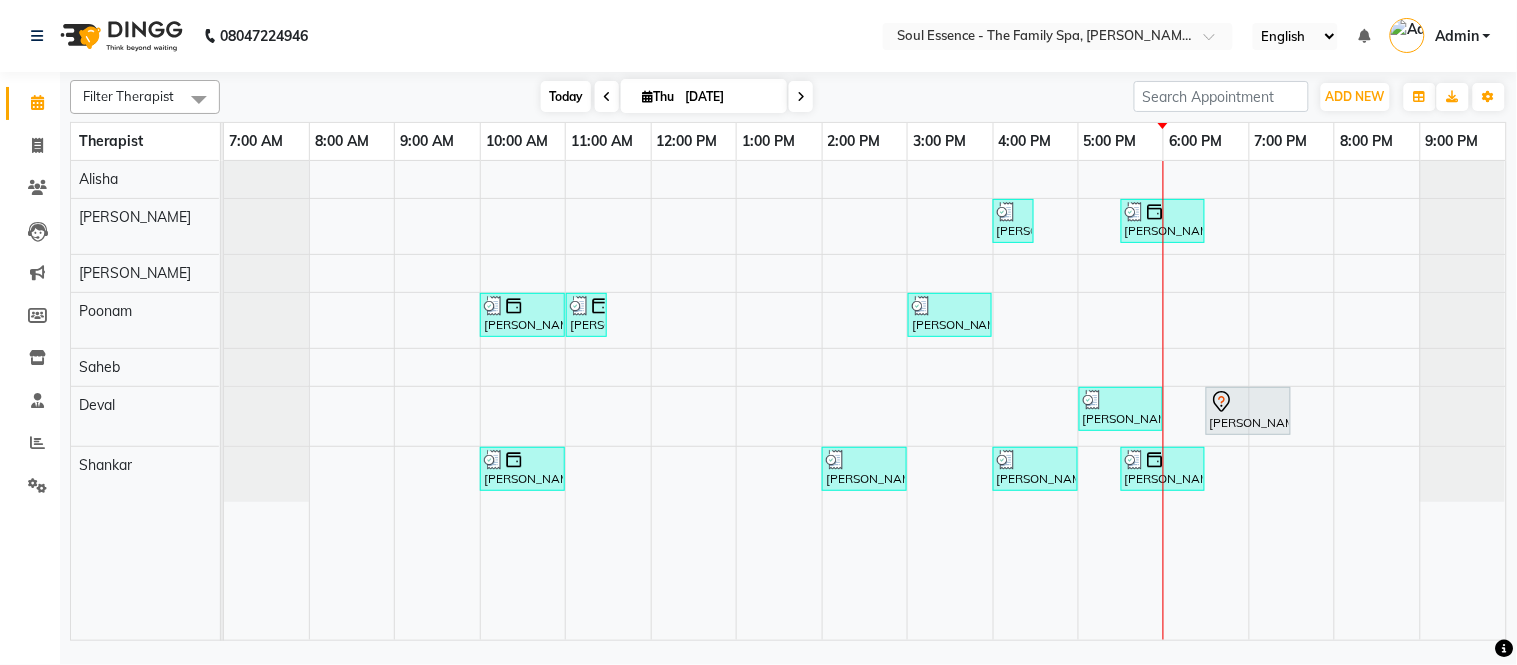 click on "Today" at bounding box center (566, 96) 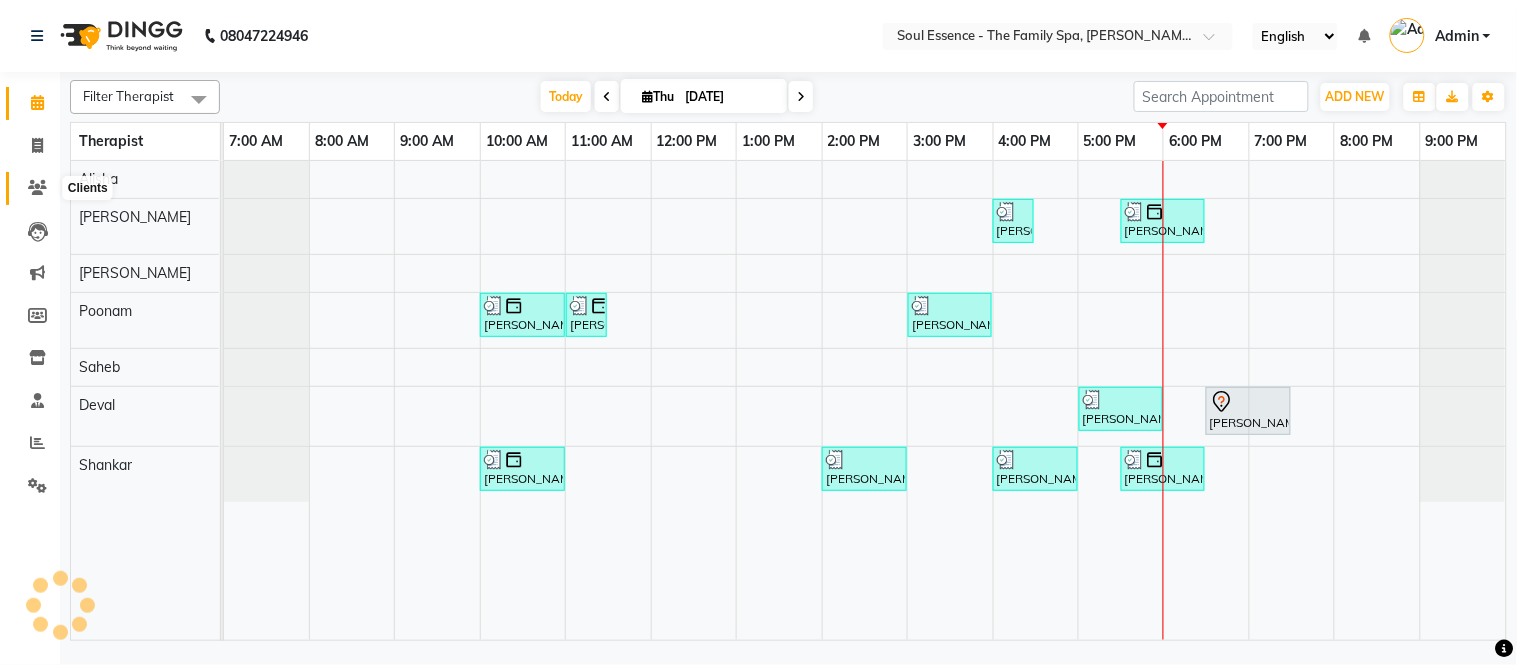 click 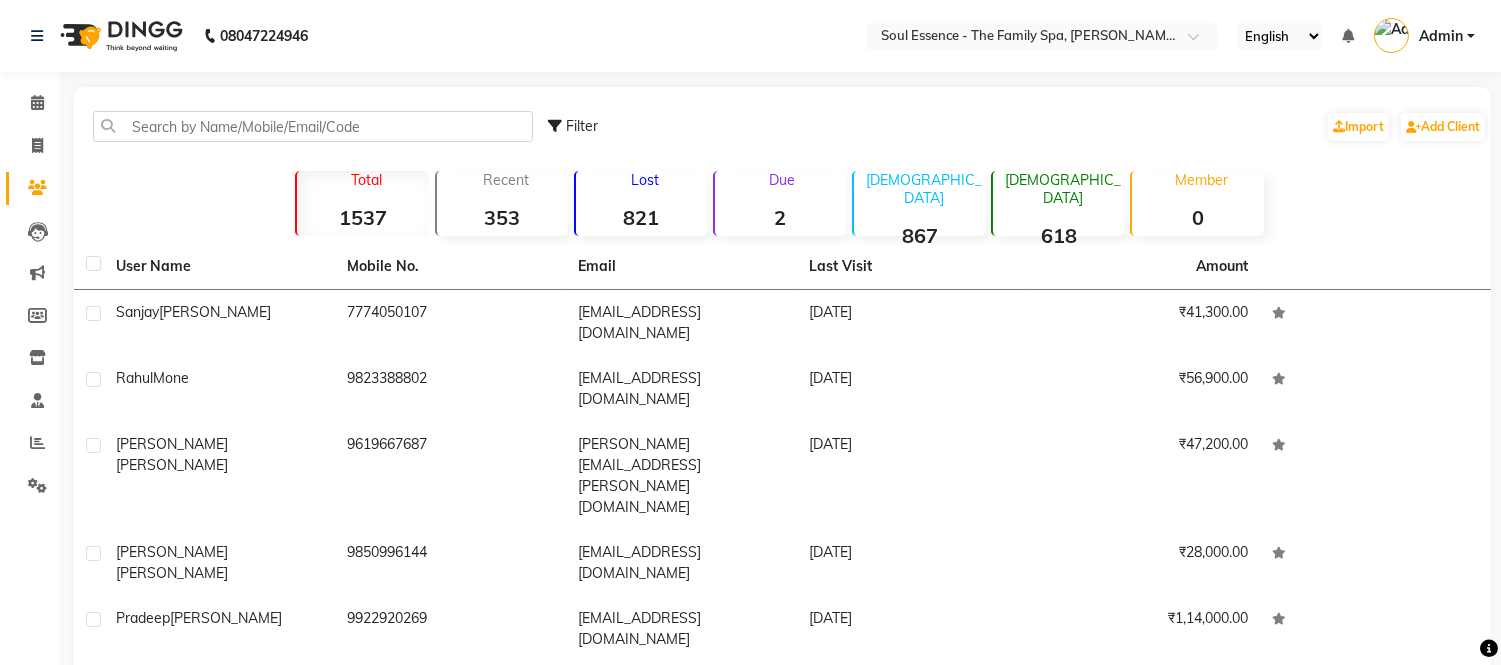 click on "Filter  Import   Add Client" 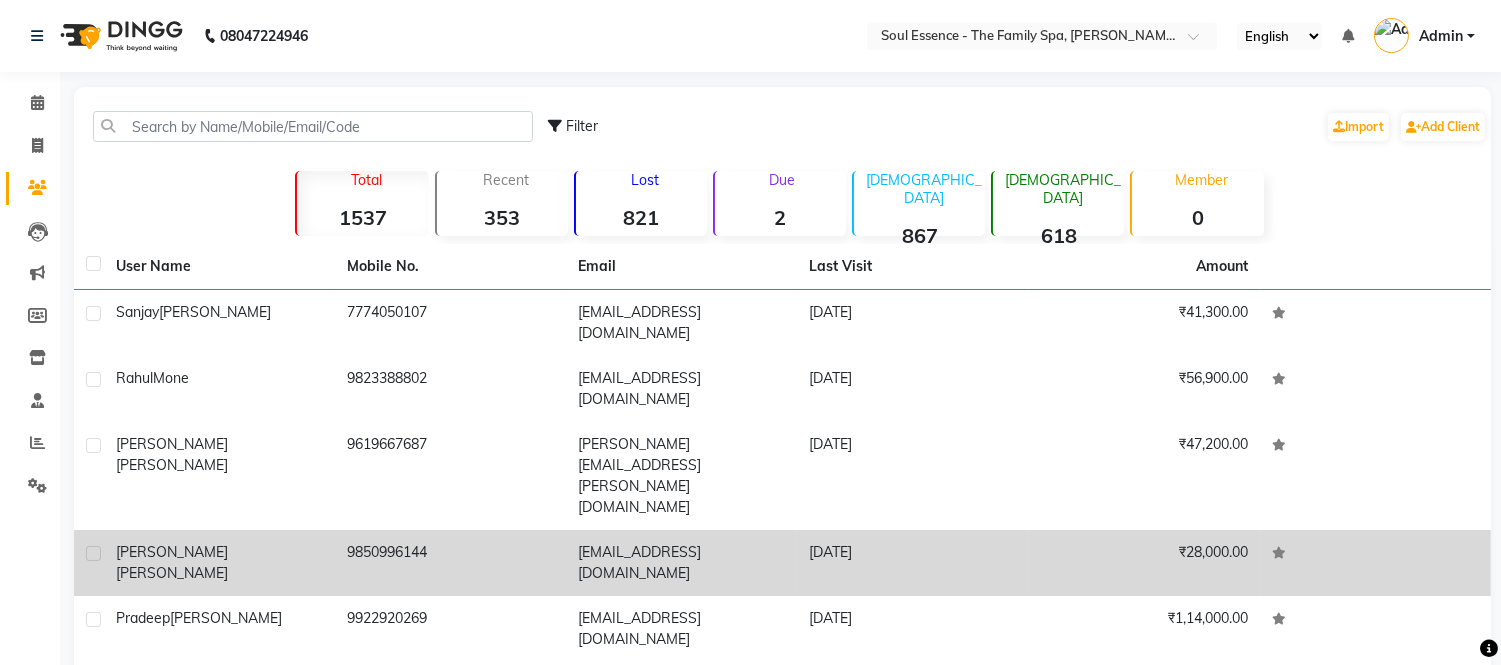 click on "[PERSON_NAME]" 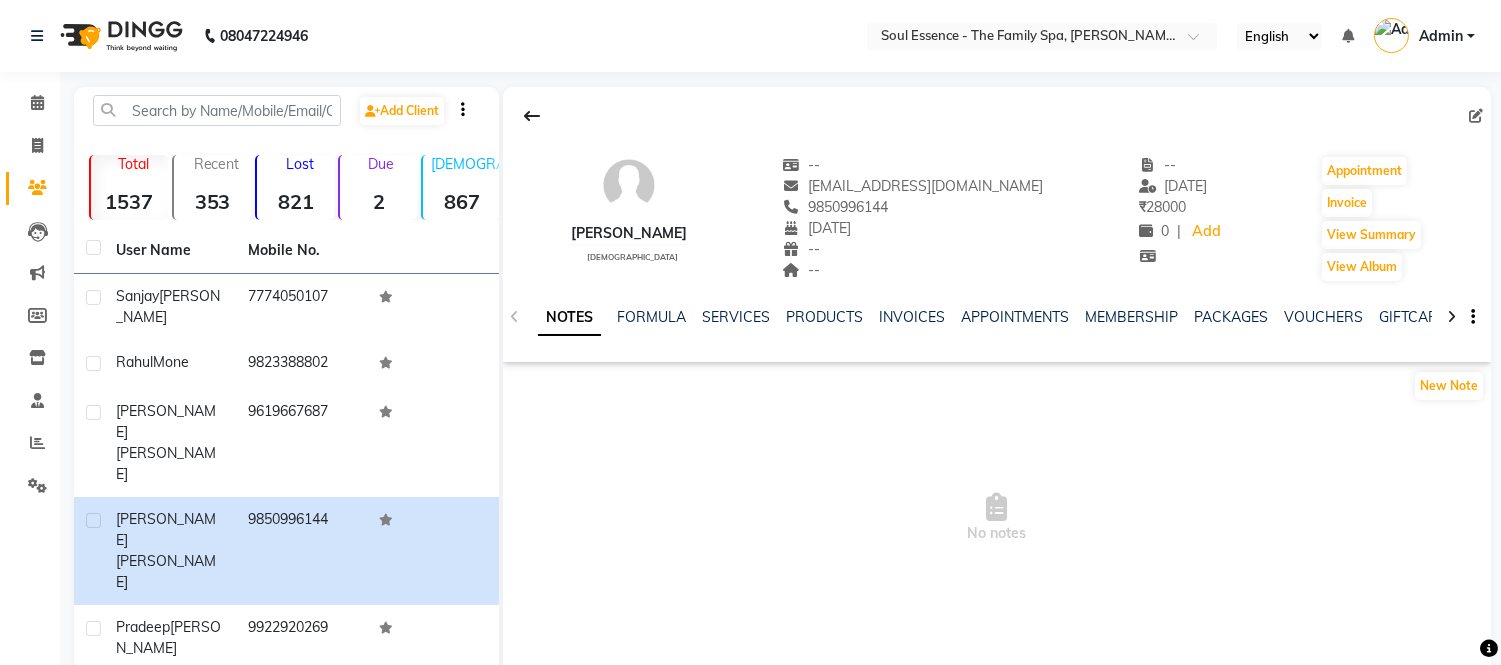 click on "9850996144" 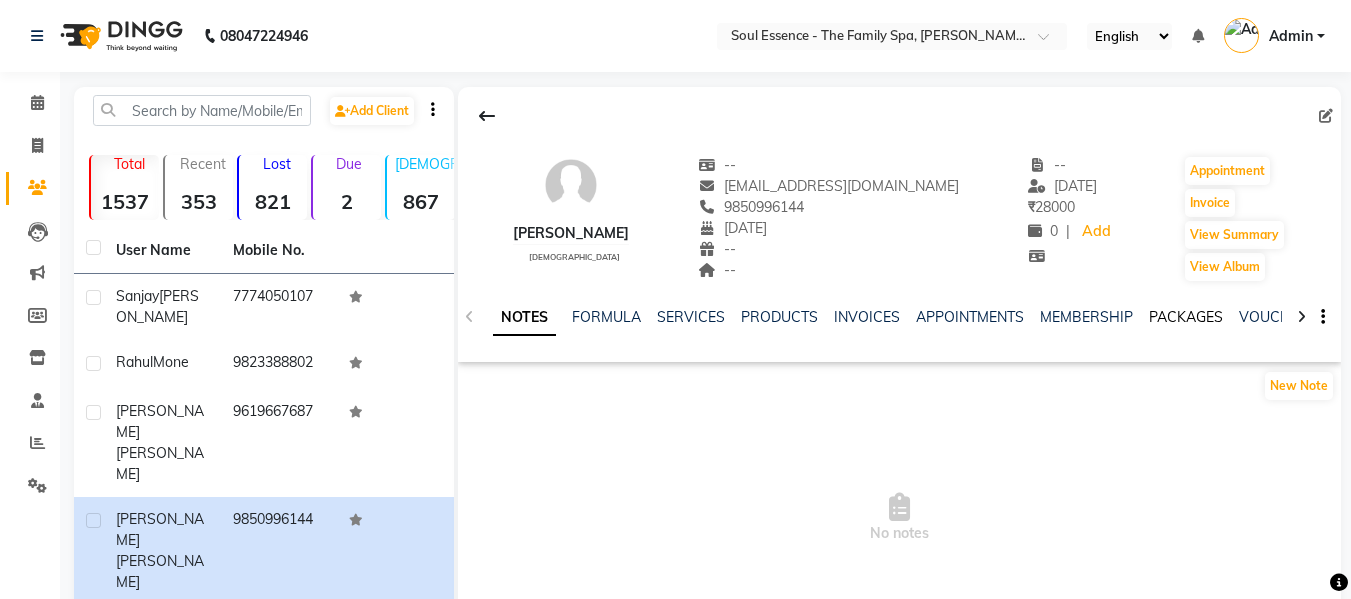 click on "PACKAGES" 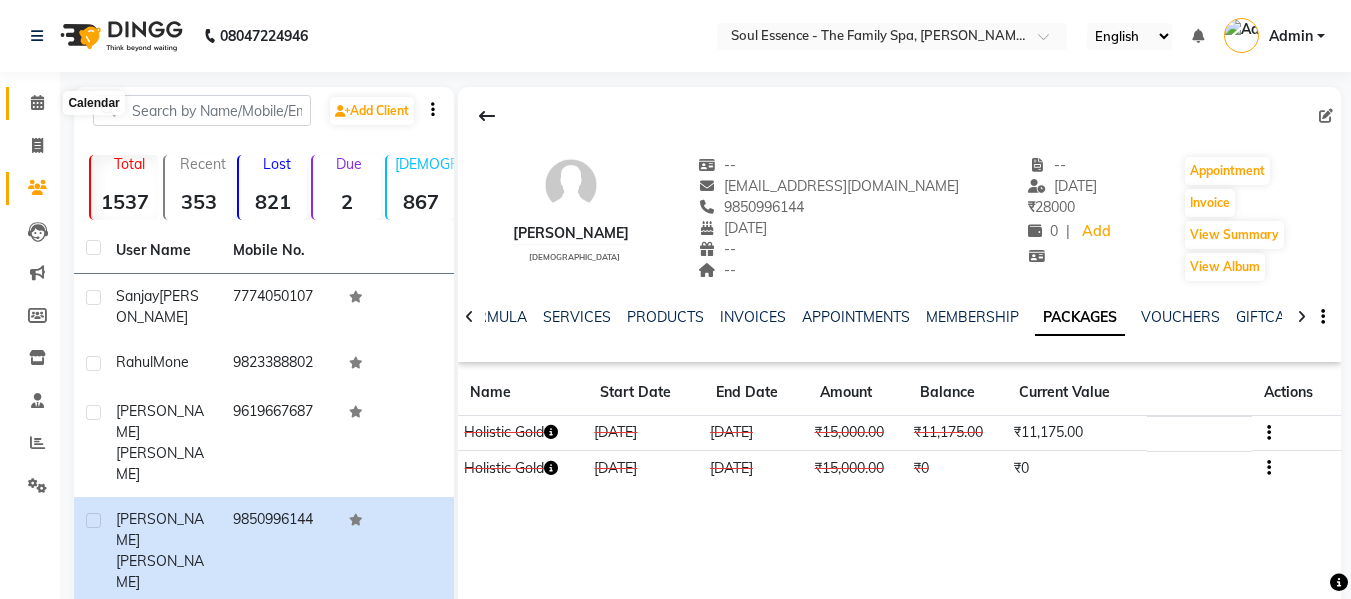 click 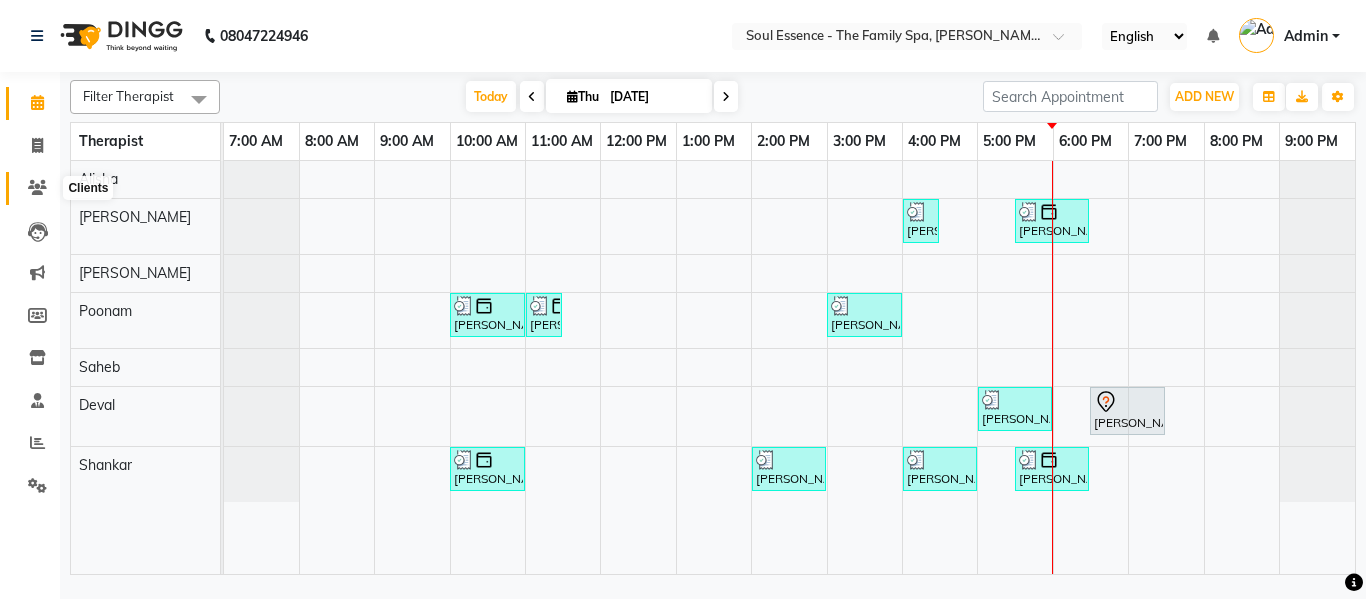 click 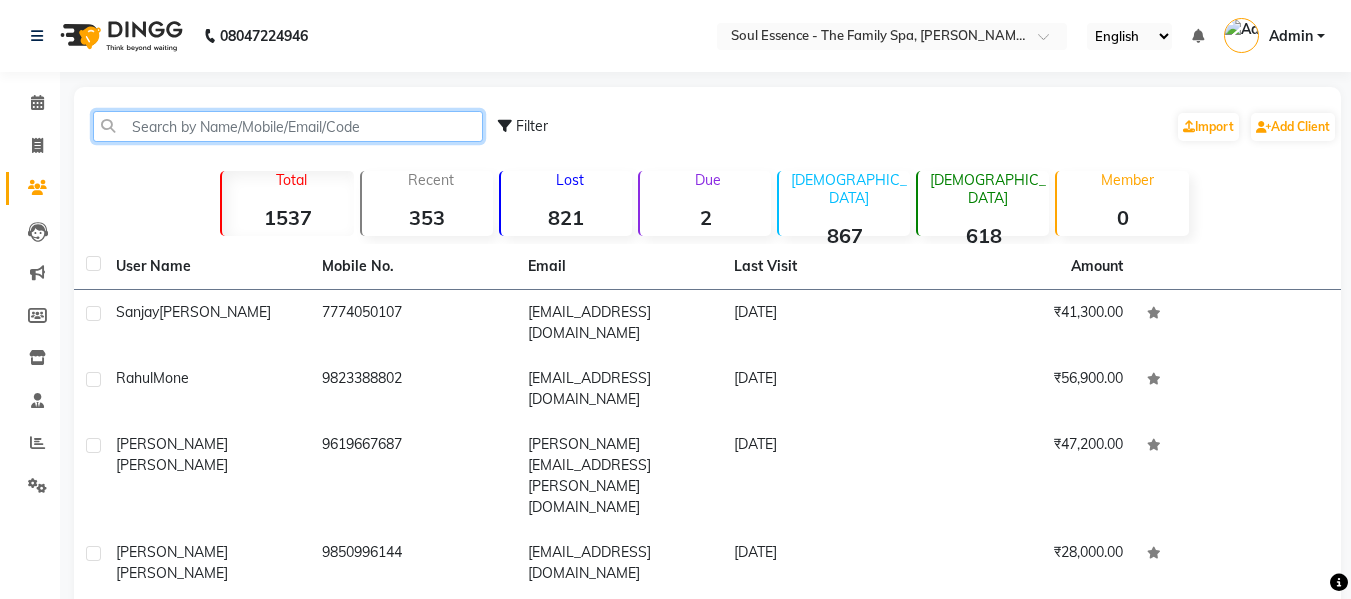 click 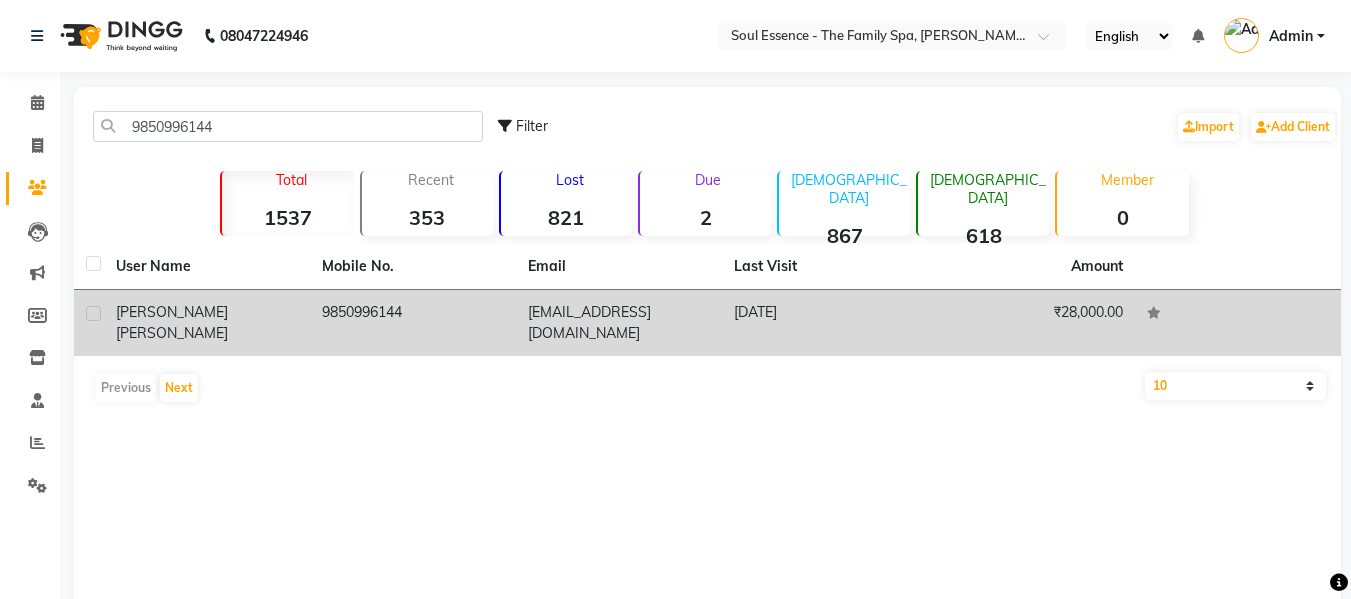 click on "[PERSON_NAME]" 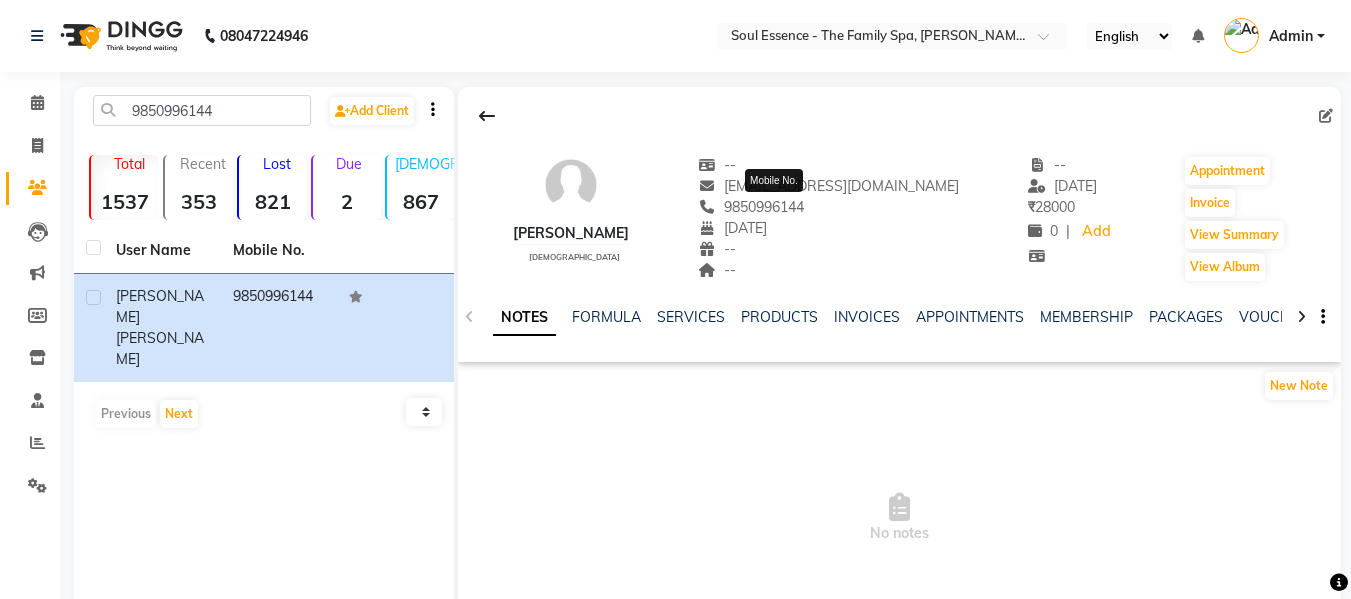 click on "9850996144" 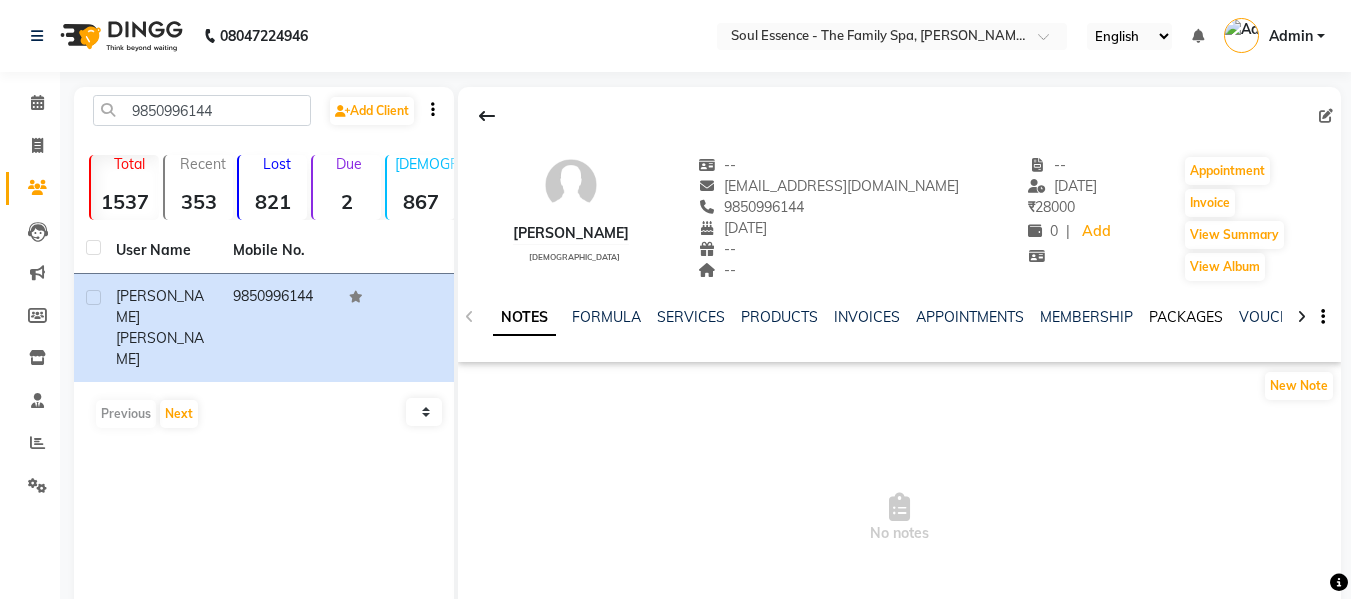 click on "PACKAGES" 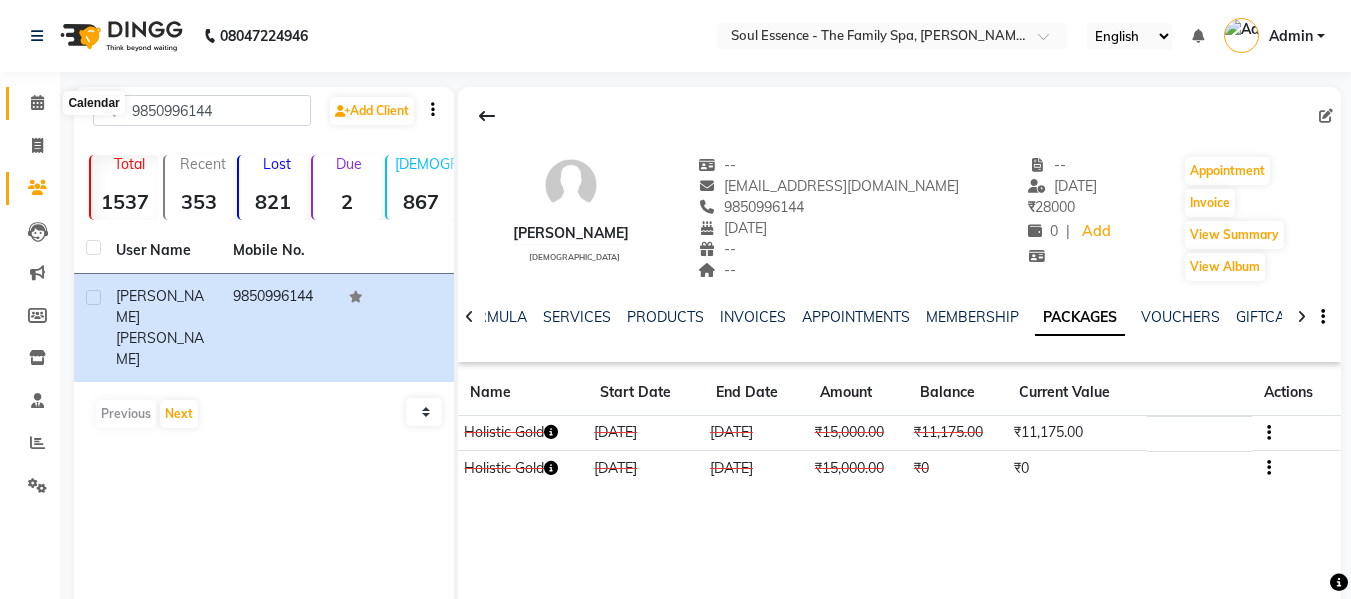 click 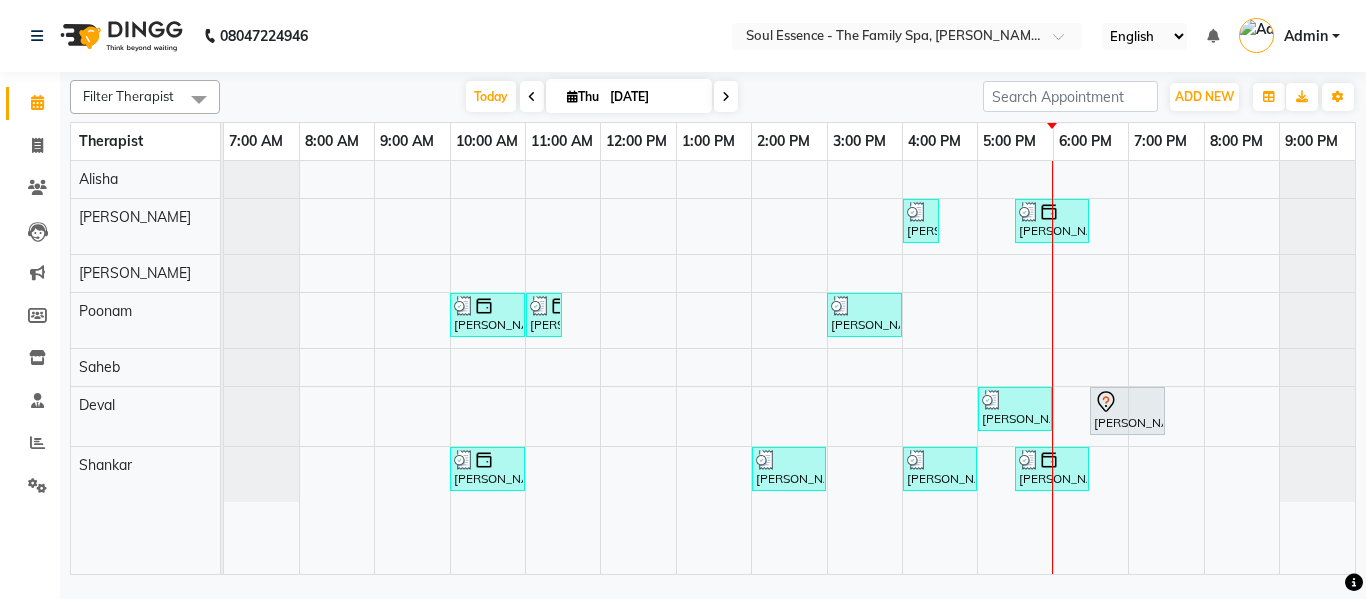 click on "[DATE]  [DATE]" at bounding box center (601, 97) 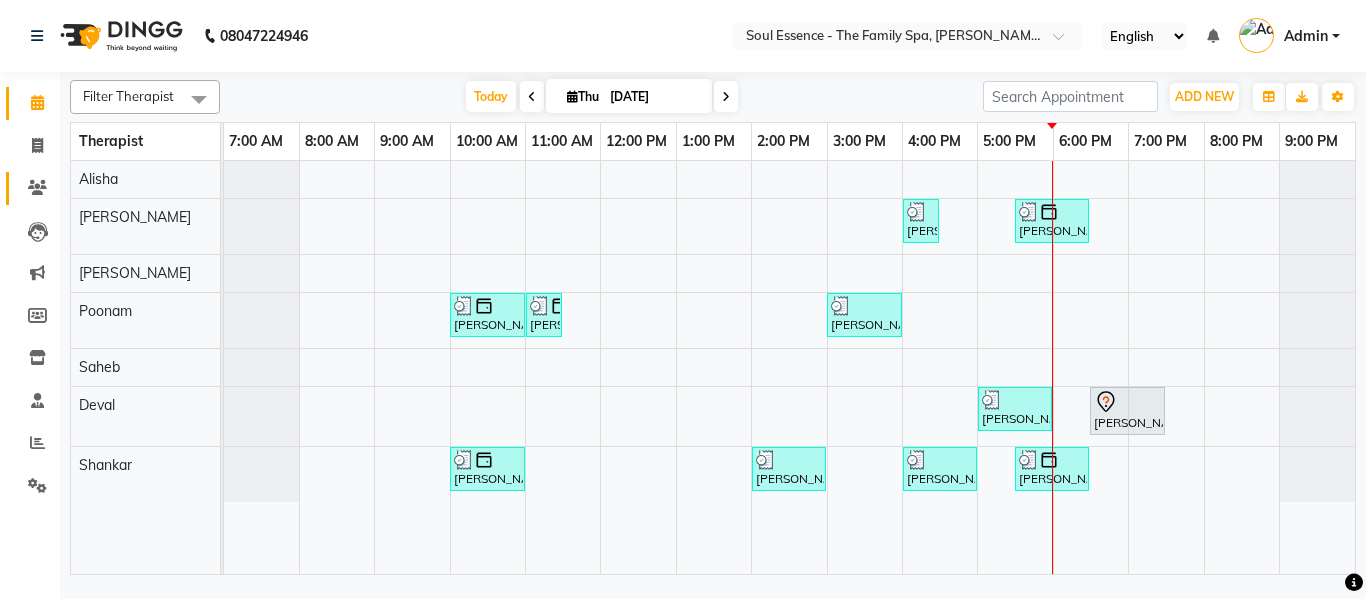 click 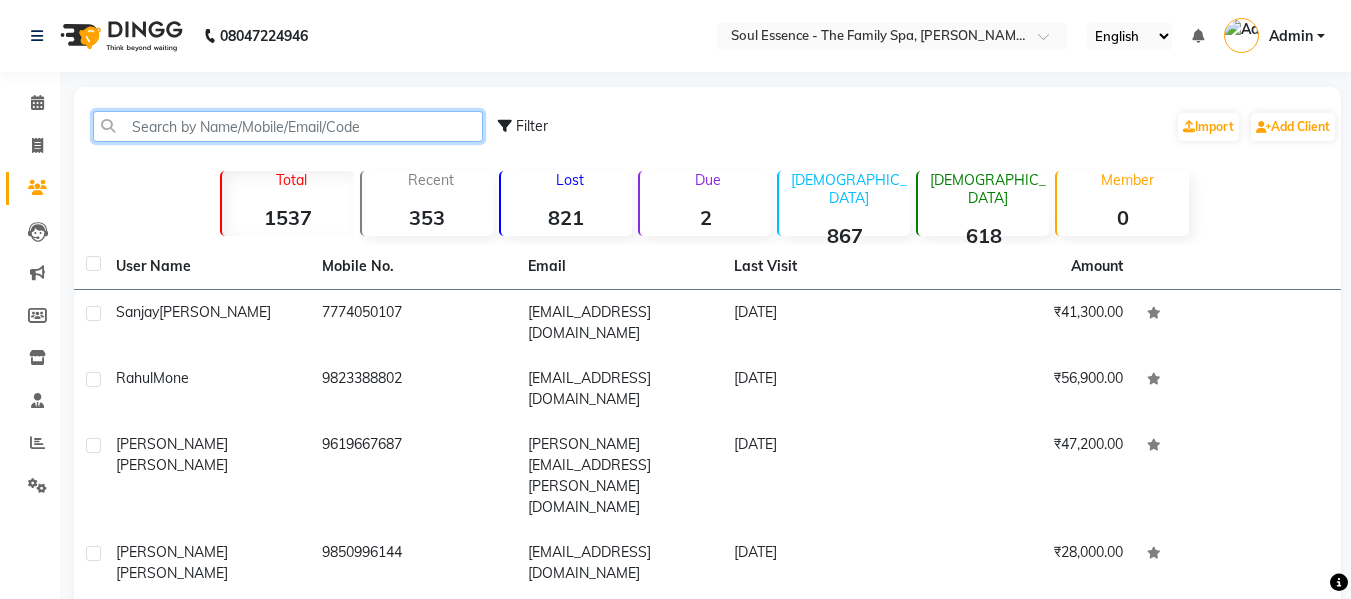 click 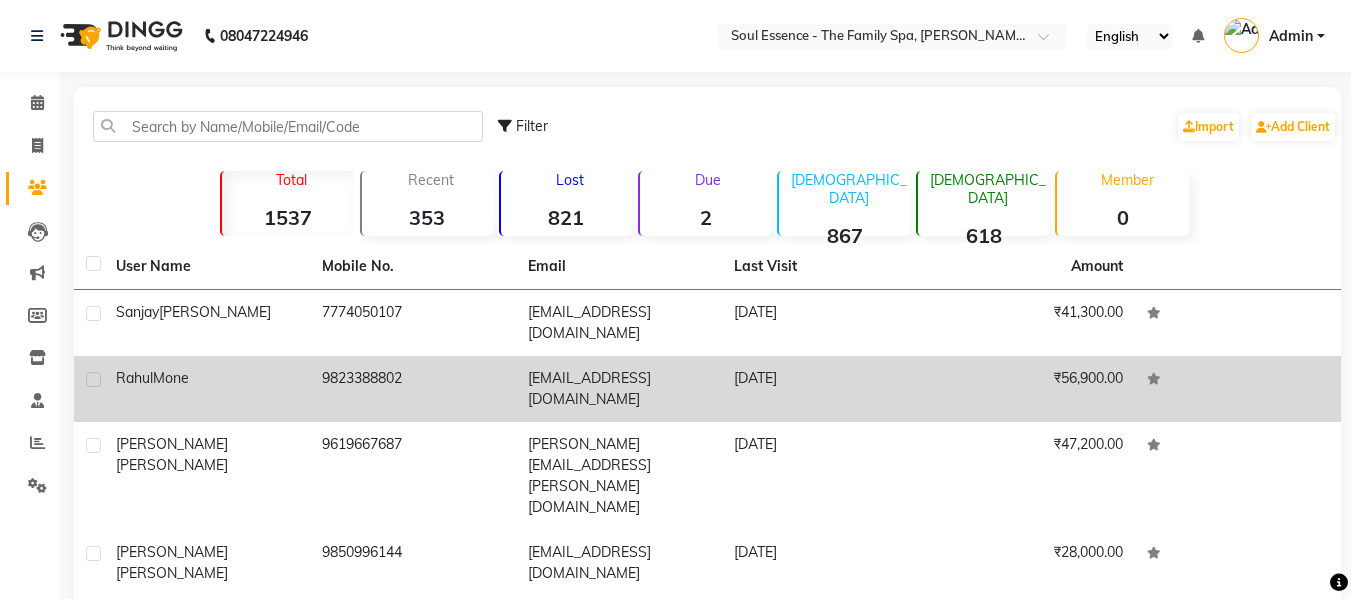 click on "[PERSON_NAME]" 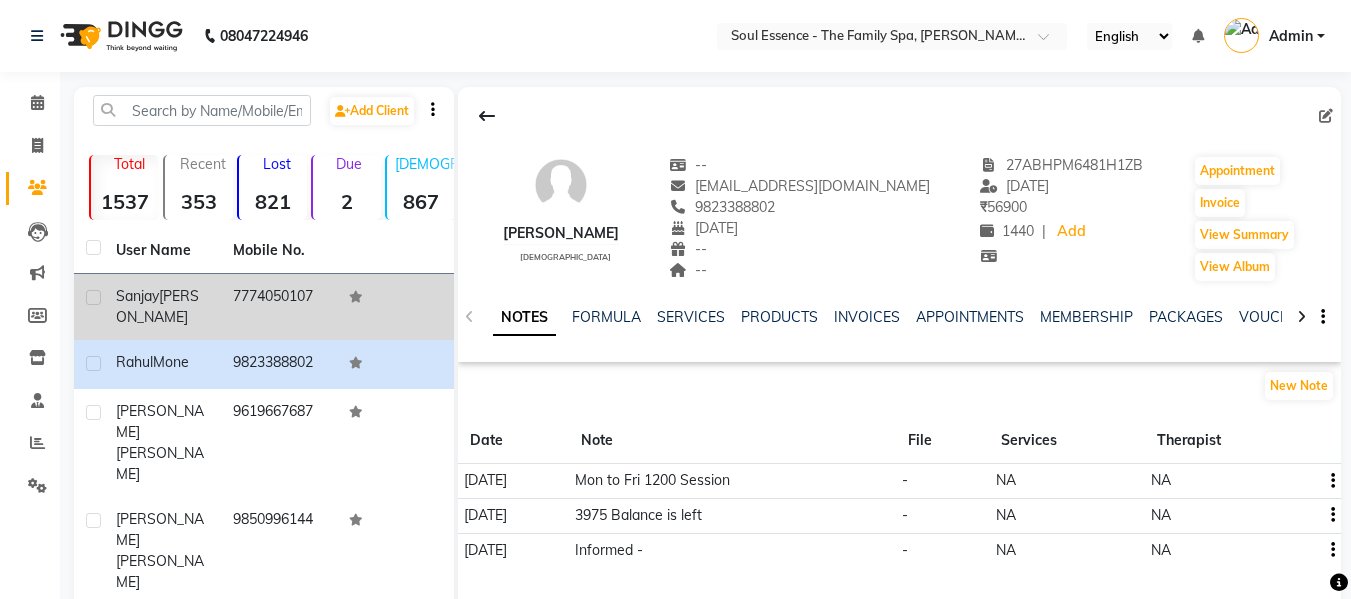 click on "7774050107" 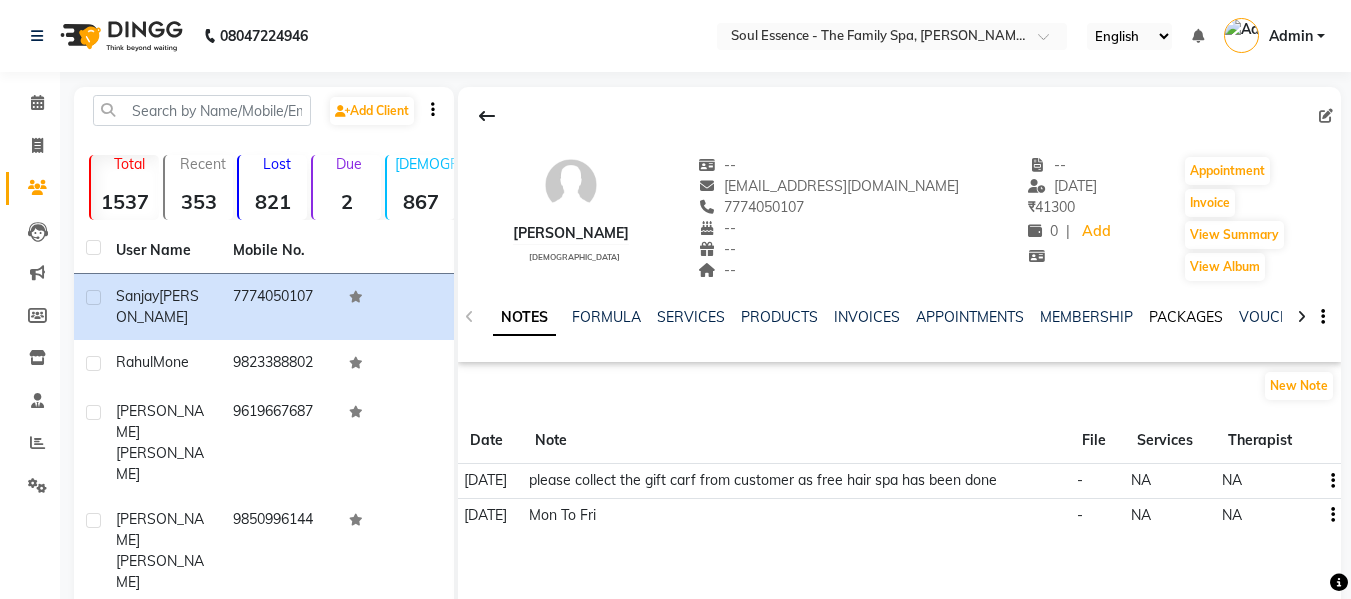 click on "PACKAGES" 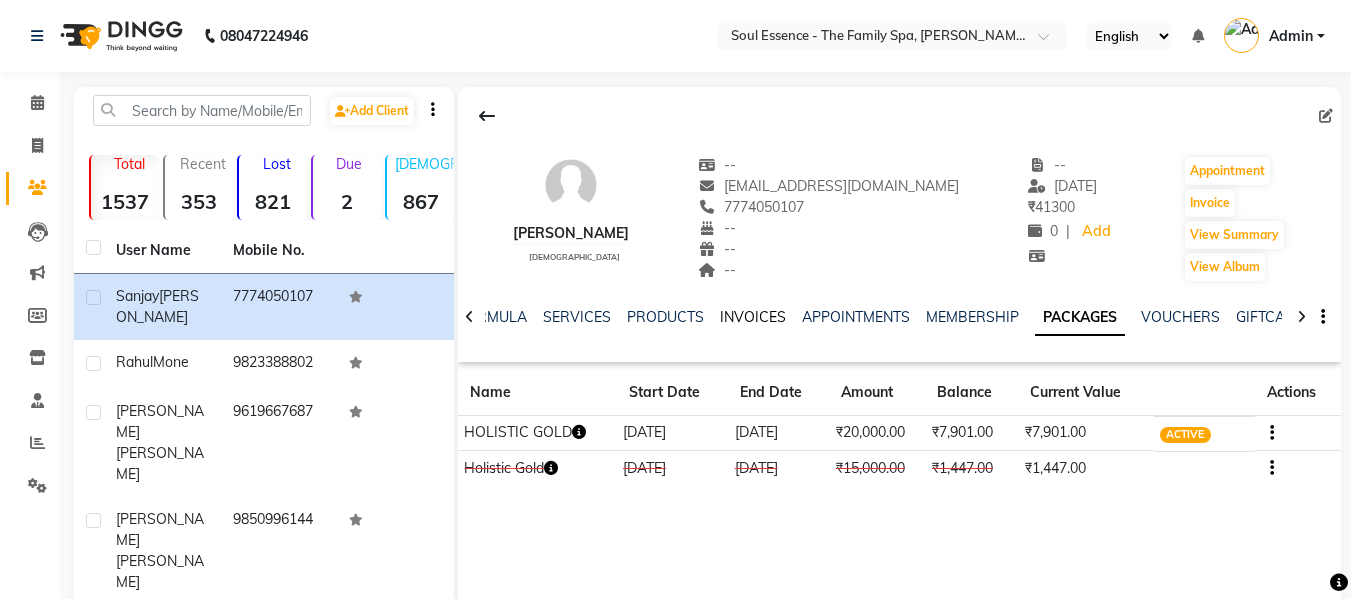 click on "INVOICES" 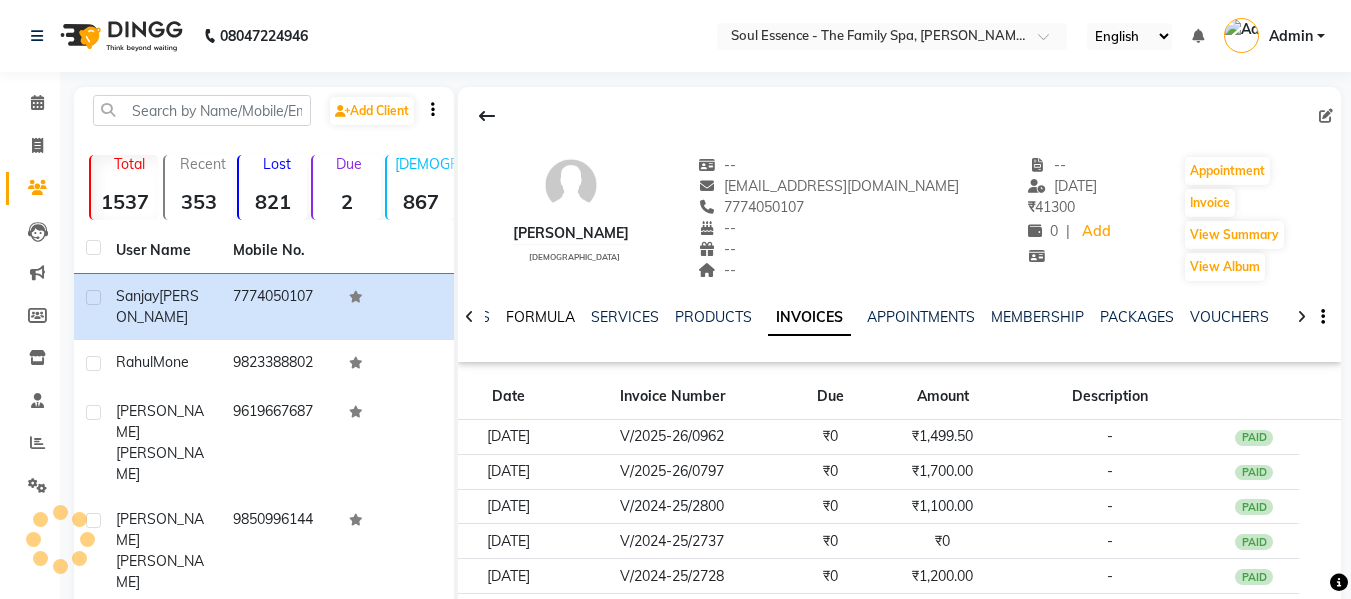 click on "FORMULA" 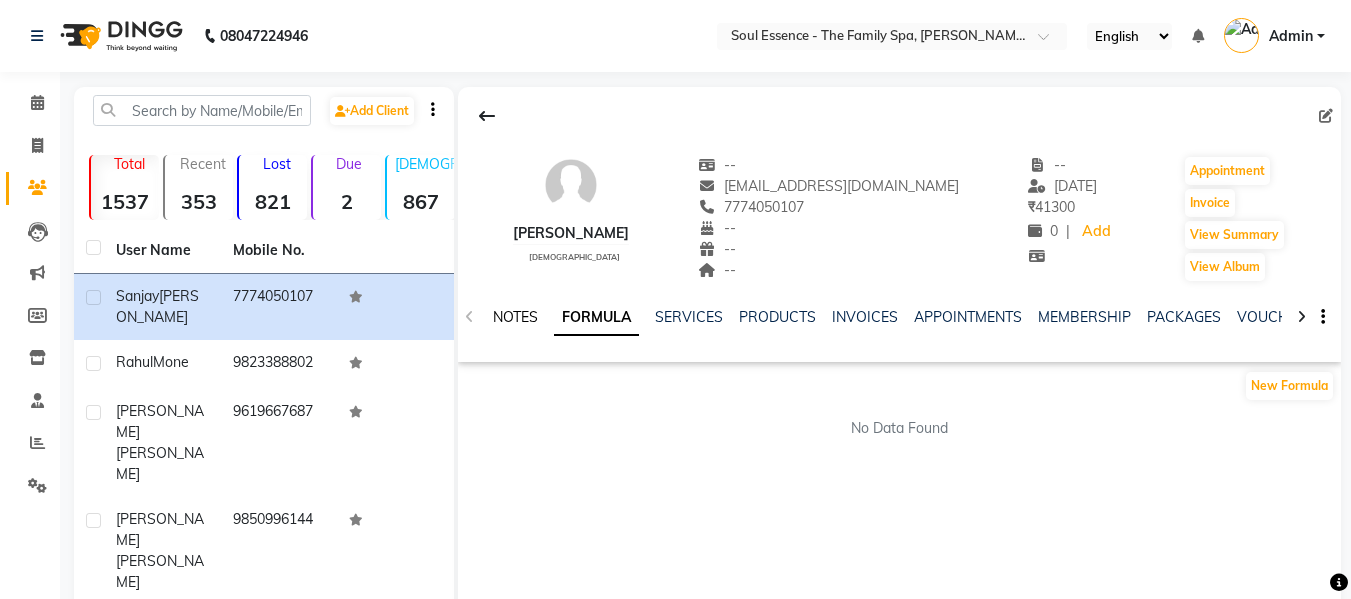 click on "NOTES" 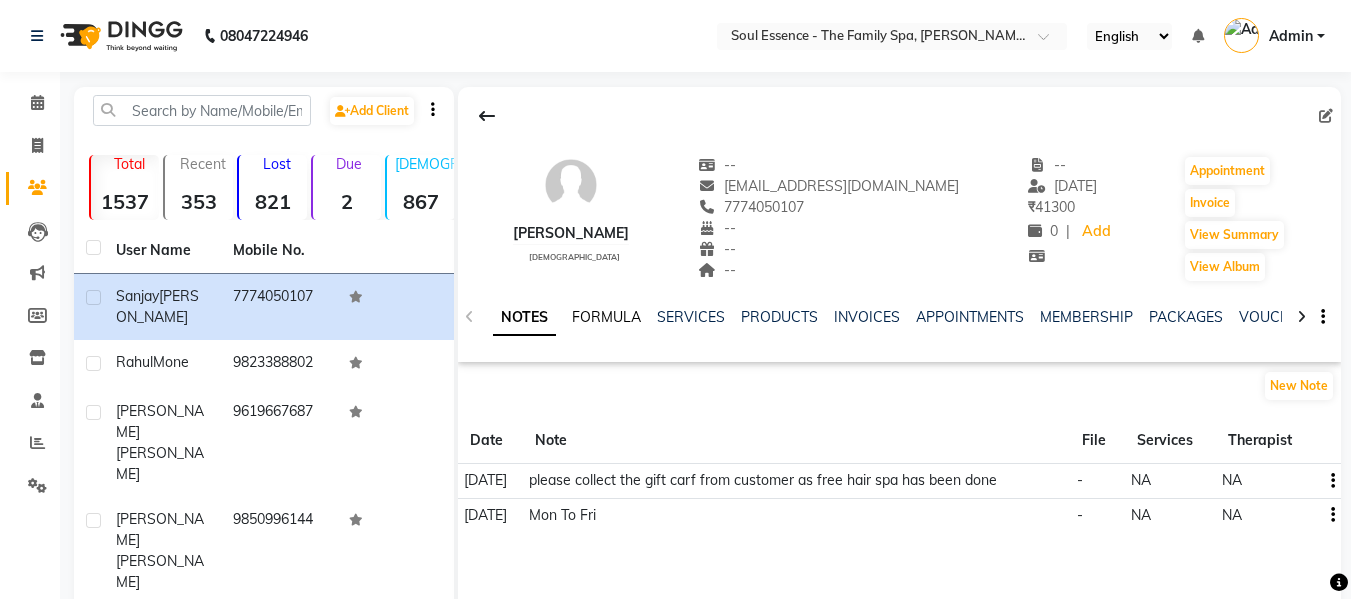 click on "FORMULA" 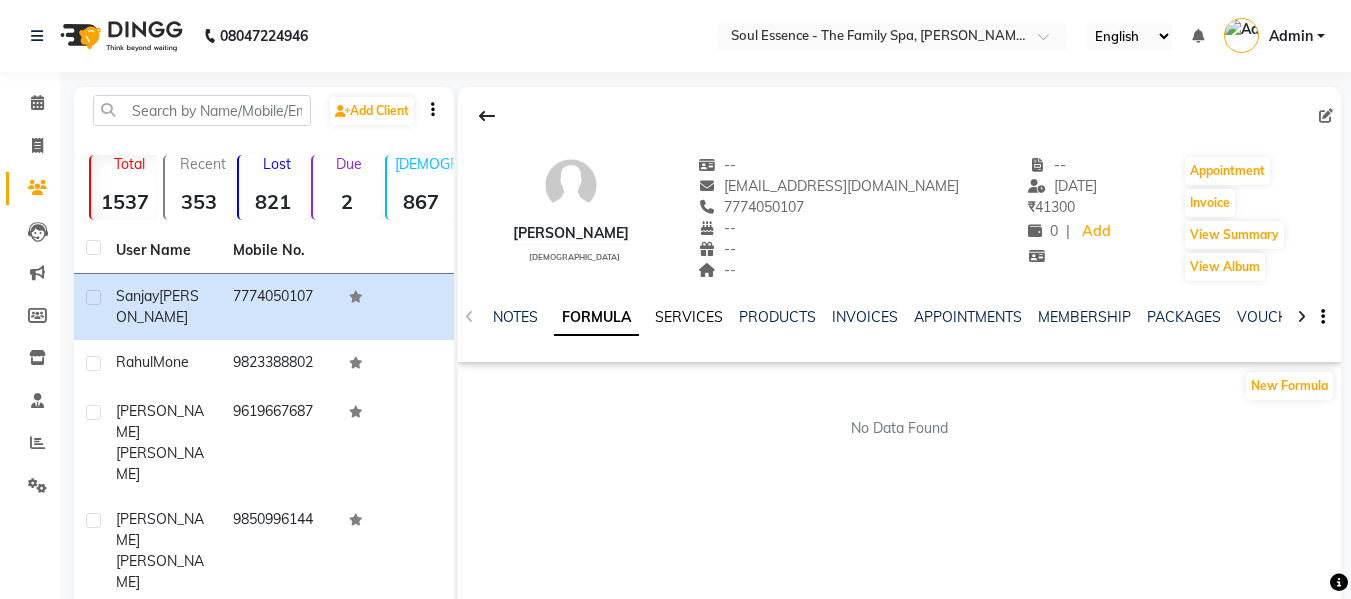 click on "SERVICES" 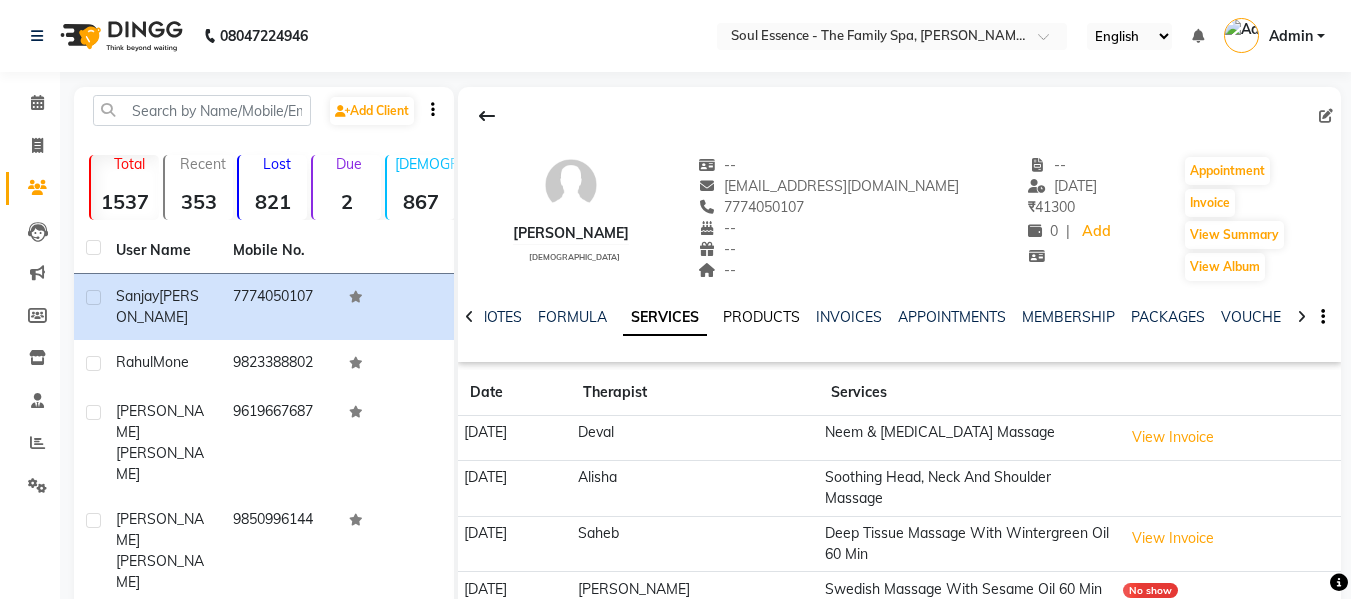 click on "PRODUCTS" 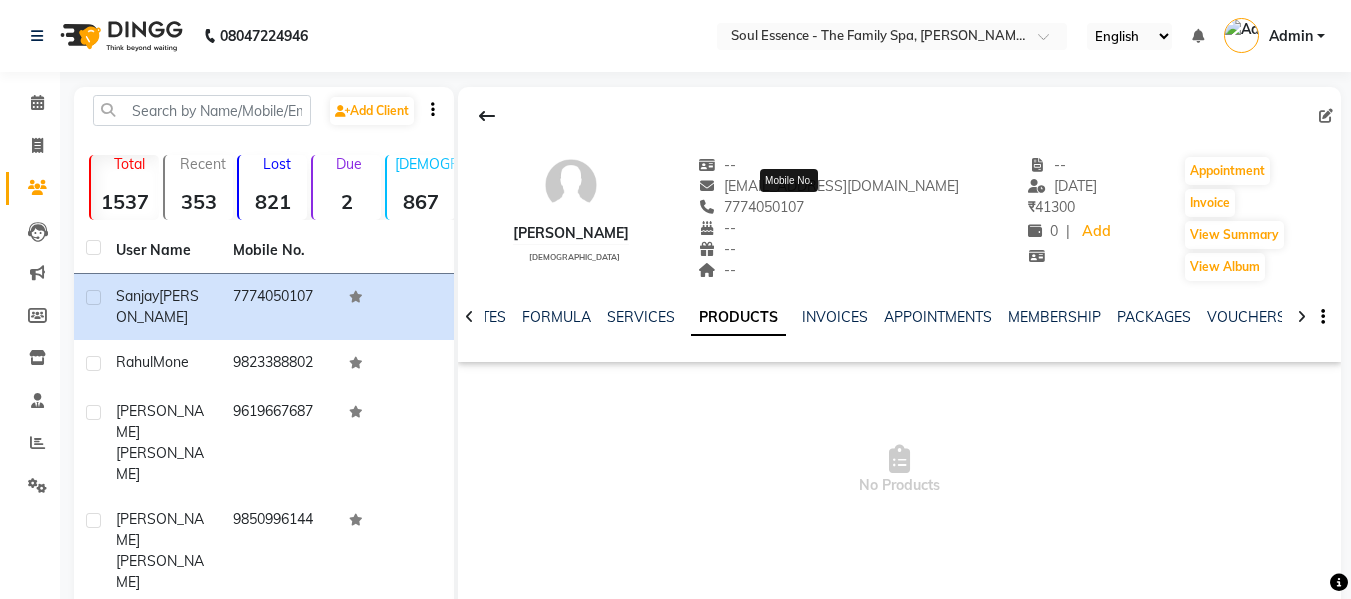 click on "7774050107" 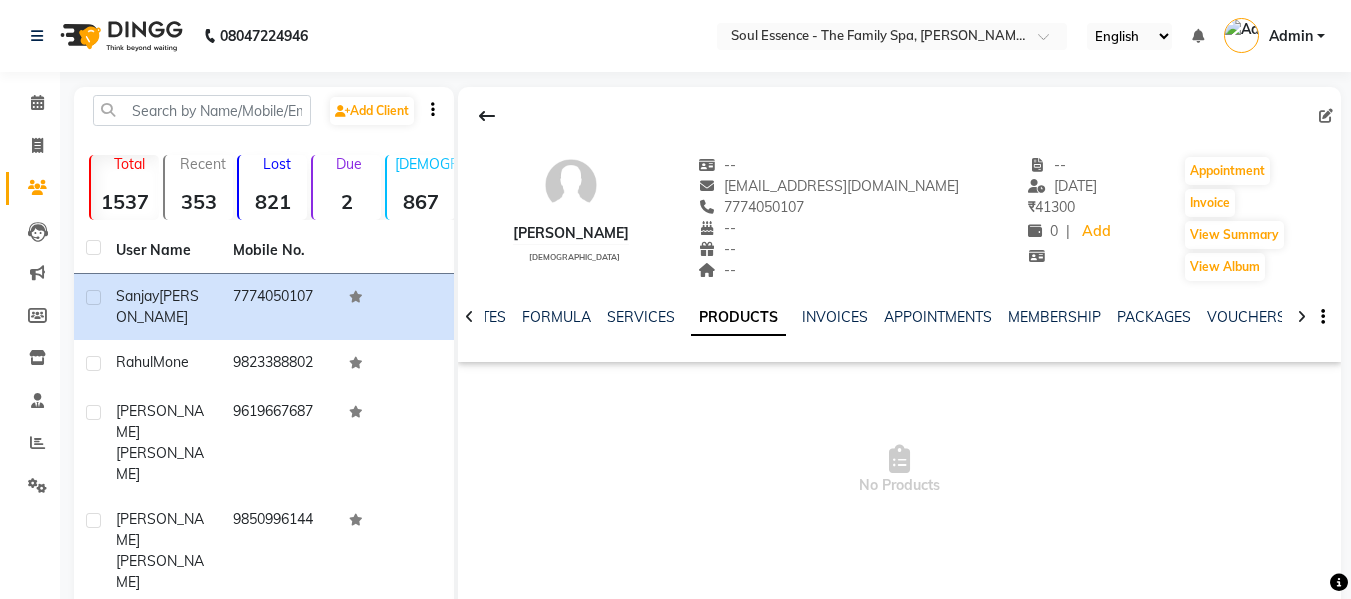 click on "7774050107" 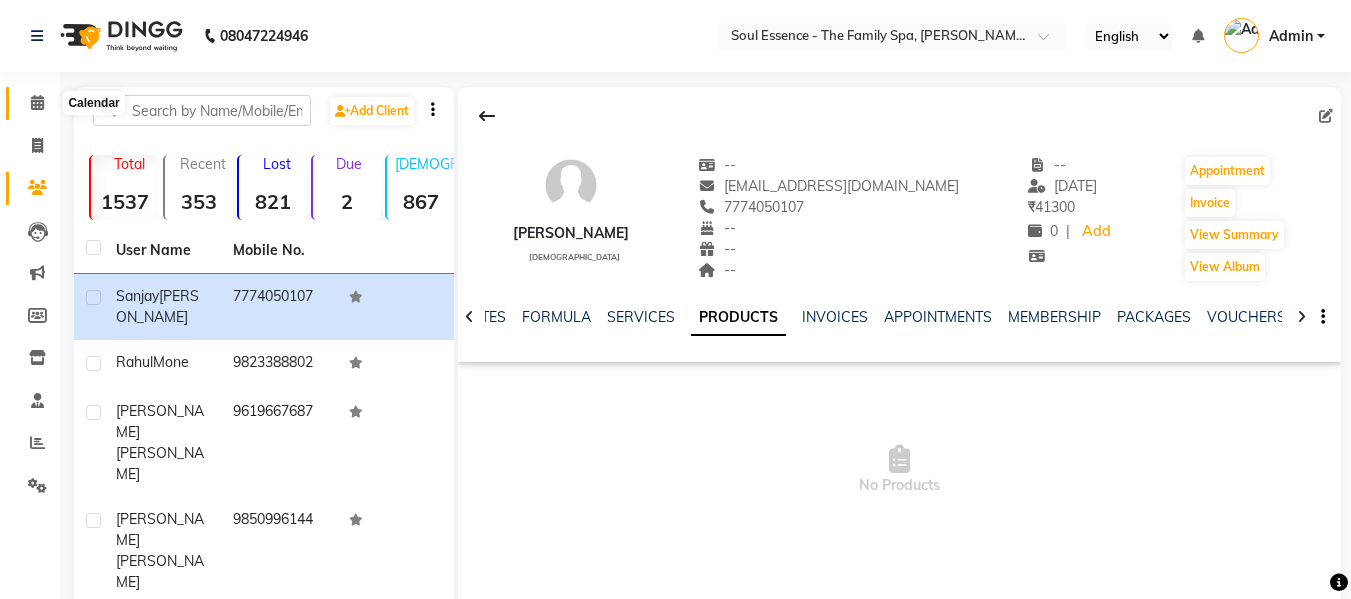 click 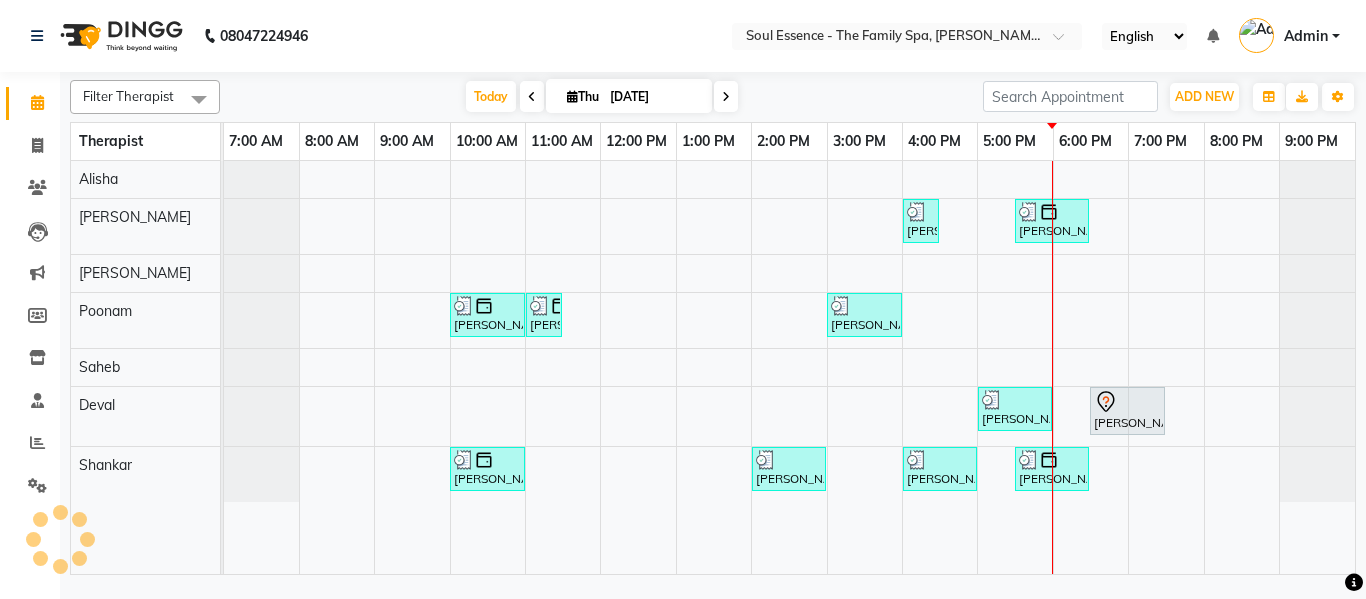 click on "[DATE]" at bounding box center [654, 97] 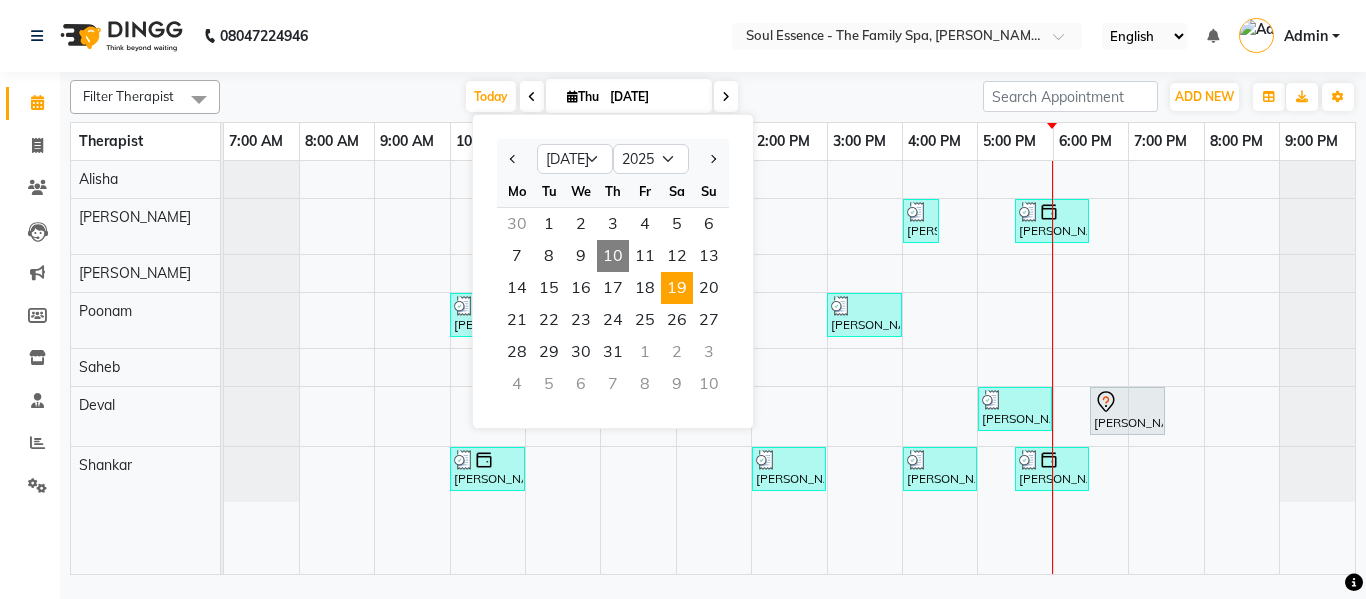 click on "19" at bounding box center [677, 288] 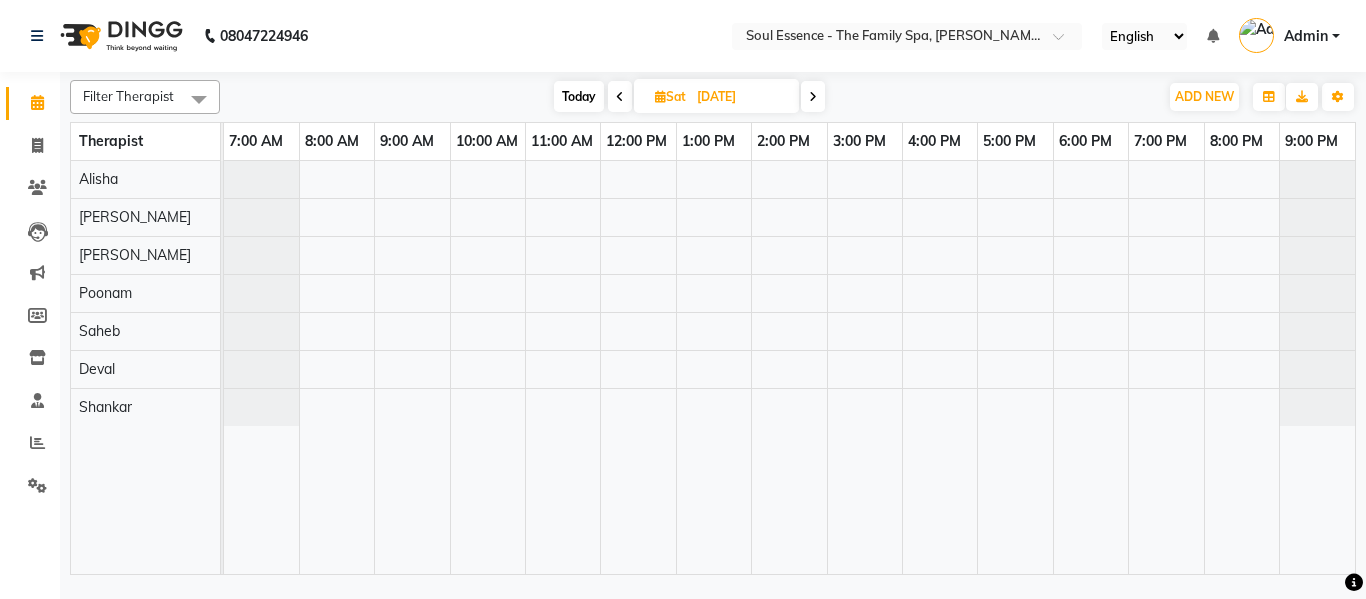 drag, startPoint x: 759, startPoint y: 119, endPoint x: 758, endPoint y: 93, distance: 26.019224 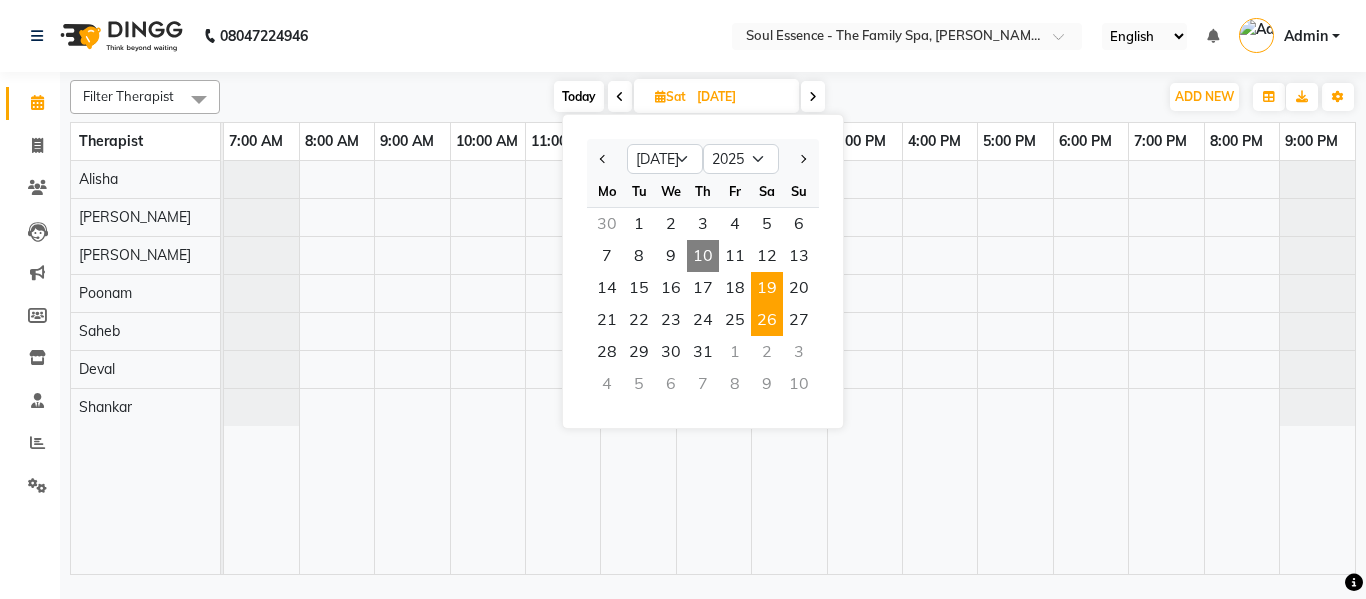 click on "26" at bounding box center [767, 320] 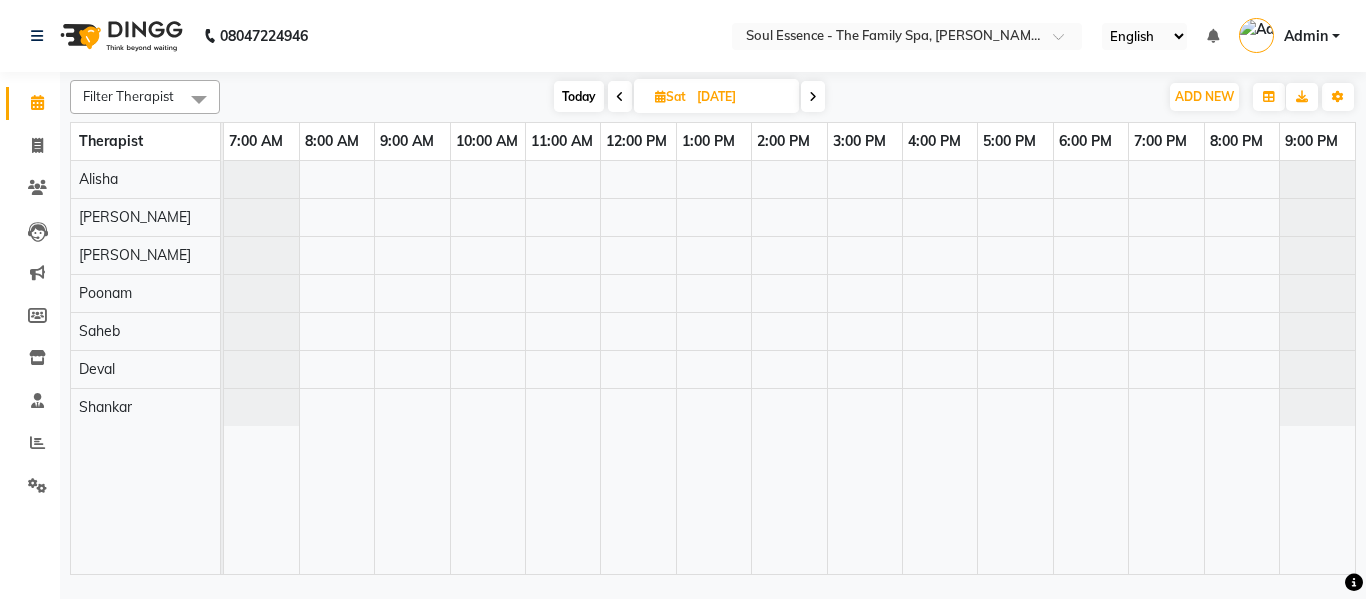 click on "[DATE]" at bounding box center (741, 97) 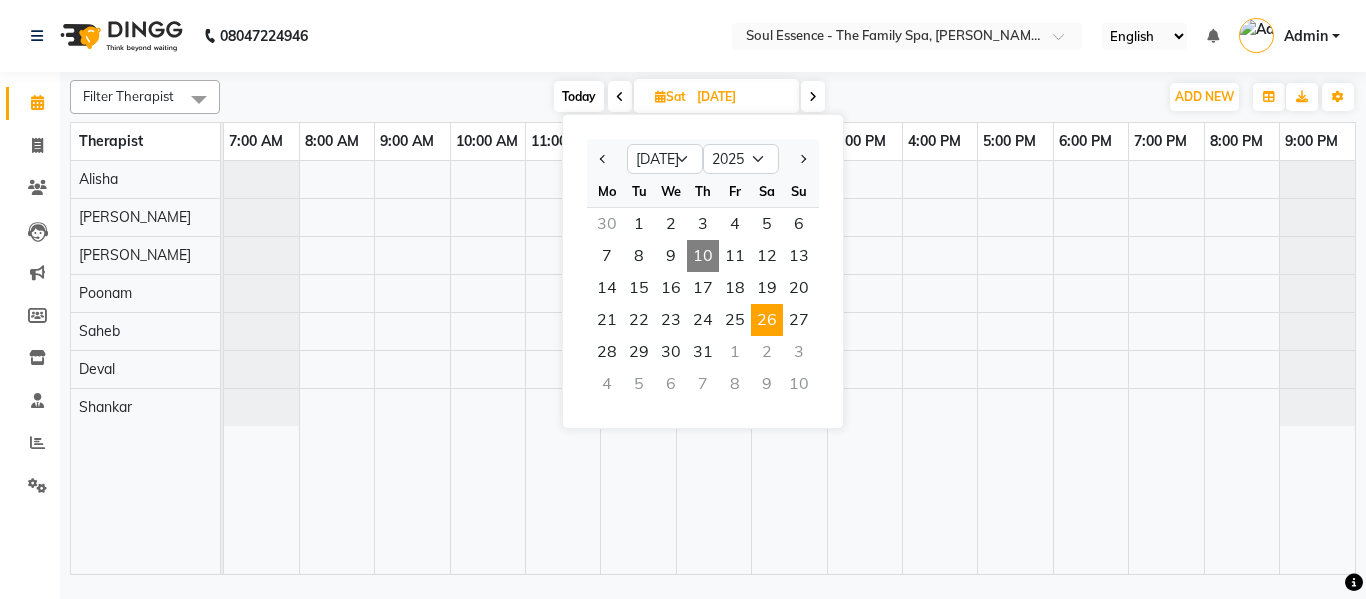 click on "08047224946 Select Location × Soul Essence - The Family Spa, [PERSON_NAME] Colony English ENGLISH Español العربية मराठी हिंदी ગુજરાતી தமிழ் 中文 Notifications nothing to show Admin Manage Profile Change Password Sign out  Version:3.15.3" 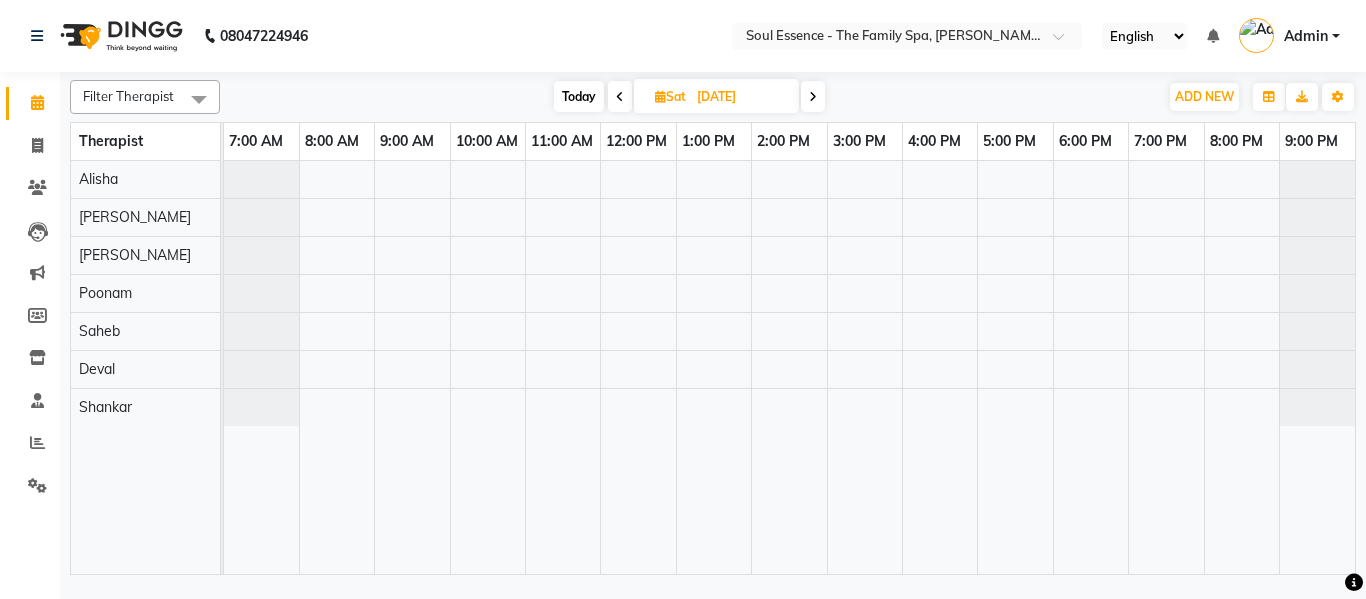 click on "[DATE]" at bounding box center (741, 97) 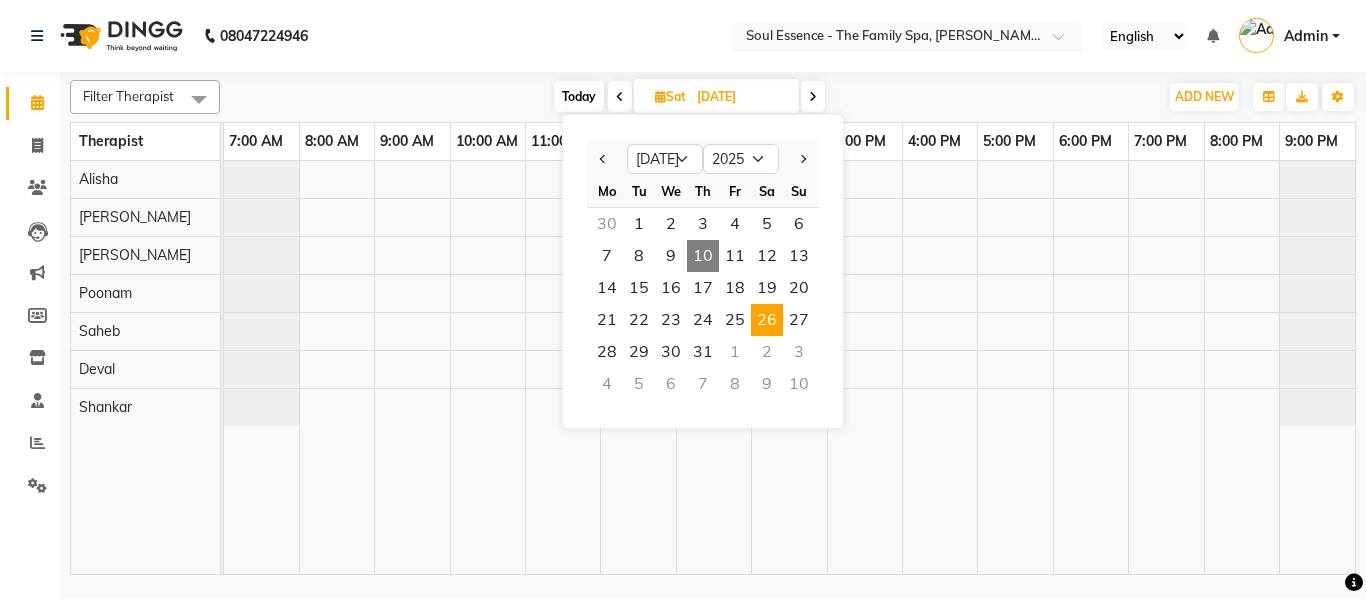 click at bounding box center (887, 38) 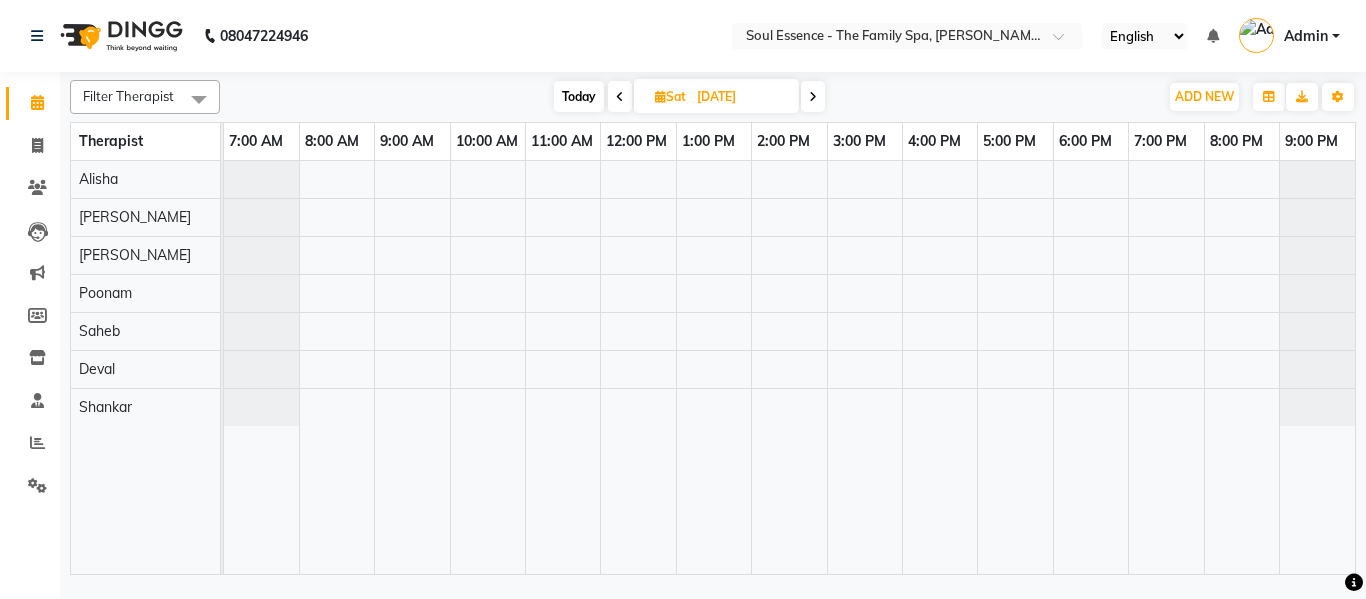 click on "[DATE]" at bounding box center (741, 97) 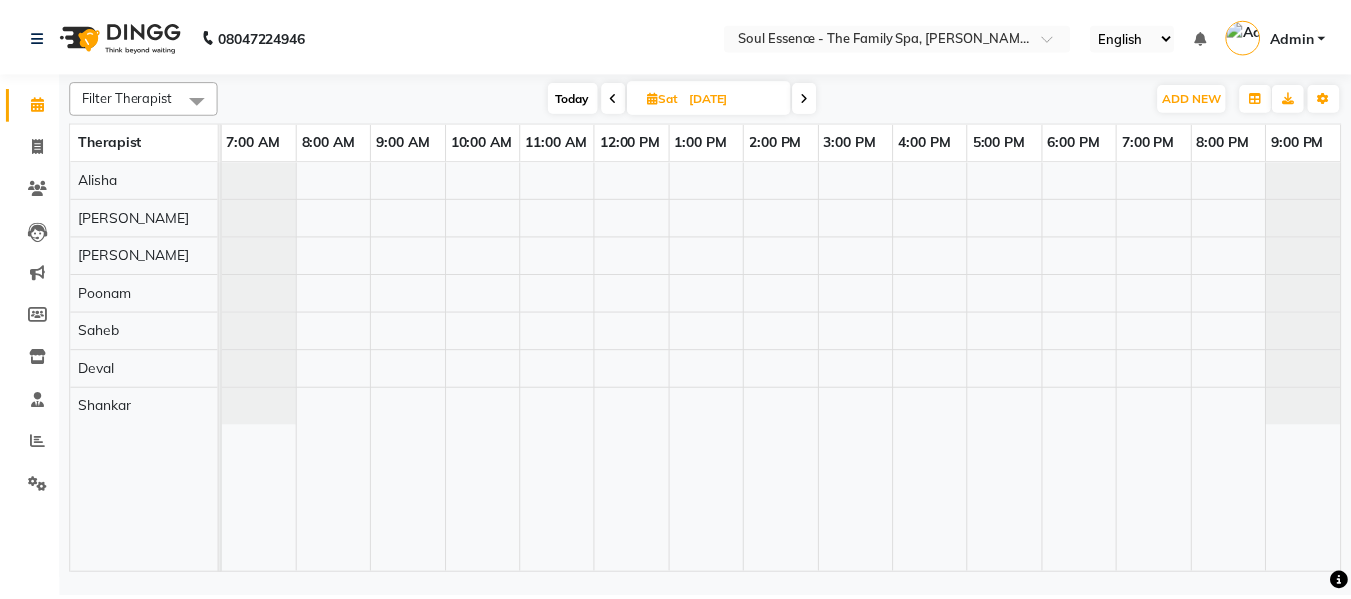scroll, scrollTop: 0, scrollLeft: 0, axis: both 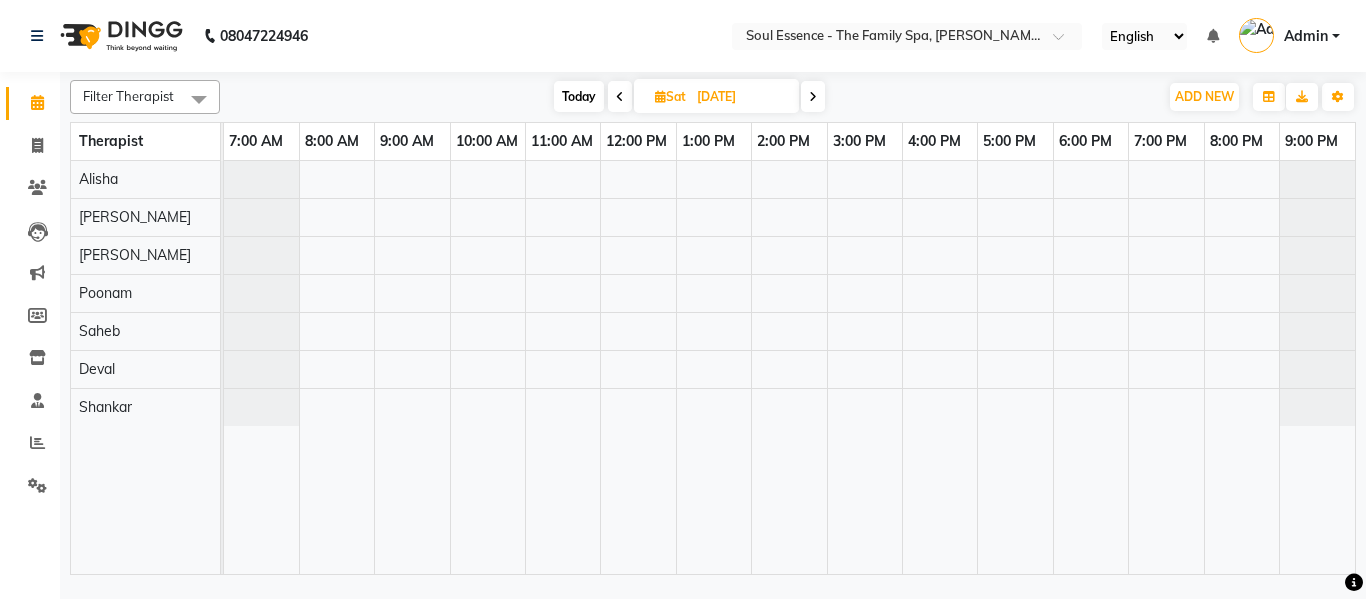 select on "7" 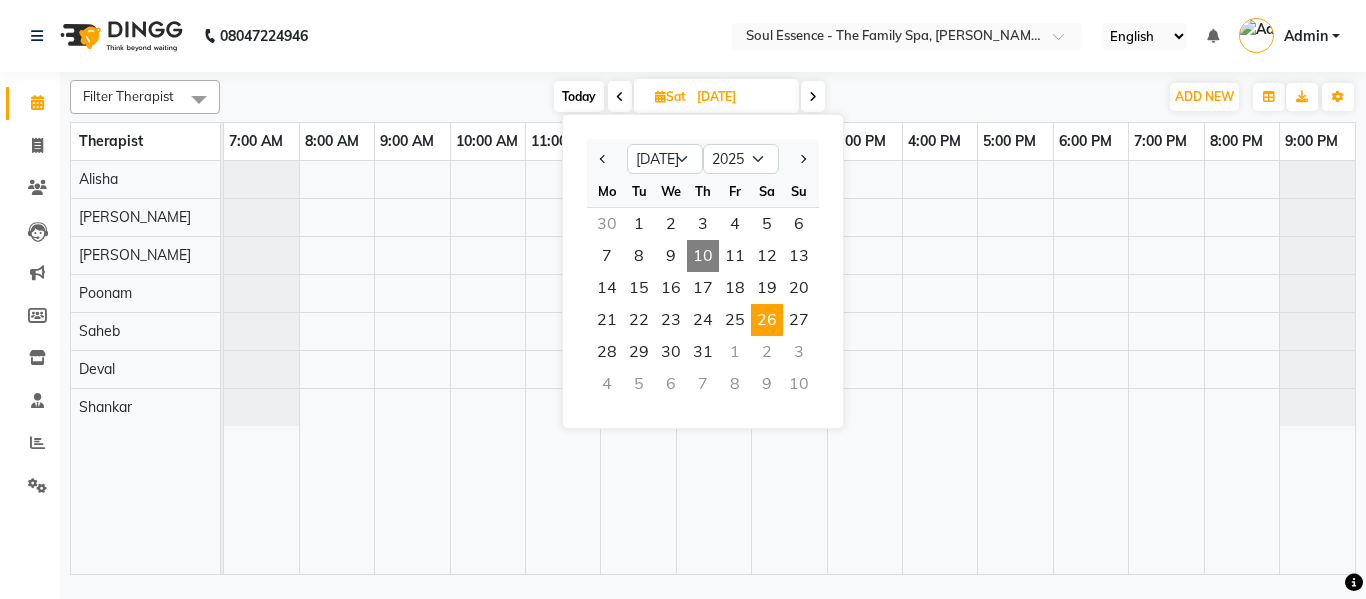 click on "08047224946 Select Location × Soul Essence - The Family Spa, [PERSON_NAME] Colony English ENGLISH Español العربية मराठी हिंदी ગુજરાતી தமிழ் 中文 Notifications nothing to show Admin Manage Profile Change Password Sign out  Version:3.15.3" 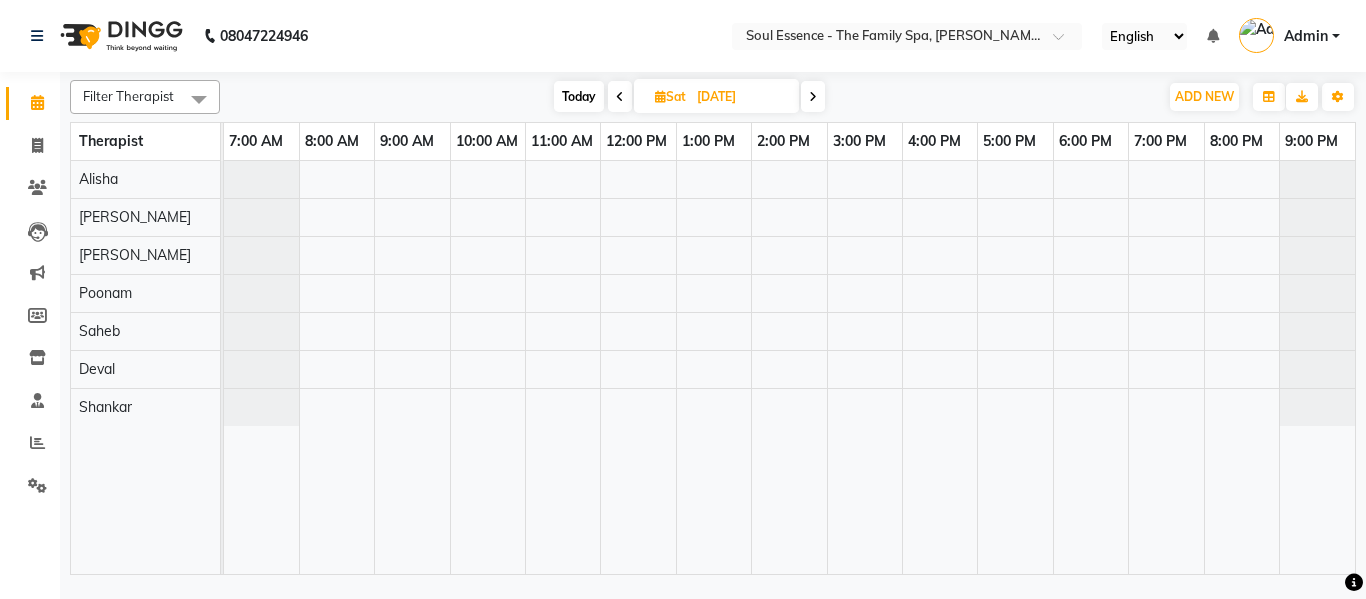 click on "Today" at bounding box center [579, 96] 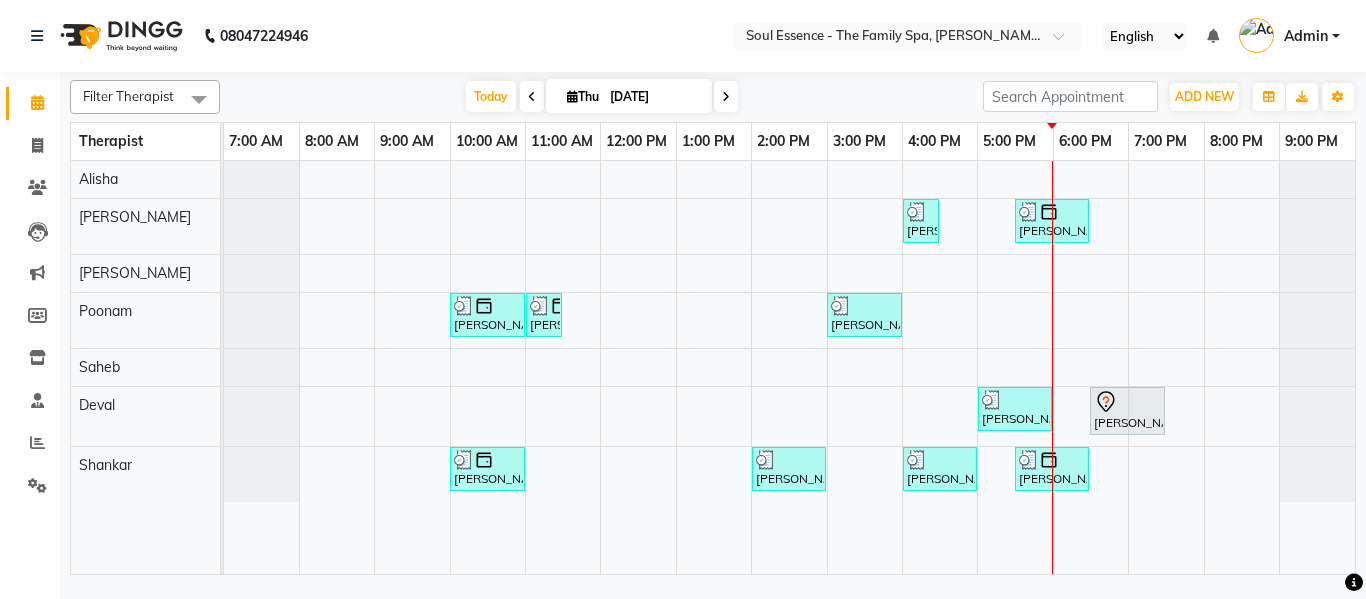 click on "[DATE]" at bounding box center (654, 97) 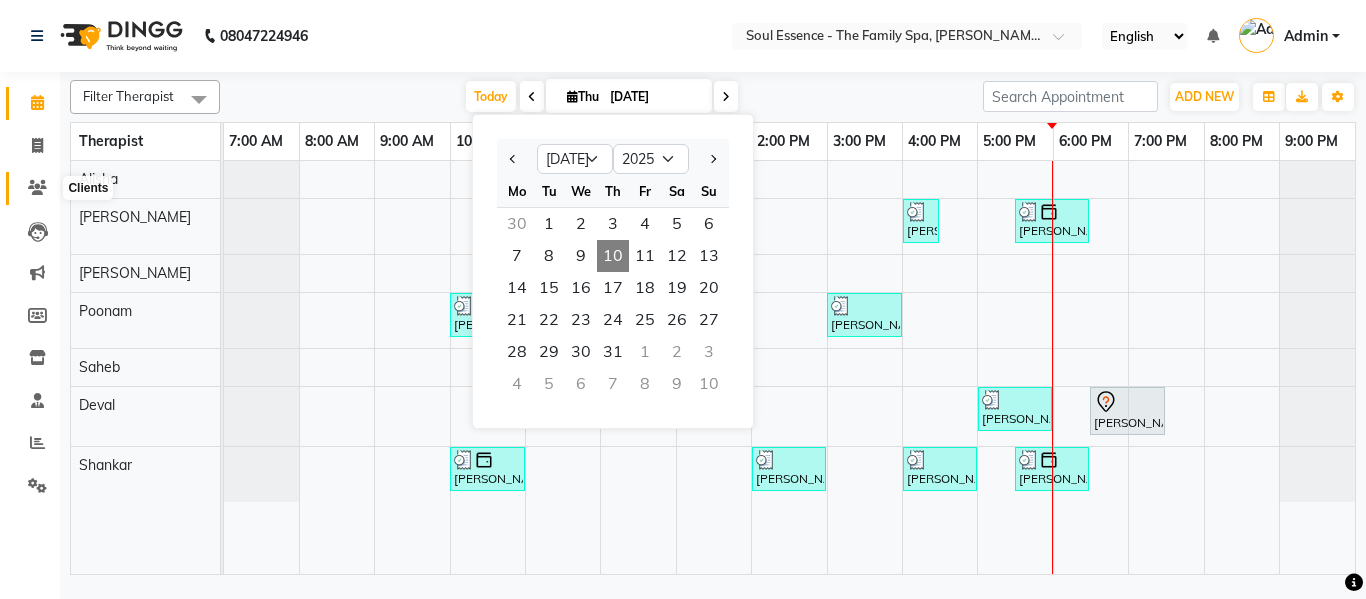 click 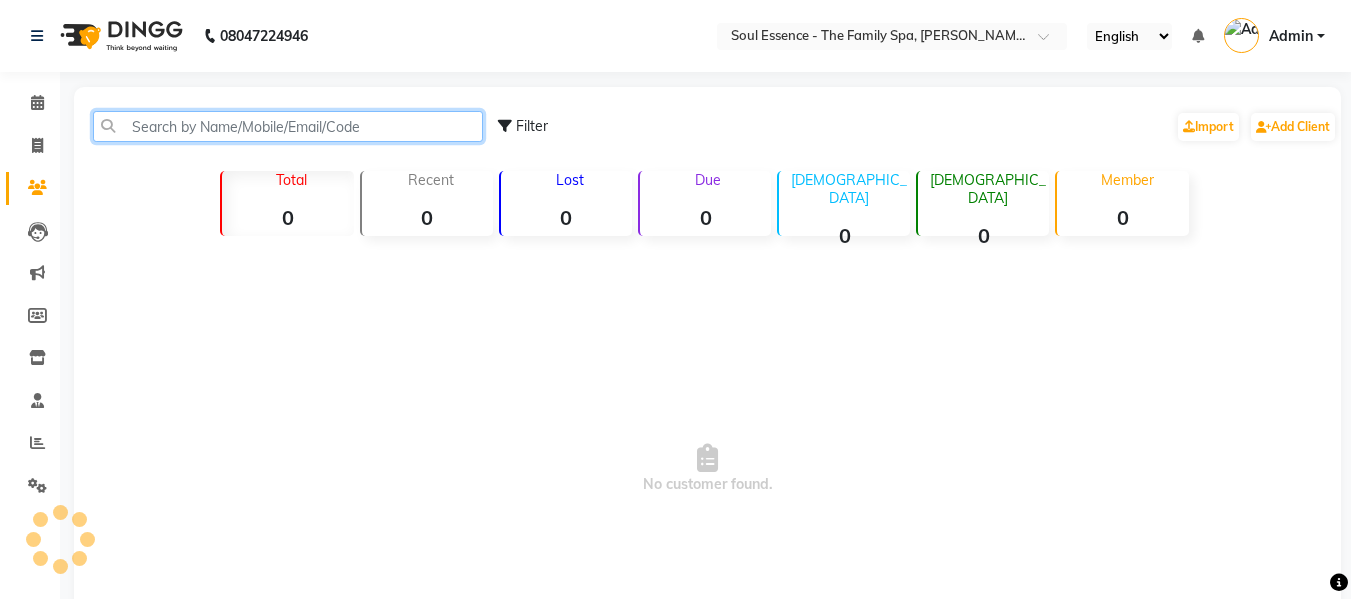 click 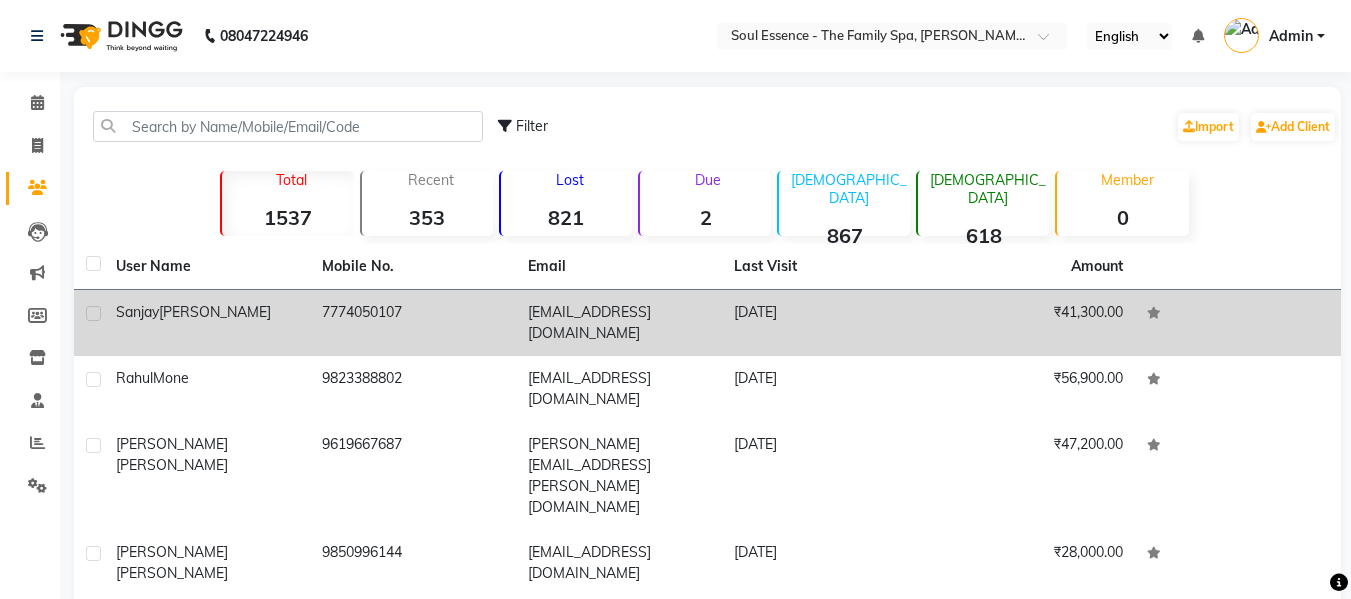 click on "7774050107" 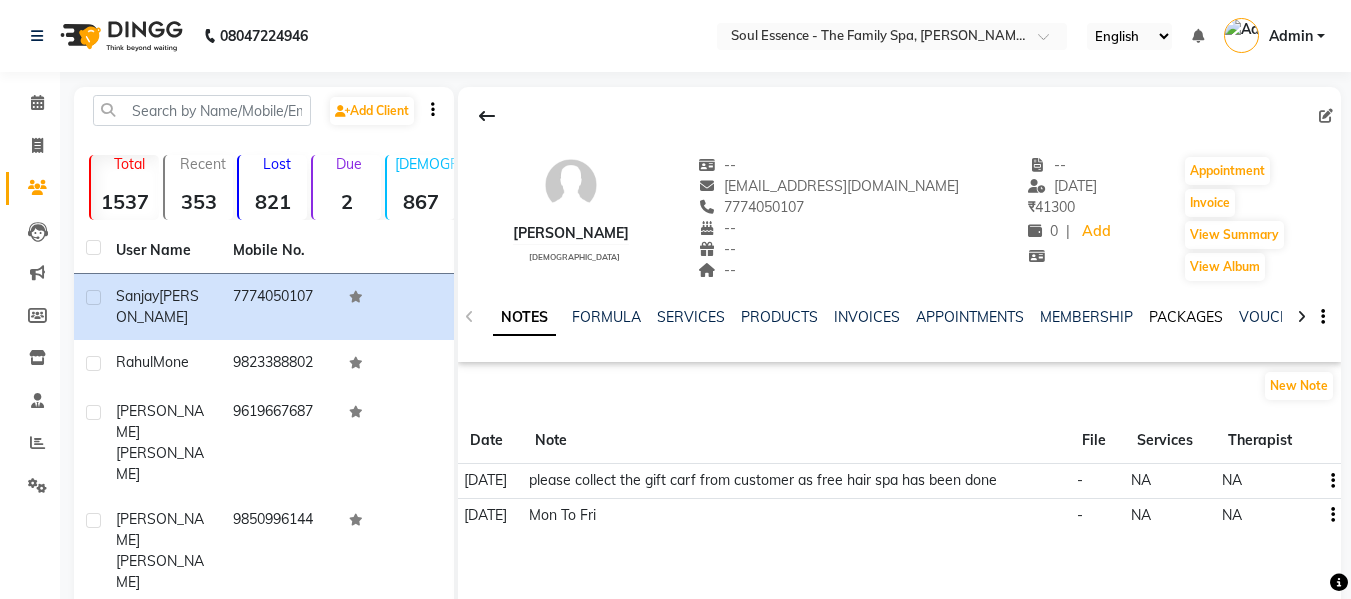 click on "PACKAGES" 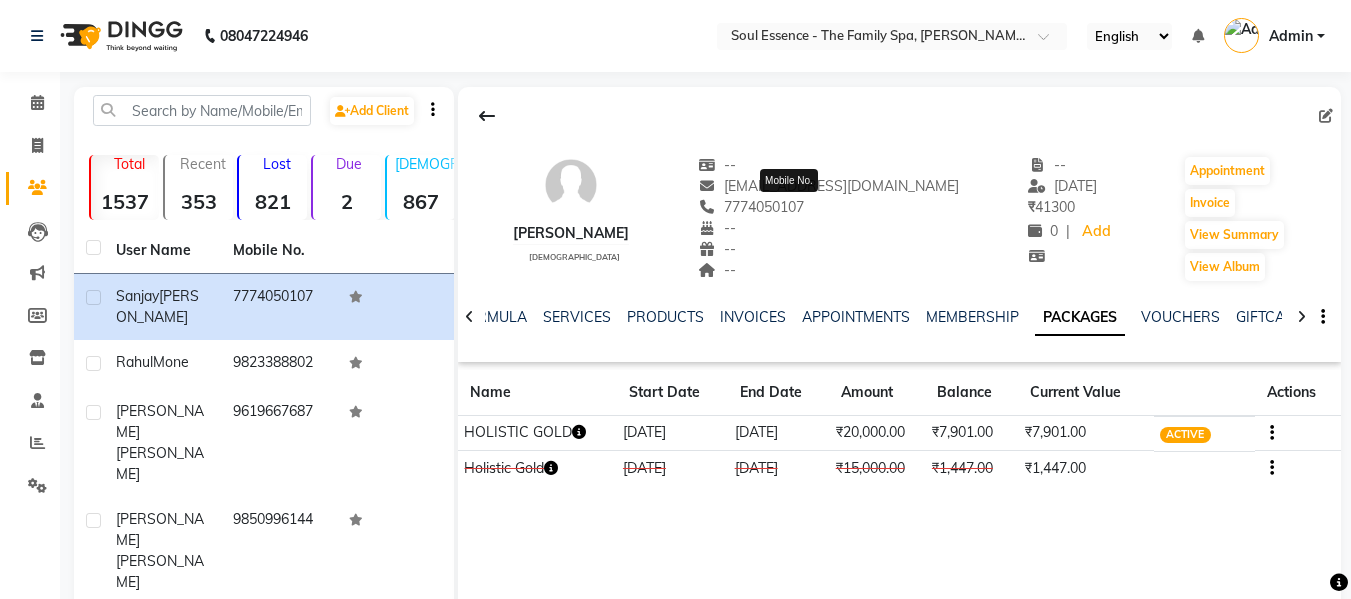 click on "7774050107" 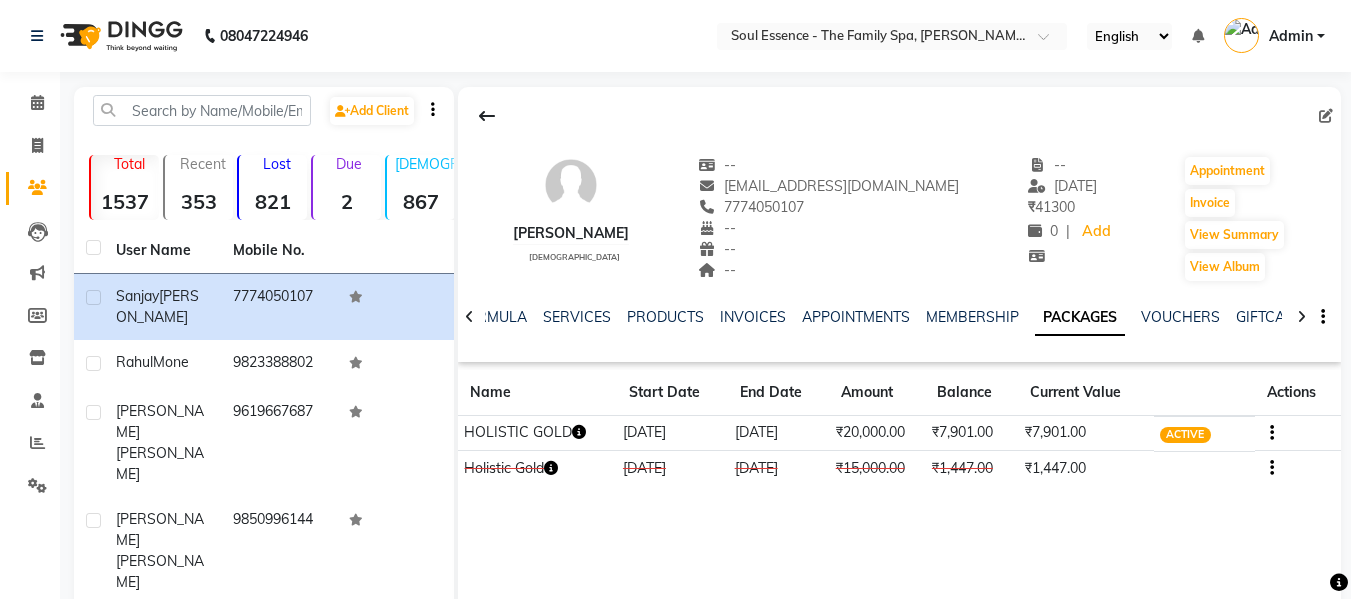 click on "7774050107" 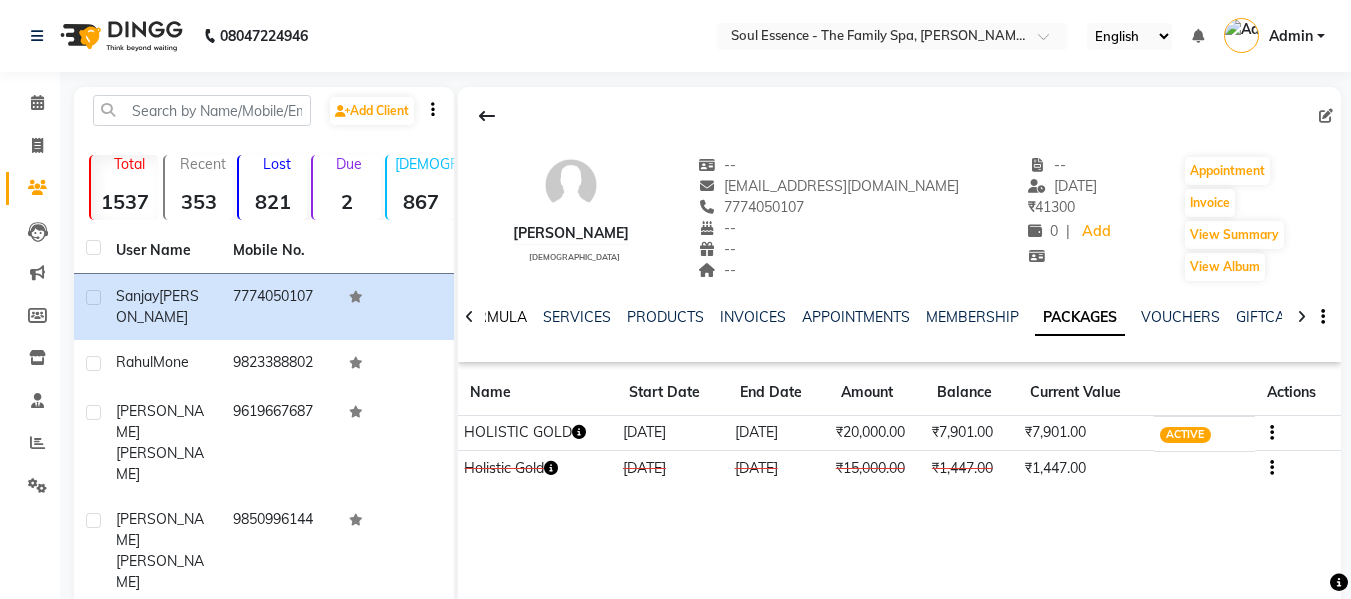 click on "FORMULA" 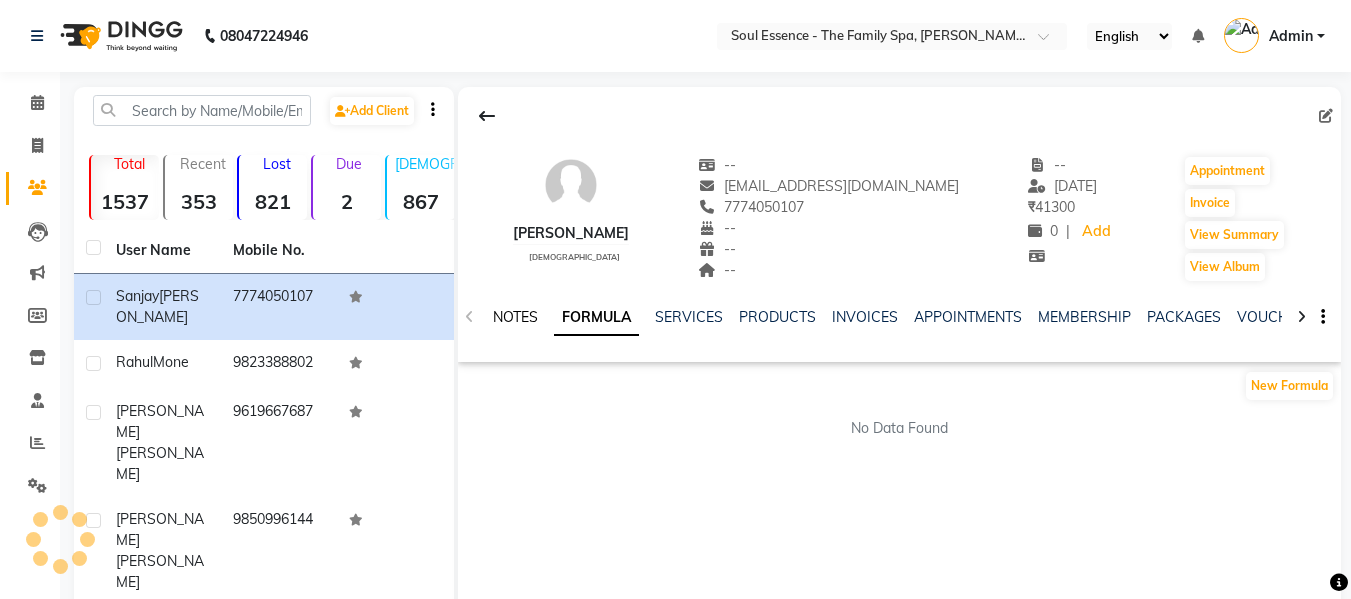 click on "NOTES" 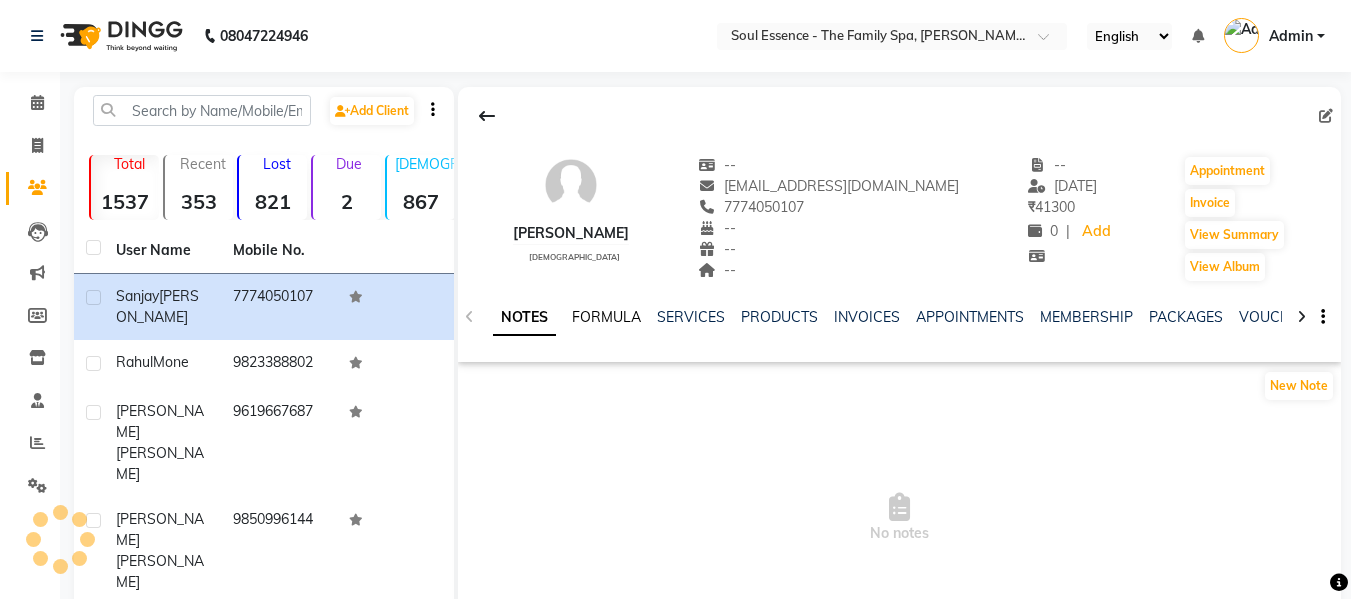 click on "FORMULA" 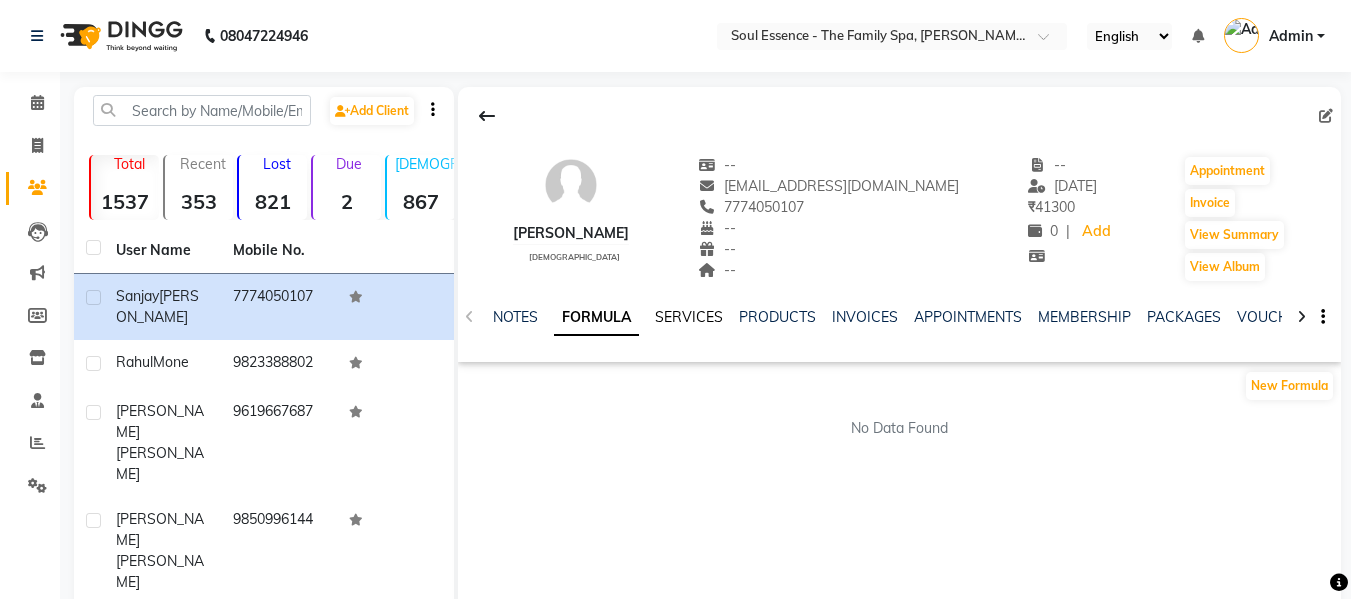 click on "SERVICES" 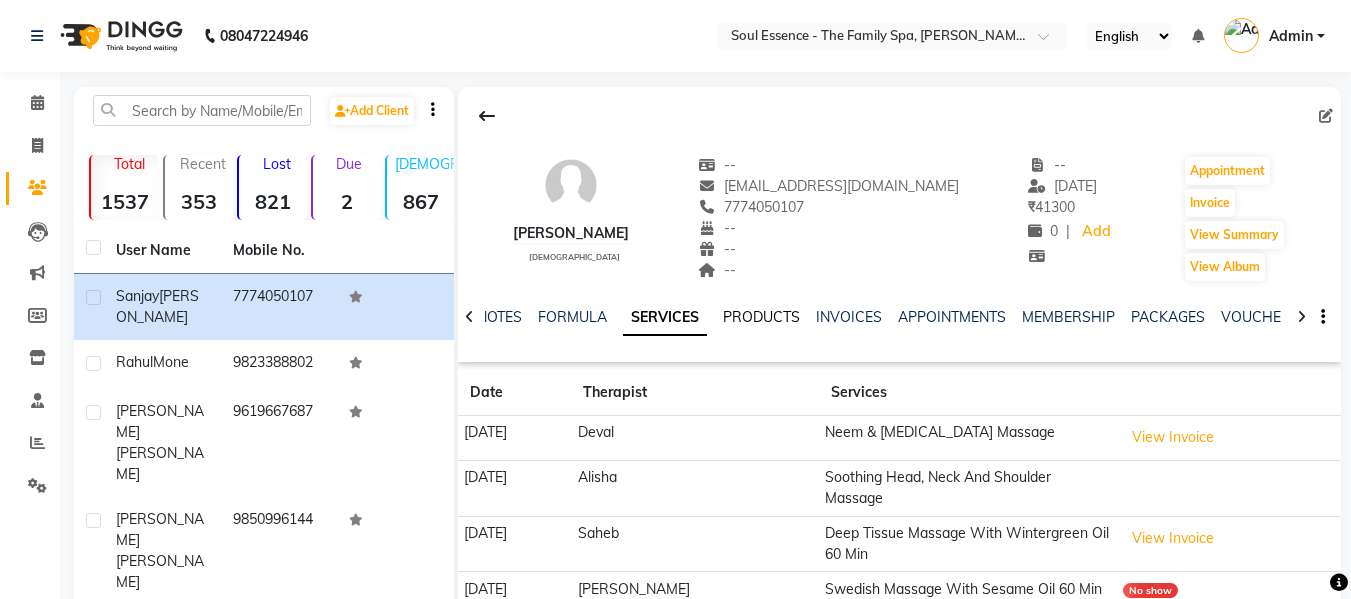 click on "PRODUCTS" 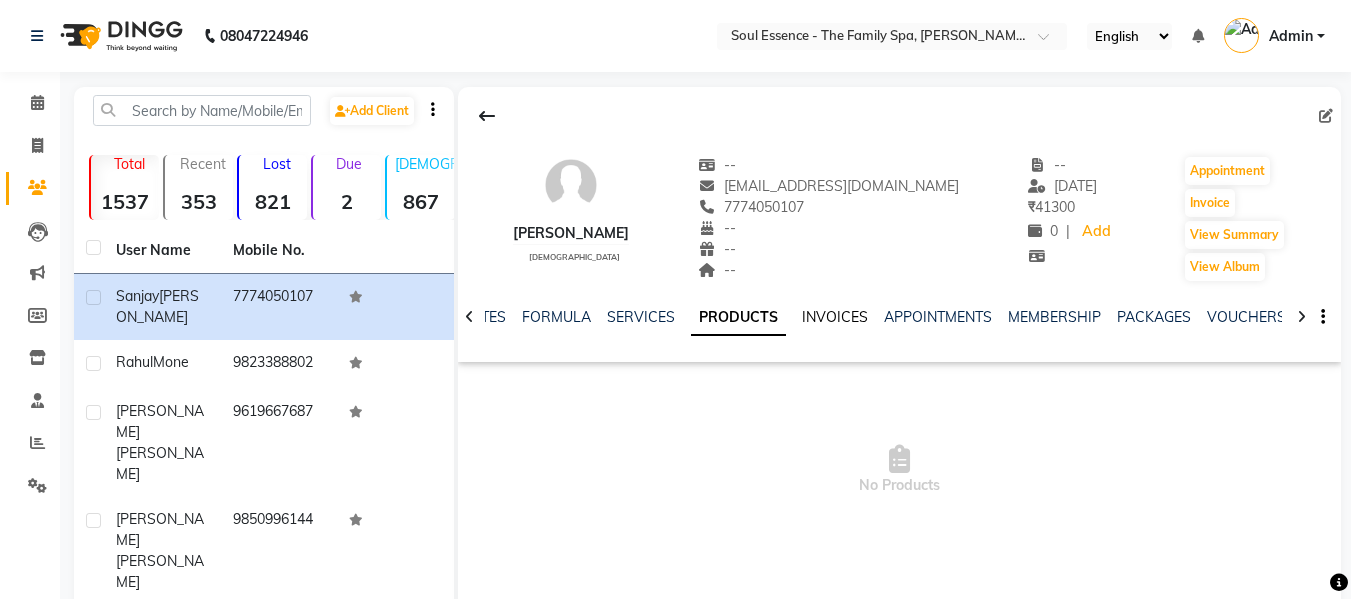 click on "INVOICES" 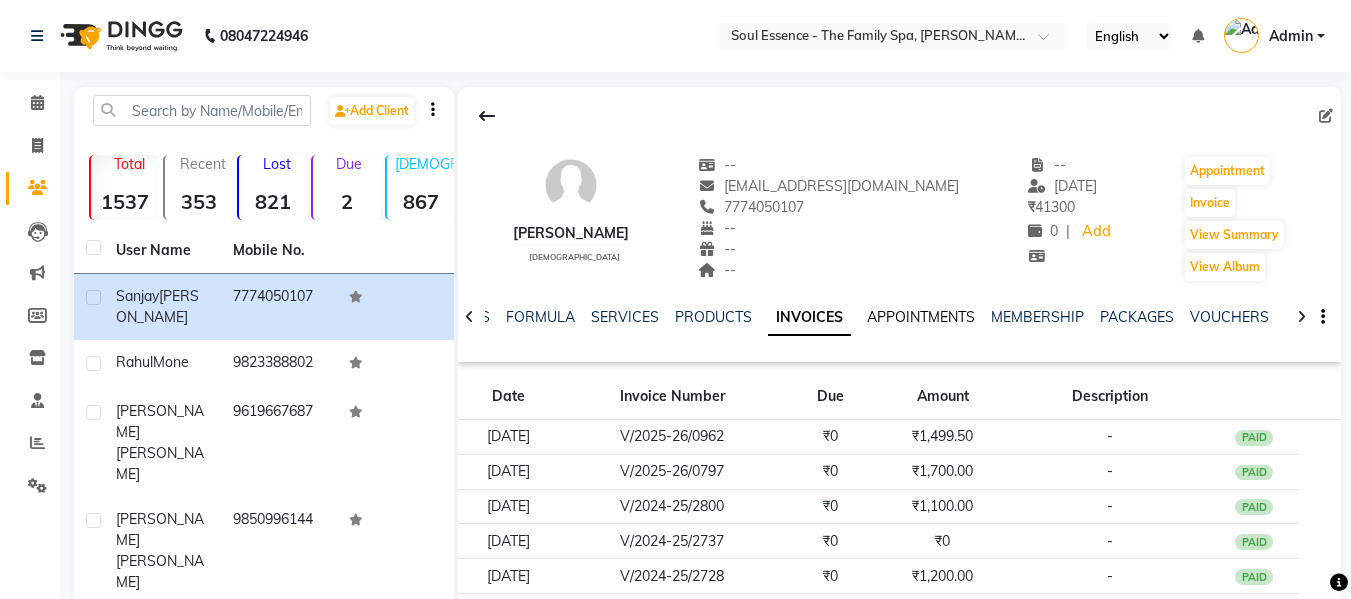 click on "APPOINTMENTS" 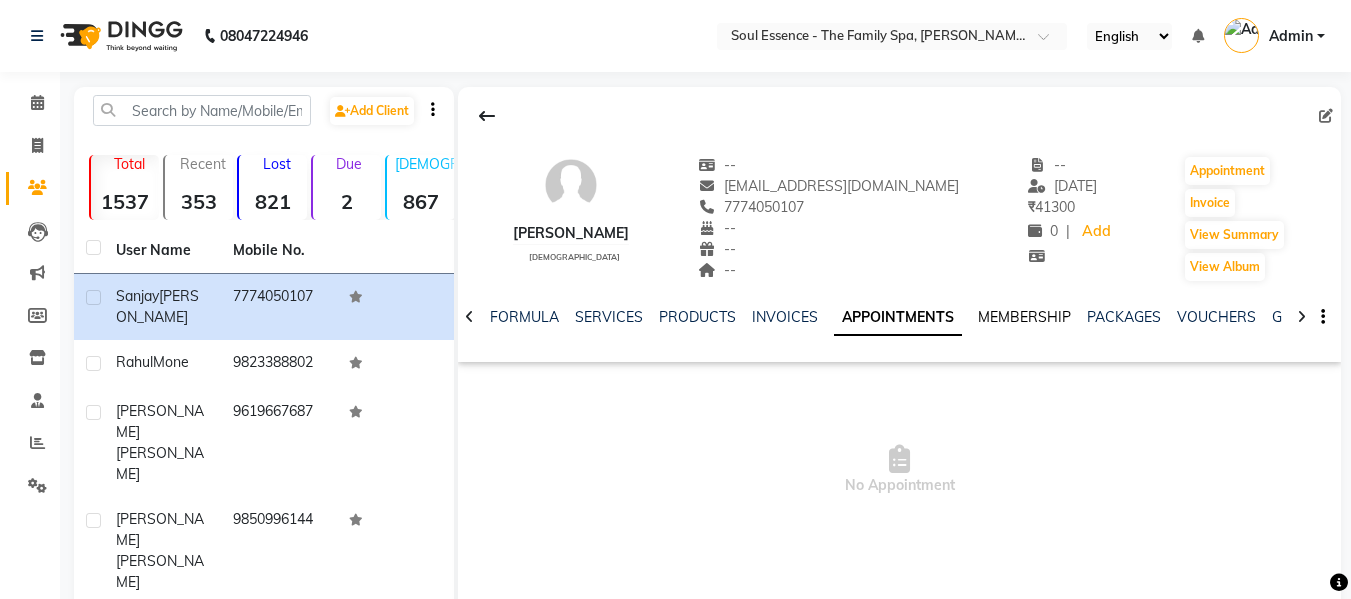 click on "MEMBERSHIP" 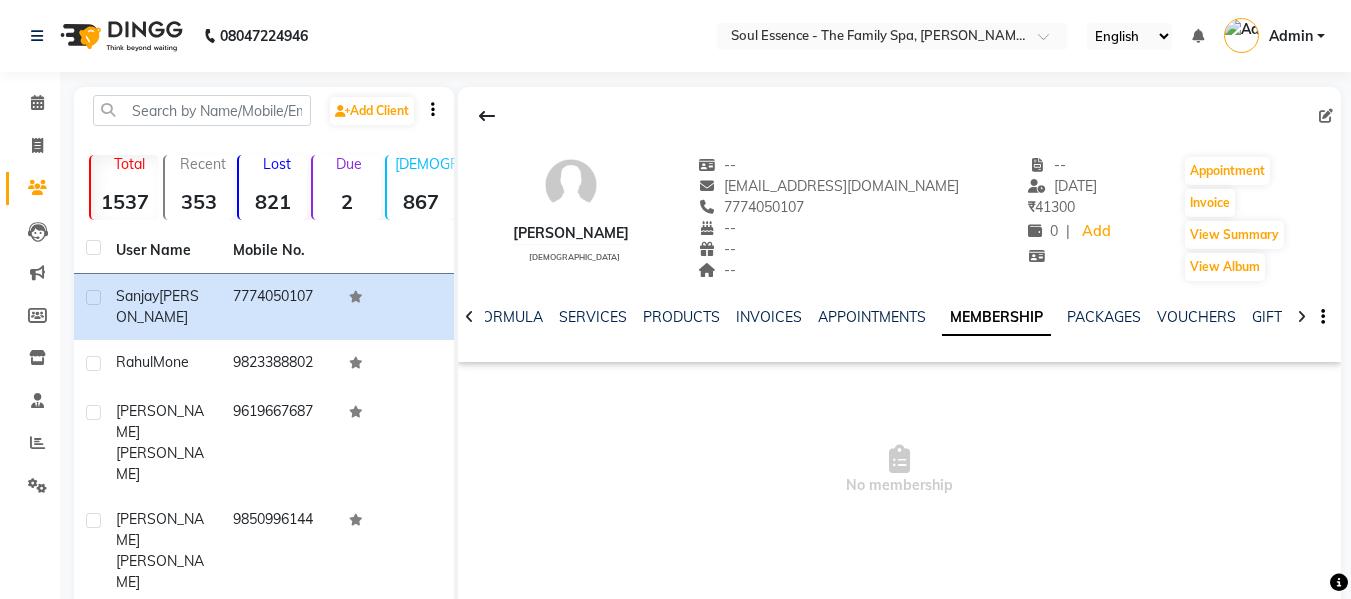 click on "NOTES FORMULA SERVICES PRODUCTS INVOICES APPOINTMENTS MEMBERSHIP PACKAGES VOUCHERS GIFTCARDS POINTS FORMS FAMILY CARDS WALLET" 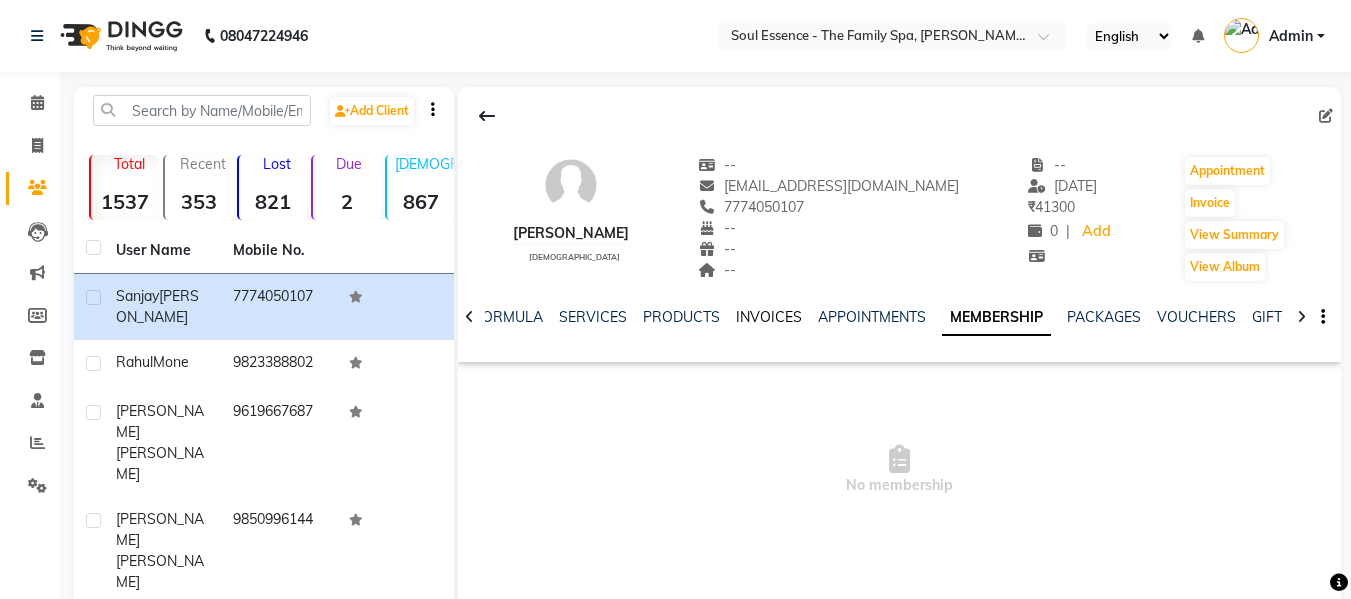click on "INVOICES" 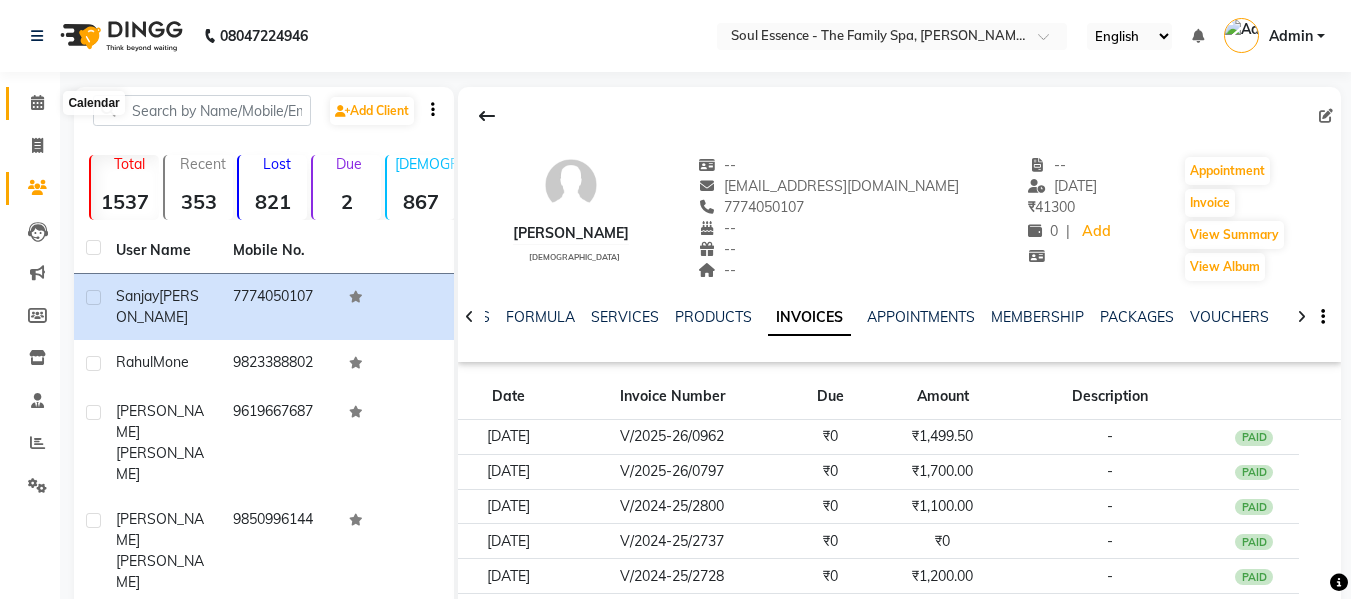 click 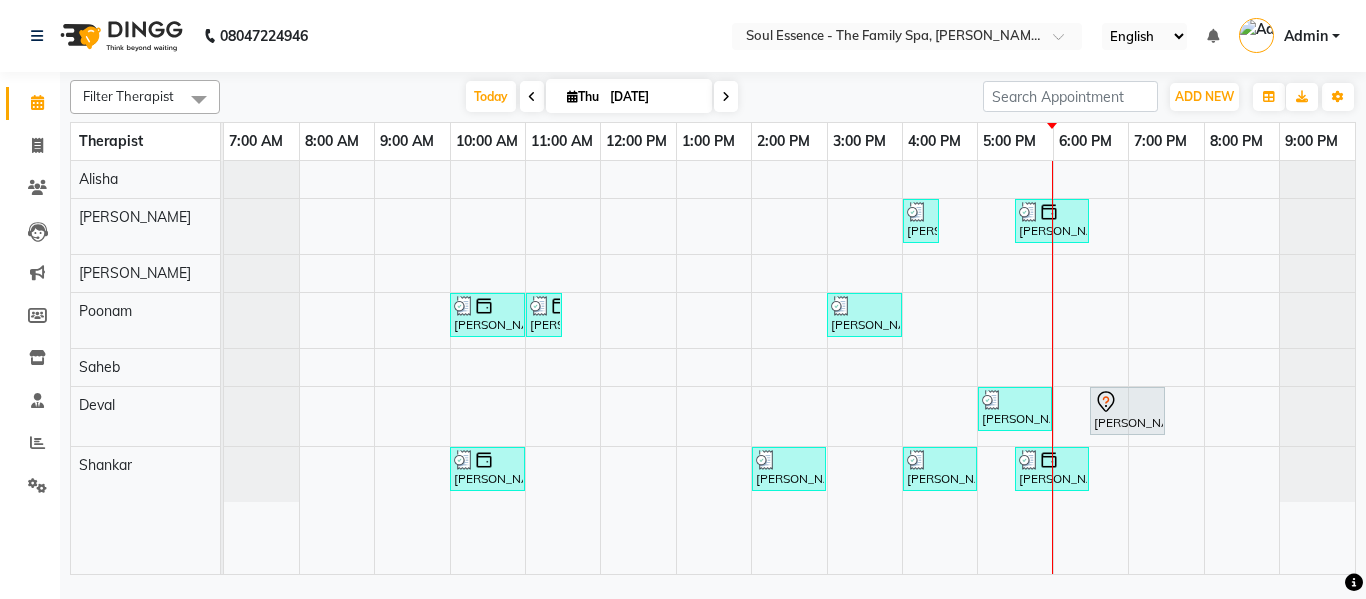 click on "Thu 10-07-2025" at bounding box center [629, 96] 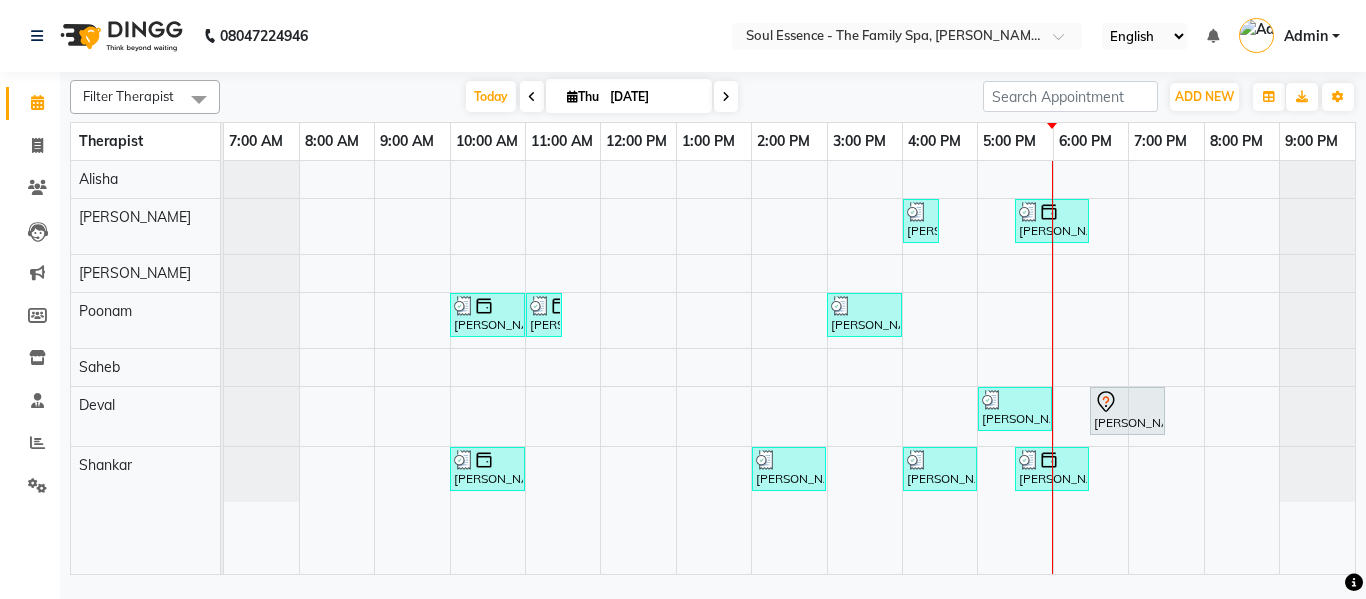 select on "7" 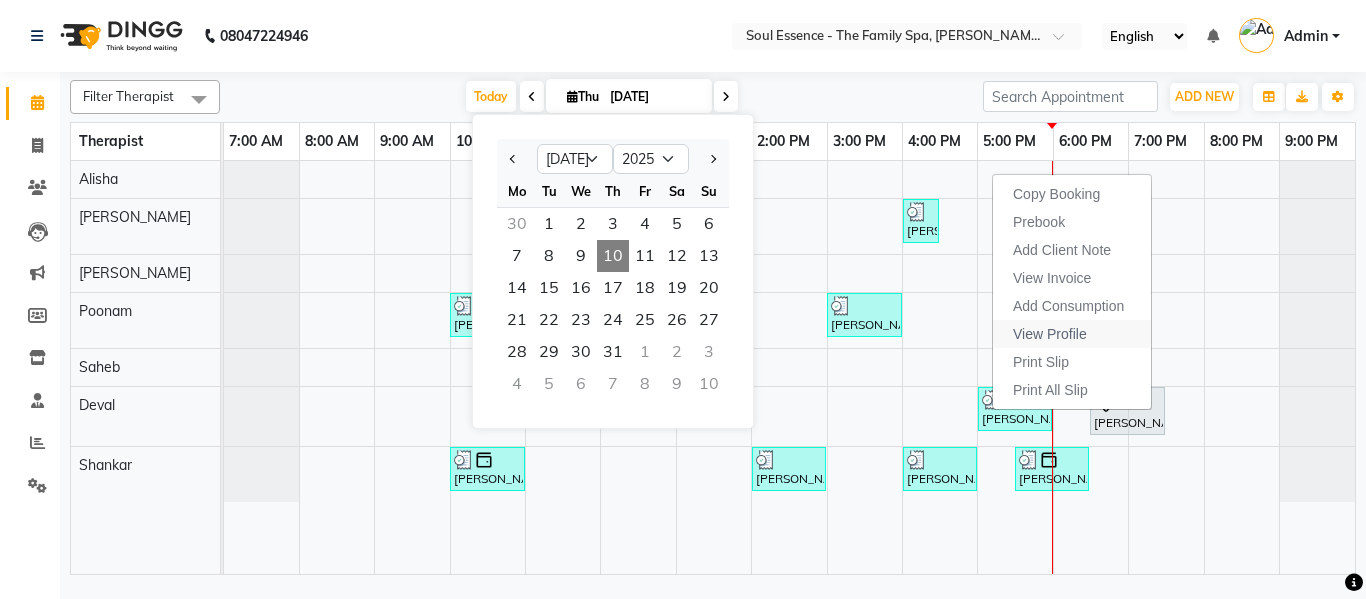 click on "View Profile" at bounding box center (1050, 334) 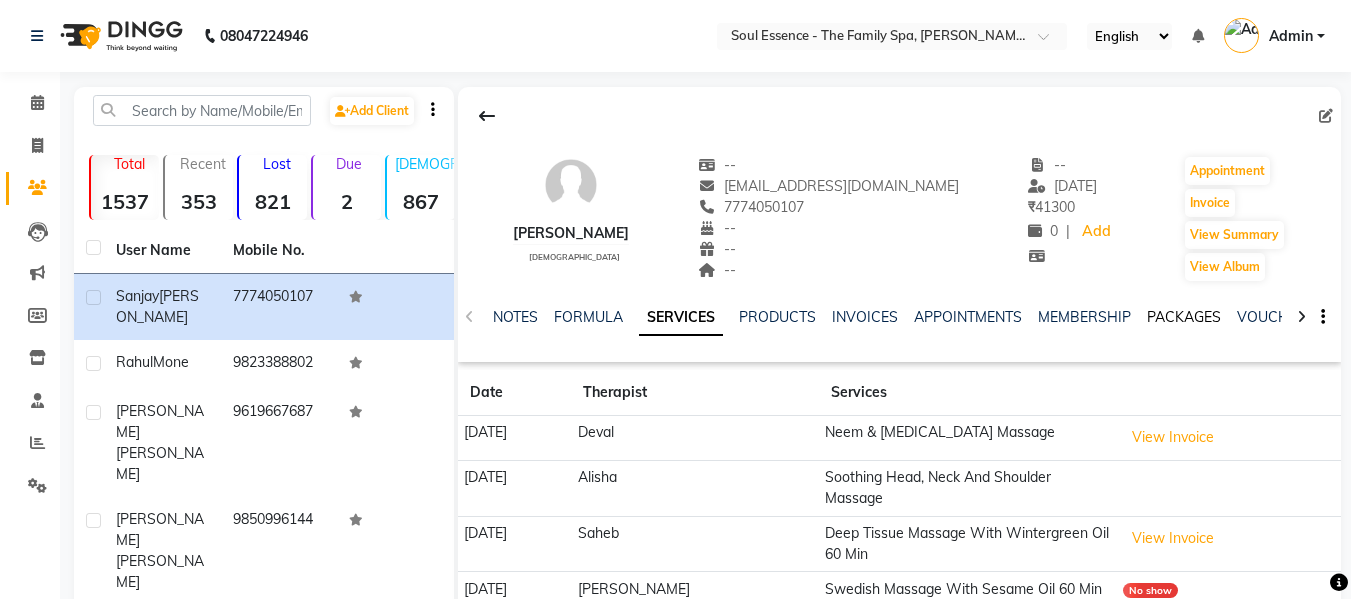 click on "PACKAGES" 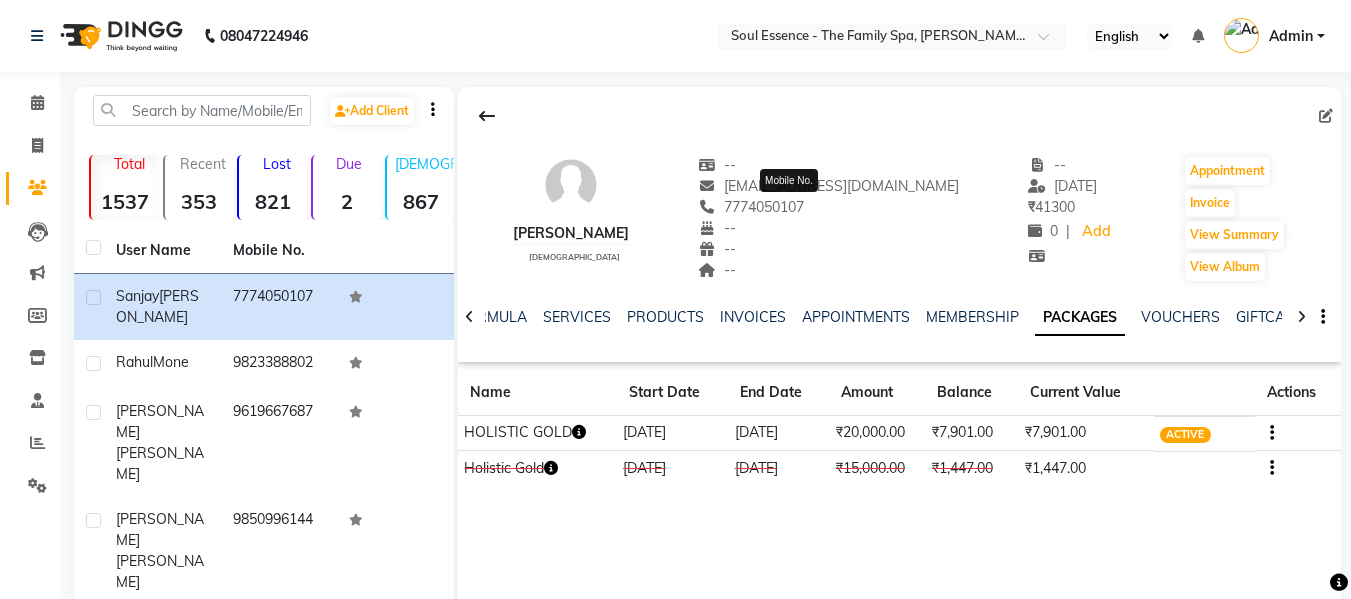 click on "7774050107" 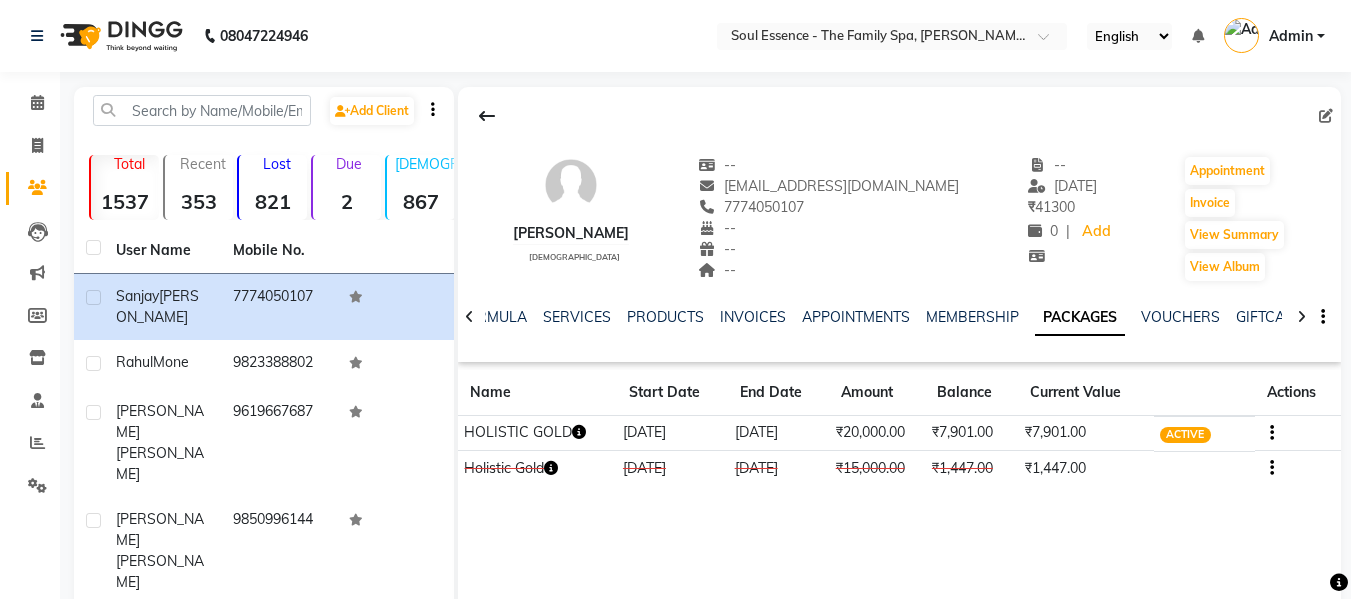 click on "7774050107" 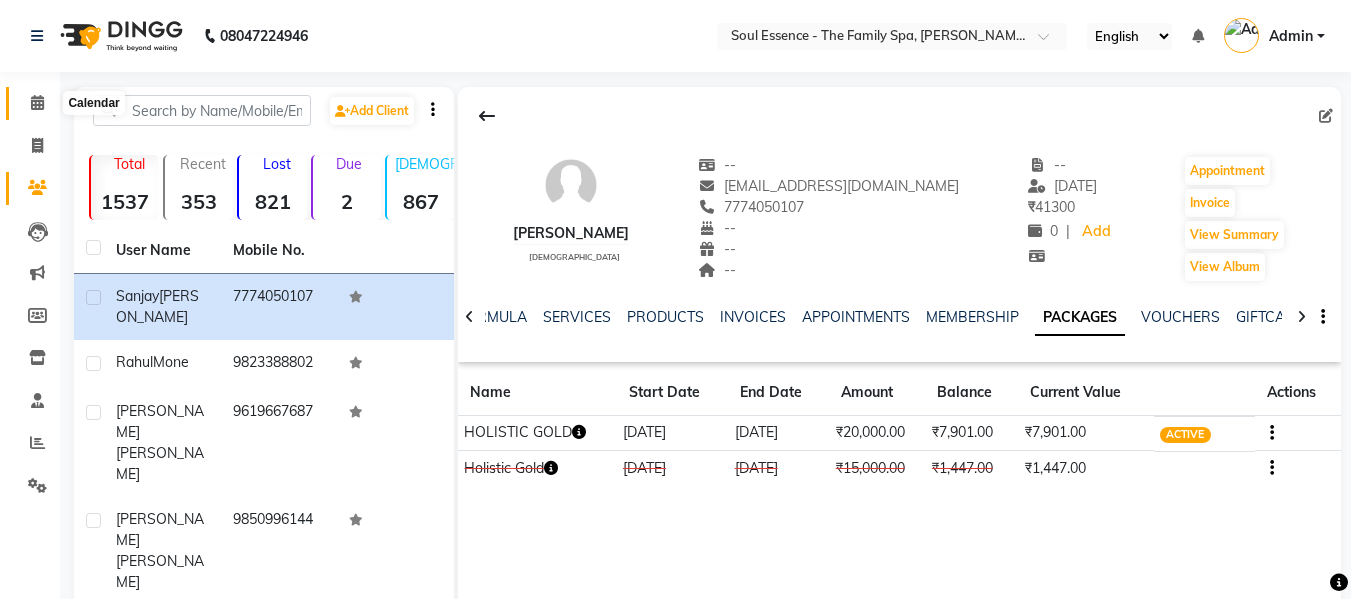 click 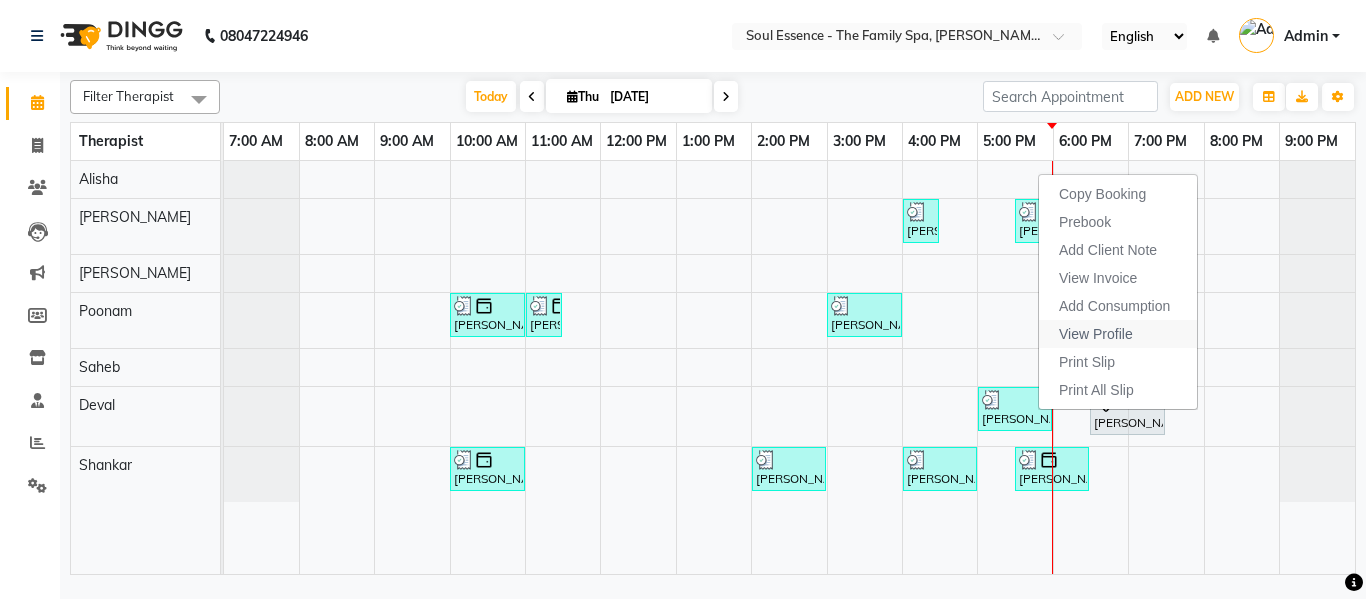click on "View Profile" at bounding box center (1096, 334) 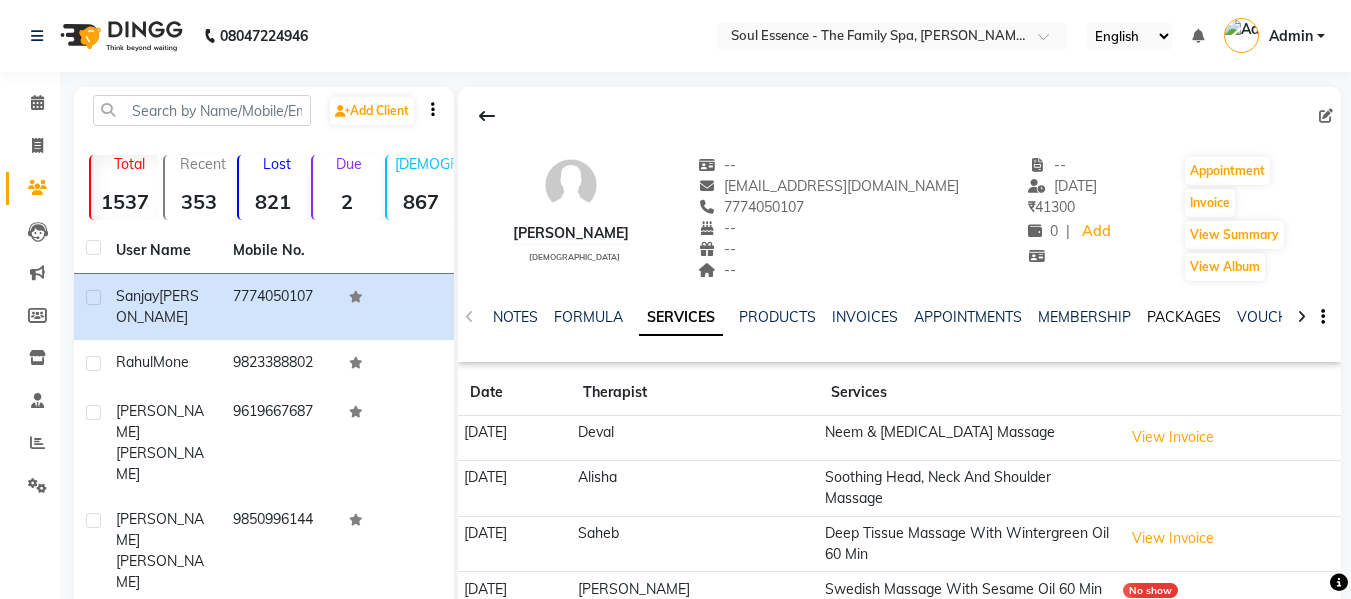 click on "PACKAGES" 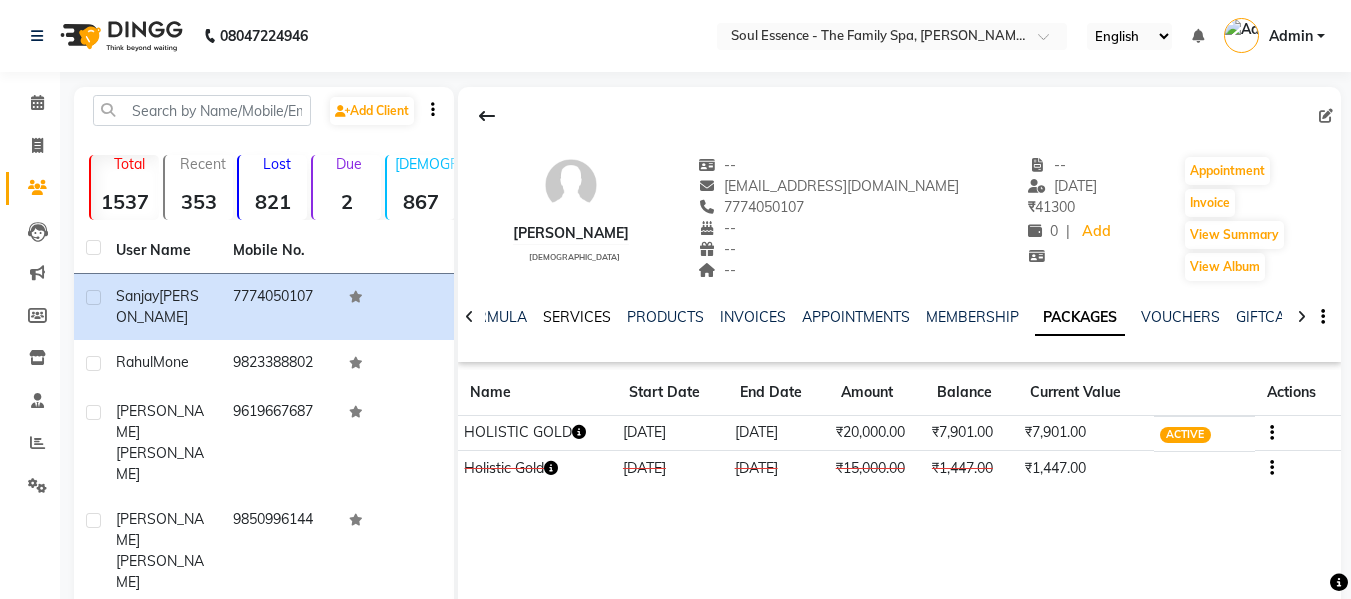 click on "SERVICES" 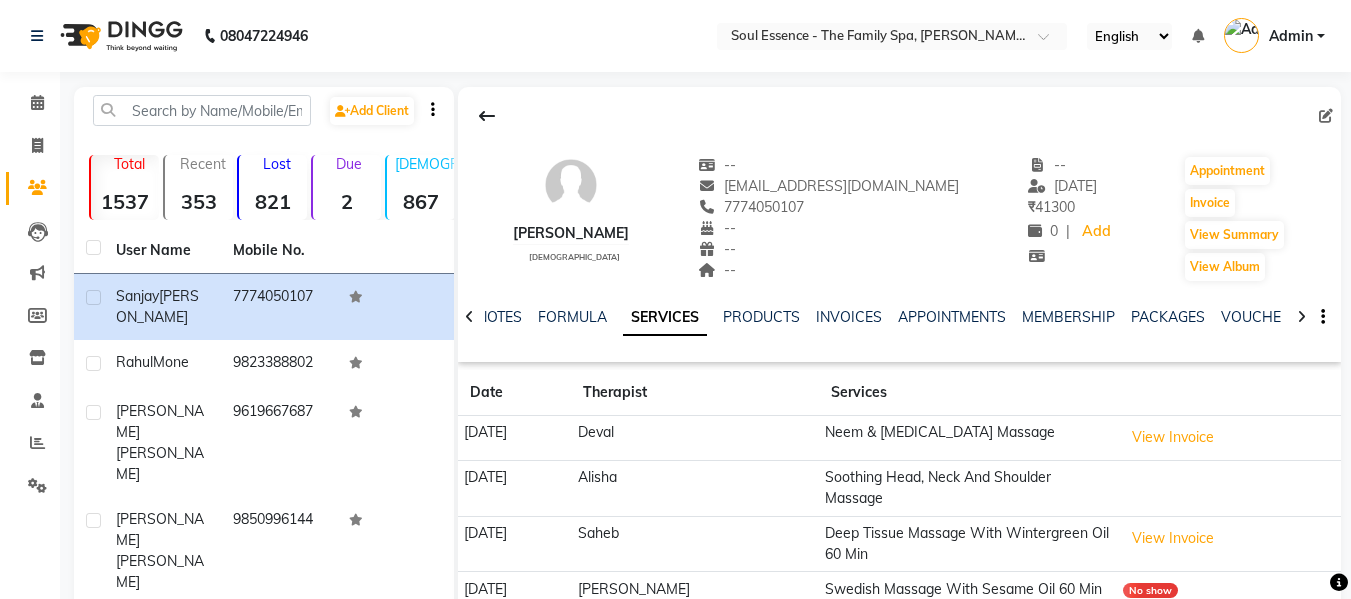 click on "NOTES FORMULA SERVICES PRODUCTS INVOICES APPOINTMENTS MEMBERSHIP PACKAGES VOUCHERS GIFTCARDS POINTS FORMS FAMILY CARDS WALLET" 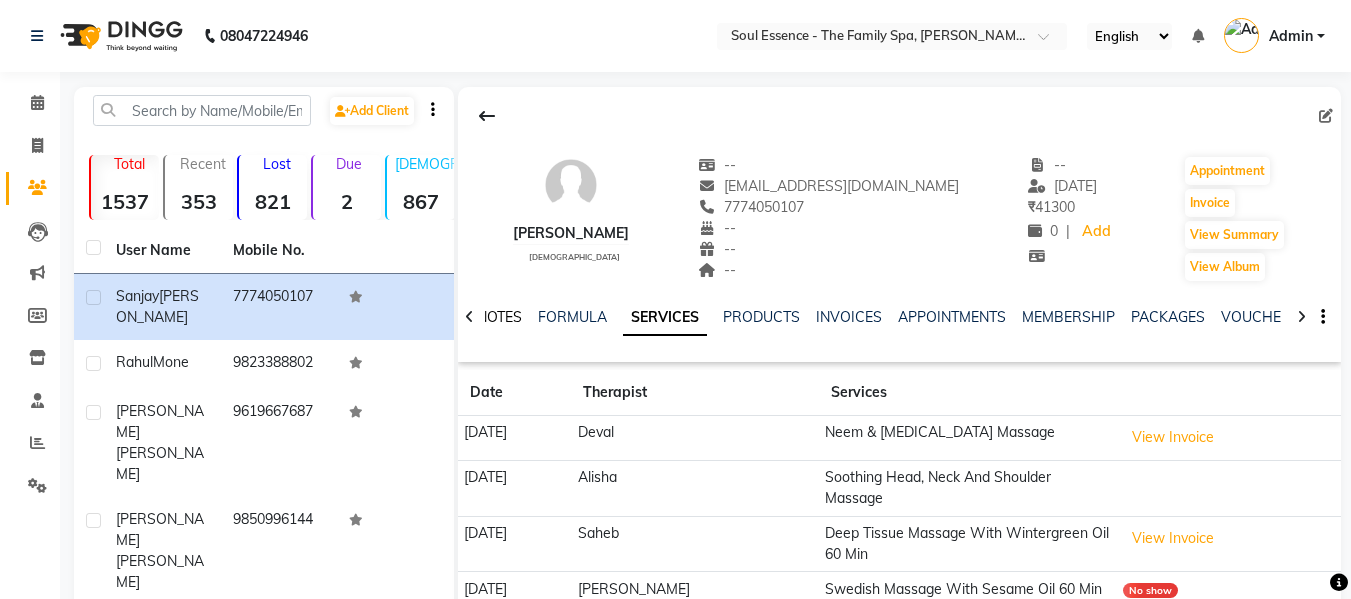 click on "NOTES" 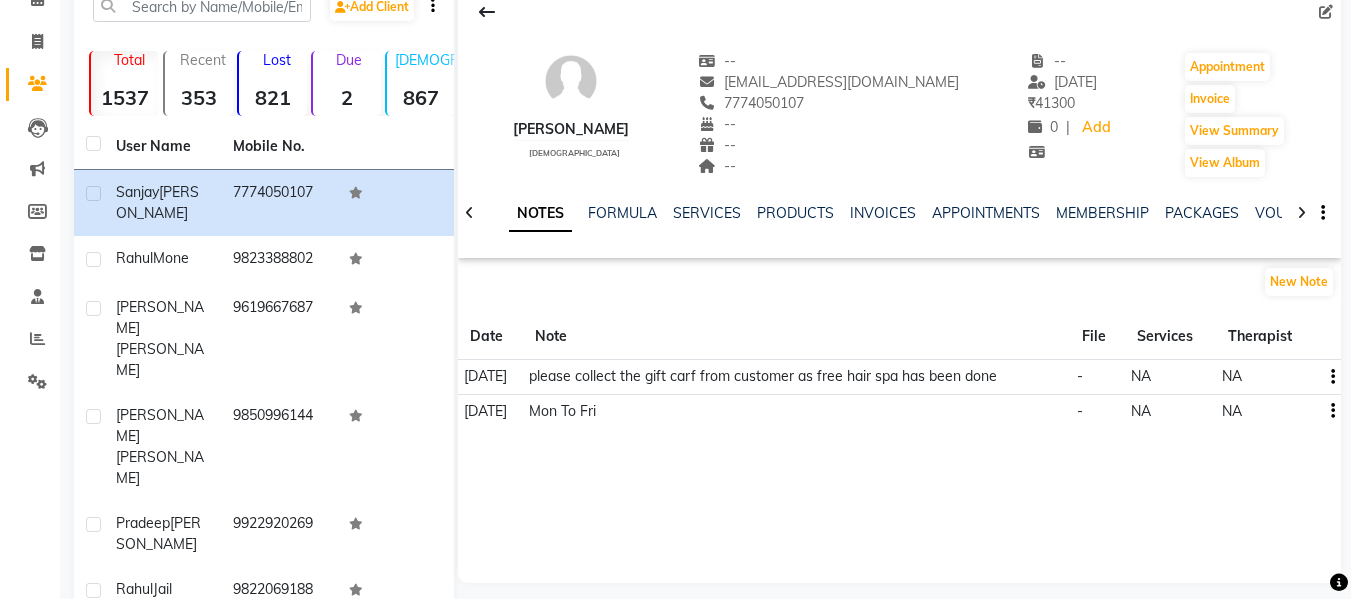 scroll, scrollTop: 0, scrollLeft: 0, axis: both 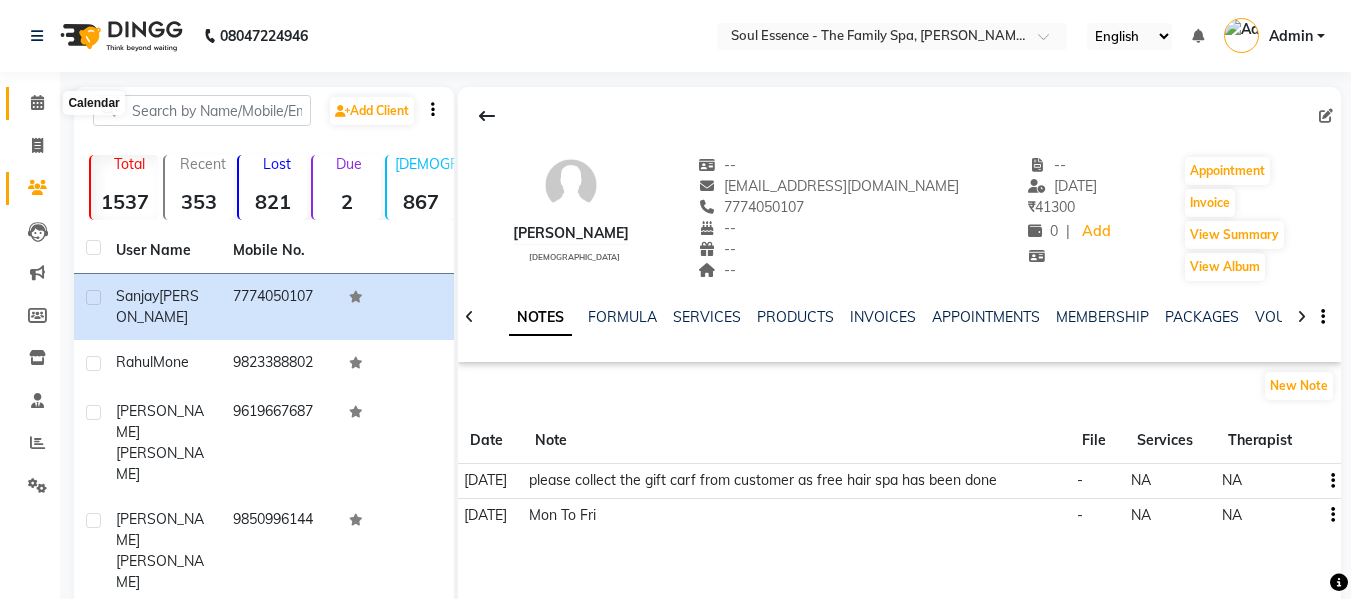 click 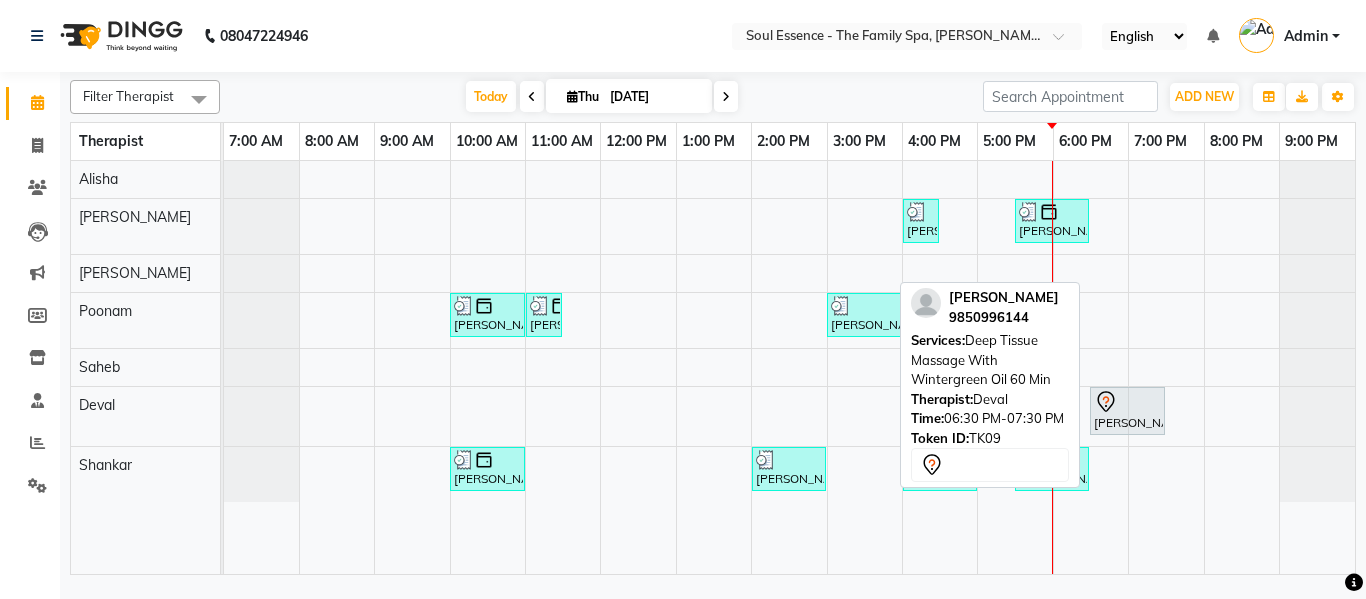 click at bounding box center [1127, 402] 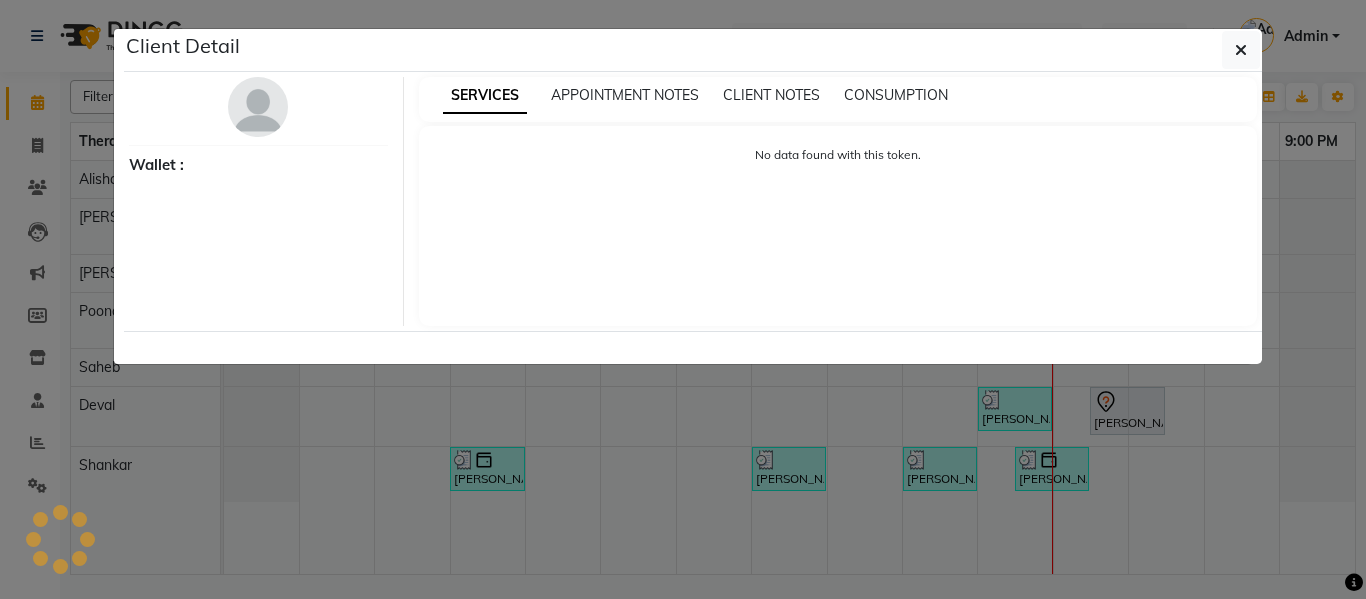 select on "7" 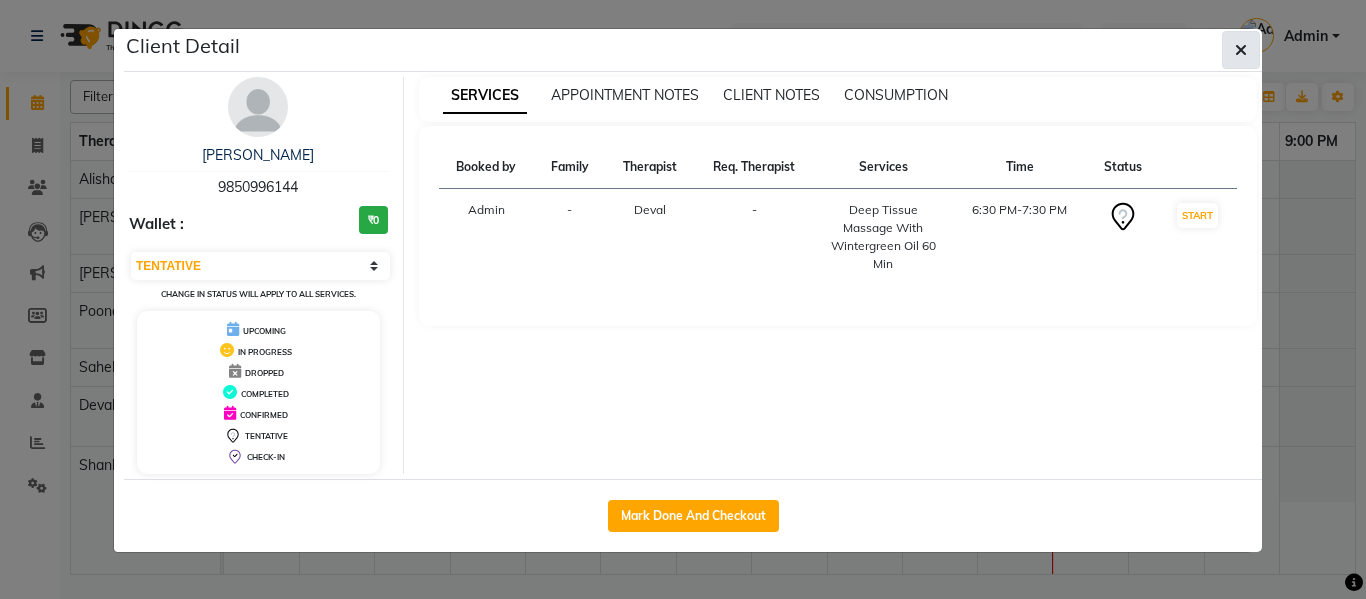 click 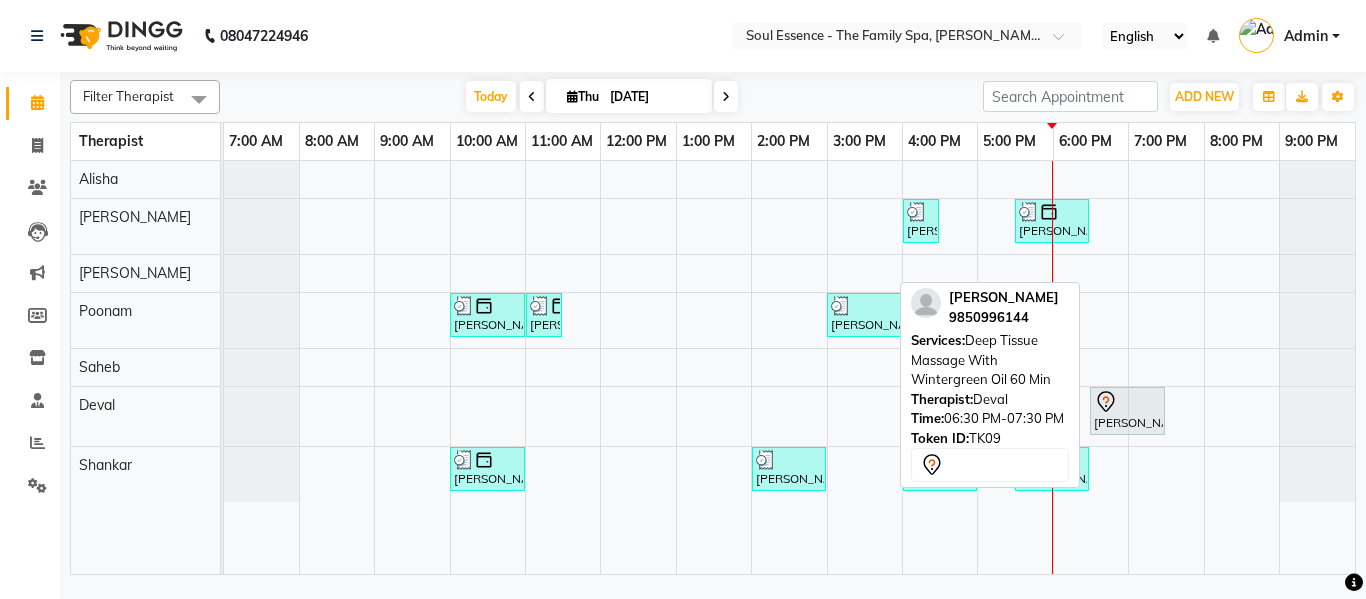 click 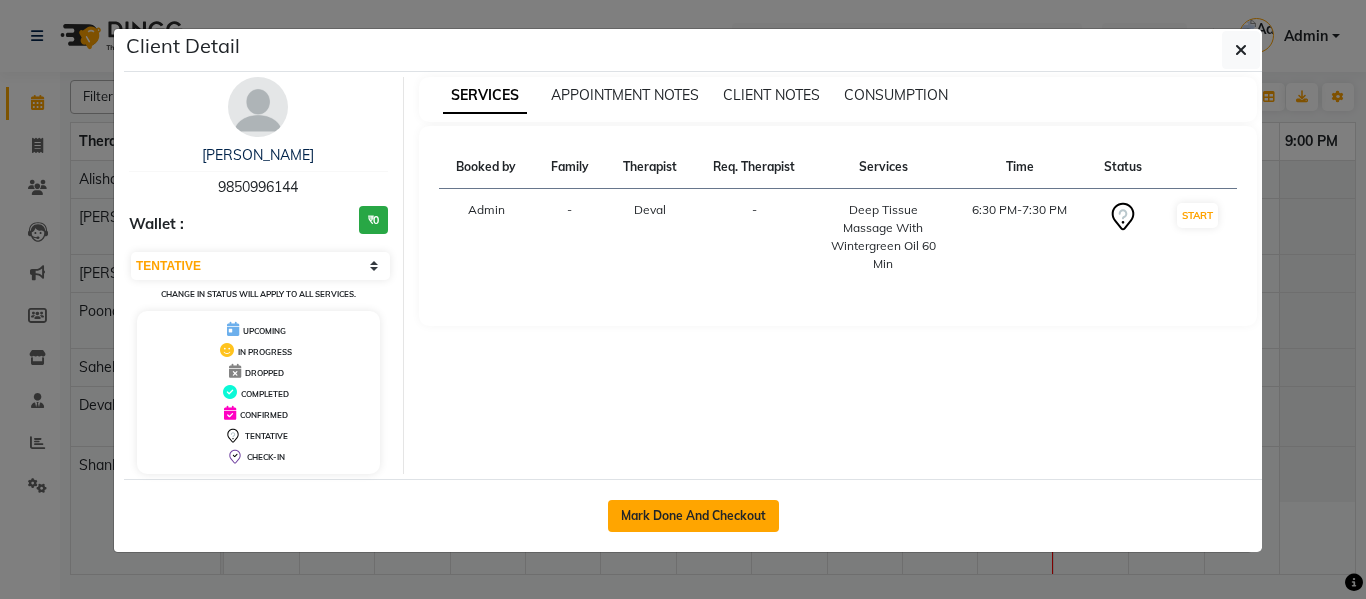 click on "Mark Done And Checkout" 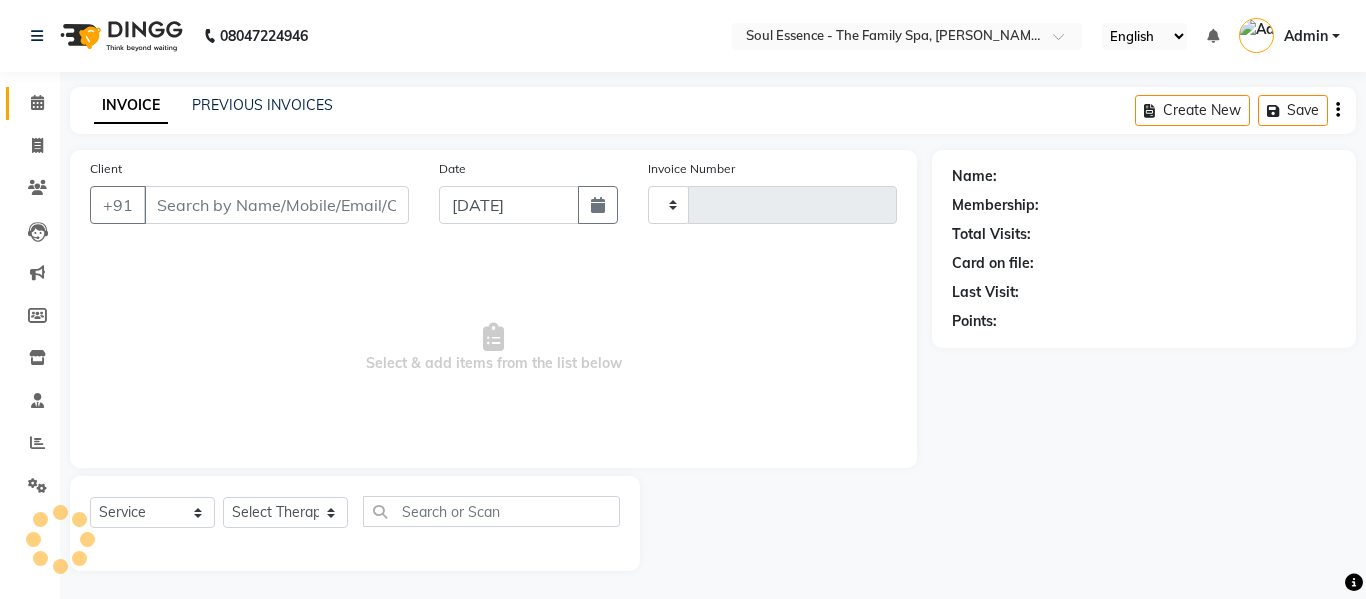 type on "0963" 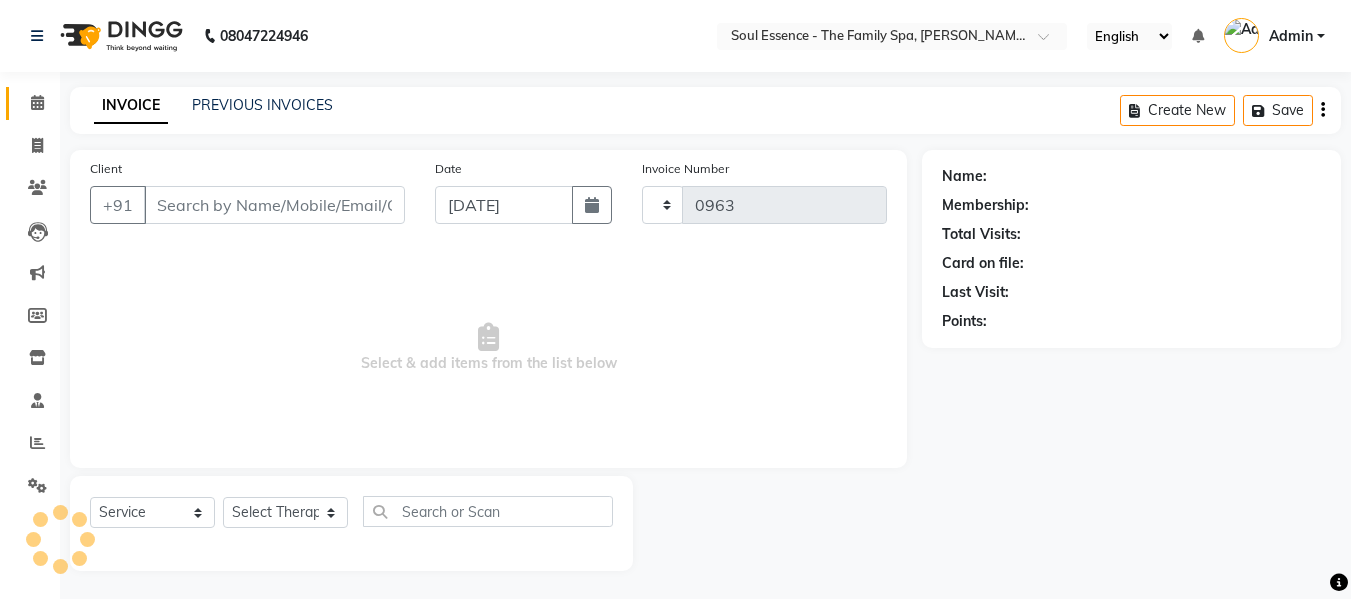 select on "774" 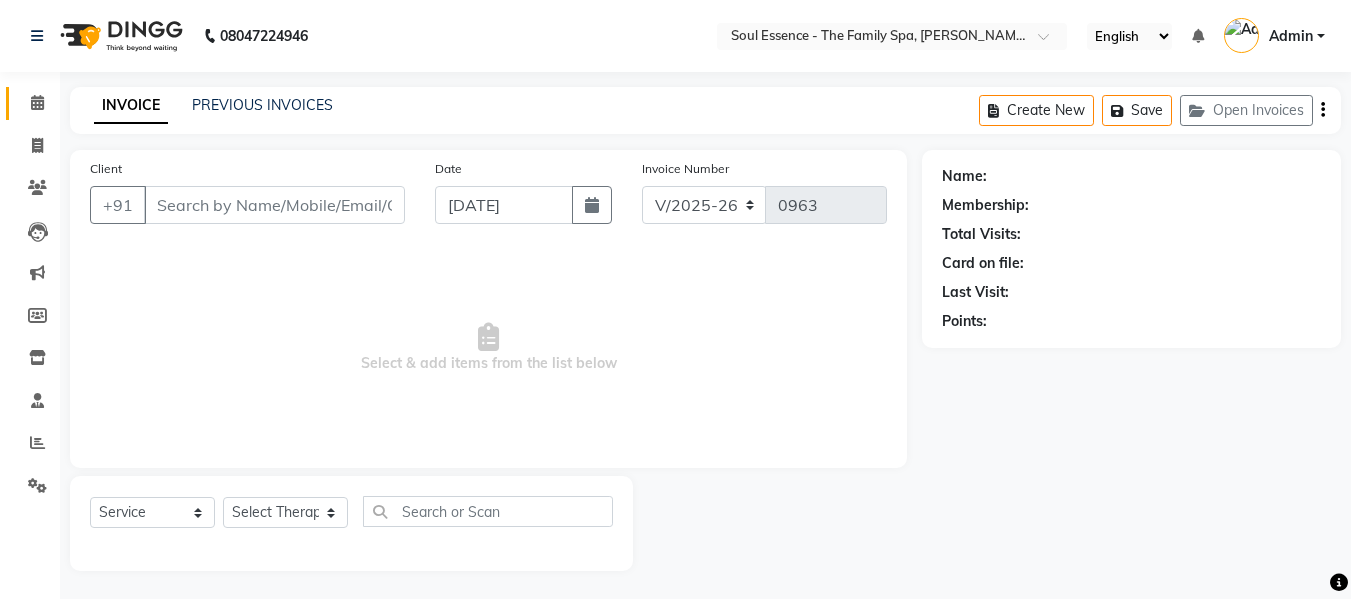 type on "9850996144" 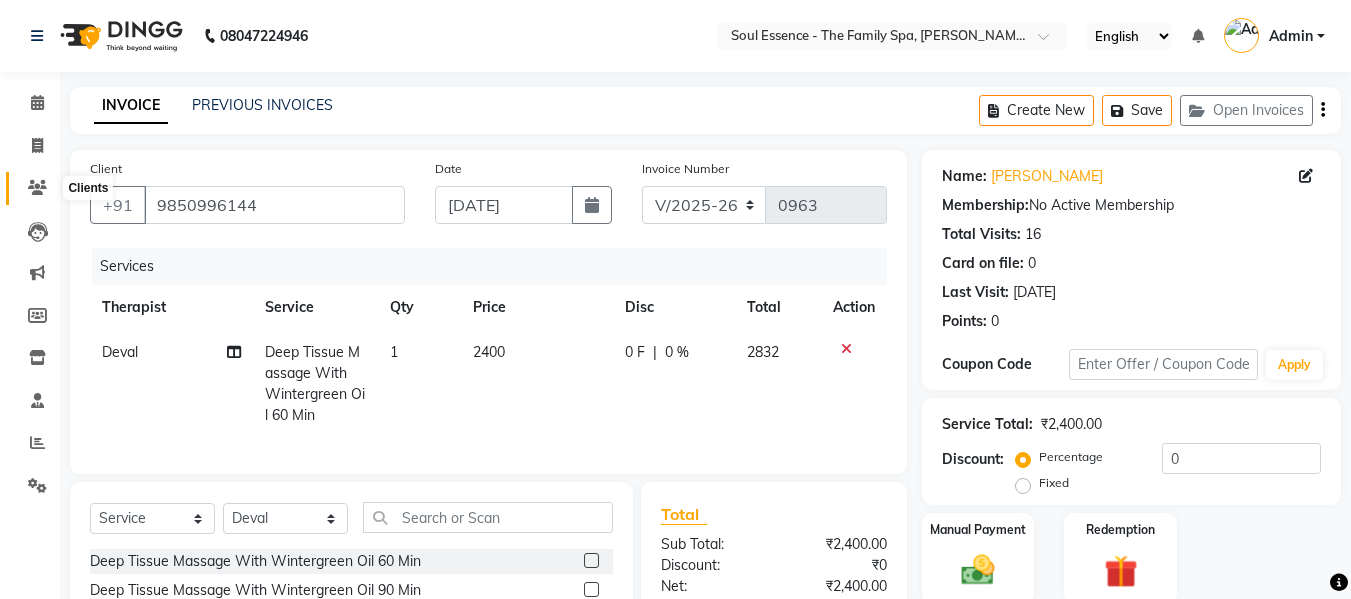 click 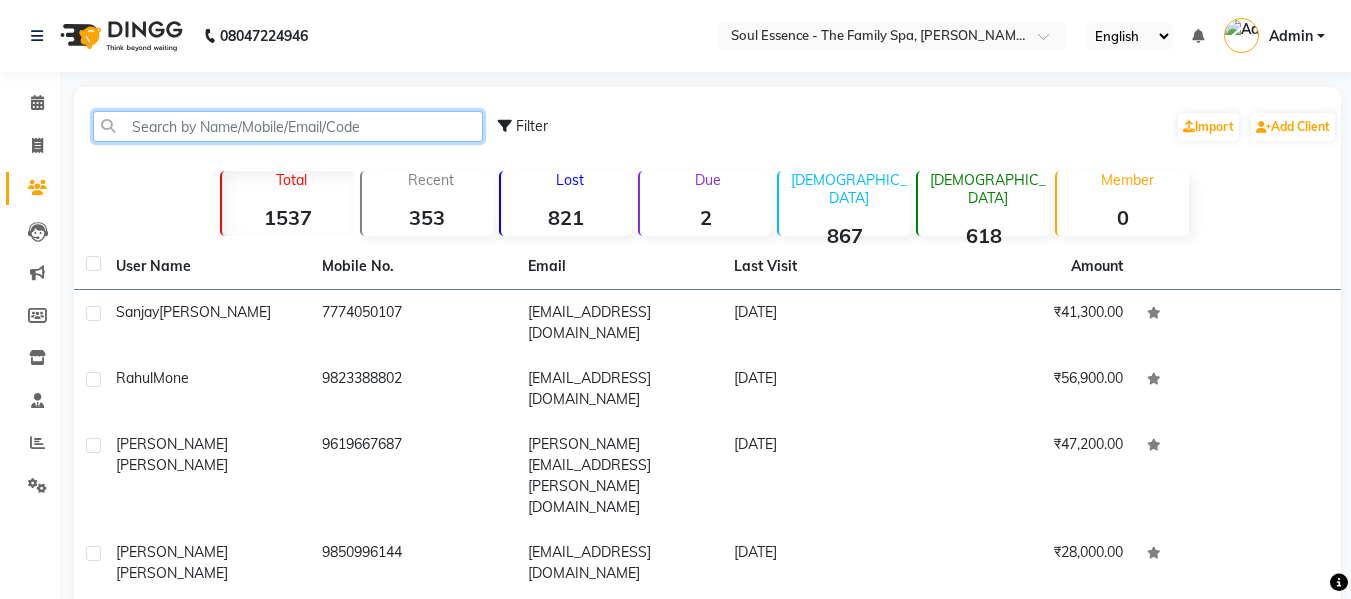 click 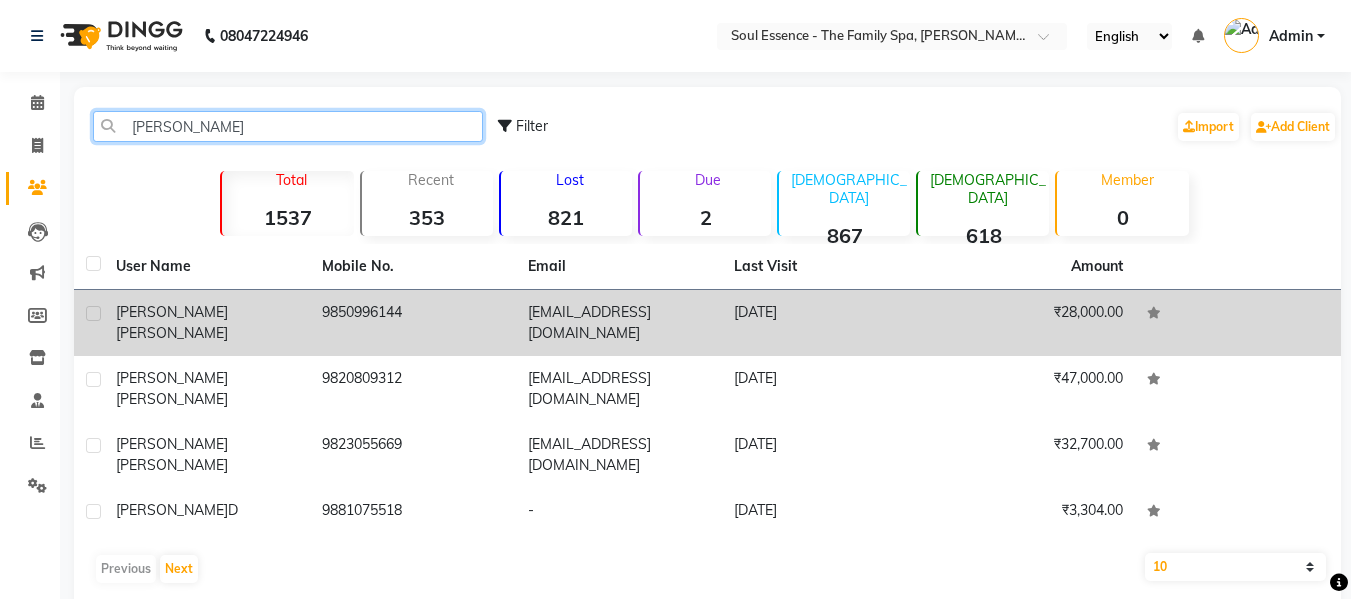 type on "[PERSON_NAME]" 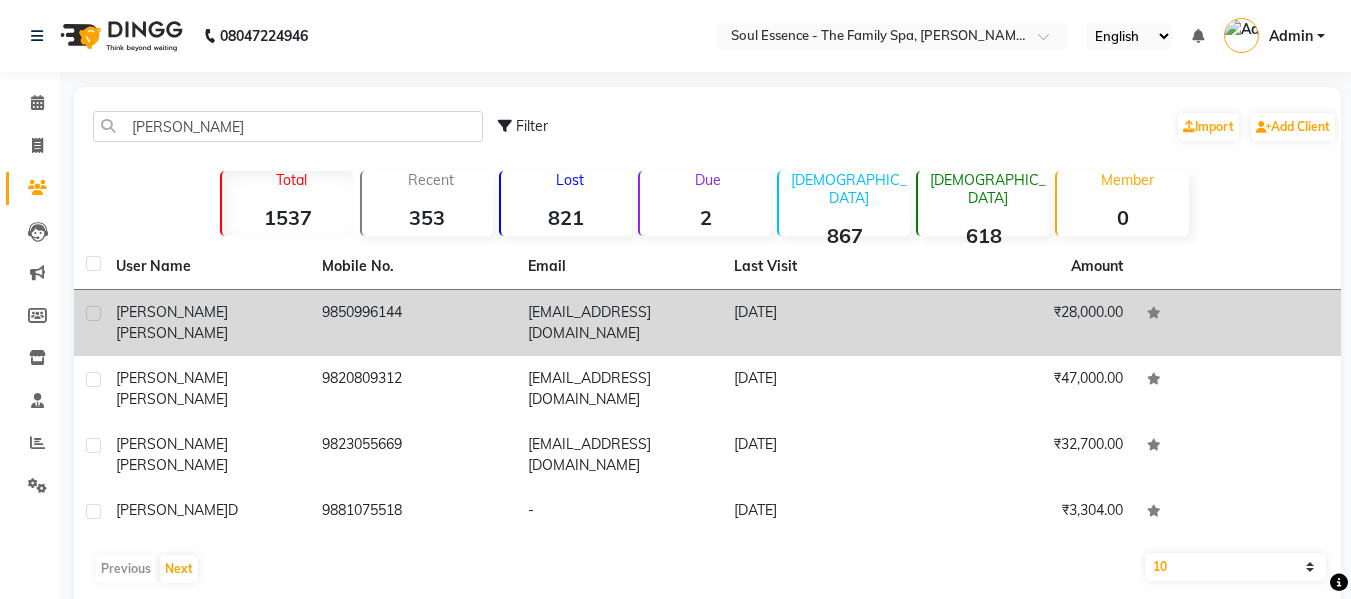 click on "9850996144" 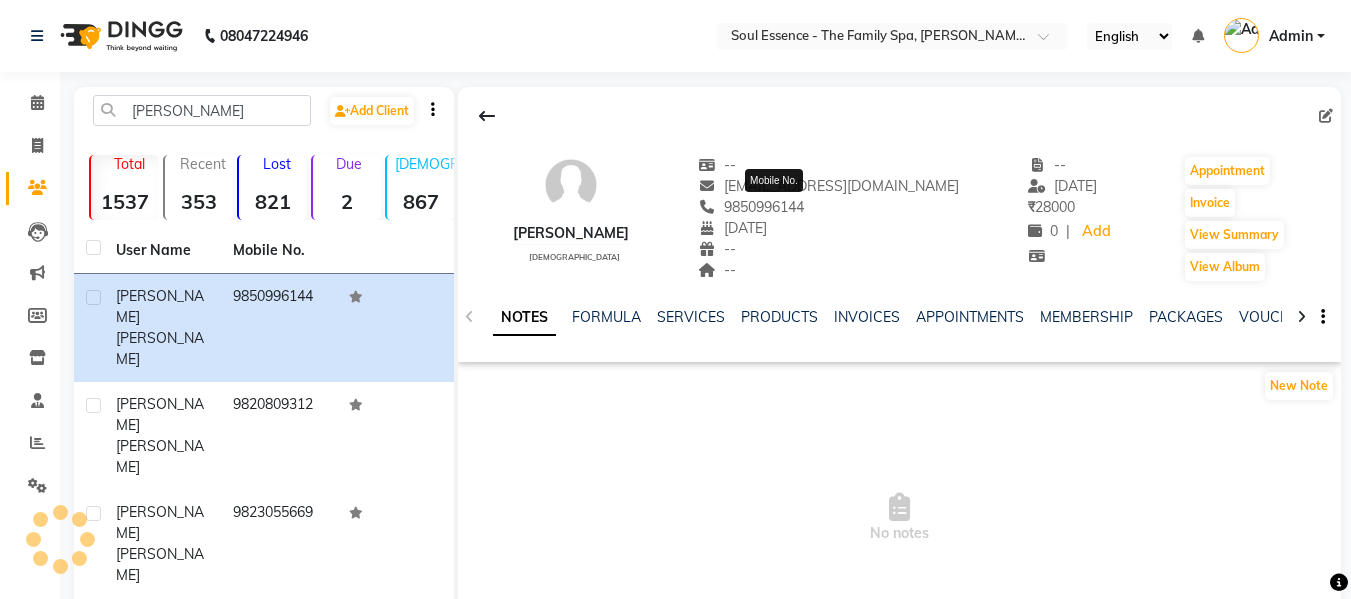 click on "9850996144" 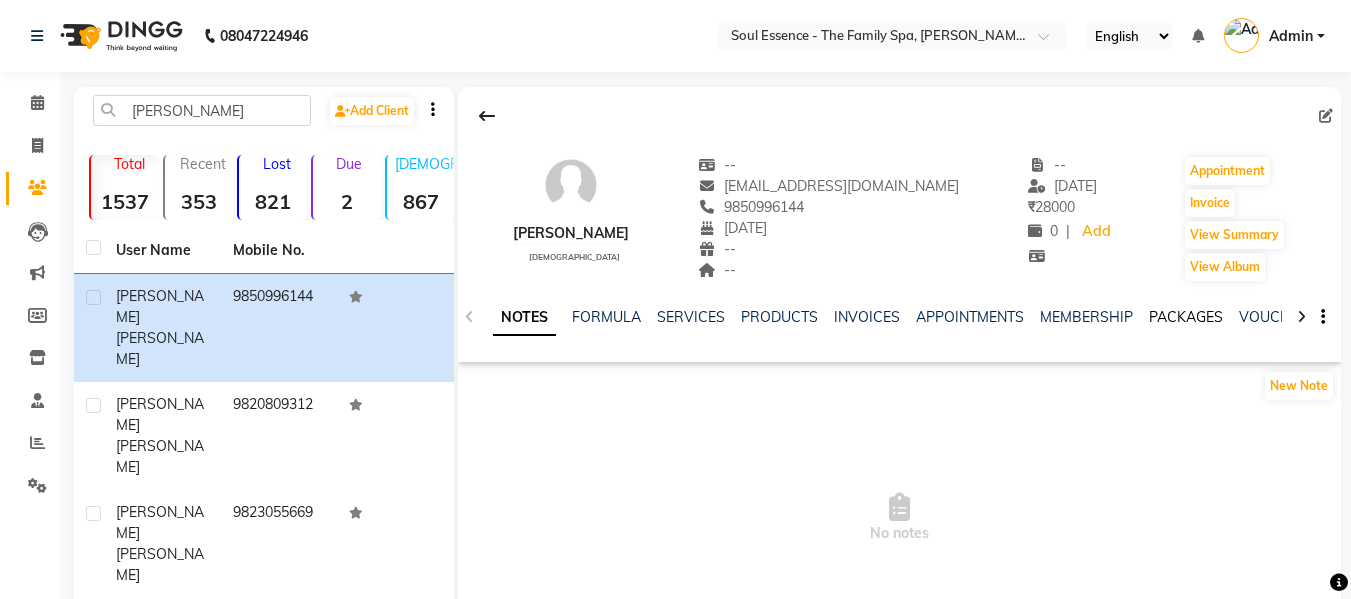click on "PACKAGES" 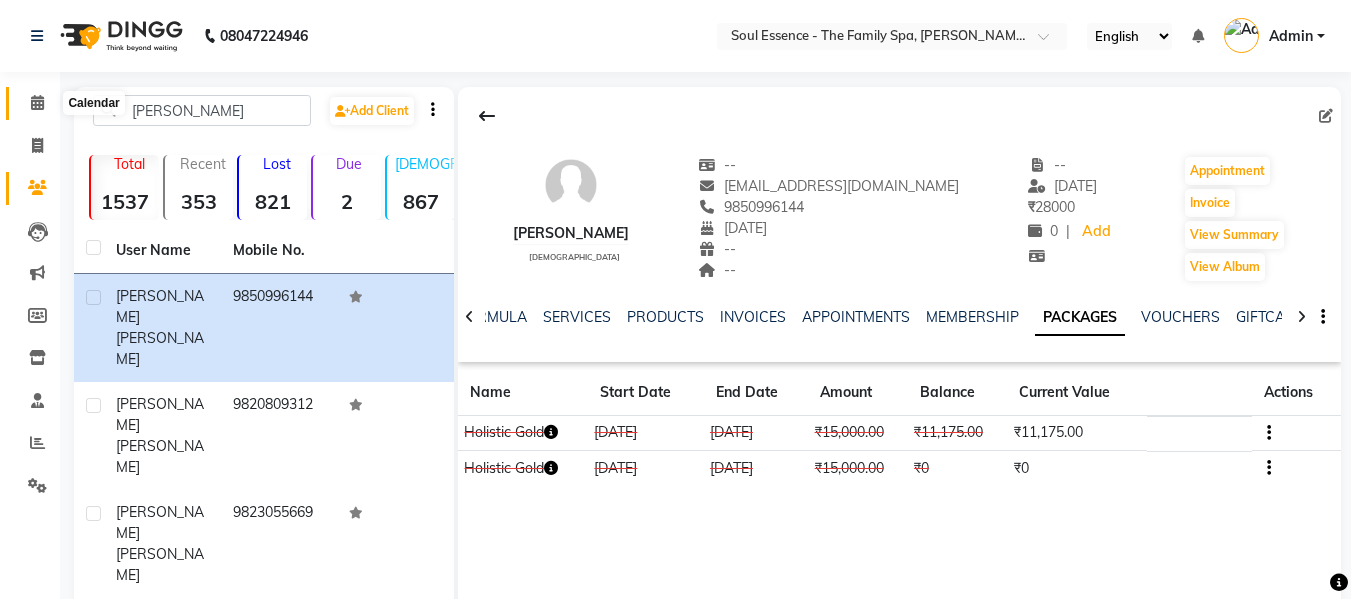 click on "Calendar" 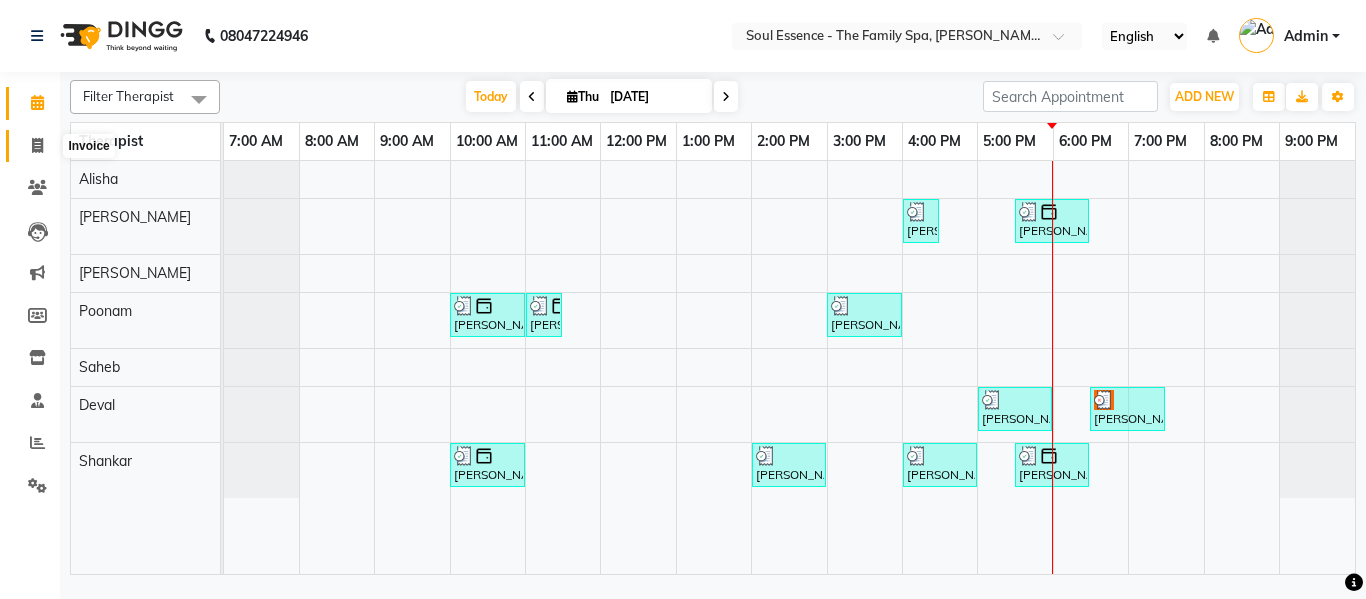 click 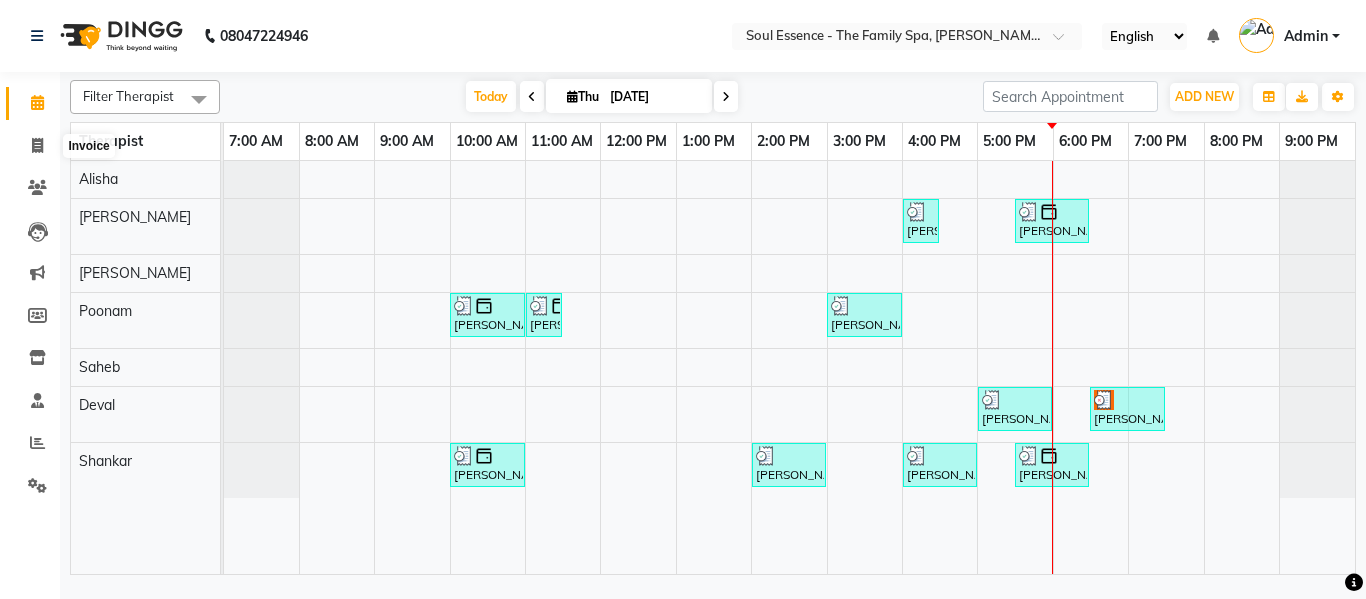 select on "service" 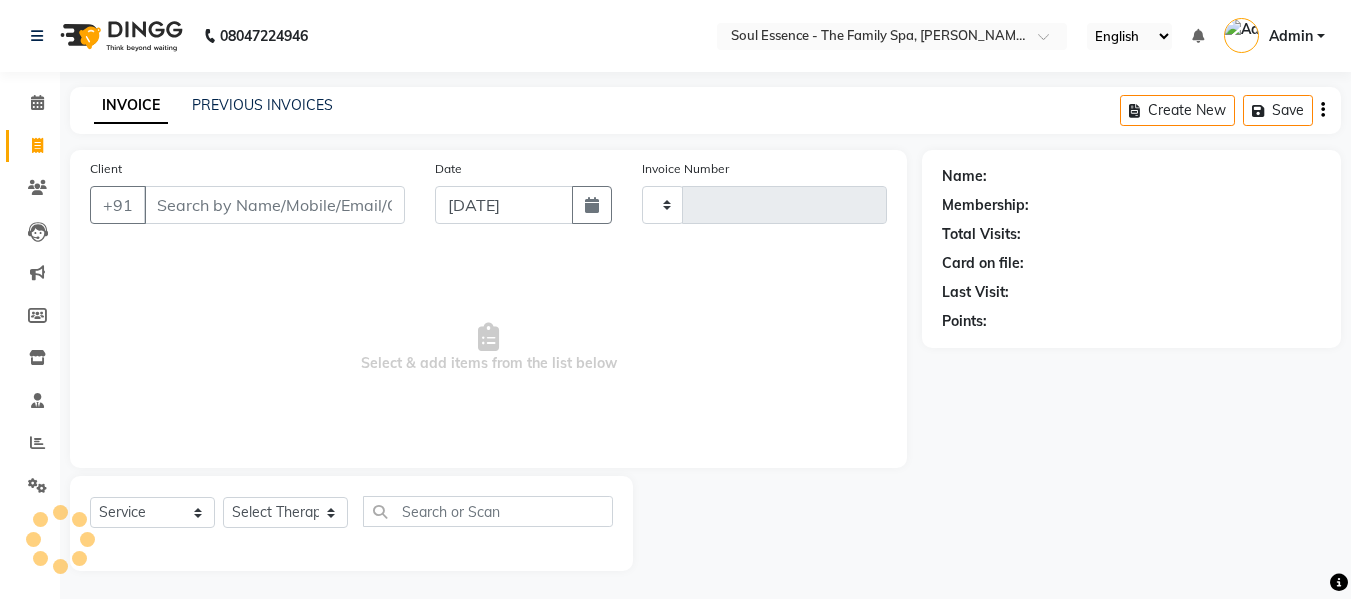 type on "0963" 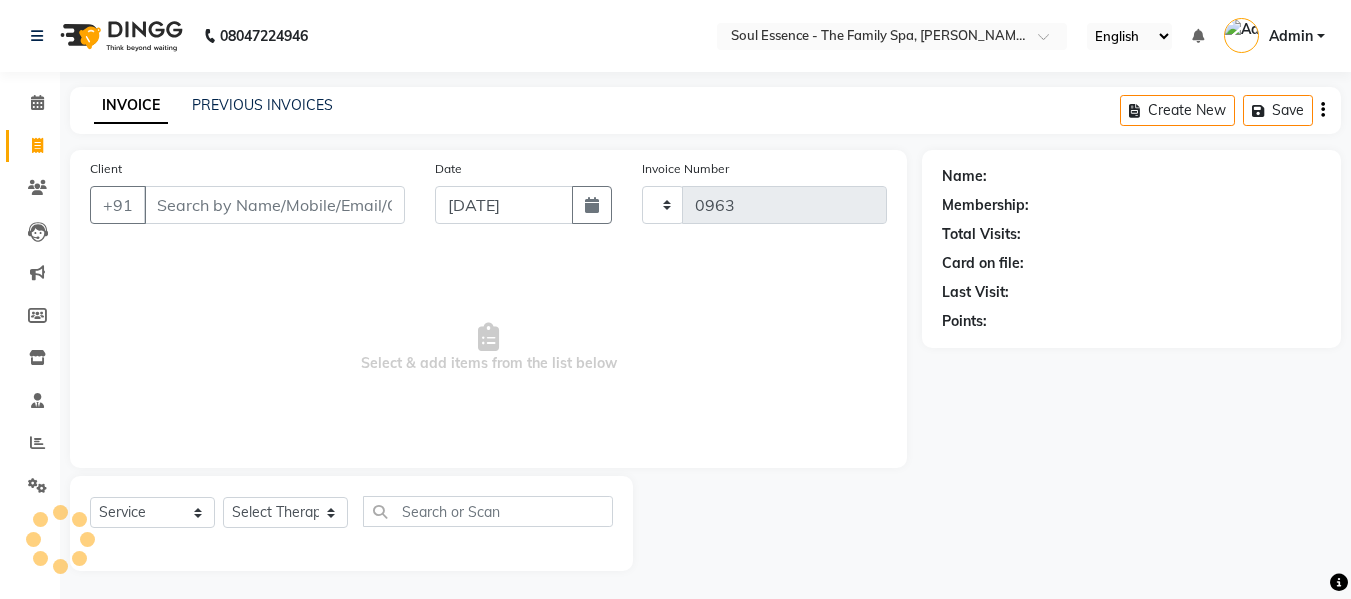 select on "774" 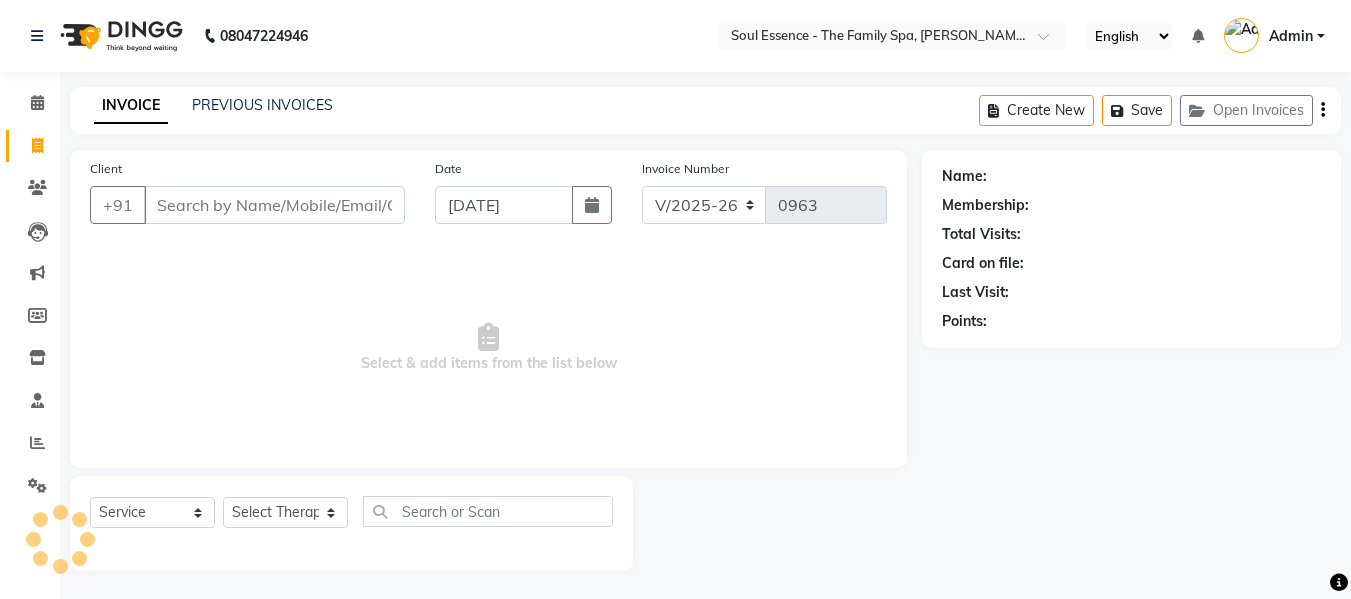 click on "Client +91" 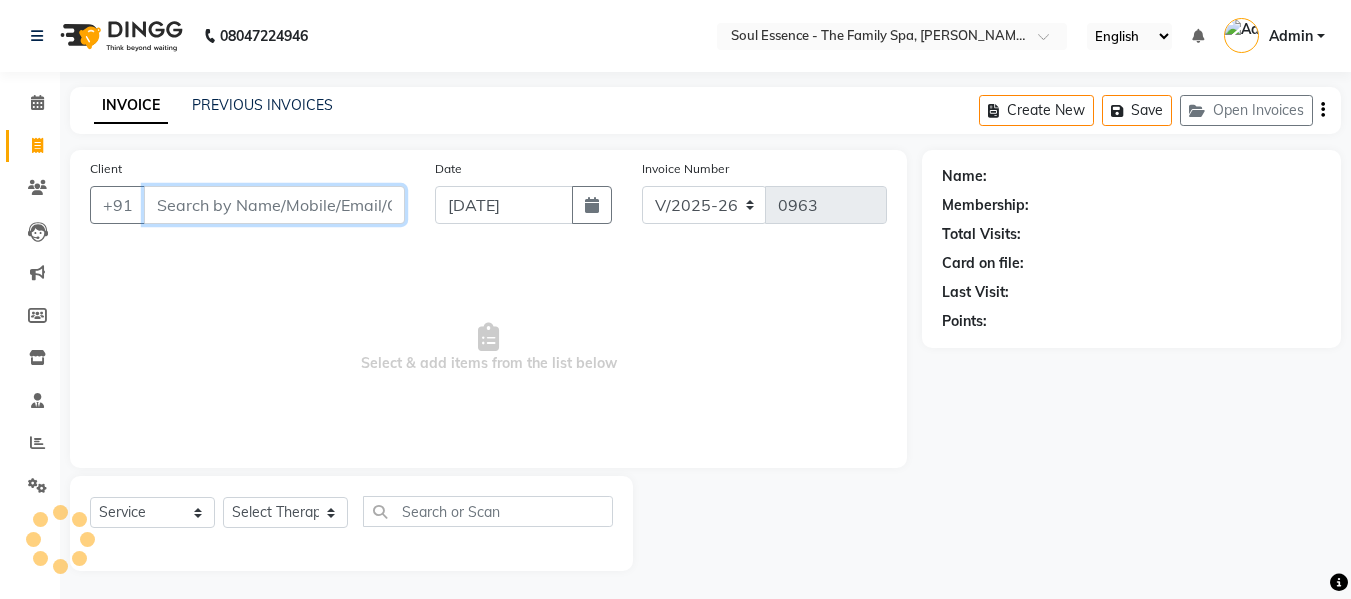 click on "Client" at bounding box center [274, 205] 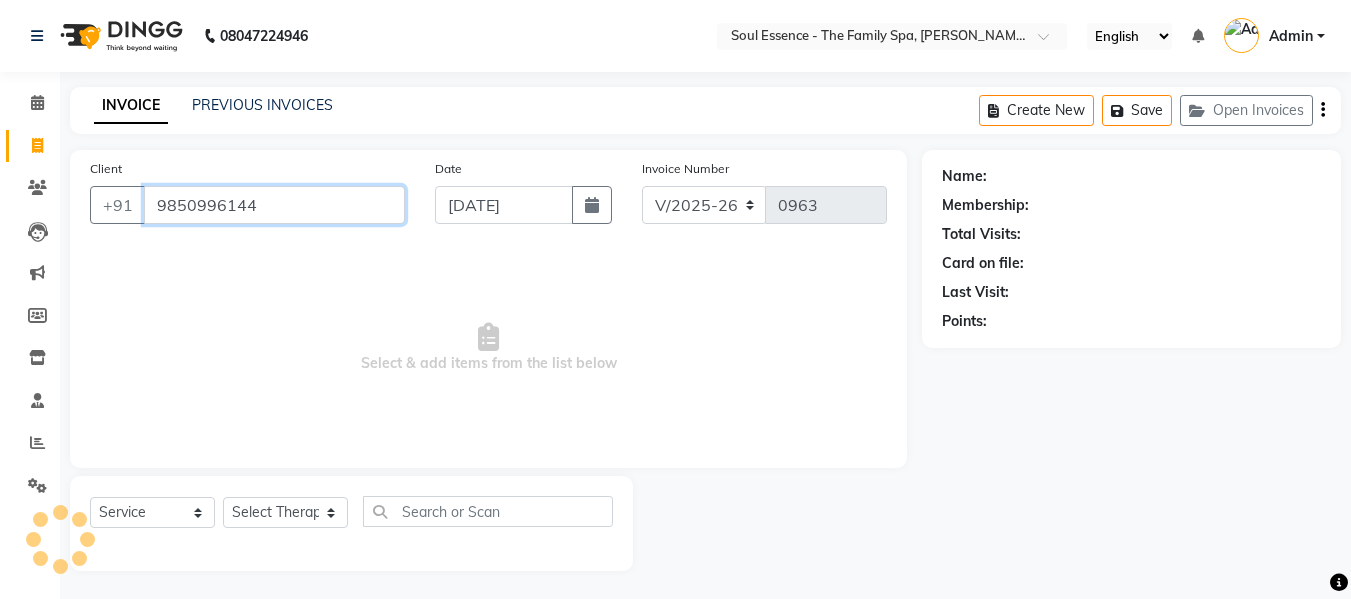 type on "9850996144" 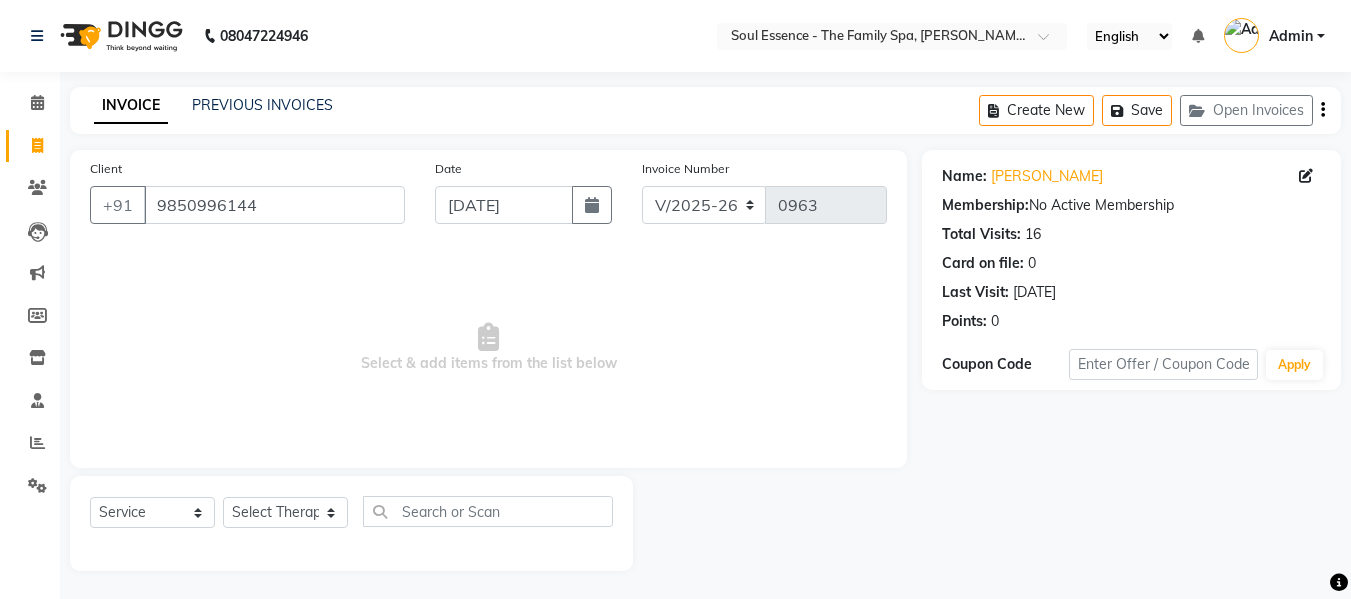 click on "Select  Service  Product  Membership  Package Voucher Prepaid Gift Card  Select Therapist" 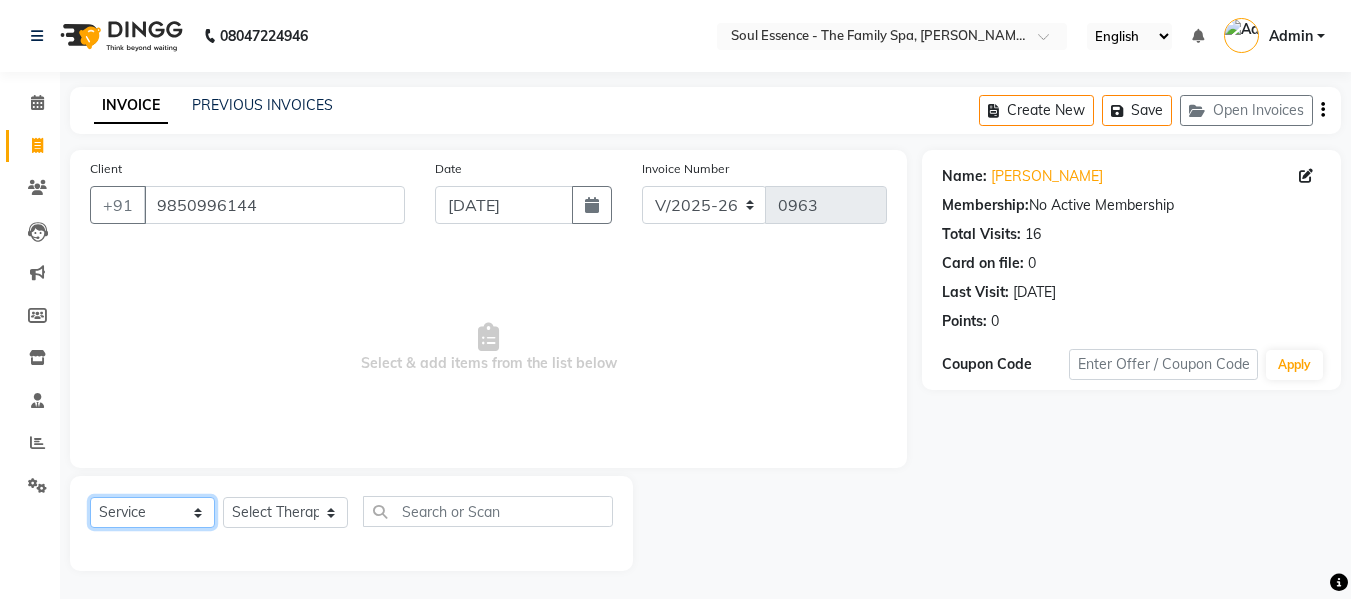 click on "Select  Service  Product  Membership  Package Voucher Prepaid Gift Card" 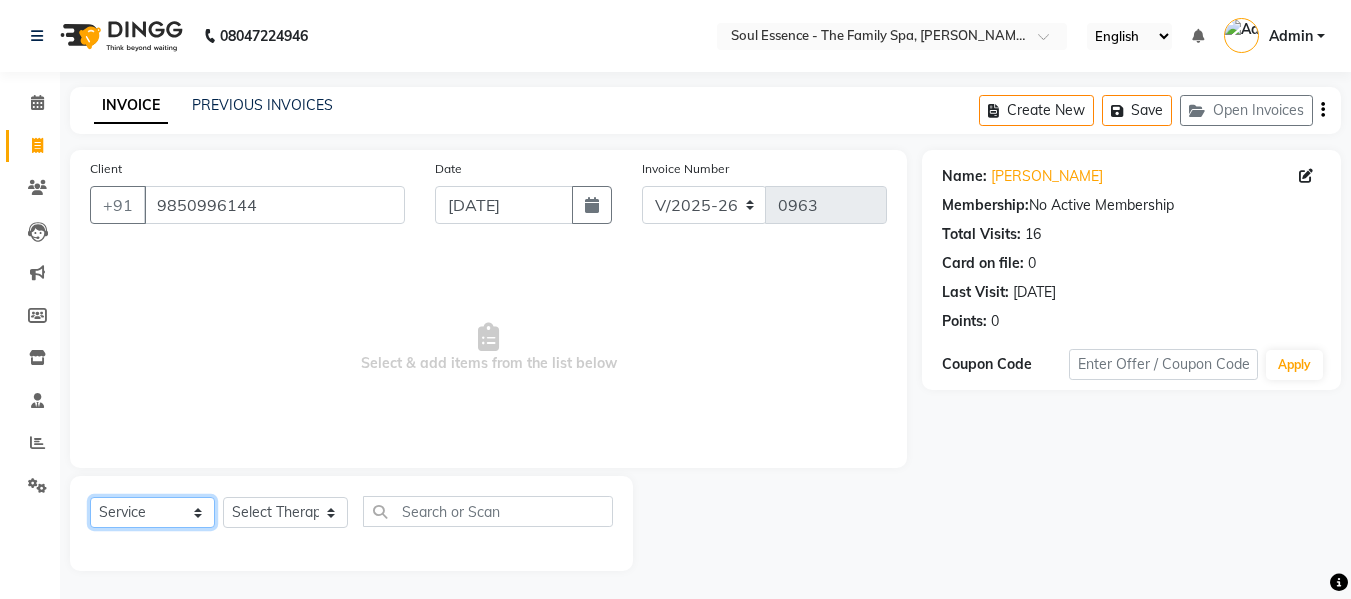 select on "package" 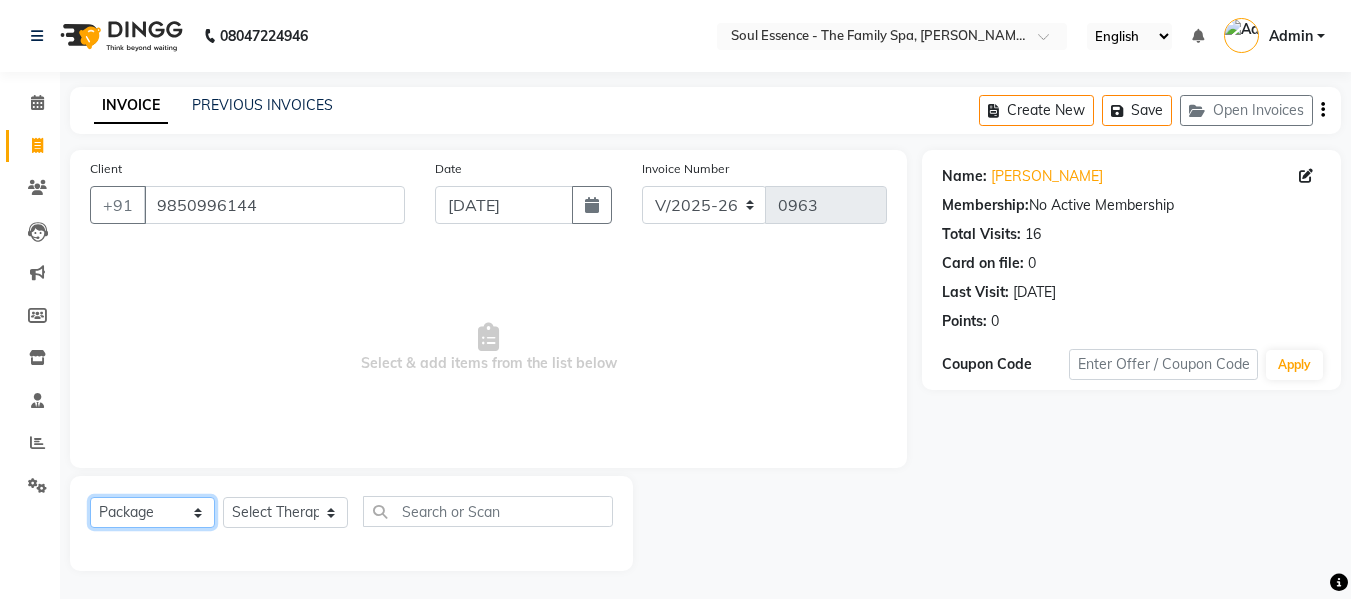 click on "Select  Service  Product  Membership  Package Voucher Prepaid Gift Card" 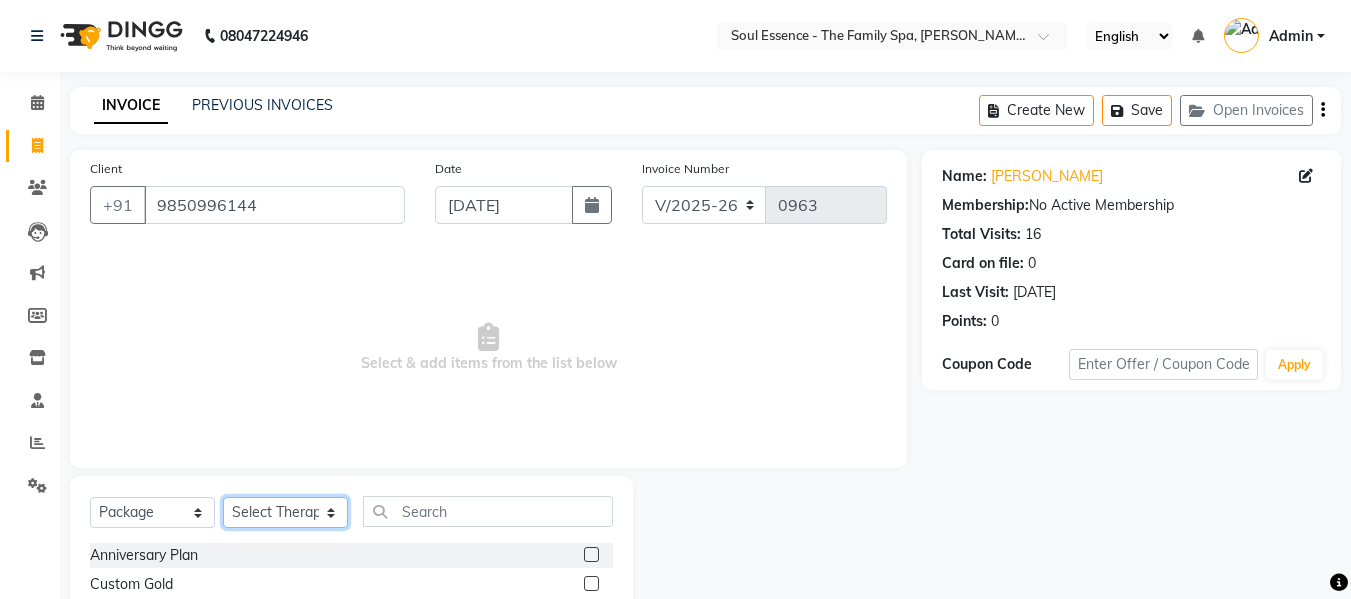 click on "Select Therapist [PERSON_NAME] [PERSON_NAME] Poonam Saheb [PERSON_NAME]" 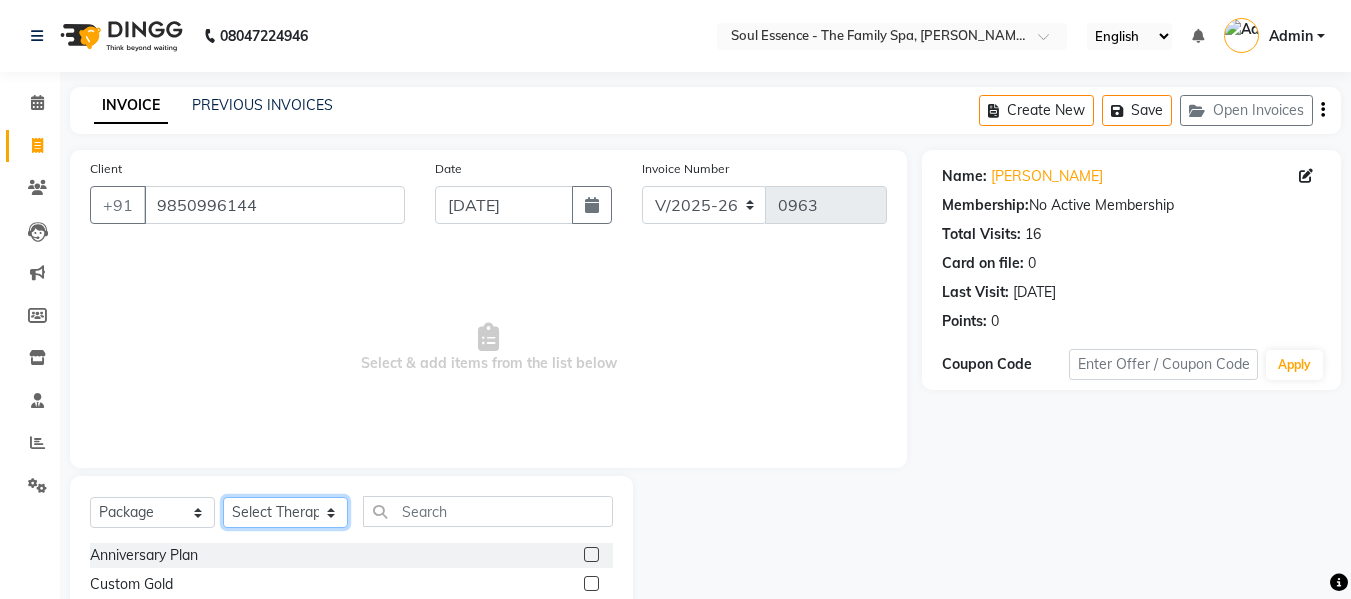 select on "66088" 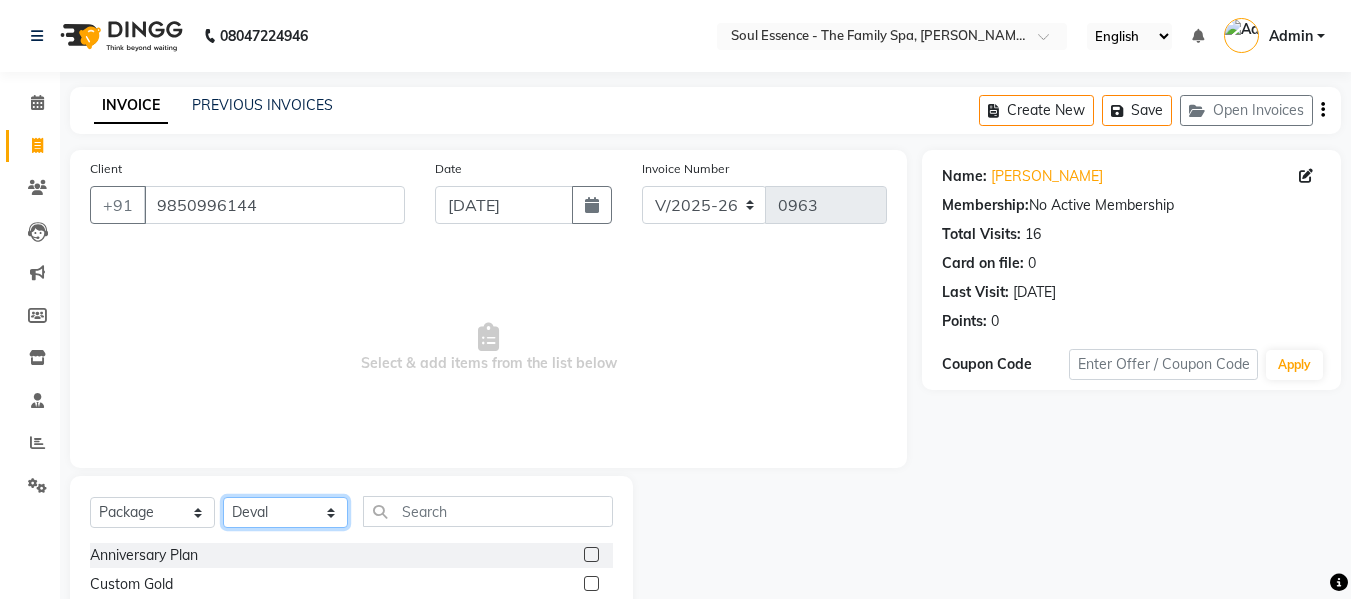 click on "Select Therapist [PERSON_NAME] [PERSON_NAME] Poonam Saheb [PERSON_NAME]" 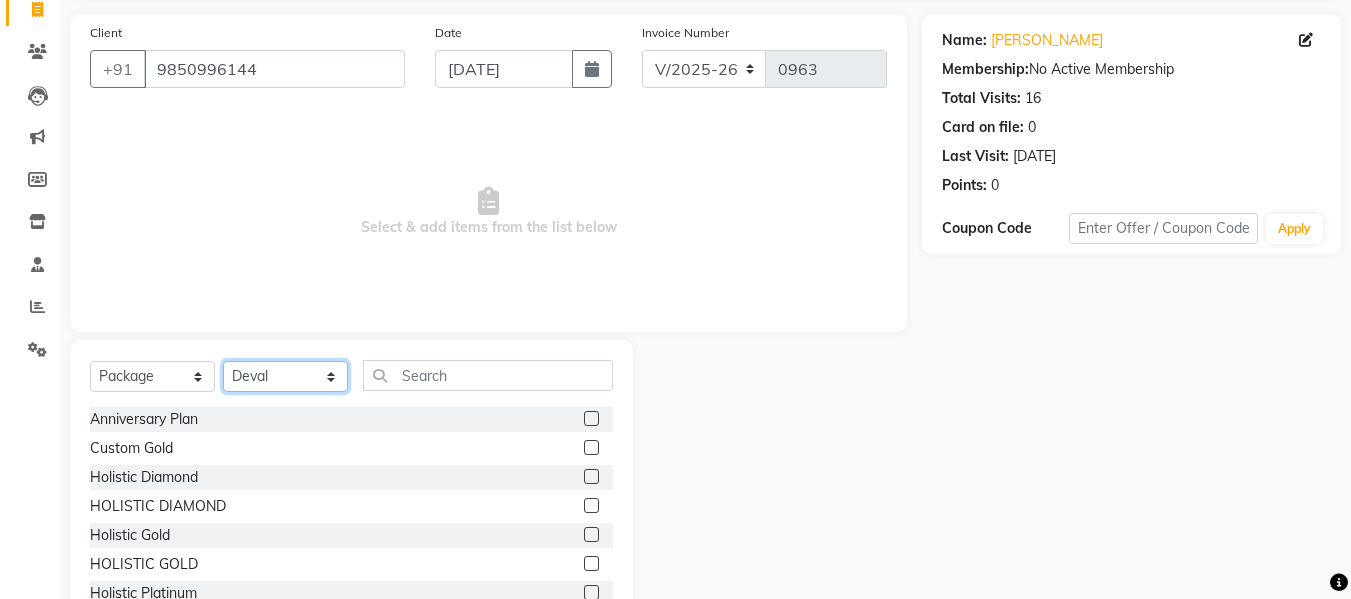 scroll, scrollTop: 202, scrollLeft: 0, axis: vertical 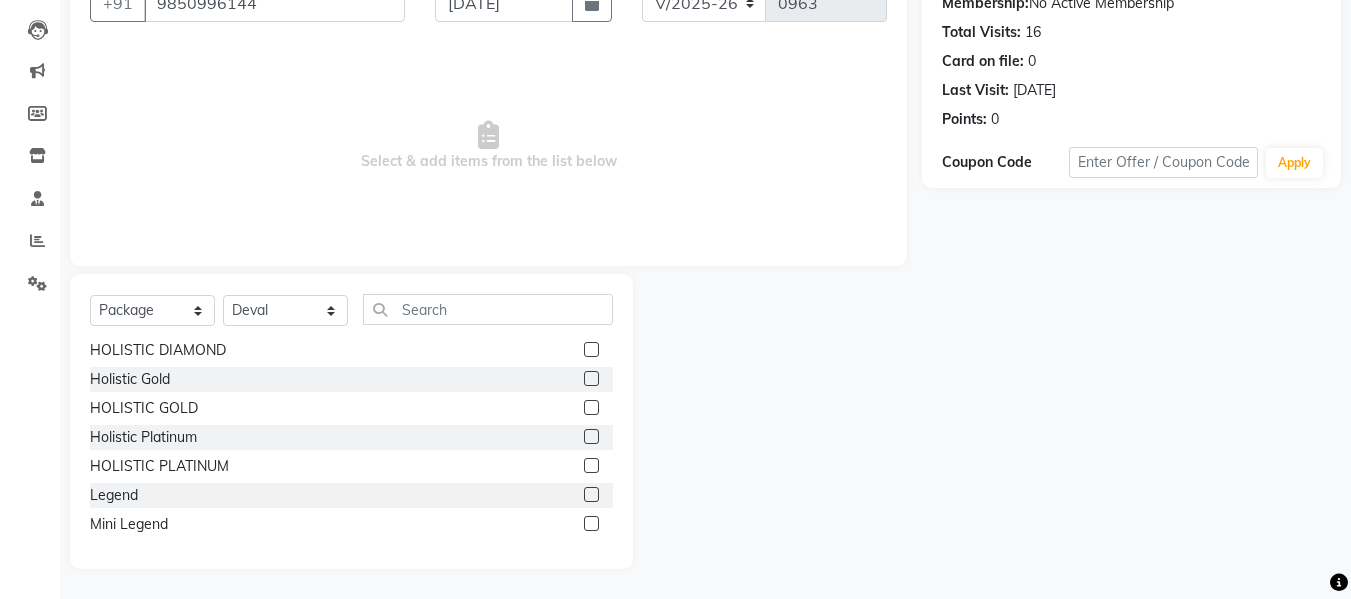 click 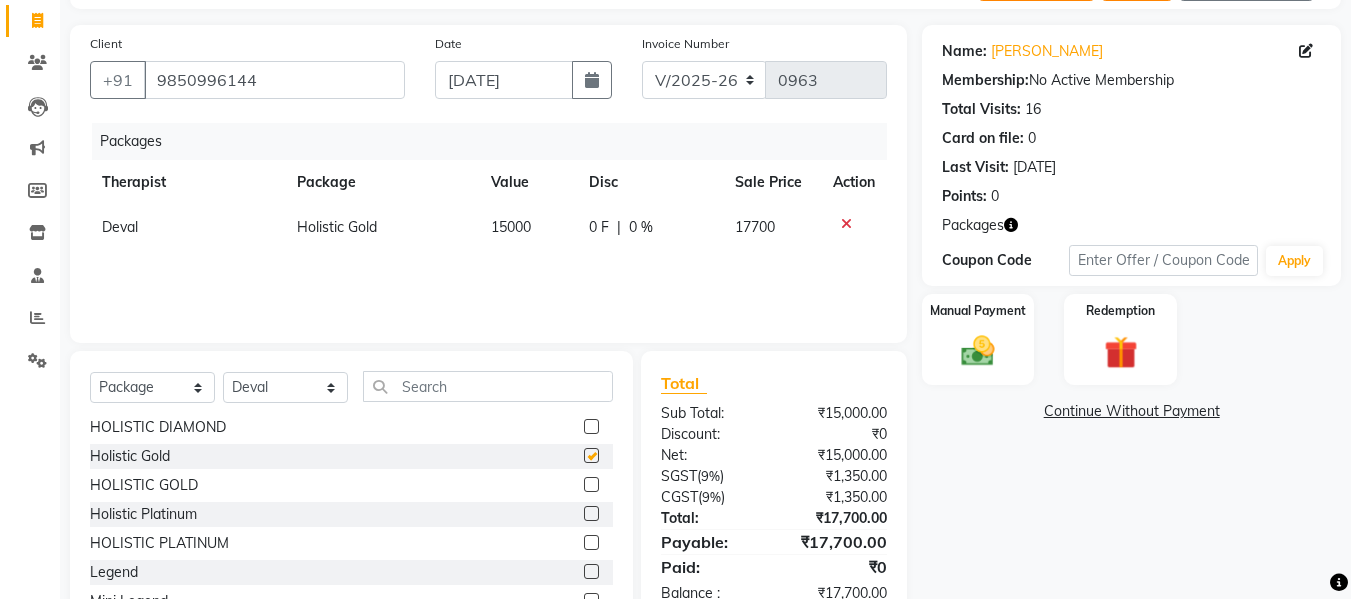 scroll, scrollTop: 0, scrollLeft: 0, axis: both 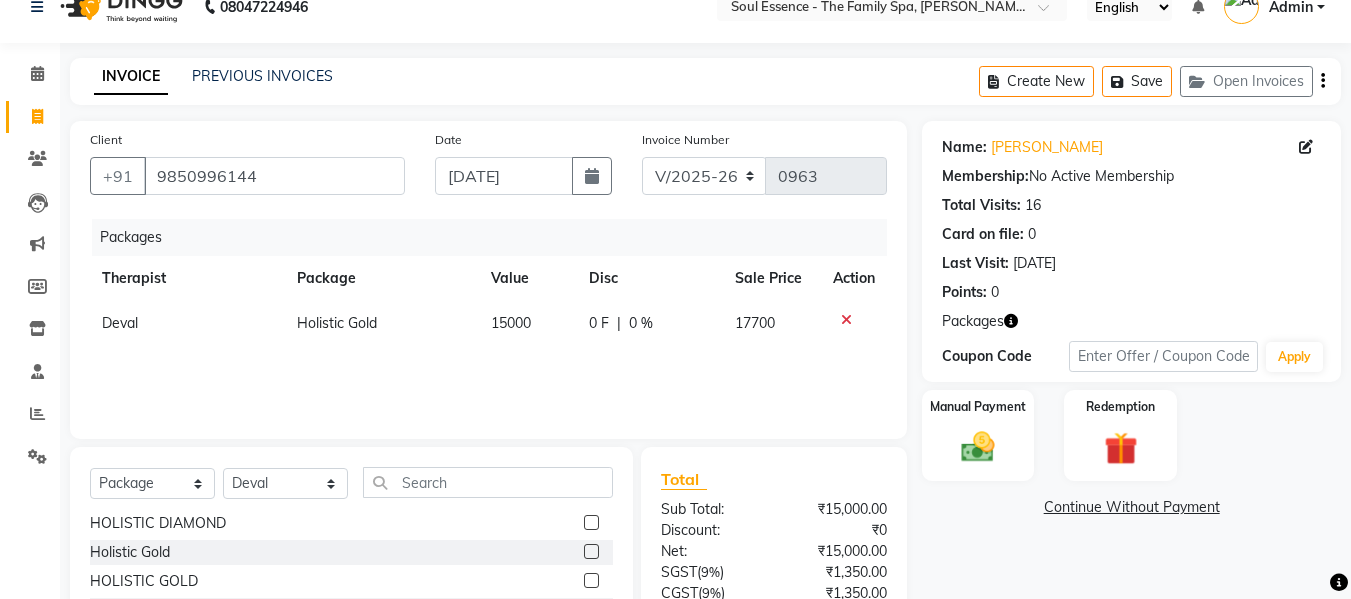 checkbox on "false" 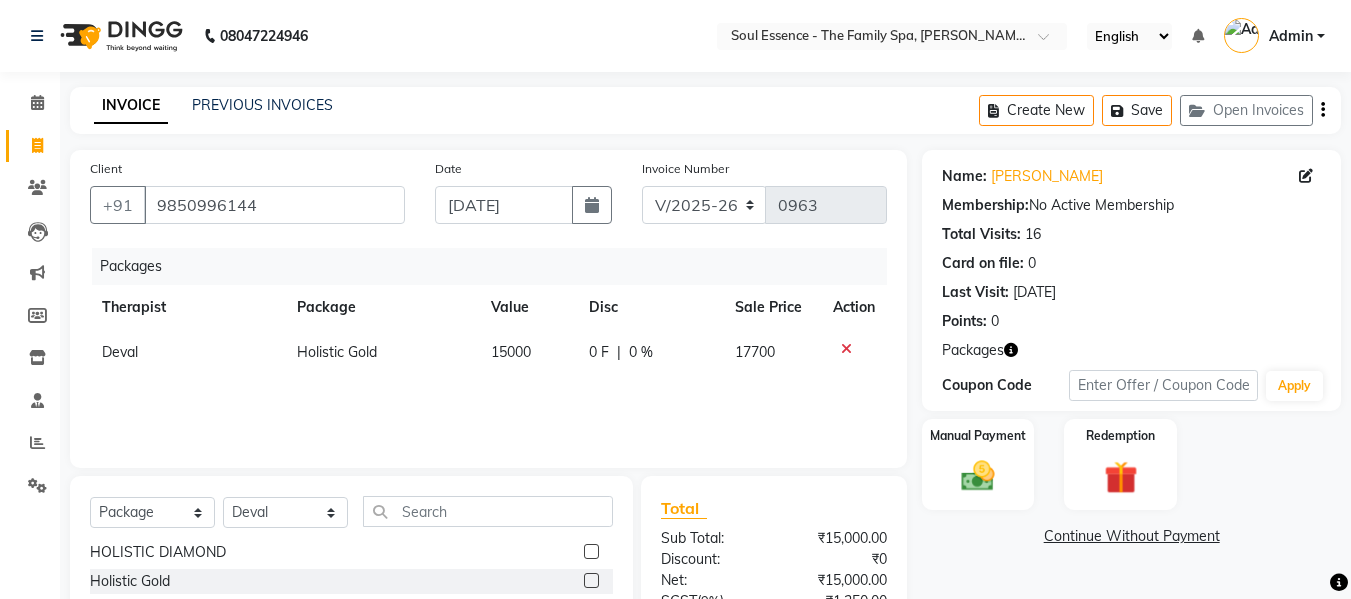 click 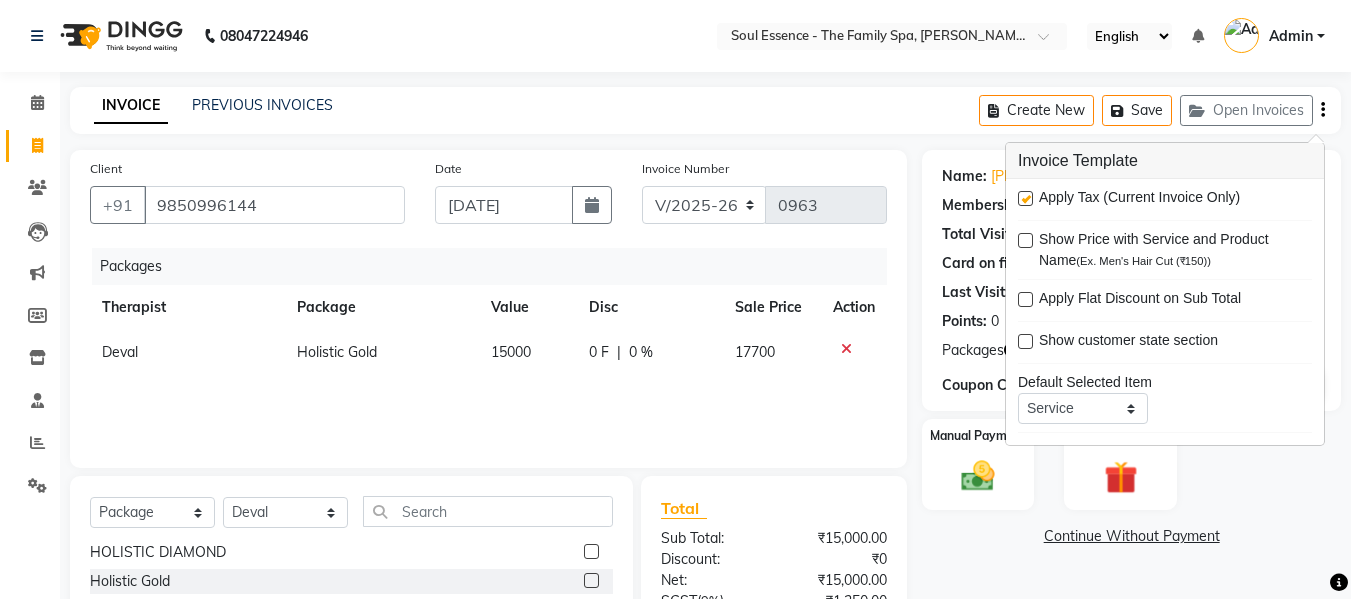 click on "Apply Tax (Current Invoice Only)" at bounding box center [1165, 199] 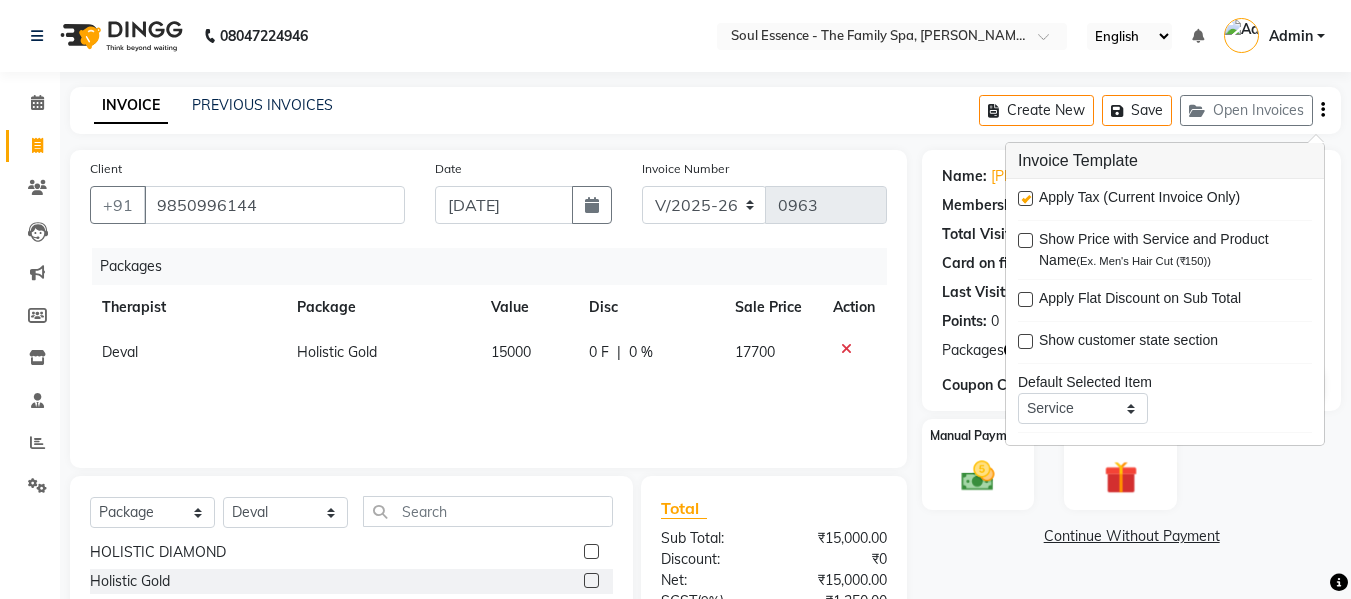 click at bounding box center [1025, 198] 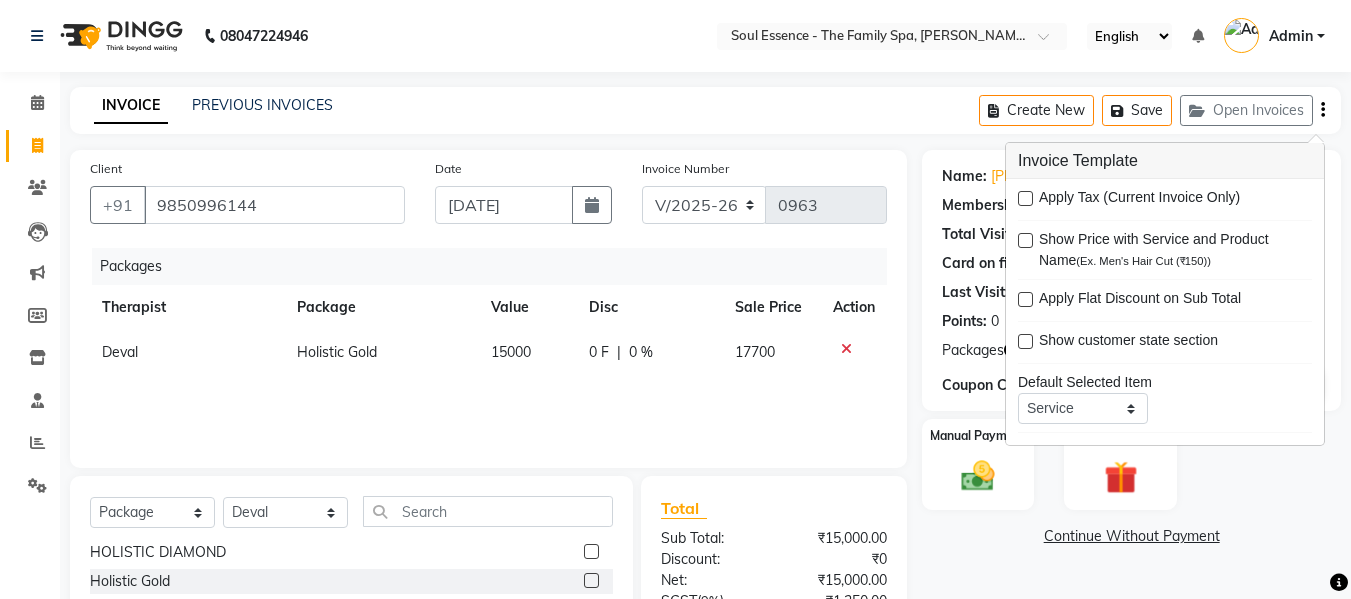 click on "Client +91 9850996144 Date 10-07-2025 Invoice Number V/2025 V/2025-26 0963 Packages Therapist Package Value Disc Sale Price Action Deval Holistic Gold 15000 0 F | 0 % 17700 Select  Service  Product  Membership  Package Voucher Prepaid Gift Card  Select Therapist Alisha Deval Gauri Thorath Poonam Saheb Shankar  Surma Anniversary Plan  Custom Gold  Holistic Diamond  HOLISTIC DIAMOND  Holistic Gold  HOLISTIC GOLD  Holistic Platinum  HOLISTIC PLATINUM  Legend  Mini Legend  Total Sub Total: ₹15,000.00 Discount: ₹0 Net: ₹15,000.00 SGST  ( 9% ) ₹1,350.00 CGST  ( 9% ) ₹1,350.00 Total: ₹17,700.00 Payable: ₹17,700.00 Paid: ₹0 Balance   : ₹17,700.00" 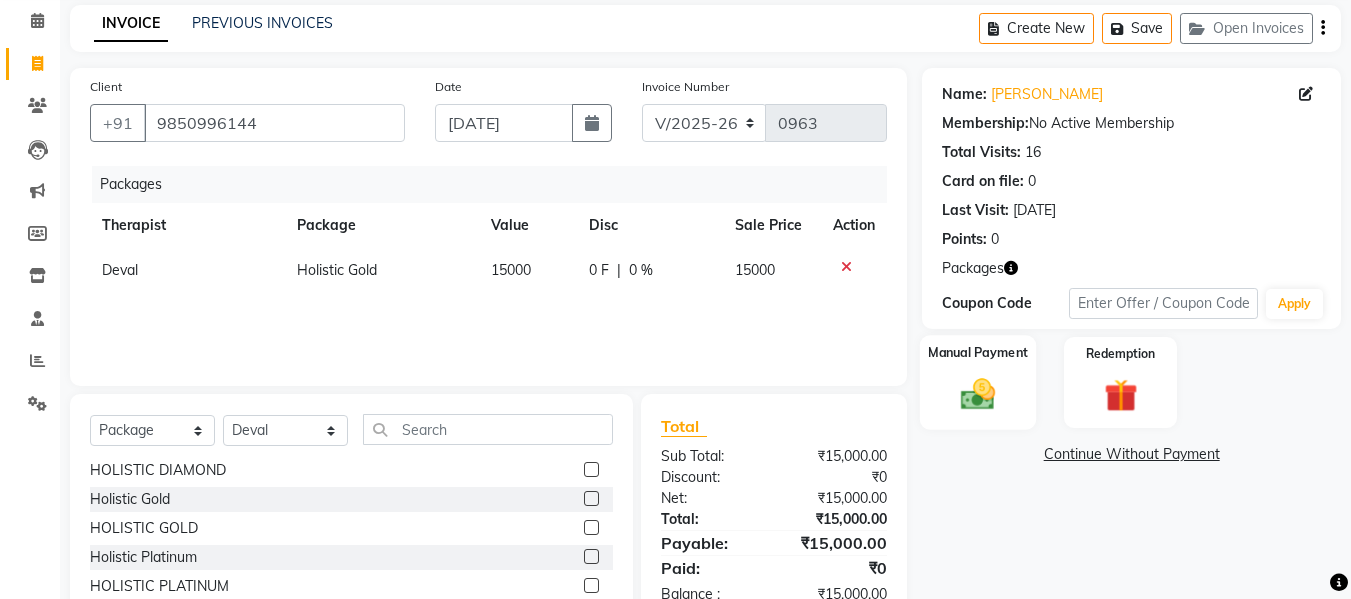 scroll, scrollTop: 202, scrollLeft: 0, axis: vertical 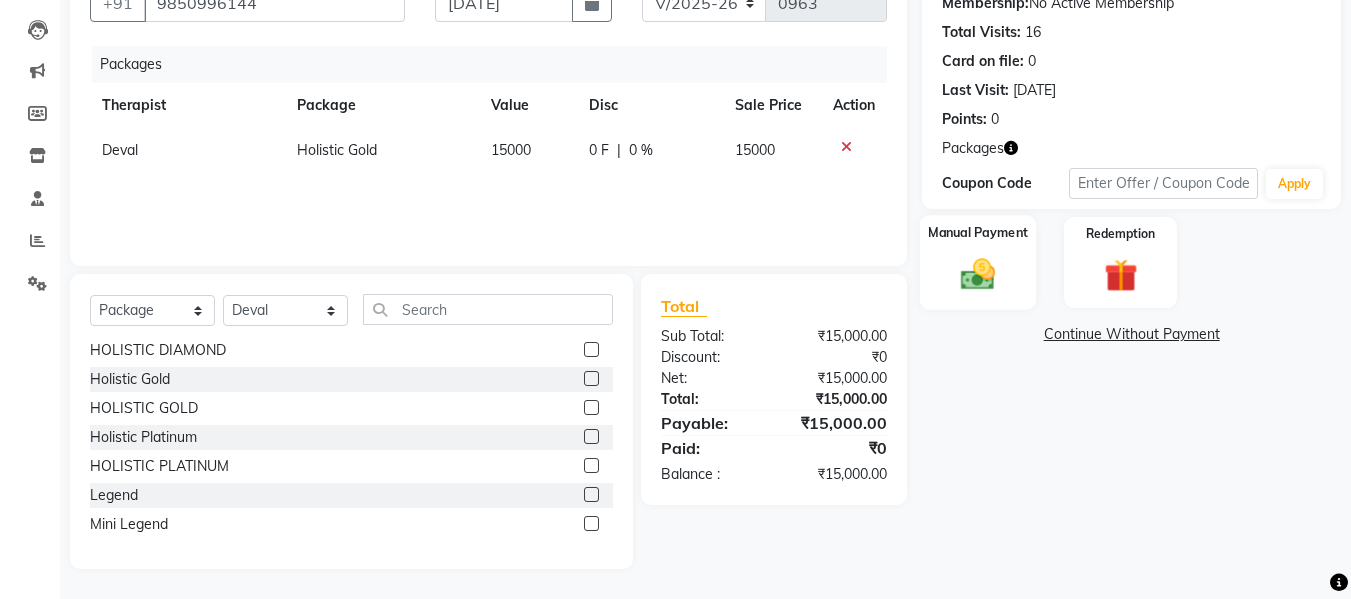 click 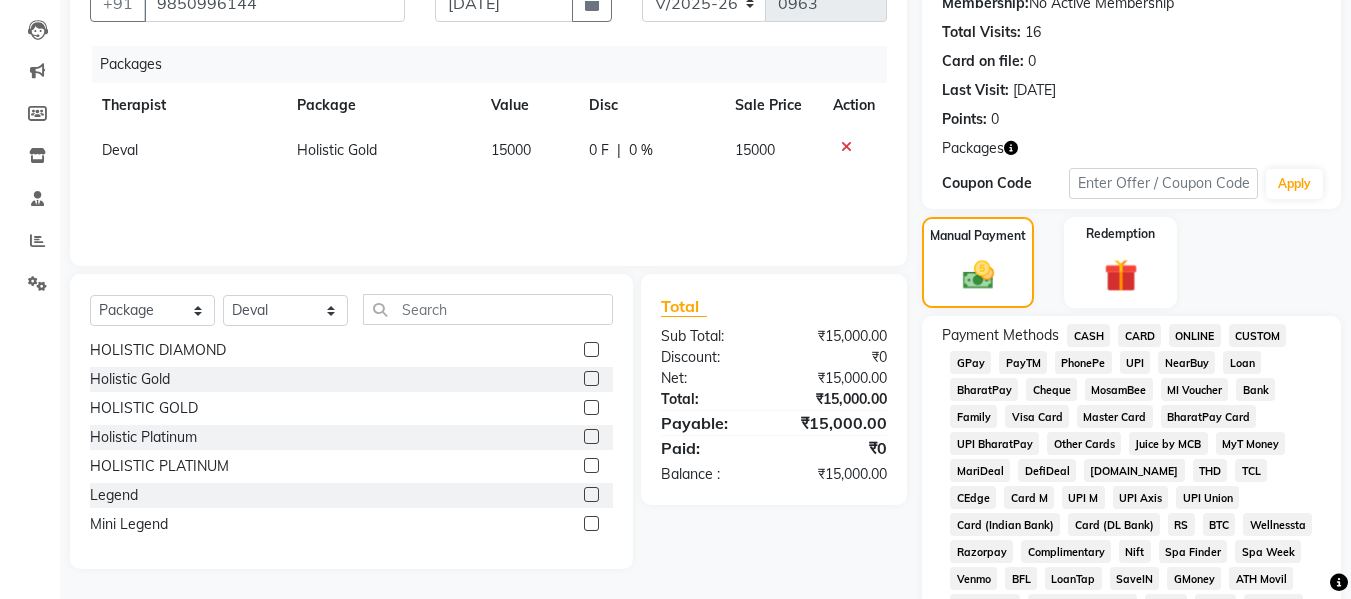click on "CARD" 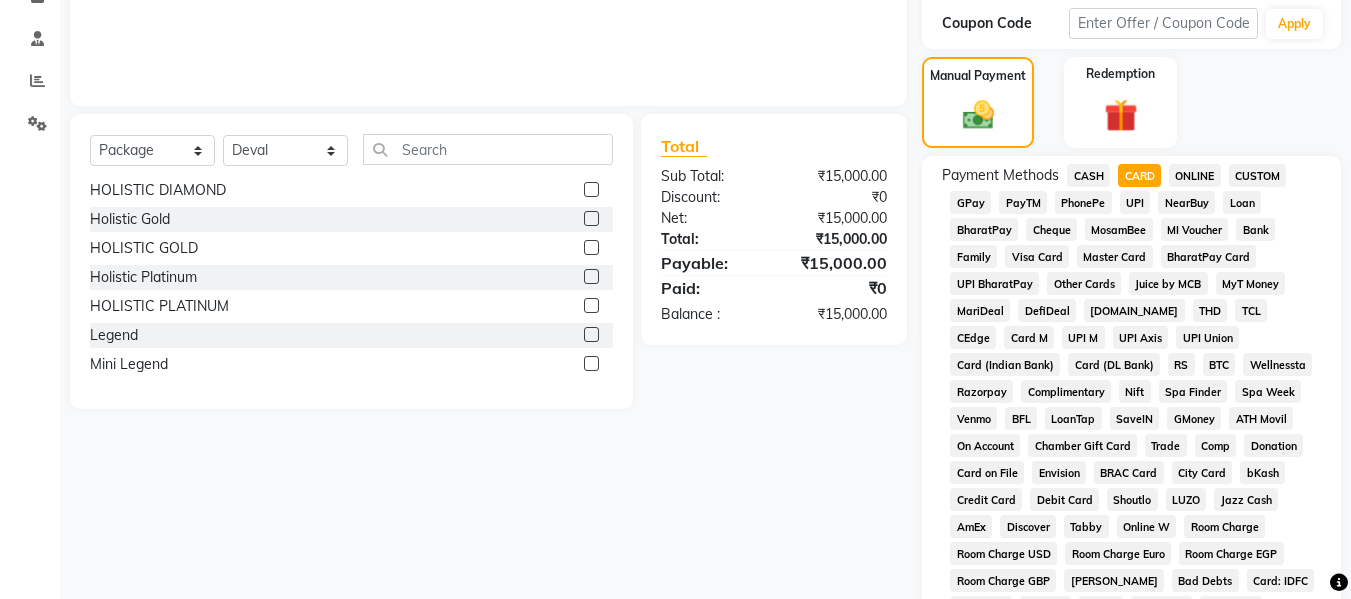 scroll, scrollTop: 502, scrollLeft: 0, axis: vertical 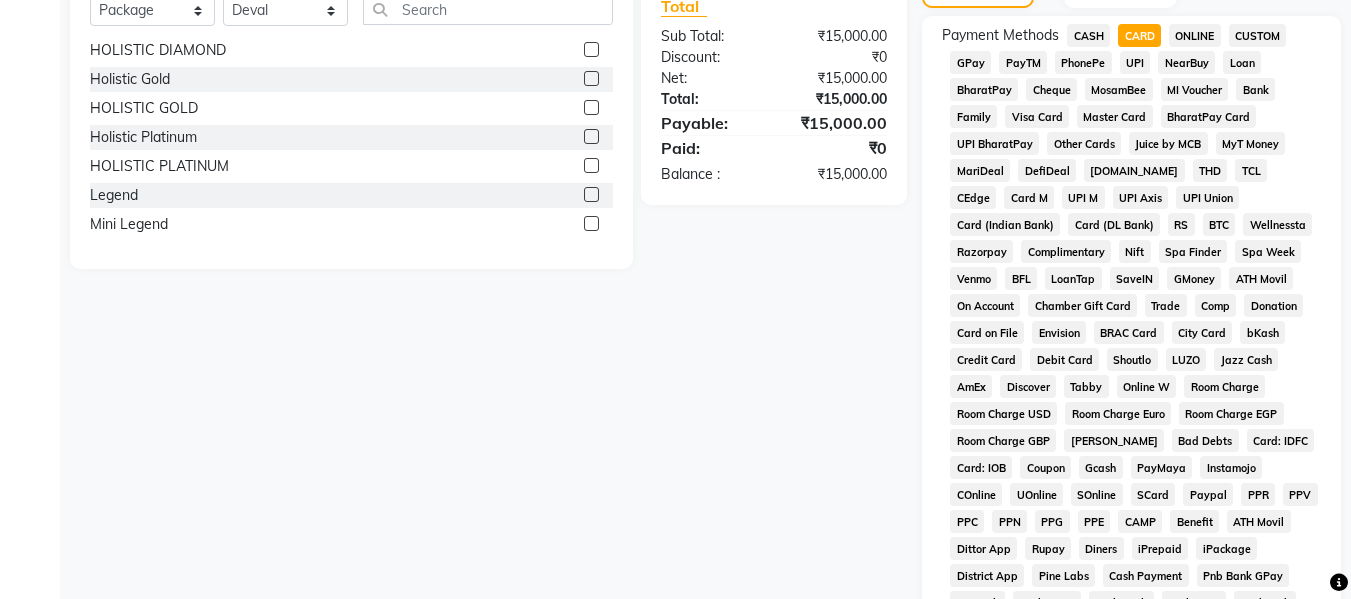click on "GPay" 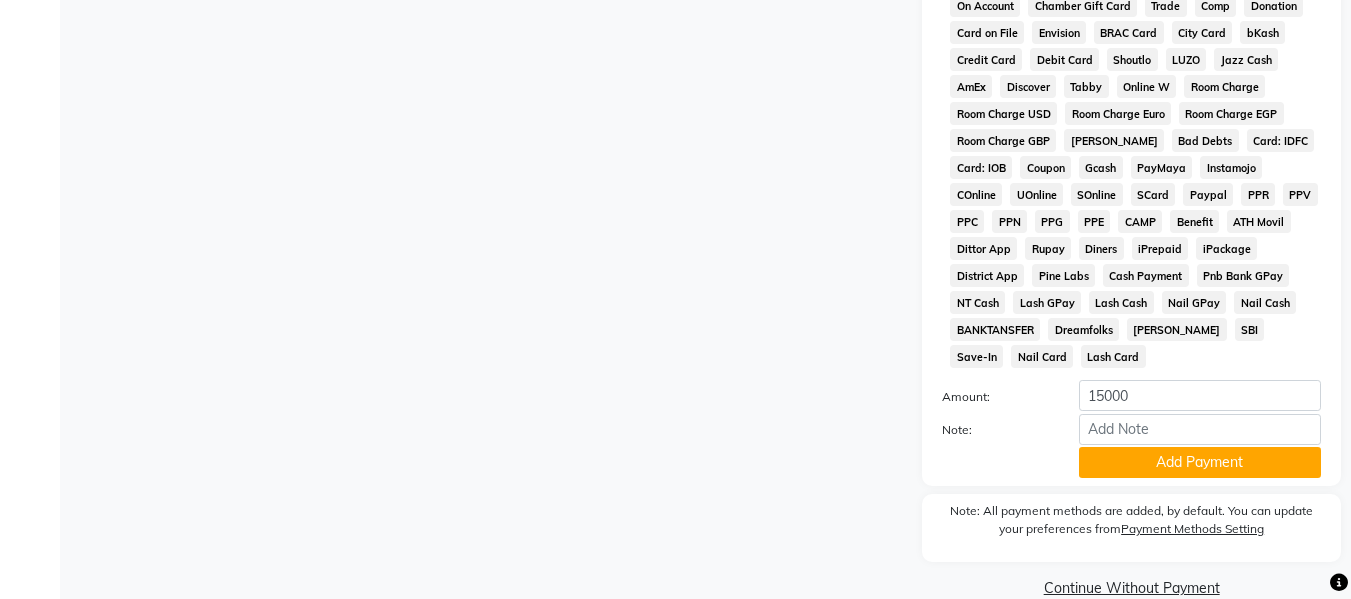 click on "Add Payment" 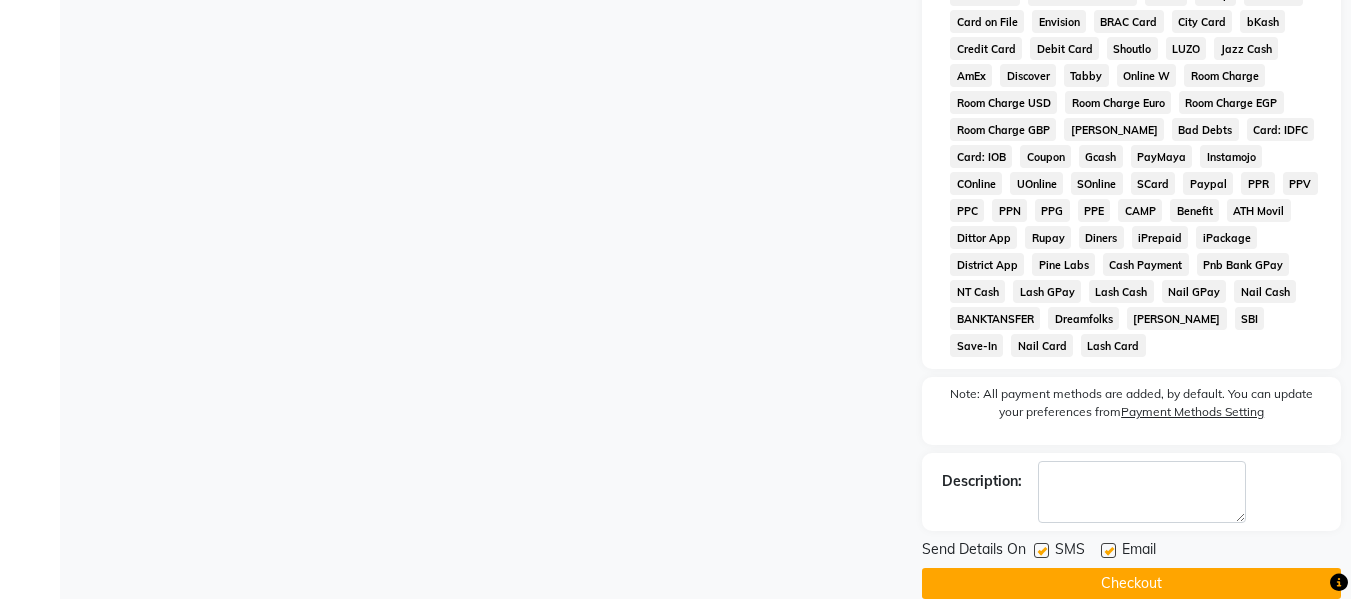 scroll, scrollTop: 816, scrollLeft: 0, axis: vertical 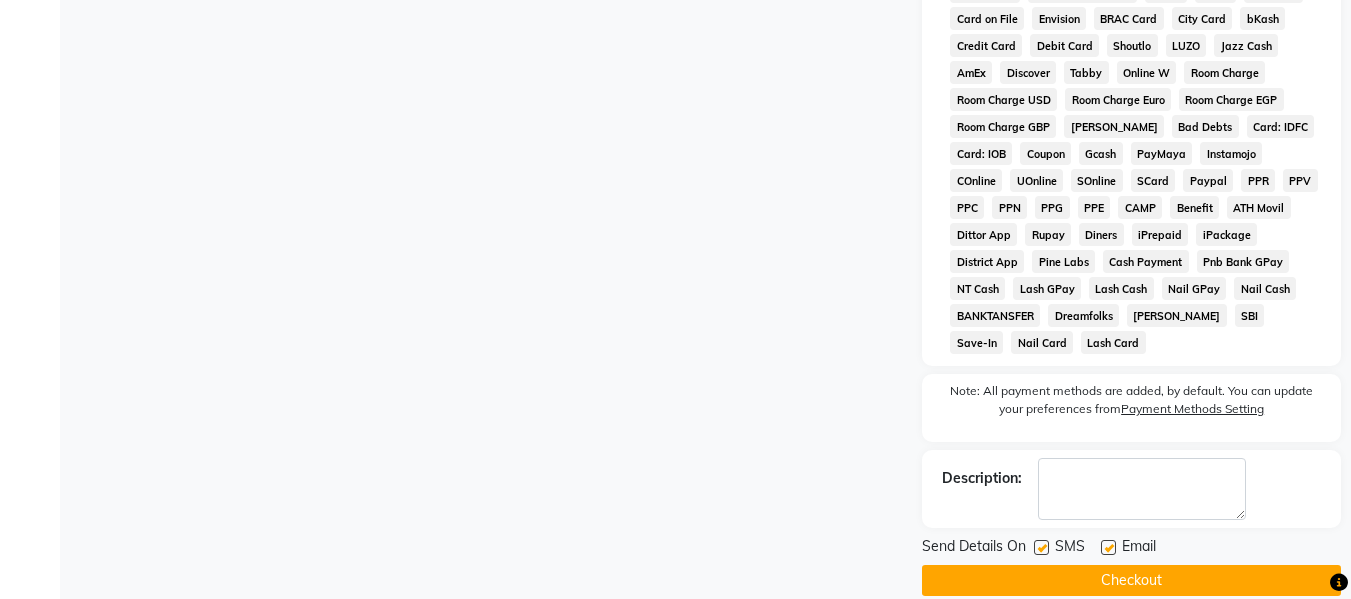 drag, startPoint x: 1040, startPoint y: 520, endPoint x: 1068, endPoint y: 514, distance: 28.635643 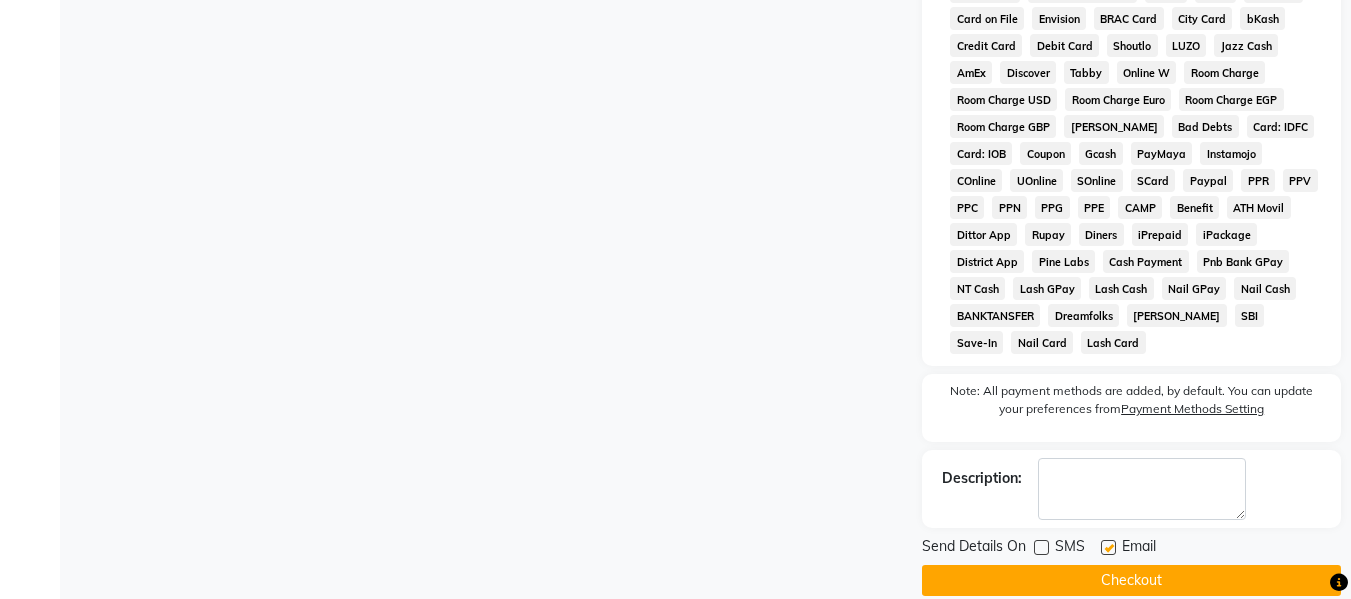 click 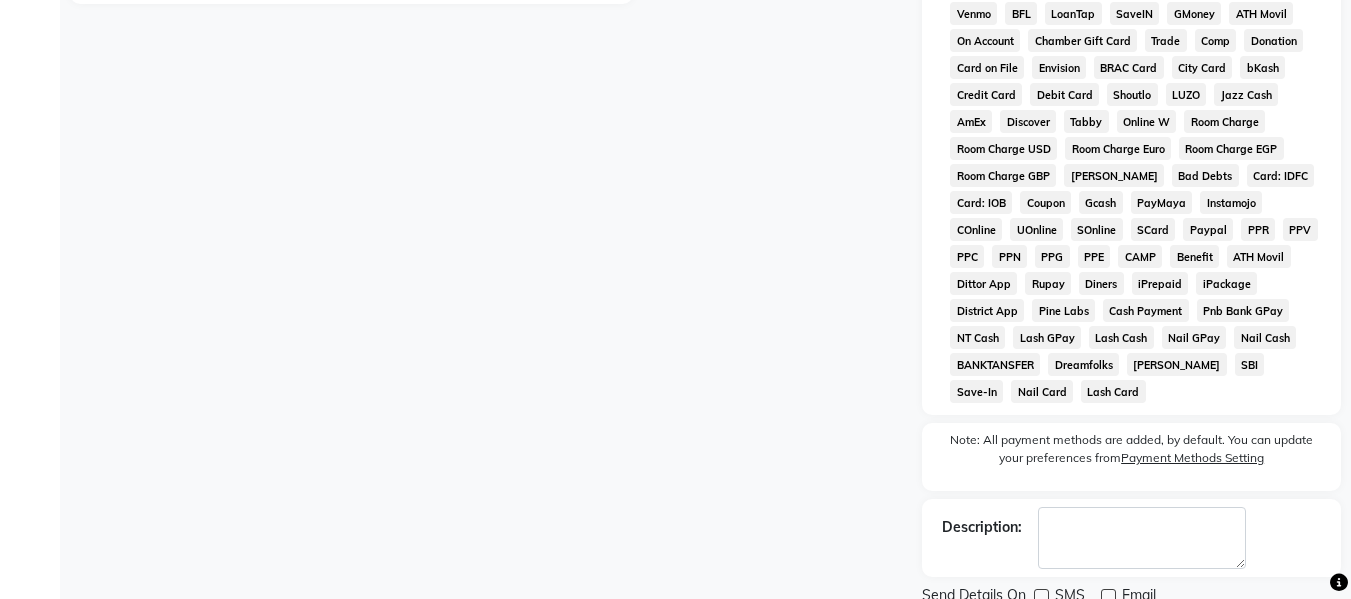 scroll, scrollTop: 816, scrollLeft: 0, axis: vertical 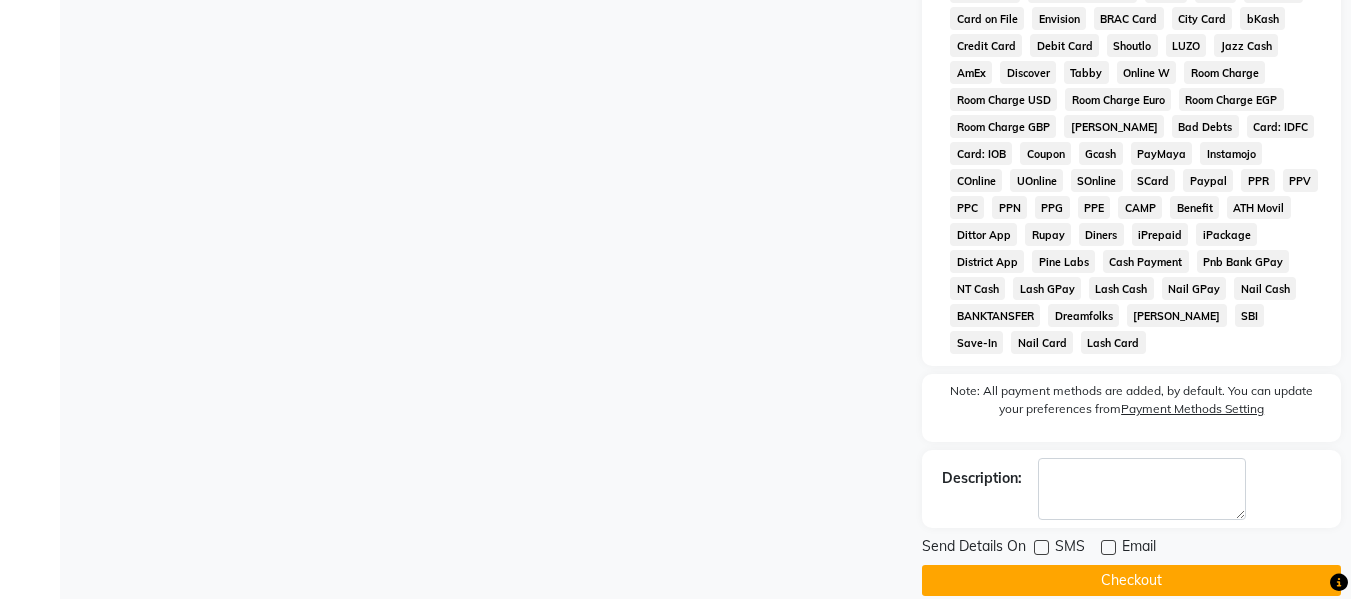 click on "Email" 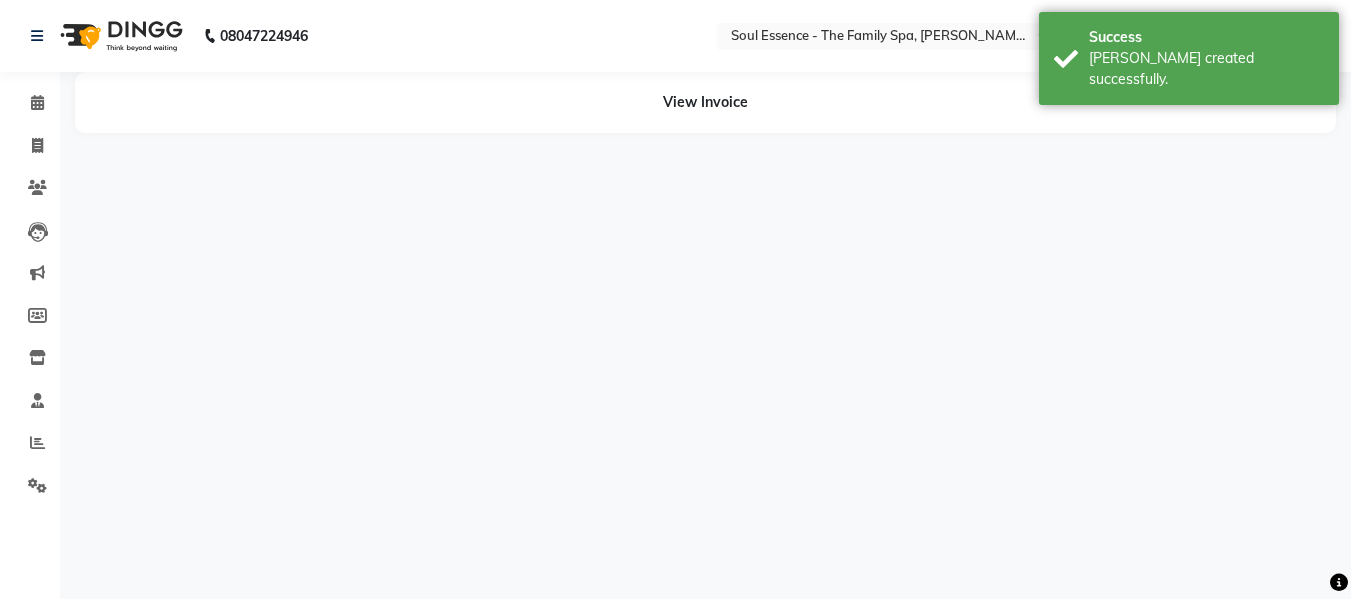 scroll, scrollTop: 0, scrollLeft: 0, axis: both 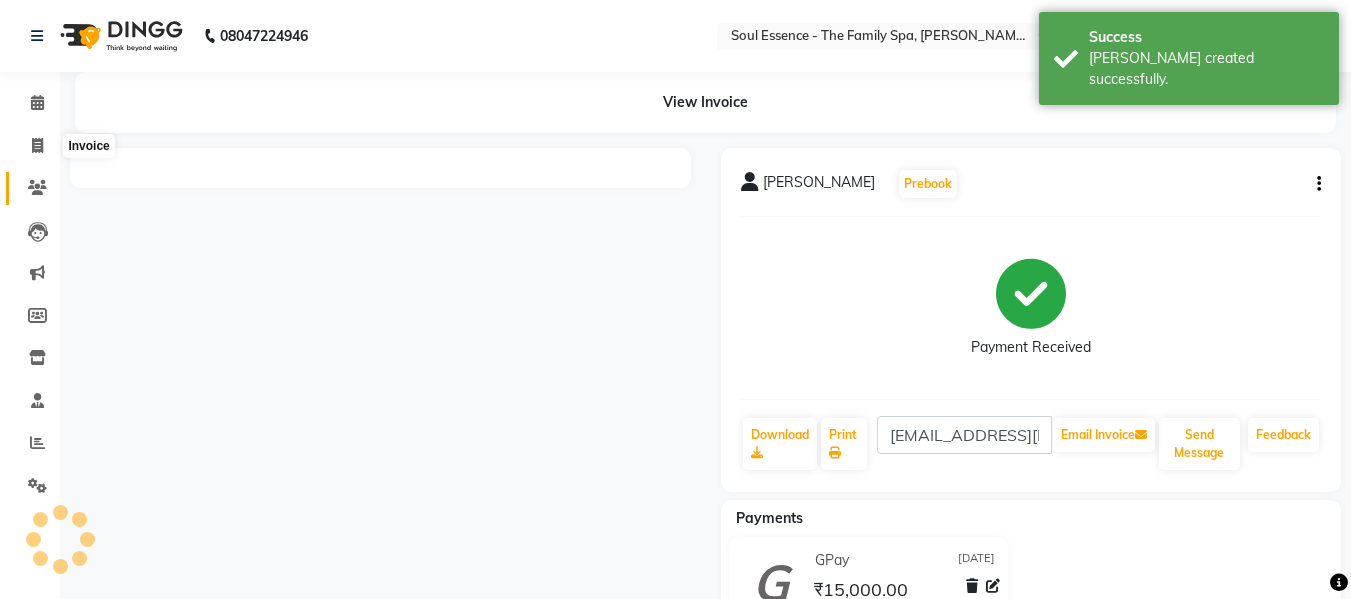 click 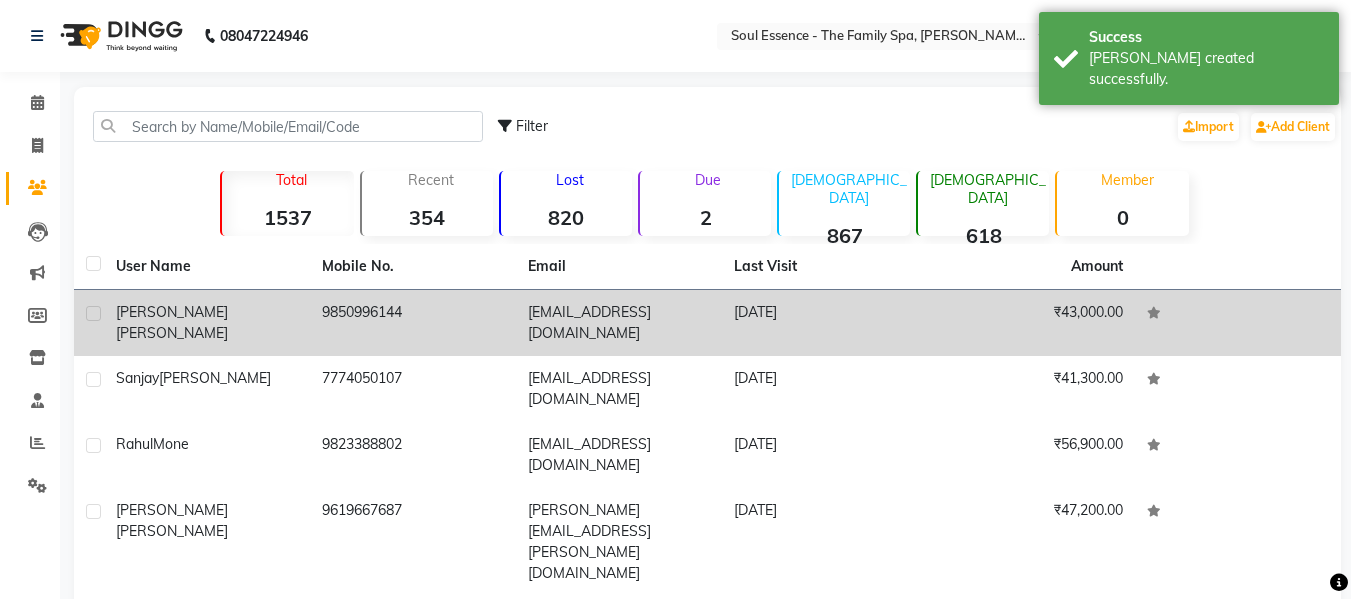 click on "[PERSON_NAME]" 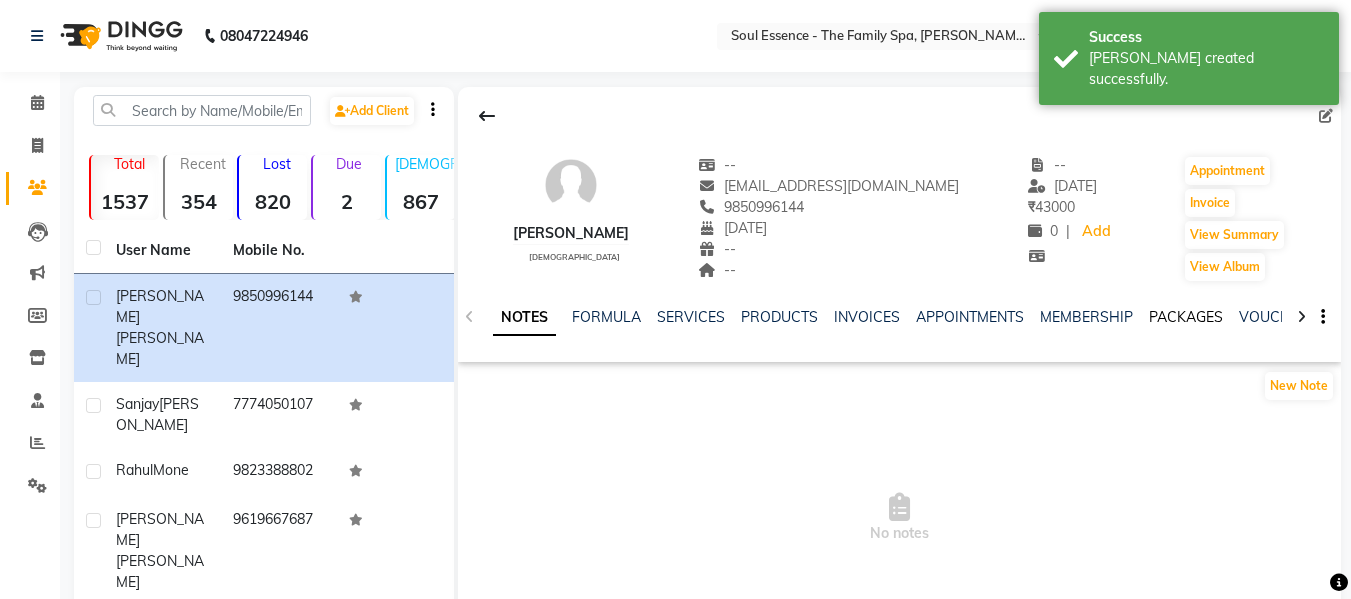 click on "PACKAGES" 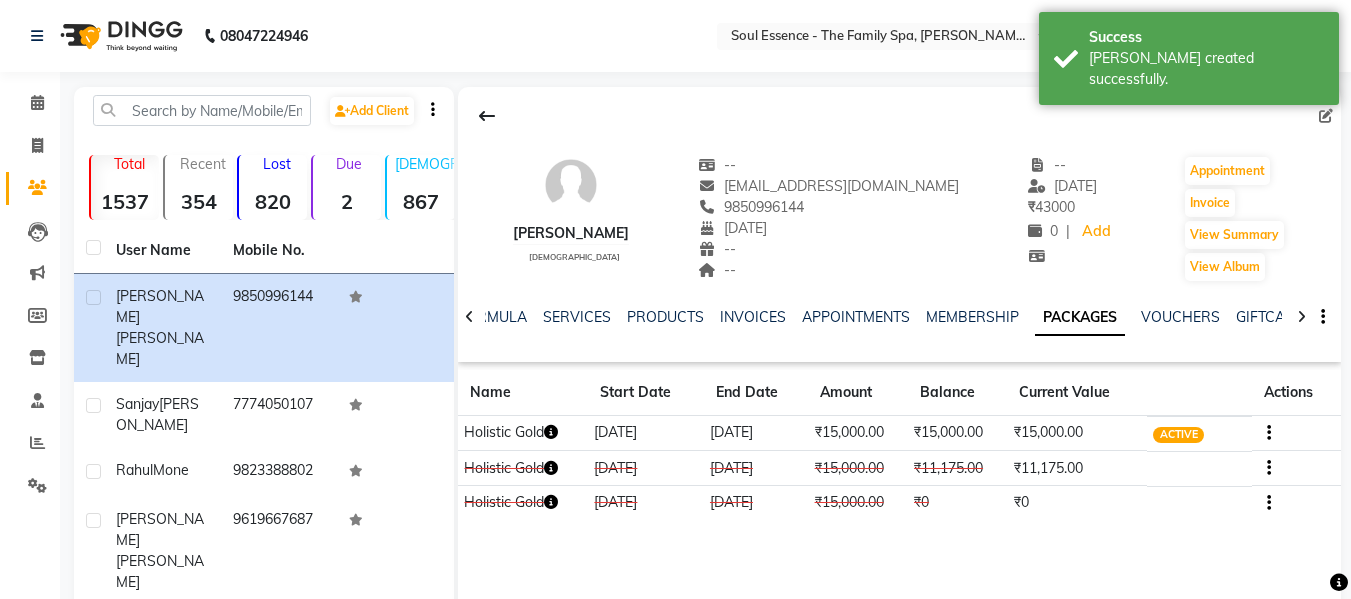 click 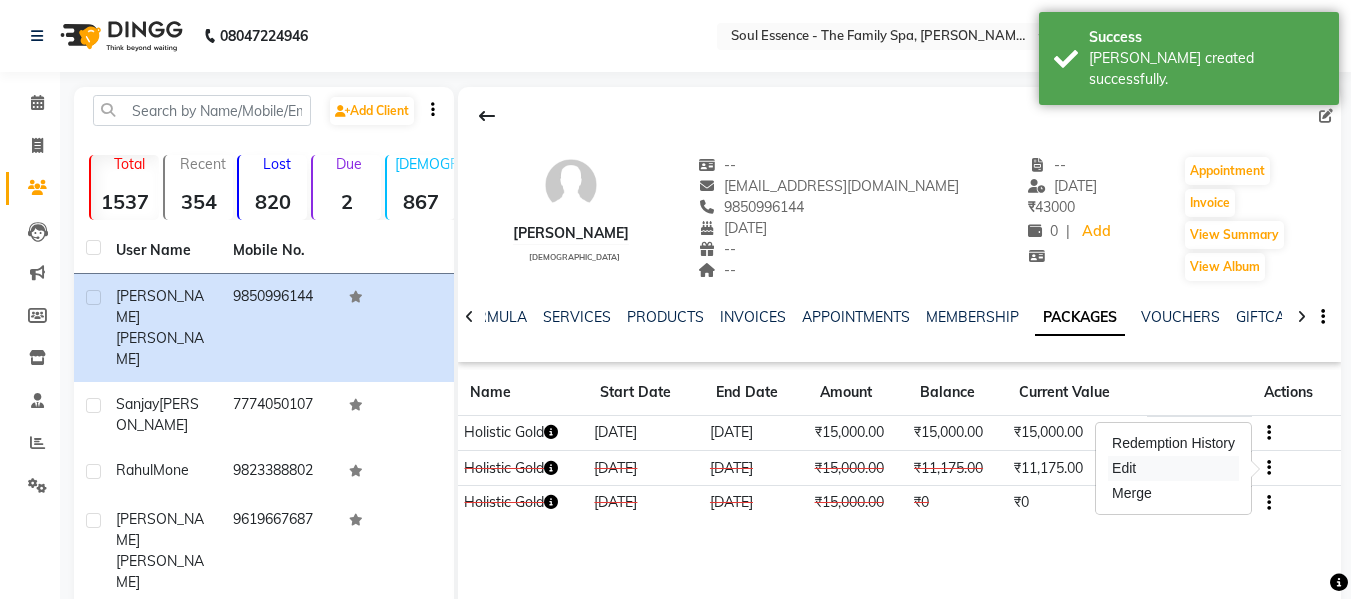 click on "Edit" at bounding box center [1173, 468] 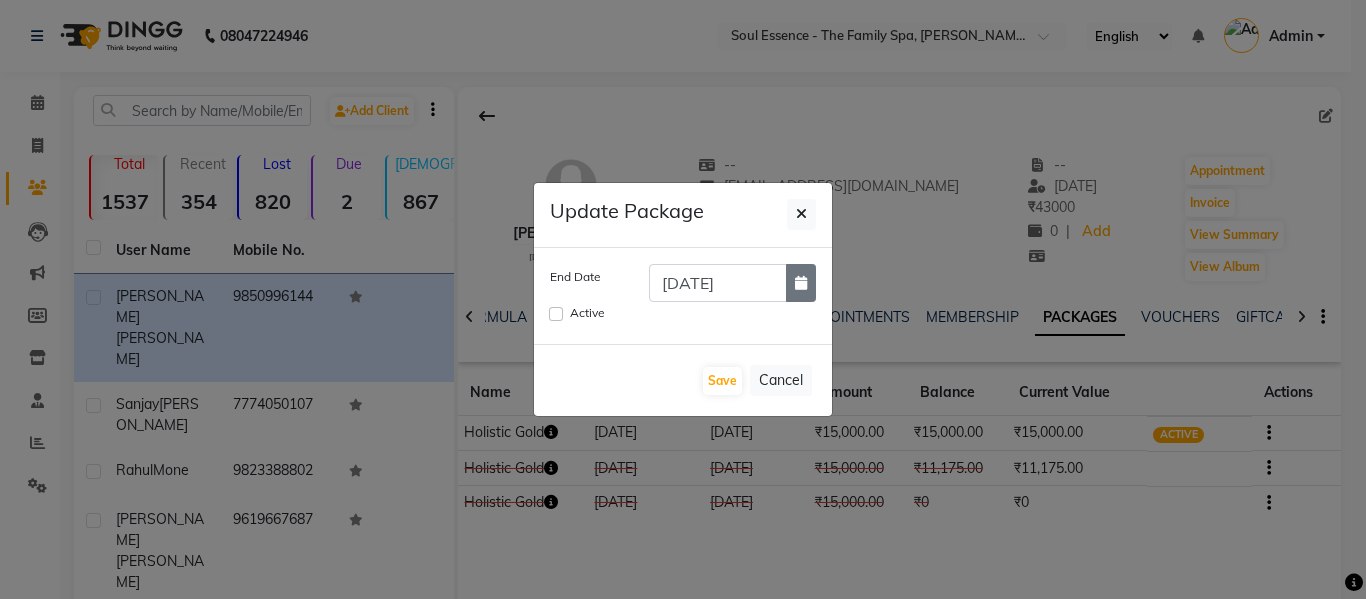 click 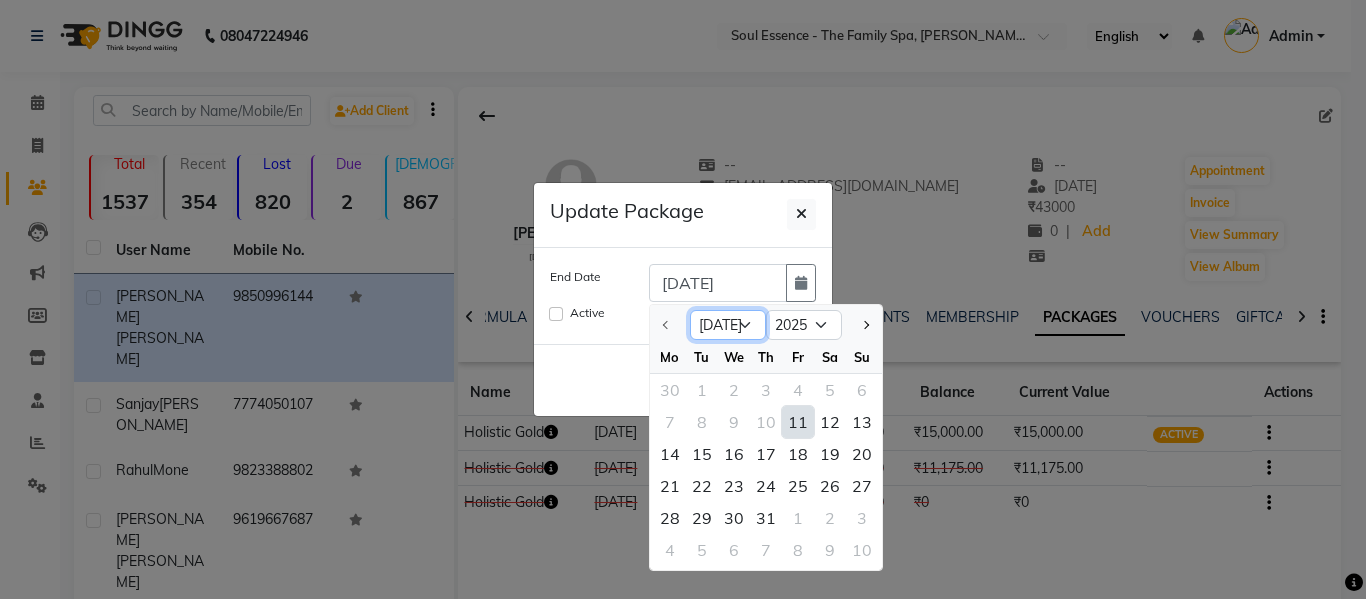 click on "Jul Aug Sep Oct Nov Dec" 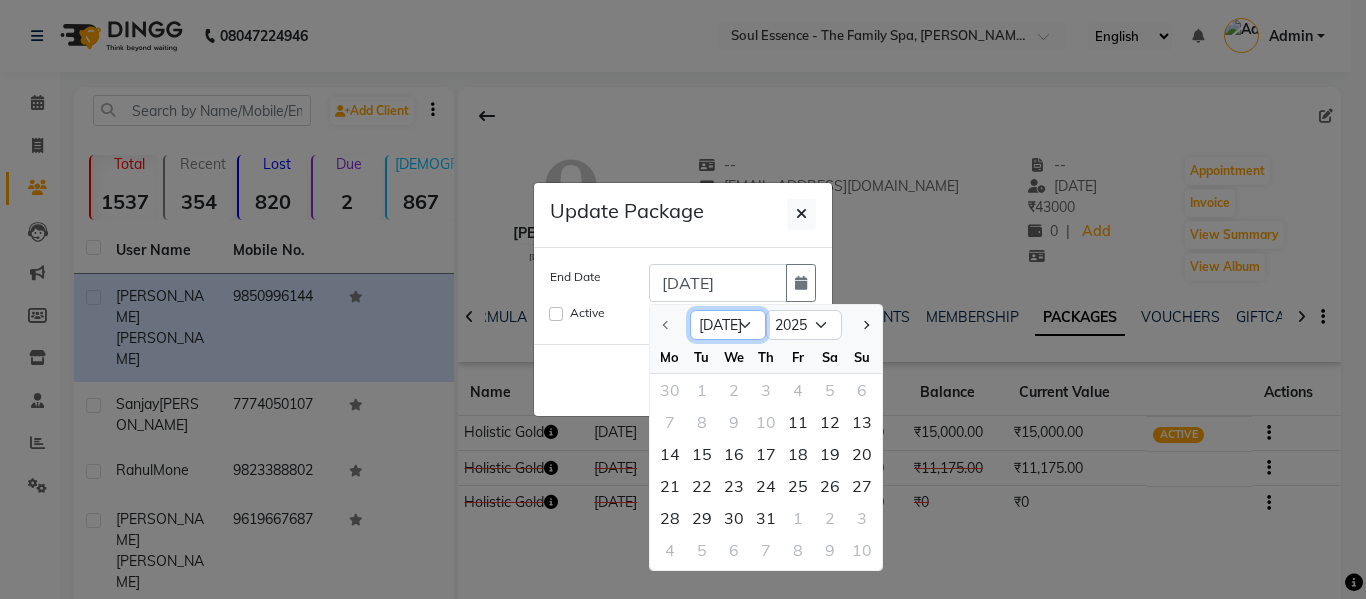 click on "Jul Aug Sep Oct Nov Dec" 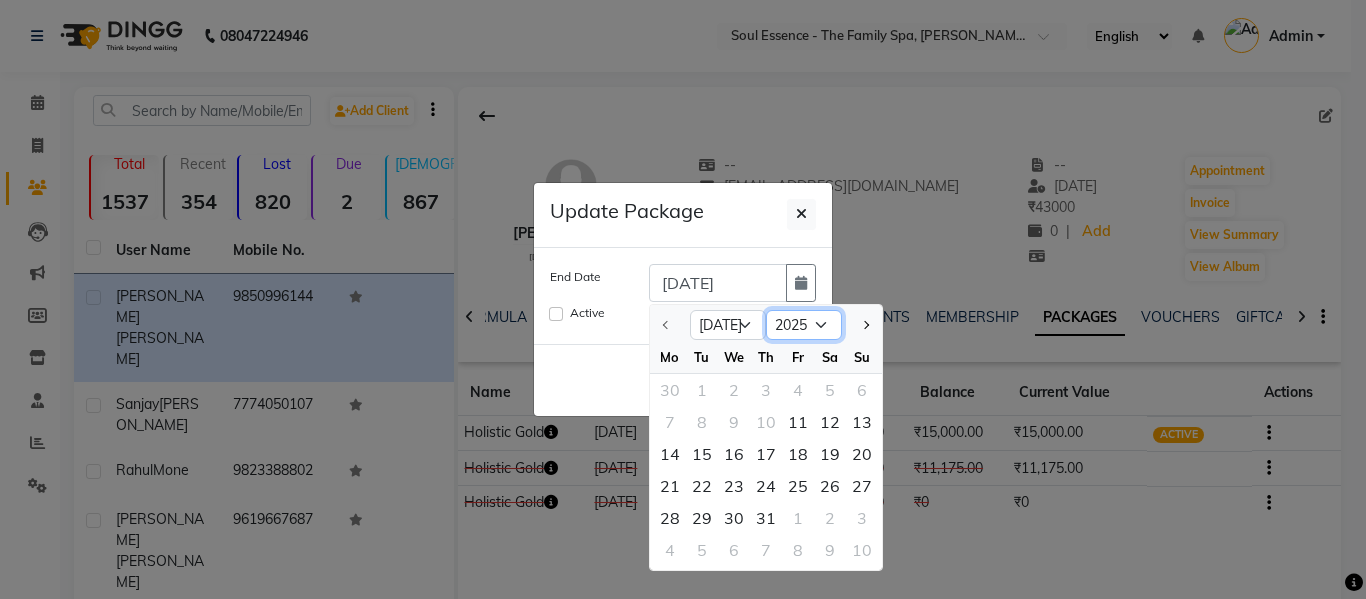 click on "2025 2026 2027 2028 2029 2030 2031 2032 2033 2034 2035" 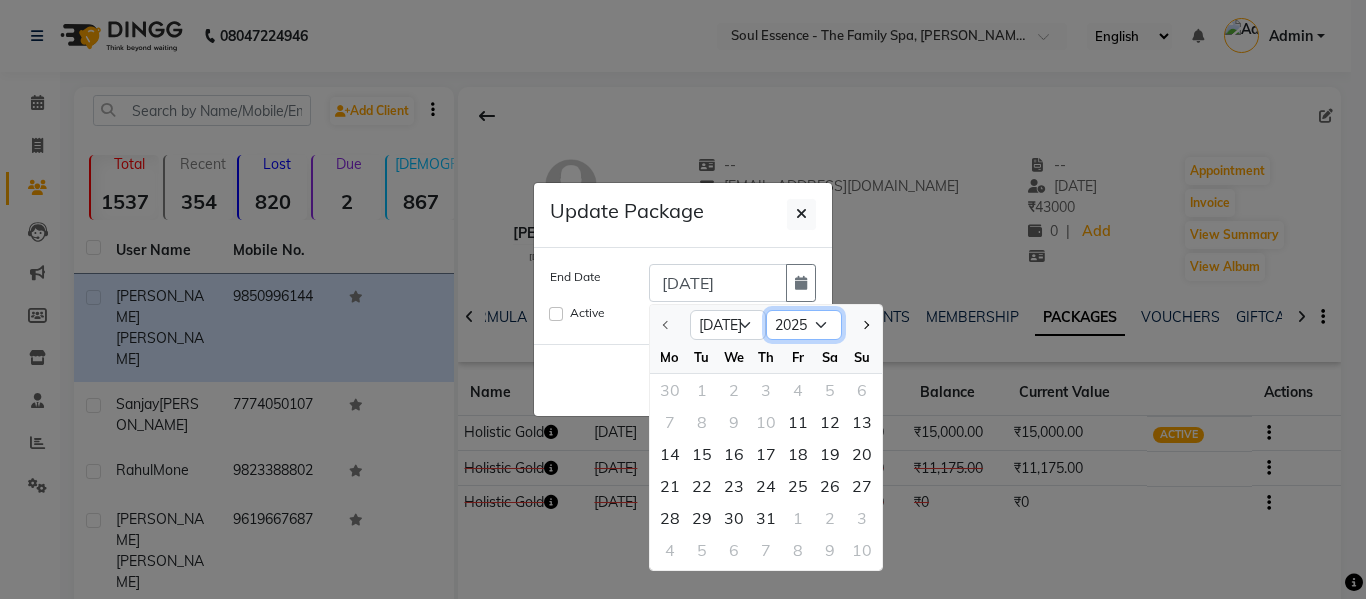select on "2026" 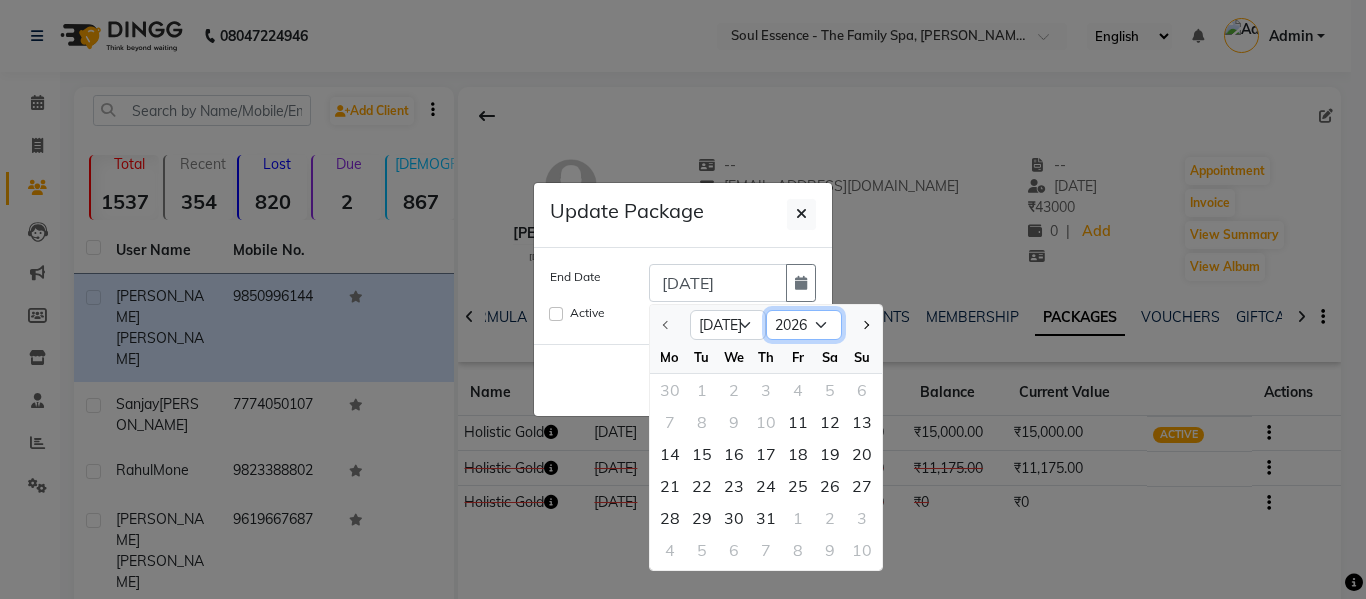 click on "2025 2026 2027 2028 2029 2030 2031 2032 2033 2034 2035" 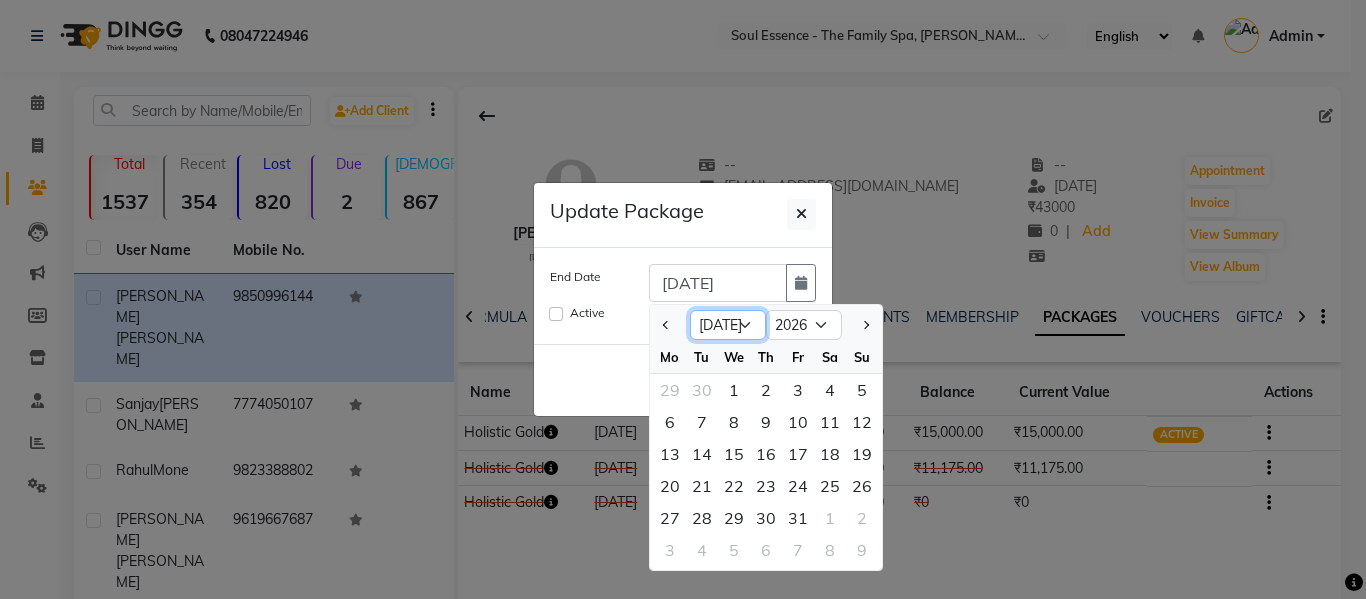 click on "Jan Feb Mar Apr May Jun [DATE] Aug Sep Oct Nov Dec" 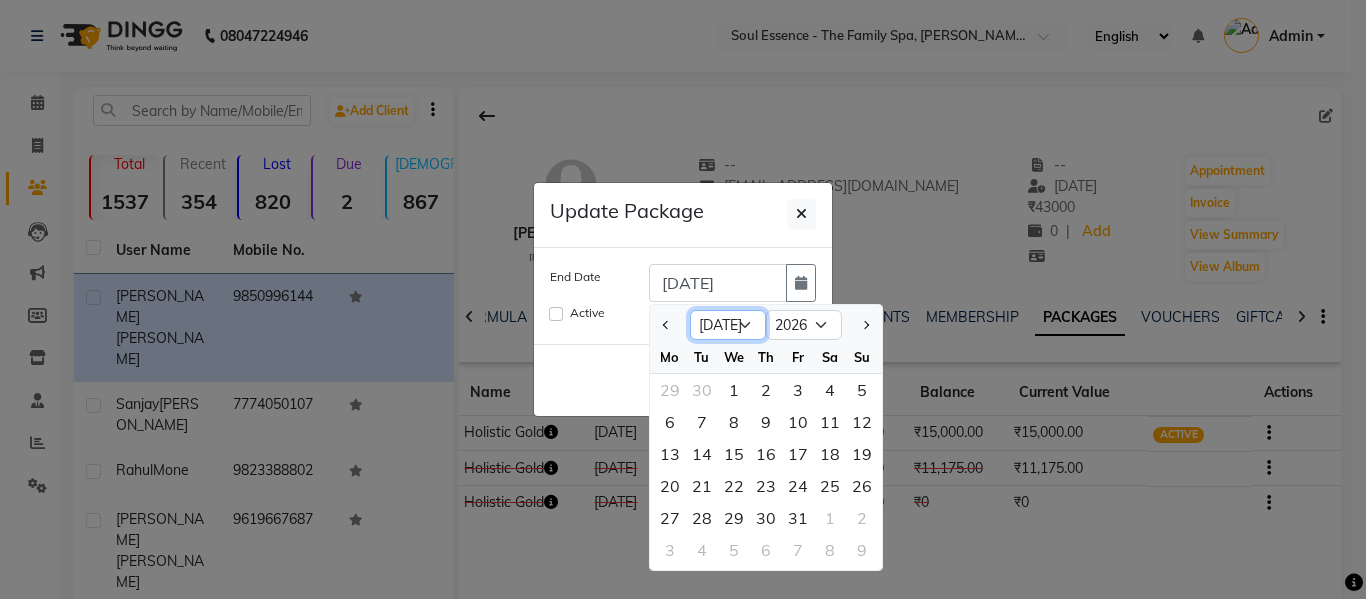 select on "1" 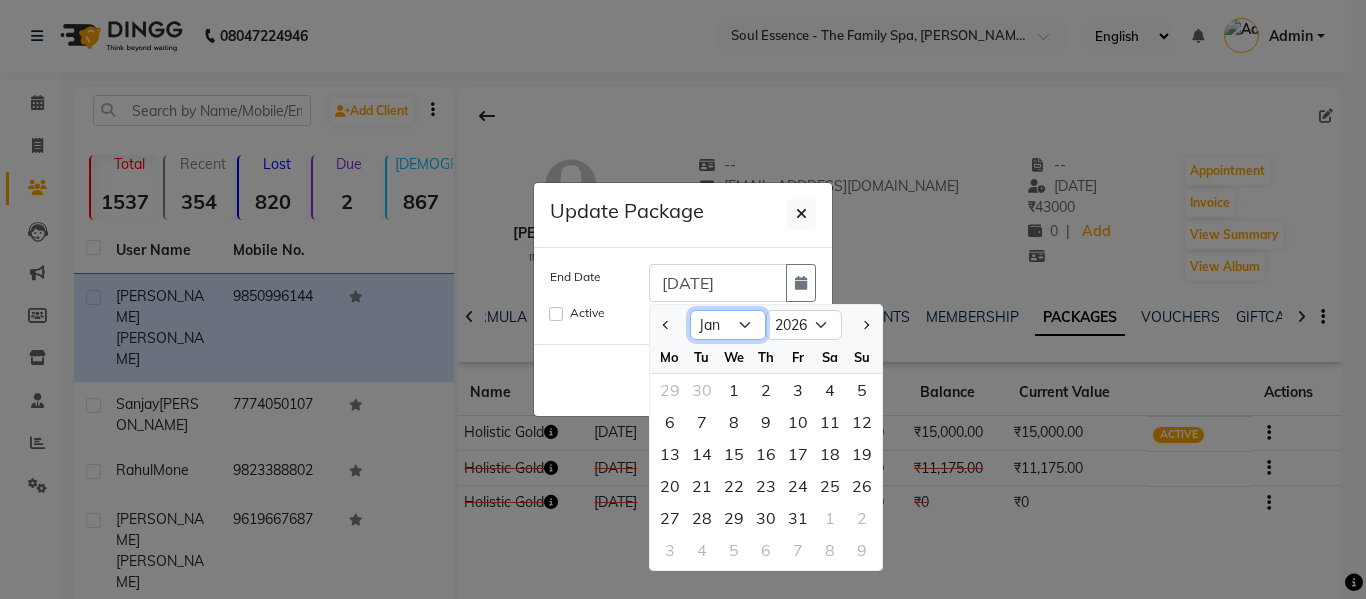 click on "Jan Feb Mar Apr May Jun [DATE] Aug Sep Oct Nov Dec" 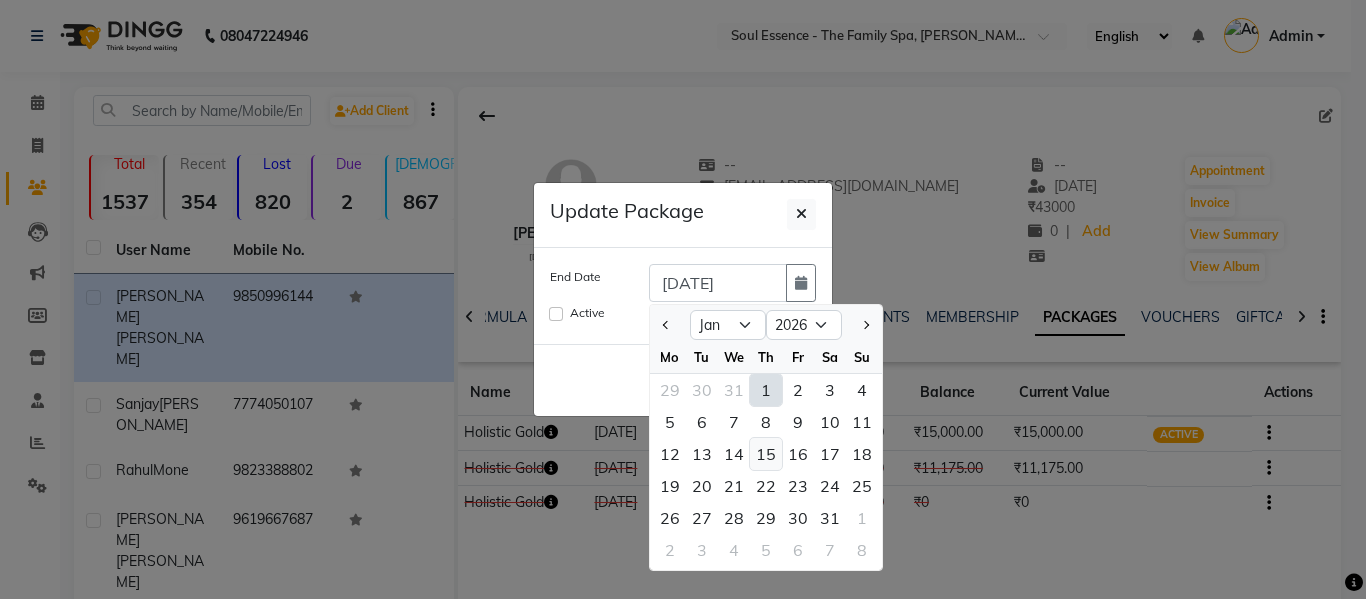 click on "15" 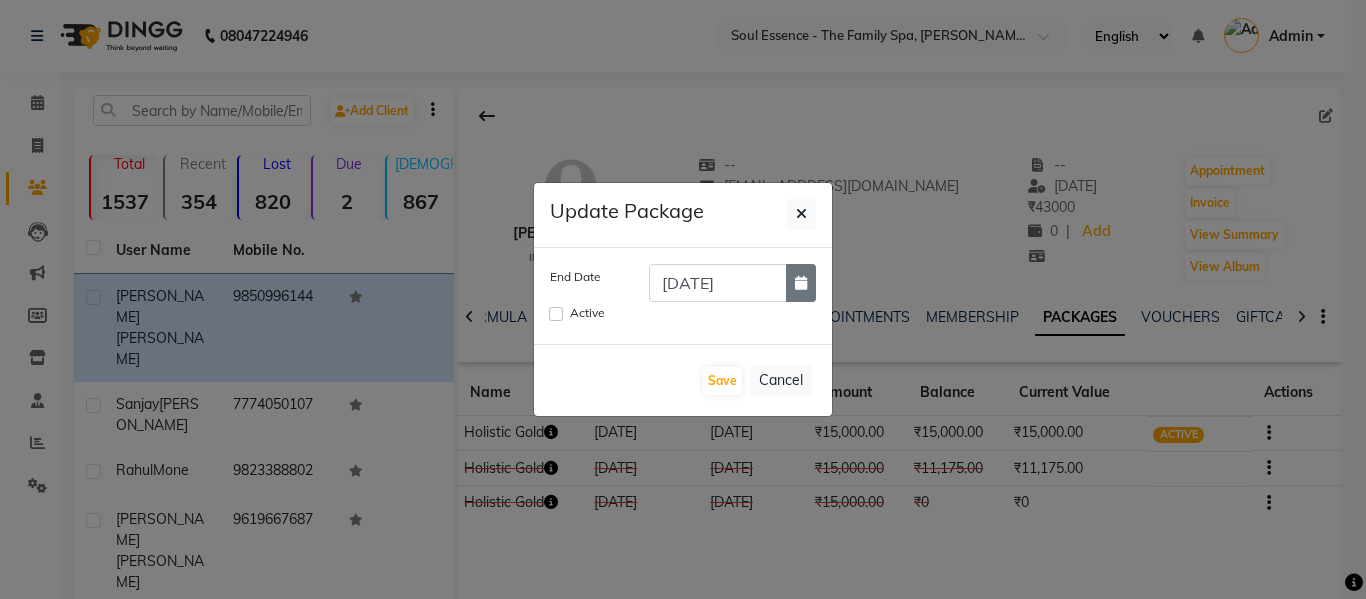 click 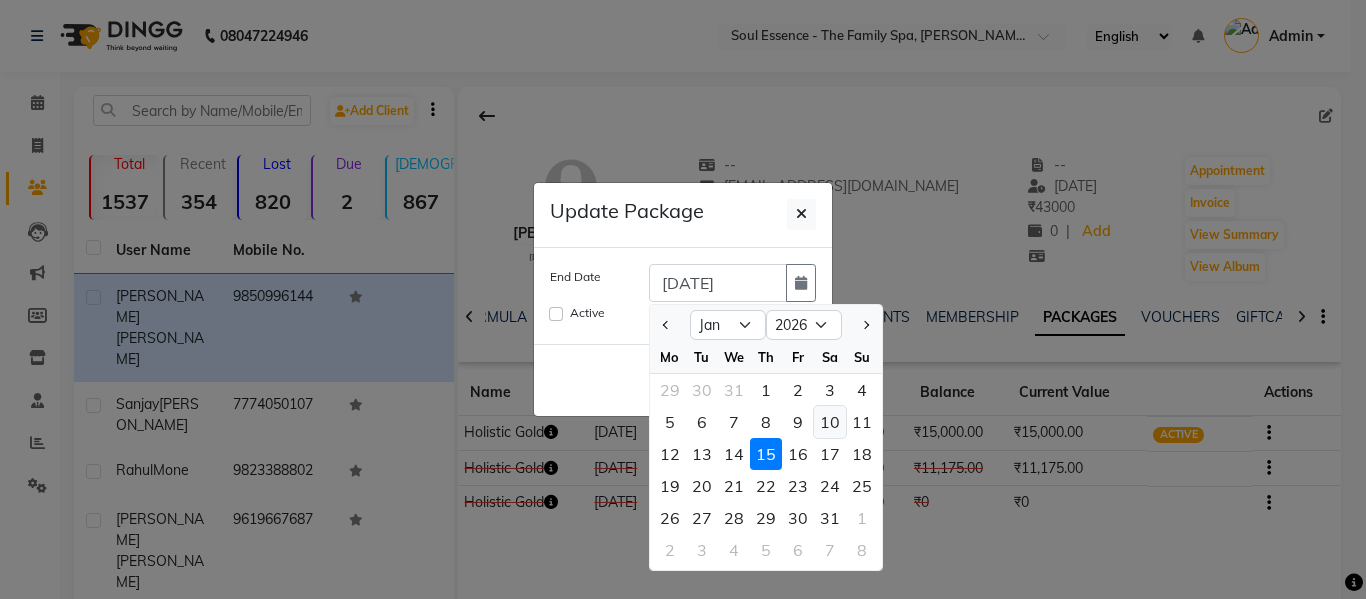 click on "10" 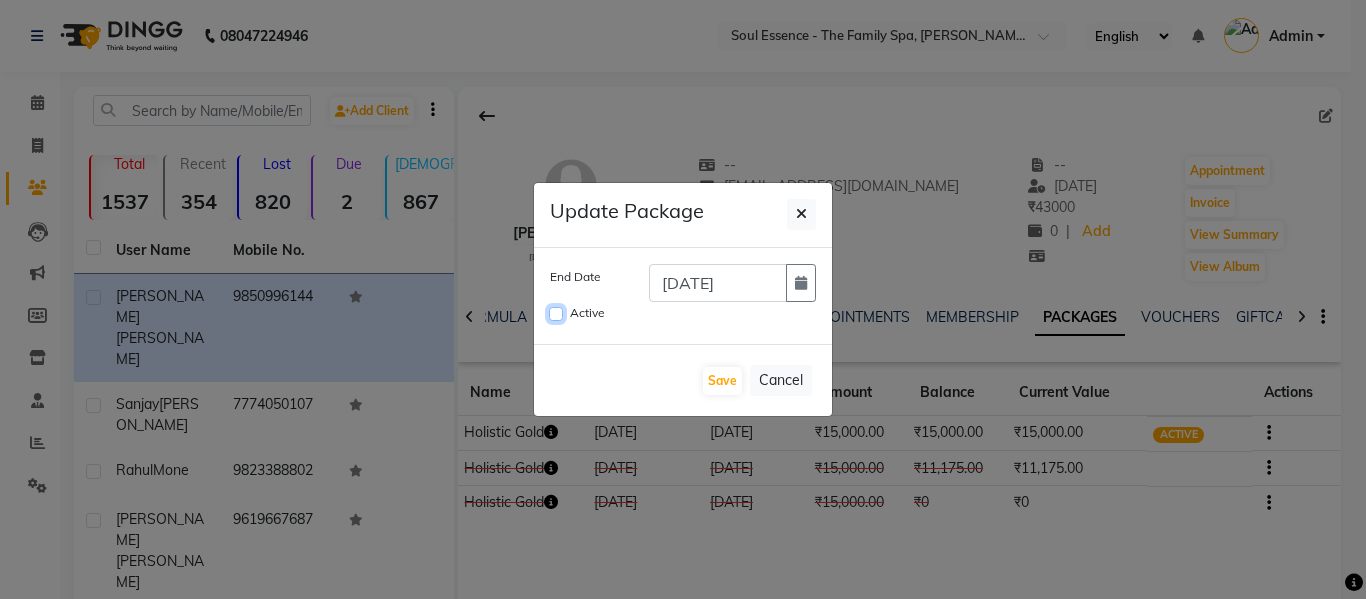 click on "Active" at bounding box center (556, 314) 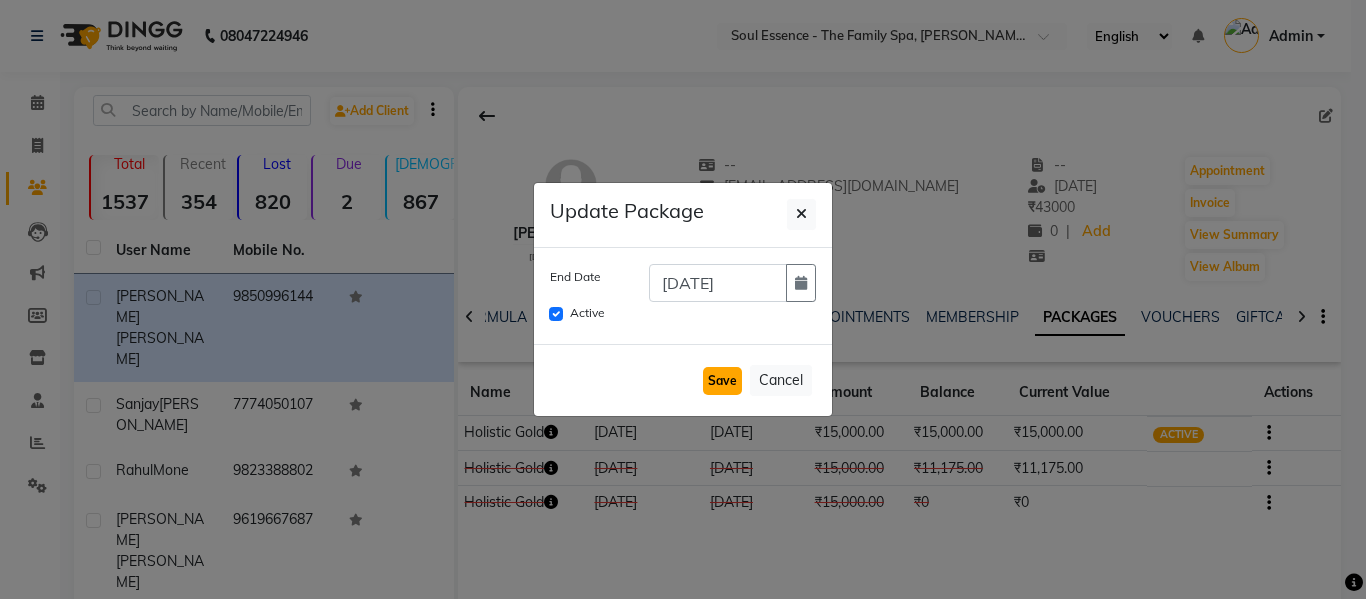 click on "Save" 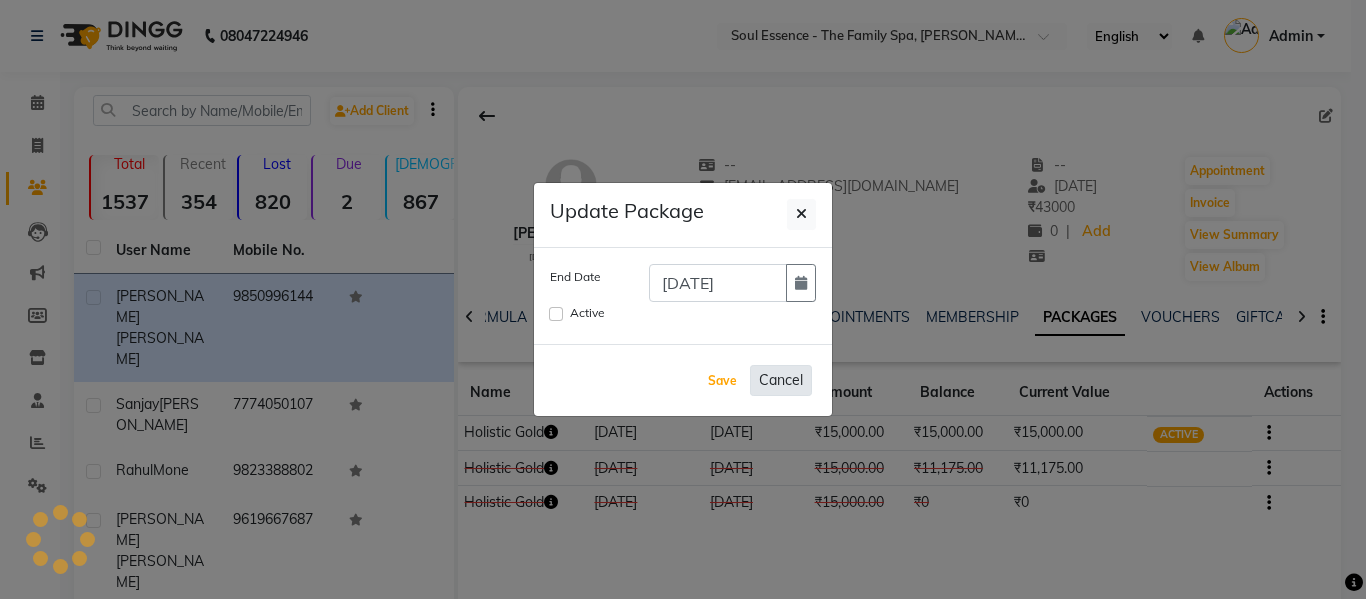 type 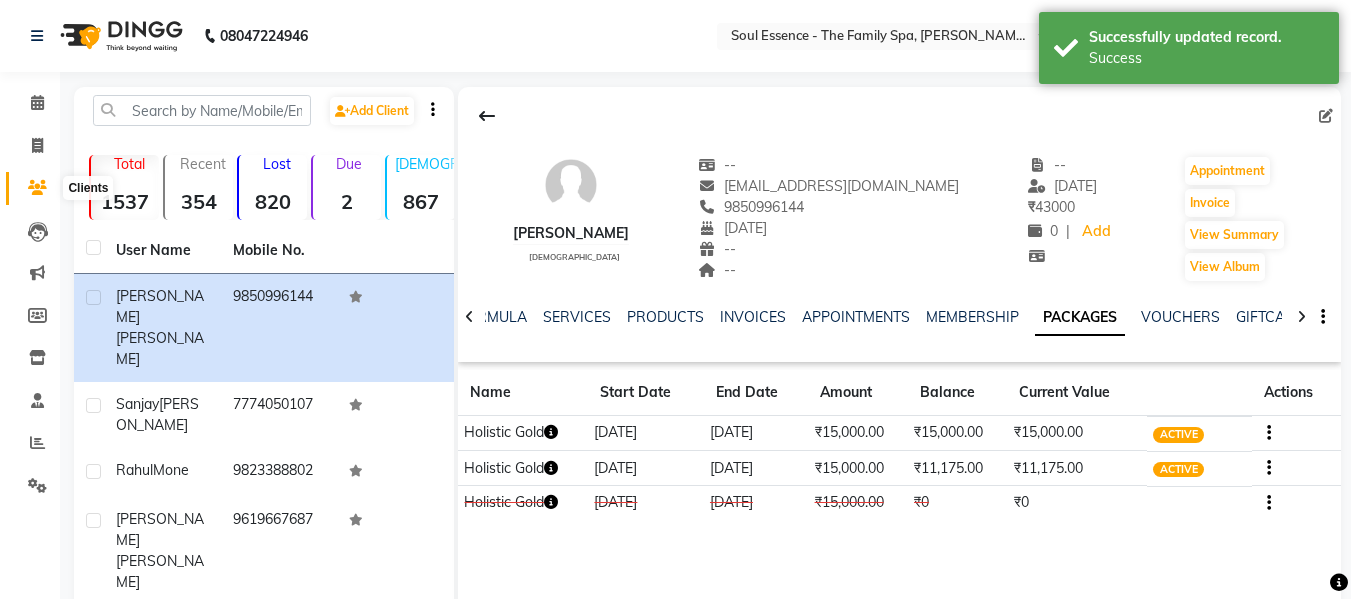 drag, startPoint x: 33, startPoint y: 187, endPoint x: 76, endPoint y: 146, distance: 59.413803 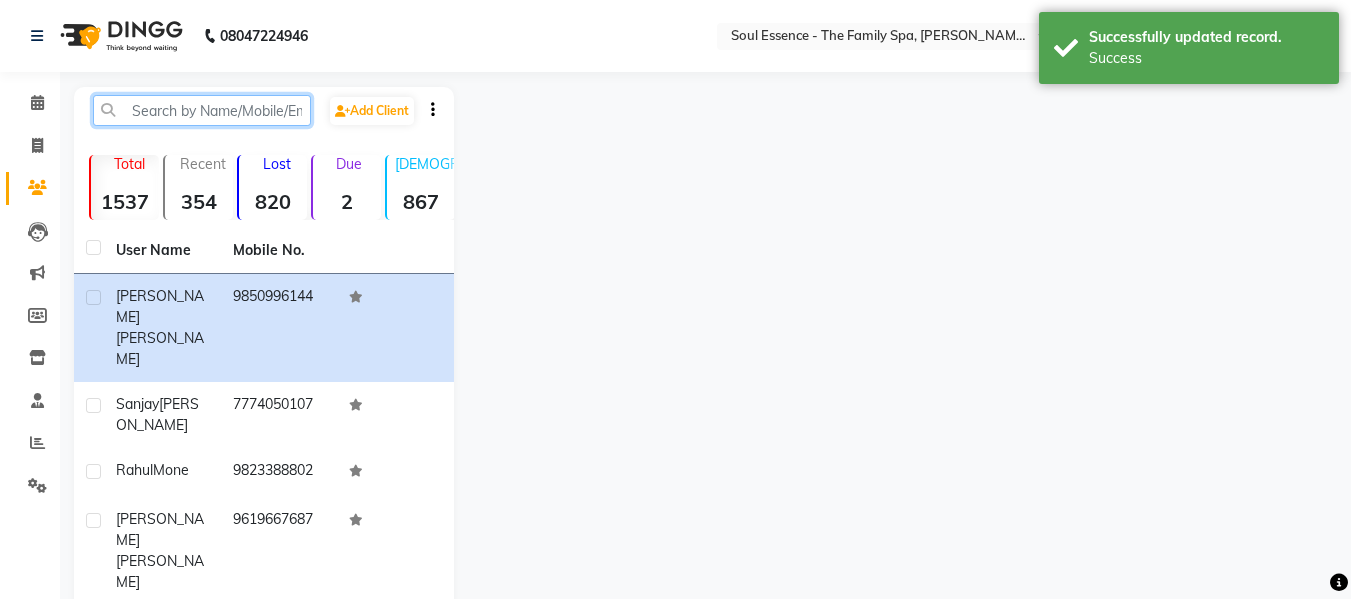click 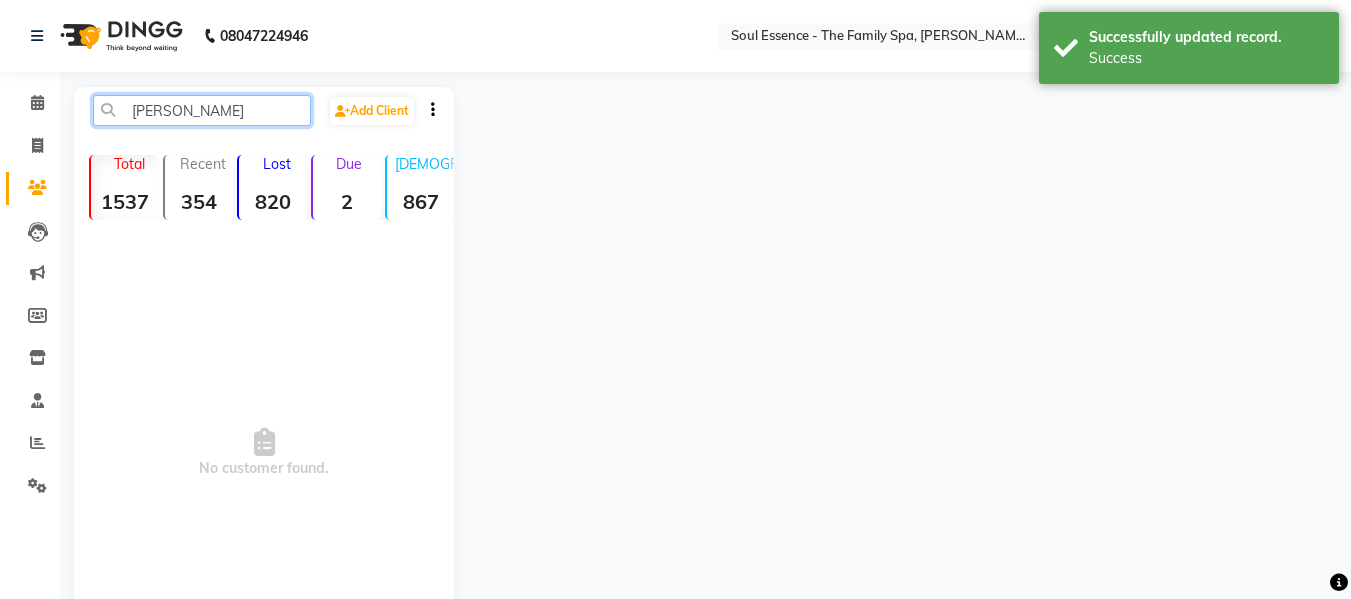 drag, startPoint x: 242, startPoint y: 102, endPoint x: 164, endPoint y: 115, distance: 79.07591 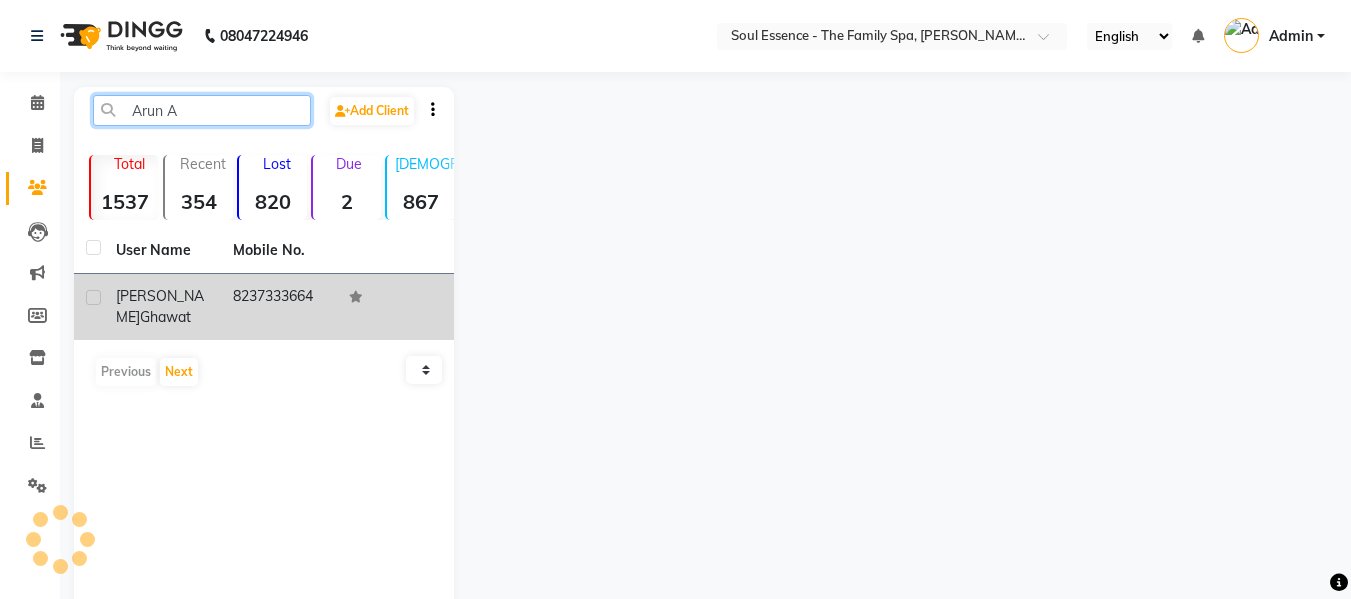 type on "Arun A" 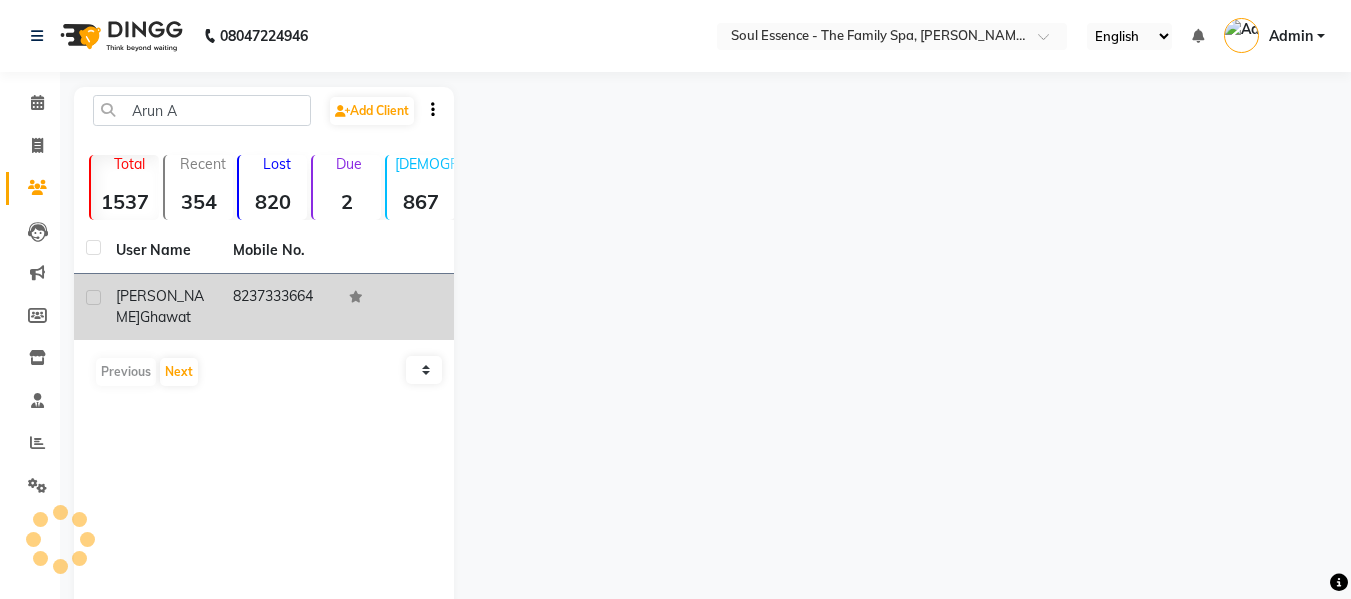 click on "8237333664" 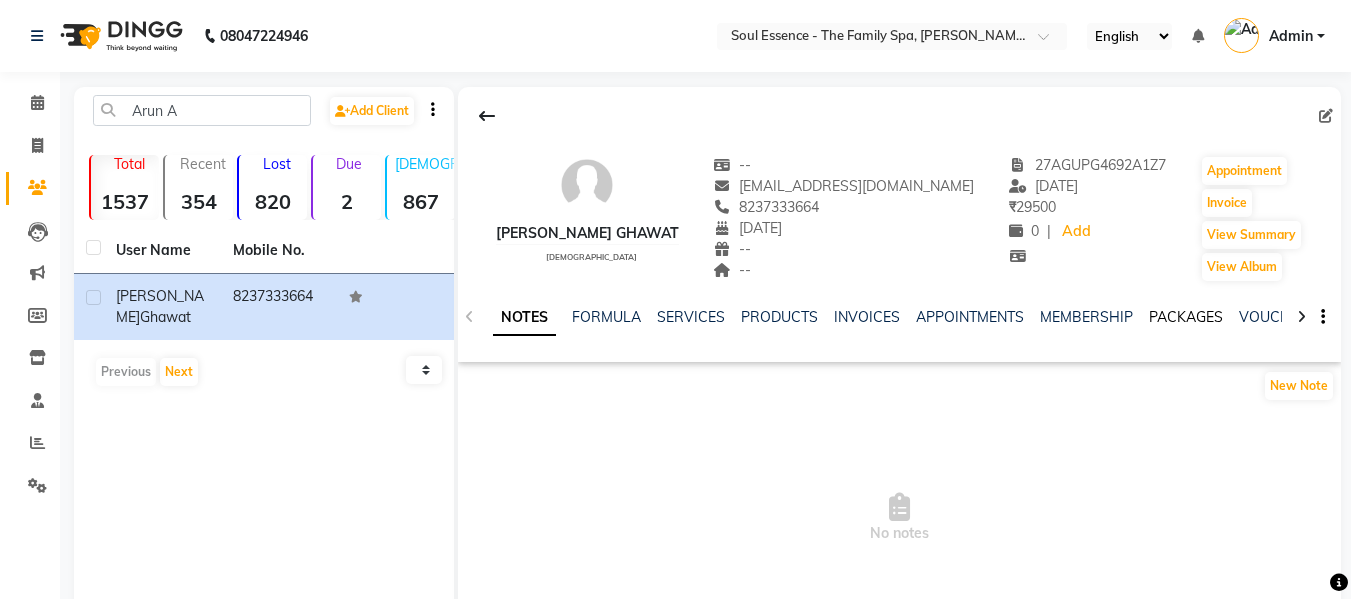 click on "PACKAGES" 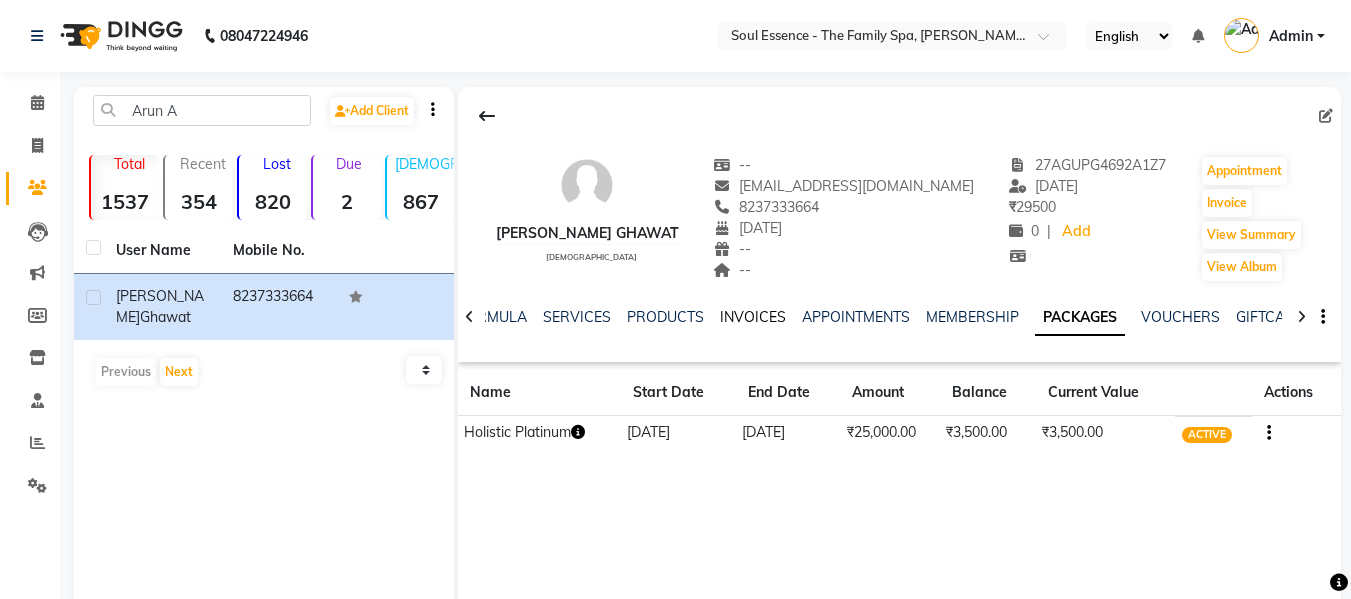 click on "INVOICES" 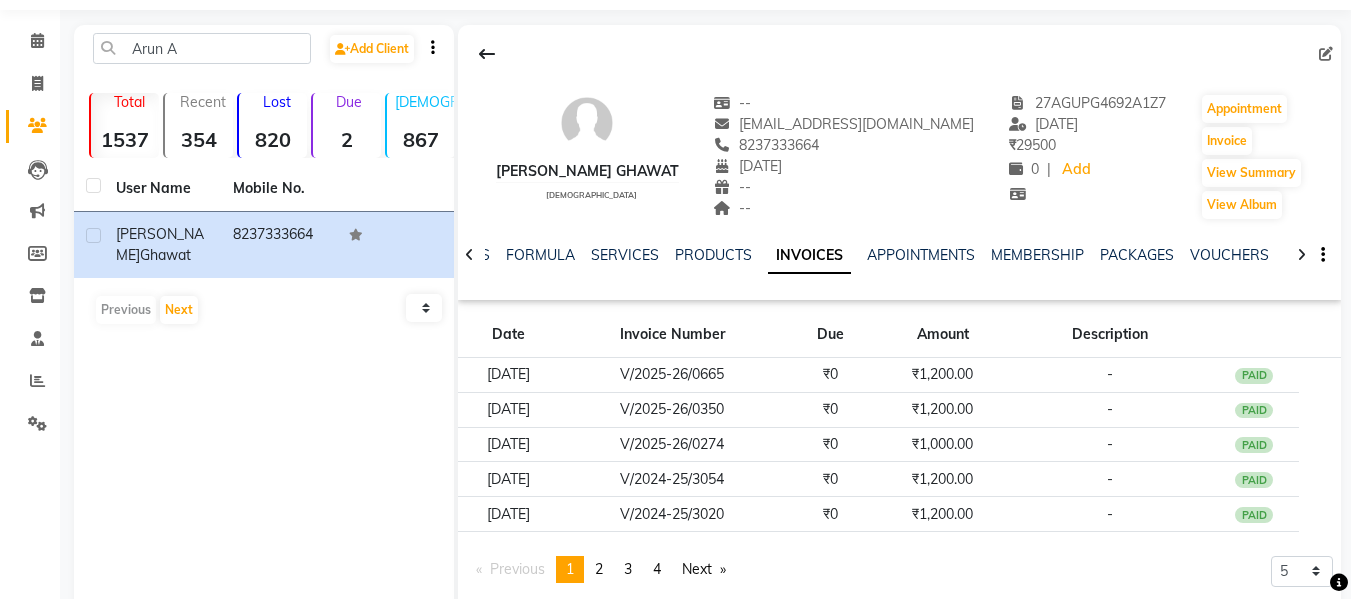 scroll, scrollTop: 118, scrollLeft: 0, axis: vertical 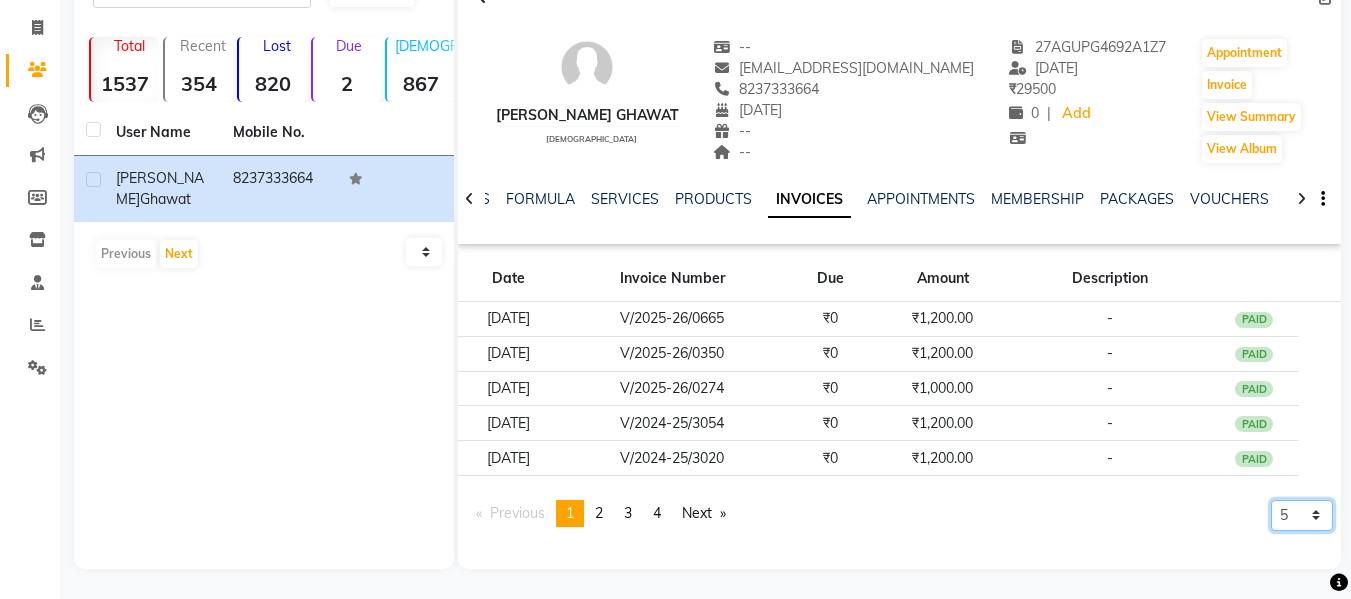 click on "5 10 50 100 500" 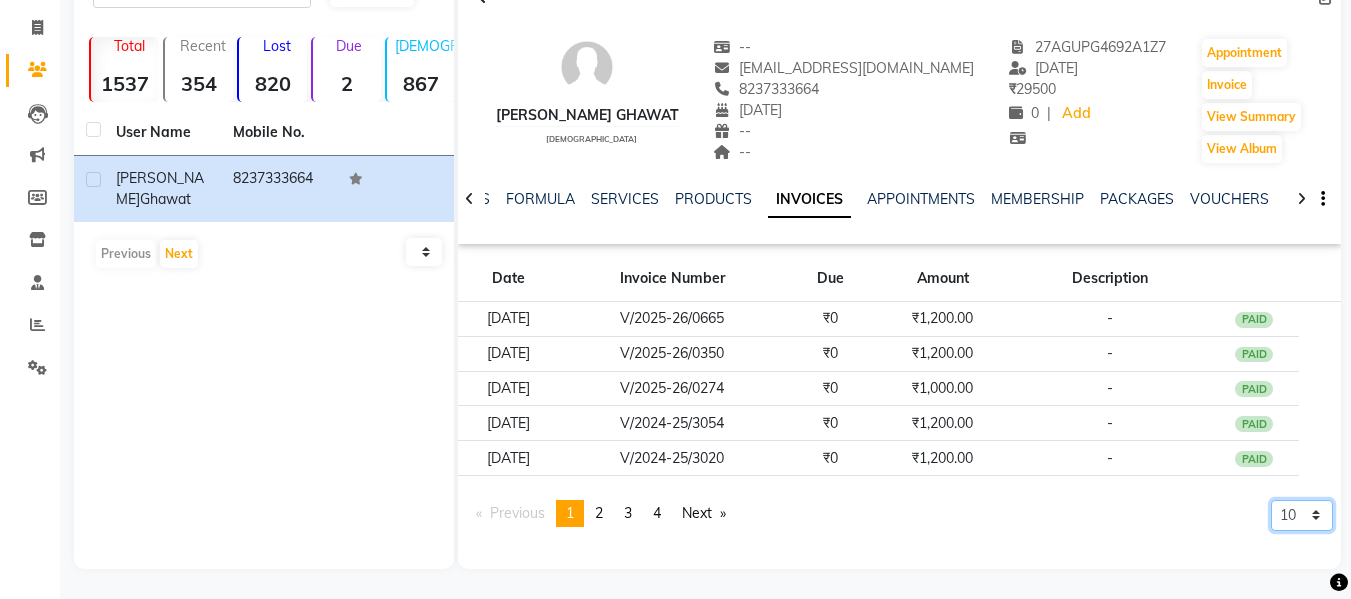 click on "5 10 50 100 500" 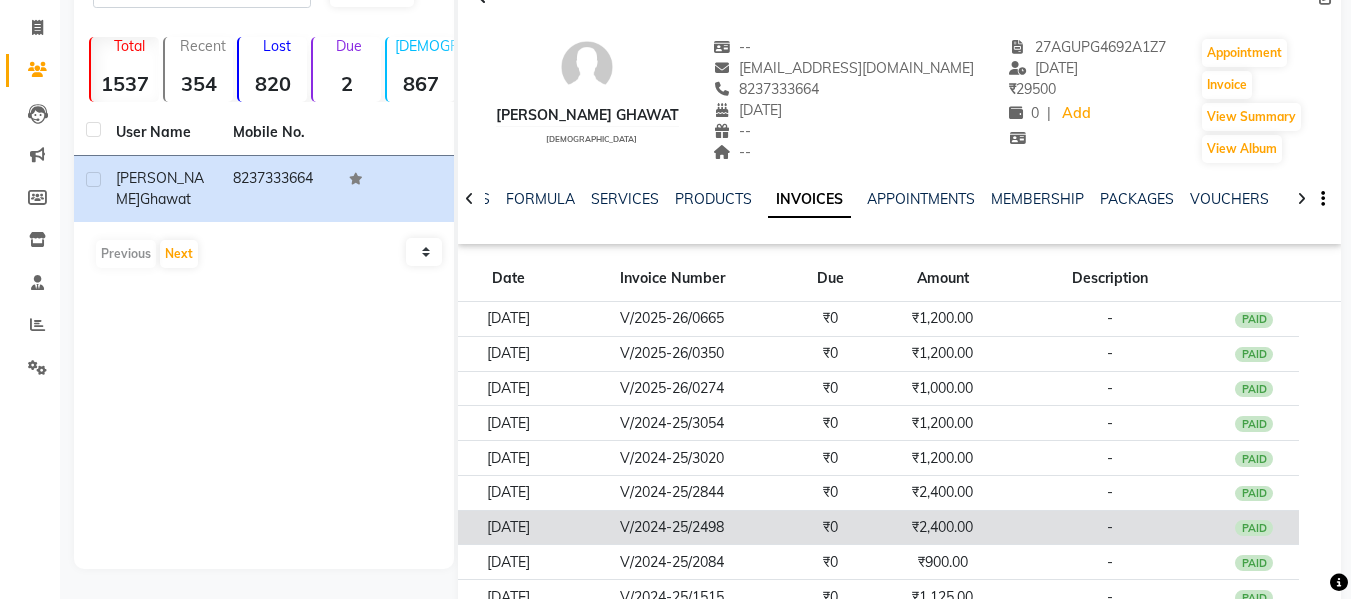 scroll, scrollTop: 274, scrollLeft: 0, axis: vertical 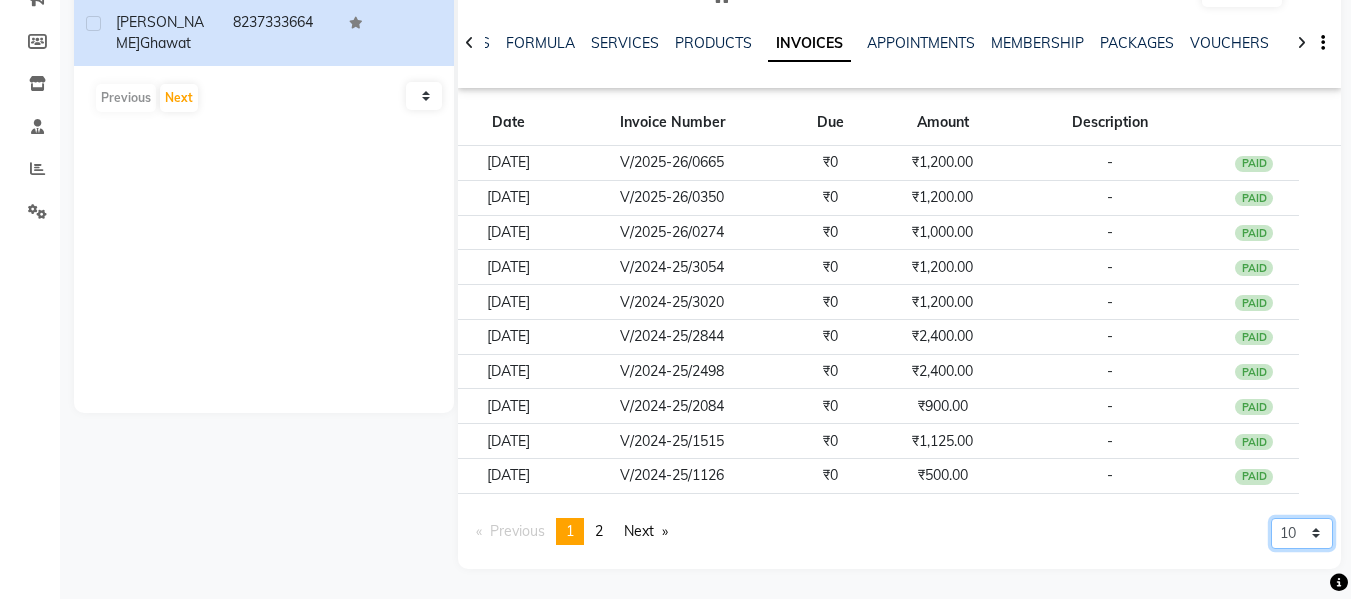 click on "5 10 50 100 500" 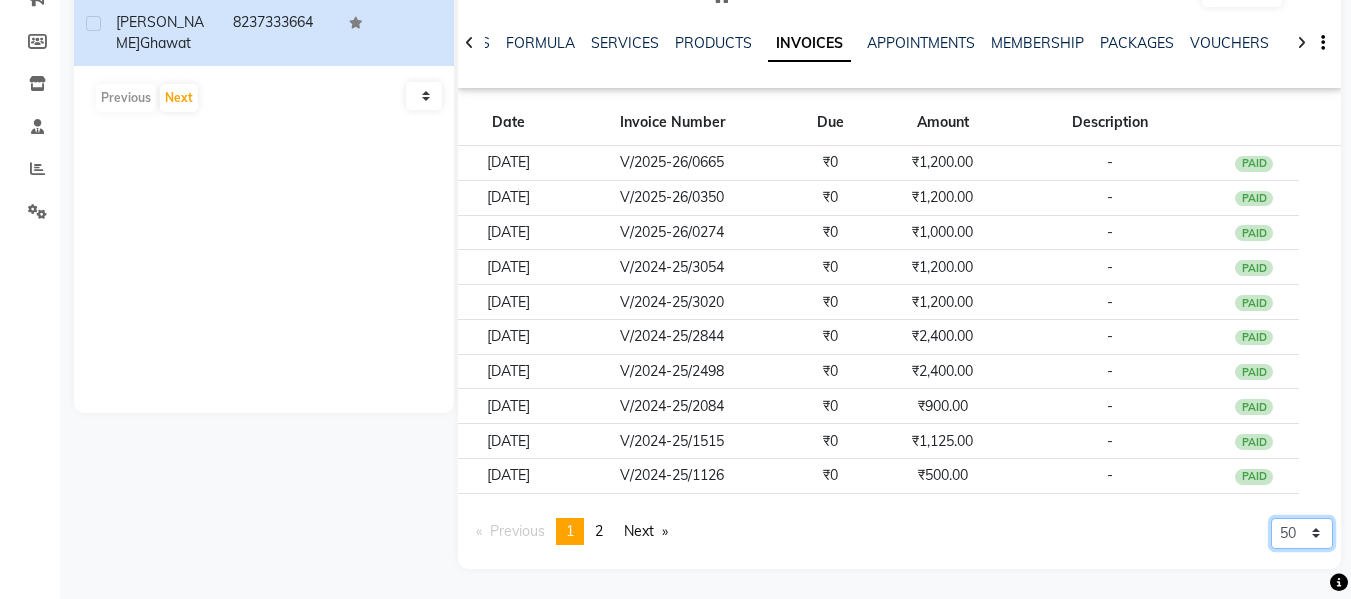 click on "5 10 50 100 500" 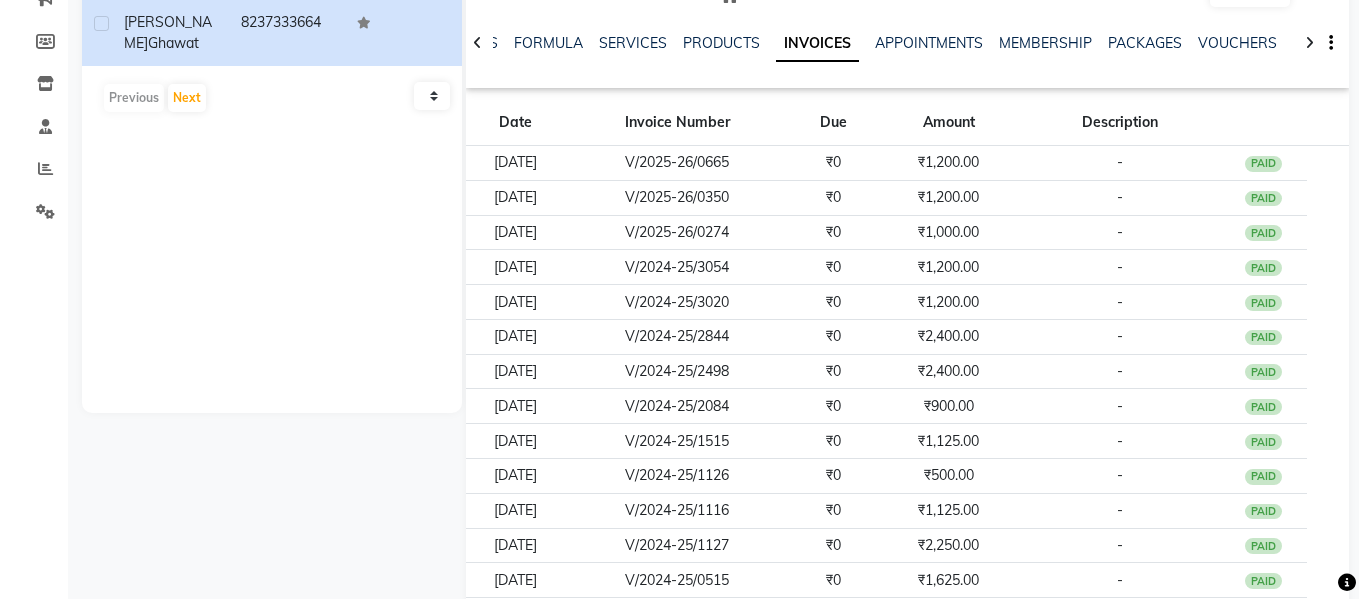 scroll, scrollTop: 0, scrollLeft: 0, axis: both 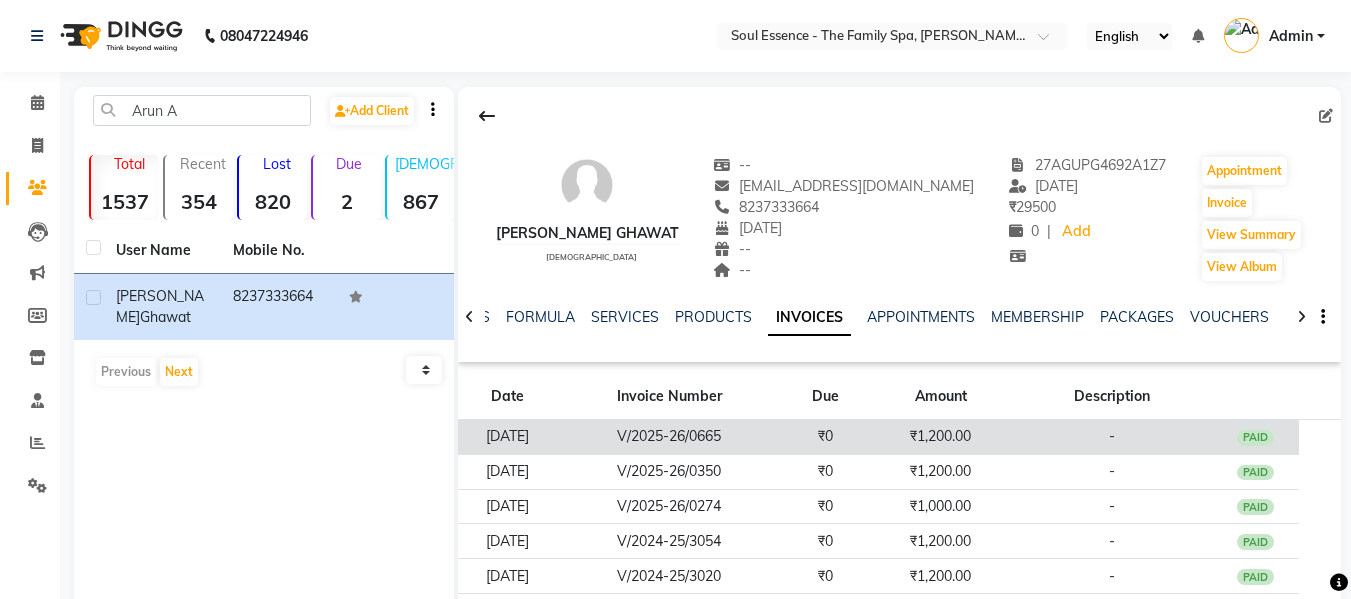 click on "V/2025-26/0665" 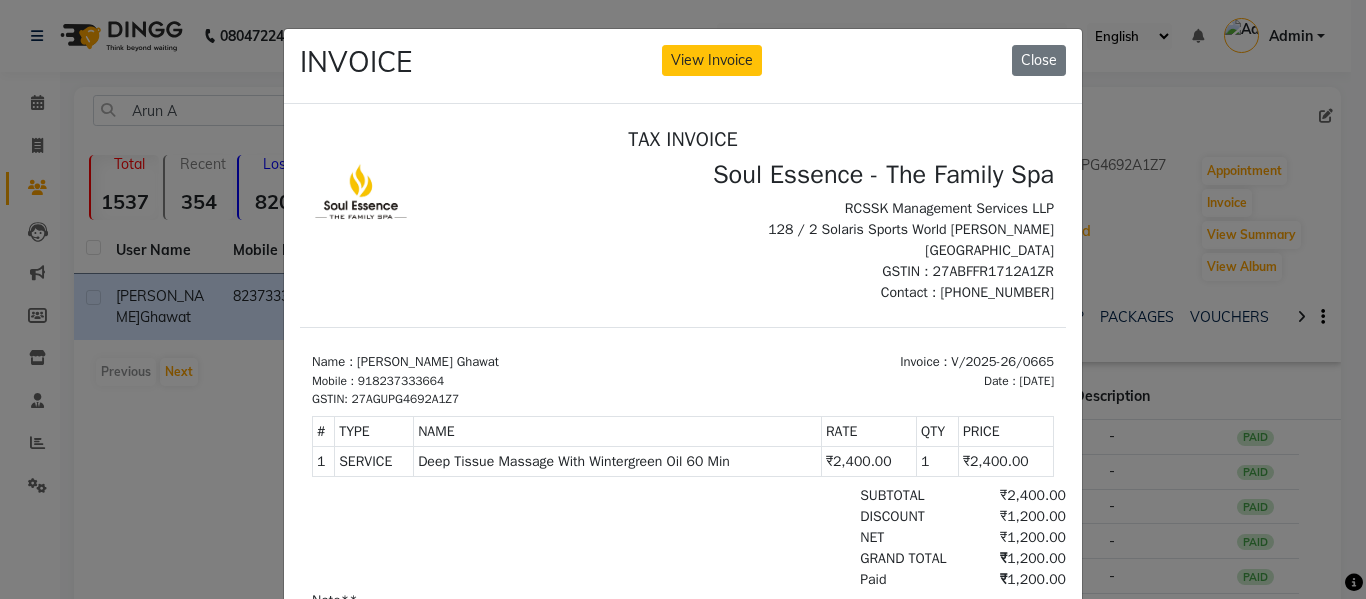 scroll, scrollTop: 16, scrollLeft: 0, axis: vertical 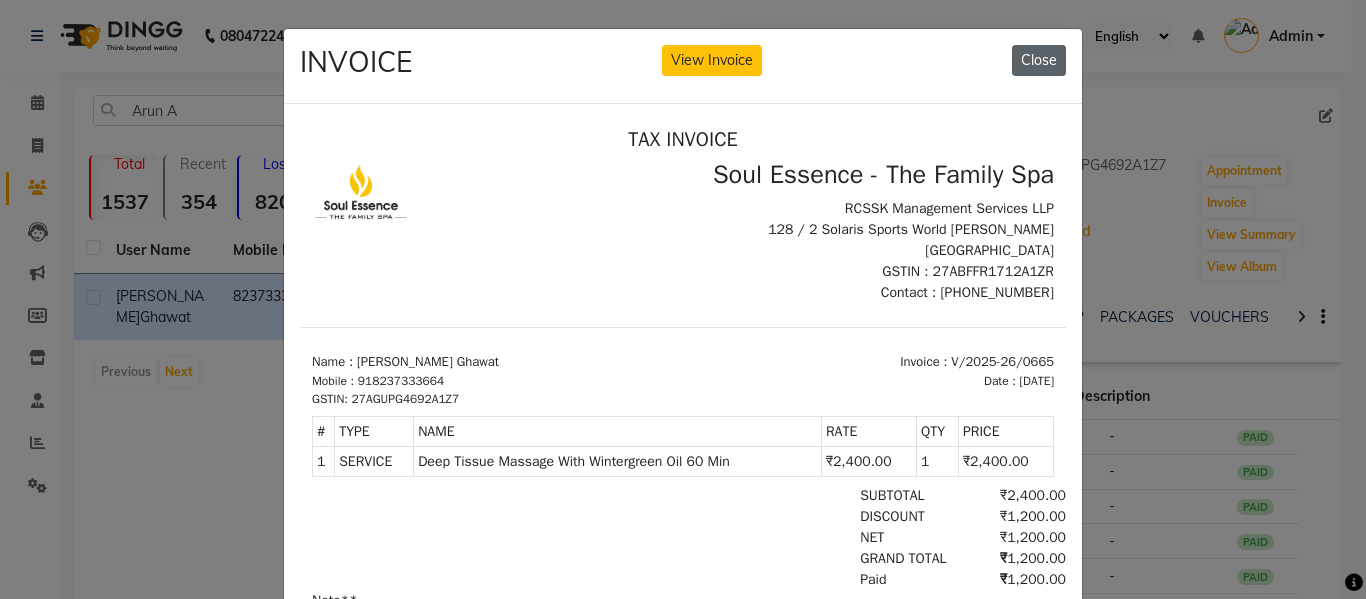 click on "Close" 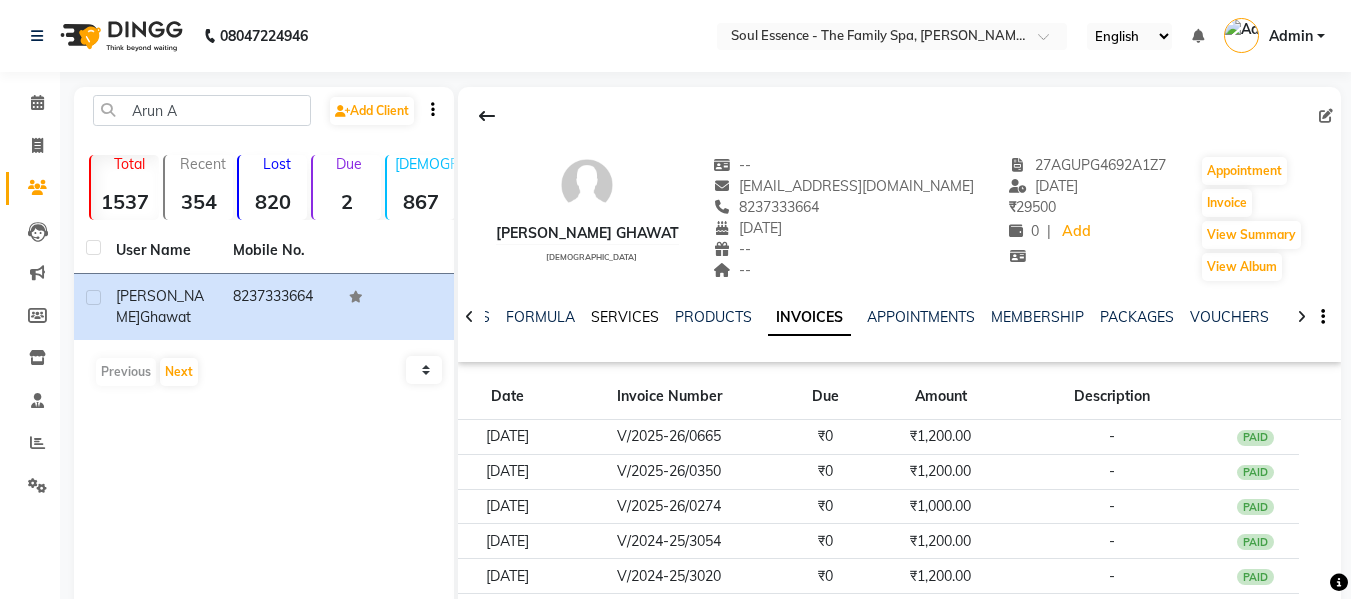 click on "SERVICES" 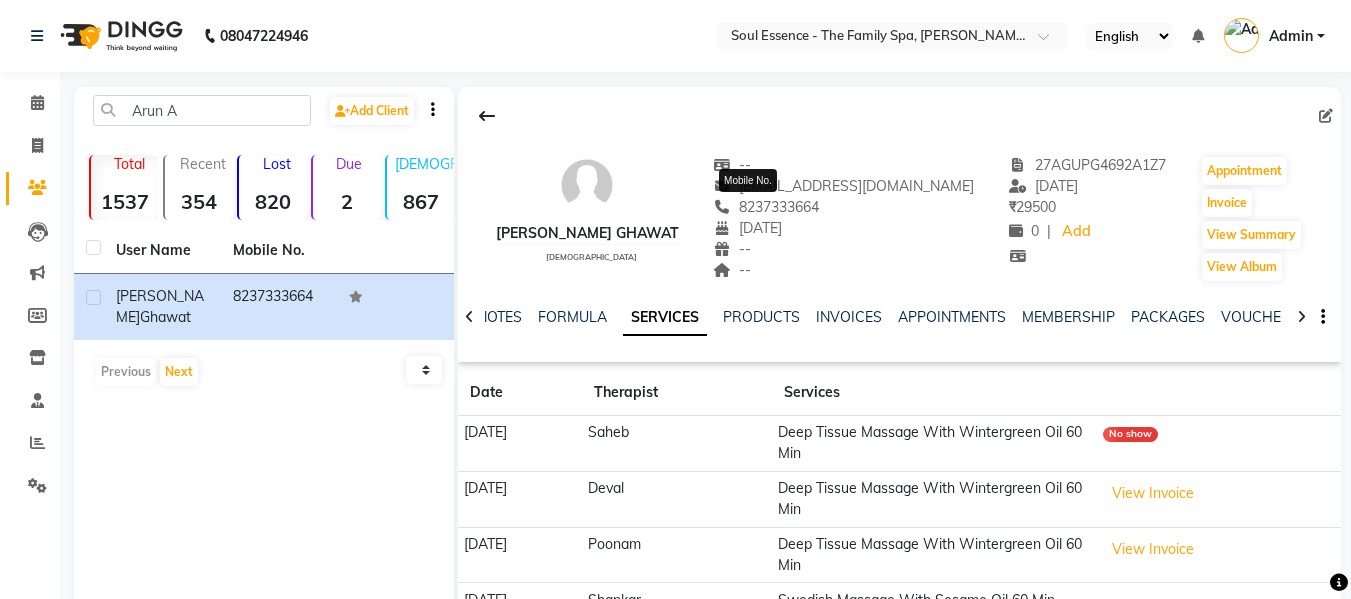 click on "8237333664" 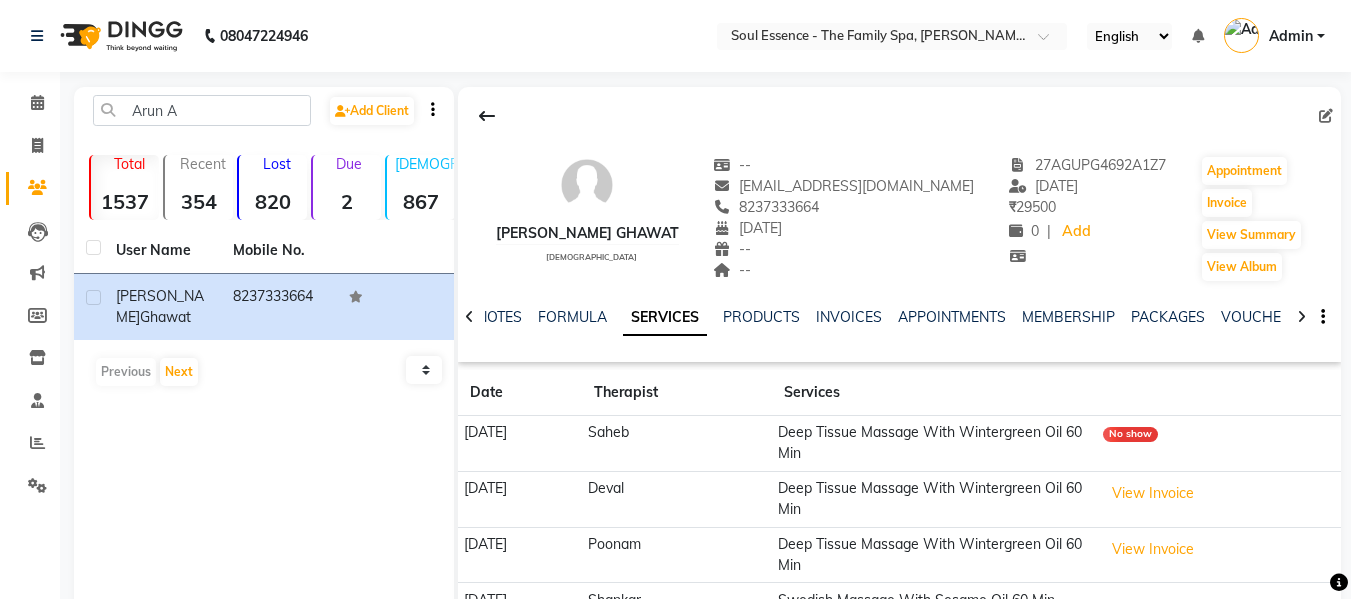click on "8237333664" 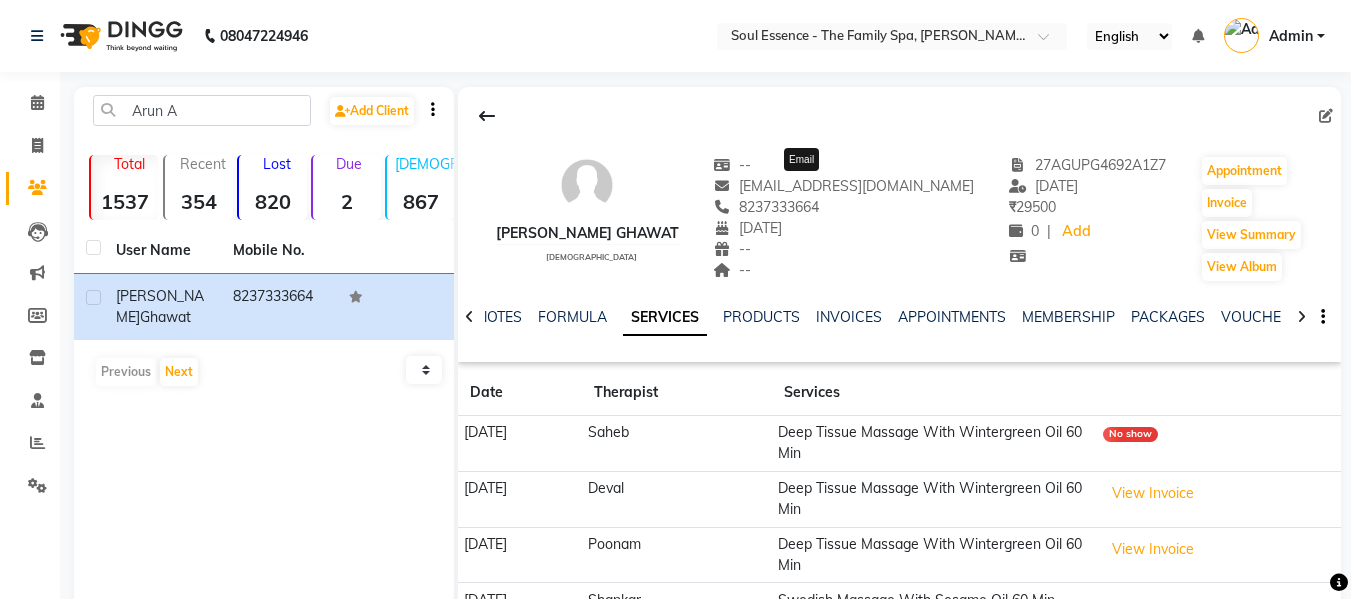 copy on "8237333664" 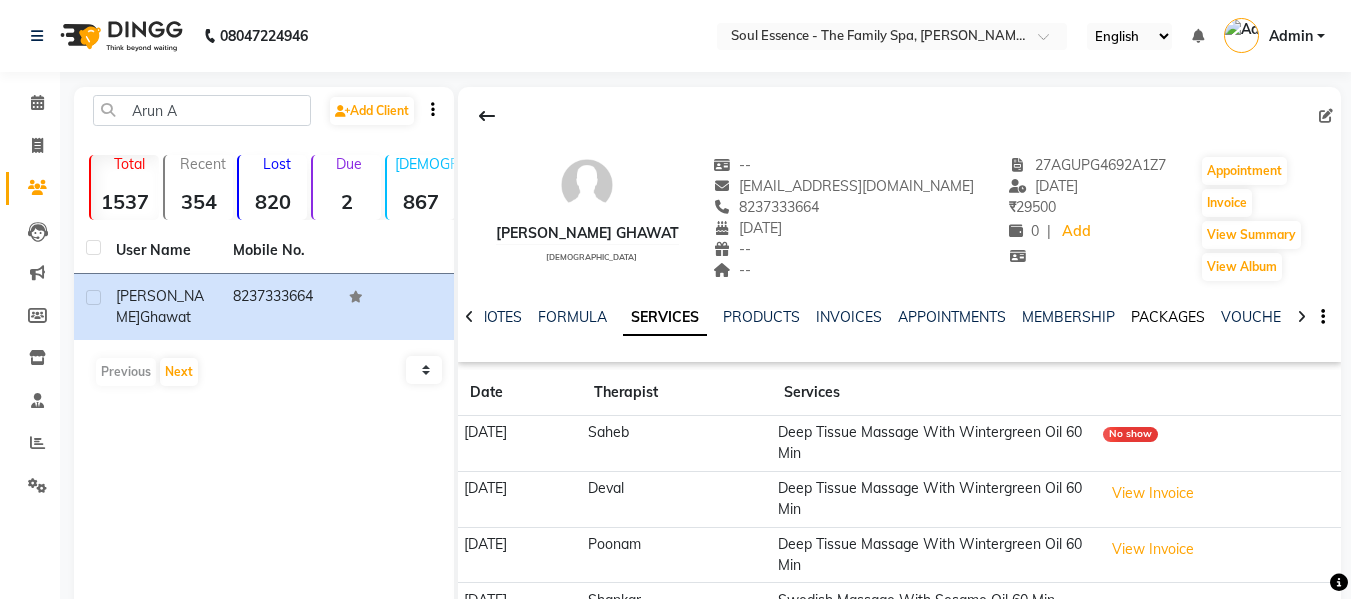 click on "PACKAGES" 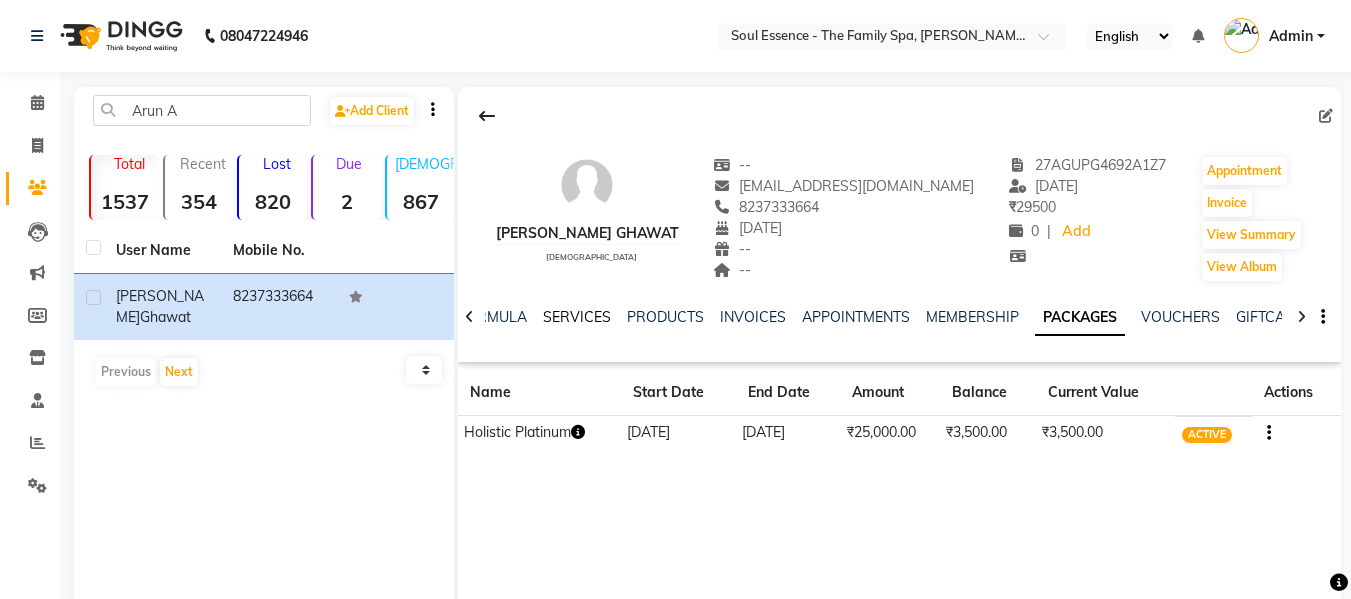 click on "SERVICES" 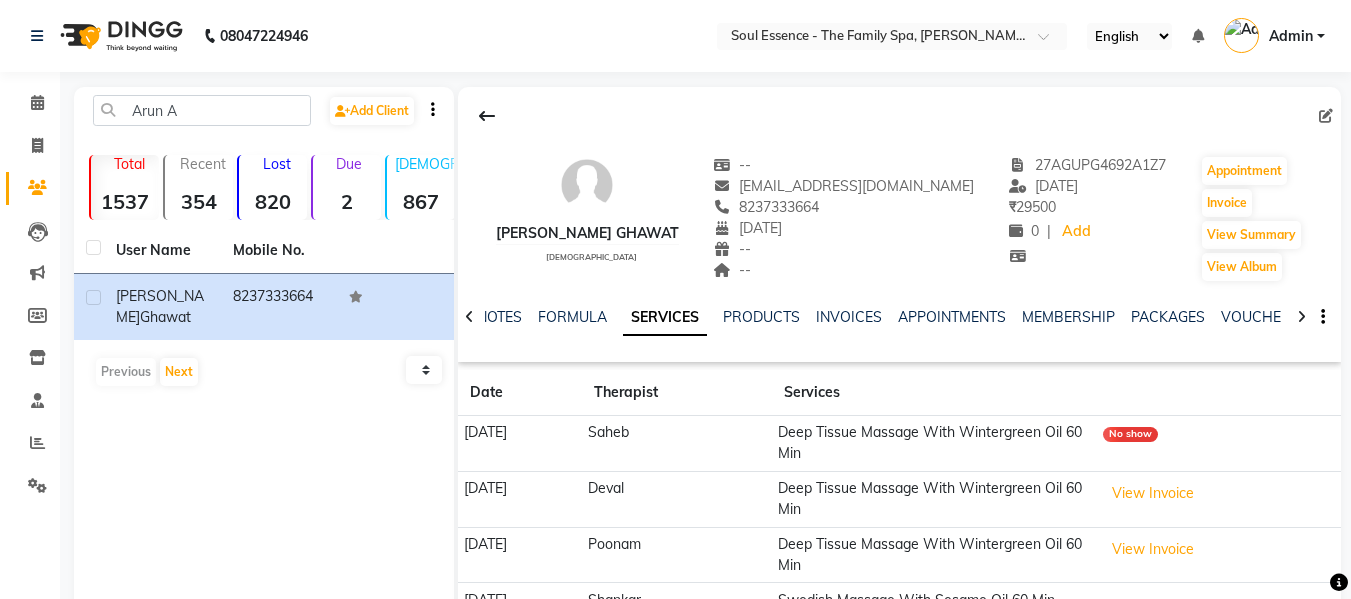 click on "NOTES FORMULA SERVICES PRODUCTS INVOICES APPOINTMENTS MEMBERSHIP PACKAGES VOUCHERS GIFTCARDS POINTS FORMS FAMILY CARDS WALLET" 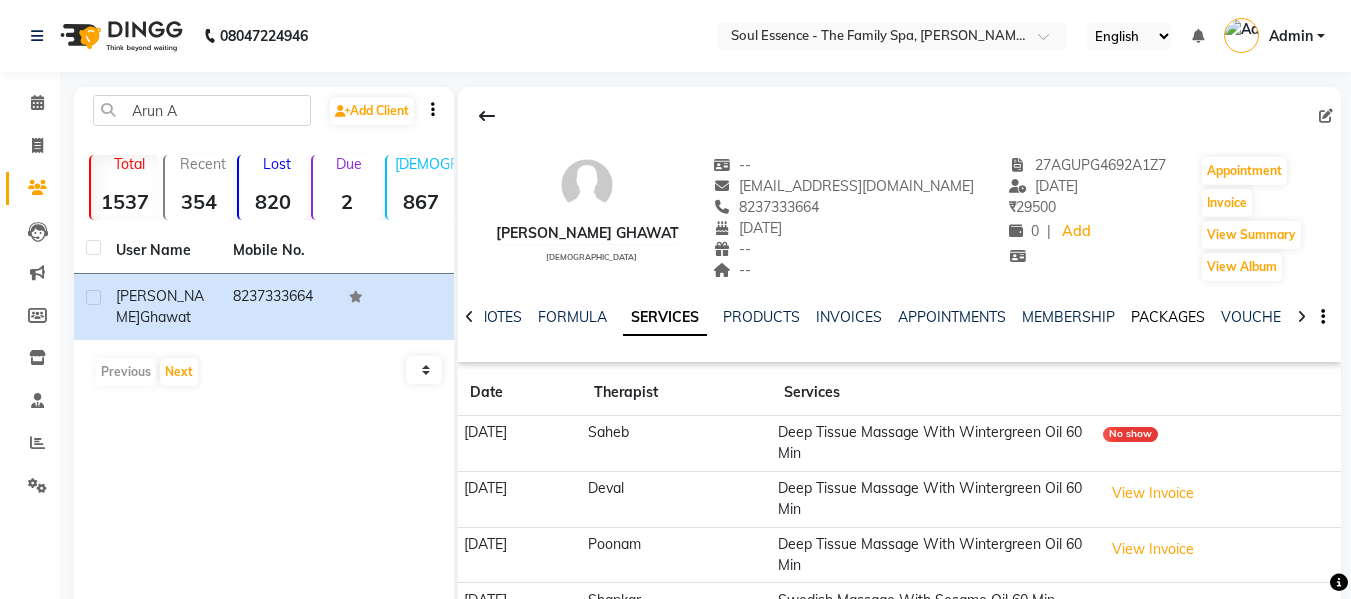 click on "PACKAGES" 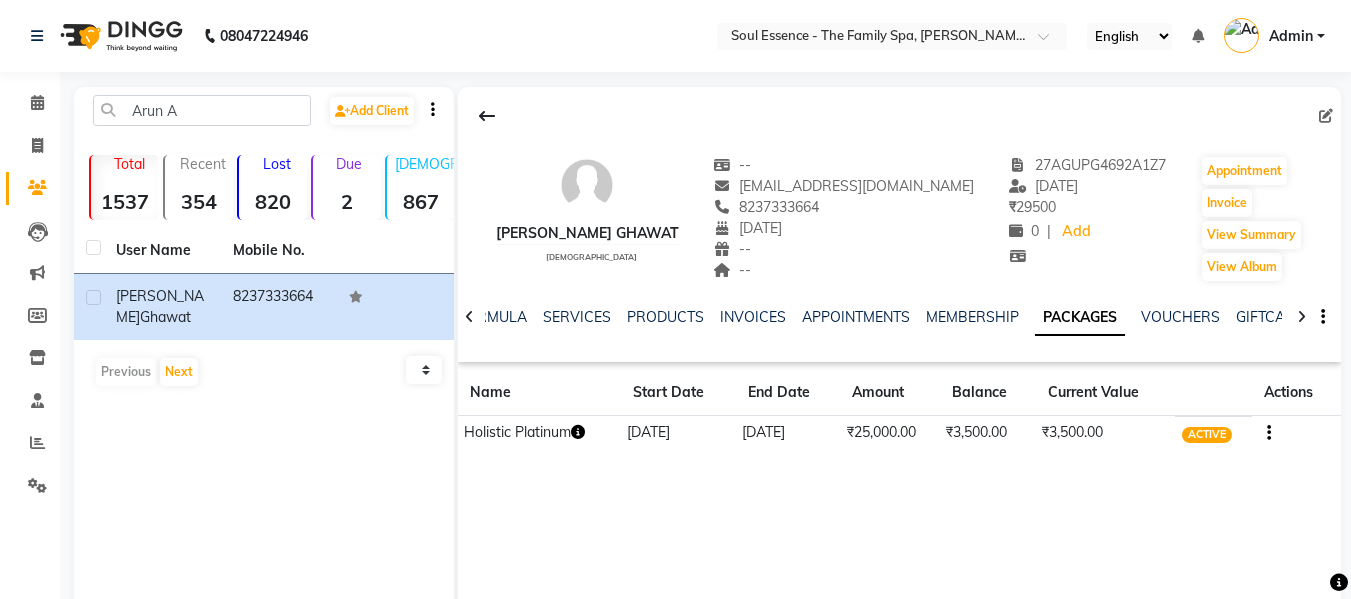 click on "8237333664" 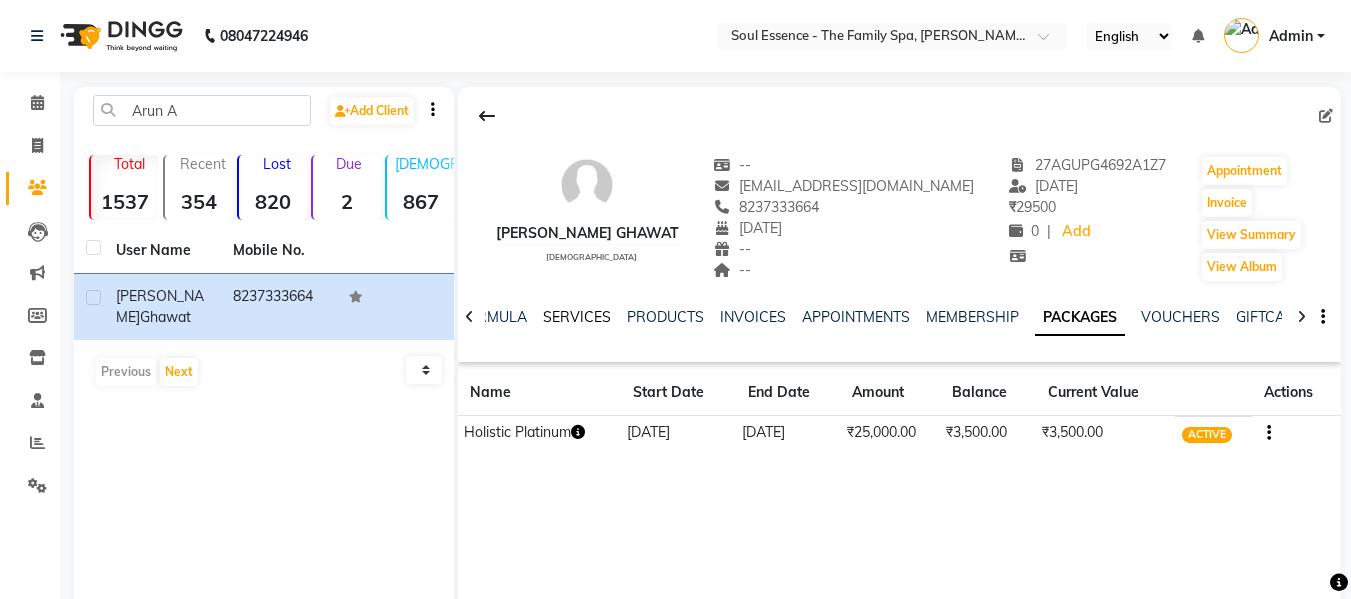click on "SERVICES" 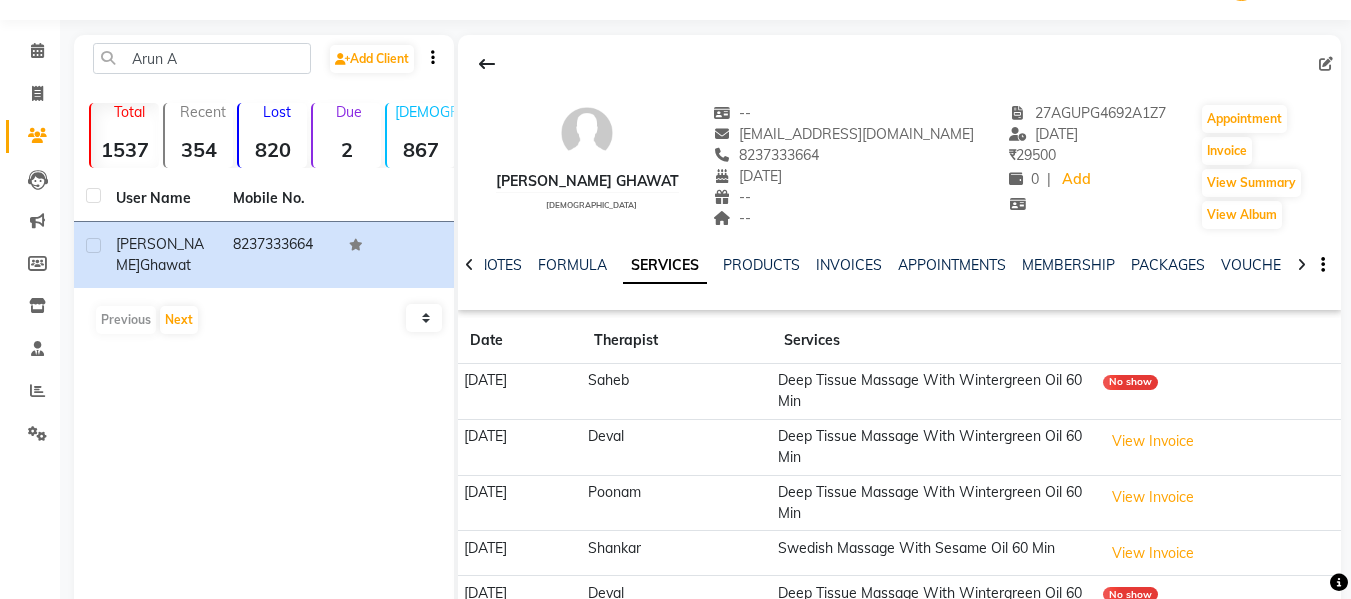 scroll, scrollTop: 100, scrollLeft: 0, axis: vertical 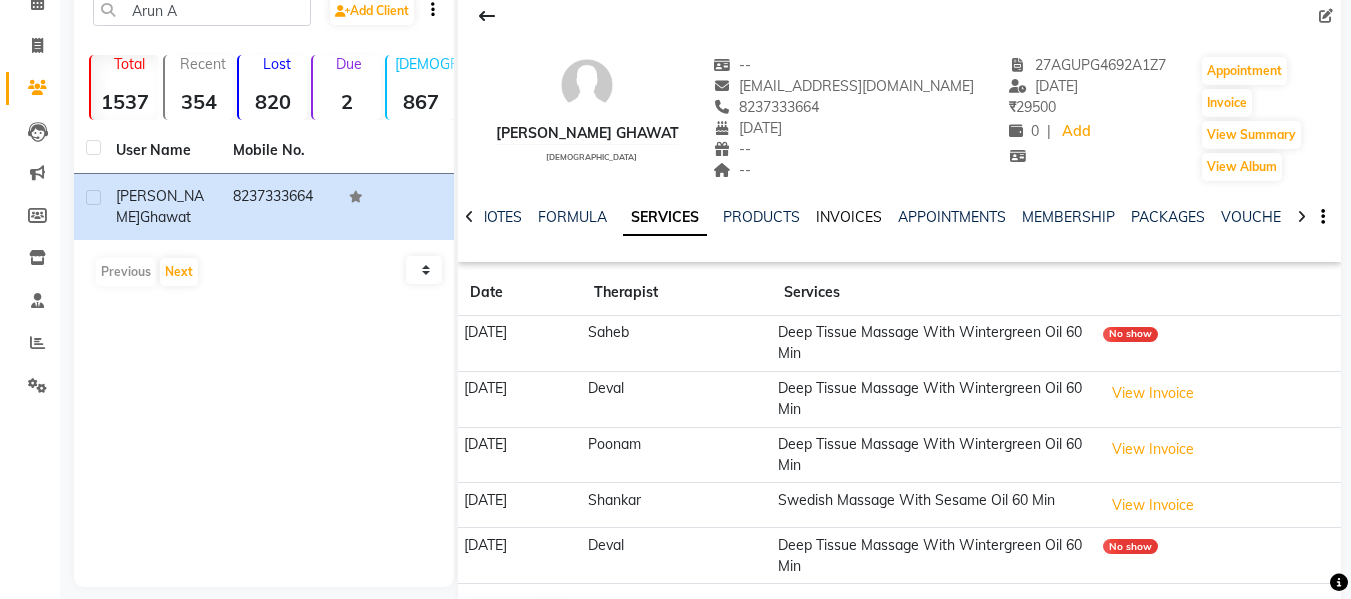click on "INVOICES" 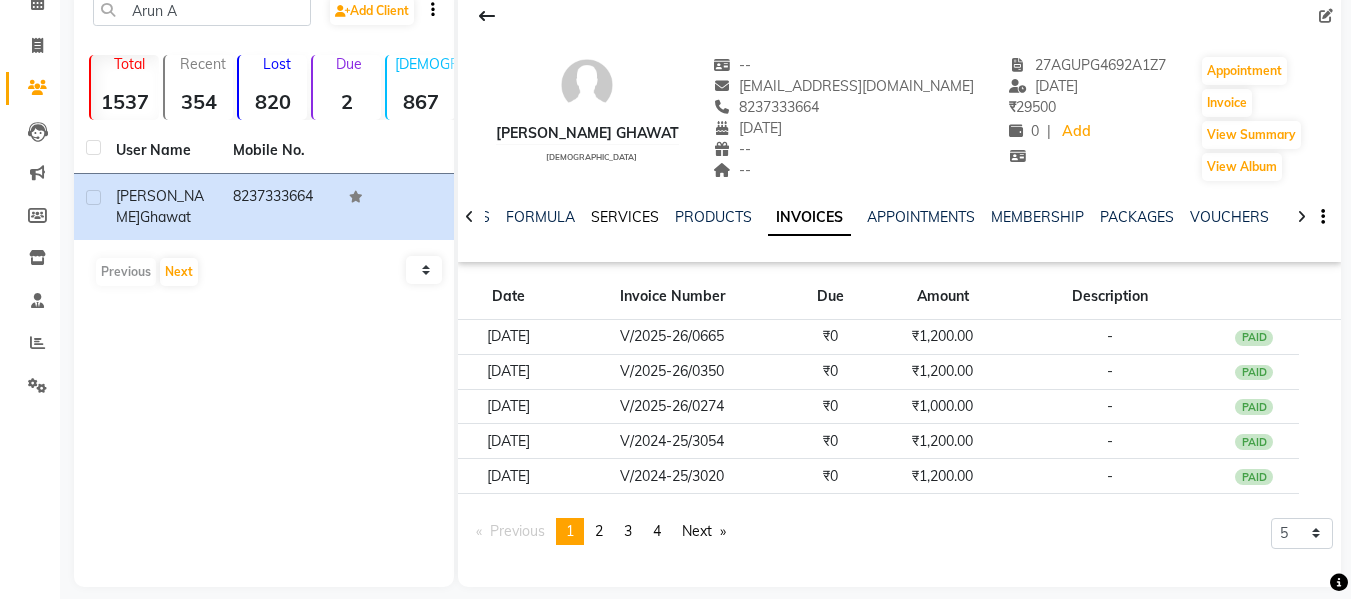 click on "SERVICES" 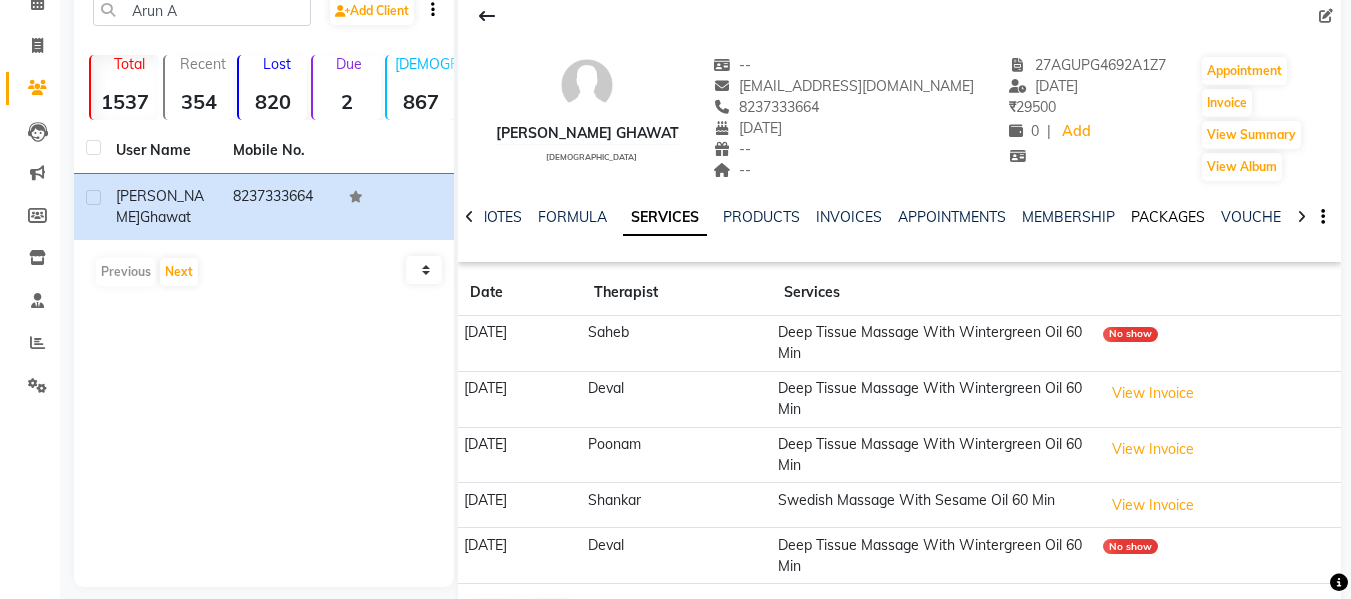 click on "PACKAGES" 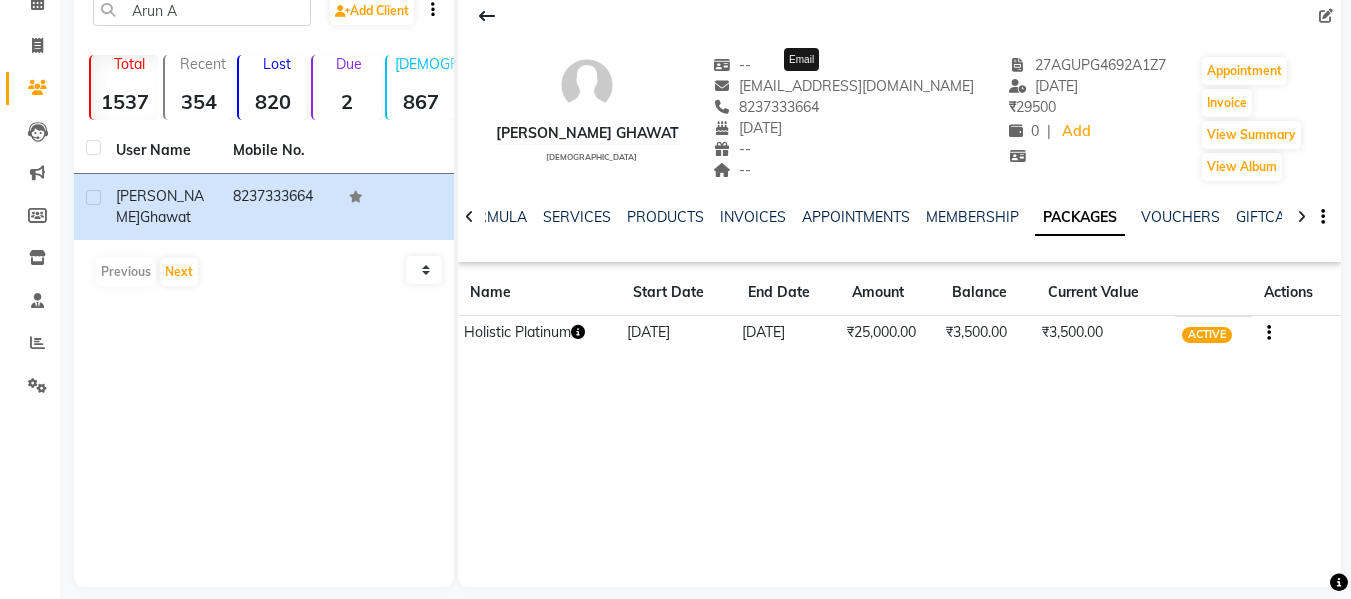 drag, startPoint x: 758, startPoint y: 93, endPoint x: 726, endPoint y: 104, distance: 33.83785 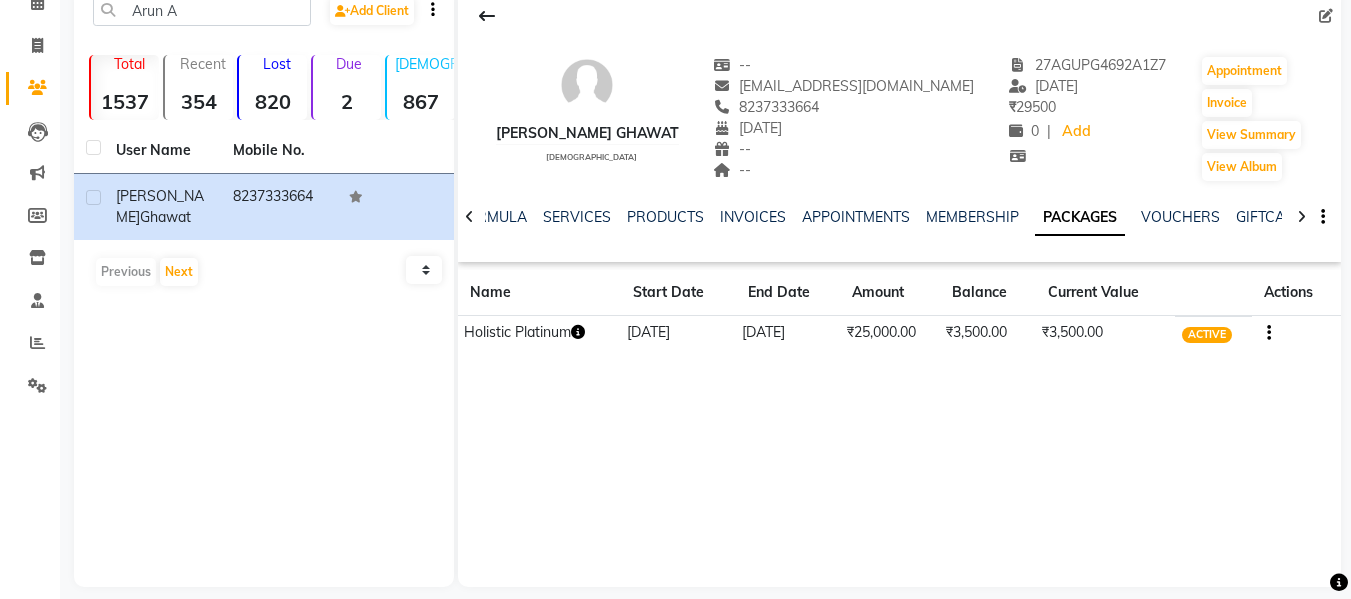 click on "arun.ghawat@rediffmail.com" 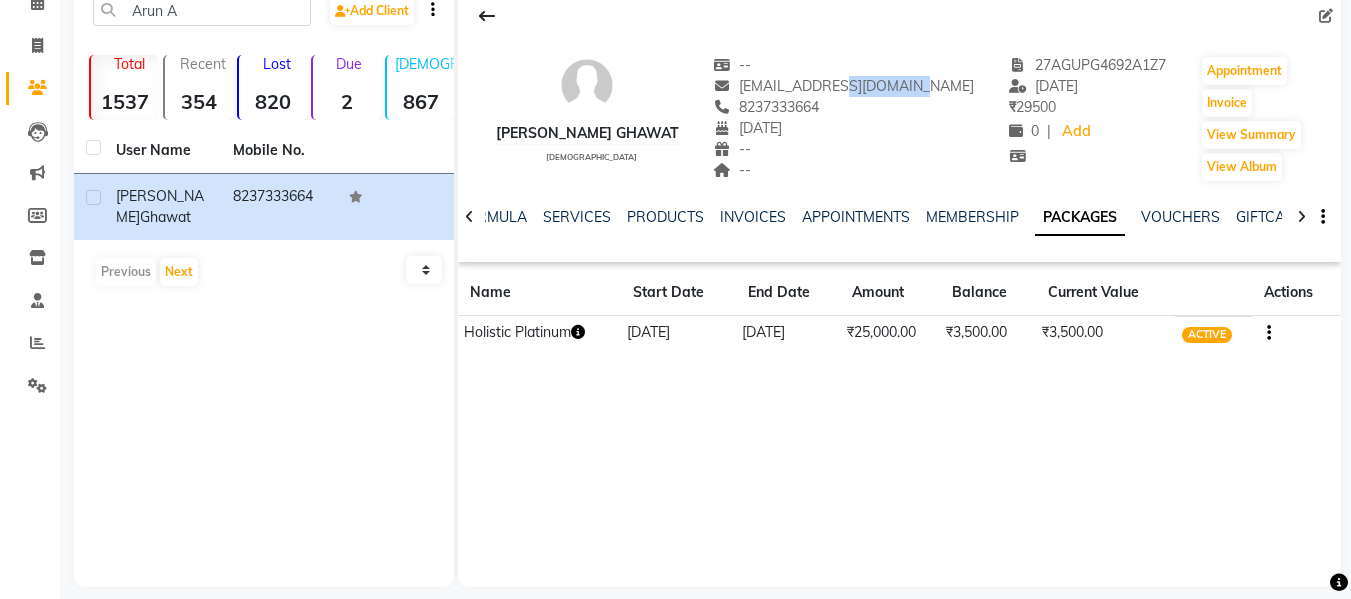 click on "arun.ghawat@rediffmail.com" 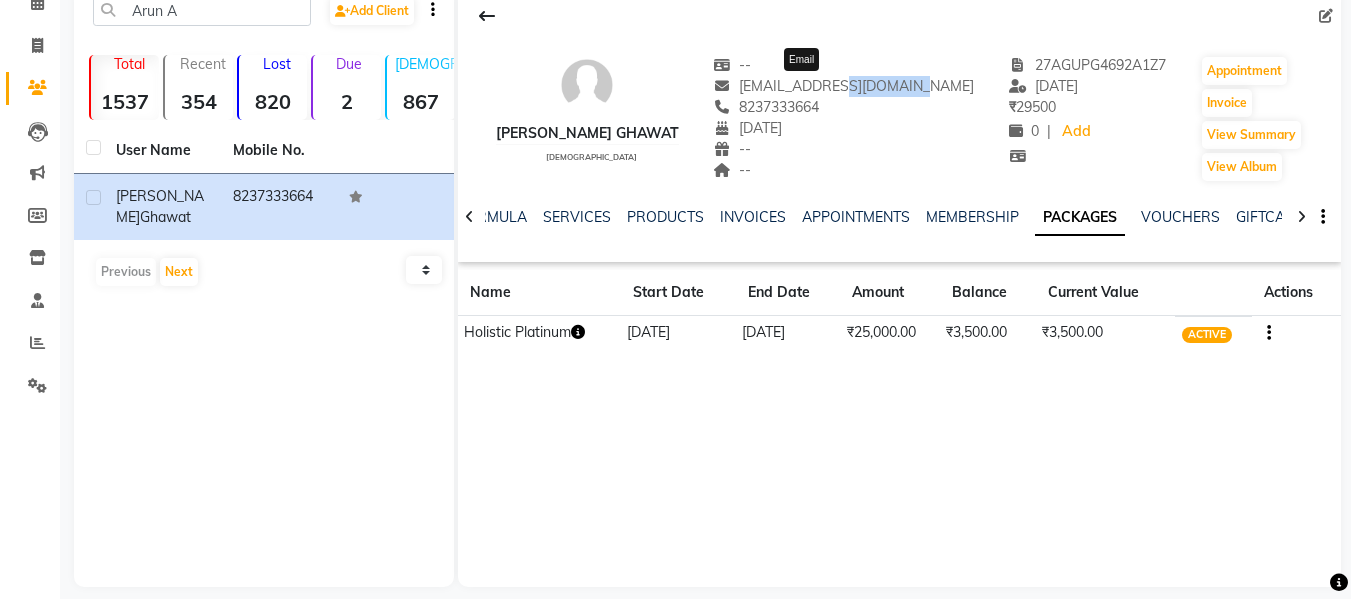 click on "arun.ghawat@rediffmail.com" 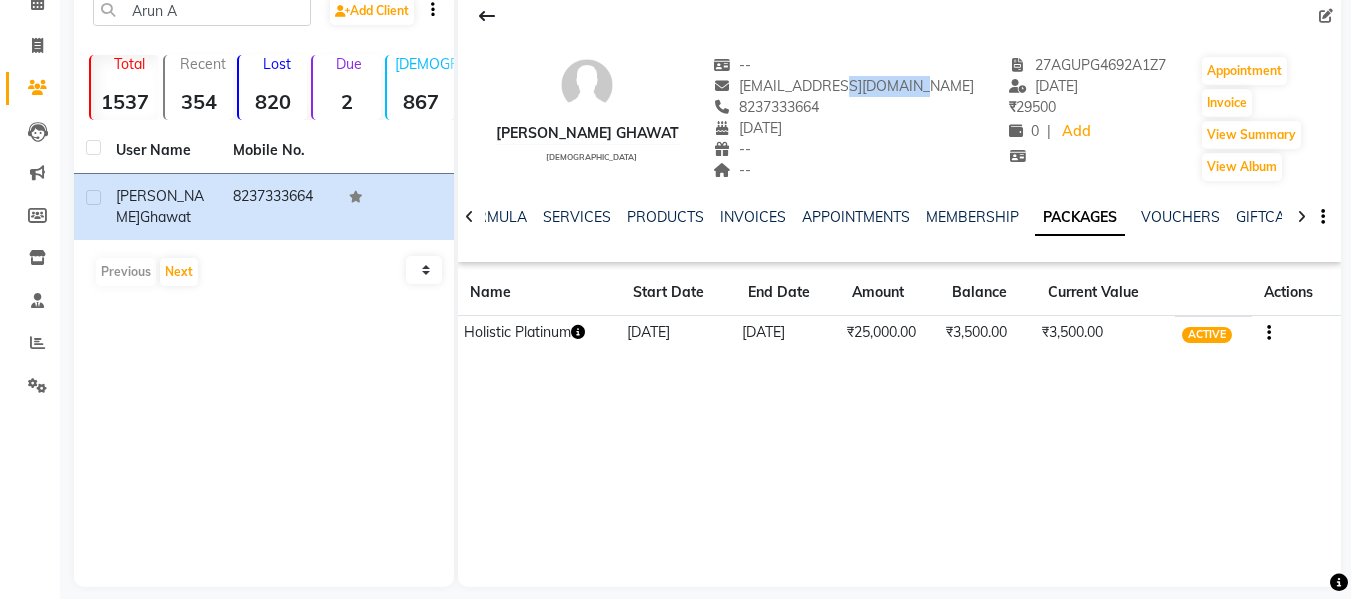 click on "arun.ghawat@rediffmail.com" 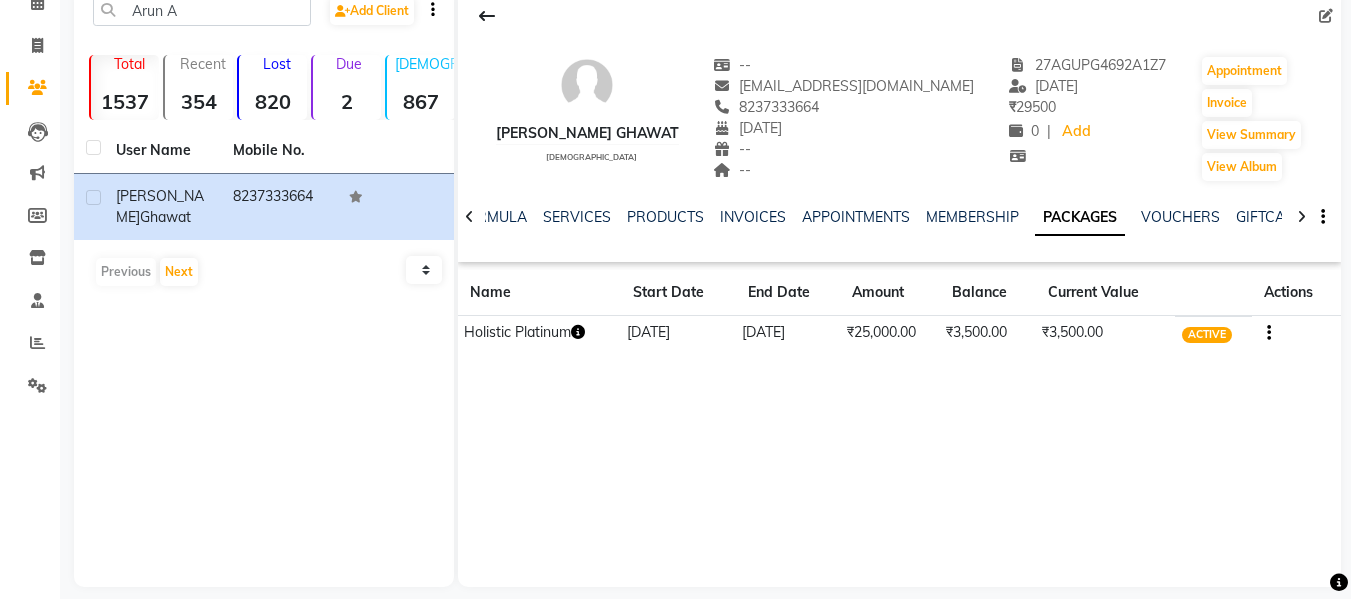 click on "Arun A. Ghawat   male  --   arun.ghawat@rediffmail.com   8237333664  19-12-2023  --  --  27AGUPG4692A1Z7 12-06-2025 ₹    29500 0 |  Add   Appointment   Invoice  View Summary  View Album" 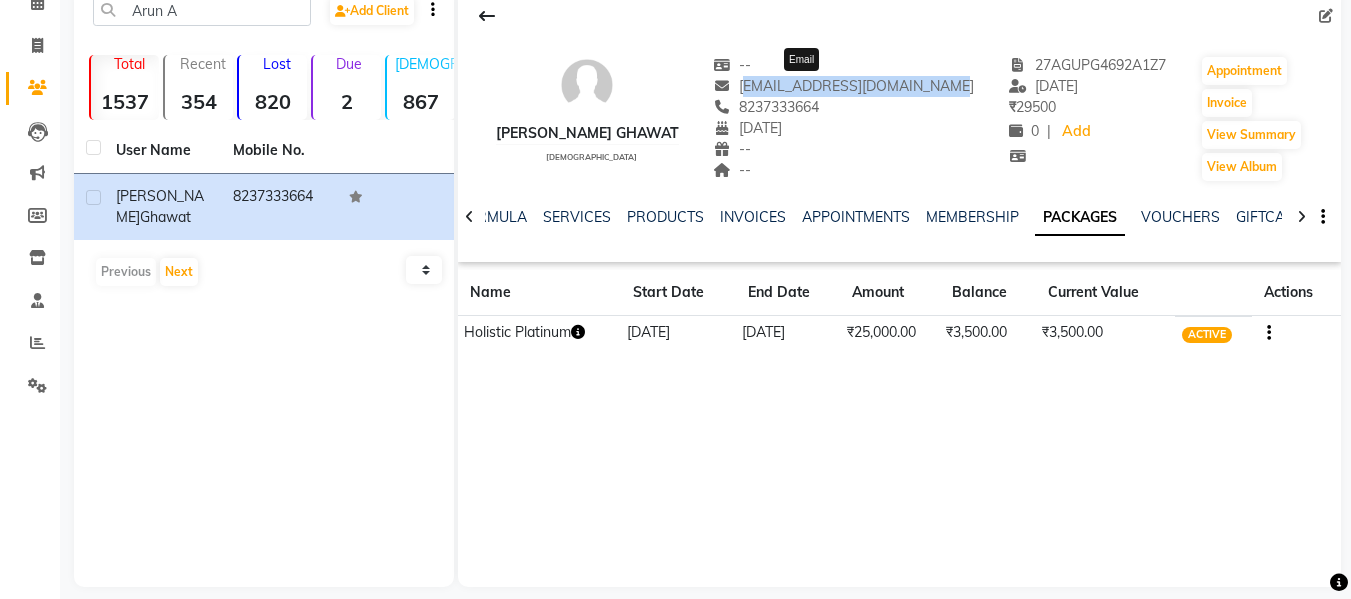 drag, startPoint x: 913, startPoint y: 88, endPoint x: 723, endPoint y: 91, distance: 190.02368 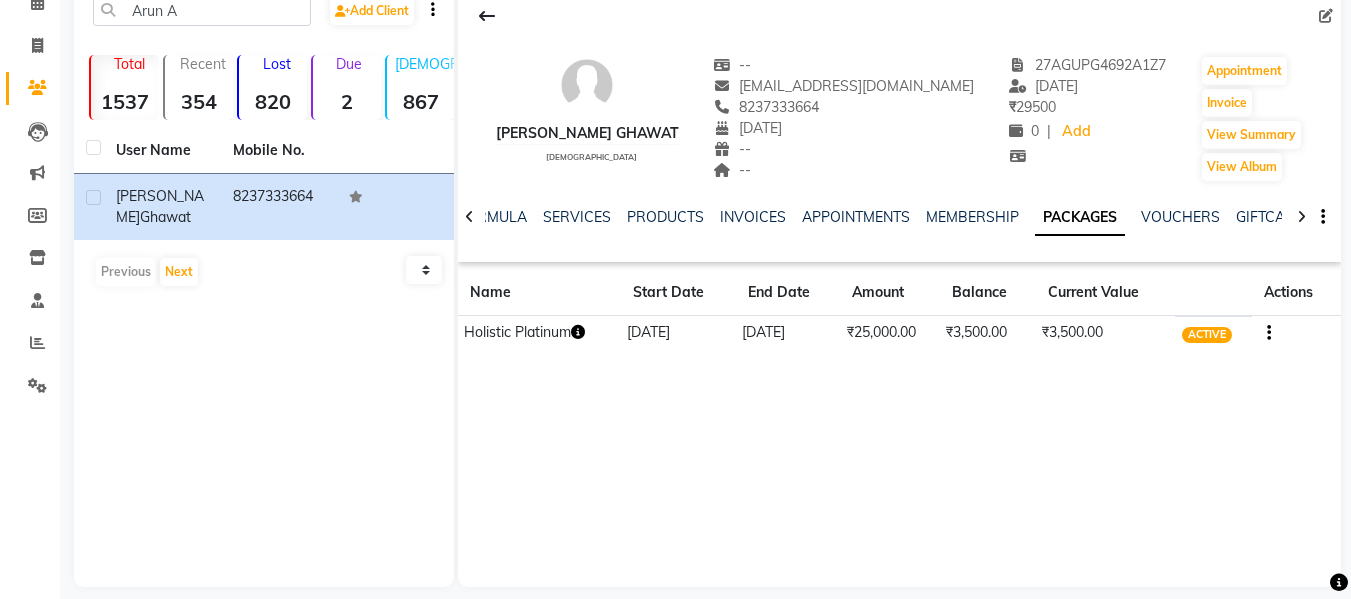 click on "8237333664" 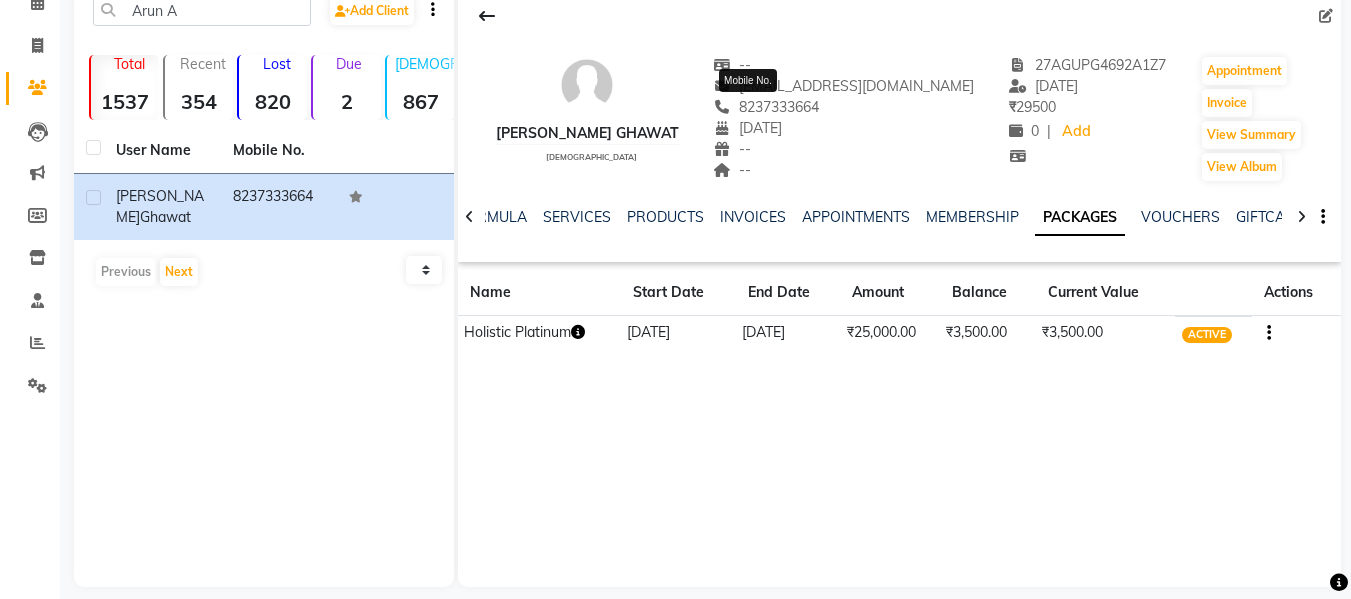 click on "8237333664" 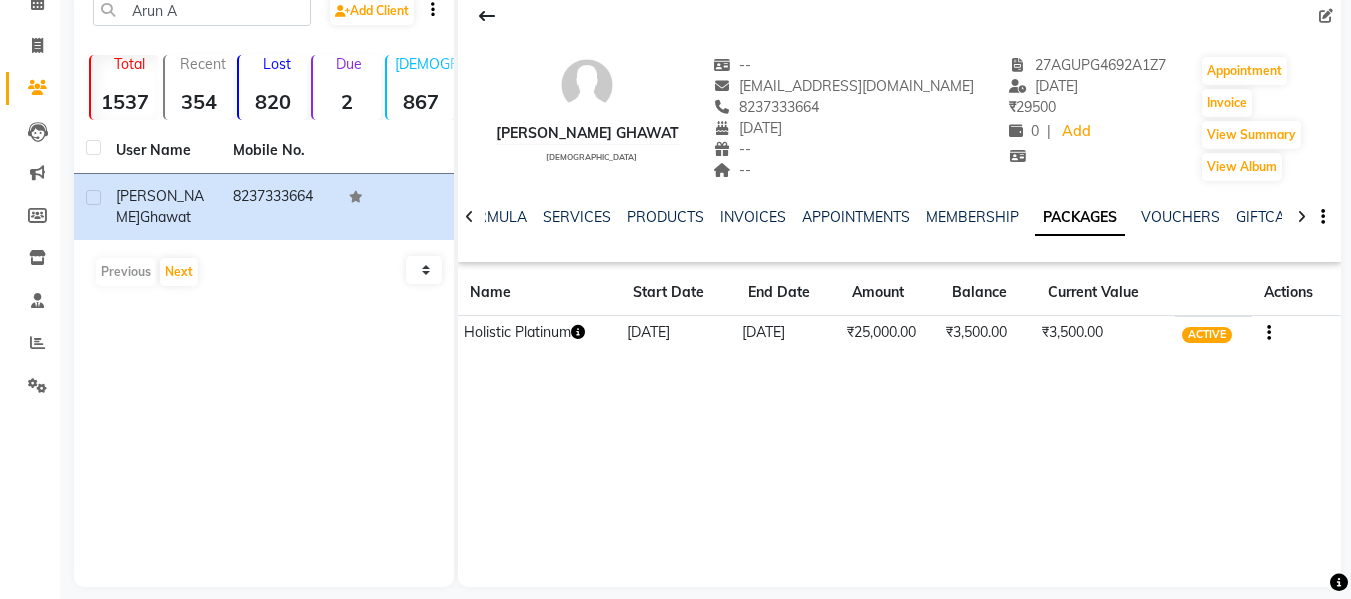 copy on "8237333664" 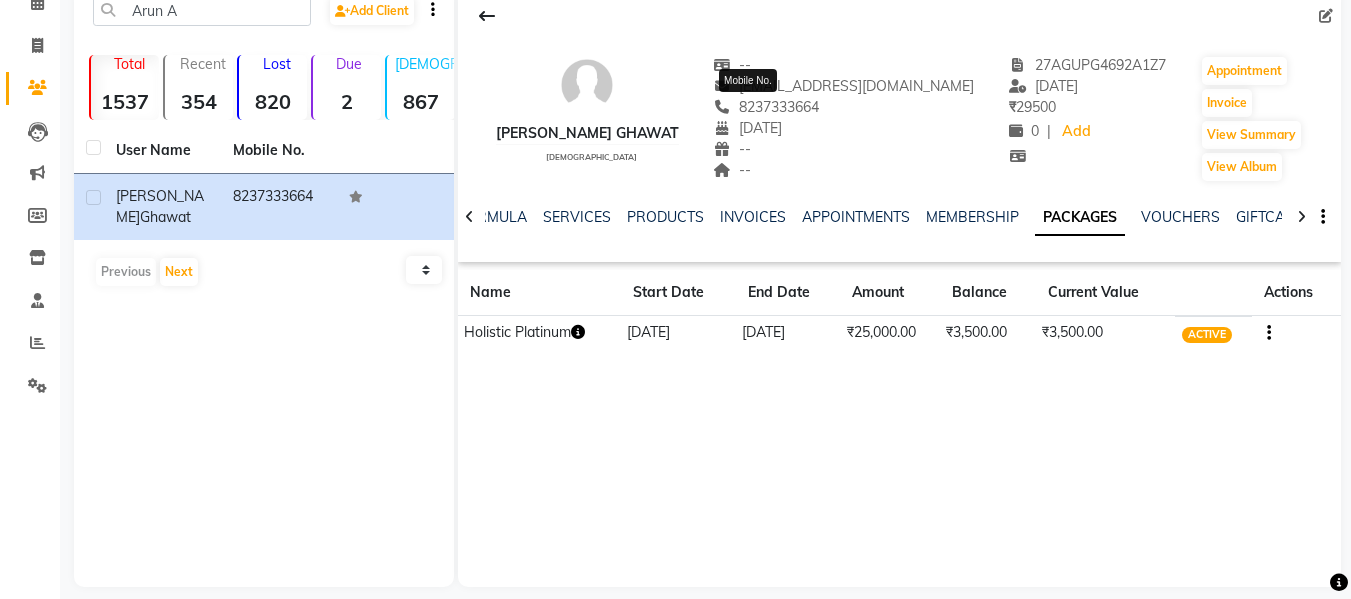 copy on "8237333664" 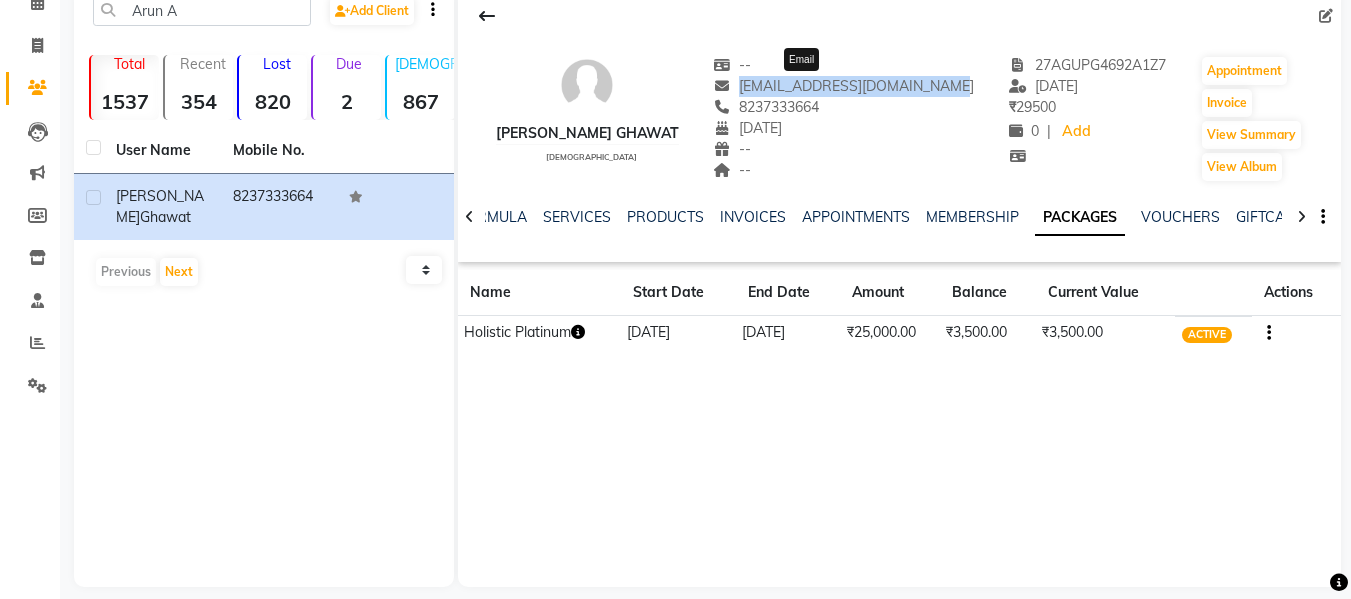 drag, startPoint x: 922, startPoint y: 89, endPoint x: 727, endPoint y: 87, distance: 195.01025 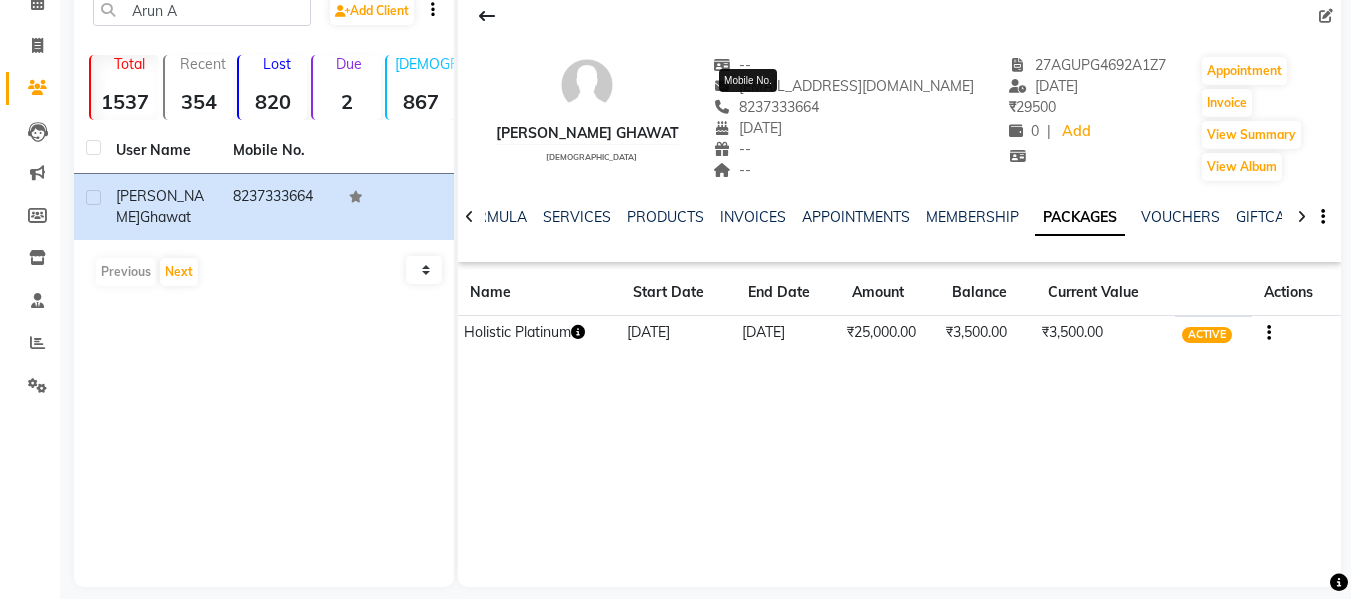 click on "8237333664" 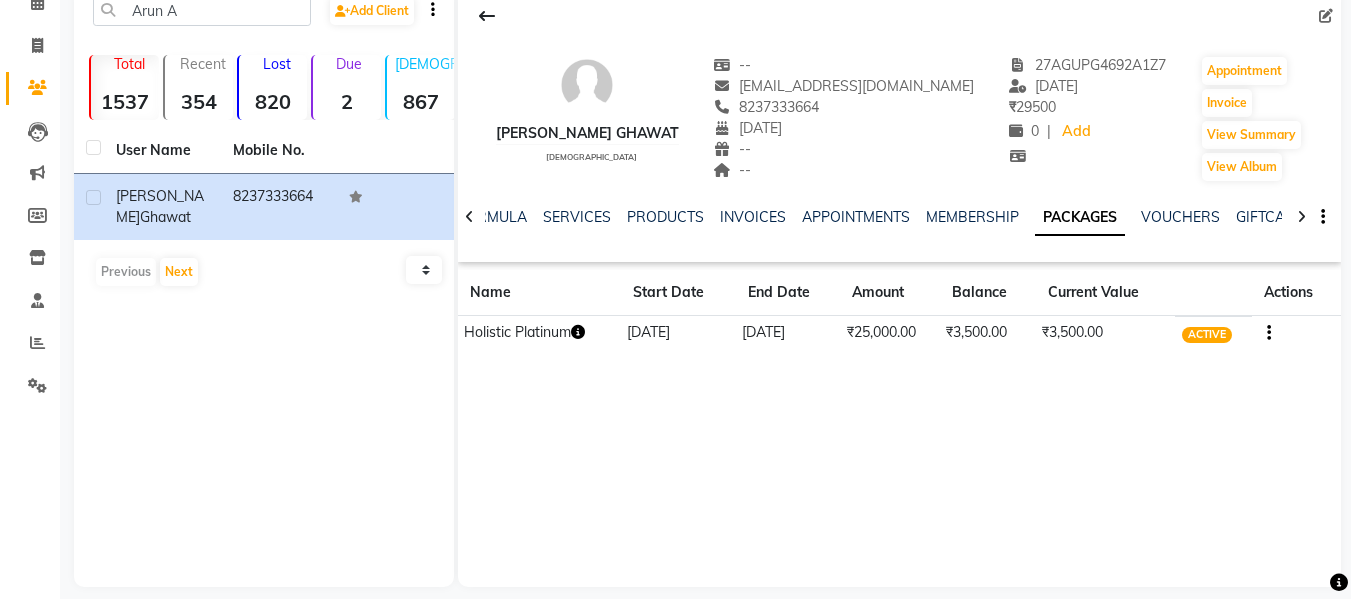 copy on "8237333664" 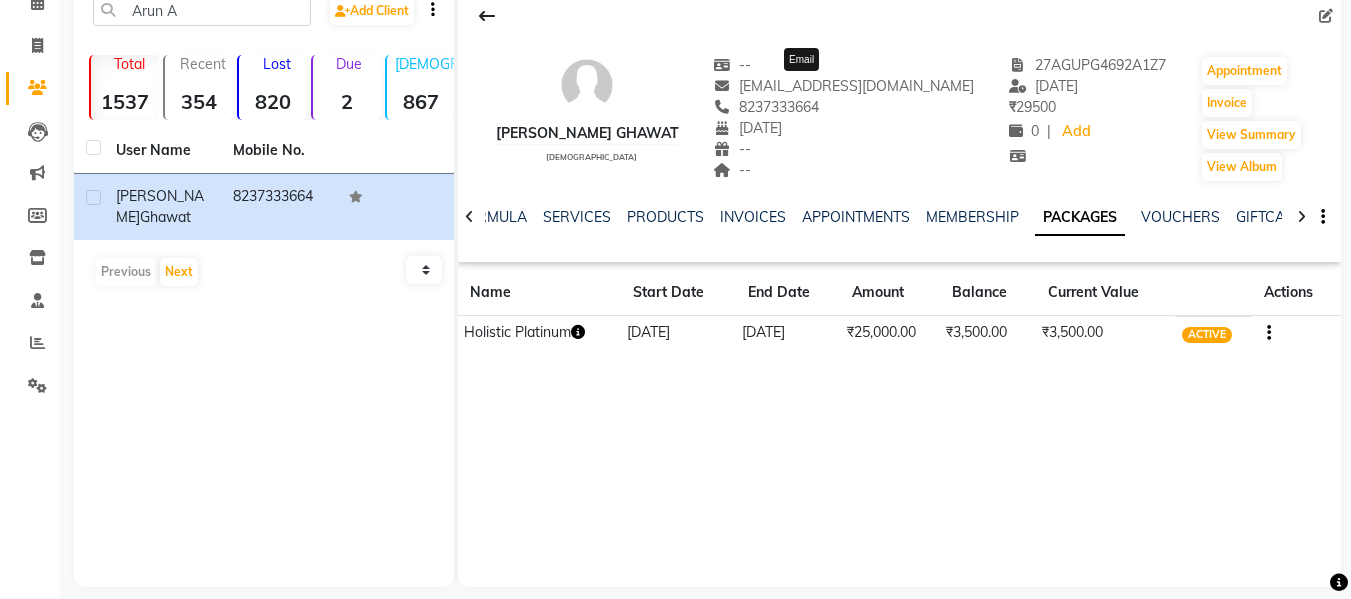 drag, startPoint x: 834, startPoint y: 84, endPoint x: 796, endPoint y: 90, distance: 38.470768 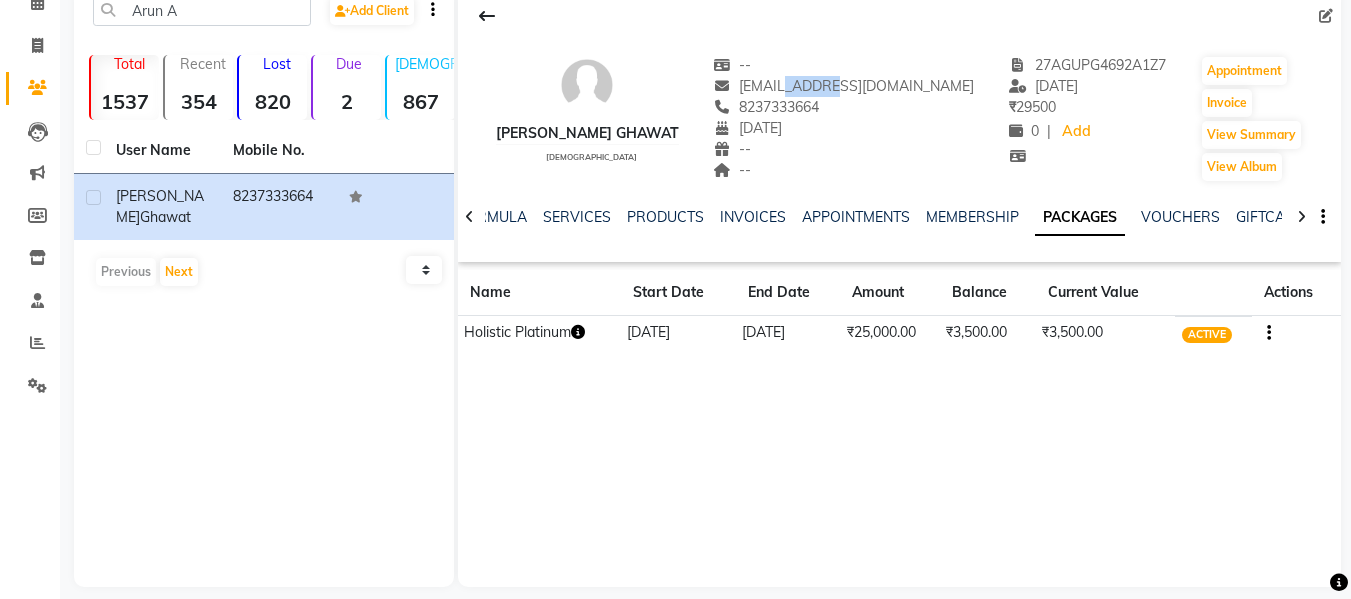 click on "arun.ghawat@rediffmail.com" 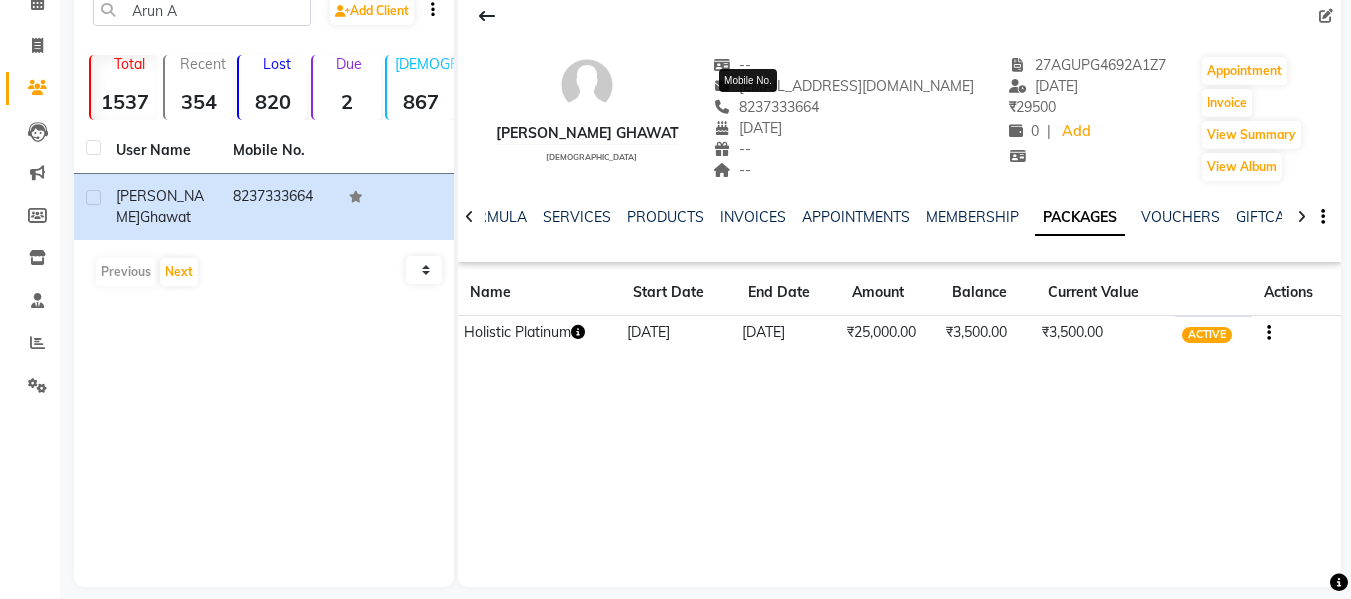 click on "8237333664" 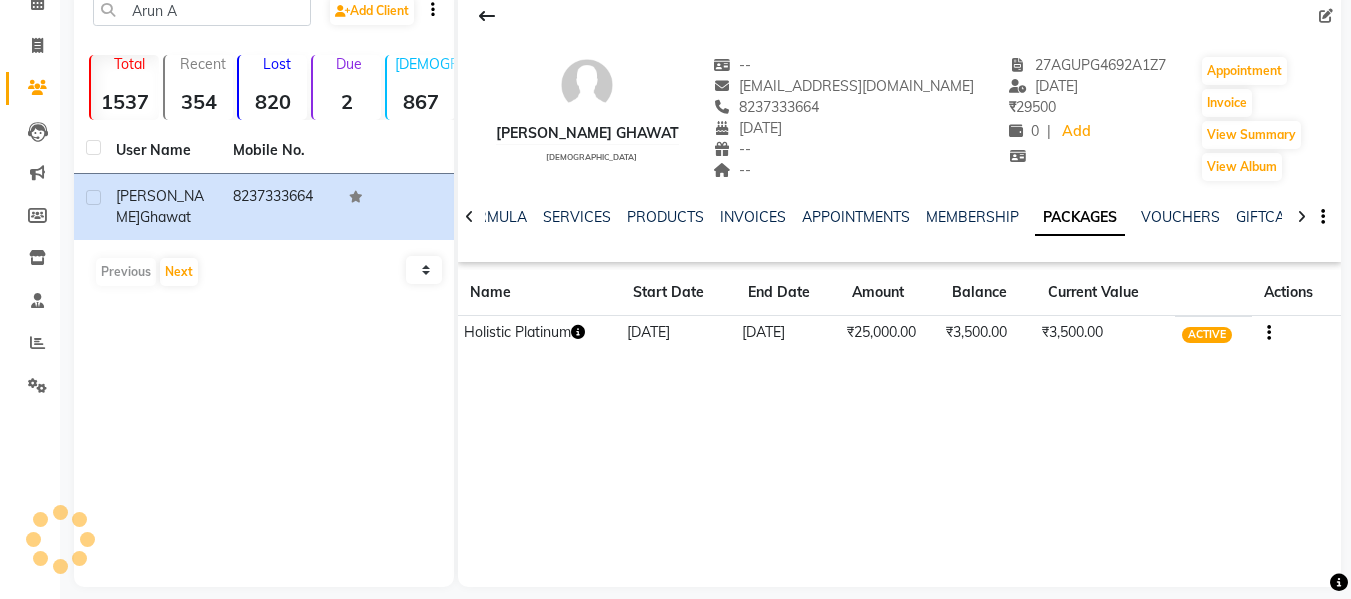 copy on "8237333664" 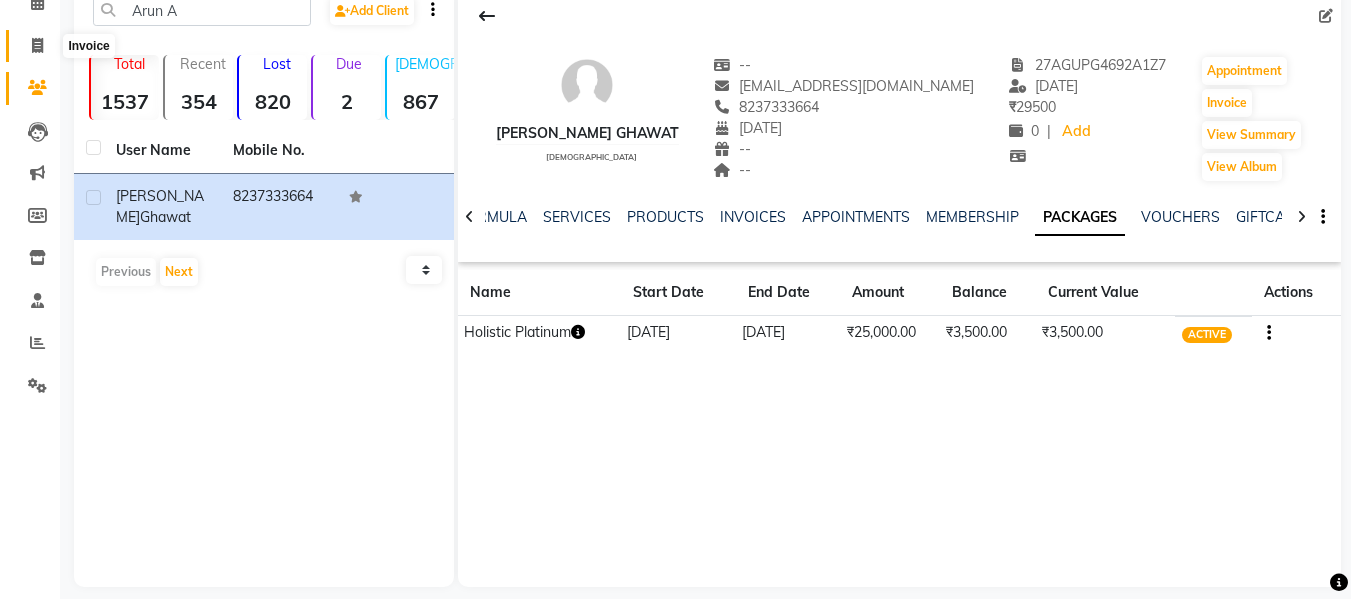 click 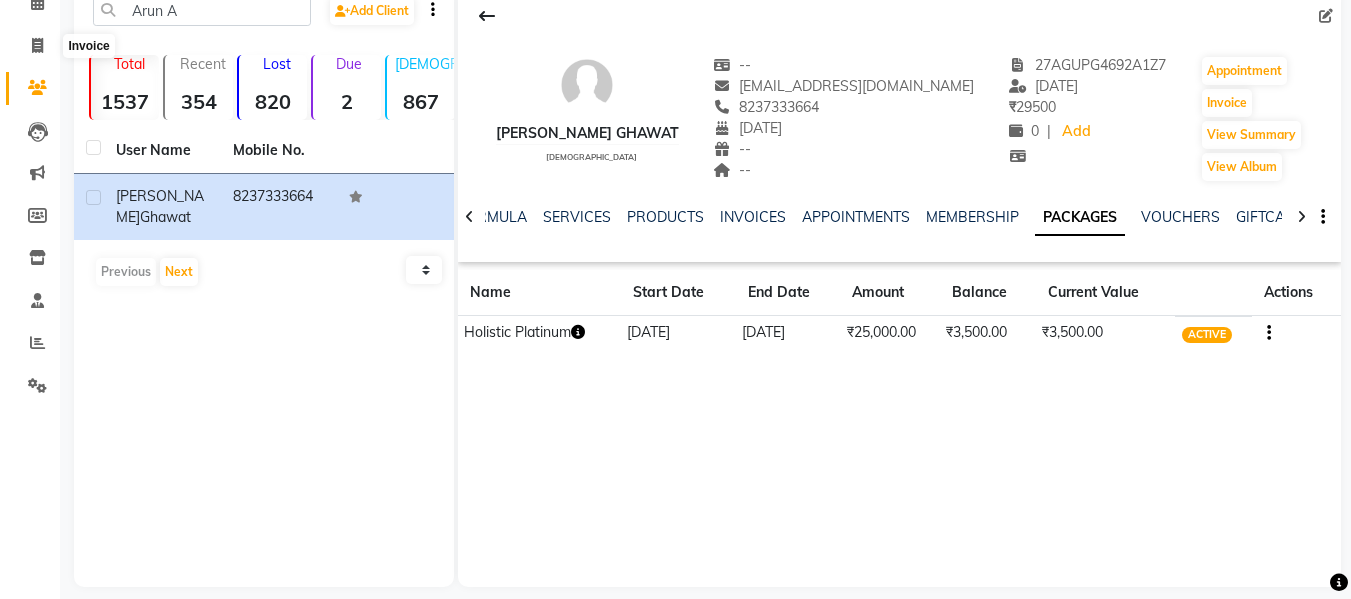 select on "service" 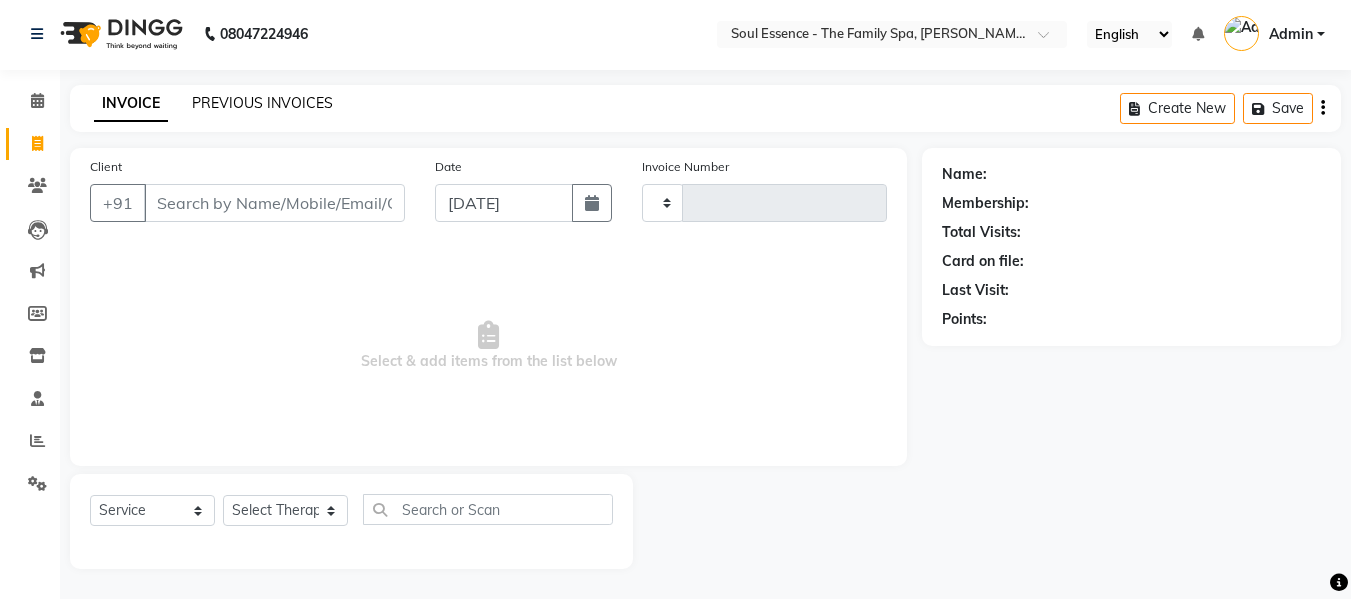scroll, scrollTop: 2, scrollLeft: 0, axis: vertical 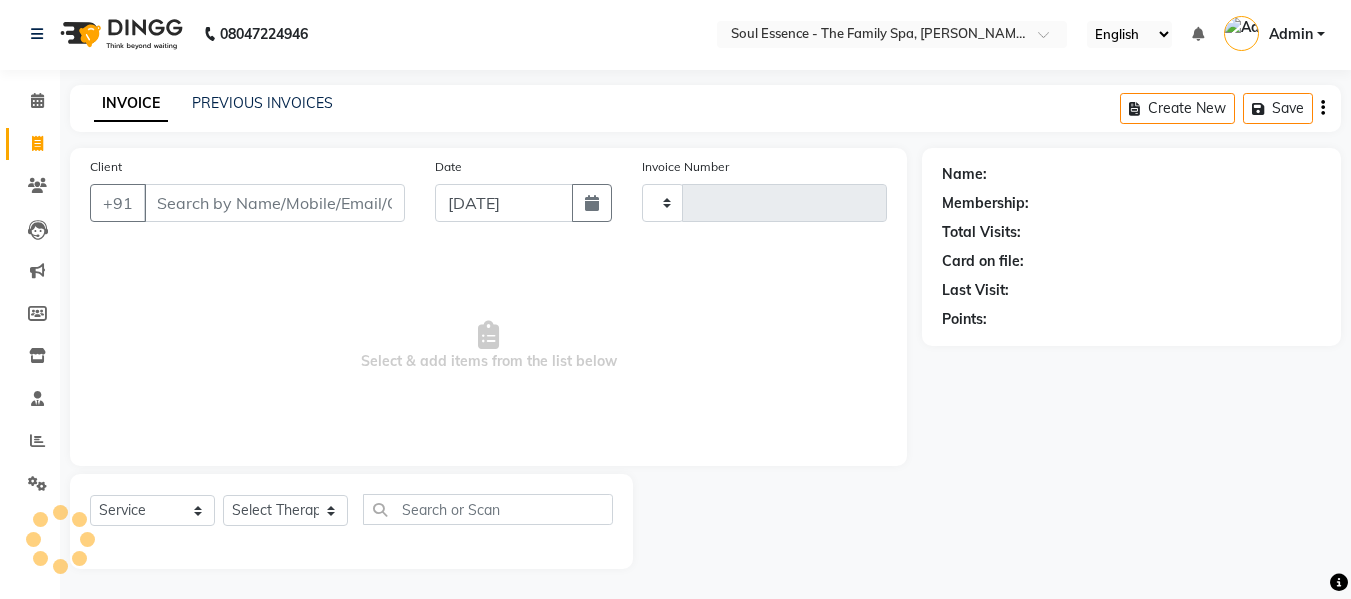 type on "0964" 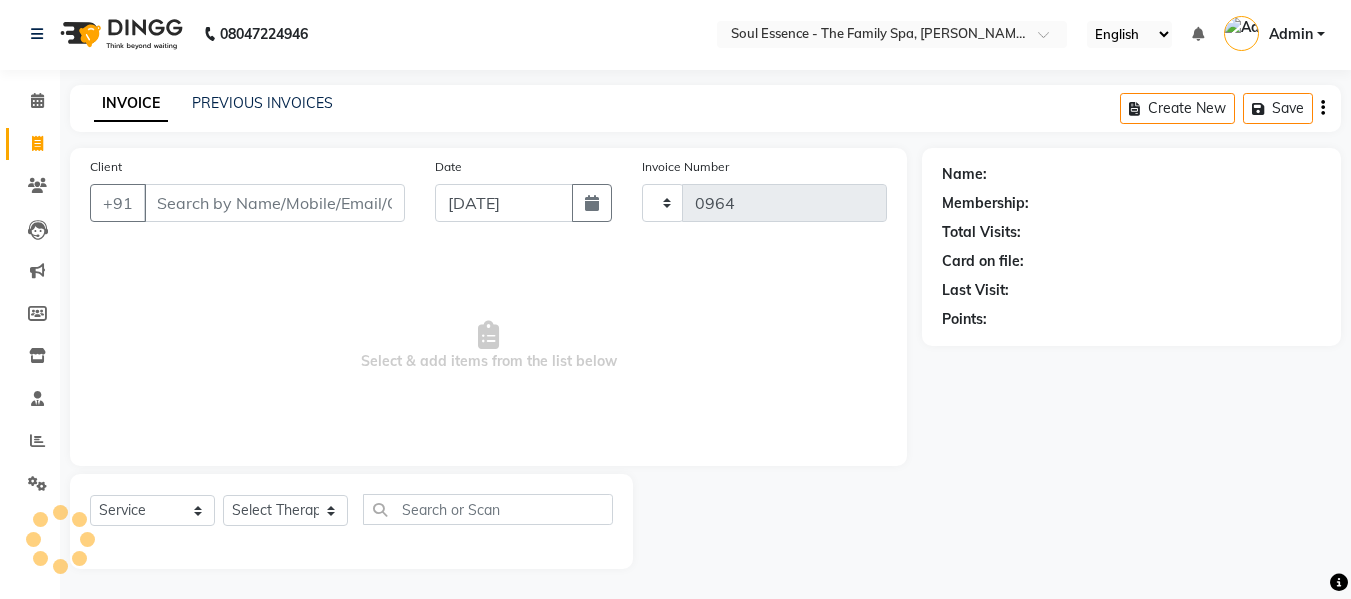 select on "774" 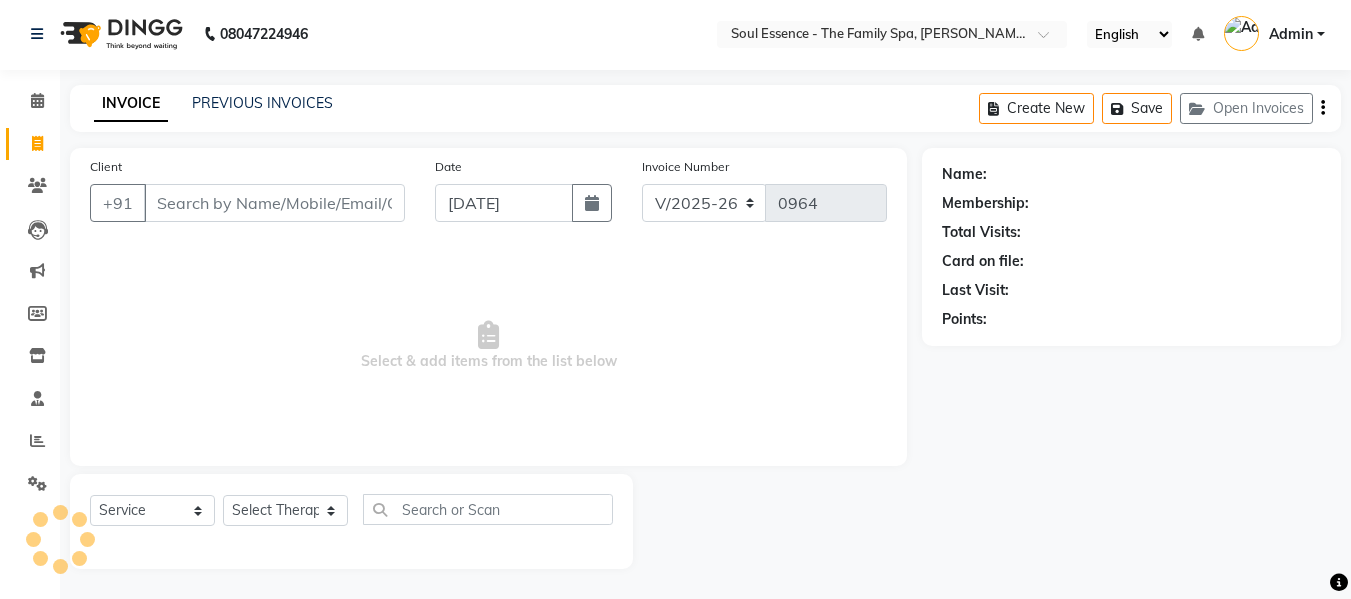 click on "Client" at bounding box center (274, 203) 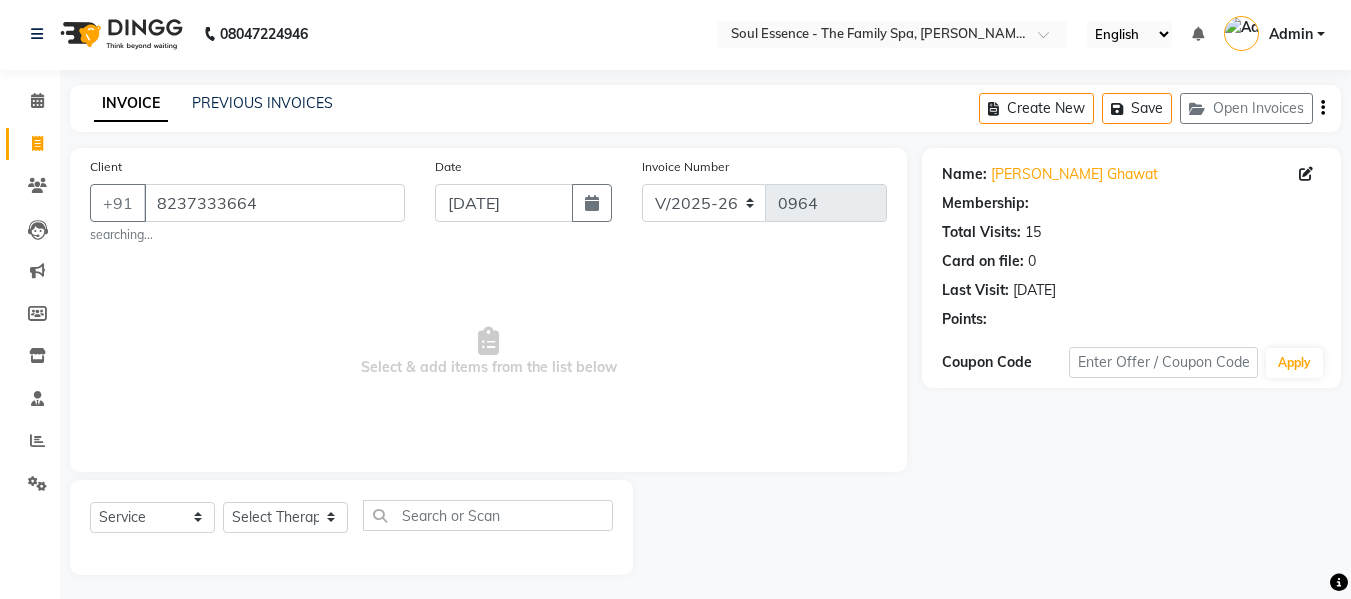 scroll, scrollTop: 8, scrollLeft: 0, axis: vertical 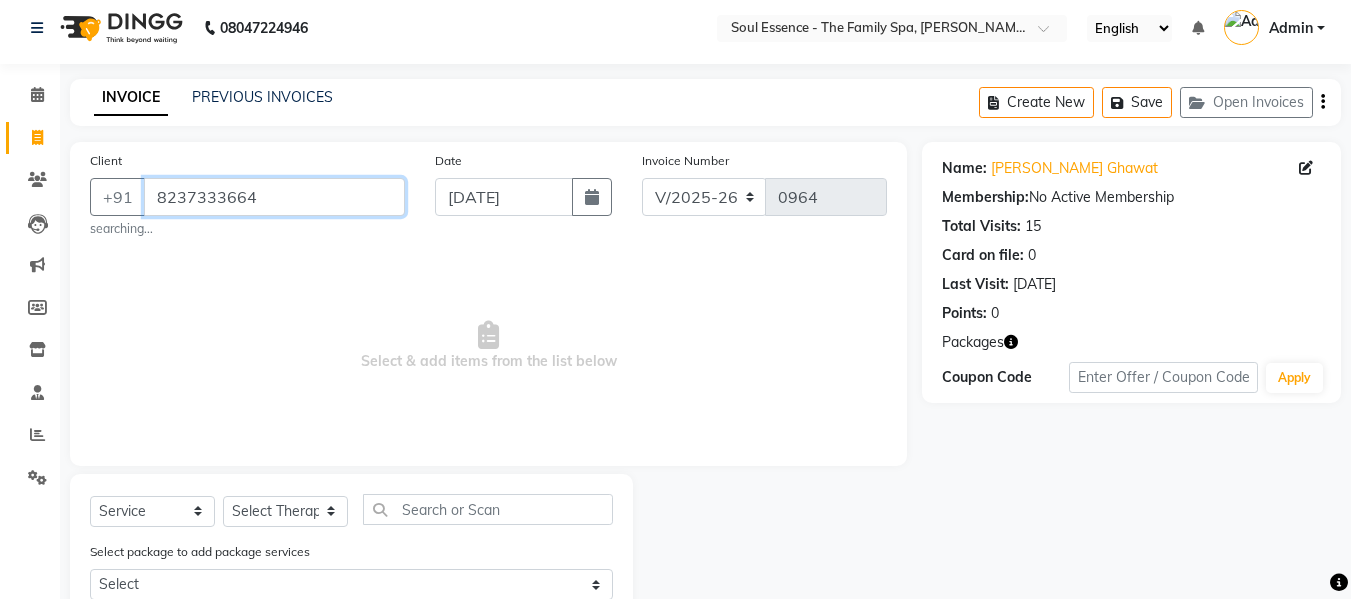click on "8237333664" at bounding box center [274, 197] 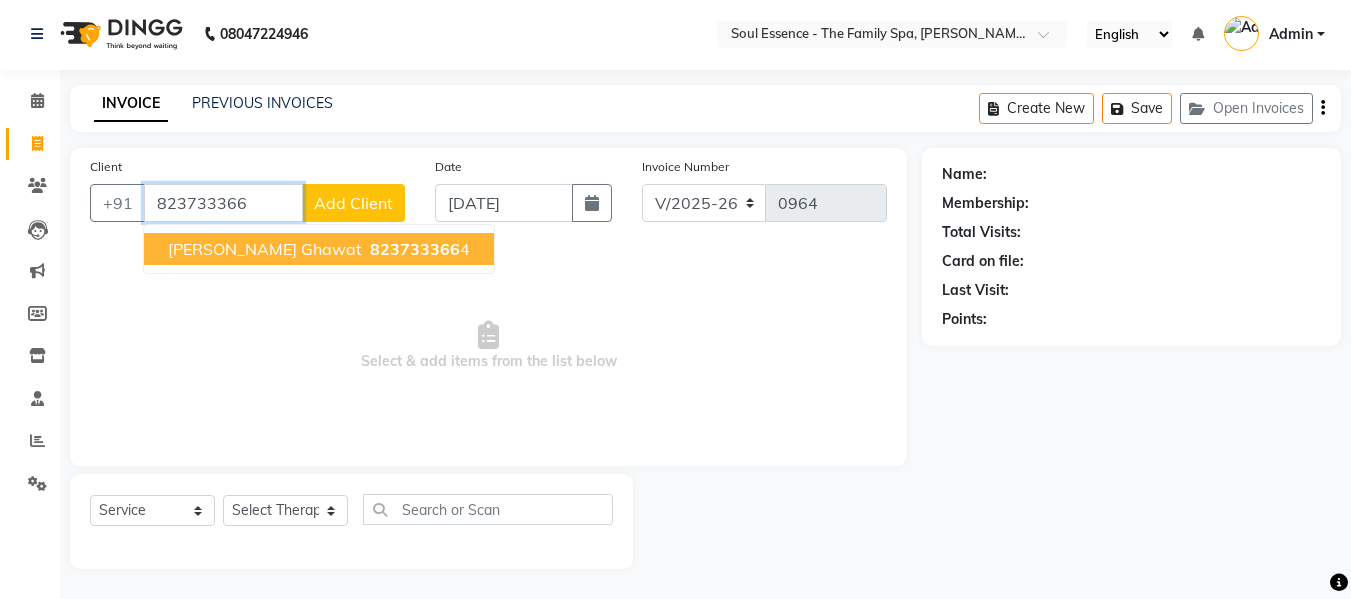 scroll, scrollTop: 2, scrollLeft: 0, axis: vertical 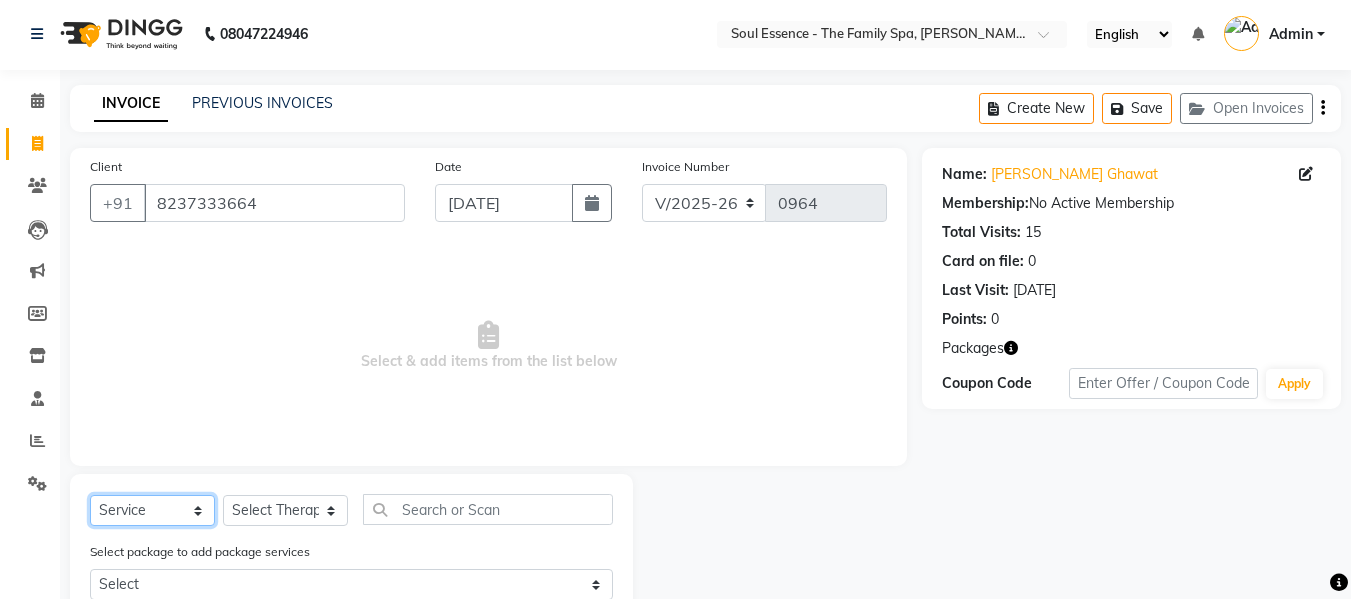 click on "Select  Service  Product  Membership  Package Voucher Prepaid Gift Card" 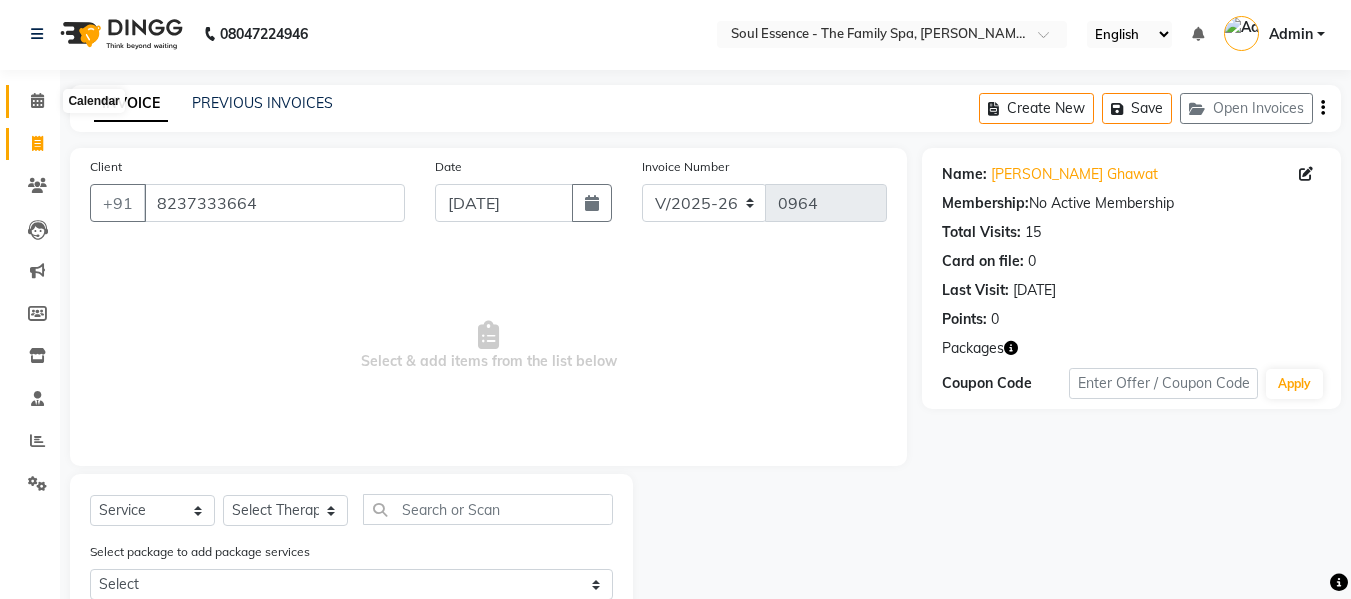 click 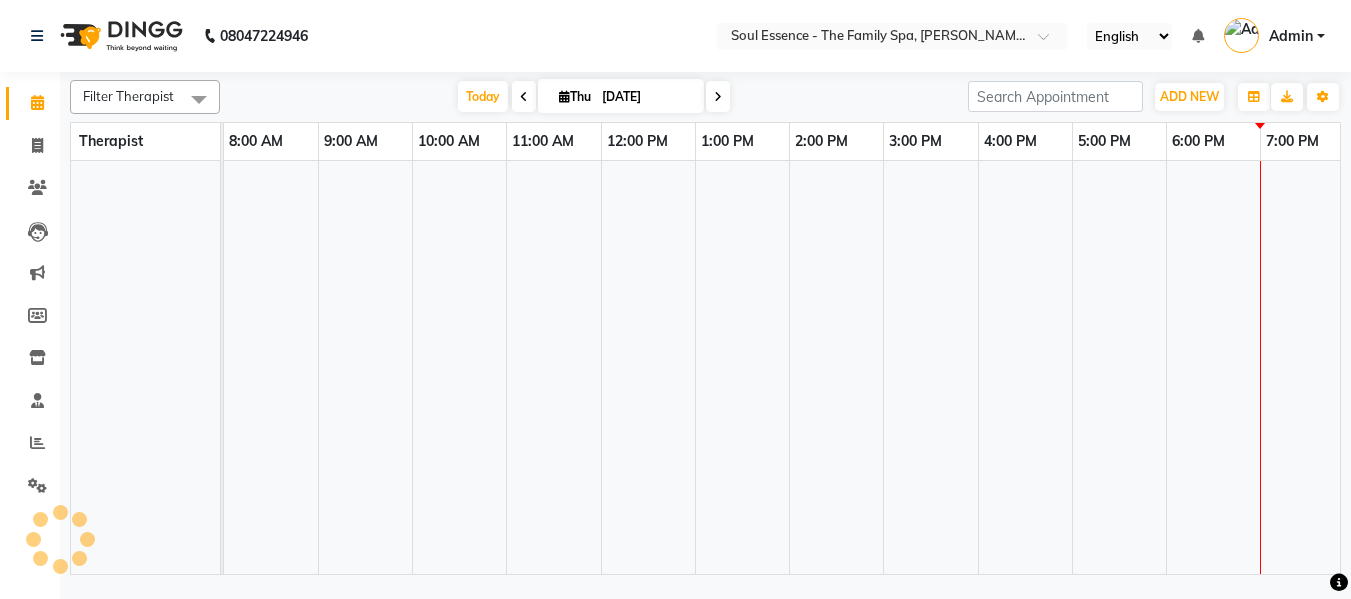 scroll, scrollTop: 0, scrollLeft: 0, axis: both 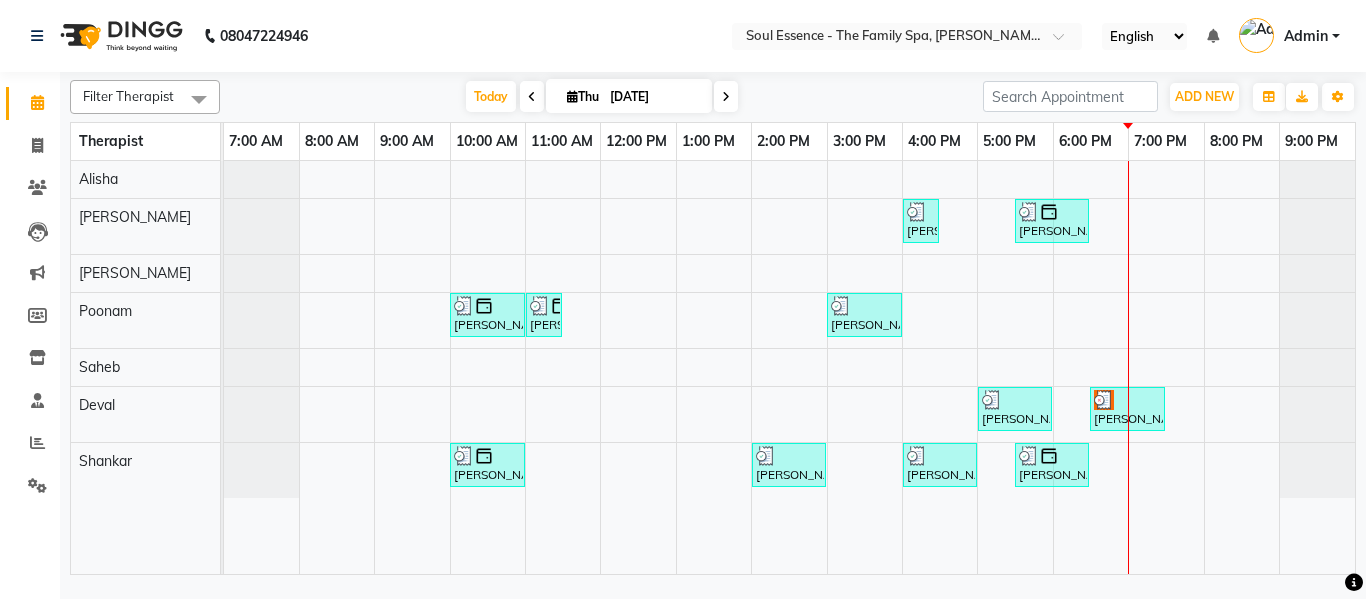 click at bounding box center (726, 96) 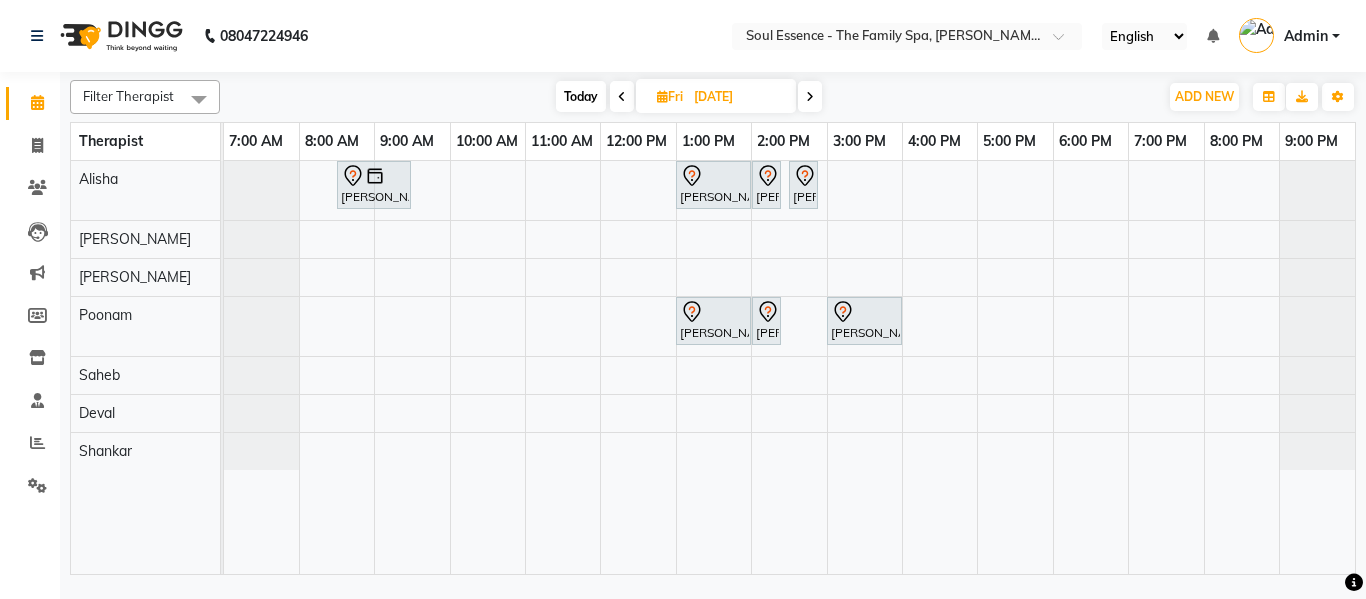 click on "Today" at bounding box center [581, 96] 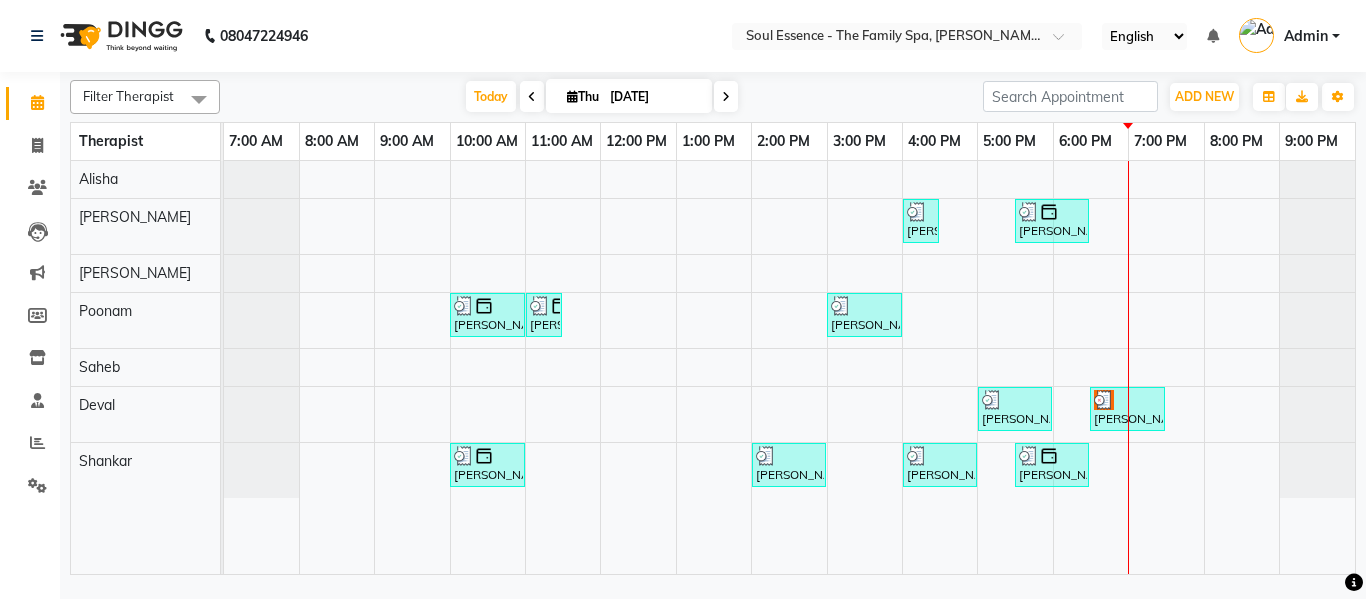 click on "[DATE]" at bounding box center (654, 97) 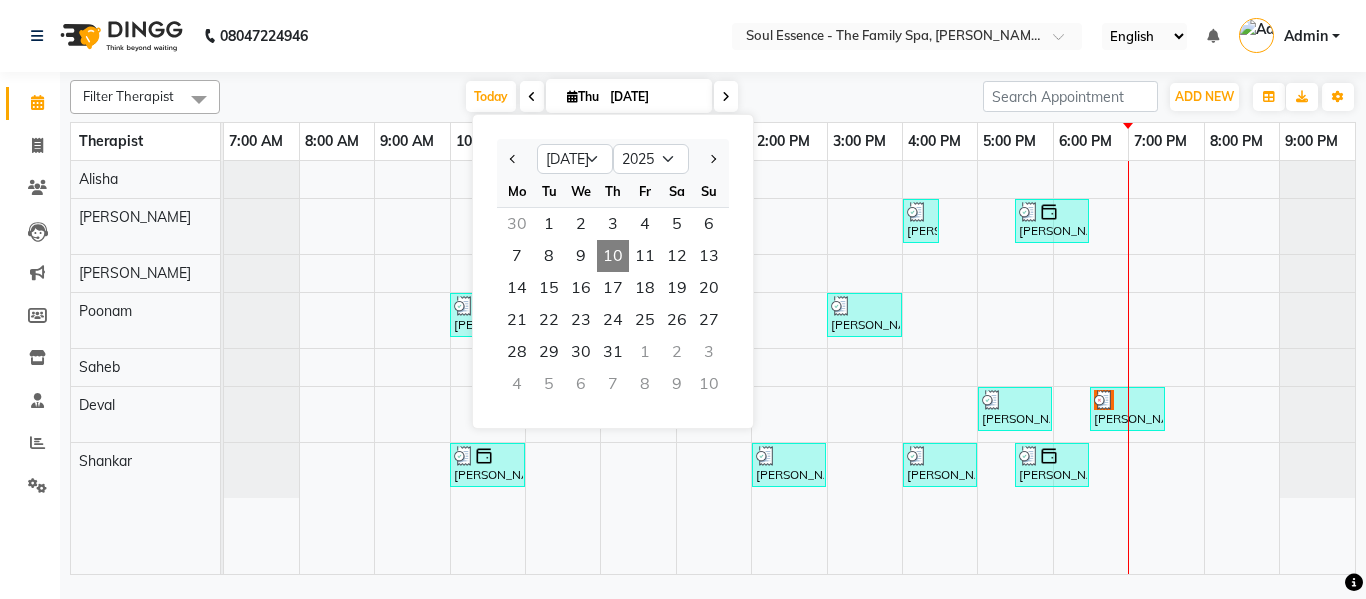 click on "08047224946 Select Location × Soul Essence - The Family Spa, [PERSON_NAME] Colony English ENGLISH Español العربية मराठी हिंदी ગુજરાતી தமிழ் 中文 Notifications nothing to show Admin Manage Profile Change Password Sign out  Version:3.15.3" 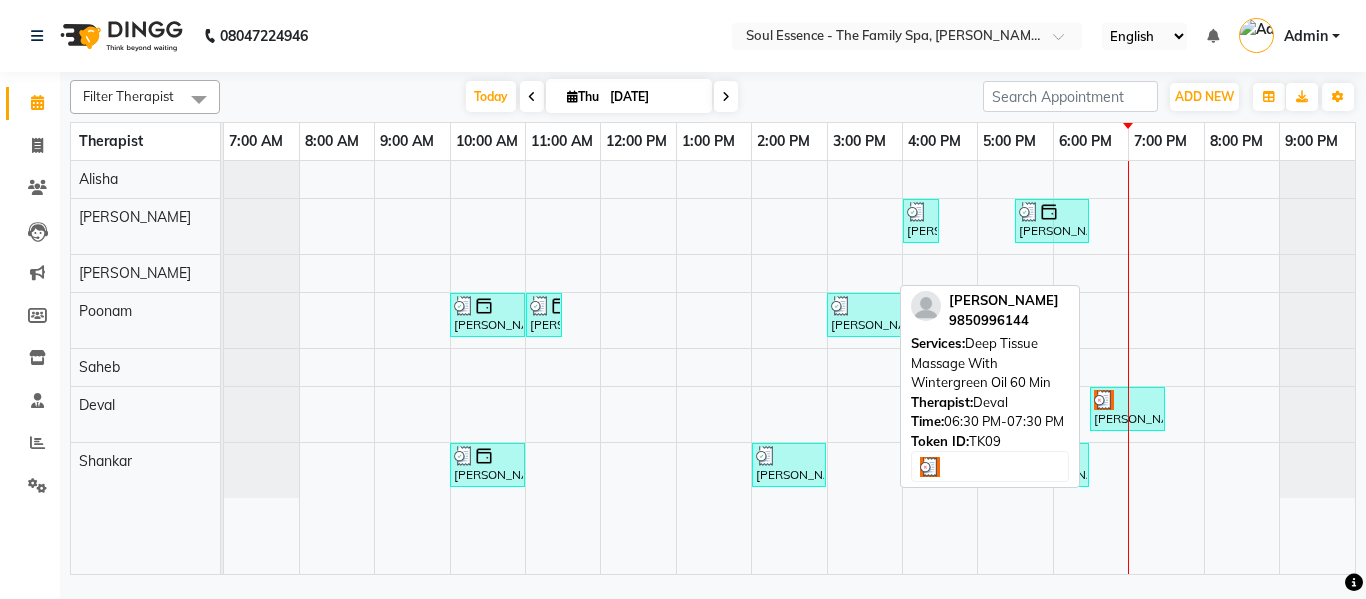 click on "[PERSON_NAME], TK09, 06:30 PM-07:30 PM, Deep Tissue Massage With Wintergreen Oil 60 Min" at bounding box center (1127, 409) 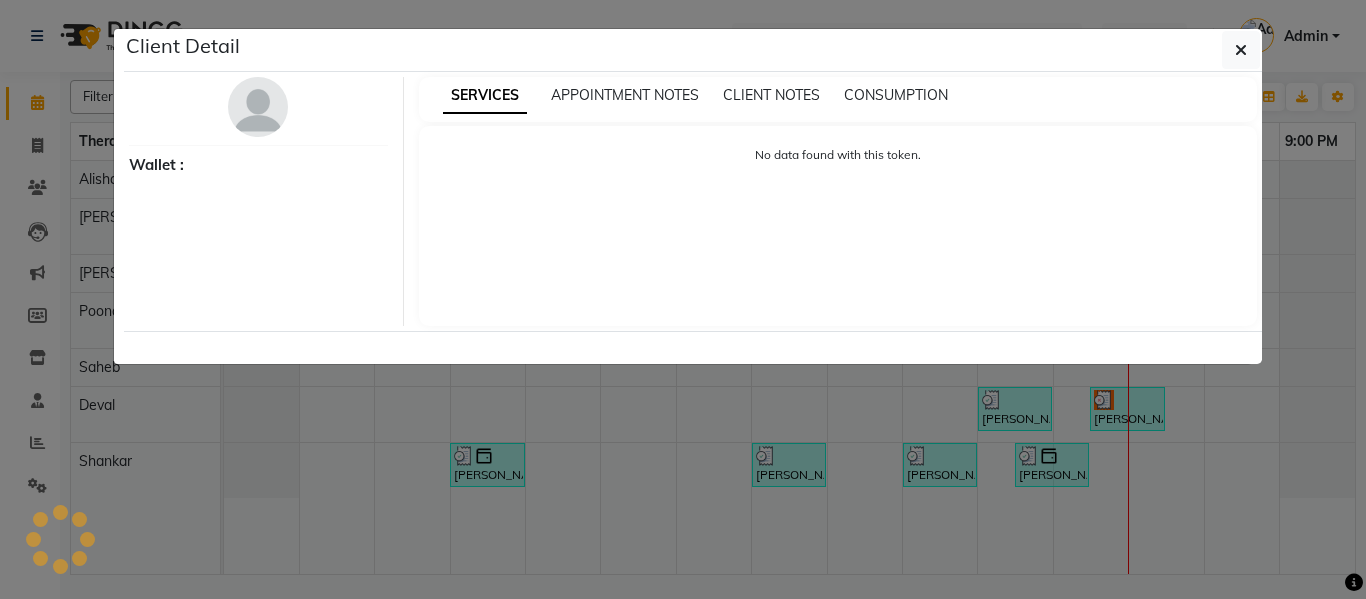 select on "3" 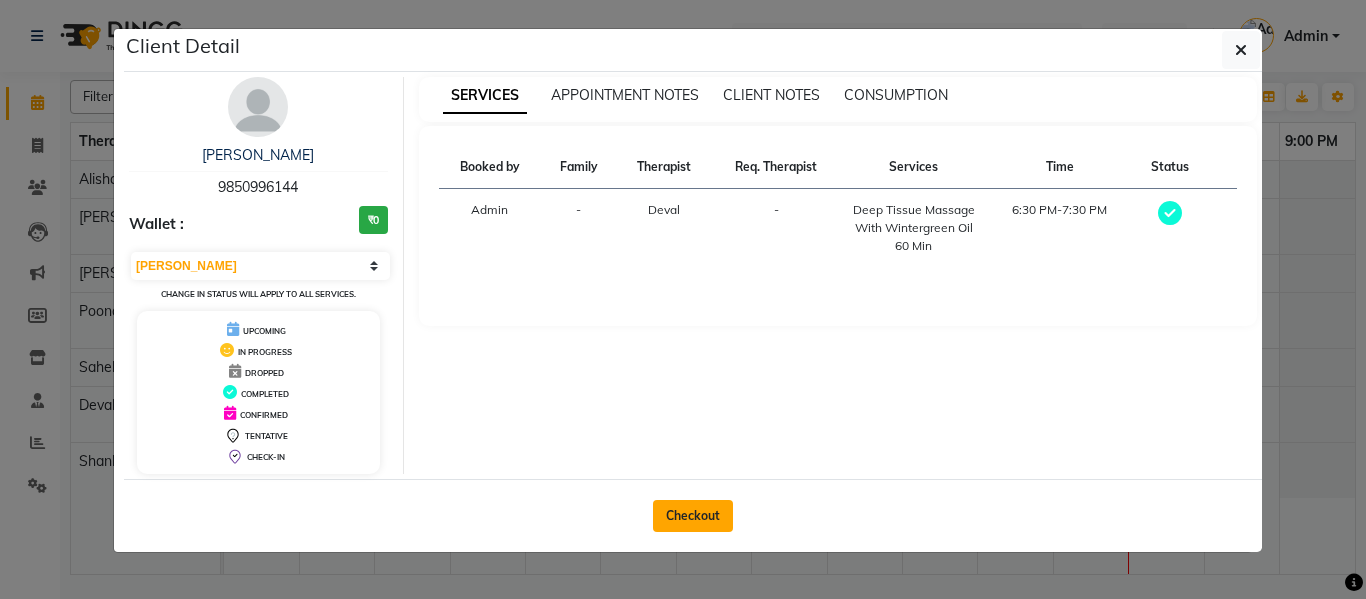 click on "Checkout" 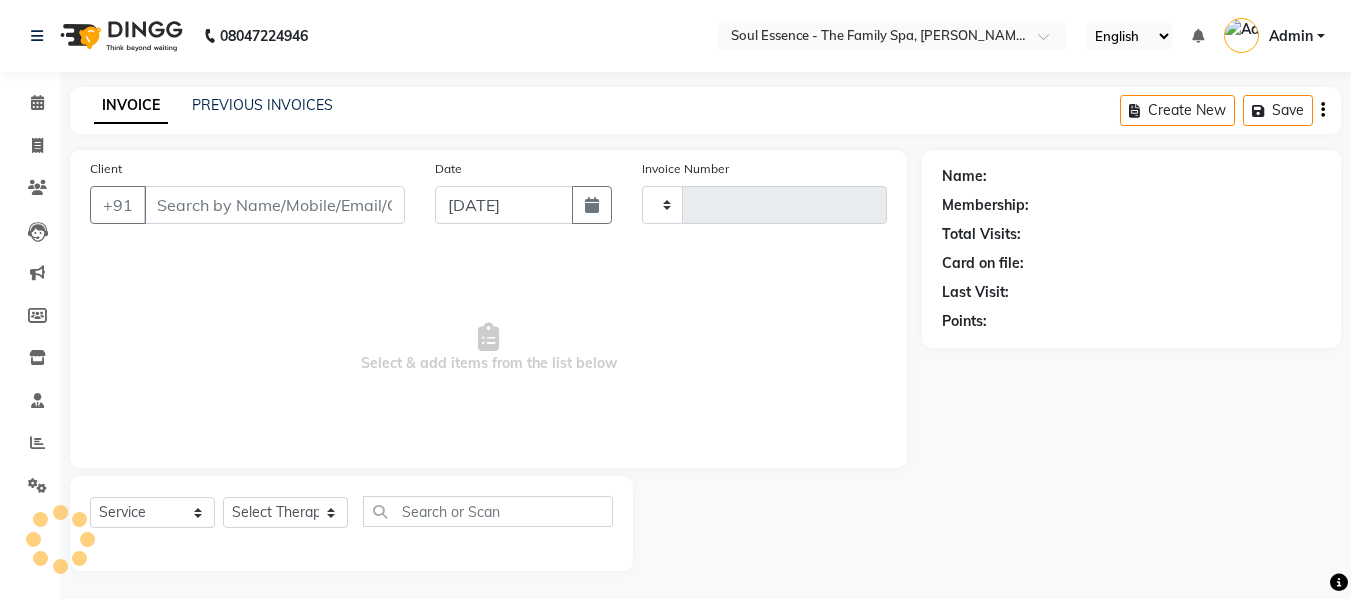 type on "0964" 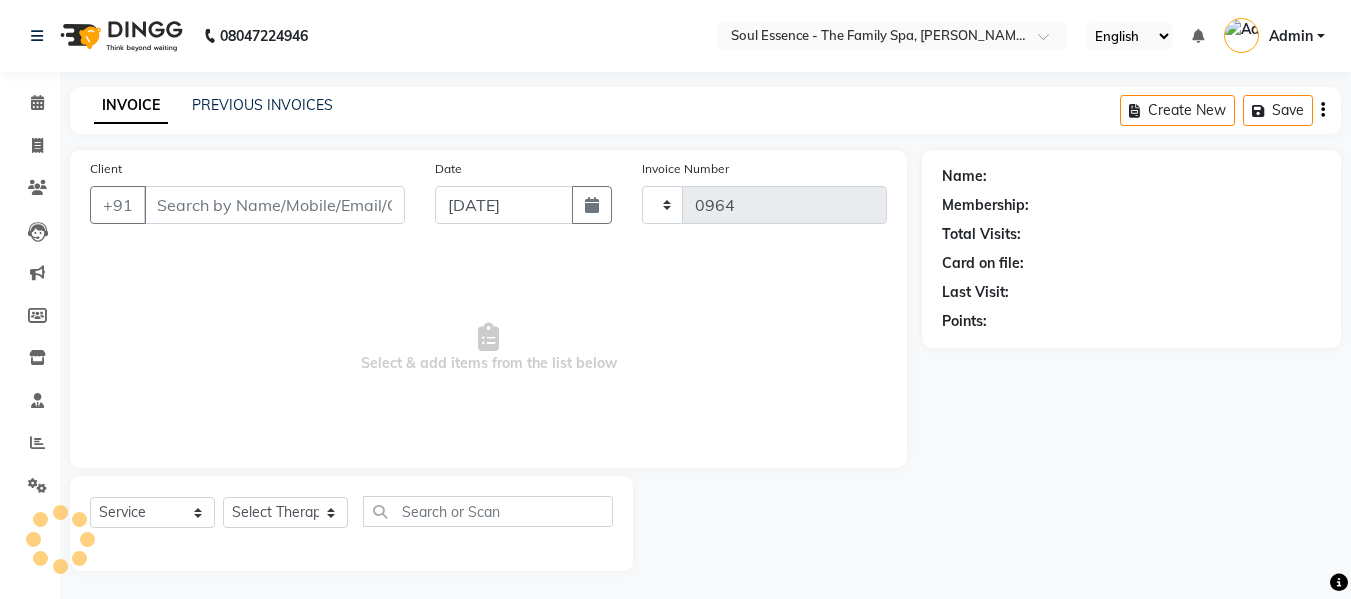 select on "774" 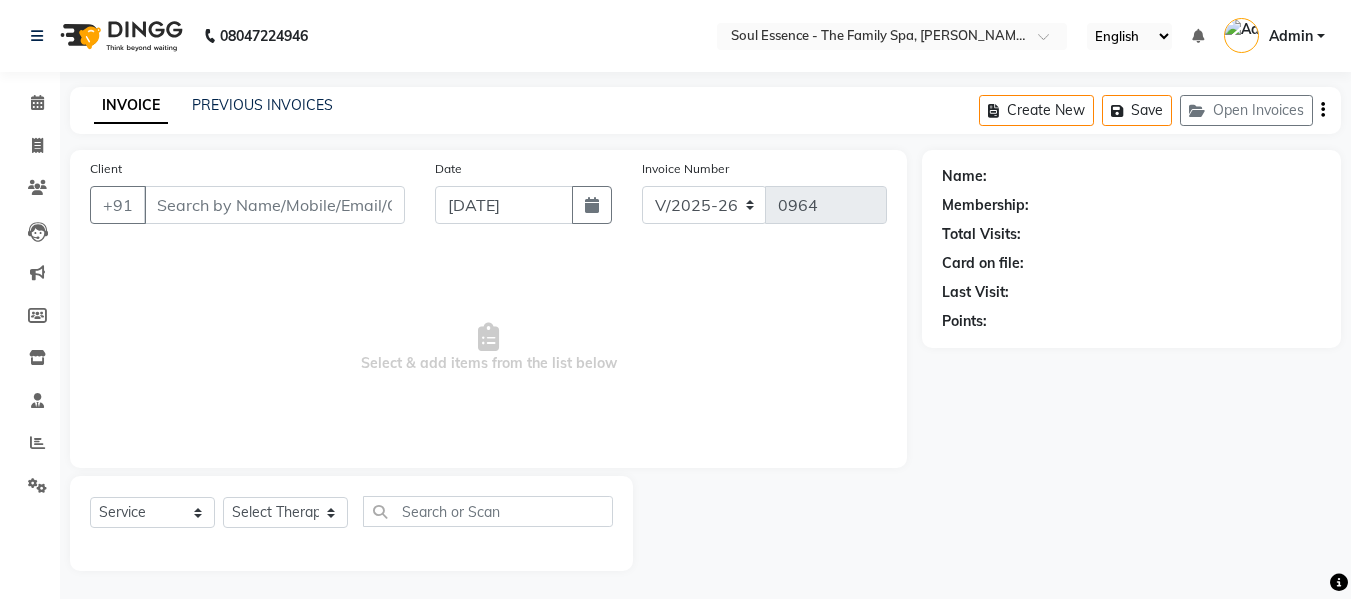 type on "9850996144" 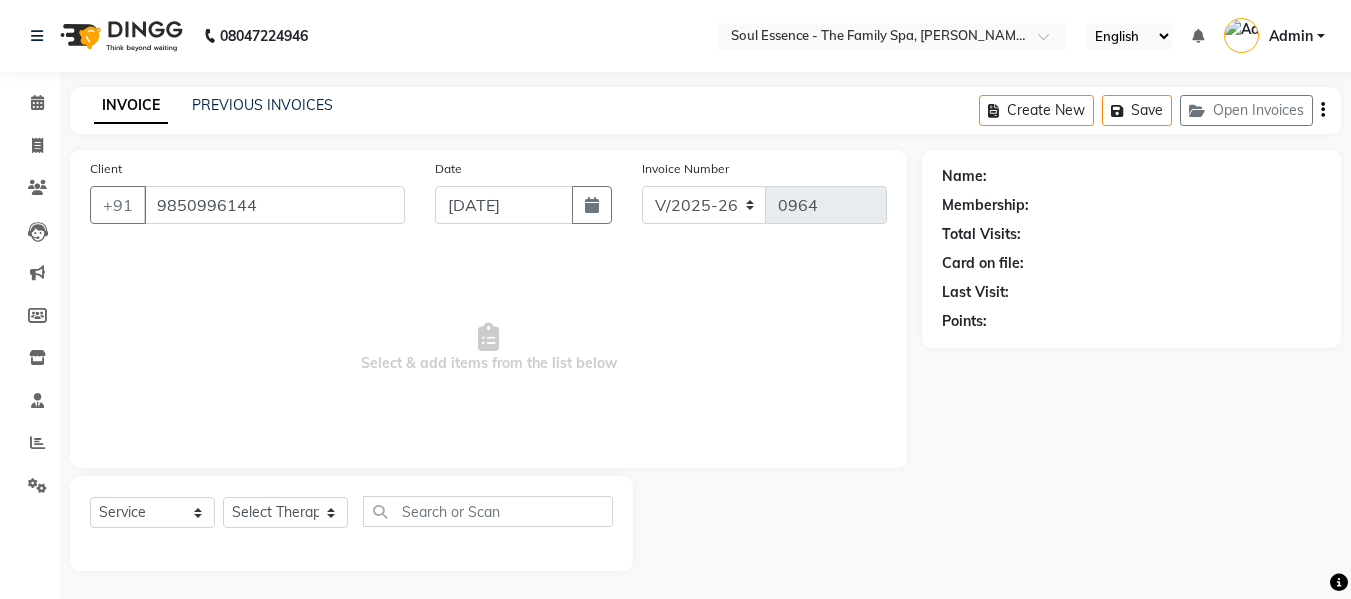 select on "66088" 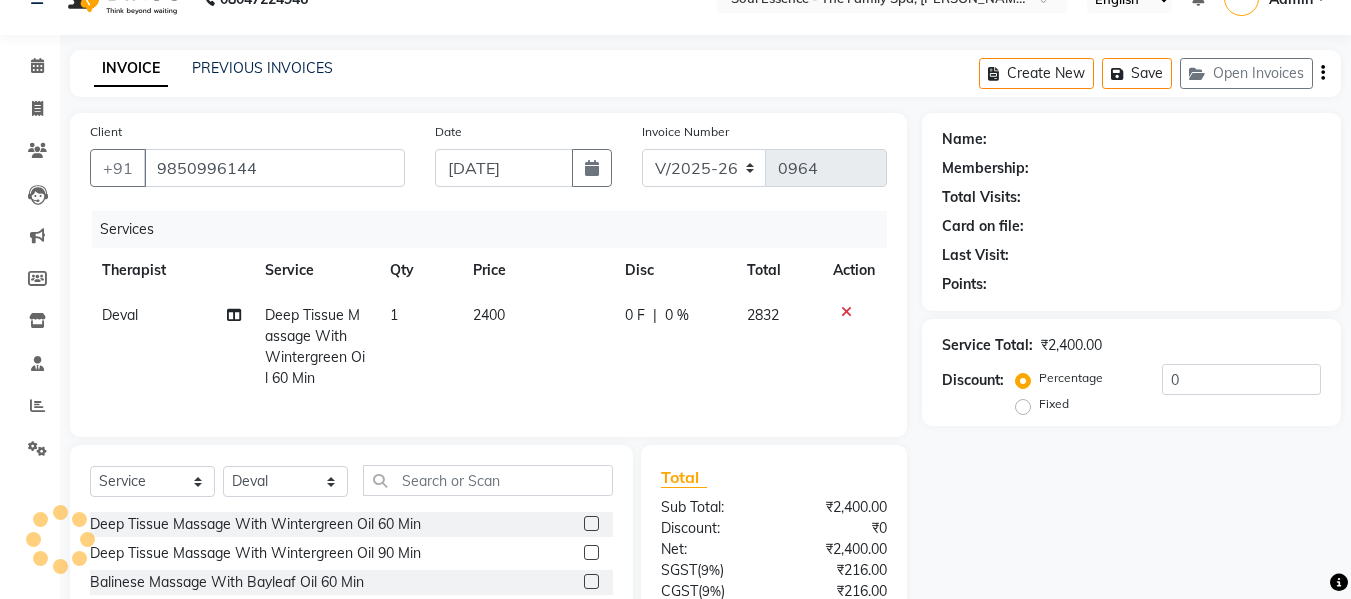 scroll, scrollTop: 202, scrollLeft: 0, axis: vertical 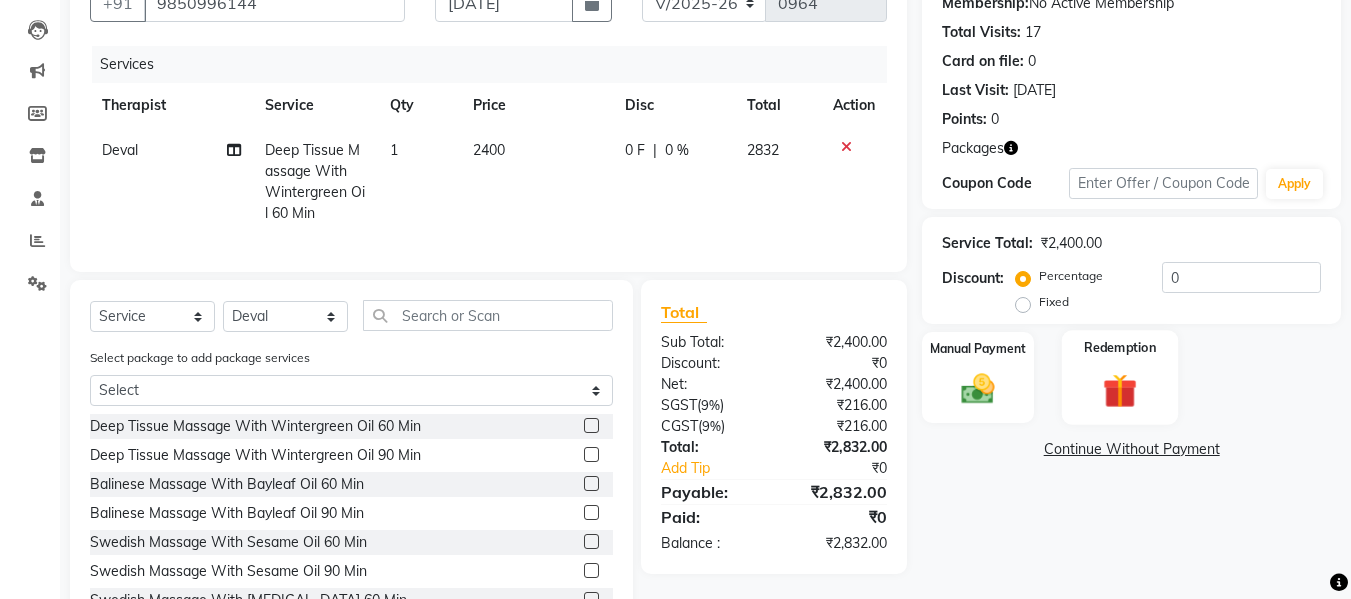 click on "Name: Vivek Panchwagh Membership:  No Active Membership  Total Visits:  17 Card on file:  0 Last Visit:   10-07-2025 Points:   0  Packages Coupon Code Apply Service Total:  ₹2,400.00  Discount:  Percentage   Fixed  0 Manual Payment Redemption  Continue Without Payment" 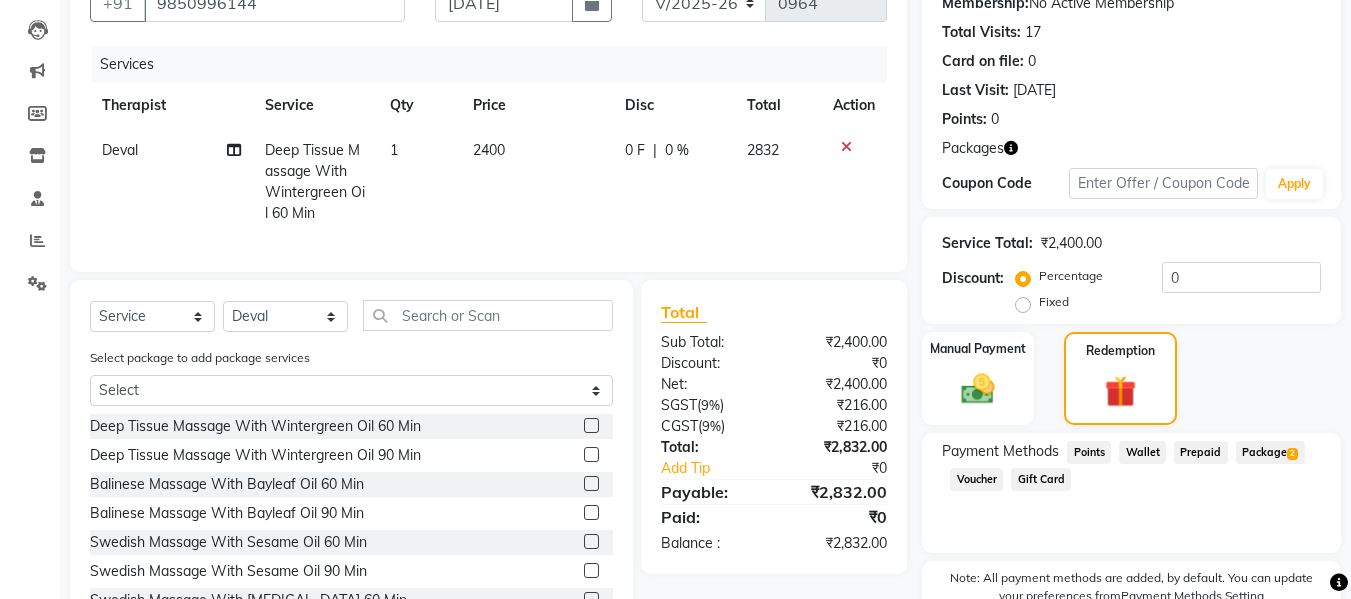 click on "Package  2" 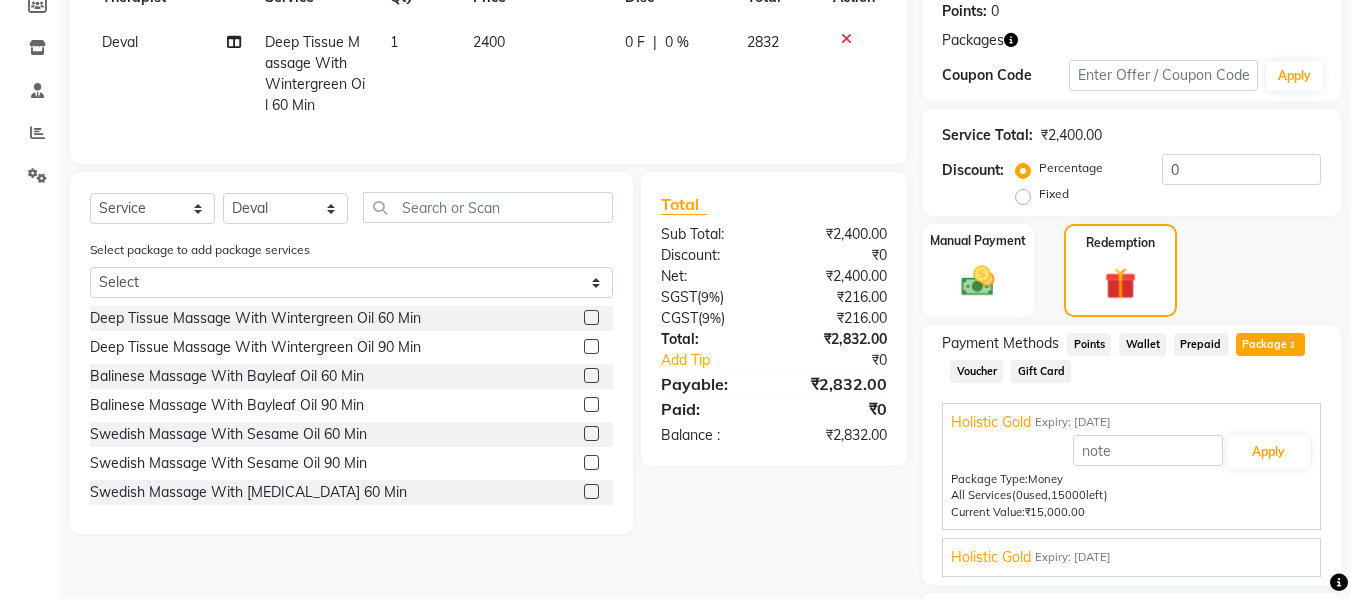 scroll, scrollTop: 443, scrollLeft: 0, axis: vertical 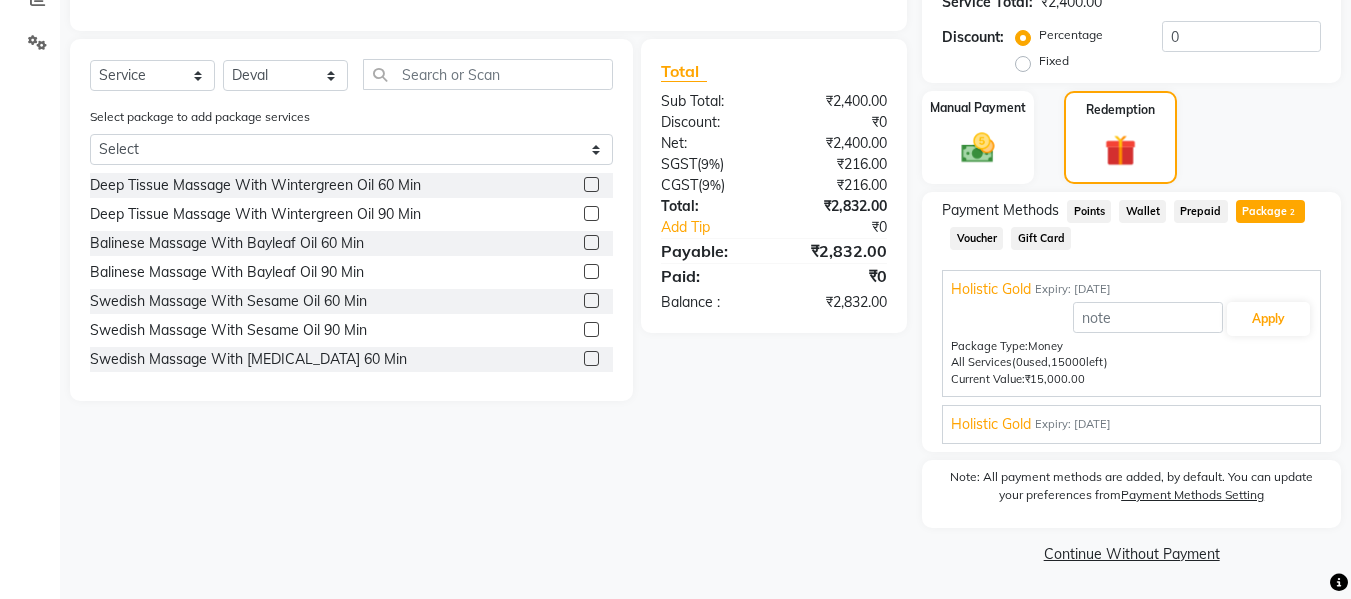 click on "Holistic Gold Expiry: 10-01-2026" at bounding box center [1131, 424] 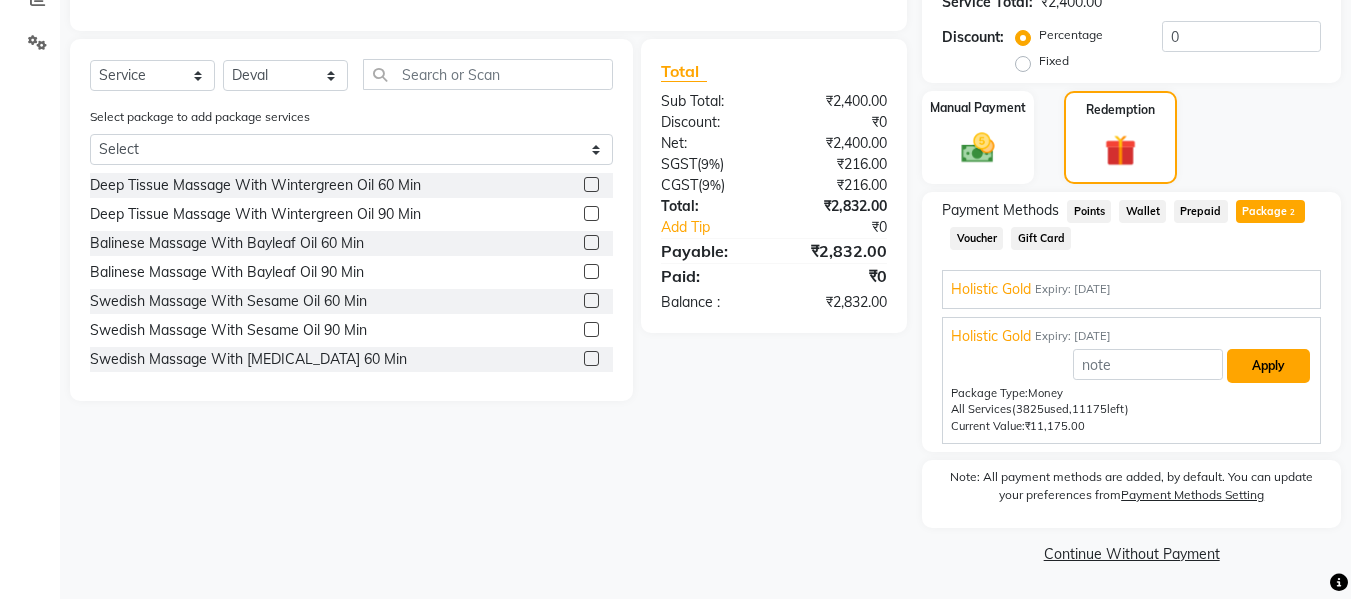 click on "Apply" at bounding box center [1268, 366] 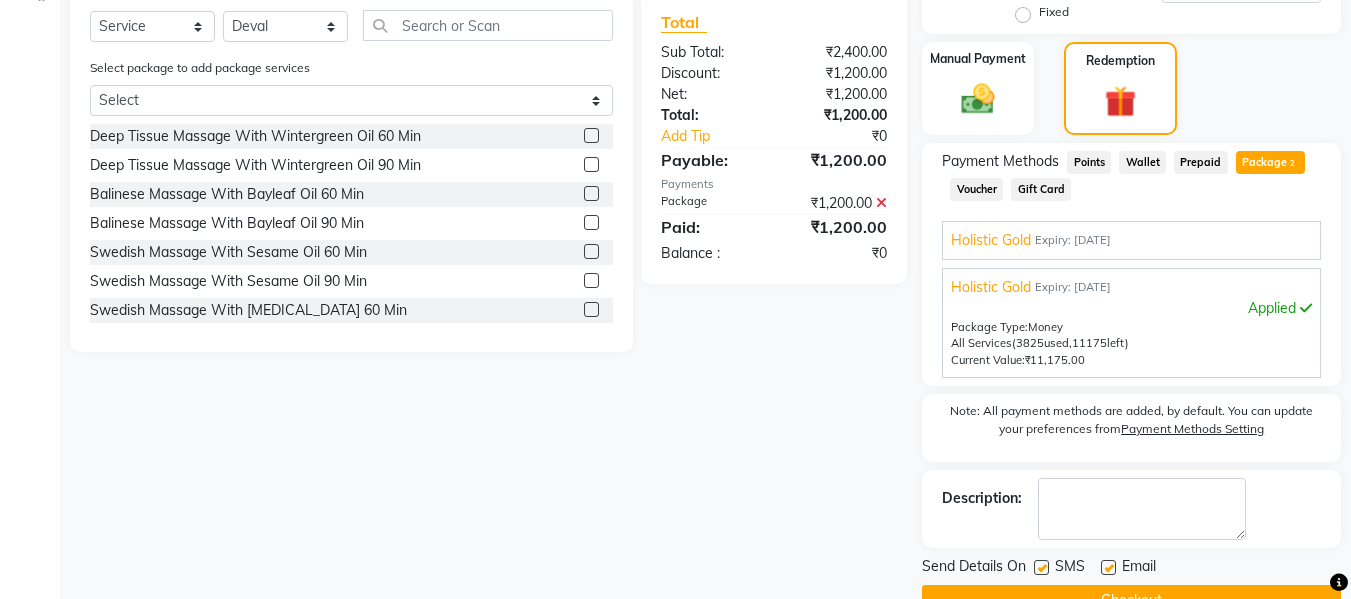 scroll, scrollTop: 539, scrollLeft: 0, axis: vertical 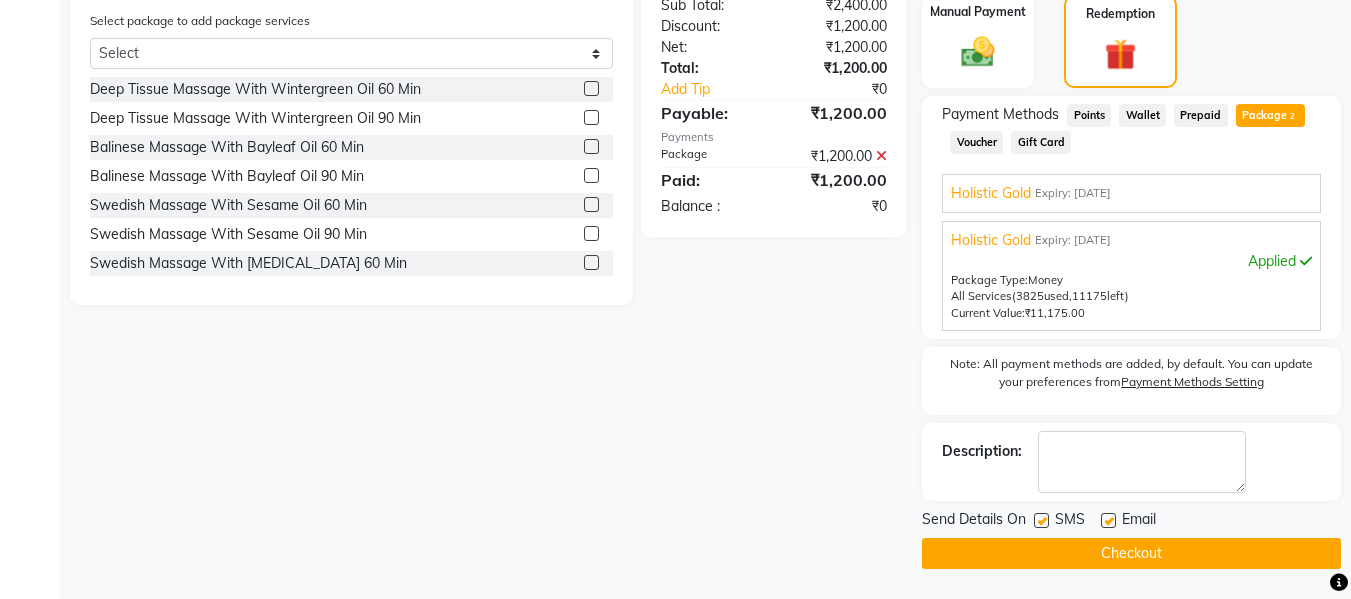 click 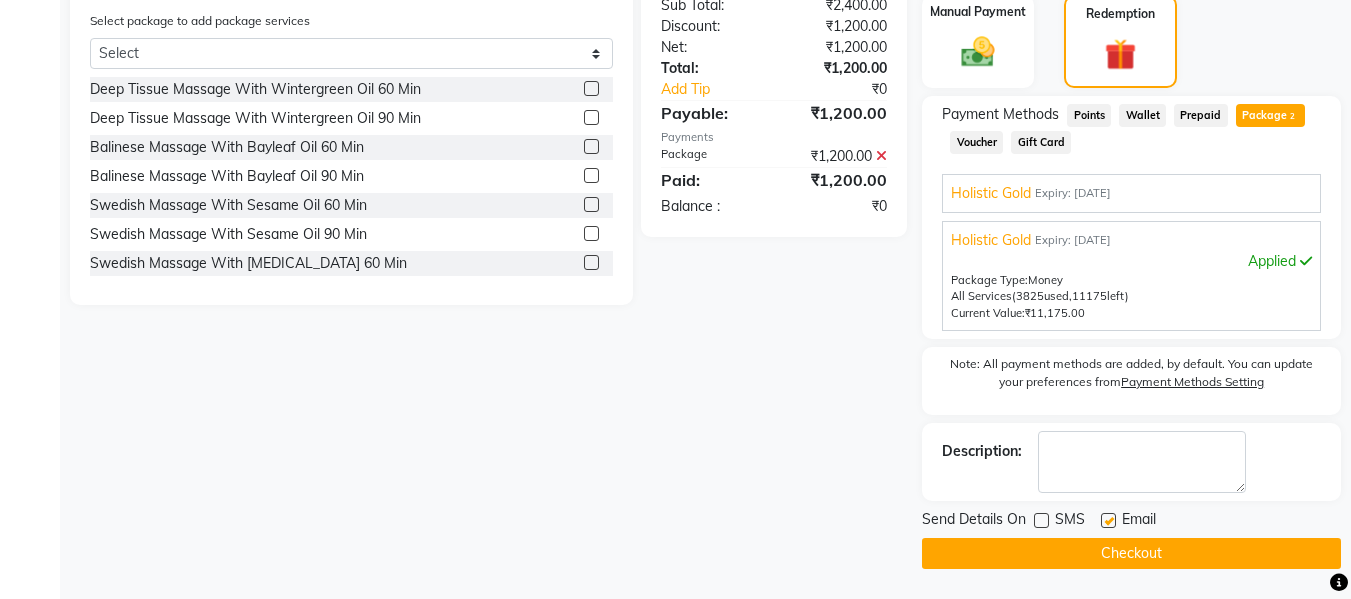 click 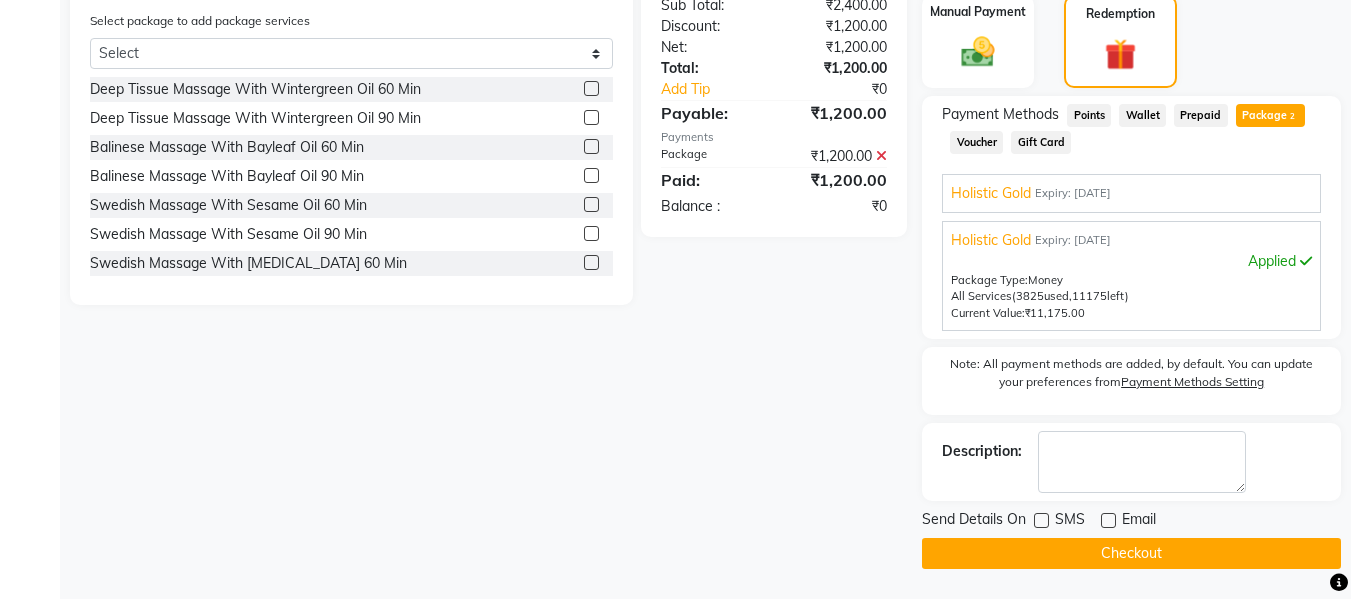 click on "Checkout" 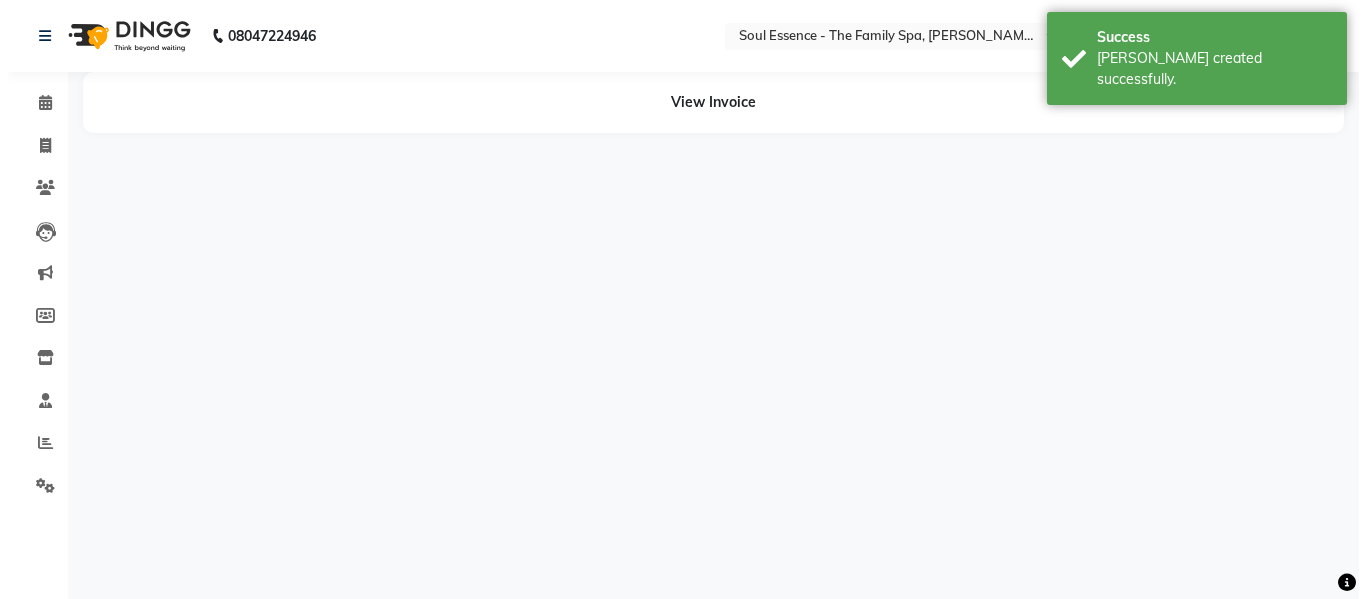 scroll, scrollTop: 0, scrollLeft: 0, axis: both 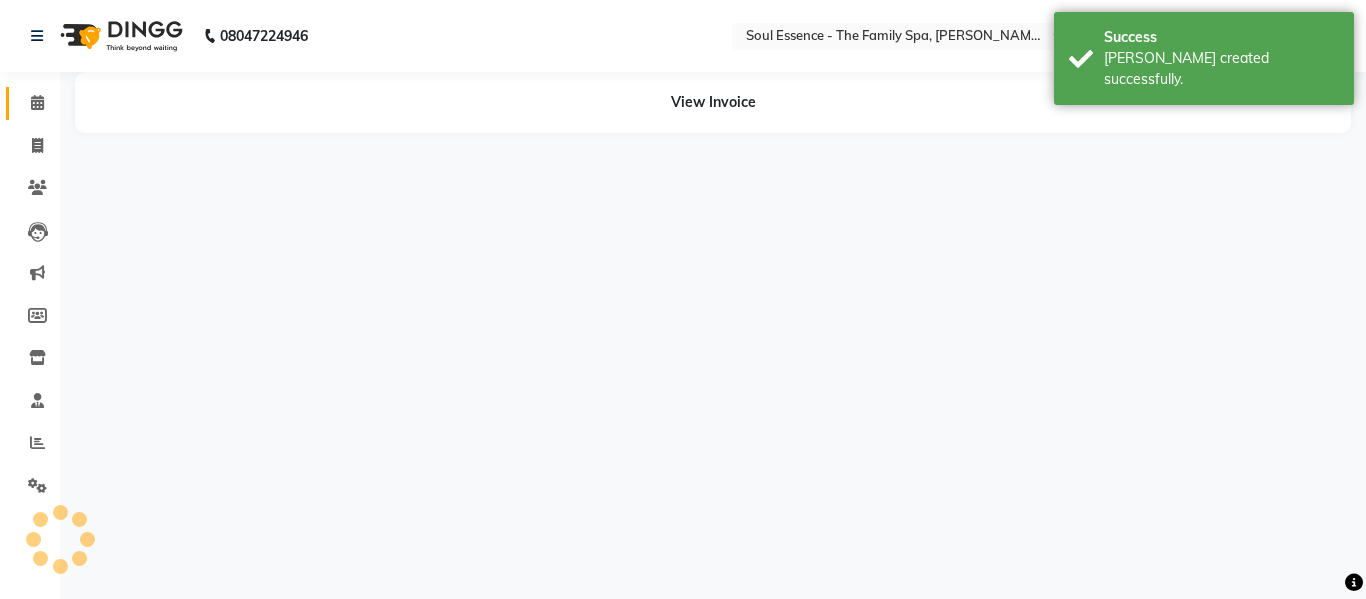 click on "Calendar" 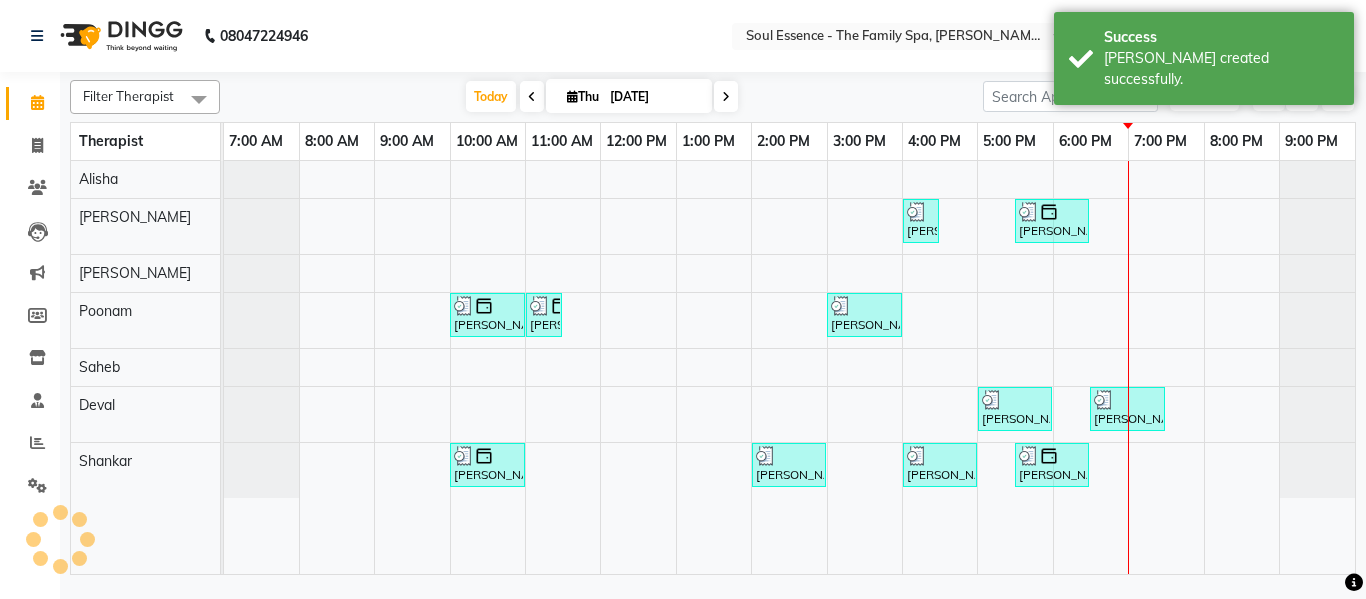 click at bounding box center (726, 97) 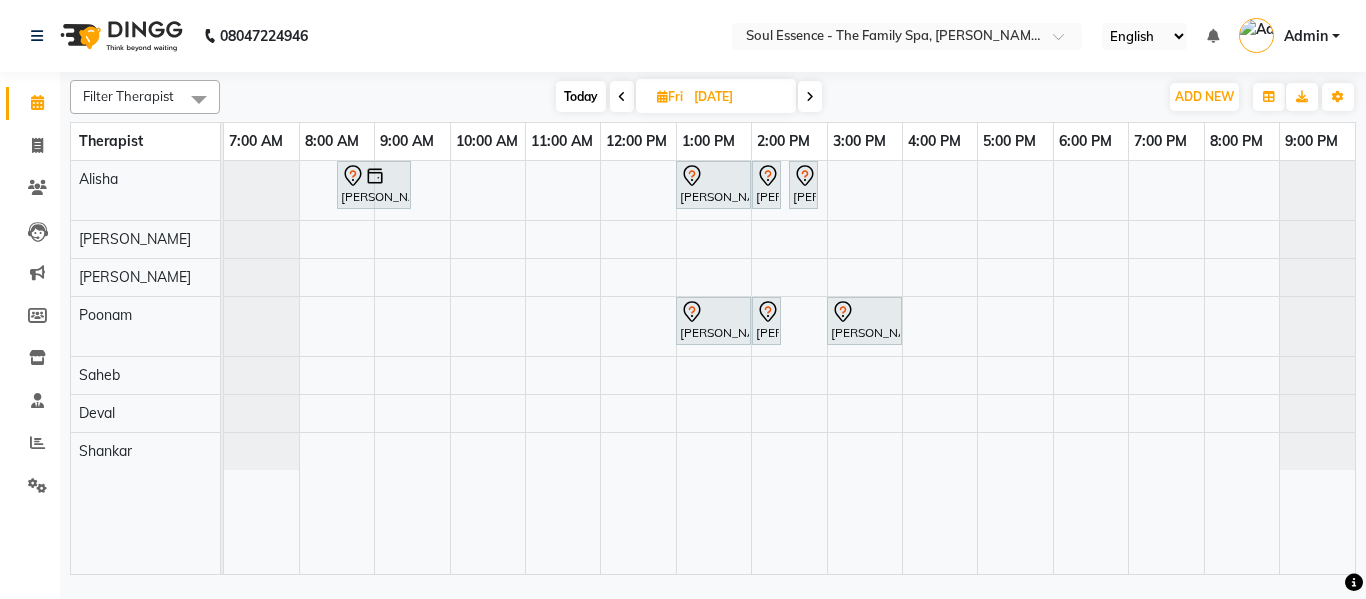 click on "Filter Therapist Select All Alisha Deval Gauri Thorath Poonam Saheb Shankar  Surma Today  Fri 11-07-2025 Toggle Dropdown Add Appointment Add Invoice Add Expense Add Attendance Add Client Add Transaction Toggle Dropdown Add Appointment Add Invoice Add Expense Add Attendance Add Client ADD NEW Toggle Dropdown Add Appointment Add Invoice Add Expense Add Attendance Add Client Add Transaction Filter Therapist Select All Alisha Deval Gauri Thorath Poonam Saheb Shankar  Surma Group By  Staff View   Room View  View as Vertical  Vertical - Week View  Horizontal  Horizontal - Week View  List  Toggle Dropdown Calendar Settings Manage Tags   Arrange Therapists   Reset Therapists  Full Screen Appointment Form Zoom 25% Therapist 7:00 AM 8:00 AM 9:00 AM 10:00 AM 11:00 AM 12:00 PM 1:00 PM 2:00 PM 3:00 PM 4:00 PM 5:00 PM 6:00 PM 7:00 PM 8:00 PM 9:00 PM Alisha Surma Gauri Thorath Poonam Saheb Deval Shankar              Hemant Deshpande, 08:30 AM-09:30 AM, Skin Whitening Facial 60 Min" 